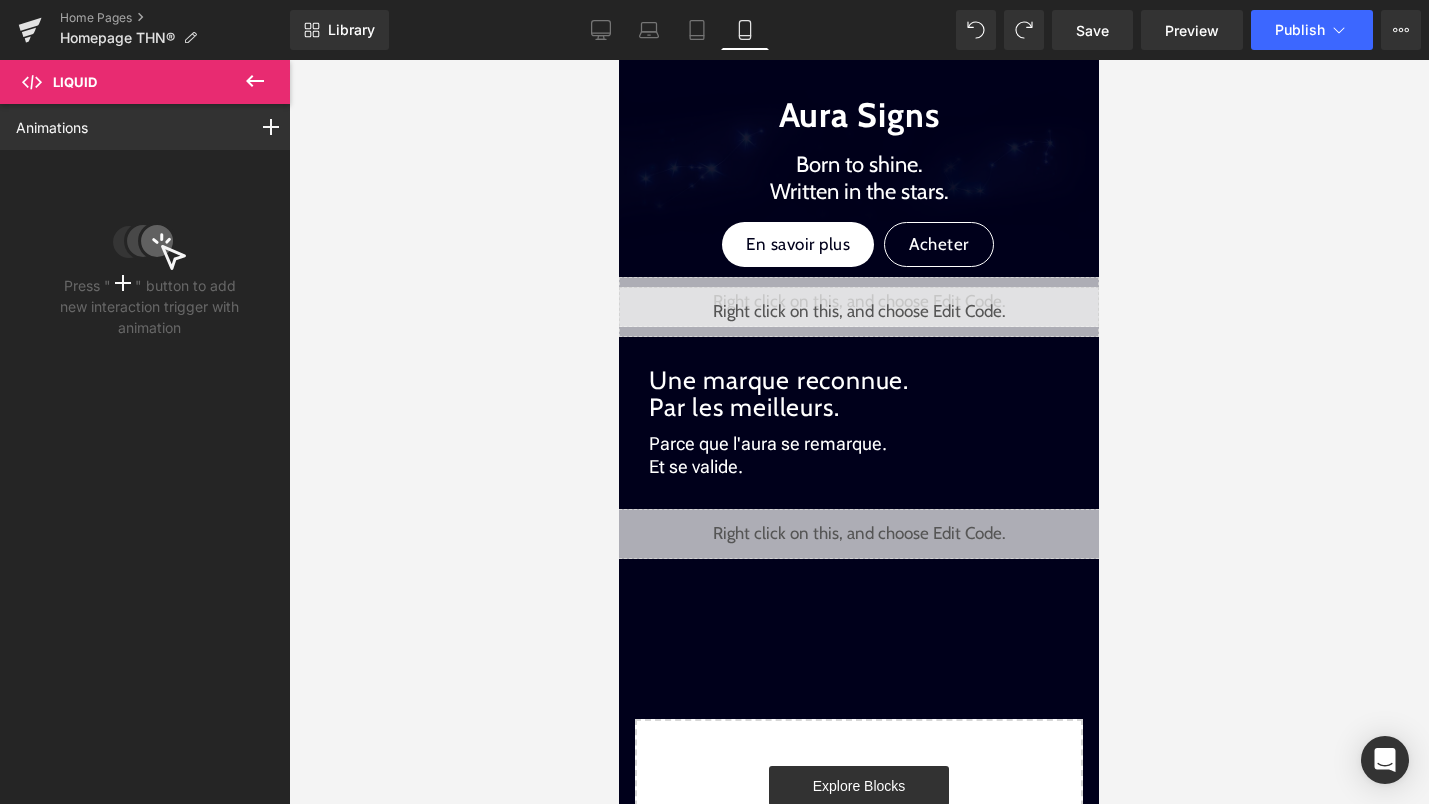 scroll, scrollTop: 0, scrollLeft: 0, axis: both 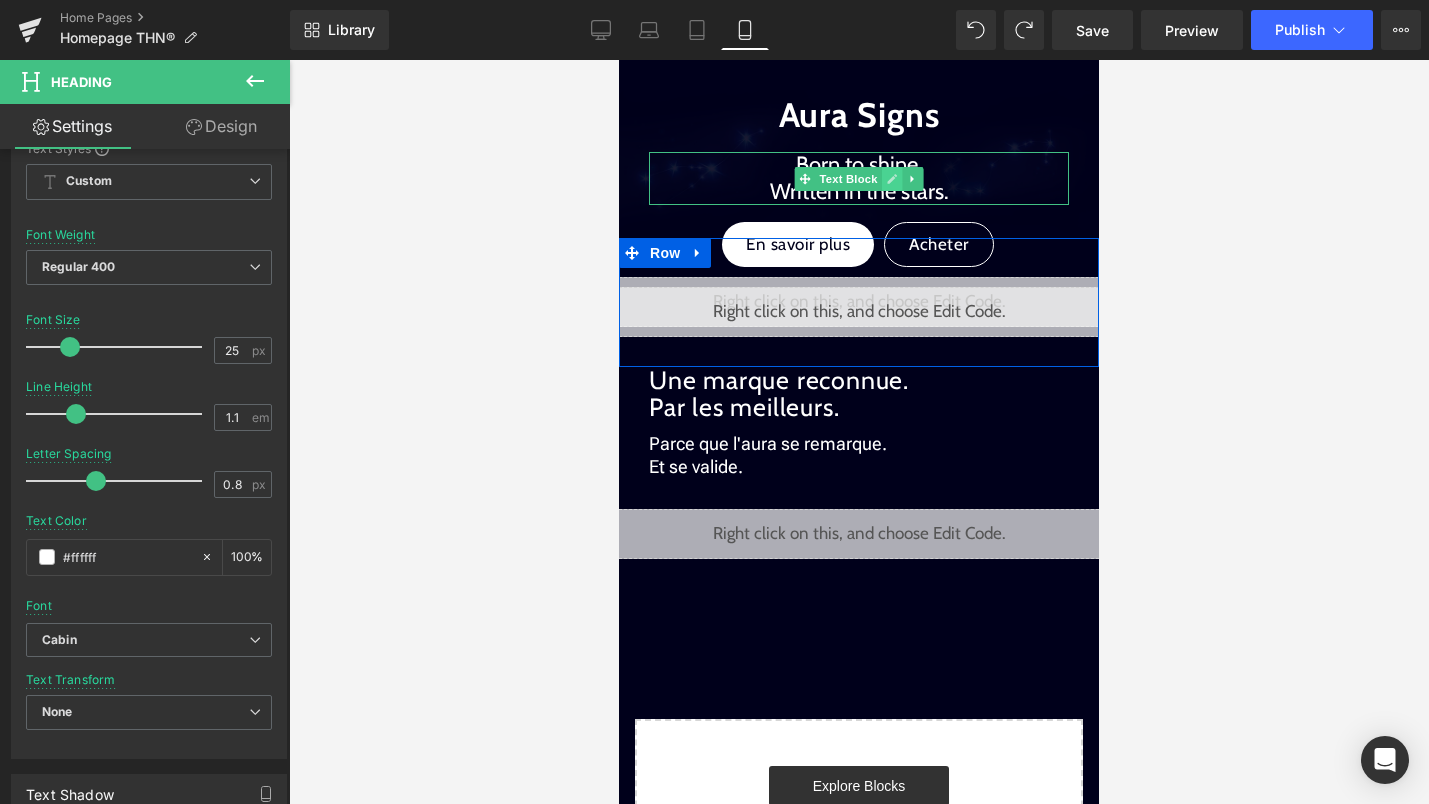 click at bounding box center (892, 179) 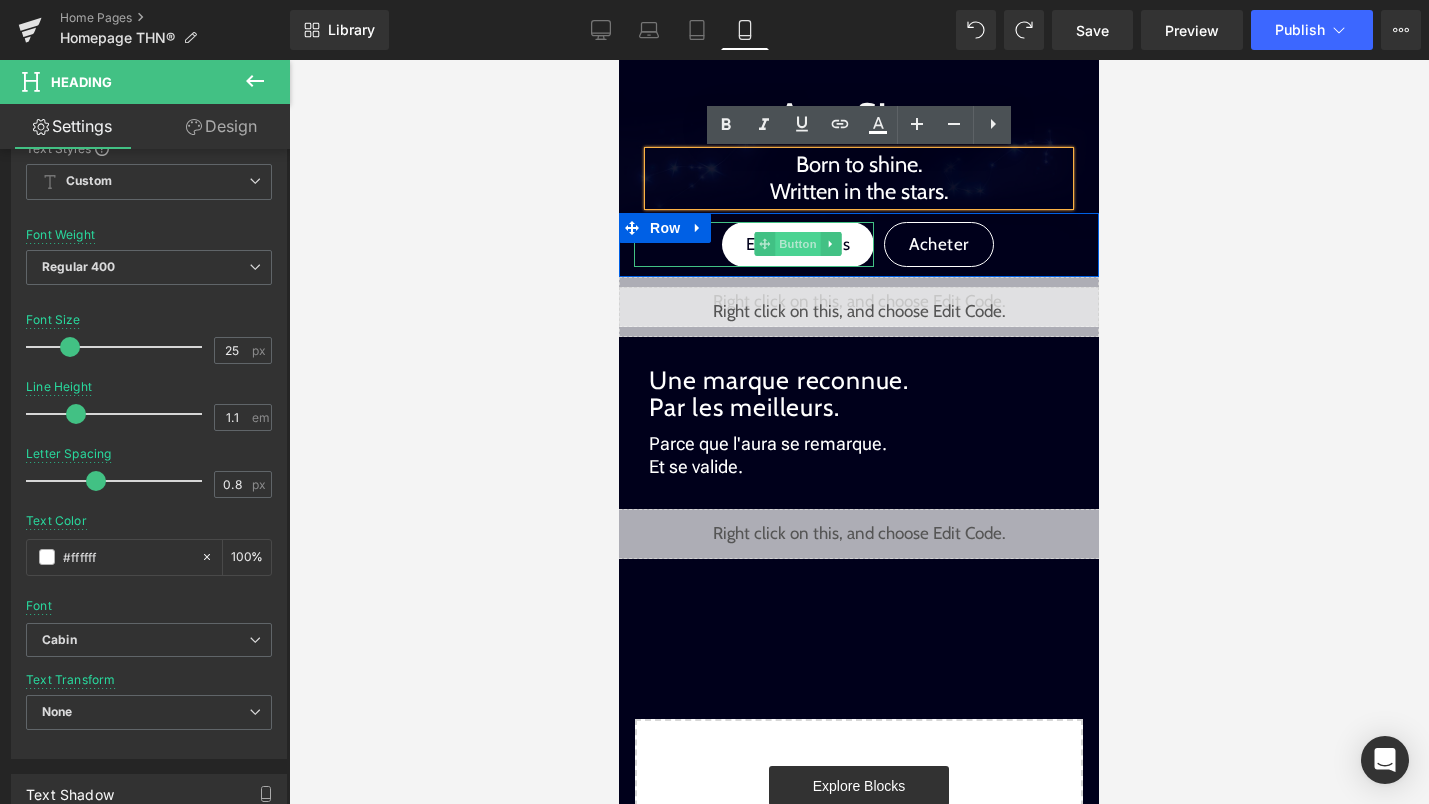click on "Button" at bounding box center (798, 244) 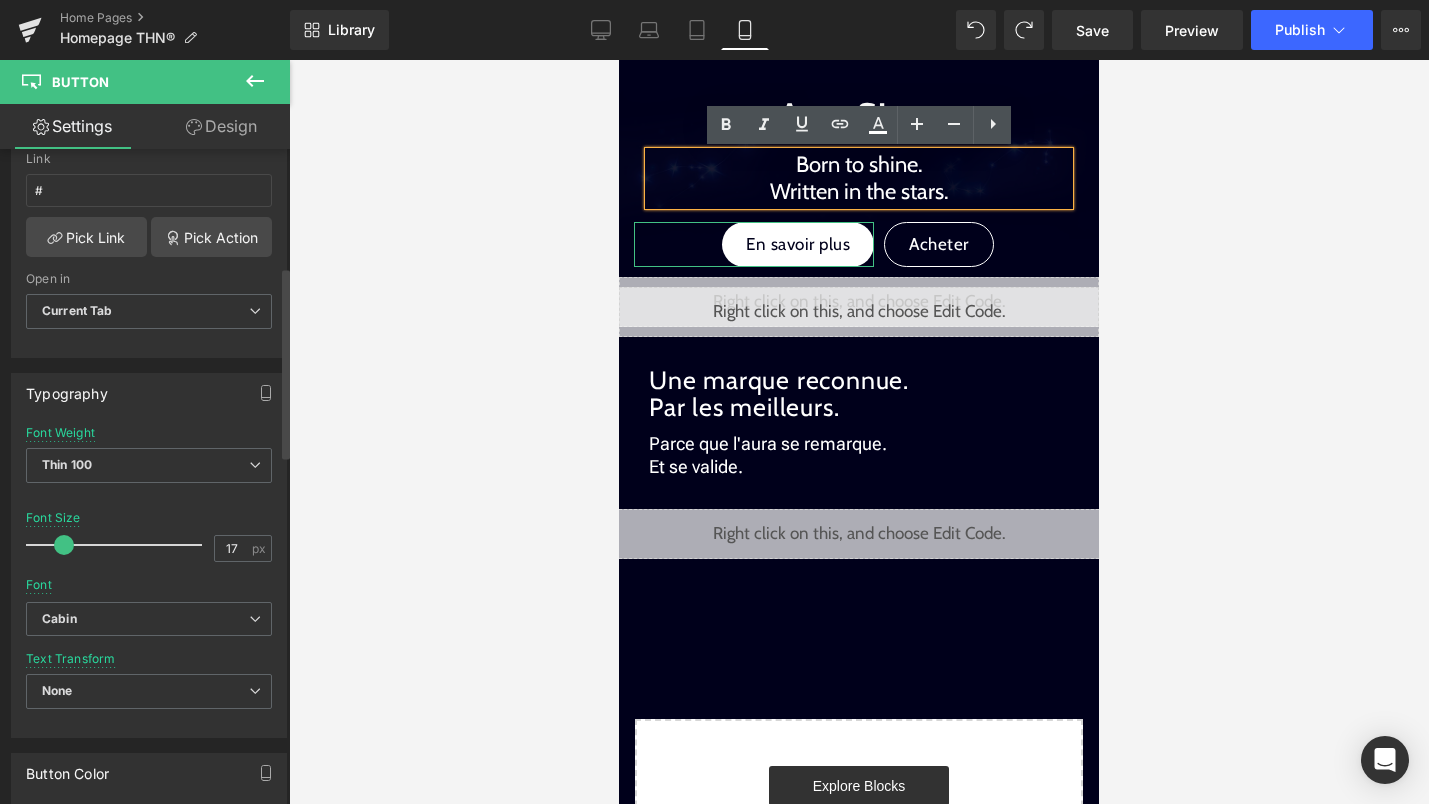 scroll, scrollTop: 405, scrollLeft: 0, axis: vertical 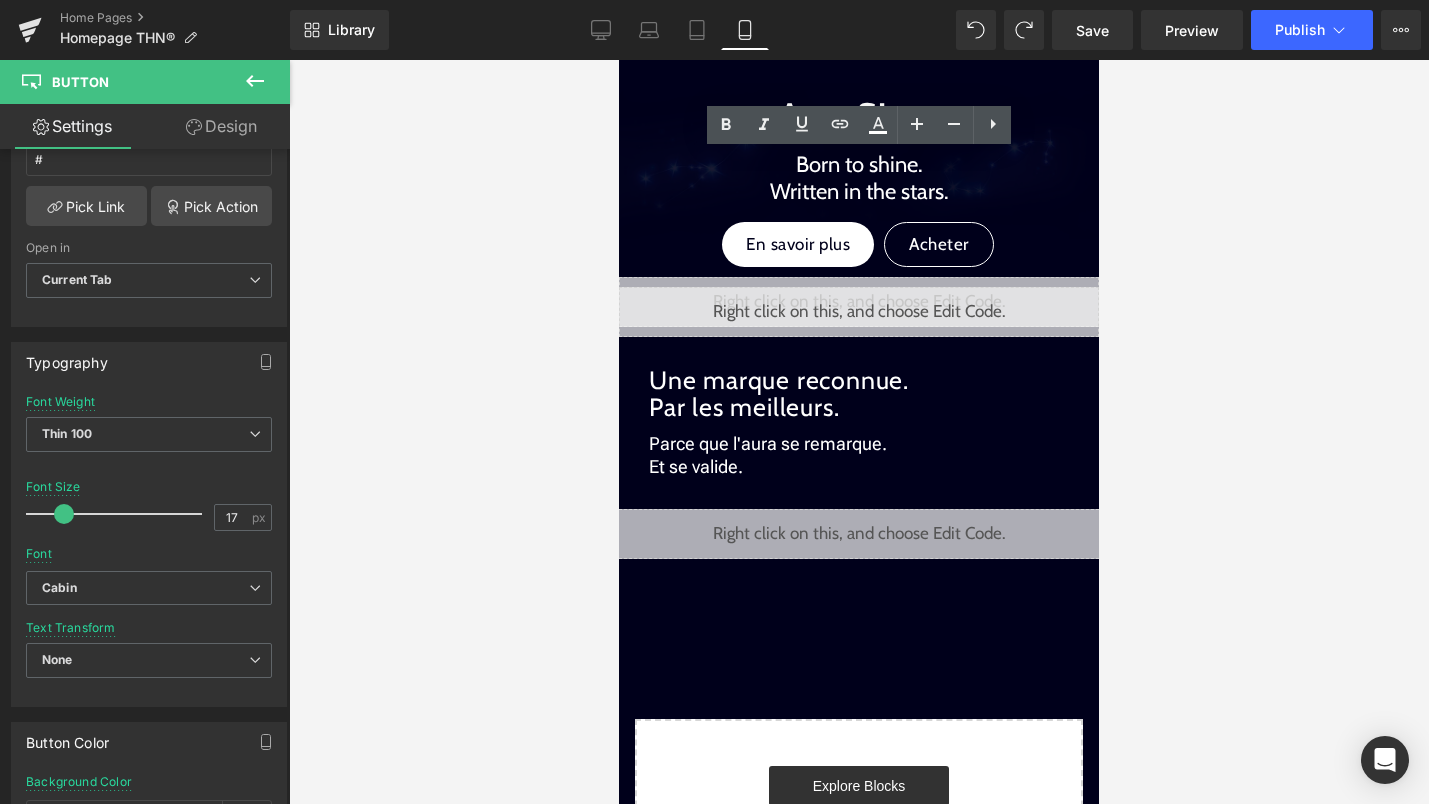 click at bounding box center (255, 82) 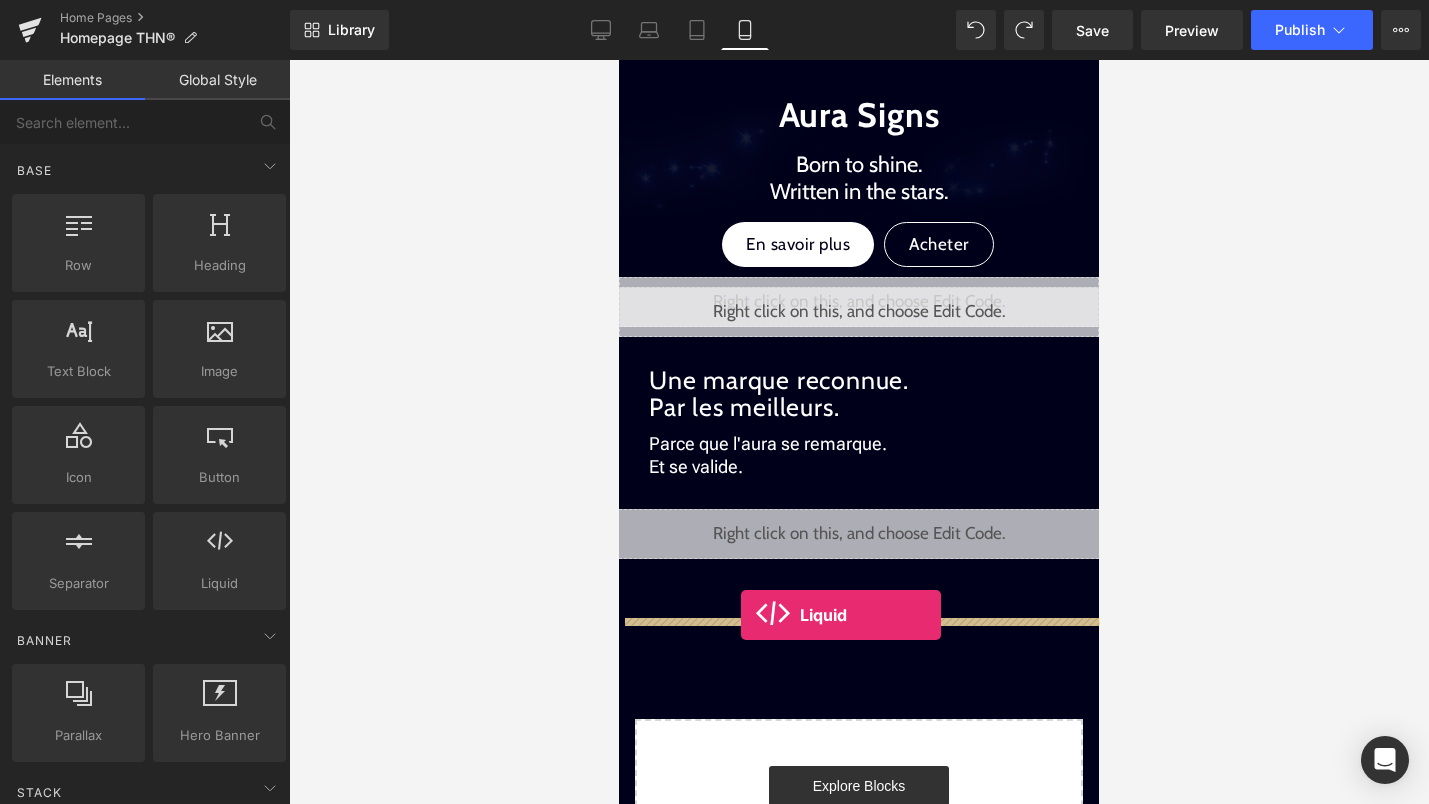 drag, startPoint x: 824, startPoint y: 628, endPoint x: 741, endPoint y: 614, distance: 84.17244 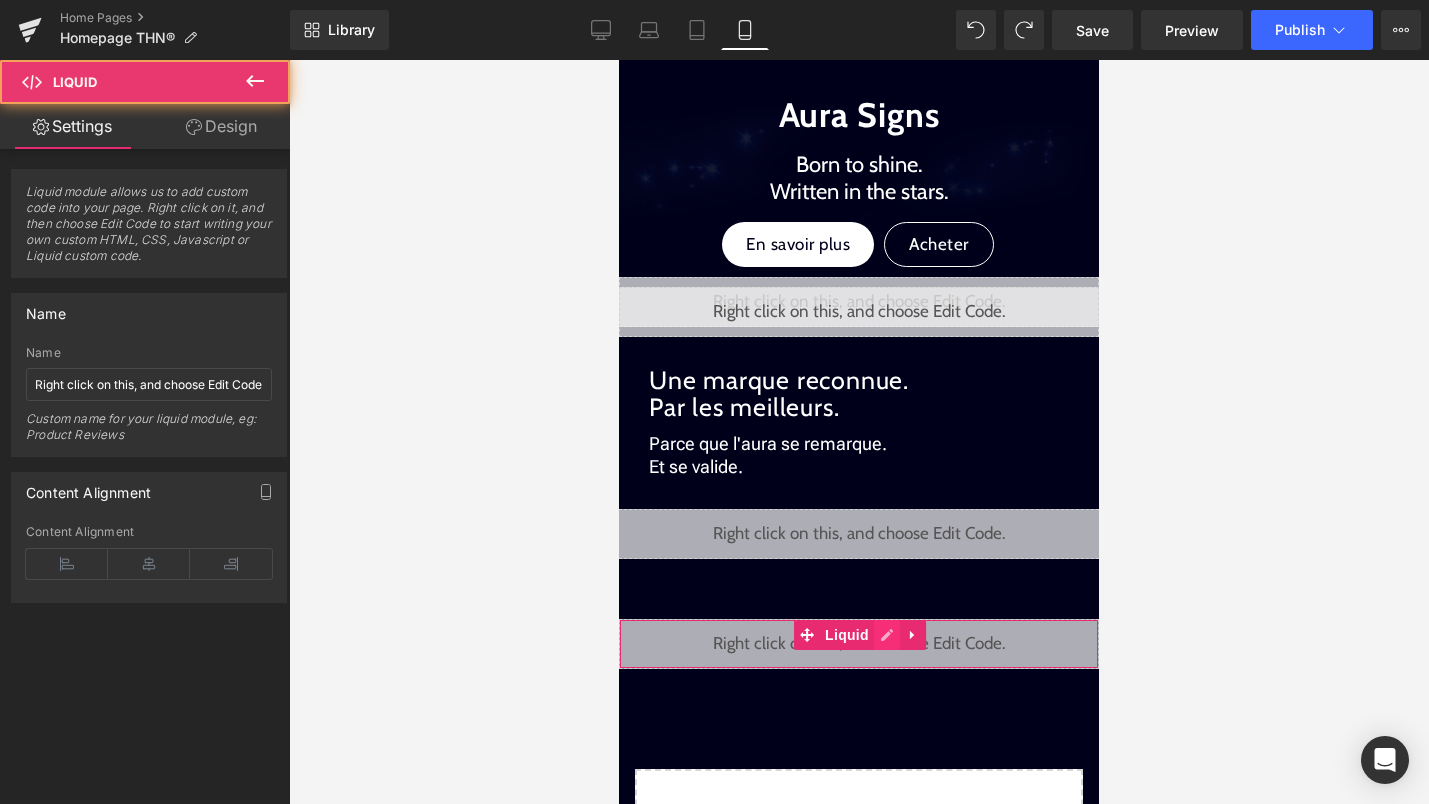 click on "Liquid" at bounding box center (859, 644) 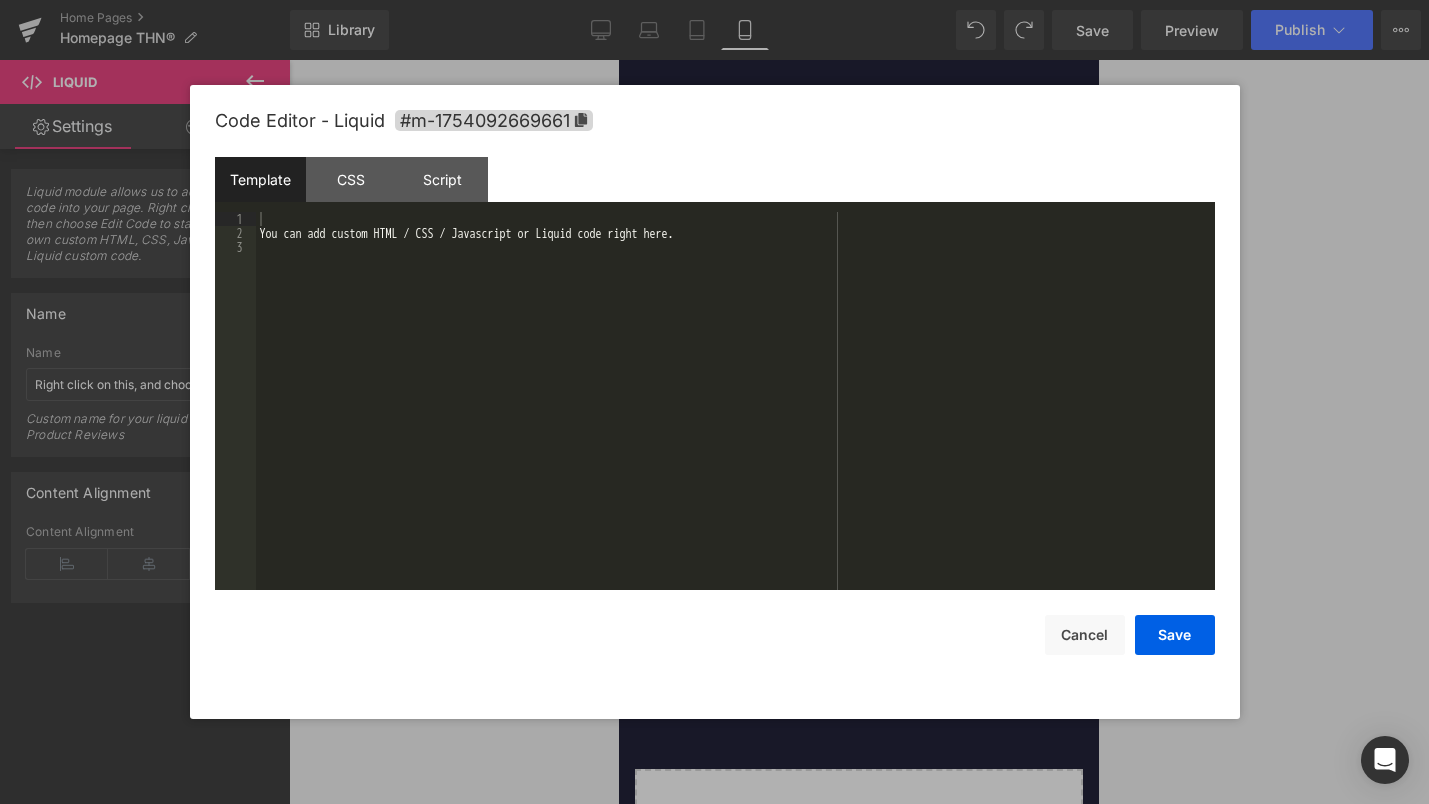 click on "Save Cancel" at bounding box center (715, 622) 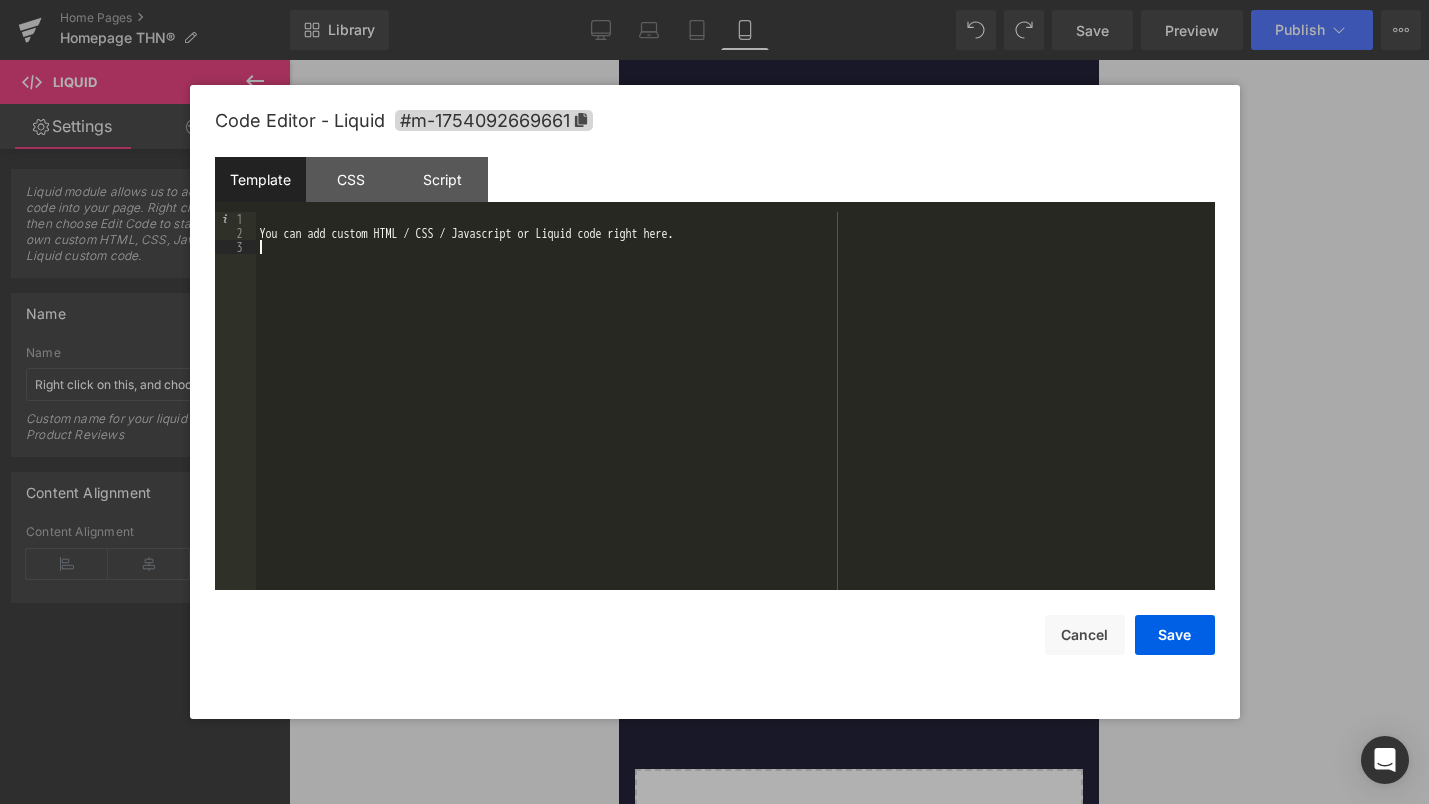 click on "You can add custom HTML / CSS / Javascript or Liquid code right here." at bounding box center [735, 415] 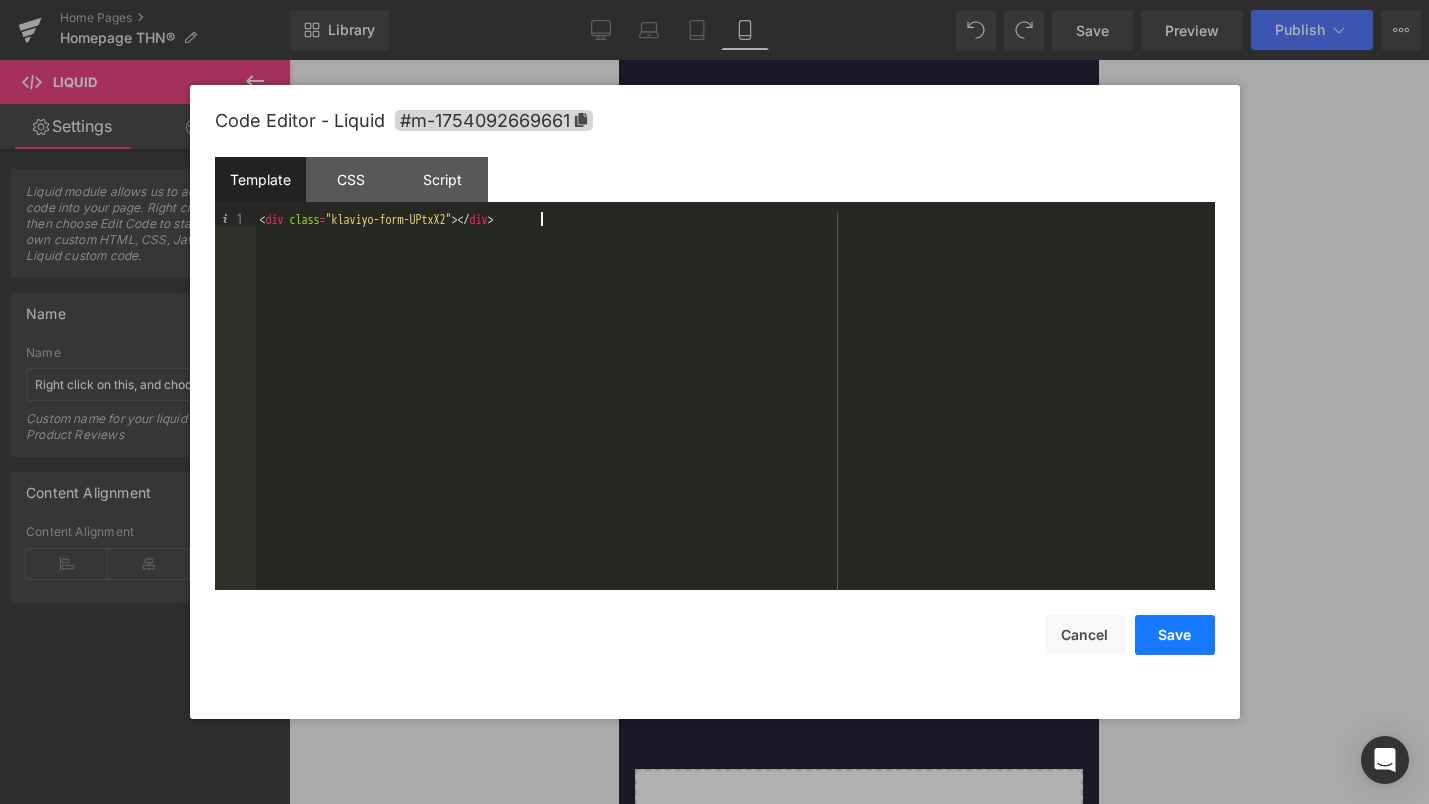 click on "Save" at bounding box center [1175, 635] 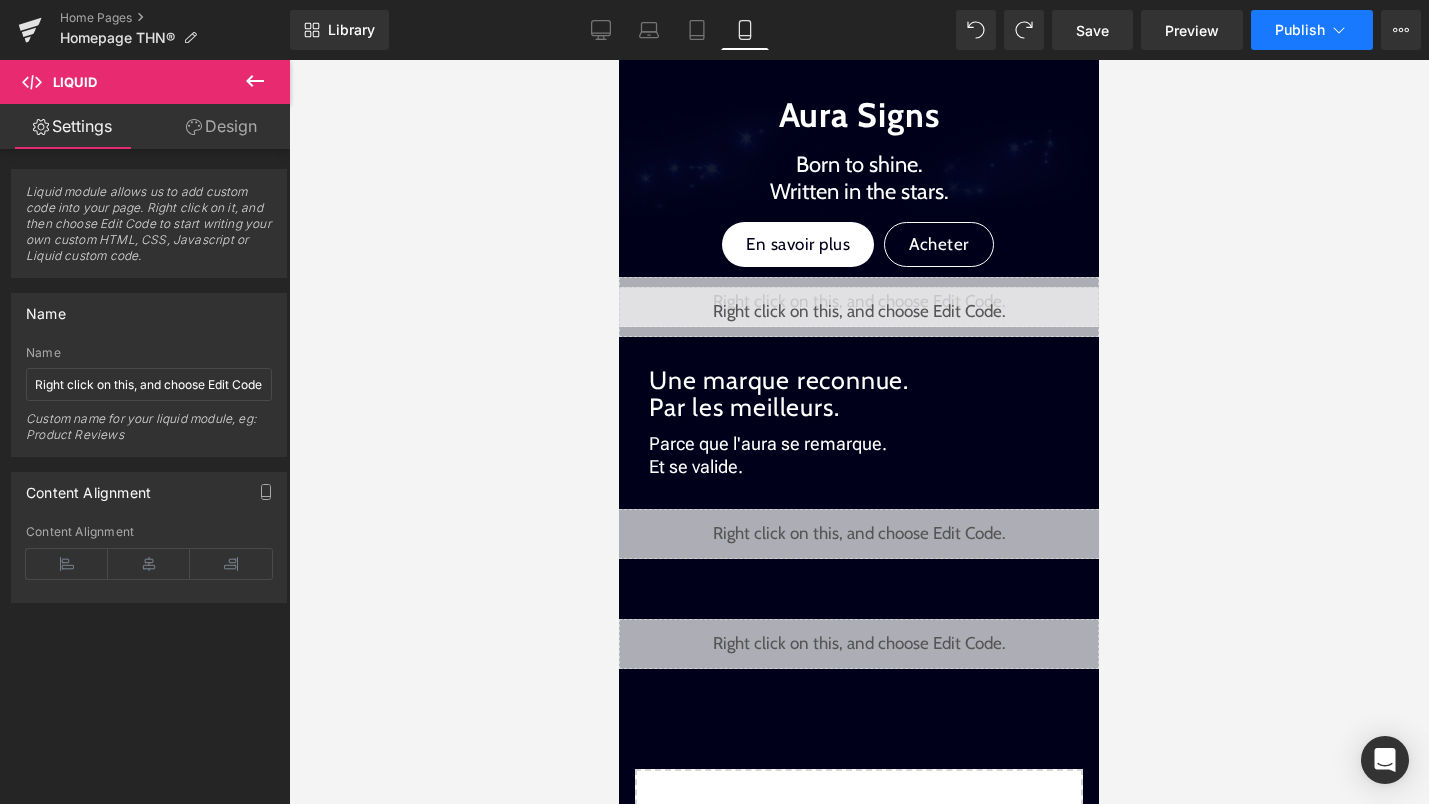 click on "Publish" at bounding box center [1312, 30] 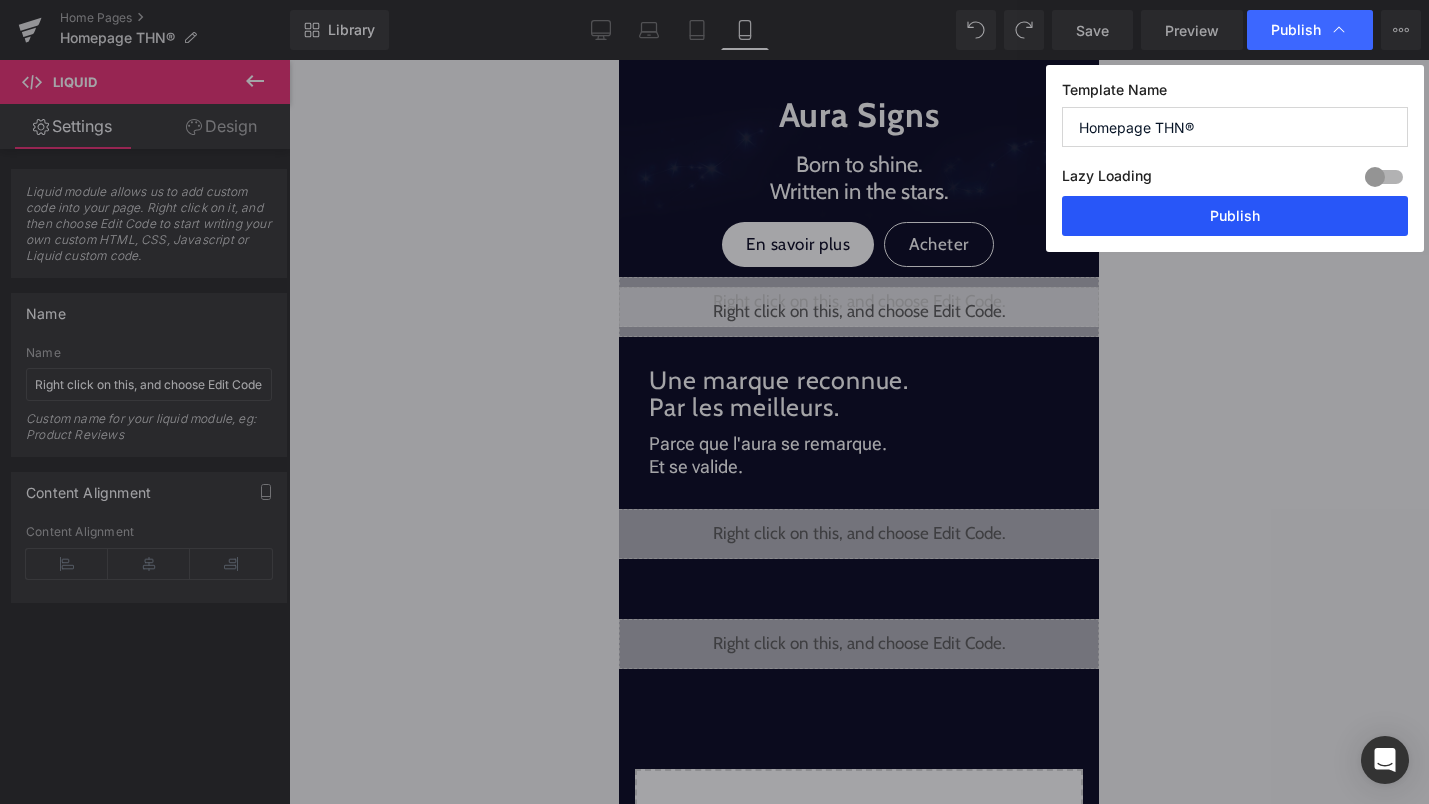 click on "Publish" at bounding box center (1235, 216) 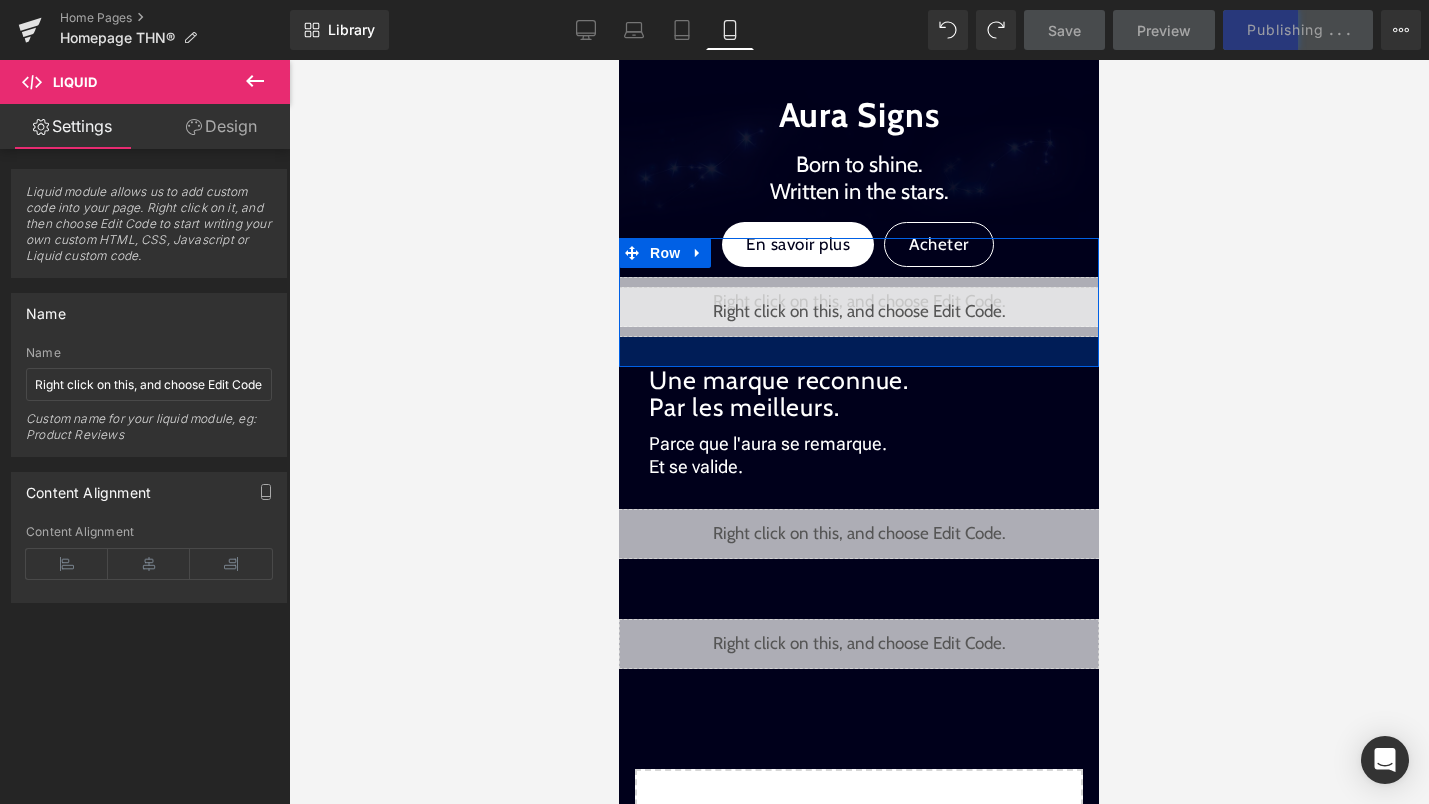 click on "Une marque reconnue. Par les meilleurs." at bounding box center (859, 394) 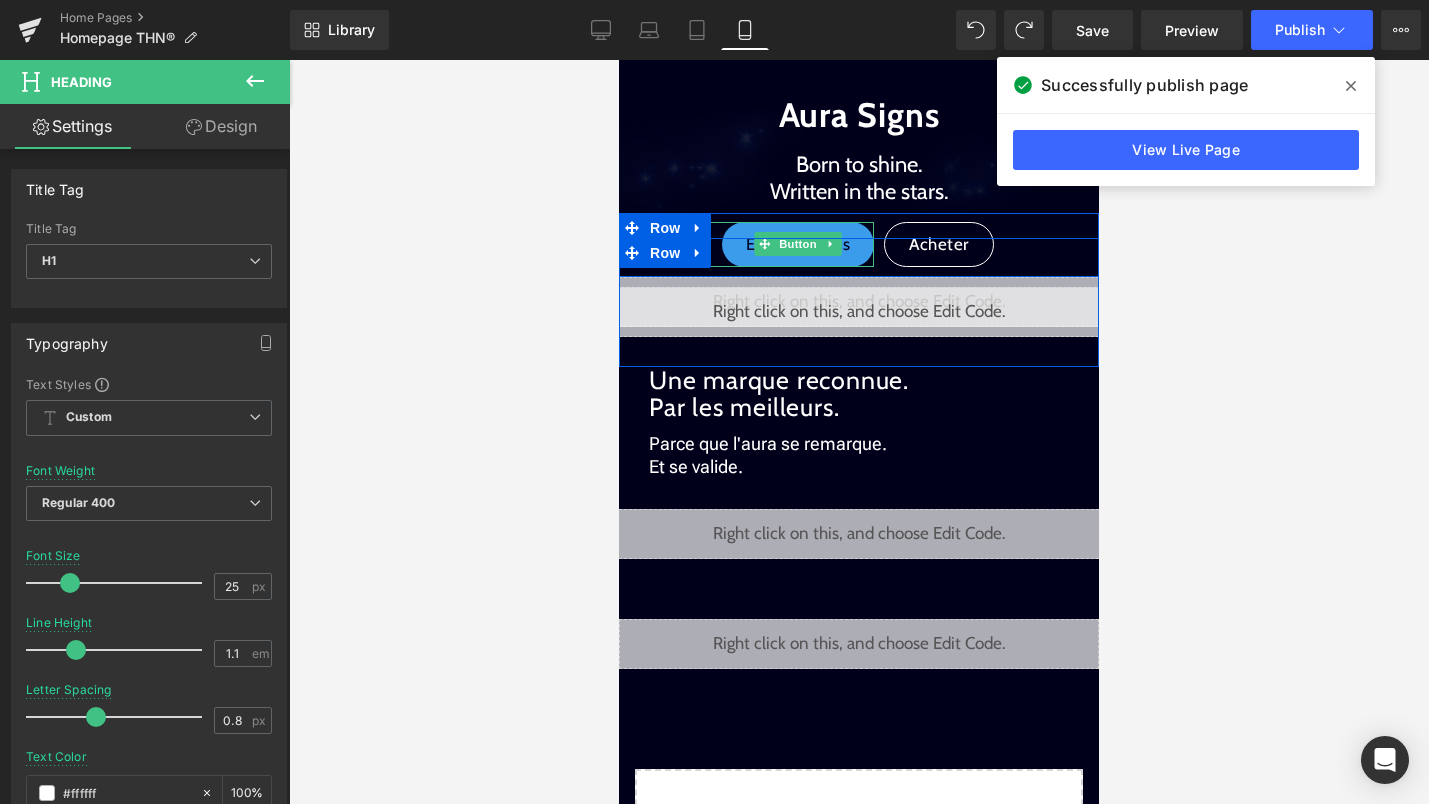 click on "En savoir plus" at bounding box center [798, 244] 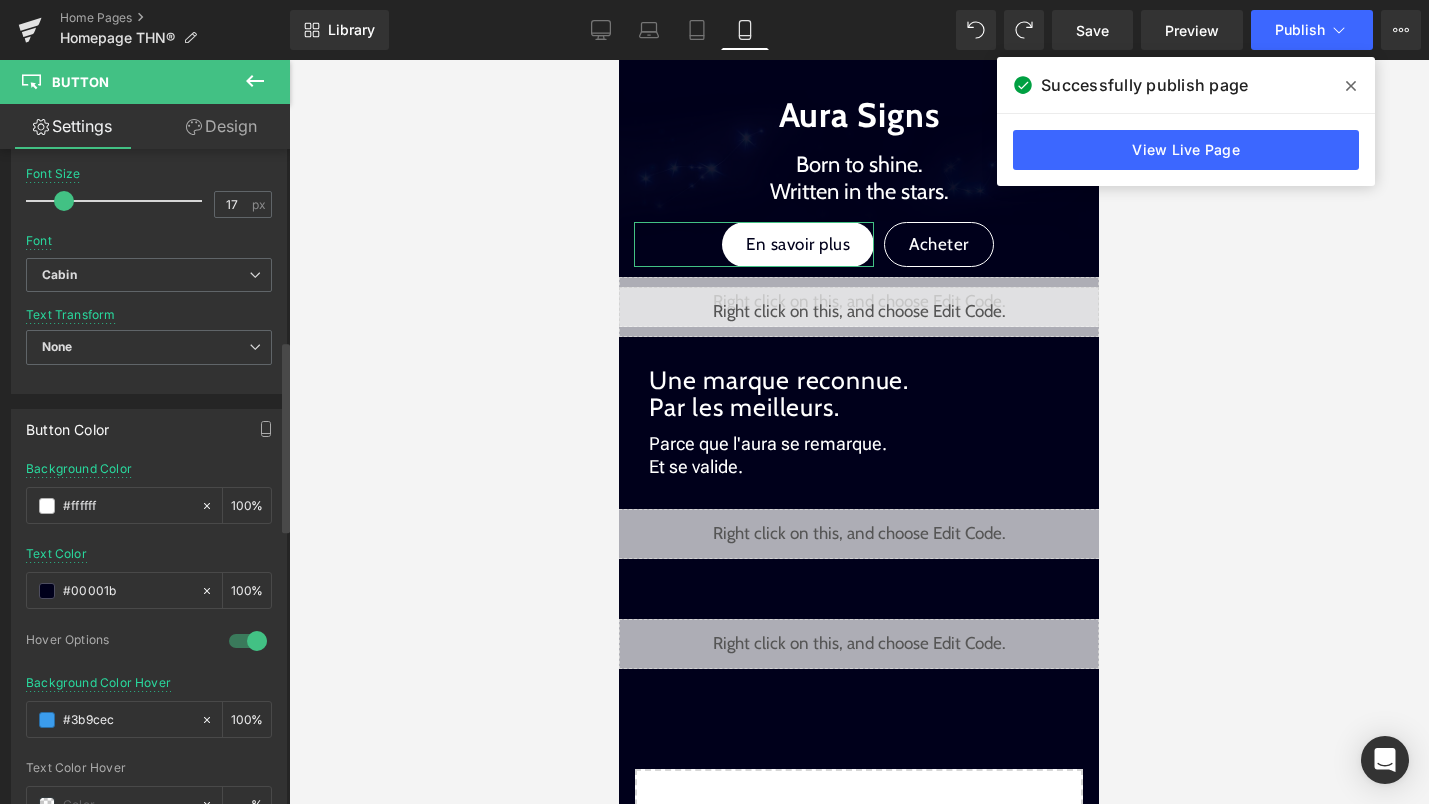 scroll, scrollTop: 721, scrollLeft: 0, axis: vertical 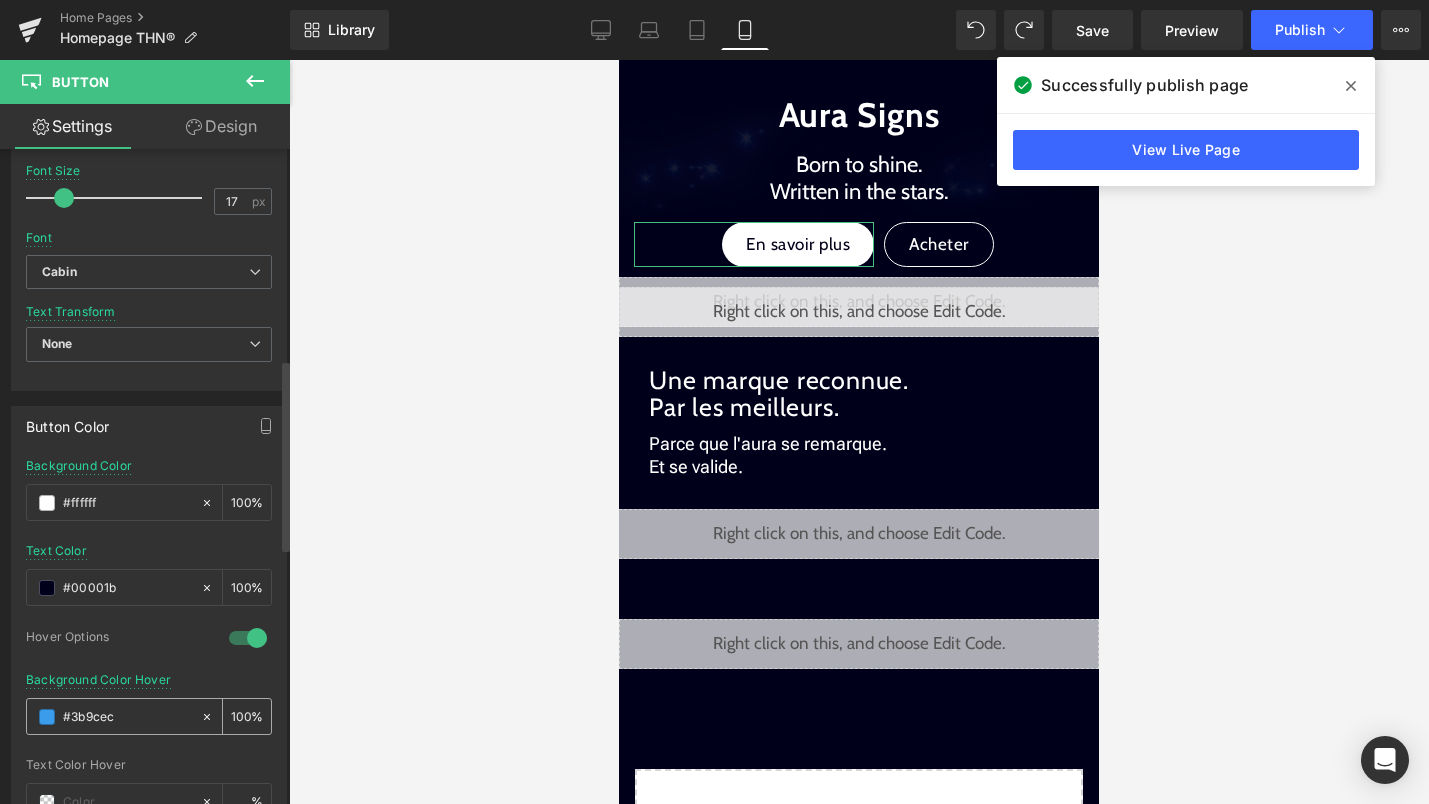 drag, startPoint x: 121, startPoint y: 718, endPoint x: 73, endPoint y: 715, distance: 48.09366 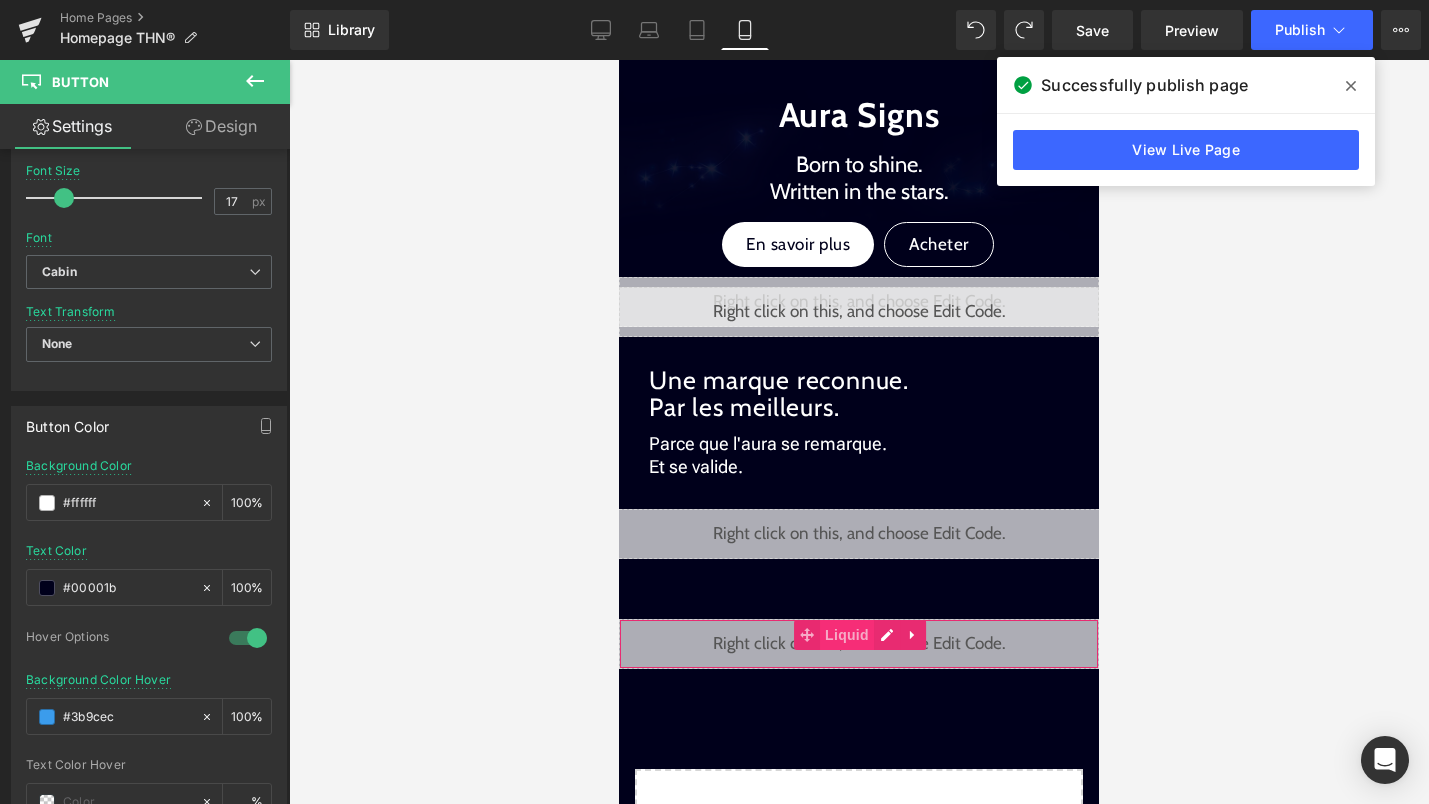 click on "Liquid" at bounding box center [847, 635] 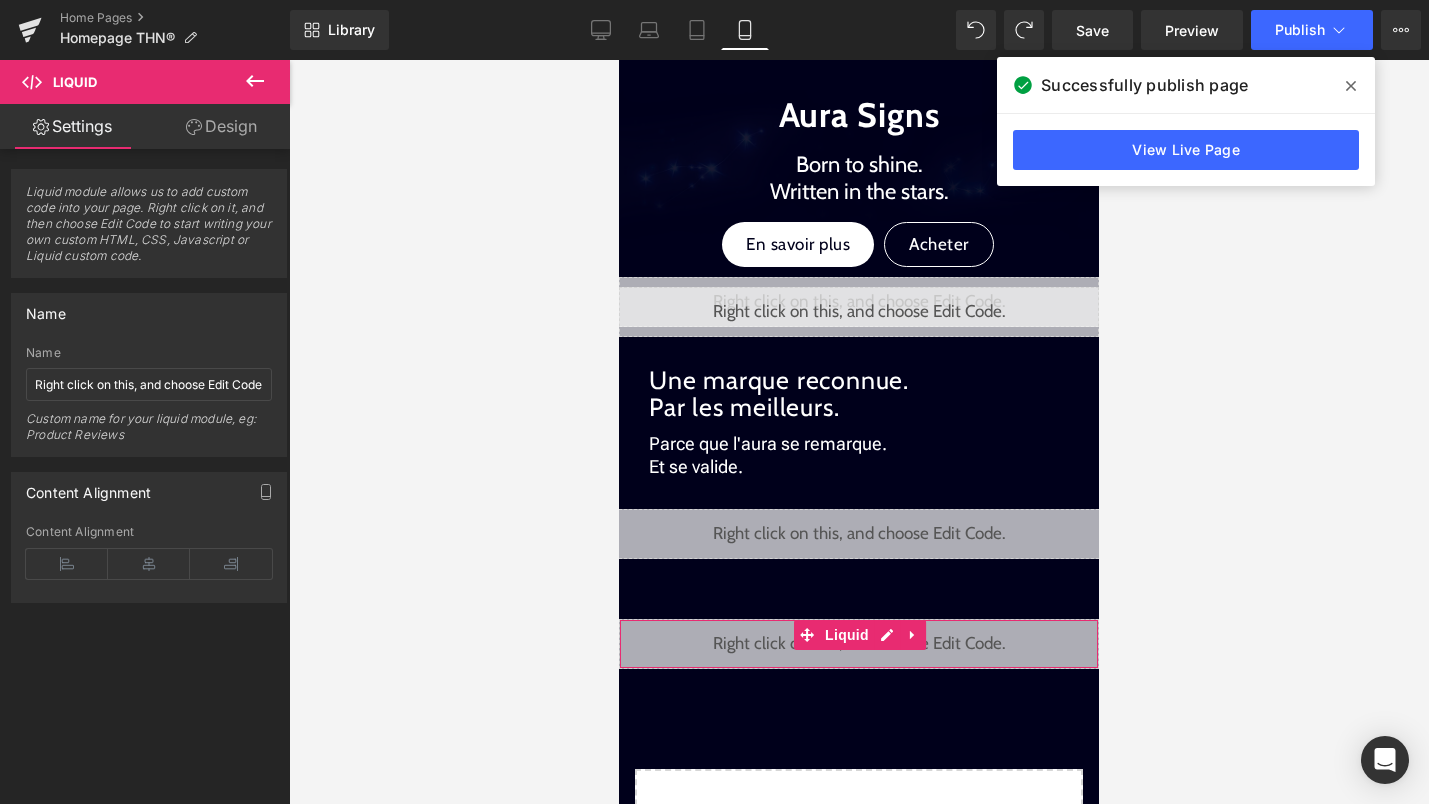 click on "Design" at bounding box center (221, 126) 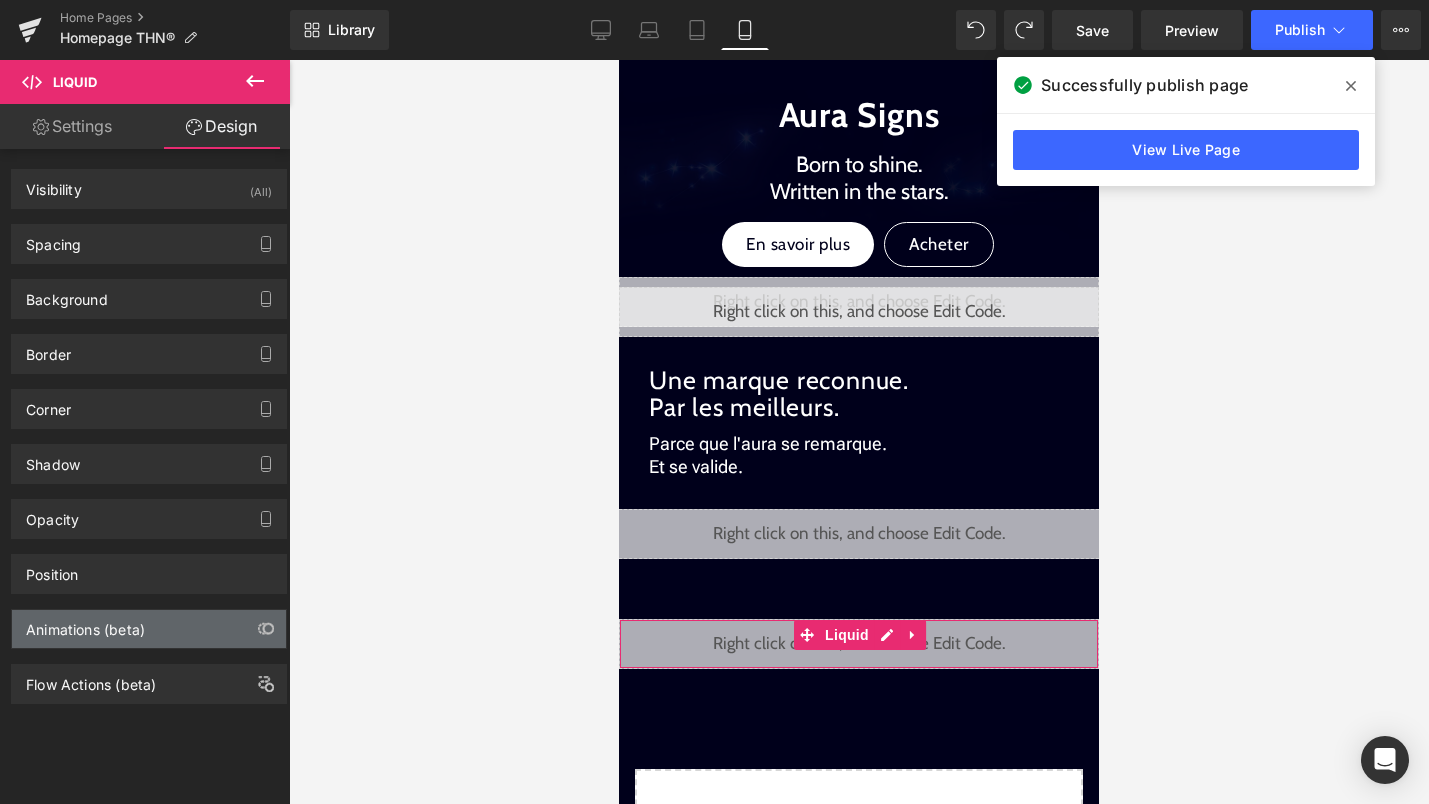 click on "Animations (beta)" at bounding box center [85, 624] 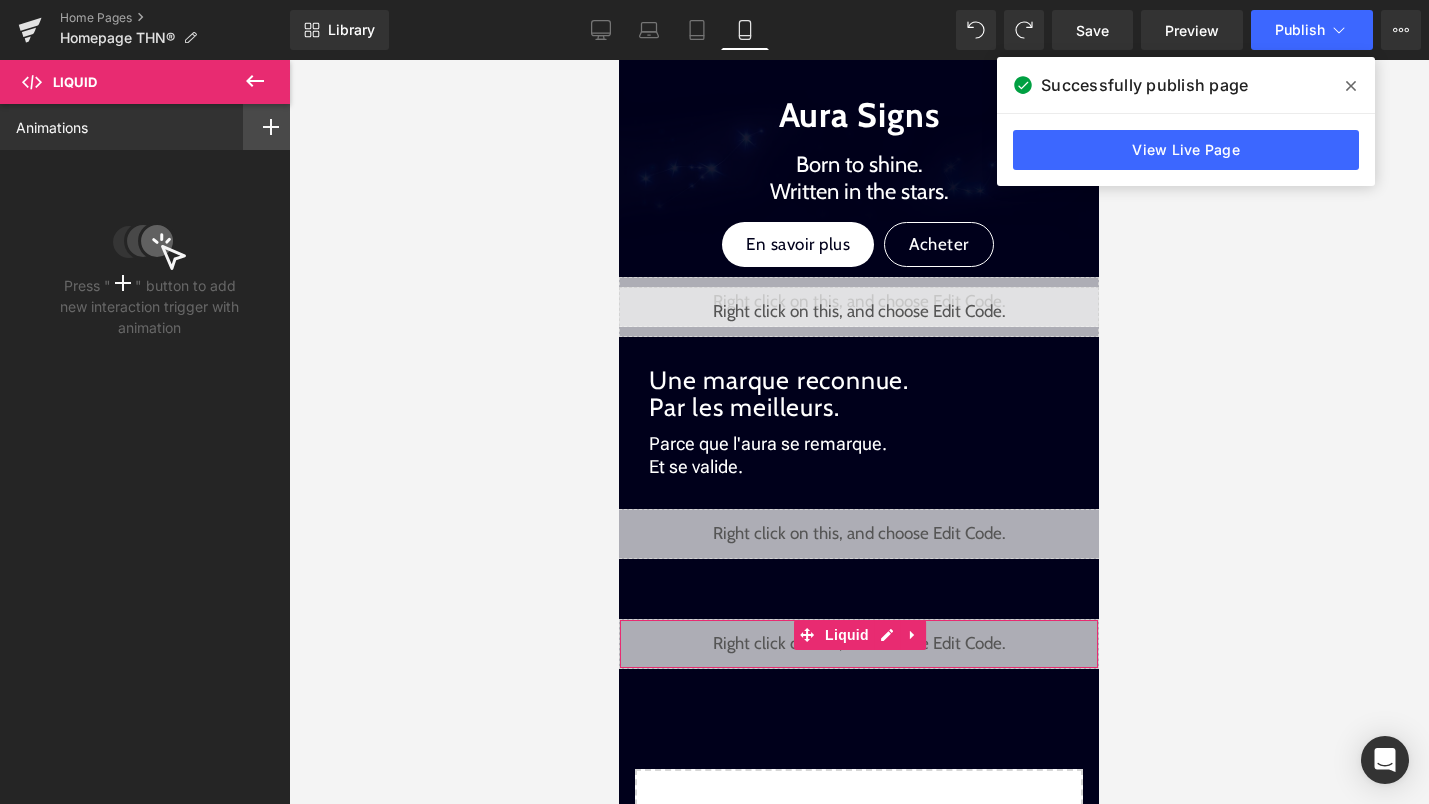 click 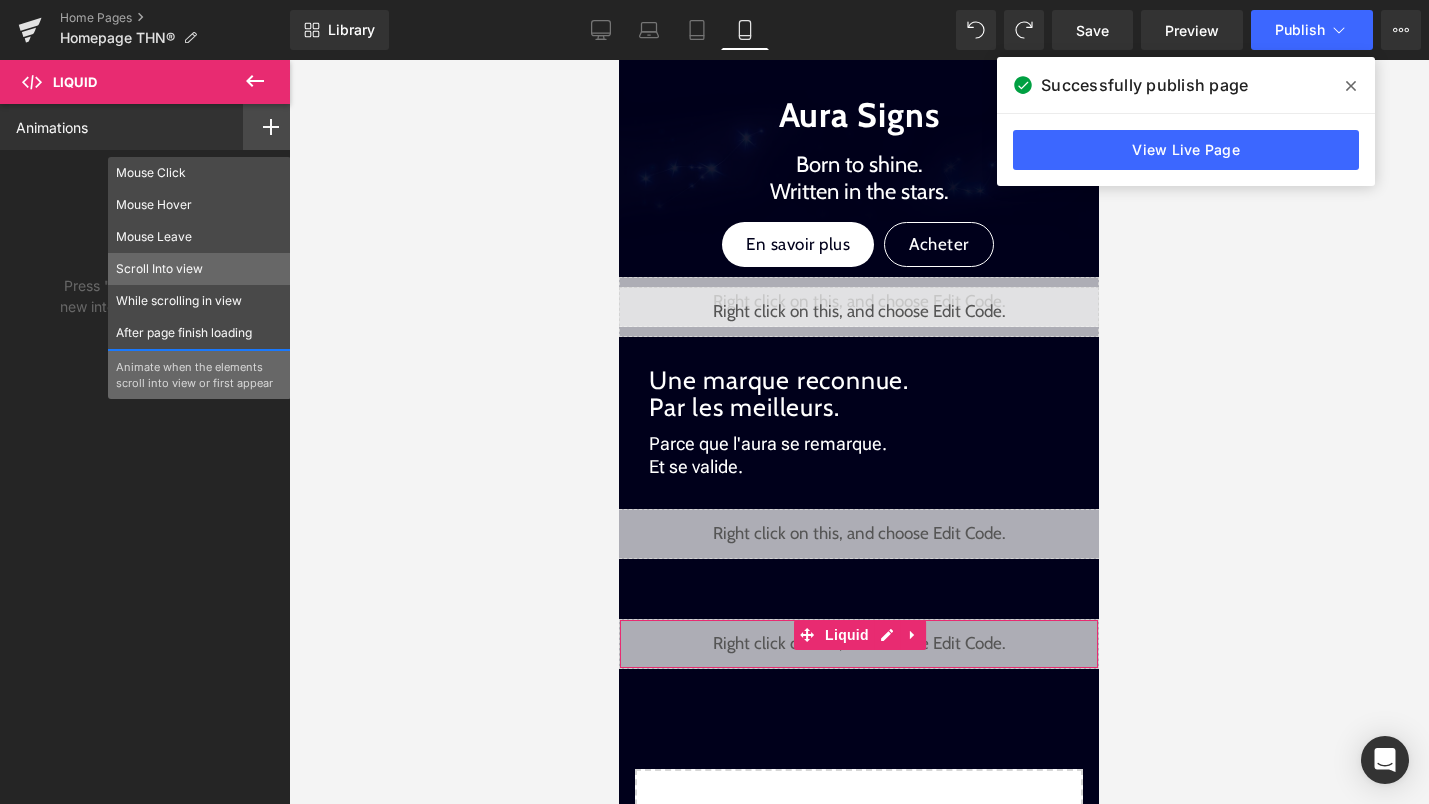 click on "Scroll Into view" at bounding box center (199, 269) 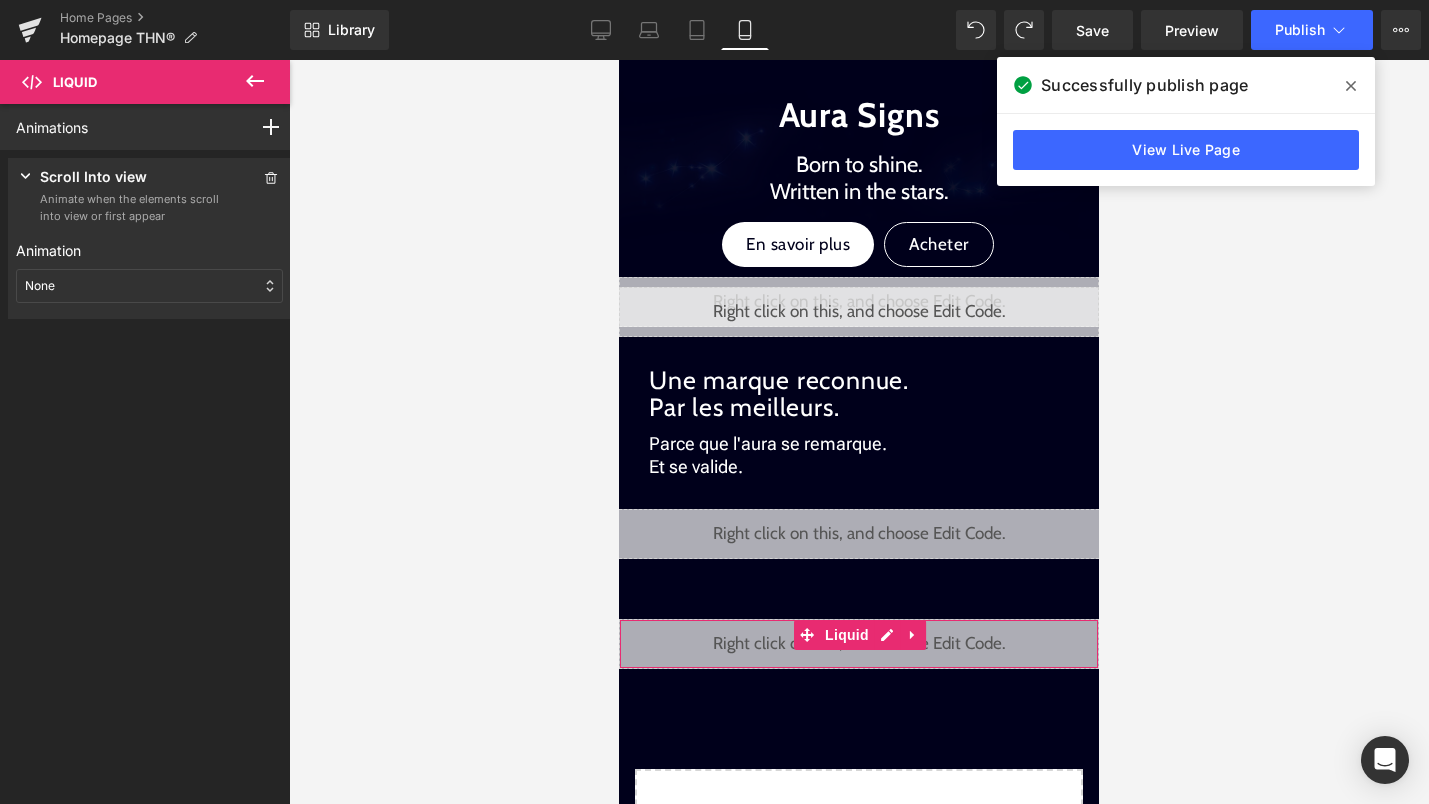 click on "None" at bounding box center (149, 286) 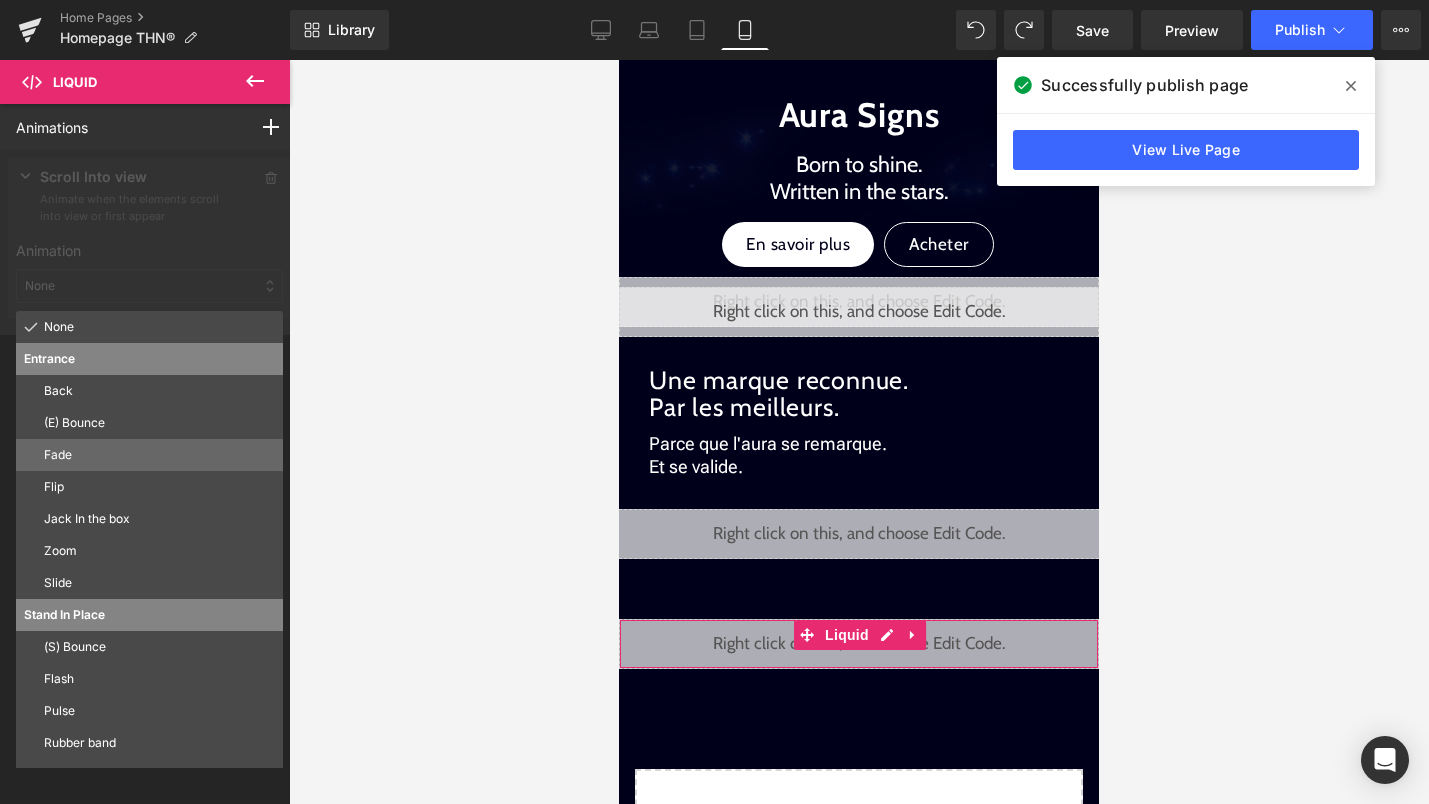 click on "Fade" at bounding box center [159, 455] 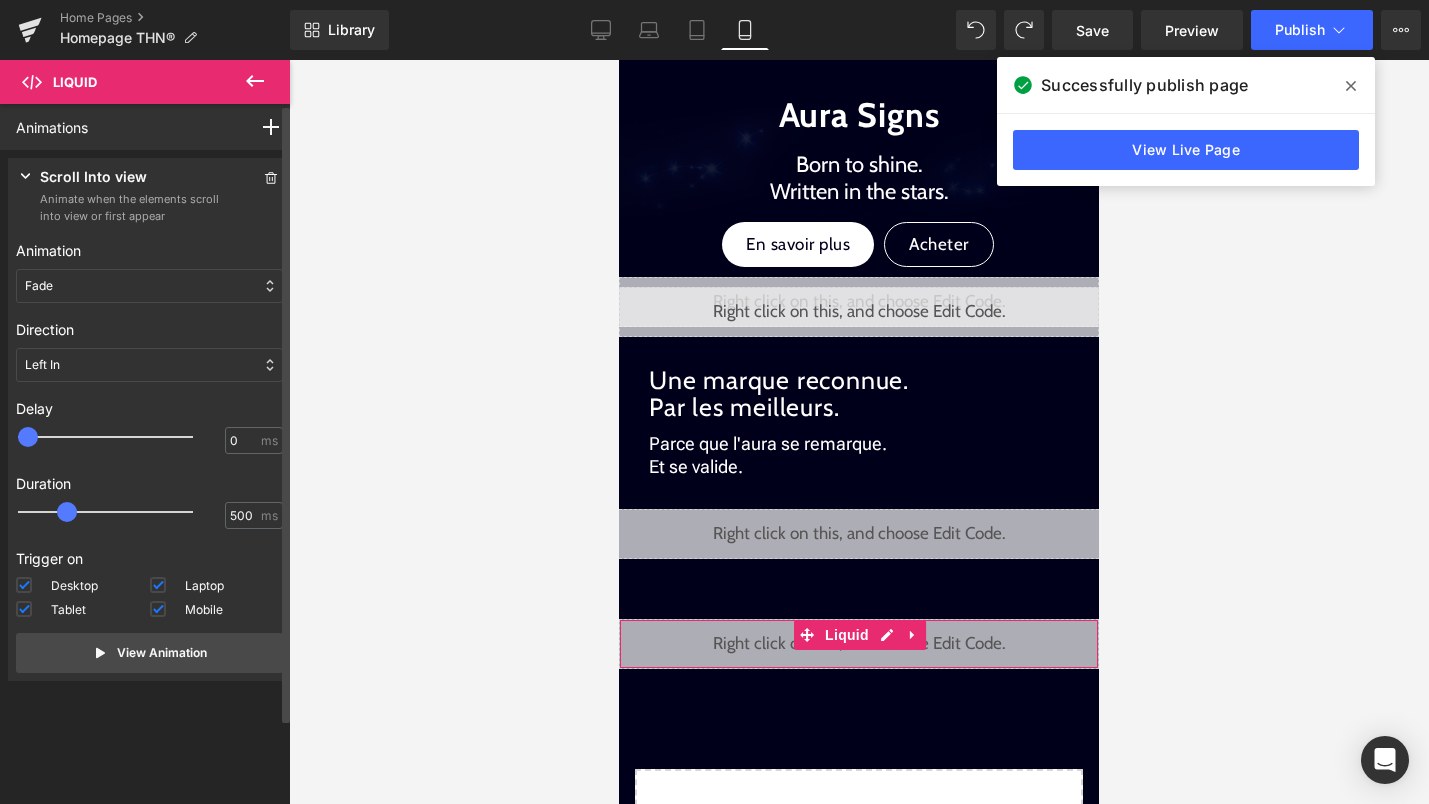 click on "Left In" at bounding box center (149, 365) 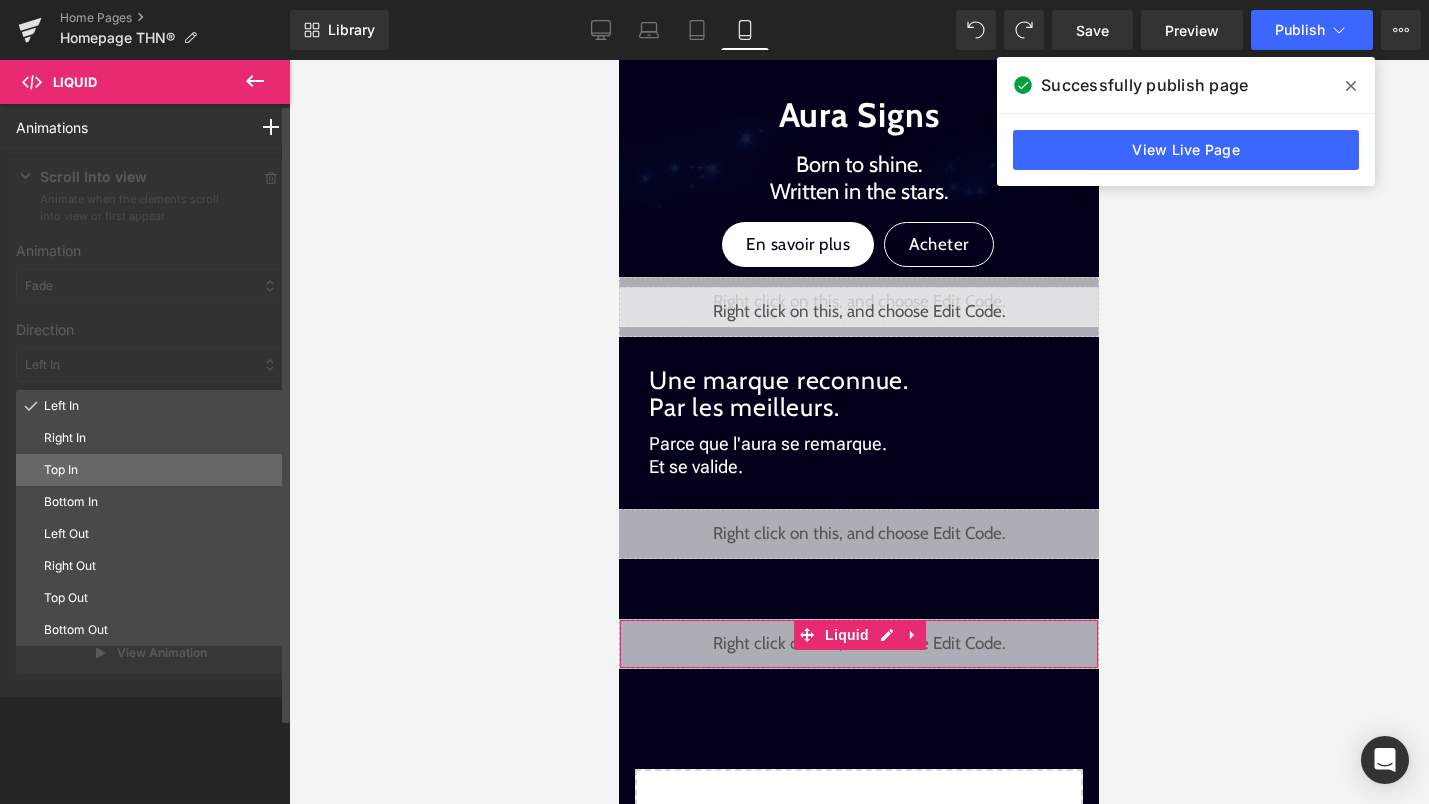 click on "Top In" at bounding box center [159, 470] 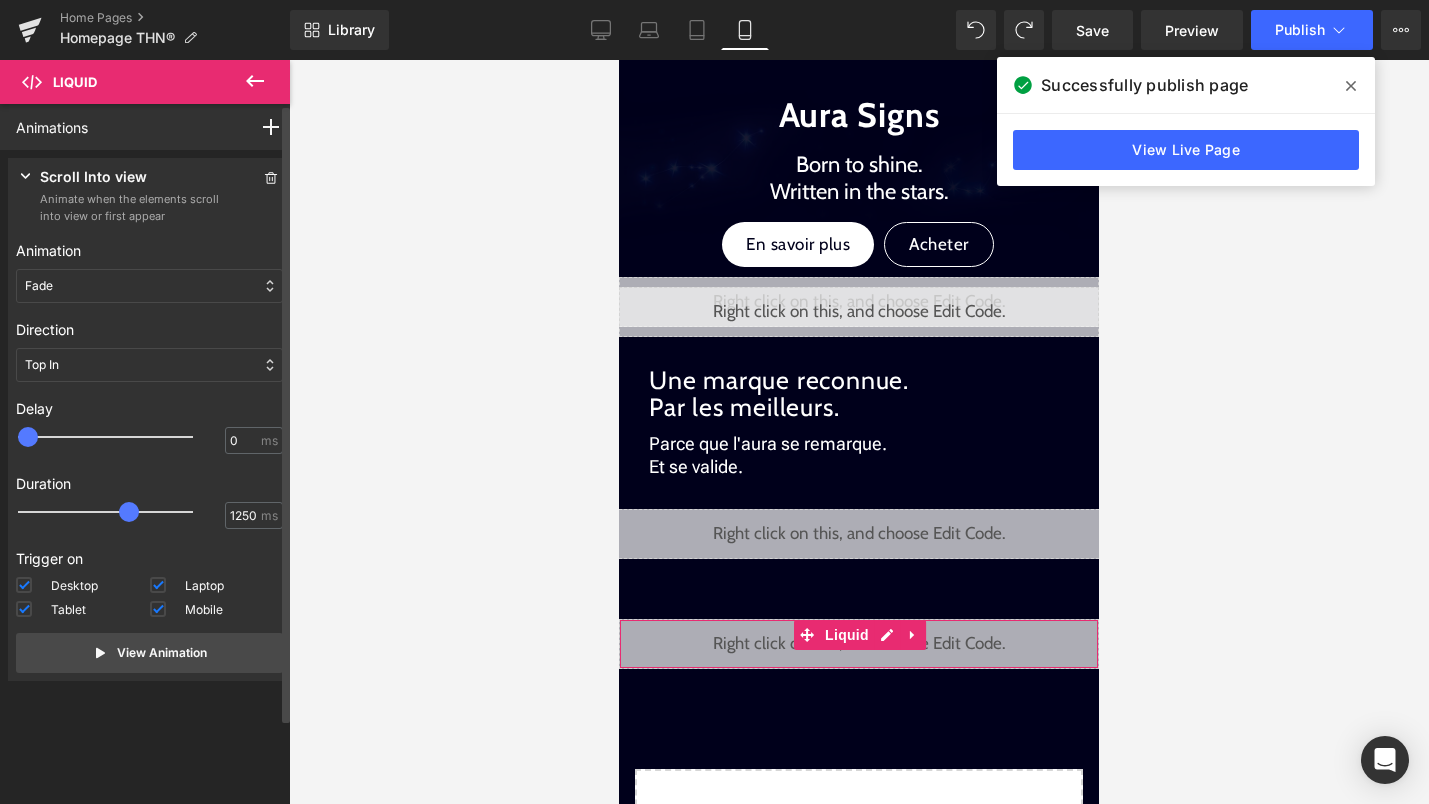 type on "1300" 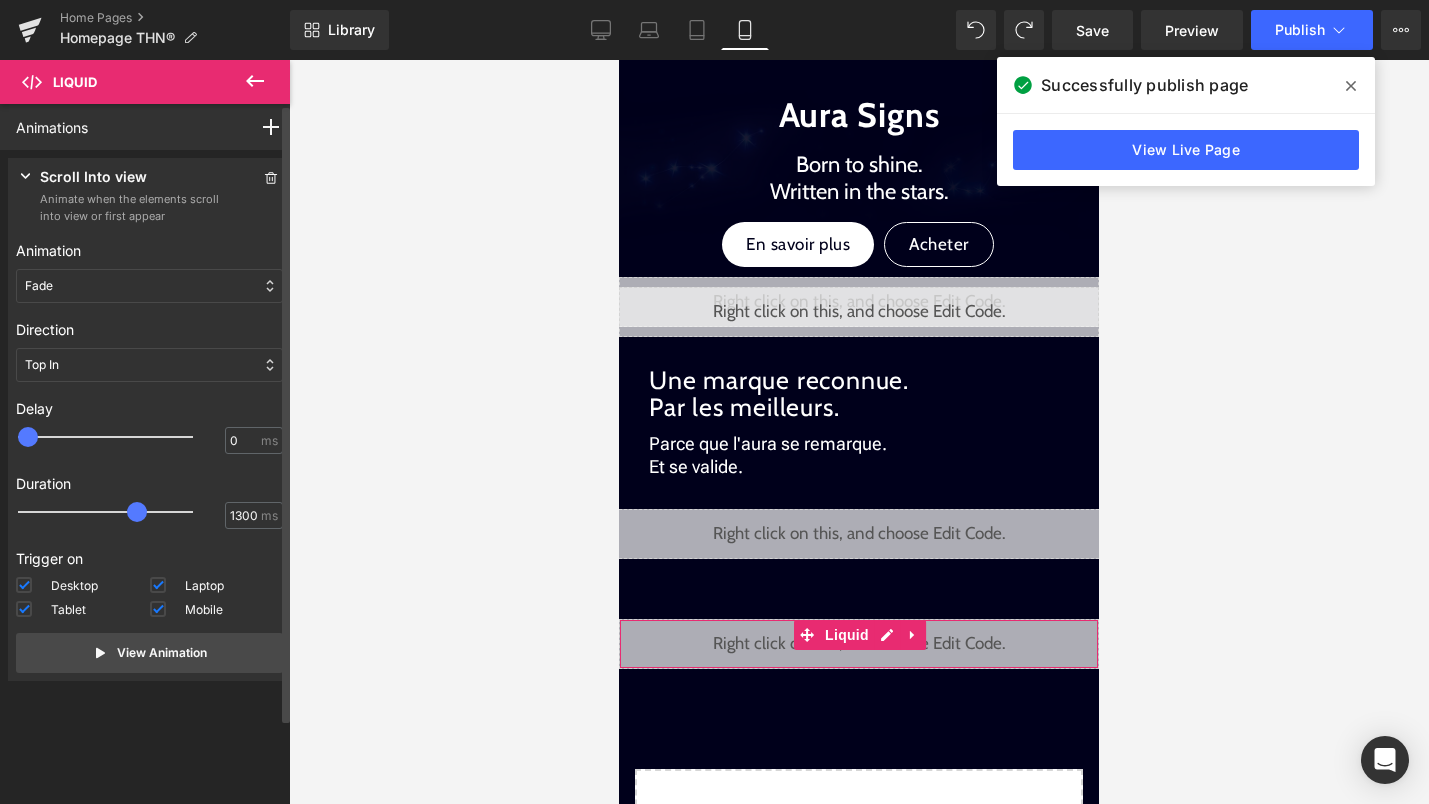 drag, startPoint x: 69, startPoint y: 507, endPoint x: 142, endPoint y: 507, distance: 73 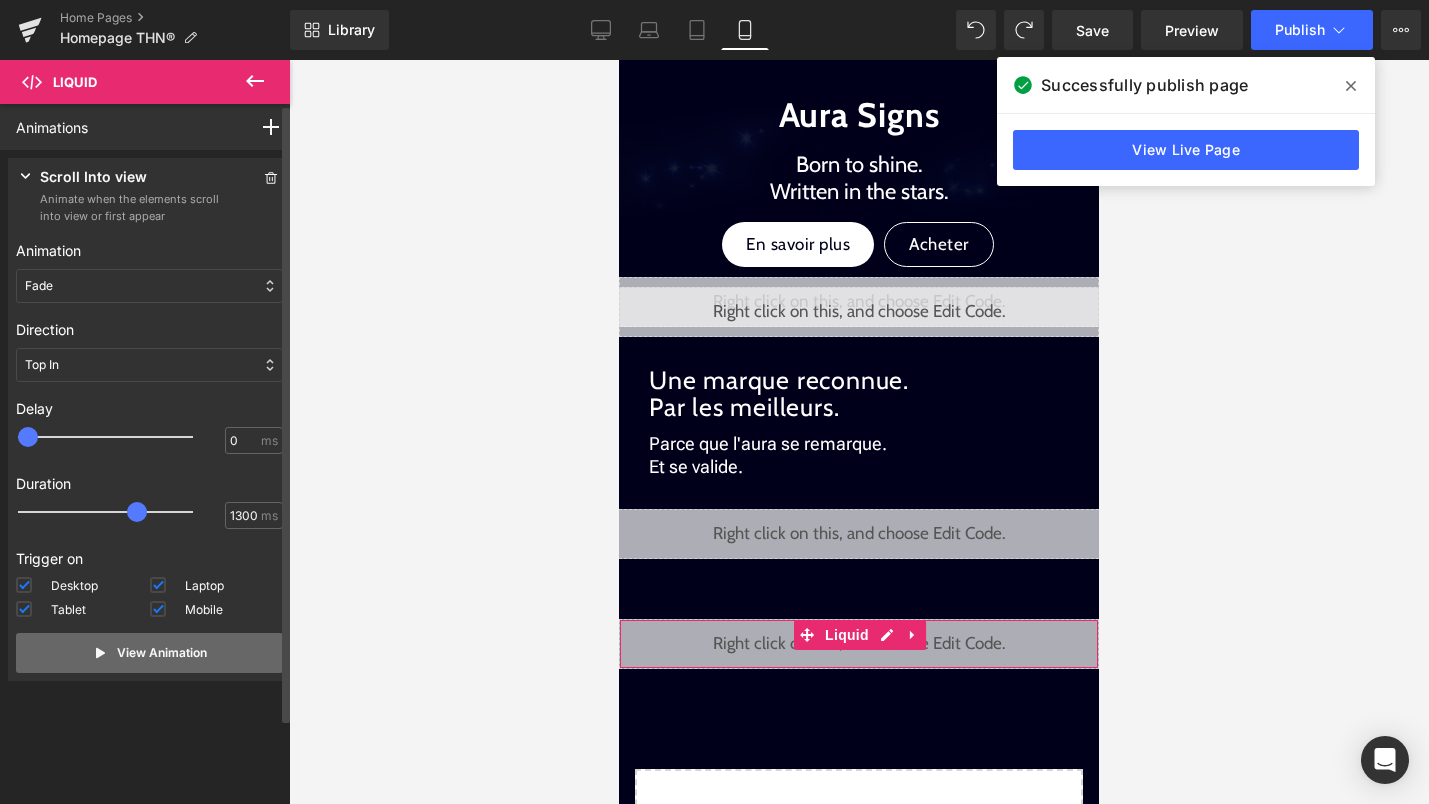 click on "View Animation" at bounding box center [162, 653] 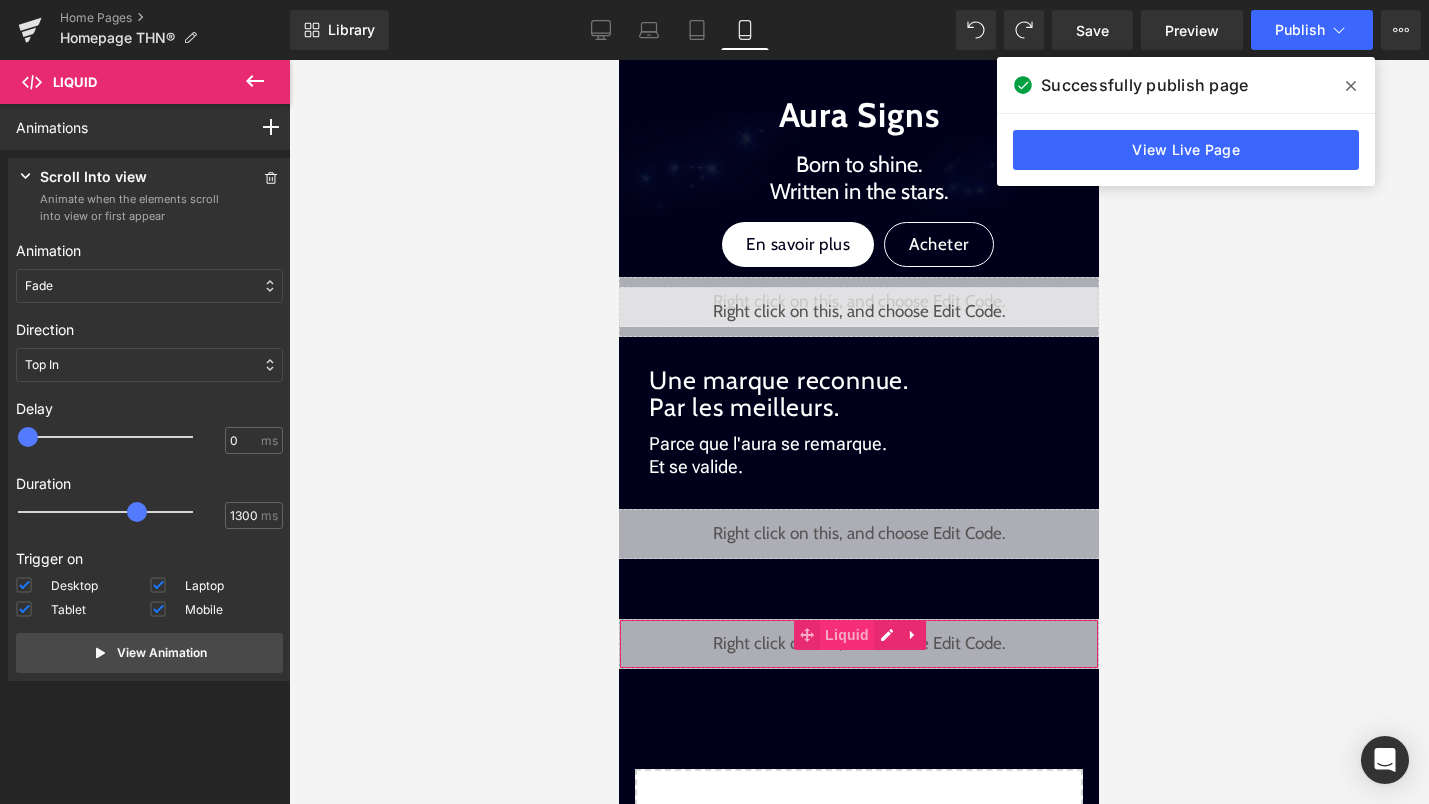 click on "Liquid" at bounding box center (847, 635) 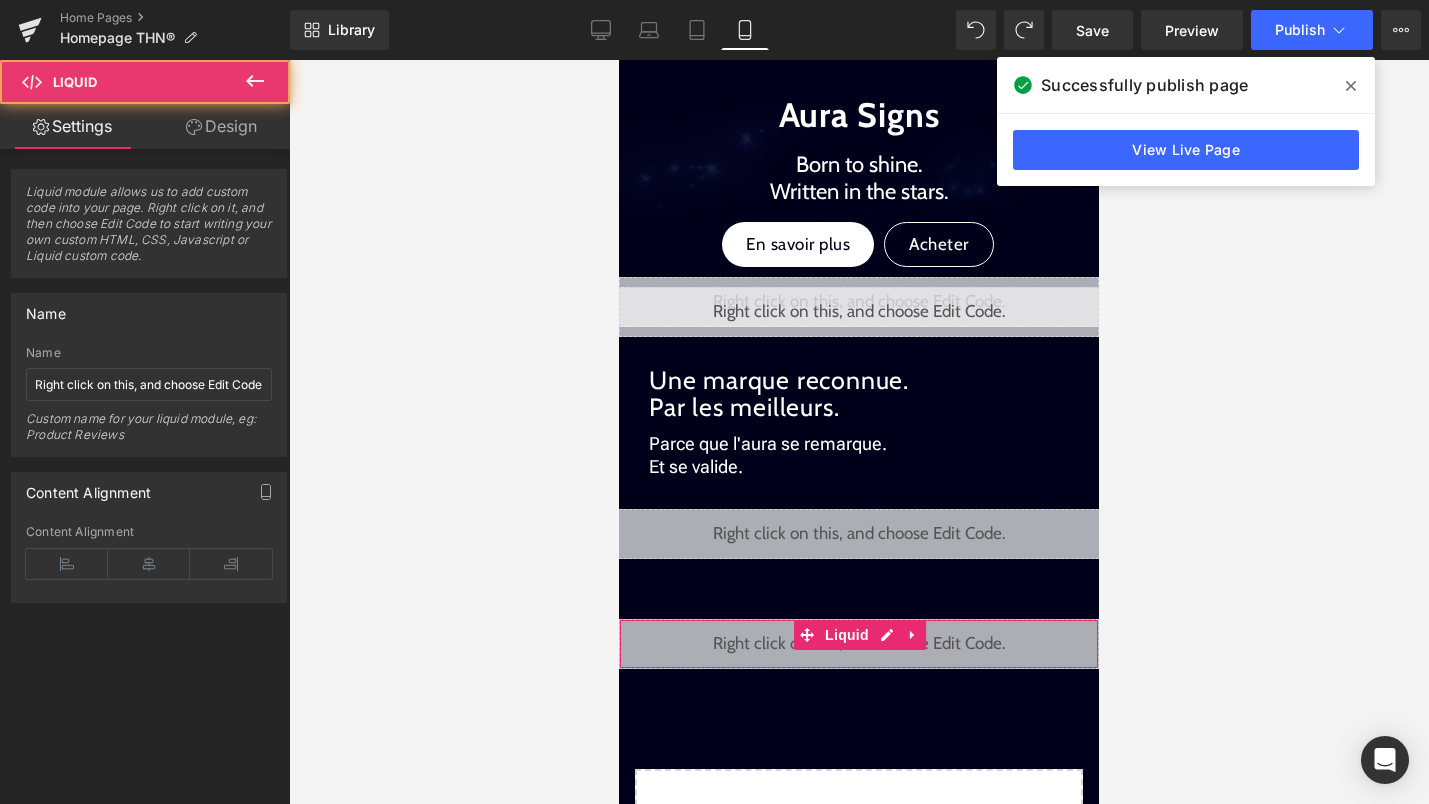 click on "Design" at bounding box center [221, 126] 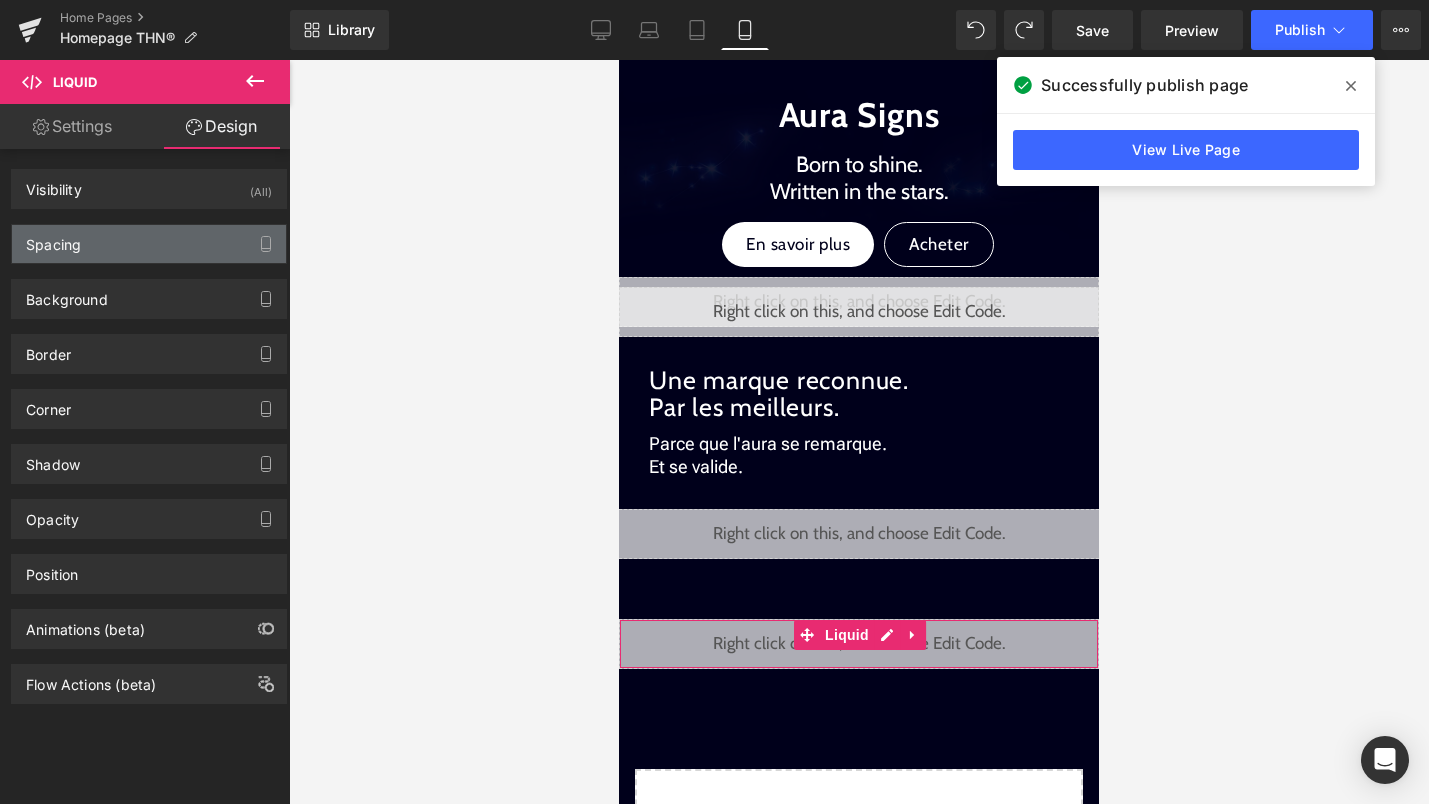click on "Spacing" at bounding box center (149, 244) 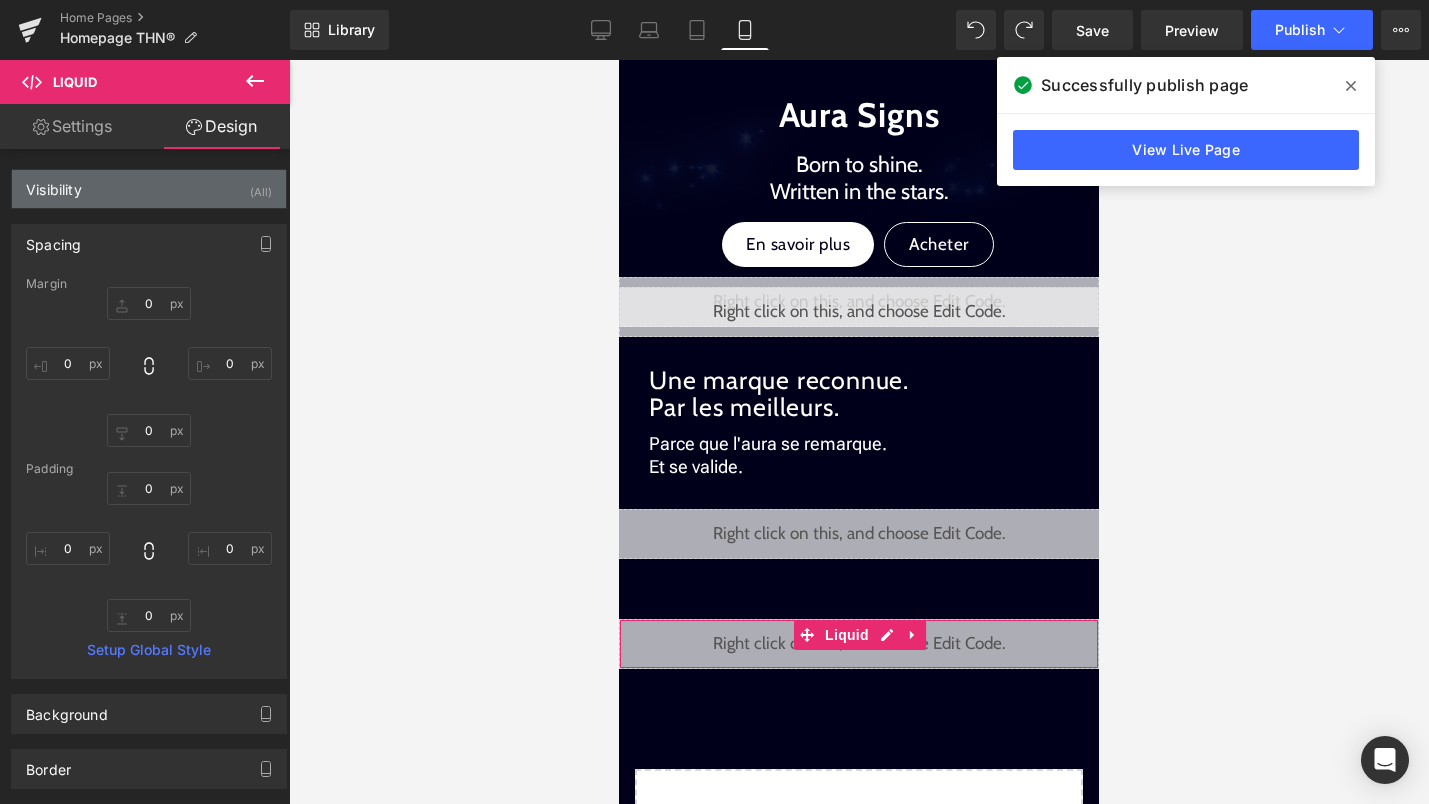 click on "Visibility
(All)" at bounding box center [149, 189] 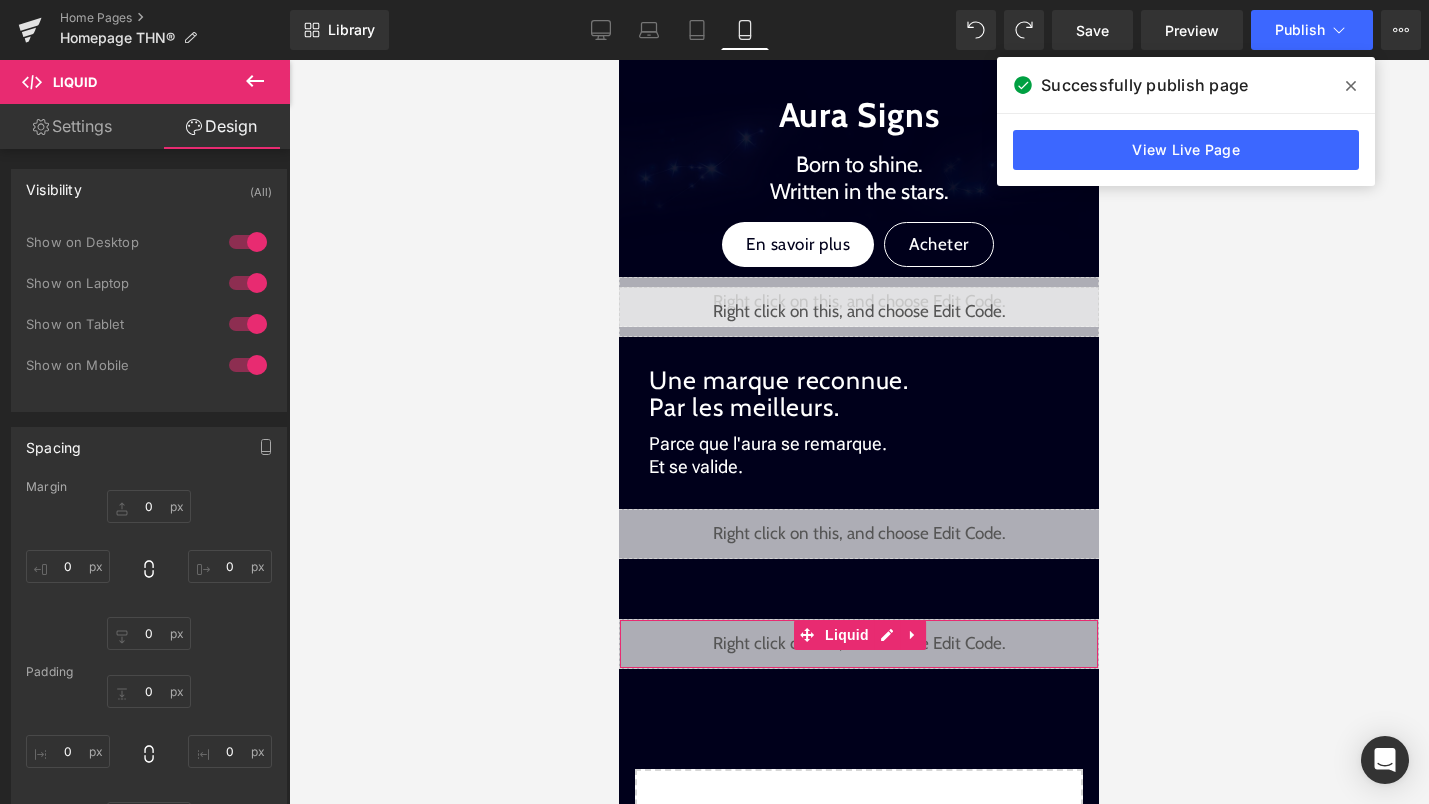 click at bounding box center [248, 242] 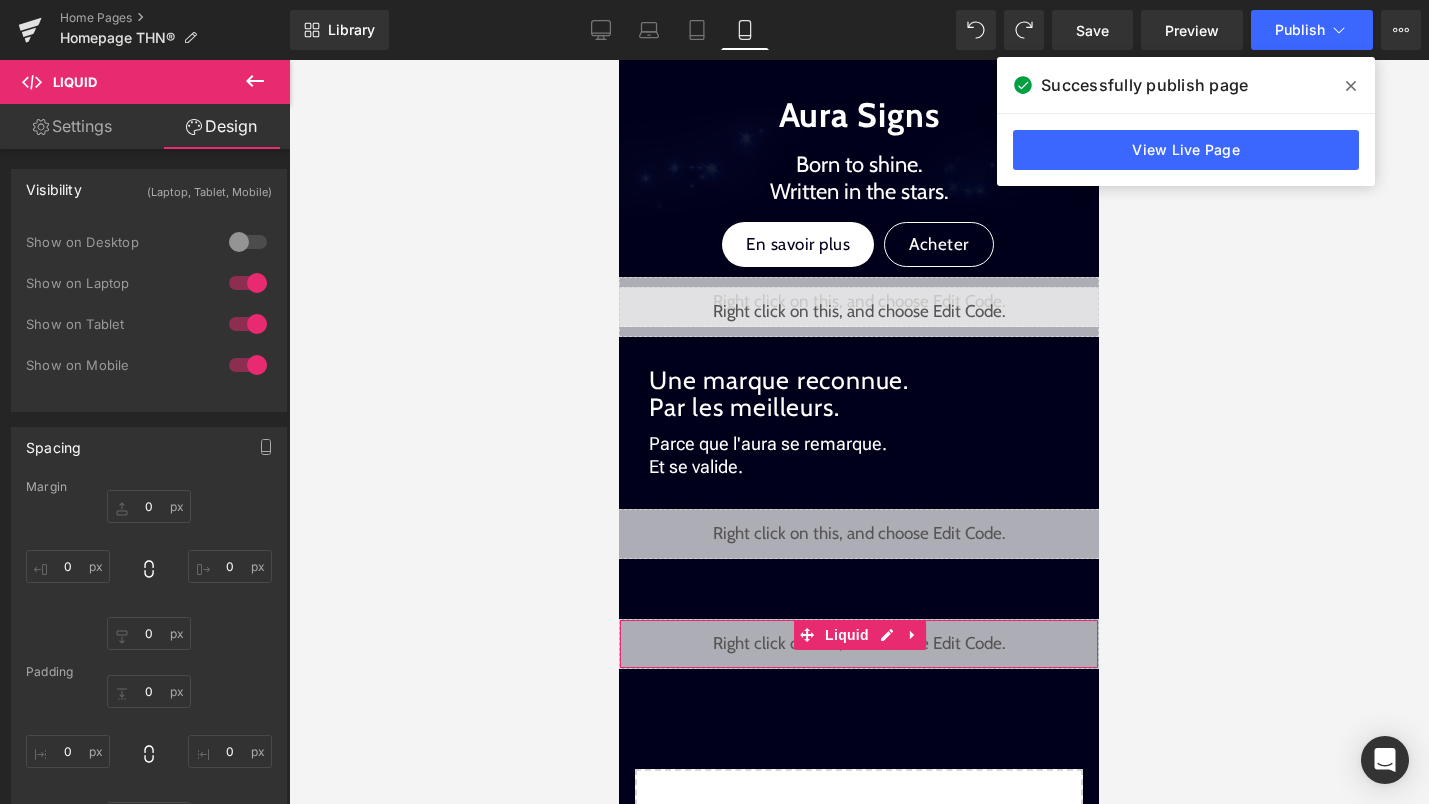 click at bounding box center (248, 283) 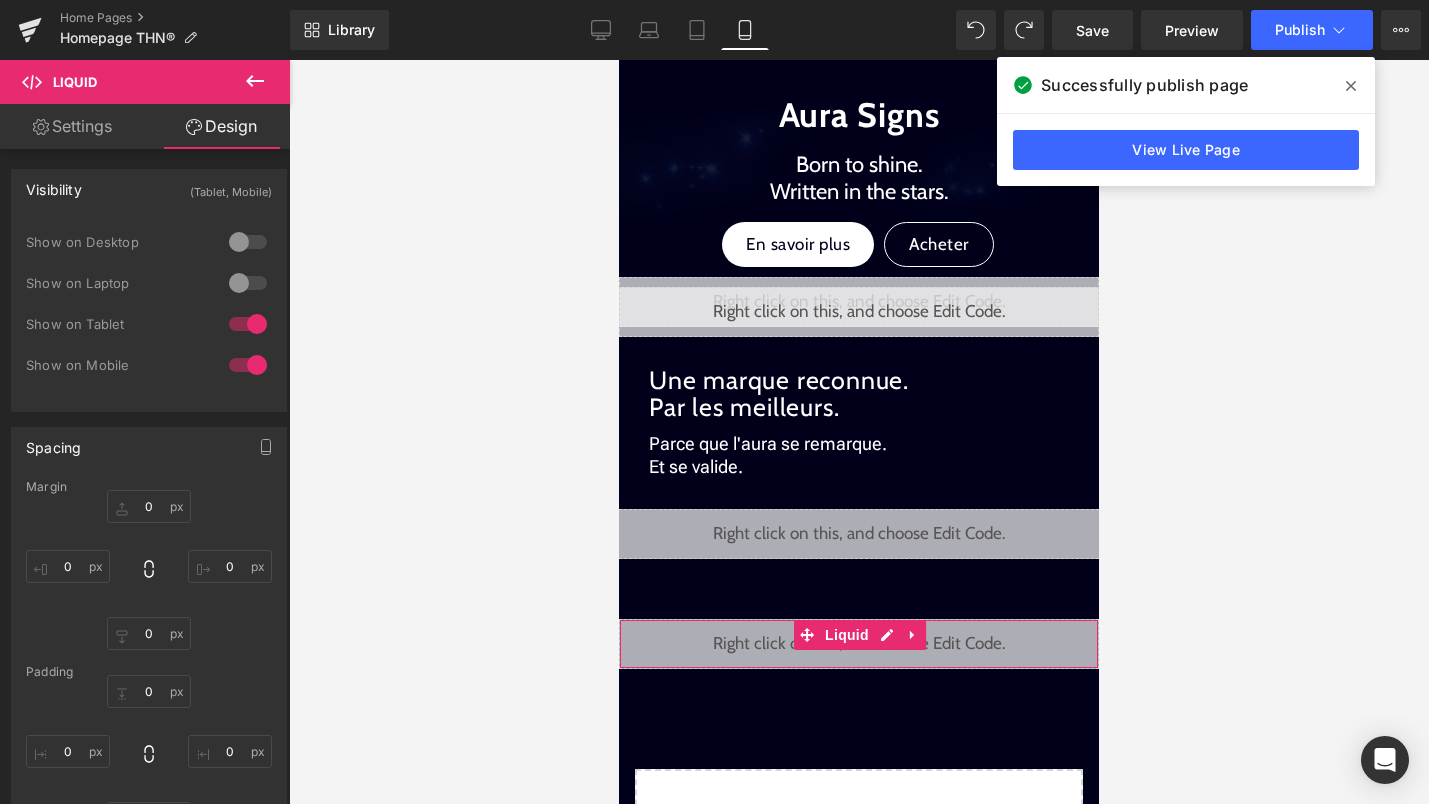 click at bounding box center (248, 324) 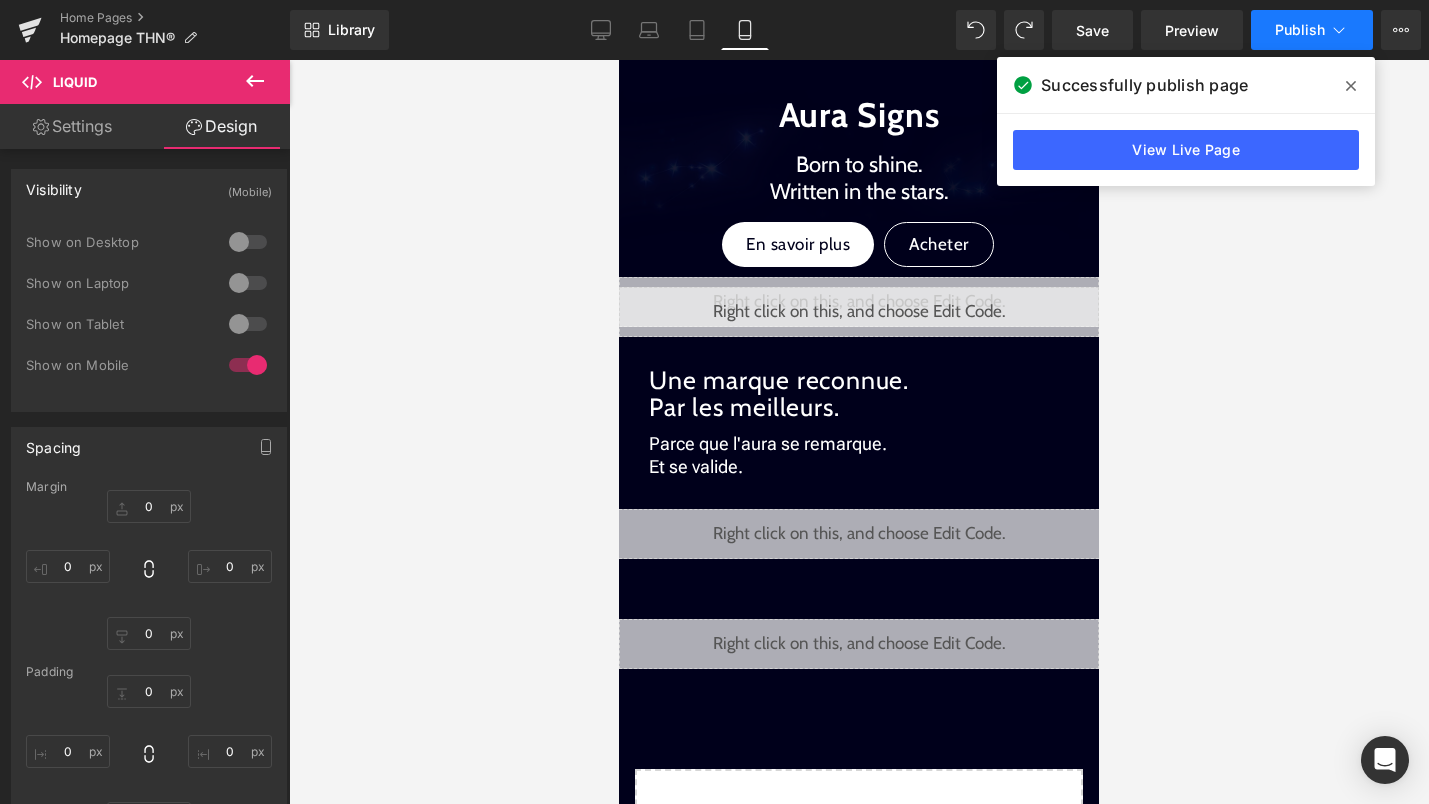 click on "Publish" at bounding box center [1300, 30] 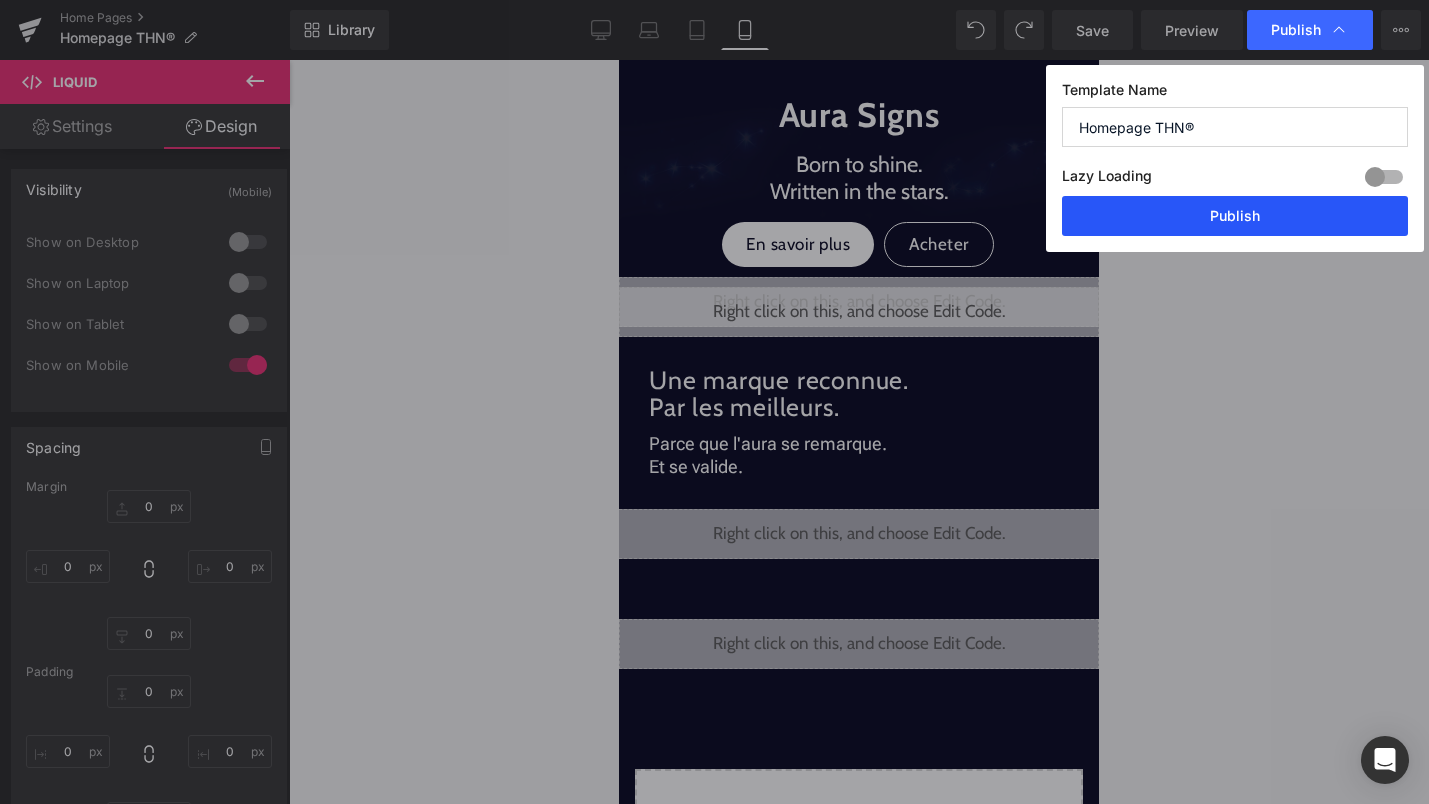 click on "Publish" at bounding box center [1235, 216] 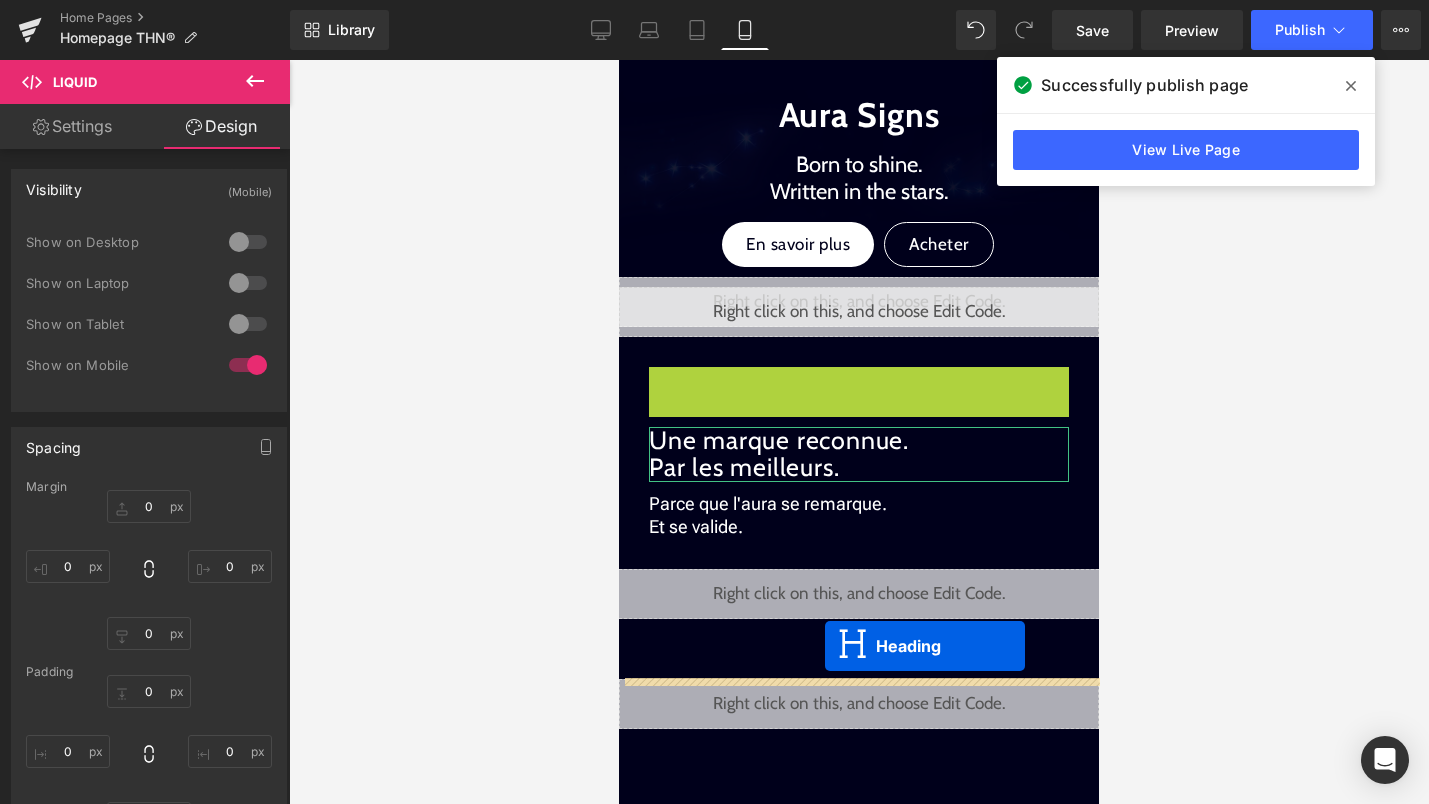 drag, startPoint x: 839, startPoint y: 397, endPoint x: 825, endPoint y: 646, distance: 249.39326 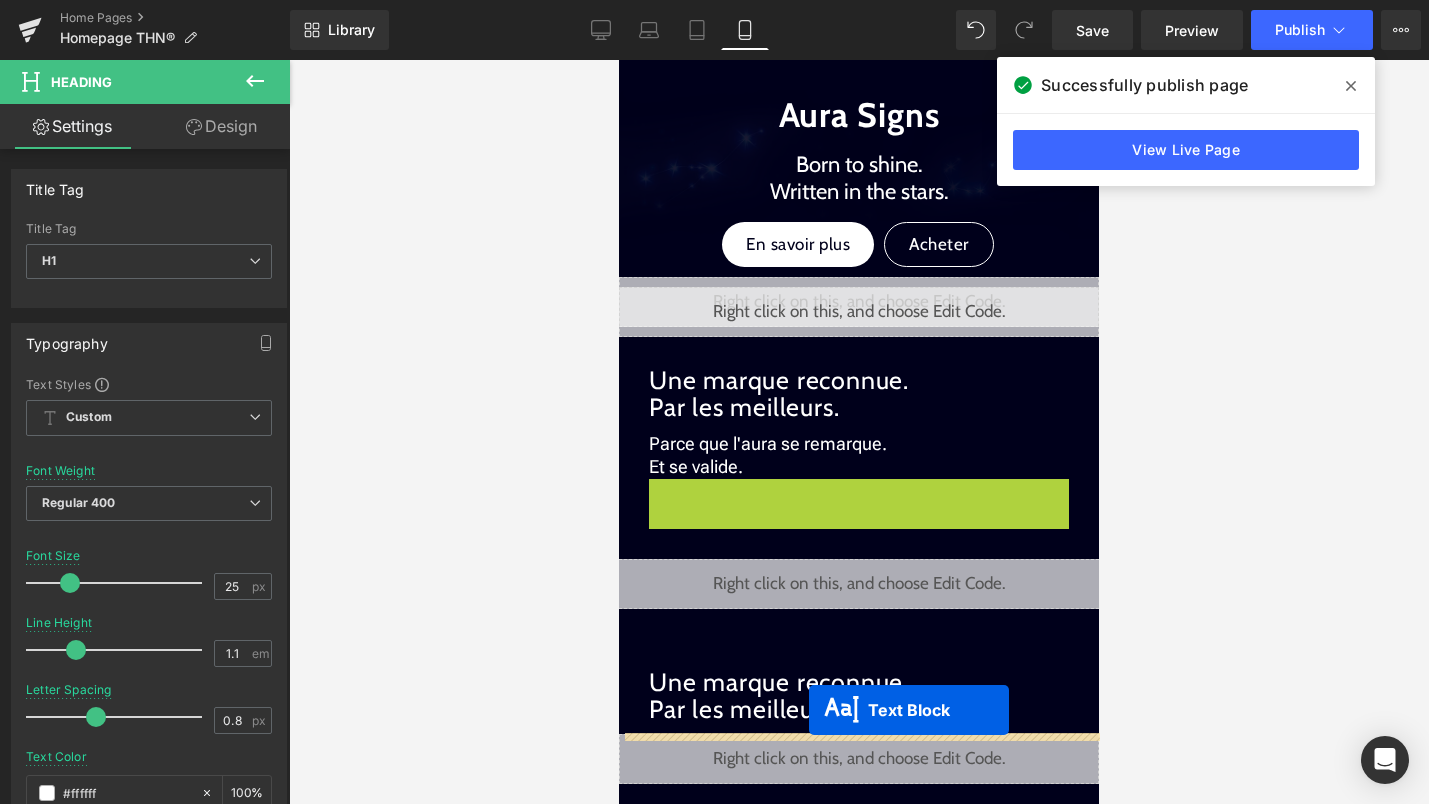 drag, startPoint x: 822, startPoint y: 501, endPoint x: 809, endPoint y: 710, distance: 209.40392 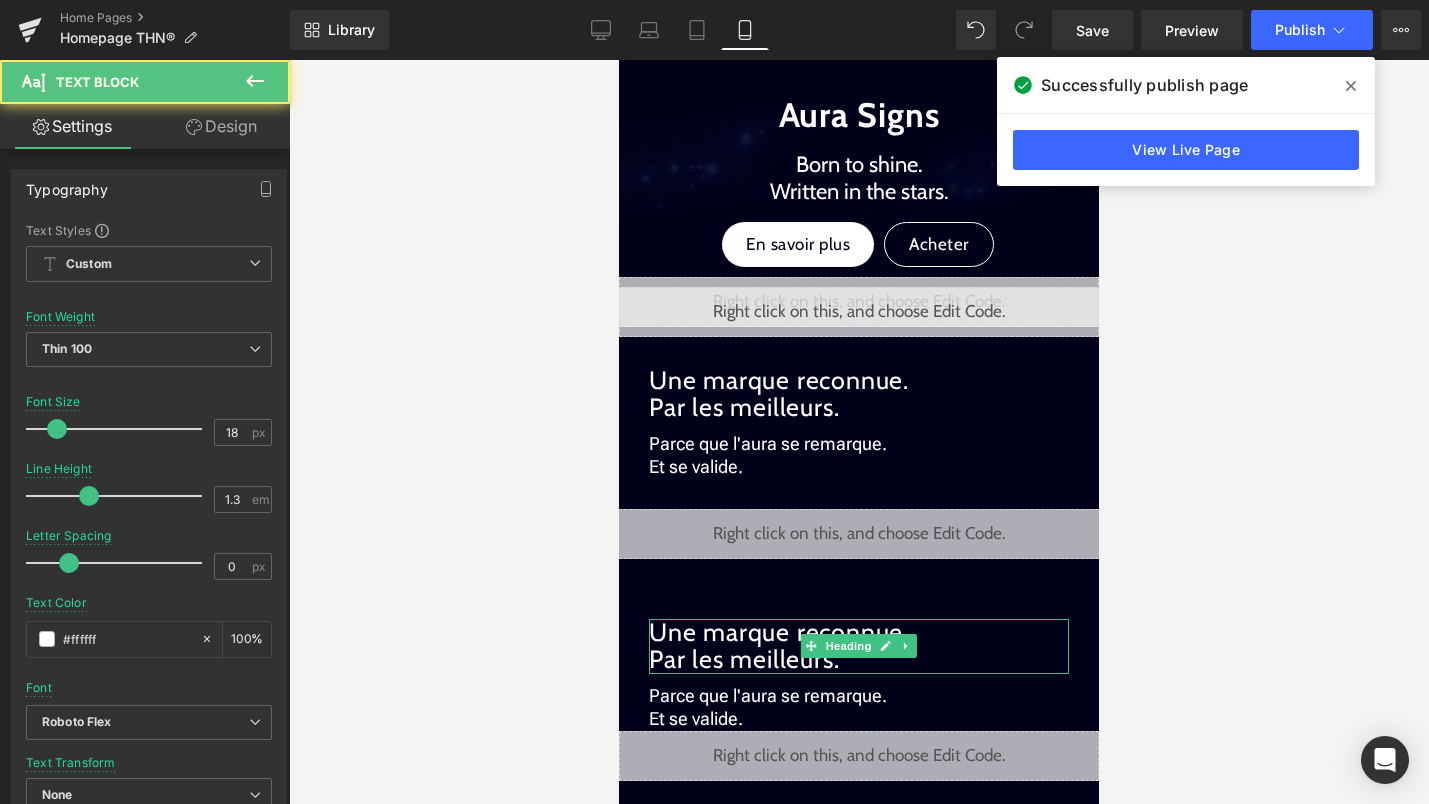 click on "Une marque reconnue. Par les meilleurs." at bounding box center (859, 646) 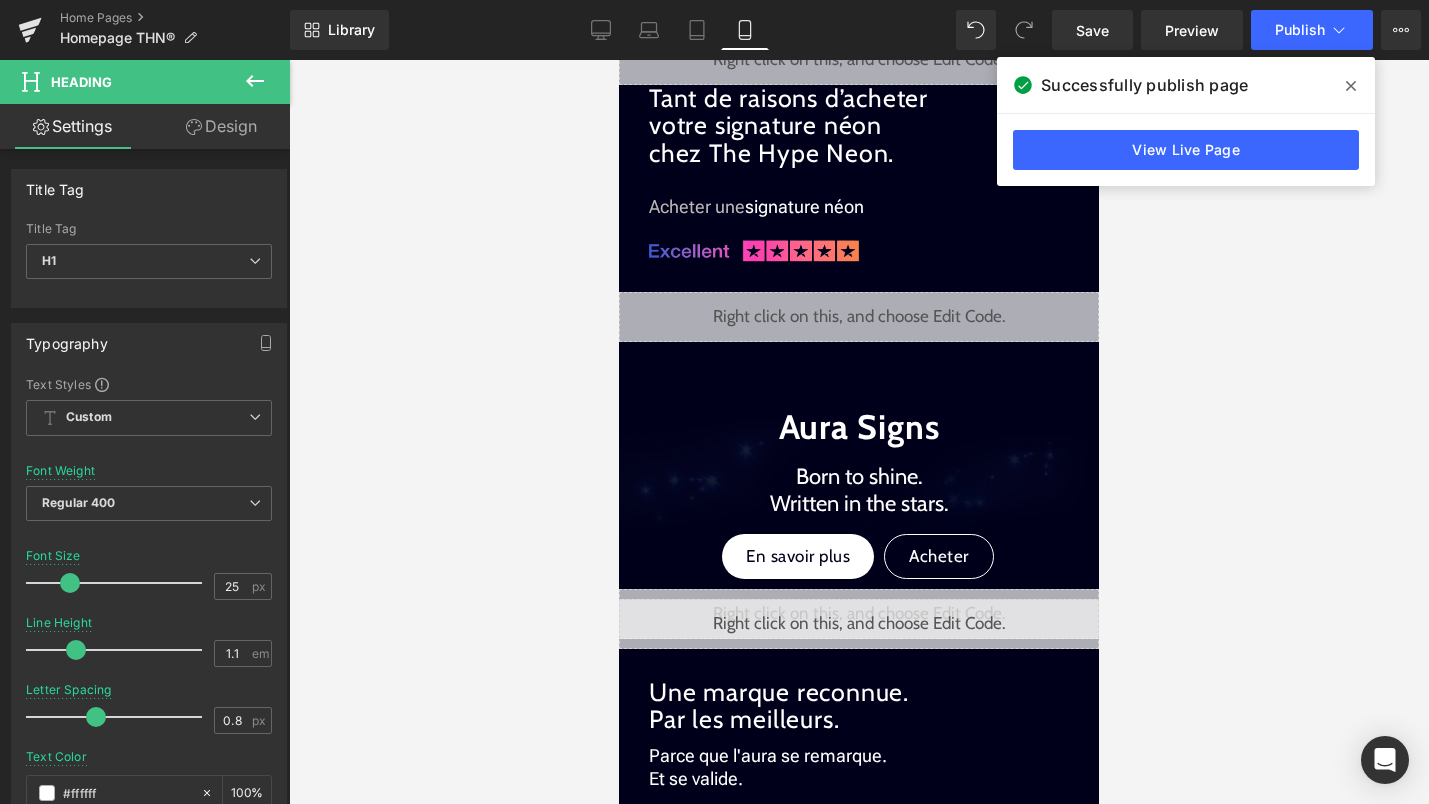 scroll, scrollTop: 1379, scrollLeft: 0, axis: vertical 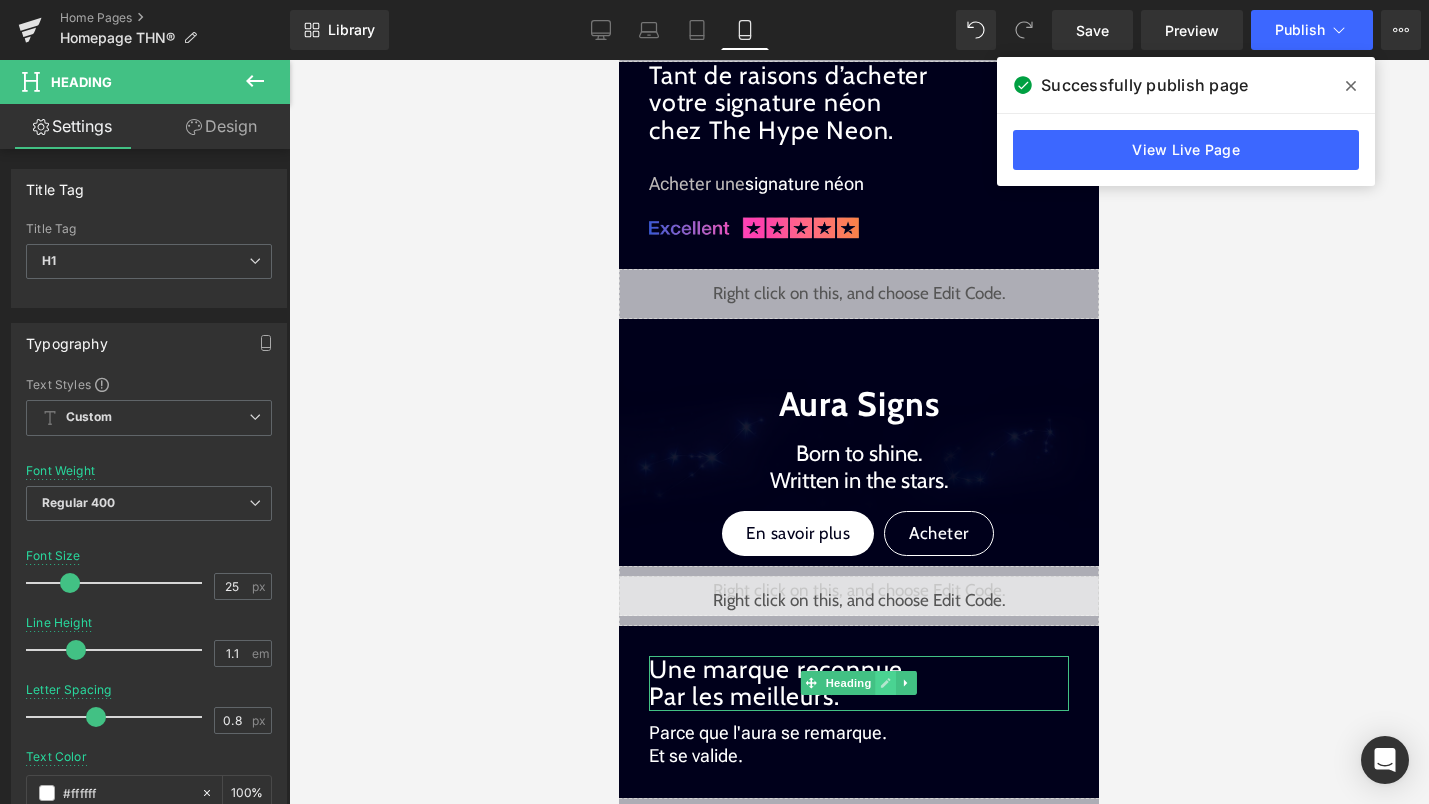click 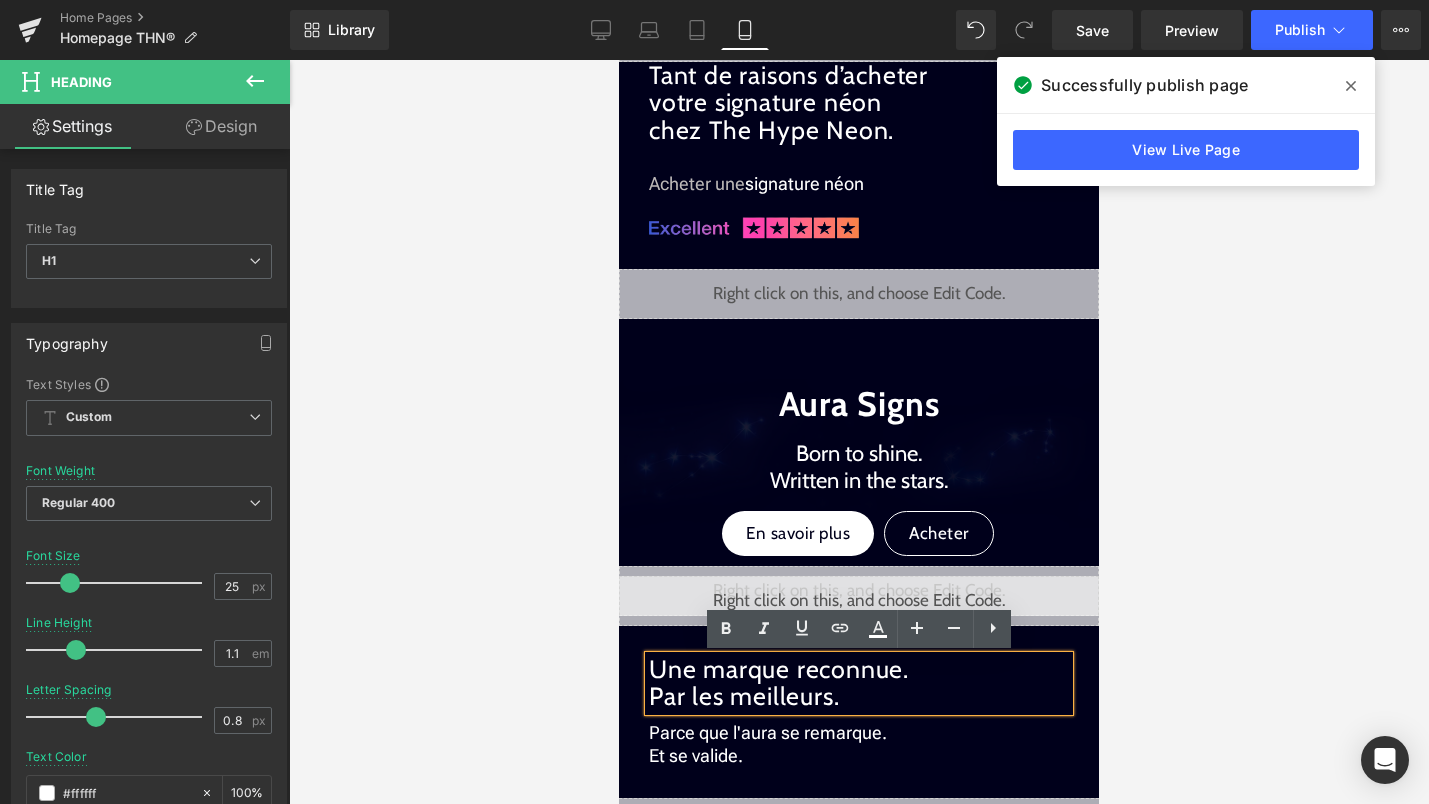 drag, startPoint x: 847, startPoint y: 698, endPoint x: 658, endPoint y: 678, distance: 190.05525 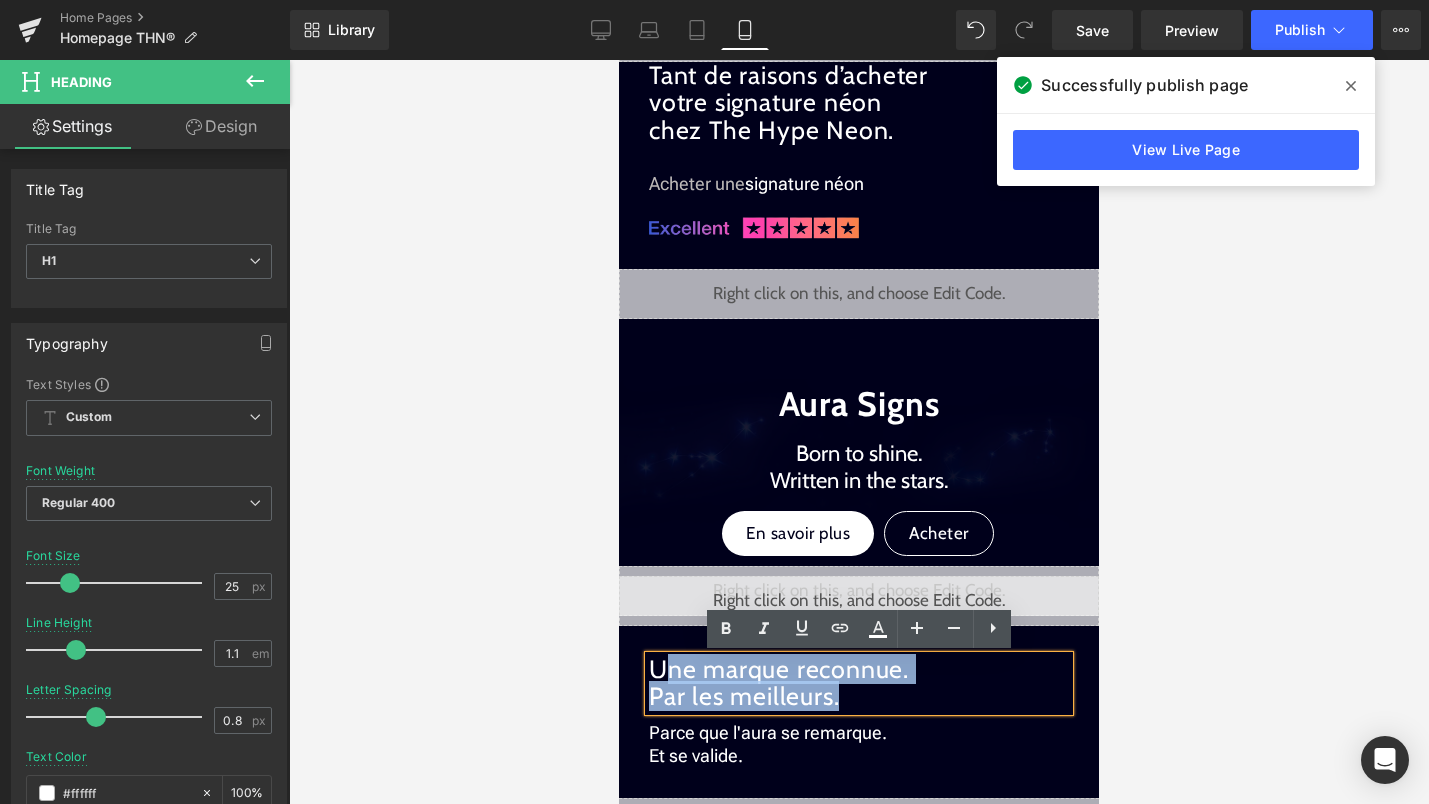 type 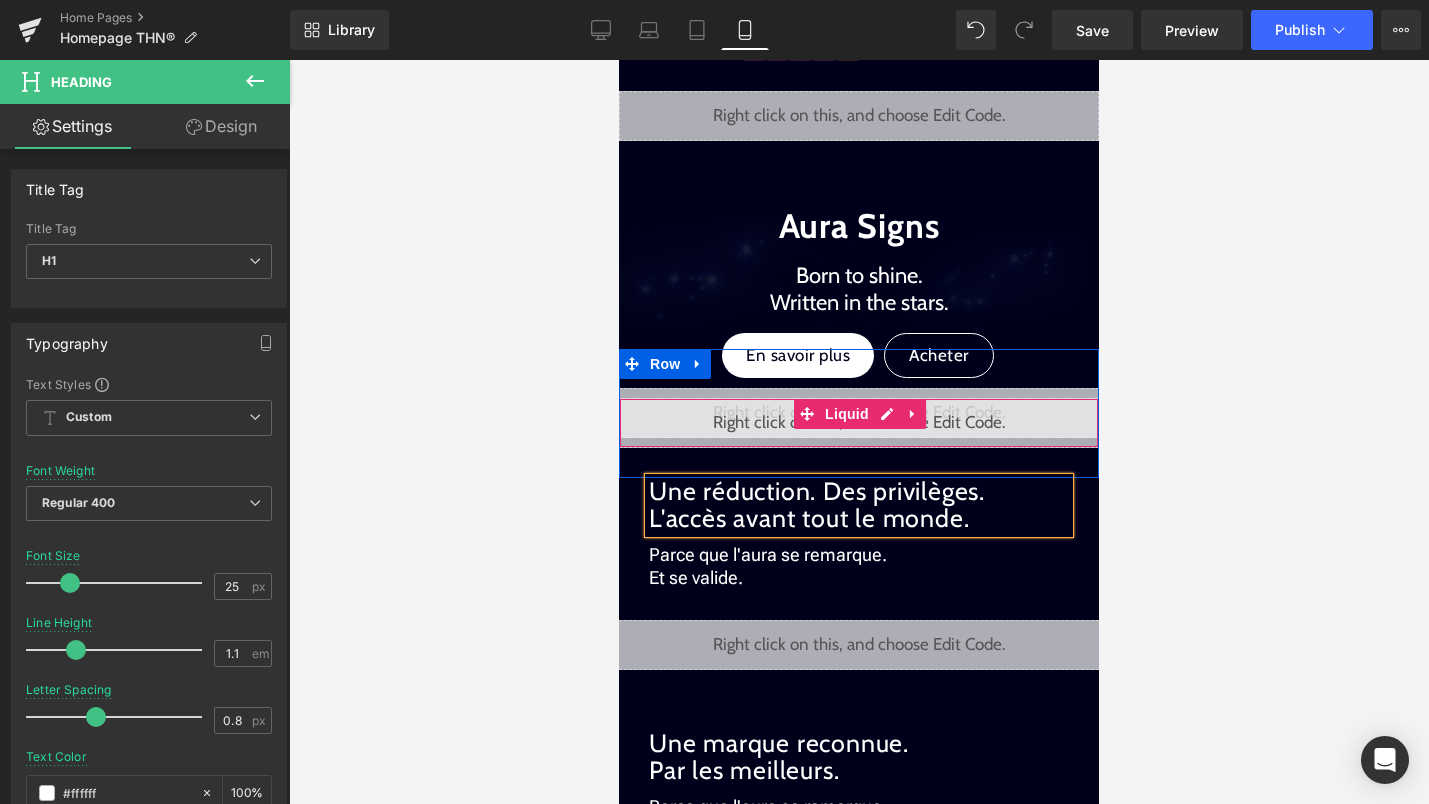 scroll, scrollTop: 1559, scrollLeft: 0, axis: vertical 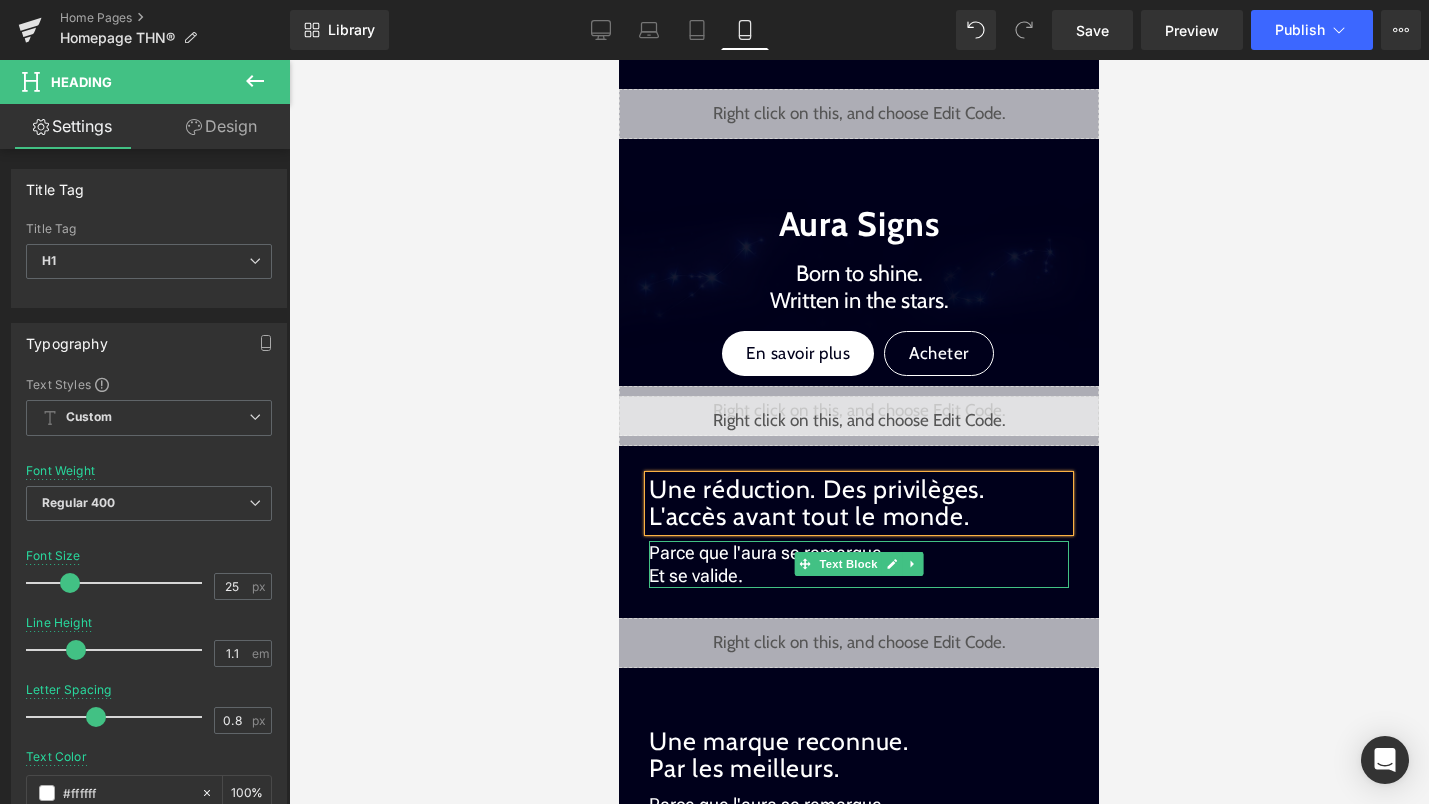 click on "Parce que l'aura se remarque.  Et se valide." at bounding box center [859, 564] 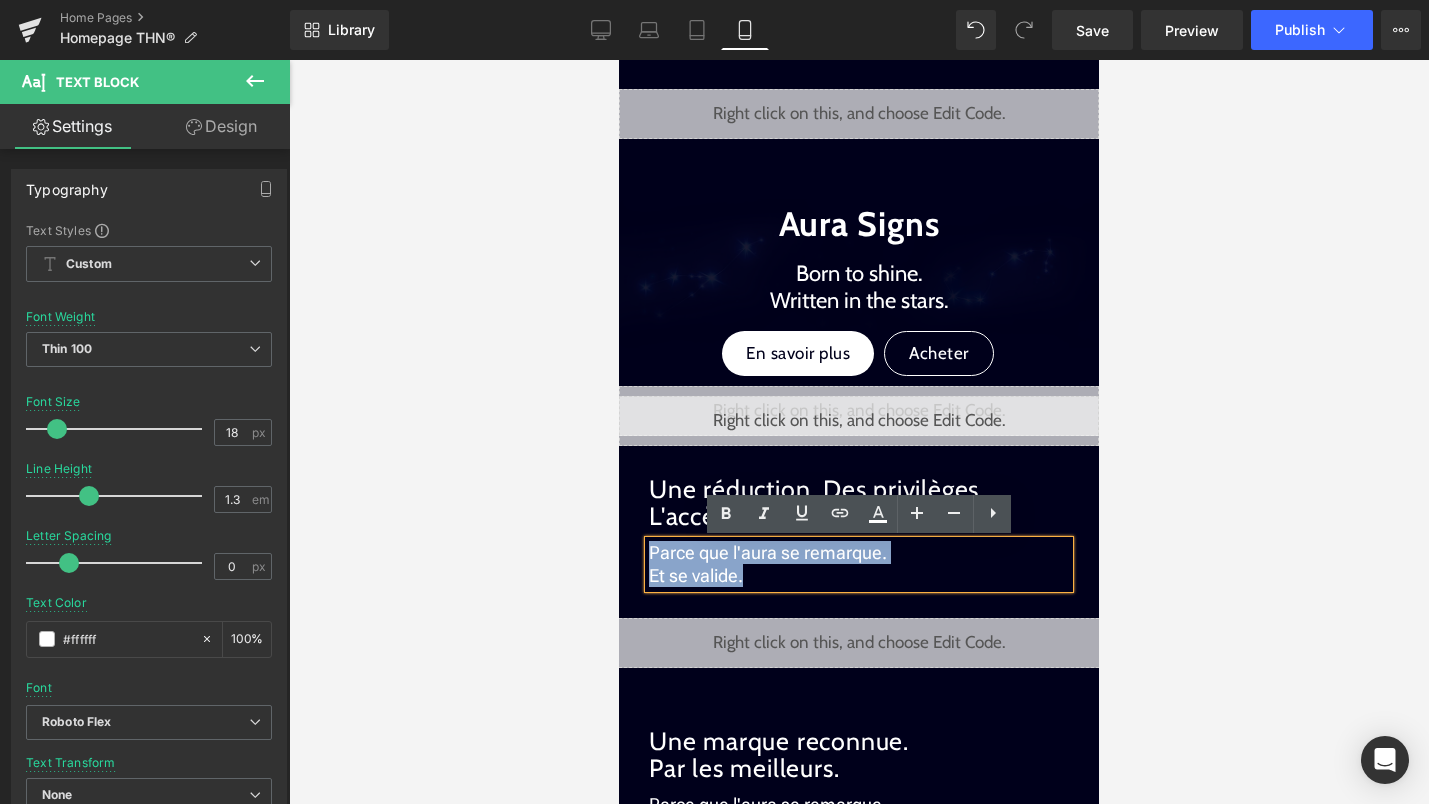 drag, startPoint x: 751, startPoint y: 572, endPoint x: 643, endPoint y: 552, distance: 109.83624 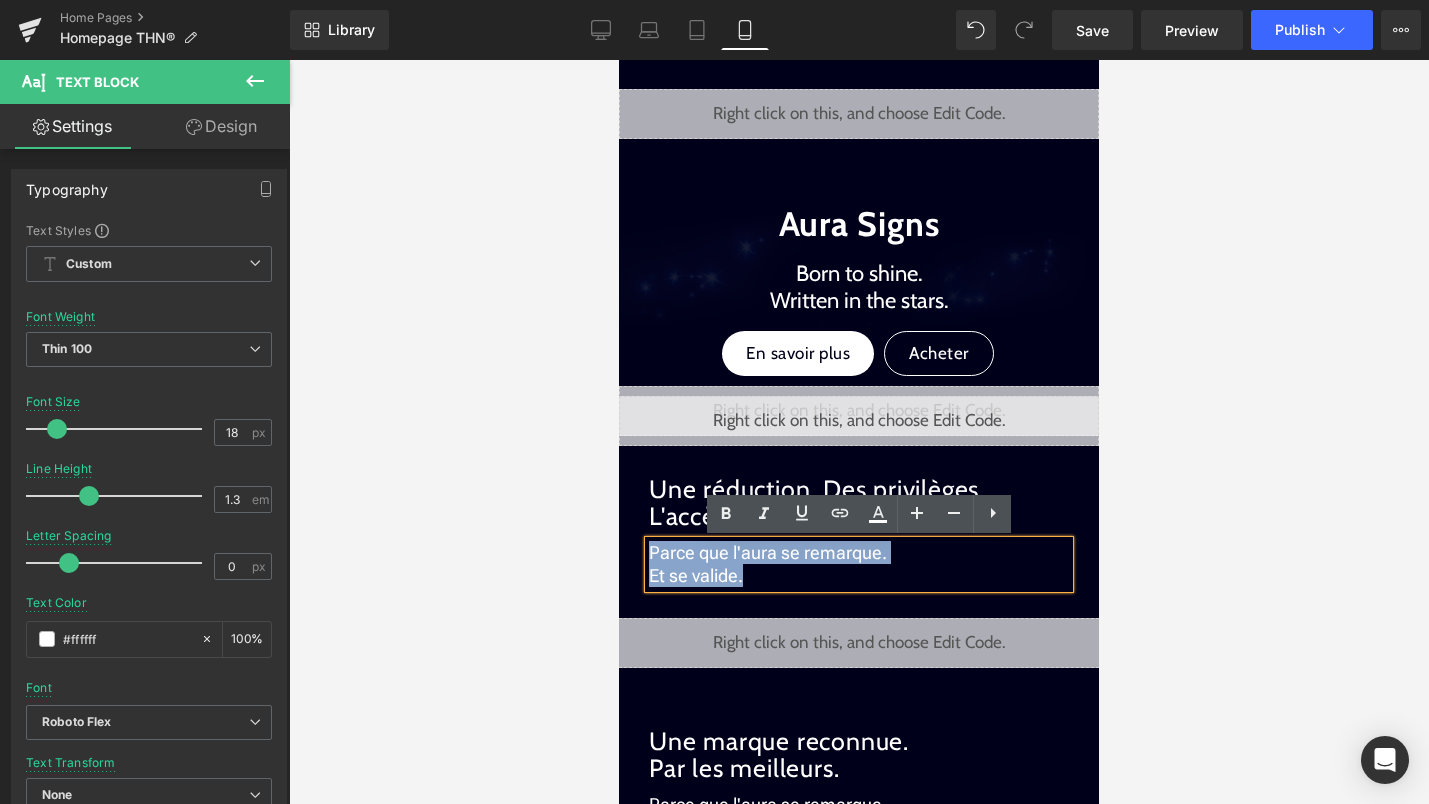 click on "Image Liquid Infinite Aura Text Block Got aura. All eyes on you . Text Block Créer mon néon Button Row Liquid Row Présence marquée. Aura révélée. Heading Plus qu’un éclairage. Une déclaration de qui vous êtes. Text Block Liquid The Hype Neon transforme la lumière en language visuel. Chaque création révèle votre unicité et fait rayonner ce que vous incarnez. Une présence inoubliable, un style affirmé. Text Block Pensés comme des objets-signatures, nos néons amplifient ce que vous dégagez dès qu’ils s’allument. Chaque détail compte : l’intensité, la courbe, la couleur. Rien n’est laissé au hasard. Vous ne décorez pas. Vous affirmez. Text Block Liquid En savoir plus sur La Marque THN Text Block Liquid Une création conçue pour vous remarquer Text Block À partir de [PRICE] Text Block Liquid Liquid" at bounding box center [859, -115] 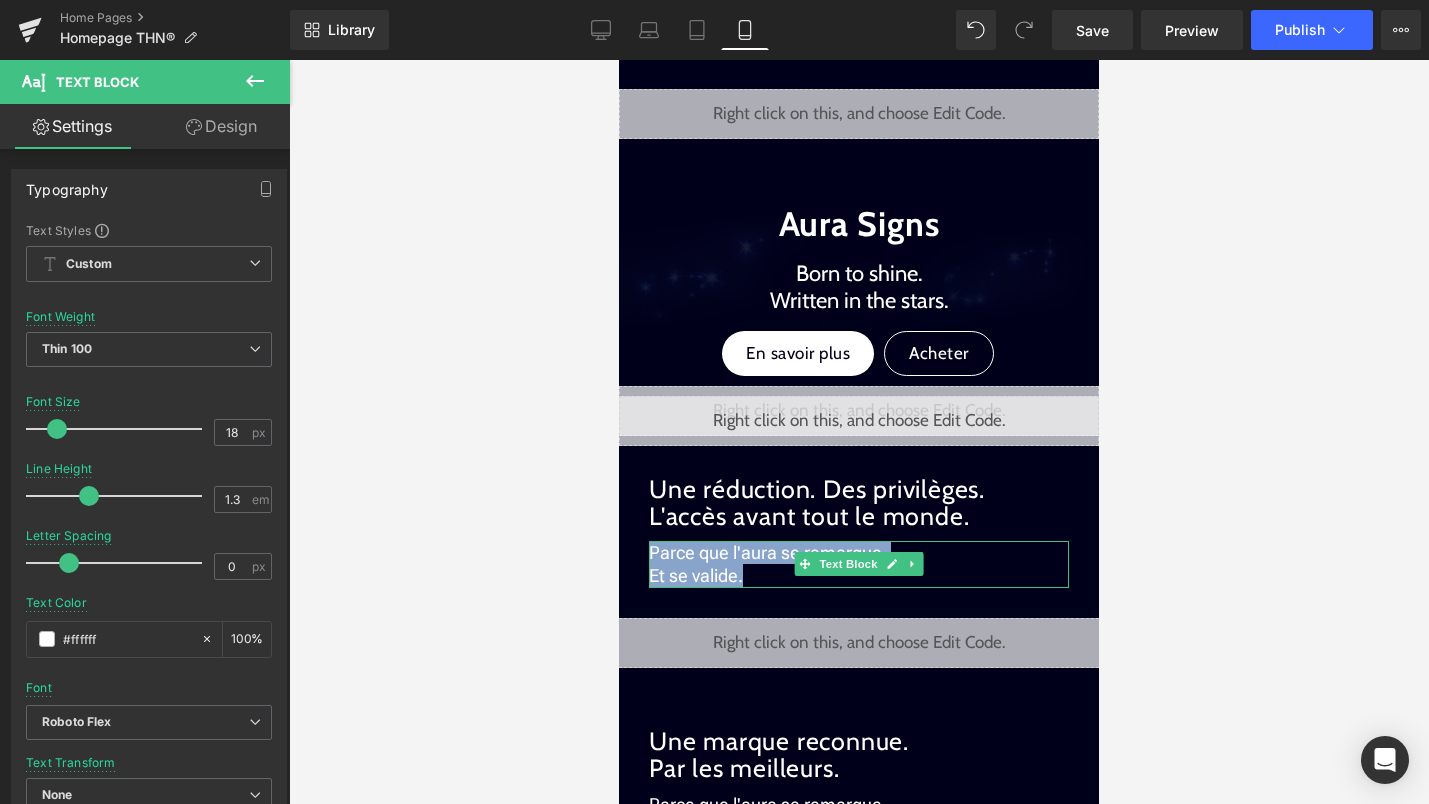 click on "Parce que l'aura se remarque.  Et se valide." at bounding box center [859, 564] 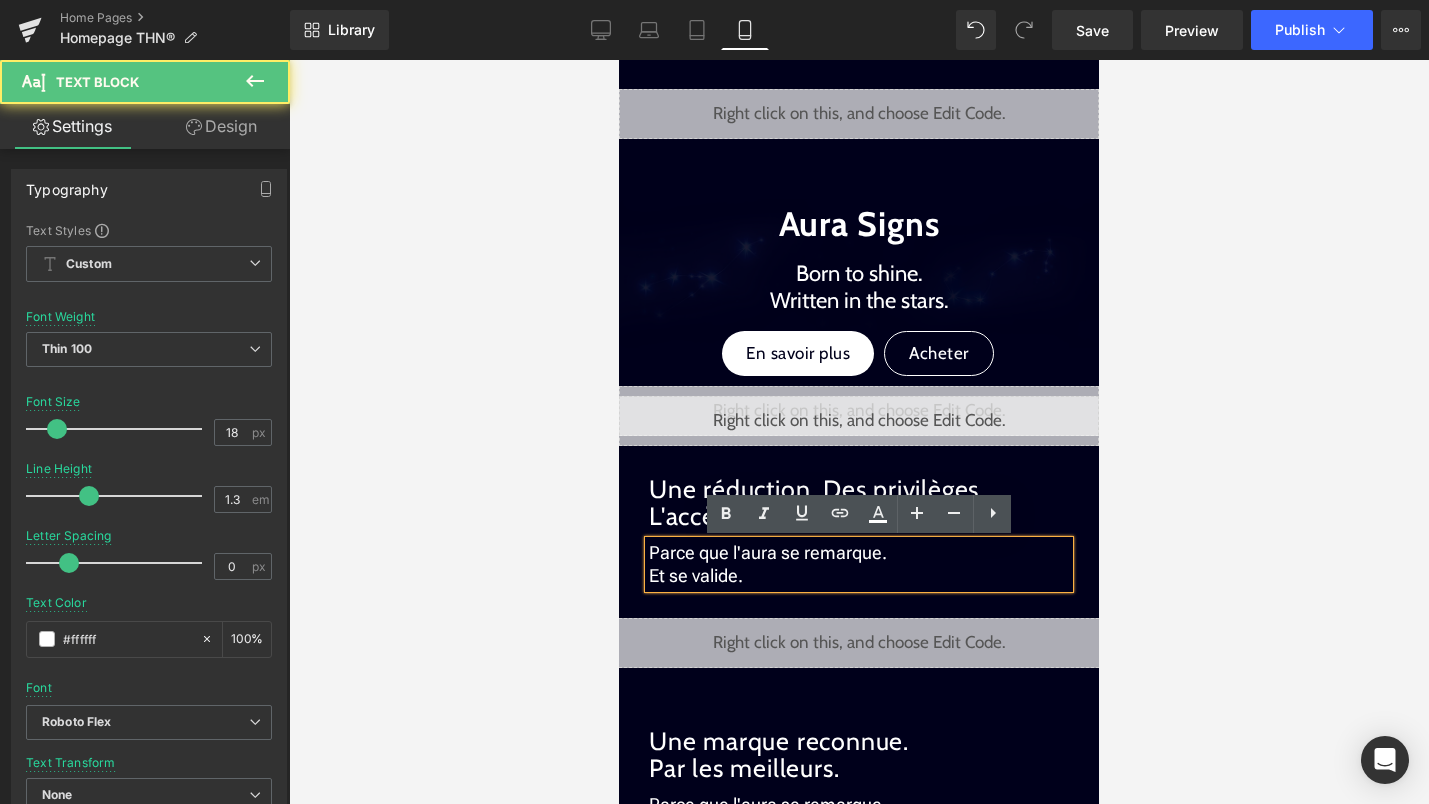 type 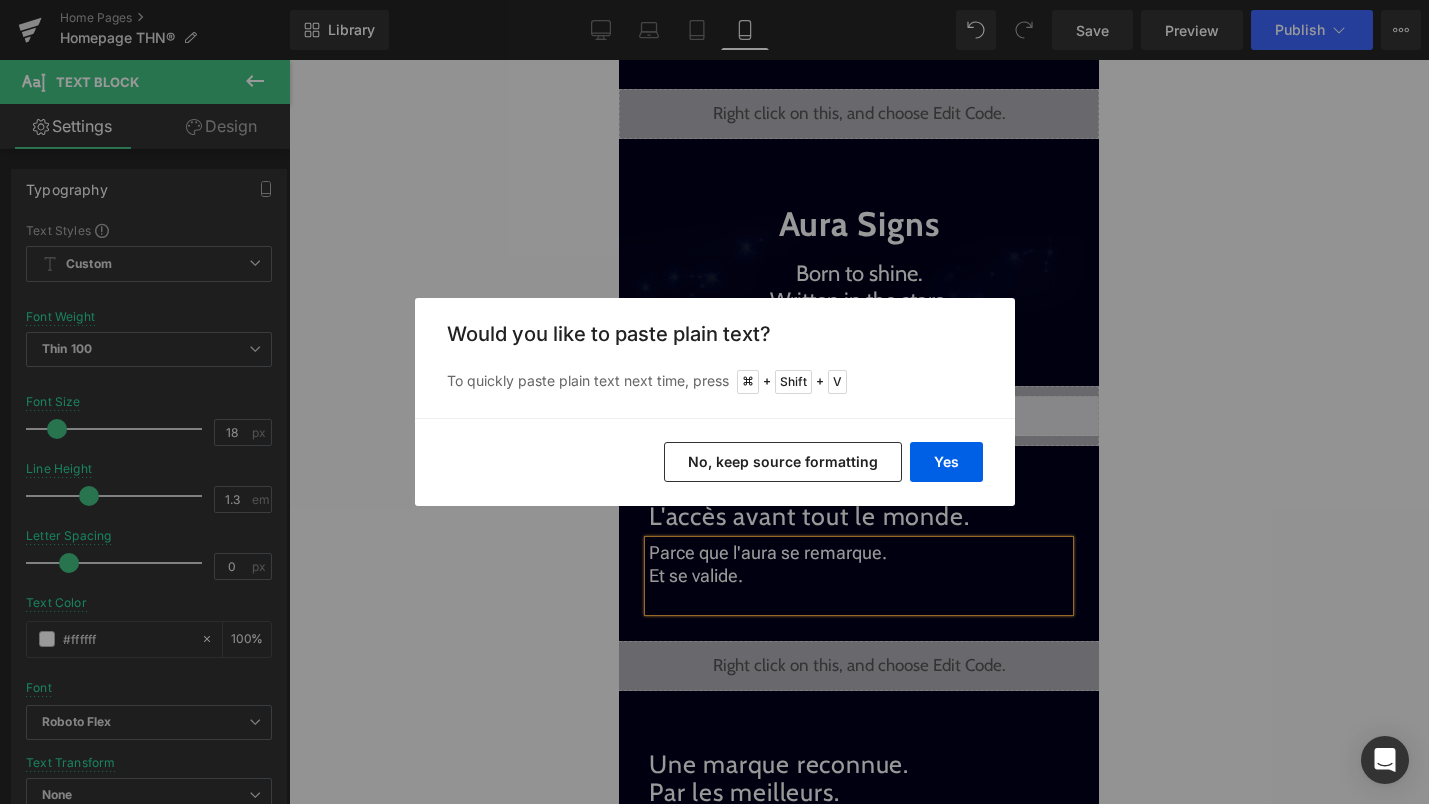click on "No, keep source formatting" at bounding box center (783, 462) 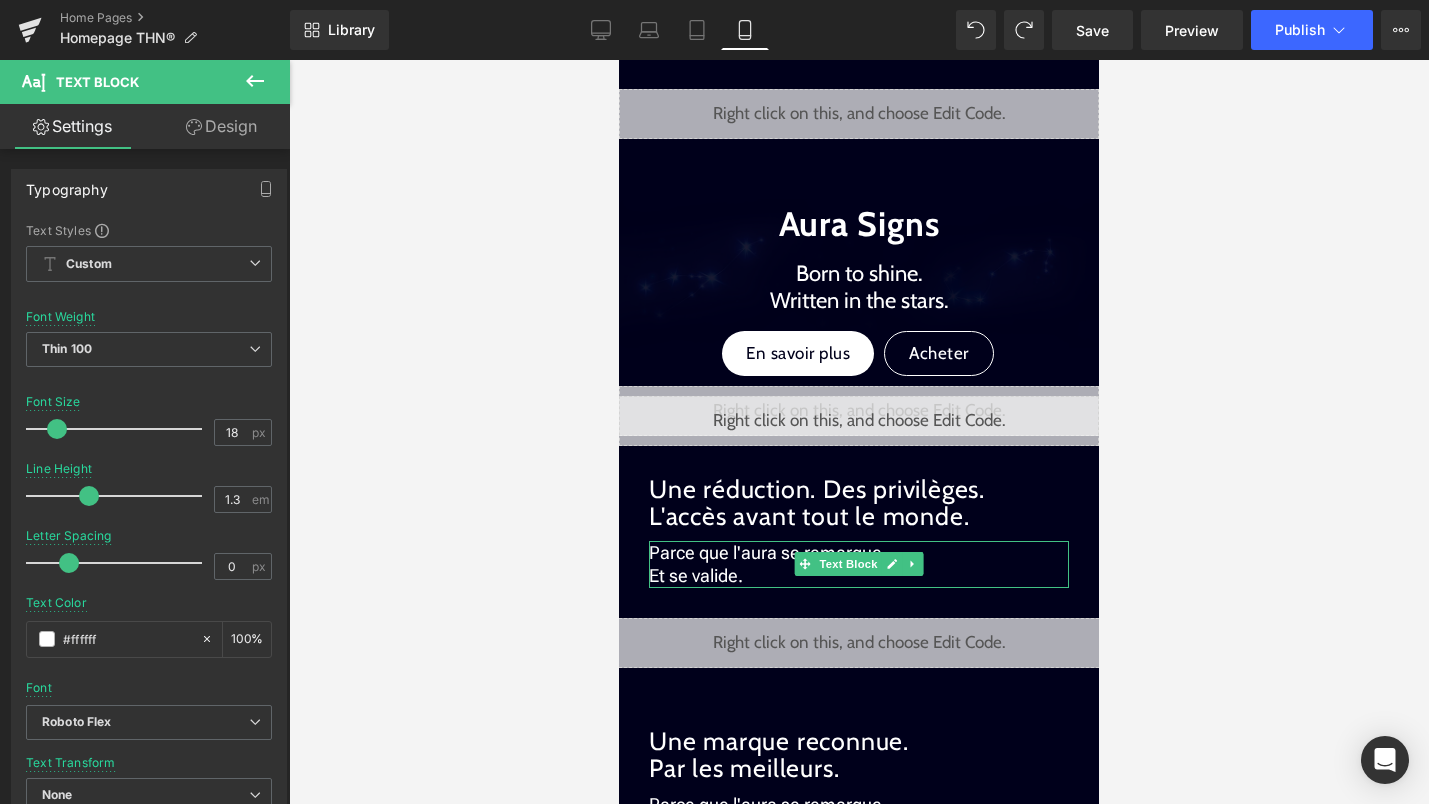 click on "Parce que l'aura se remarque.  Et se valide." at bounding box center (859, 564) 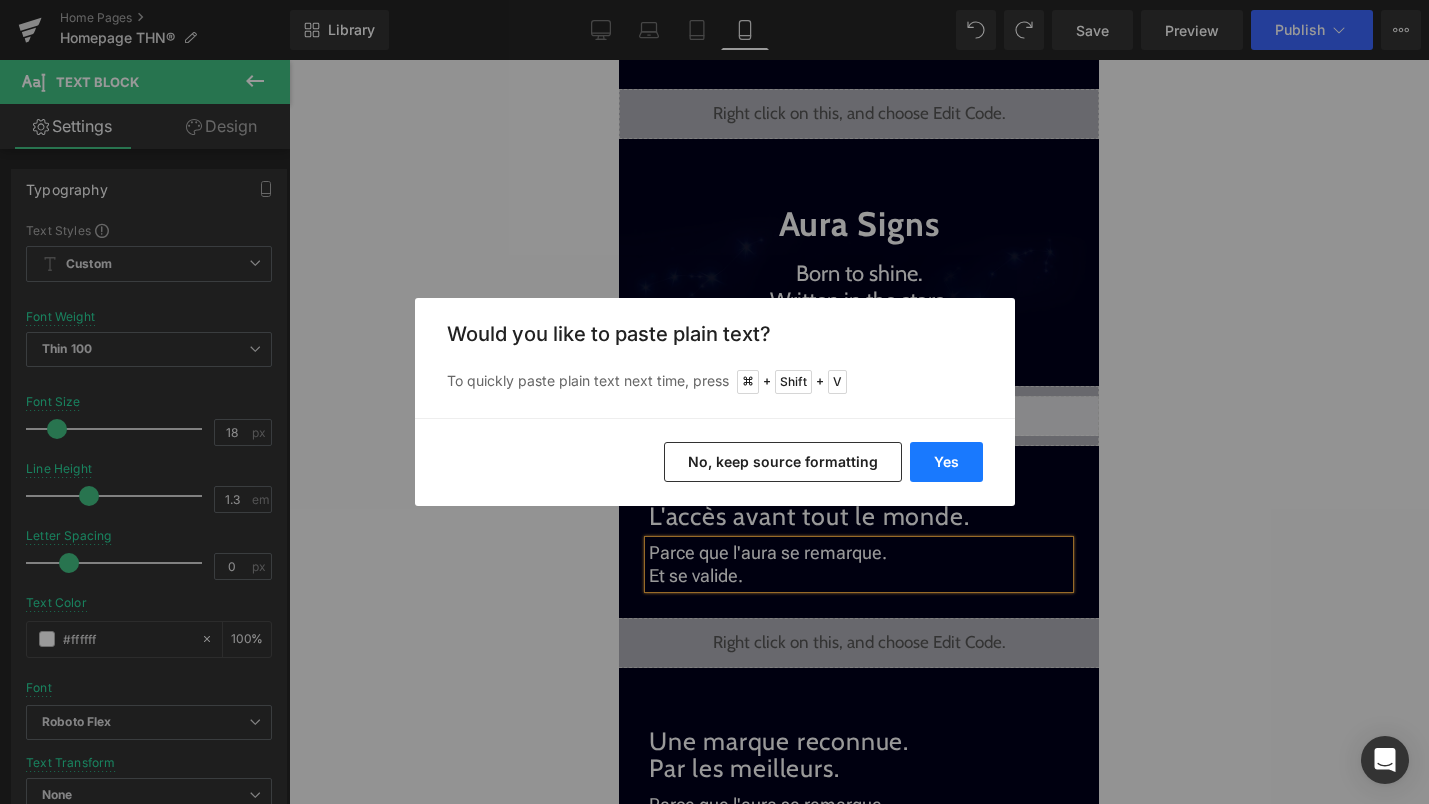 click on "Yes" at bounding box center [946, 462] 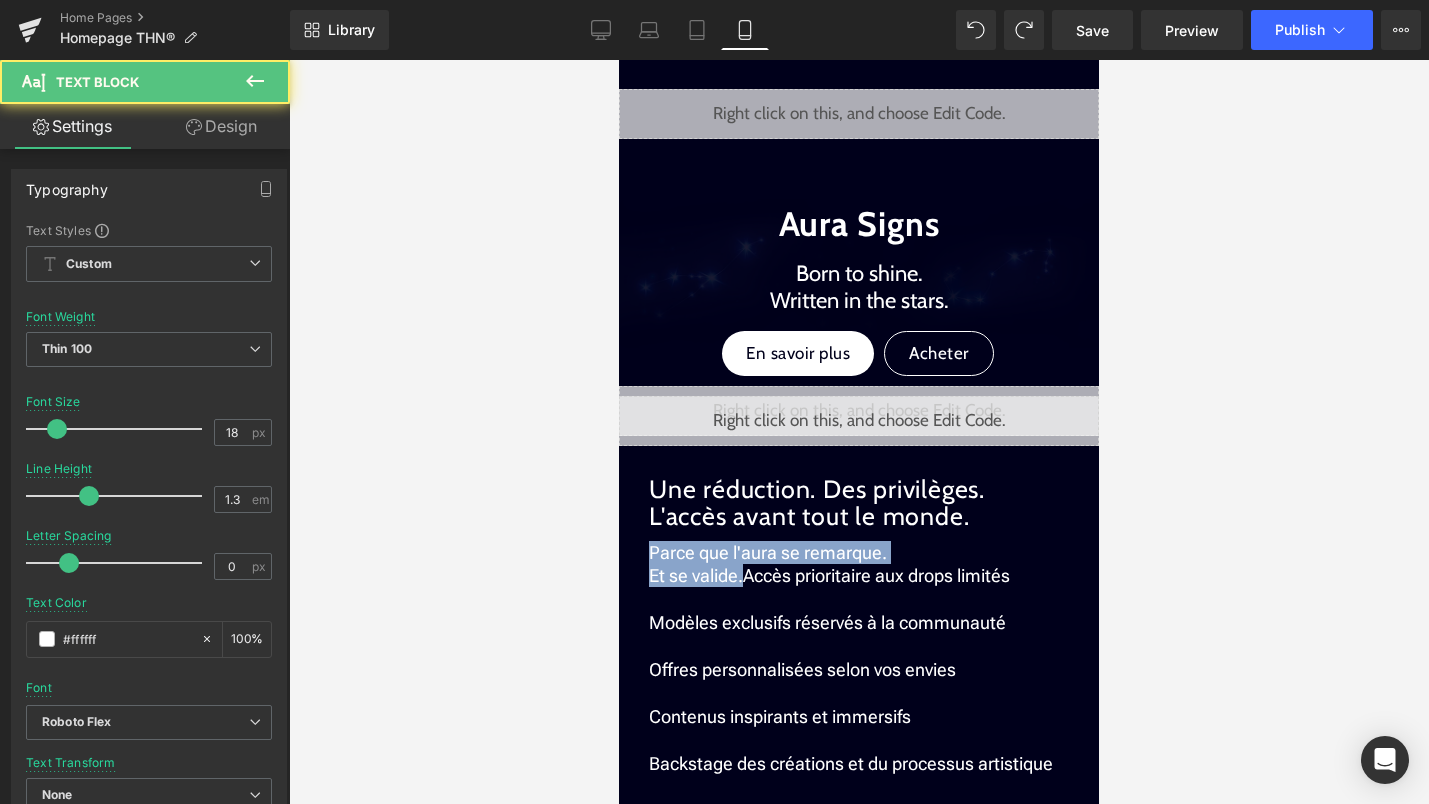 drag, startPoint x: 744, startPoint y: 583, endPoint x: 647, endPoint y: 552, distance: 101.8332 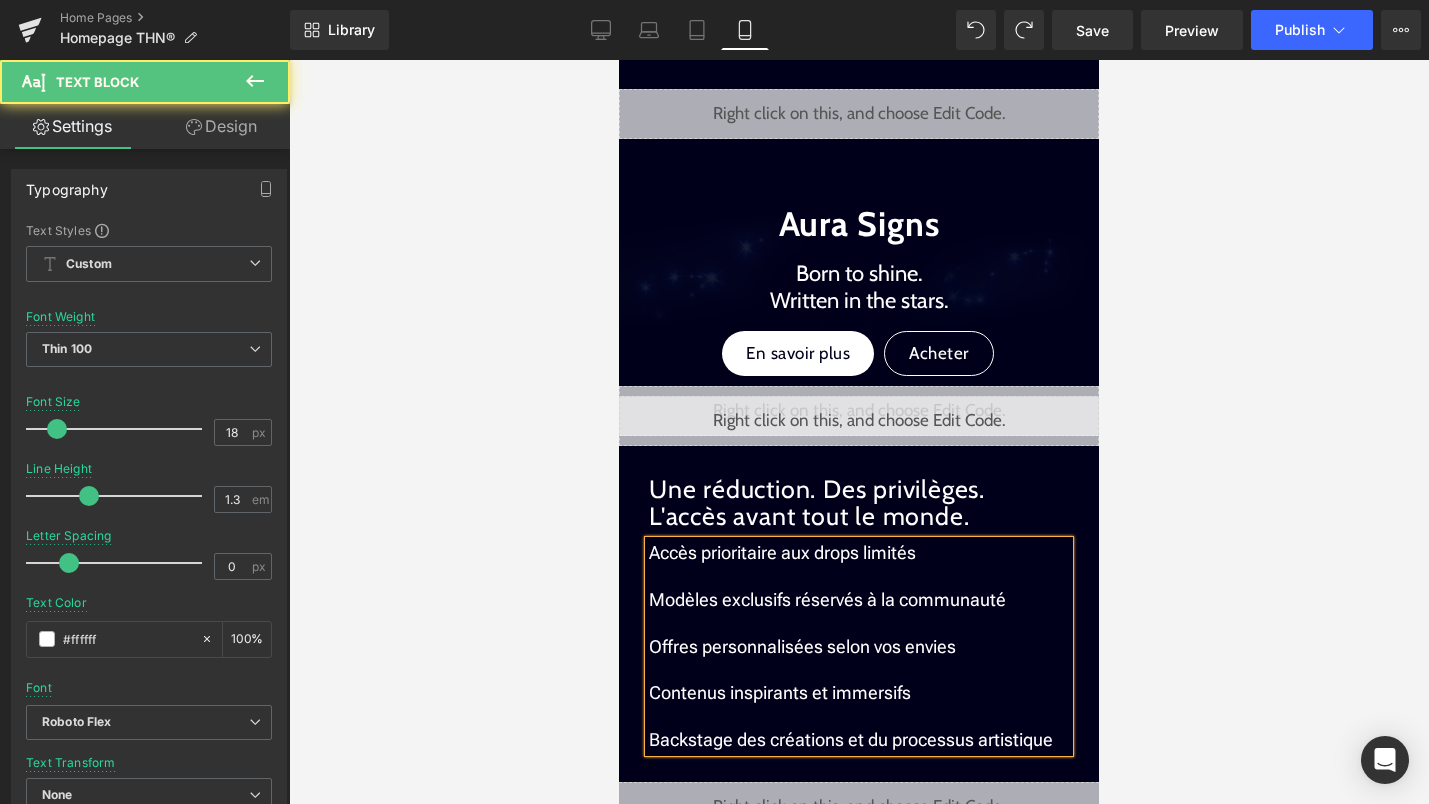 click on "Modèles exclusifs réservés à la communauté" at bounding box center [859, 599] 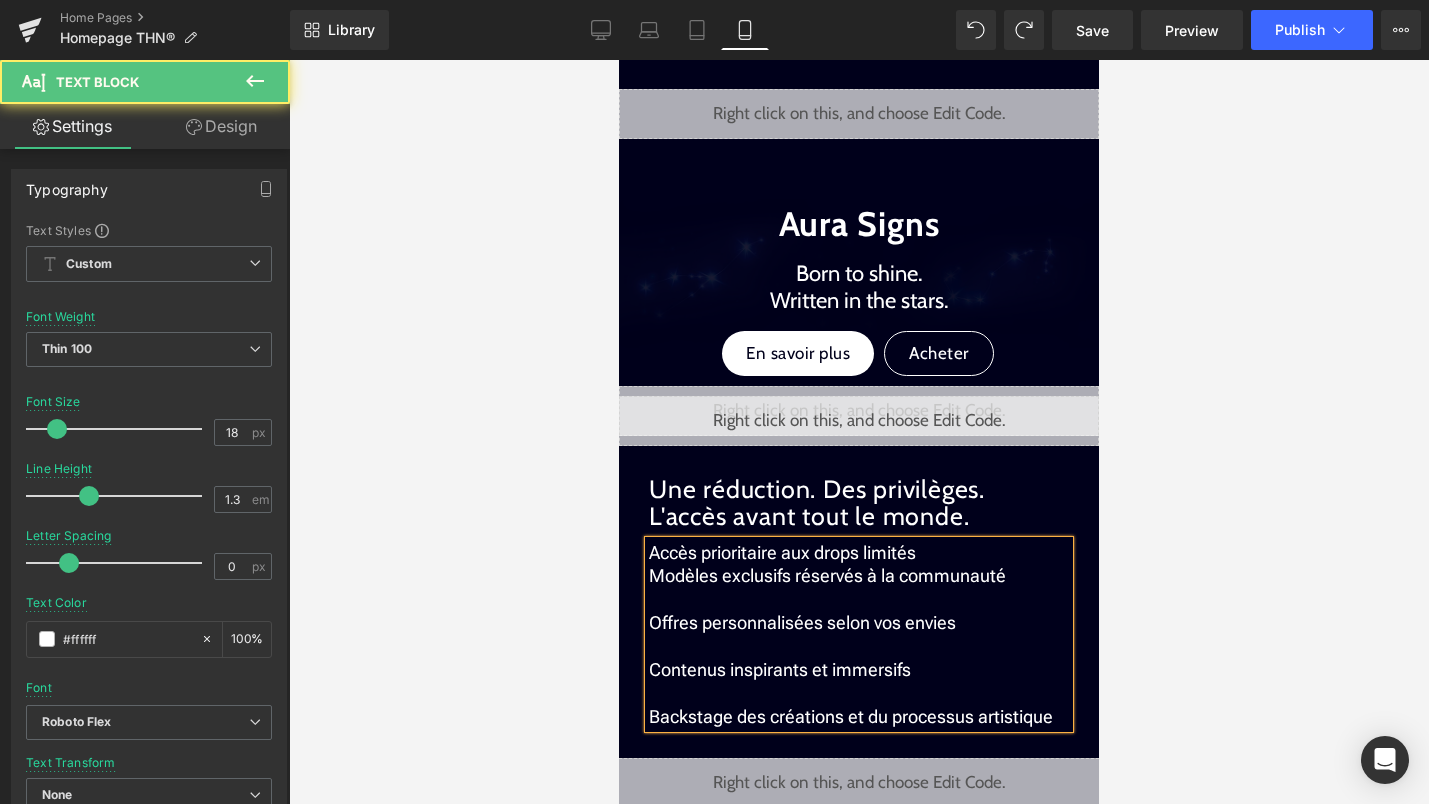 click on "Offres personnalisées selon vos envies" at bounding box center (859, 622) 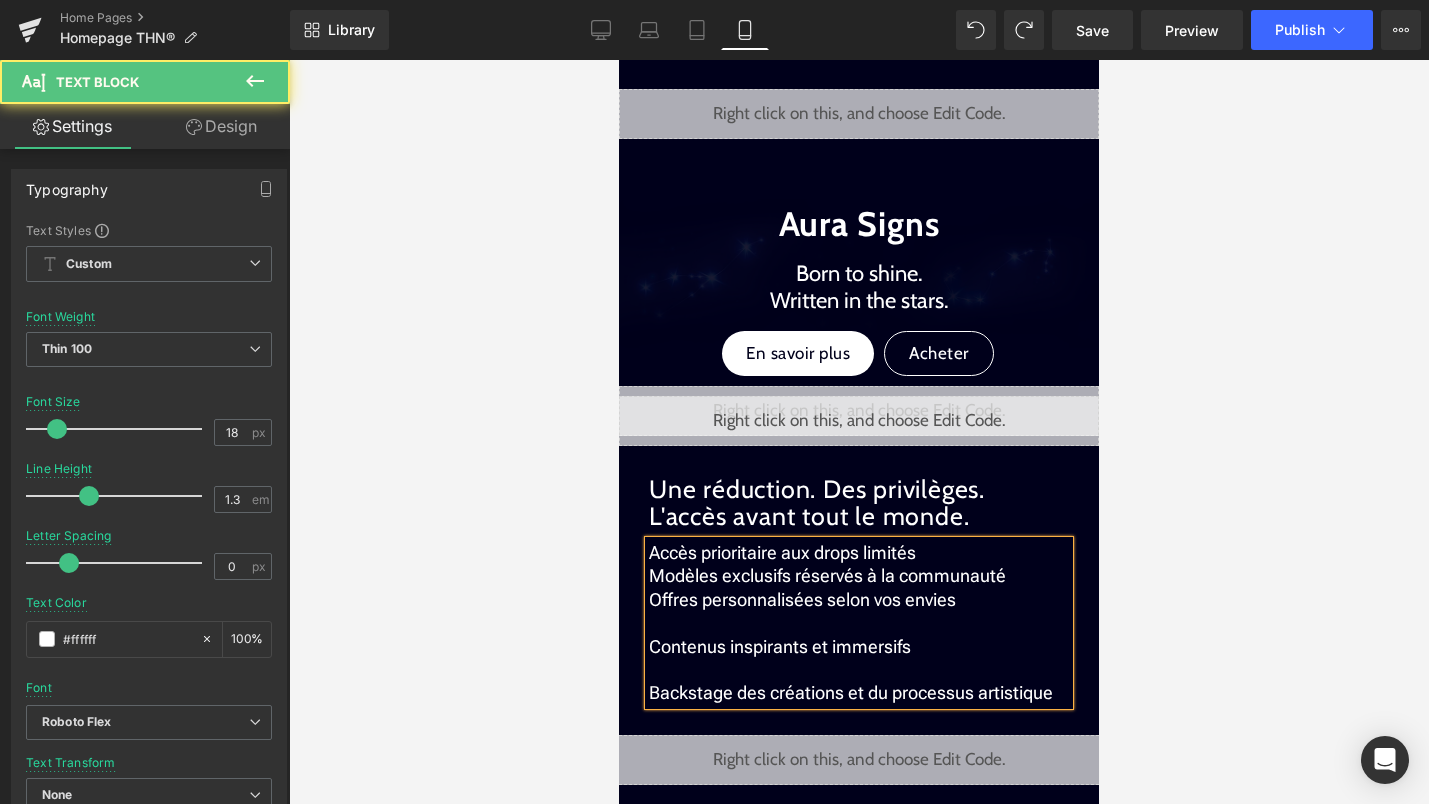 click on "Contenus inspirants et immersifs" at bounding box center (859, 646) 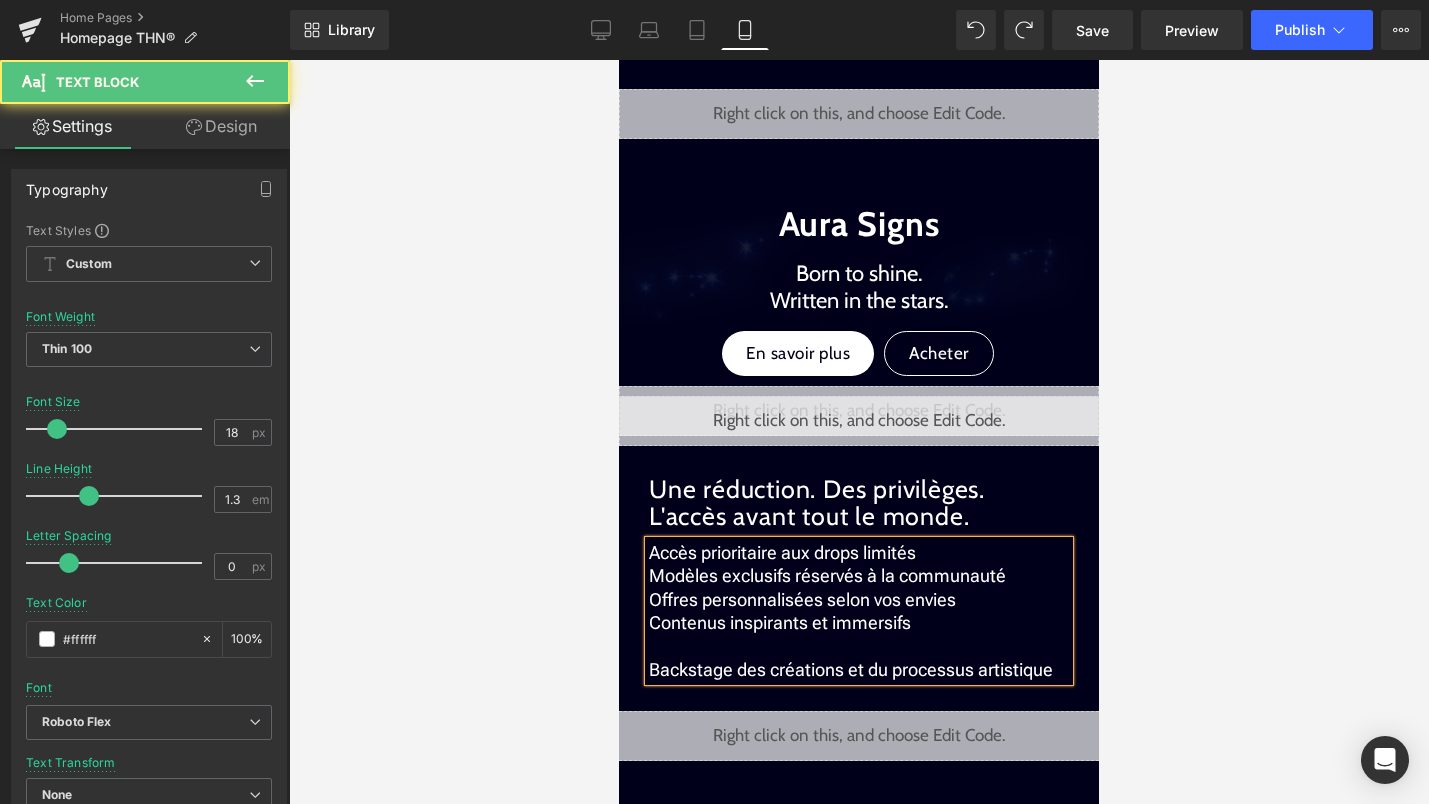 click on "Backstage des créations et du processus artistique" at bounding box center (859, 669) 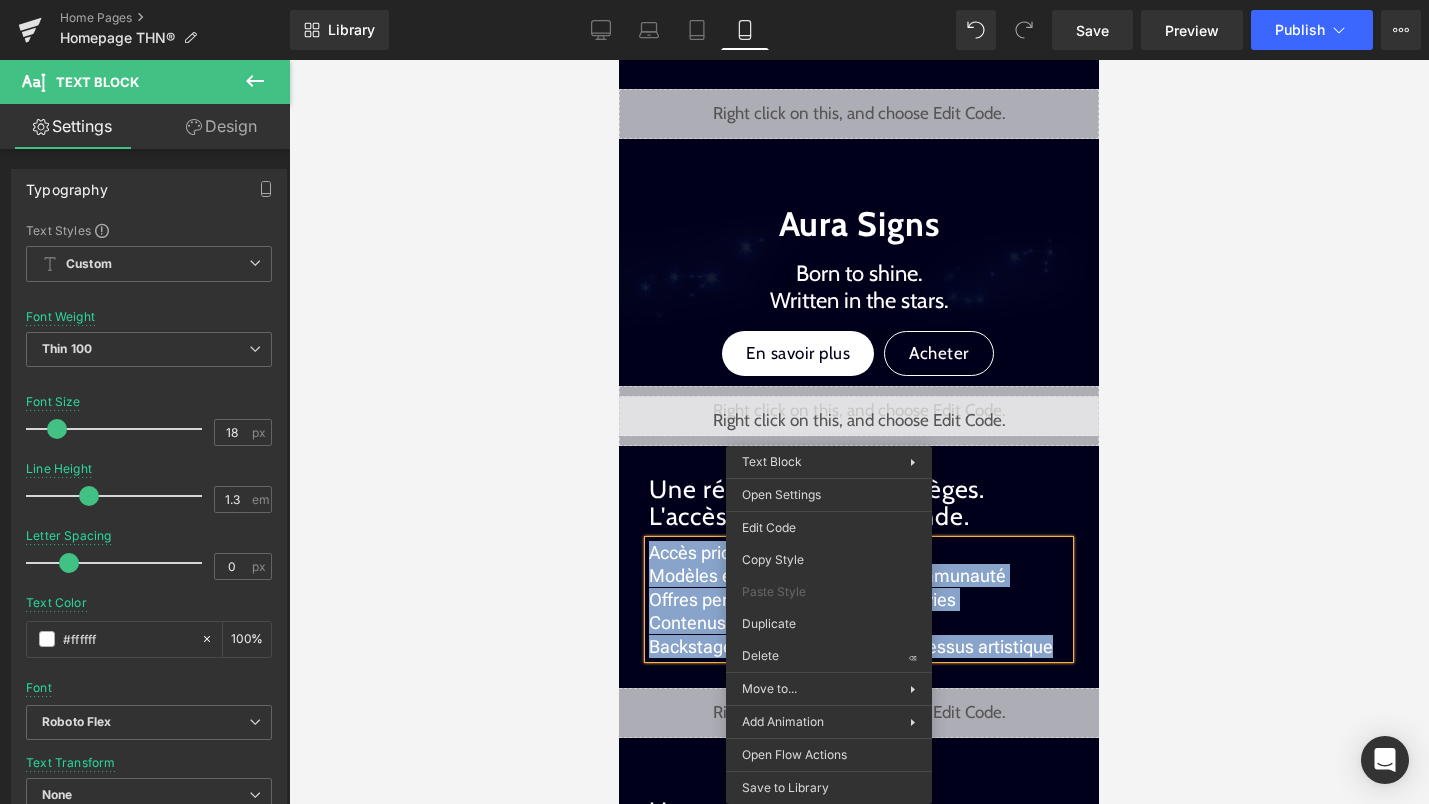 click on "Accès prioritaire aux drops limités" at bounding box center [859, 552] 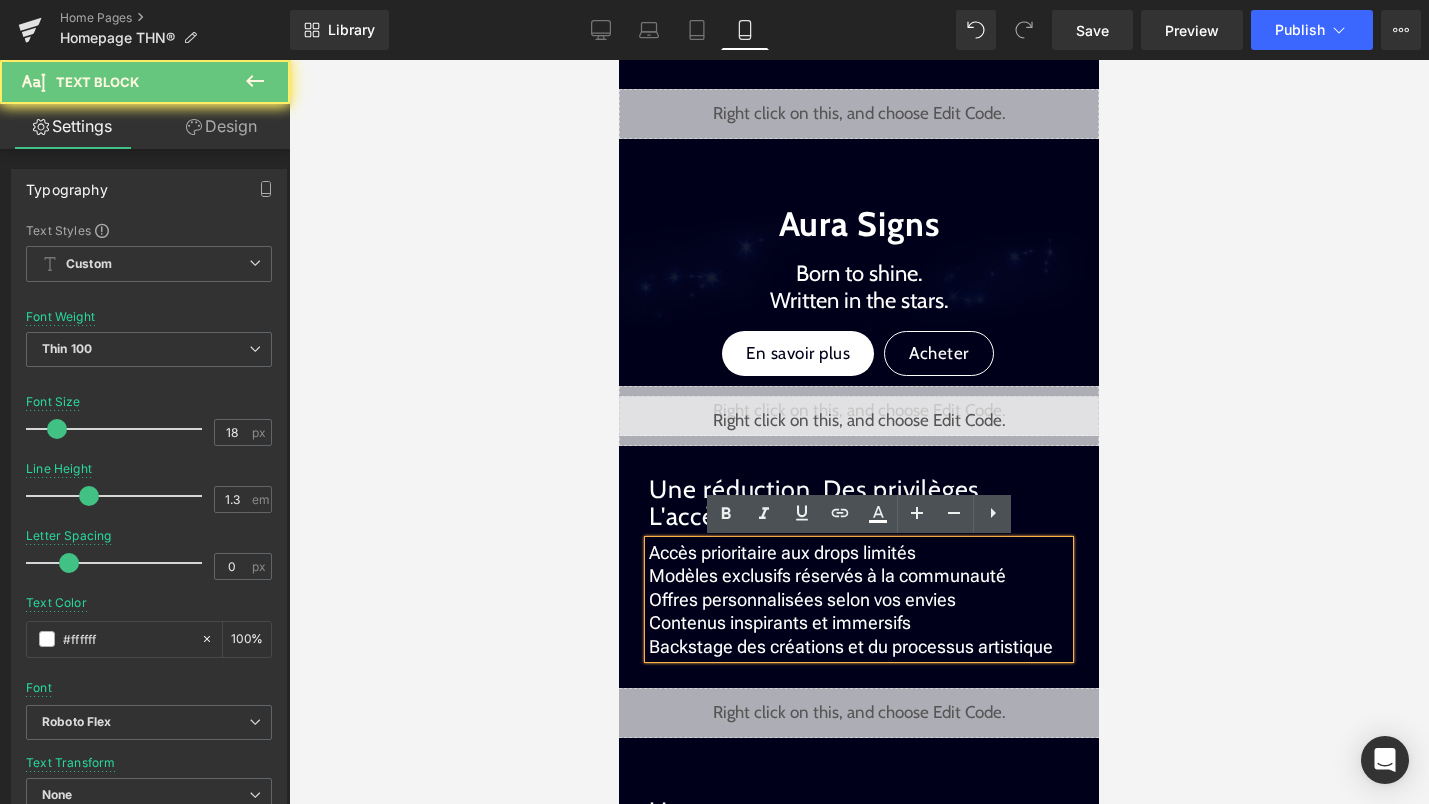click on "Accès prioritaire aux drops limités" at bounding box center (859, 552) 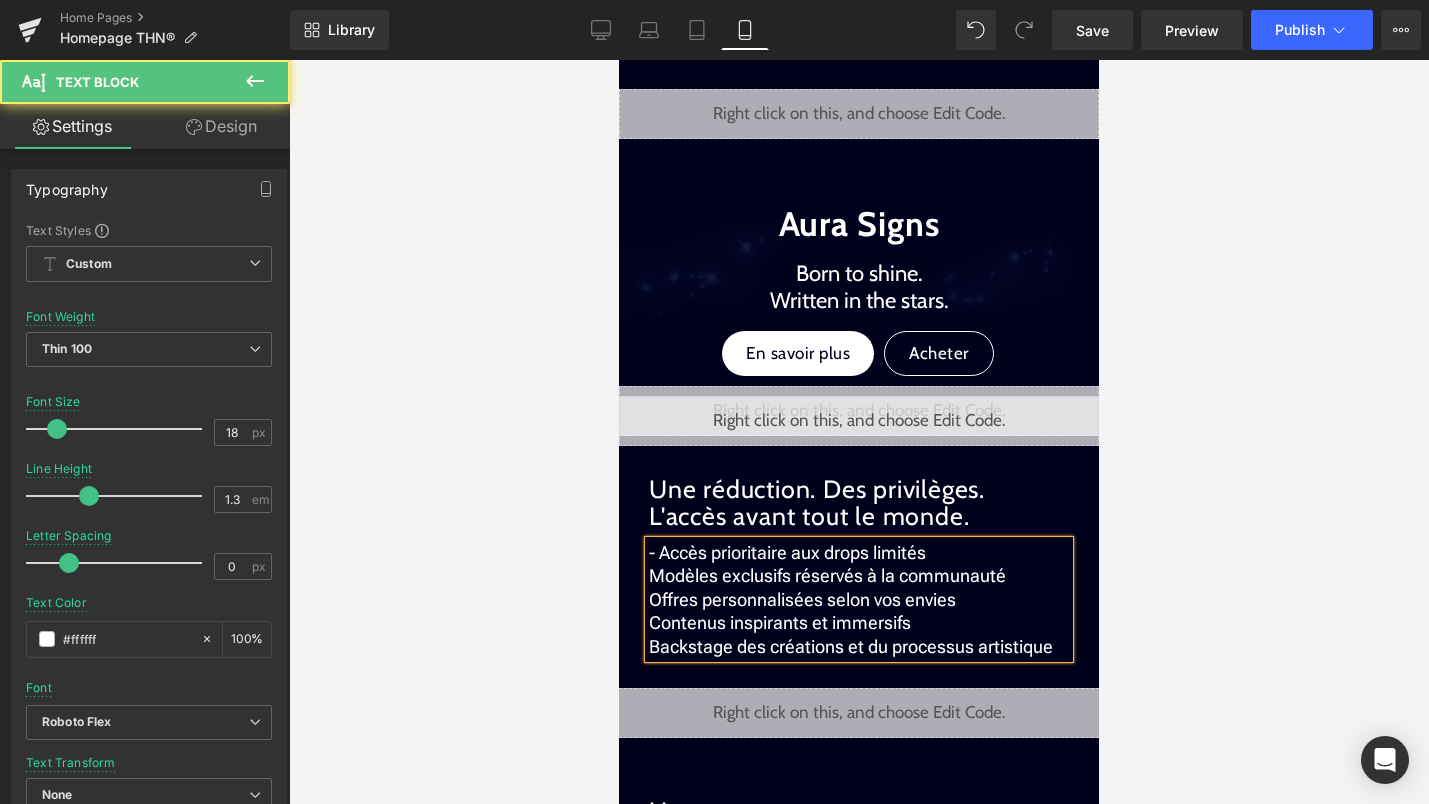 click on "Modèles exclusifs réservés à la communauté" at bounding box center (827, 575) 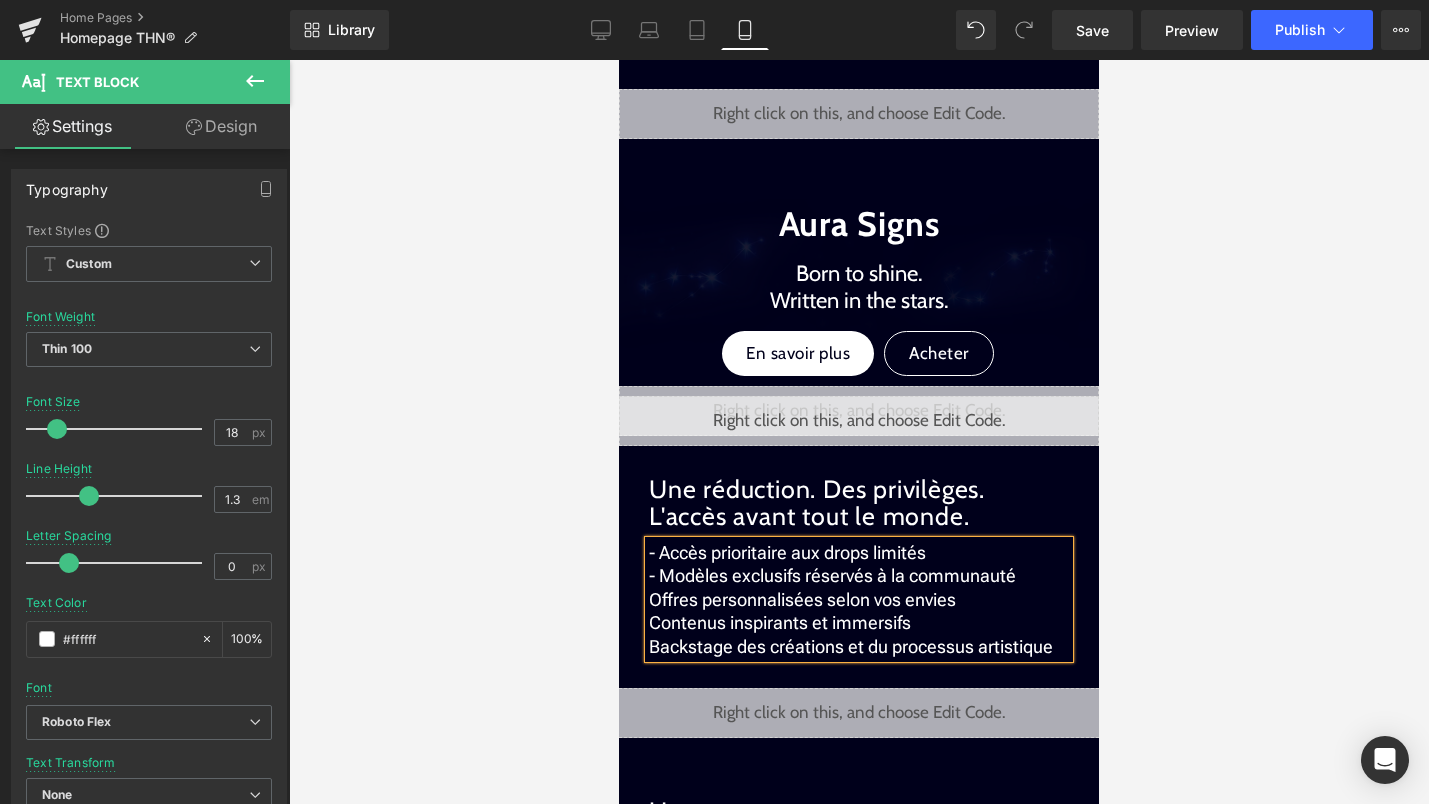 click on "Offres personnalisées selon vos envies" at bounding box center (802, 599) 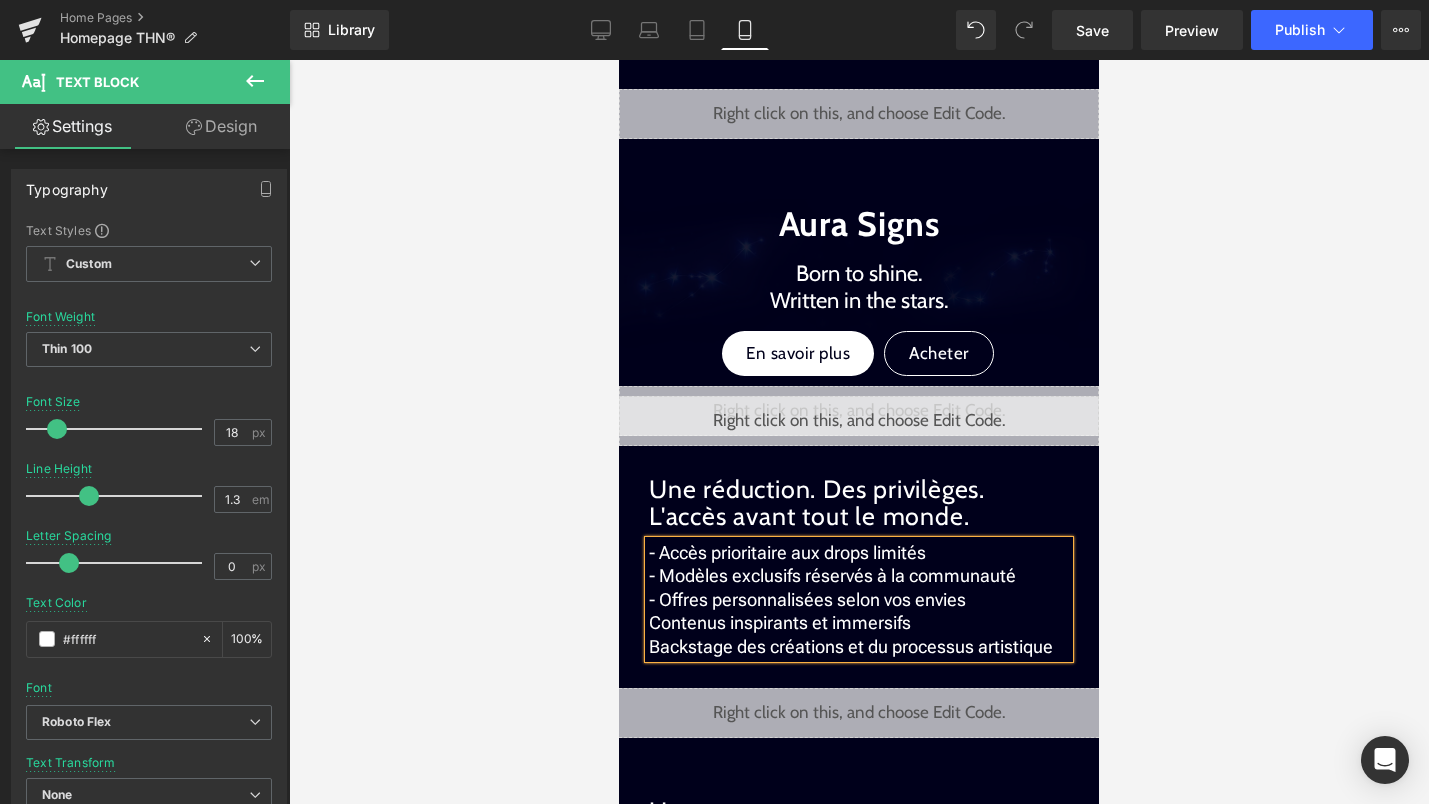 click on "Contenus inspirants et immersifs" at bounding box center [780, 622] 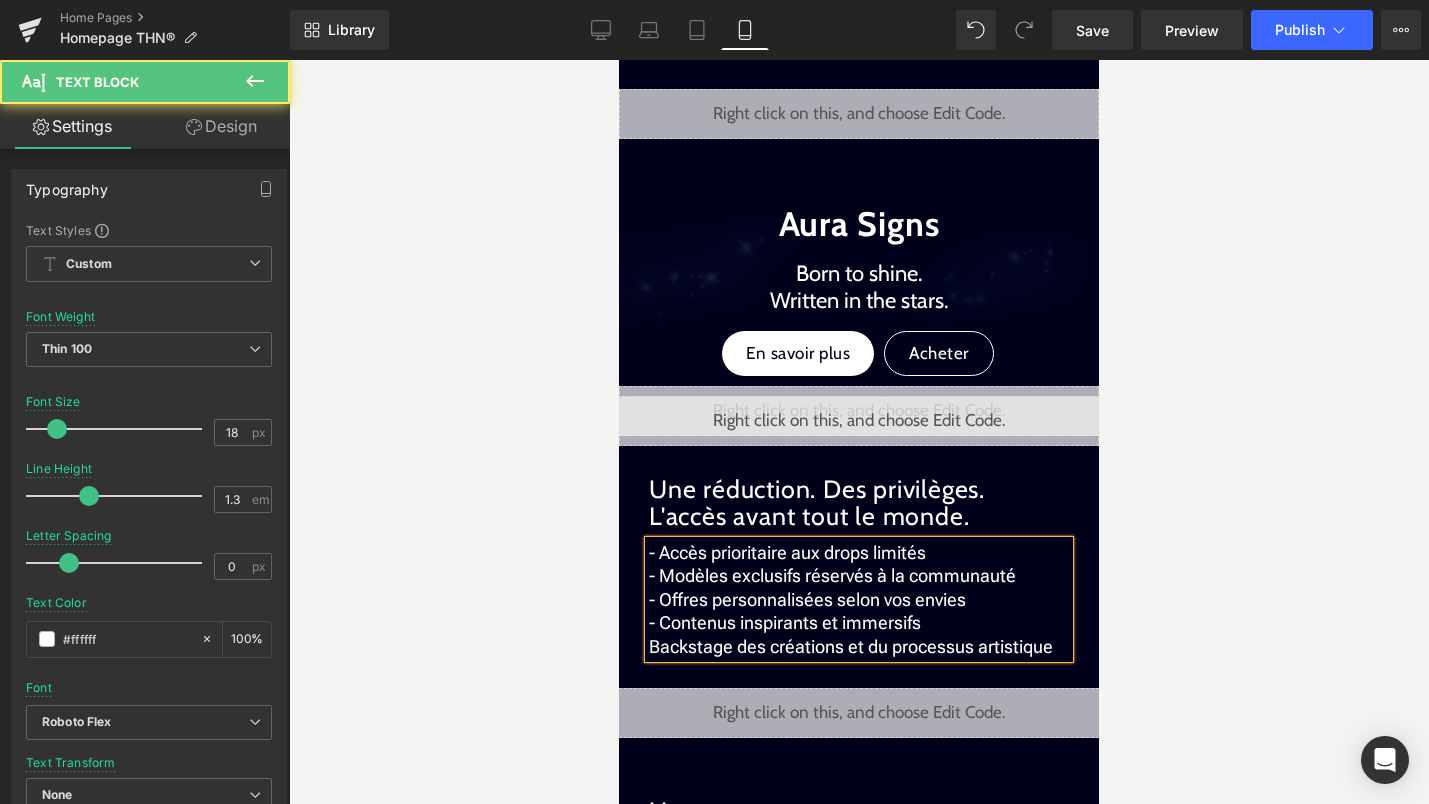 click on "Backstage des créations et du processus artistique" at bounding box center (851, 646) 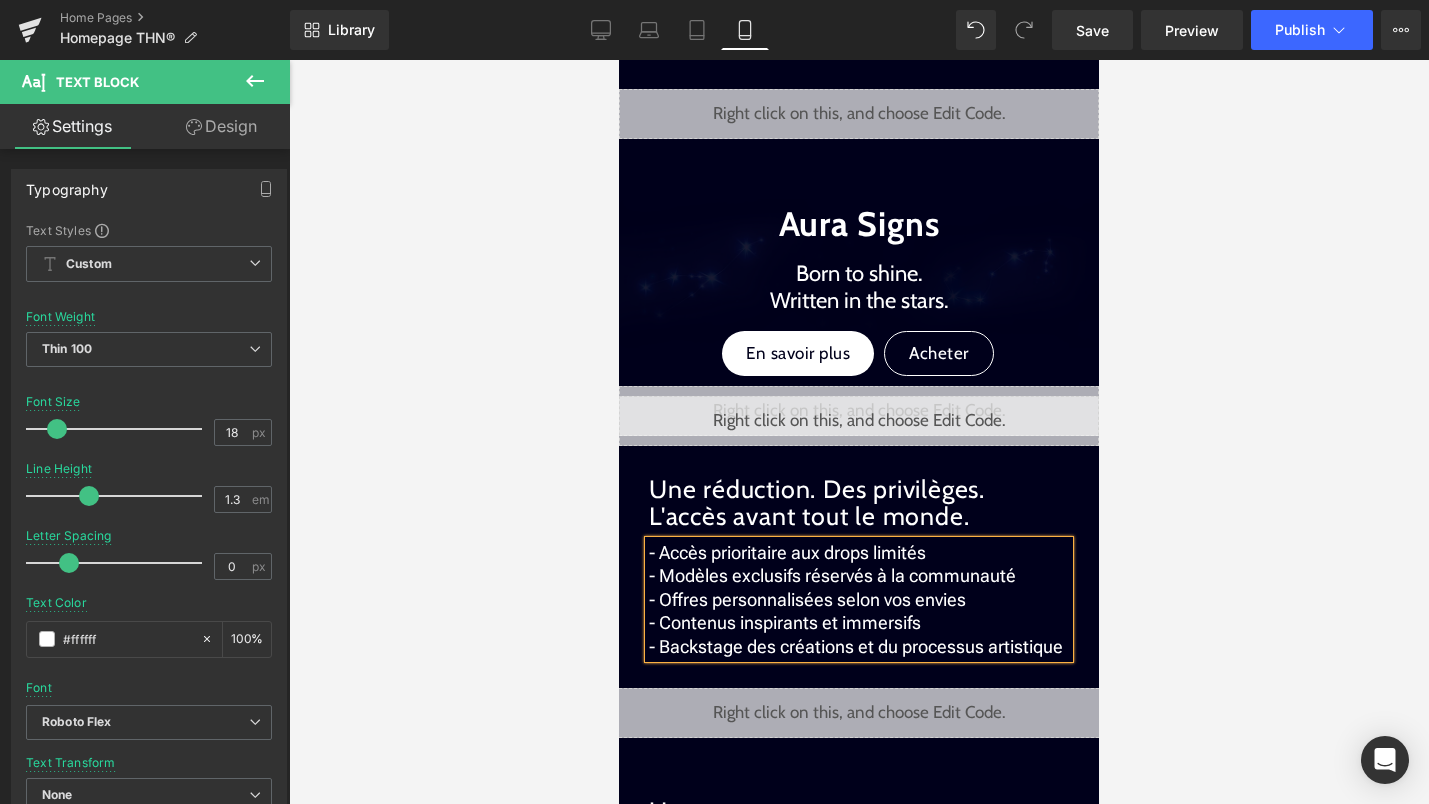 click at bounding box center [859, 432] 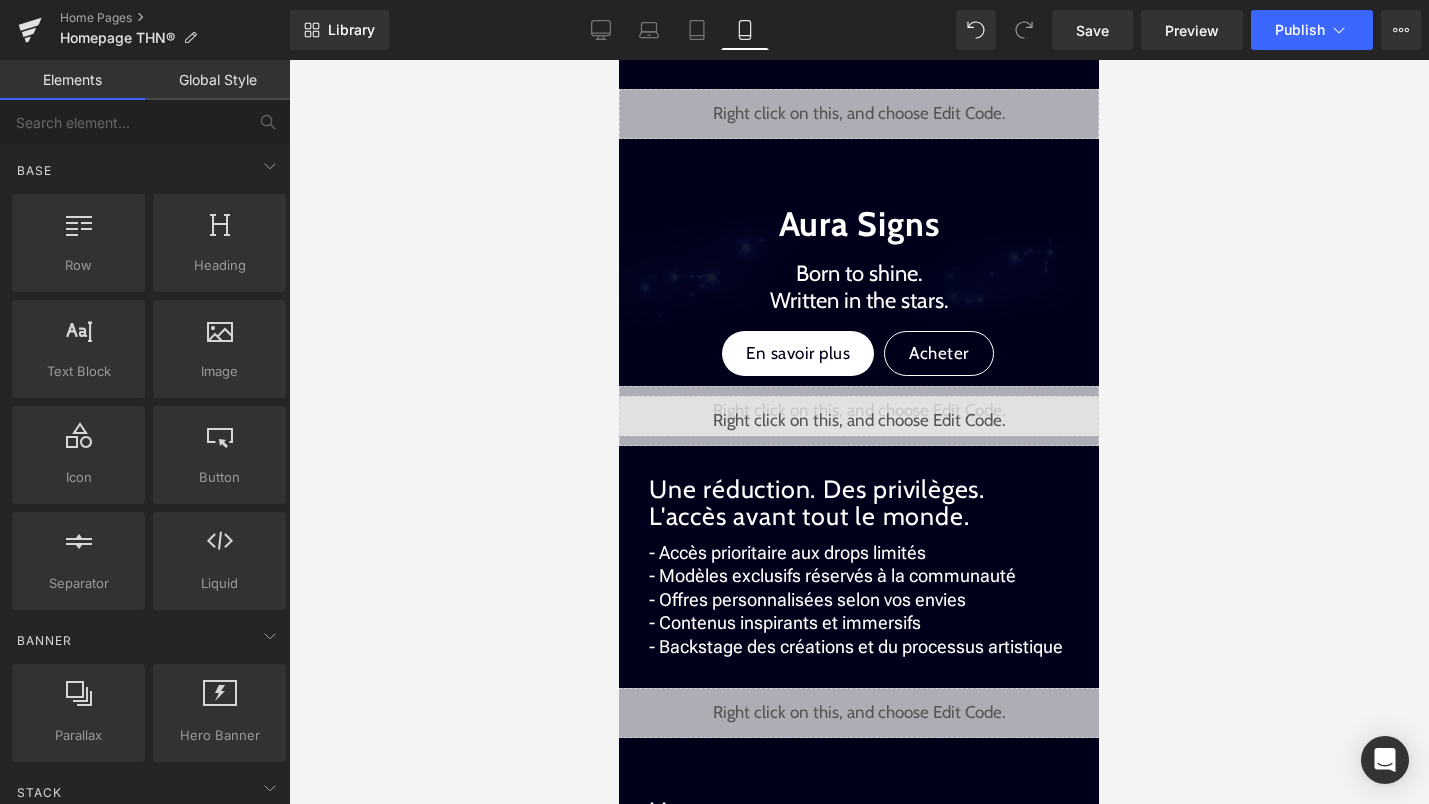 click on "- Backstage des créations et du processus artistique" at bounding box center [856, 646] 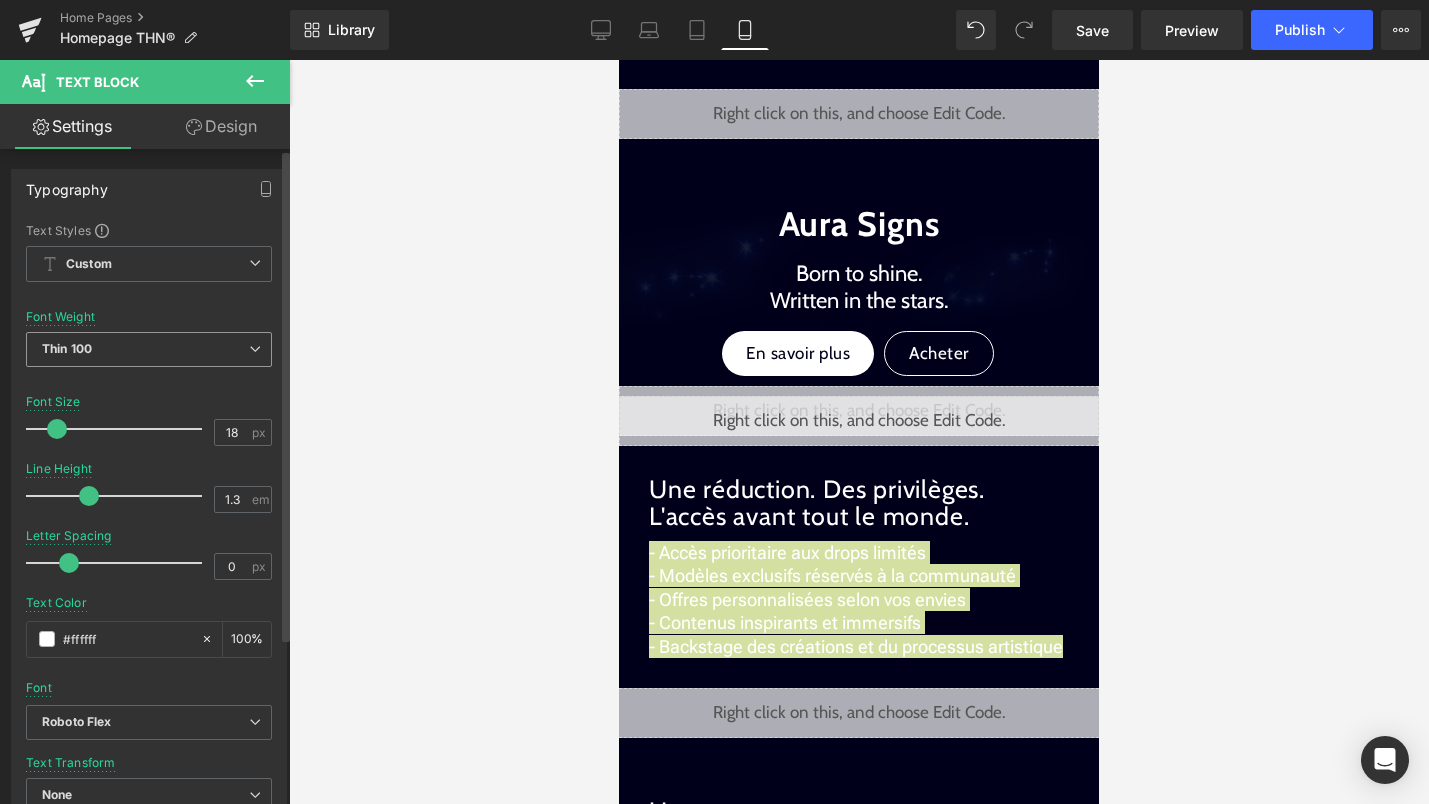 click on "Thin 100" at bounding box center [149, 349] 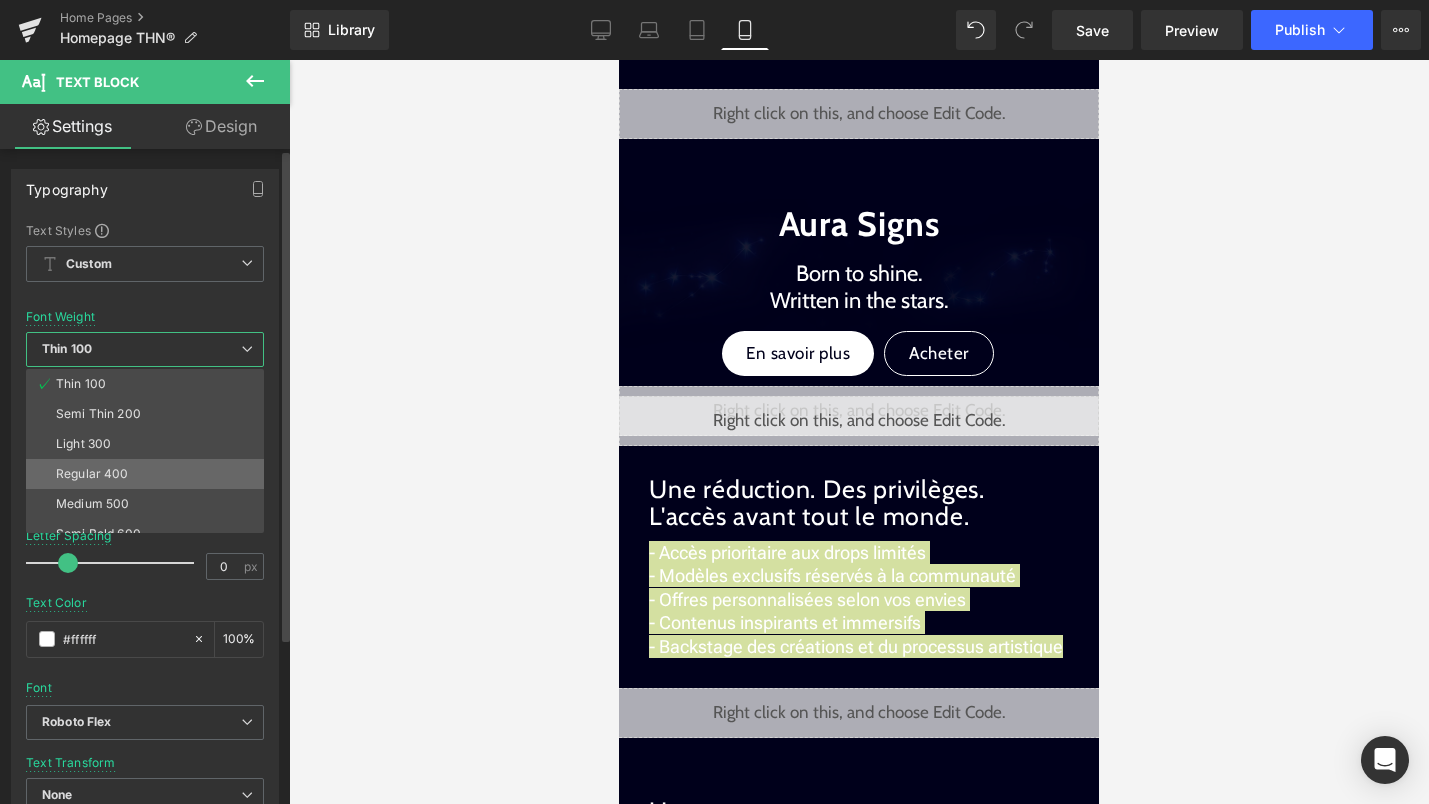click on "Regular 400" at bounding box center [92, 474] 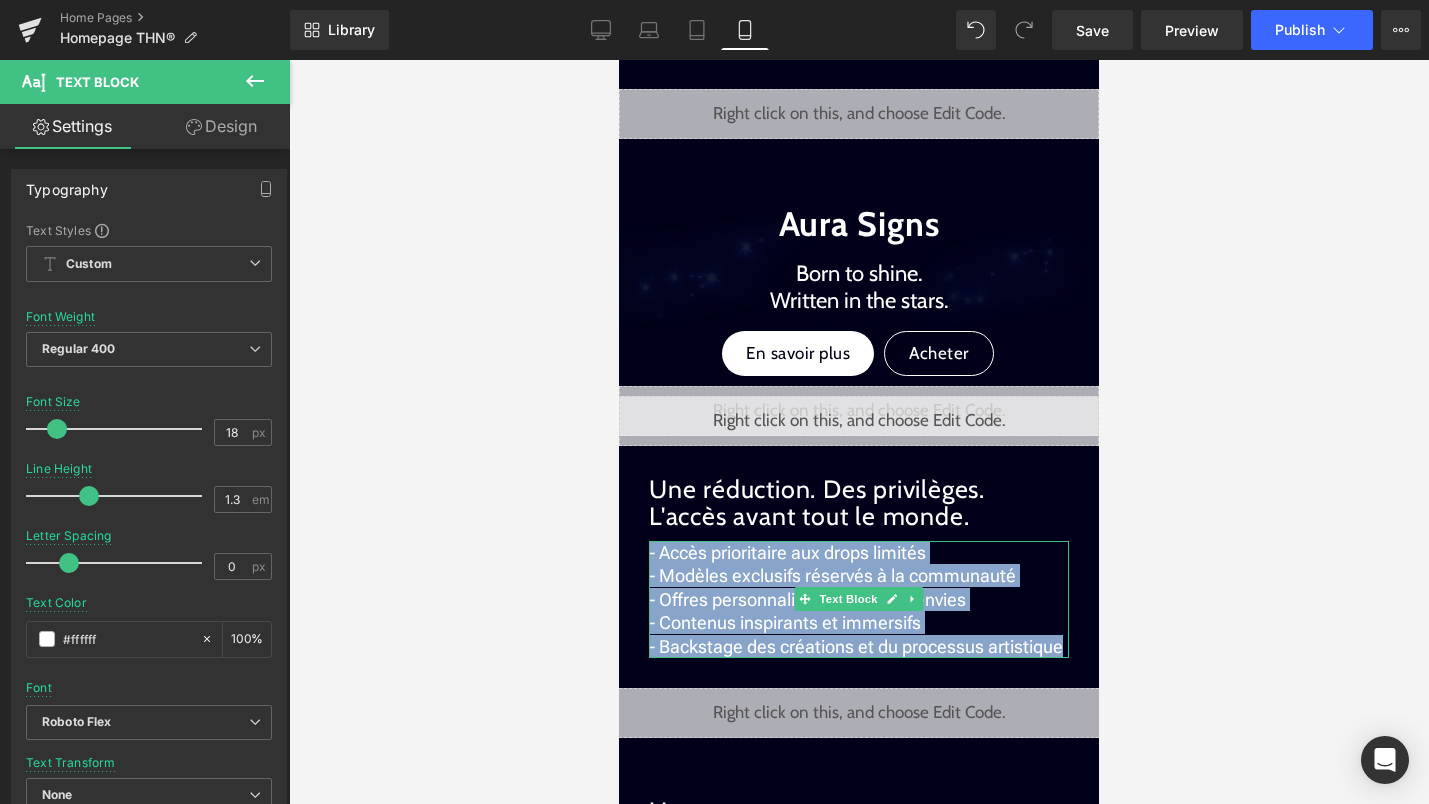 click on "- Contenus inspirants et immersifs" at bounding box center (785, 622) 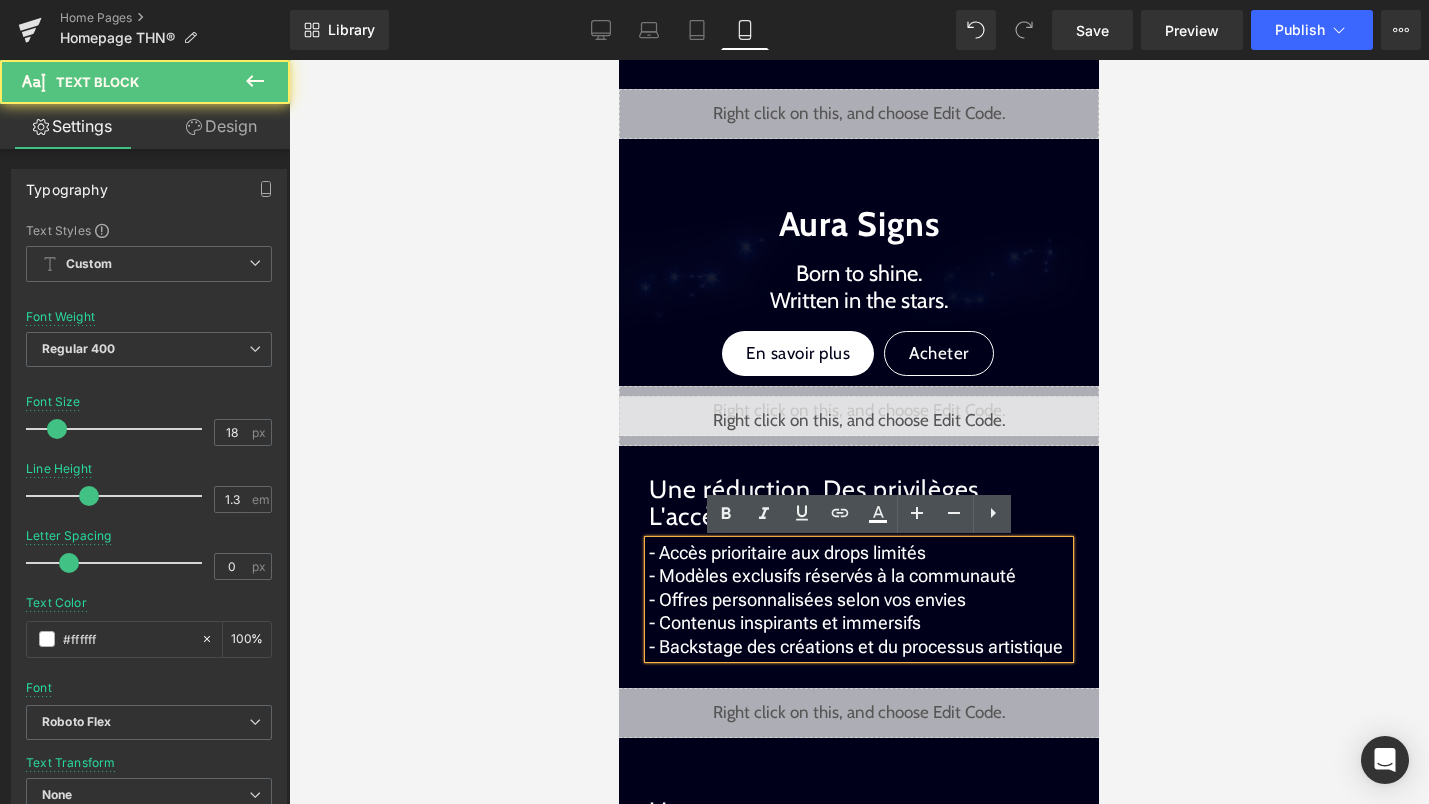 click on "- Contenus inspirants et immersifs" at bounding box center (859, 622) 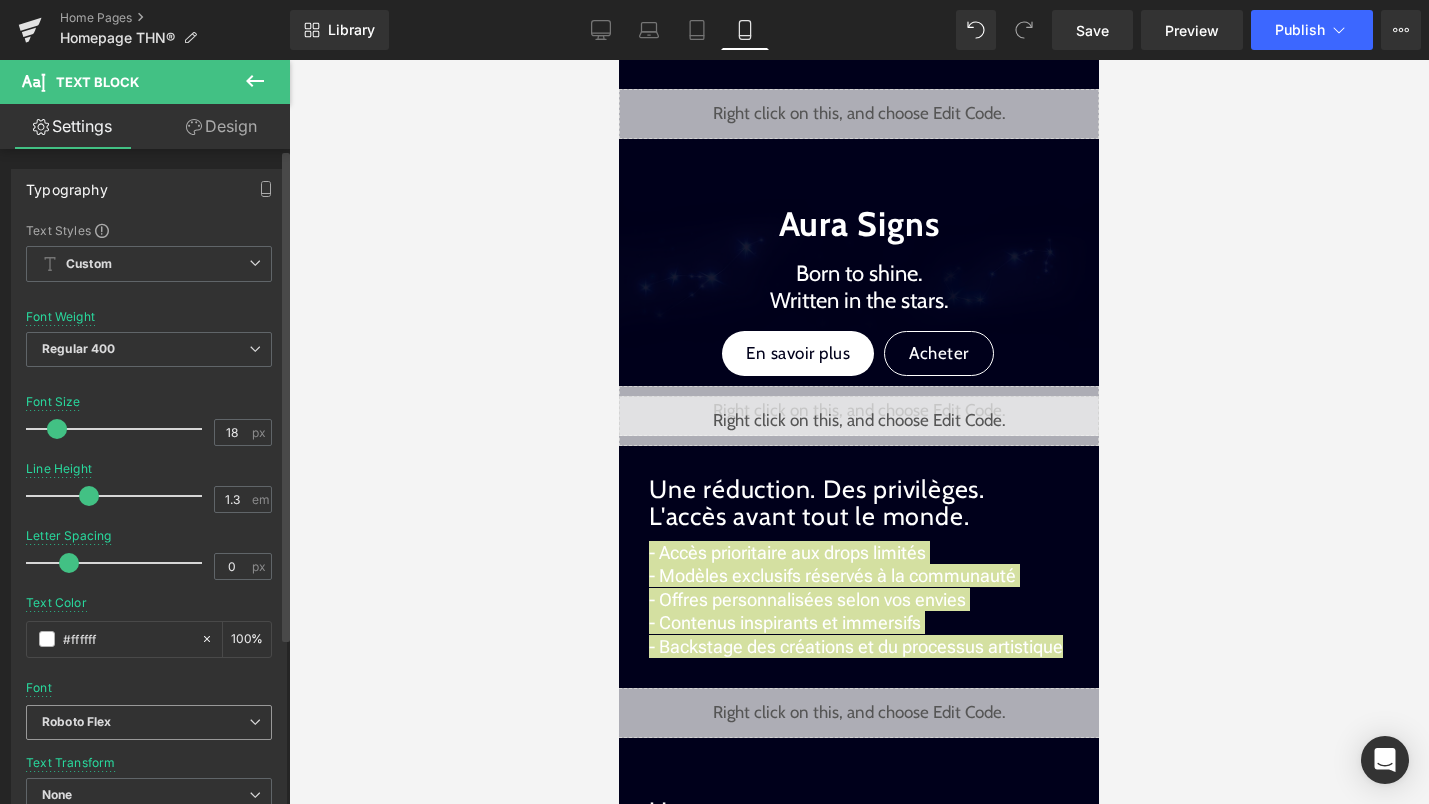 click on "Roboto Flex" at bounding box center (149, 722) 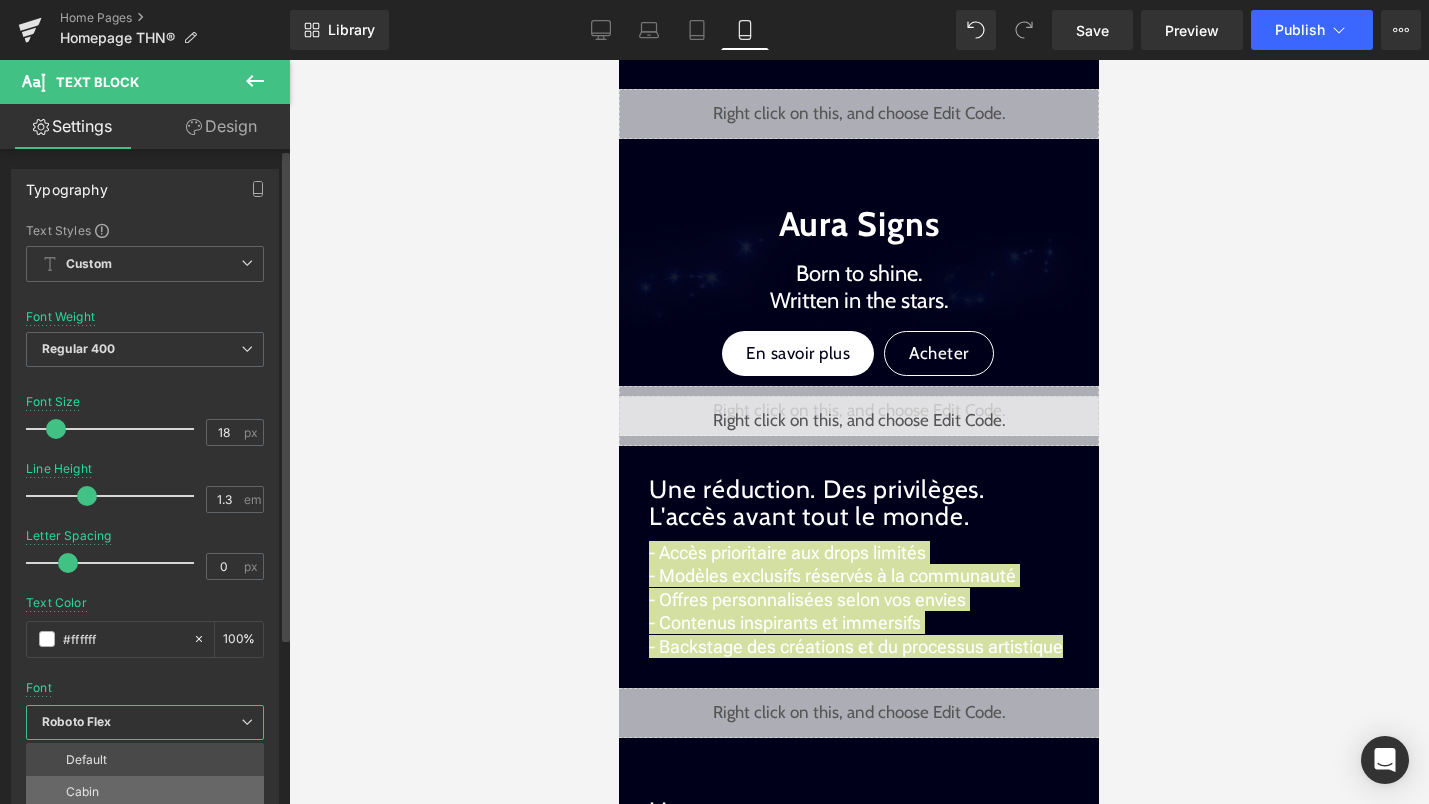 drag, startPoint x: 105, startPoint y: 751, endPoint x: 99, endPoint y: 794, distance: 43.416588 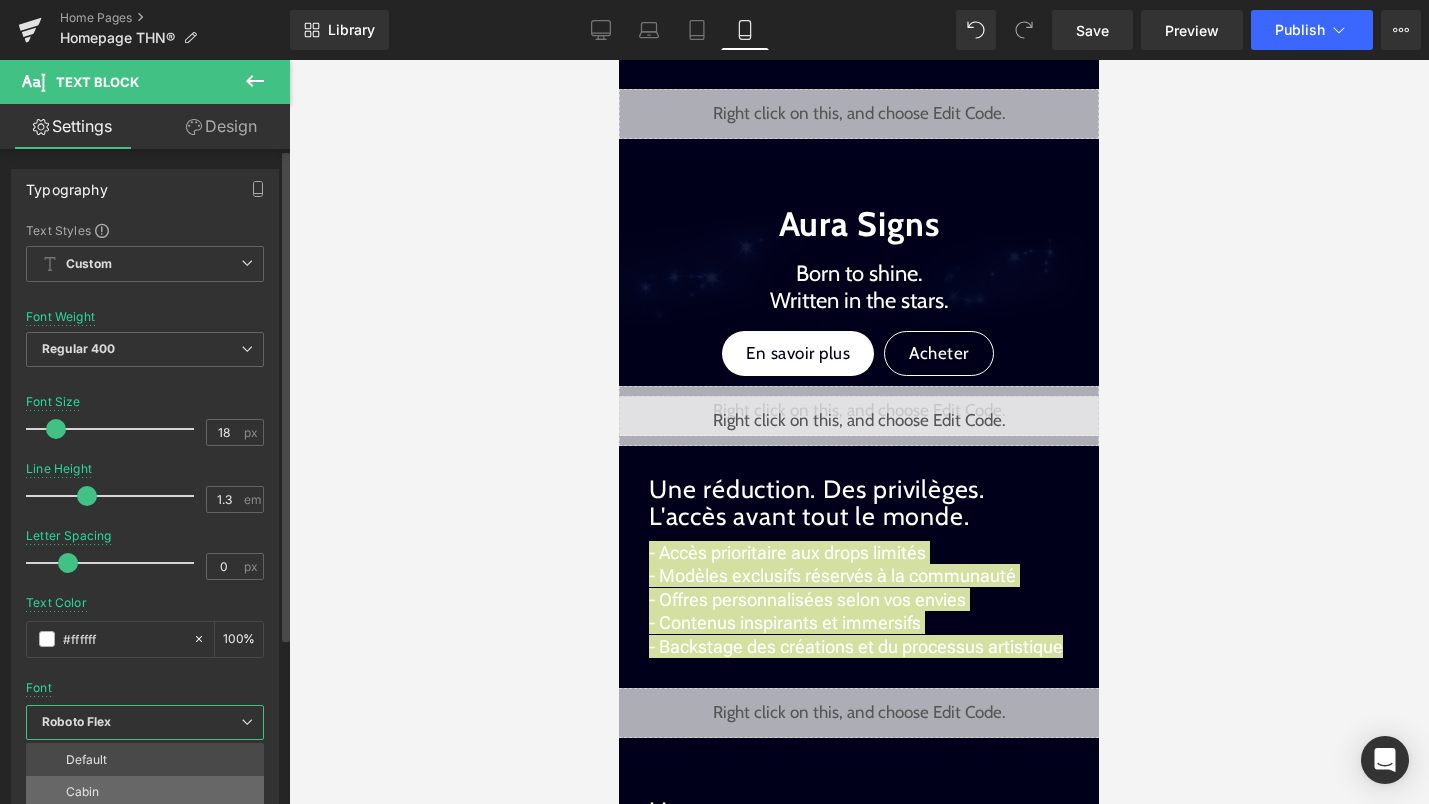 click on "Default
Cabin
Roboto Flex
Asap
Open Font Manager" at bounding box center (145, 829) 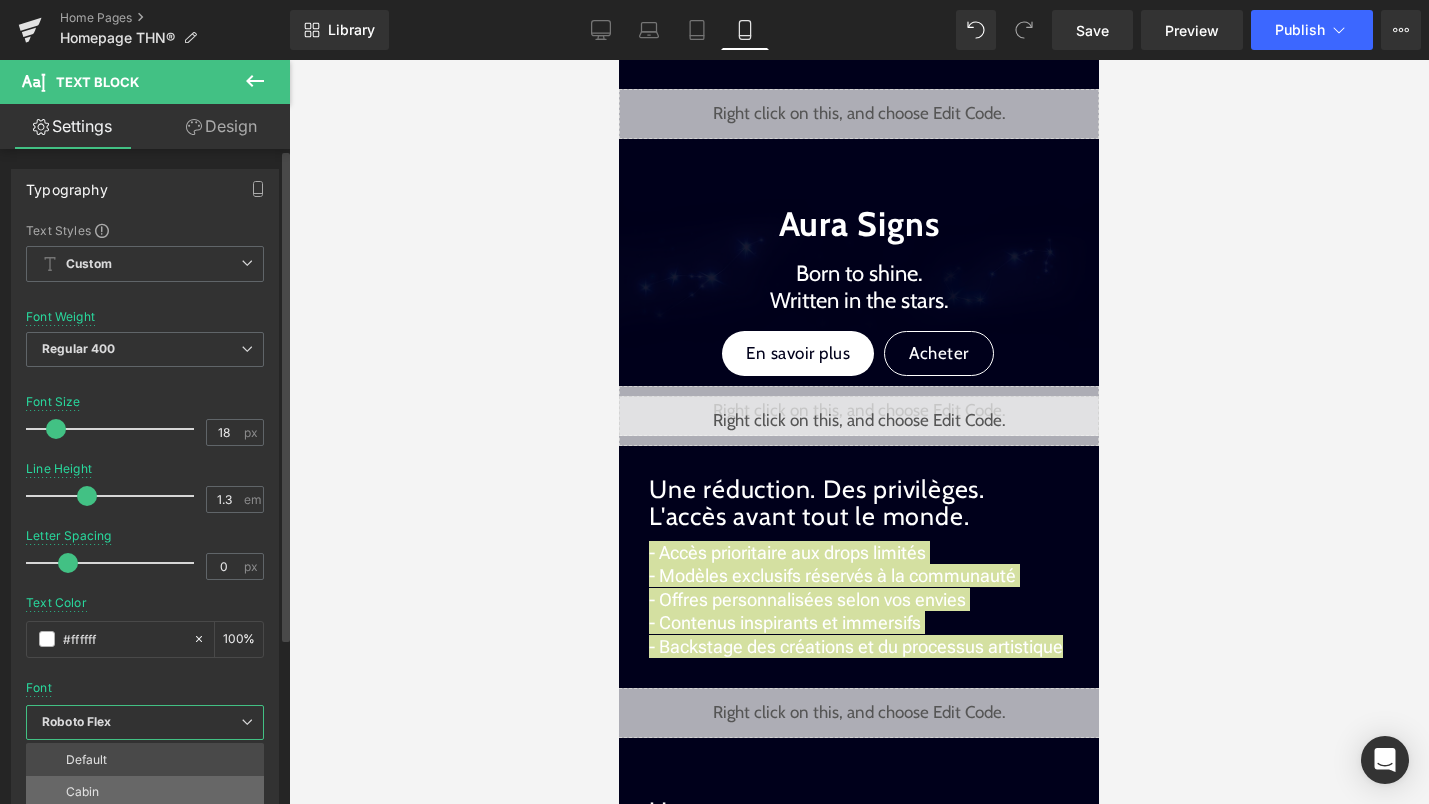 click on "Cabin" at bounding box center (145, 792) 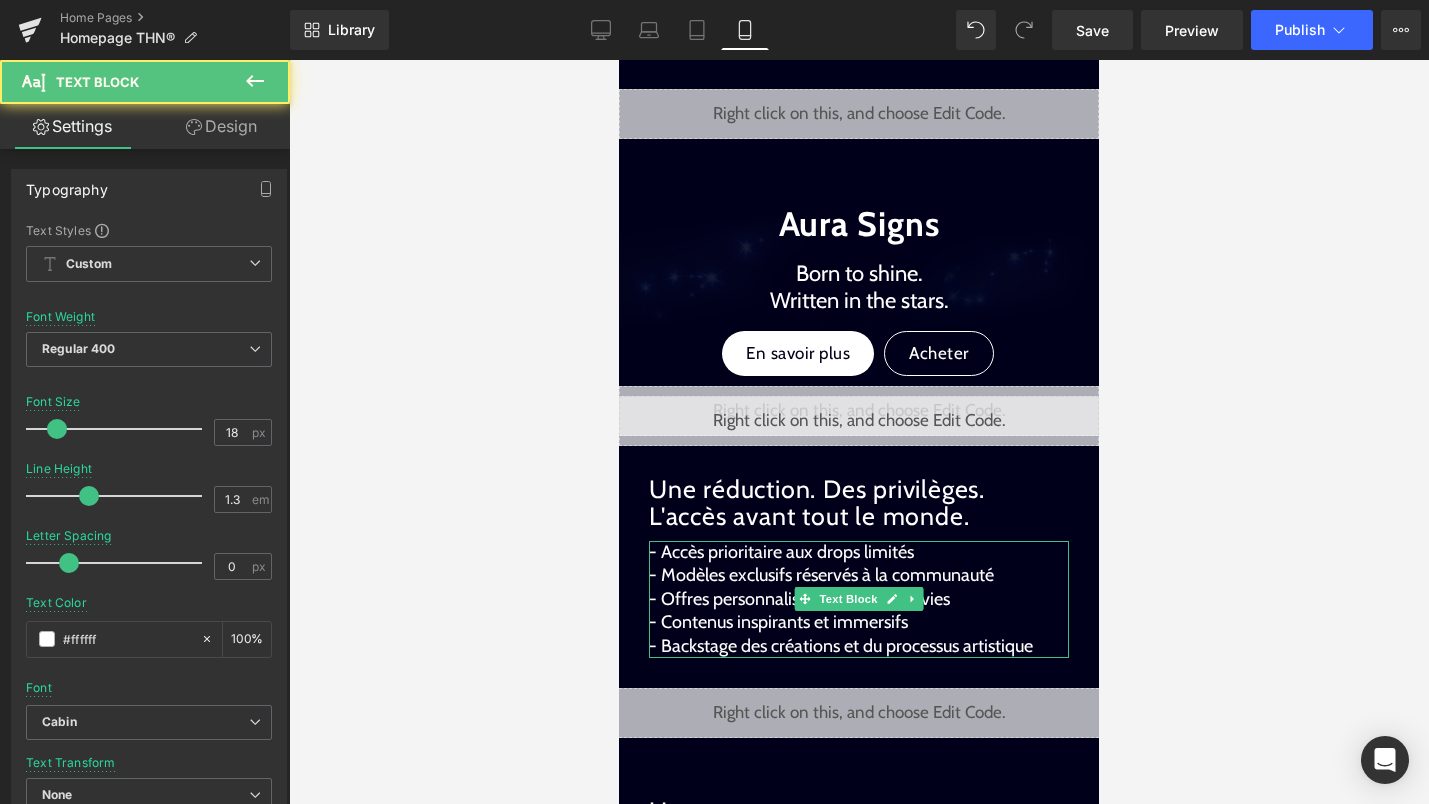 click on "- Modèles exclusifs réservés à la communauté" at bounding box center [821, 575] 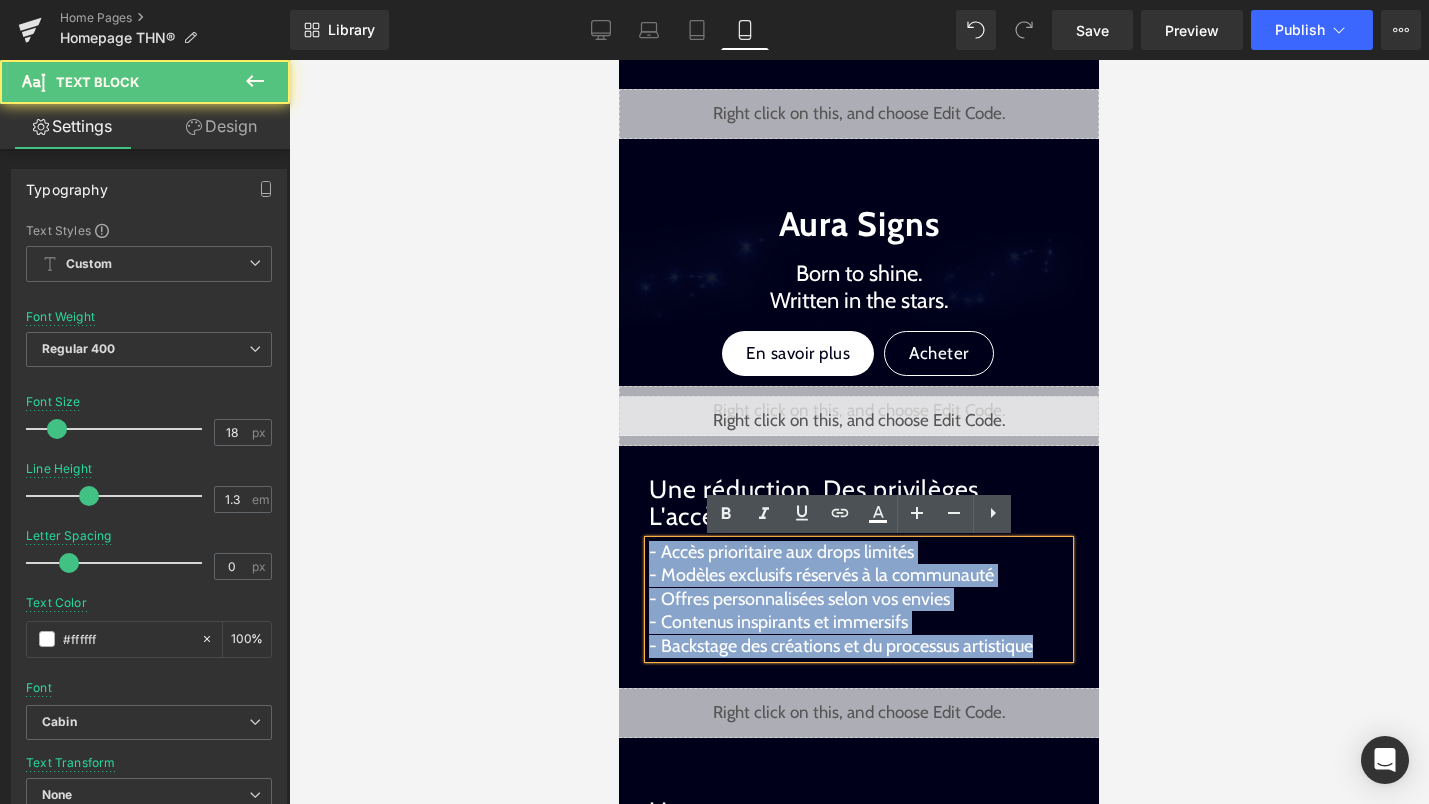 drag, startPoint x: 1045, startPoint y: 642, endPoint x: 589, endPoint y: 522, distance: 471.52518 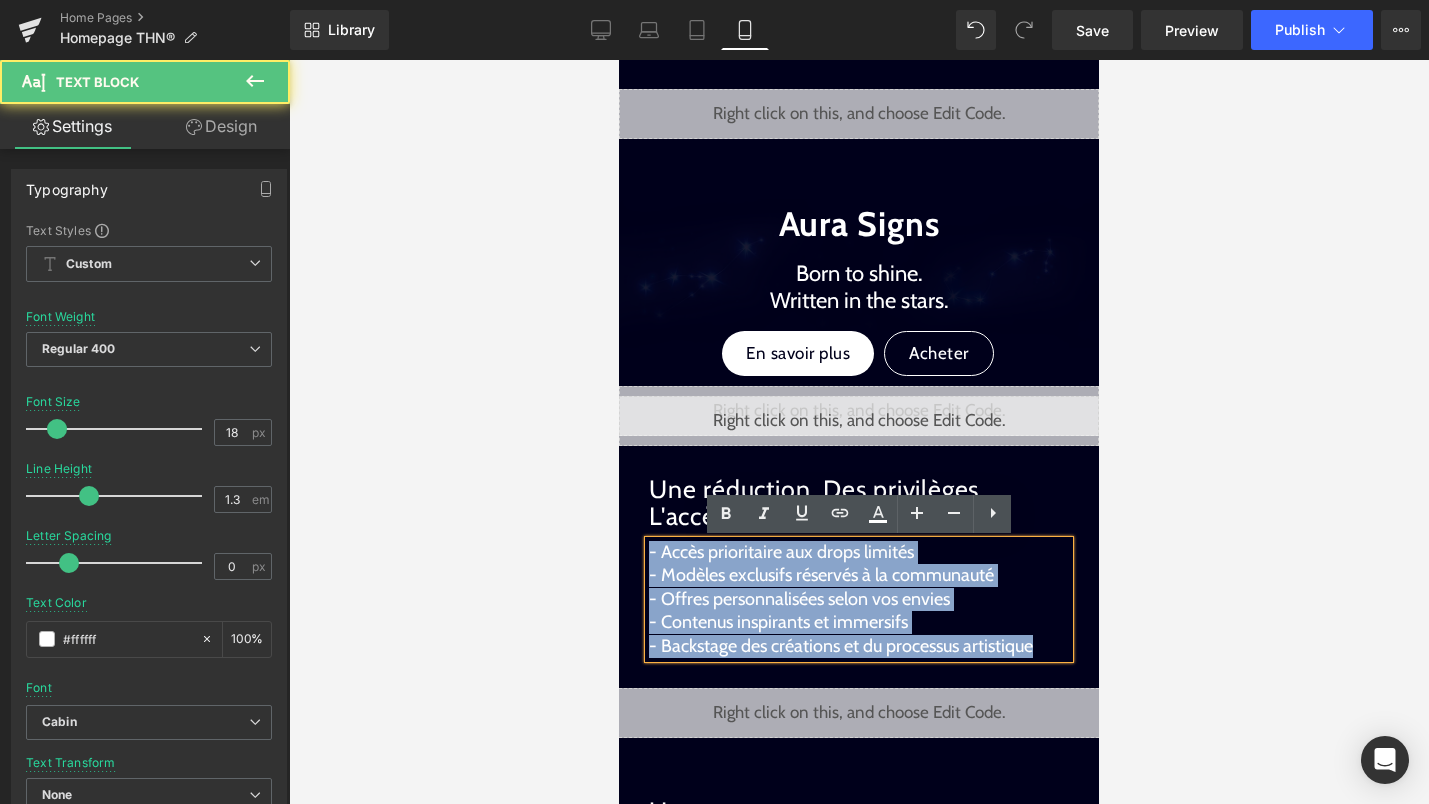 click on "search
close
menu
Menu
close
Mes commandes
Service client
Contact RGPD Condition de service Politique d'expédition Politique de remboursement Mentions légales
Passer au contenu
menu
The Hype Neon®" at bounding box center [859, -1127] 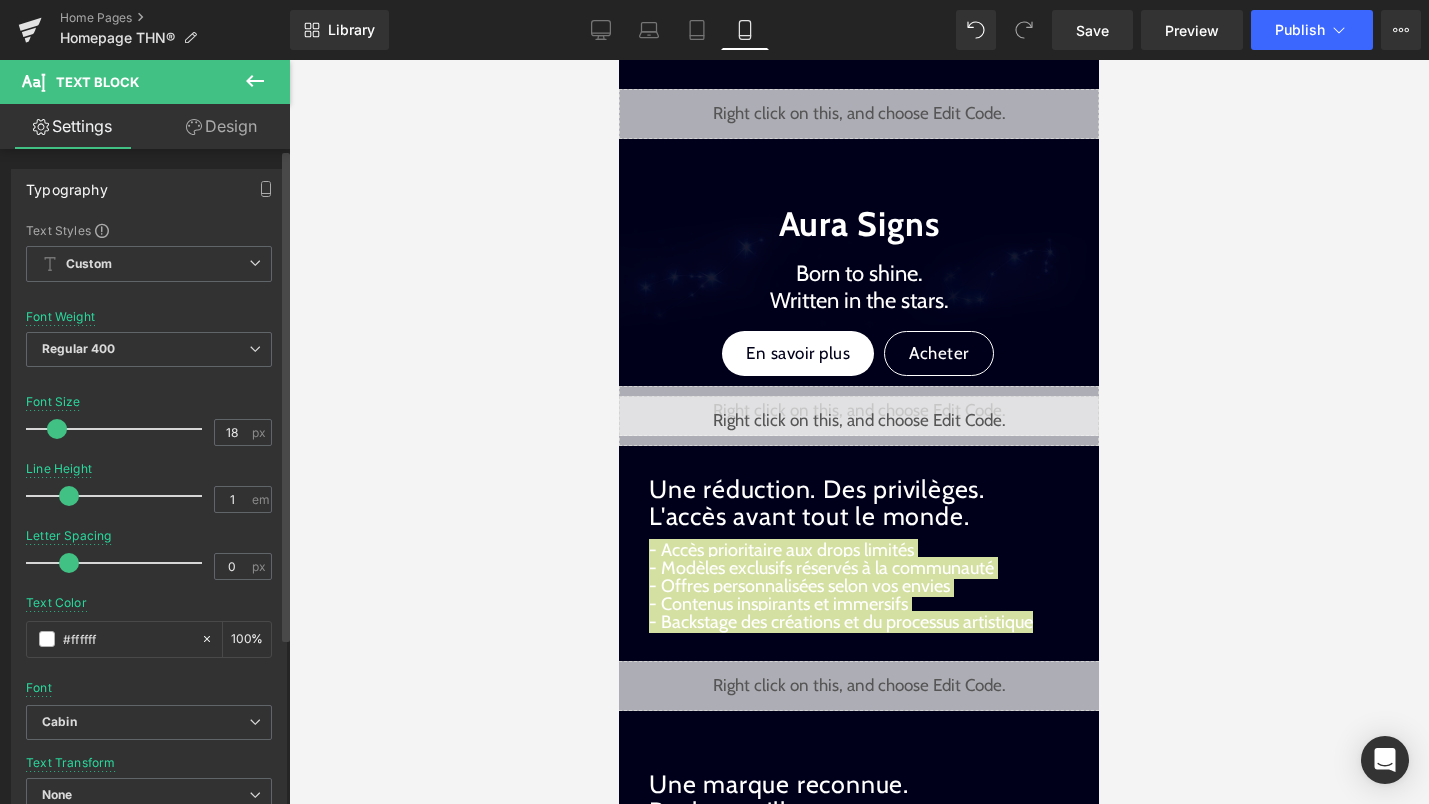 type on "1.1" 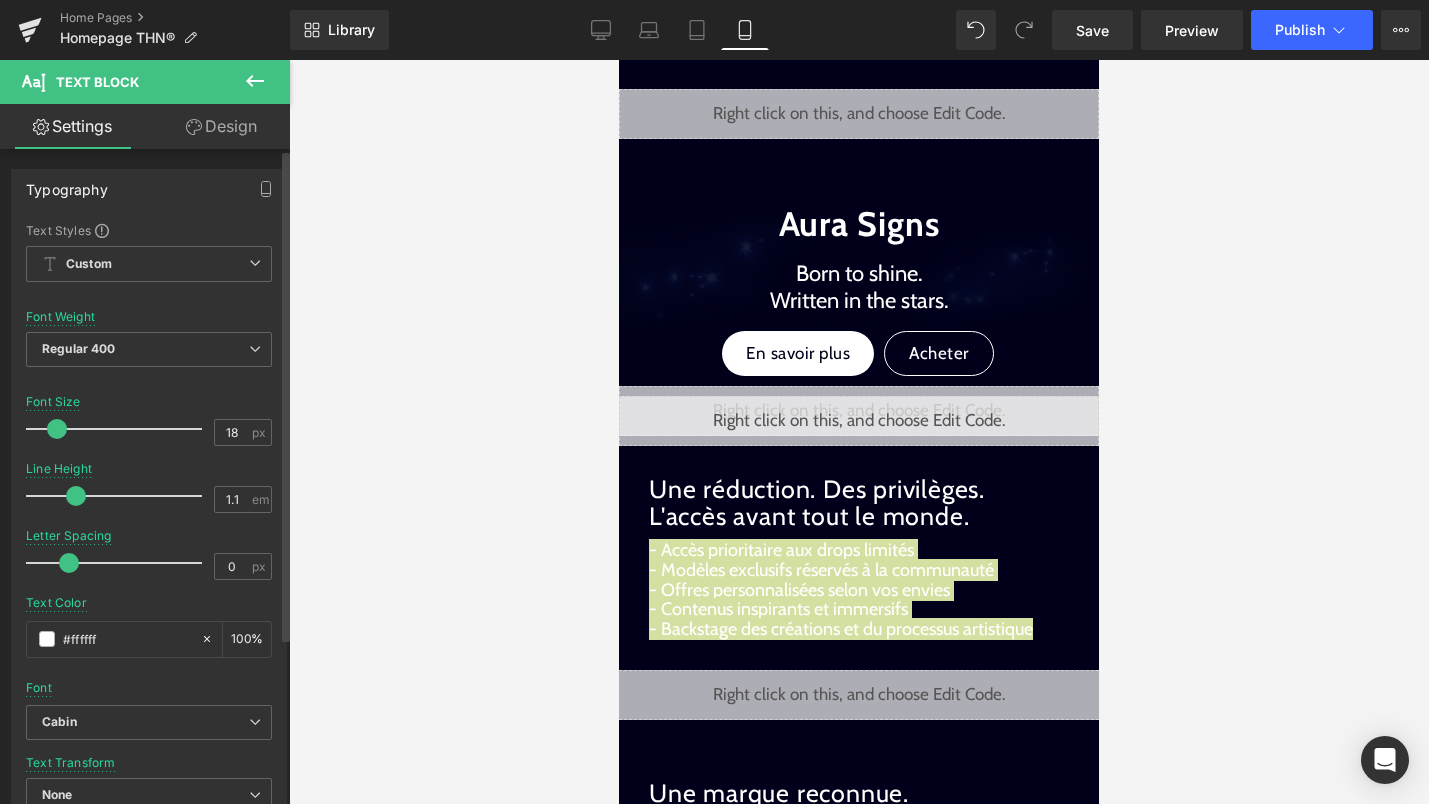 drag, startPoint x: 86, startPoint y: 495, endPoint x: 74, endPoint y: 495, distance: 12 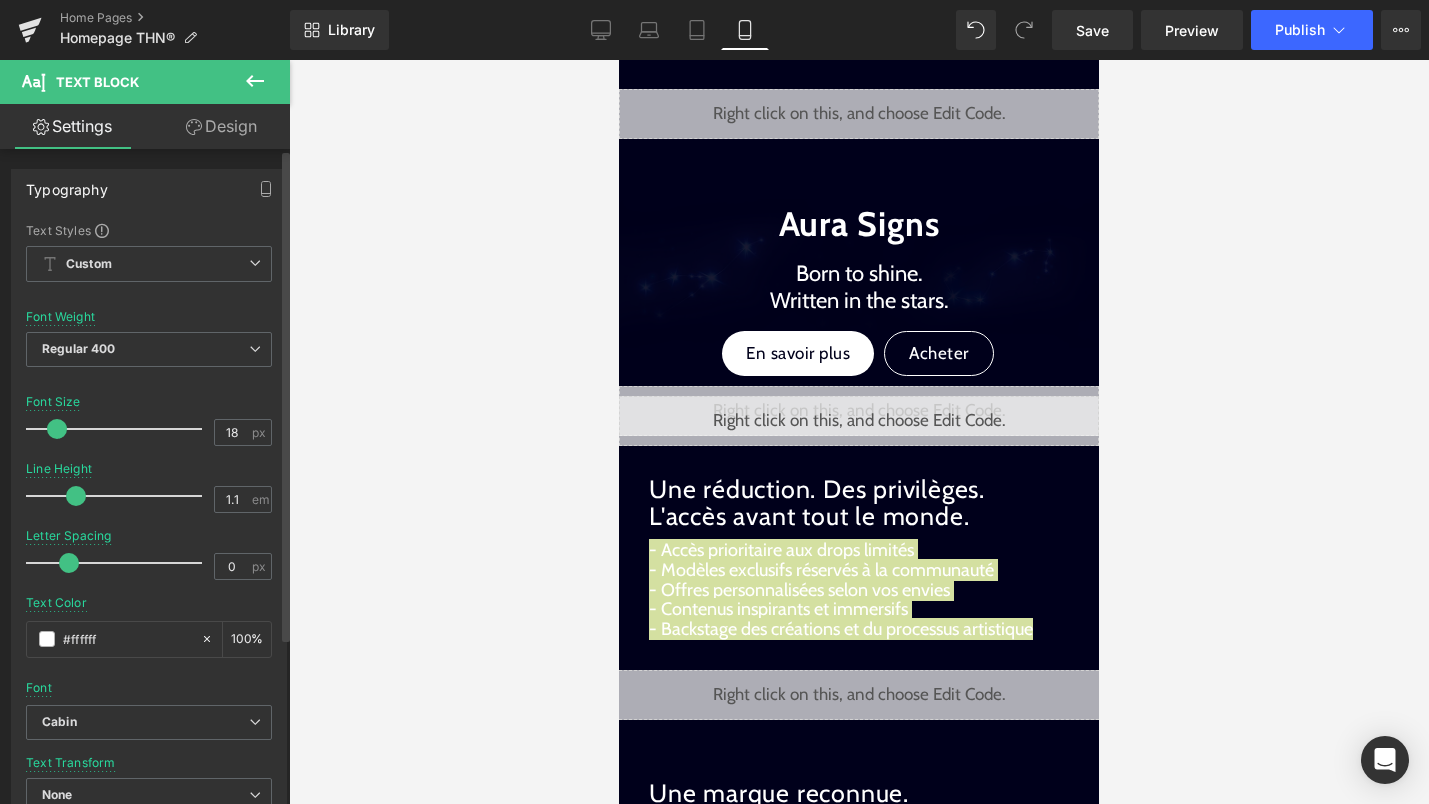 click at bounding box center (76, 496) 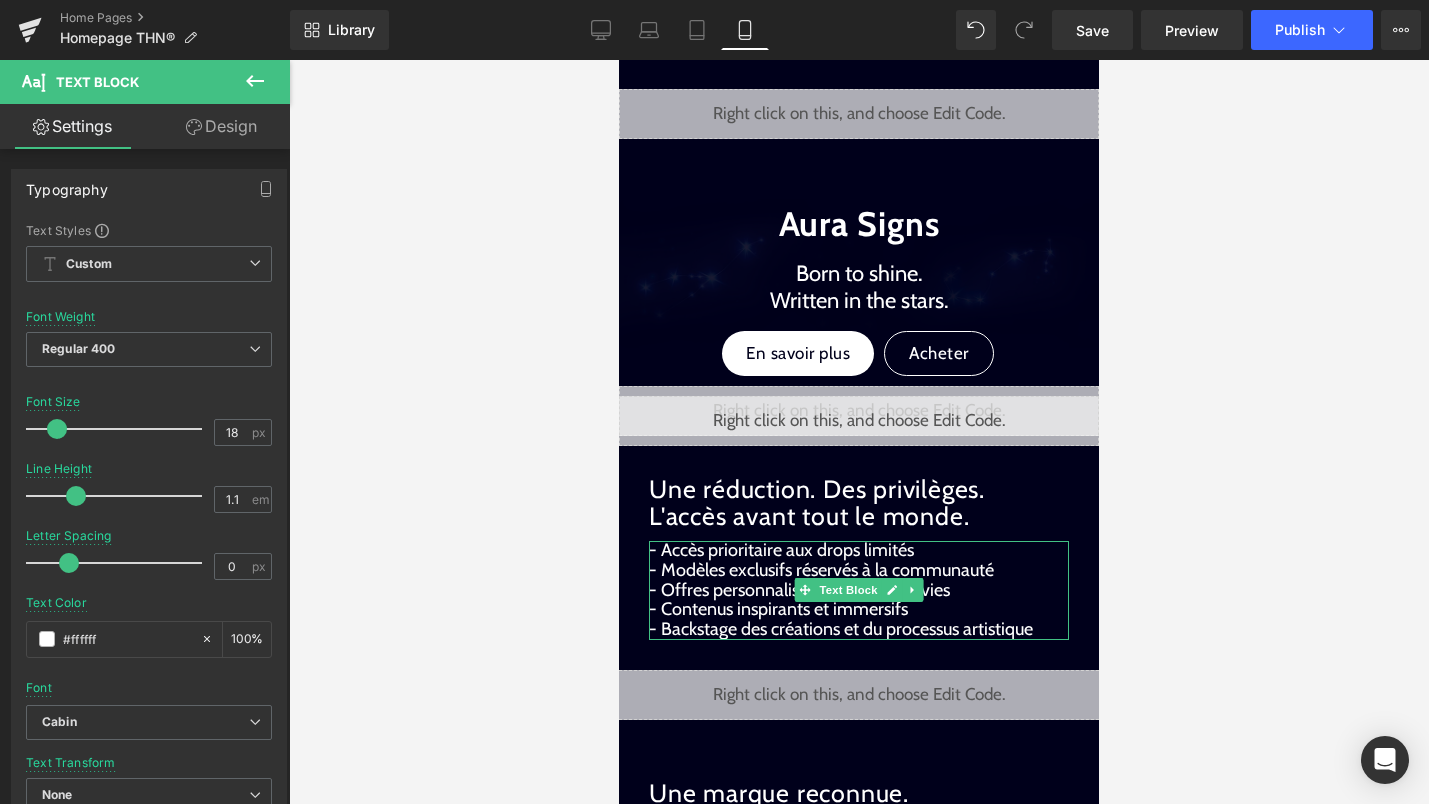 click on "- Contenus inspirants et immersifs" at bounding box center (859, 610) 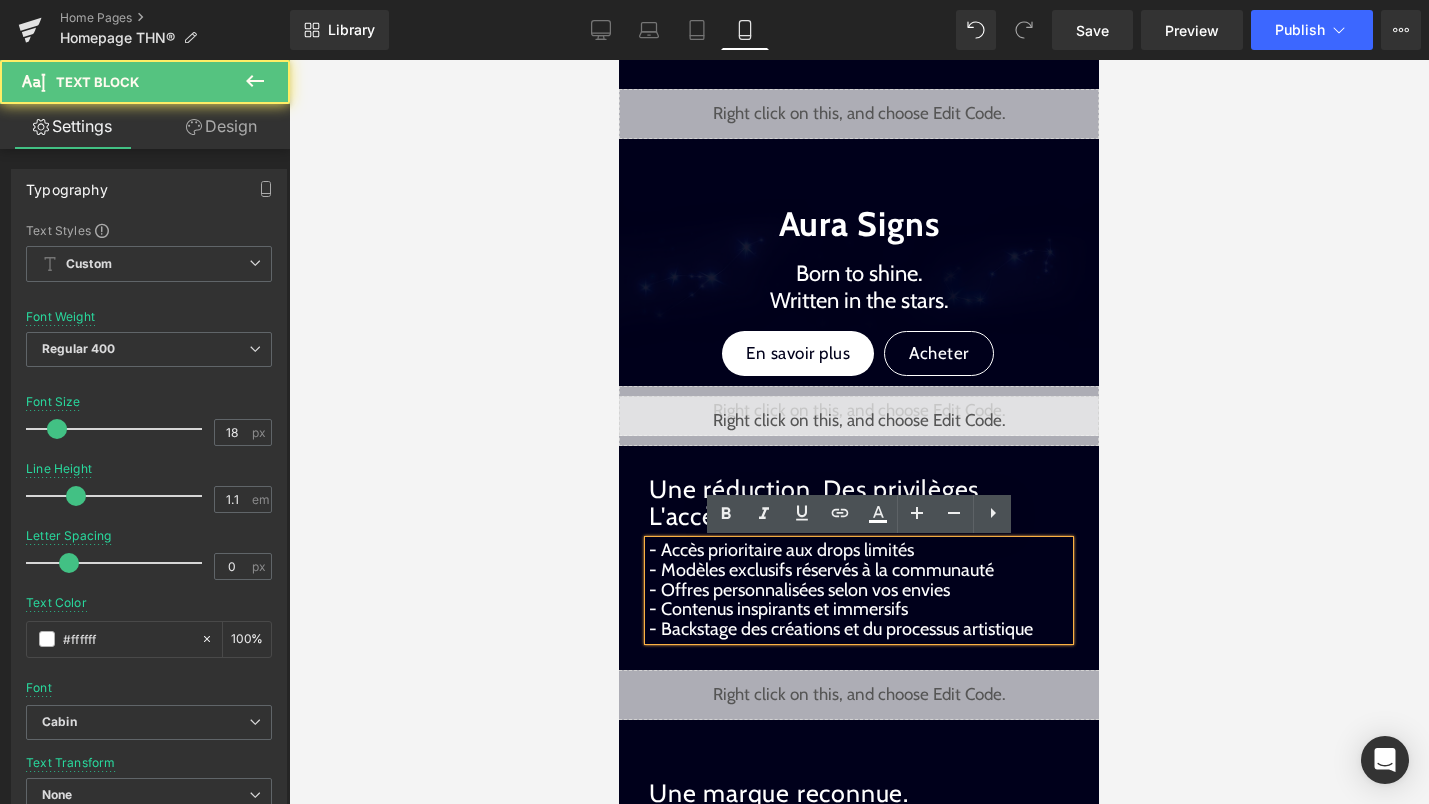 click on "- Contenus inspirants et immersifs" at bounding box center (859, 610) 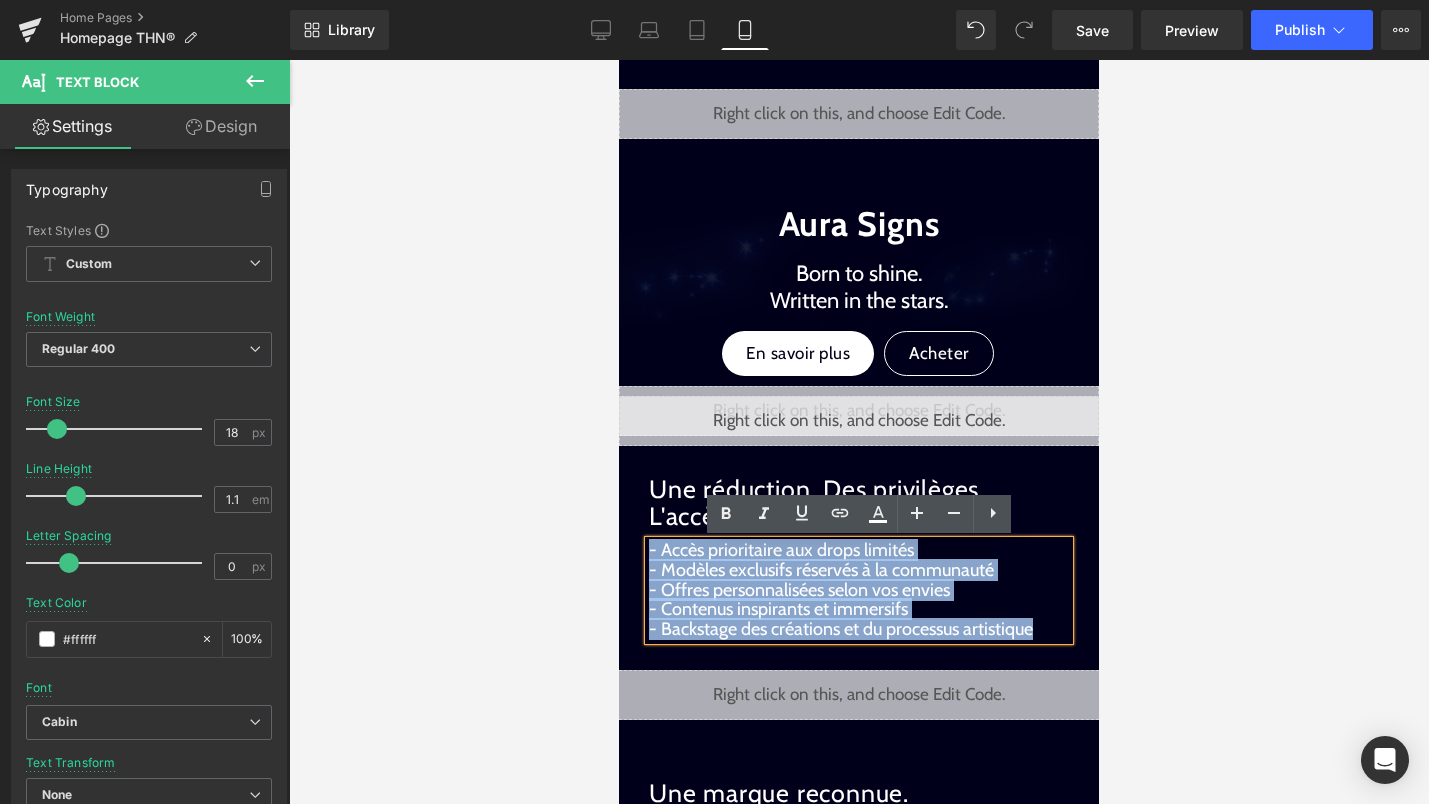 drag, startPoint x: 1040, startPoint y: 625, endPoint x: 568, endPoint y: 548, distance: 478.23947 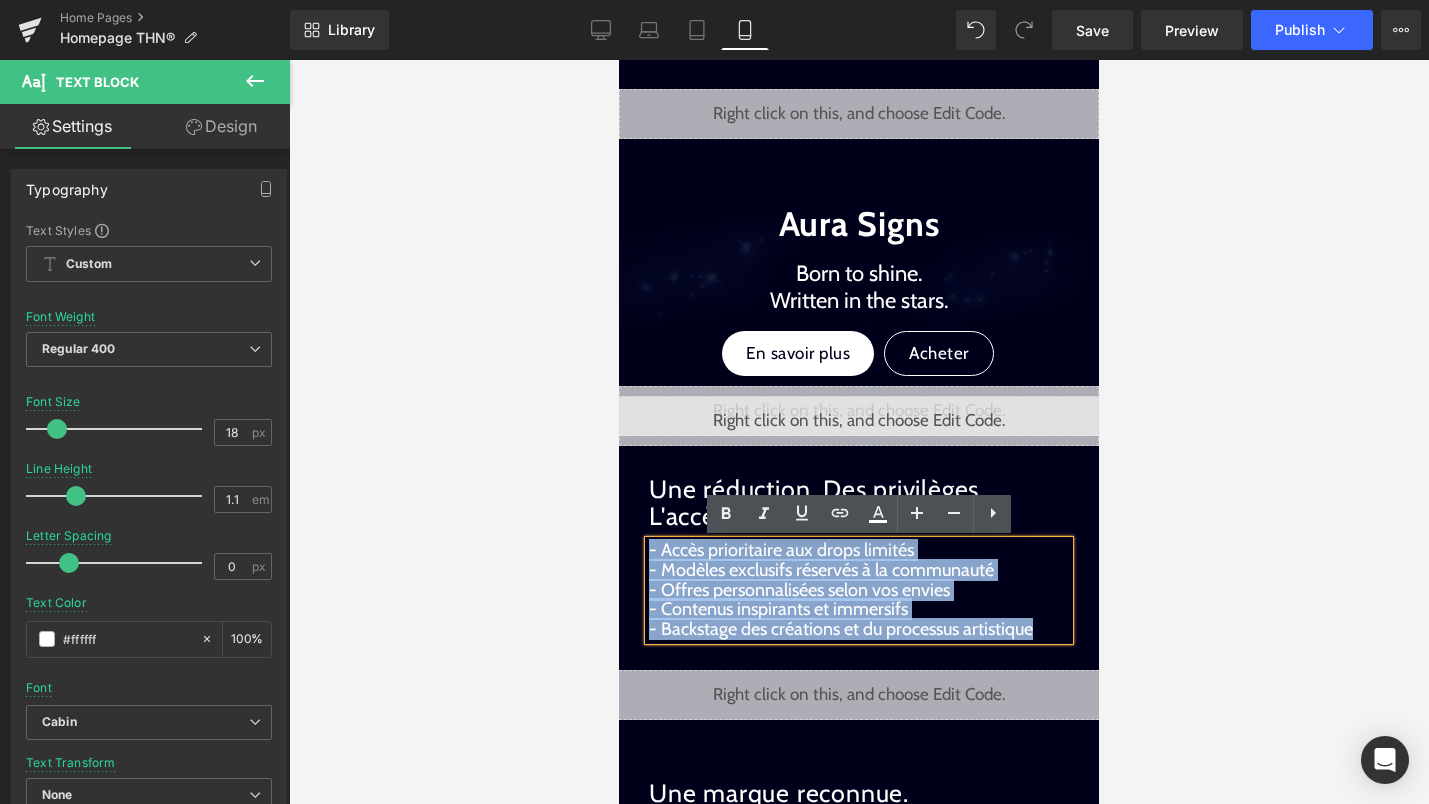 click on "search
close
menu
Menu
close
Mes commandes
Service client
Contact RGPD Condition de service Politique d'expédition Politique de remboursement Mentions légales
Passer au contenu
menu
The Hype Neon®" at bounding box center [859, -1127] 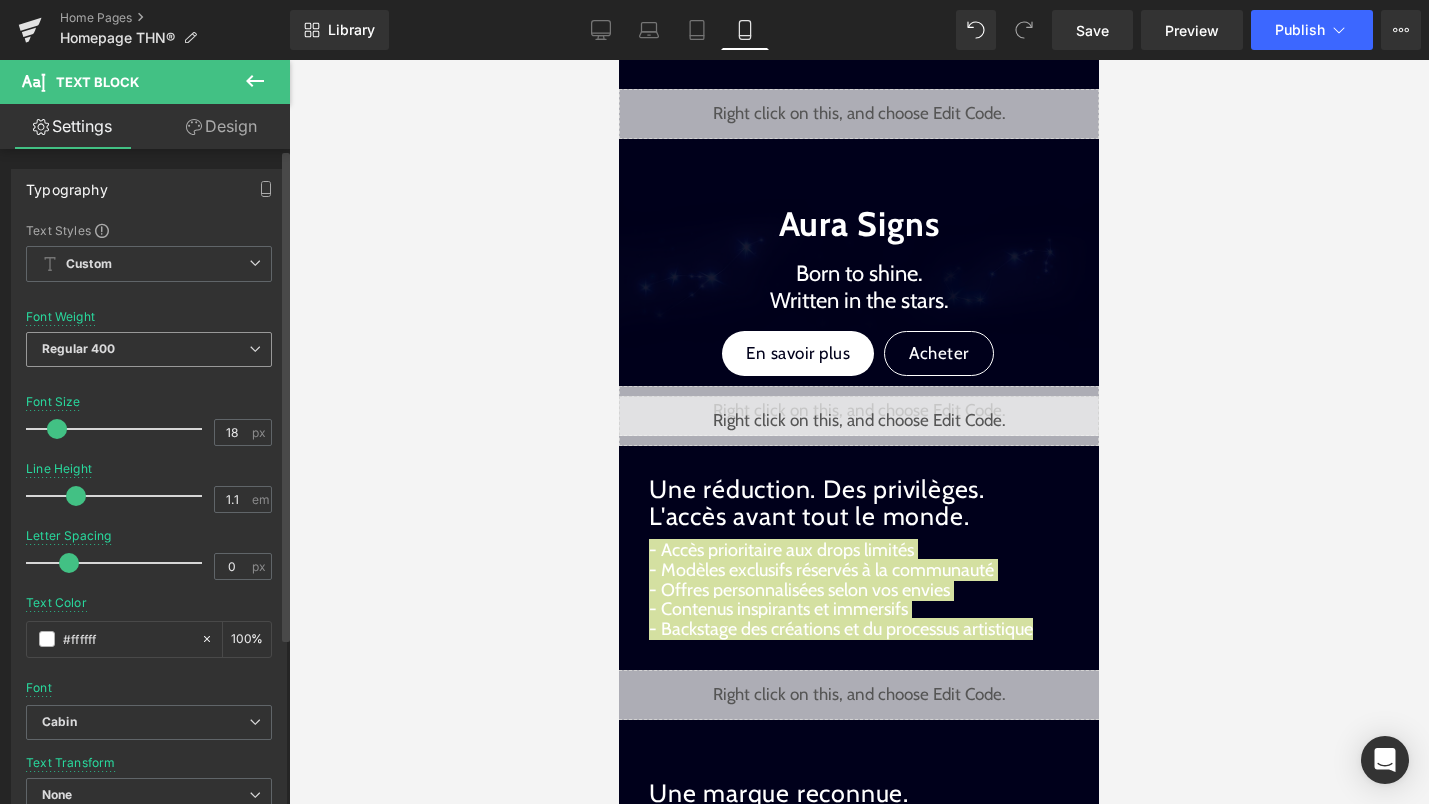 click on "Regular 400" at bounding box center (149, 349) 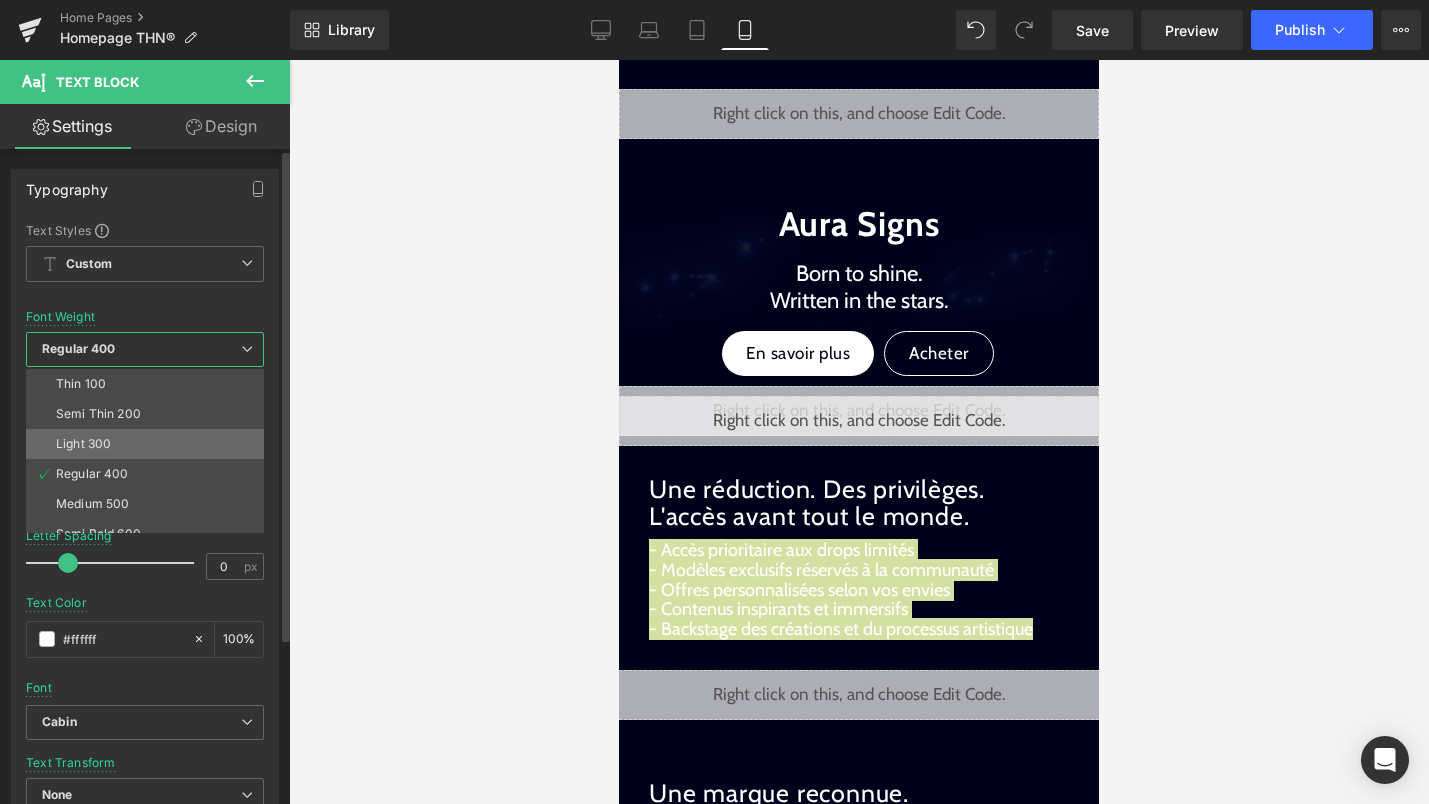 click on "Light 300" at bounding box center [149, 444] 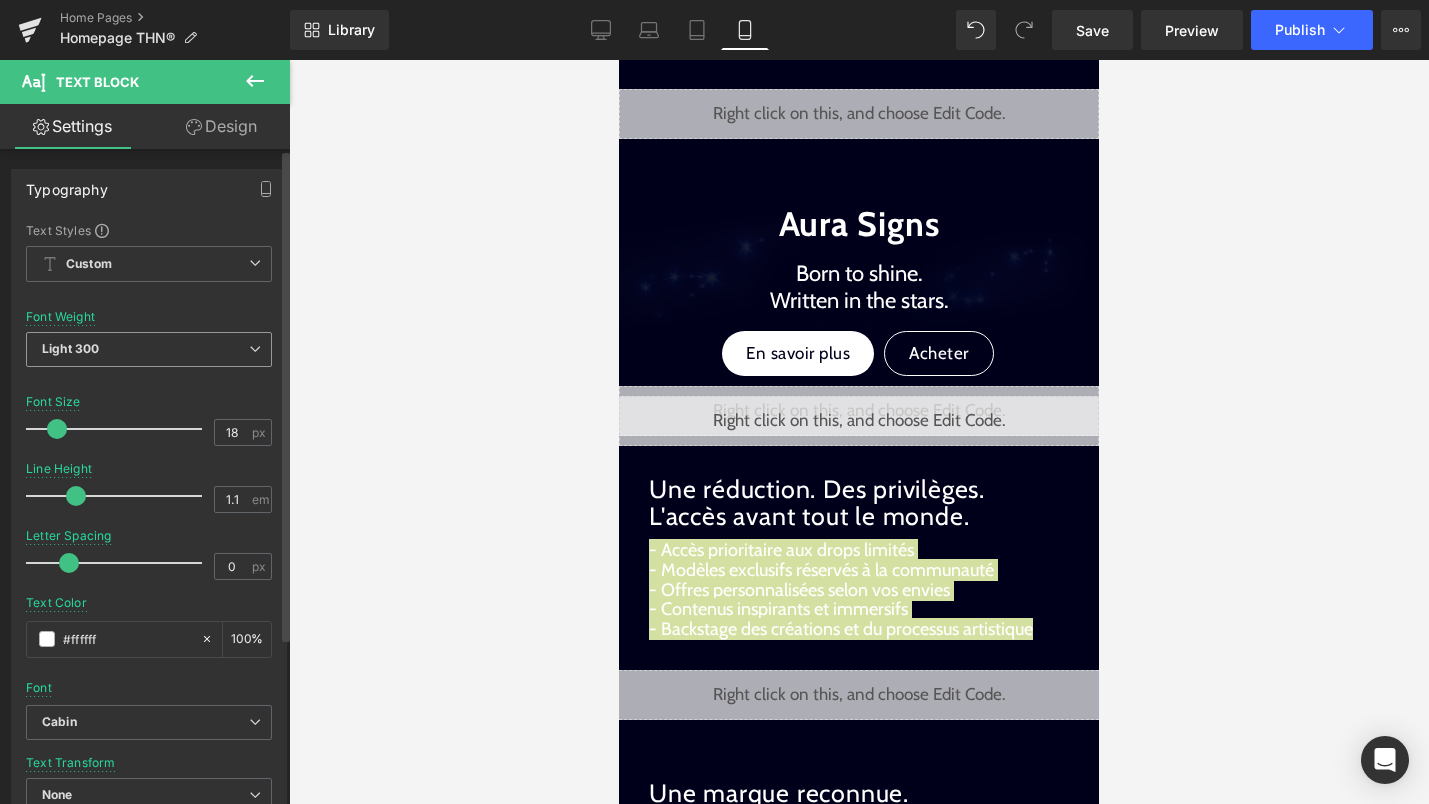 click on "Light 300" at bounding box center [149, 349] 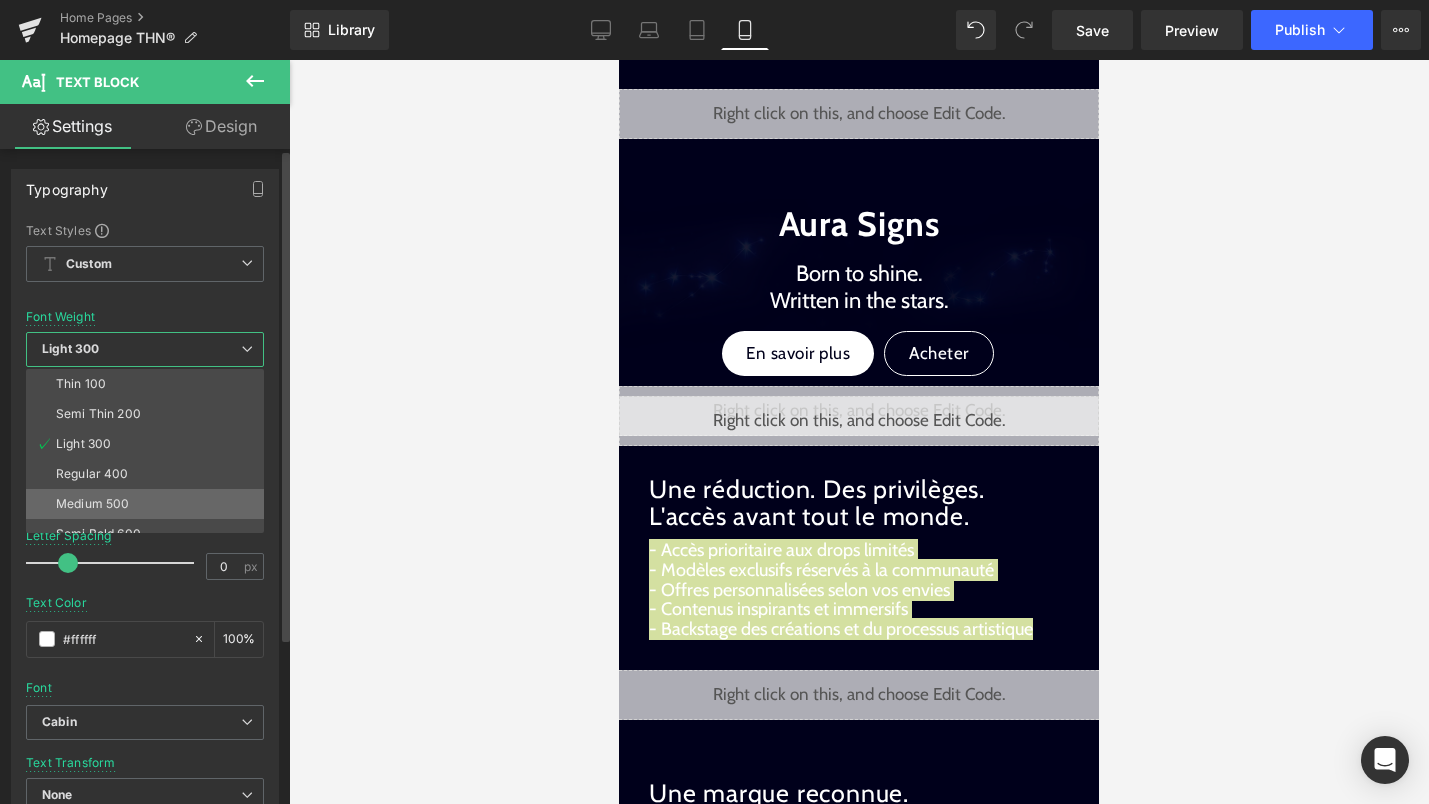 click on "Medium 500" at bounding box center [92, 504] 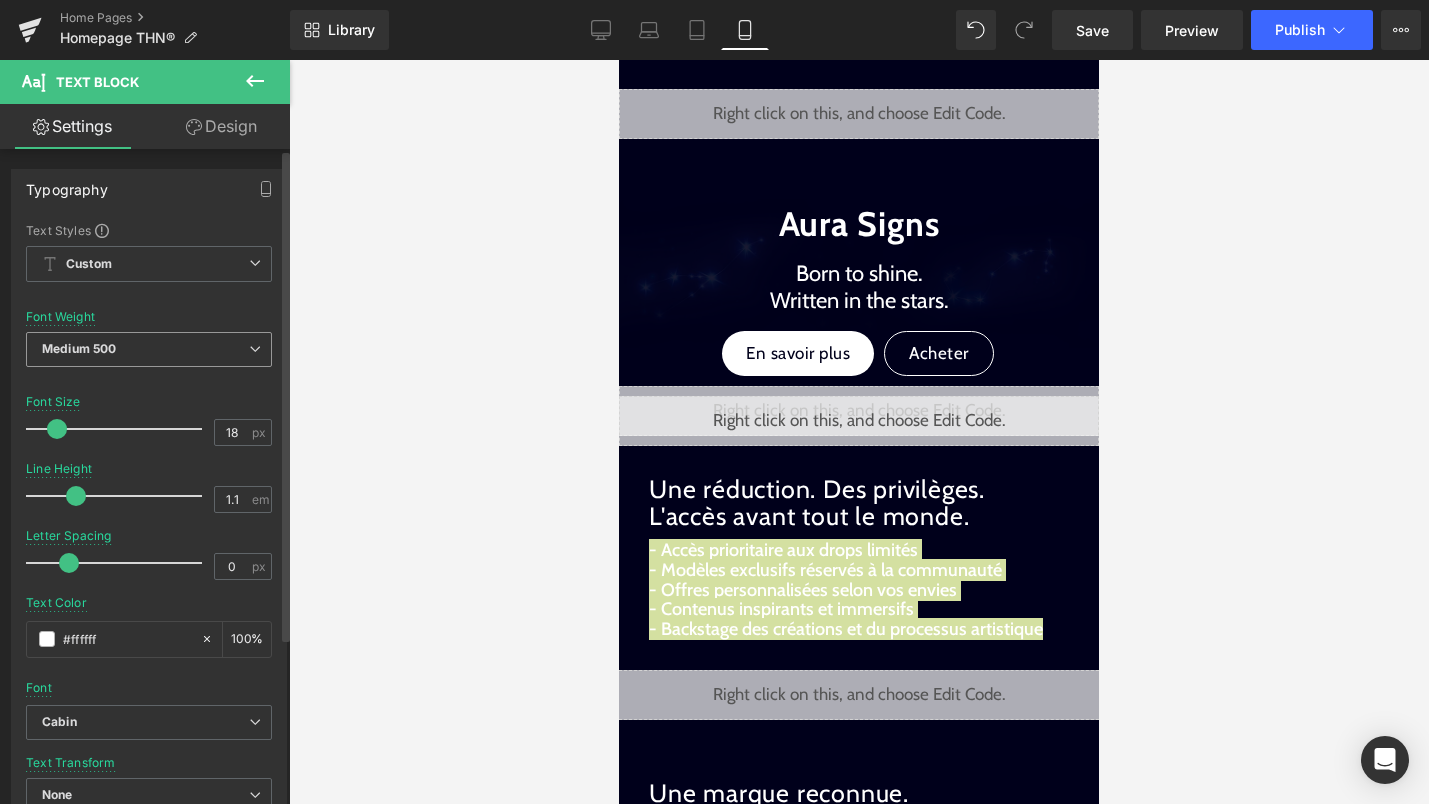 click on "Medium 500" at bounding box center [149, 349] 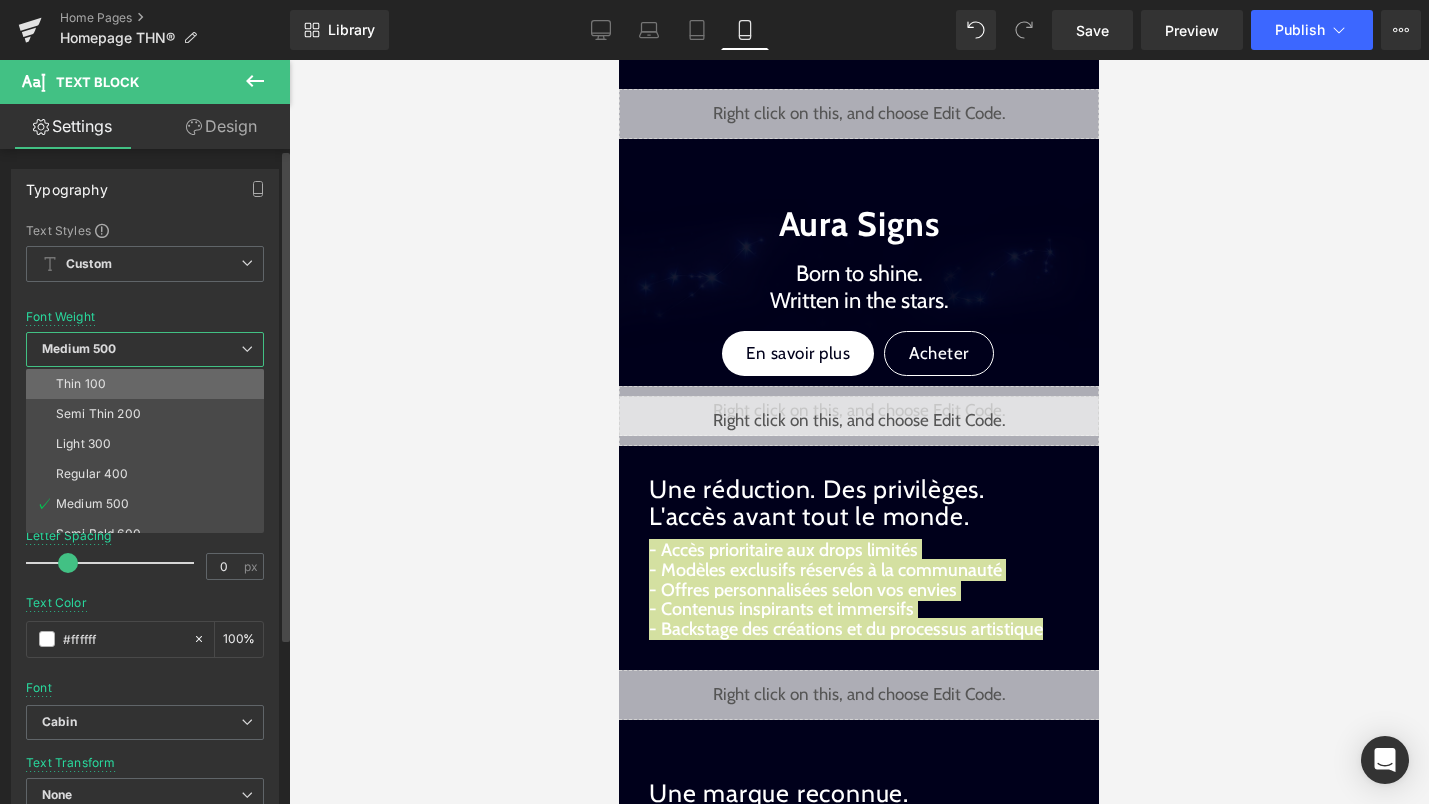 click on "Thin 100" at bounding box center [149, 384] 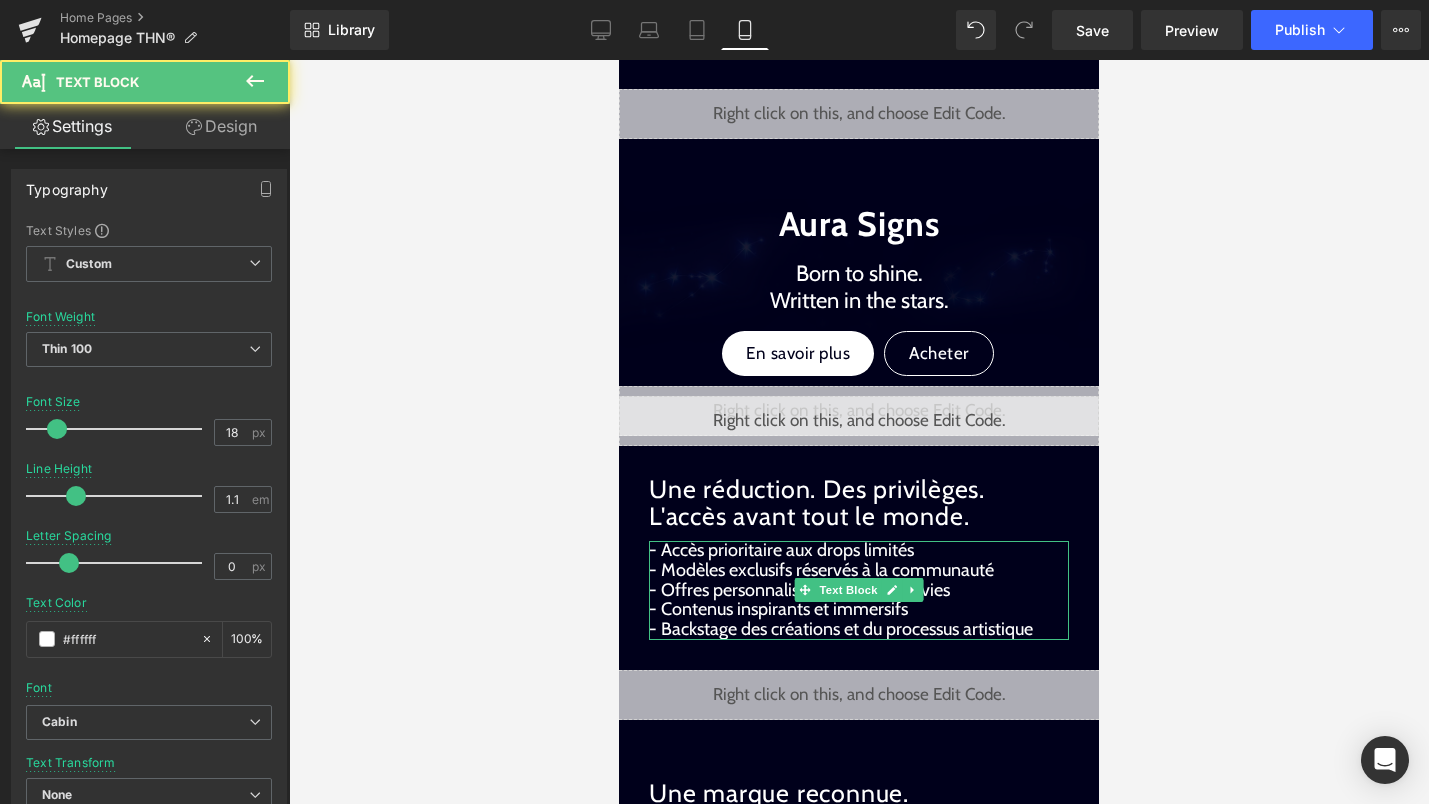 click on "- Contenus inspirants et immersifs" at bounding box center [778, 609] 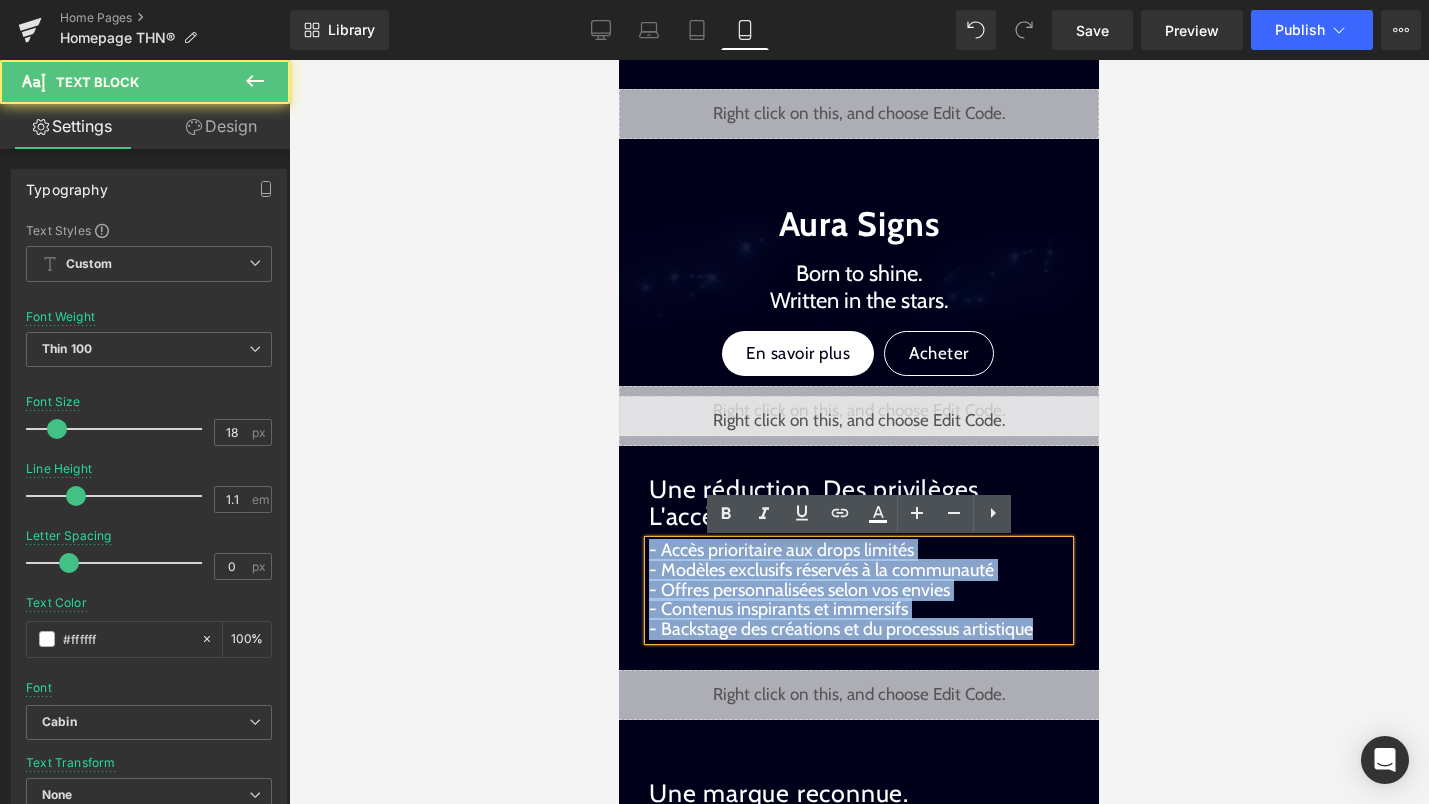 drag, startPoint x: 1044, startPoint y: 631, endPoint x: 628, endPoint y: 543, distance: 425.20584 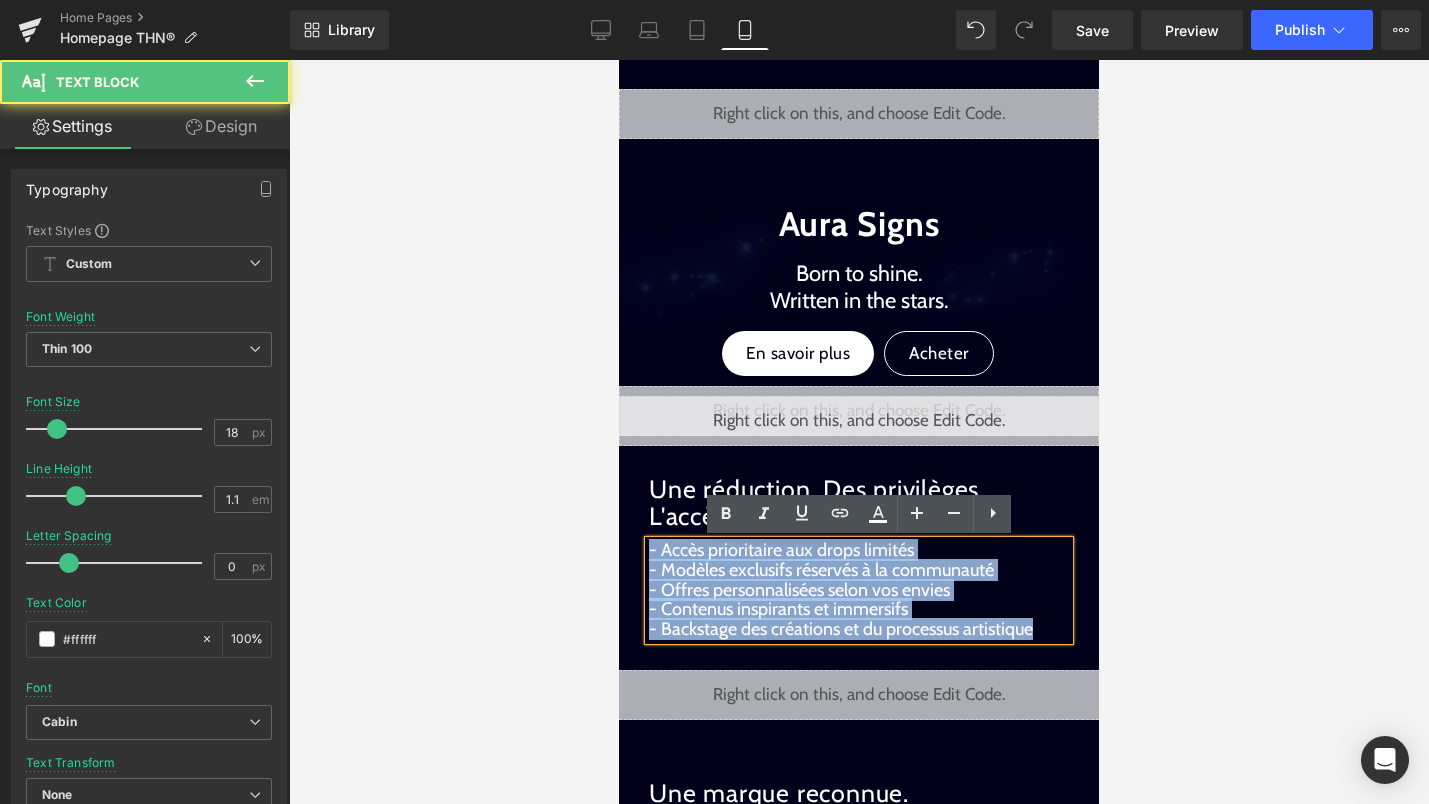 click on "Image Liquid Infinite Aura Text Block Got aura. All eyes on you . Text Block Créer mon néon Button Row Liquid Row Présence marquée. Aura révélée. Heading Plus qu’un éclairage. Une déclaration de qui vous êtes. Text Block Liquid The Hype Neon transforme la lumière en language visuel. Chaque création révèle votre unicité et fait rayonner ce que vous incarnez. Une présence inoubliable, un style affirmé. Text Block Pensés comme des objets-signatures, nos néons amplifient ce que vous dégagez dès qu’ils s’allument. Chaque détail compte : l’intensité, la courbe, la couleur. Rien n’est laissé au hasard. Vous ne décorez pas. Vous affirmez. Text Block Liquid En savoir plus sur La Marque THN Text Block Liquid Une création conçue pour vous remarquer Text Block À partir de [PRICE] Text Block Liquid Liquid" at bounding box center (859, -89) 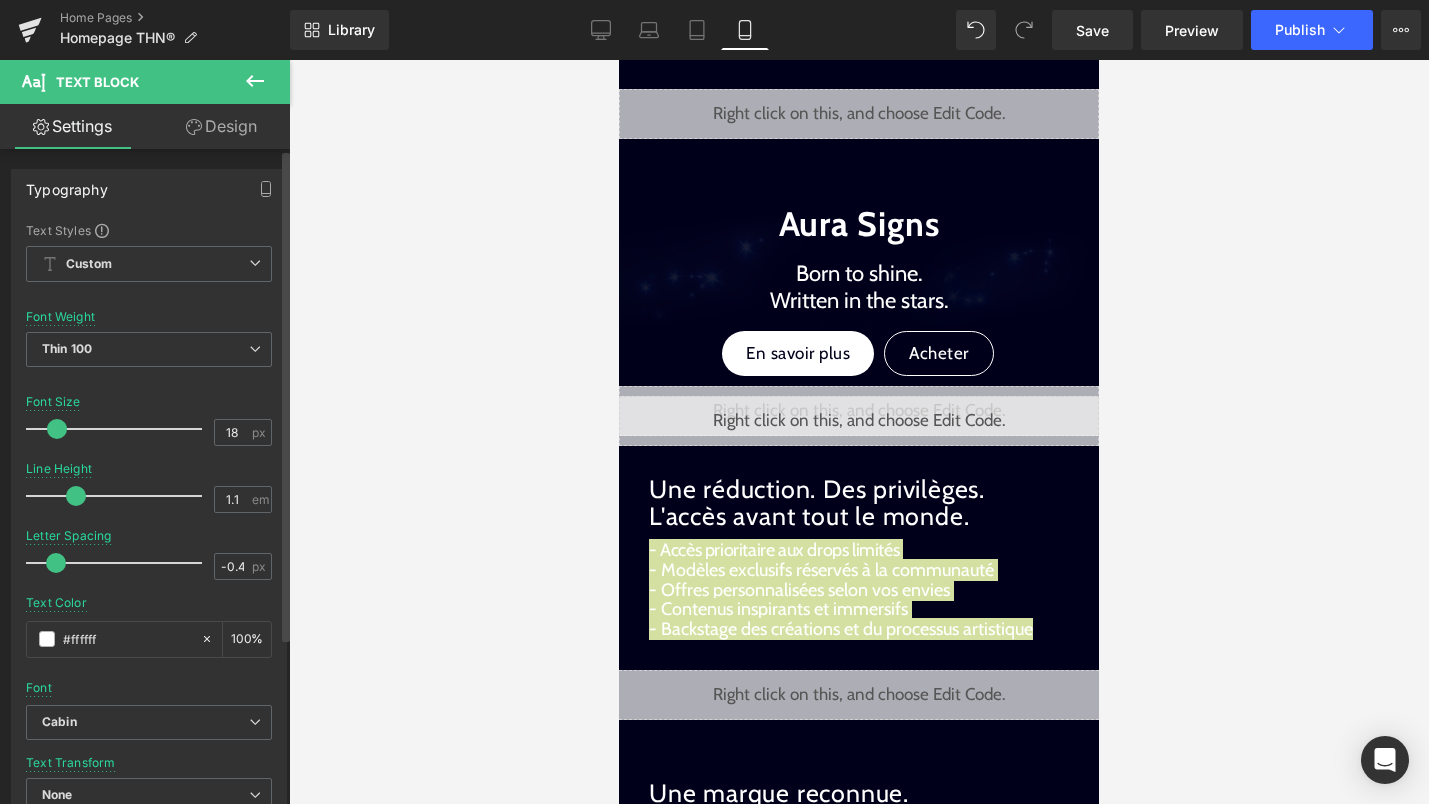 drag, startPoint x: 65, startPoint y: 558, endPoint x: 53, endPoint y: 551, distance: 13.892444 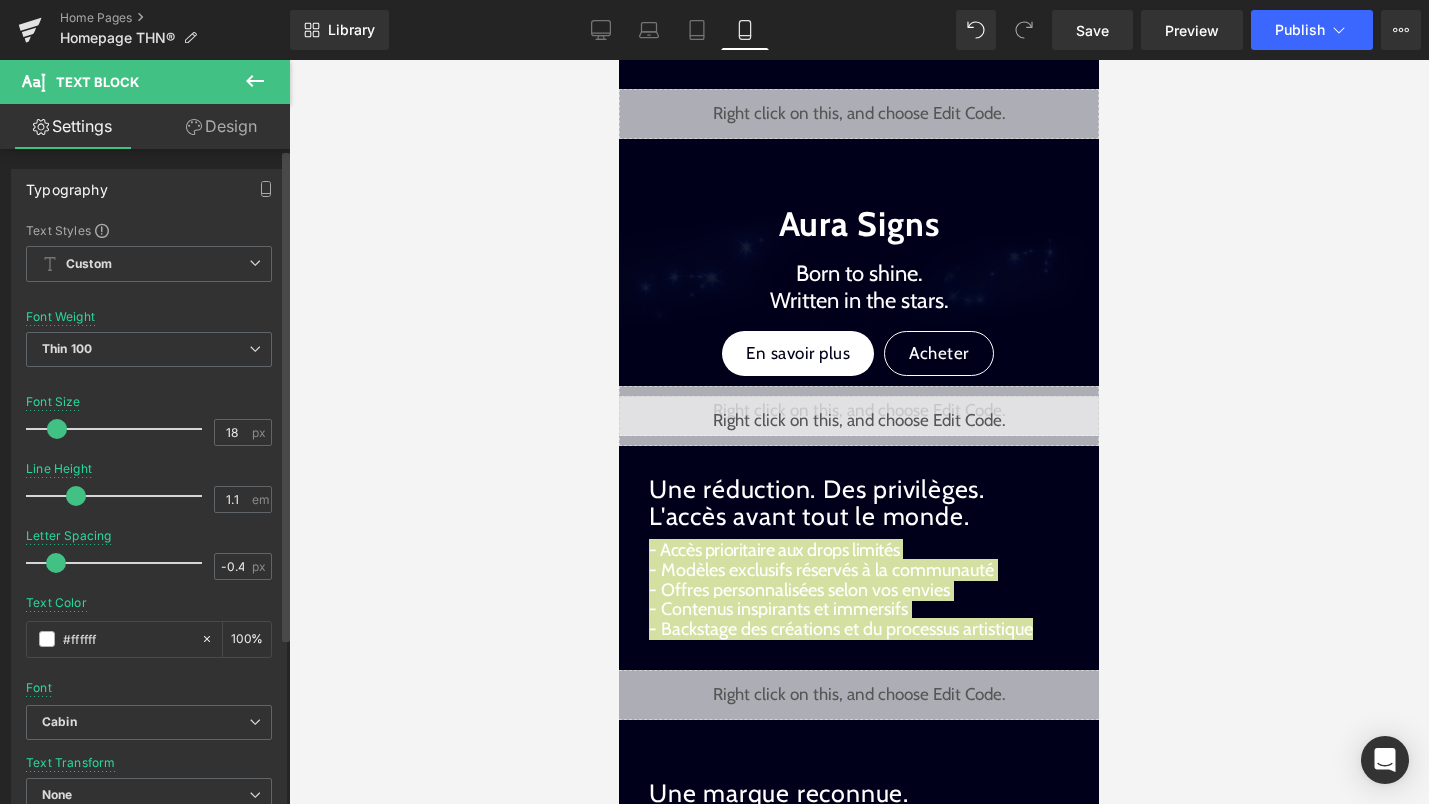 click at bounding box center [119, 563] 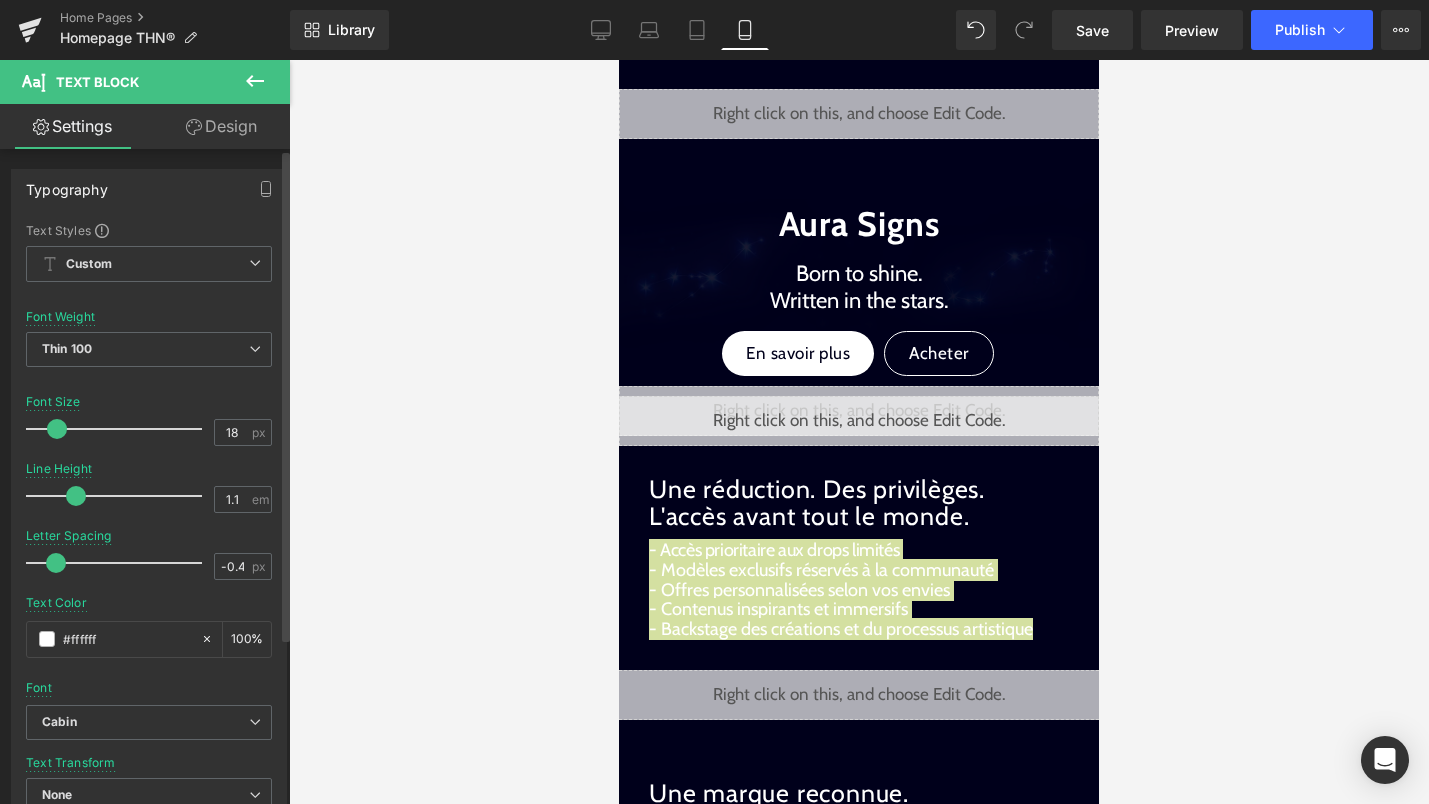 type on "0" 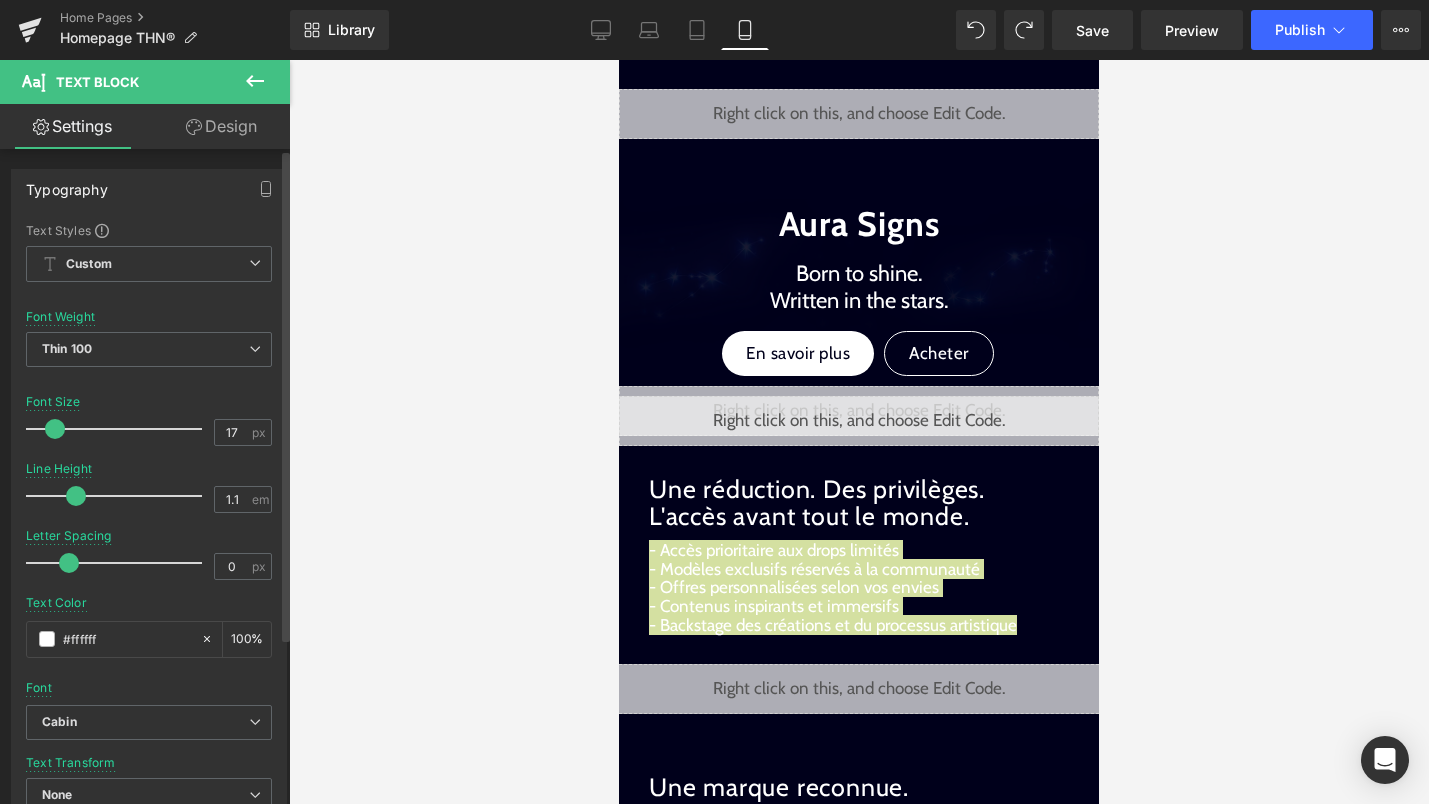 type on "18" 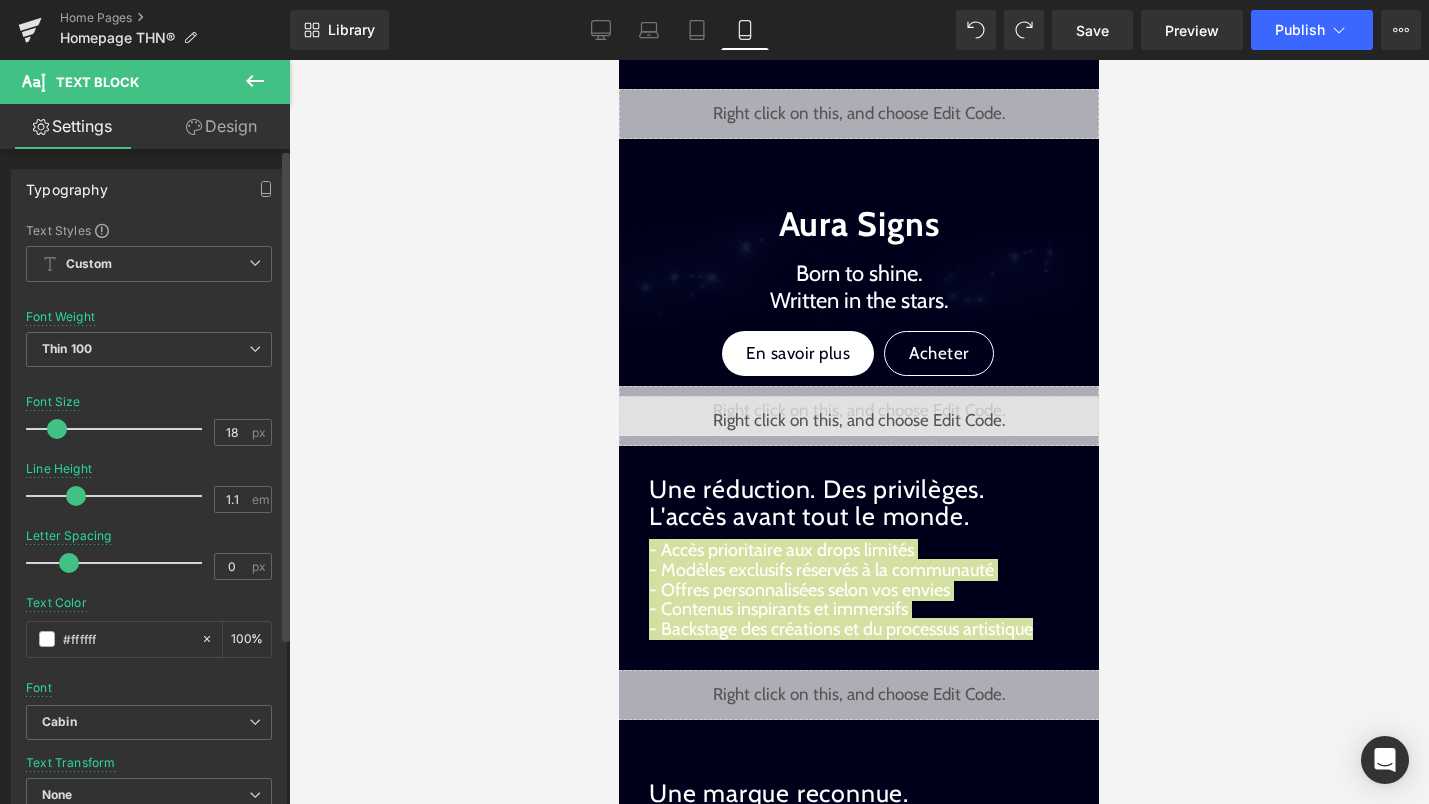 click at bounding box center (57, 429) 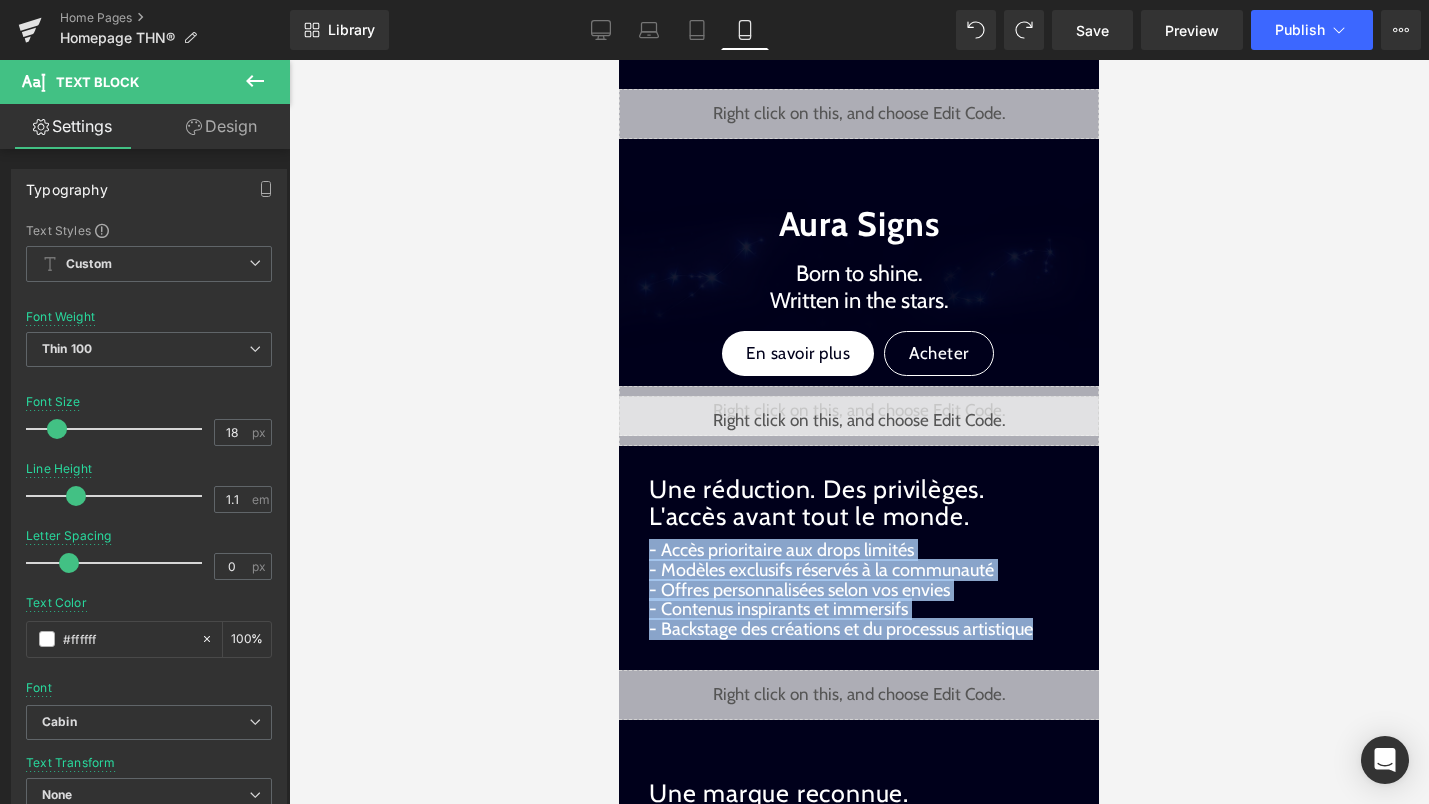 click on "- Contenus inspirants et immersifs" at bounding box center [778, 609] 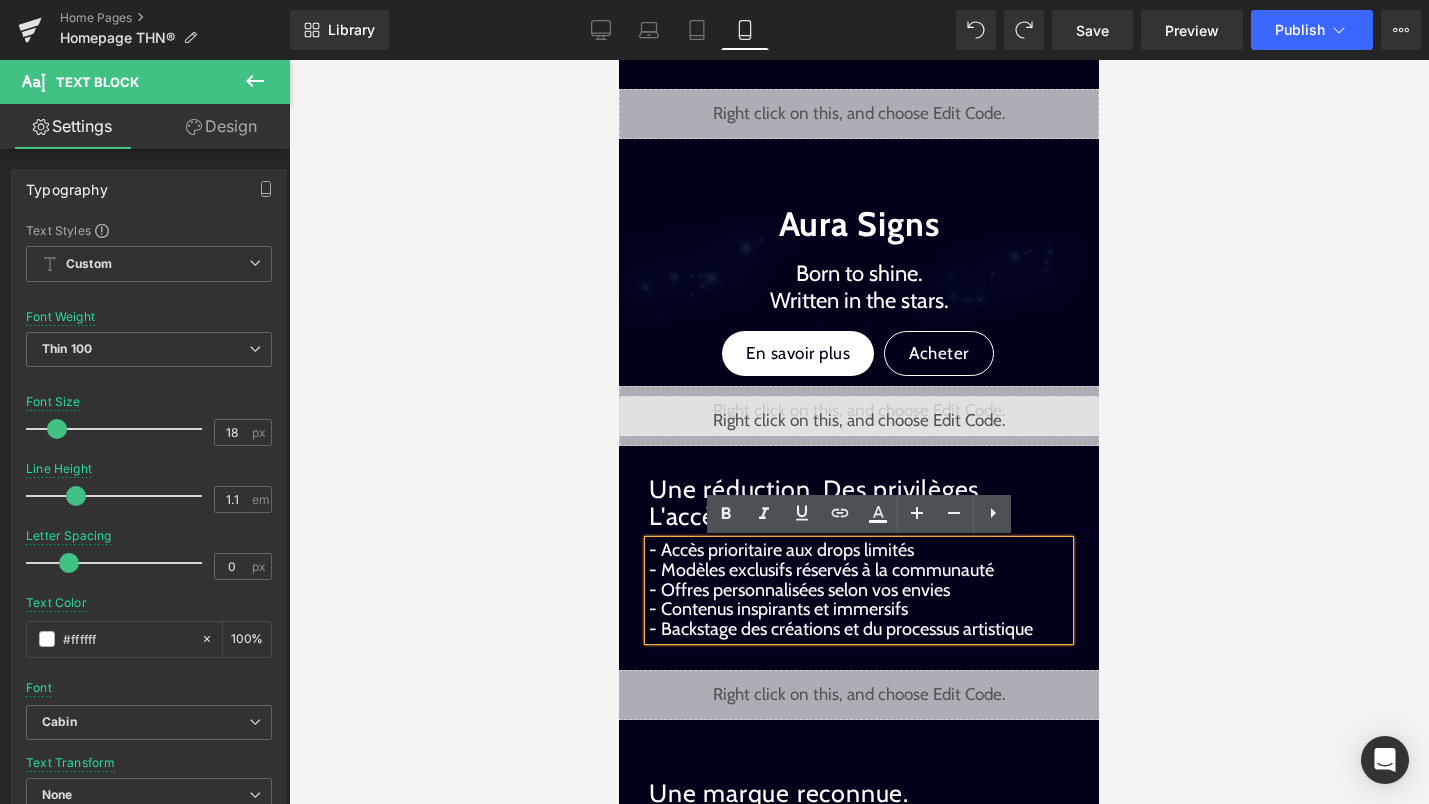 click on "- Accès prioritaire aux drops limités" at bounding box center [859, 551] 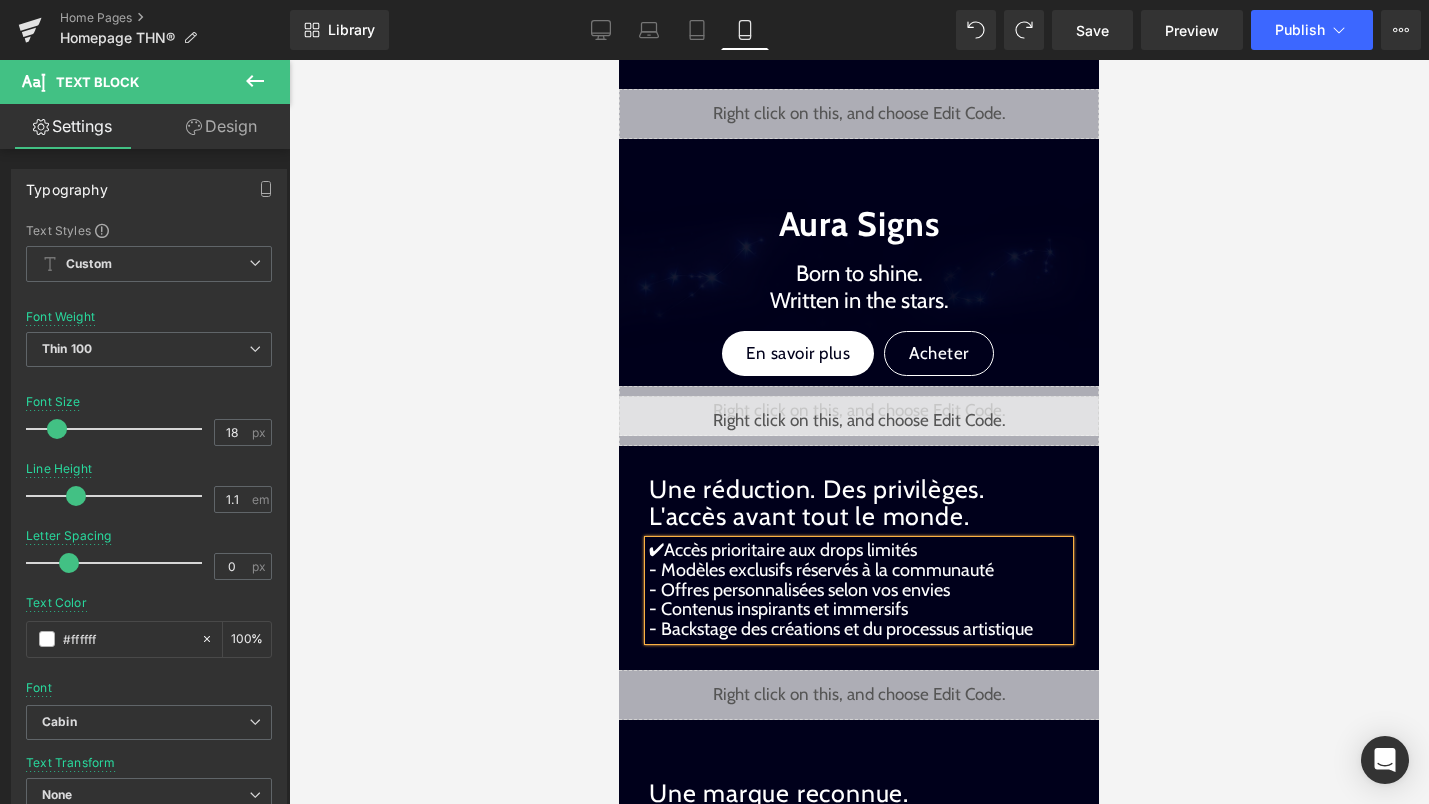 click on "- Offres personnalisées selon vos envies" at bounding box center (799, 590) 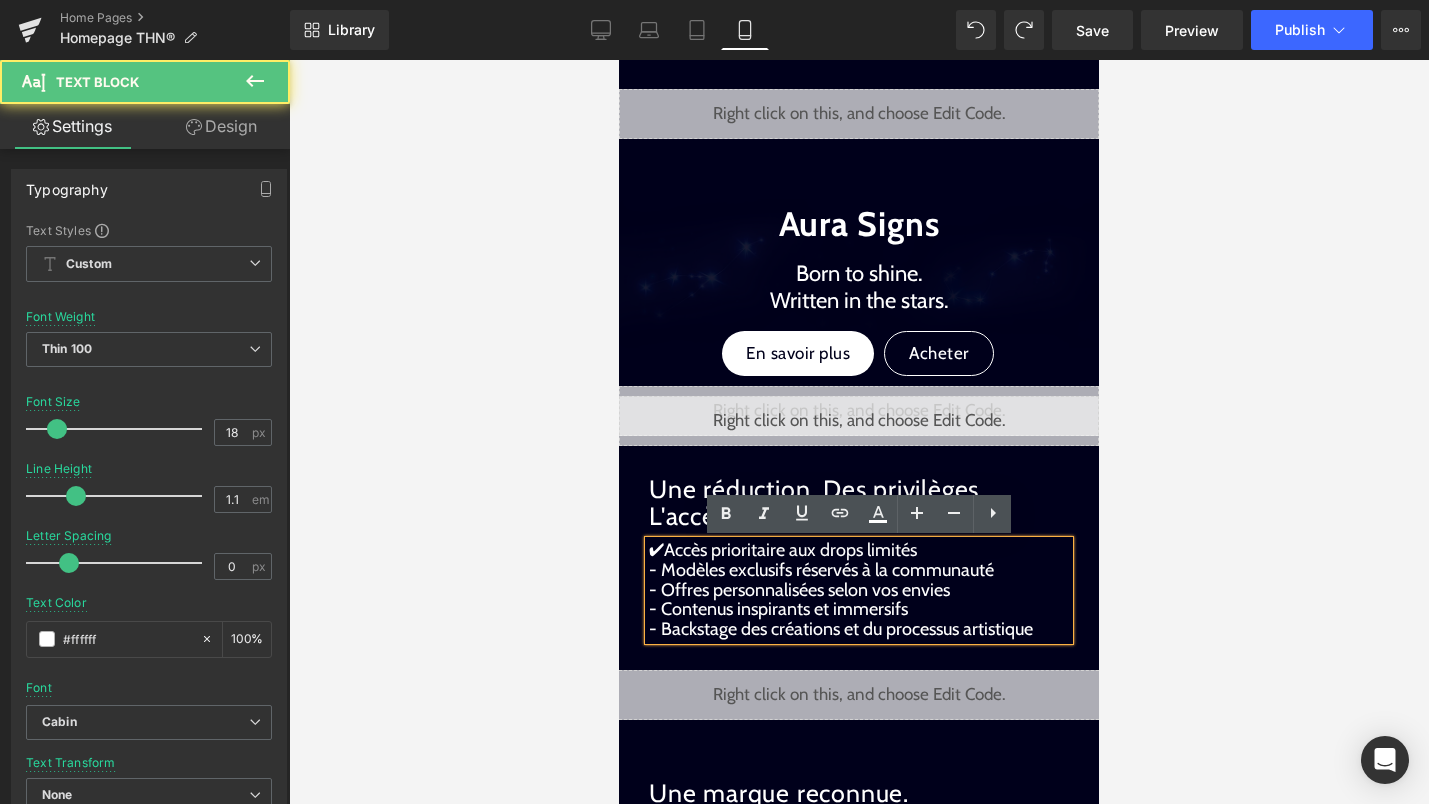 click on "- Modèles exclusifs réservés à la communauté" at bounding box center [821, 570] 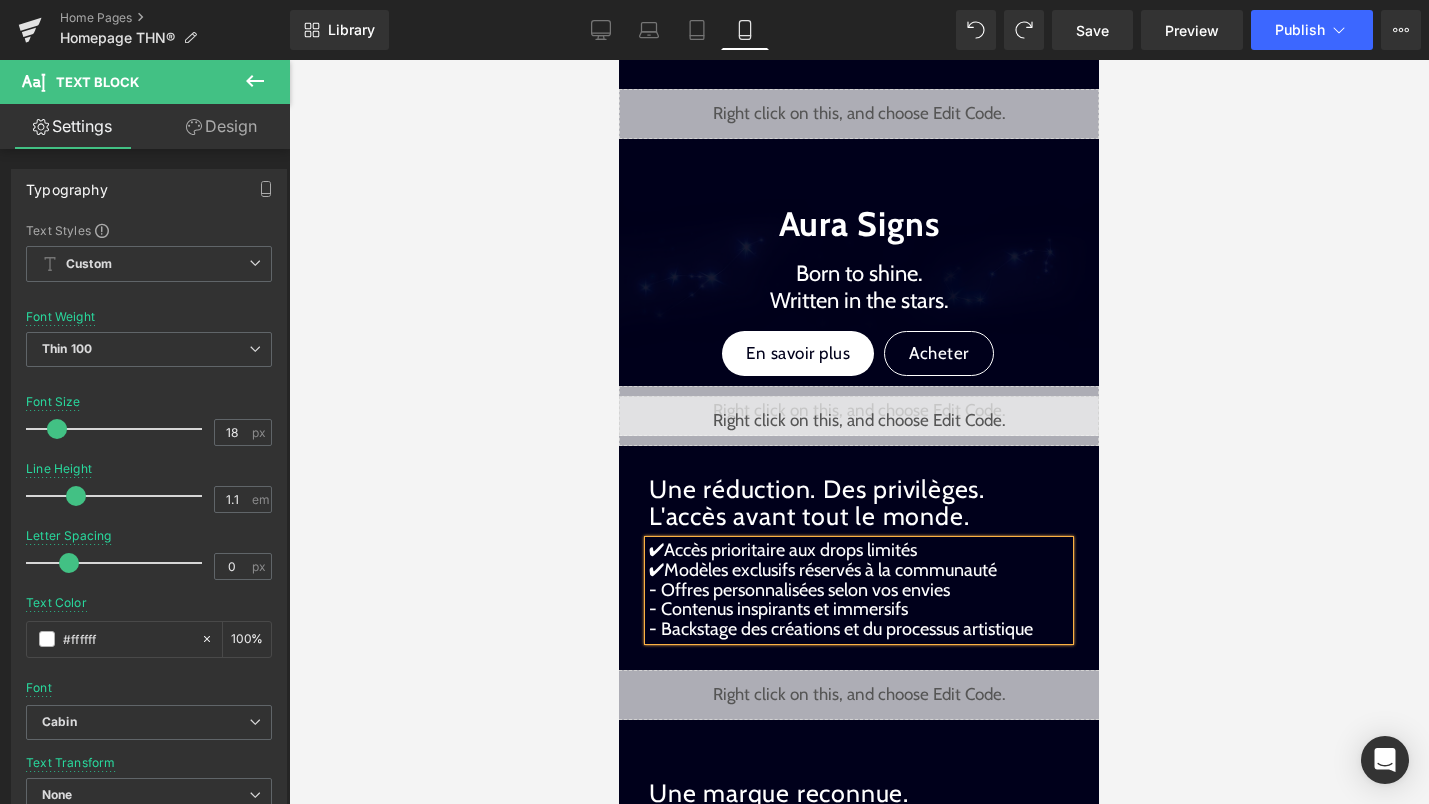 click on "- Offres personnalisées selon vos envies" at bounding box center [799, 590] 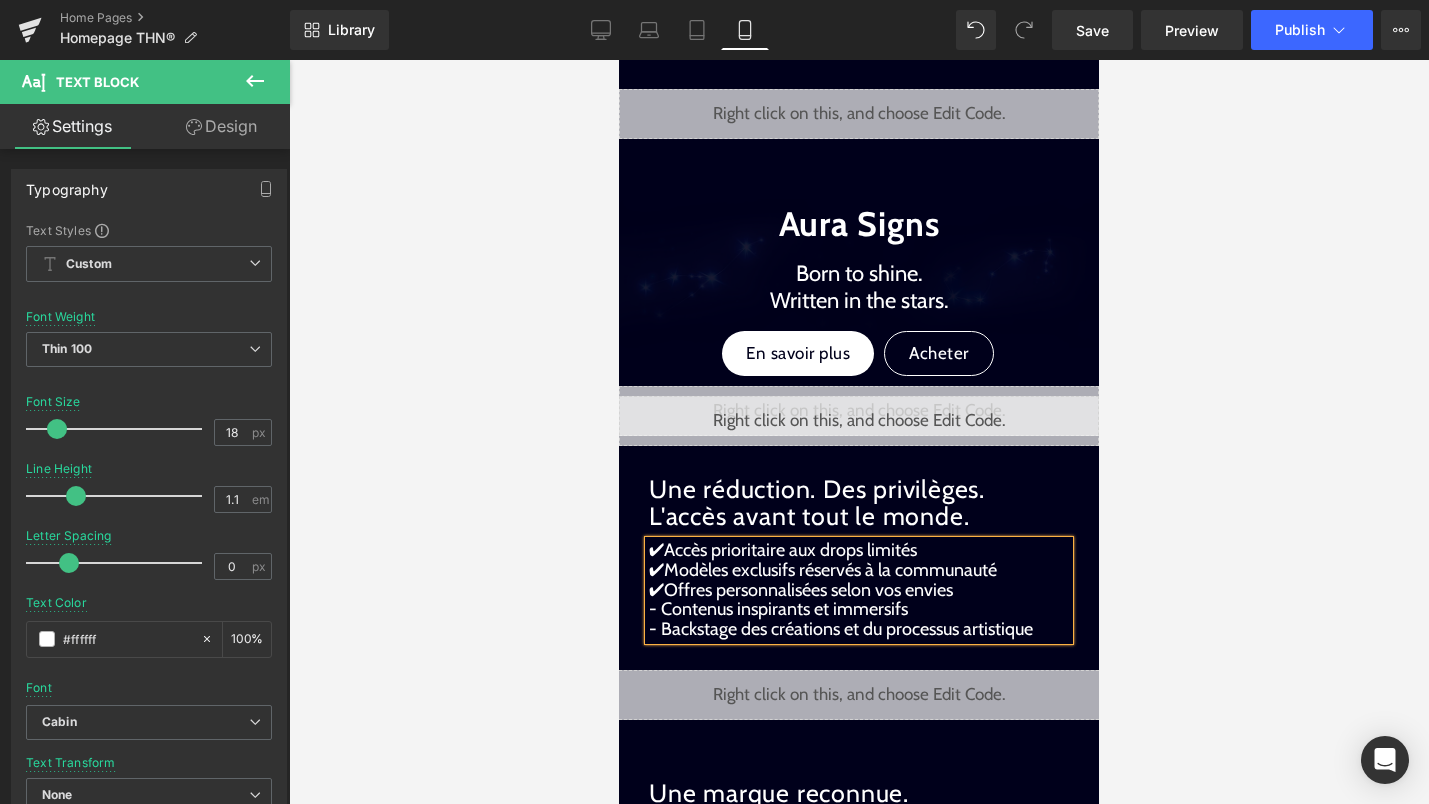 click on "- Contenus inspirants et immersifs" at bounding box center [778, 609] 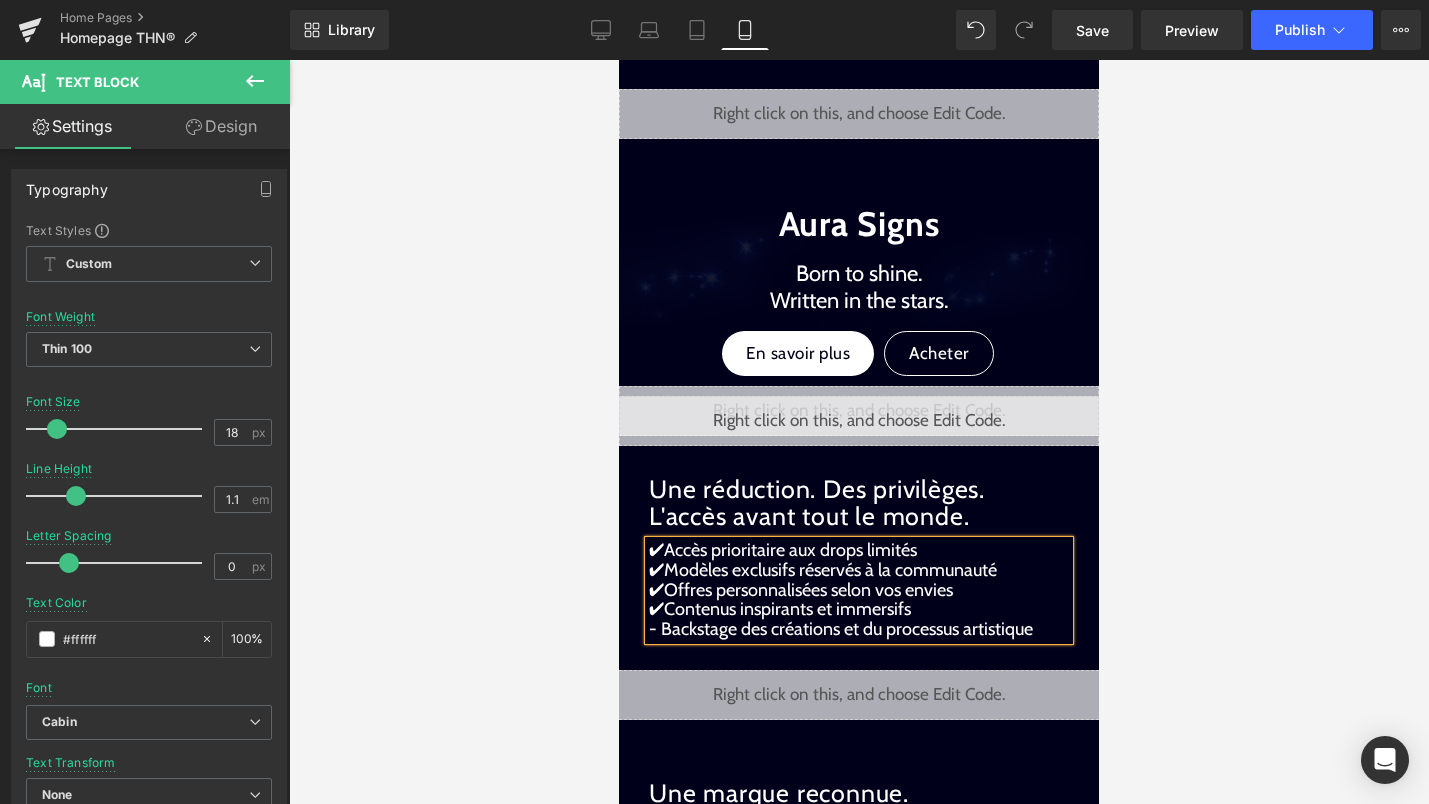 click on "- Backstage des créations et du processus artistique" at bounding box center [841, 629] 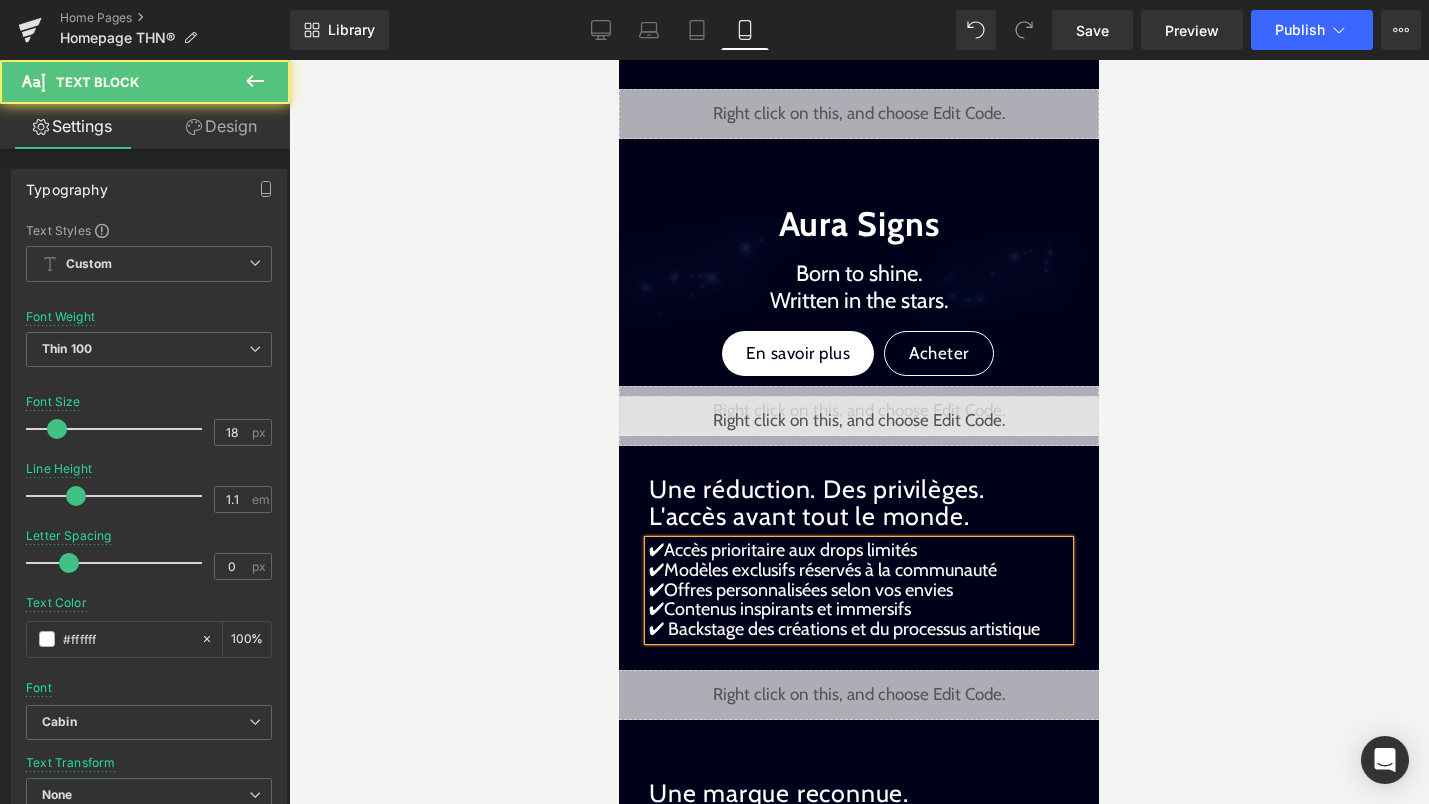 click on "✔Contenus inspirants et immersifs" at bounding box center [780, 609] 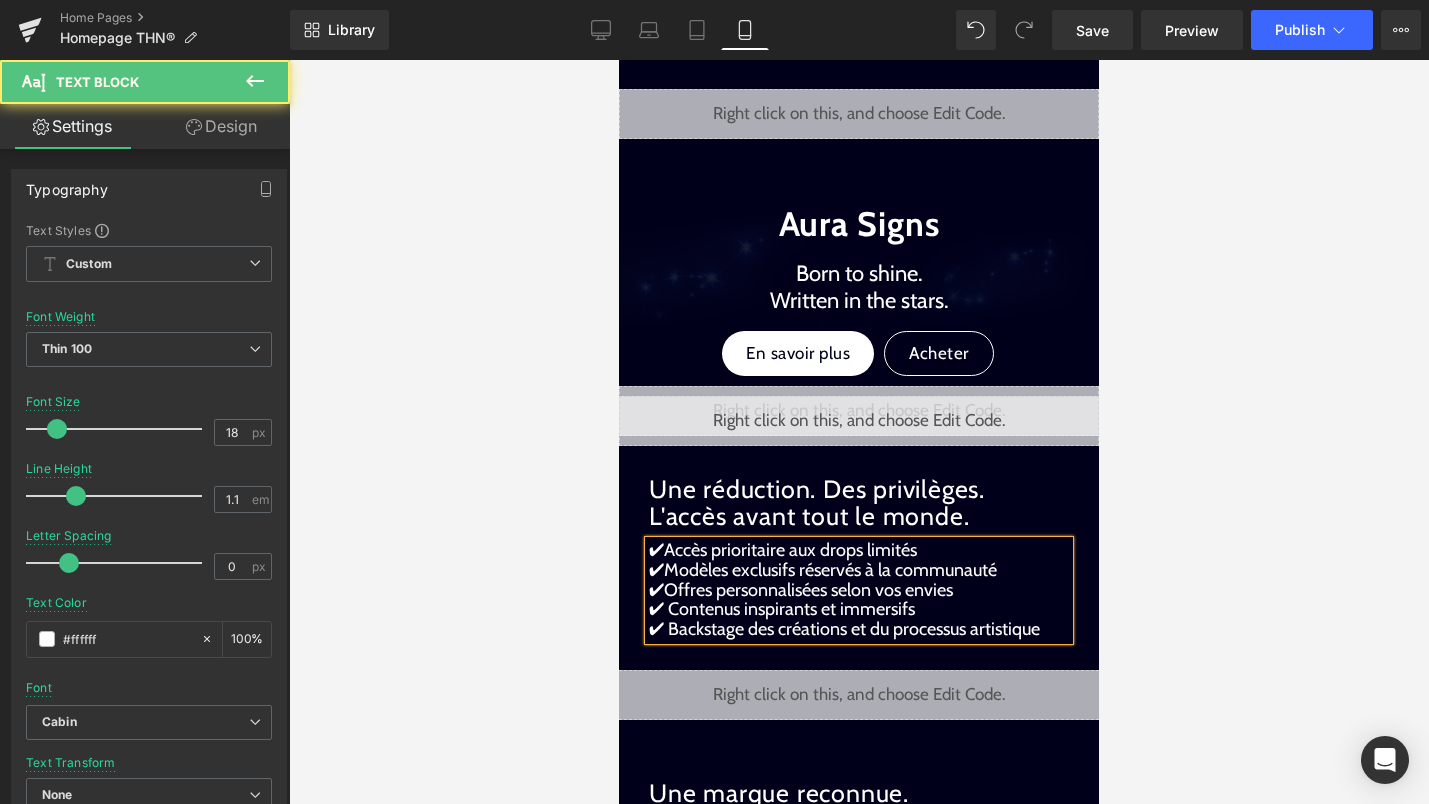 click on "✔Offres personnalisées selon vos envies" at bounding box center (801, 590) 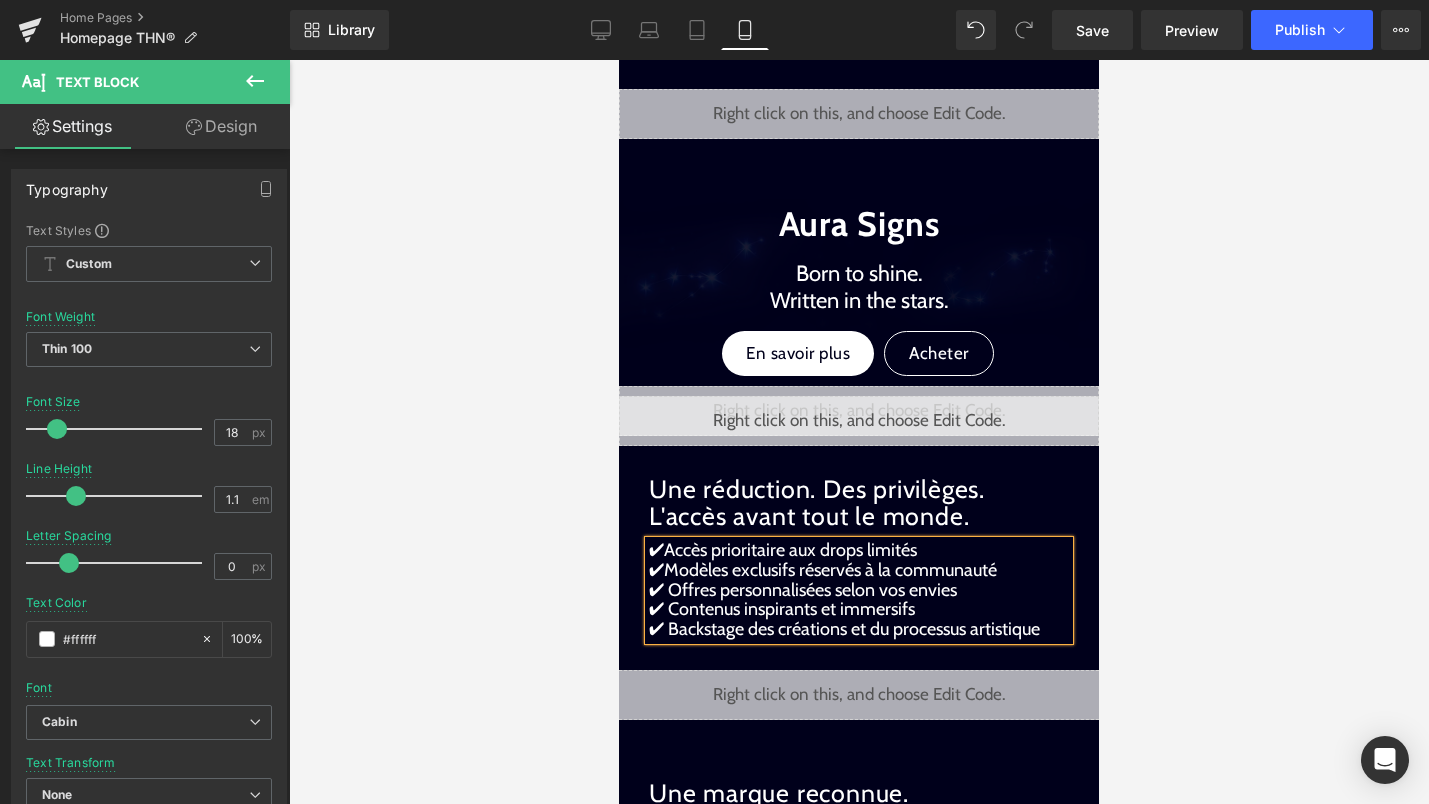 click on "✔Modèles exclusifs réservés à la communauté" at bounding box center [823, 570] 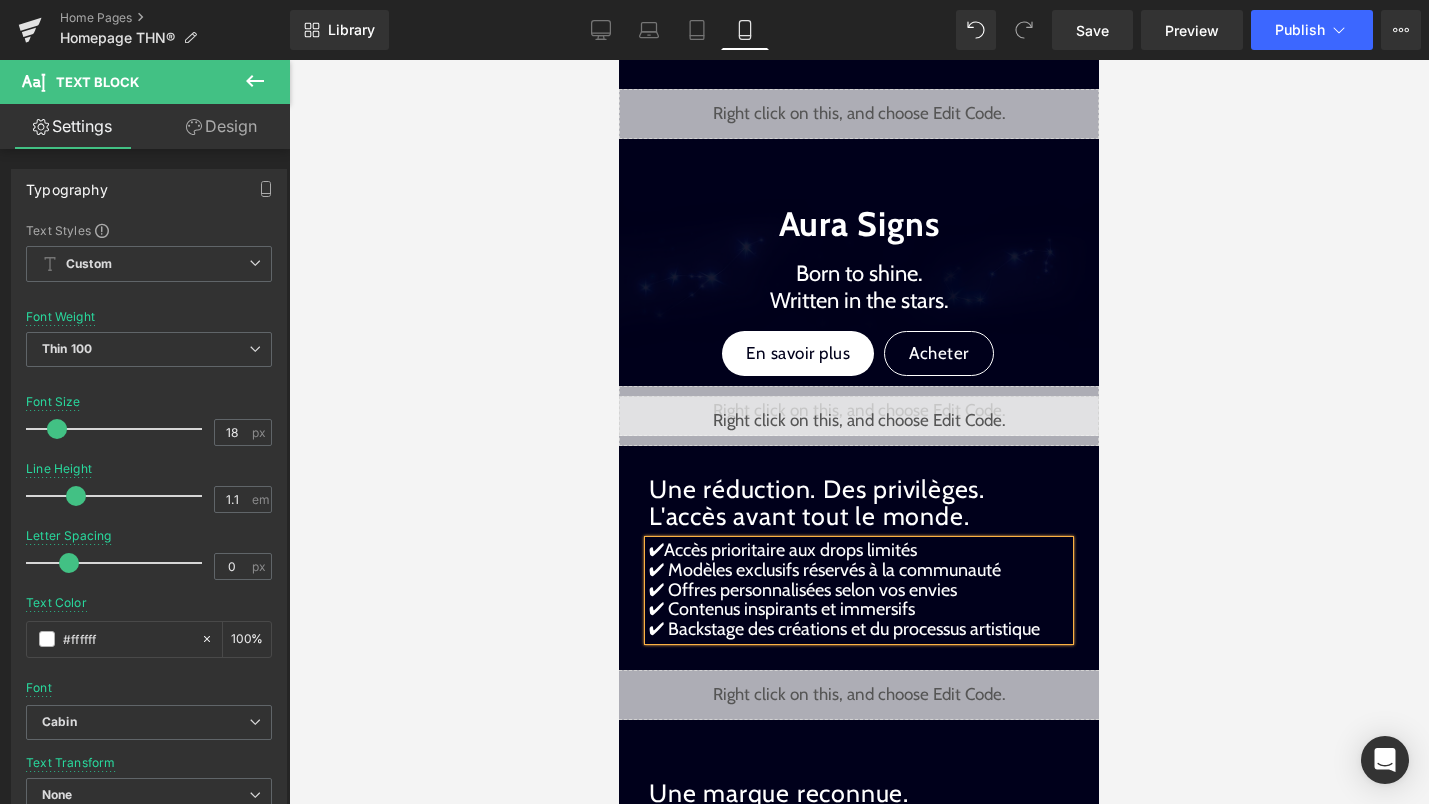 click on "✔Accès prioritaire aux drops limités" at bounding box center [859, 551] 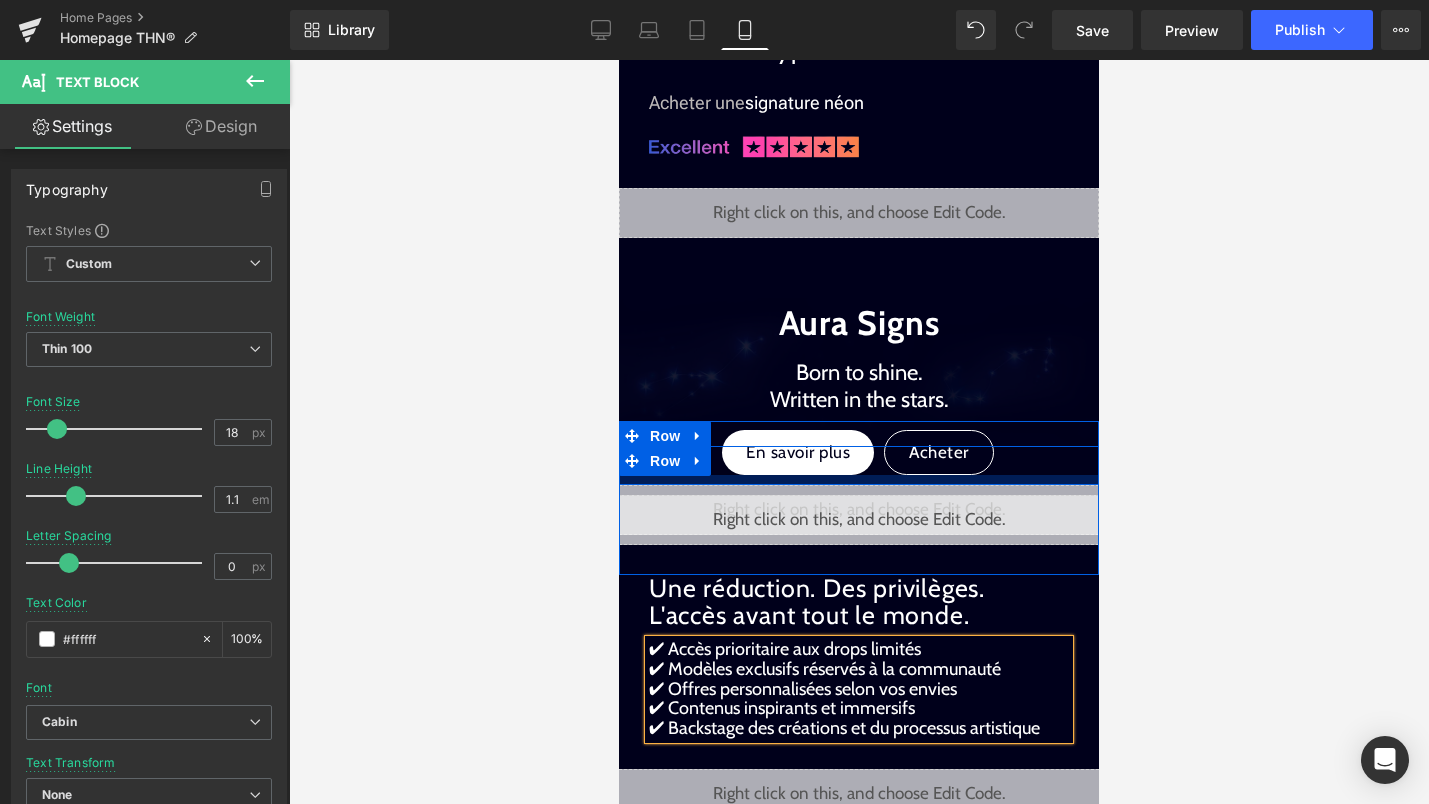 scroll, scrollTop: 1454, scrollLeft: 0, axis: vertical 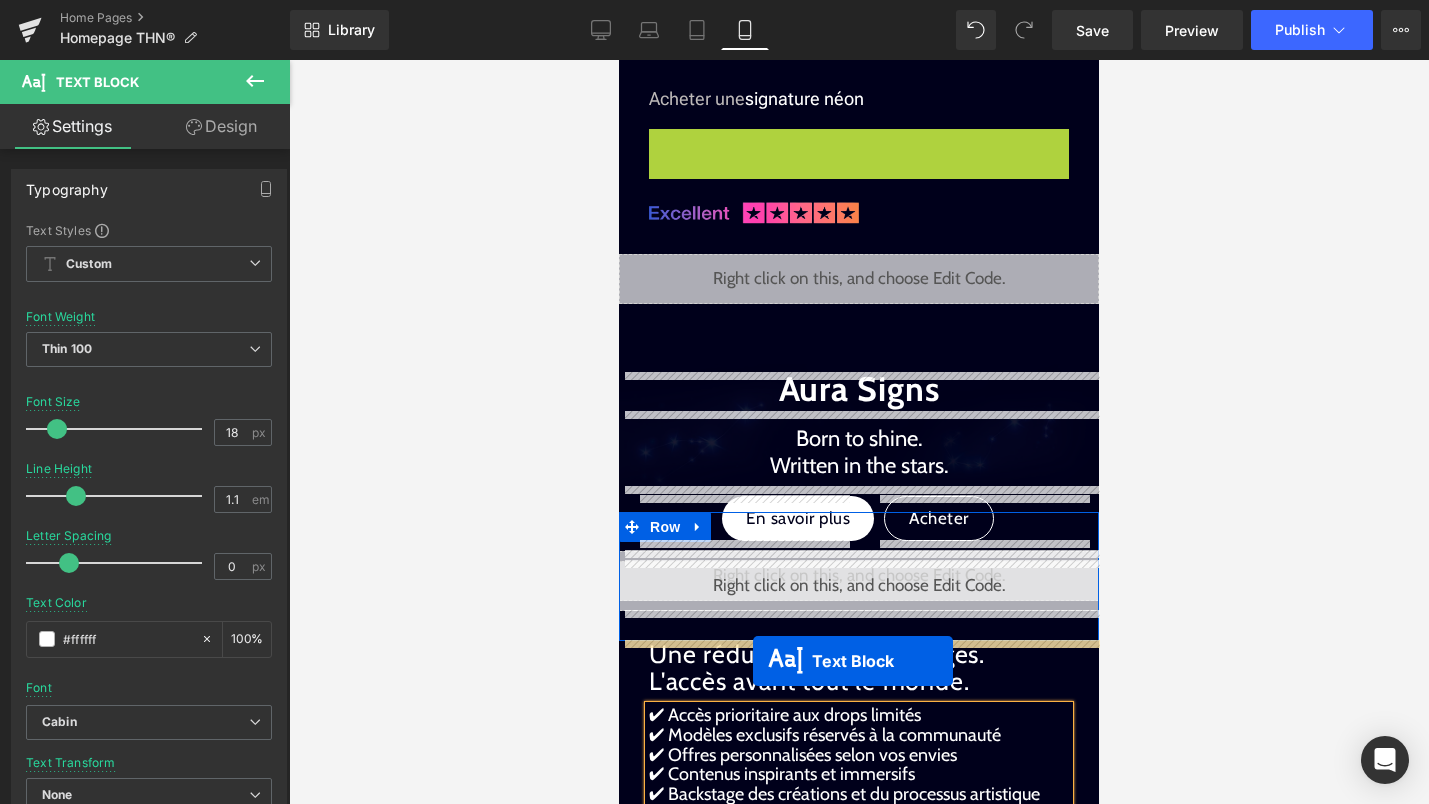 drag, startPoint x: 815, startPoint y: 146, endPoint x: 754, endPoint y: 658, distance: 515.621 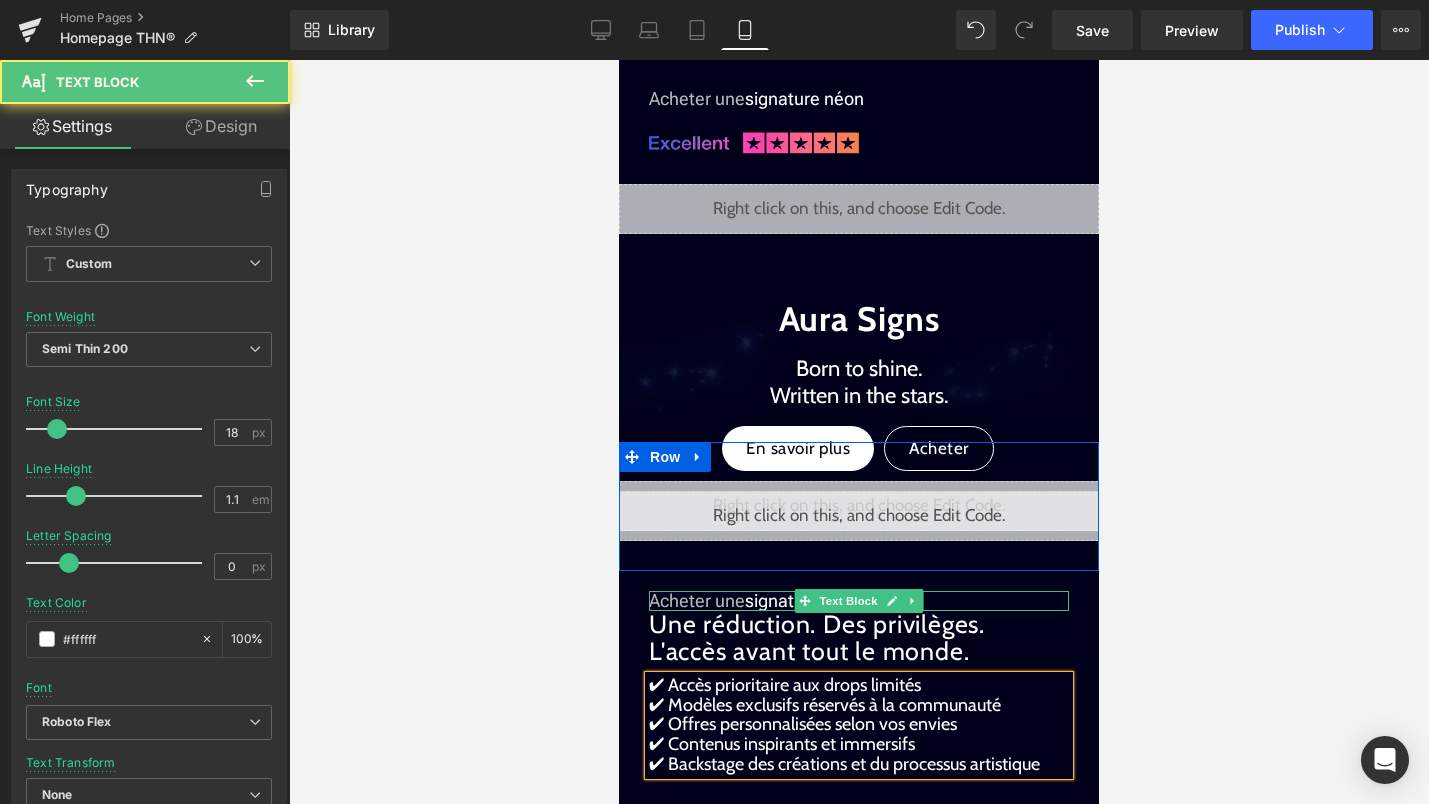 scroll, scrollTop: 1434, scrollLeft: 0, axis: vertical 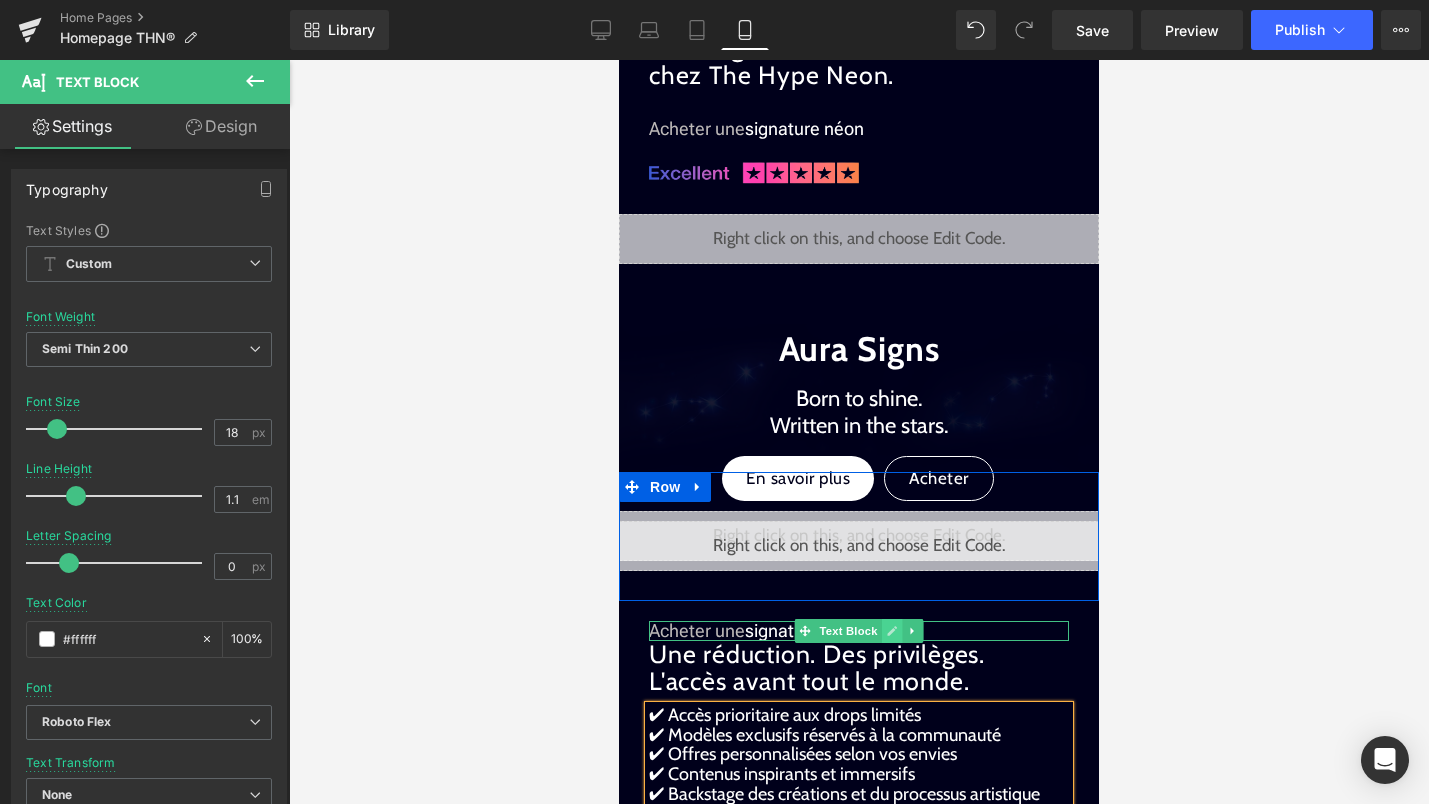 click 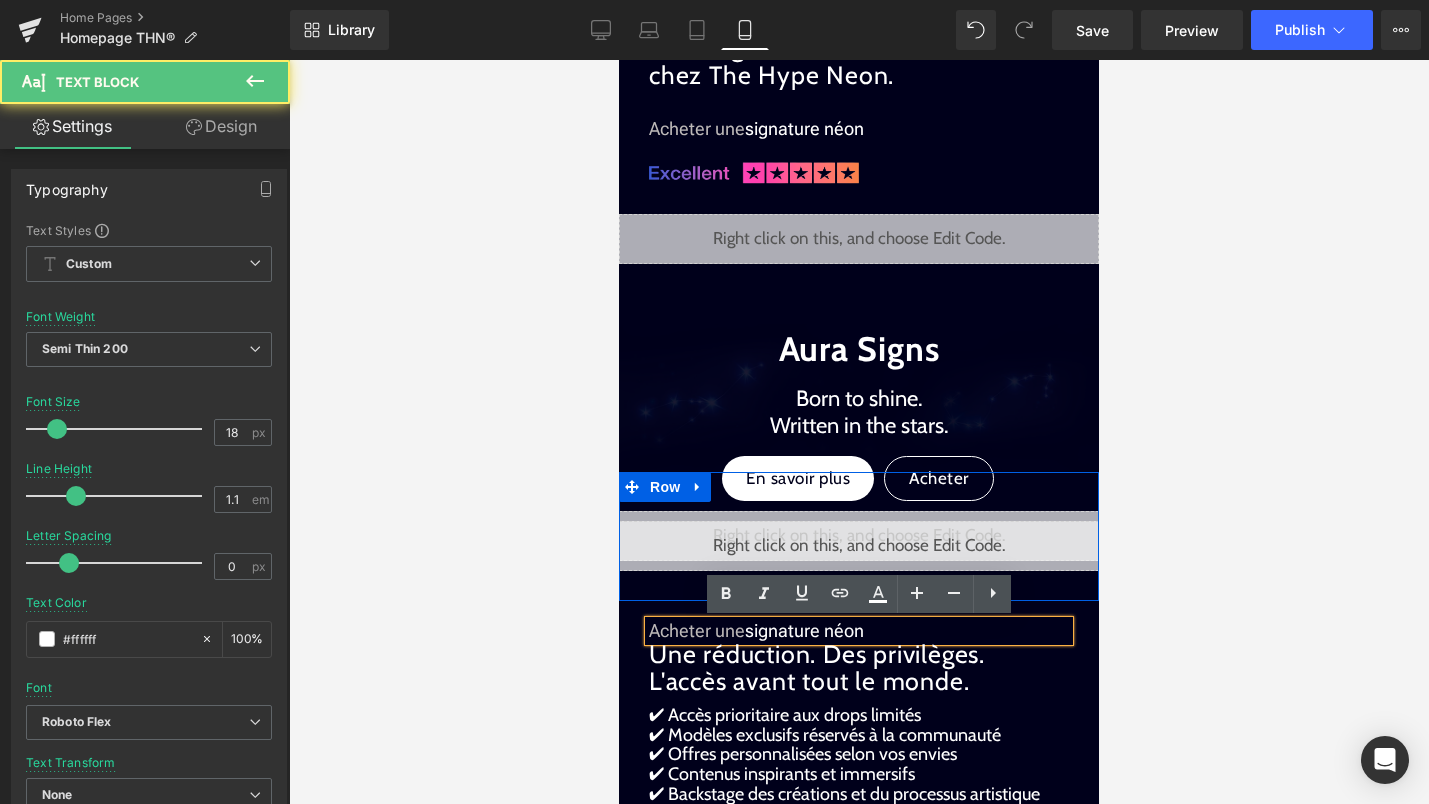 click on "Acheter une signature néon" at bounding box center [859, 631] 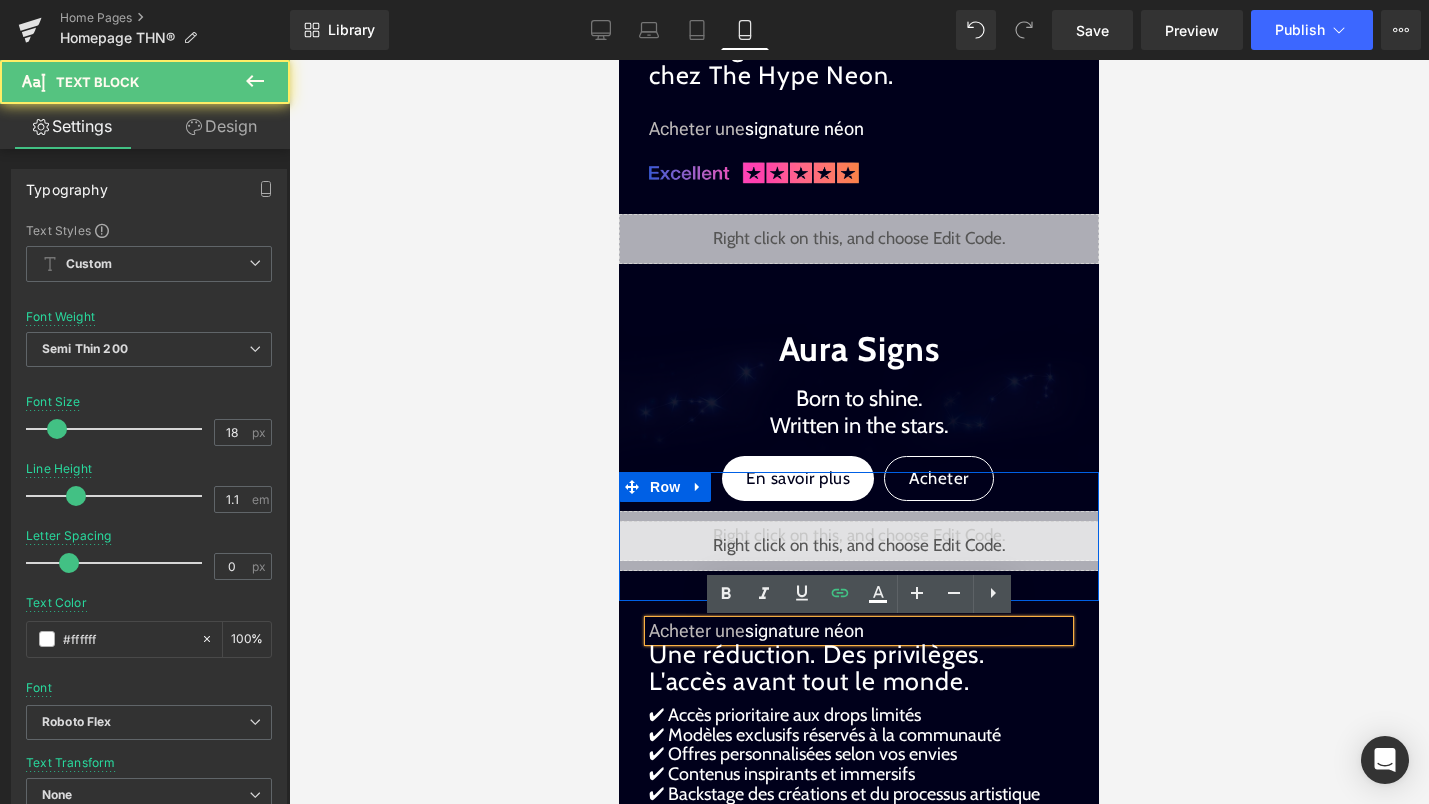 click on "Acheter une signature néon" at bounding box center (859, 631) 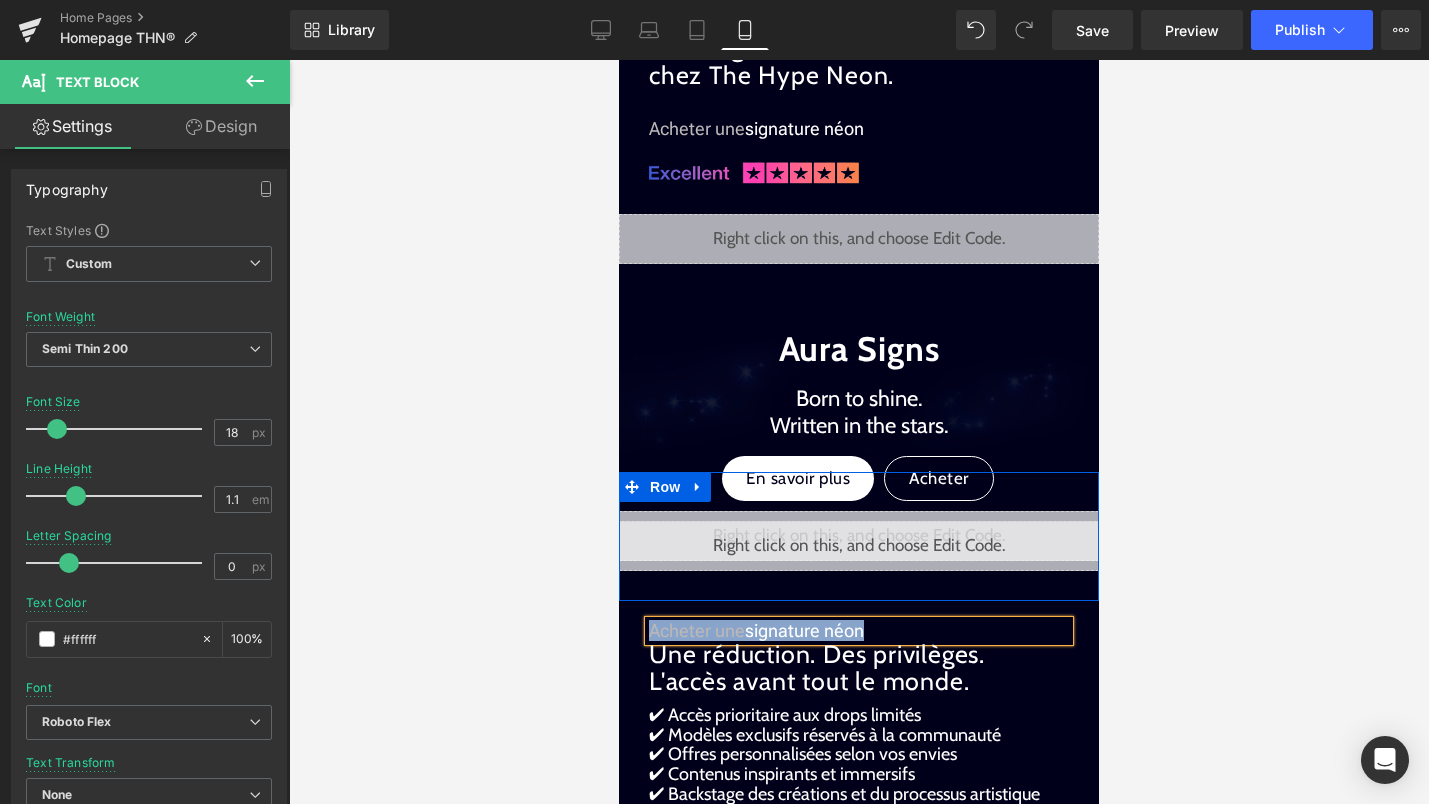 type 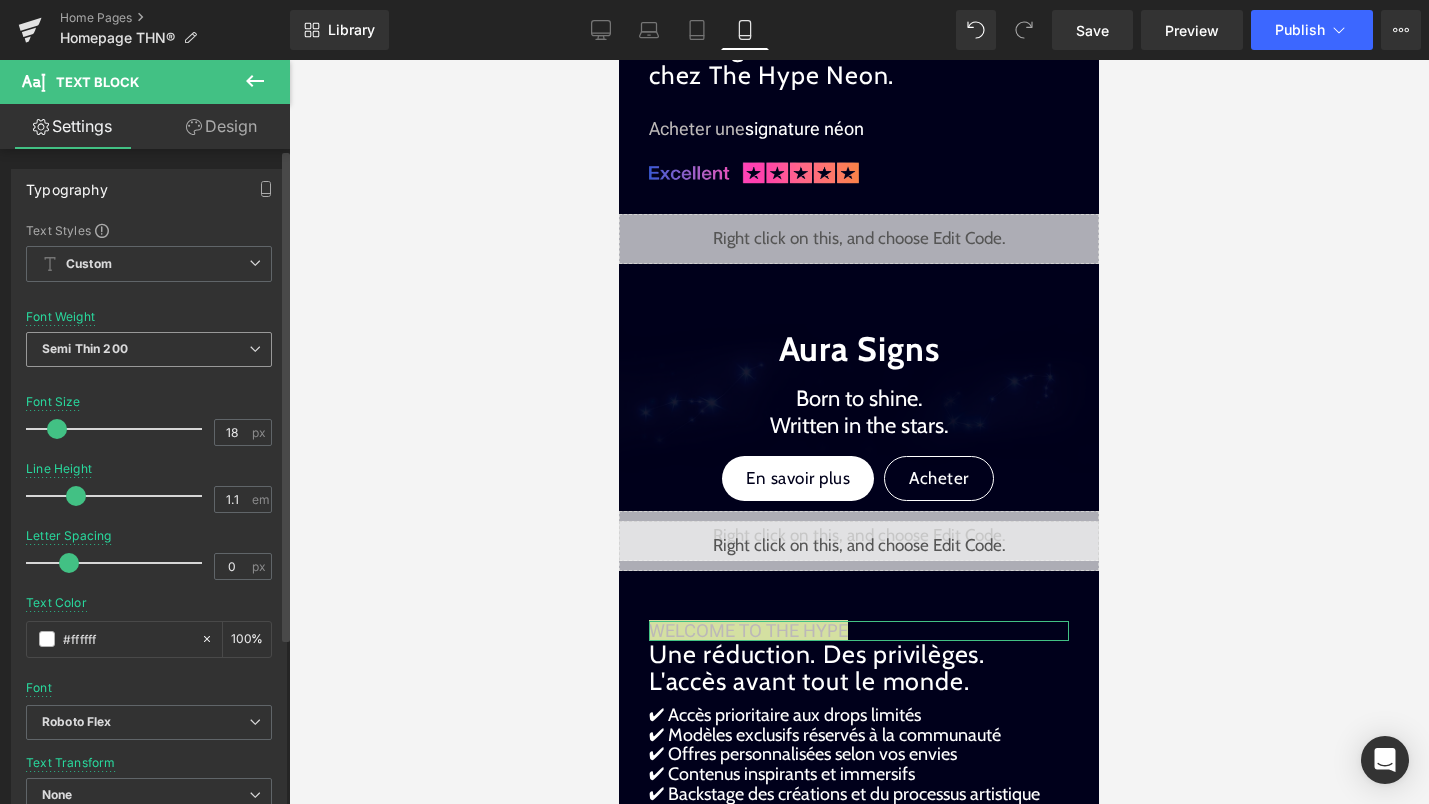 click on "Semi Thin 200" at bounding box center [149, 349] 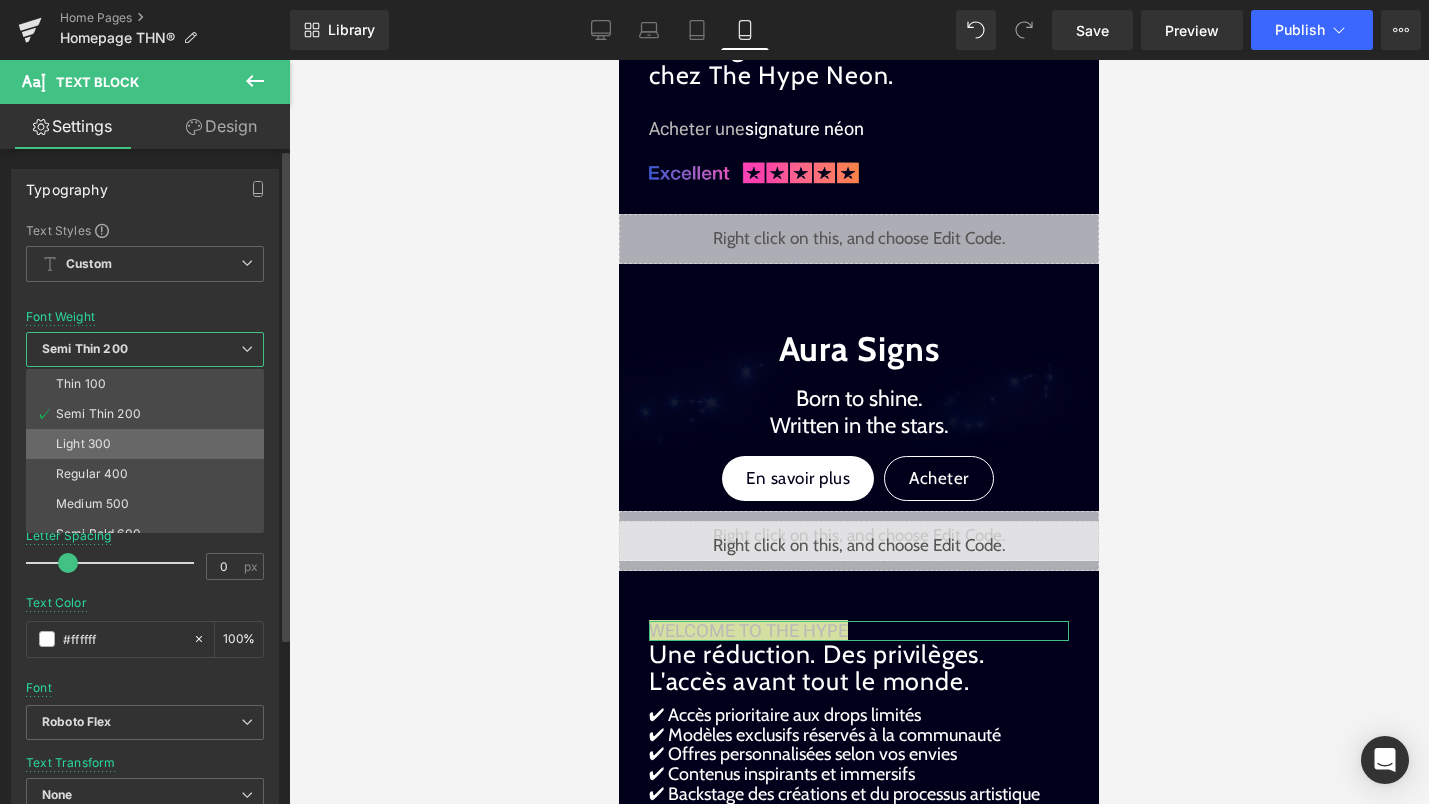 click on "Light 300" at bounding box center (149, 444) 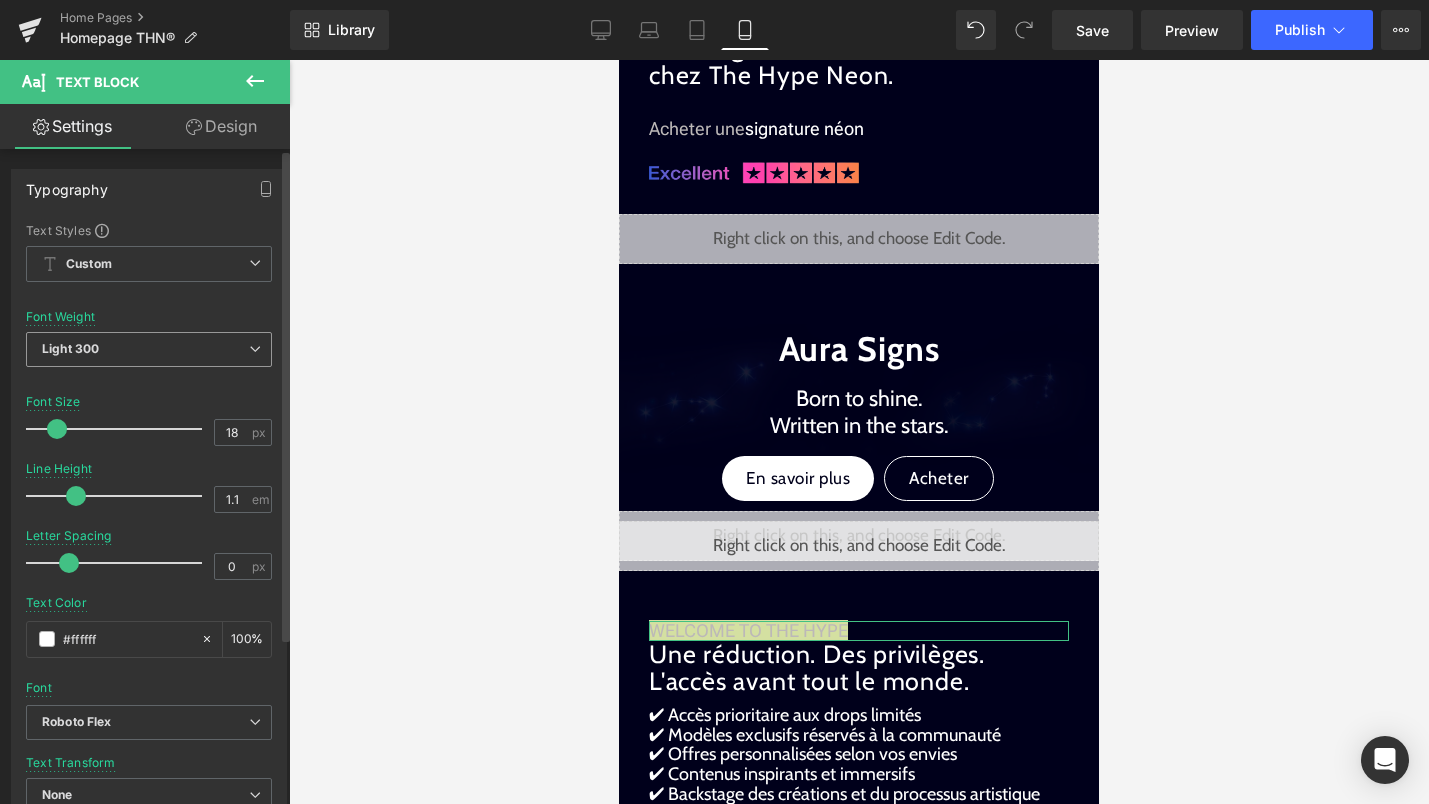 click on "Light 300" at bounding box center [149, 349] 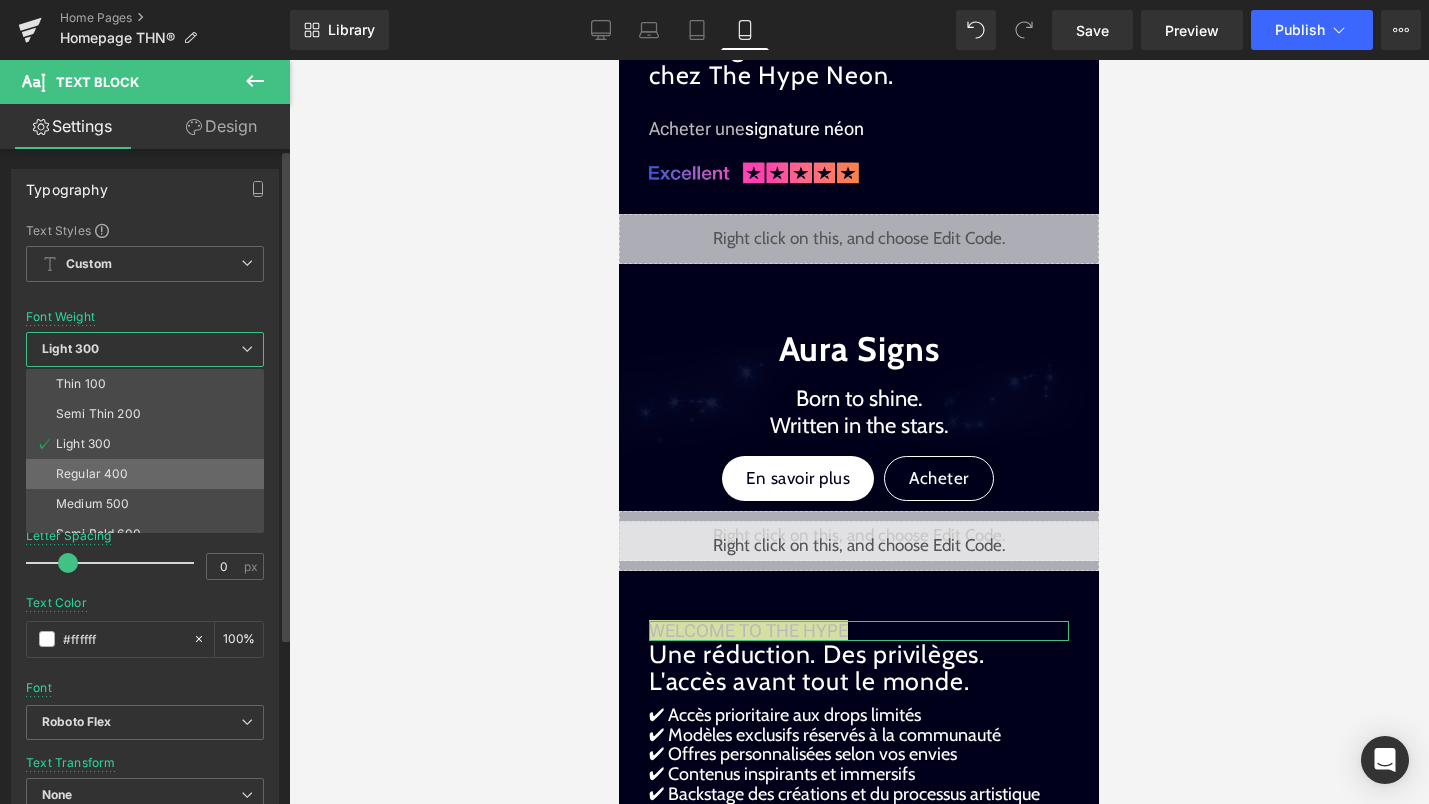 click on "Regular 400" at bounding box center [149, 474] 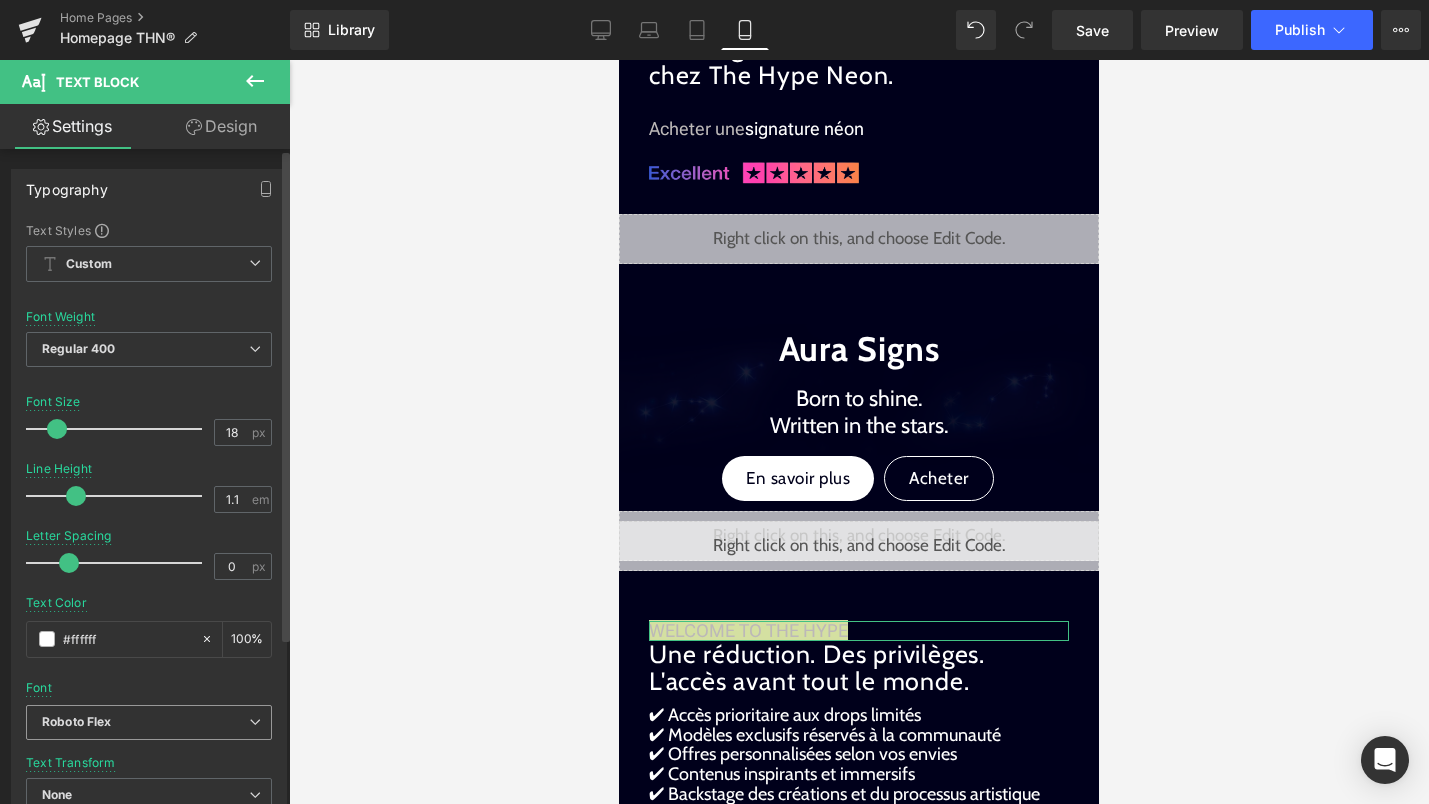 click on "Roboto Flex" at bounding box center (145, 722) 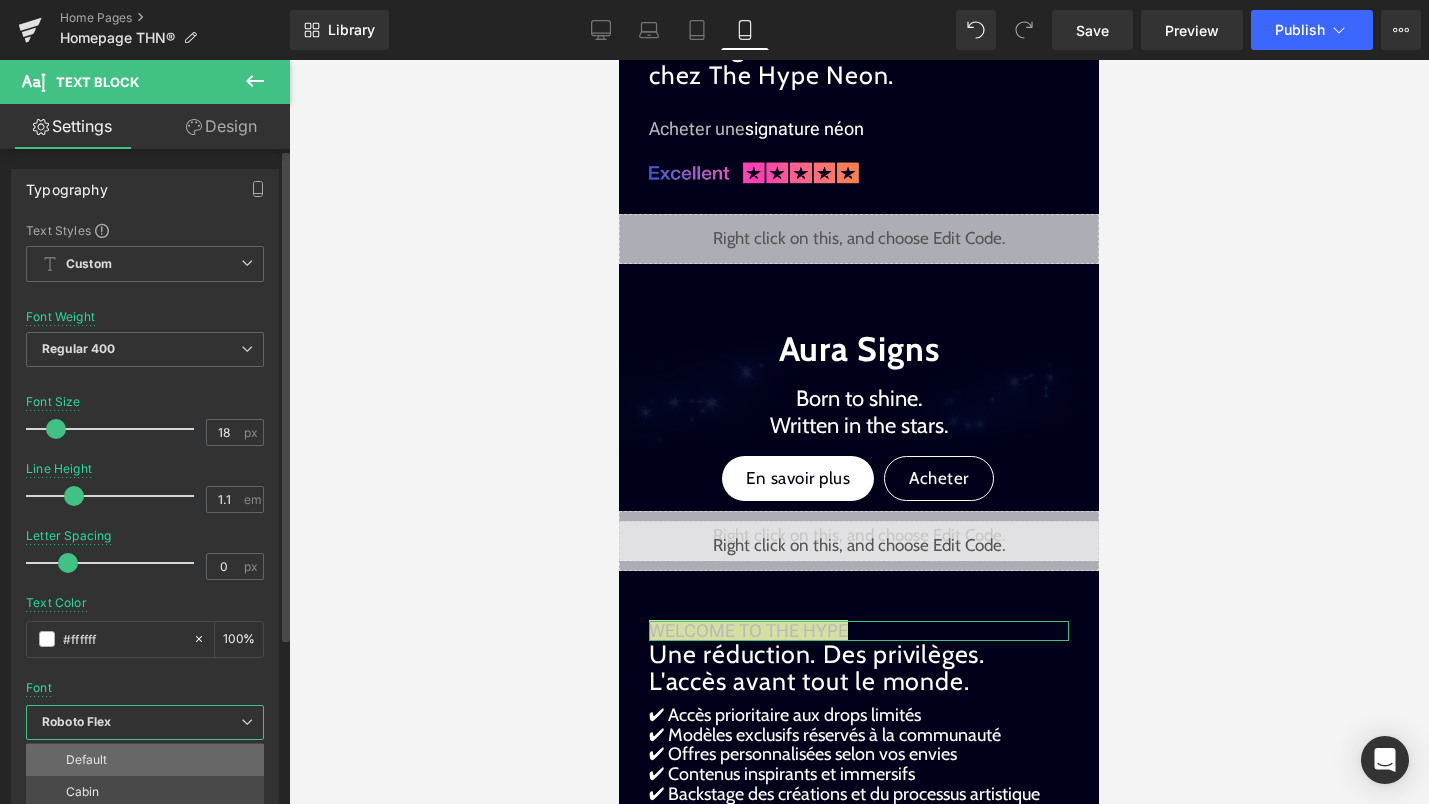 click on "Default" at bounding box center [145, 760] 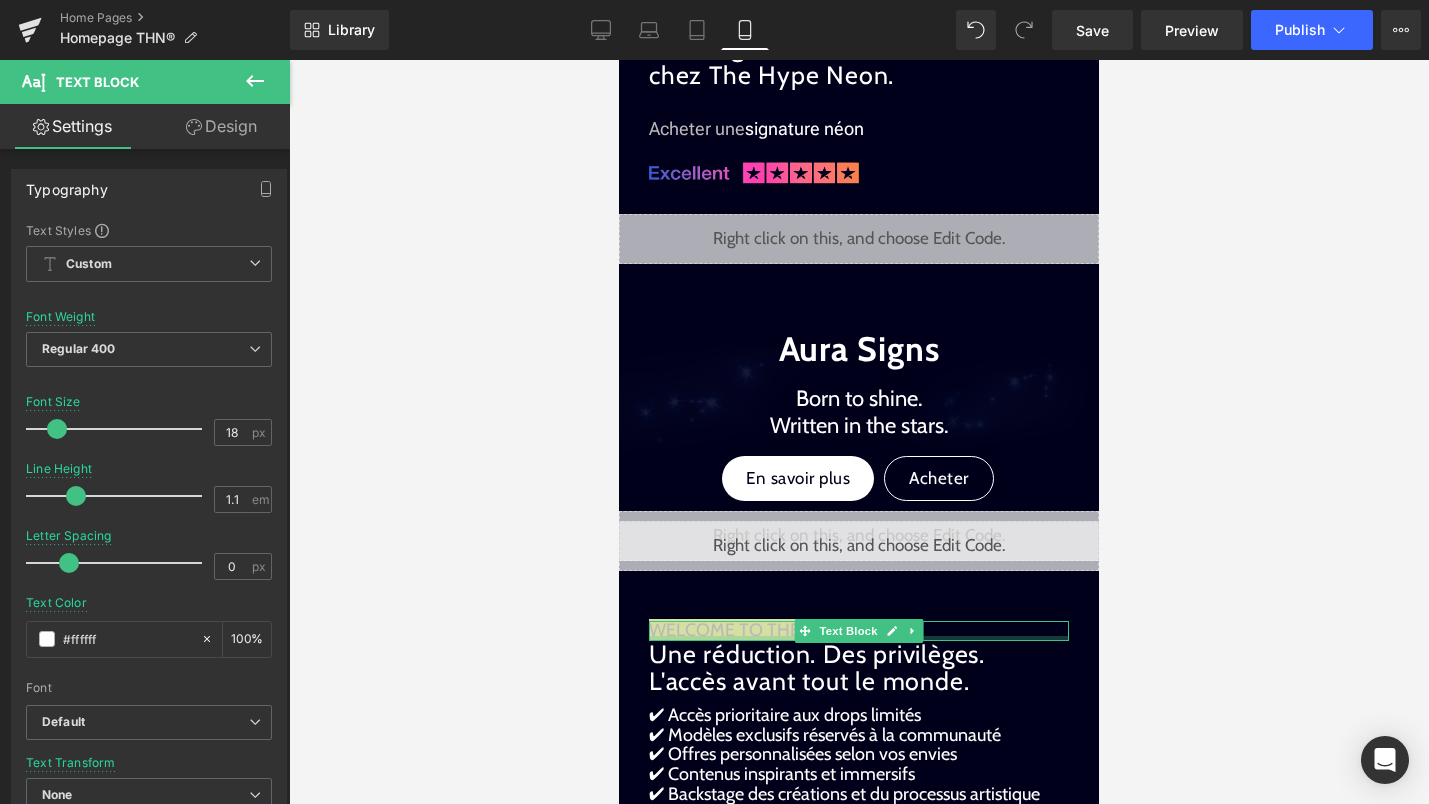 click at bounding box center [859, 638] 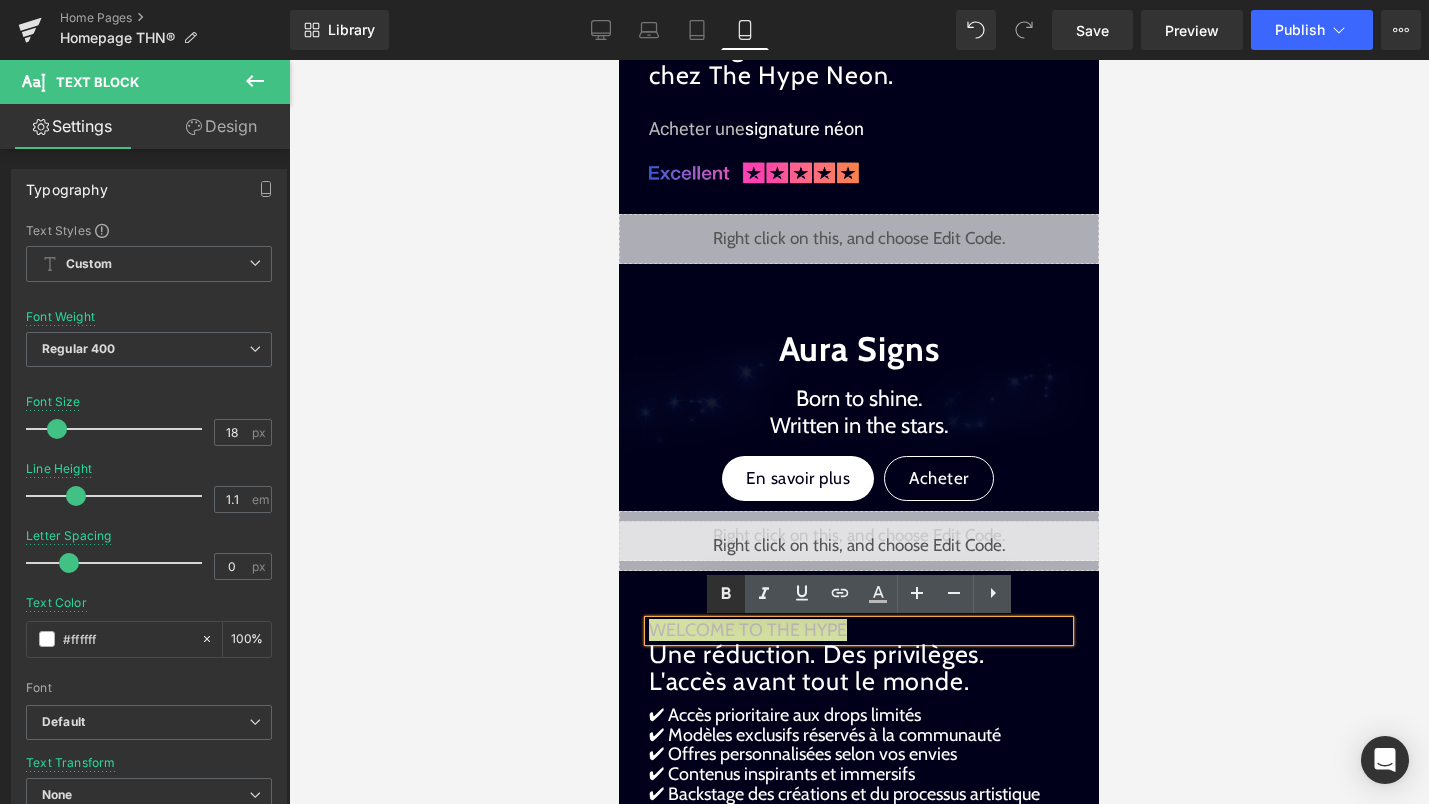 click 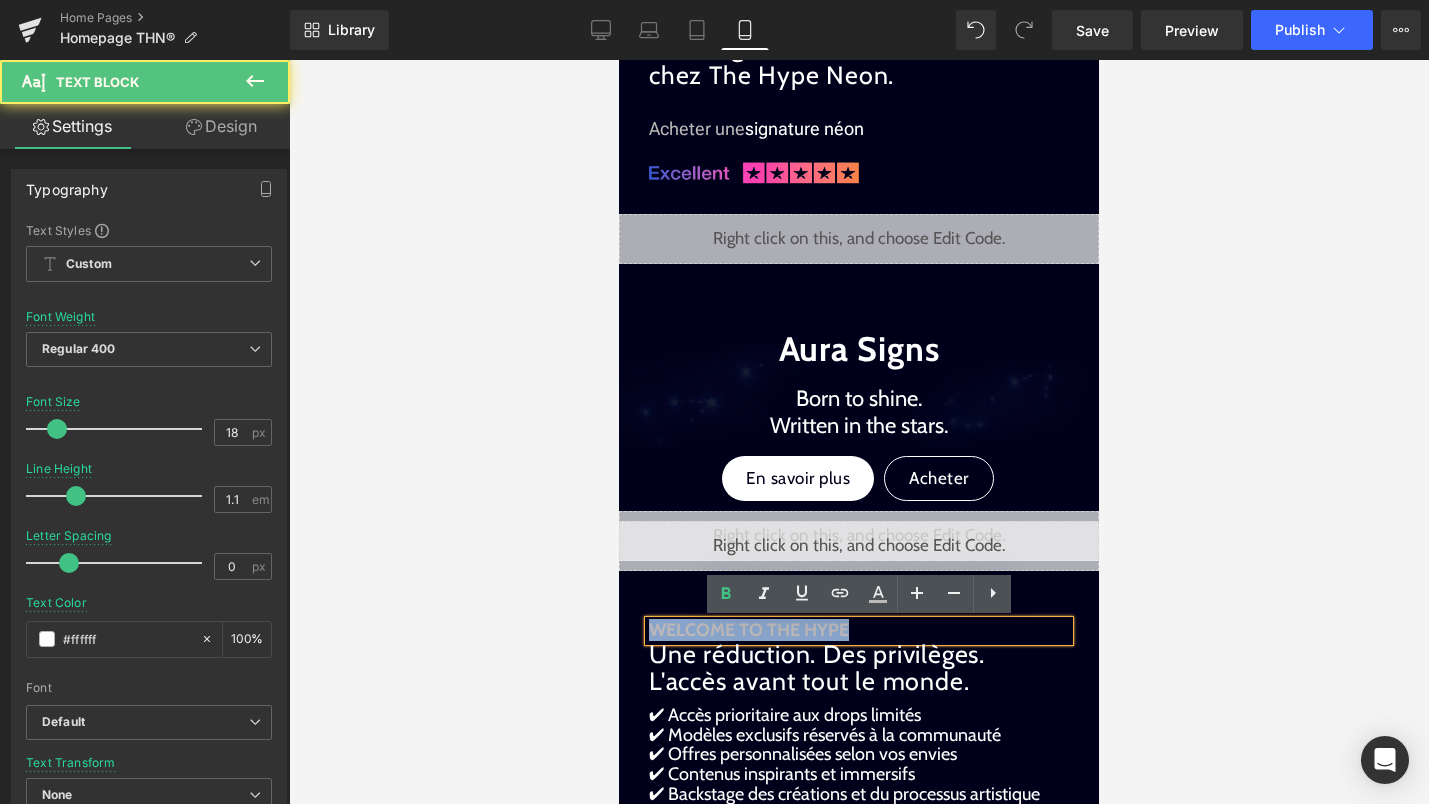 drag, startPoint x: 852, startPoint y: 631, endPoint x: 610, endPoint y: 625, distance: 242.07437 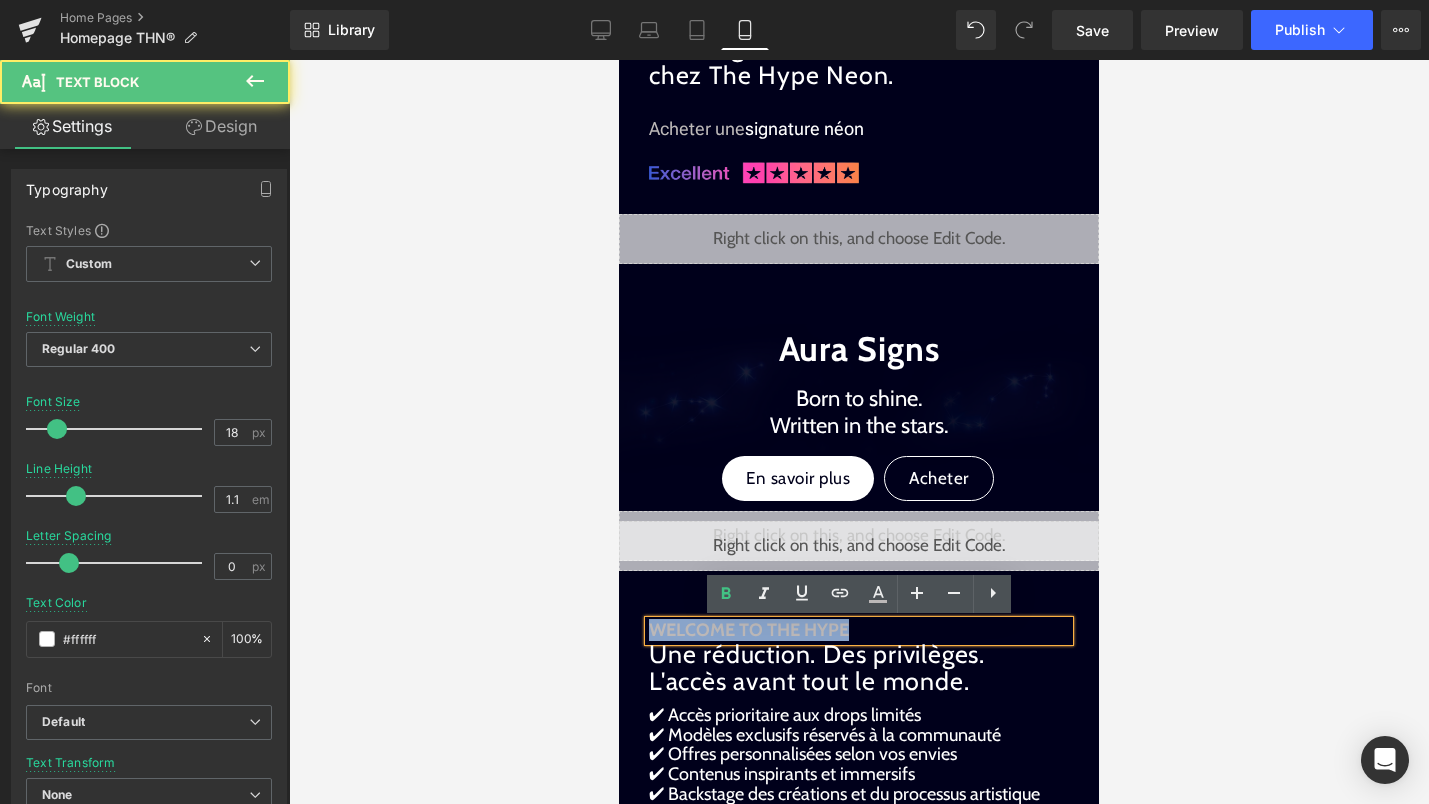 click on "search
close
menu
Menu
close
Mes commandes
Service client
Contact RGPD Condition de service Politique d'expédition Politique de remboursement Mentions légales
Passer au contenu
menu
The Hype Neon®" at bounding box center (859, -1002) 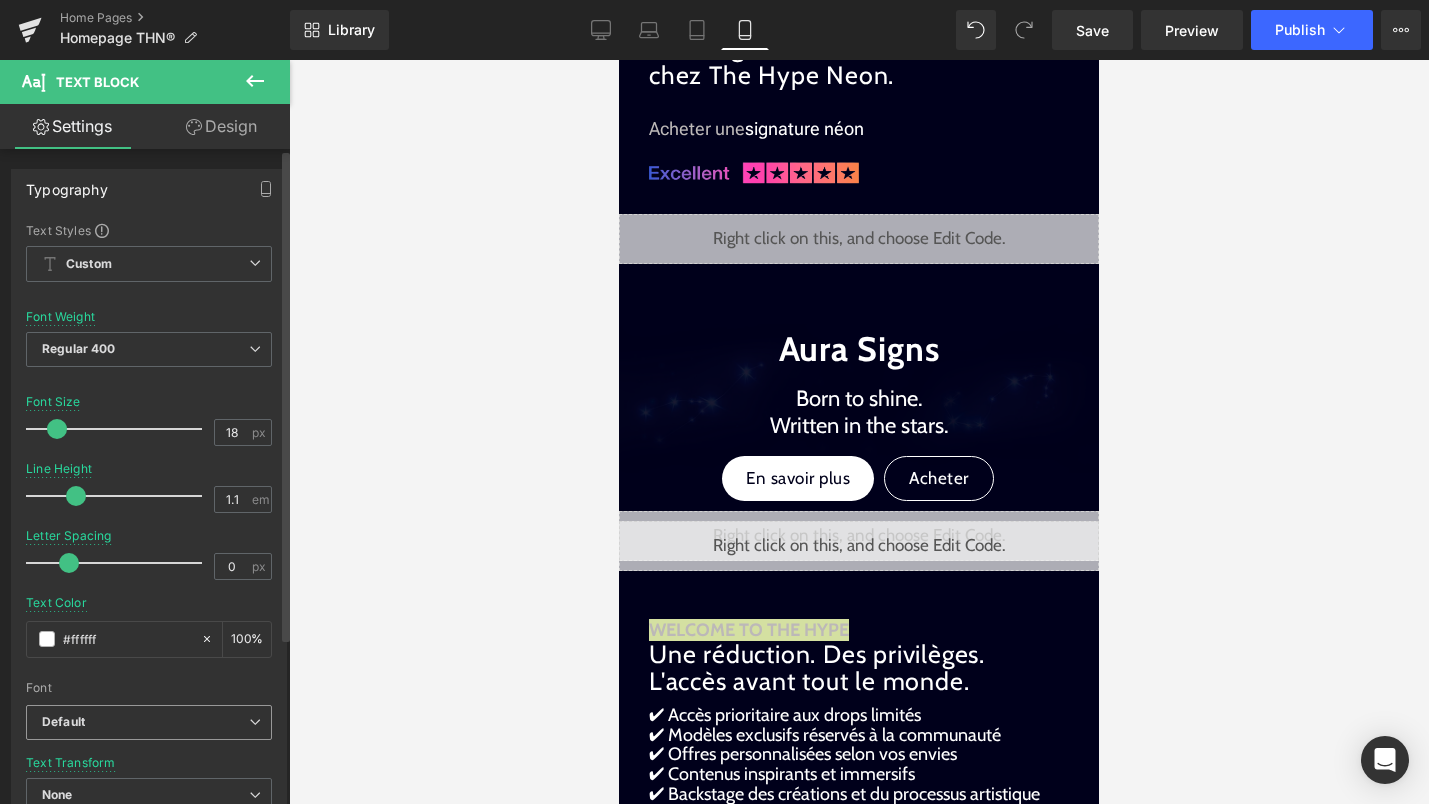 click on "Default" at bounding box center [145, 722] 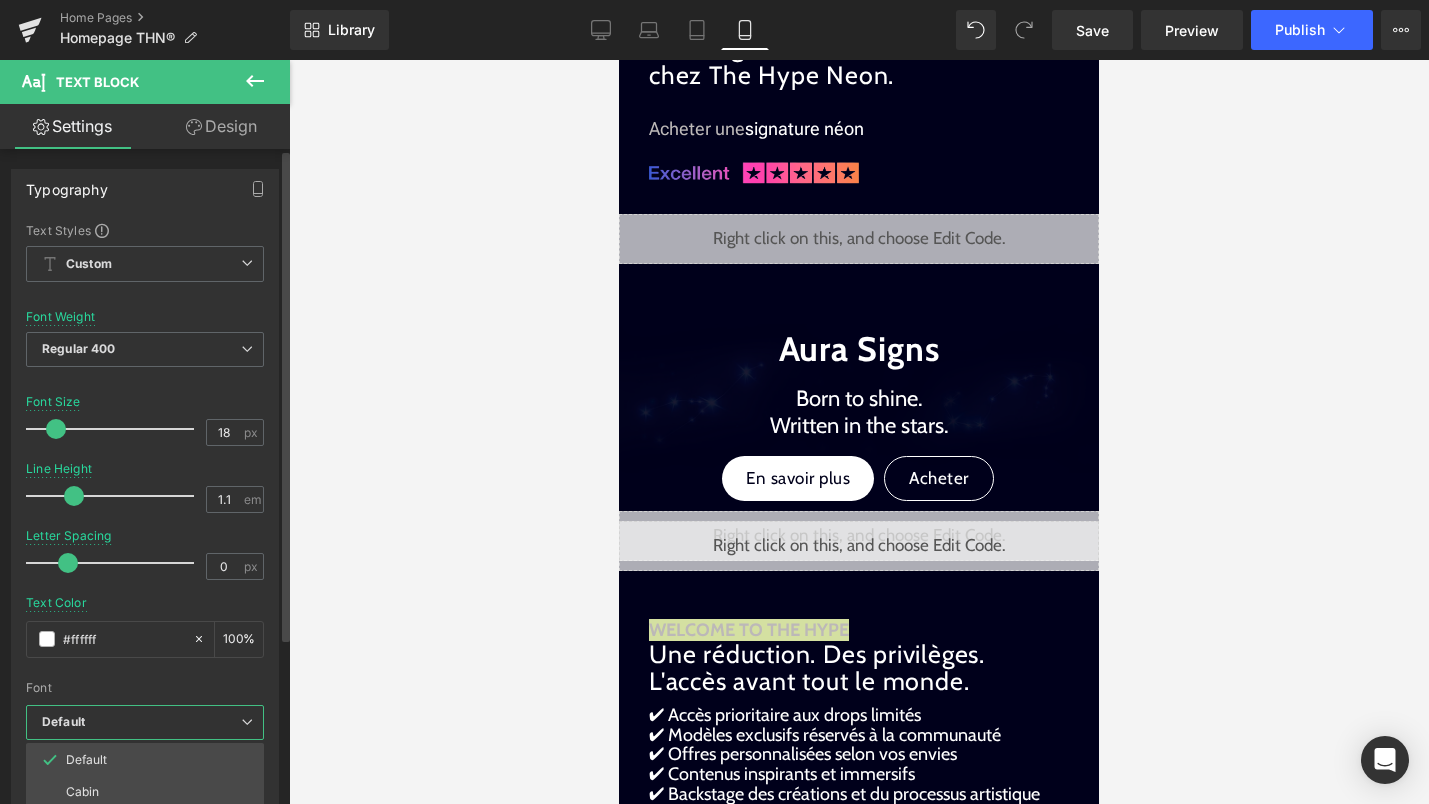 click at bounding box center [145, 674] 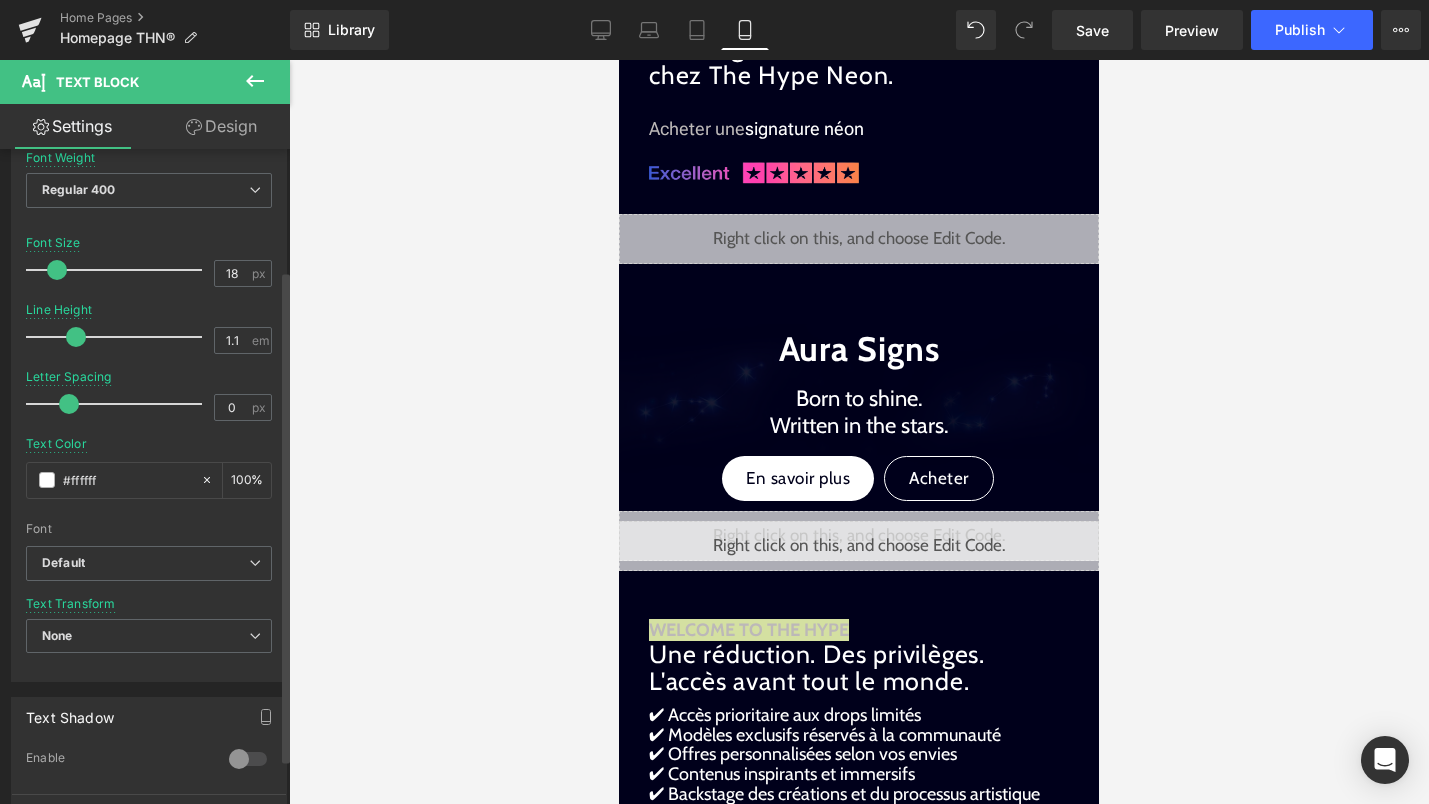 scroll, scrollTop: 162, scrollLeft: 0, axis: vertical 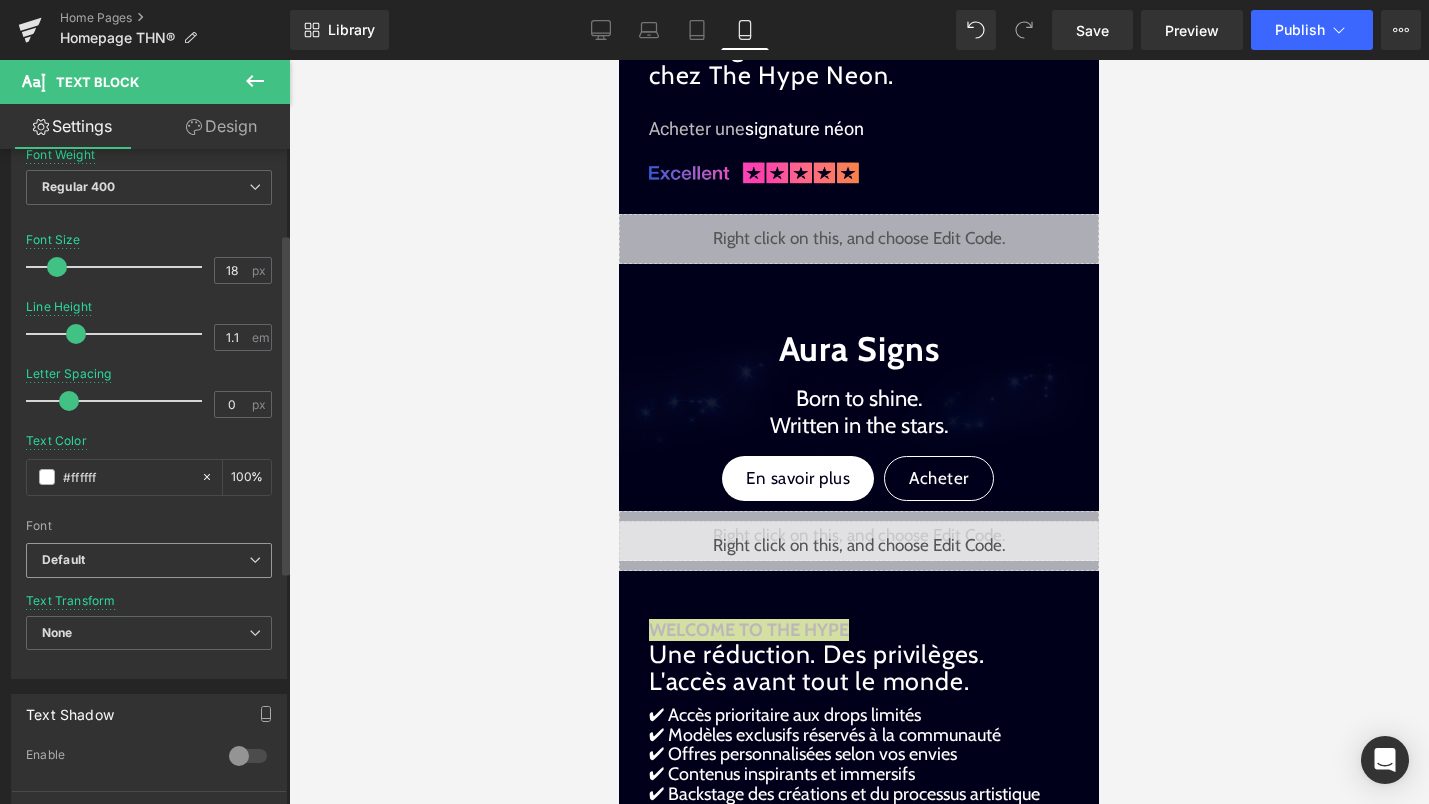 click on "Default" at bounding box center (145, 560) 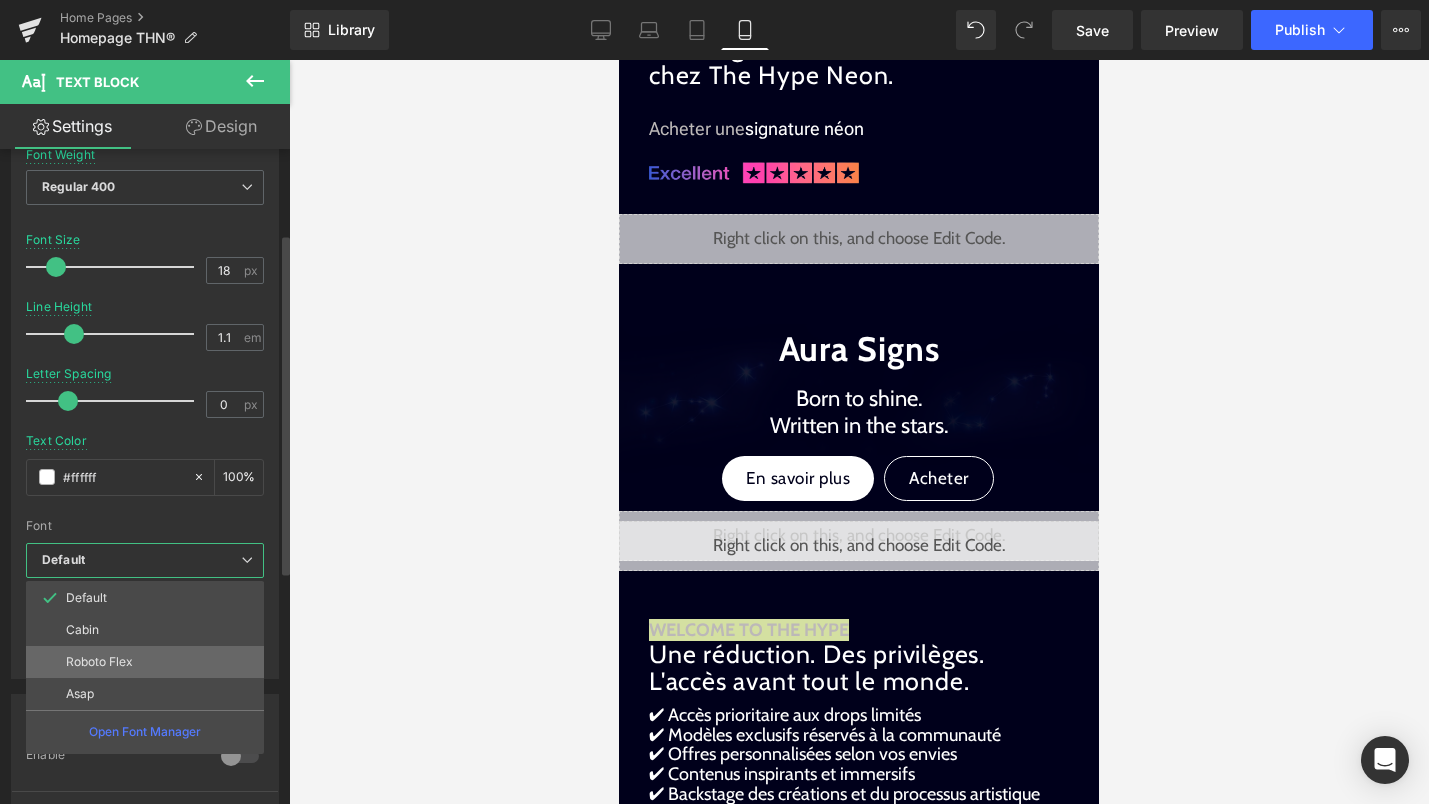 click on "Roboto Flex" at bounding box center [145, 662] 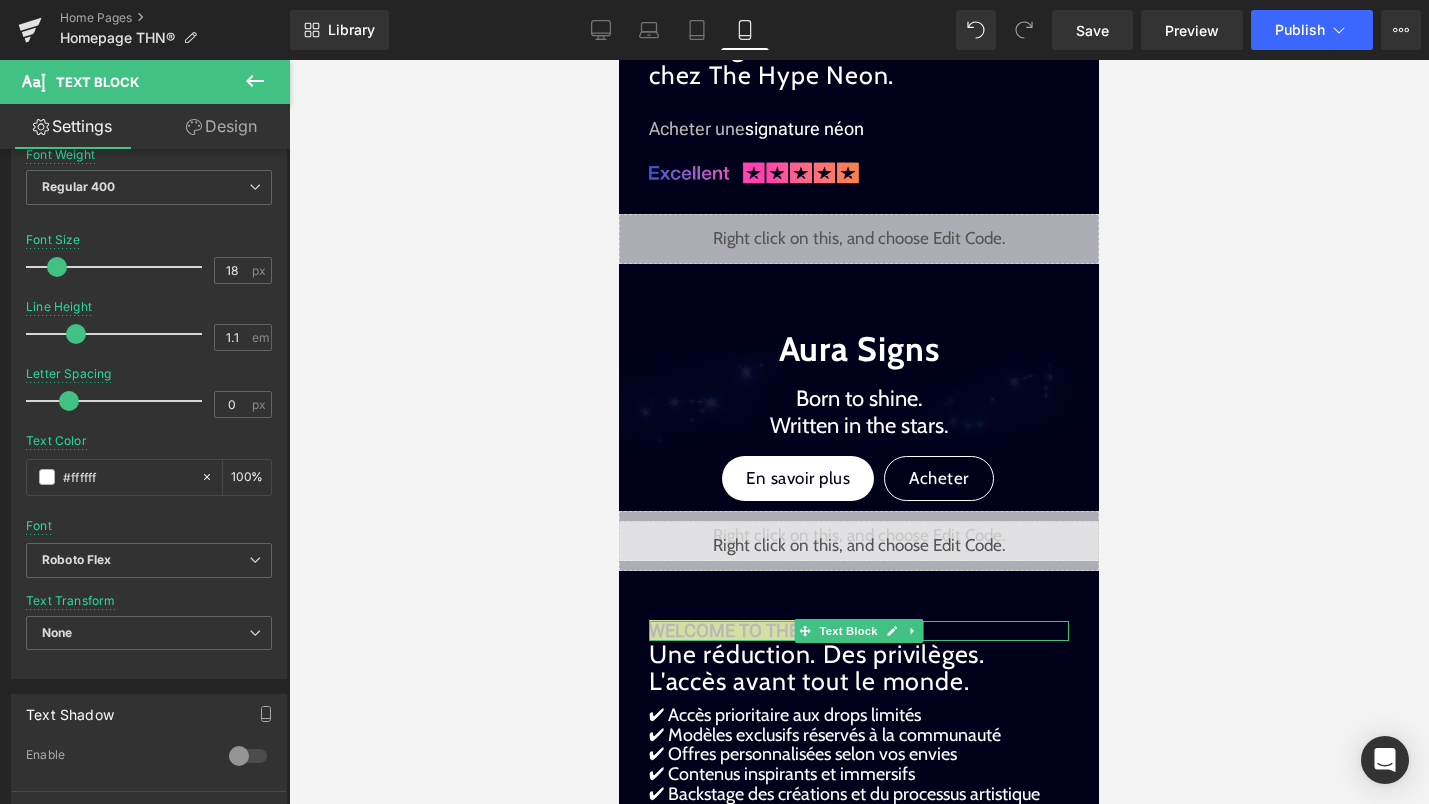 click at bounding box center [859, 623] 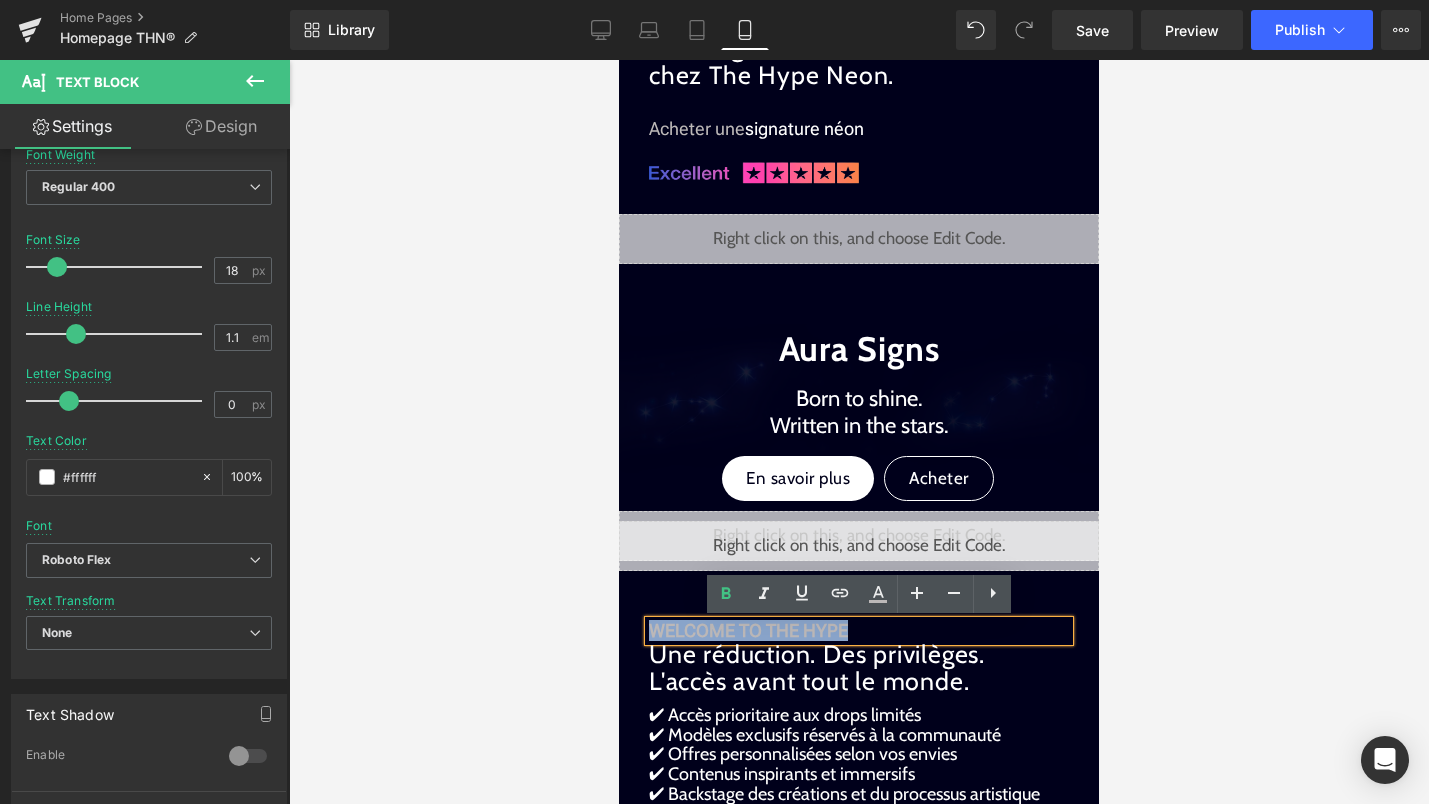 click on "WELCOME TO THE HYPE" at bounding box center (859, 631) 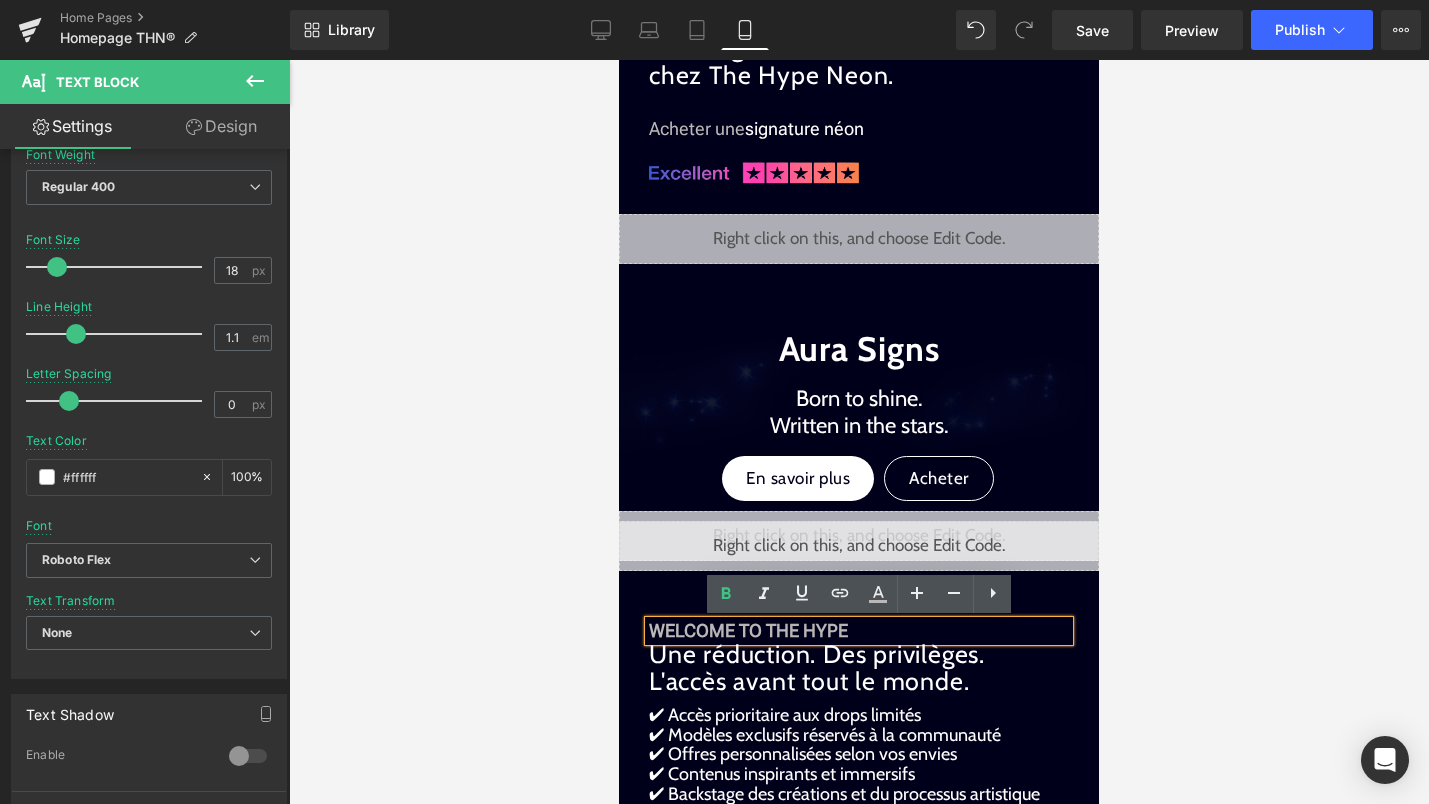 click on "WELCOME TO THE HYPE" at bounding box center [859, 631] 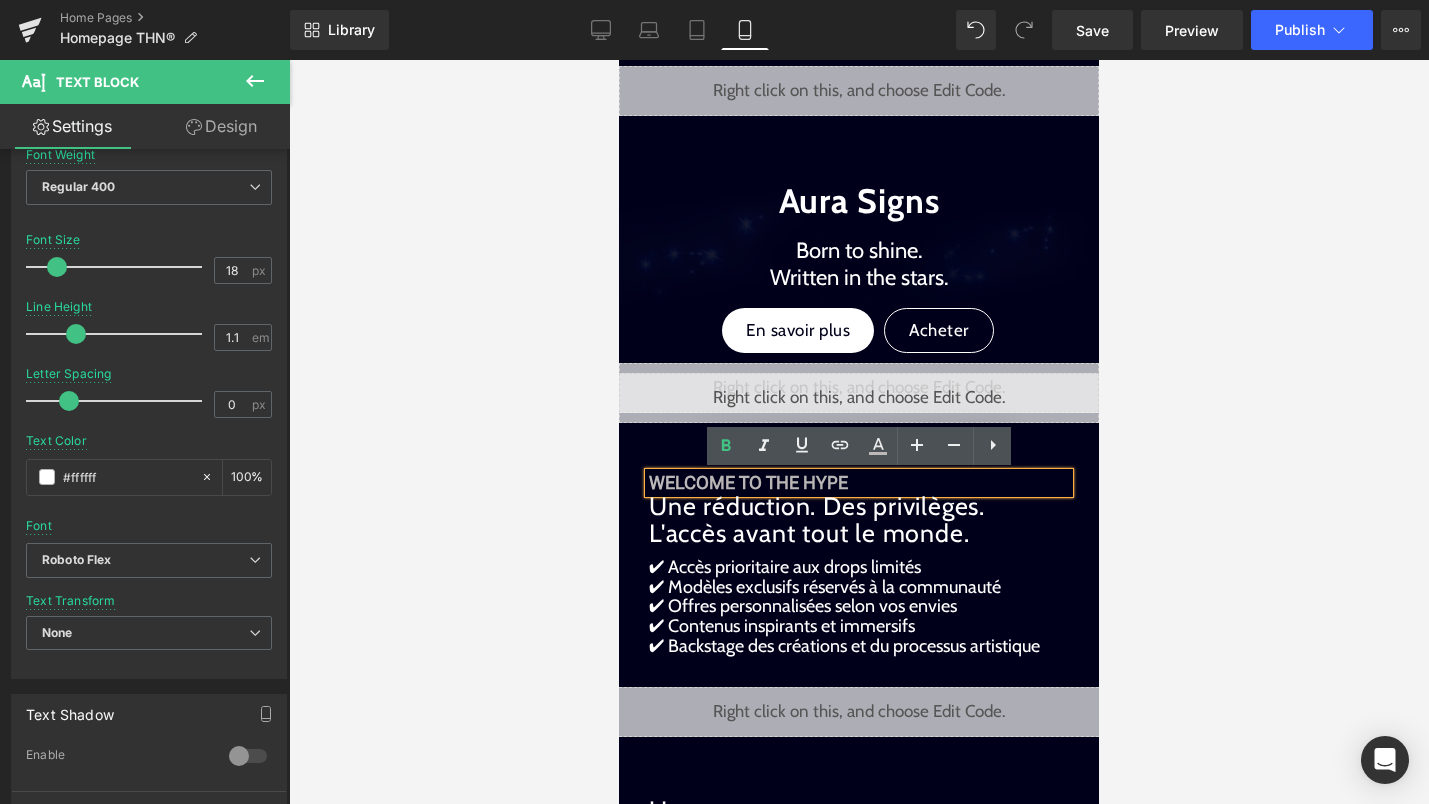 scroll, scrollTop: 1586, scrollLeft: 0, axis: vertical 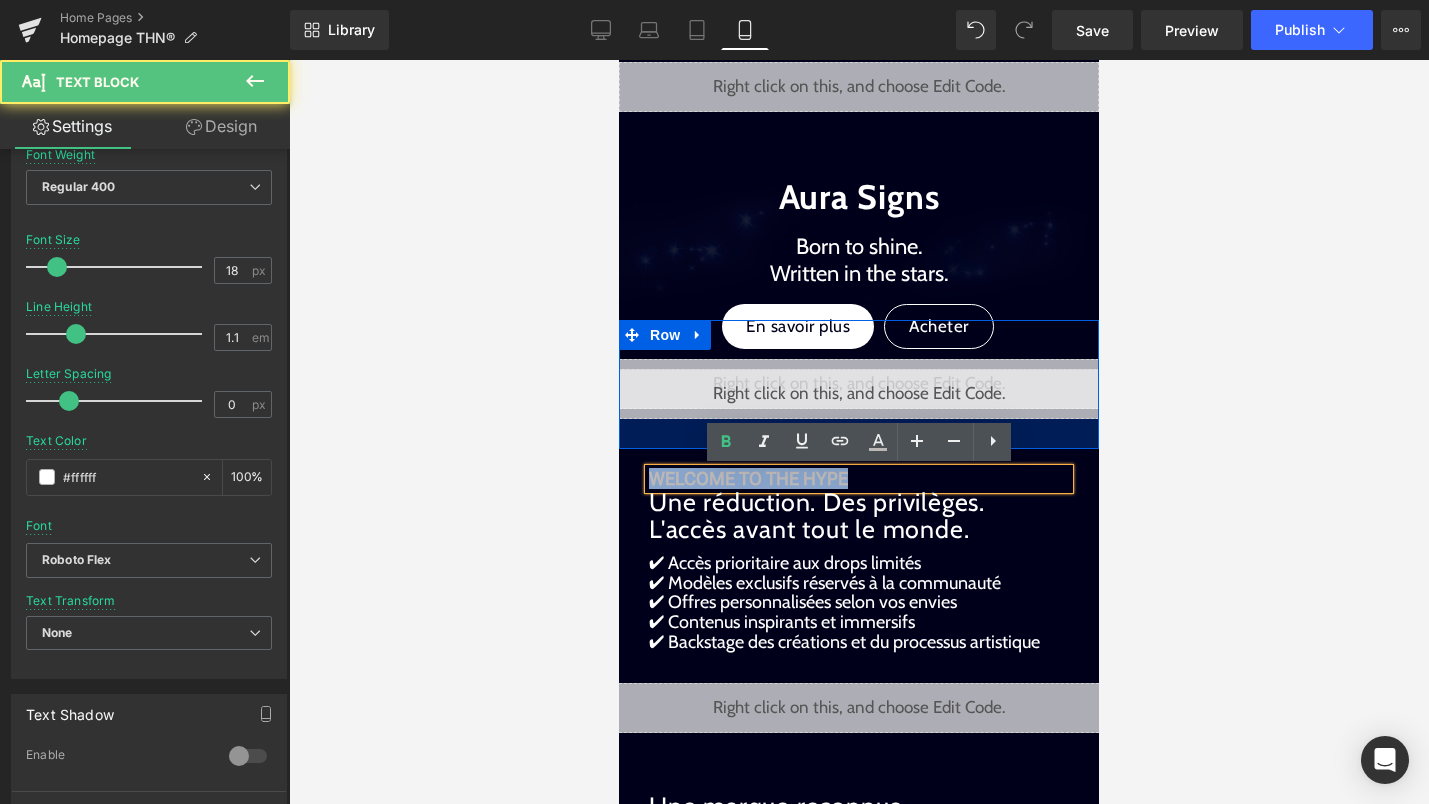 drag, startPoint x: 883, startPoint y: 482, endPoint x: 680, endPoint y: 445, distance: 206.34438 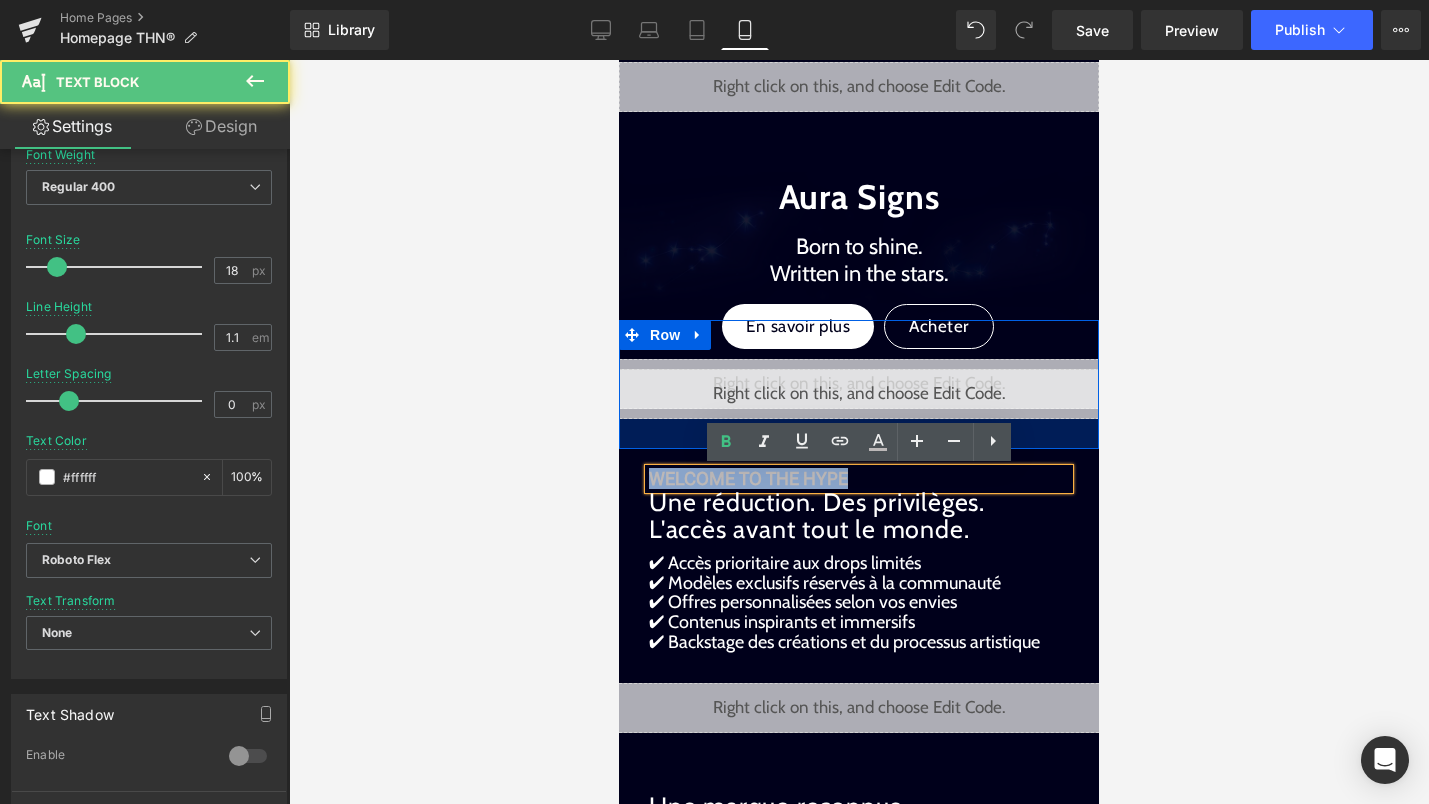 click on "Image Liquid Infinite Aura Text Block Got aura. All eyes on you . Text Block Créer mon néon Button Row Liquid Row Présence marquée. Aura révélée. Heading Plus qu’un éclairage. Une déclaration de qui vous êtes. Text Block Liquid The Hype Neon transforme la lumière en language visuel. Chaque création révèle votre unicité et fait rayonner ce que vous incarnez. Une présence inoubliable, un style affirmé. Text Block Pensés comme des objets-signatures, nos néons amplifient ce que vous dégagez dès qu’ils s’allument. Chaque détail compte : l’intensité, la courbe, la couleur. Rien n’est laissé au hasard. Vous ne décorez pas. Vous affirmez. Text Block Liquid En savoir plus sur La Marque THN Text Block Liquid Une création conçue pour vous remarquer Text Block À partir de [PRICE] Text Block Liquid Liquid" at bounding box center [859, -96] 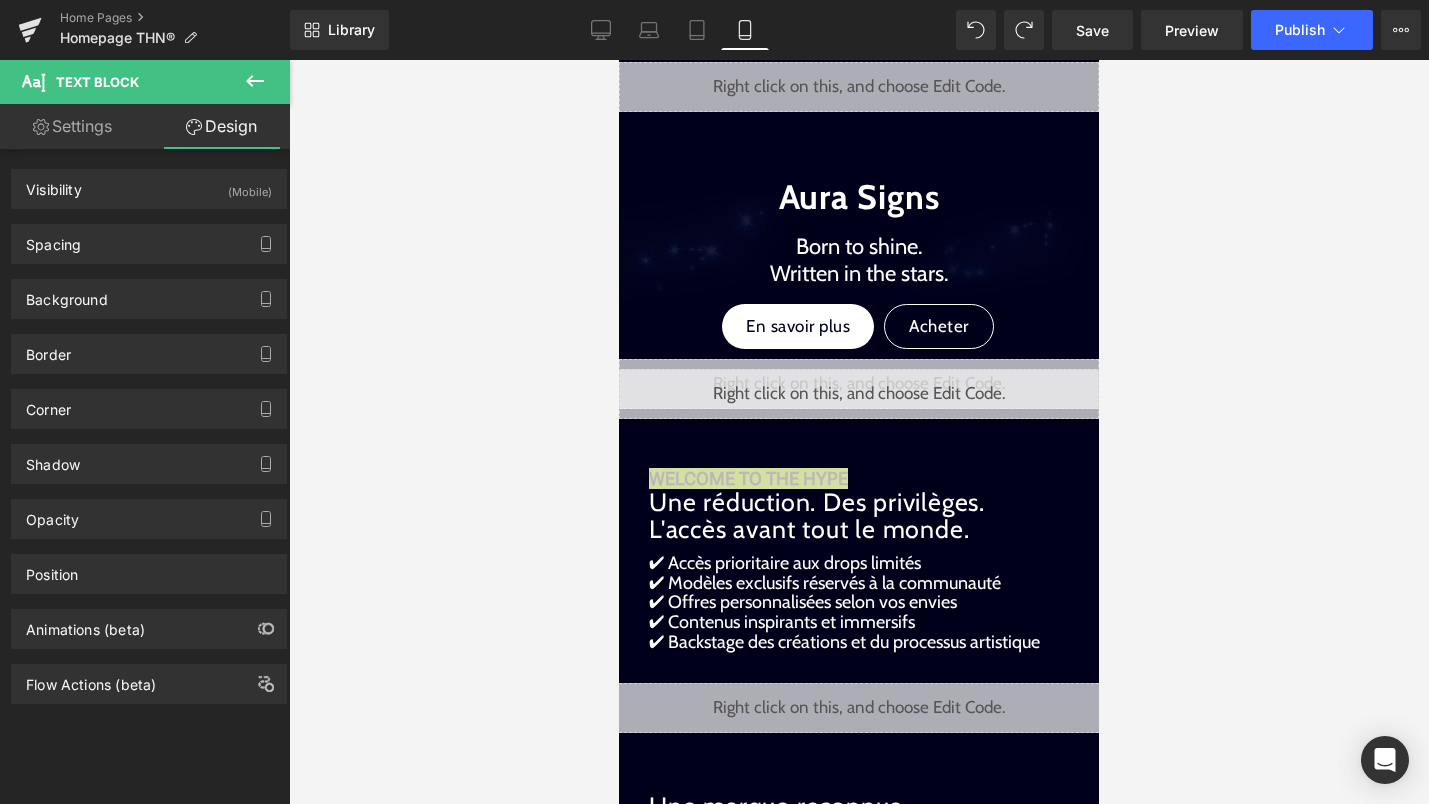click at bounding box center [859, 432] 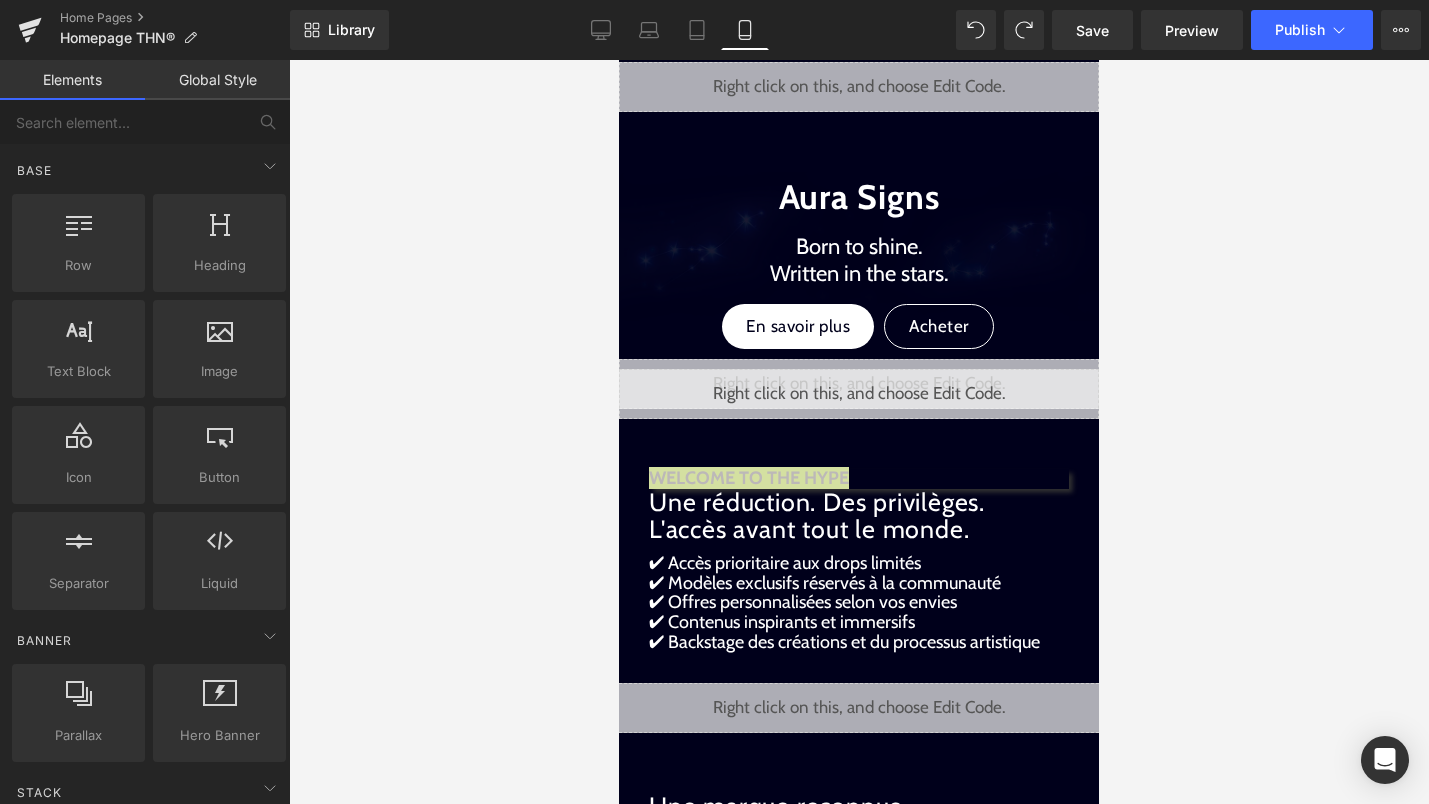 click at bounding box center [859, 432] 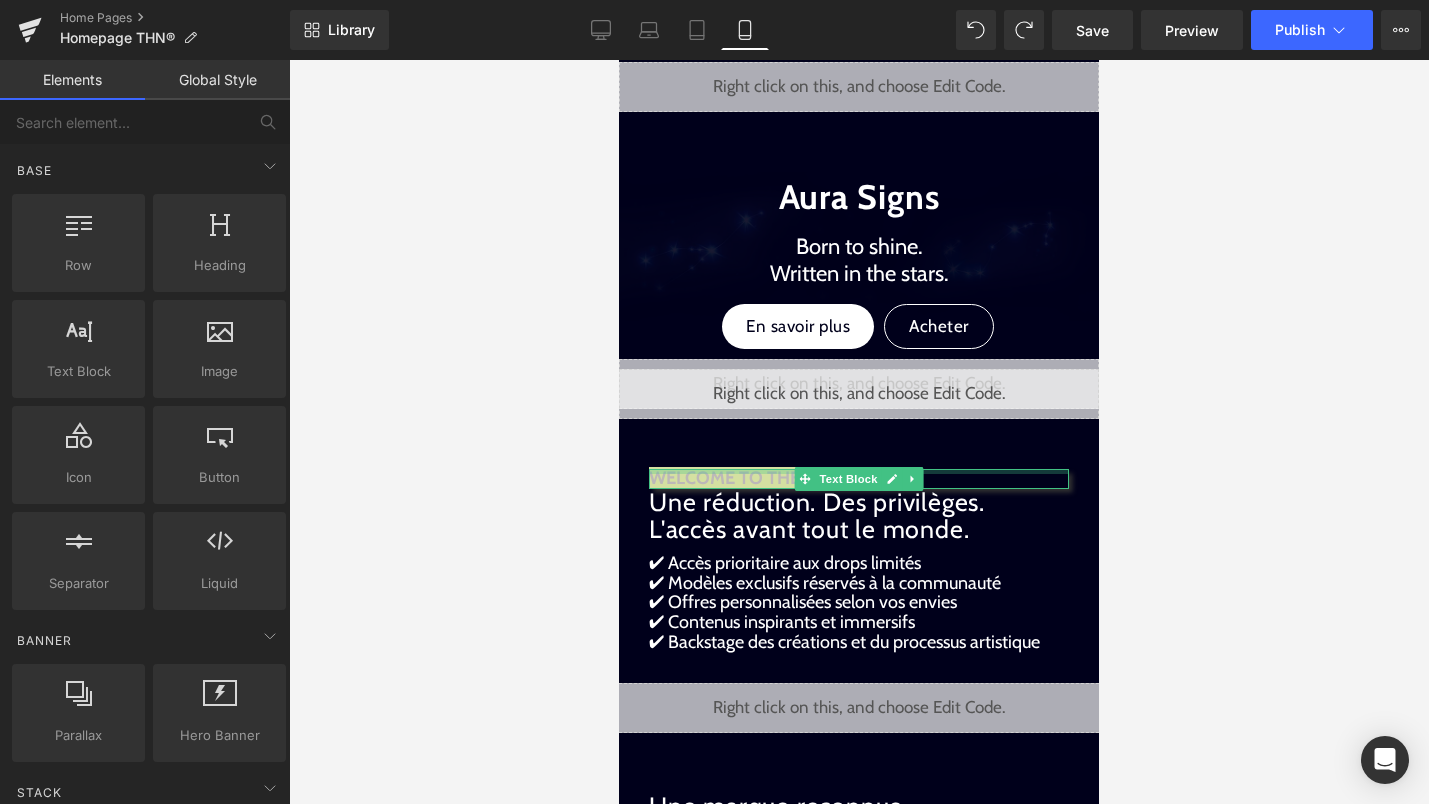 click at bounding box center (859, 471) 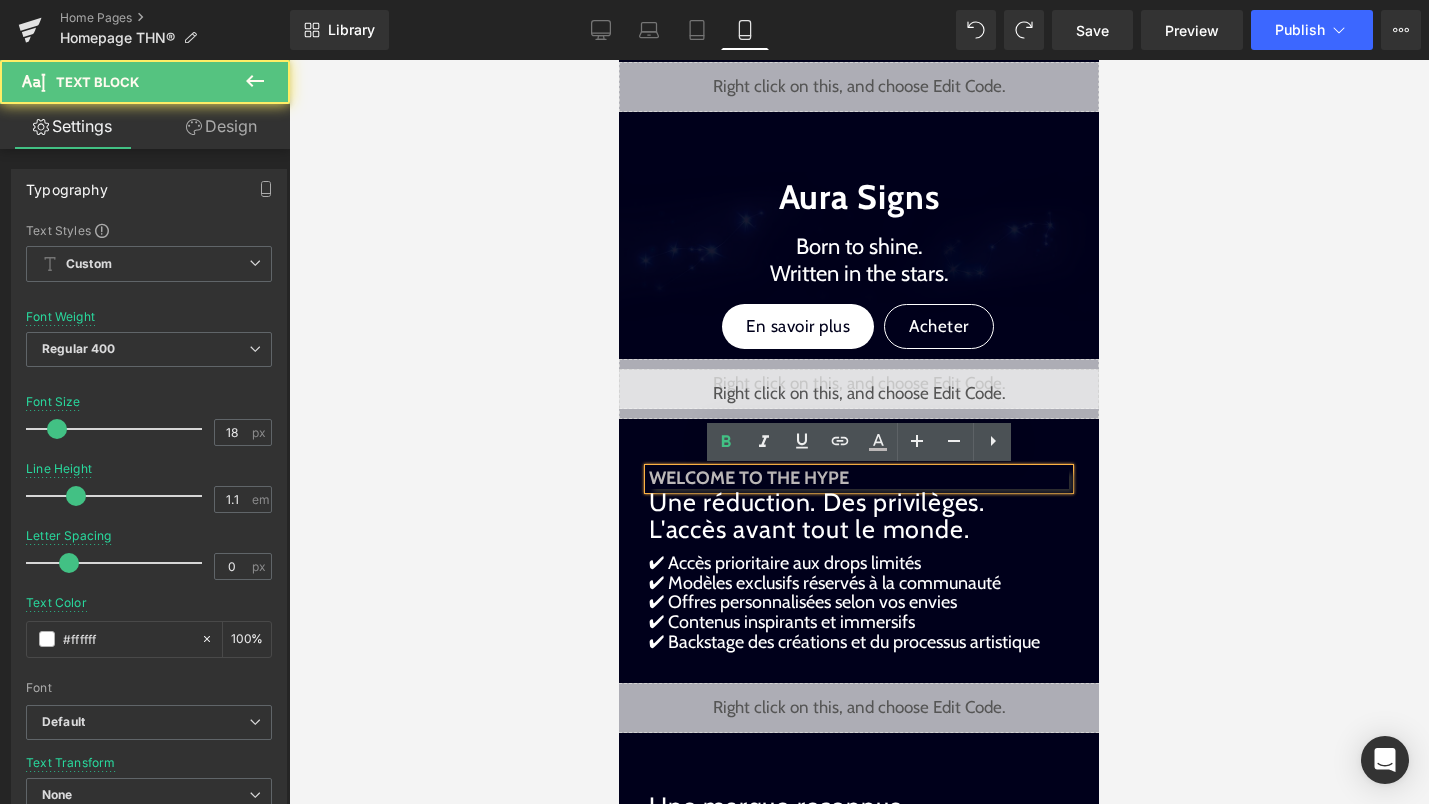 click on "WELCOME TO THE HYPE" at bounding box center (749, 478) 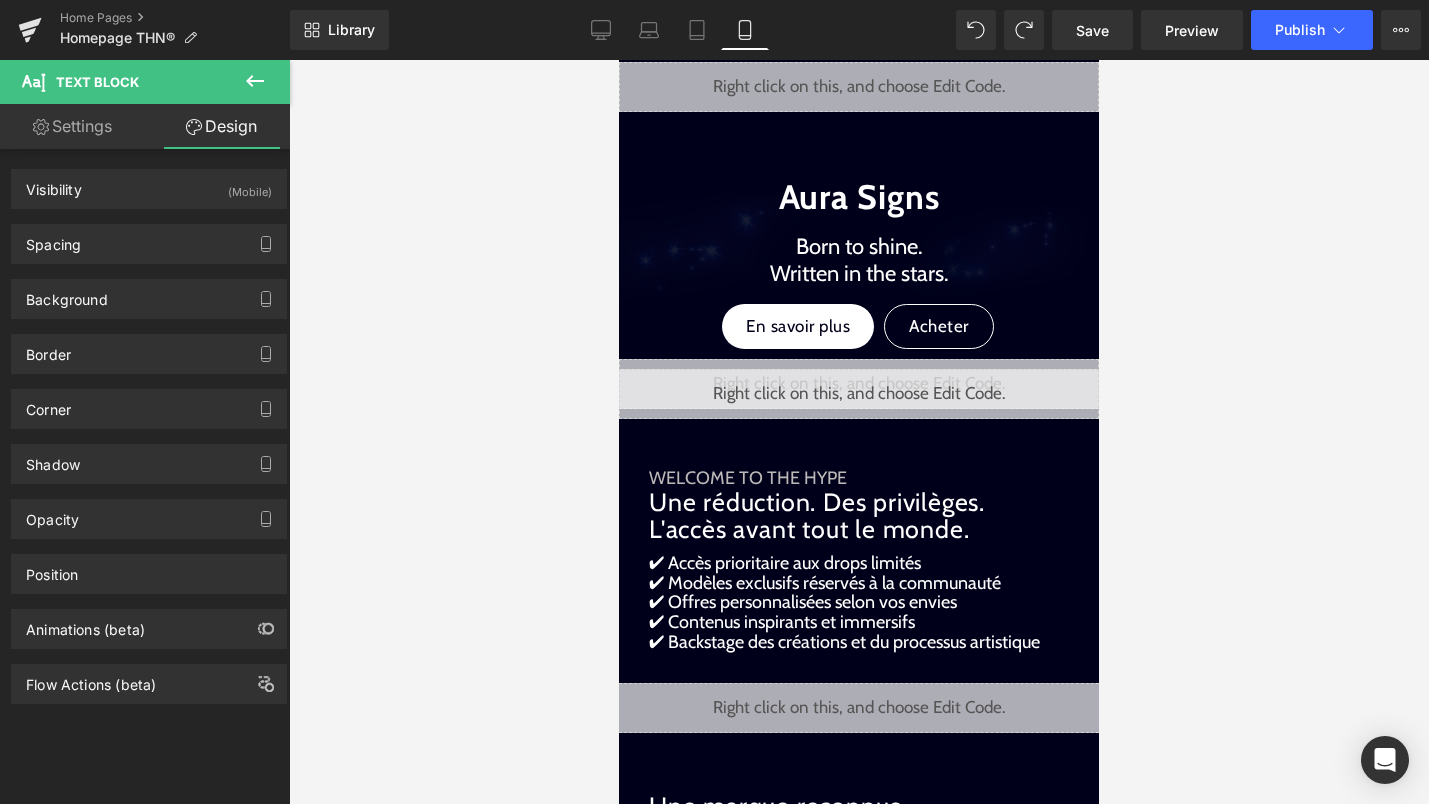 type on "100" 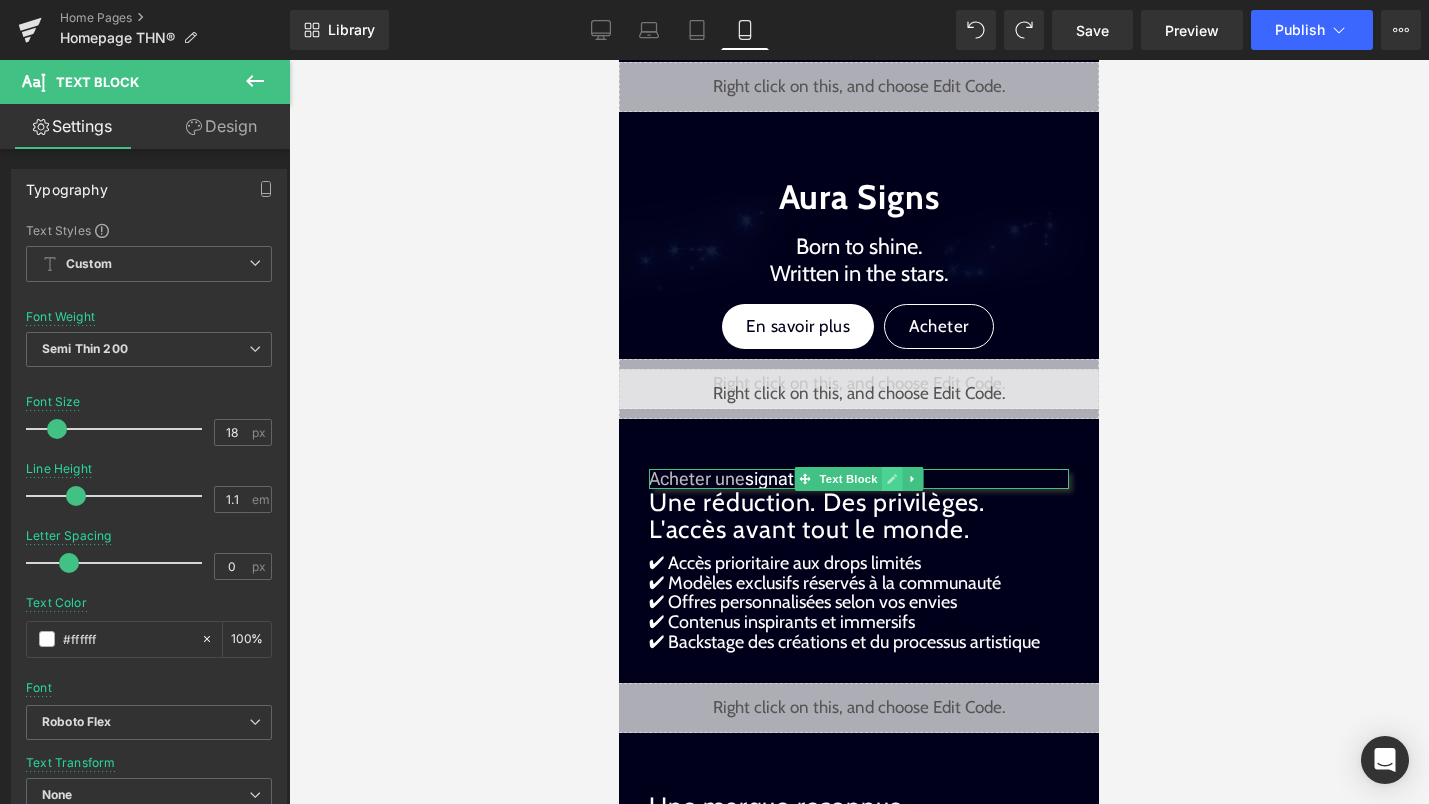 click 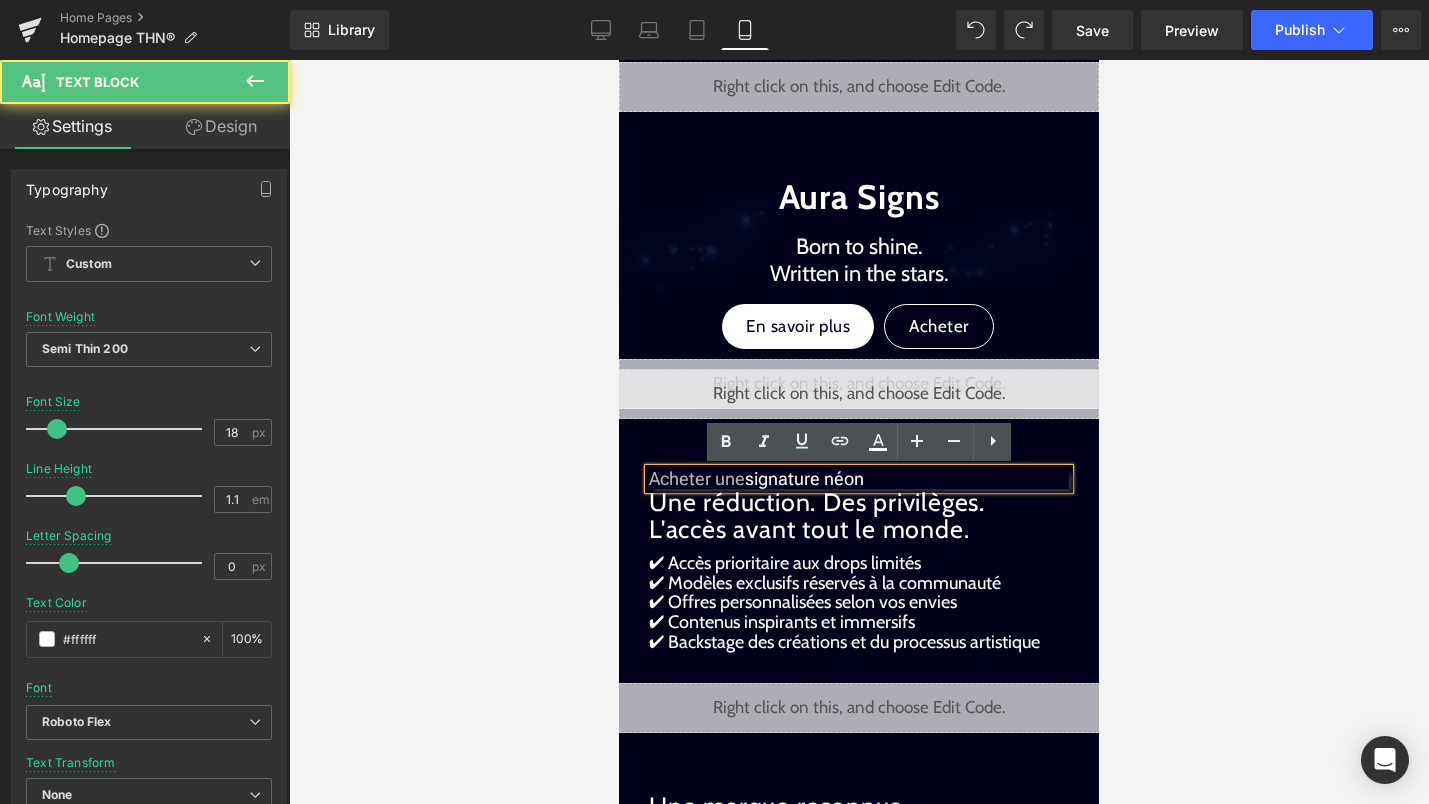 click on "Acheter une signature néon" at bounding box center [859, 479] 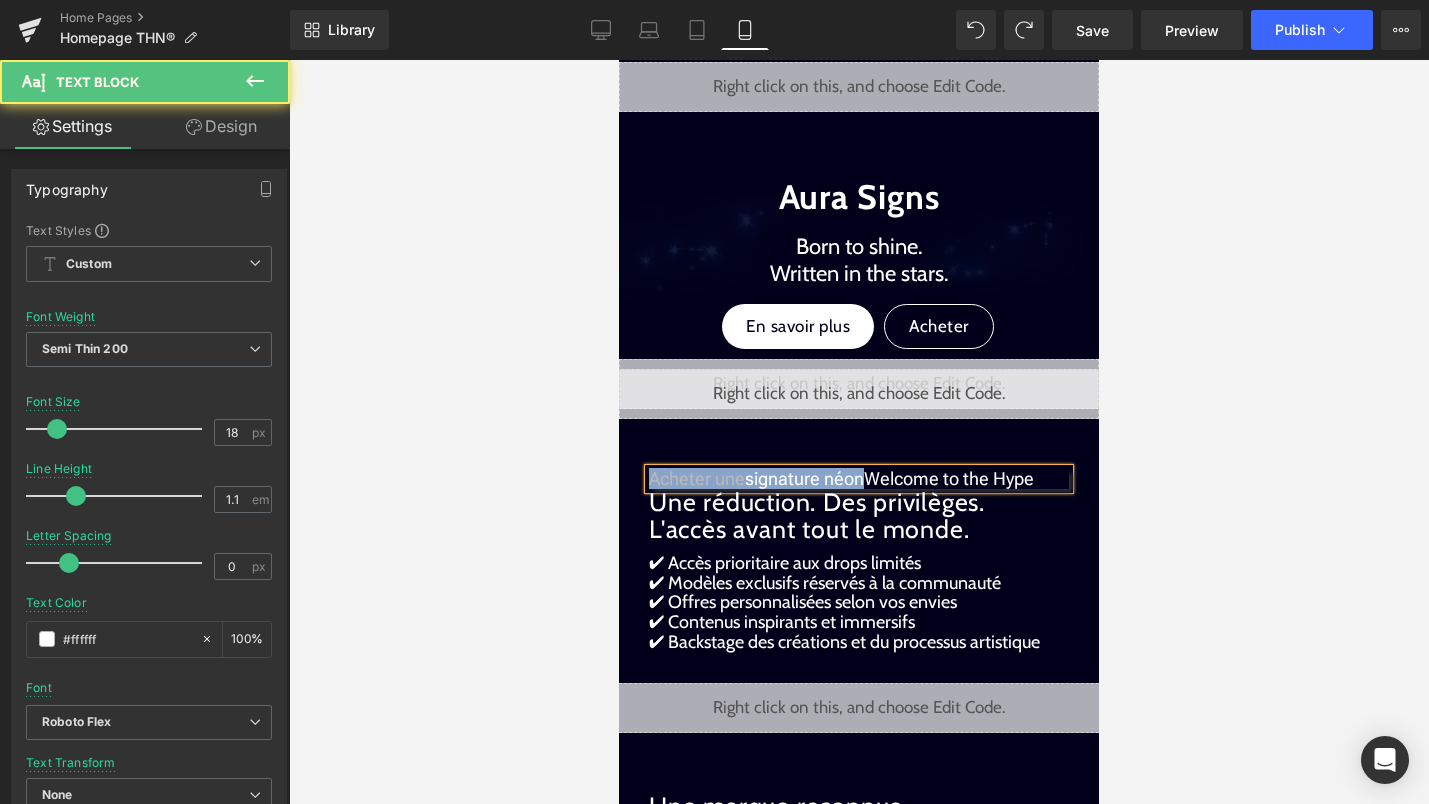 drag, startPoint x: 864, startPoint y: 480, endPoint x: 541, endPoint y: 480, distance: 323 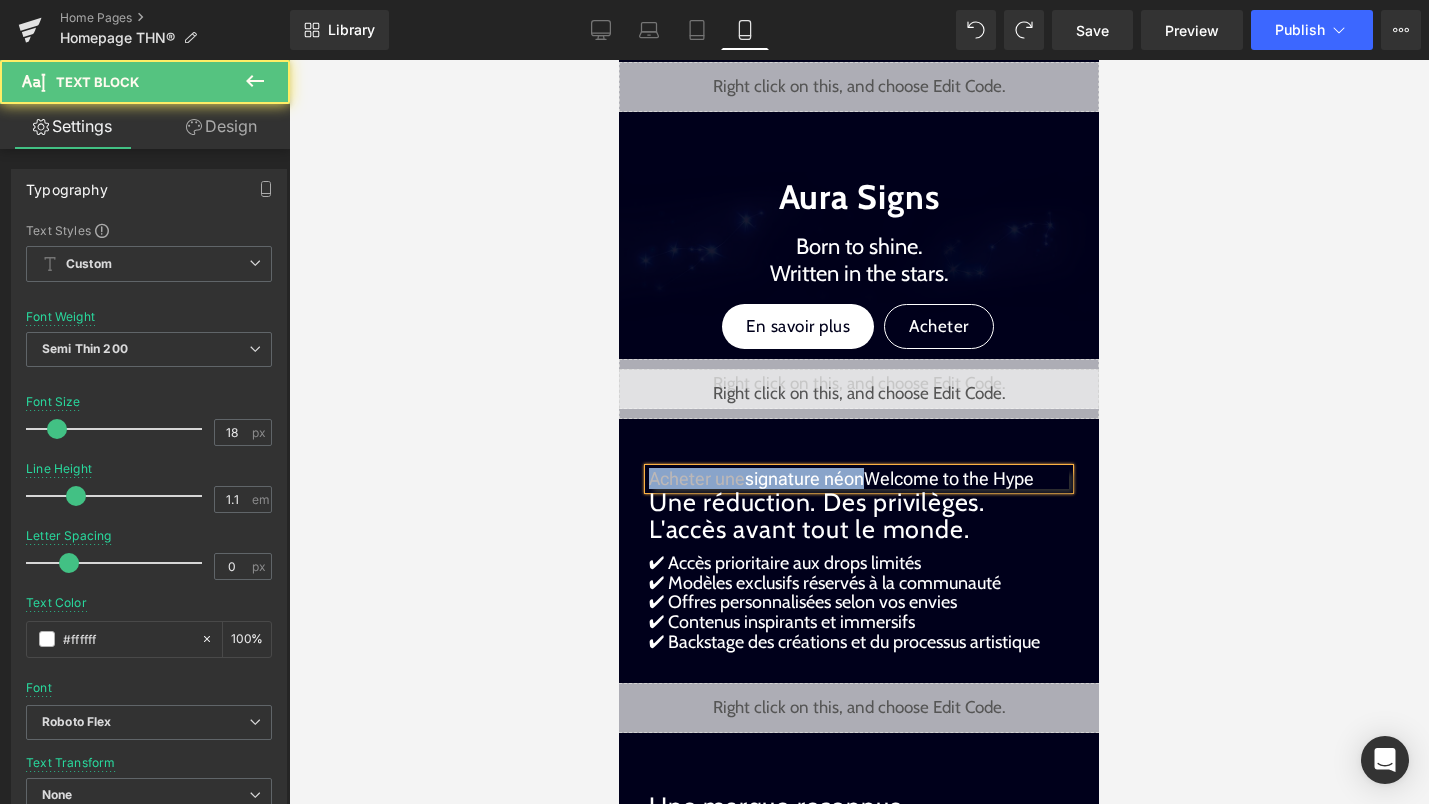 click on "search
close
menu
Menu
close
Mes commandes
Service client
Contact RGPD Condition de service Politique d'expédition Politique de remboursement Mentions légales
Passer au contenu
menu
The Hype Neon®" at bounding box center [859, -1154] 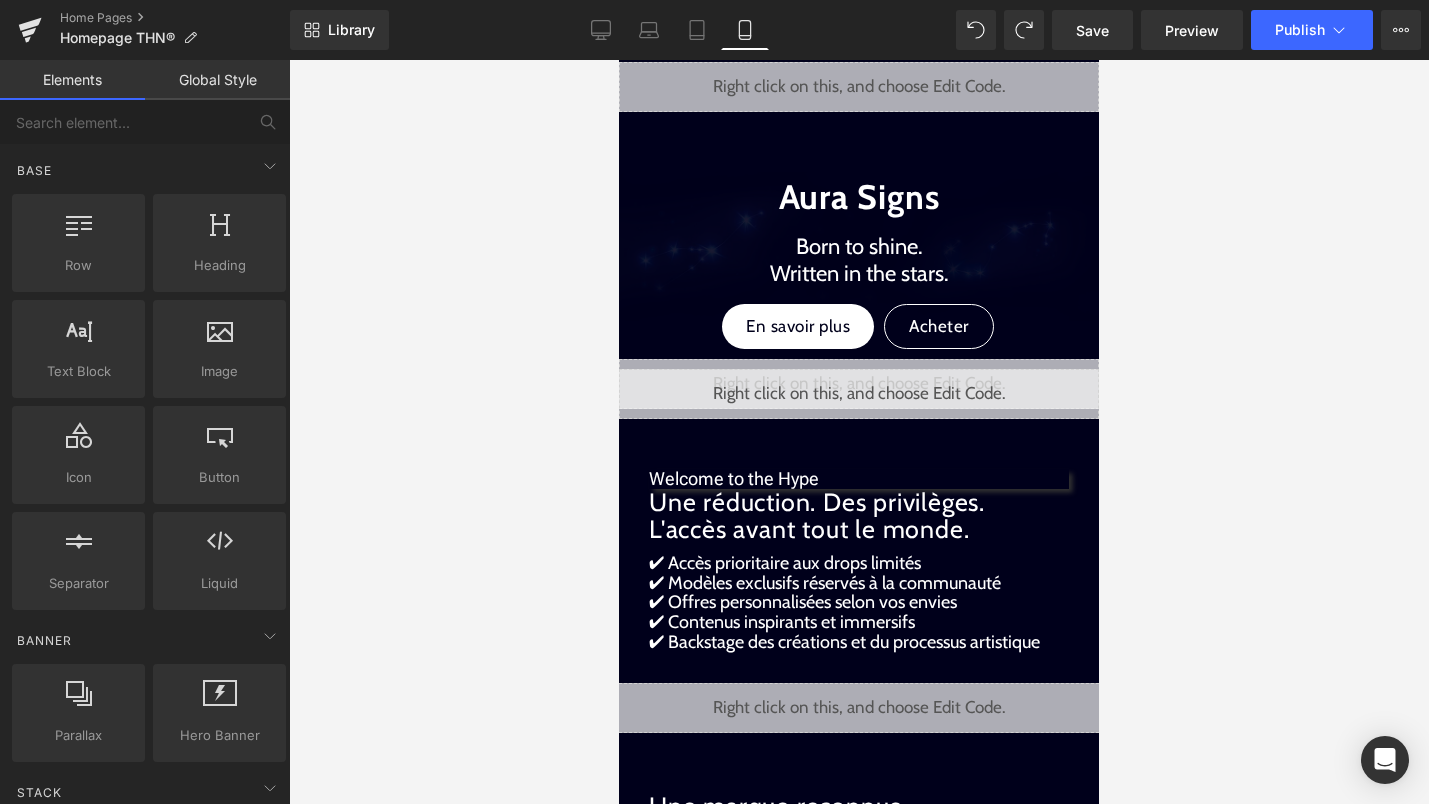 click at bounding box center [859, 432] 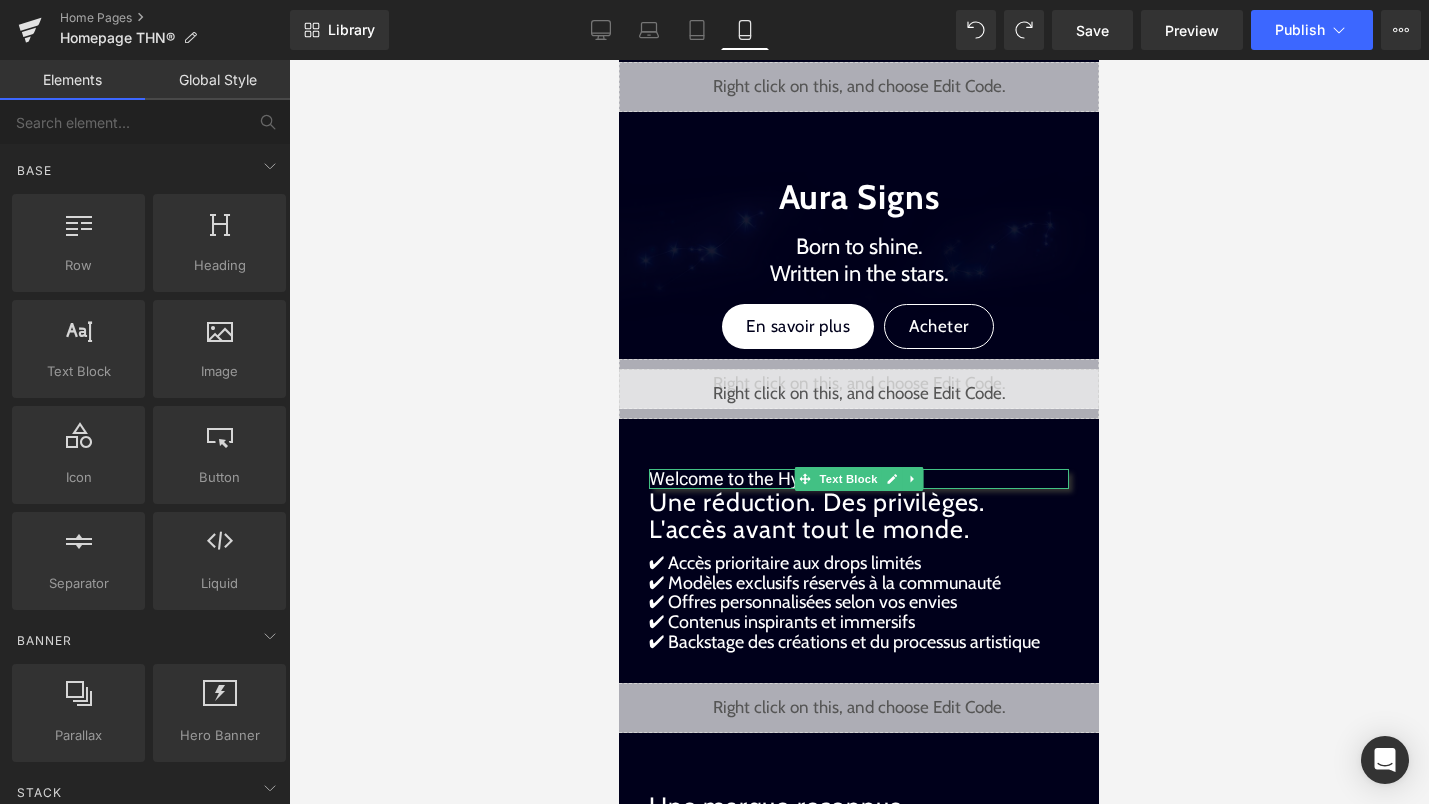 click on "Welcome to the Hype" at bounding box center [859, 479] 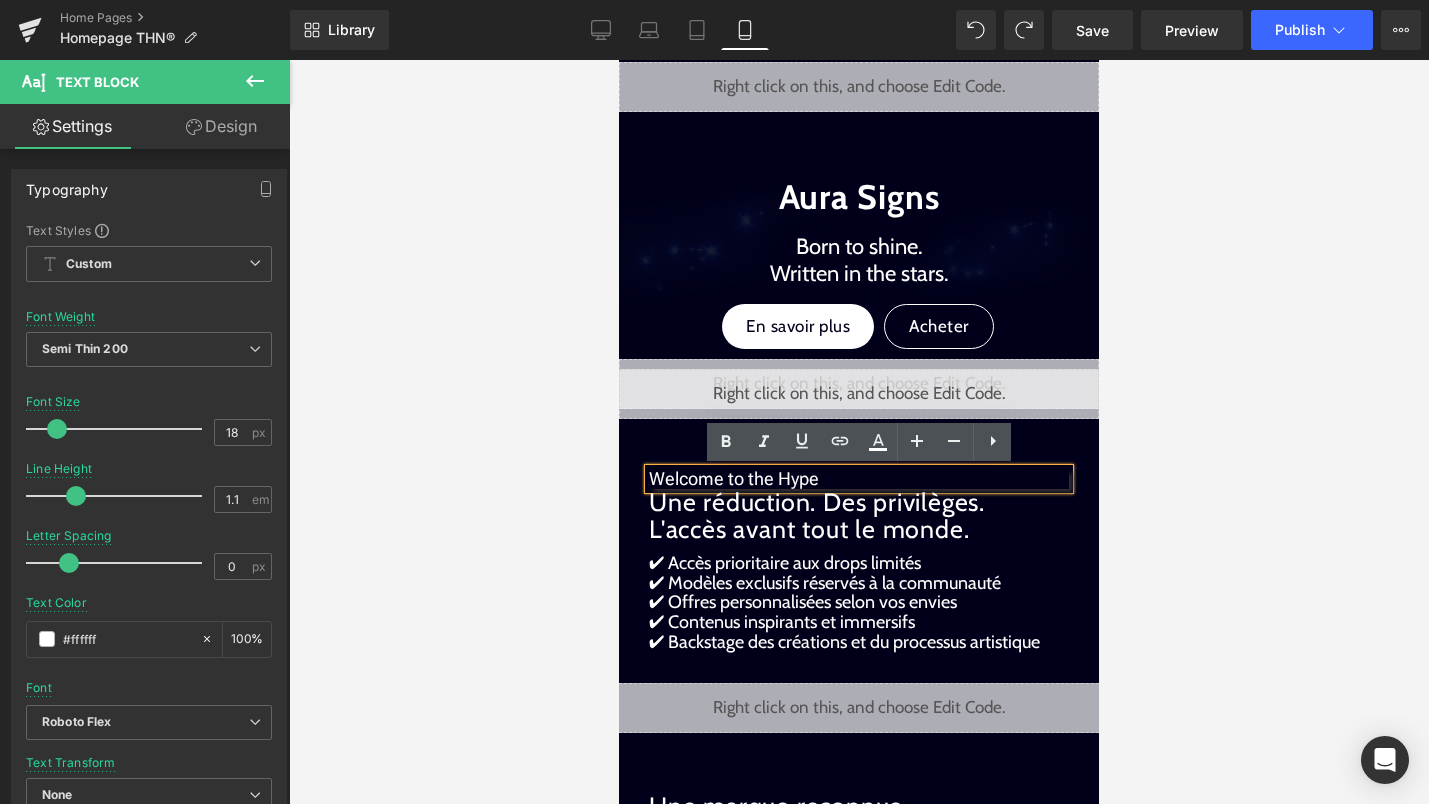 click at bounding box center [859, 432] 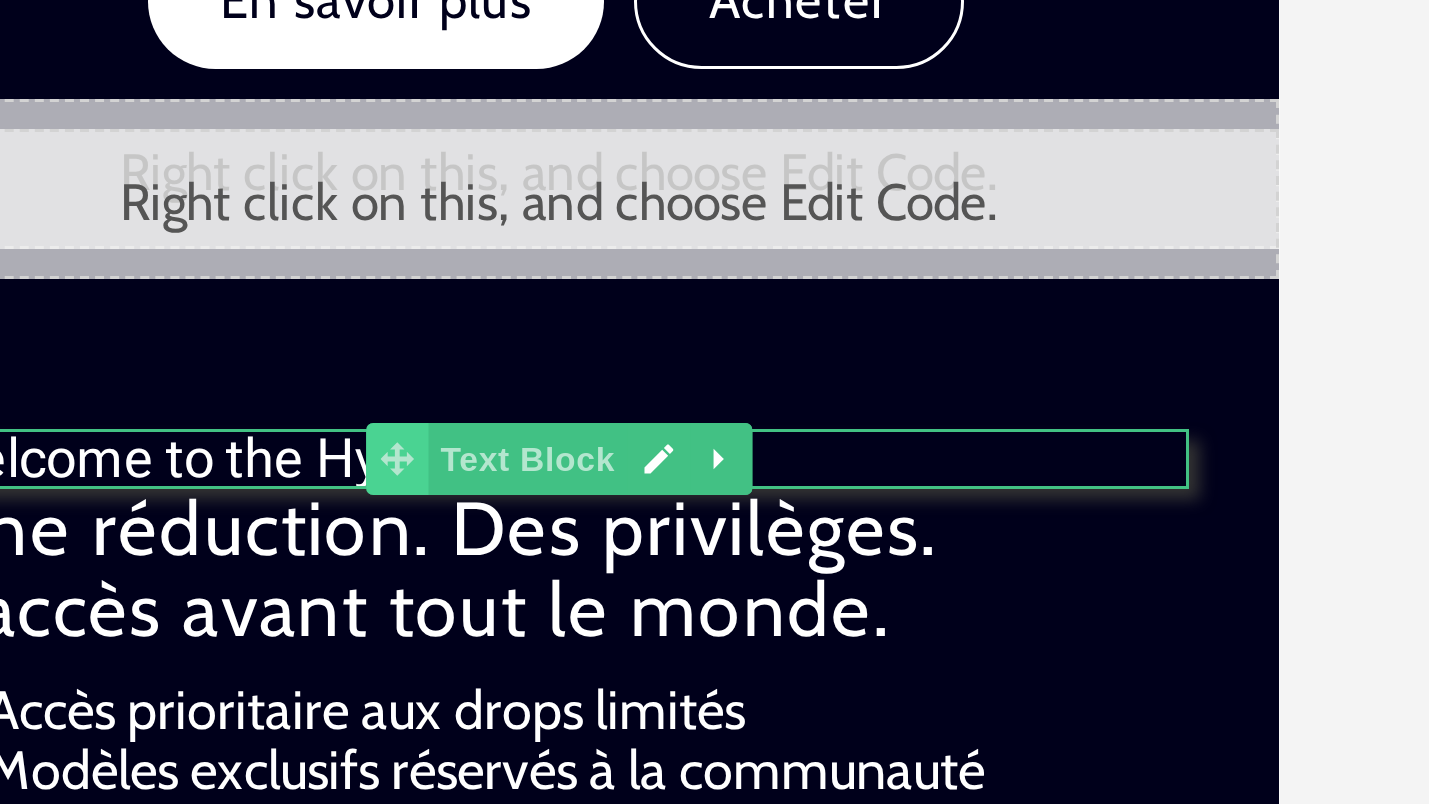 click 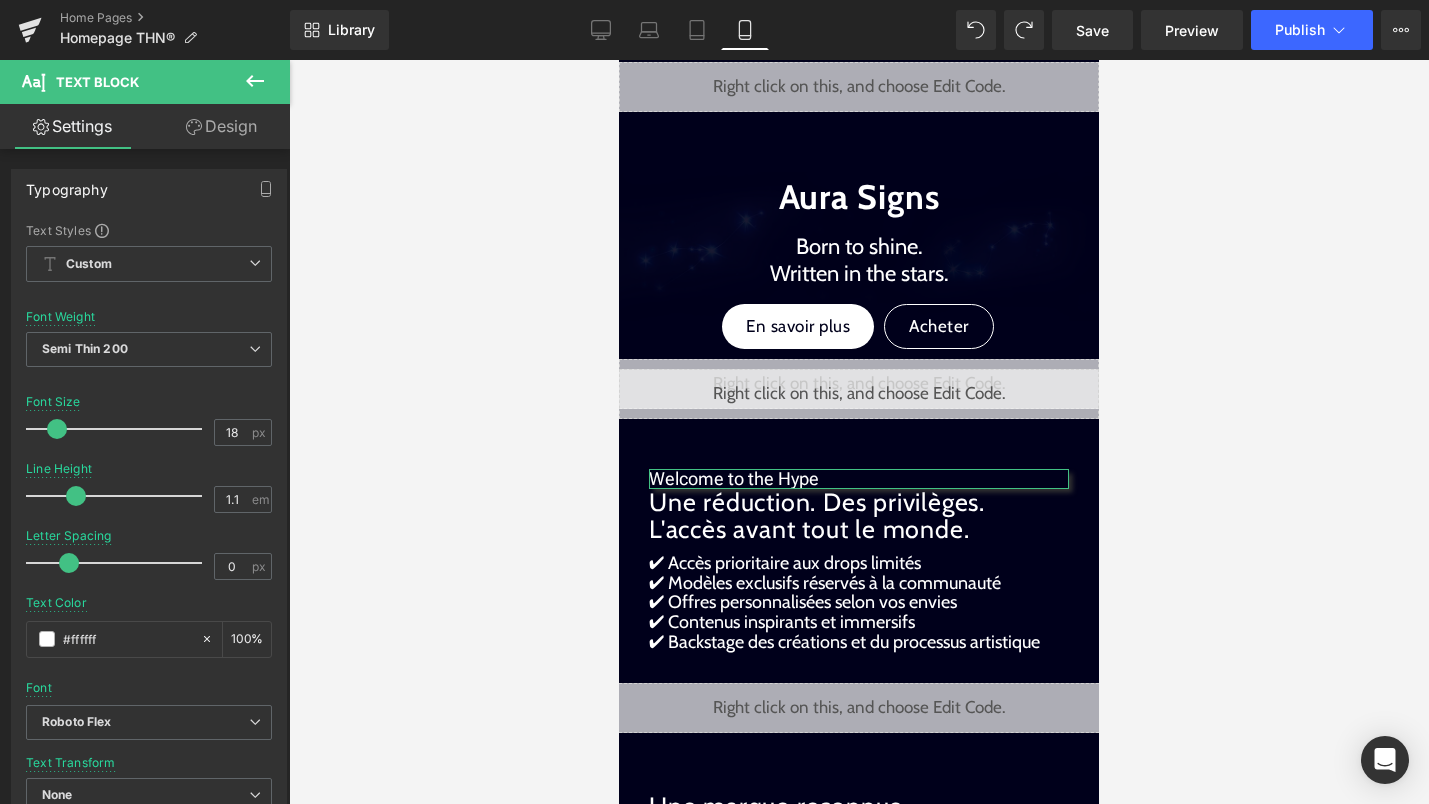 click on "Design" at bounding box center [221, 126] 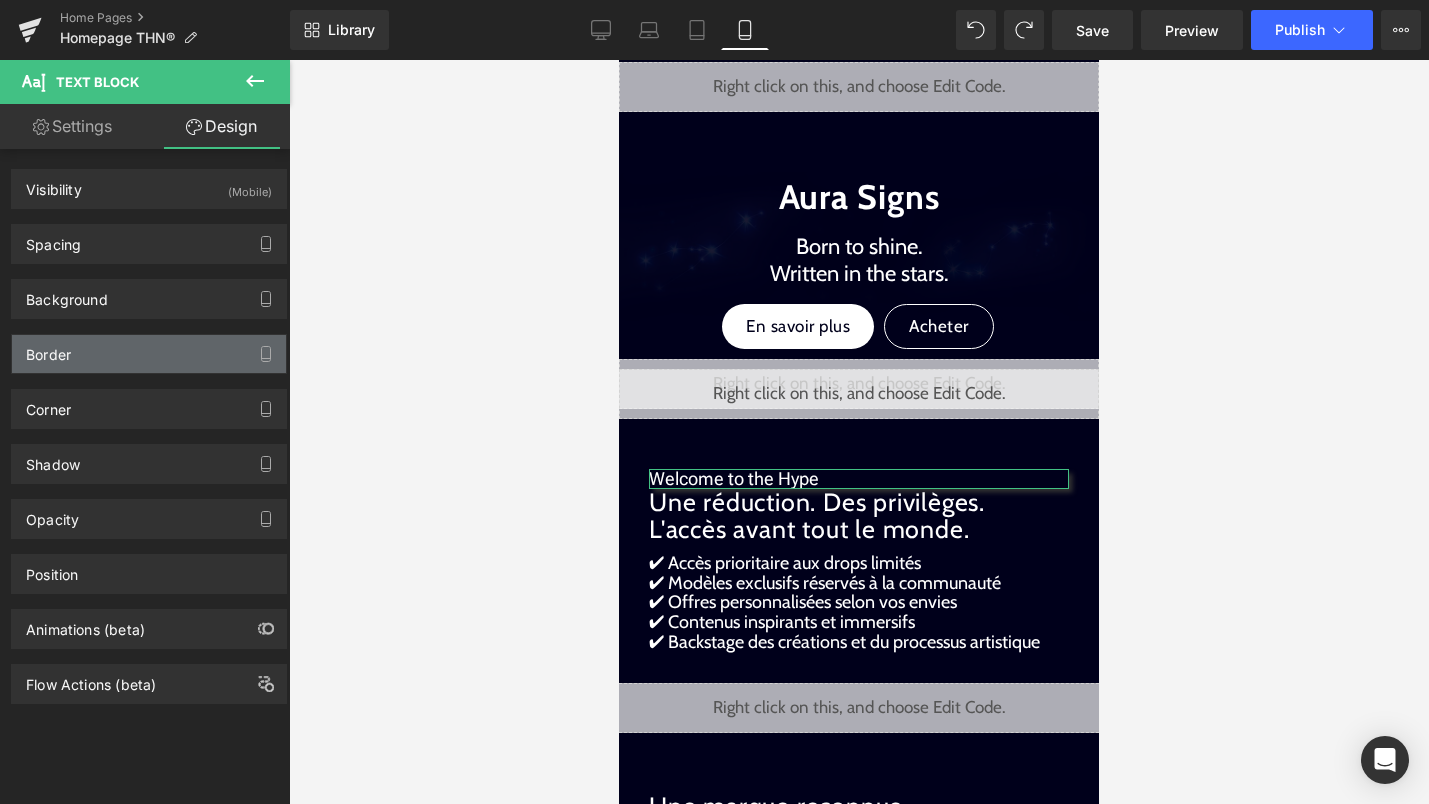 click on "Border" at bounding box center [149, 354] 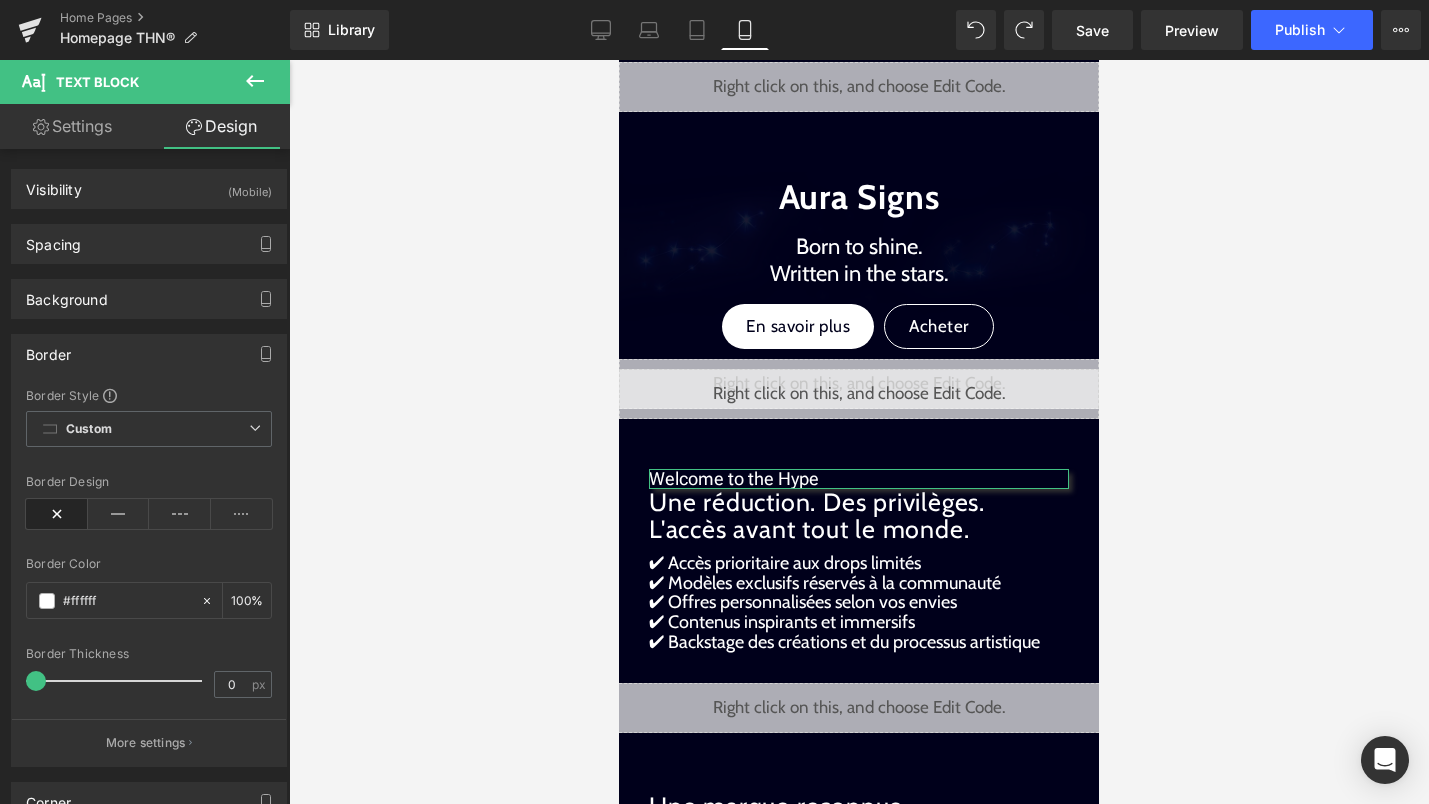 click on "Border" at bounding box center [149, 354] 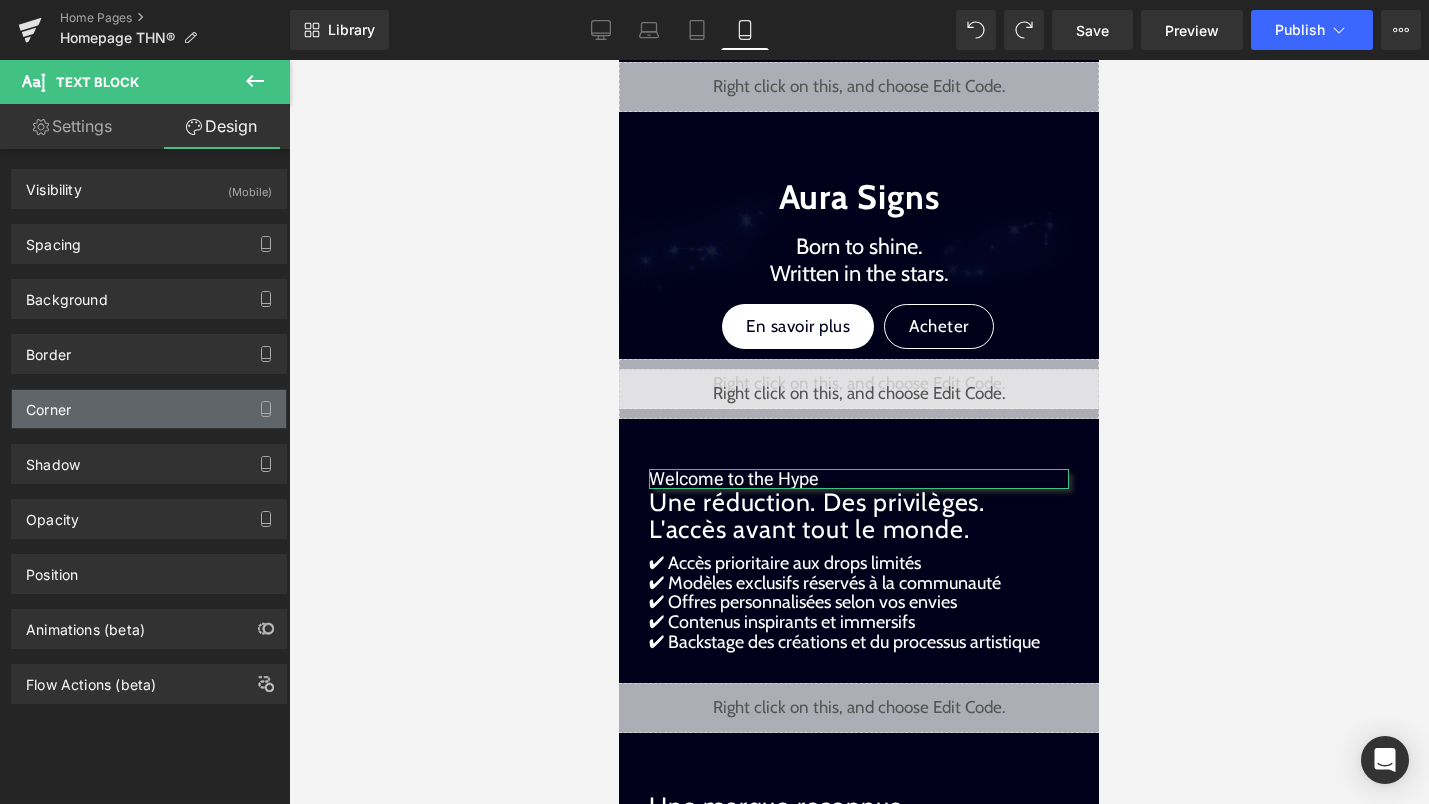 click on "Corner" at bounding box center [149, 409] 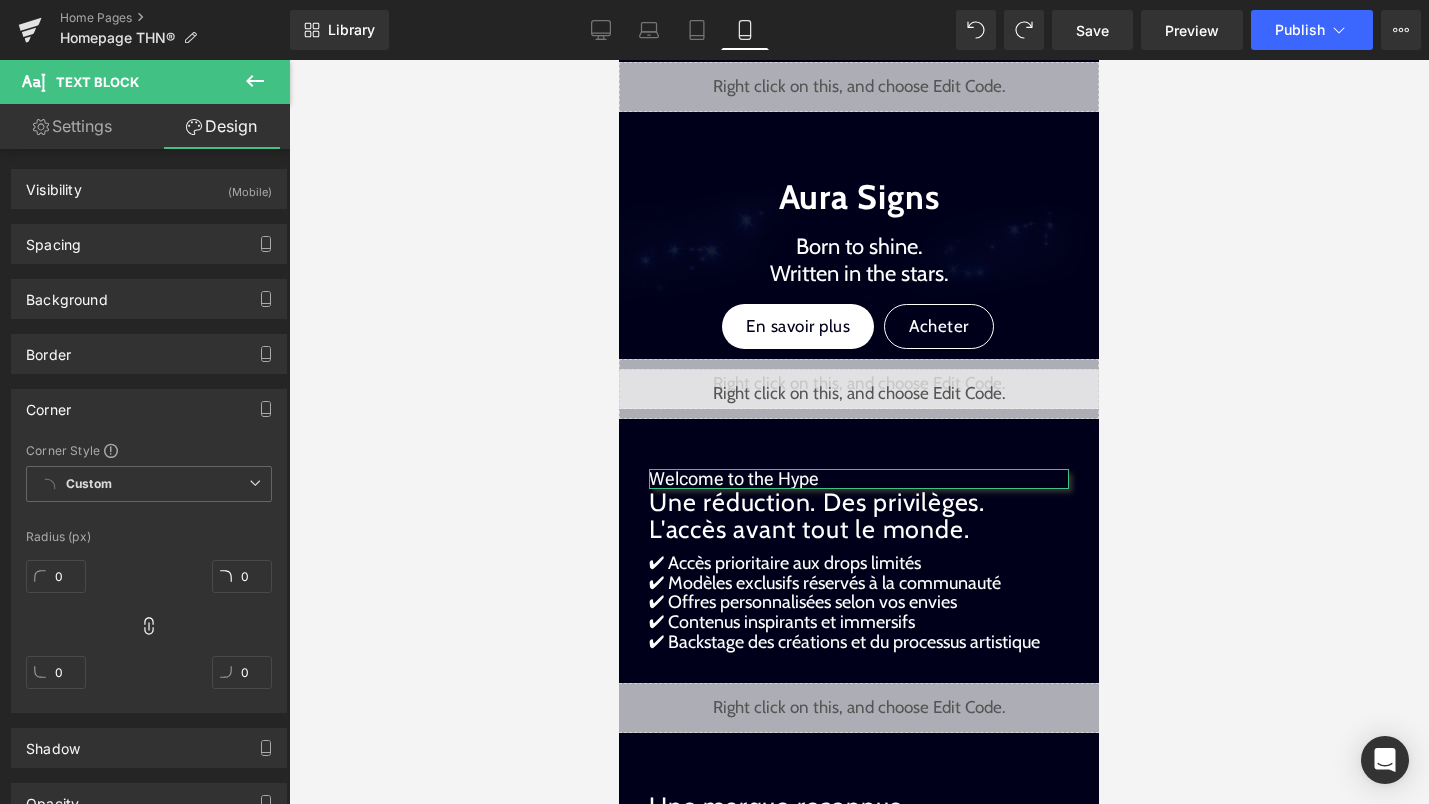 click on "Corner" at bounding box center (149, 409) 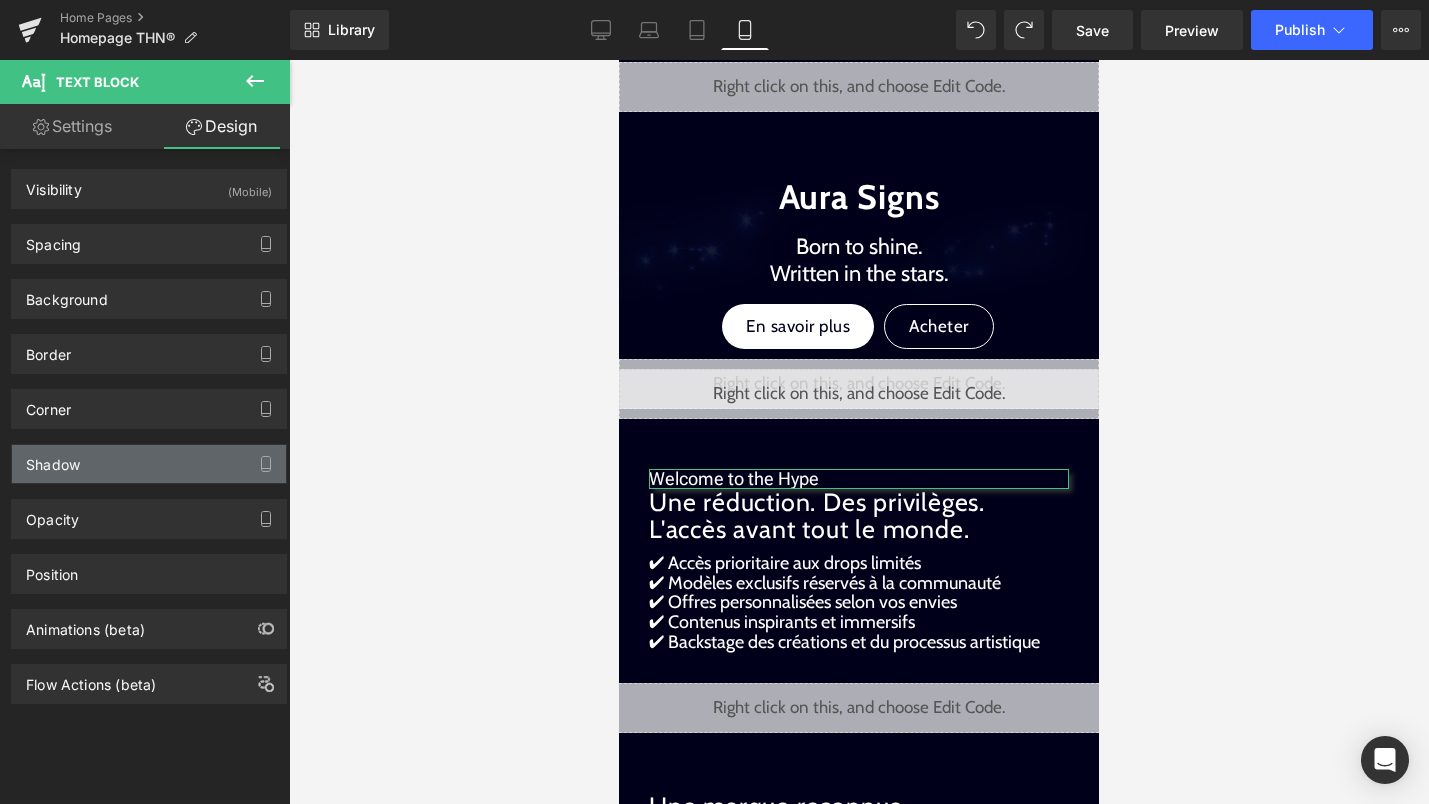 click on "Shadow" at bounding box center [149, 464] 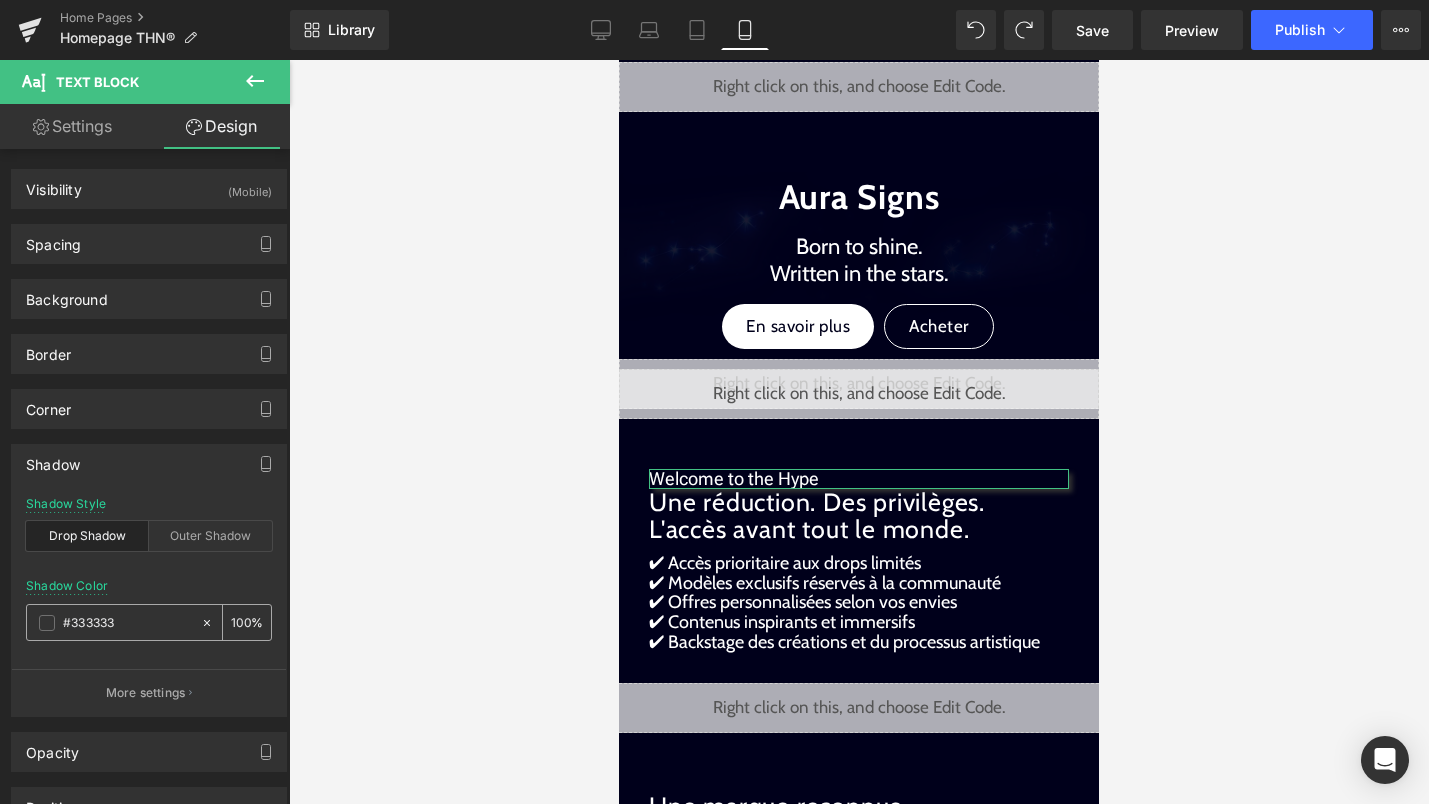 click 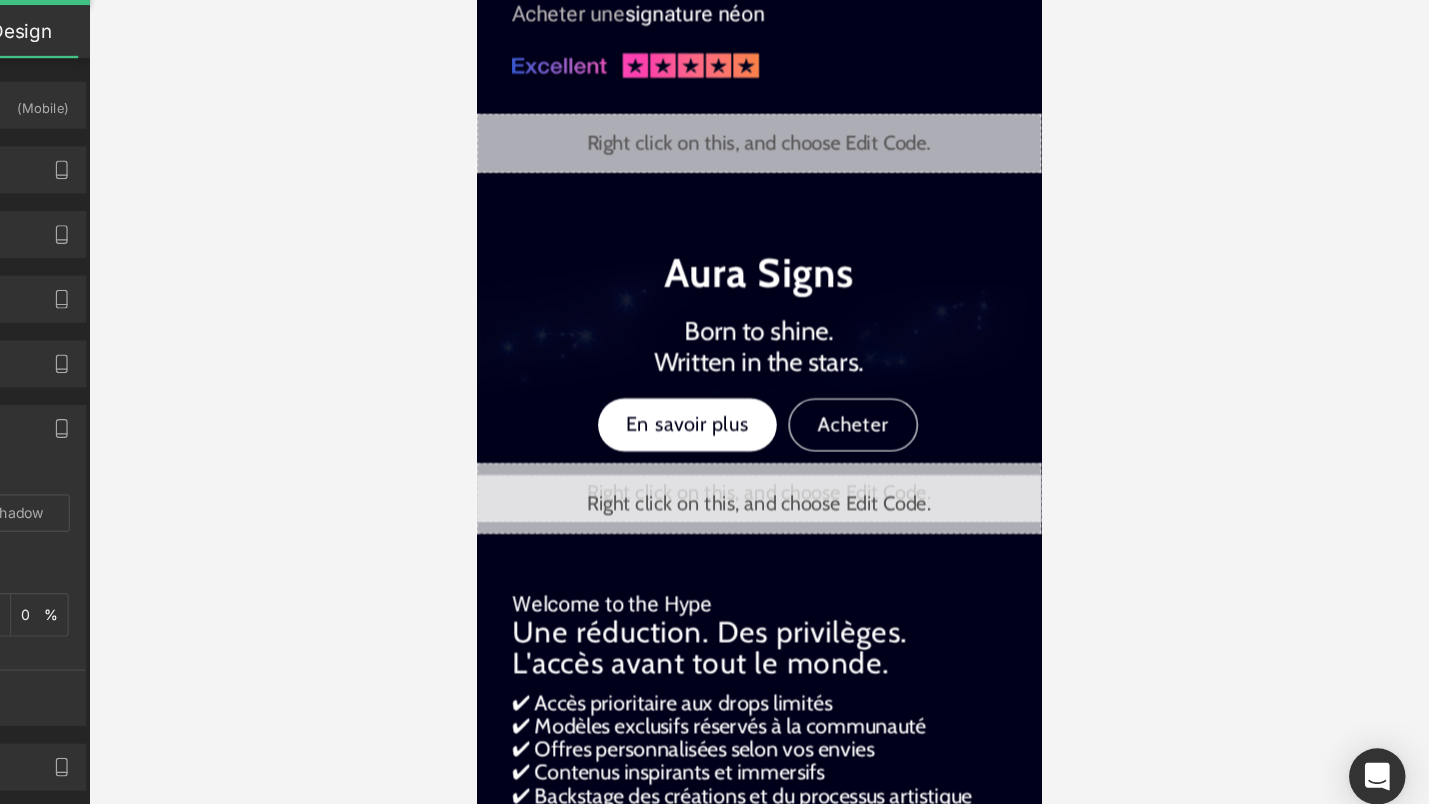 scroll, scrollTop: 1453, scrollLeft: 0, axis: vertical 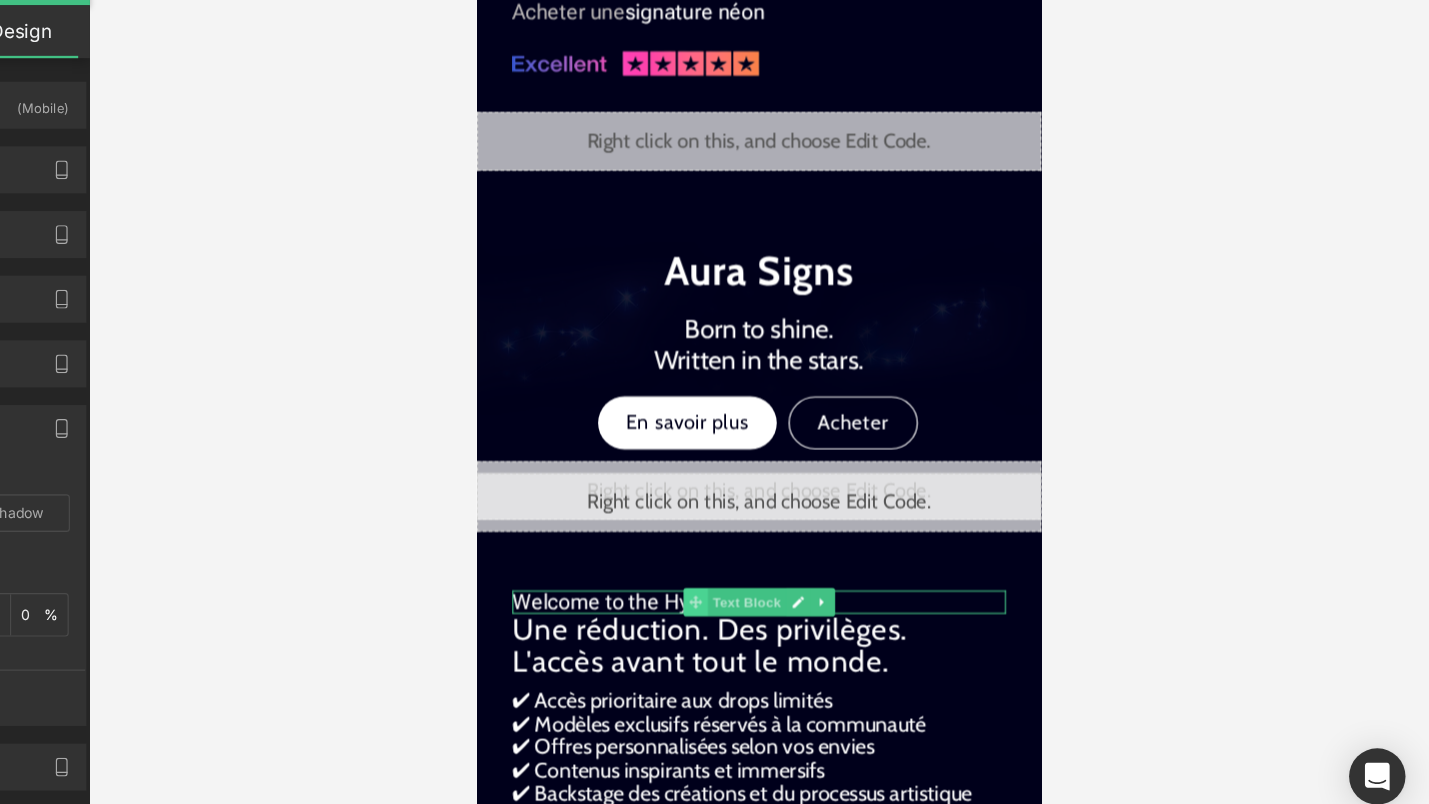 click 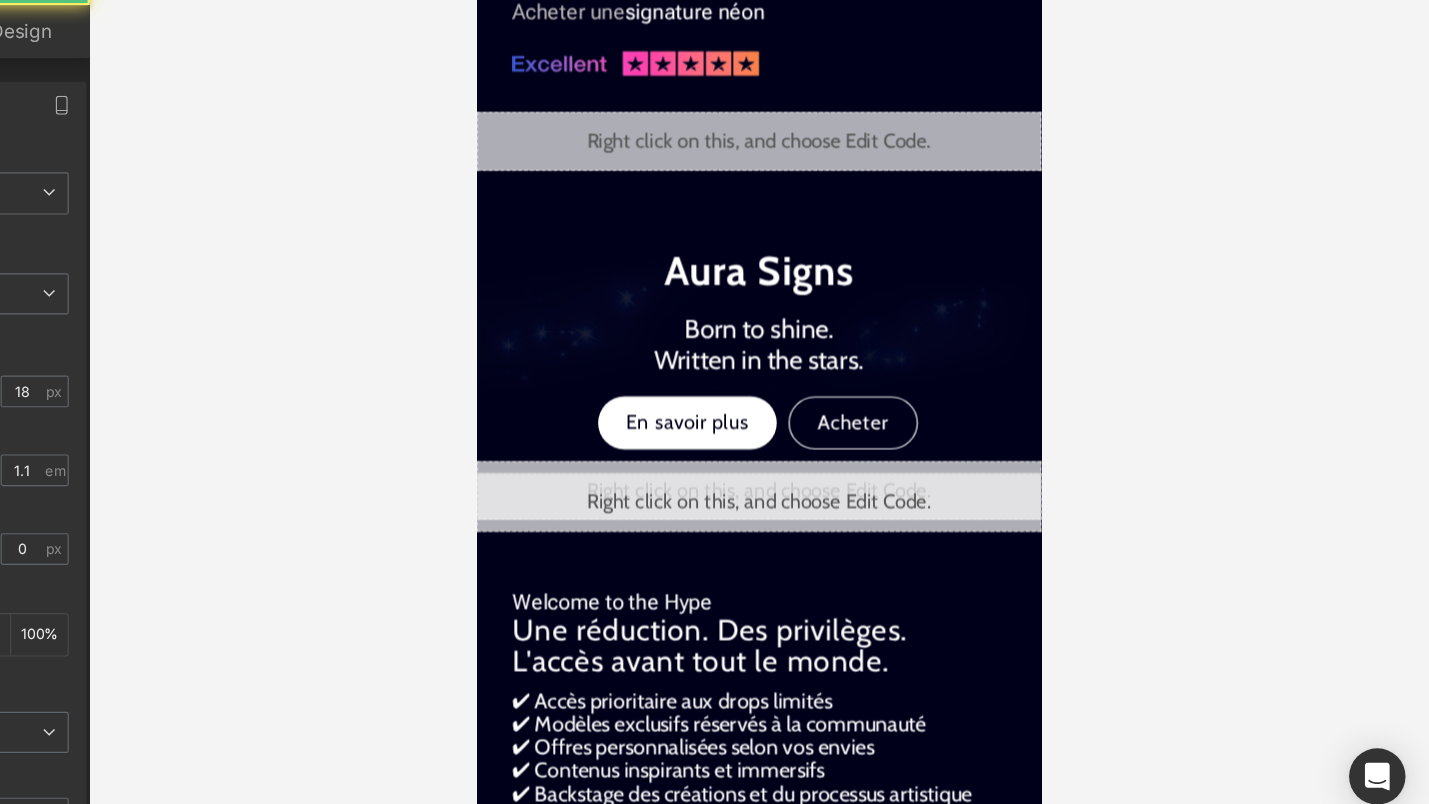 scroll, scrollTop: 0, scrollLeft: 0, axis: both 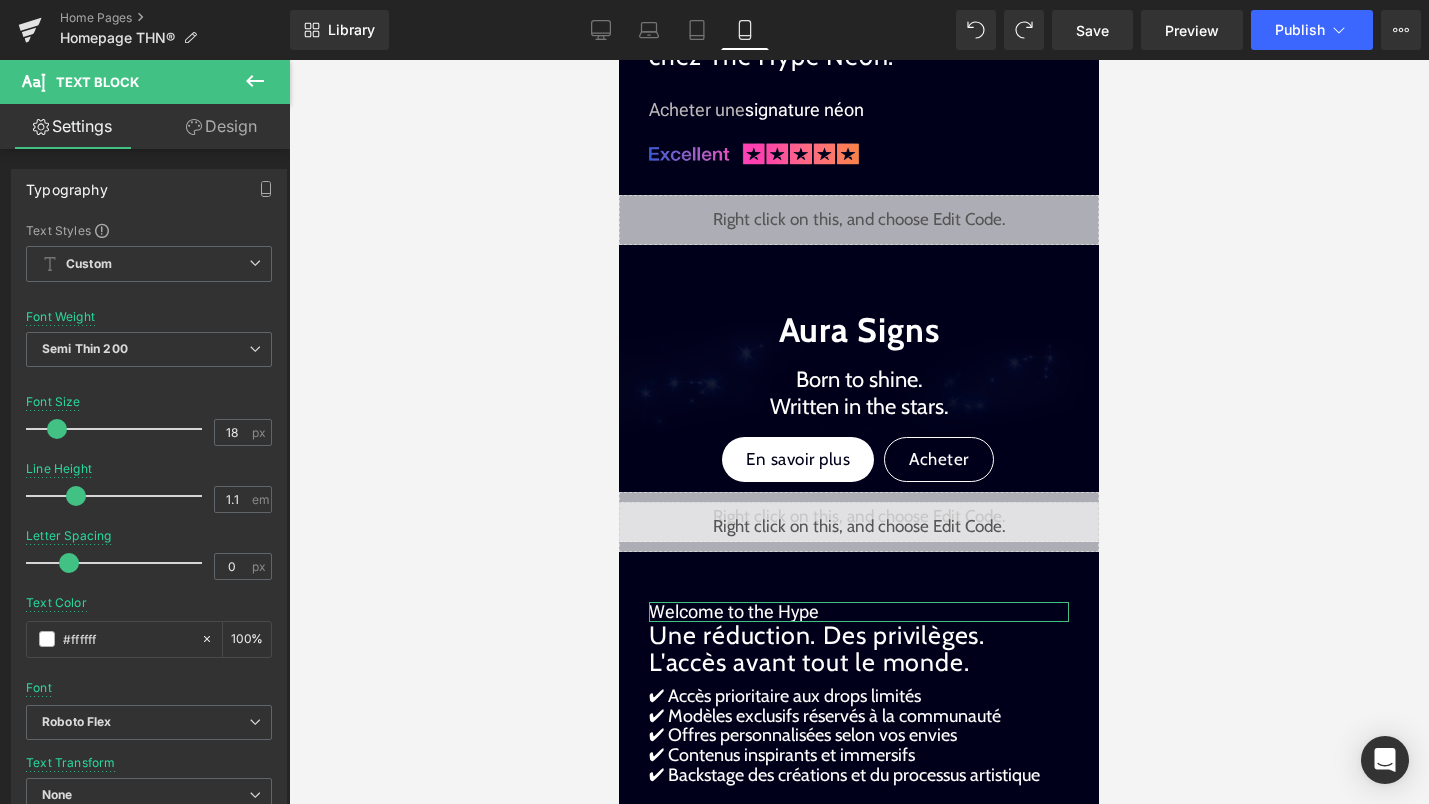 click on "Design" at bounding box center (221, 126) 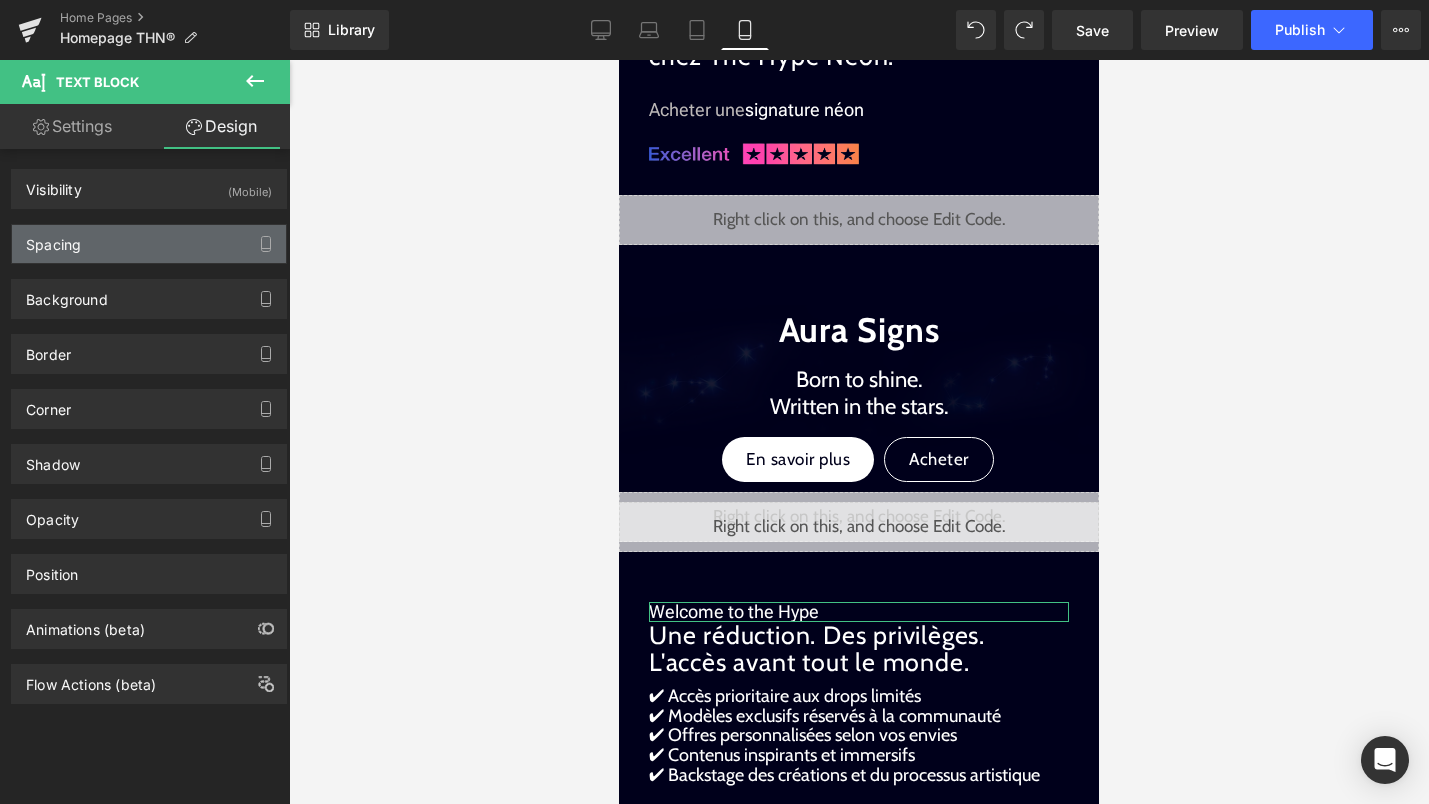click on "Spacing" at bounding box center (149, 244) 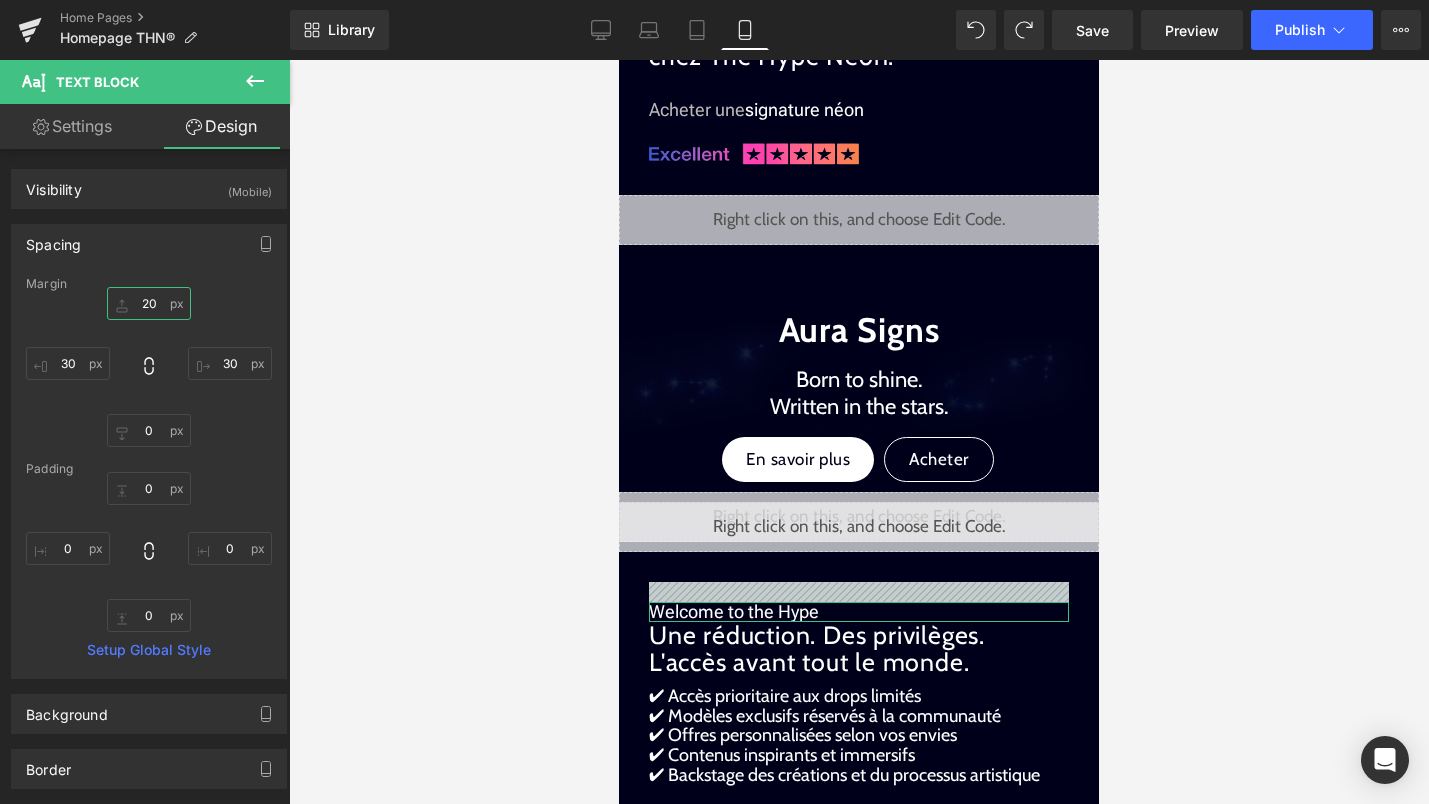 click on "20" at bounding box center (149, 303) 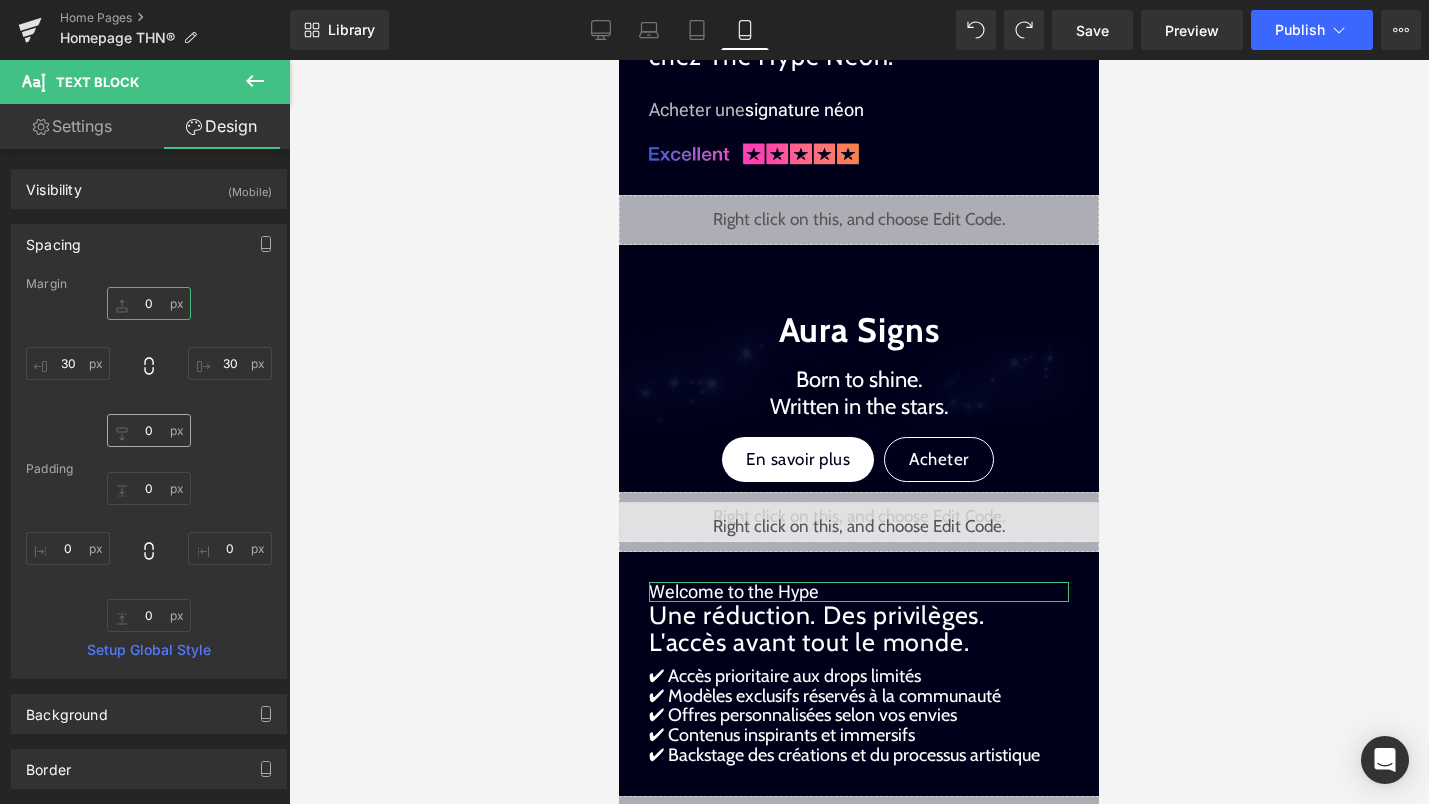 type 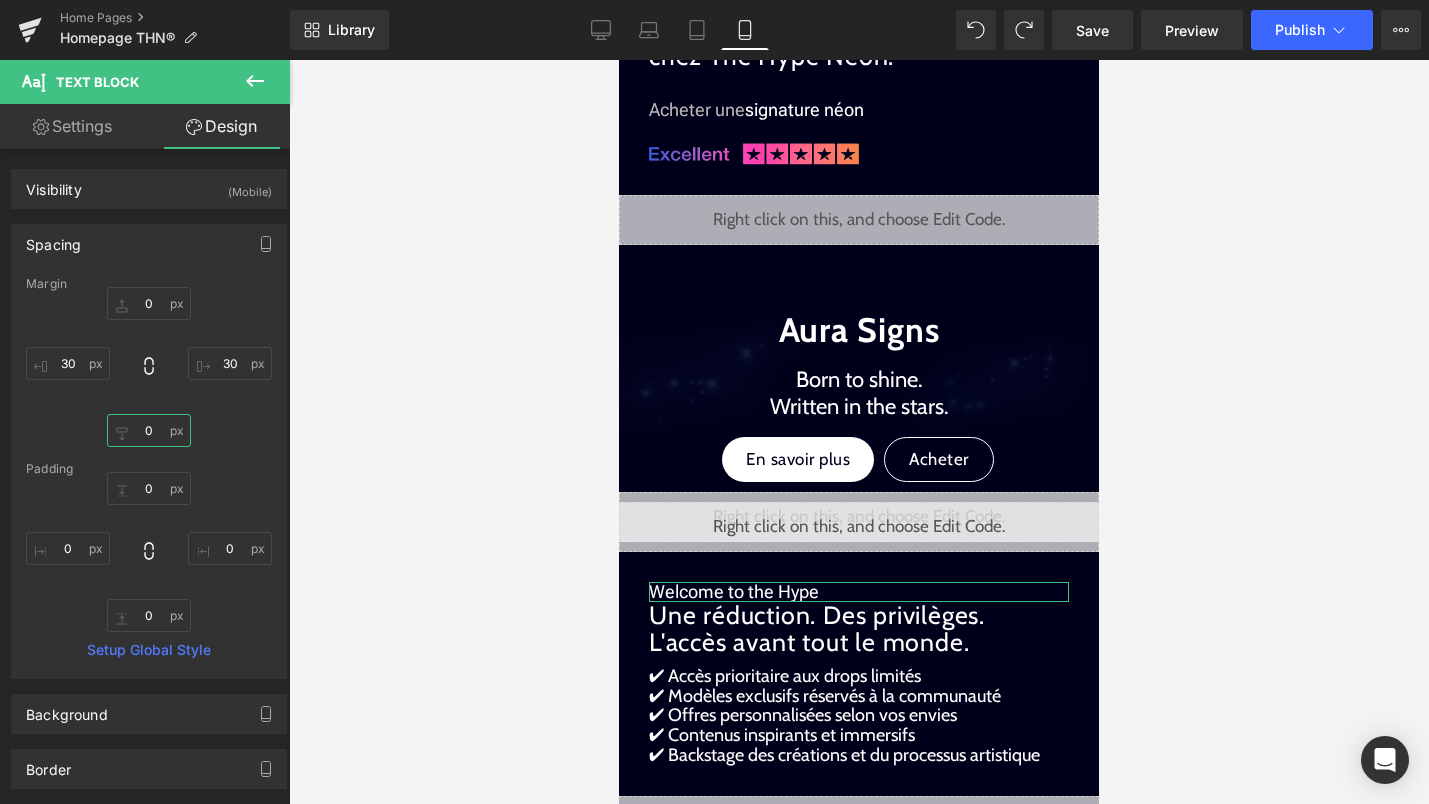 click on "0" at bounding box center (149, 430) 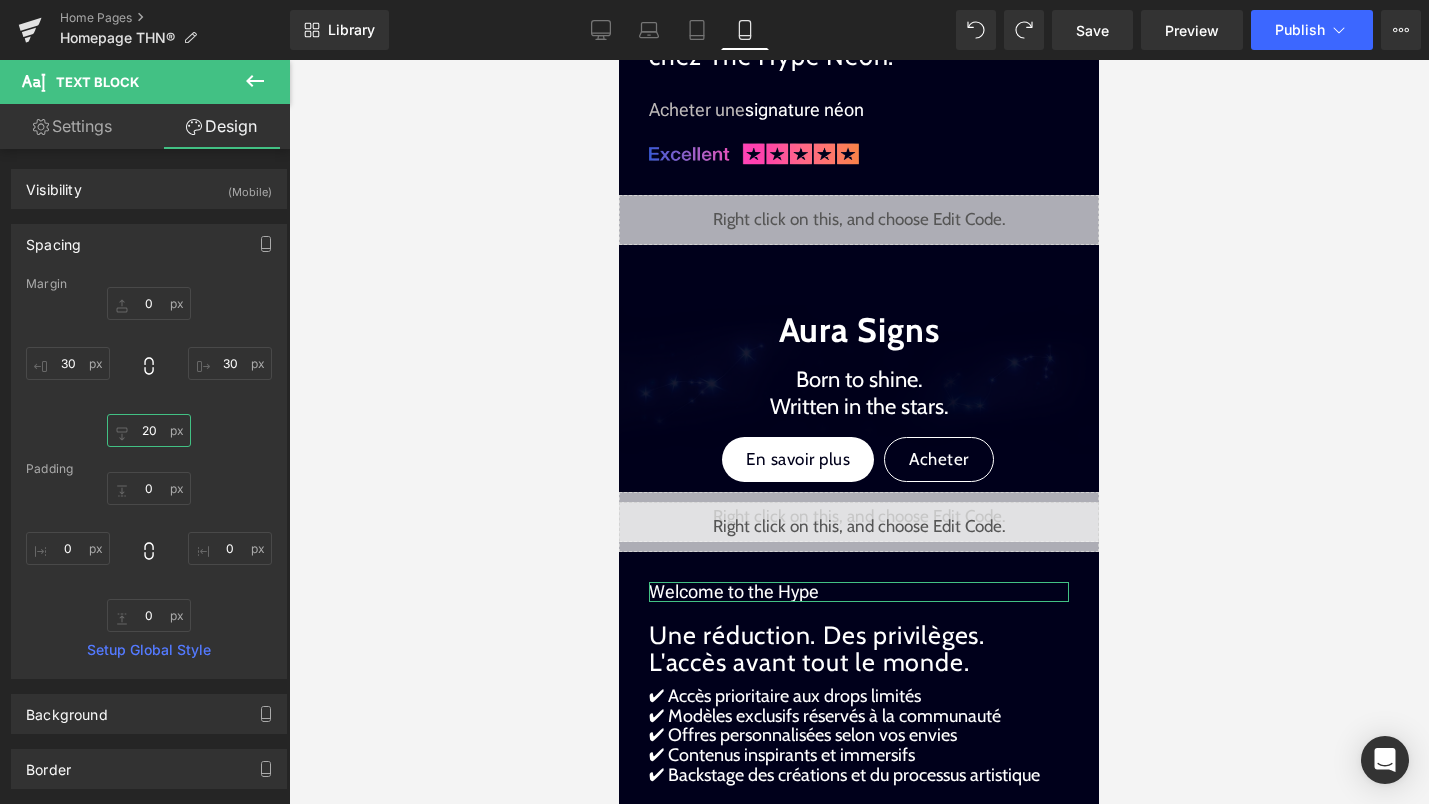 type on "2" 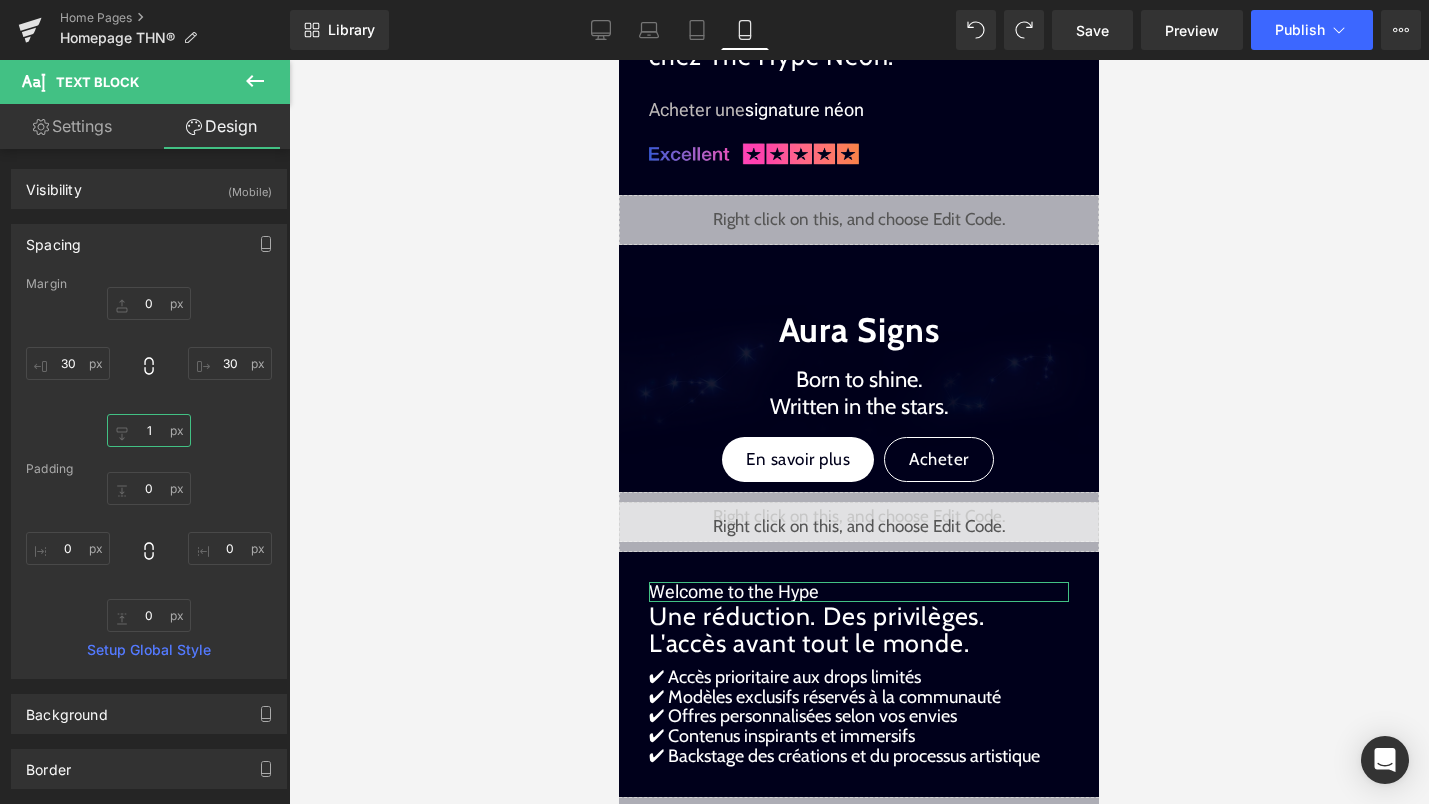 type on "10" 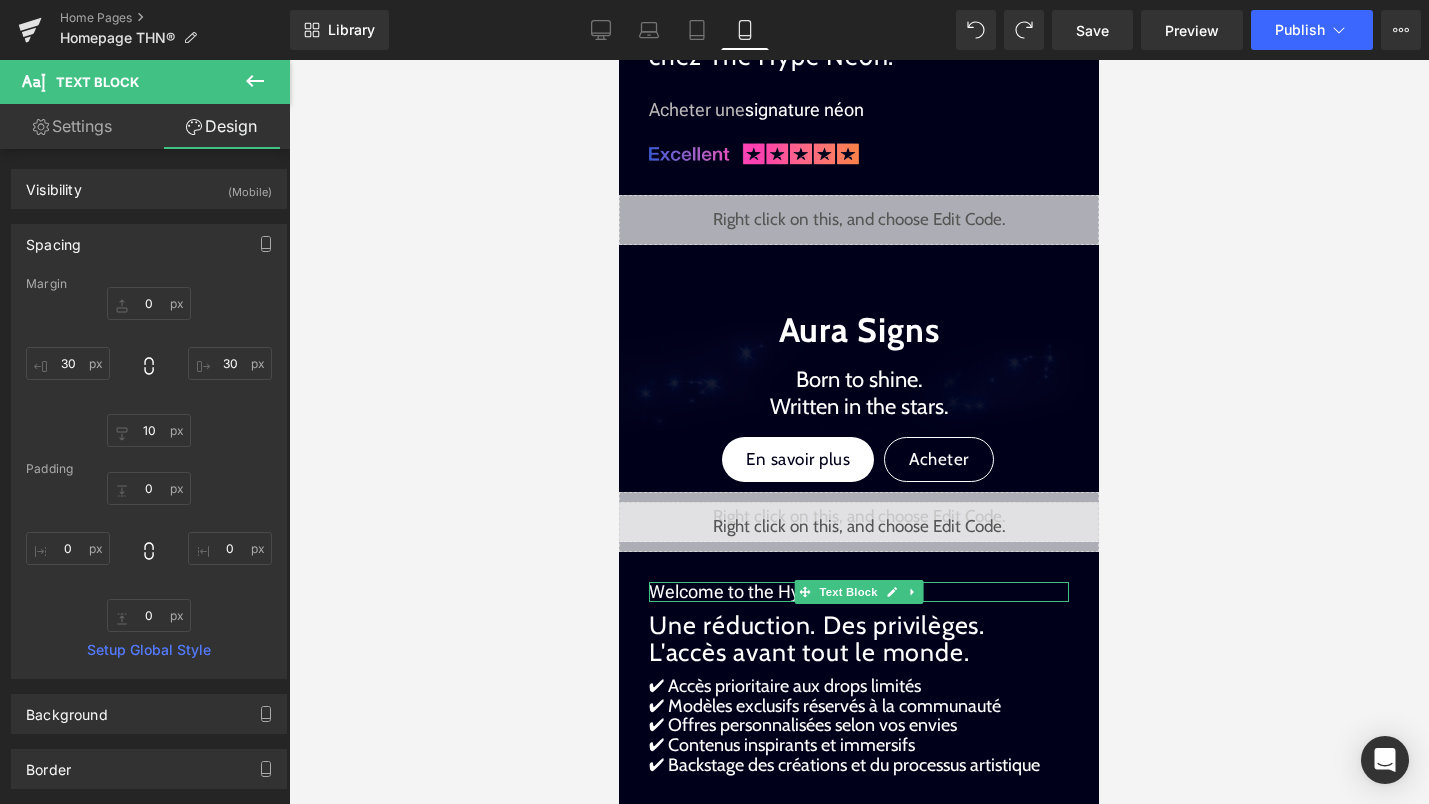 click on "Welcome to the Hype" at bounding box center (859, 592) 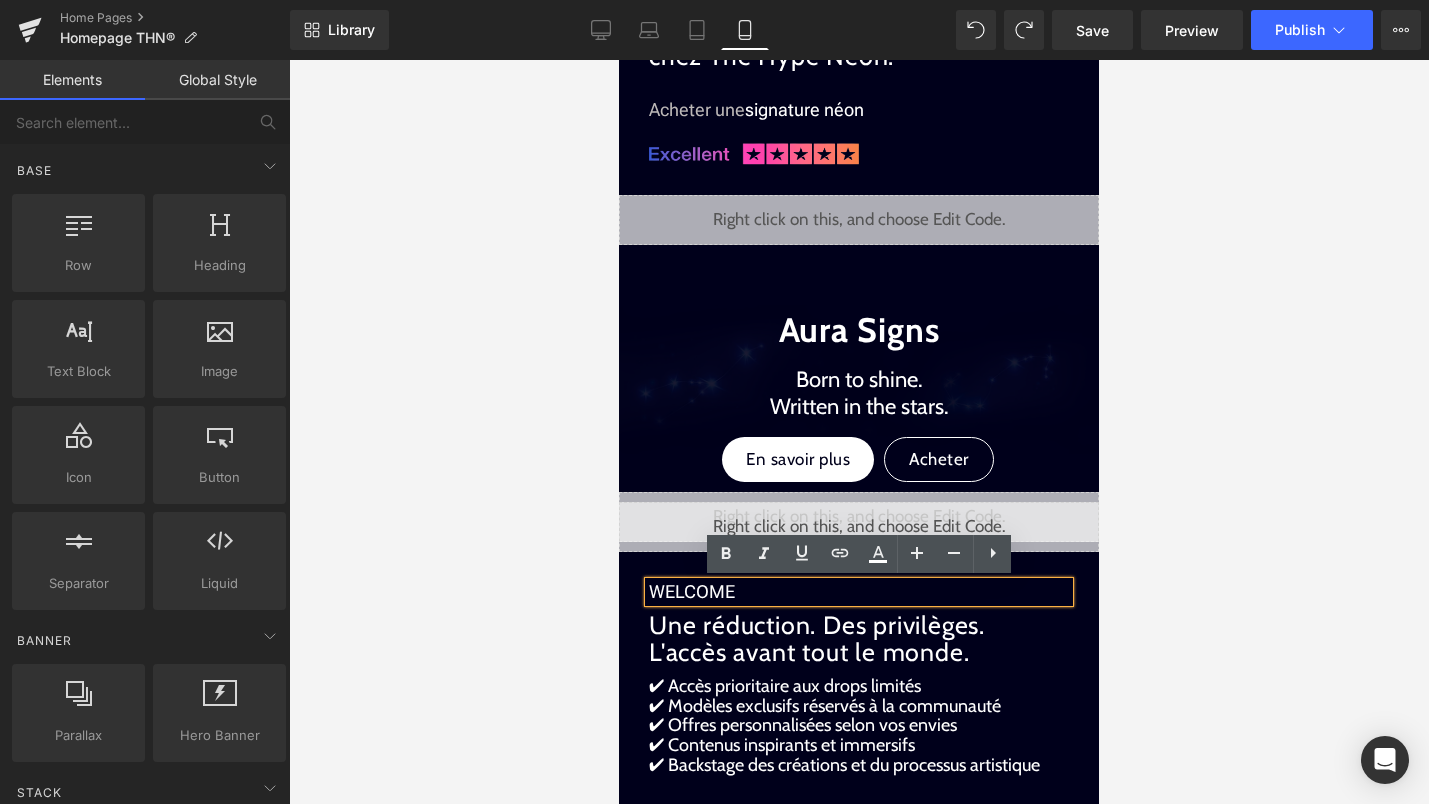 click on "WELCOME" at bounding box center (859, 592) 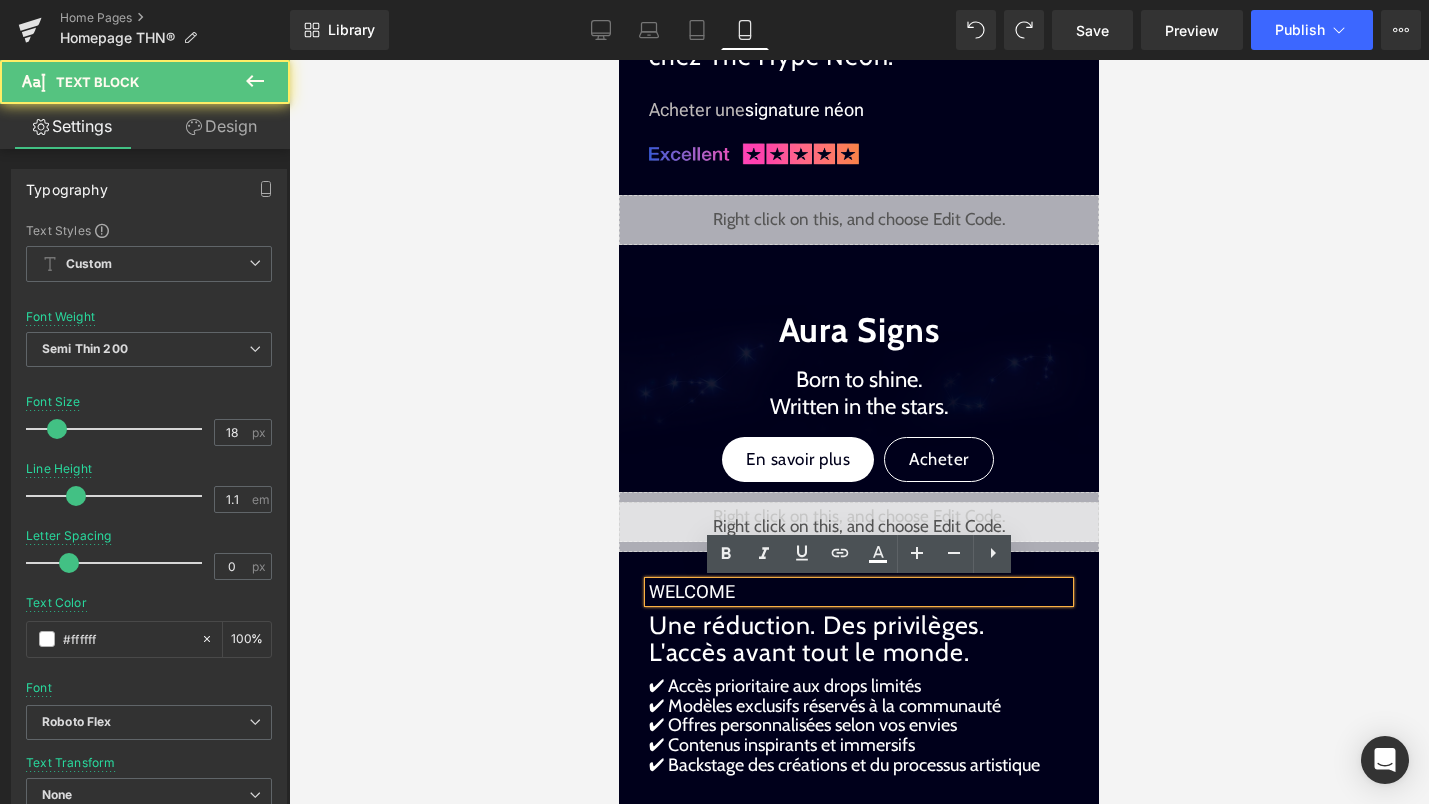 click on "WELCOME" at bounding box center [859, 592] 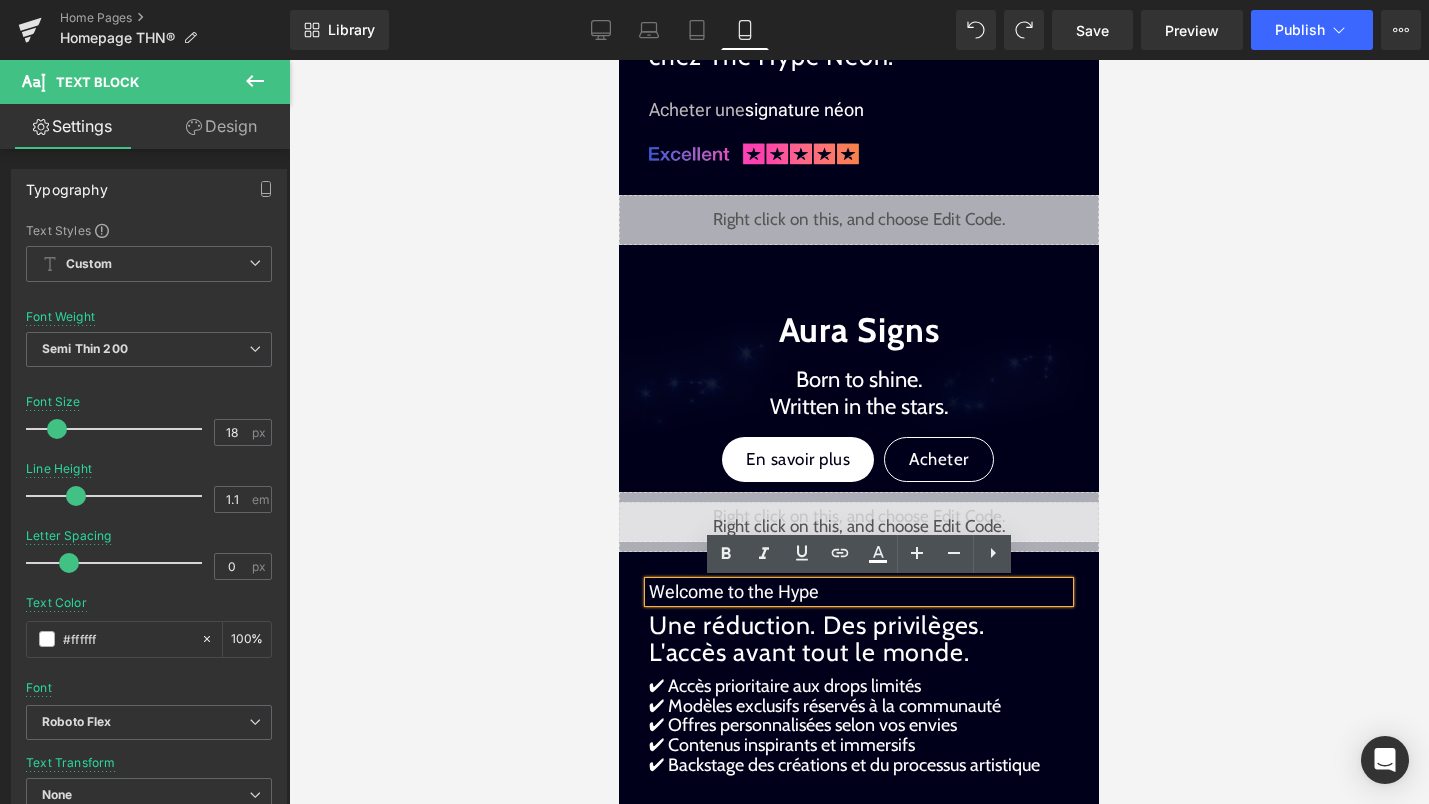 click on "Welcome to the Hype" at bounding box center [859, 592] 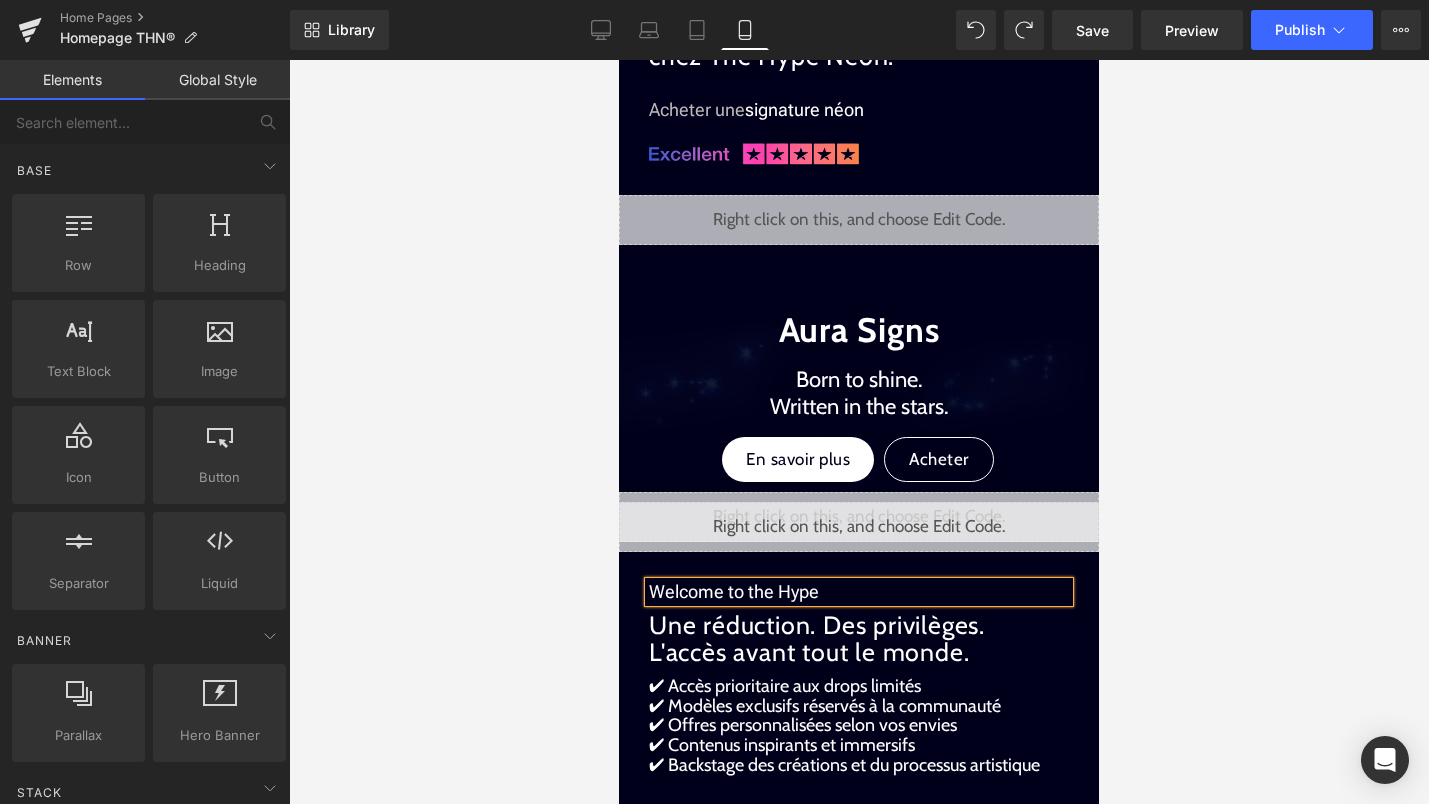 click at bounding box center (859, 432) 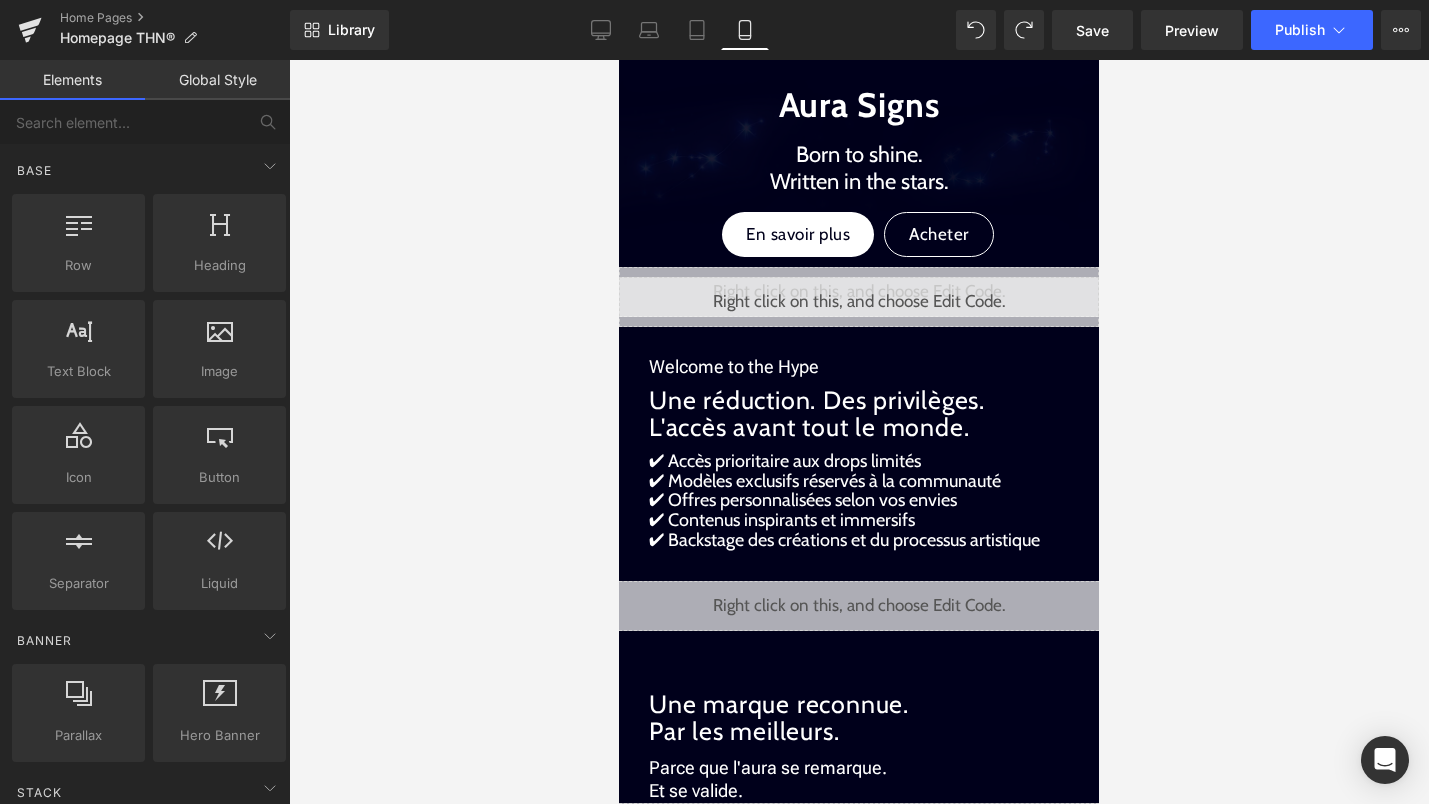 scroll, scrollTop: 1690, scrollLeft: 0, axis: vertical 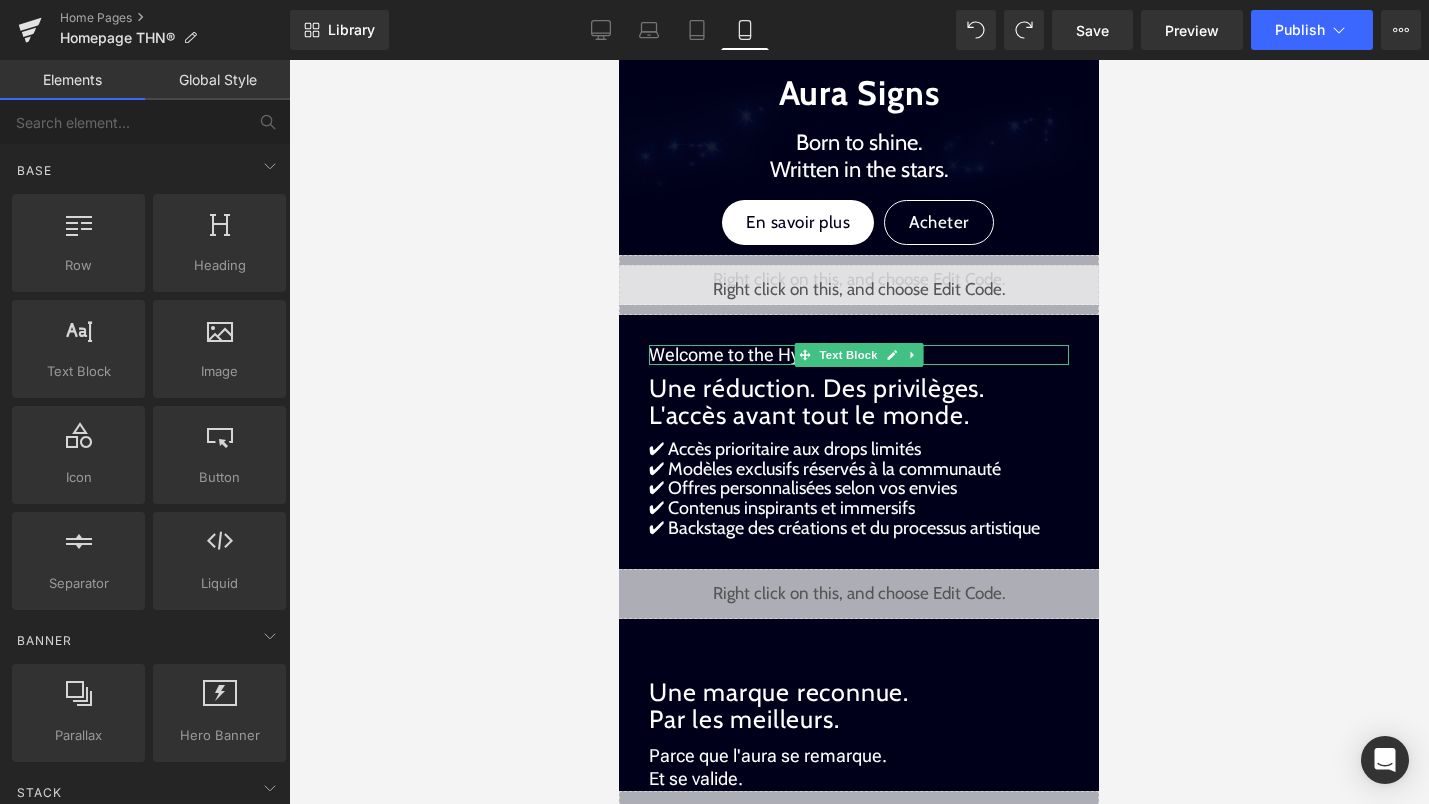 click on "Welcome to the Hype" at bounding box center (859, 355) 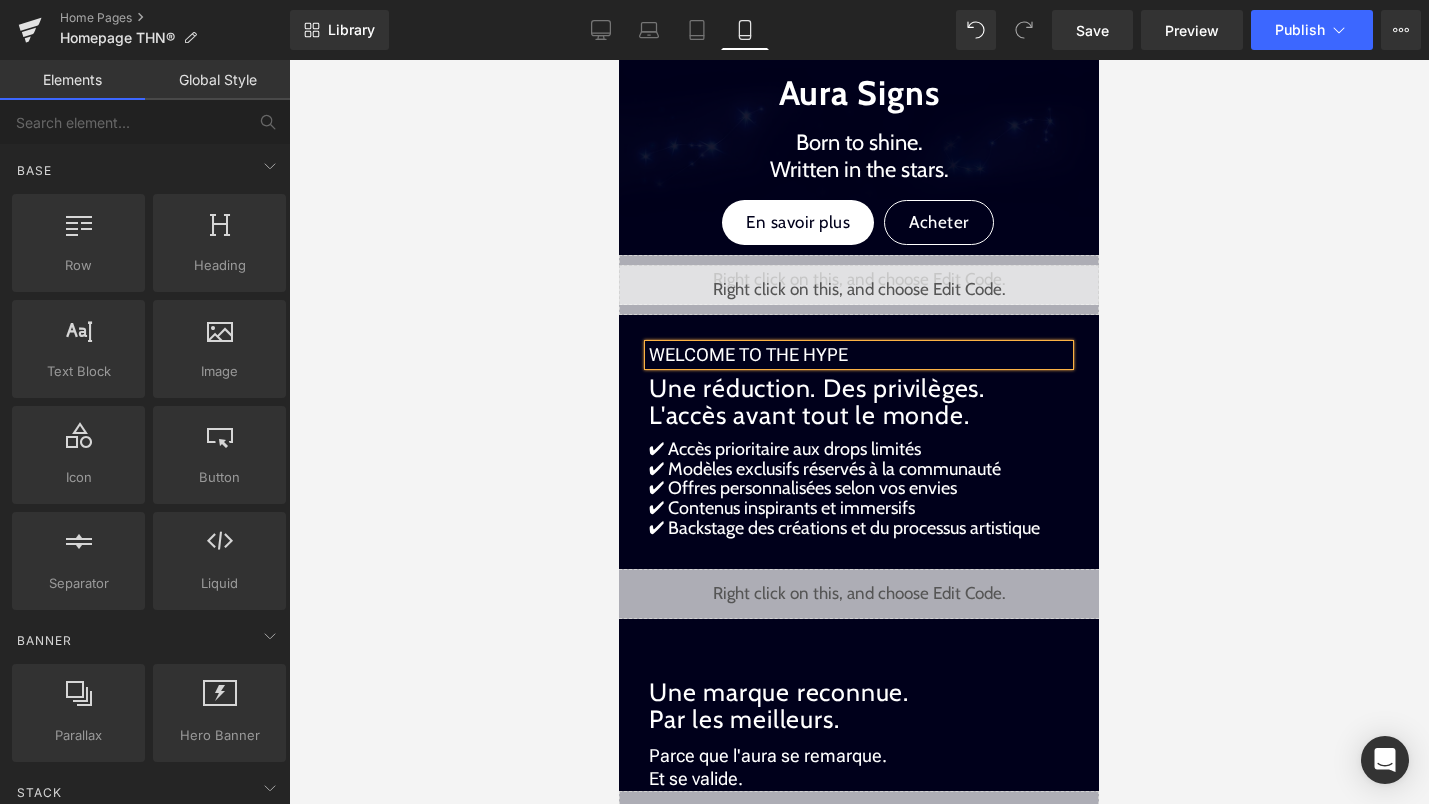 click at bounding box center [859, 432] 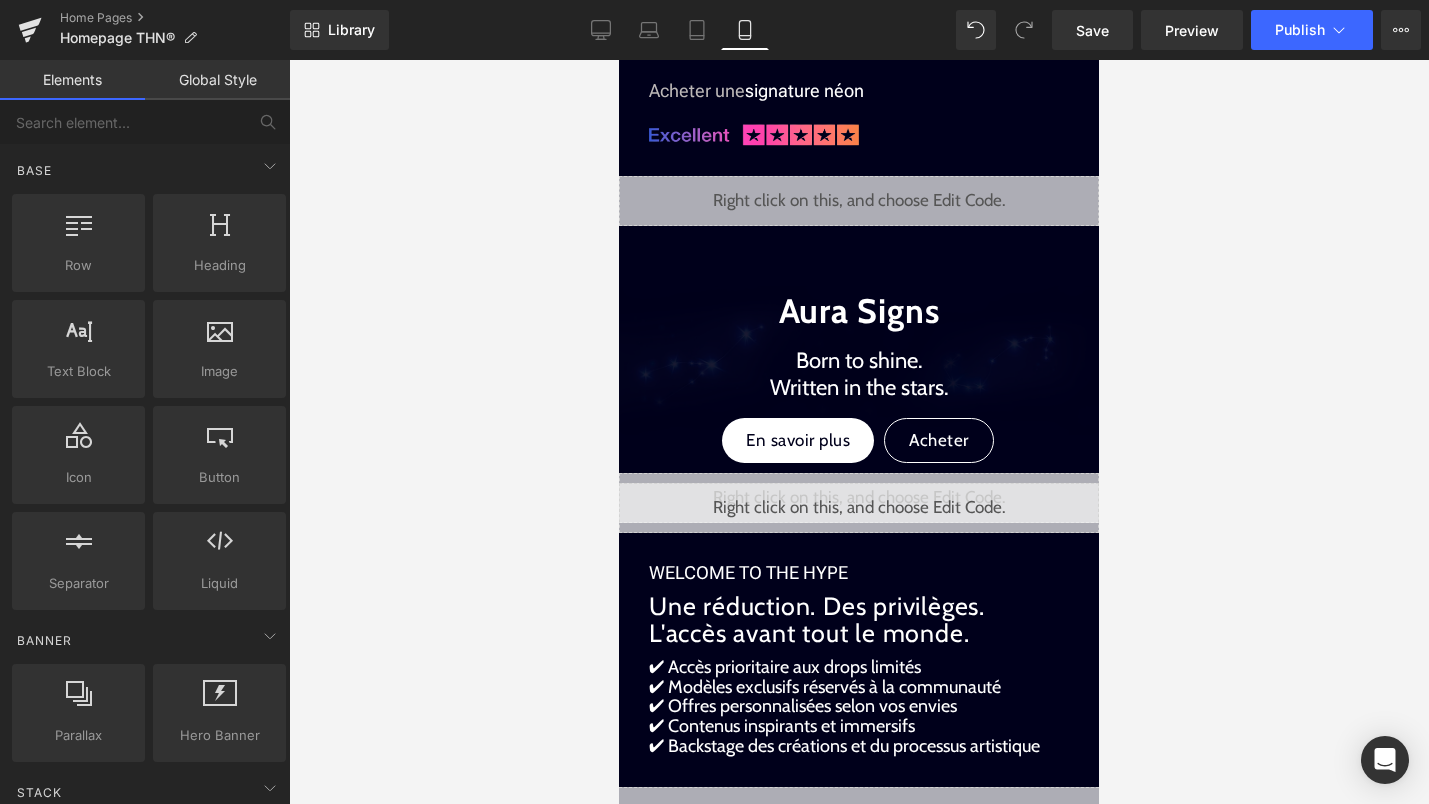 scroll, scrollTop: 1490, scrollLeft: 0, axis: vertical 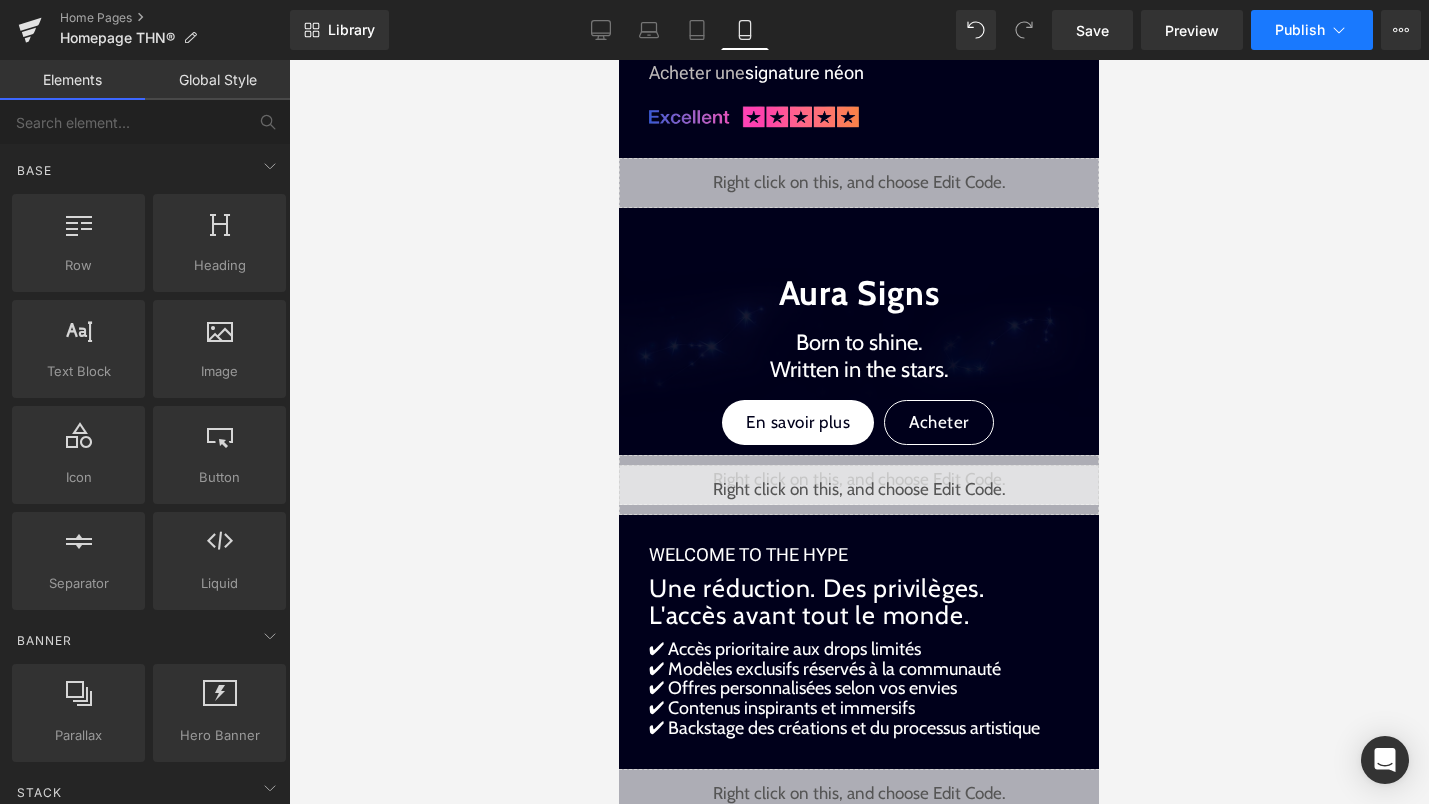 click on "Publish" at bounding box center [1300, 30] 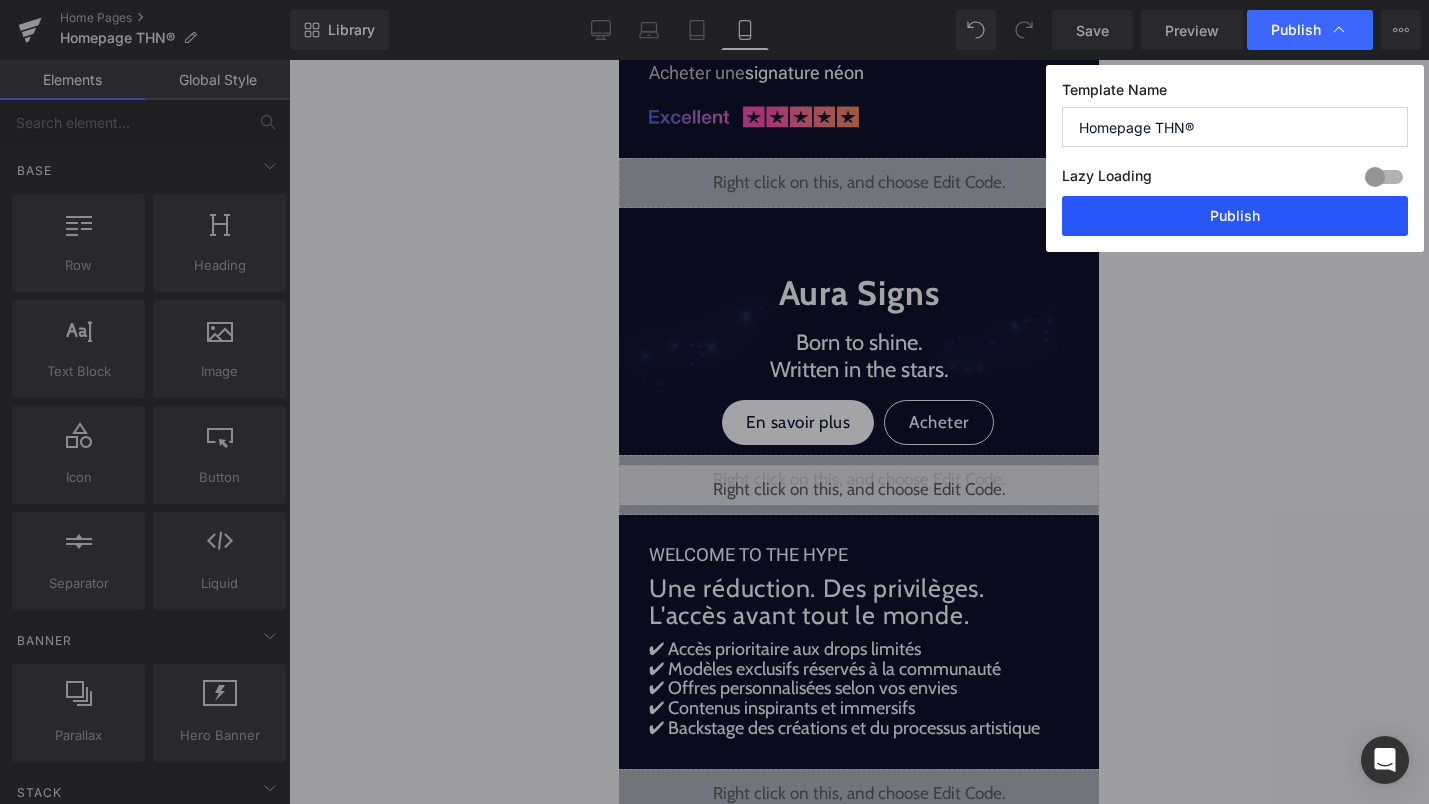 click on "Publish" at bounding box center [1235, 216] 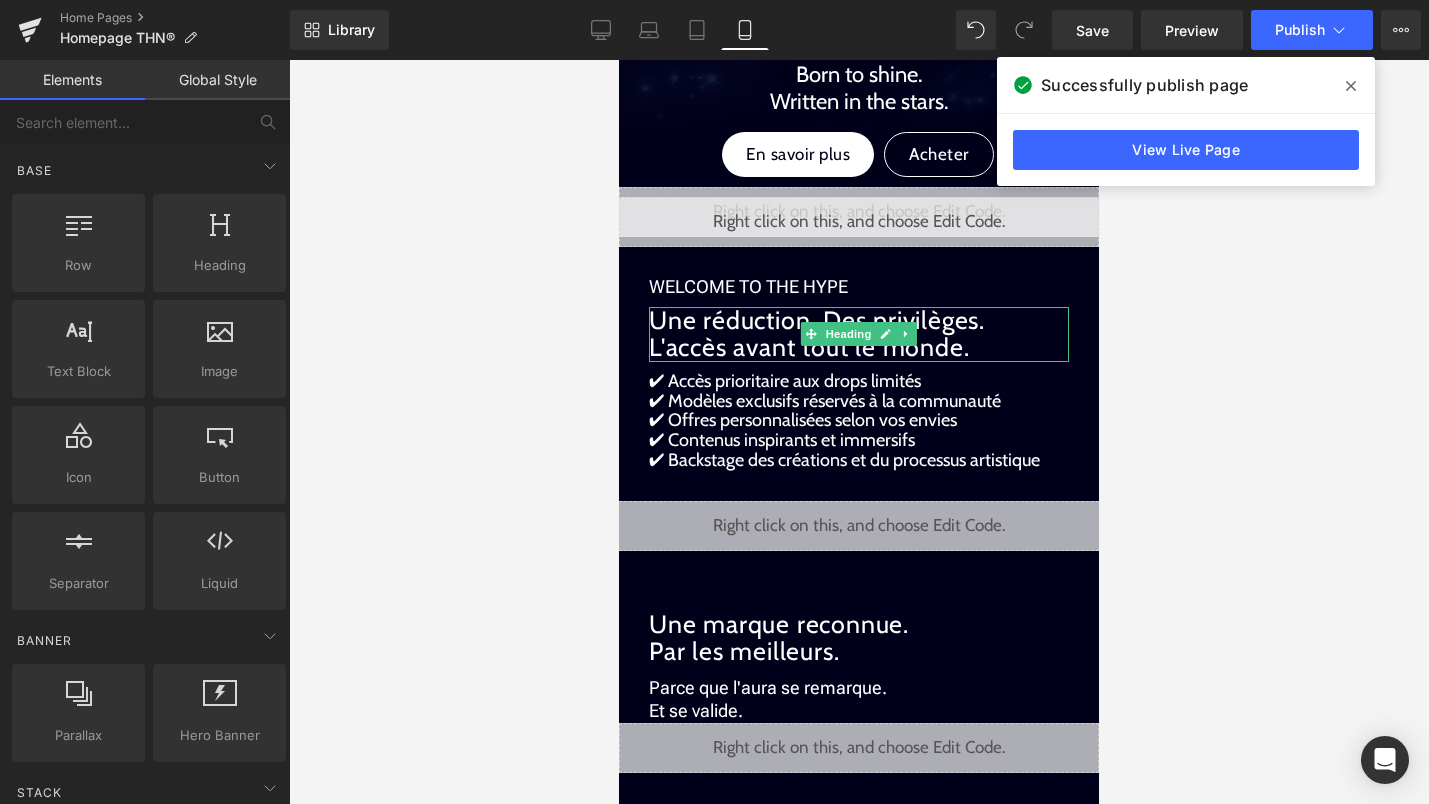 scroll, scrollTop: 1772, scrollLeft: 0, axis: vertical 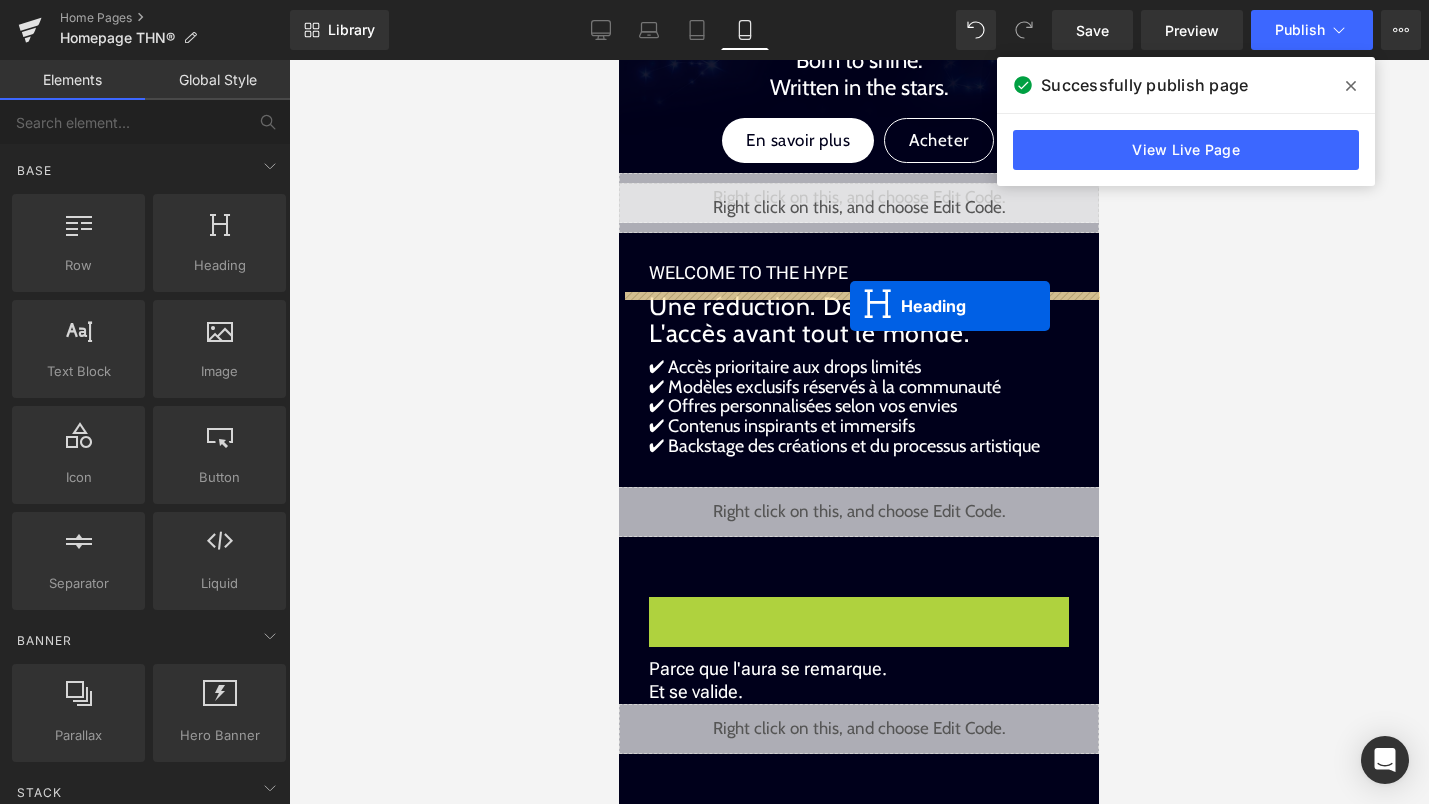 drag, startPoint x: 846, startPoint y: 622, endPoint x: 850, endPoint y: 305, distance: 317.02524 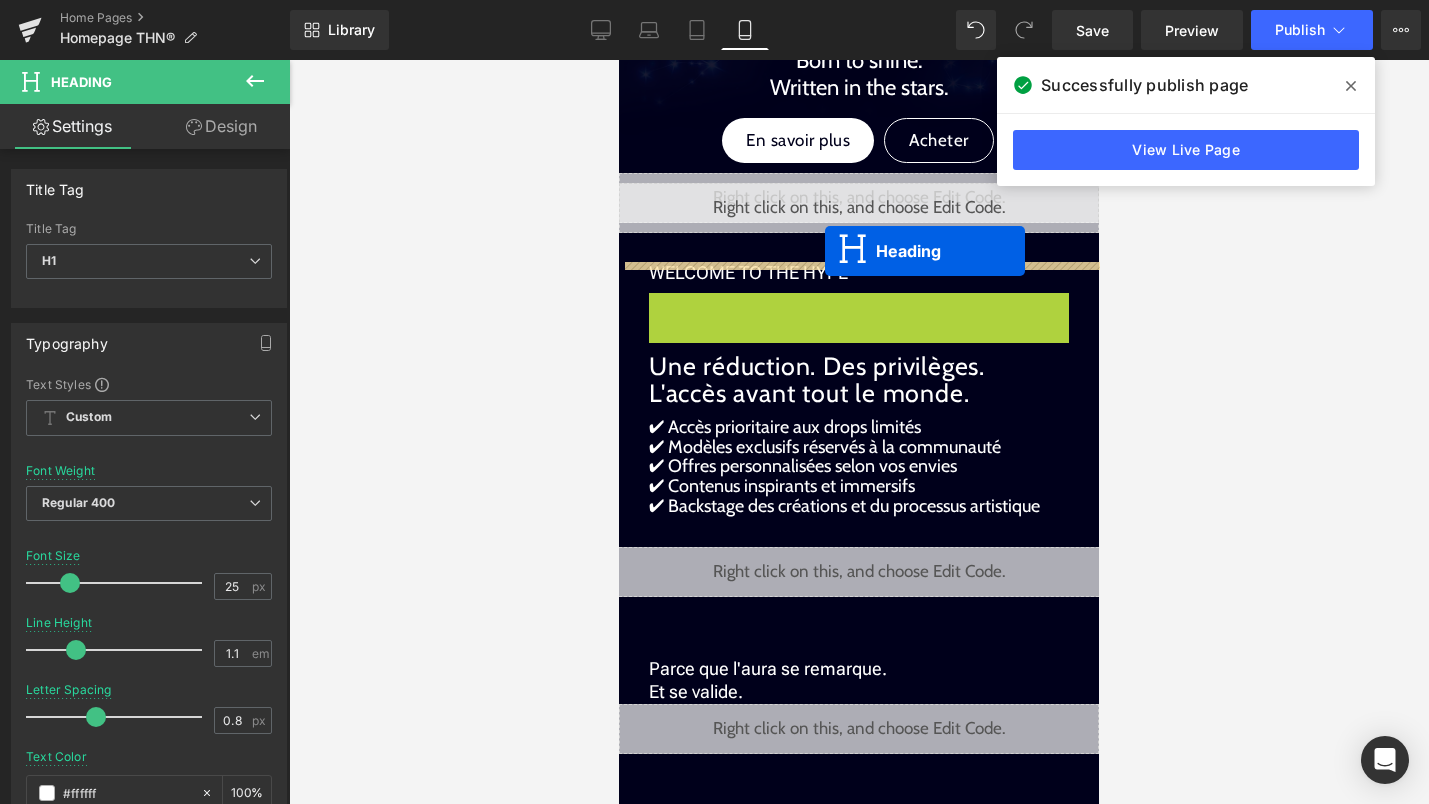 drag, startPoint x: 860, startPoint y: 320, endPoint x: 825, endPoint y: 251, distance: 77.36925 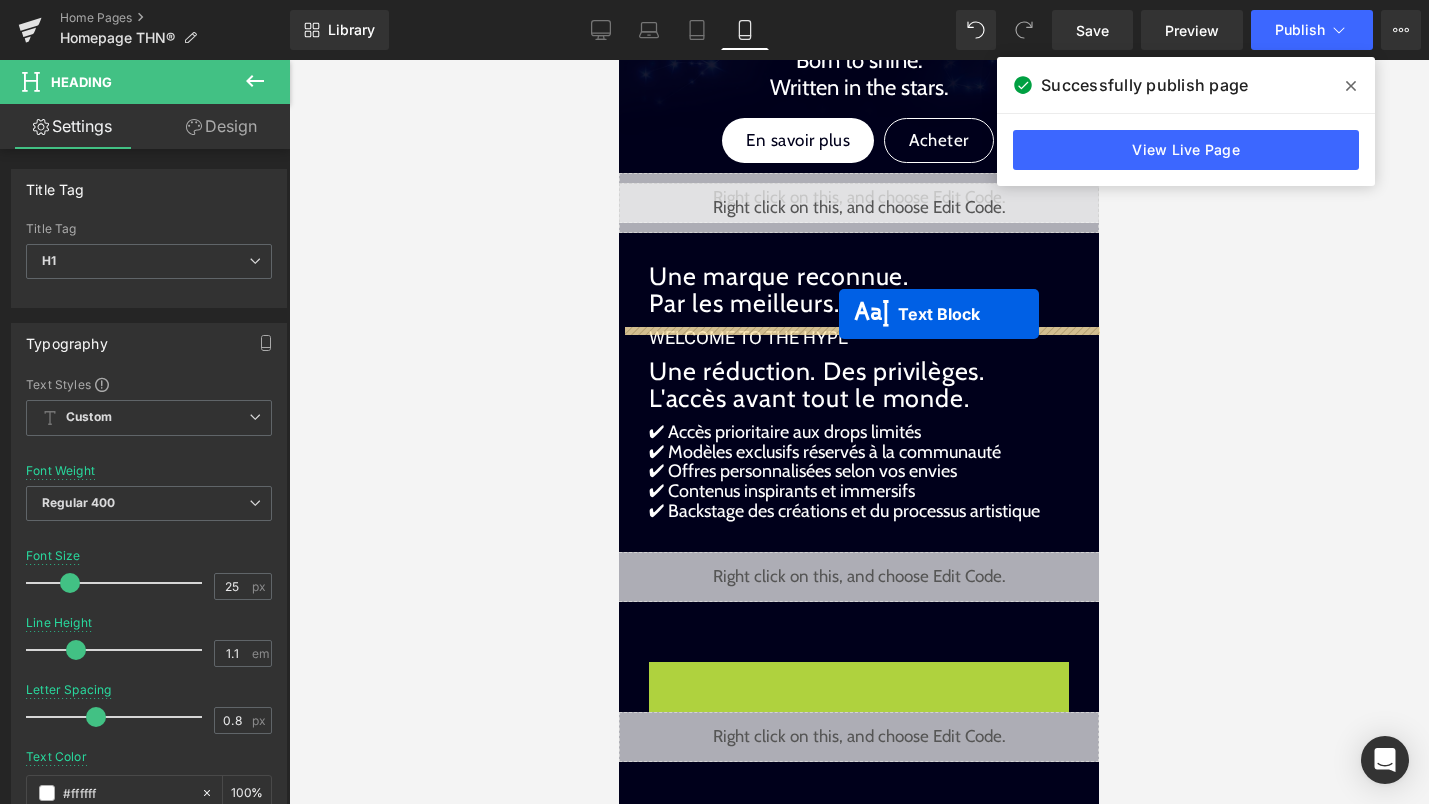 drag, startPoint x: 826, startPoint y: 679, endPoint x: 839, endPoint y: 314, distance: 365.23145 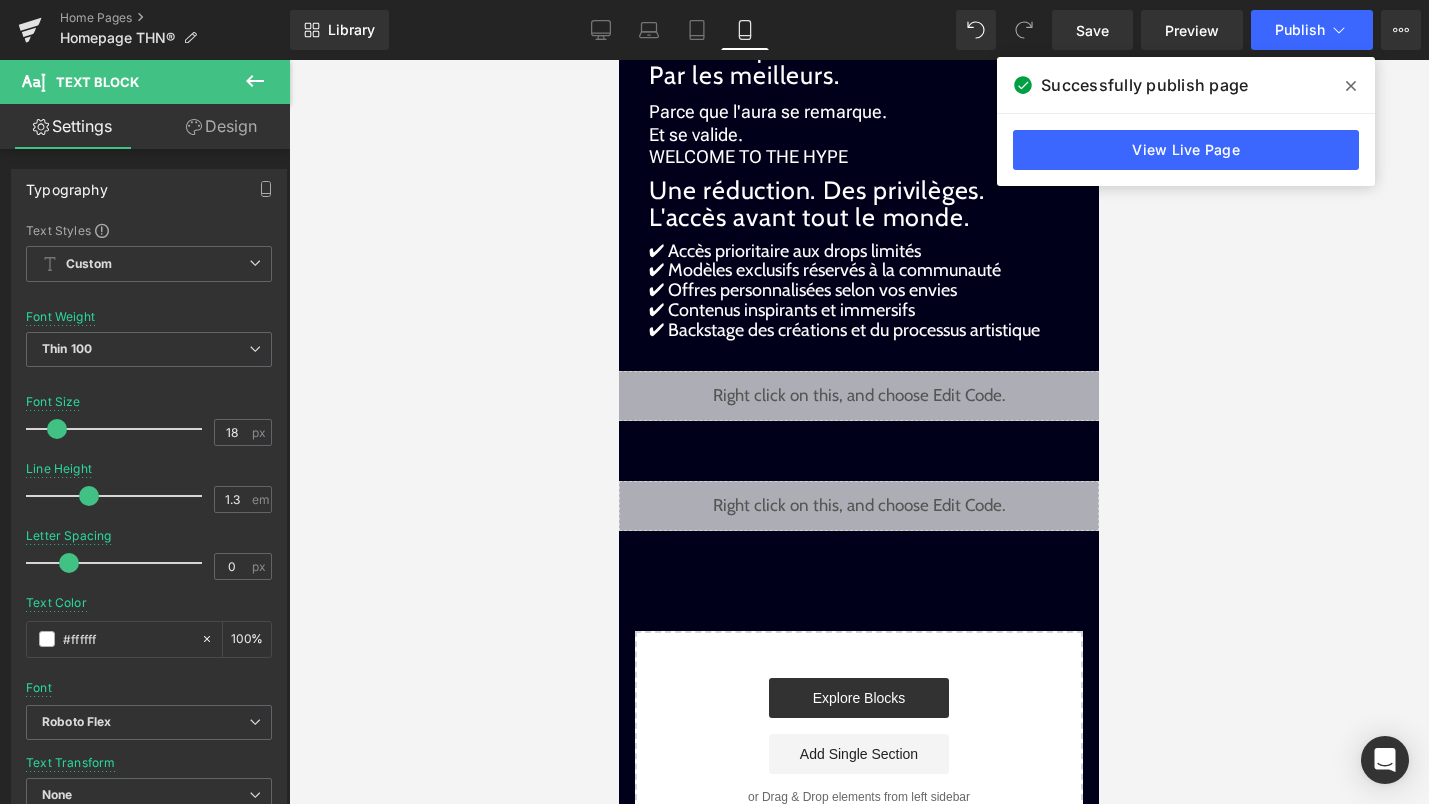 scroll, scrollTop: 2004, scrollLeft: 0, axis: vertical 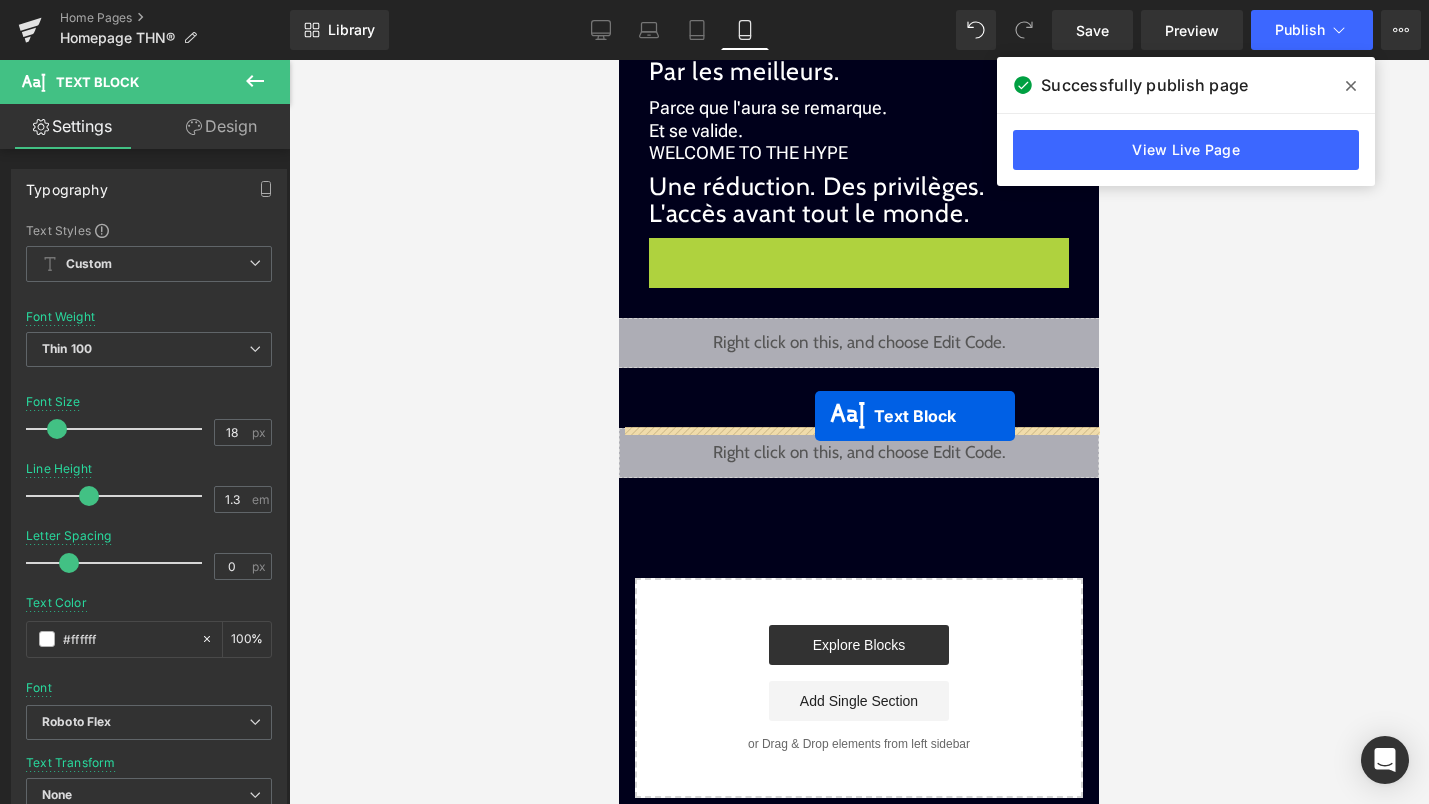 drag, startPoint x: 840, startPoint y: 285, endPoint x: 815, endPoint y: 415, distance: 132.38202 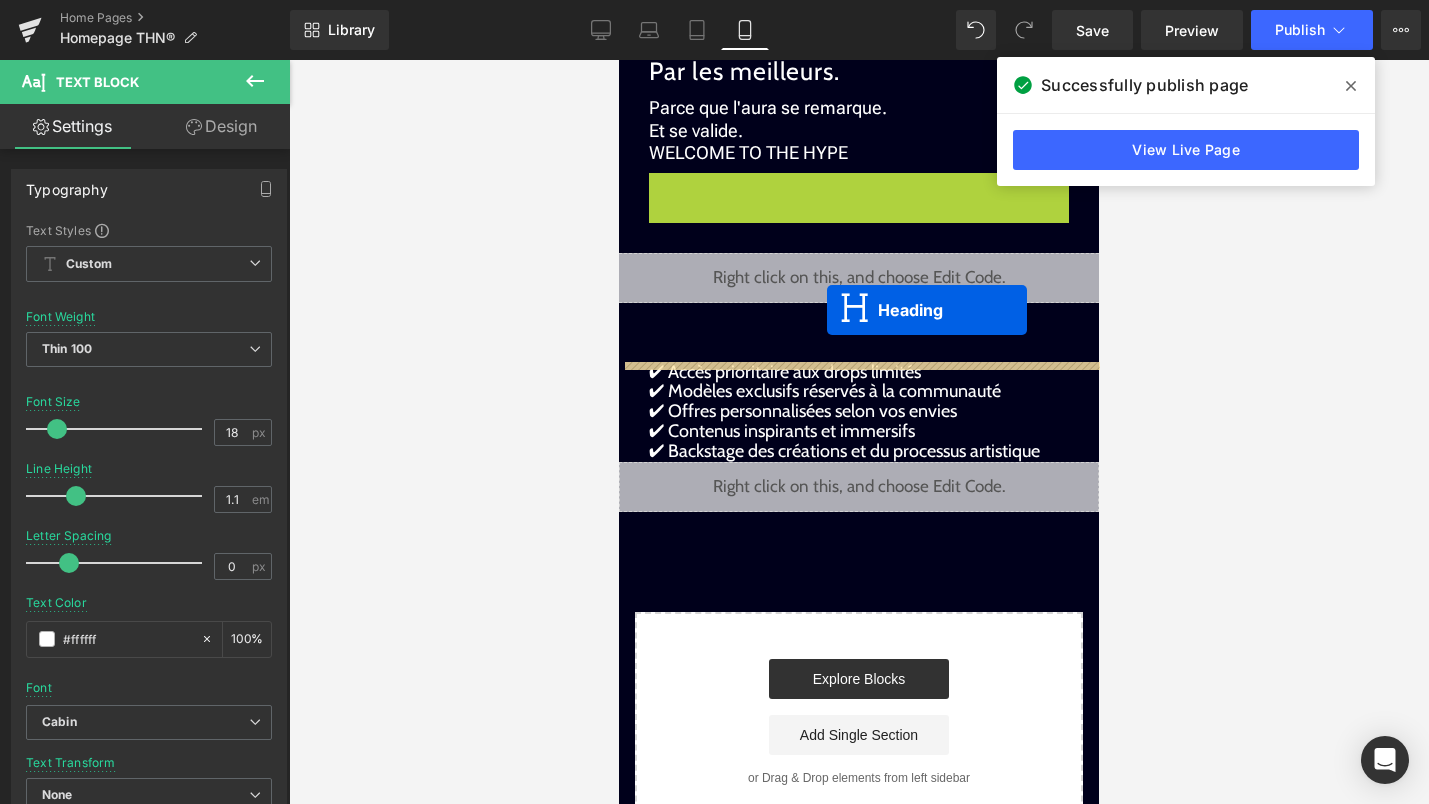 drag, startPoint x: 840, startPoint y: 201, endPoint x: 827, endPoint y: 309, distance: 108.779594 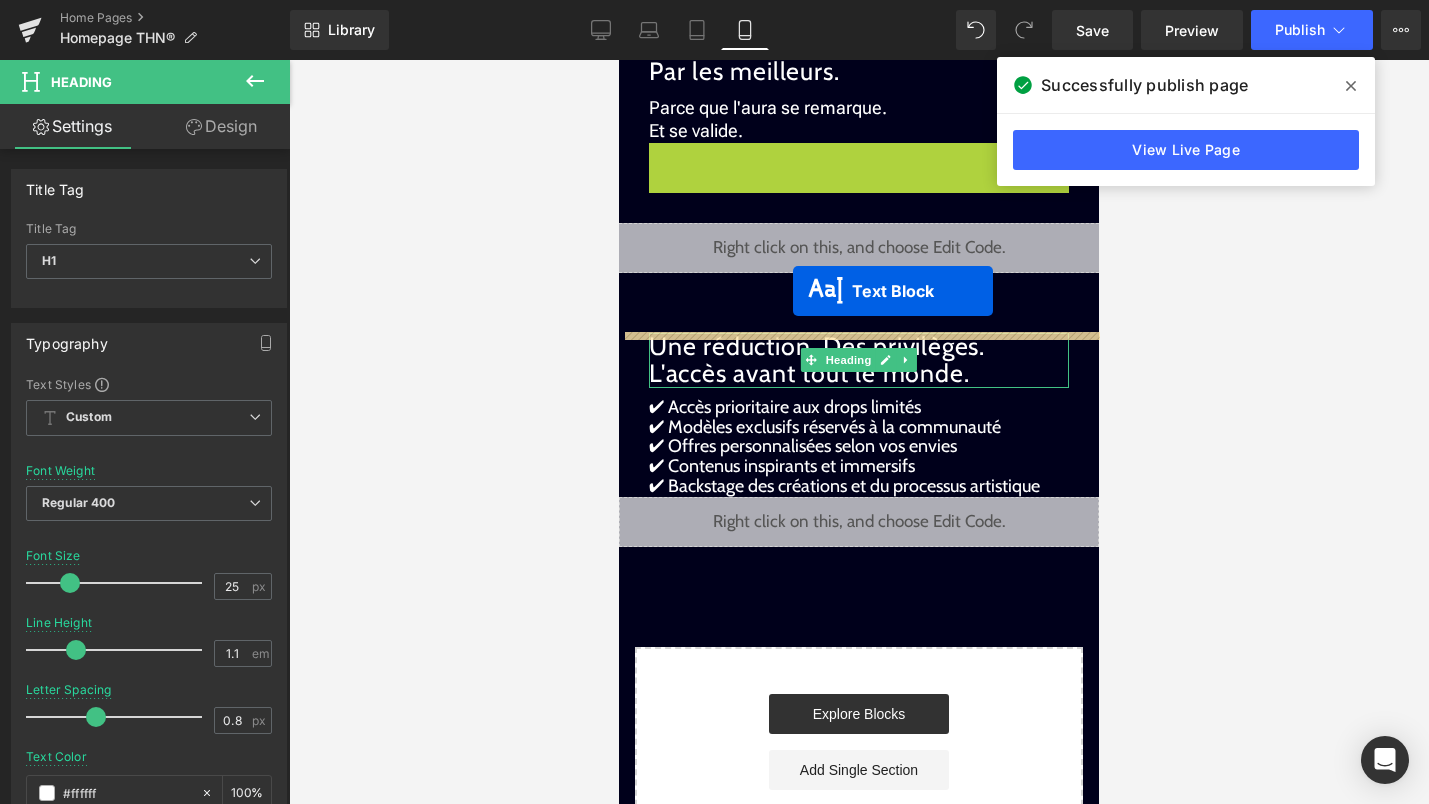 drag, startPoint x: 809, startPoint y: 152, endPoint x: 793, endPoint y: 290, distance: 138.92444 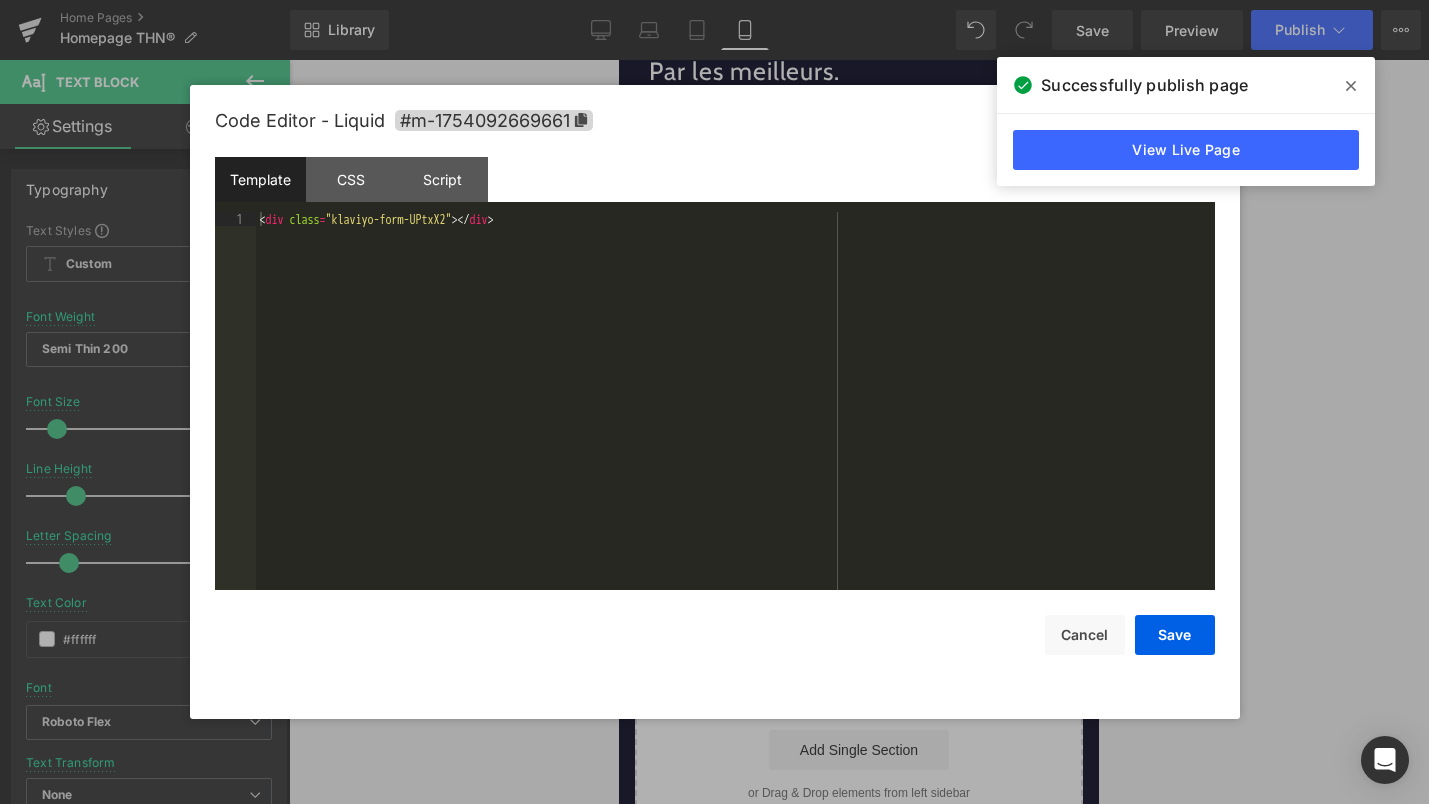 click on "Liquid" at bounding box center (859, 502) 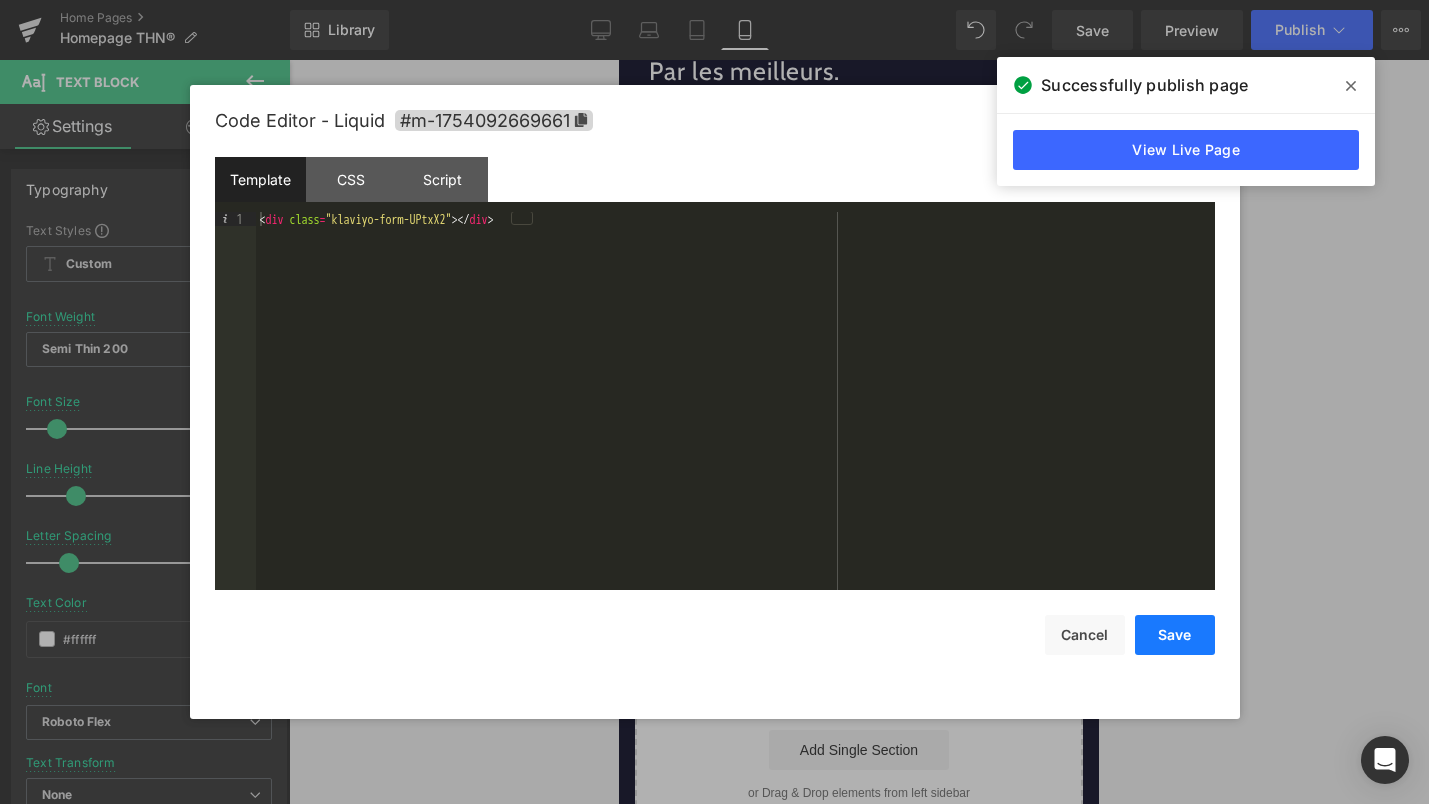 click on "Save" at bounding box center (1175, 635) 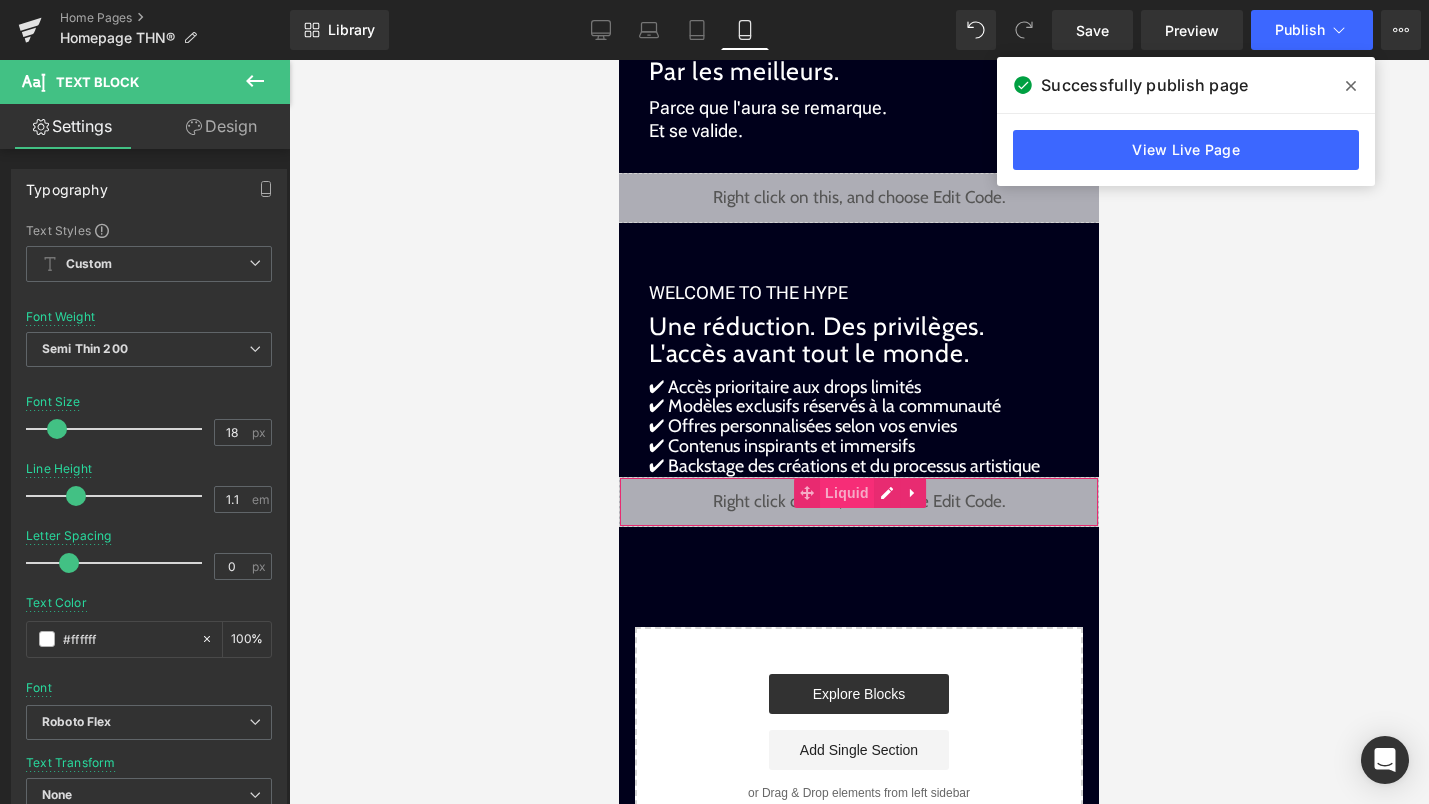 click on "Liquid" at bounding box center [847, 493] 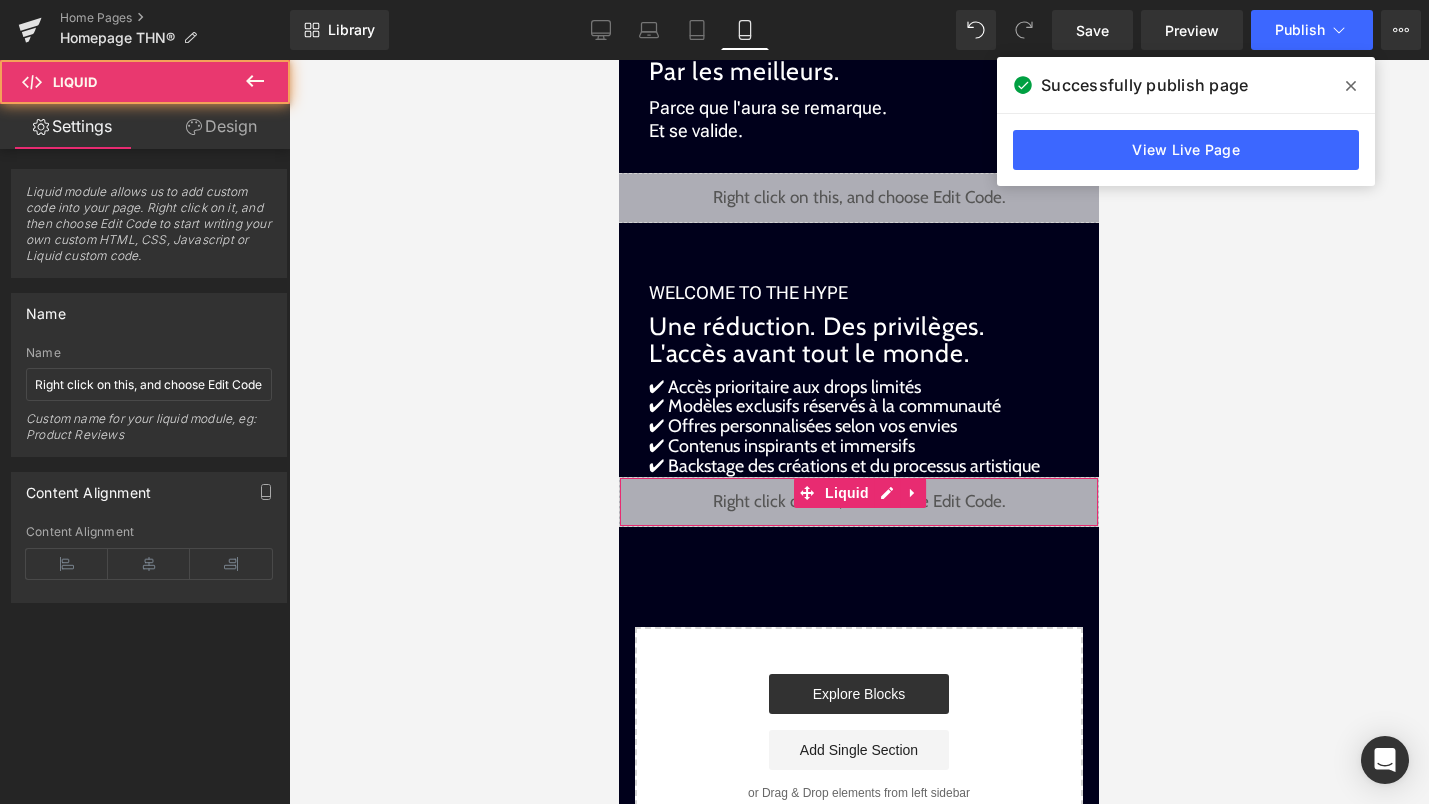 click on "Design" at bounding box center [221, 126] 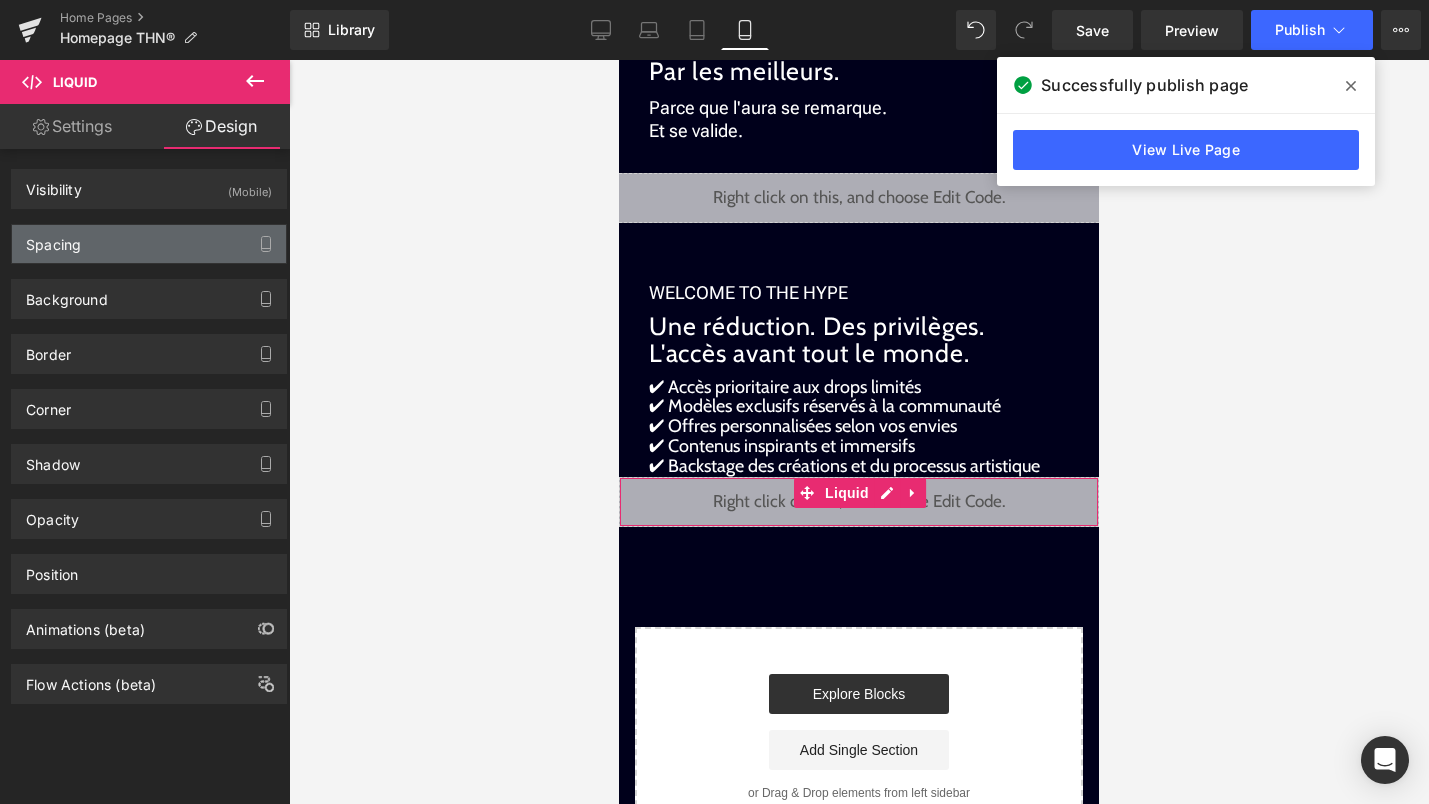type on "0" 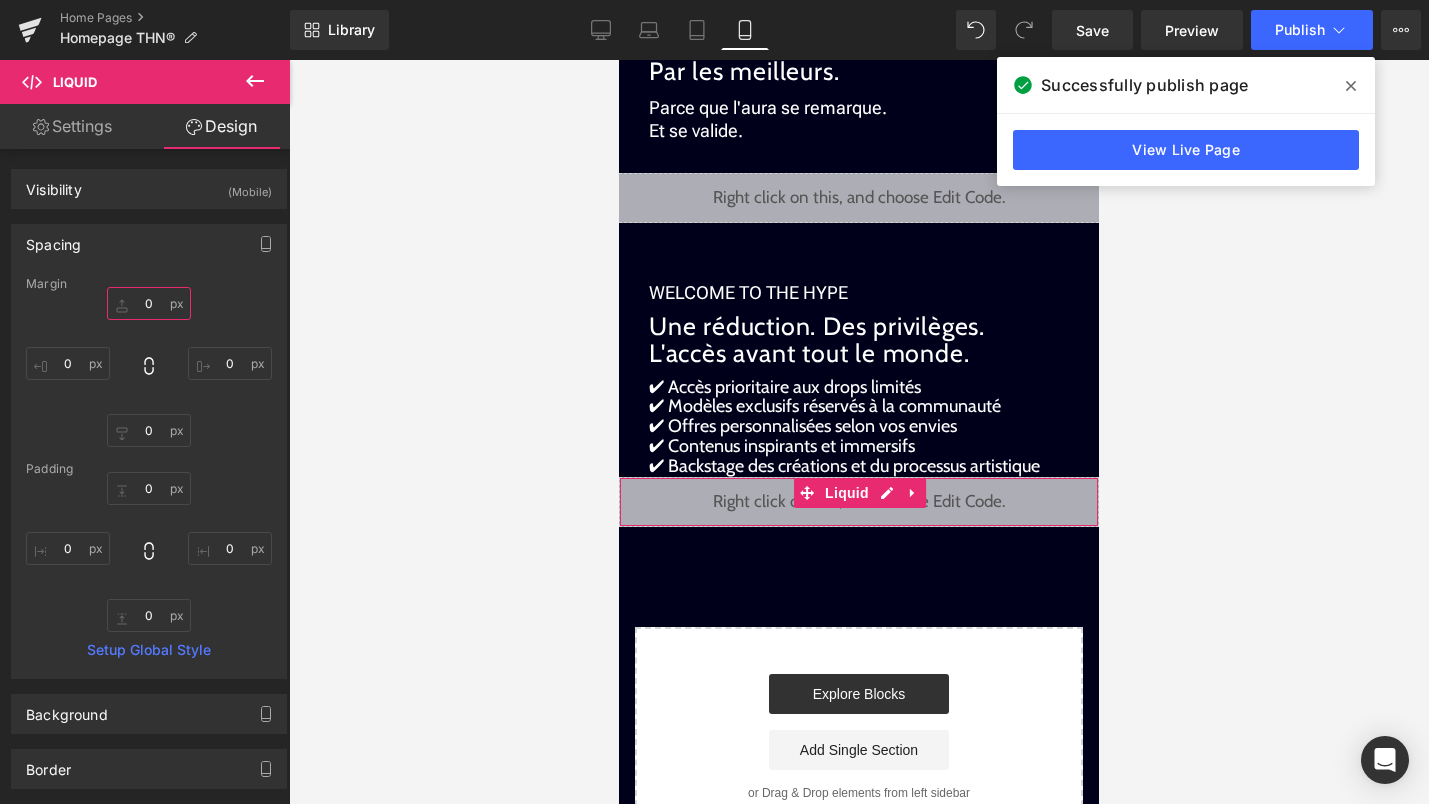 click on "0" at bounding box center (149, 303) 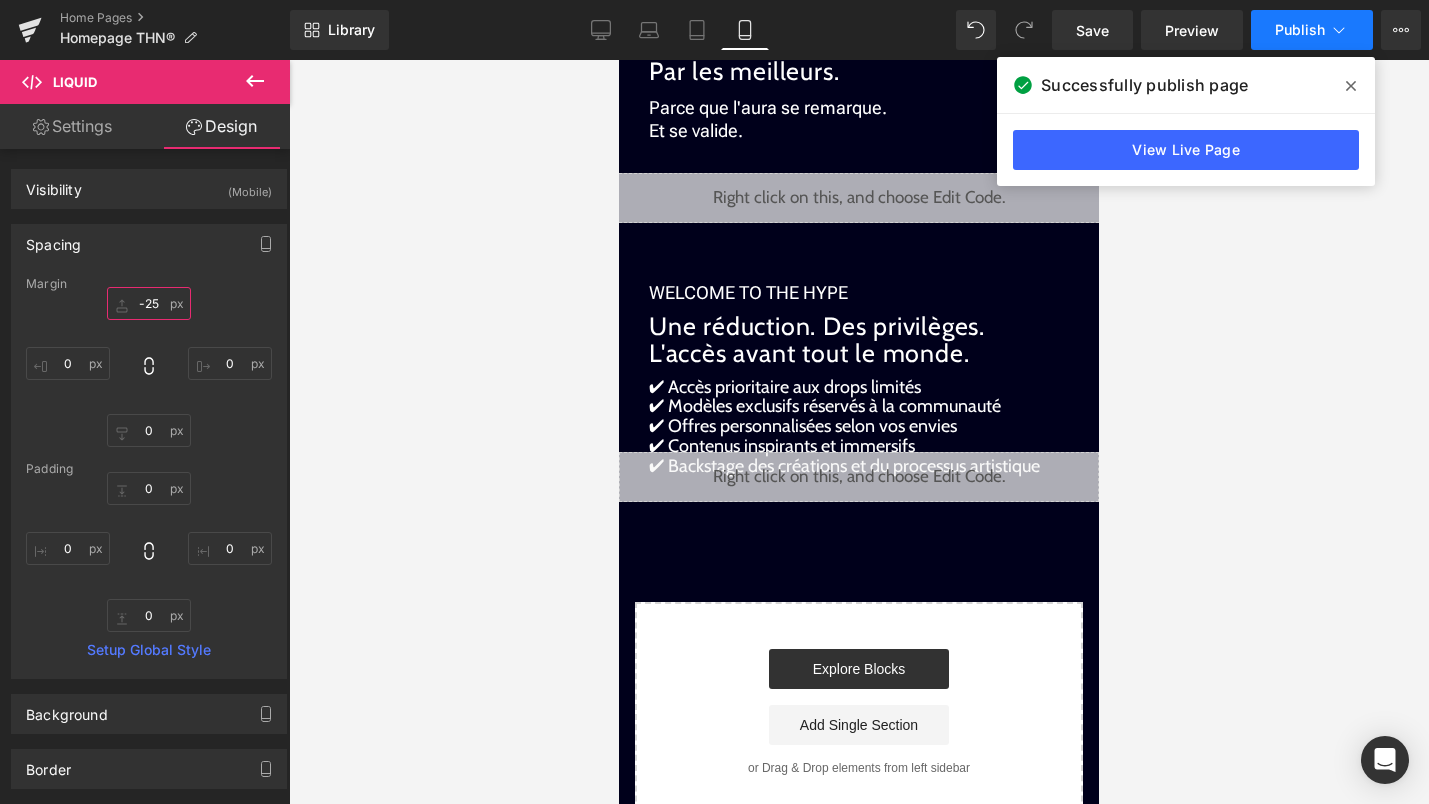 type on "-25" 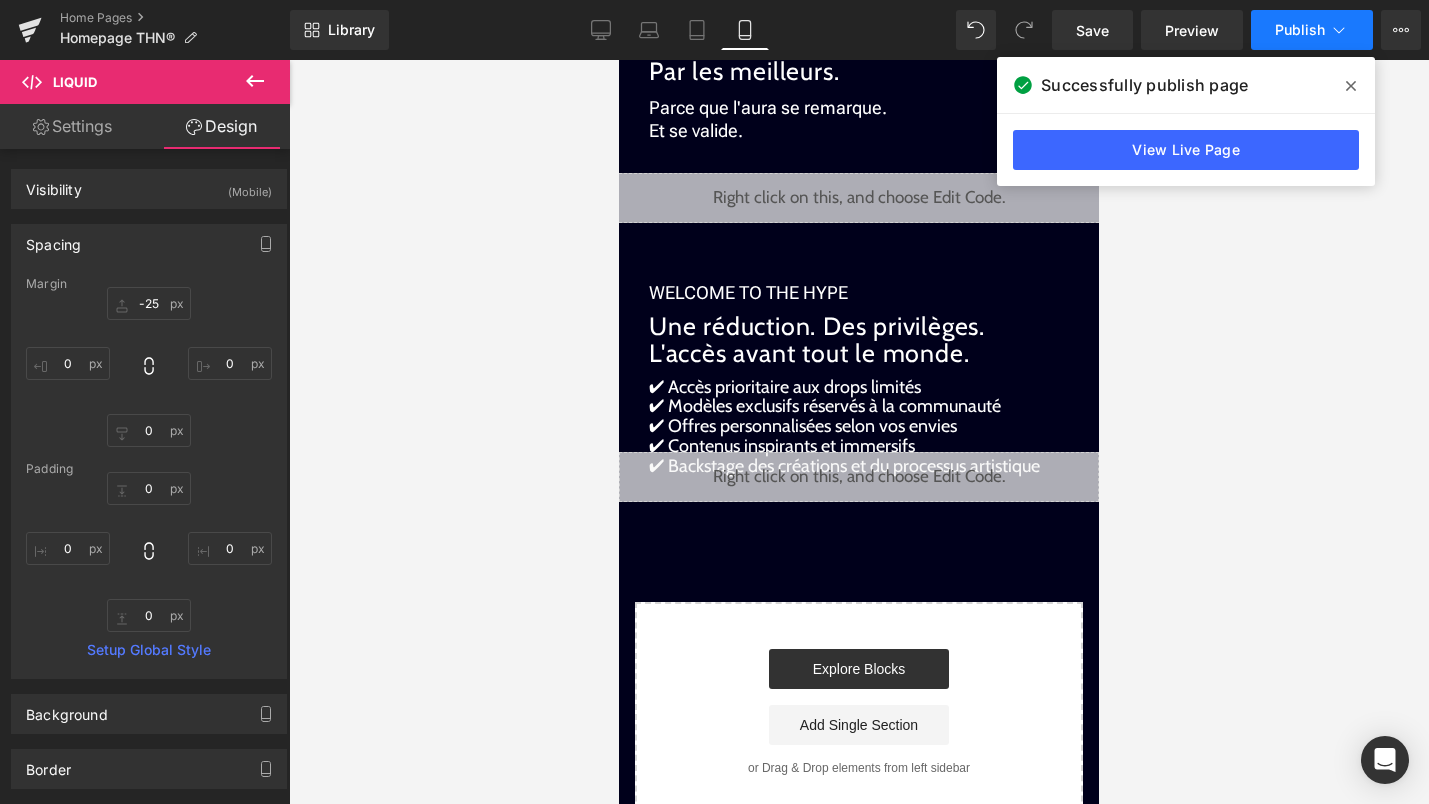 click on "Publish" at bounding box center (1312, 30) 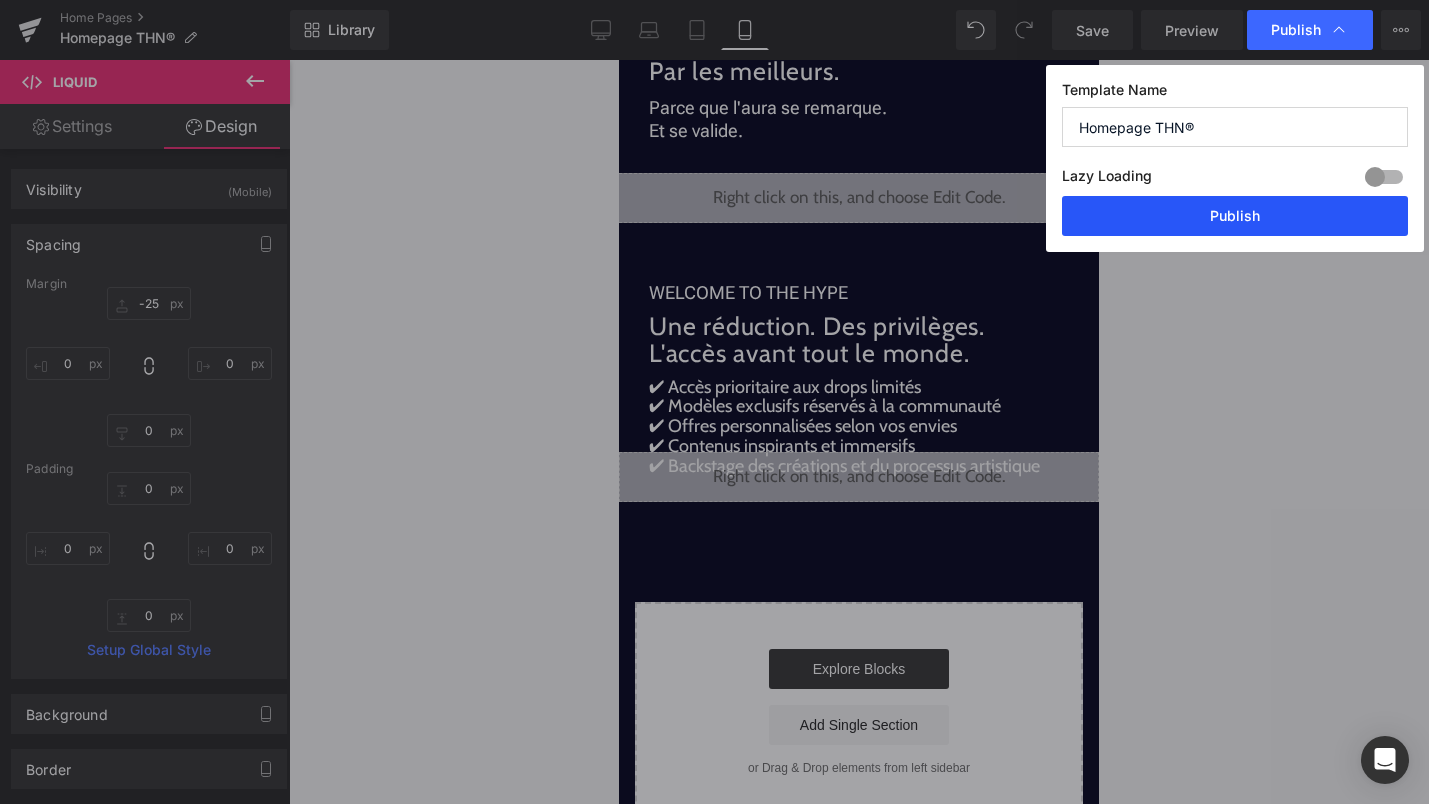 click on "Publish" at bounding box center (1235, 216) 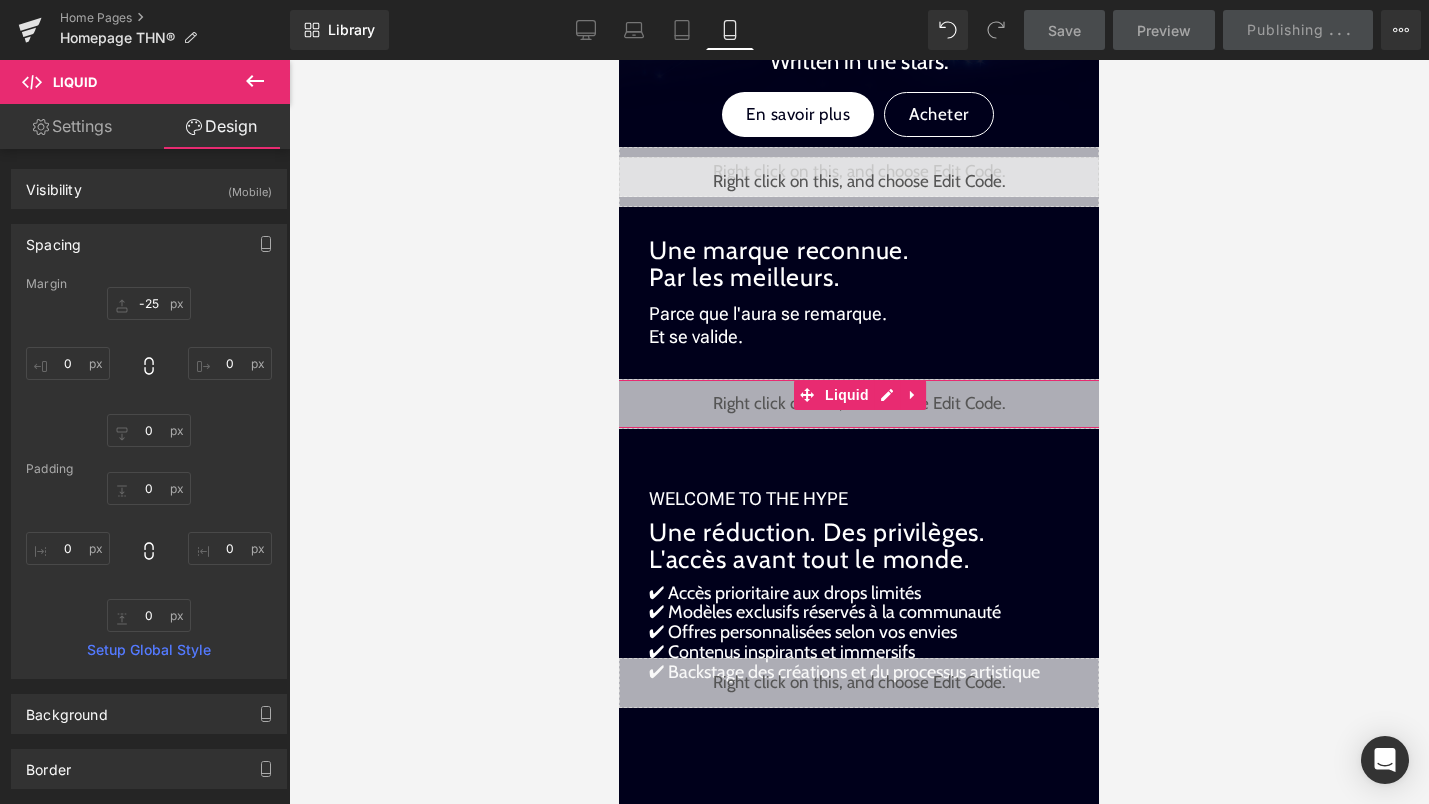 scroll, scrollTop: 1794, scrollLeft: 0, axis: vertical 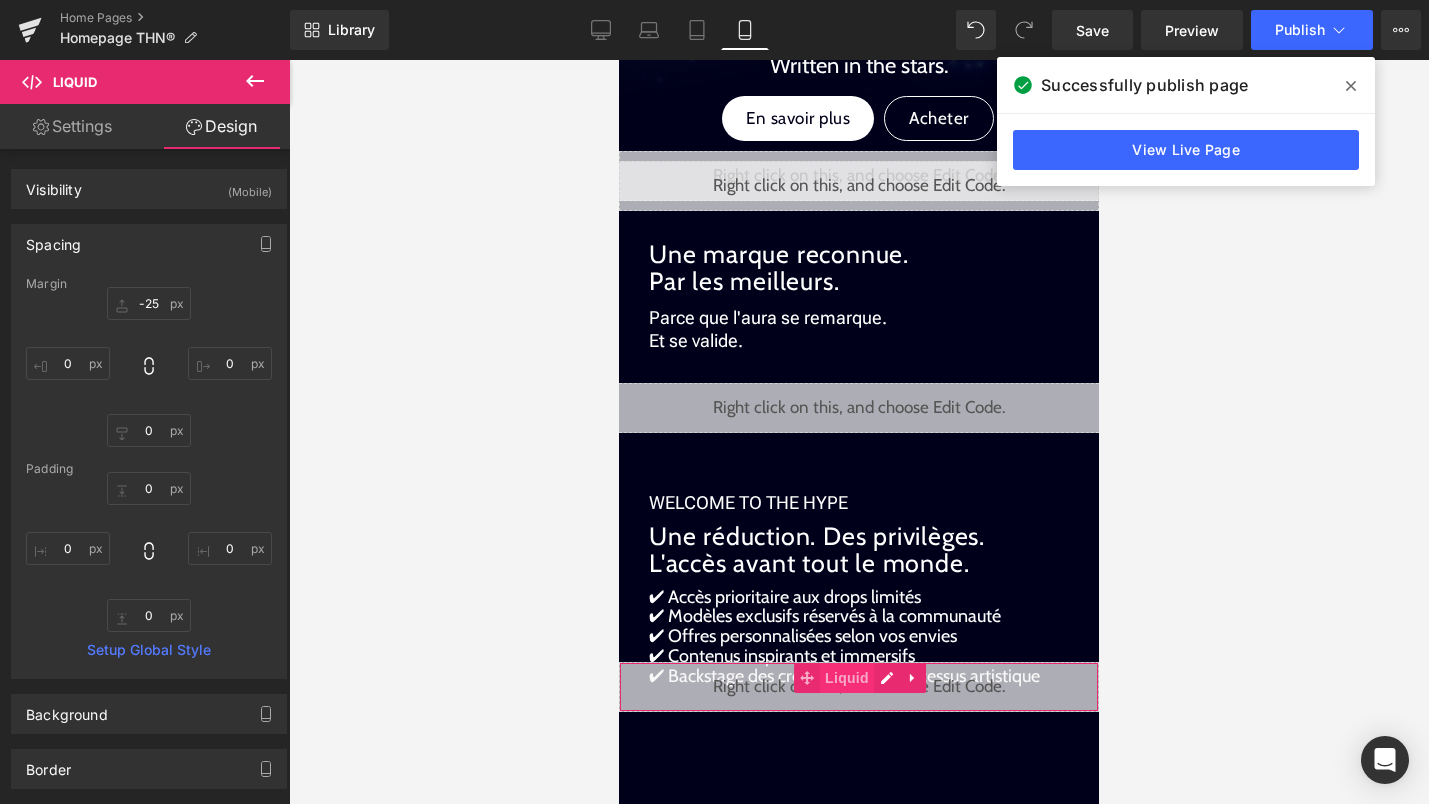 click on "Liquid" at bounding box center [847, 678] 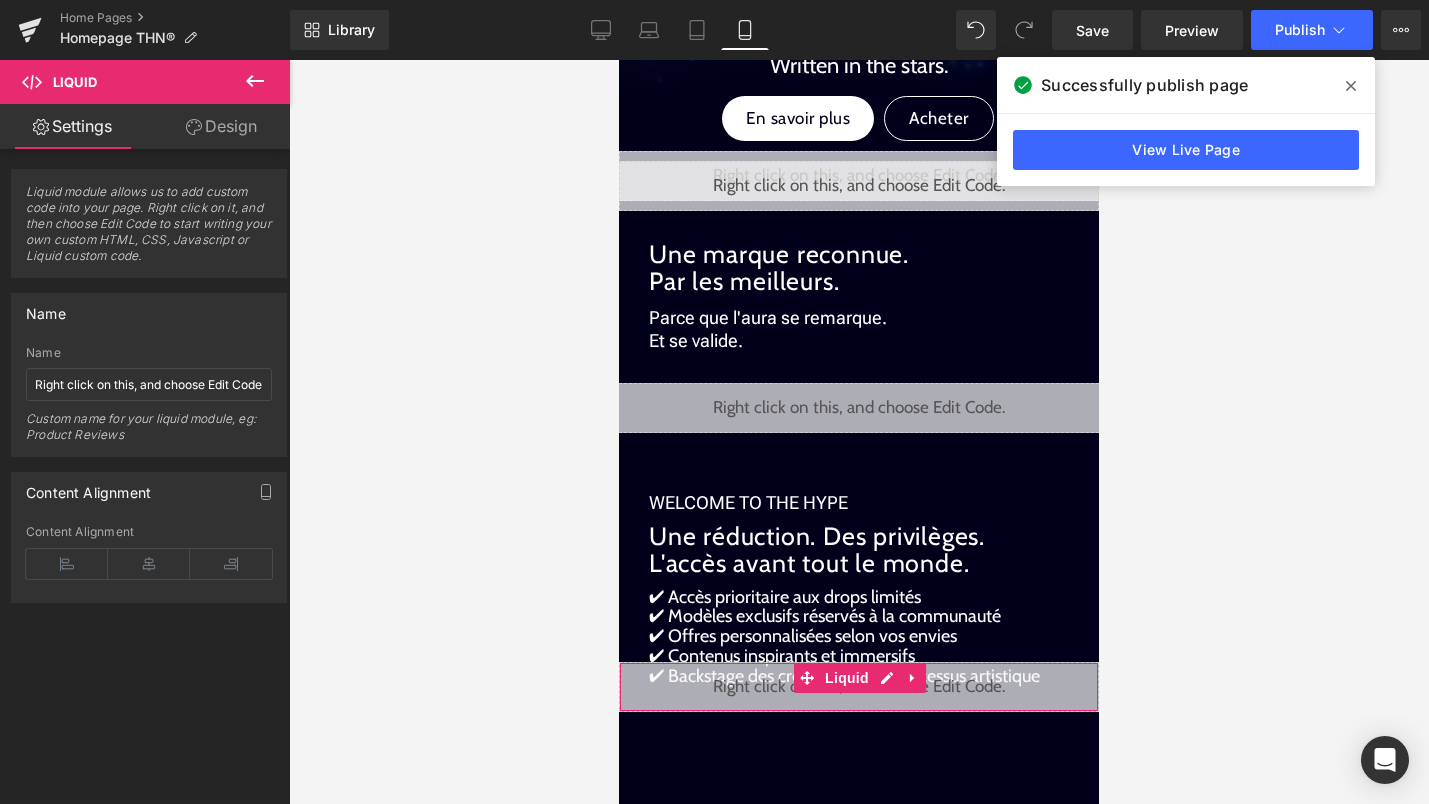 click on "Design" at bounding box center [221, 126] 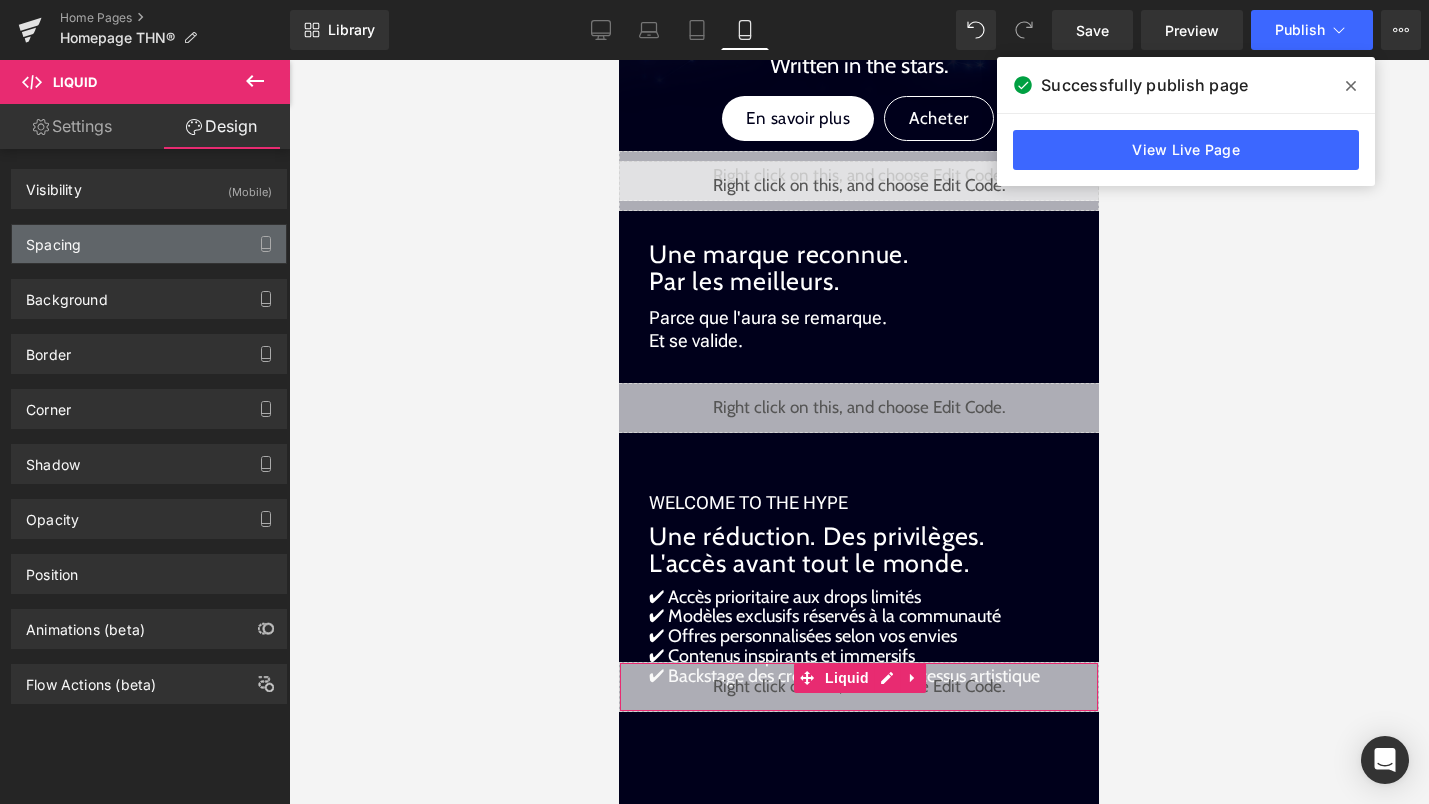 type on "-25" 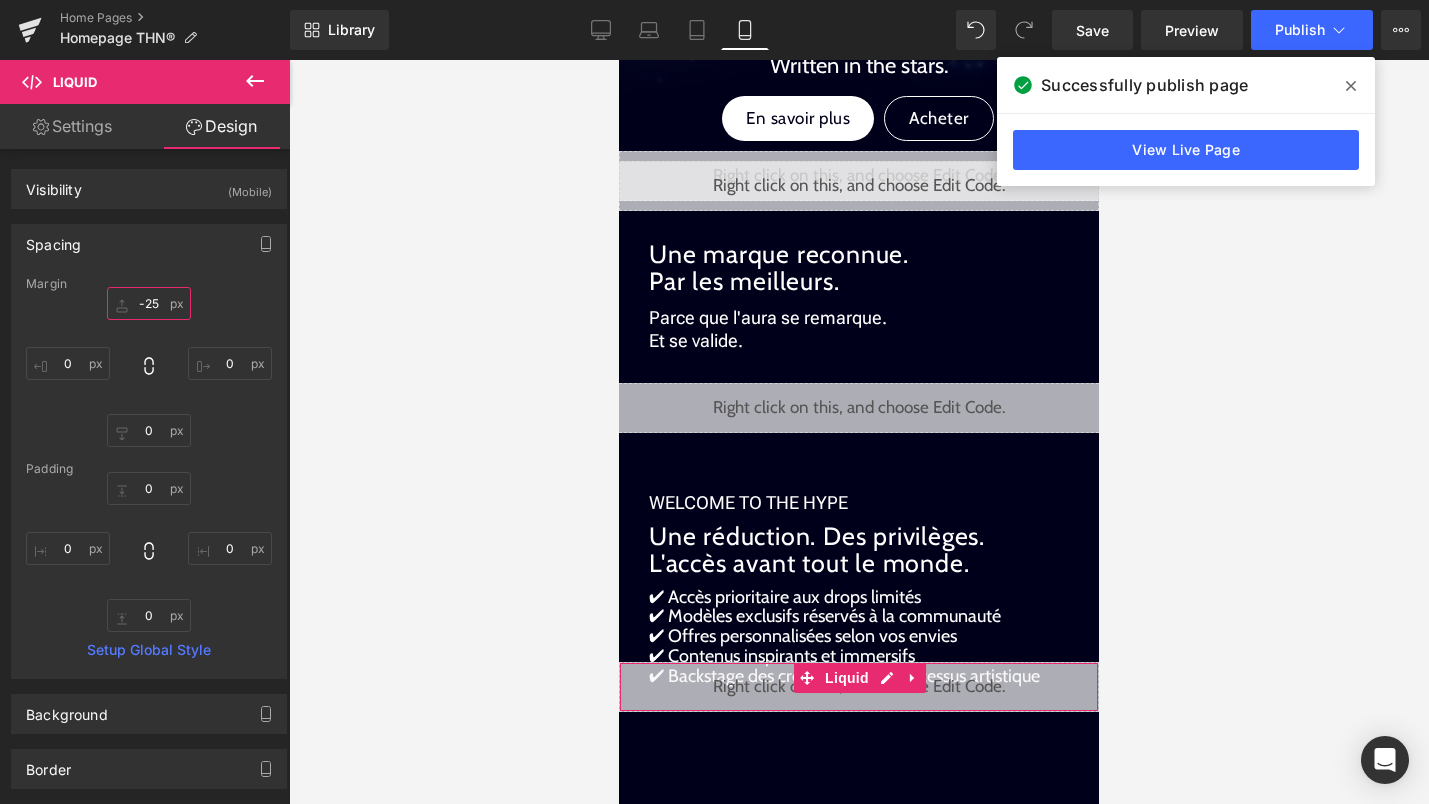 click on "-25" at bounding box center (149, 303) 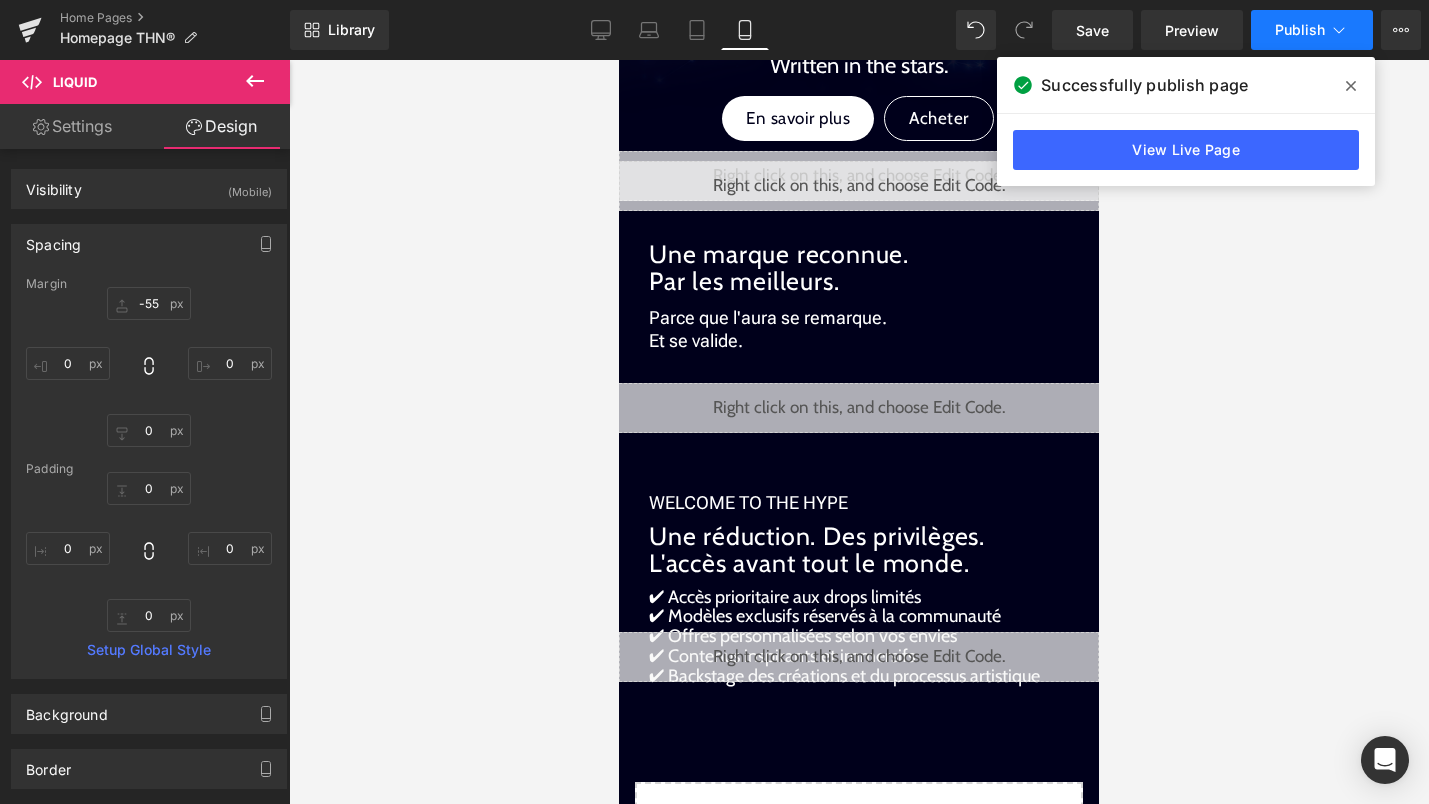 click 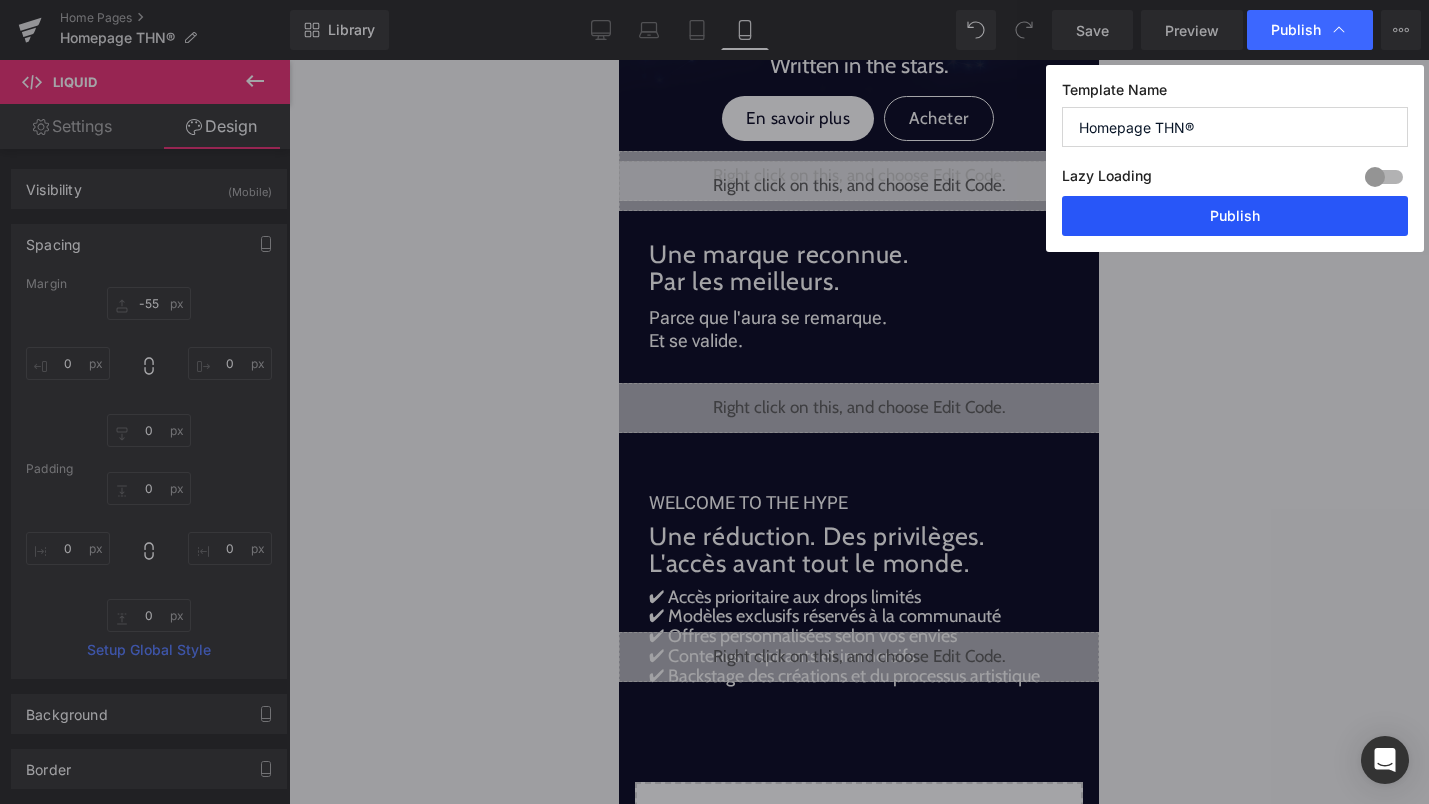 click on "Publish" at bounding box center [1235, 216] 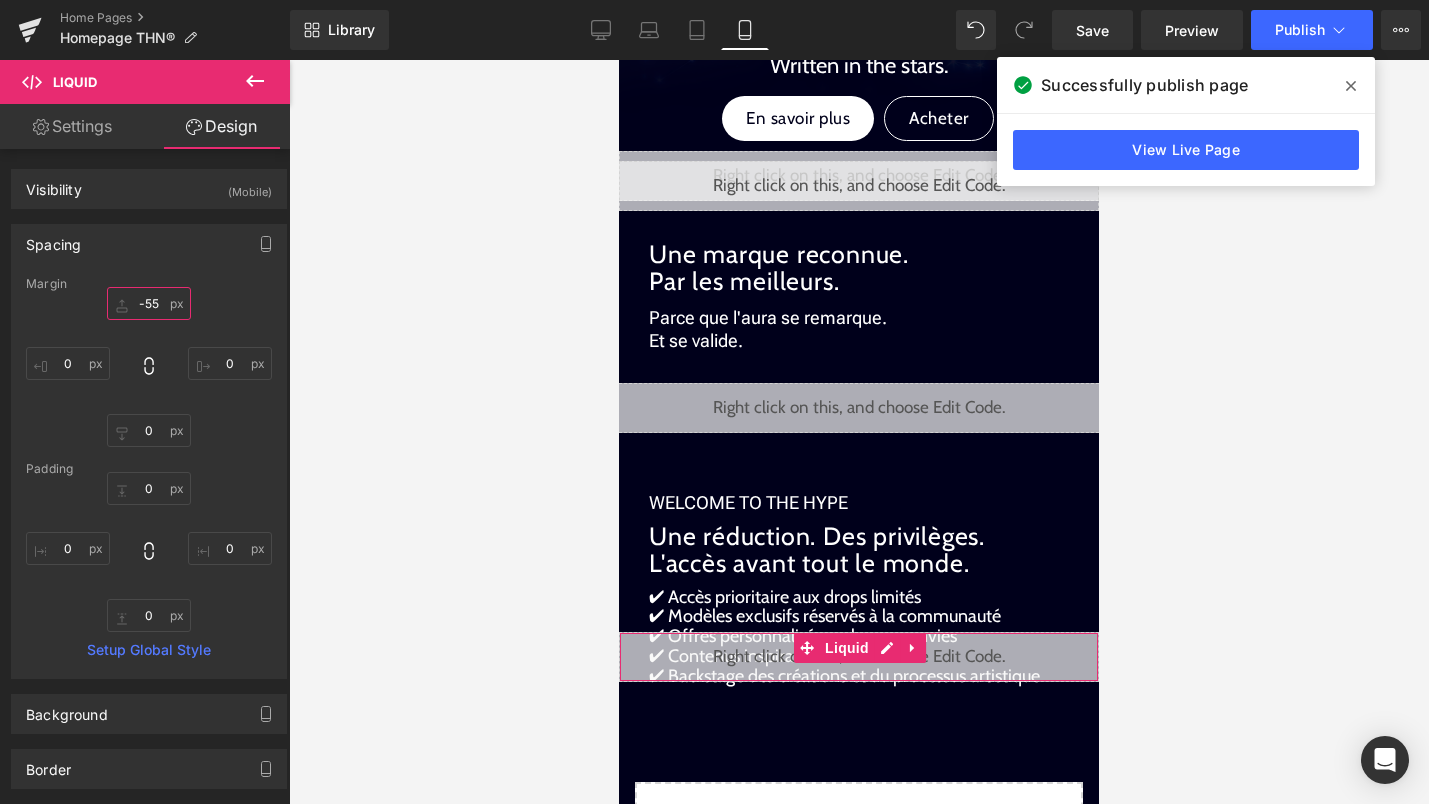 click on "-55" at bounding box center (149, 303) 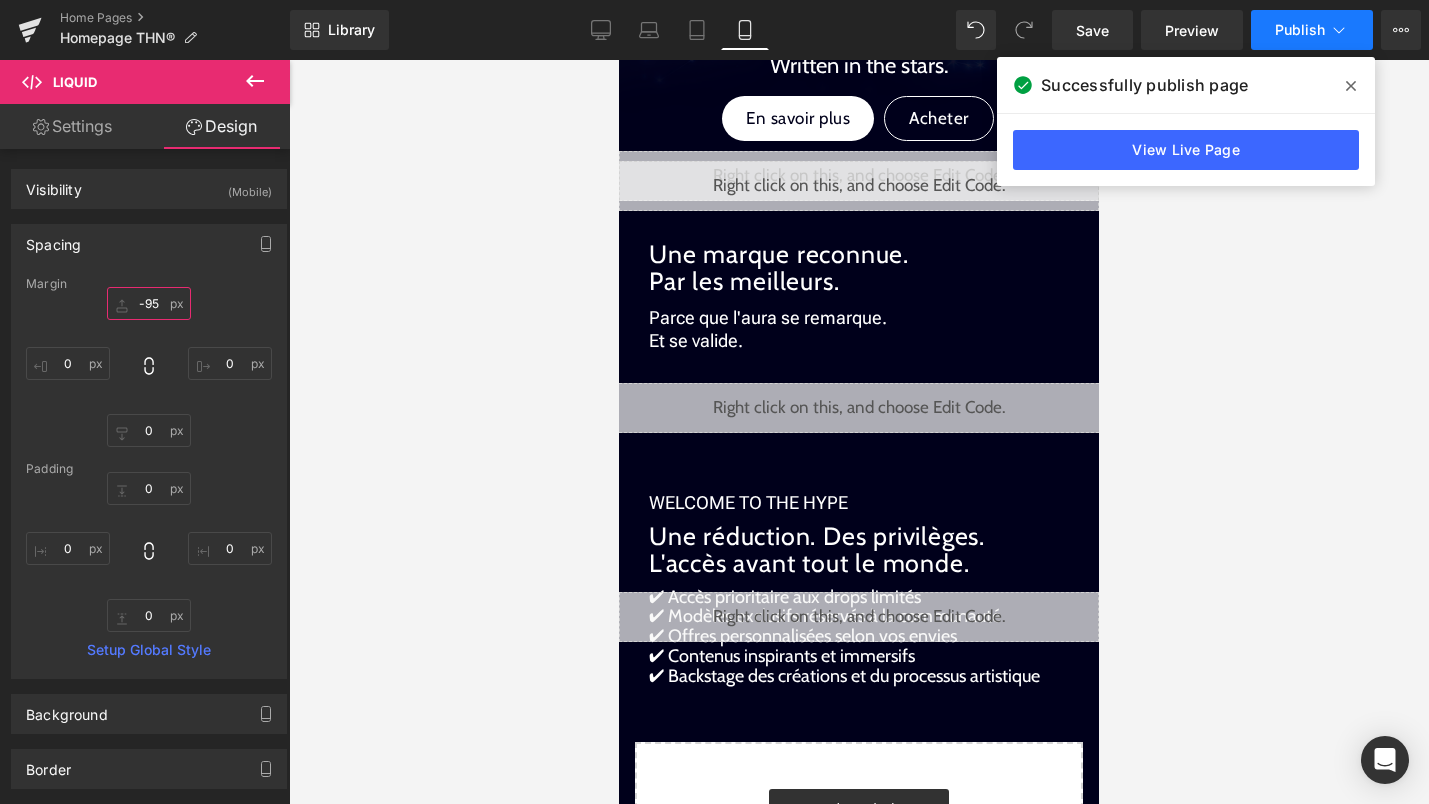 type on "-95" 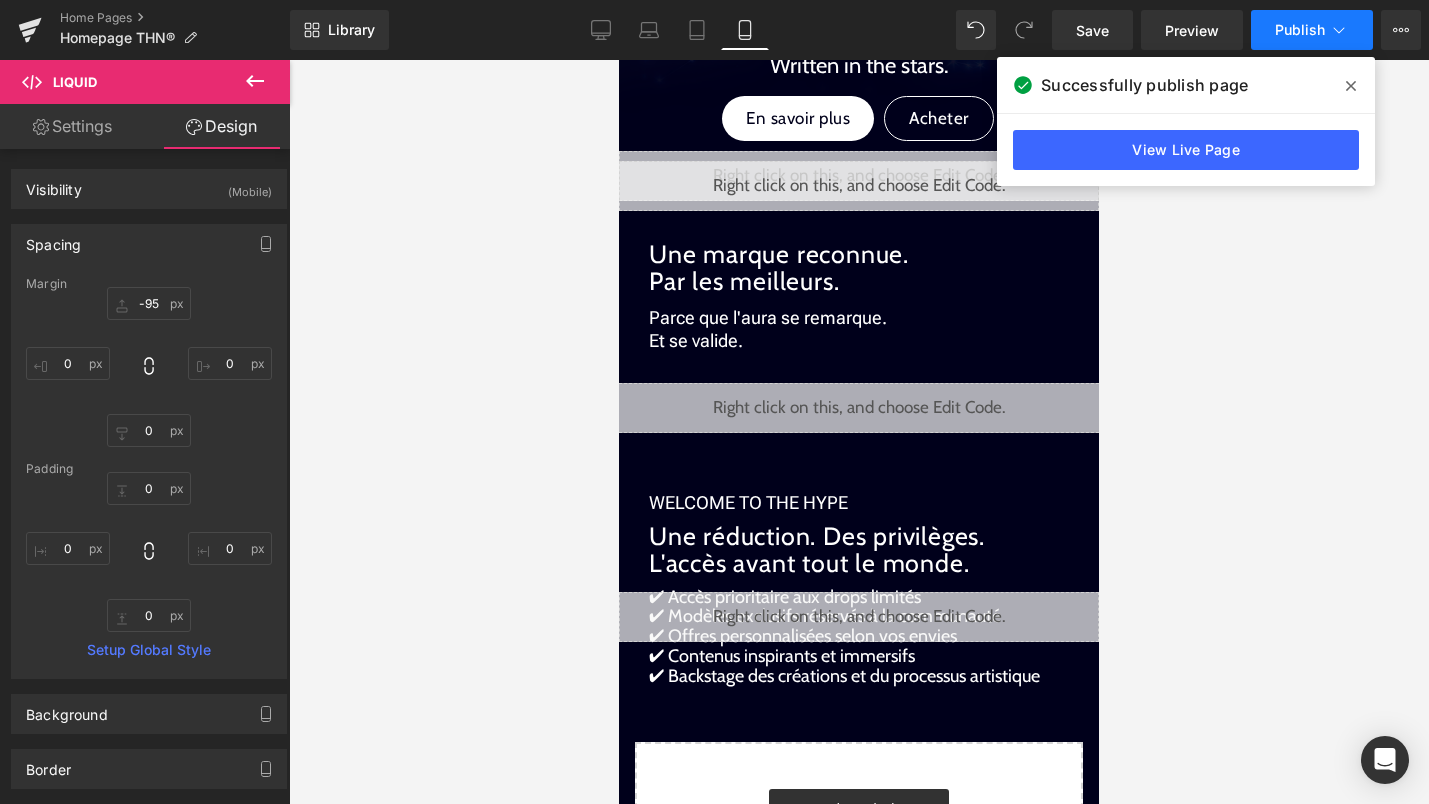 click on "Publish" at bounding box center (1300, 30) 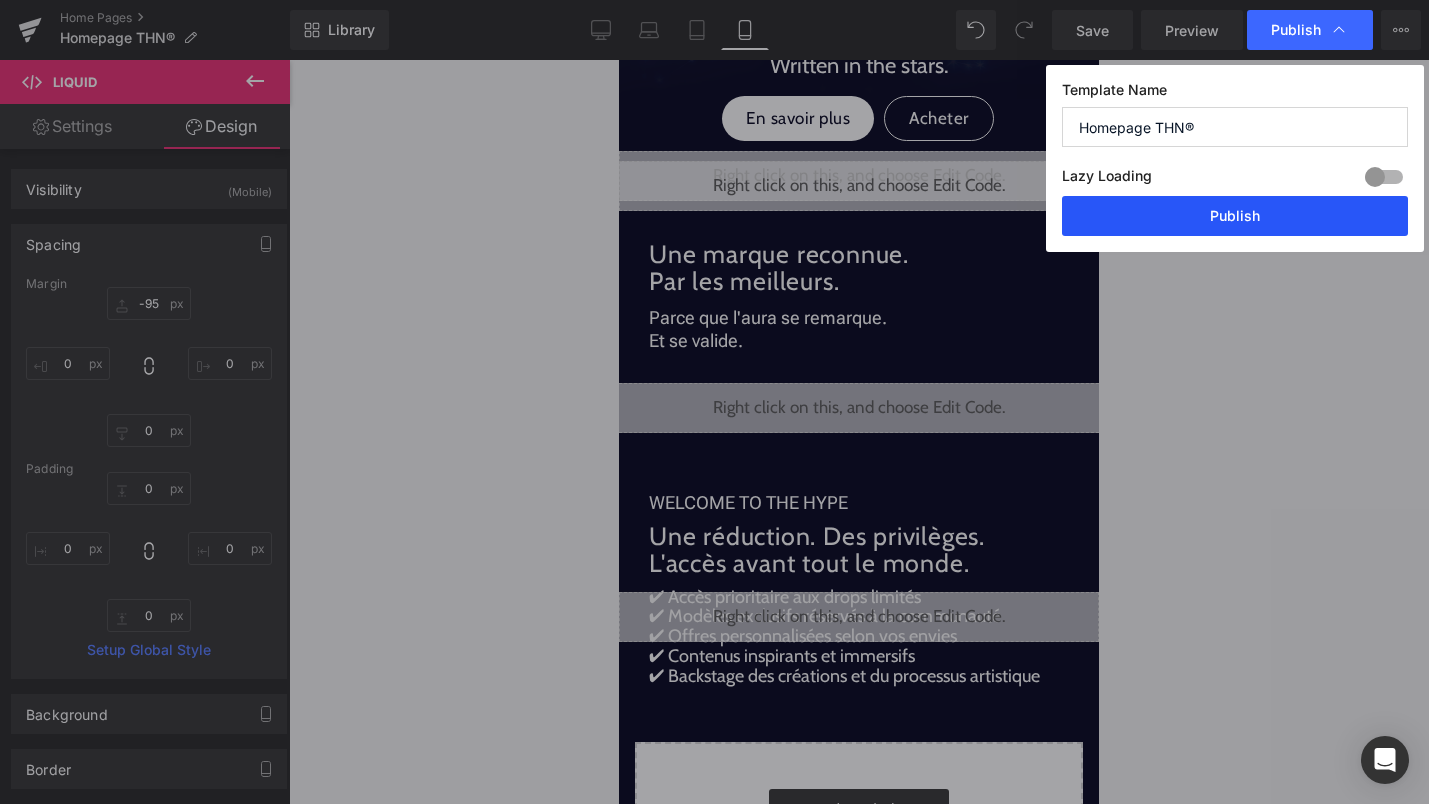 click on "Publish" at bounding box center (1235, 216) 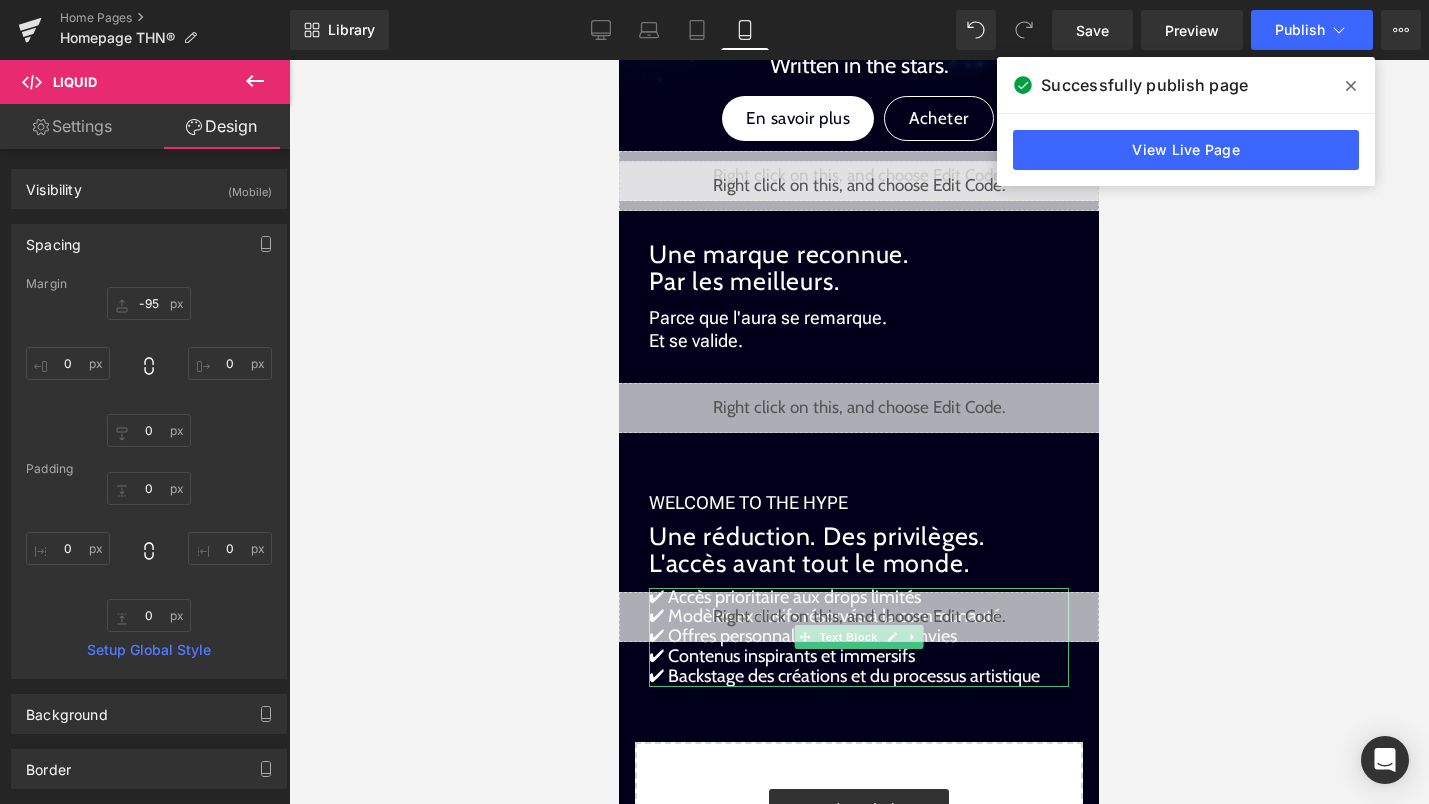 click on "✔ Backstage des créations et du processus artistique" at bounding box center (844, 676) 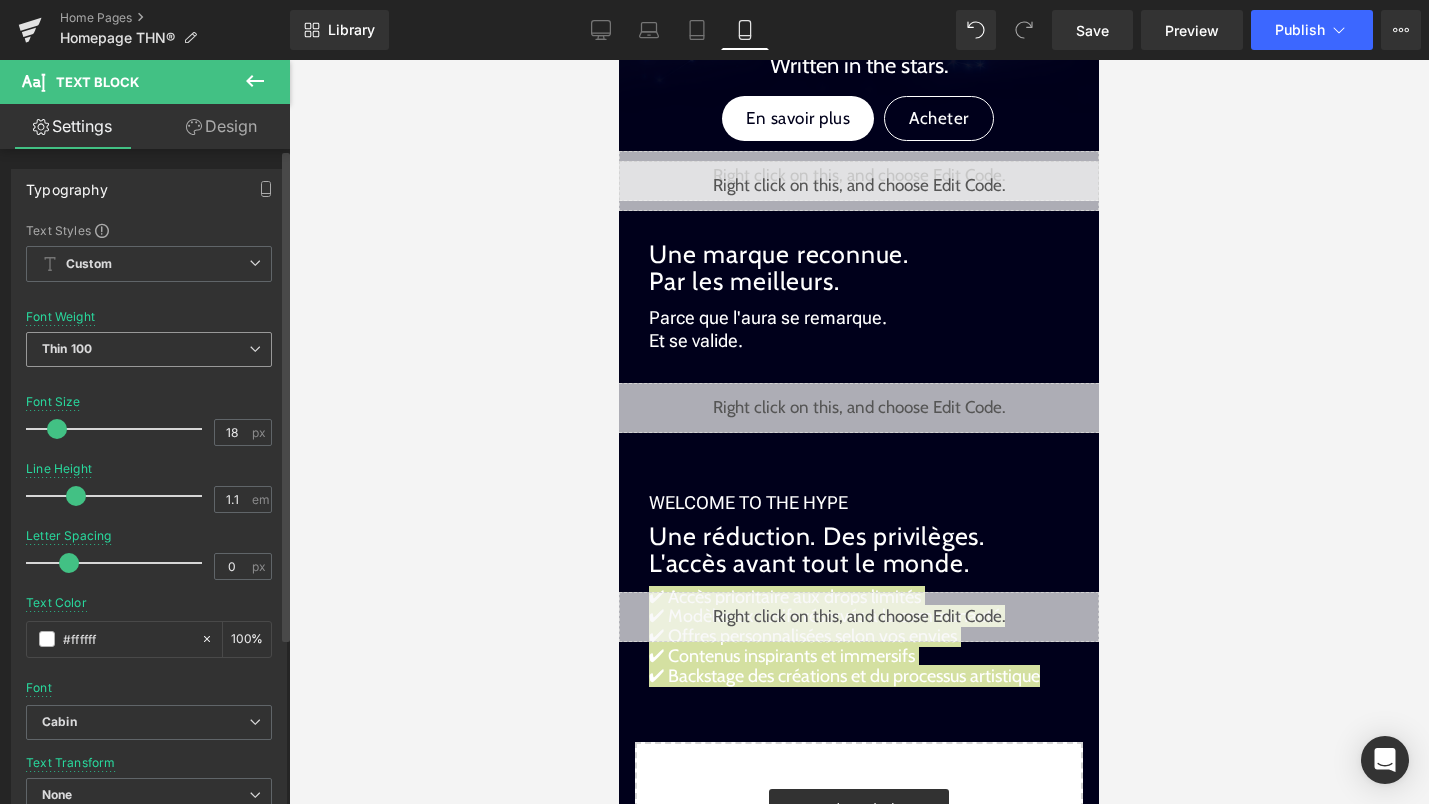 click on "Thin 100" at bounding box center [149, 349] 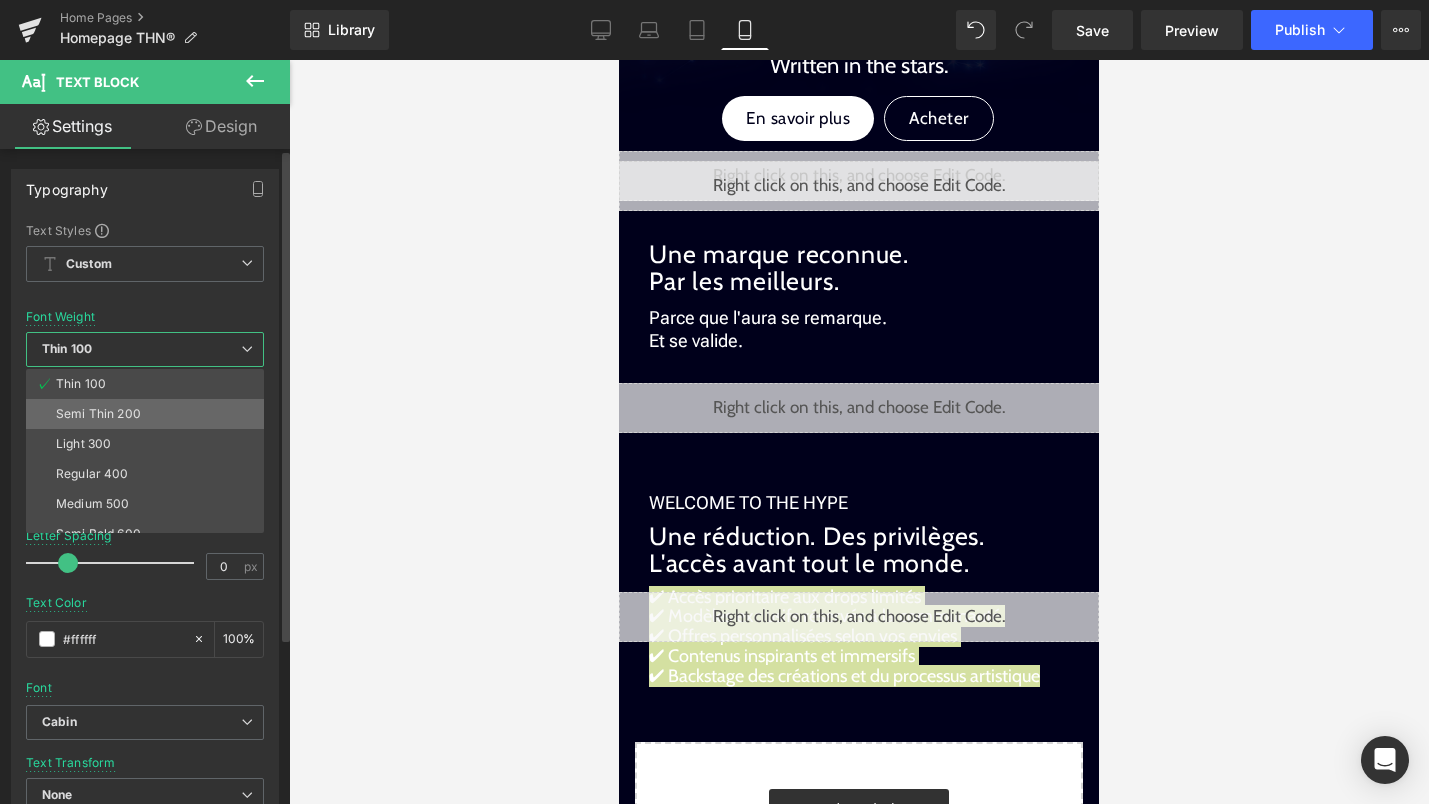 click on "Semi Thin 200" at bounding box center (98, 414) 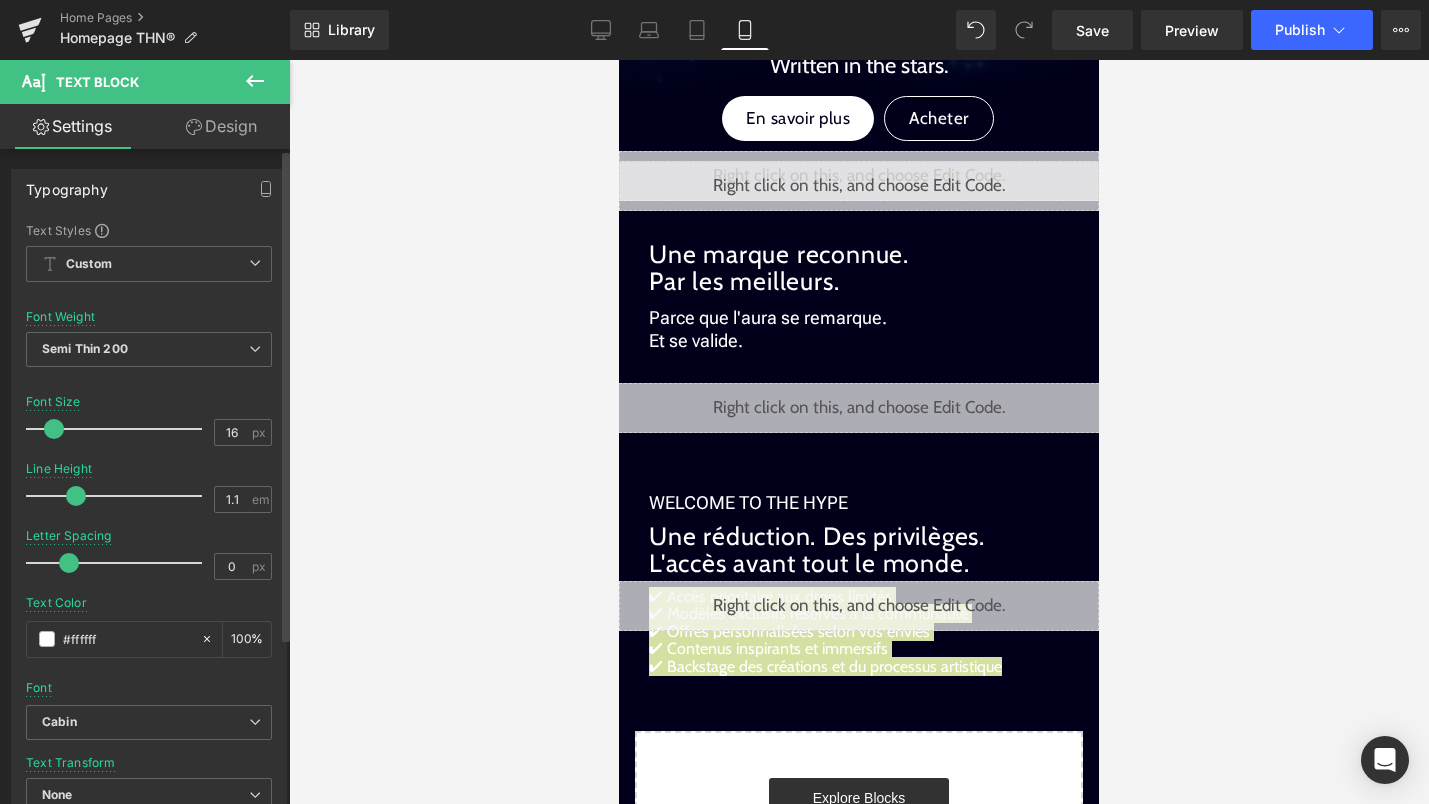type on "17" 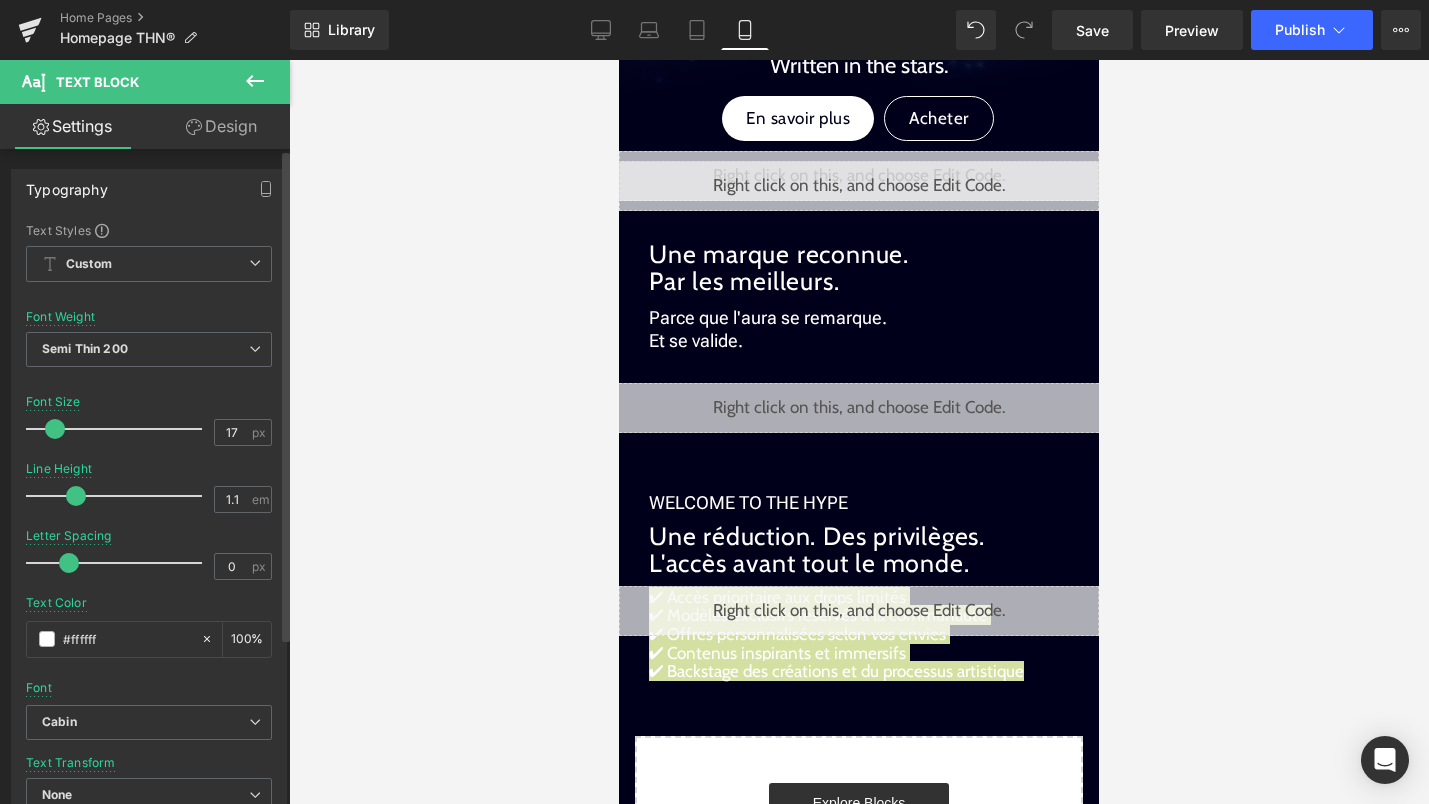 click at bounding box center (55, 429) 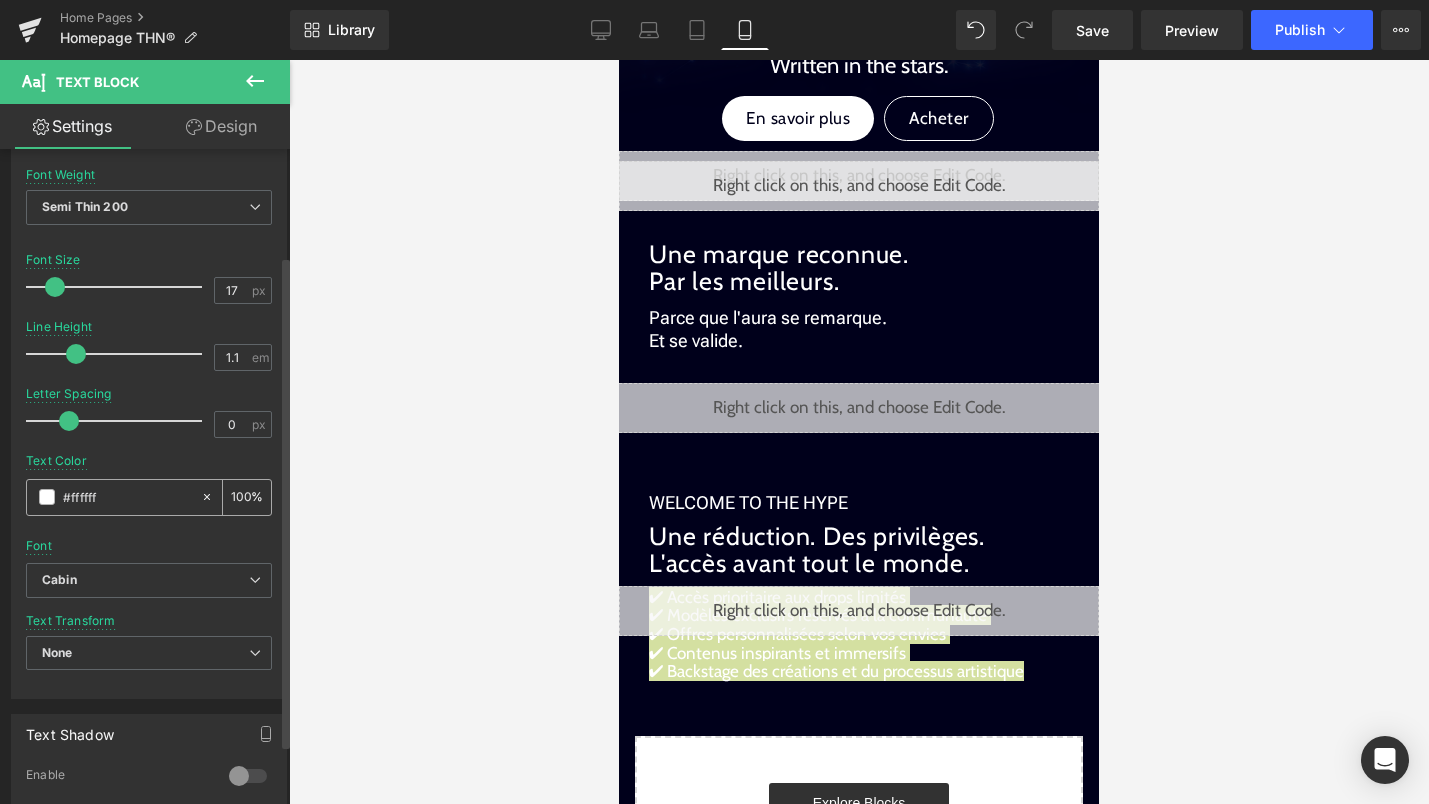 scroll, scrollTop: 143, scrollLeft: 0, axis: vertical 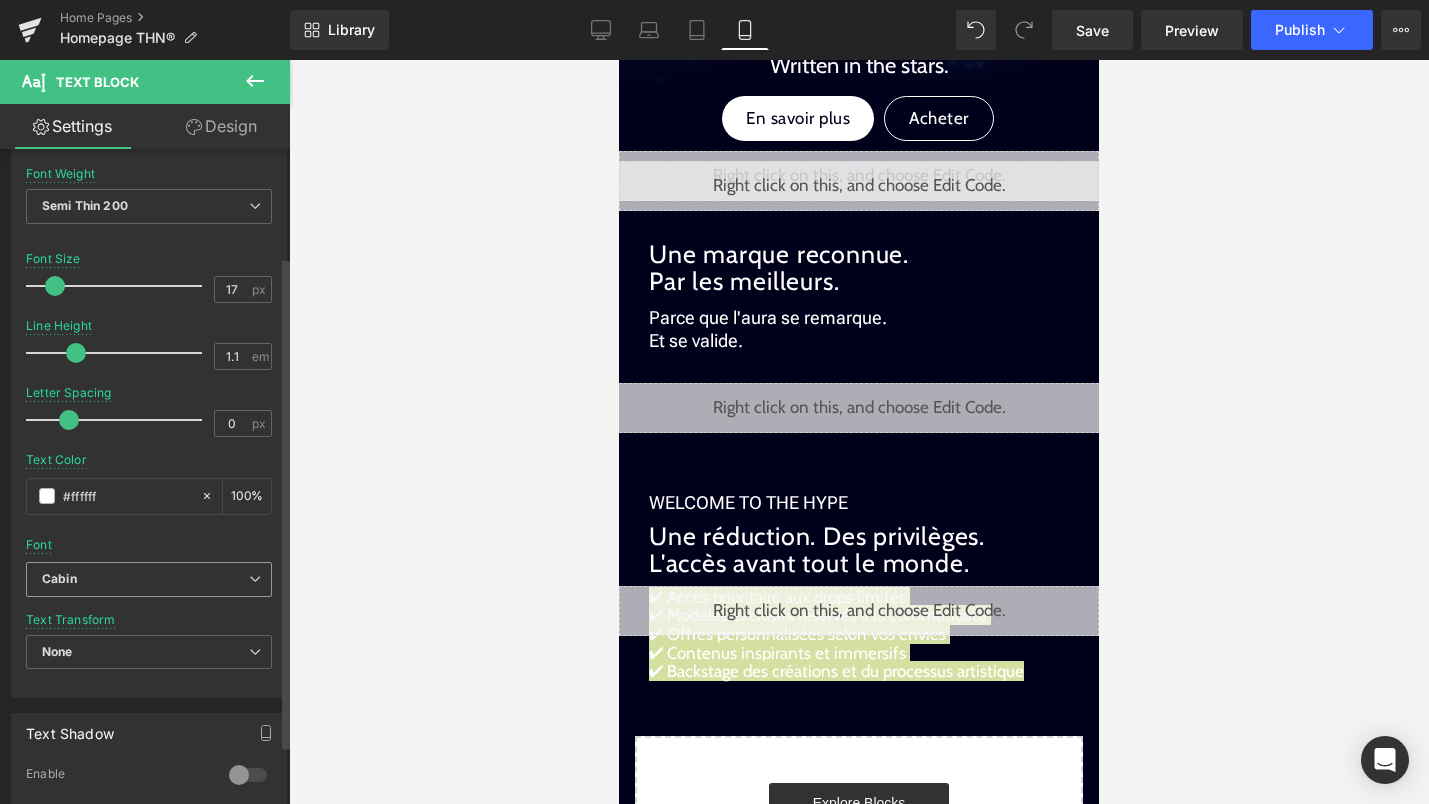 click on "Cabin" at bounding box center (145, 579) 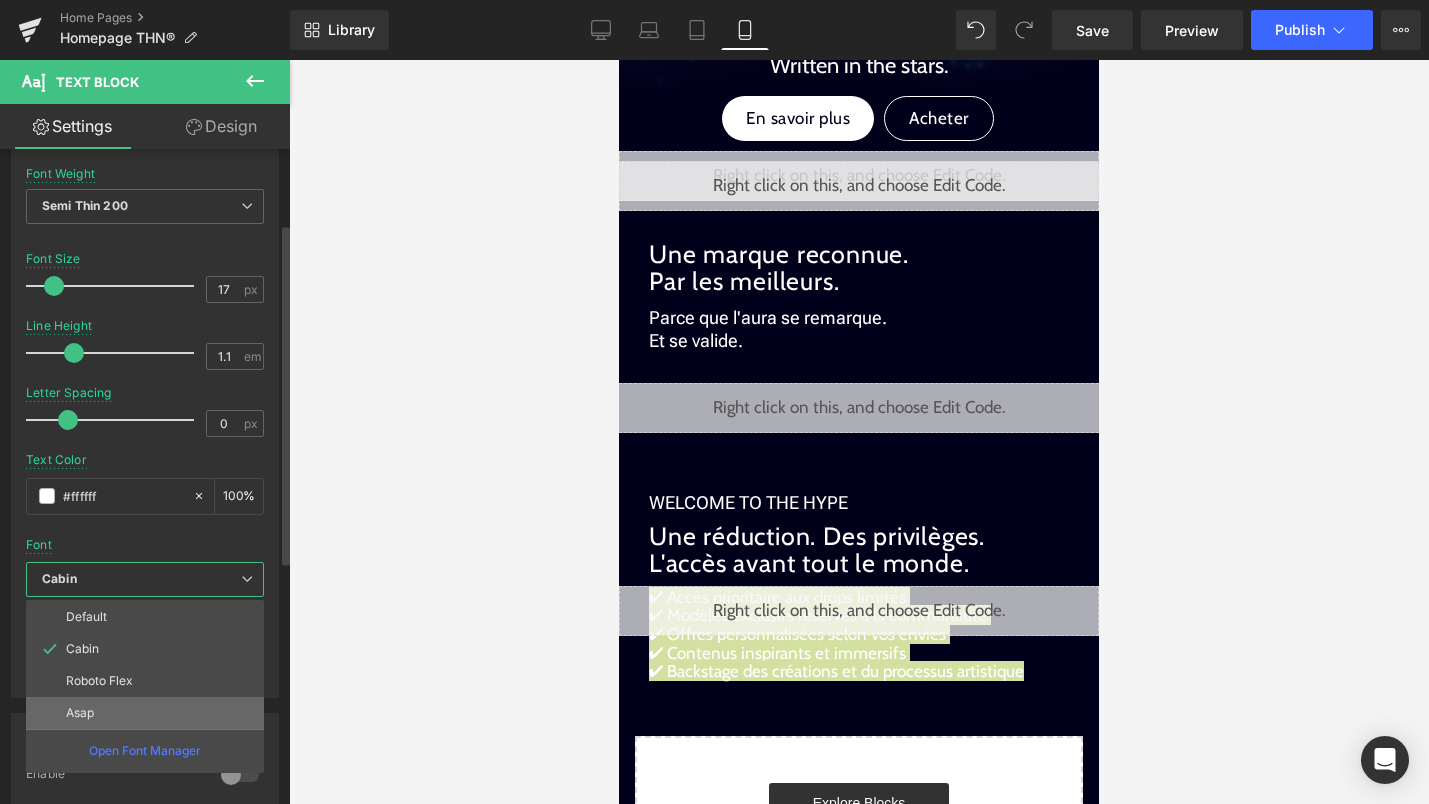 click on "Asap" at bounding box center (145, 713) 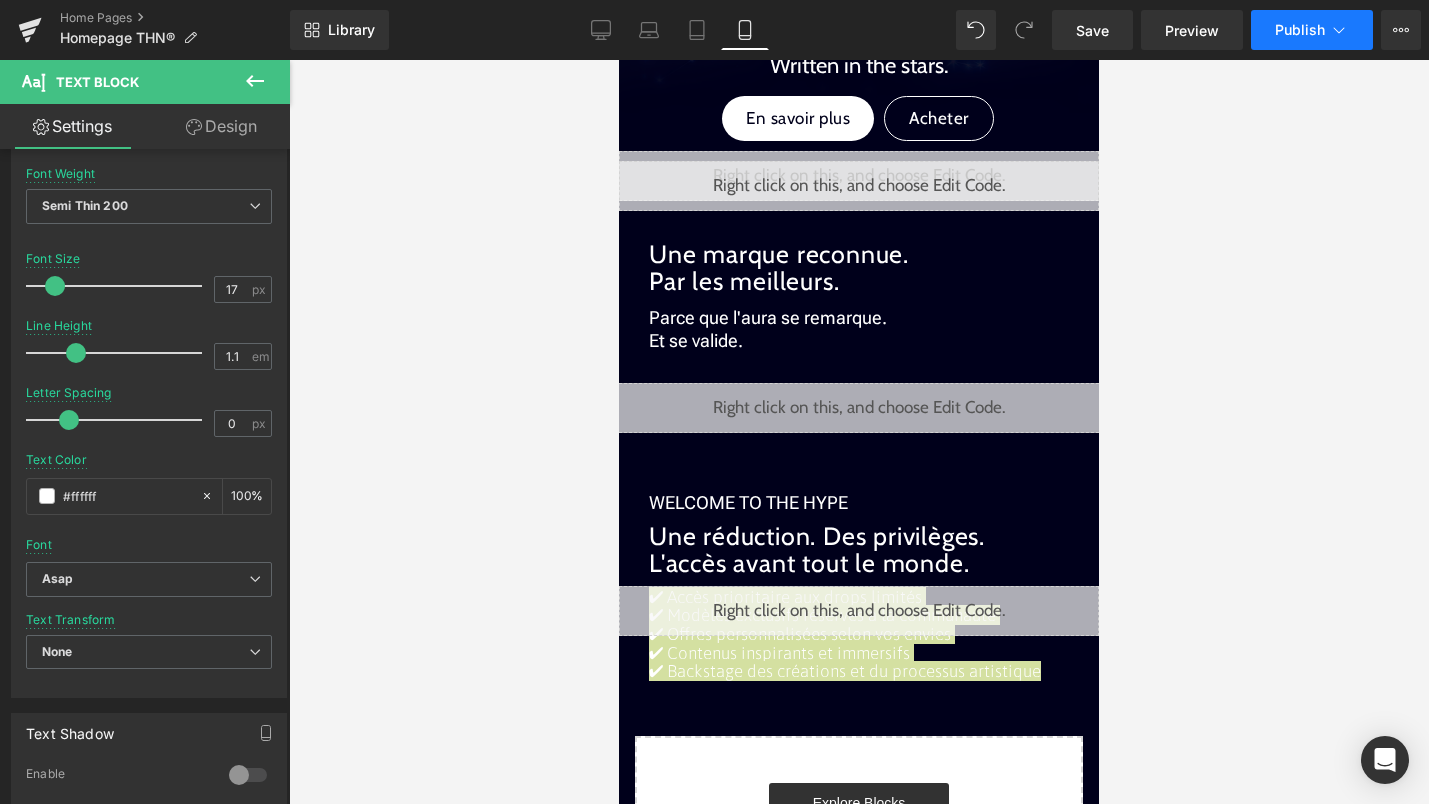 click on "Publish" at bounding box center [1312, 30] 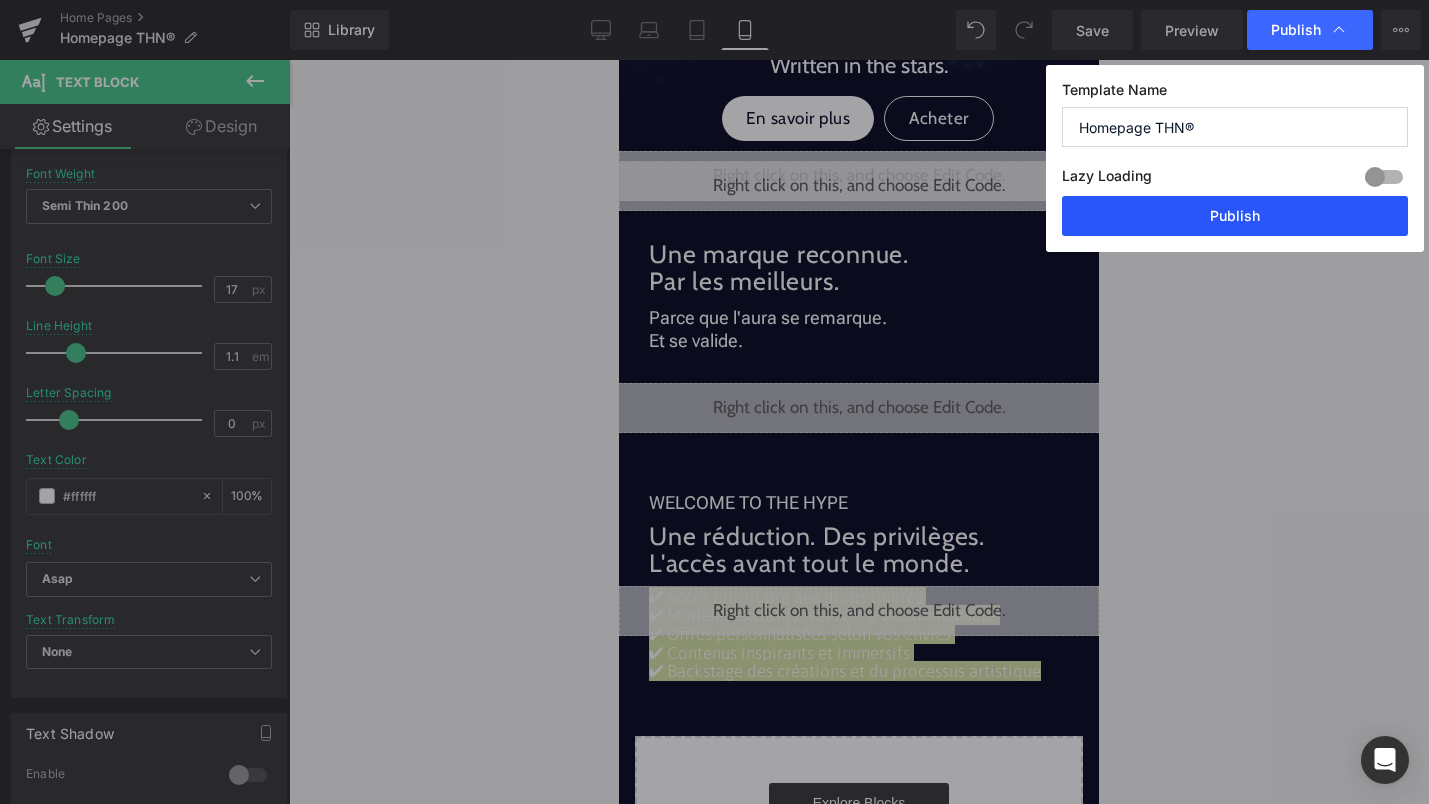 click on "Publish" at bounding box center (1235, 216) 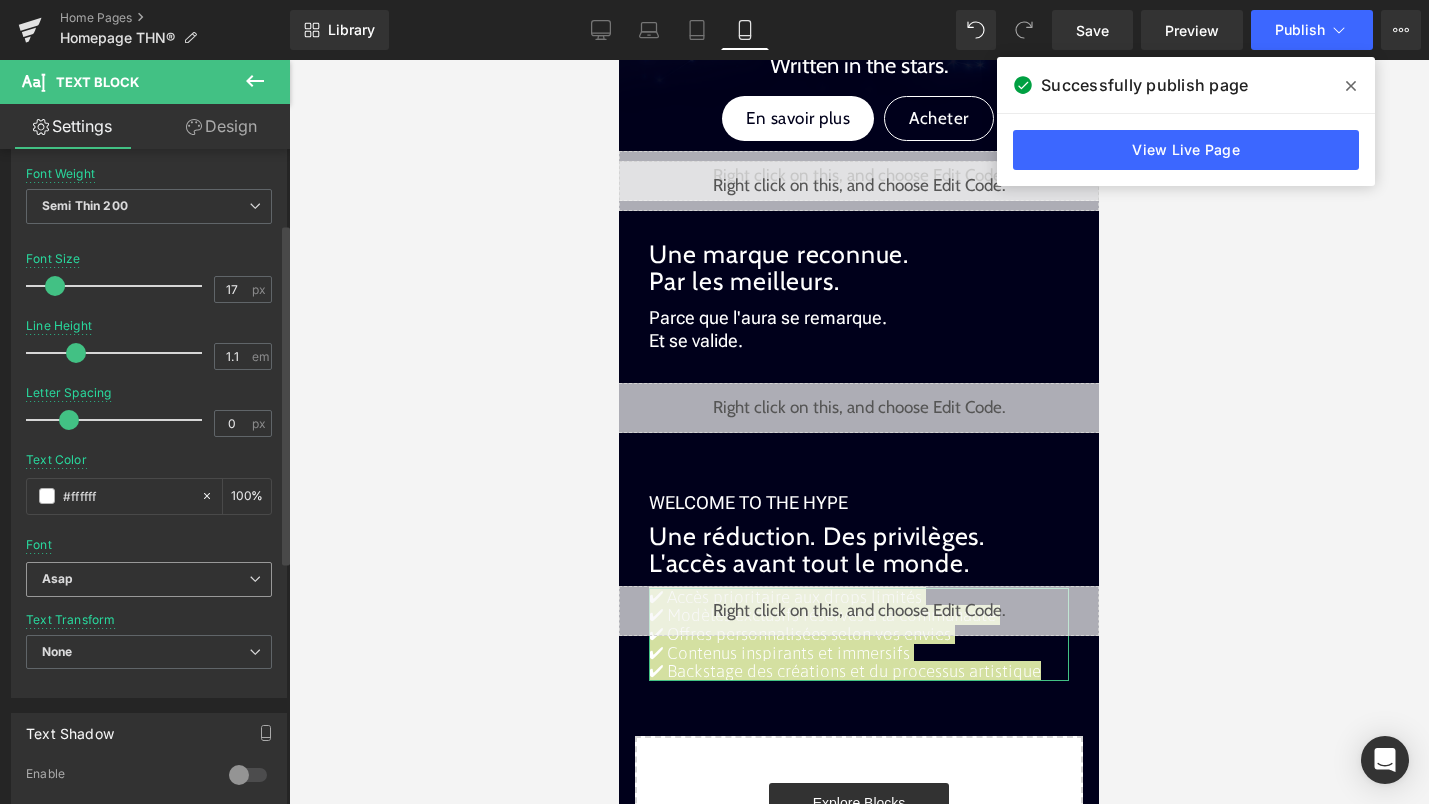 click on "Asap" at bounding box center [145, 579] 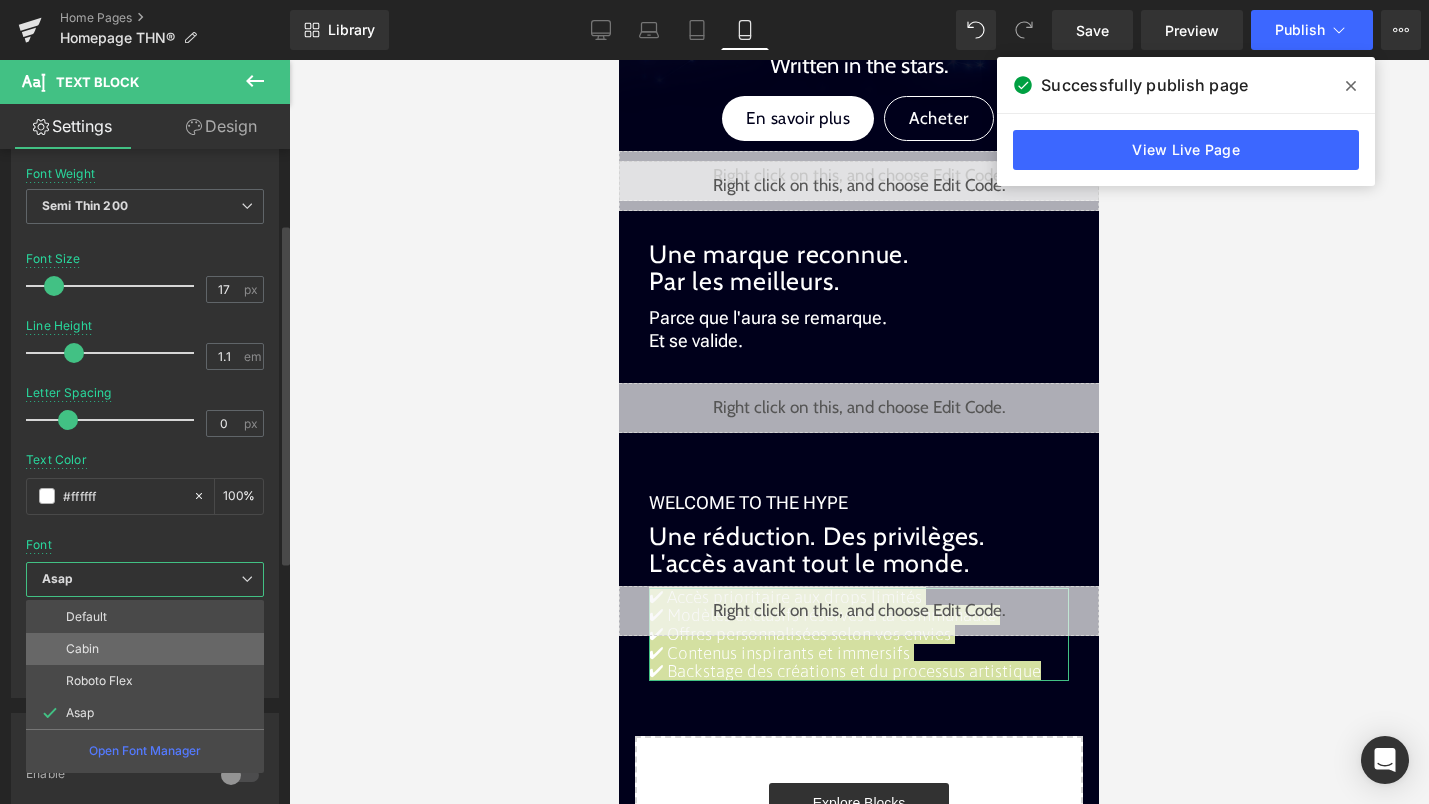 click on "Cabin" at bounding box center (145, 649) 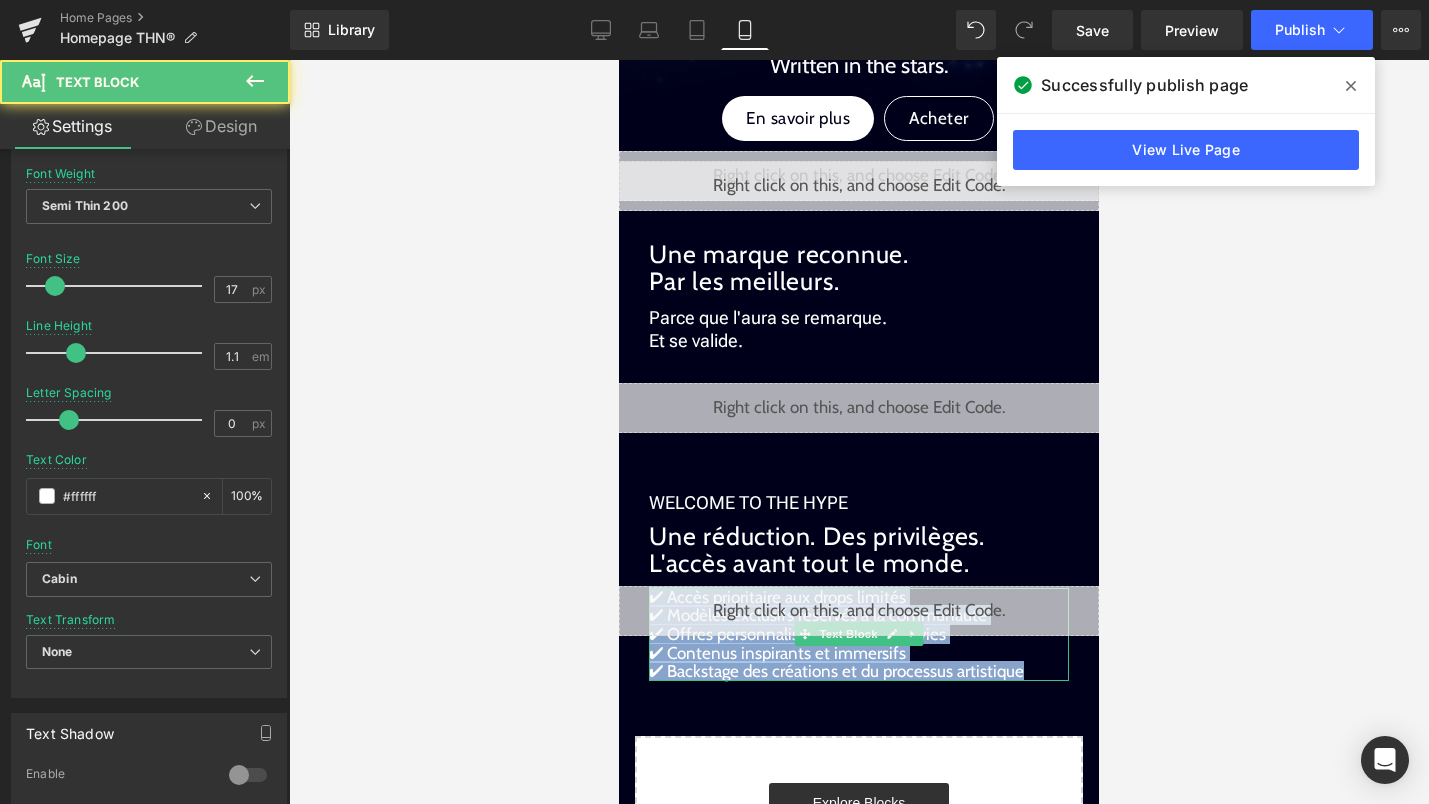 click on "✔ Backstage des créations et du processus artistique" at bounding box center [836, 671] 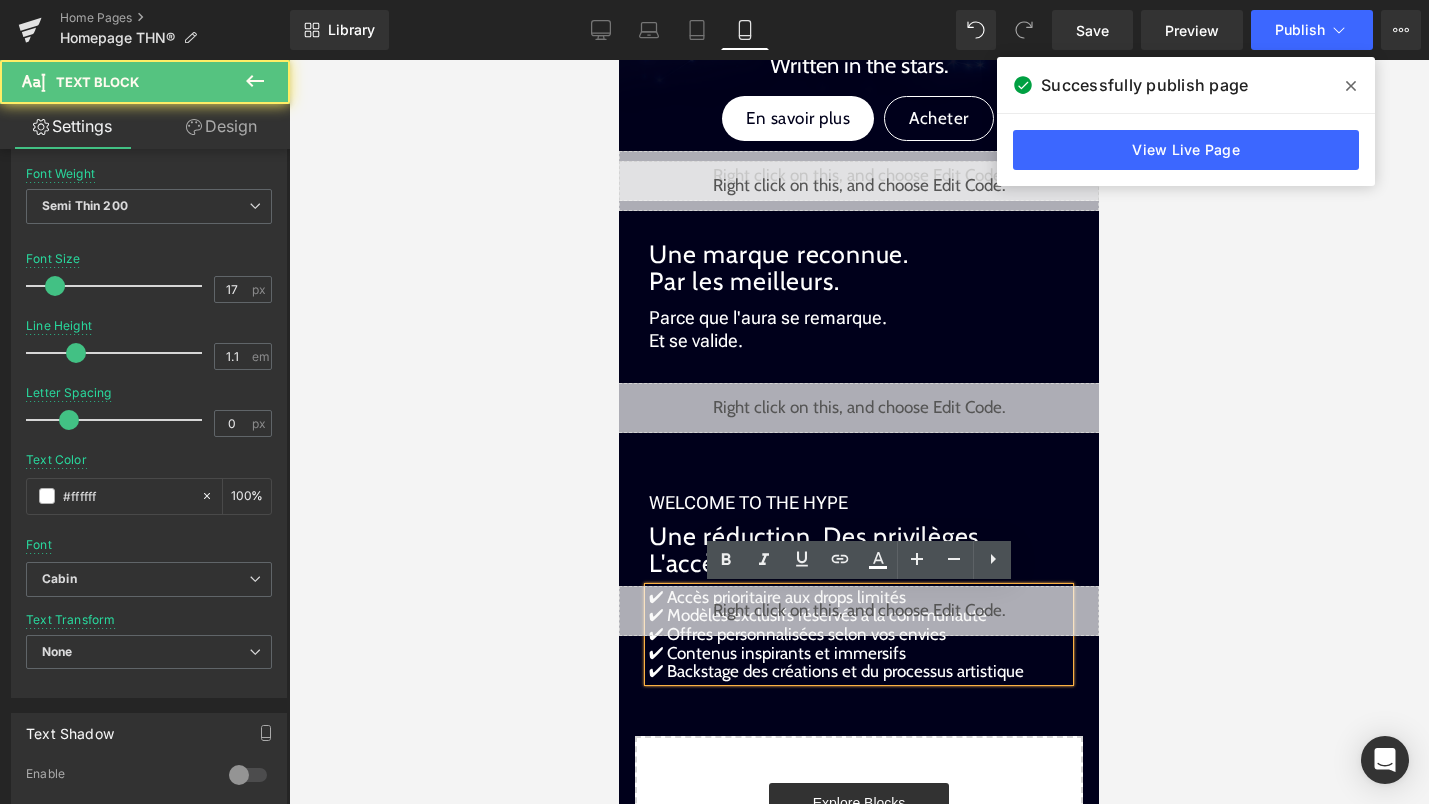 click on "✔ Backstage des créations et du processus artistique" at bounding box center (836, 671) 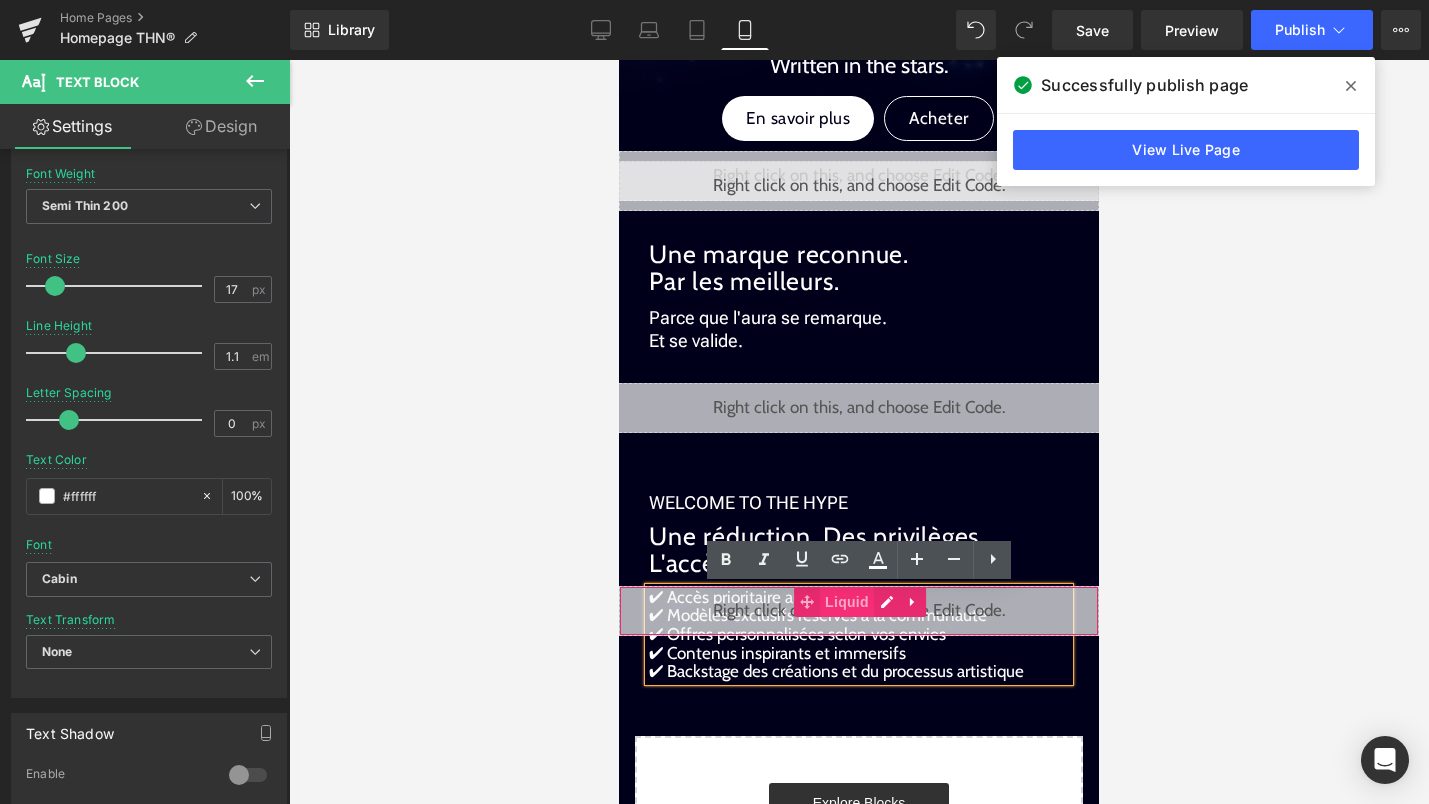 click on "Liquid" at bounding box center [847, 602] 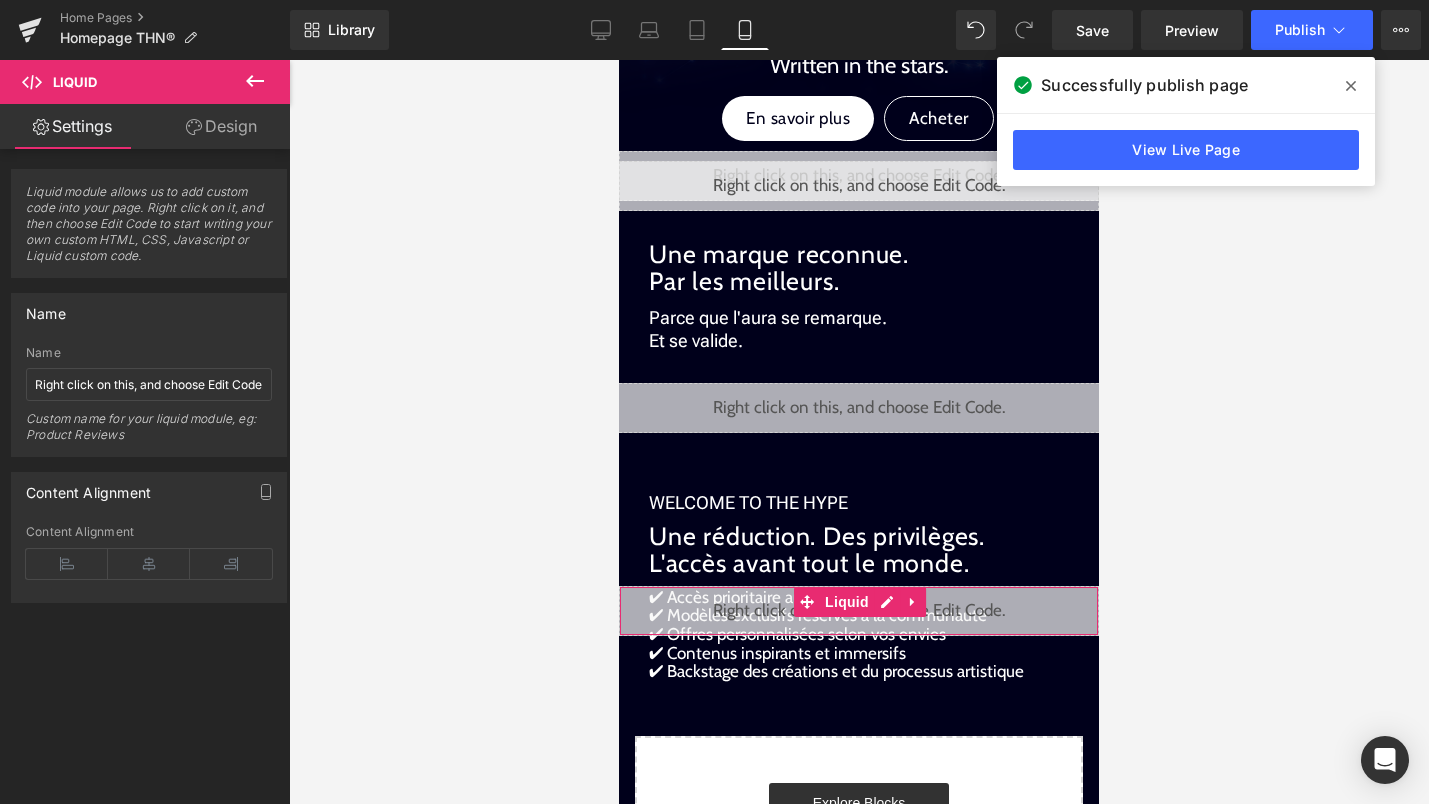click on "Design" at bounding box center (221, 126) 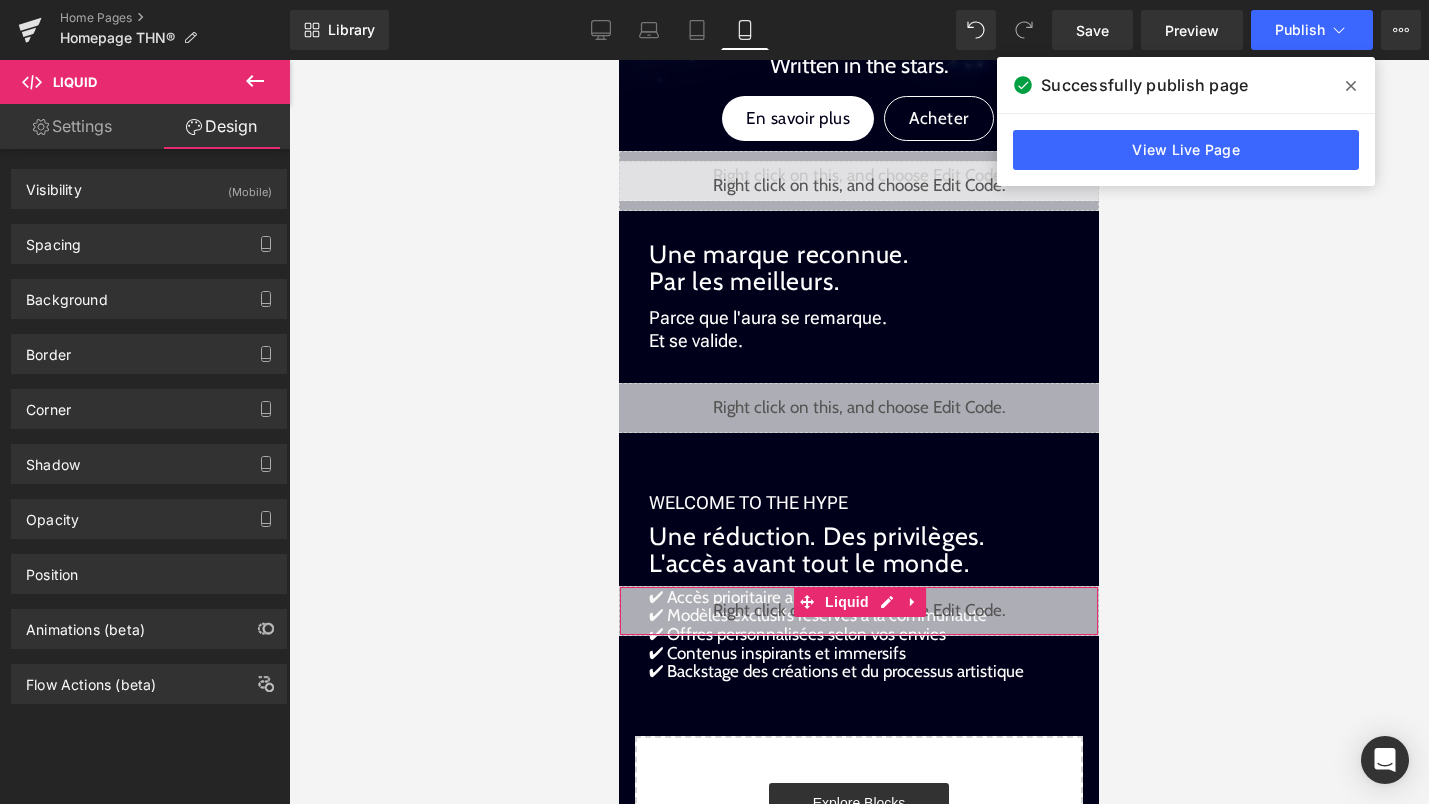 type on "-95" 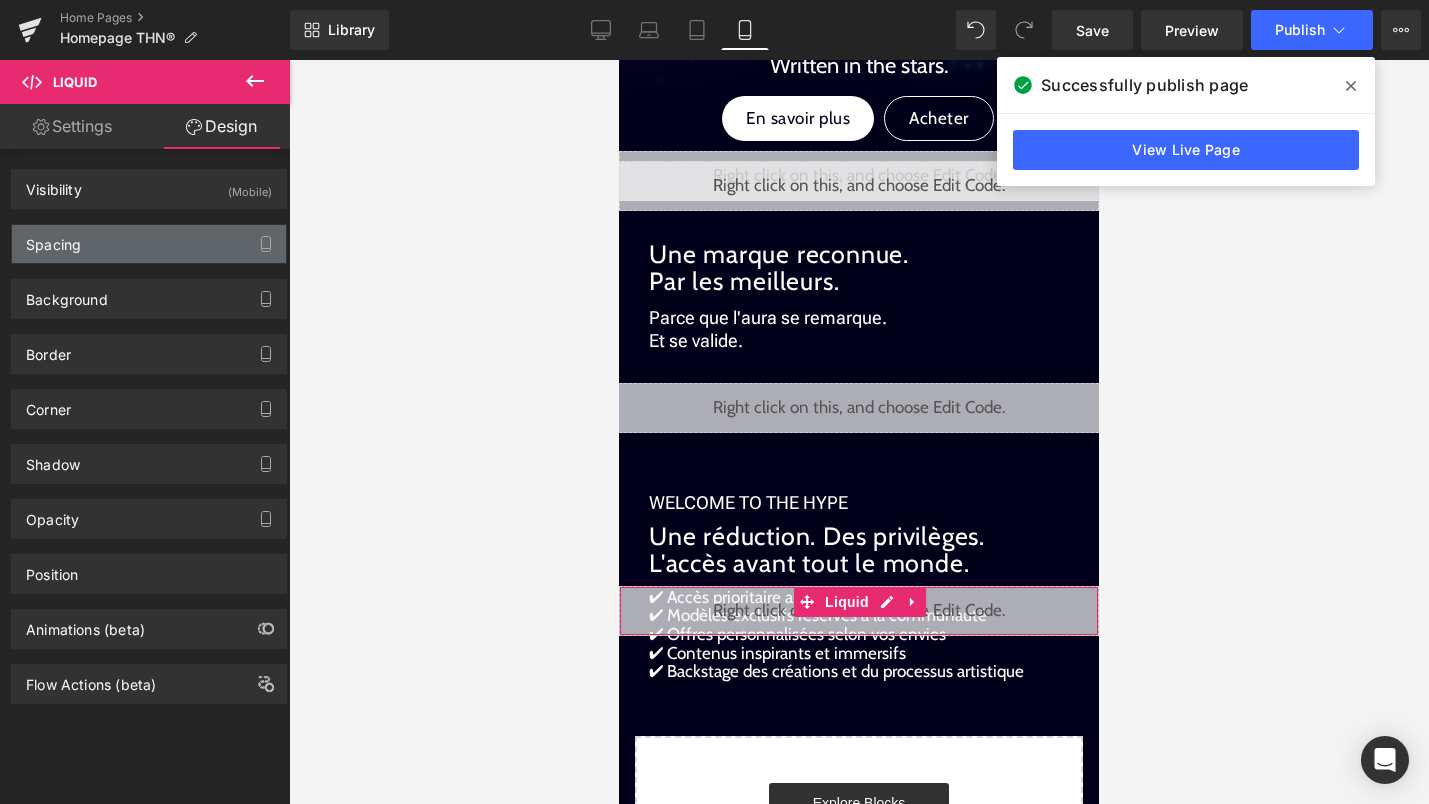 click on "Spacing" at bounding box center (149, 244) 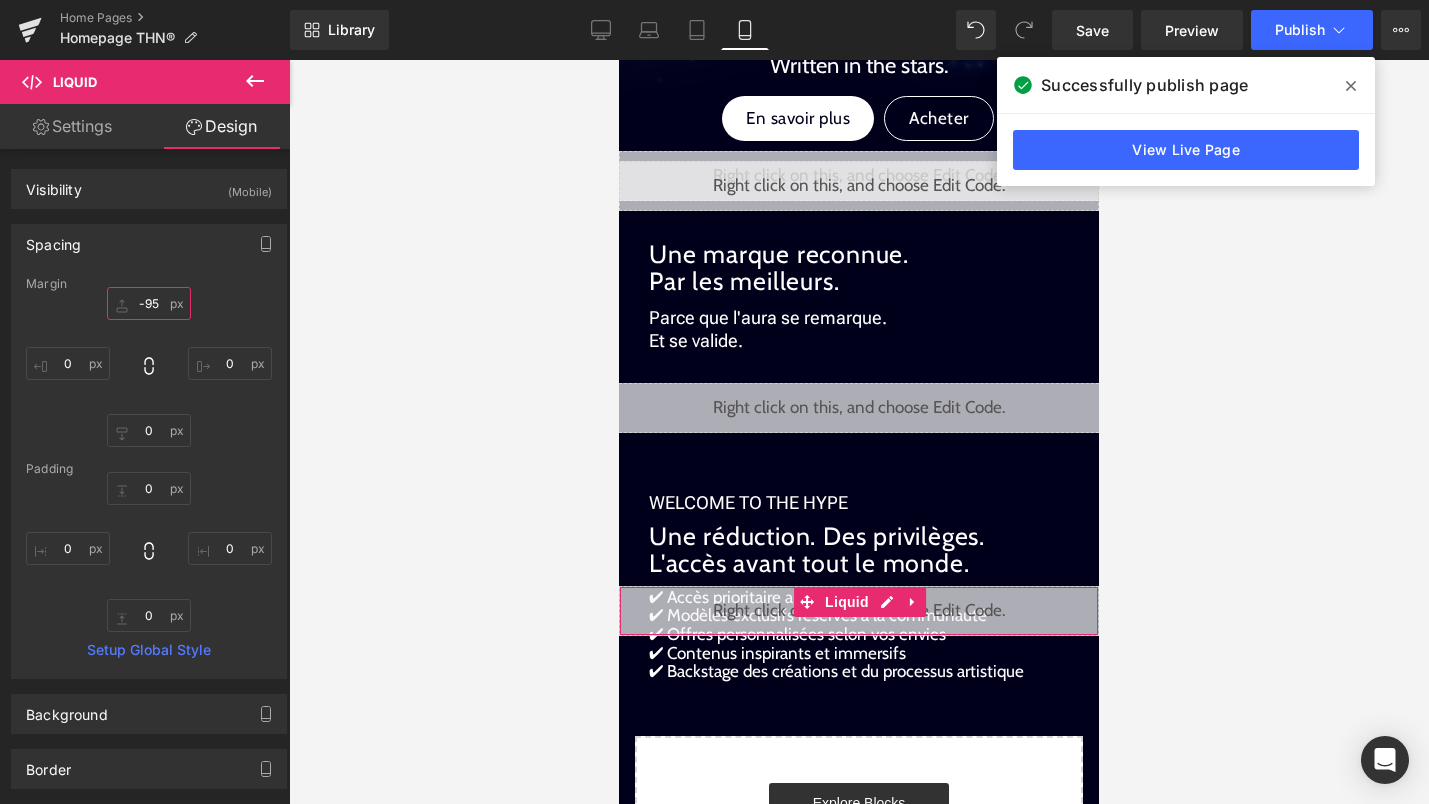 click on "-95" at bounding box center (149, 303) 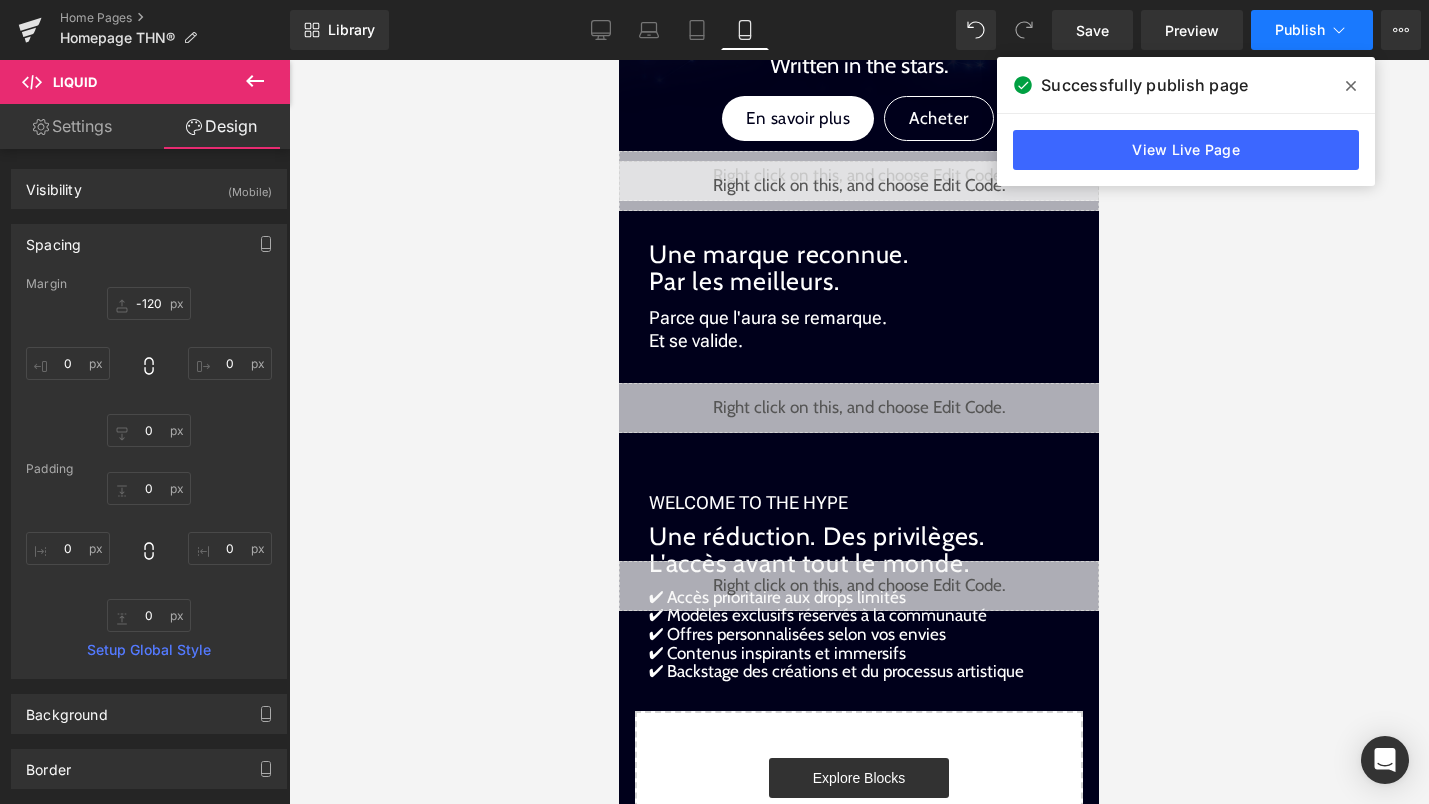 click on "Publish" at bounding box center [1300, 30] 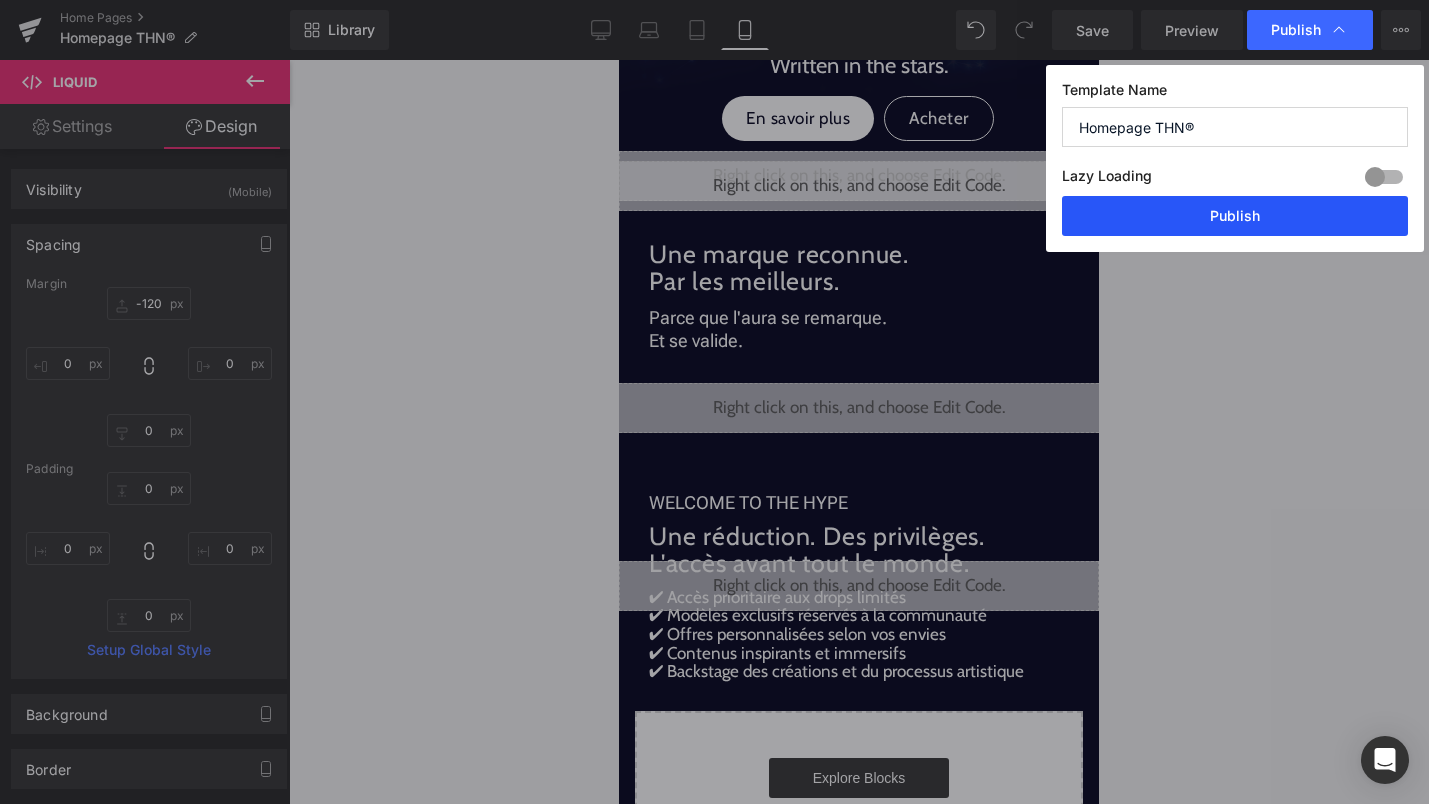 click on "Publish" at bounding box center [1235, 216] 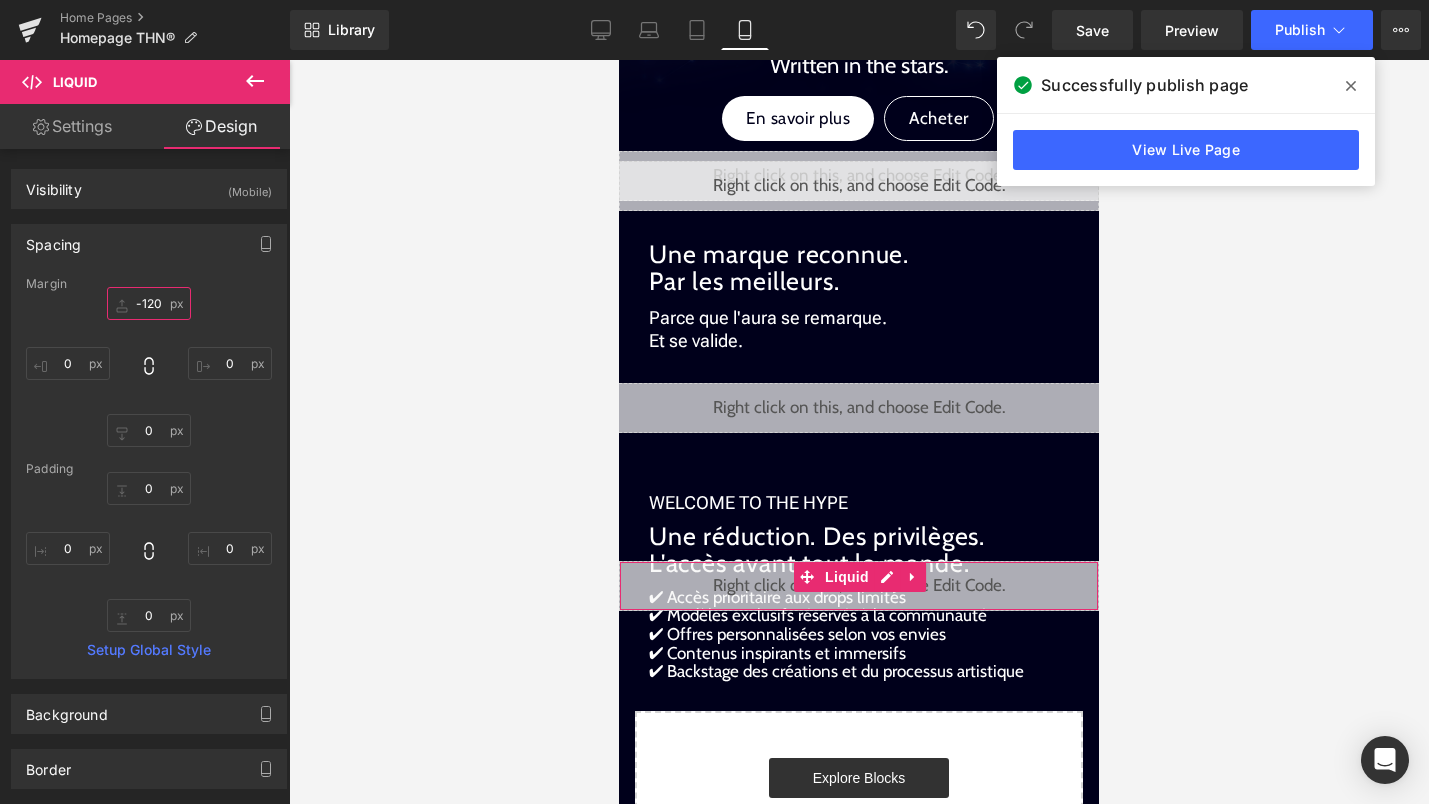 click on "-120" at bounding box center [149, 303] 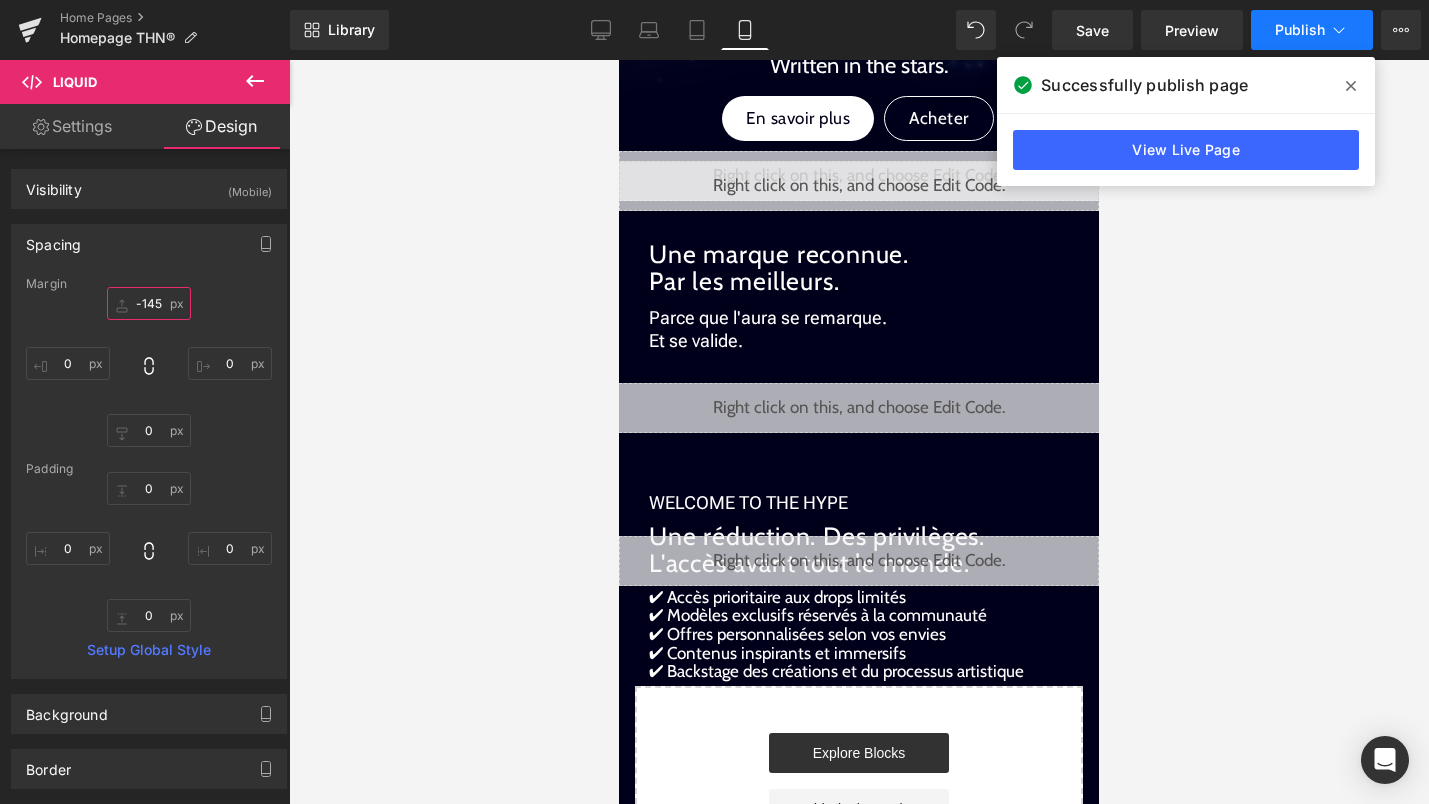 type on "-145" 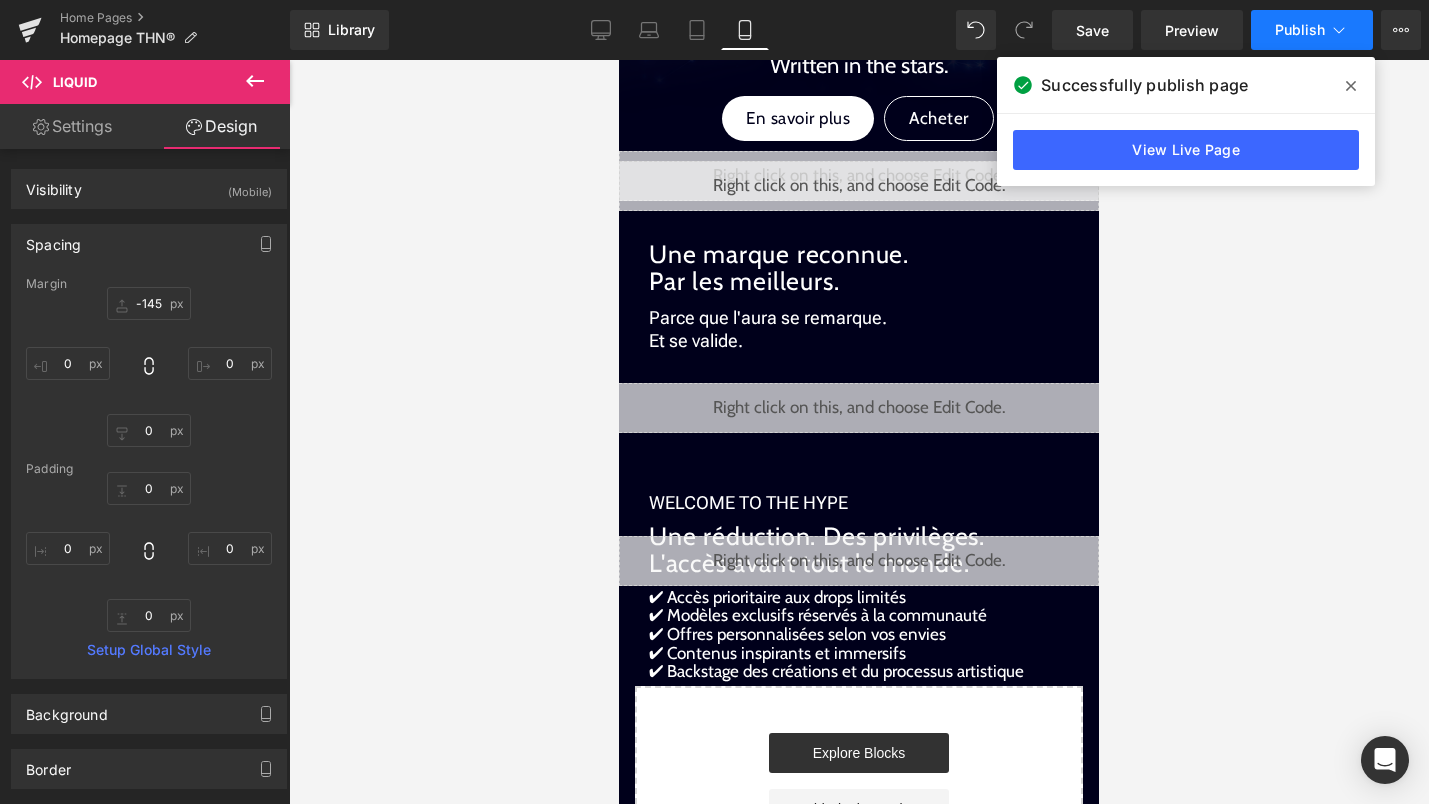 click on "Publish" at bounding box center [1312, 30] 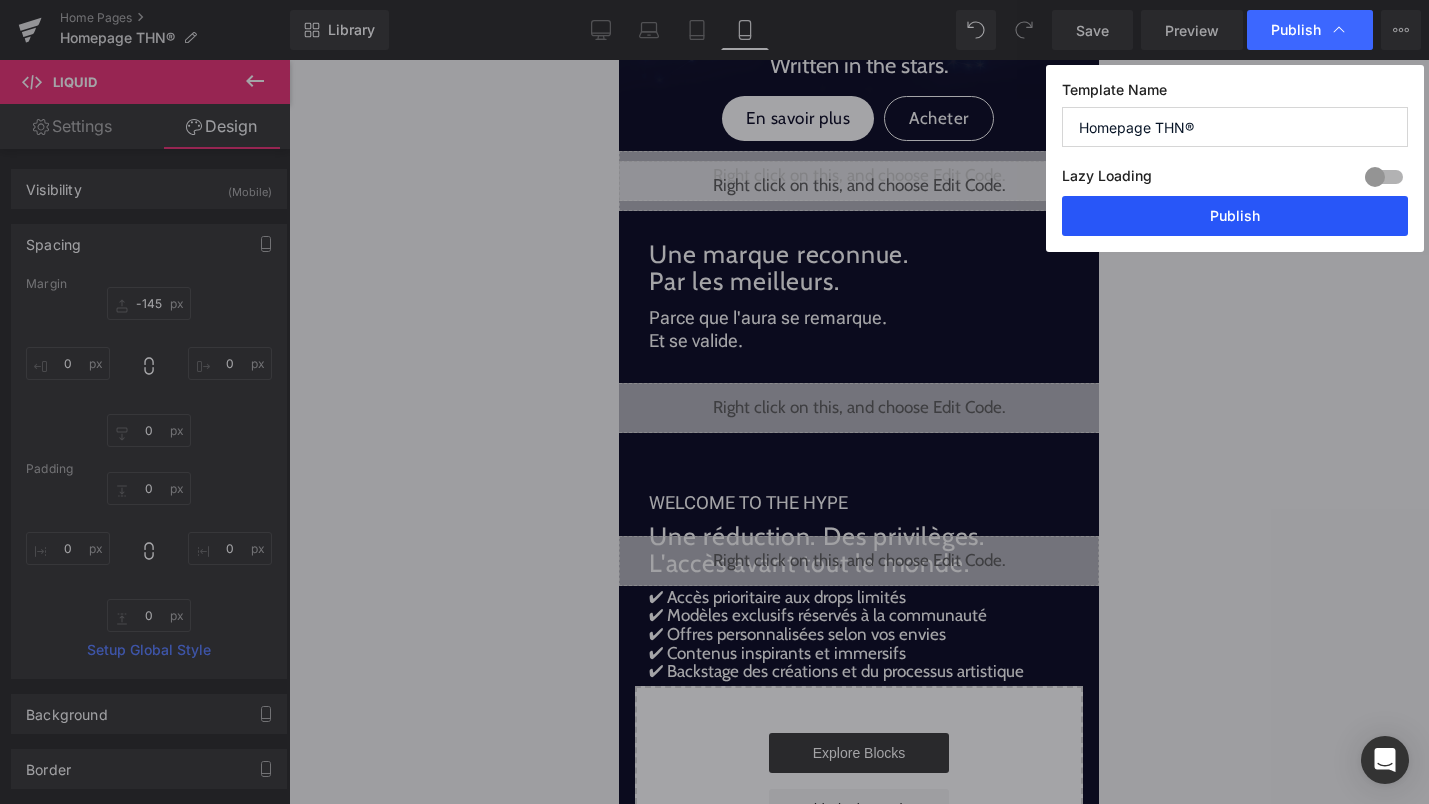 click on "Publish" at bounding box center [1235, 216] 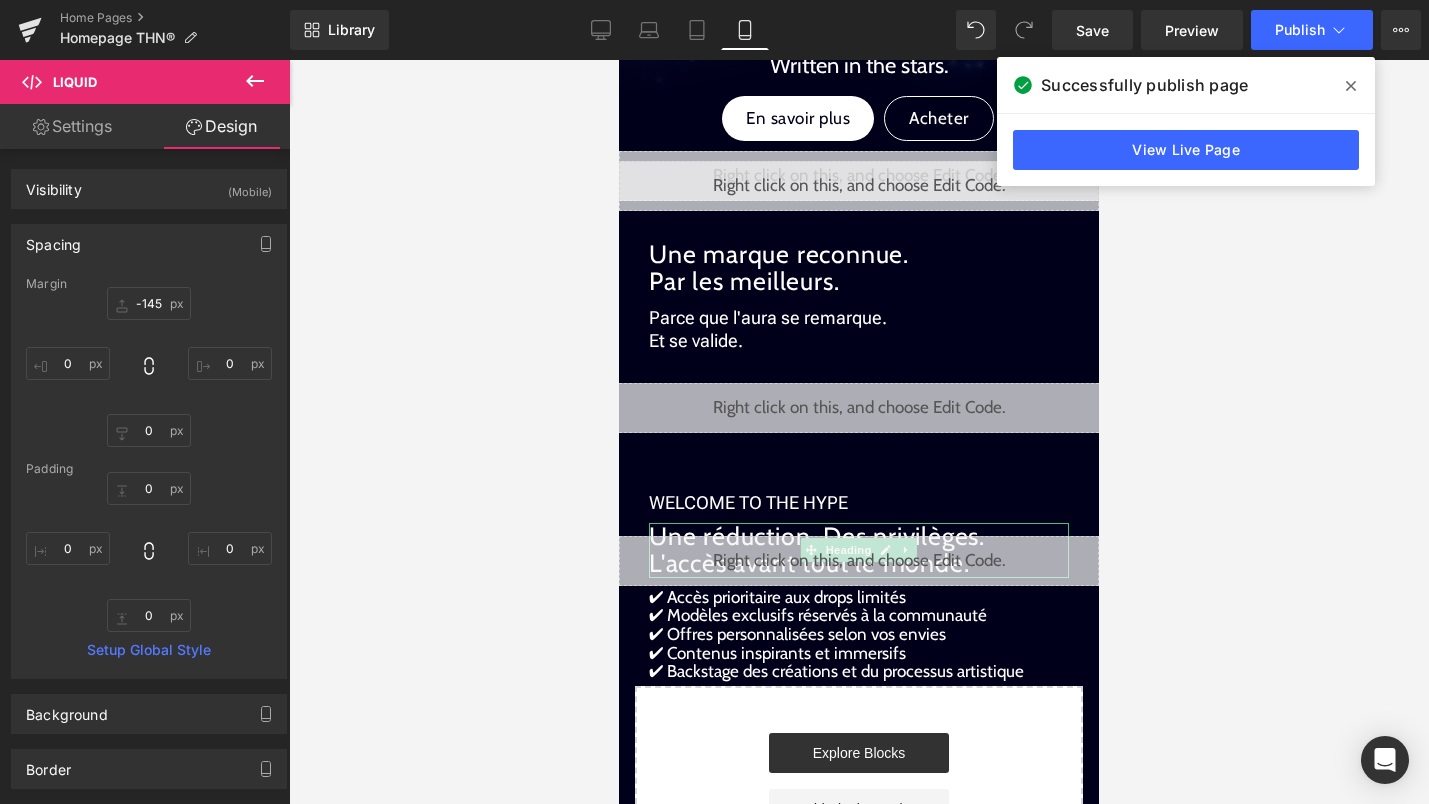 click on "Une réduction. Des privilèges. L'accès avant tout le monde." at bounding box center [859, 550] 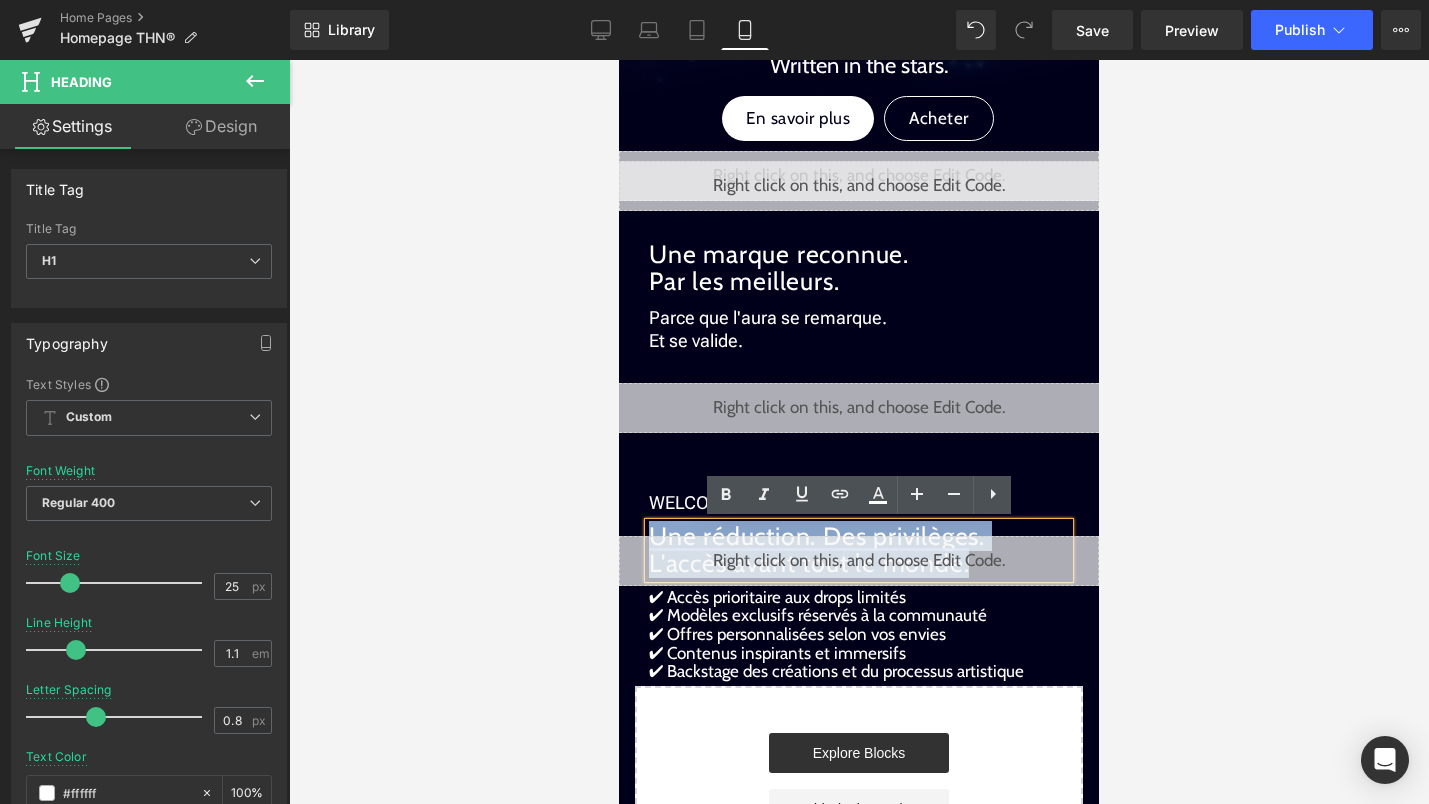 click on "Une réduction. Des privilèges. L'accès avant tout le monde." at bounding box center [859, 550] 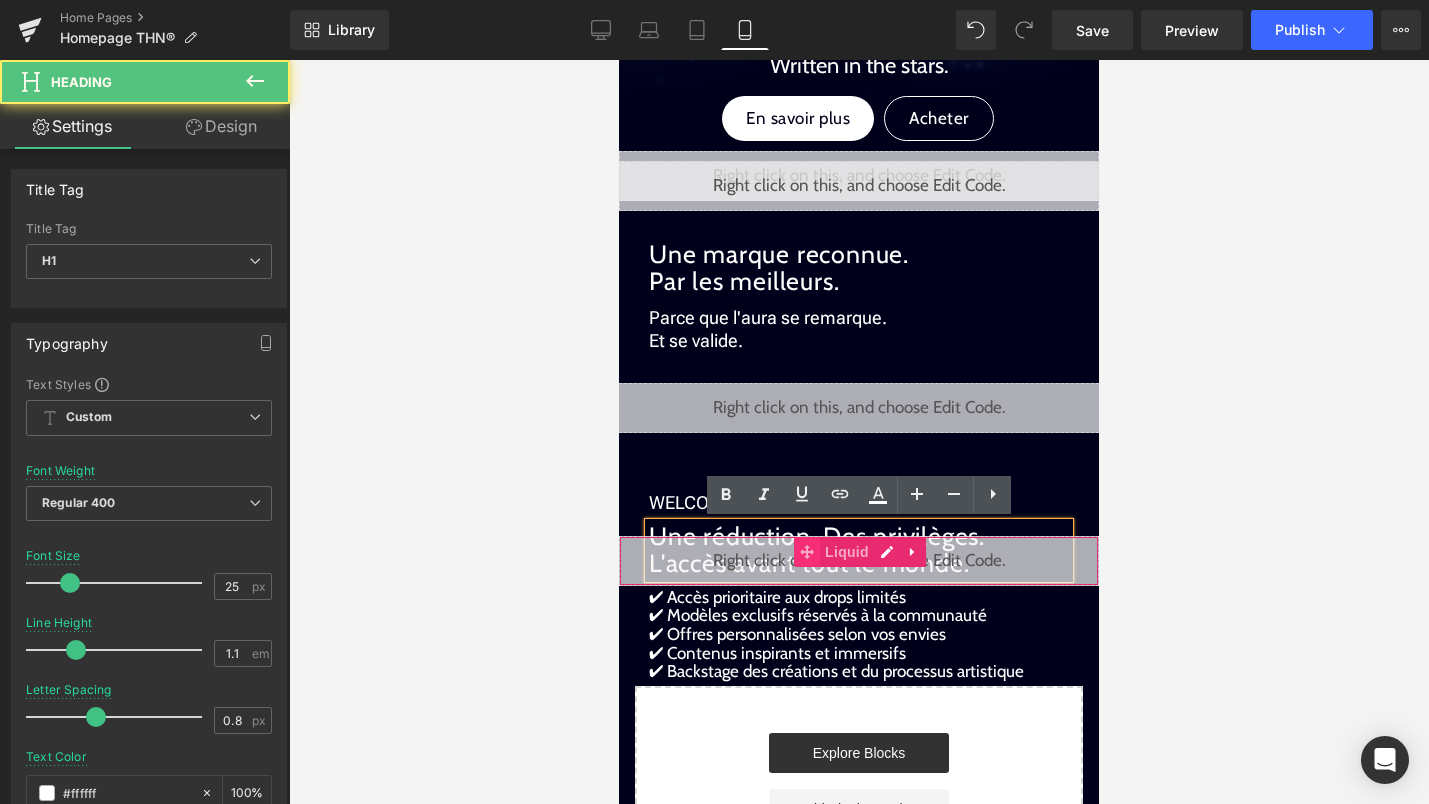 click 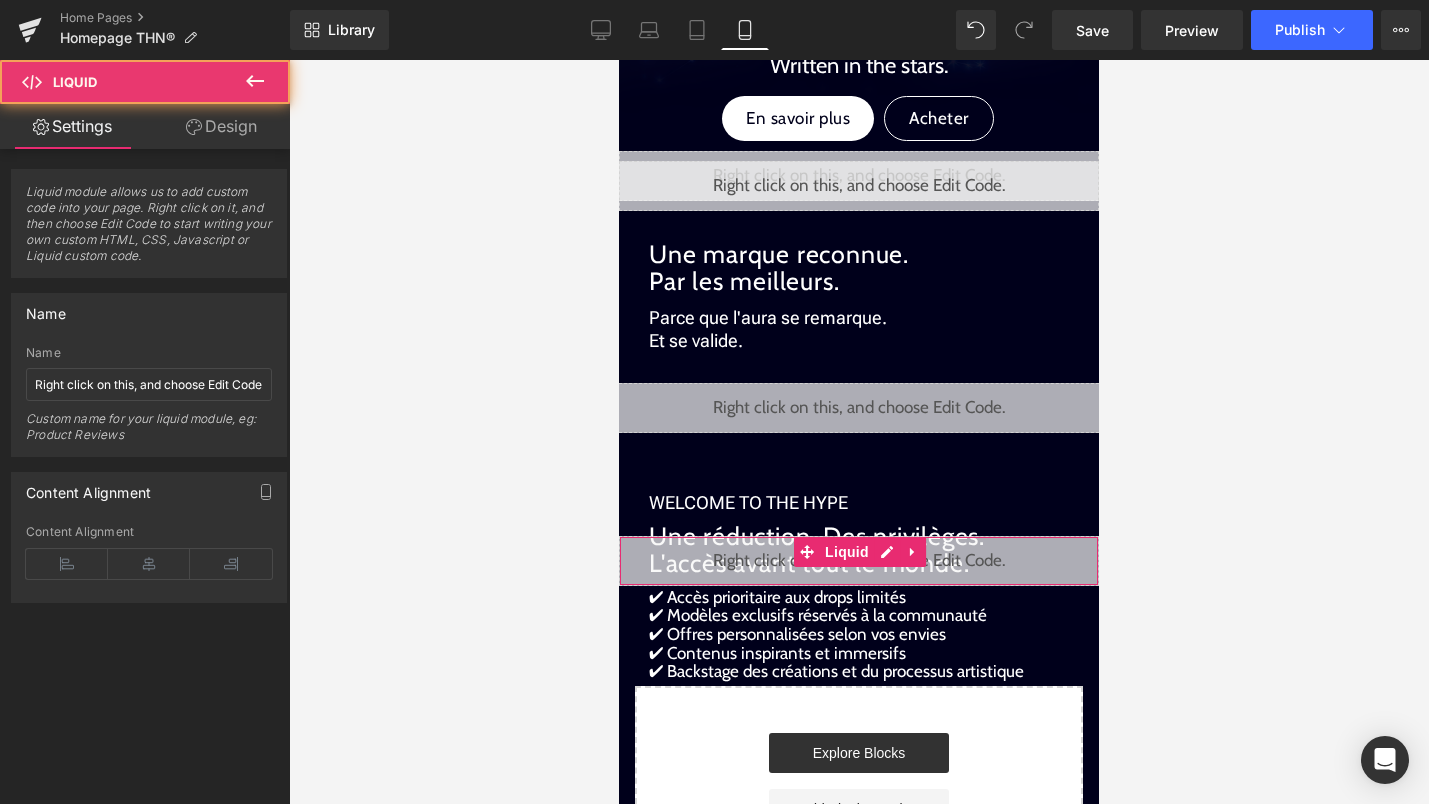 click on "Design" at bounding box center [221, 126] 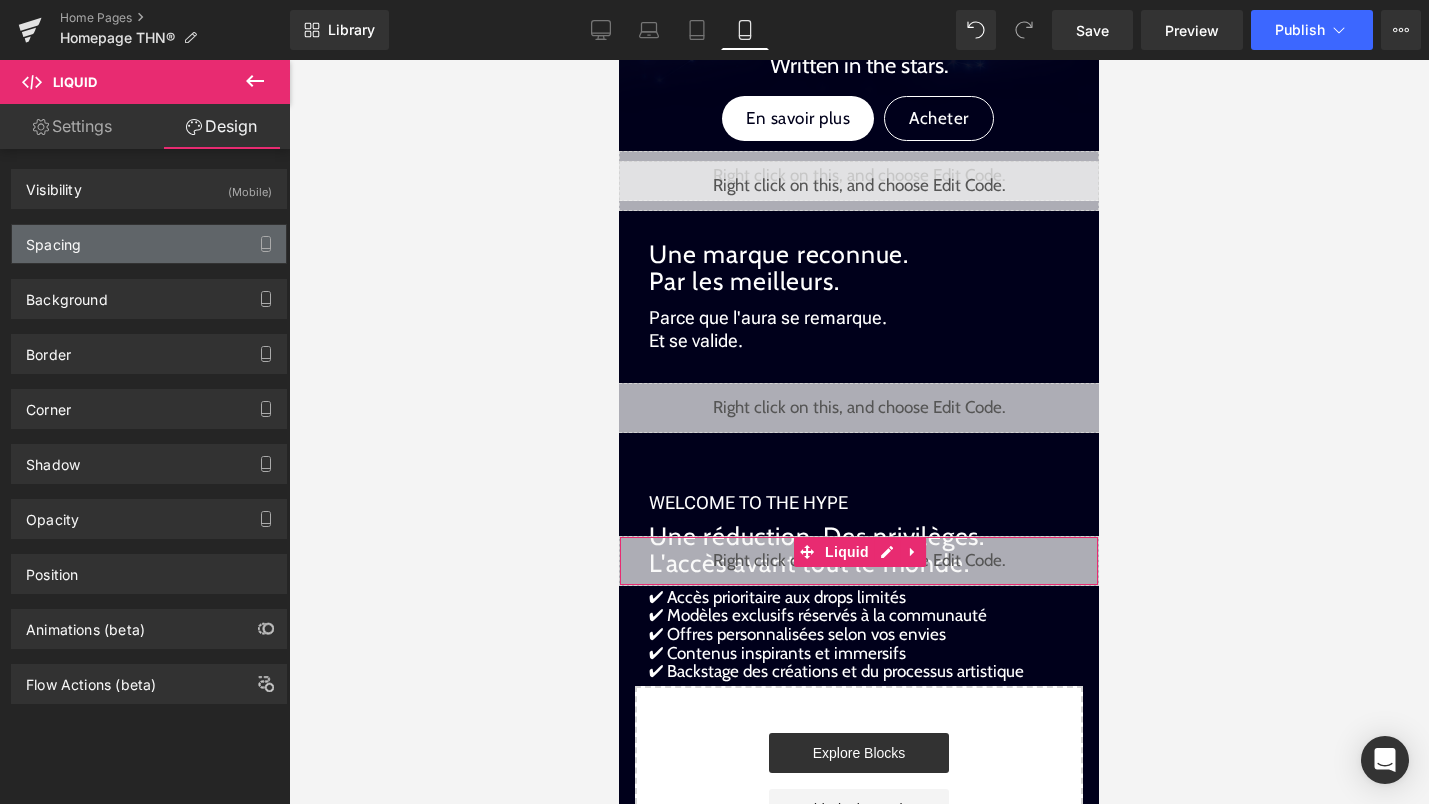 click on "Spacing" at bounding box center [149, 244] 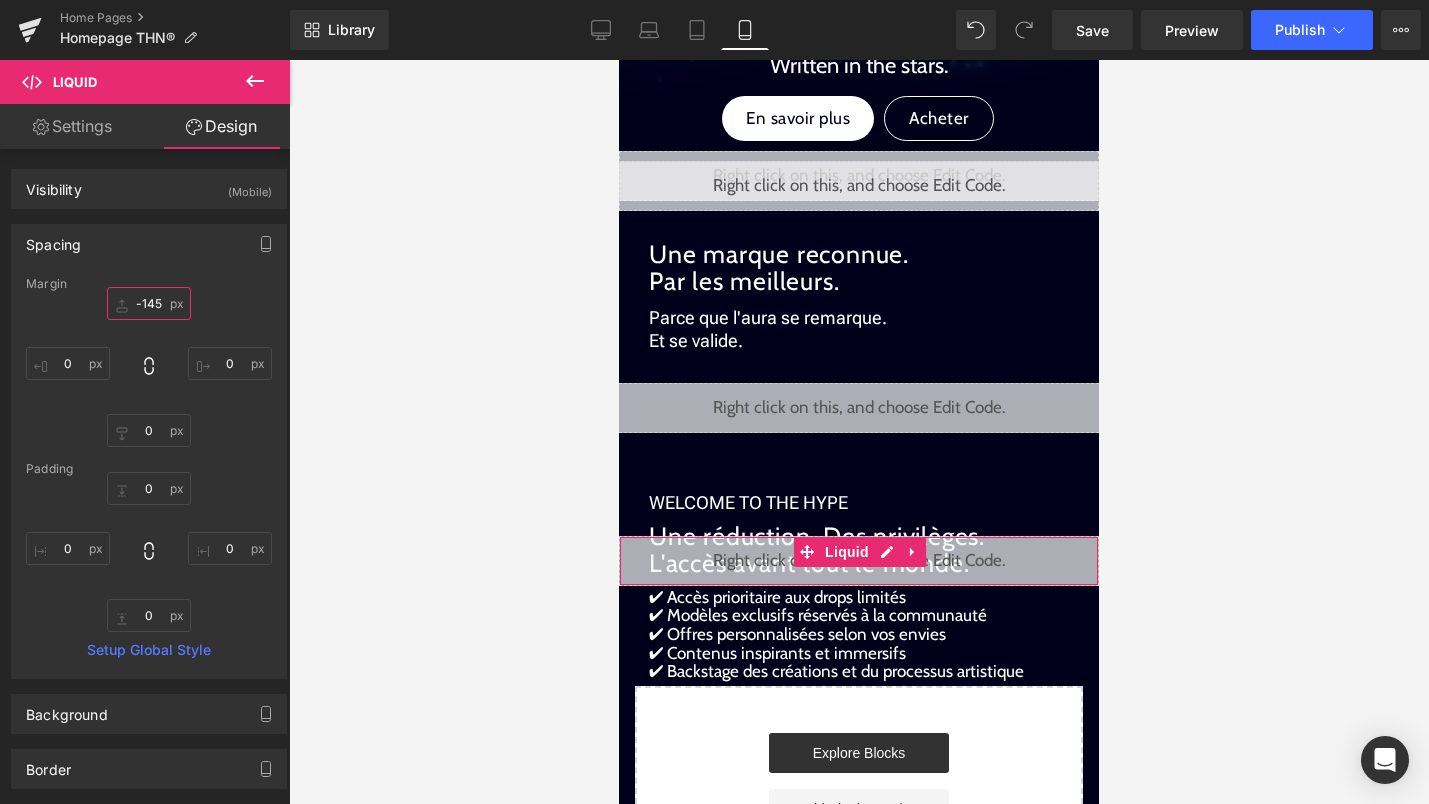 click on "-145" at bounding box center (149, 303) 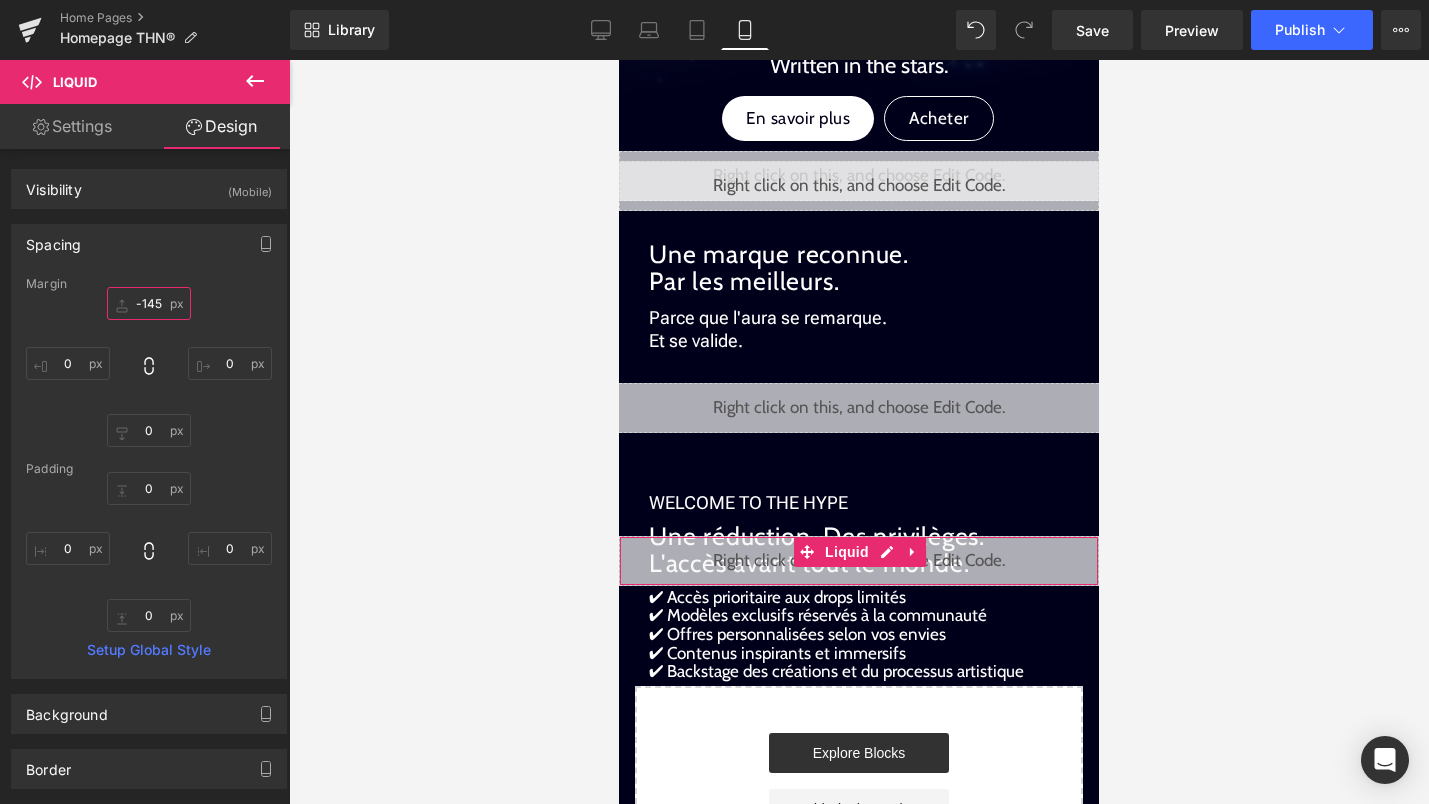 type on "0" 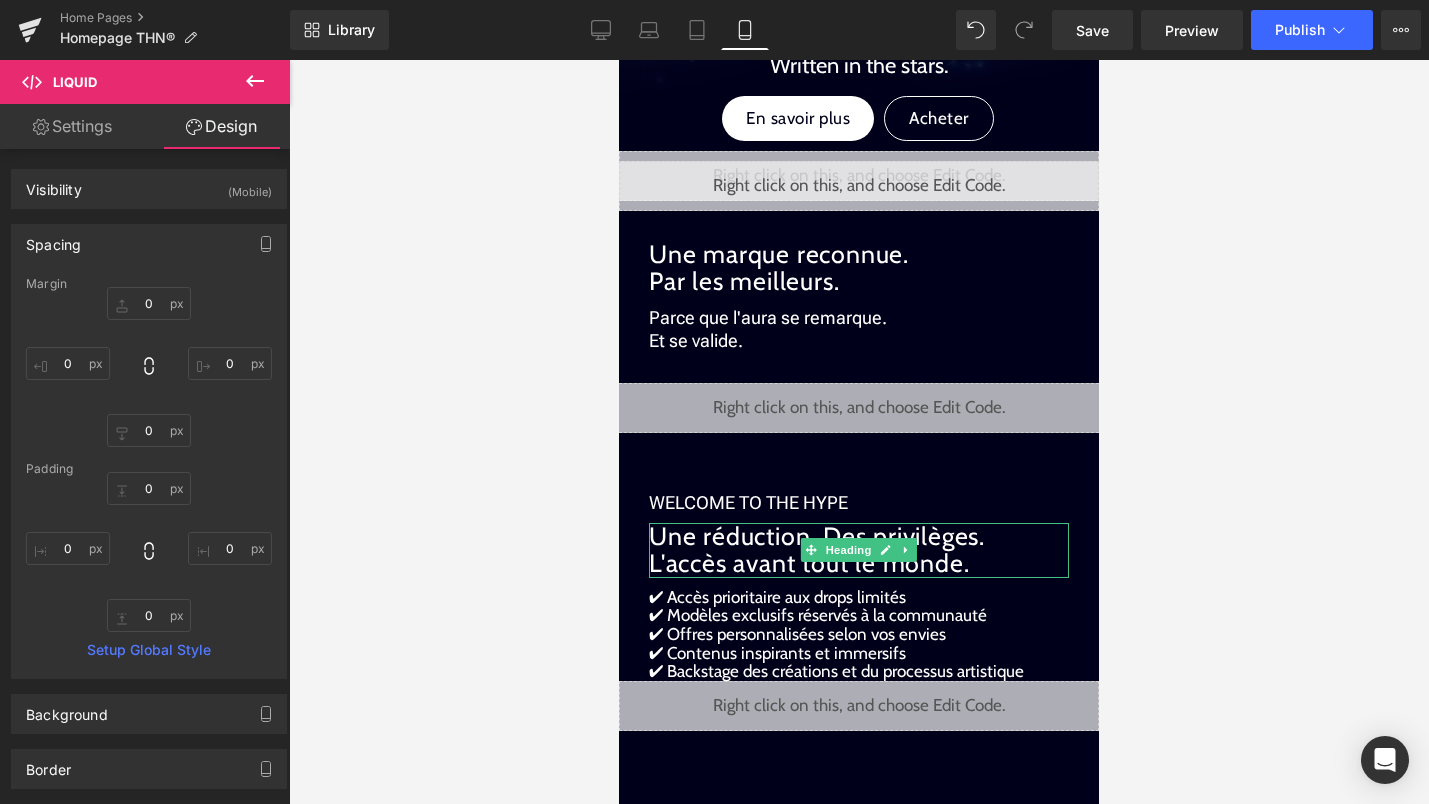 click on "Une réduction. Des privilèges. L'accès avant tout le monde." at bounding box center [859, 550] 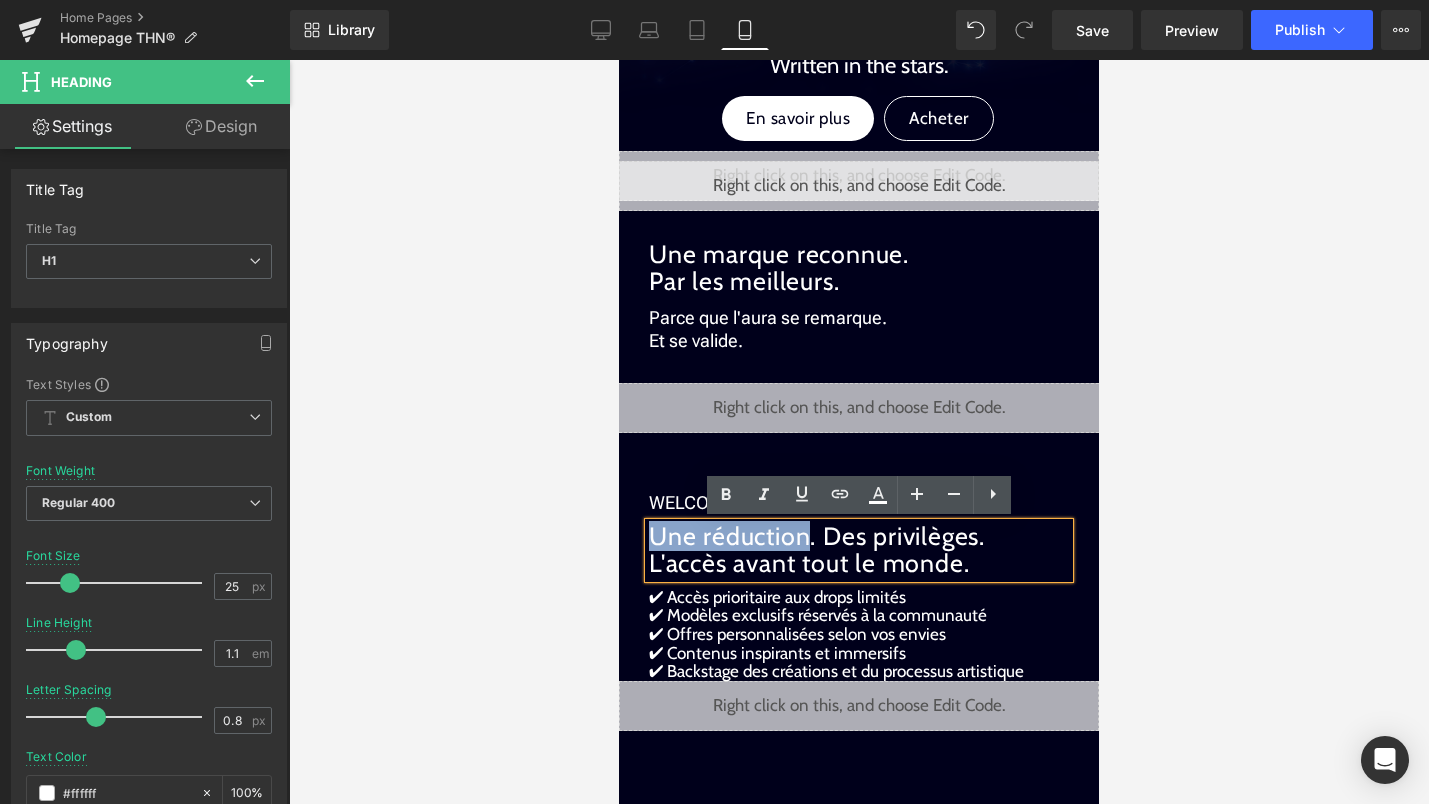 drag, startPoint x: 803, startPoint y: 538, endPoint x: 656, endPoint y: 531, distance: 147.16656 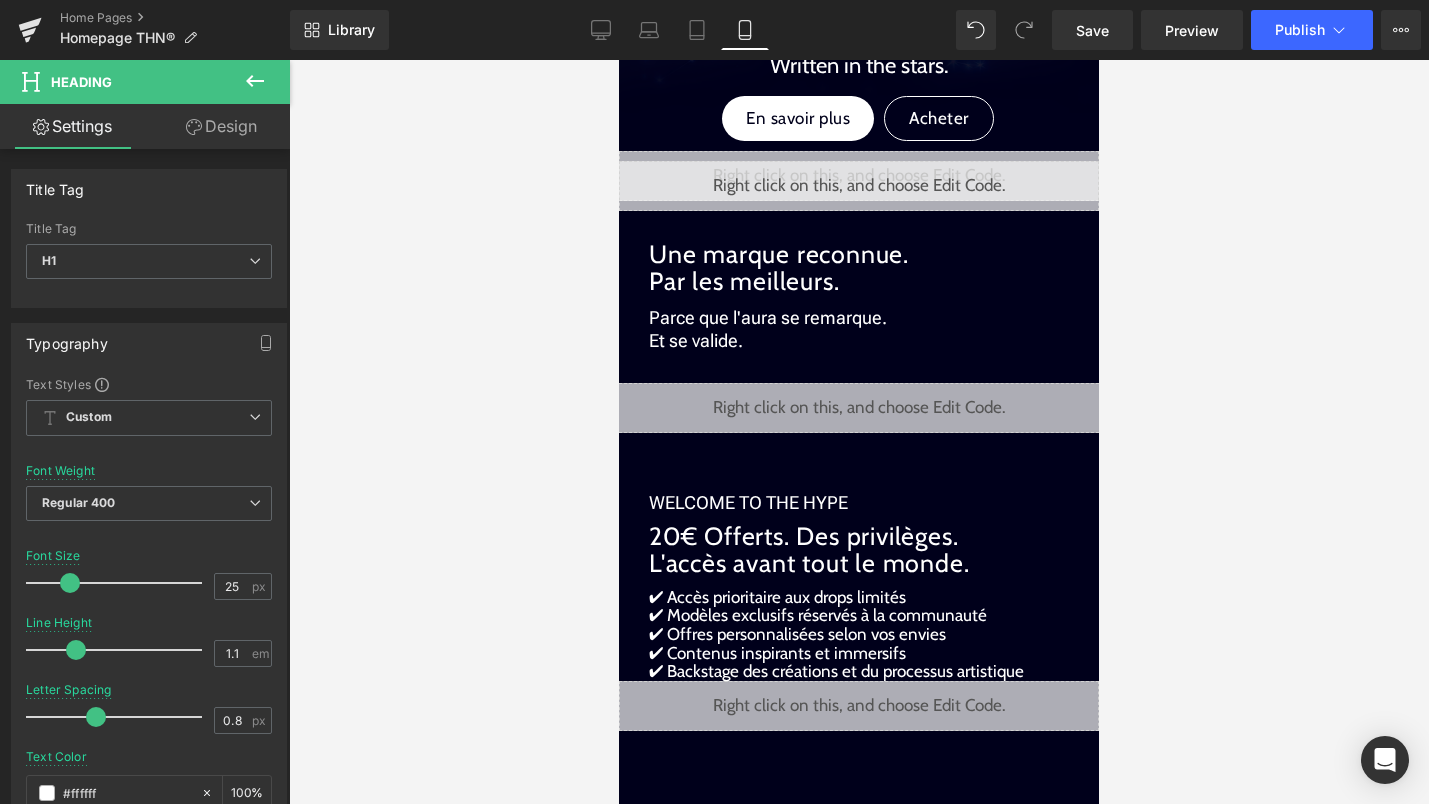 click at bounding box center [619, 60] 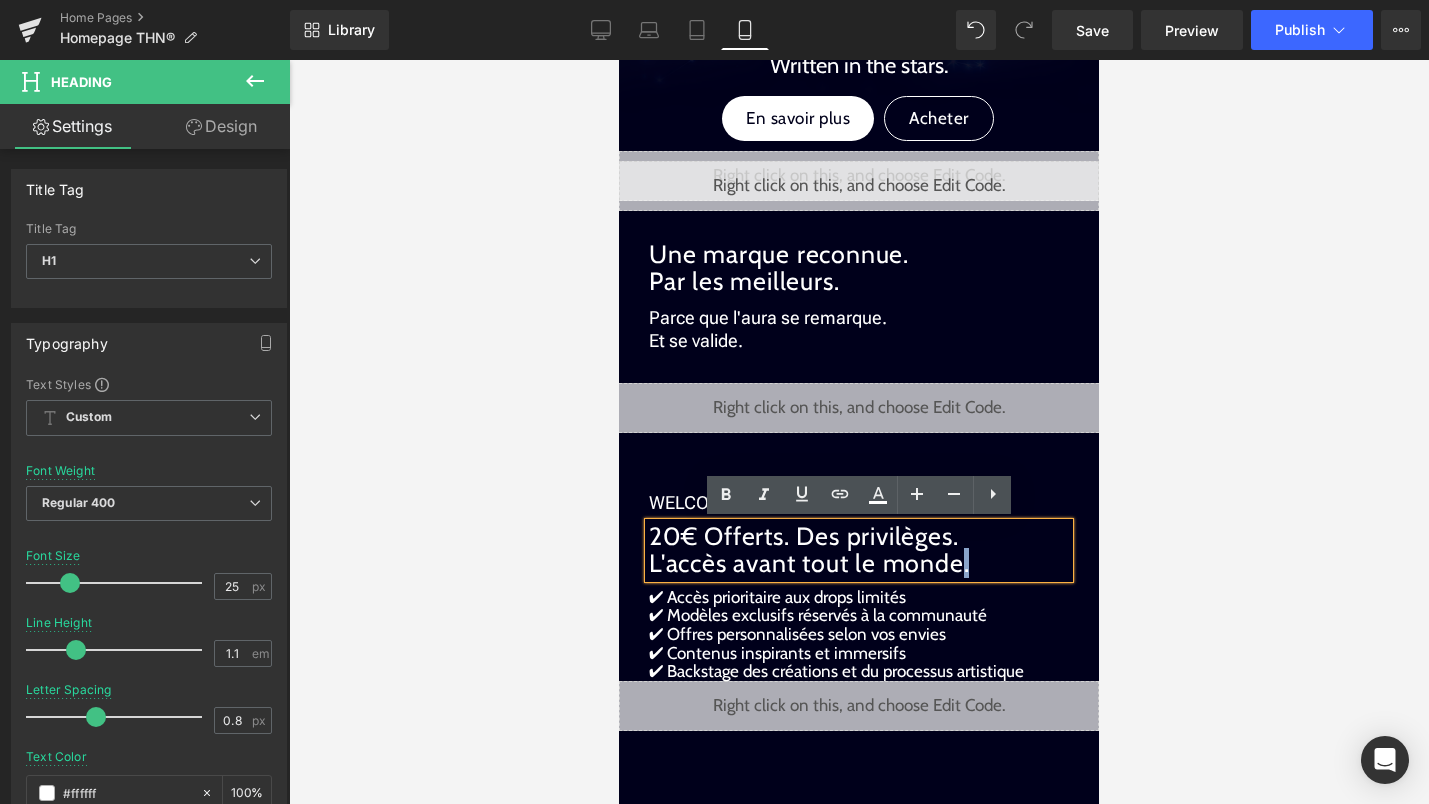 drag, startPoint x: 959, startPoint y: 564, endPoint x: 647, endPoint y: 566, distance: 312.0064 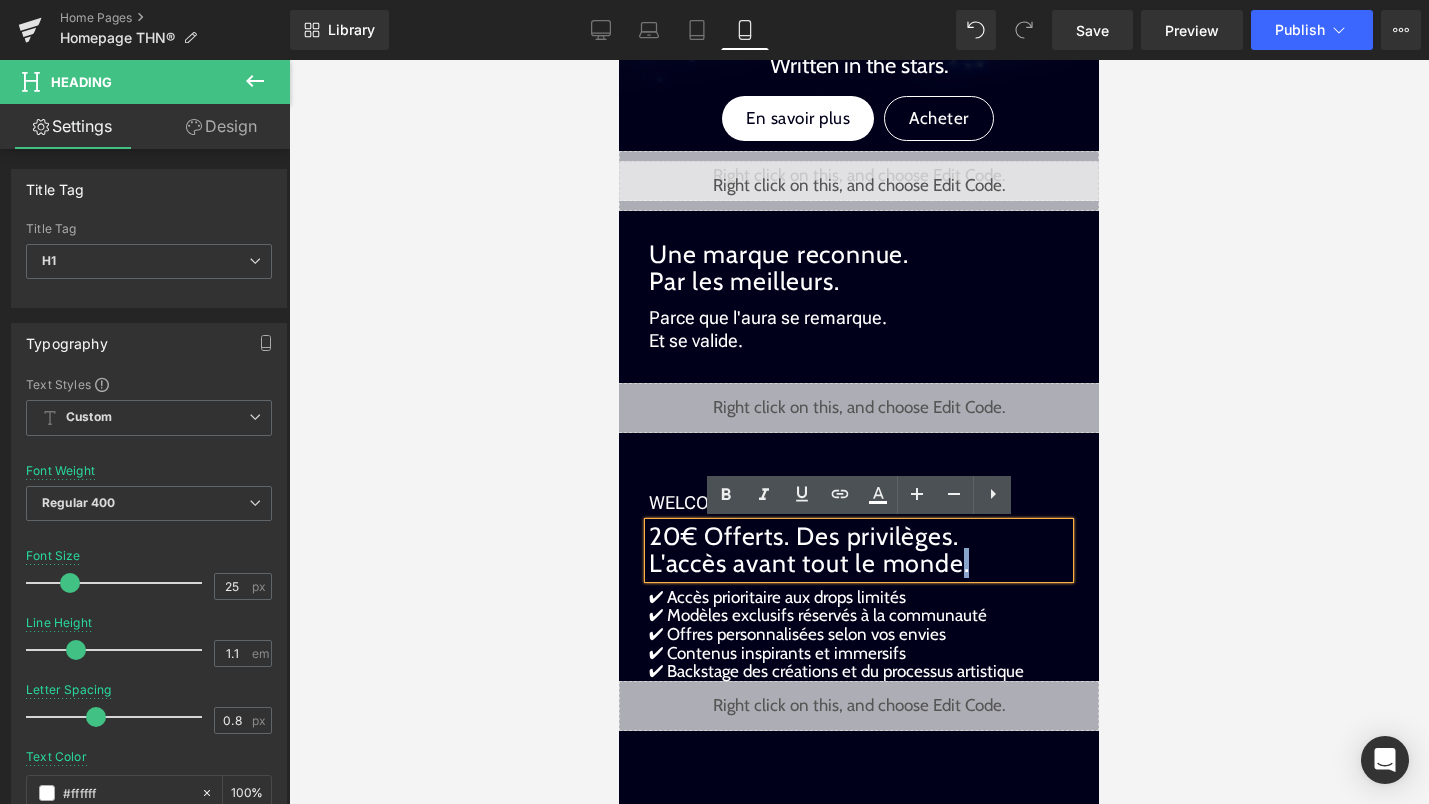 click on "[CURRENCY] Offerts. Des privilèges. L'accès avant tout le monde." at bounding box center [859, 550] 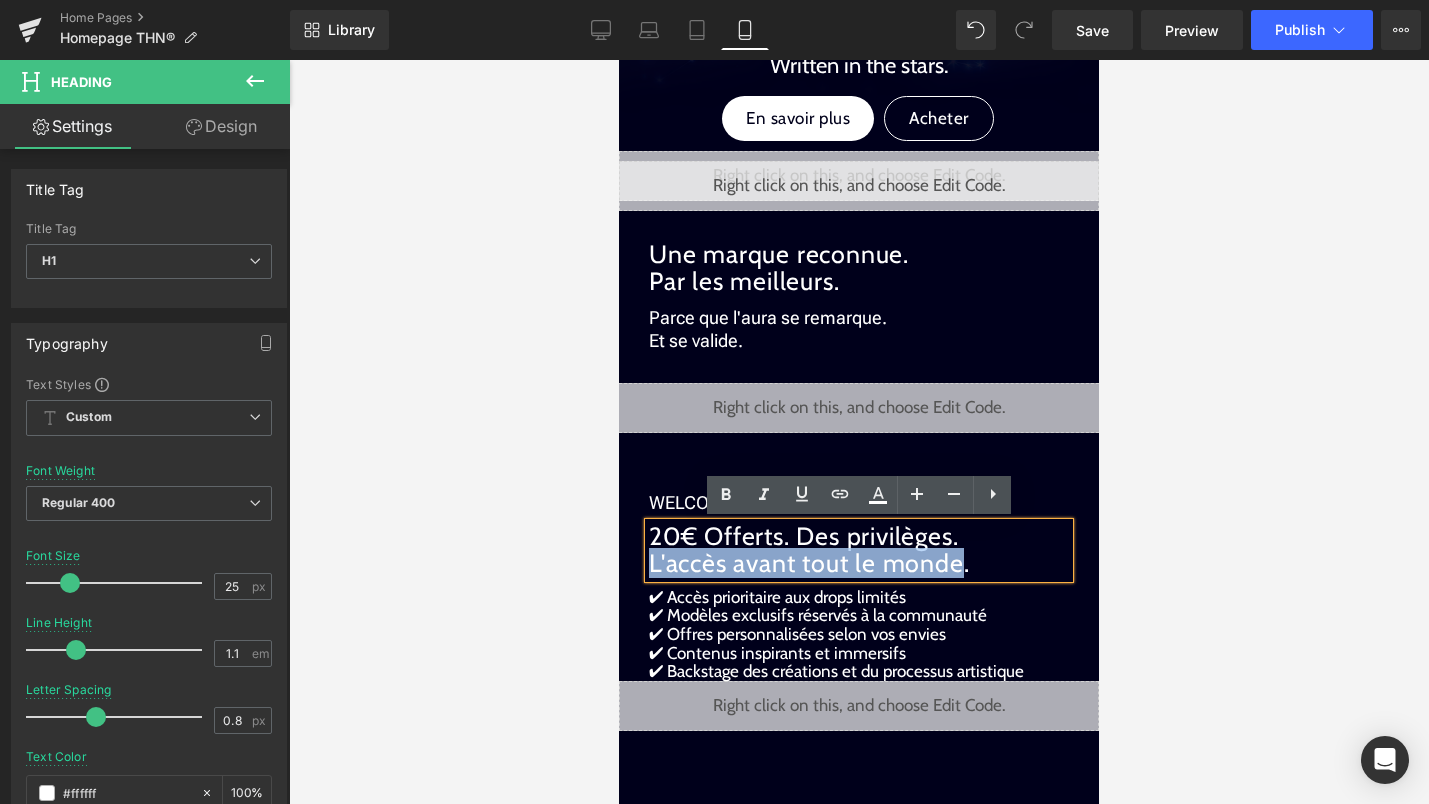 drag, startPoint x: 954, startPoint y: 562, endPoint x: 653, endPoint y: 557, distance: 301.04153 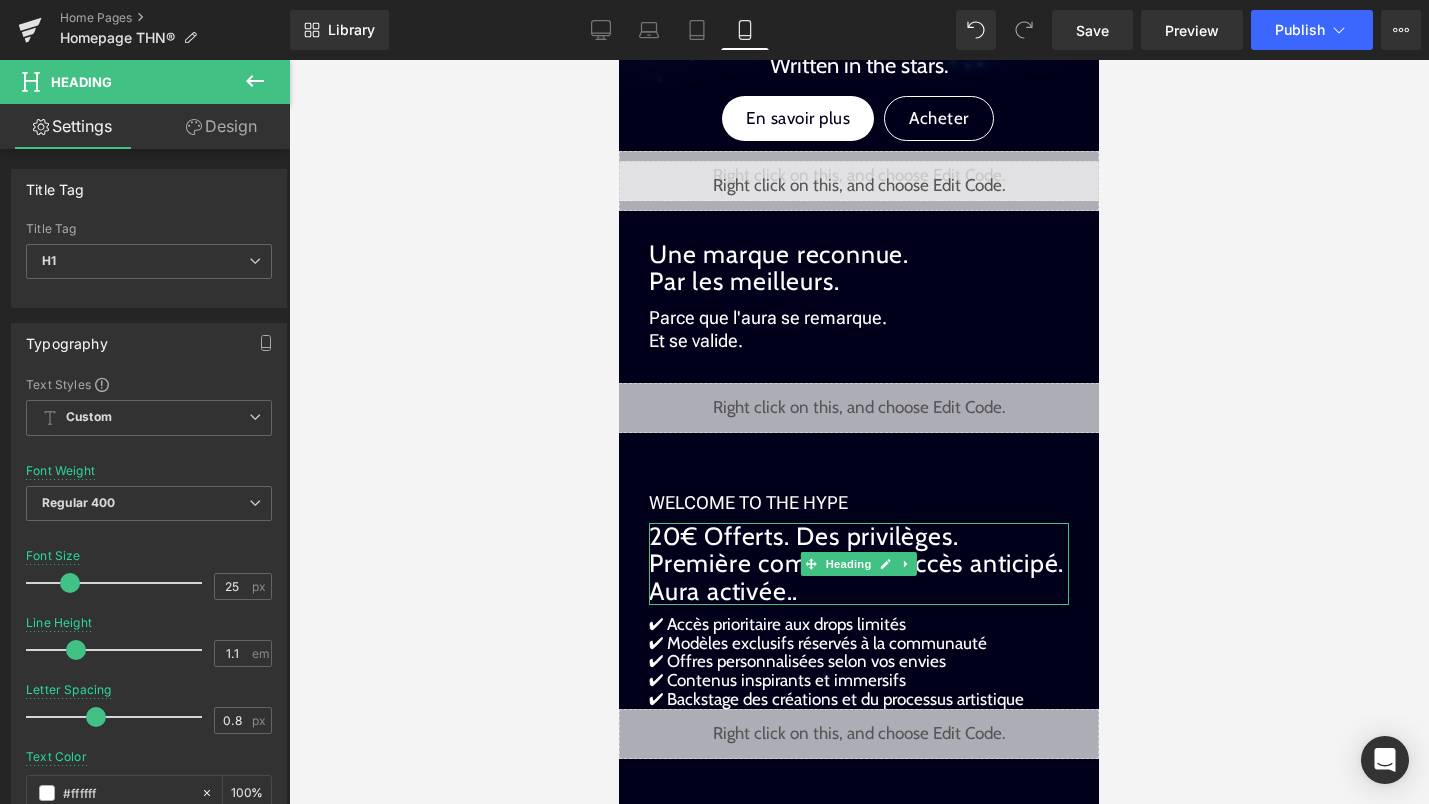 click on "[PRICE] Offerts. Des privilèges. Première commande. Accès anticipé. Aura activée.." at bounding box center [859, 564] 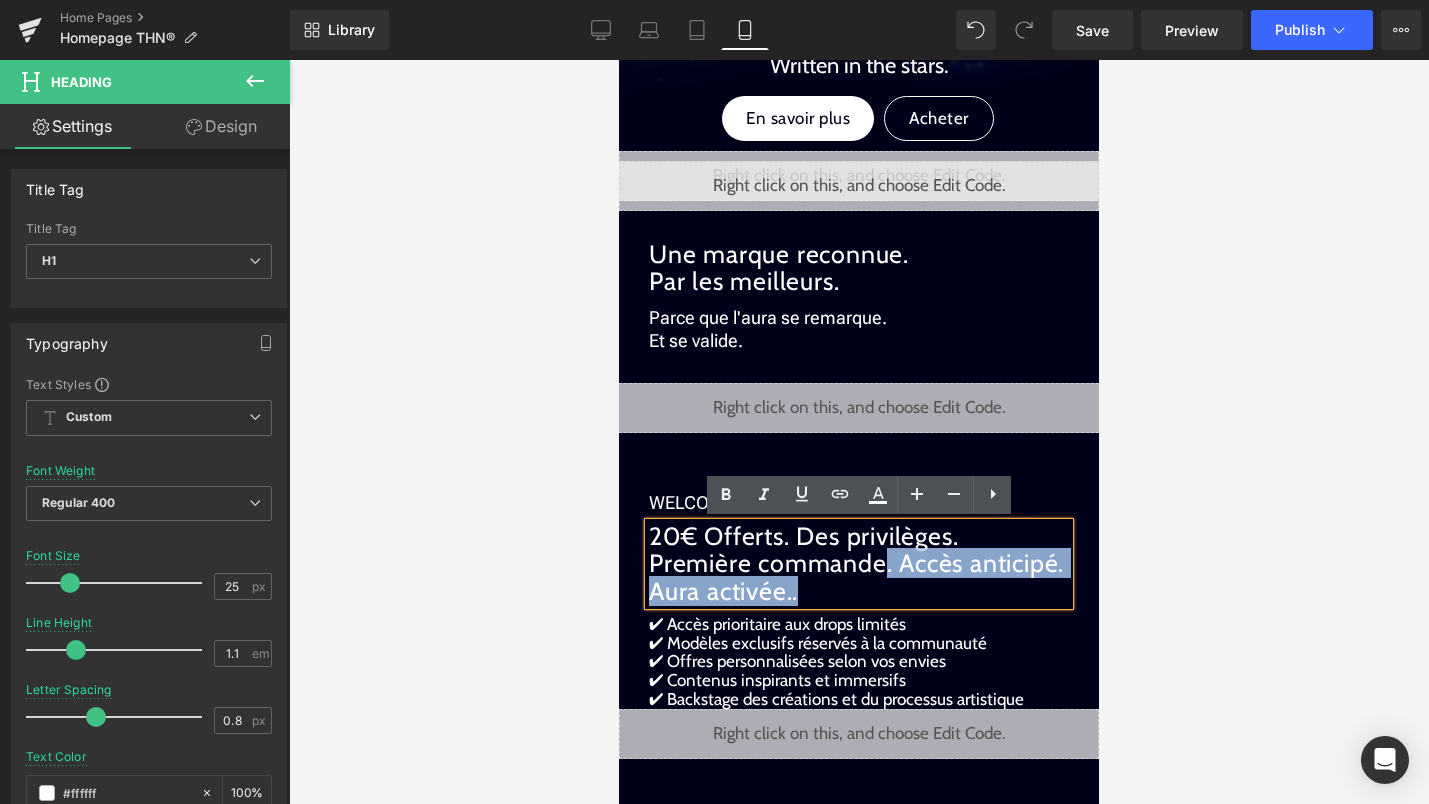 drag, startPoint x: 879, startPoint y: 563, endPoint x: 645, endPoint y: 562, distance: 234.00214 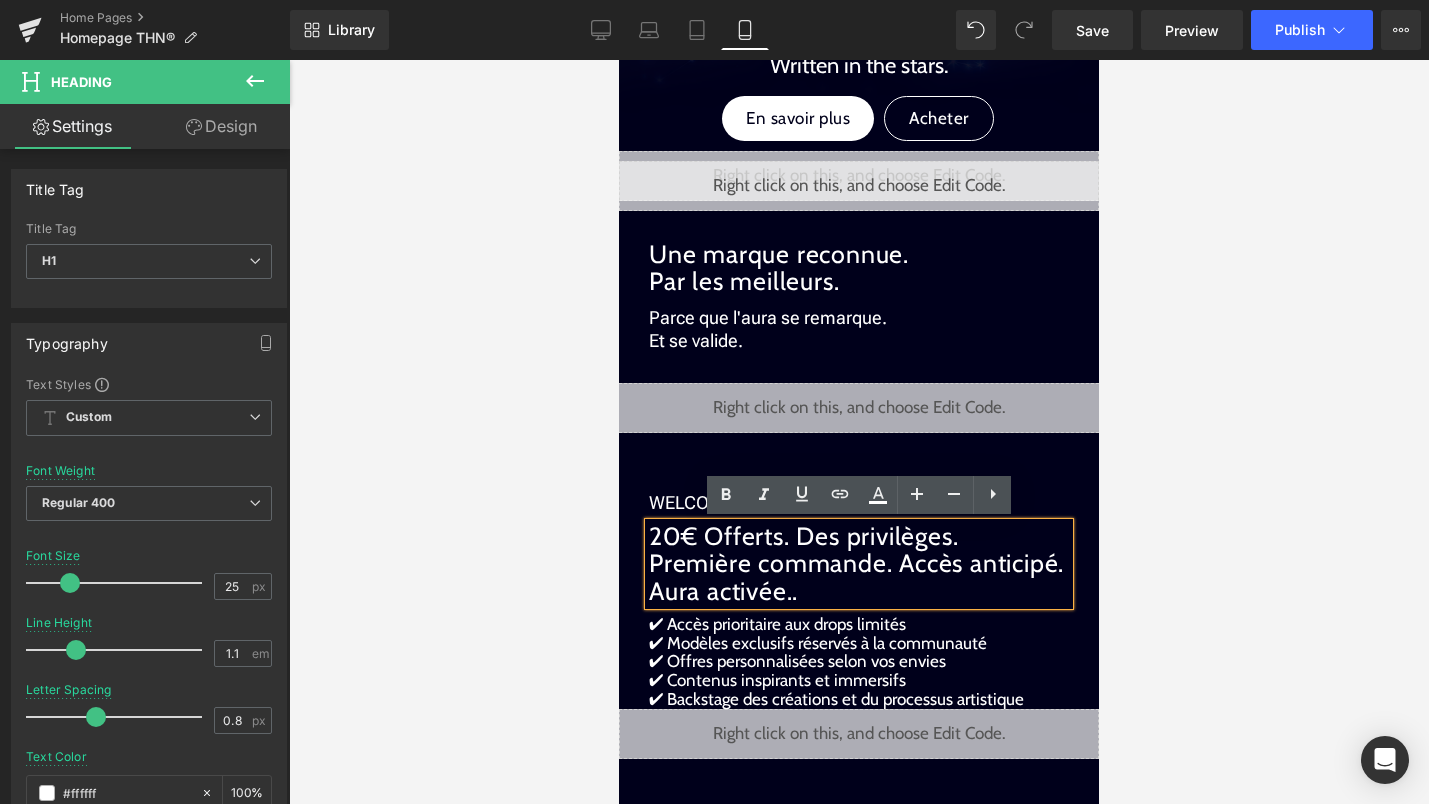 click on "[PRICE] Offerts. Des privilèges. Première commande. Accès anticipé. Aura activée.." at bounding box center [859, 564] 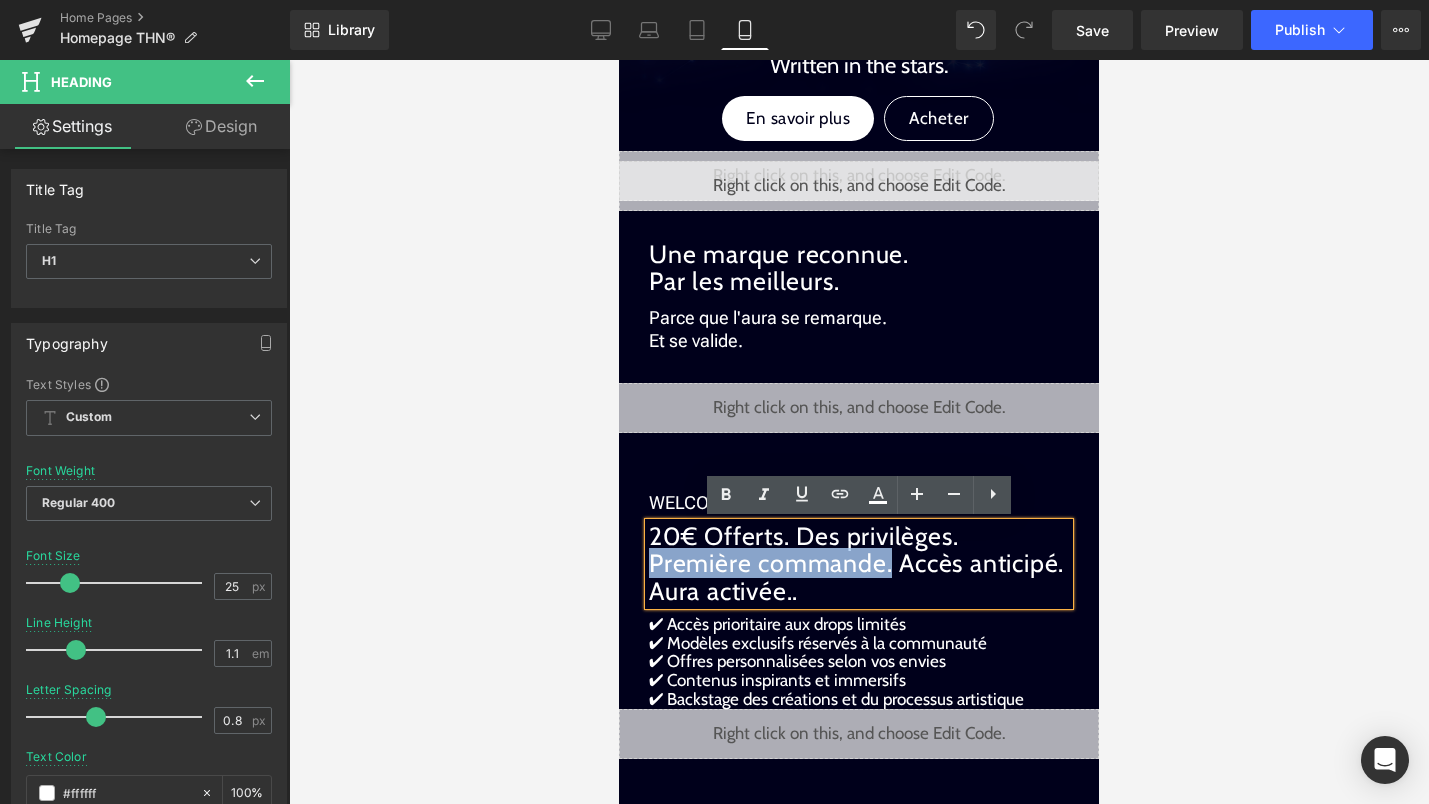 drag, startPoint x: 654, startPoint y: 563, endPoint x: 889, endPoint y: 561, distance: 235.00851 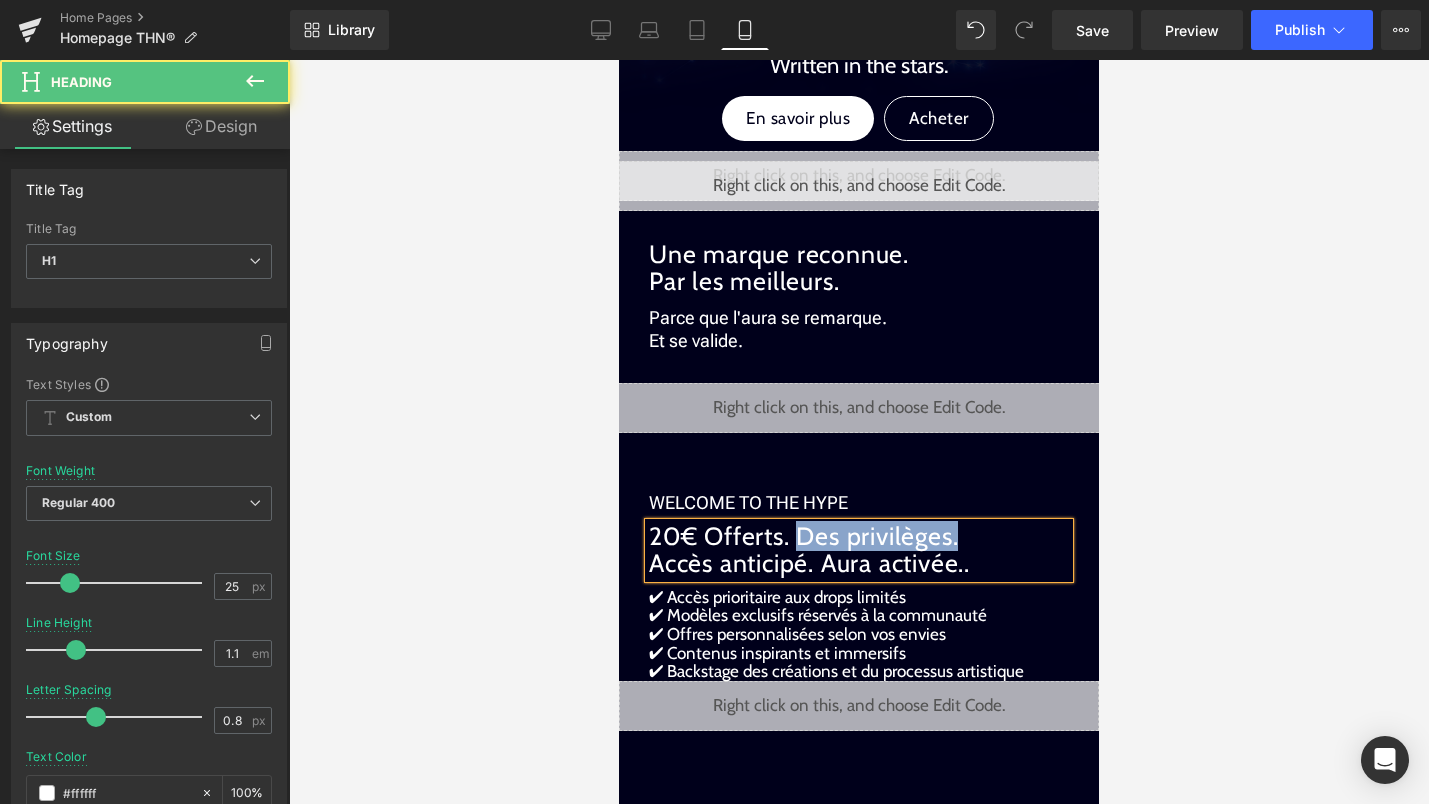 drag, startPoint x: 797, startPoint y: 535, endPoint x: 998, endPoint y: 536, distance: 201.00249 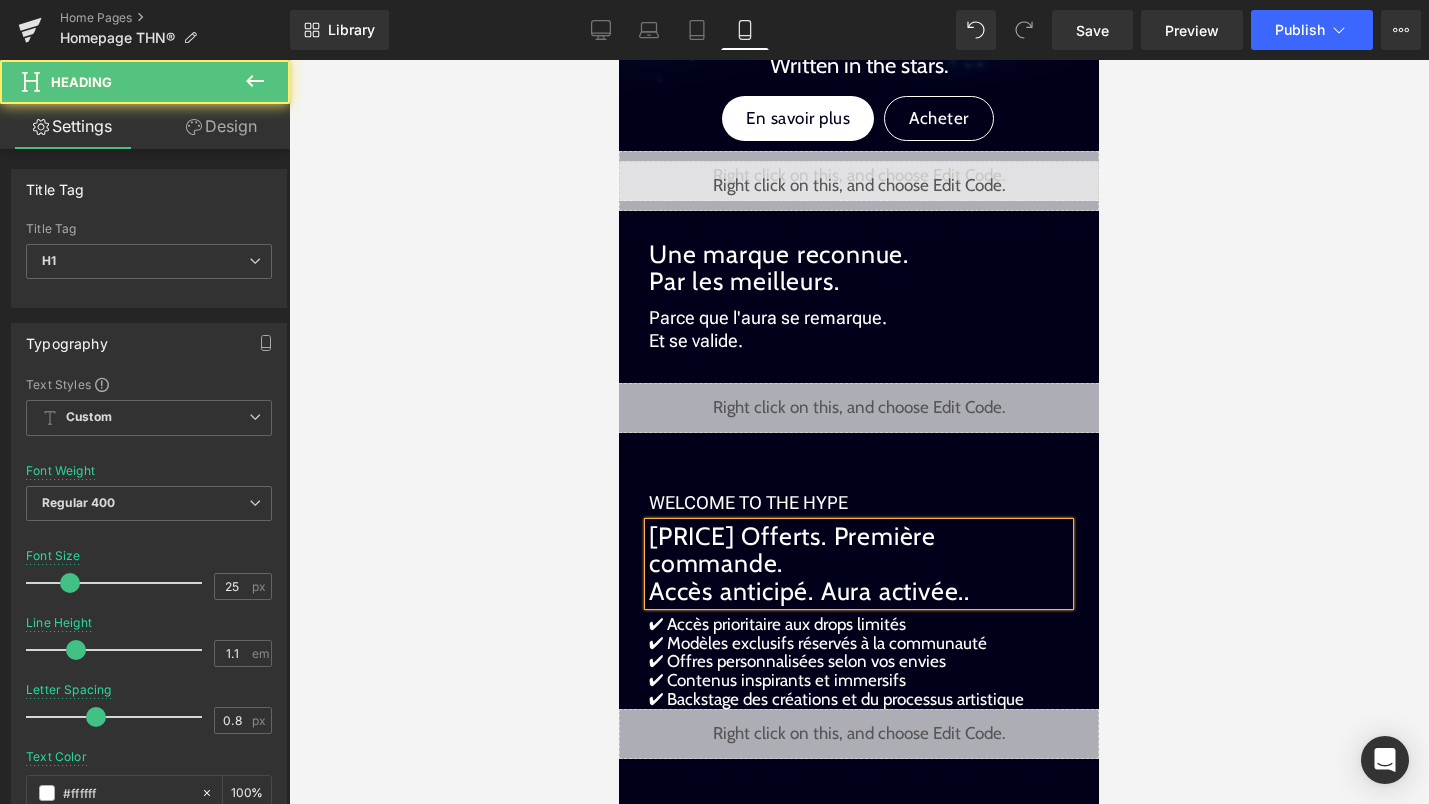 click on "20€ Offerts. Première commande.  Accès anticipé. Aura activée.." at bounding box center (859, 564) 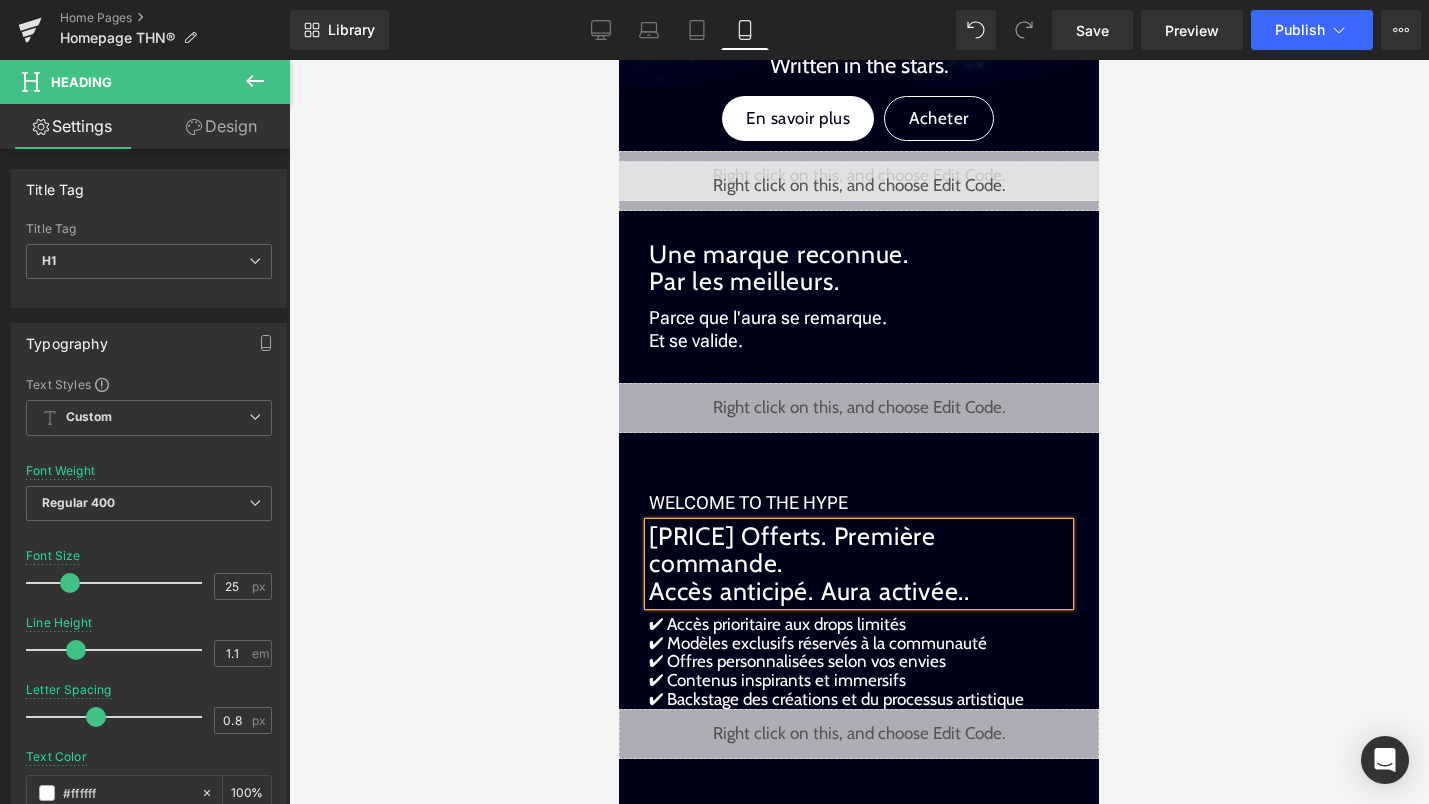 click on "20€ Offerts. Première commande.  Accès anticipé. Aura activée.." at bounding box center [859, 564] 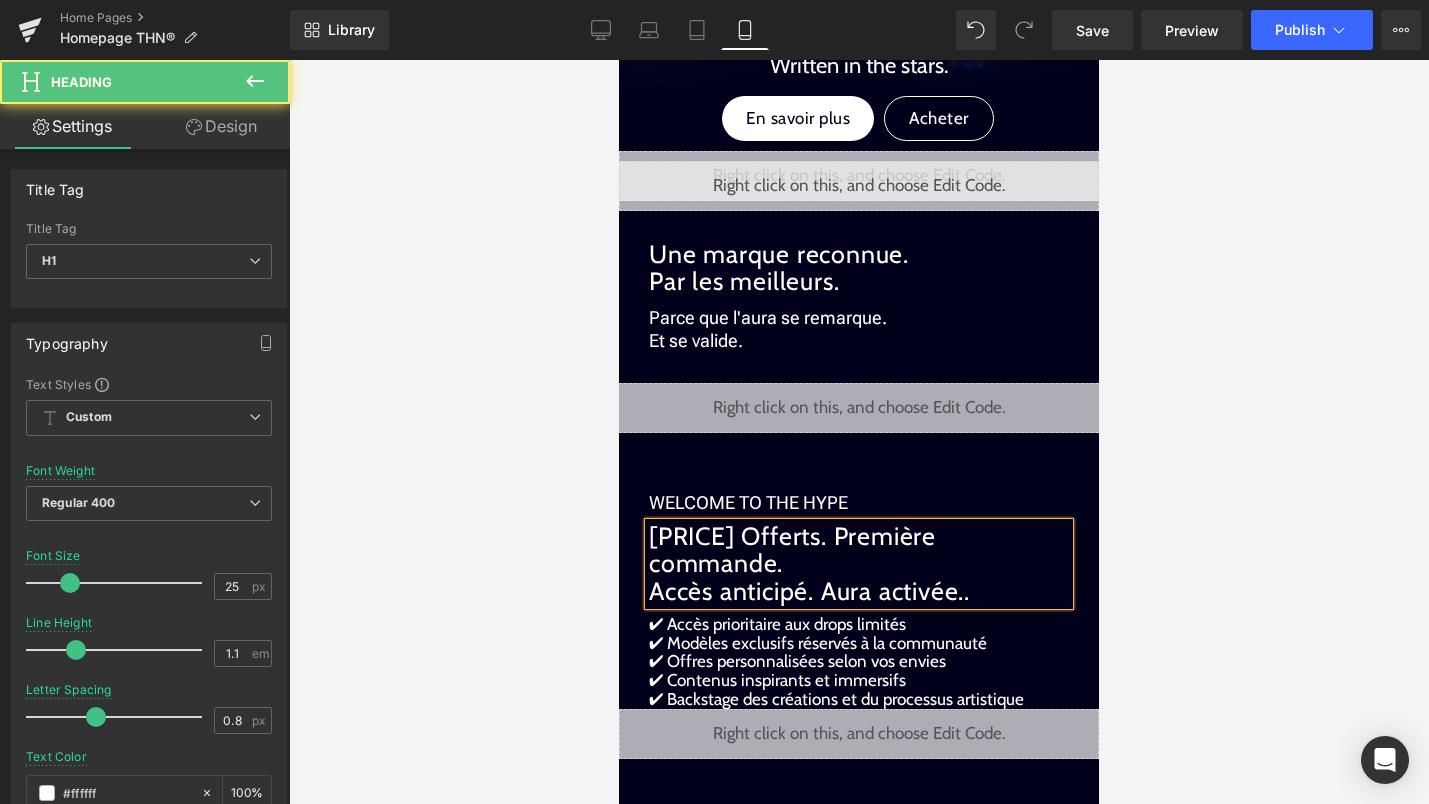 click on "20€ Offerts. Première commande. Accès anticipé. Aura activée.." at bounding box center [859, 564] 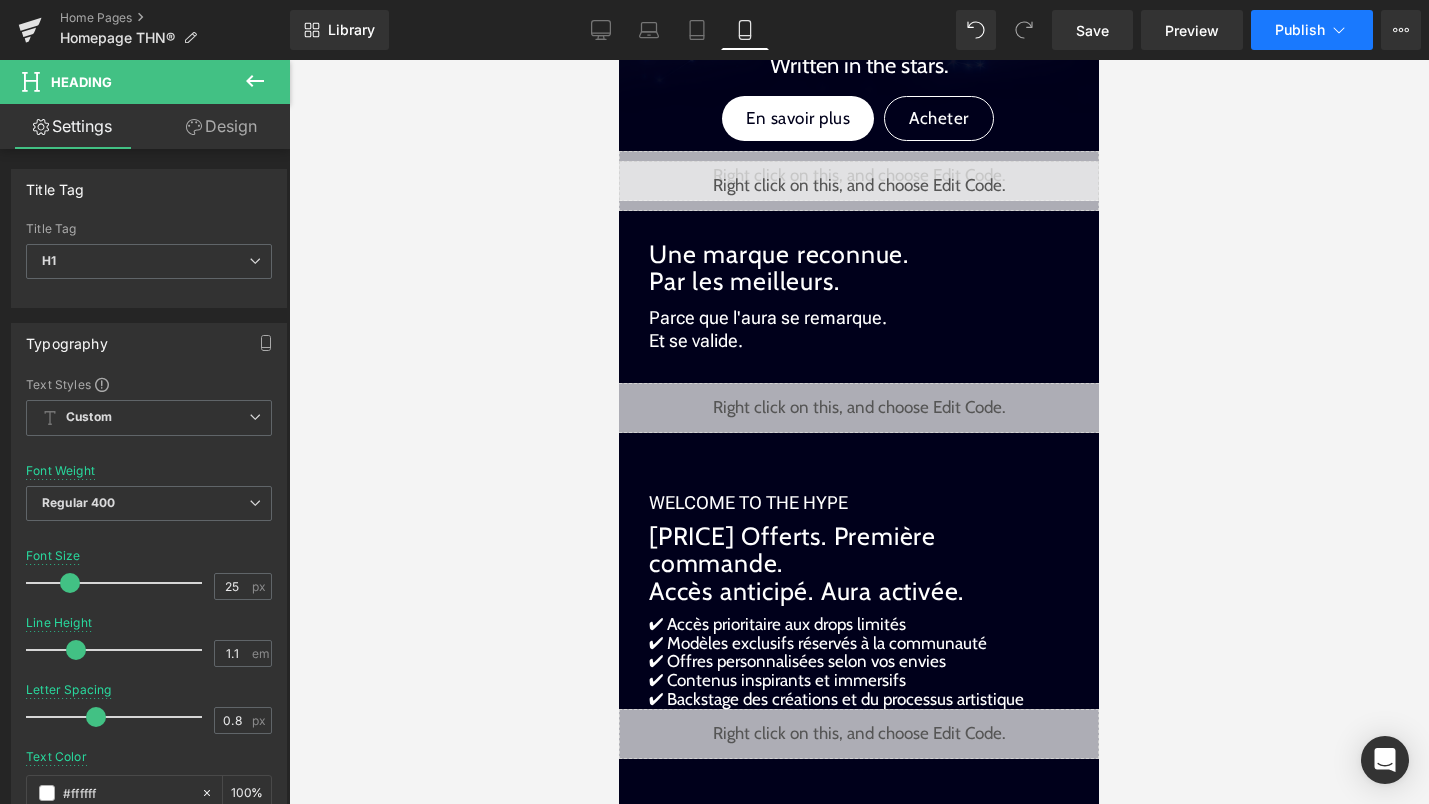 click on "Publish" at bounding box center (1300, 30) 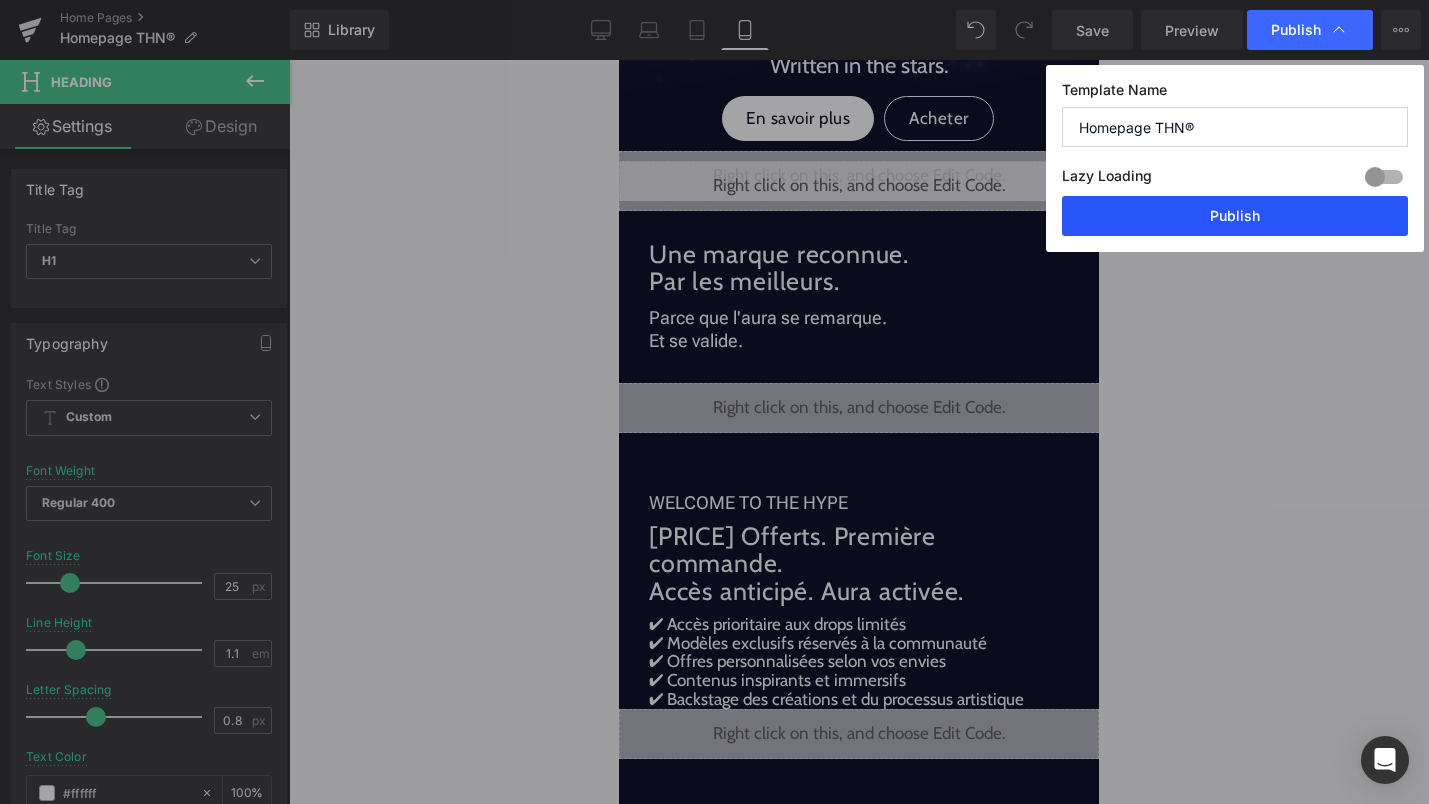 click on "Publish" at bounding box center [1235, 216] 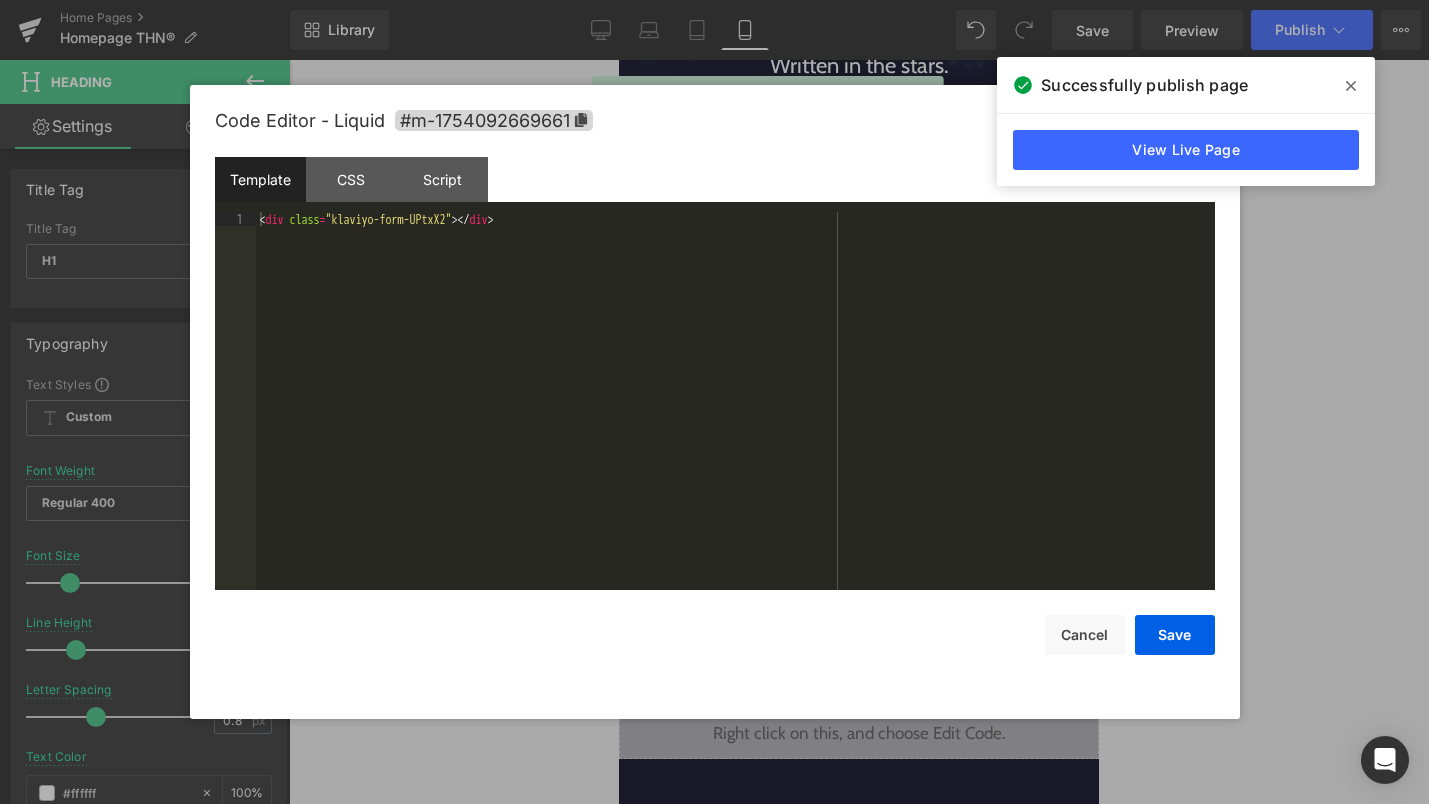 click on "Liquid" at bounding box center [859, 734] 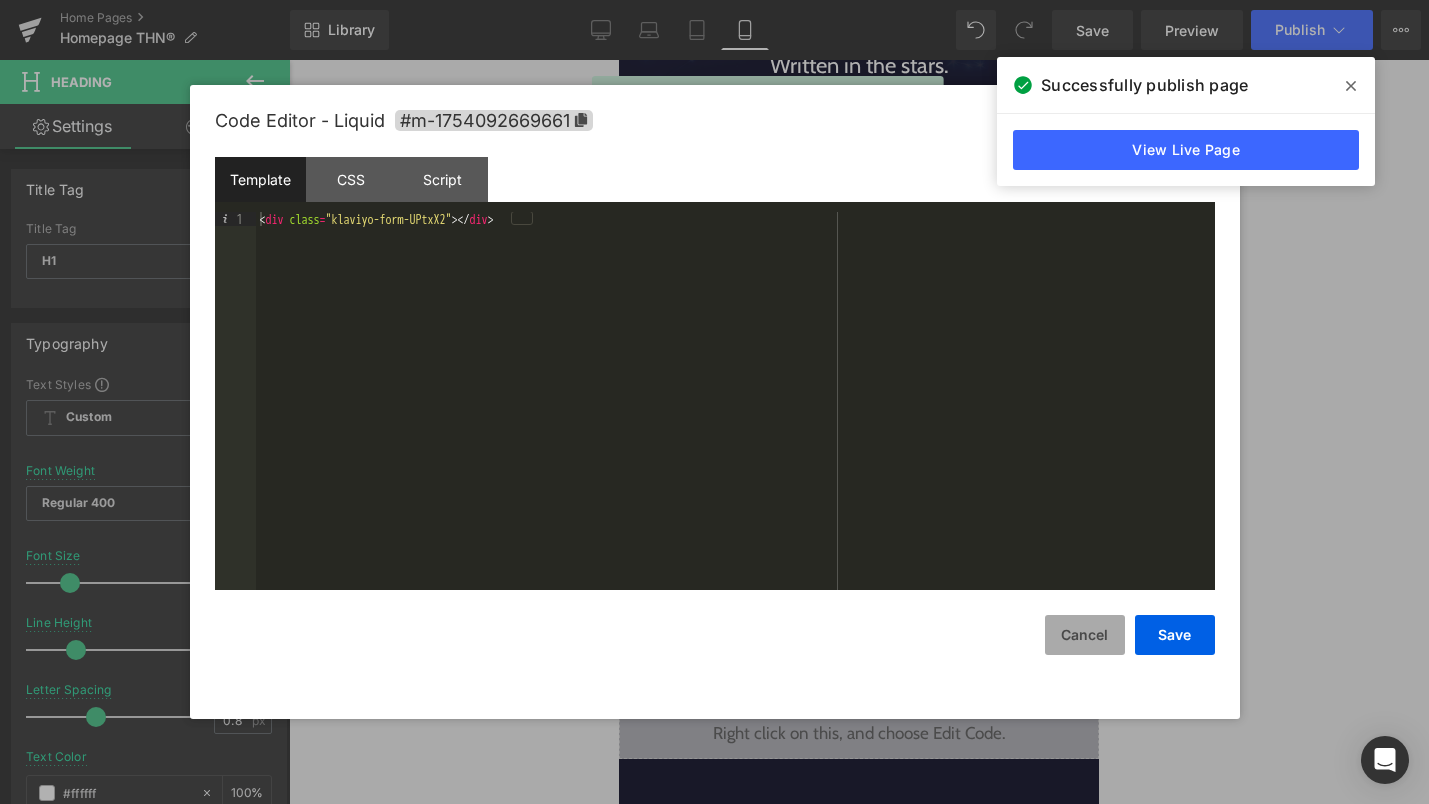 click on "Cancel" at bounding box center (1085, 635) 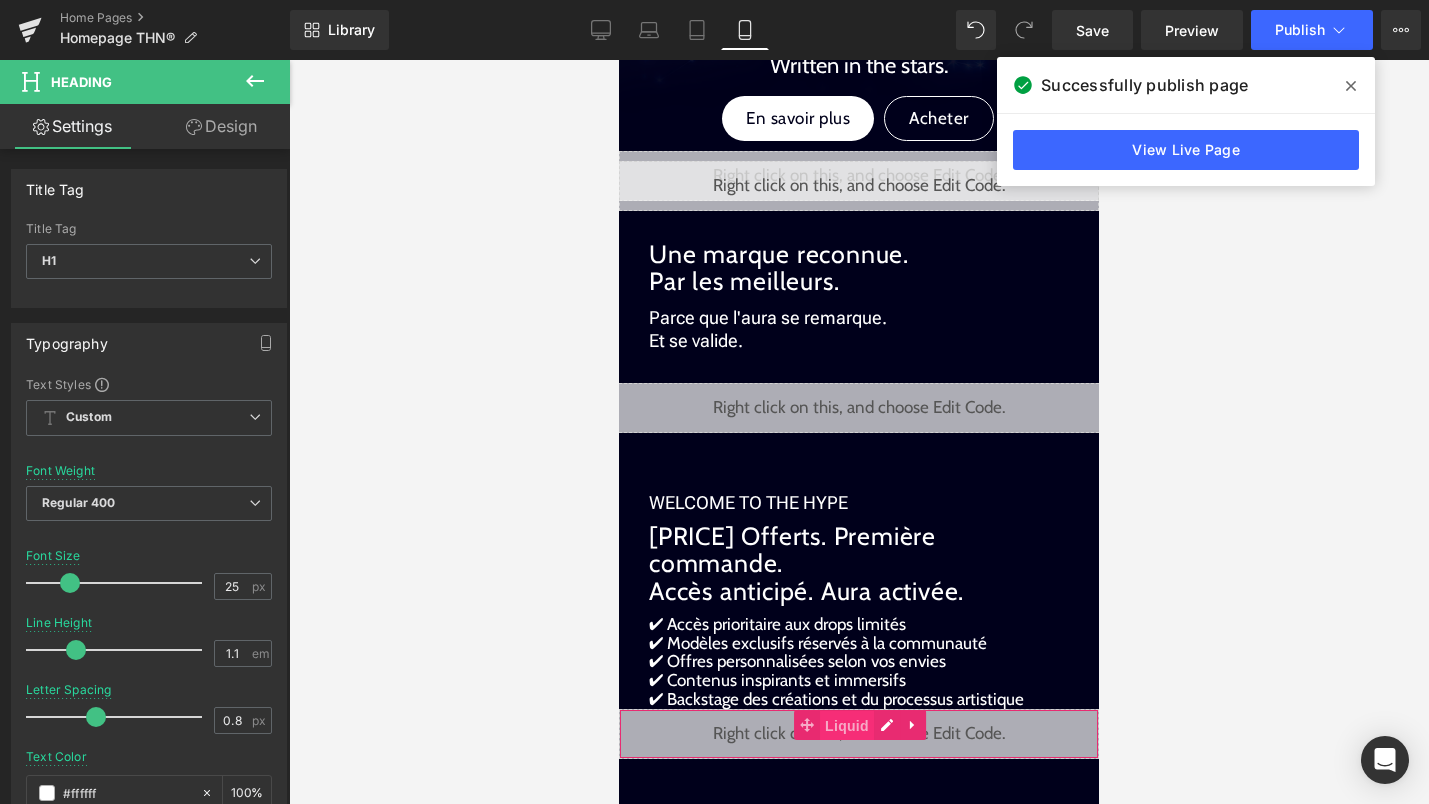 click on "Liquid" at bounding box center [847, 726] 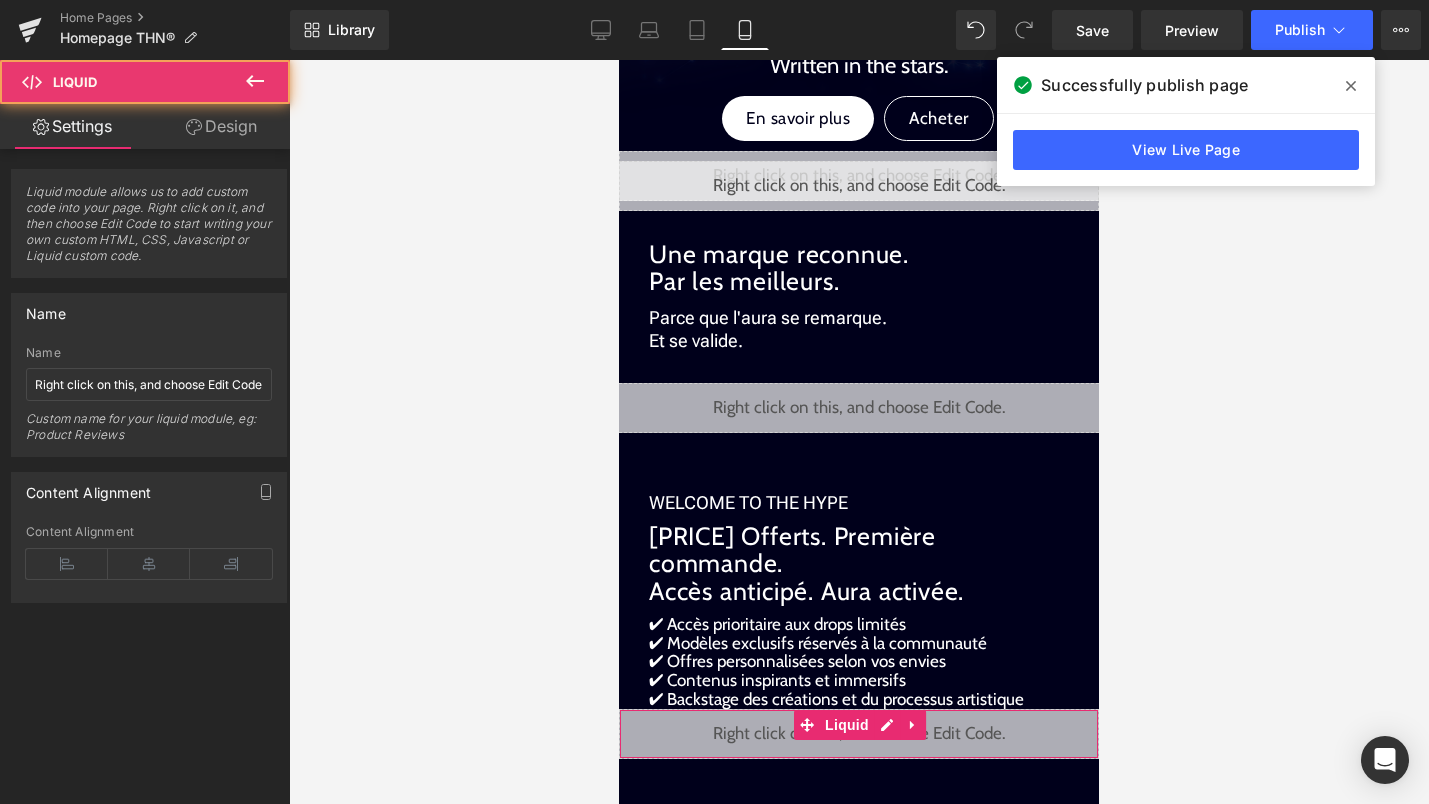 click on "Design" at bounding box center [221, 126] 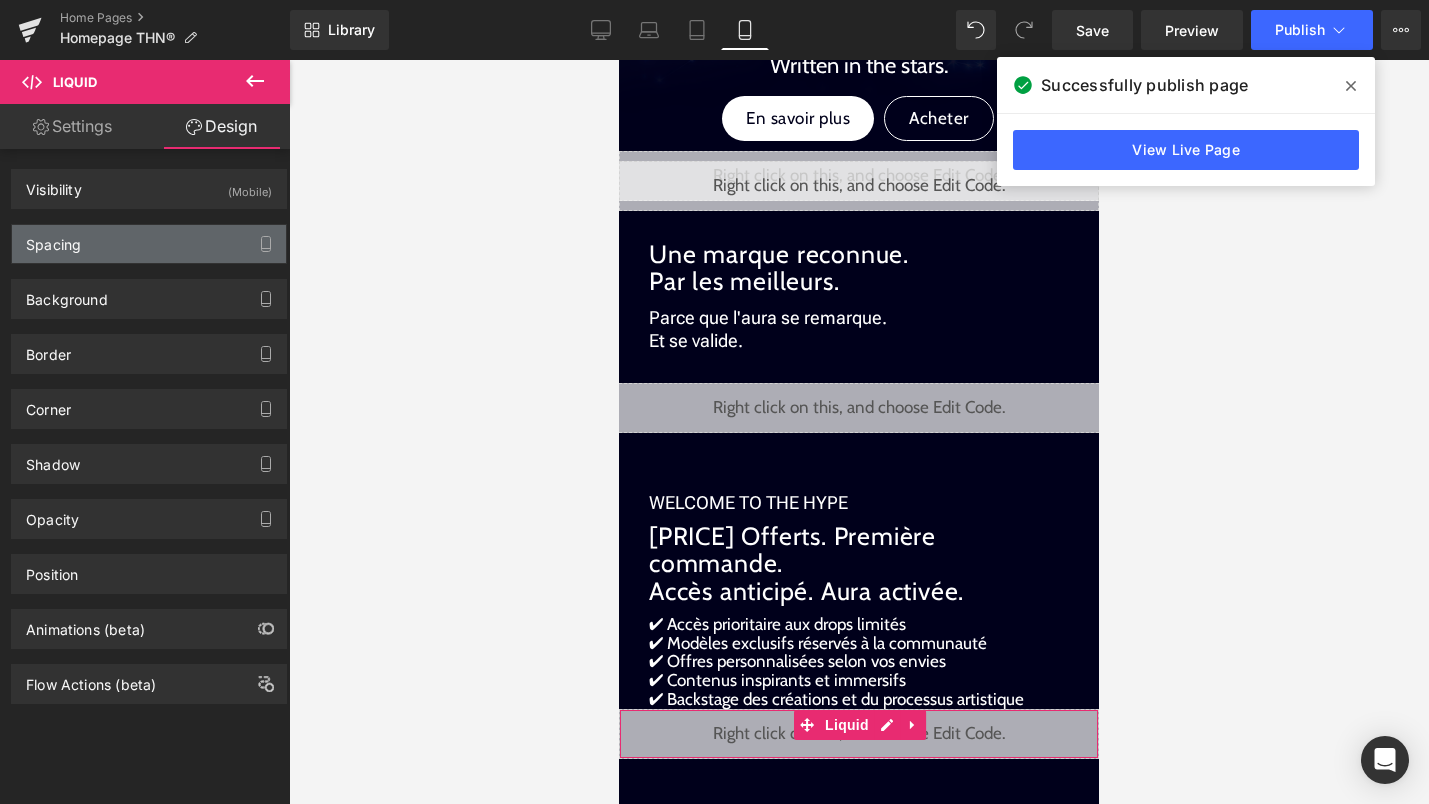 type on "0" 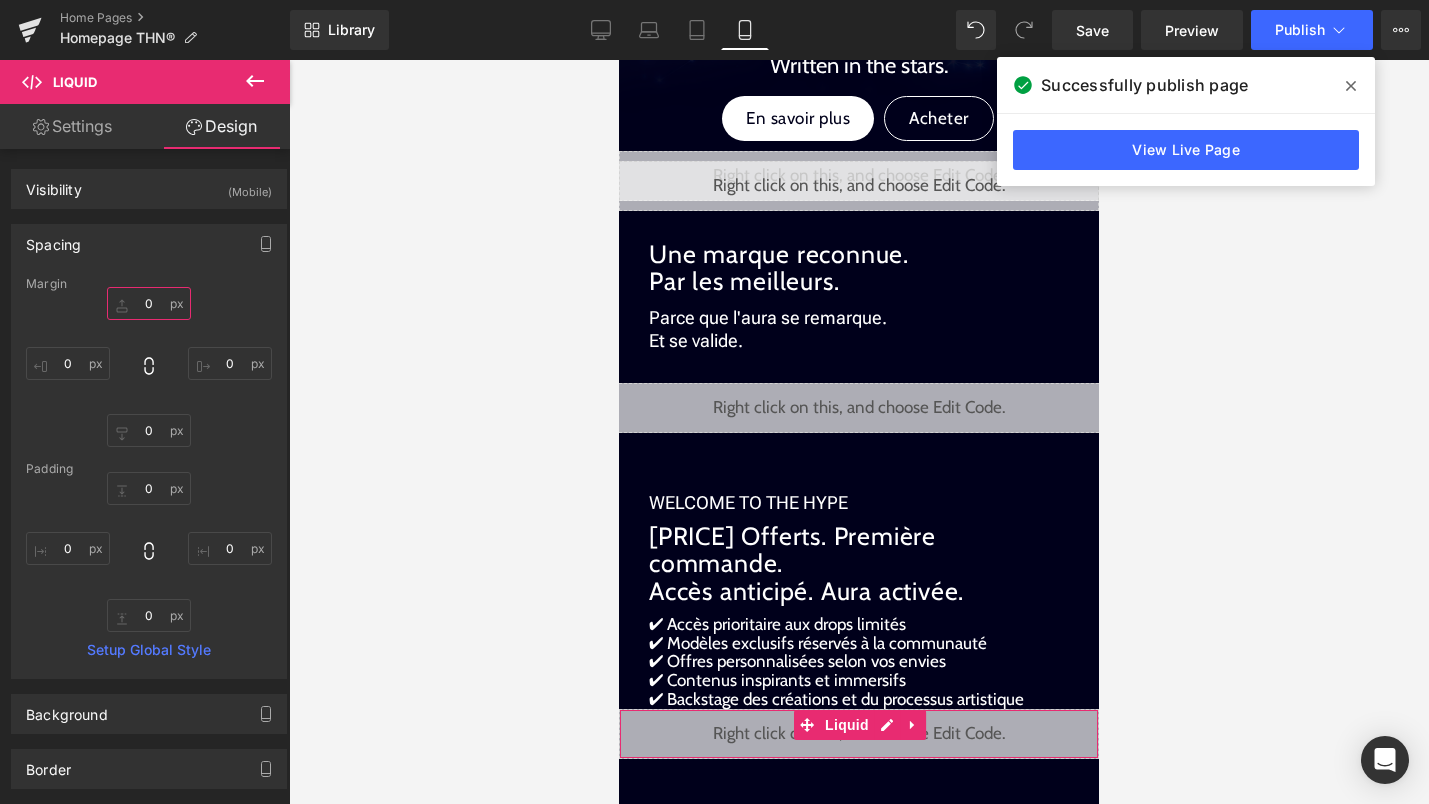 click on "0" at bounding box center (149, 303) 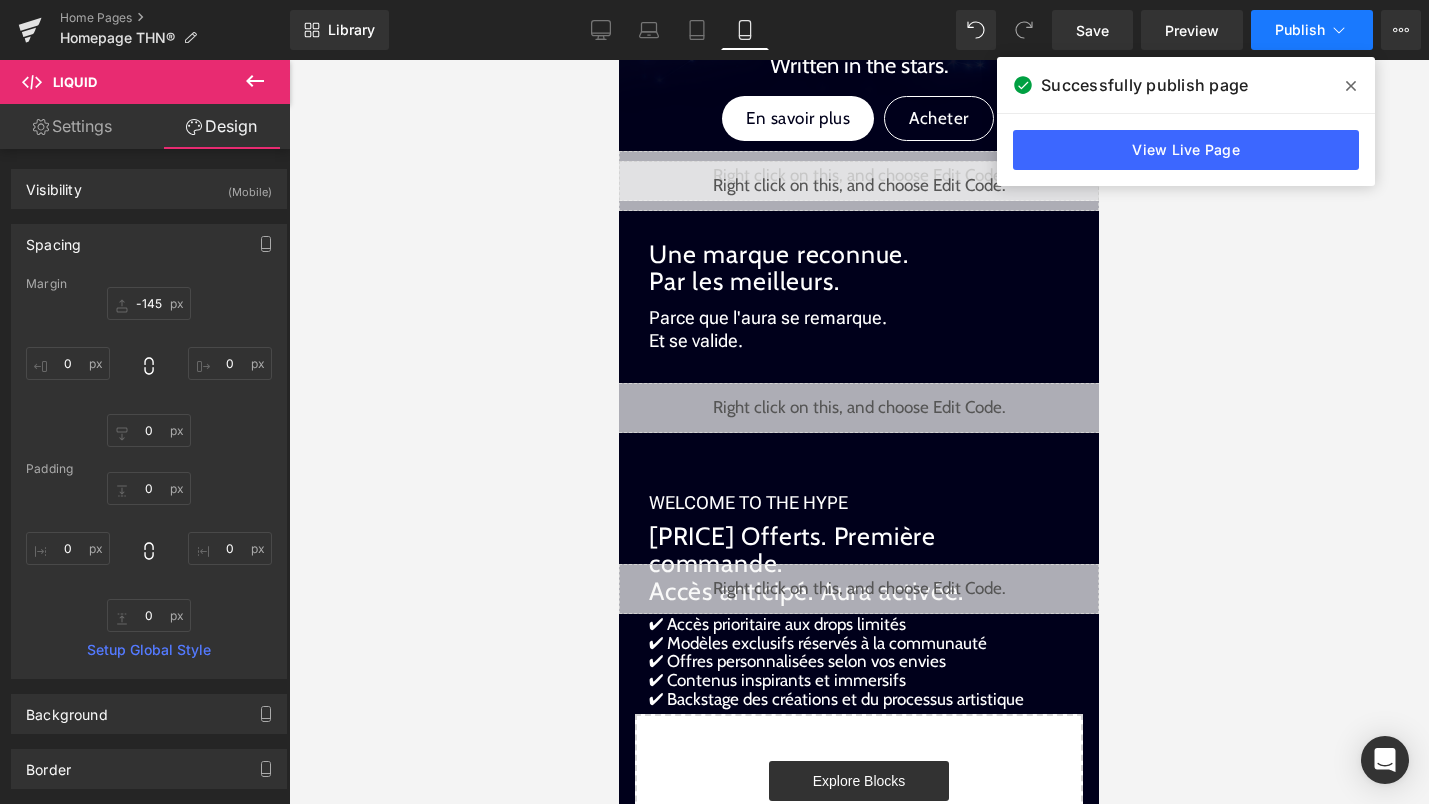 click on "Publish" at bounding box center [1300, 30] 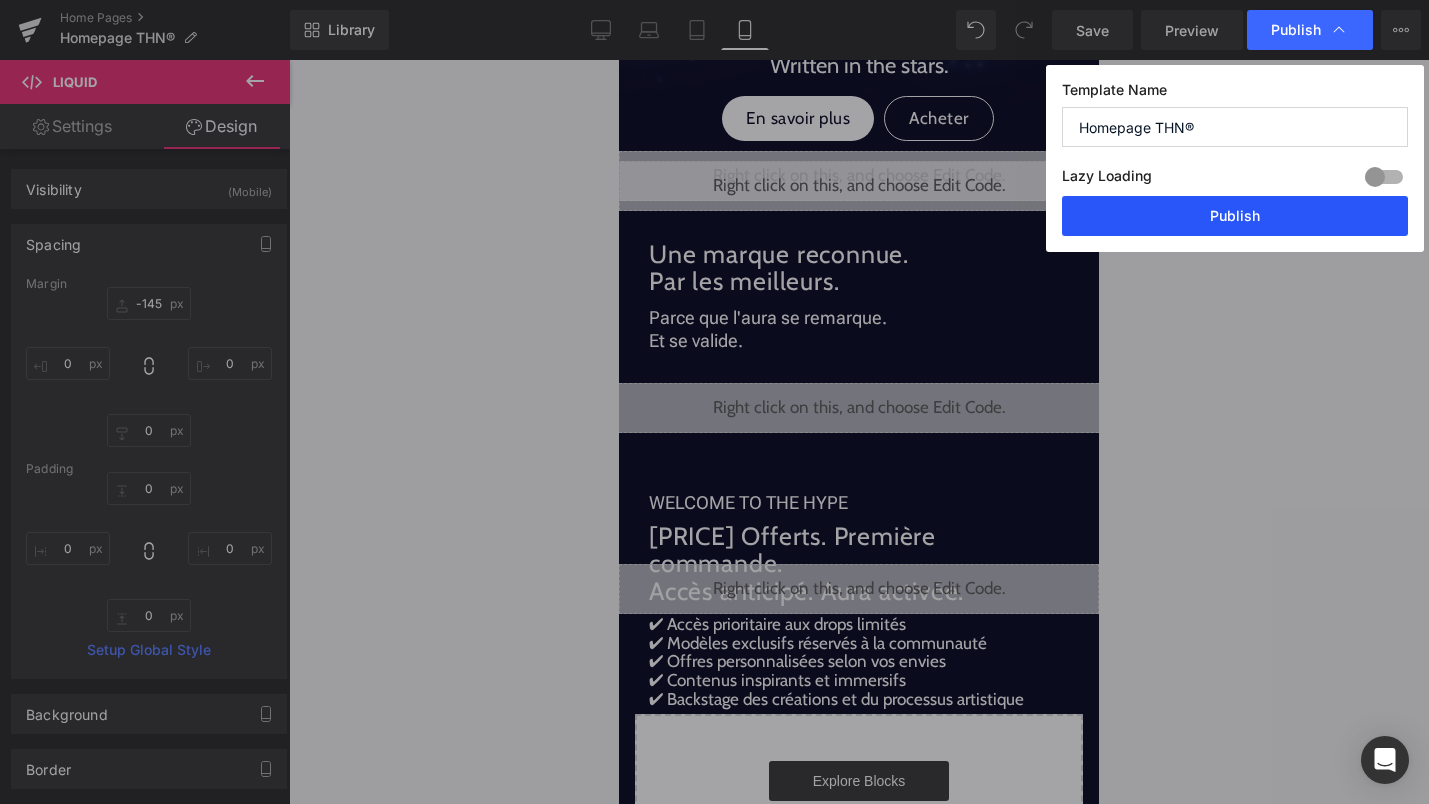 click on "Publish" at bounding box center [1235, 216] 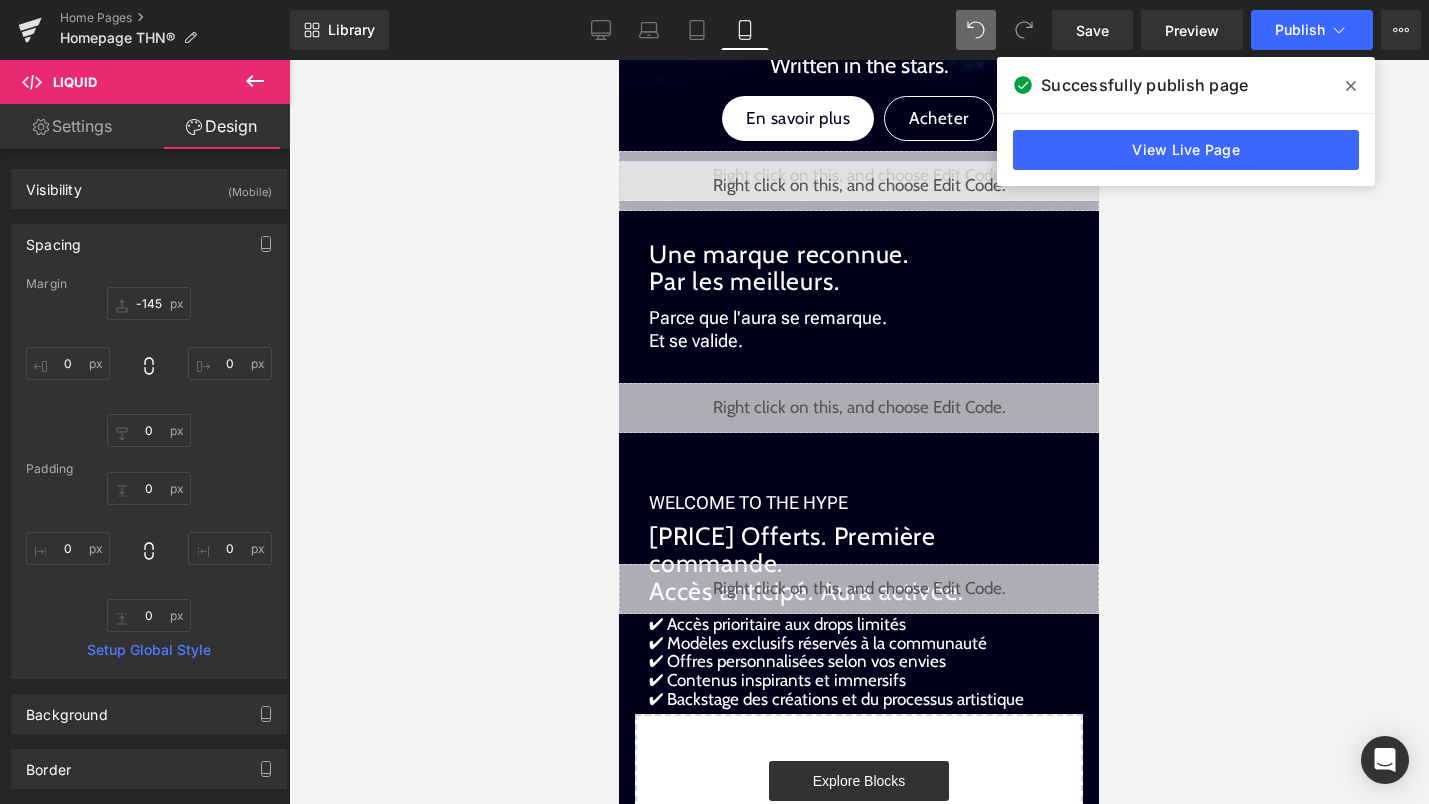 type on "0" 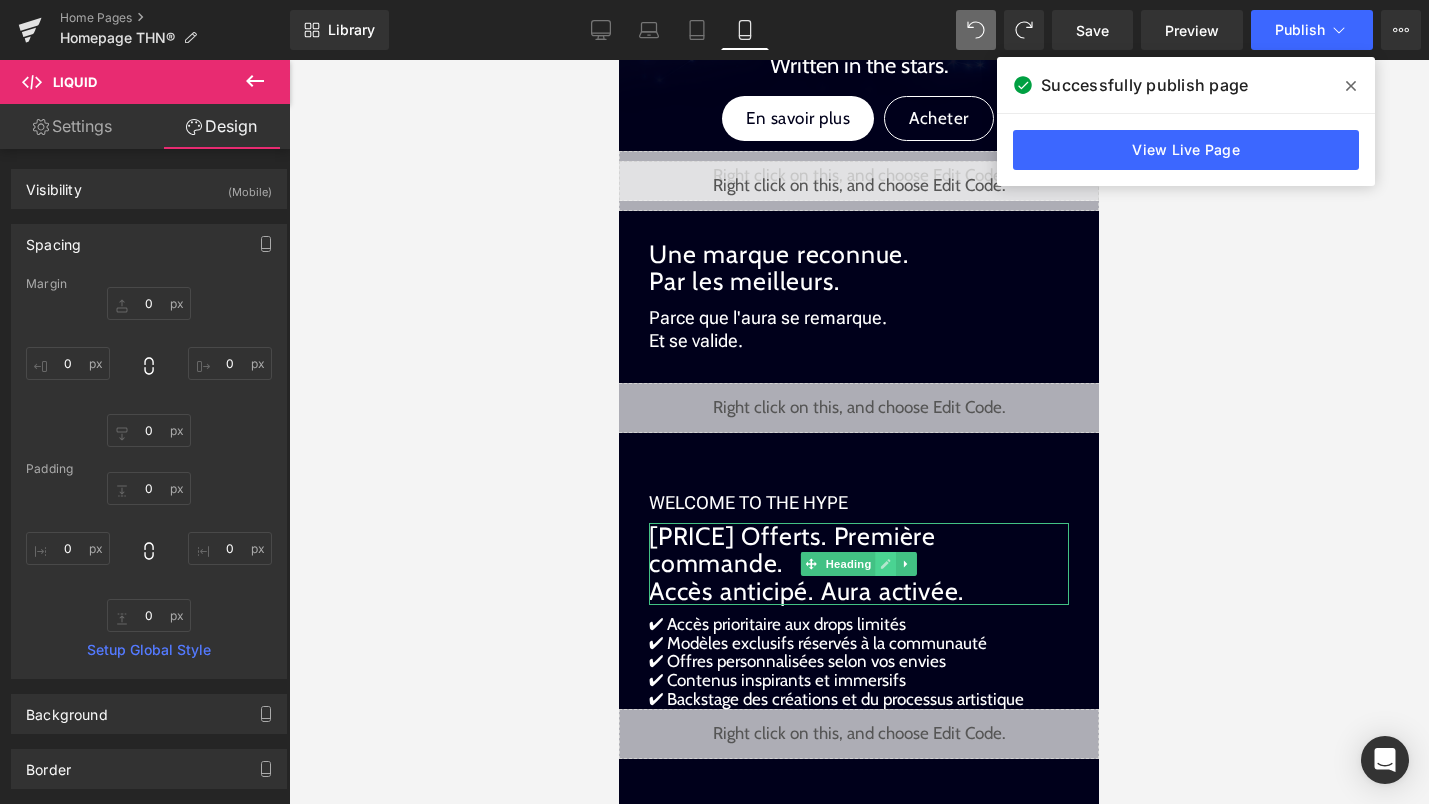 click at bounding box center (886, 564) 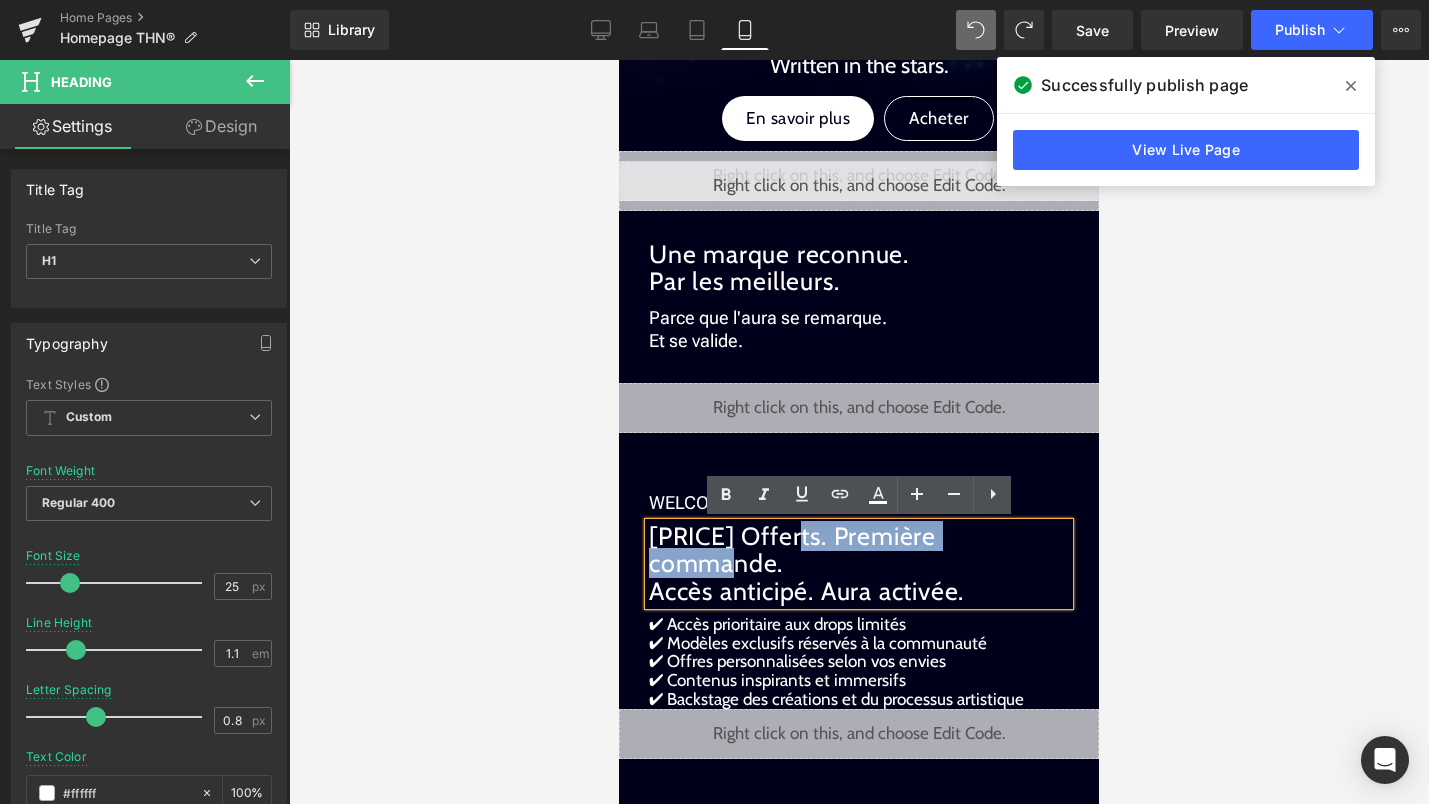 drag, startPoint x: 840, startPoint y: 529, endPoint x: 1041, endPoint y: 535, distance: 201.08954 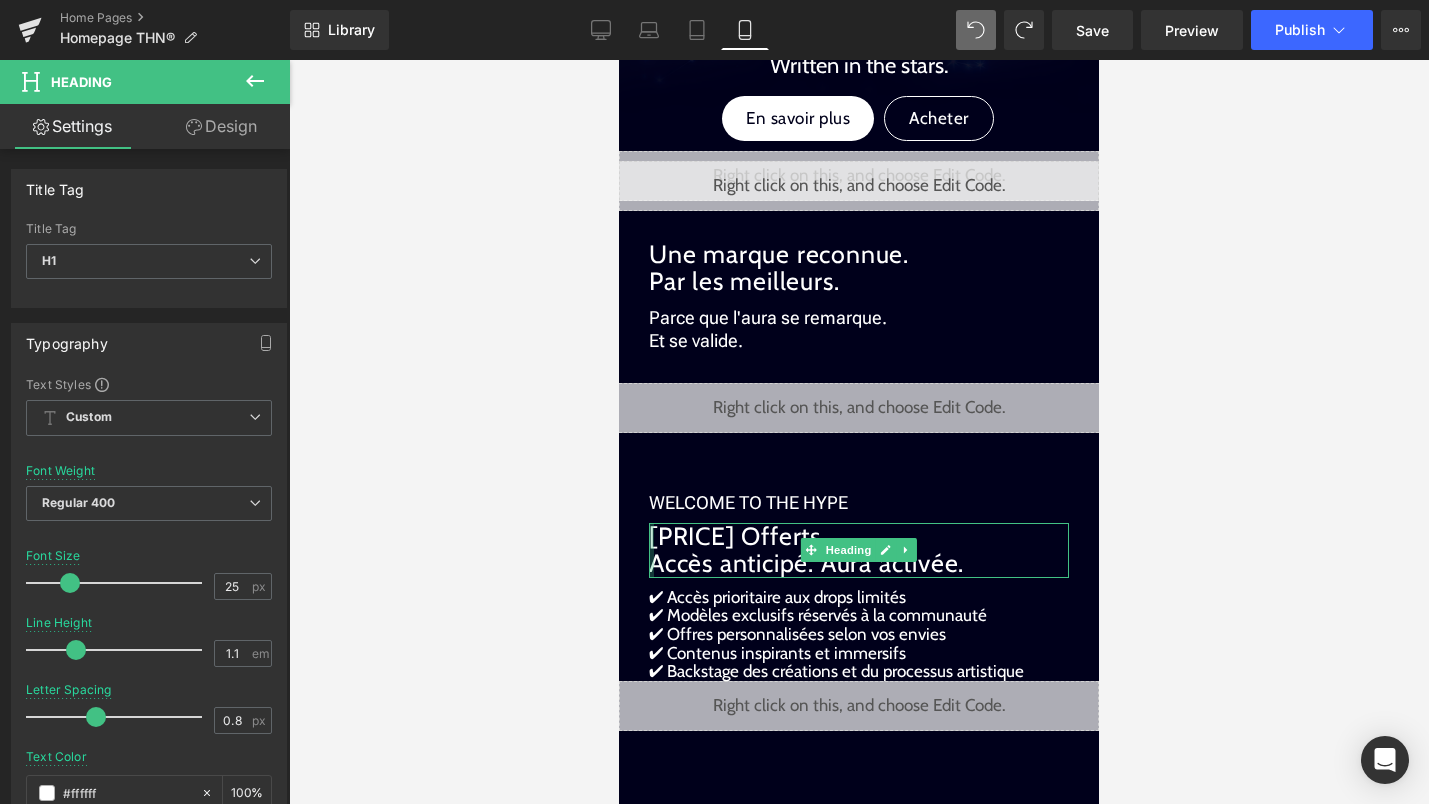 click at bounding box center [651, 550] 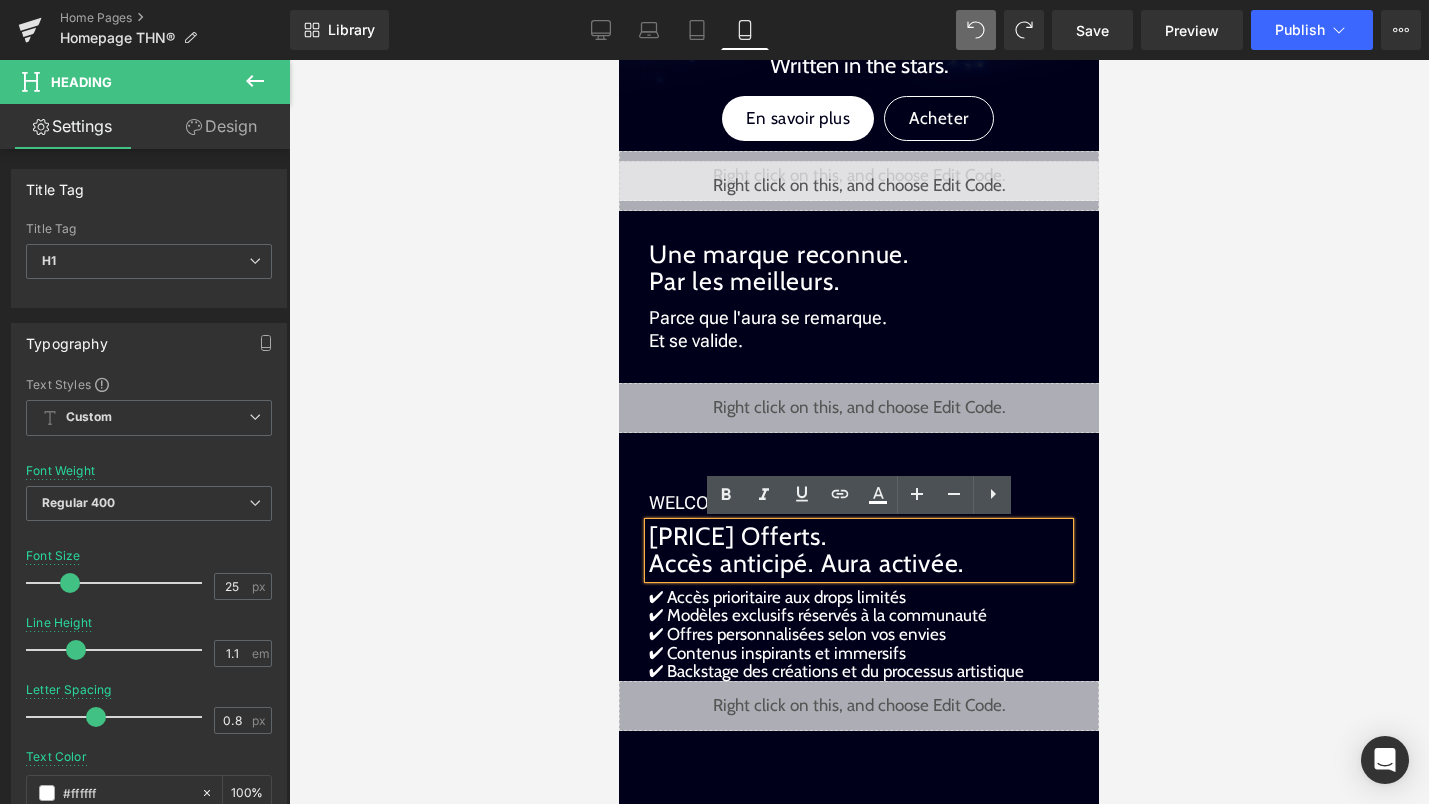 click on "[PRICE] Offerts. Accès anticipé. Aura activée." at bounding box center (859, 550) 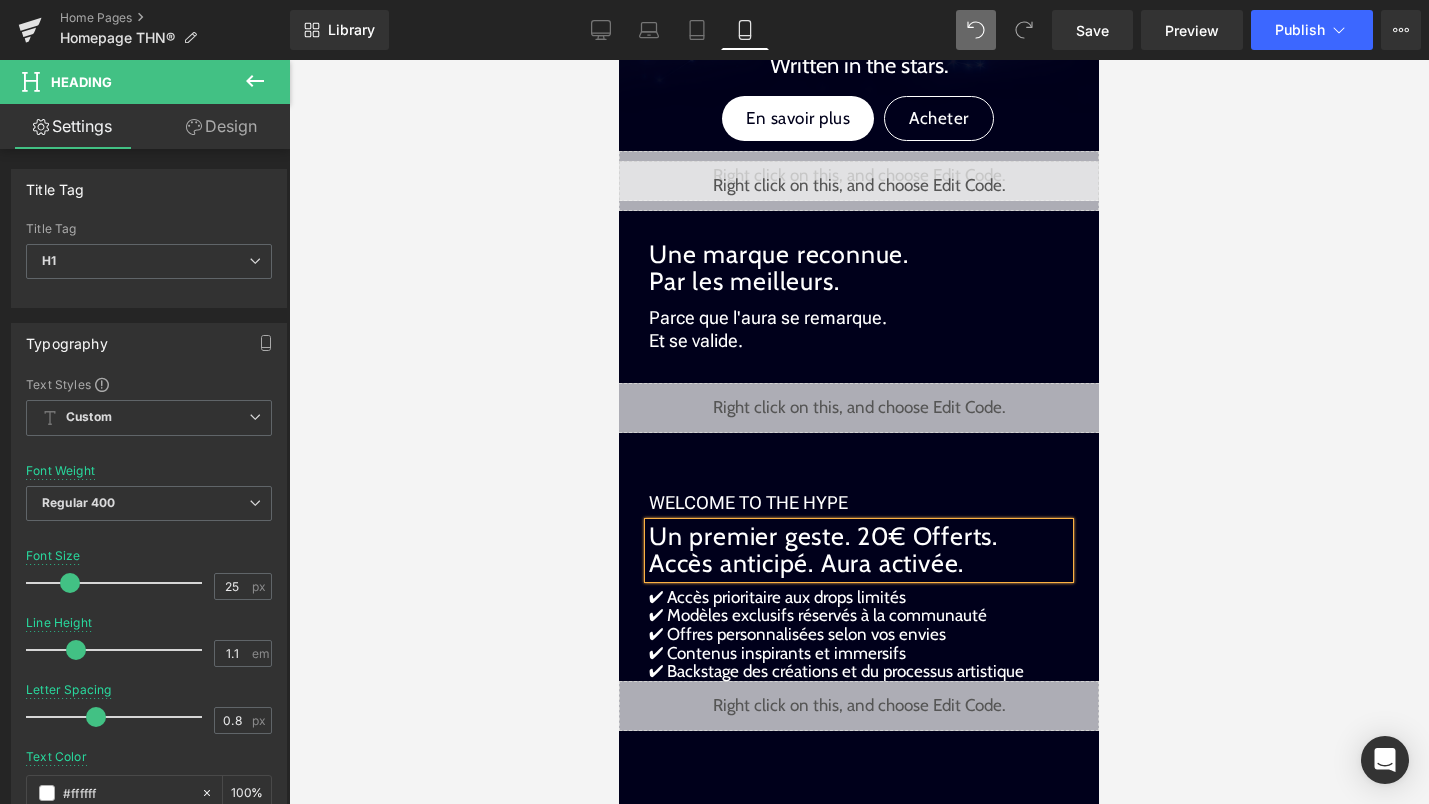 click at bounding box center [859, 432] 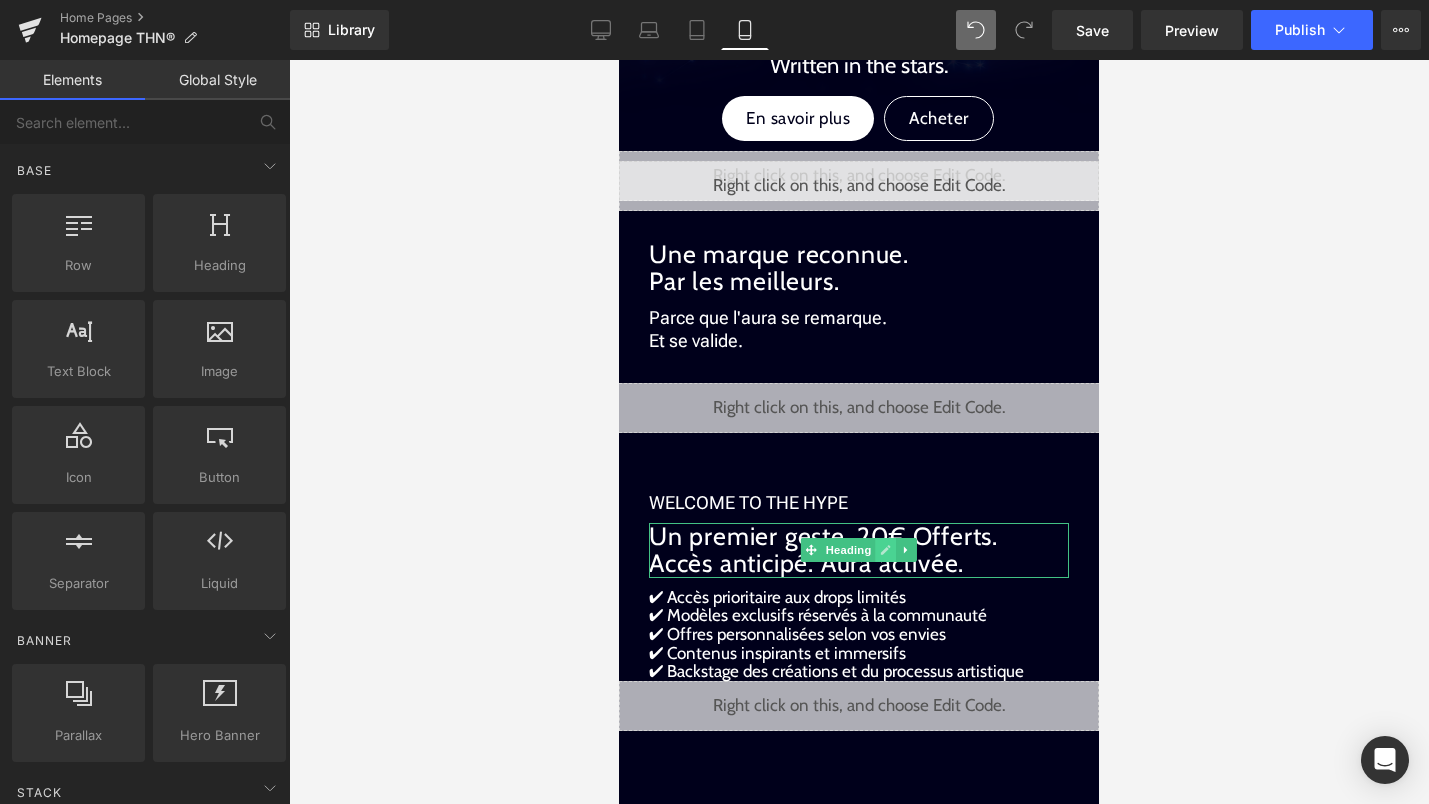click 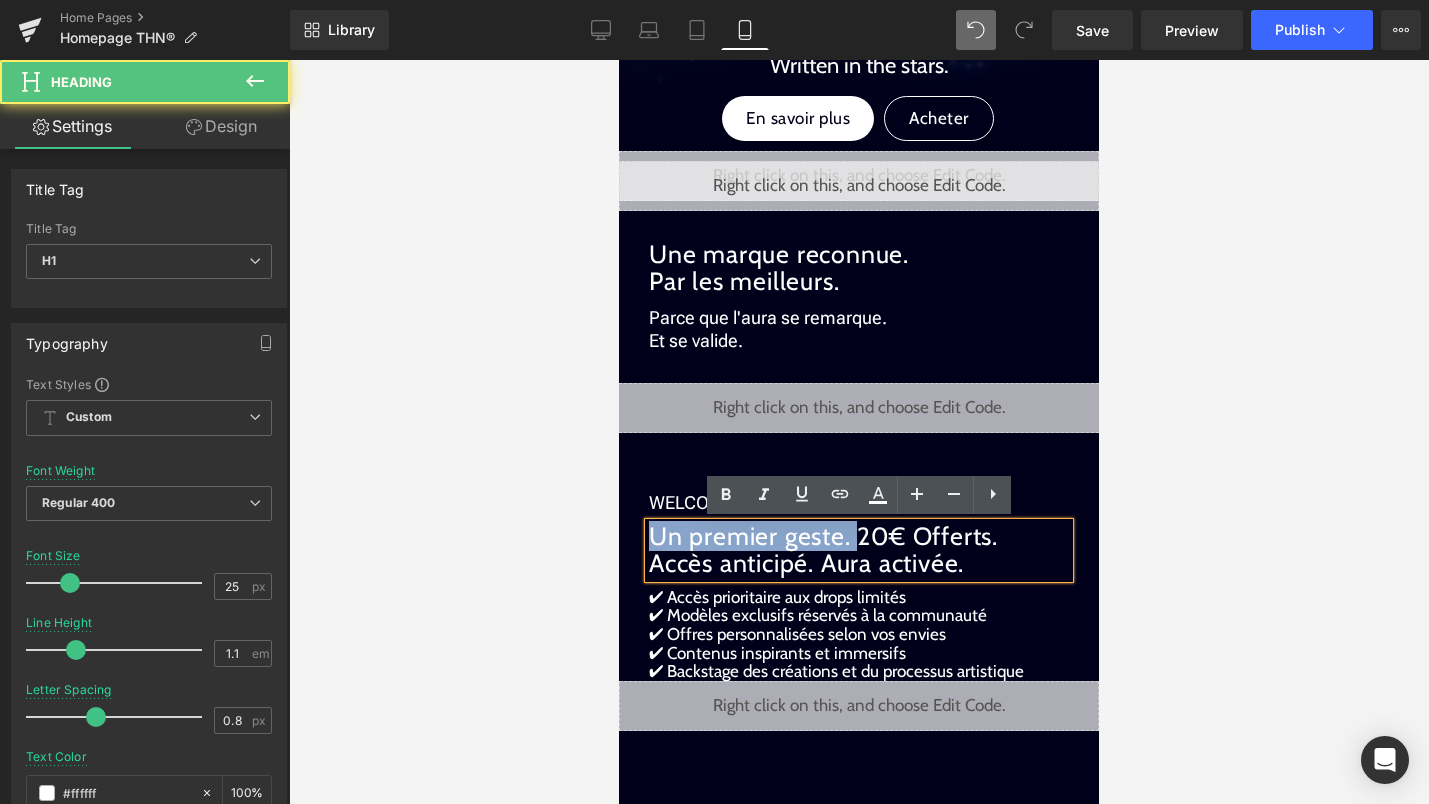 drag, startPoint x: 608, startPoint y: 531, endPoint x: 595, endPoint y: 527, distance: 13.601471 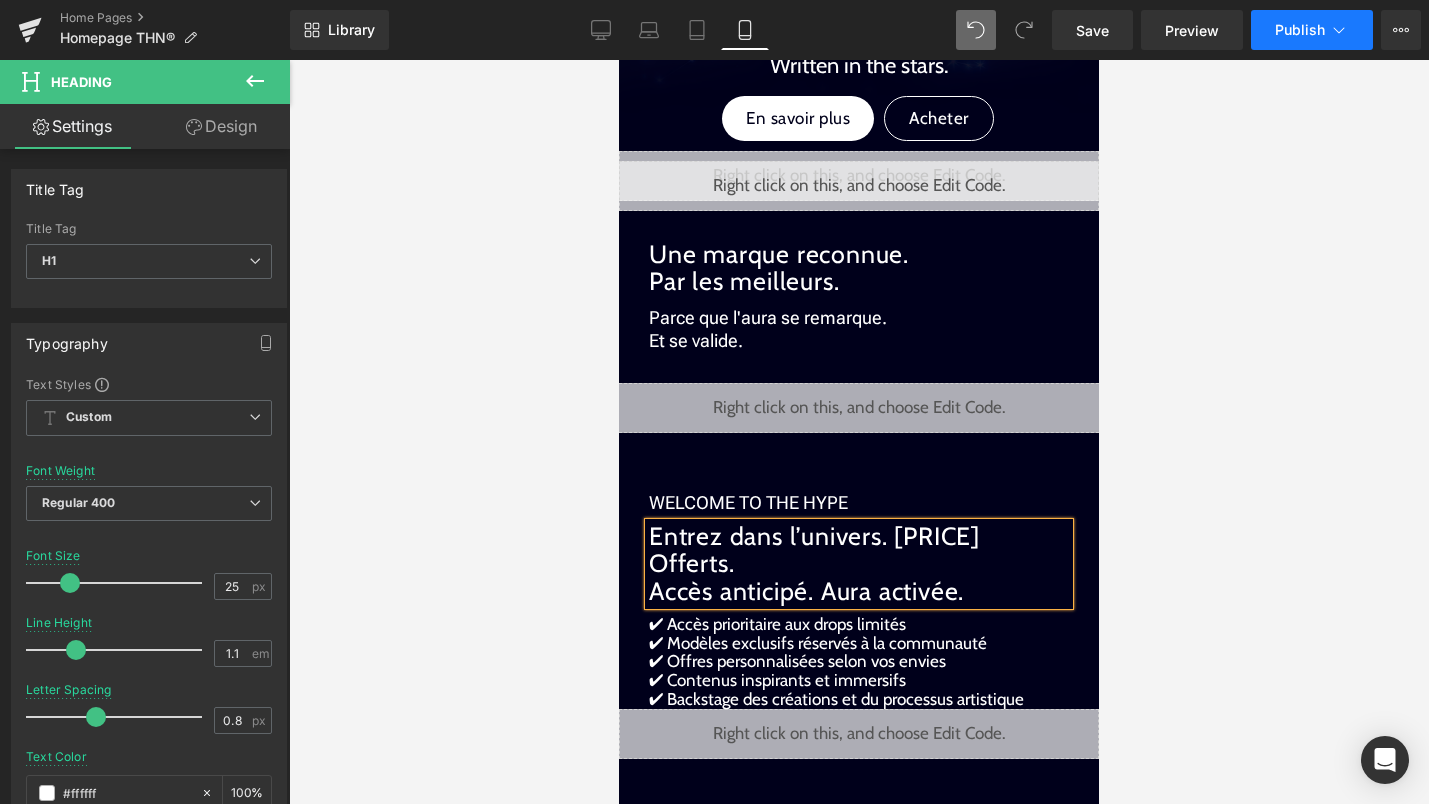click on "Publish" at bounding box center [1300, 30] 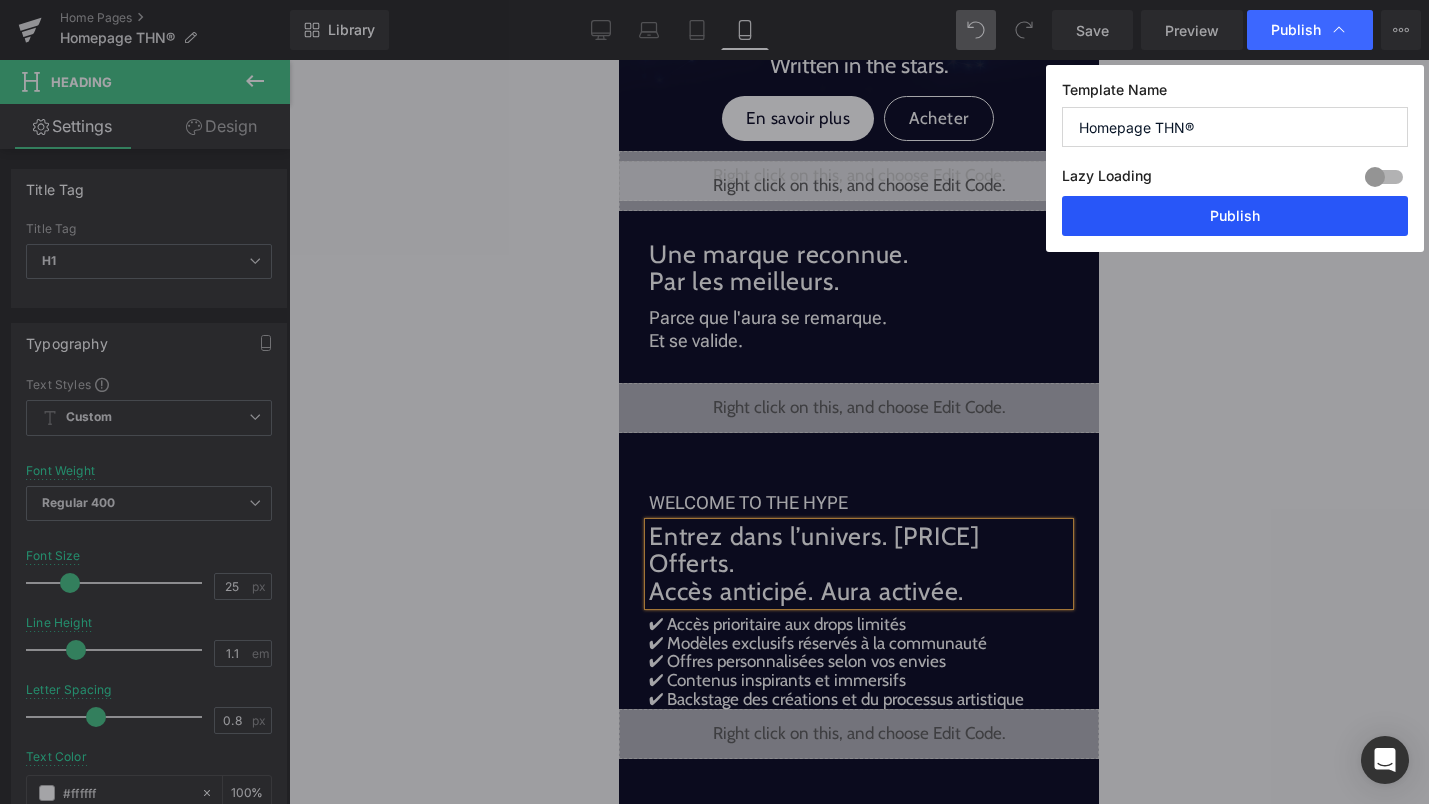 click on "Publish" at bounding box center (1235, 216) 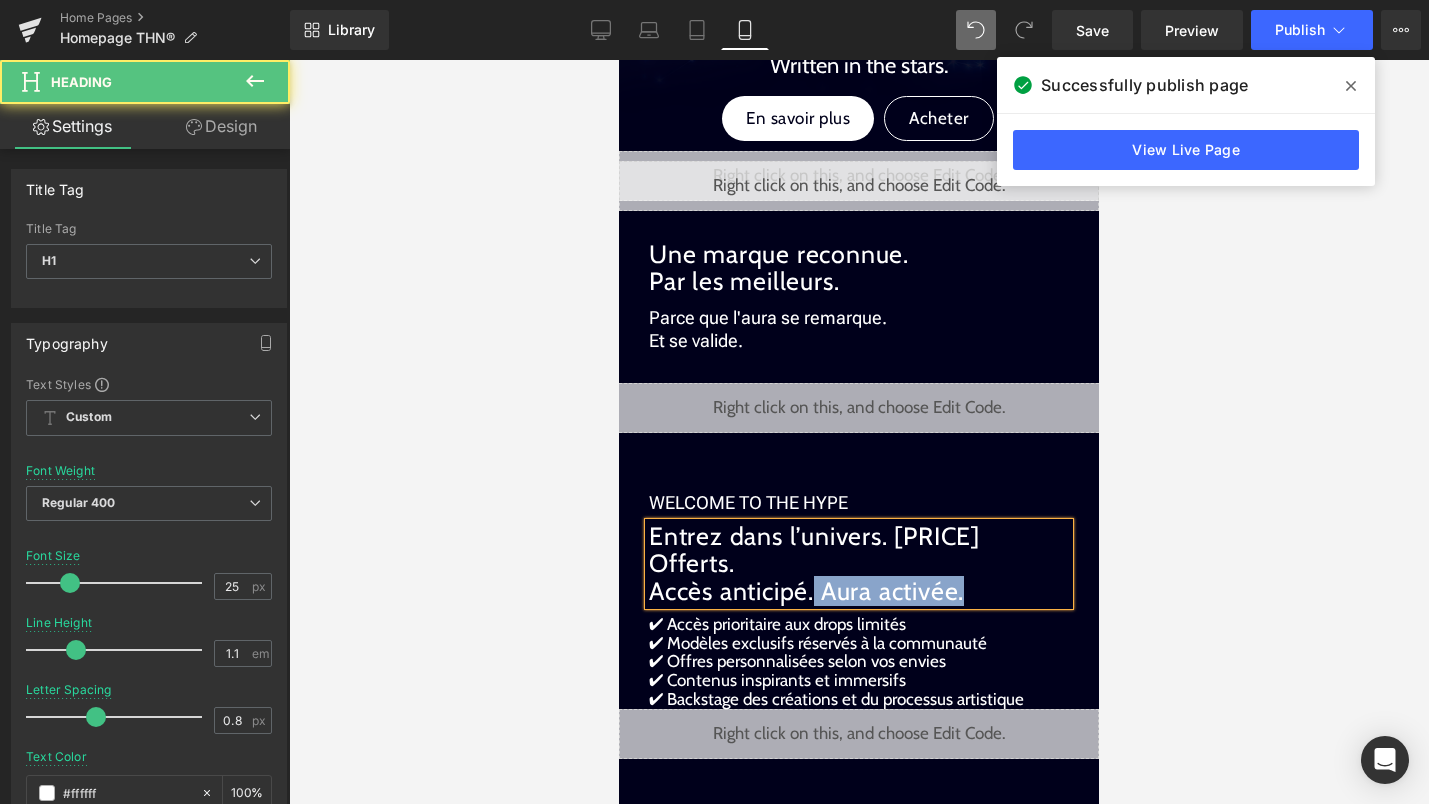 drag, startPoint x: 818, startPoint y: 564, endPoint x: 653, endPoint y: 558, distance: 165.10905 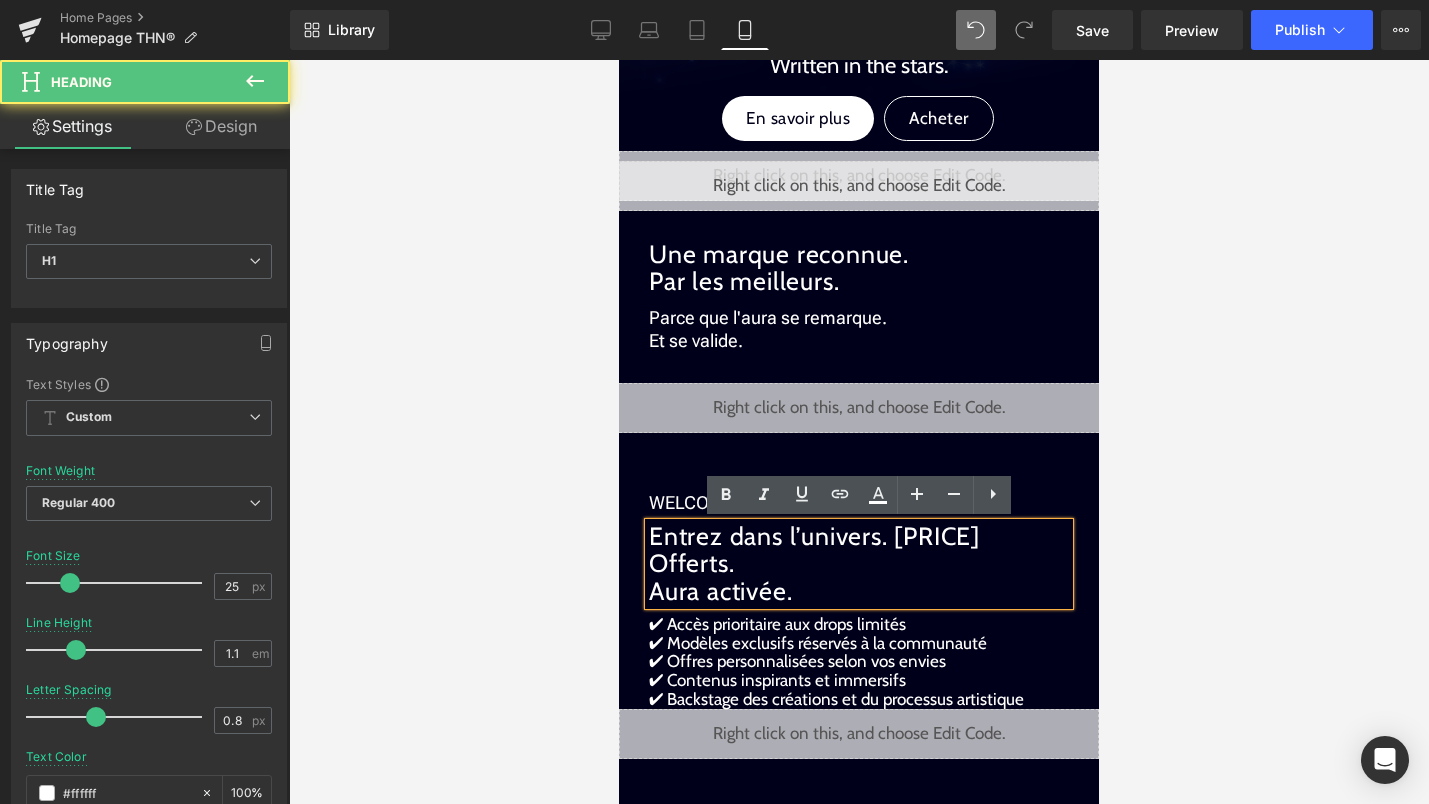 click on "Entrez dans l’univers. 20€ Offerts.   Aura activée." at bounding box center (859, 564) 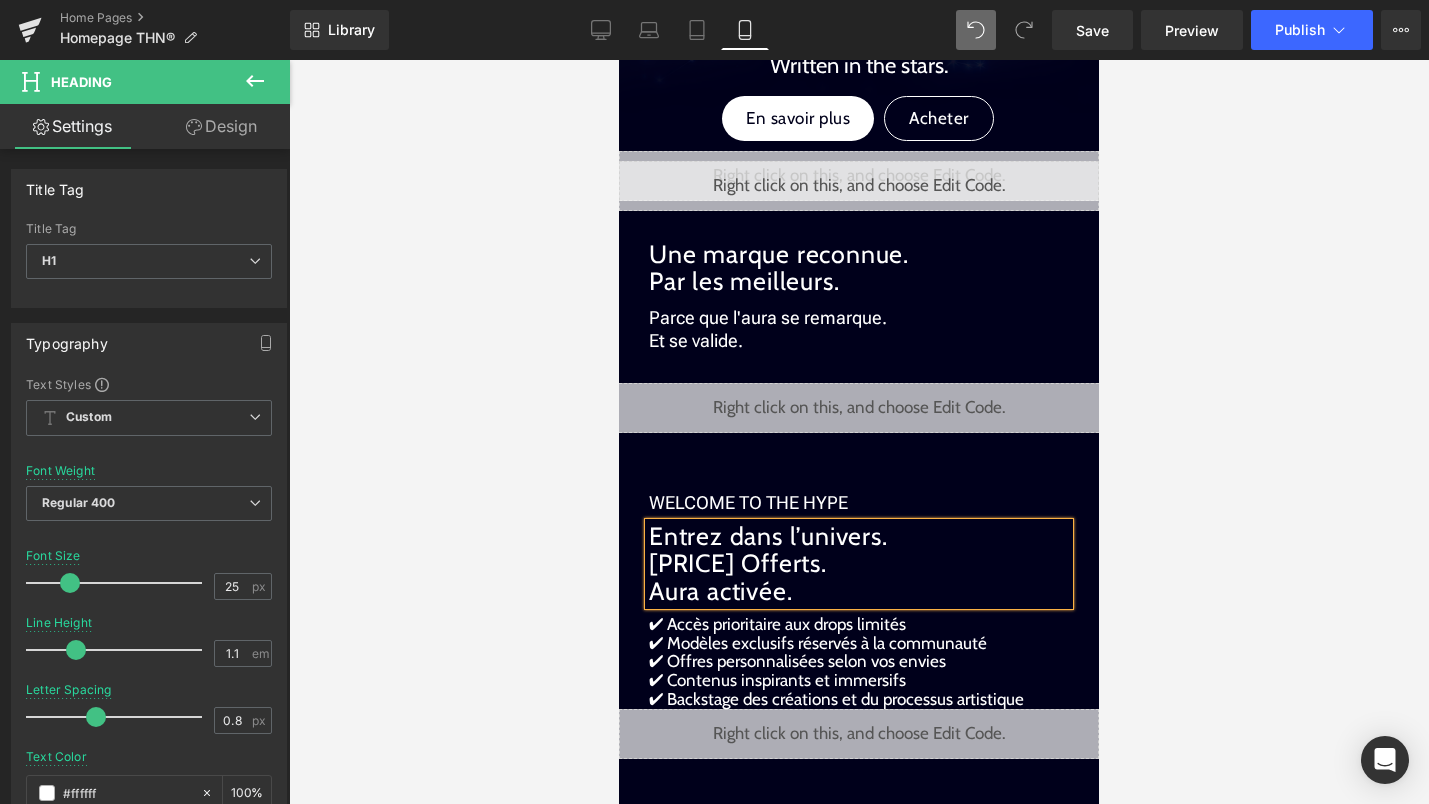 click on "Entrez dans l’univers.  [CURRENCY] Offerts.   Aura activée." at bounding box center [859, 564] 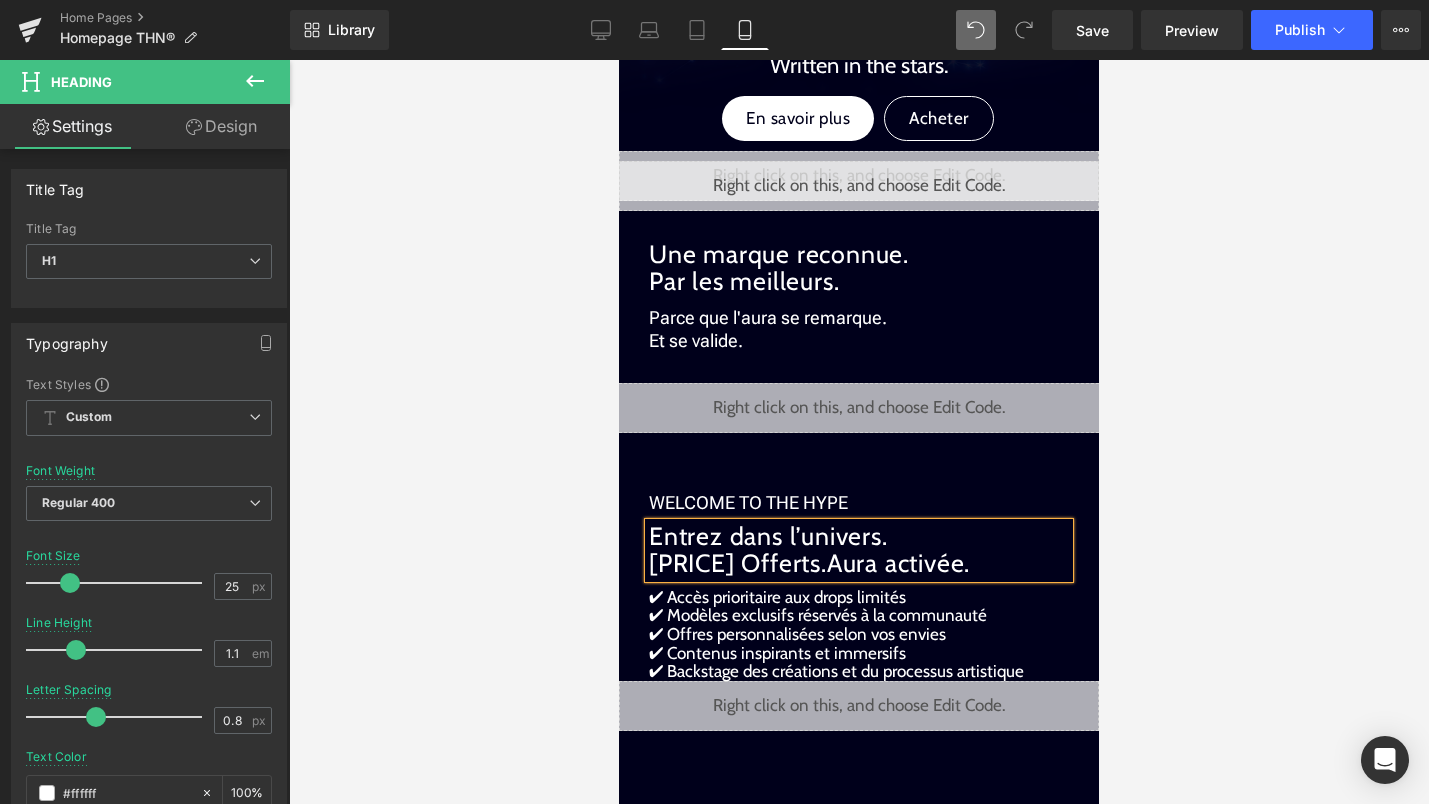 click at bounding box center [859, 432] 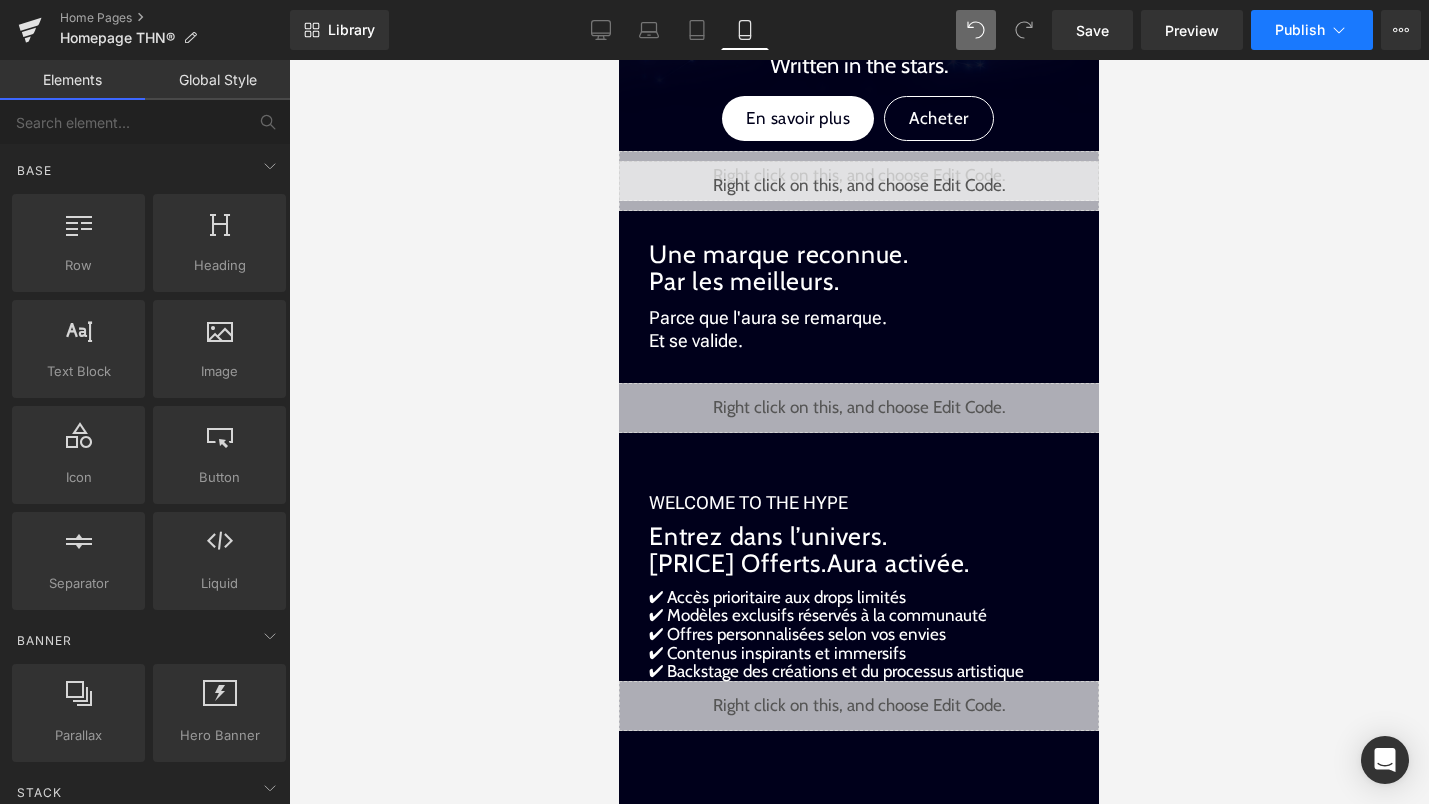 click 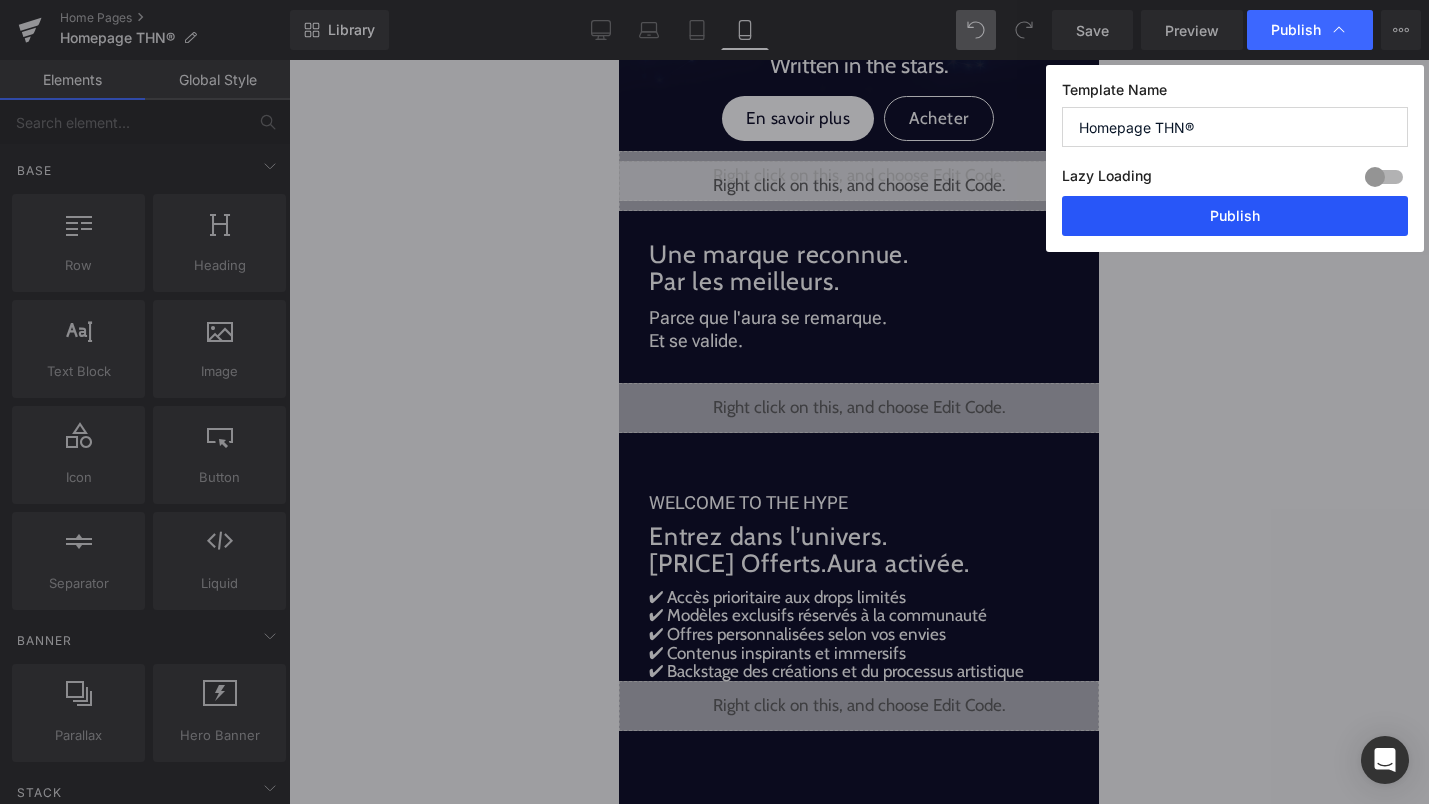 click on "Publish" at bounding box center (1235, 216) 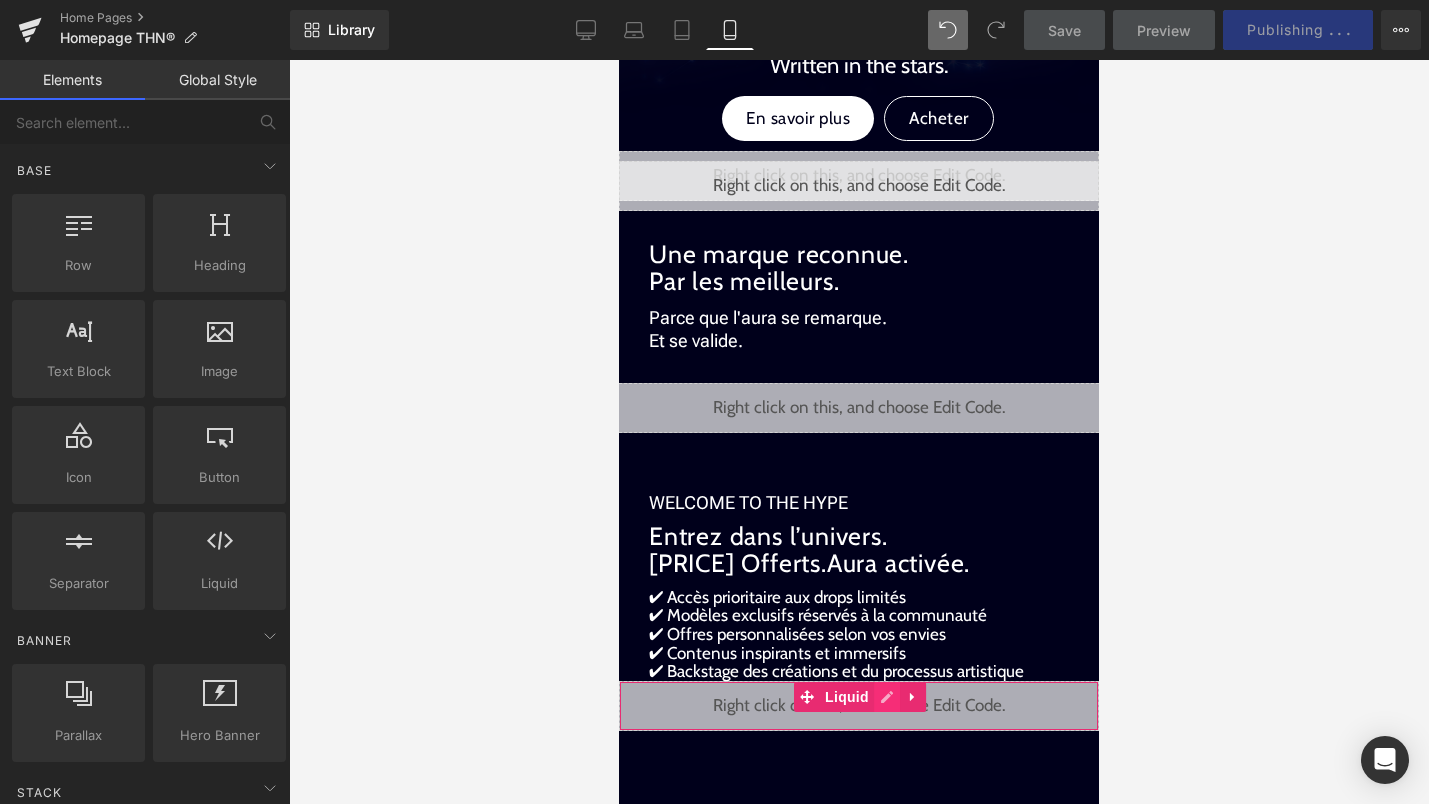 click on "Liquid" at bounding box center [859, 706] 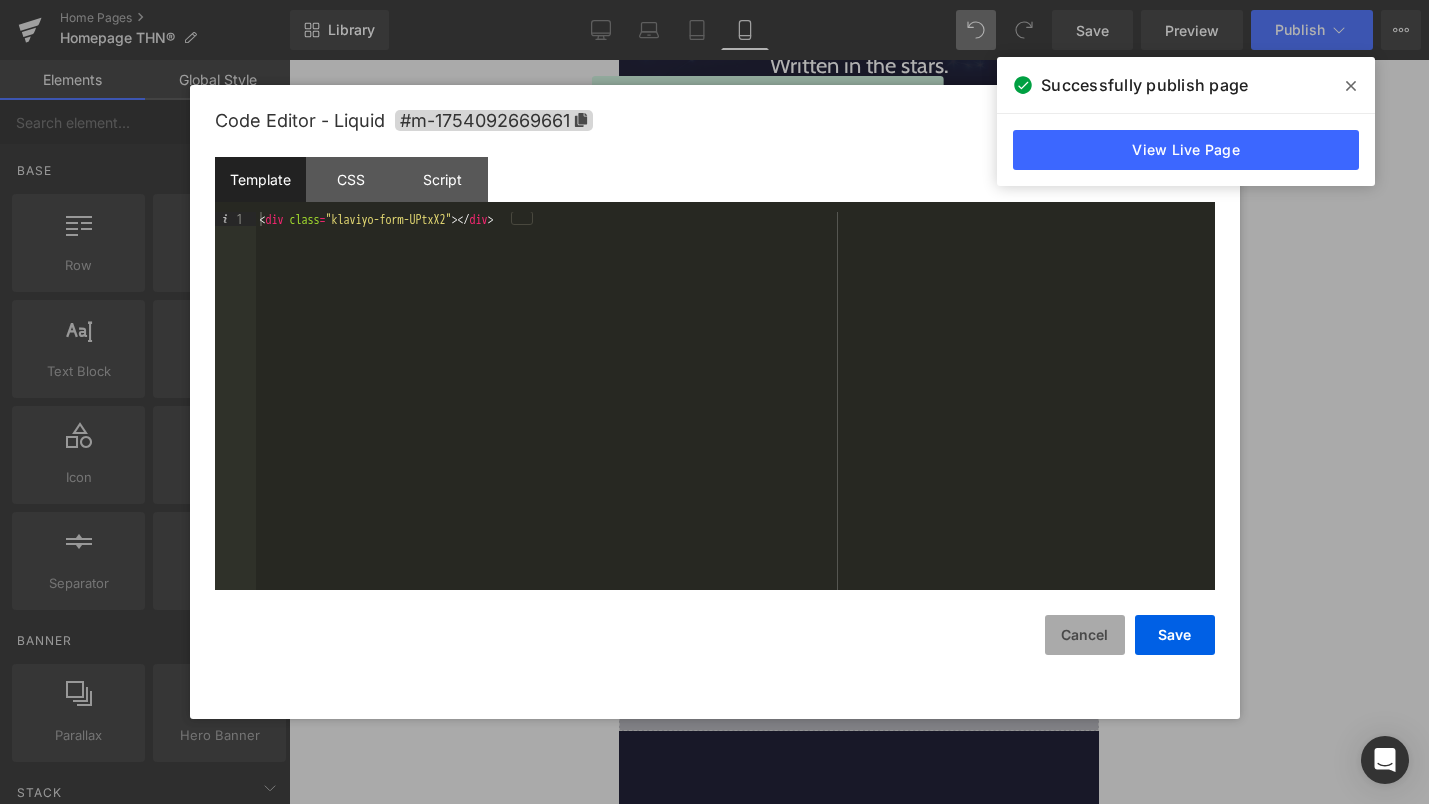 click on "Cancel" at bounding box center [1085, 635] 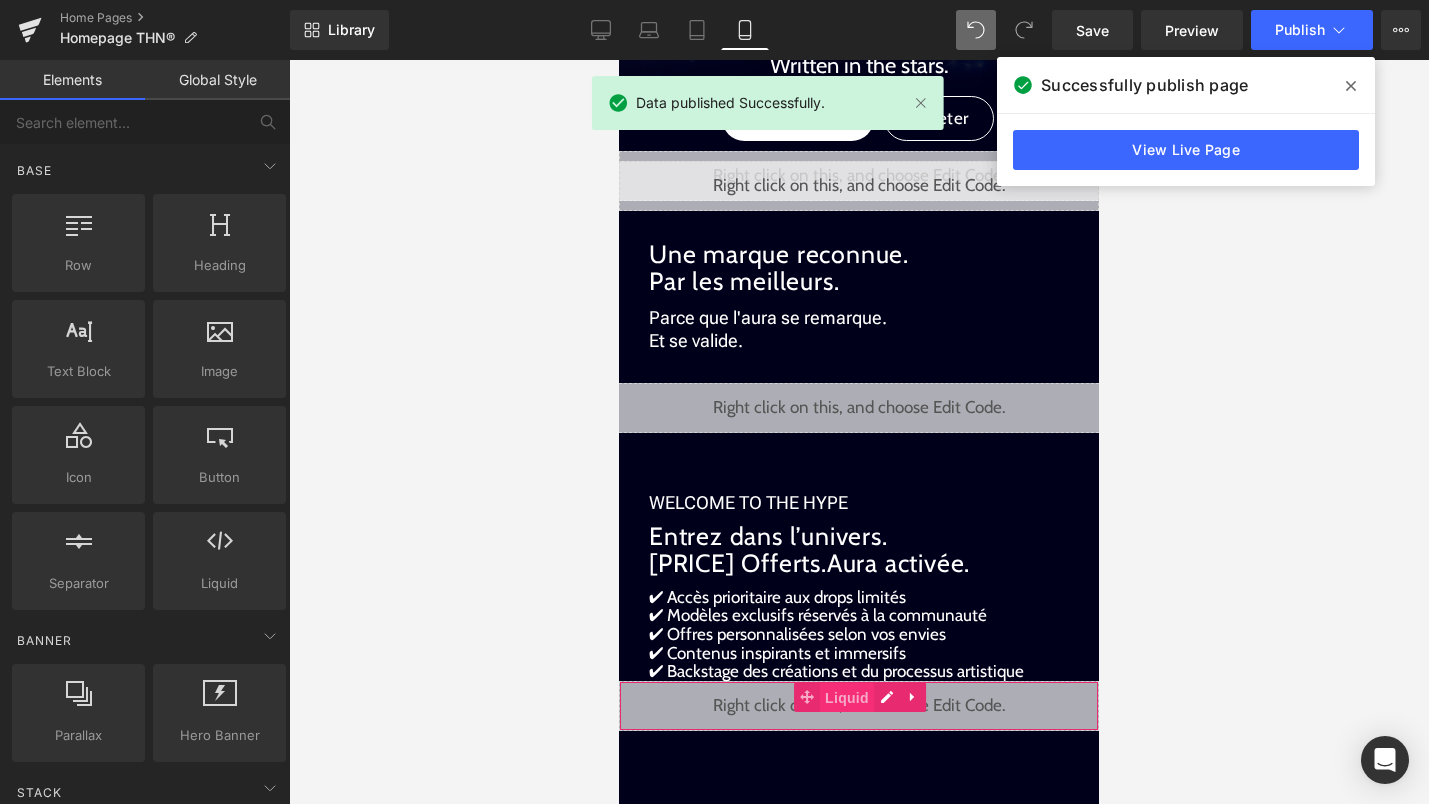 click on "Liquid" at bounding box center [847, 698] 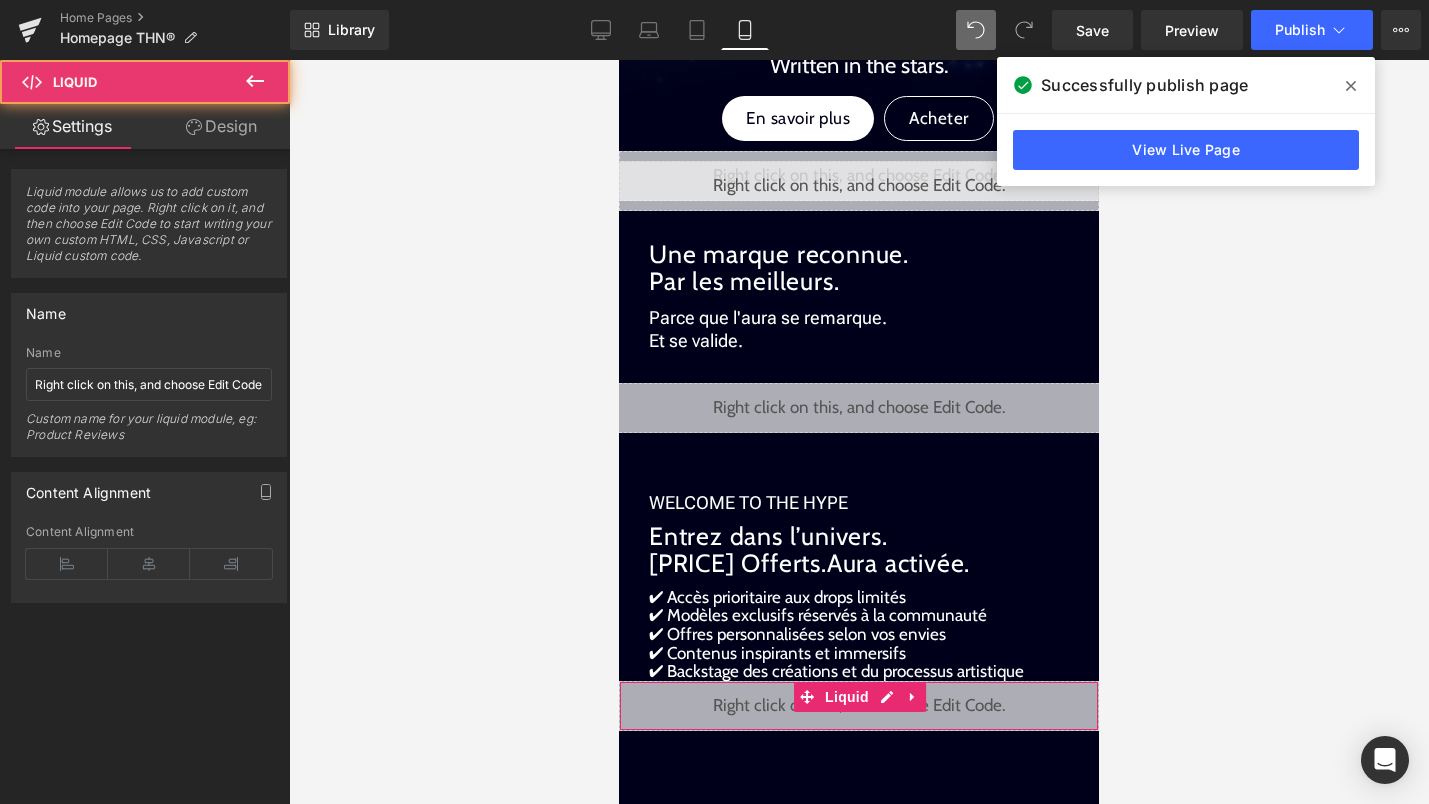 click on "Design" at bounding box center (221, 126) 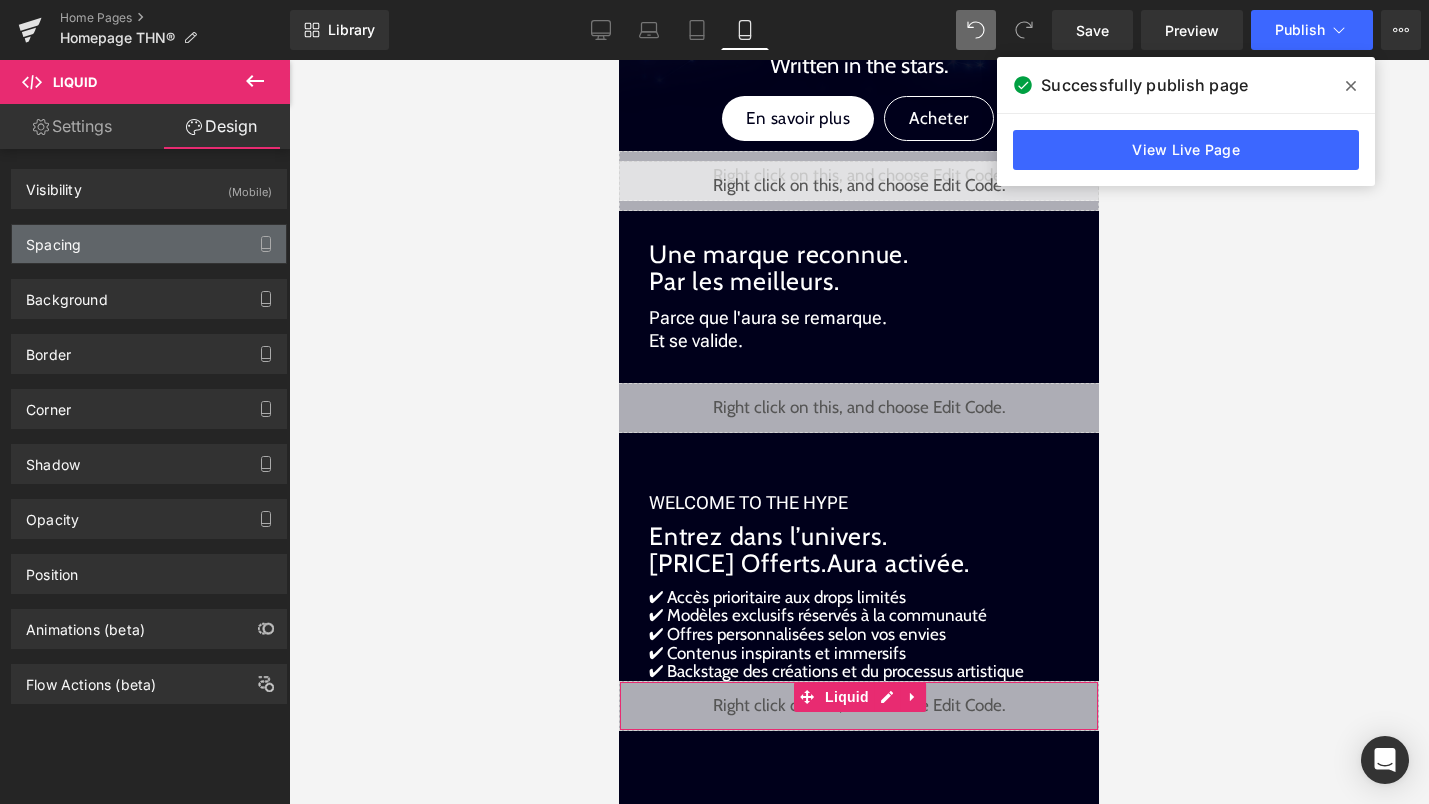 type on "0" 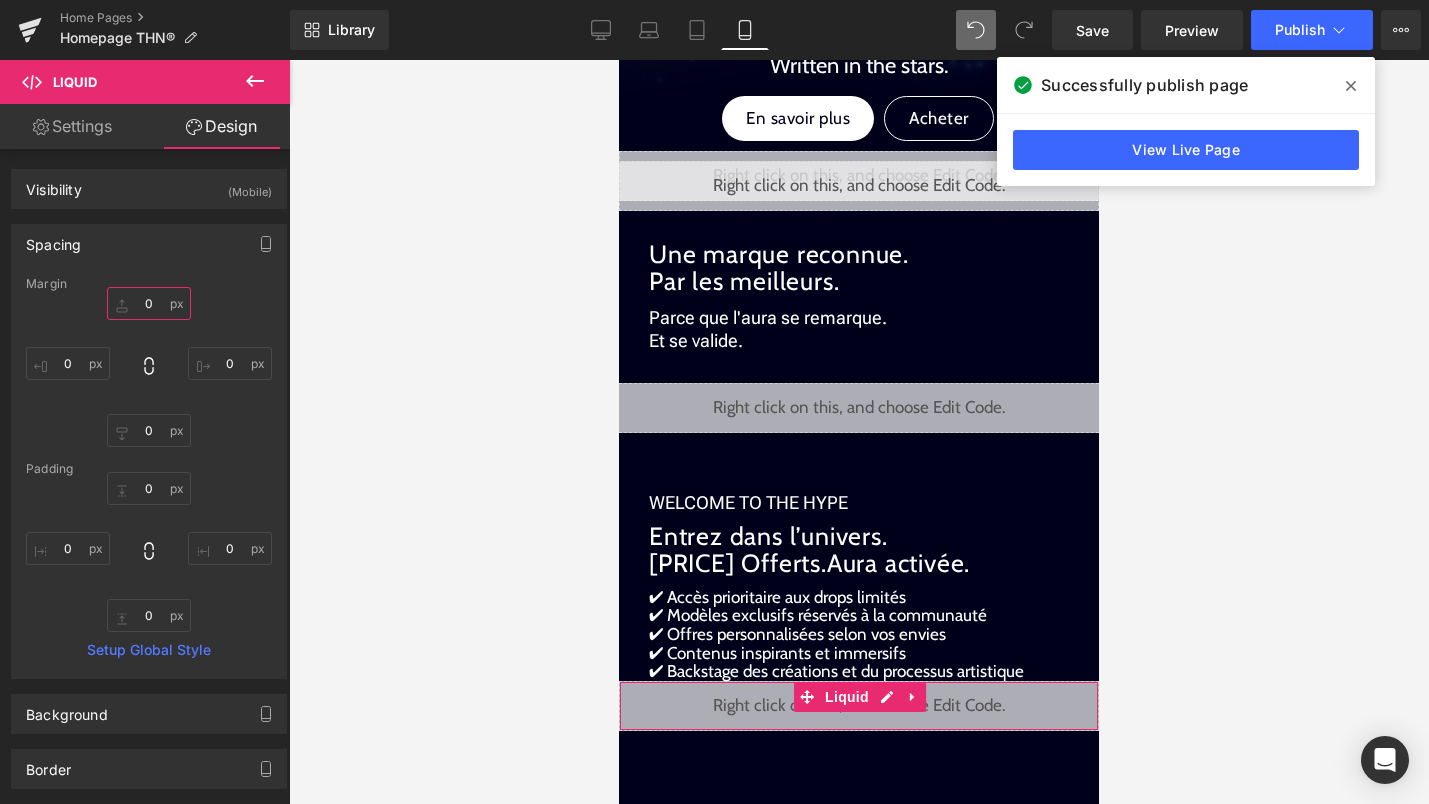click on "0" at bounding box center [149, 303] 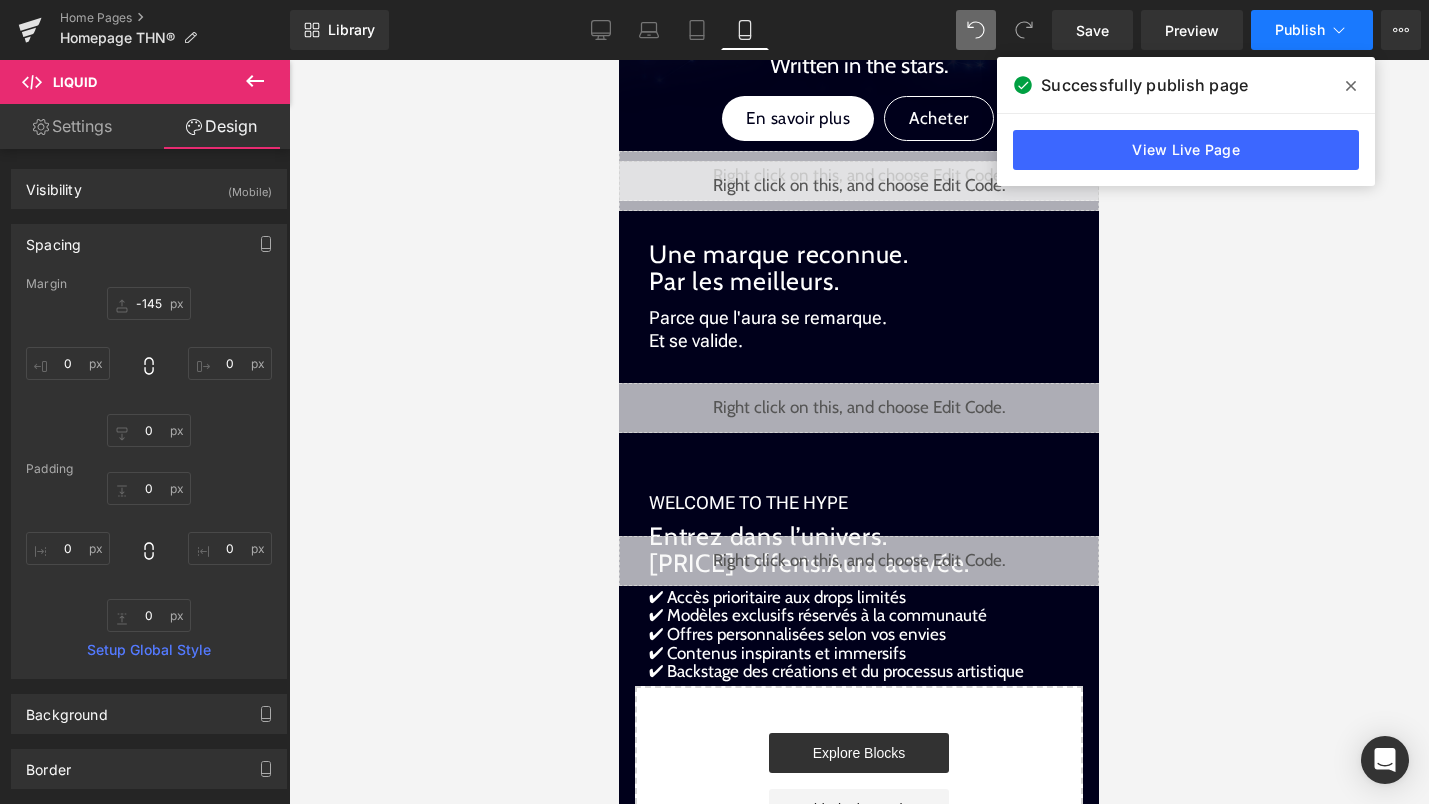 click on "Publish" at bounding box center [1300, 30] 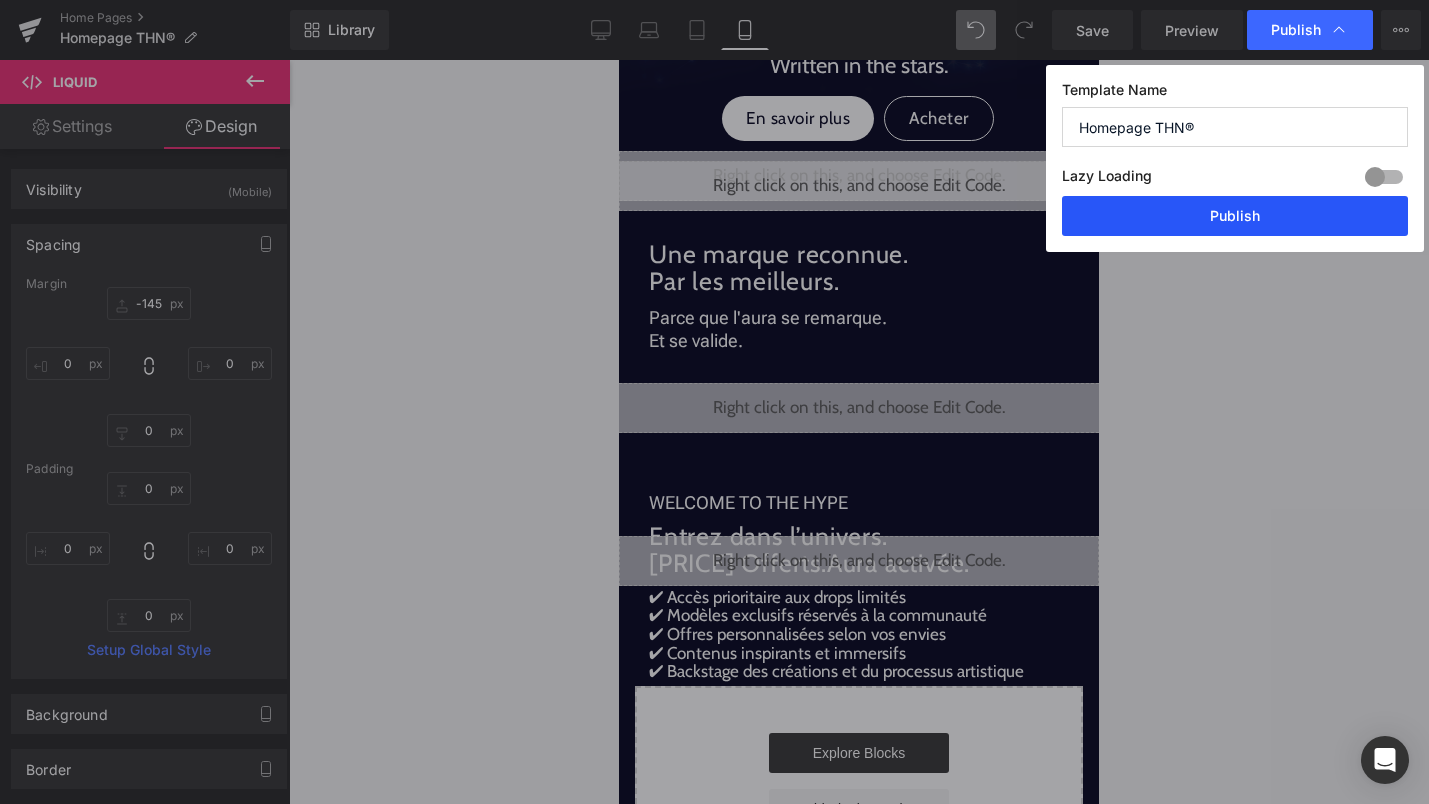 click on "Publish" at bounding box center [1235, 216] 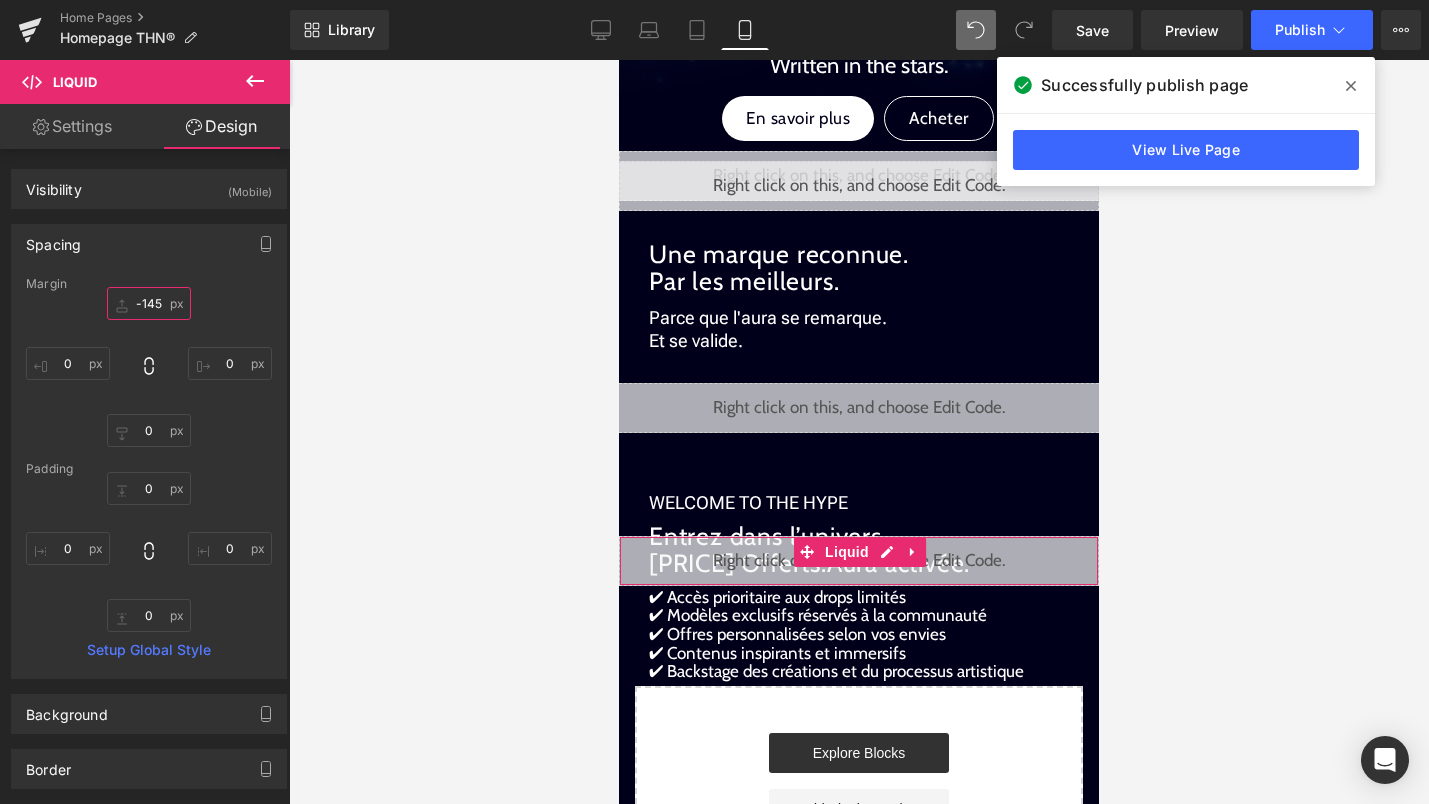 click on "-145" at bounding box center [149, 303] 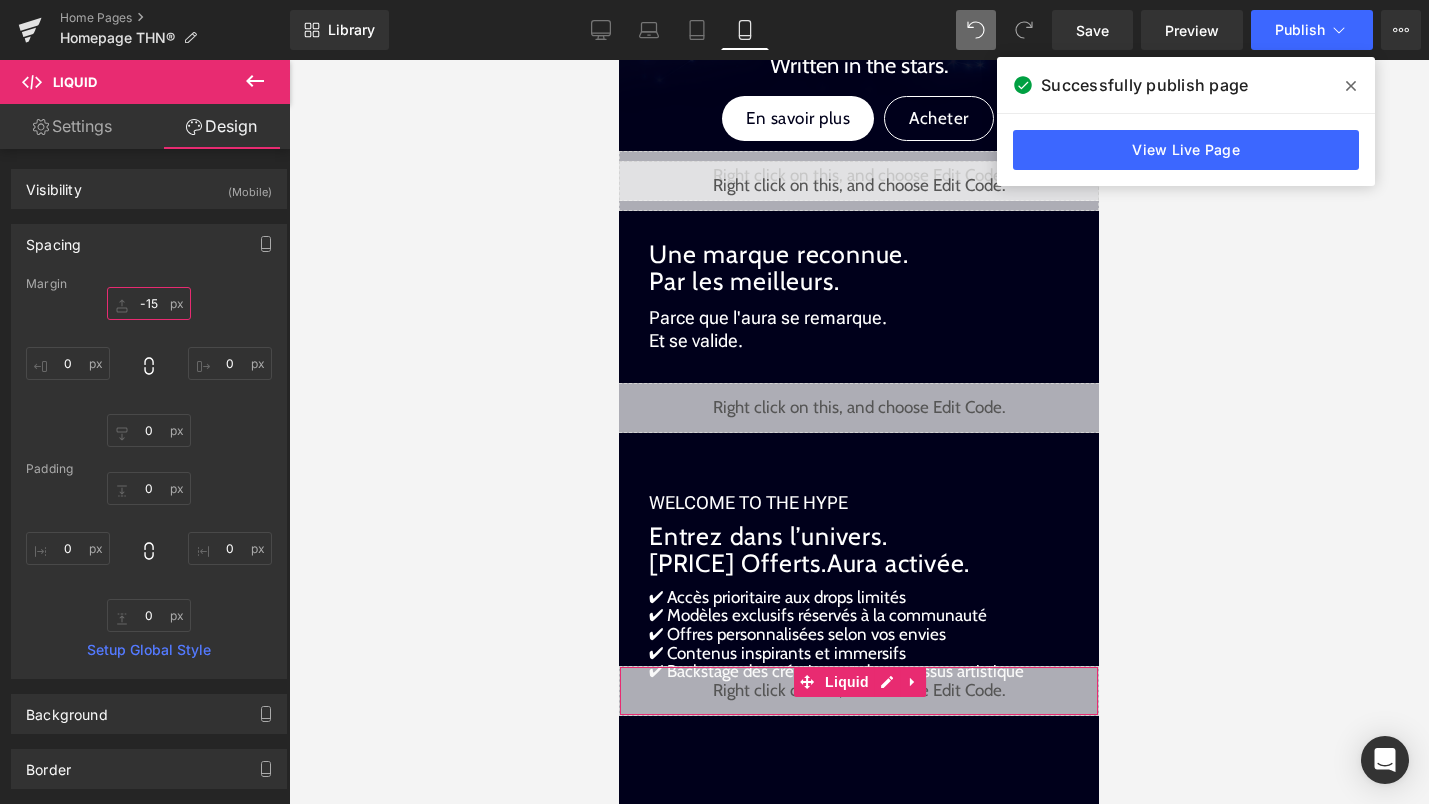 type on "-155" 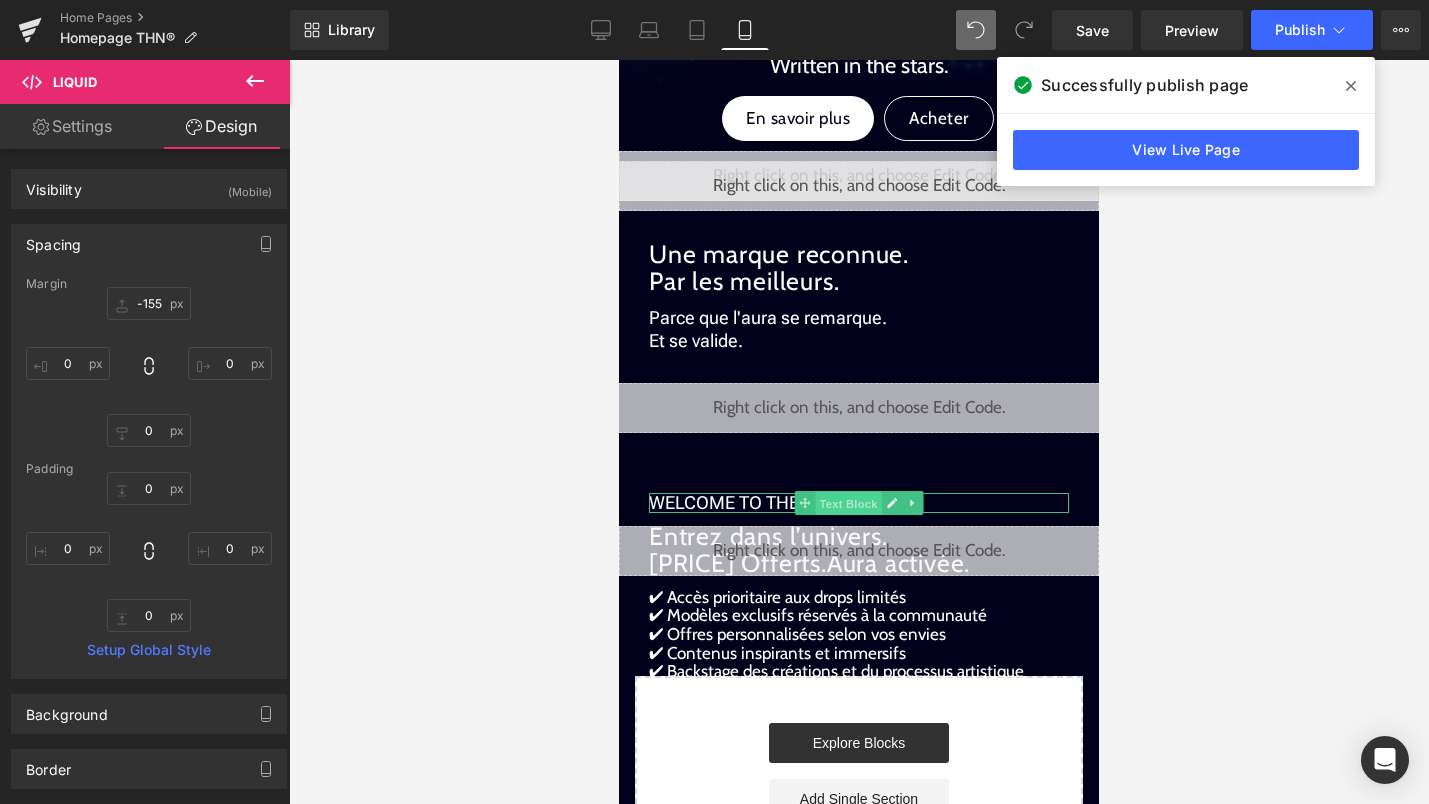 click on "Text Block" at bounding box center (848, 503) 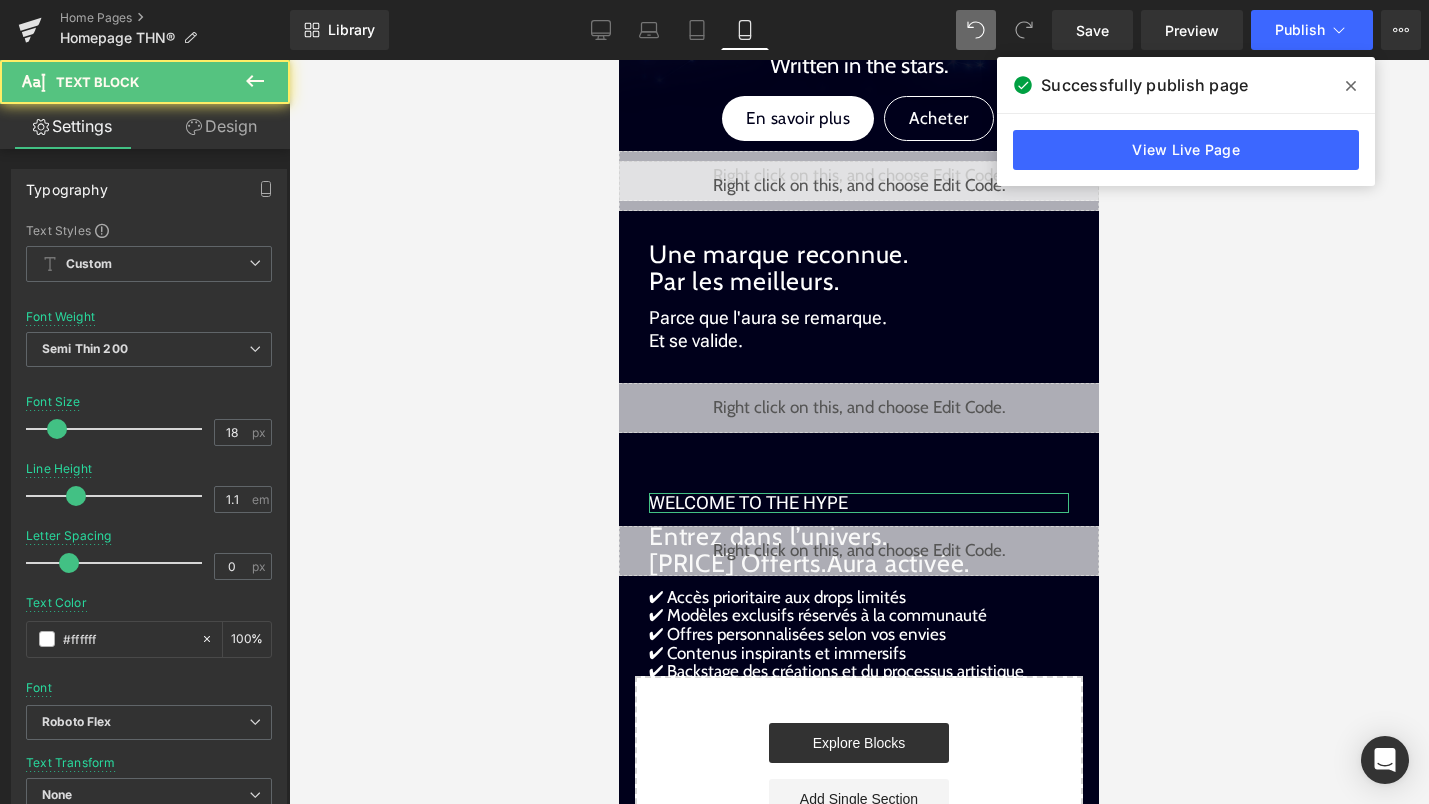 click on "Design" at bounding box center (221, 126) 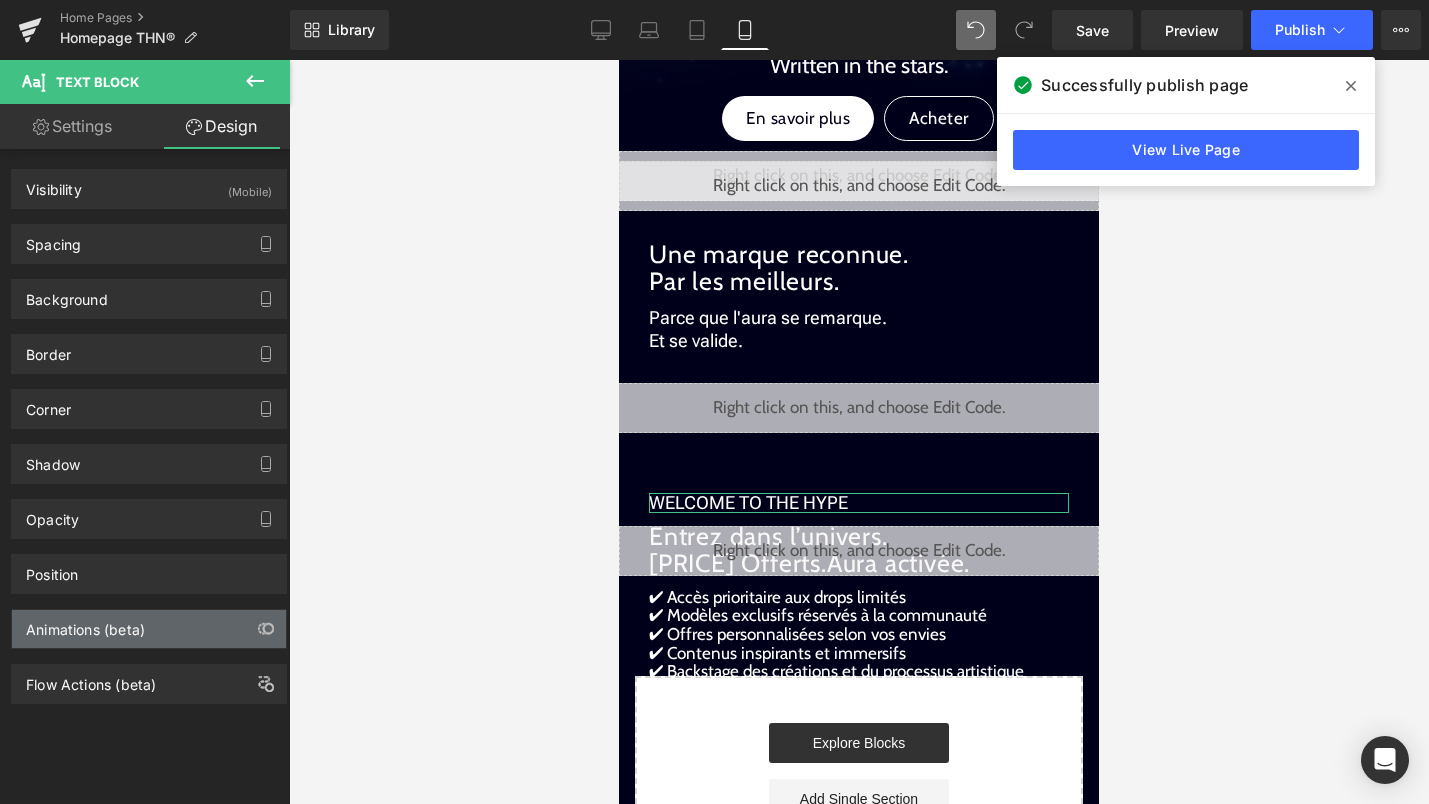 click on "Animations (beta)" at bounding box center (85, 624) 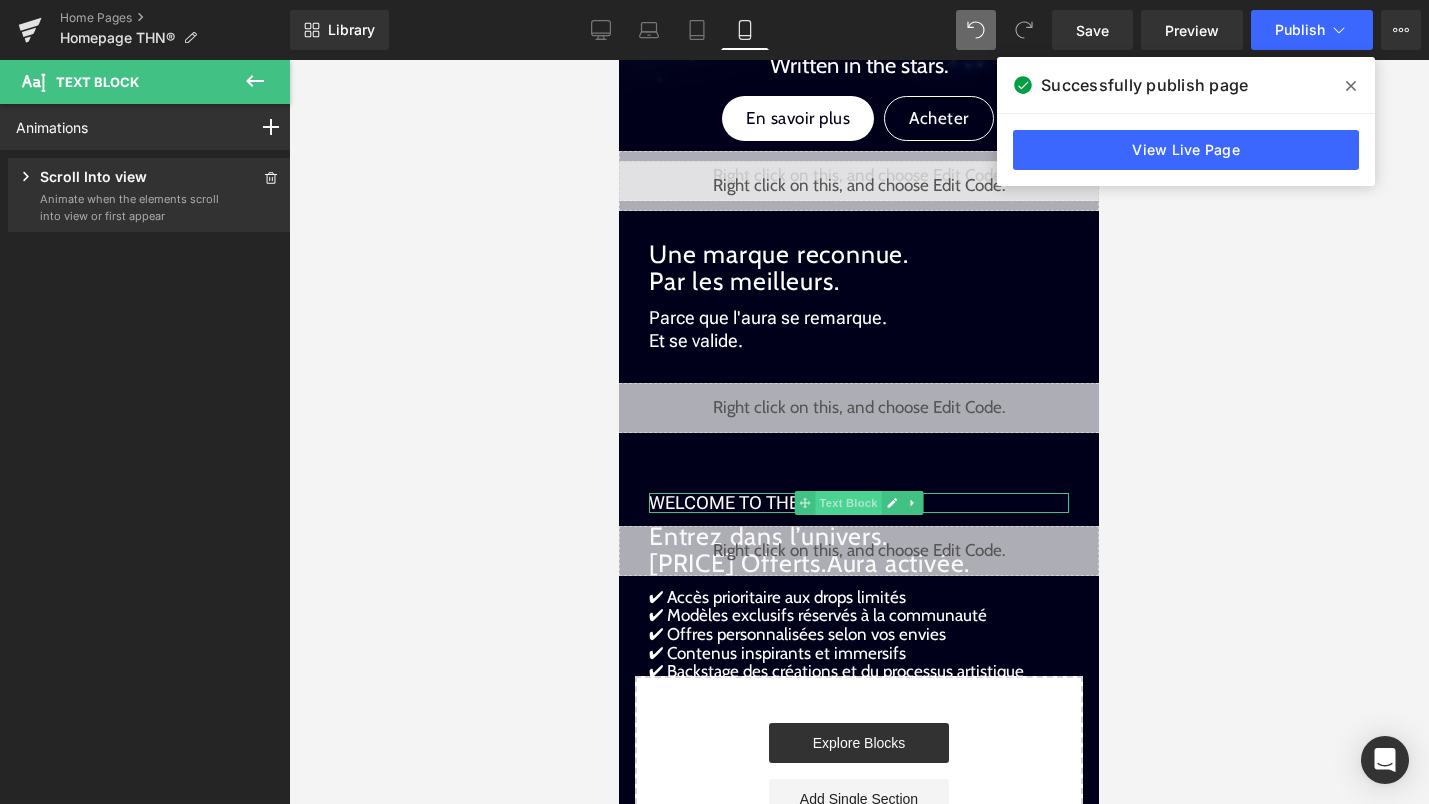 click on "Text Block" at bounding box center (848, 503) 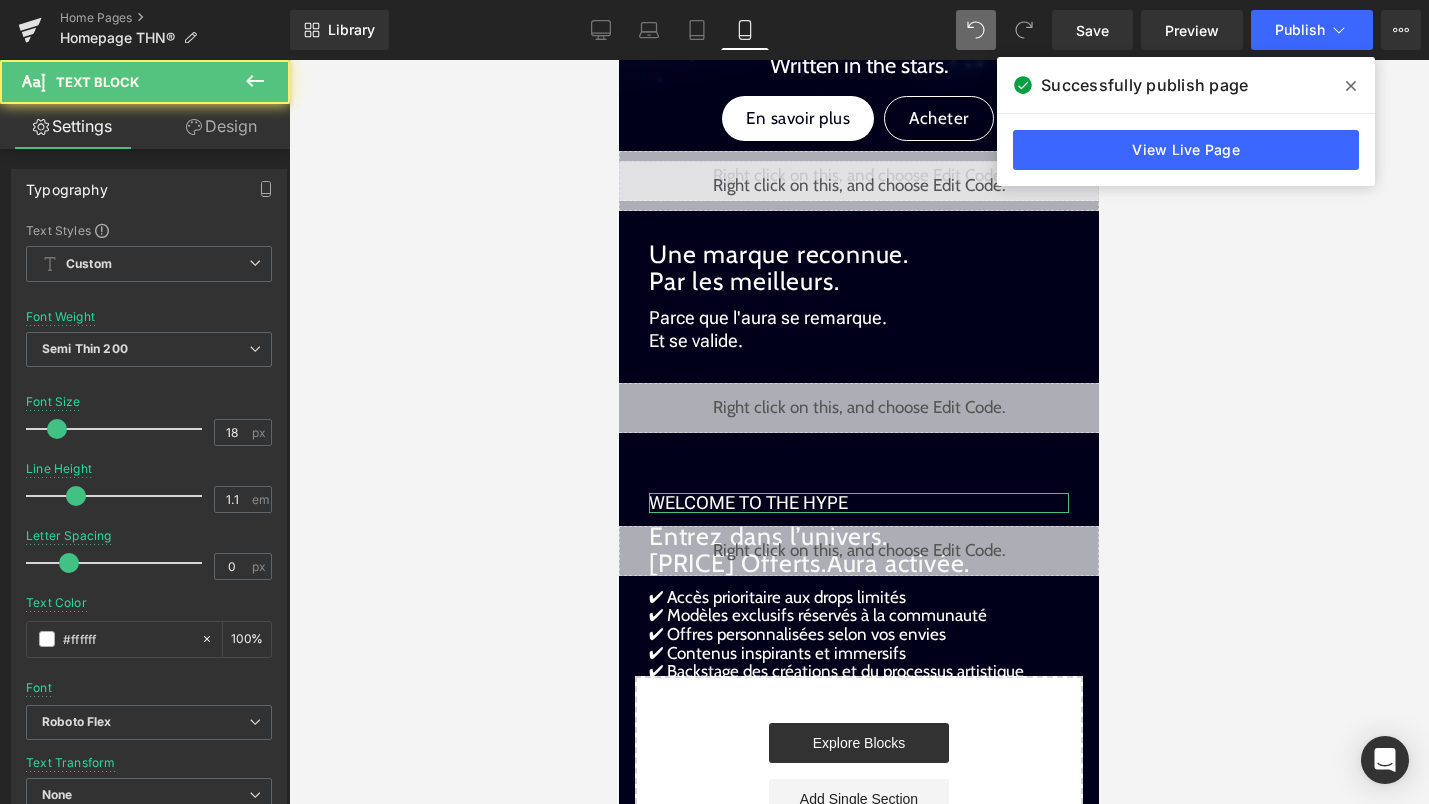 click on "Design" at bounding box center (221, 126) 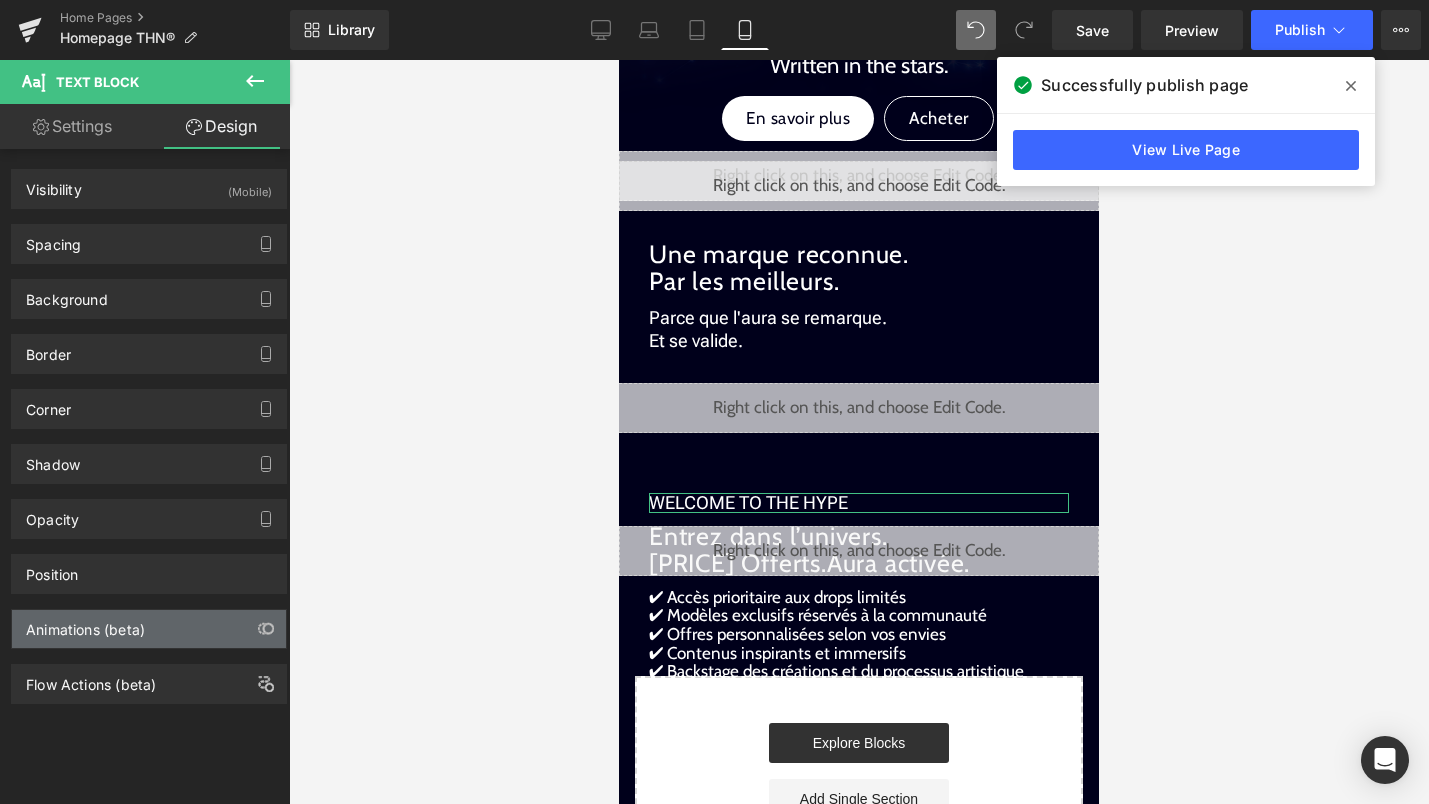 click on "Animations (beta)" at bounding box center (85, 624) 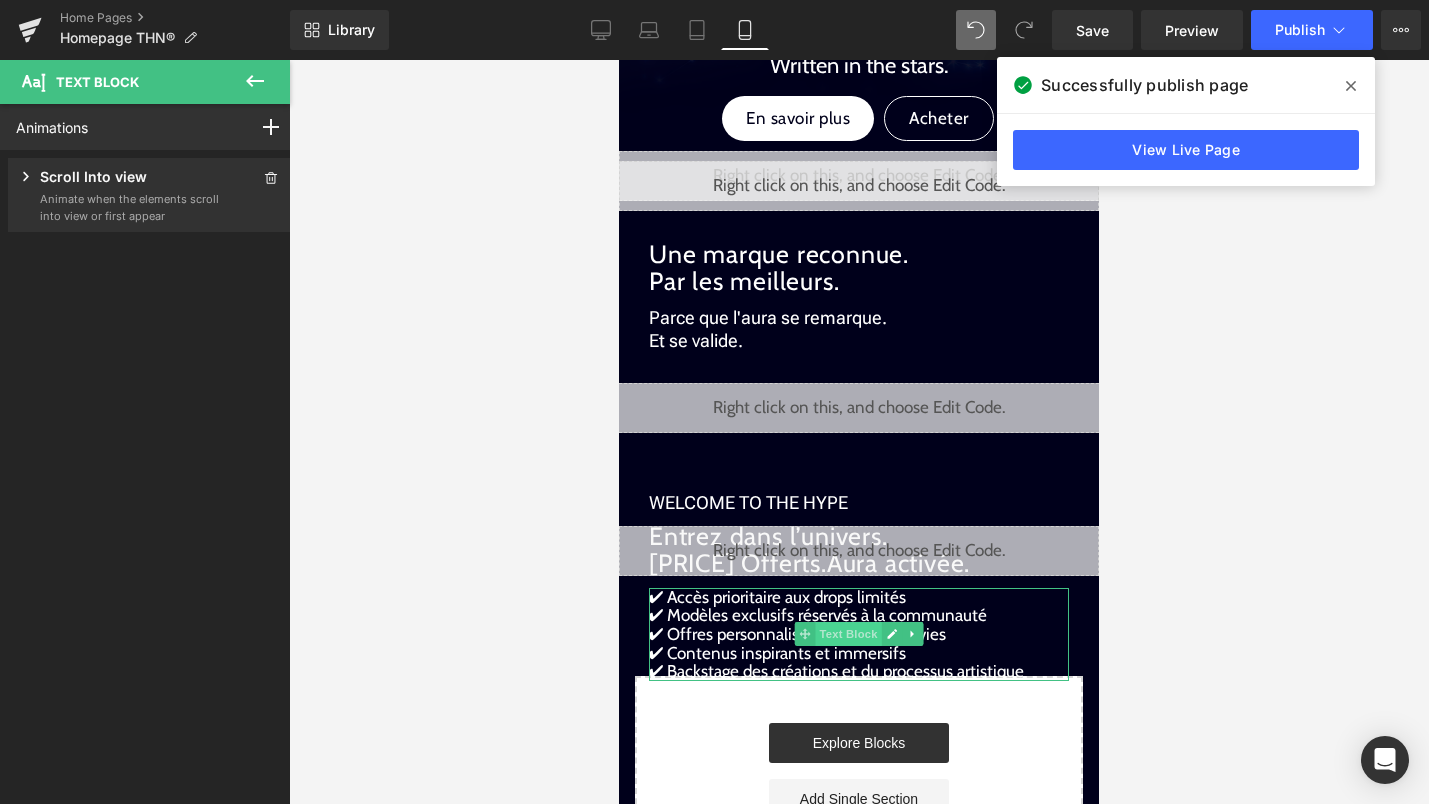 click on "Text Block" at bounding box center (848, 634) 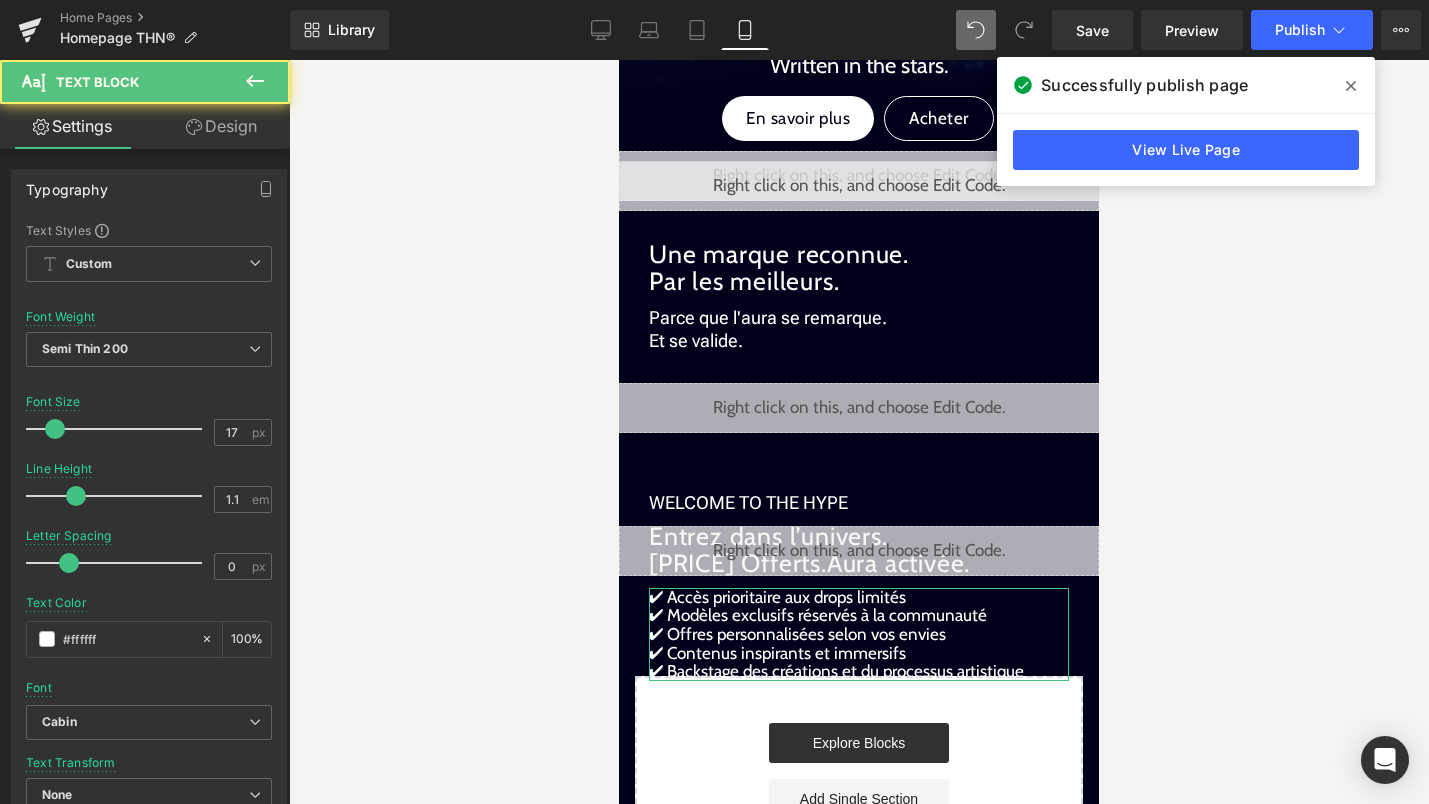 click on "Design" at bounding box center (221, 126) 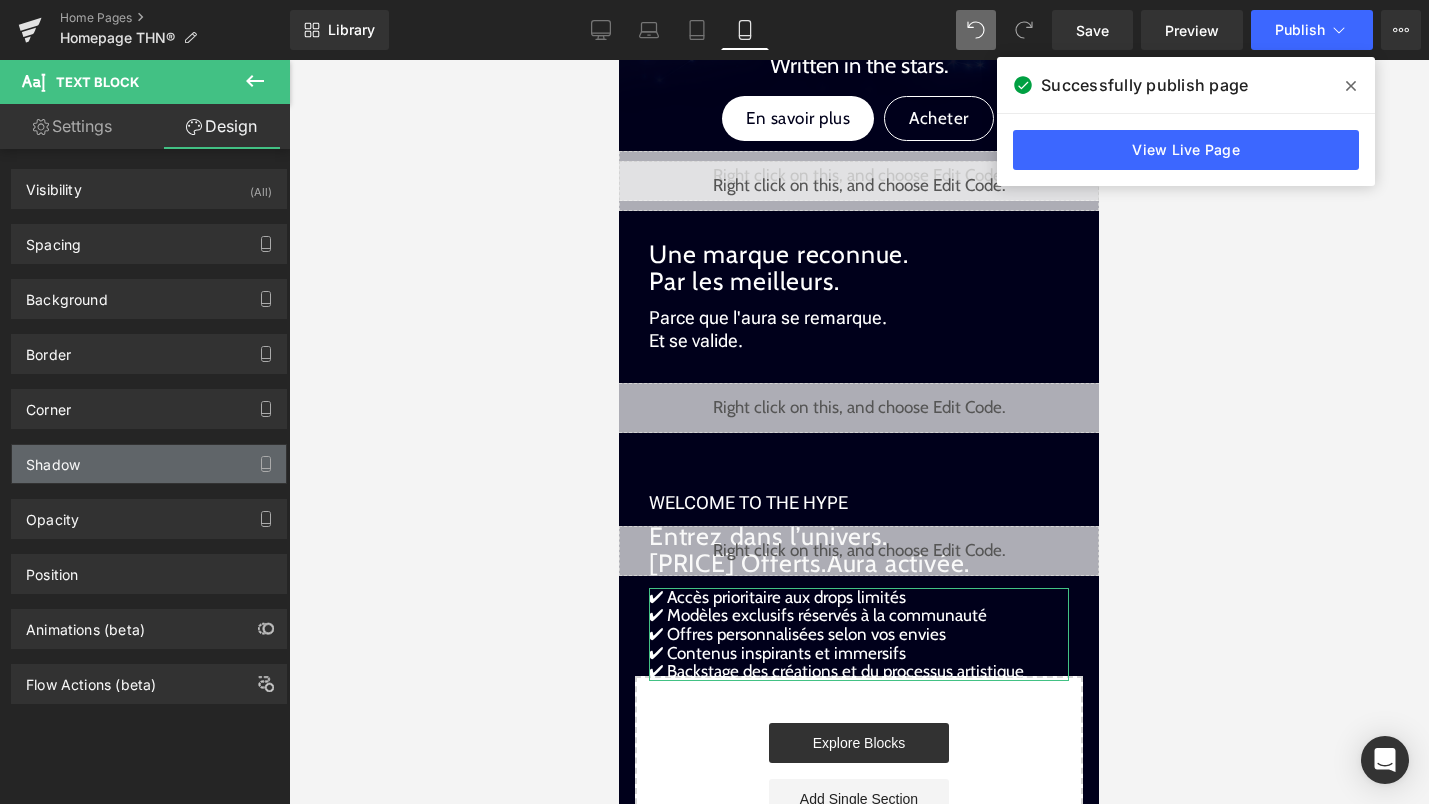 type on "0" 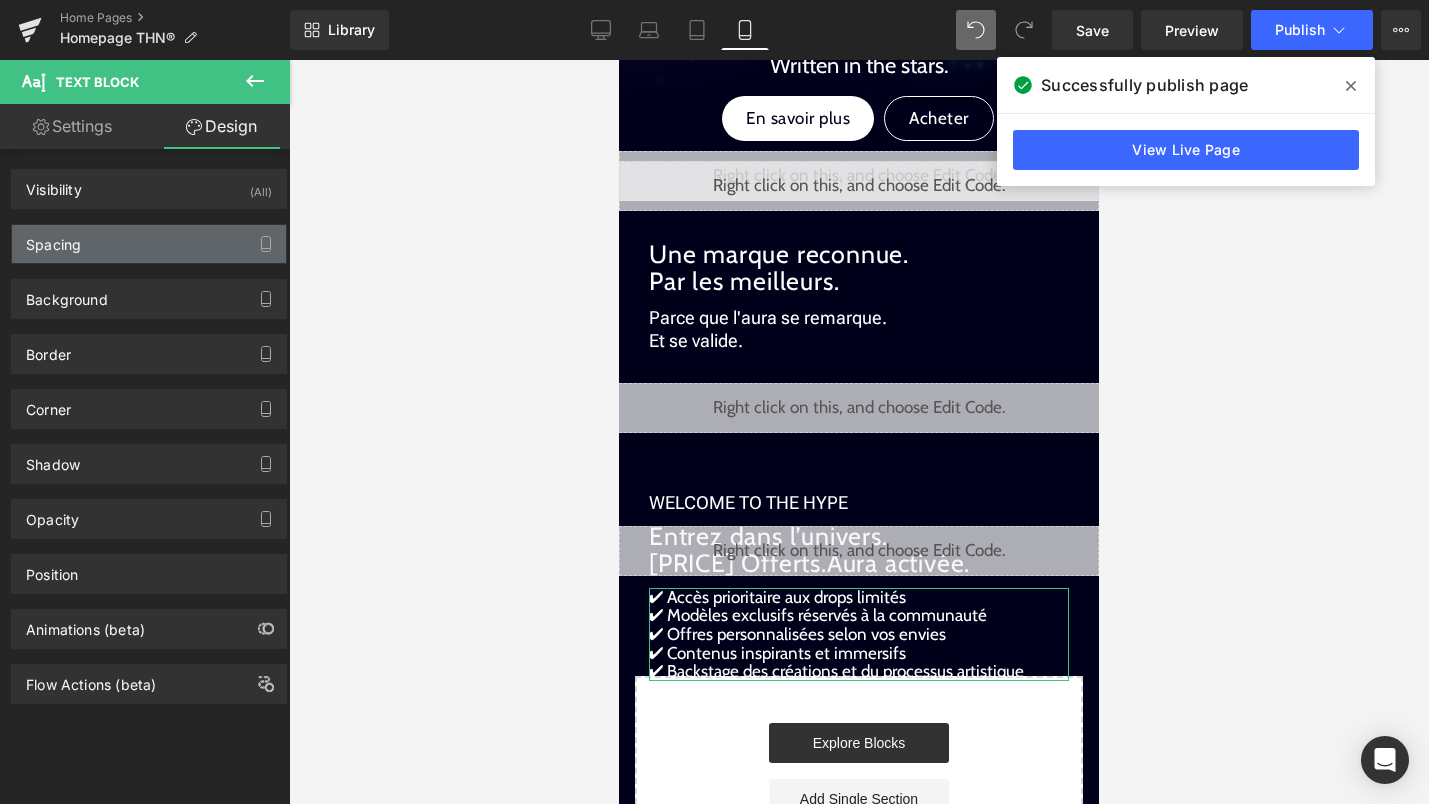 click on "Spacing" at bounding box center [149, 244] 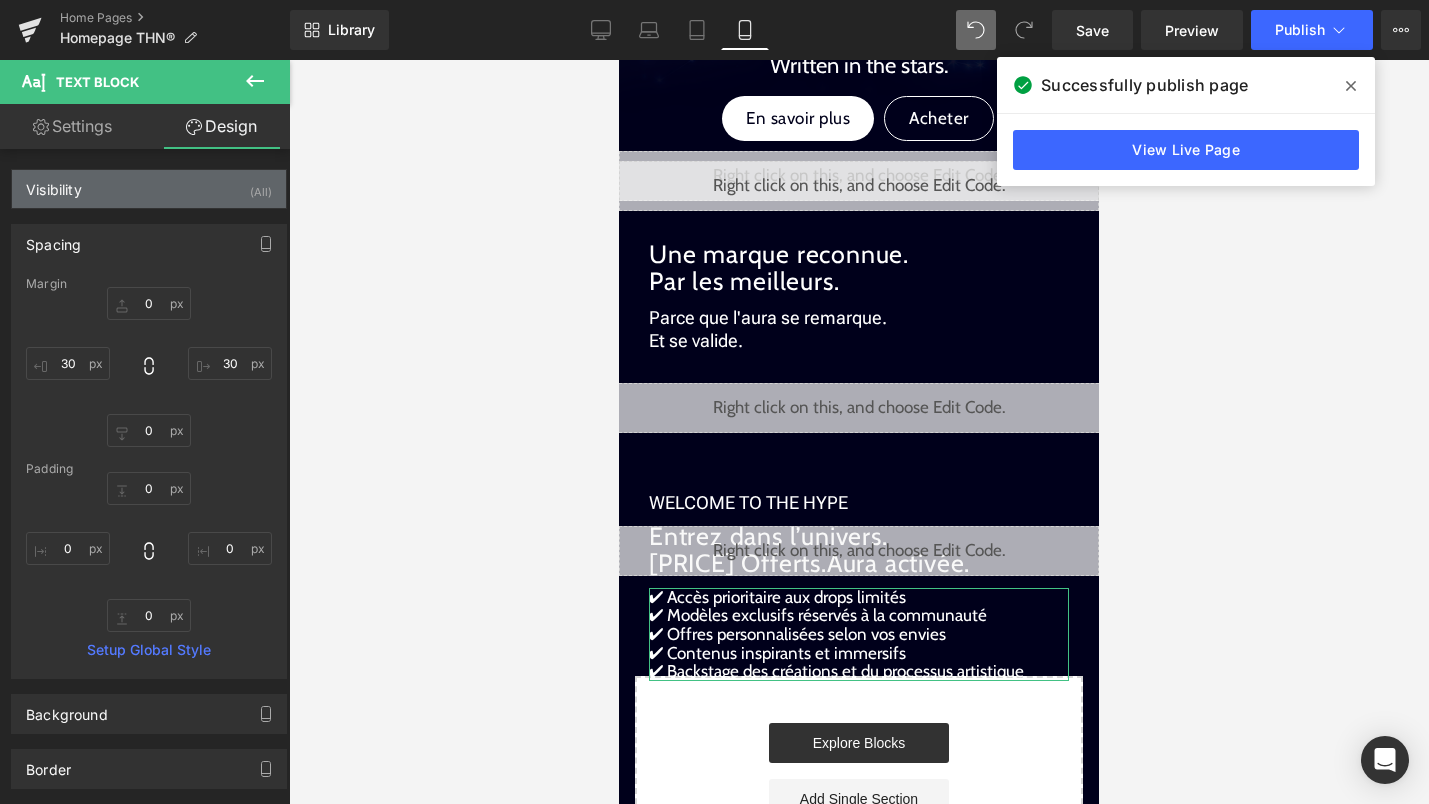 click on "Visibility
(All)" at bounding box center (149, 189) 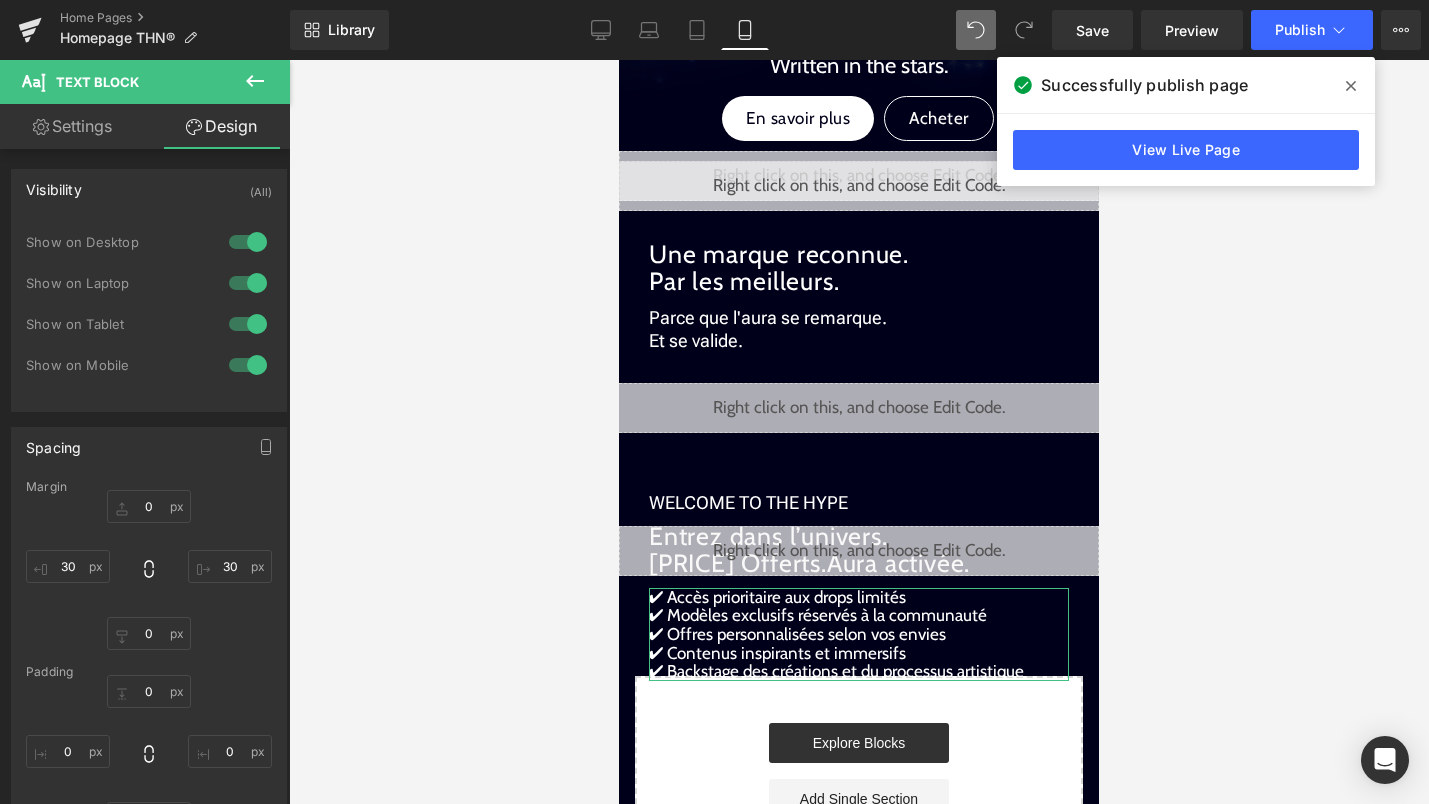 click at bounding box center (248, 242) 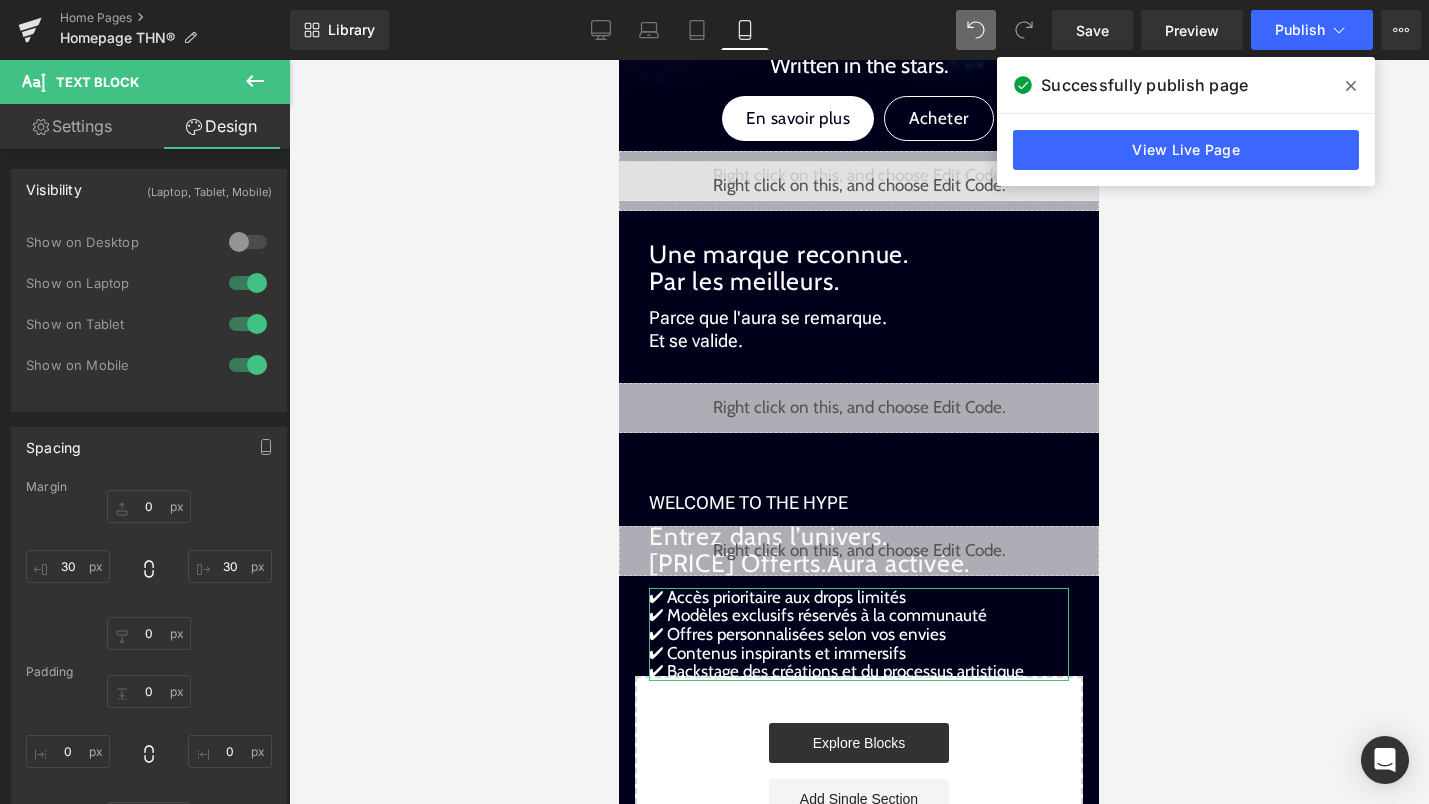 click at bounding box center (248, 283) 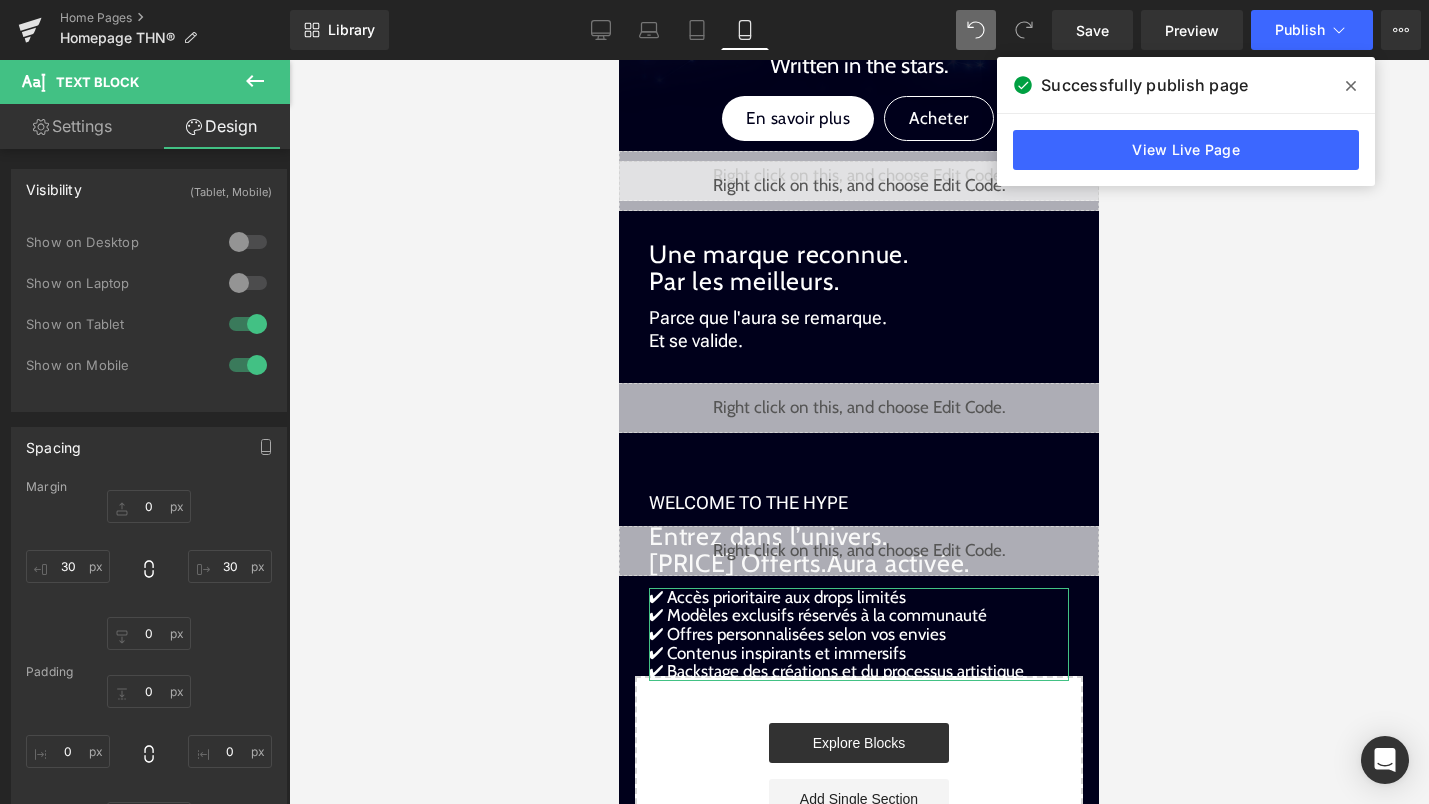 click at bounding box center [248, 324] 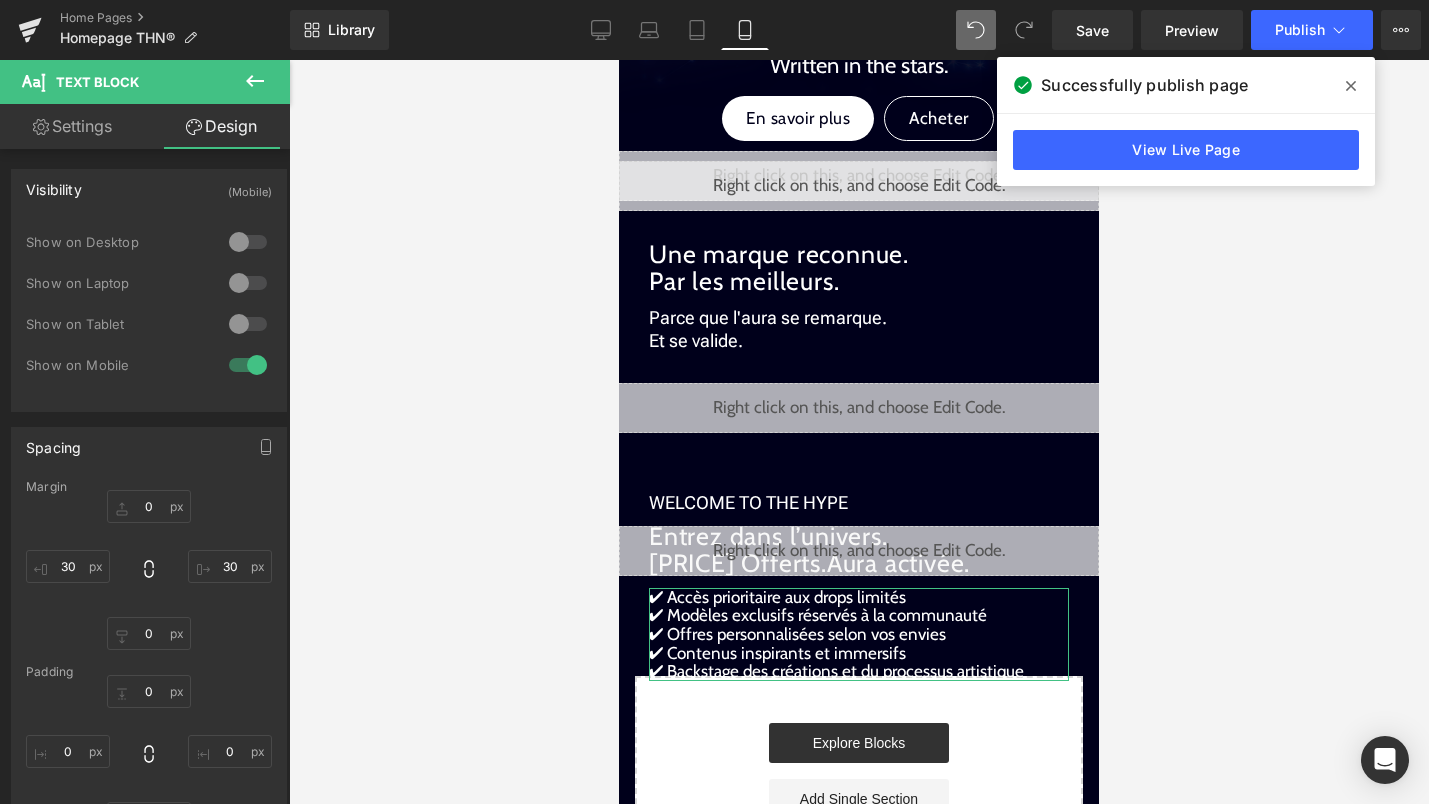 click on "Settings" at bounding box center [72, 126] 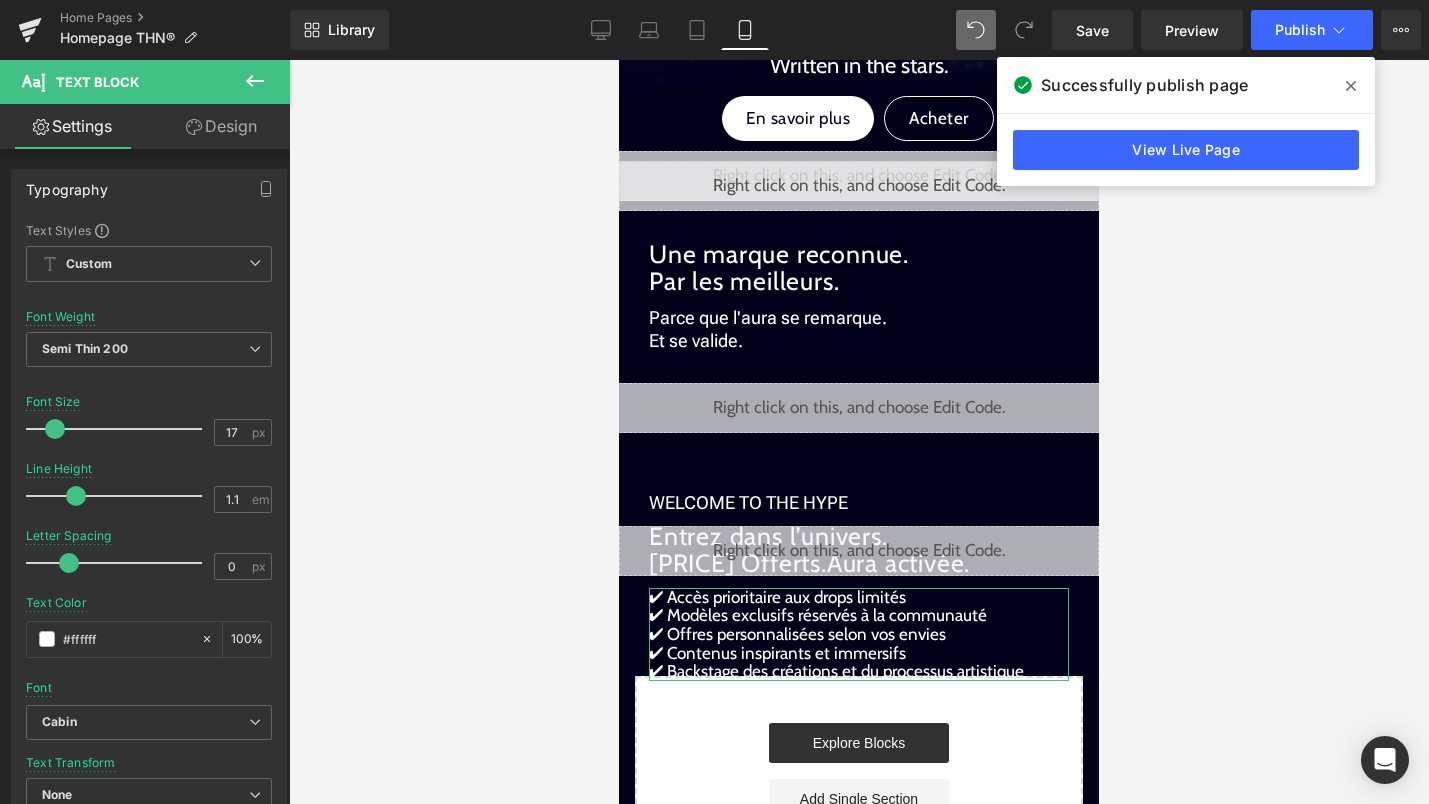 click on "Design" at bounding box center (221, 126) 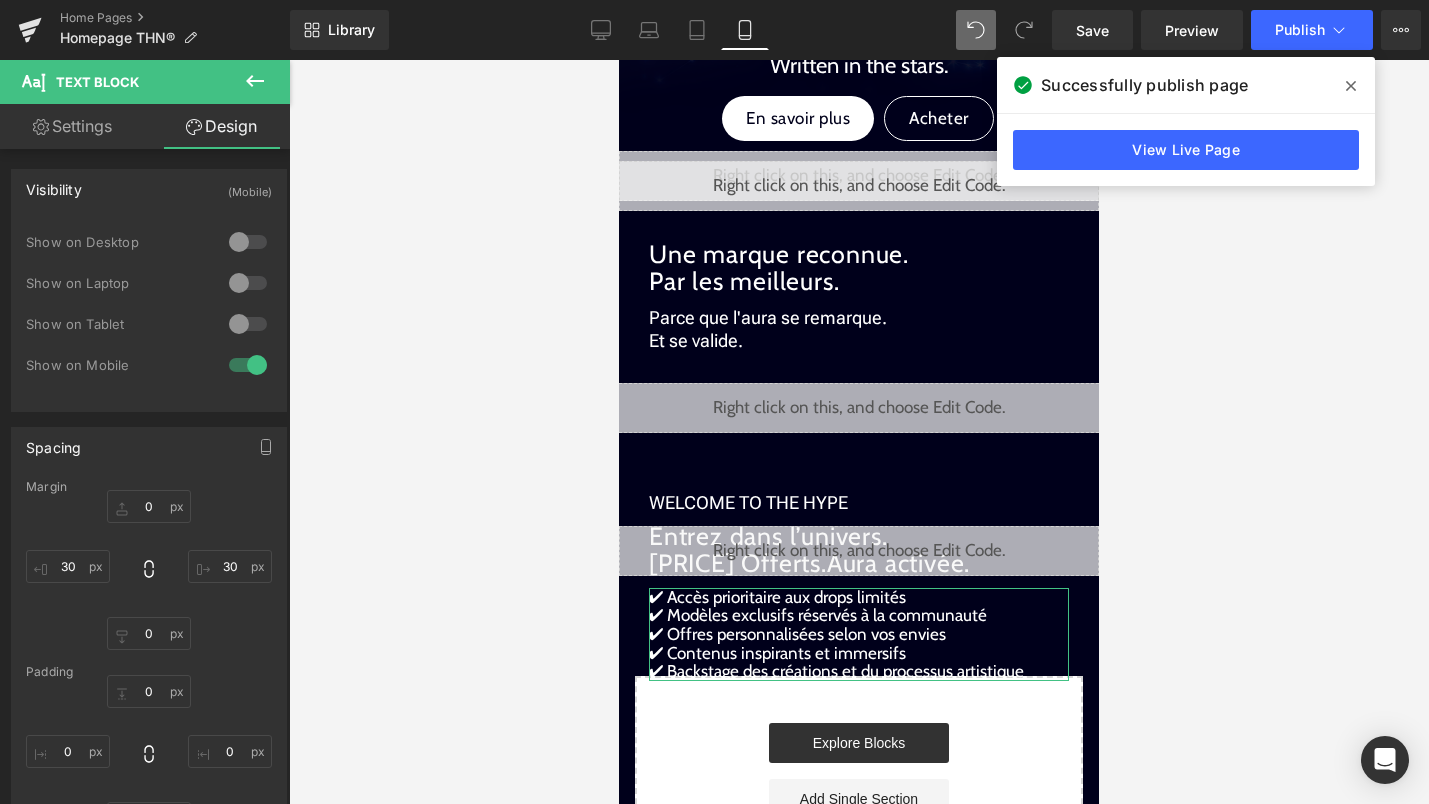 type on "0" 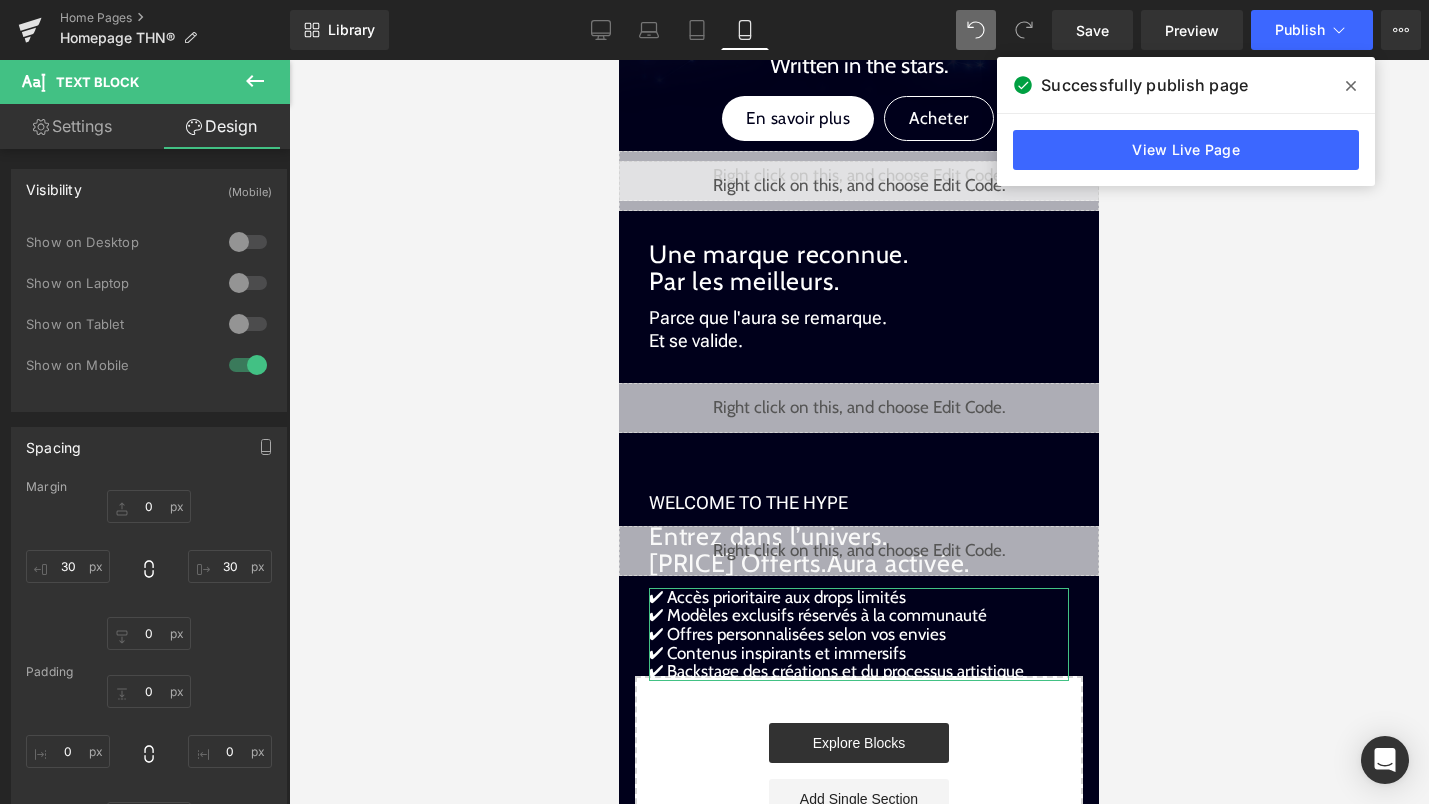 type on "30" 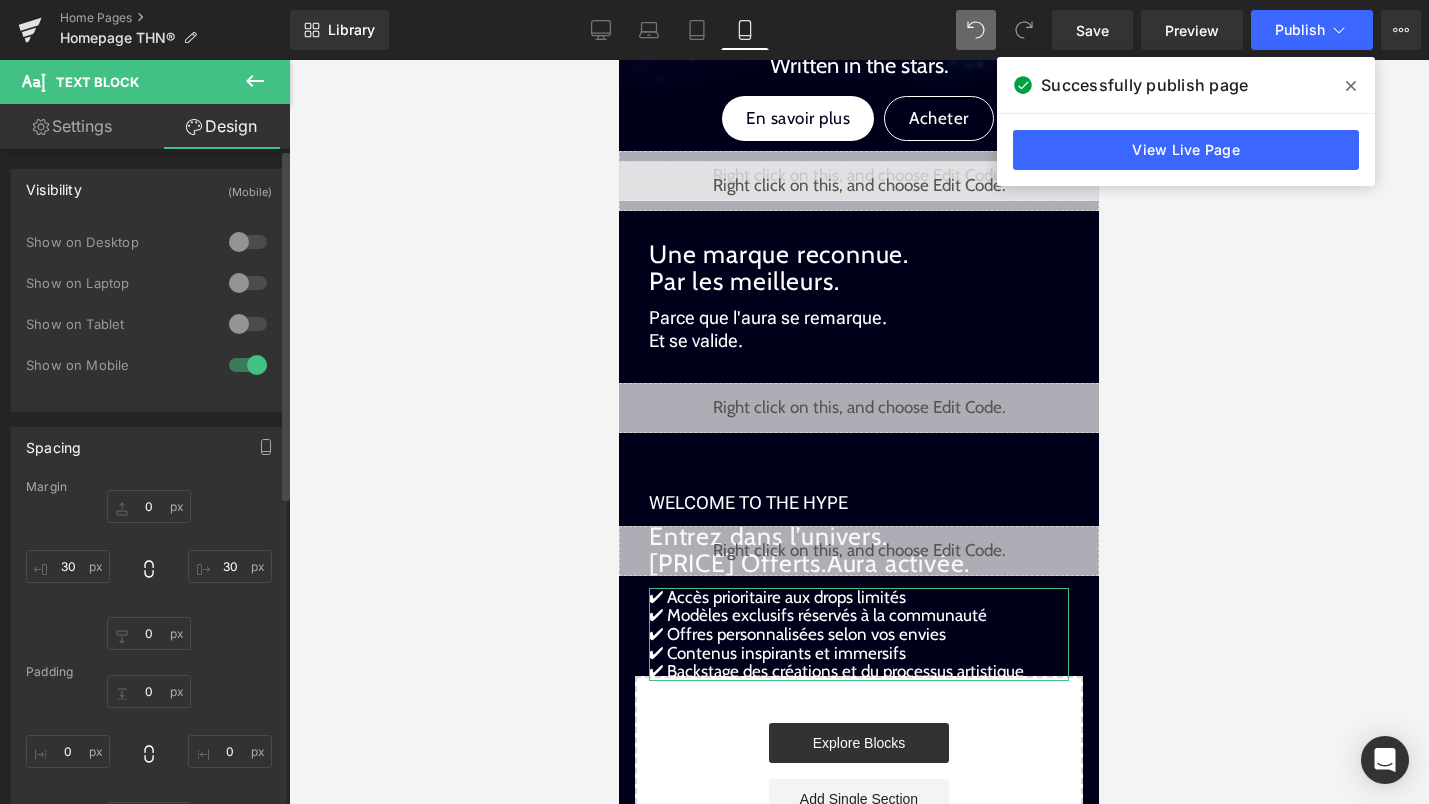 scroll, scrollTop: 575, scrollLeft: 0, axis: vertical 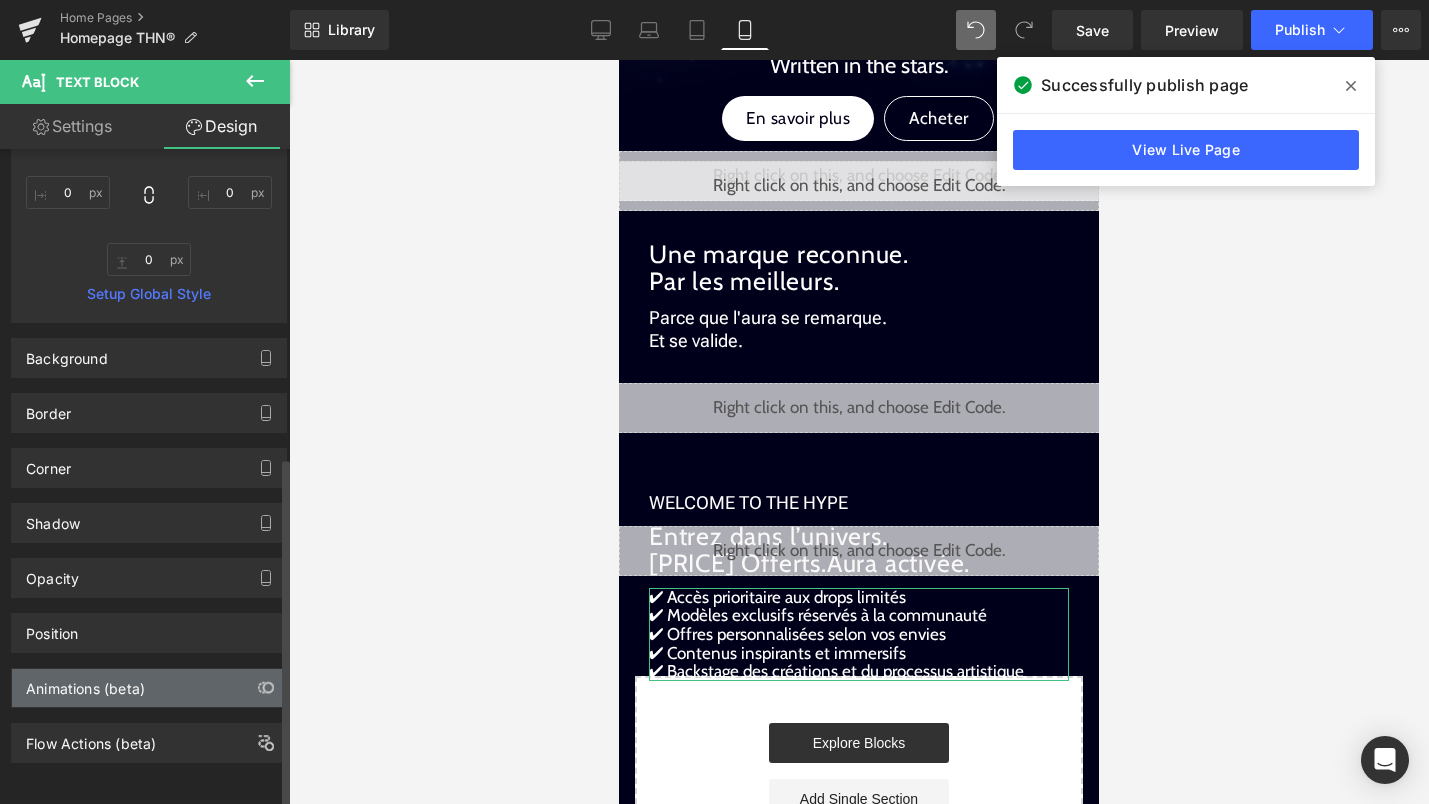click on "Animations (beta)" at bounding box center [85, 683] 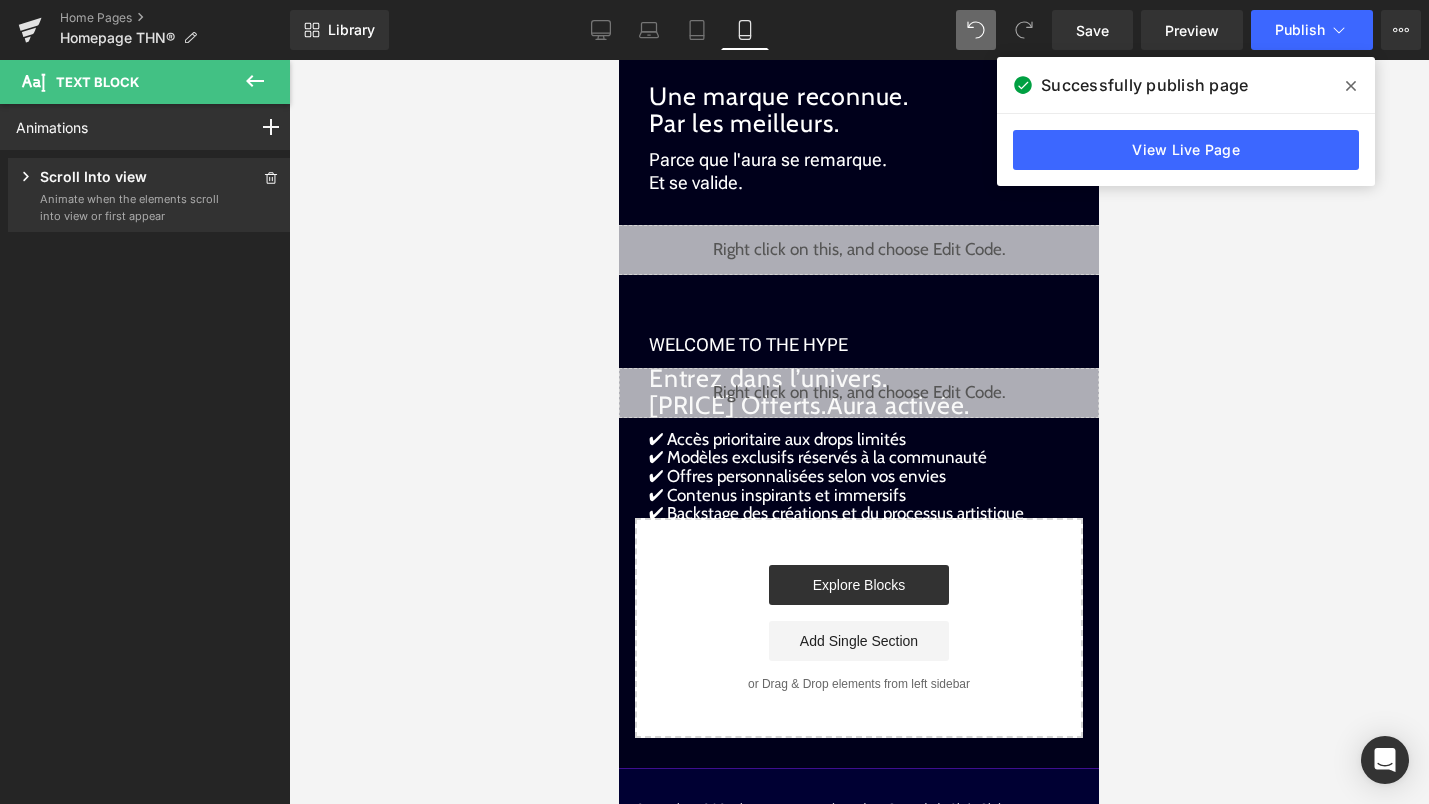 scroll, scrollTop: 1969, scrollLeft: 0, axis: vertical 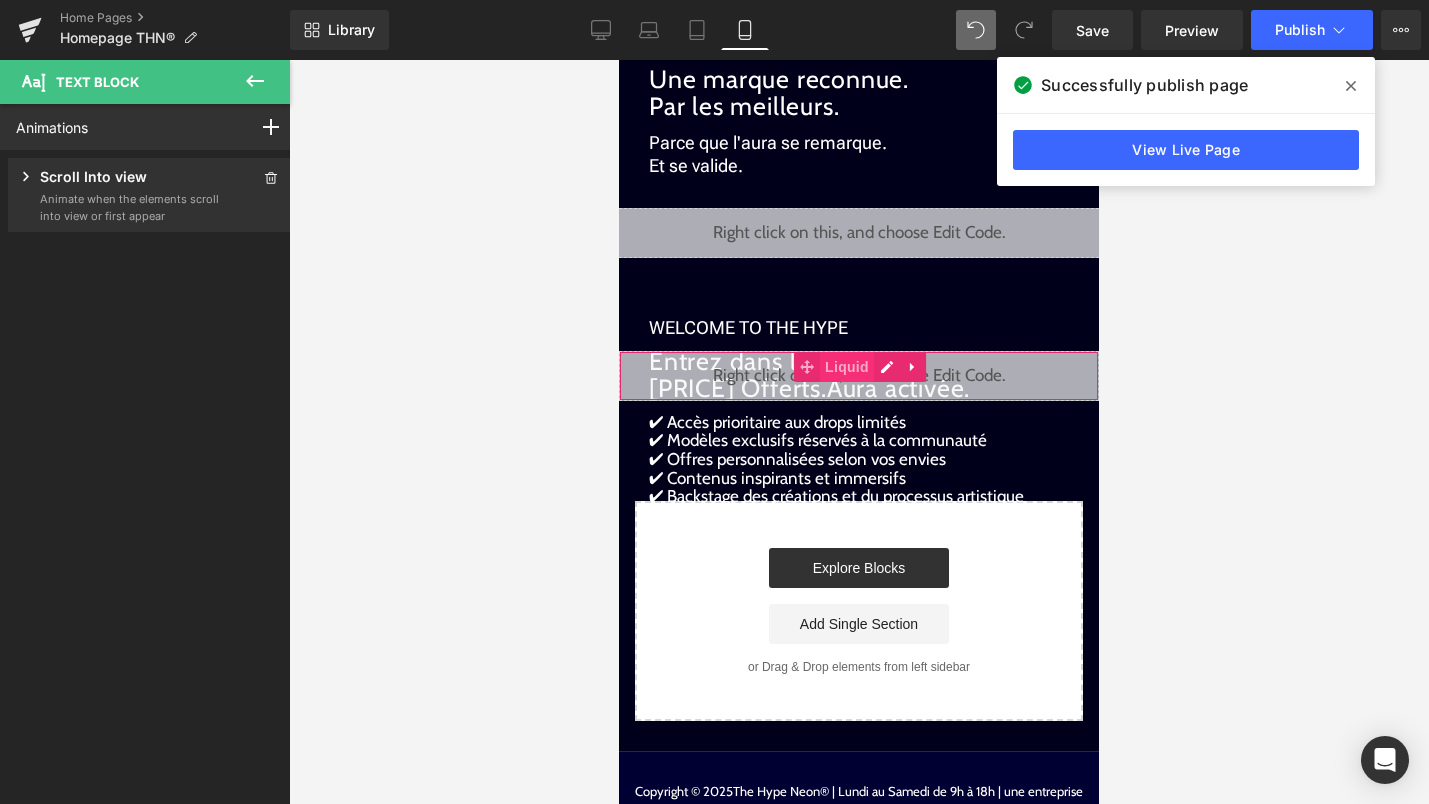 click on "Liquid" at bounding box center (847, 367) 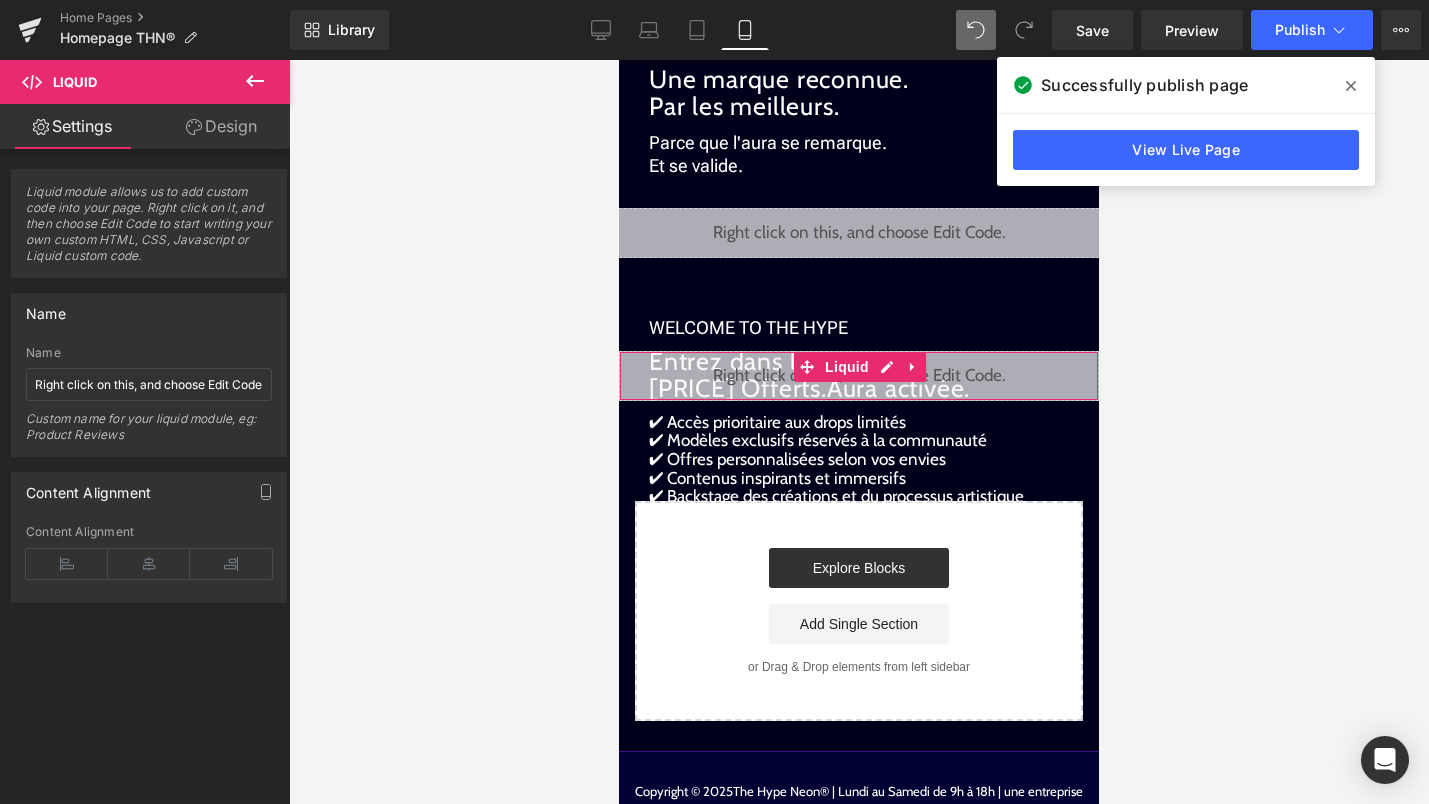 click on "Design" at bounding box center (221, 126) 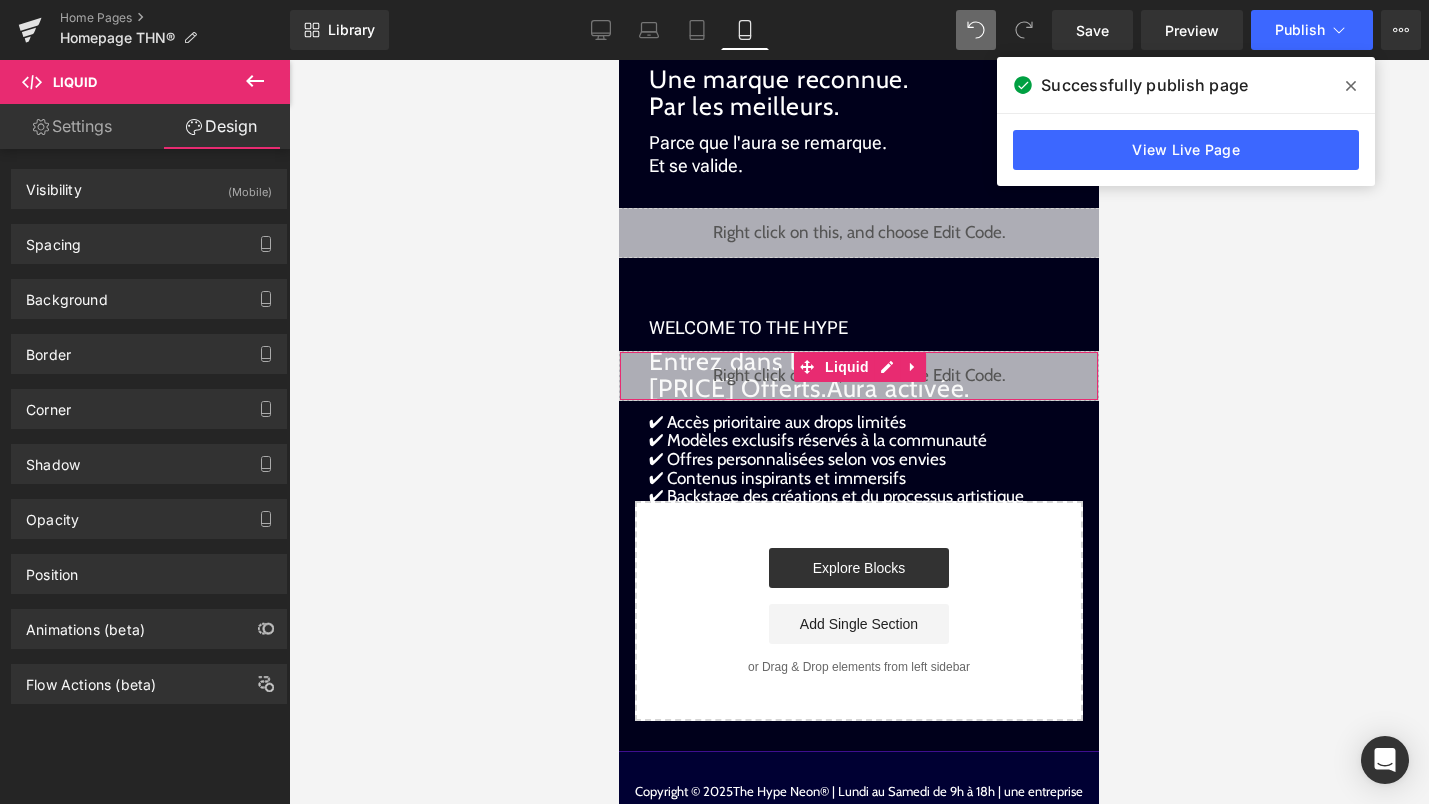 click on "Spacing
Margin
-155px -155
0px 0
0px 0
0px 0
Padding
0px 0
0px 0
0px 0
0px 0
Setup Global Style" at bounding box center (149, 244) 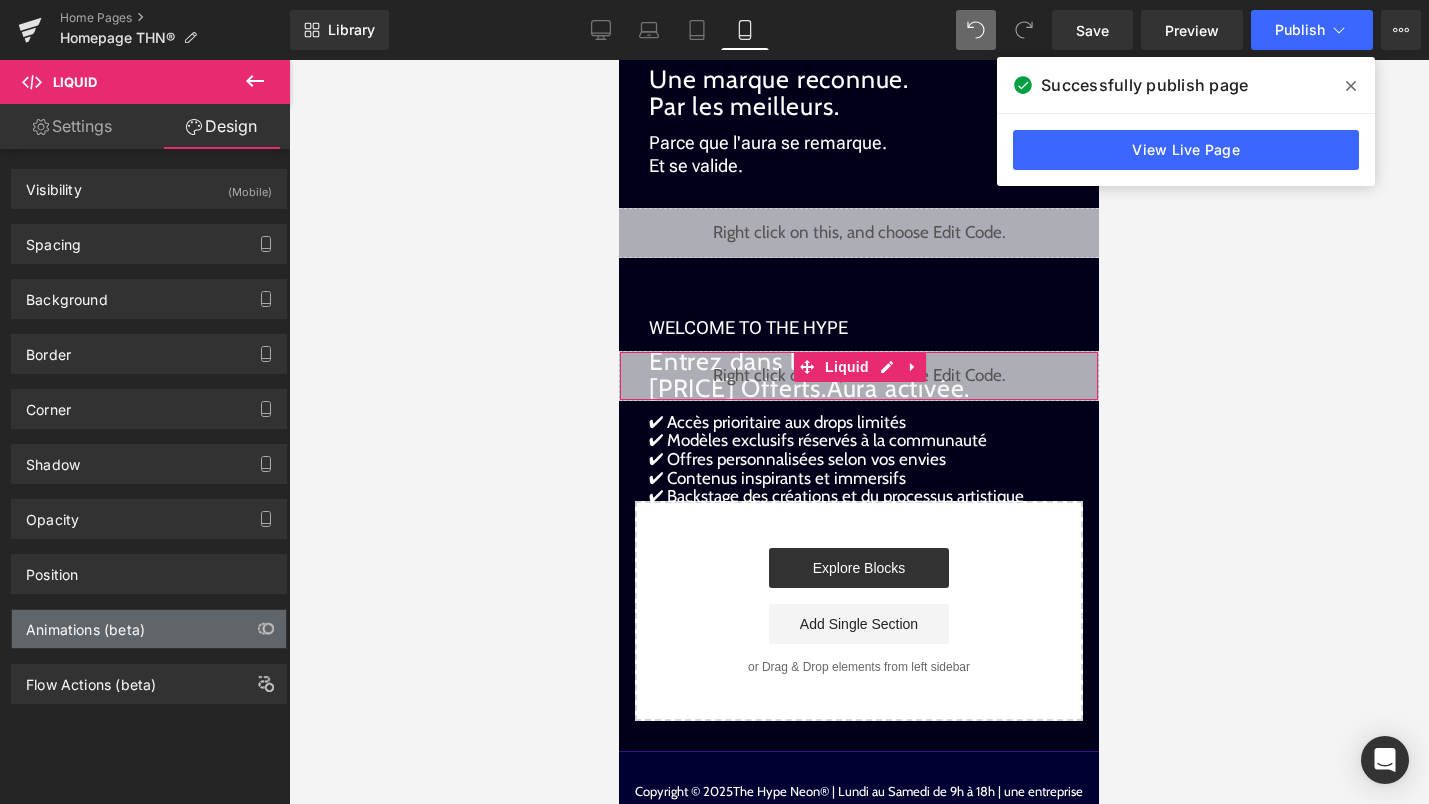 click on "Animations (beta)" at bounding box center (85, 624) 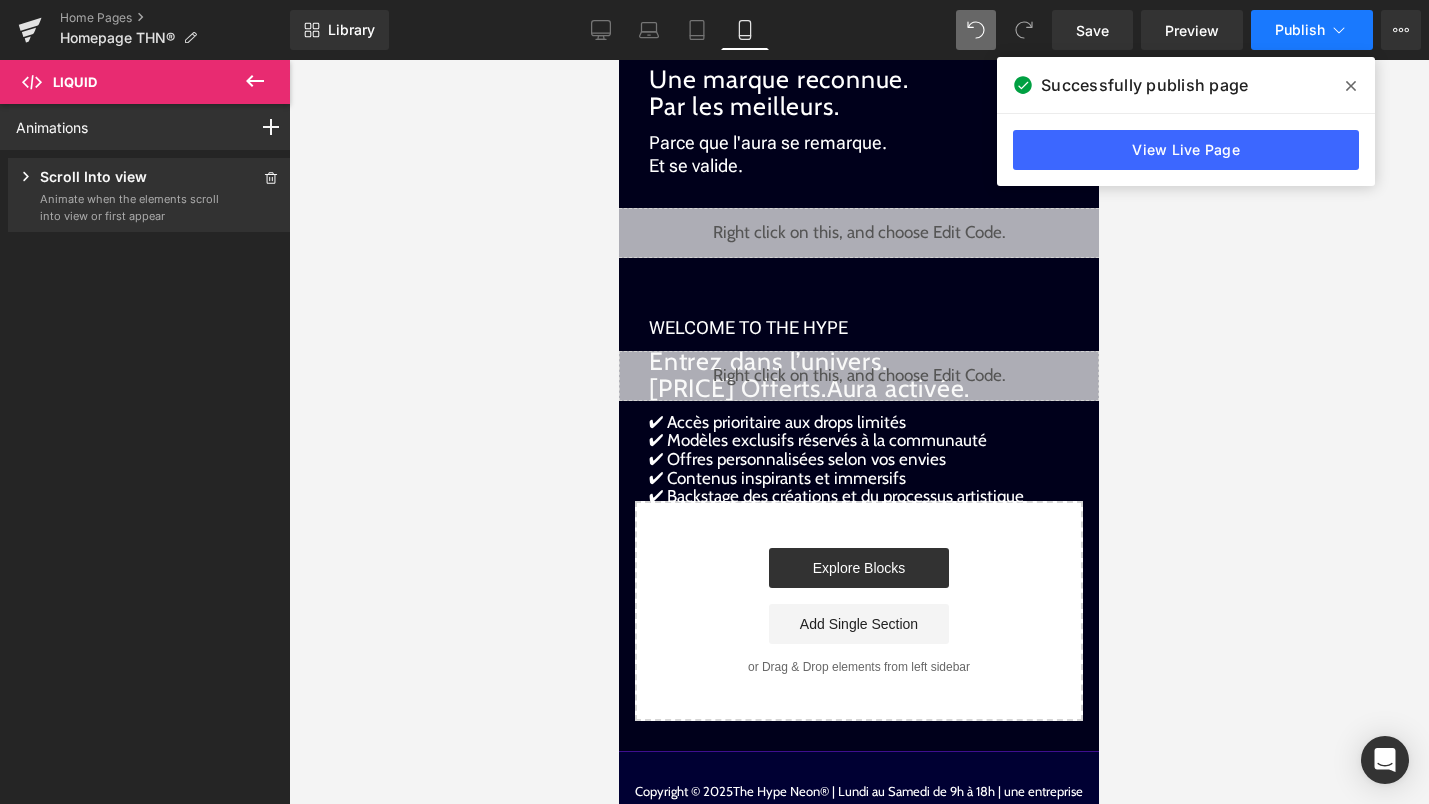 click on "Publish" at bounding box center (1312, 30) 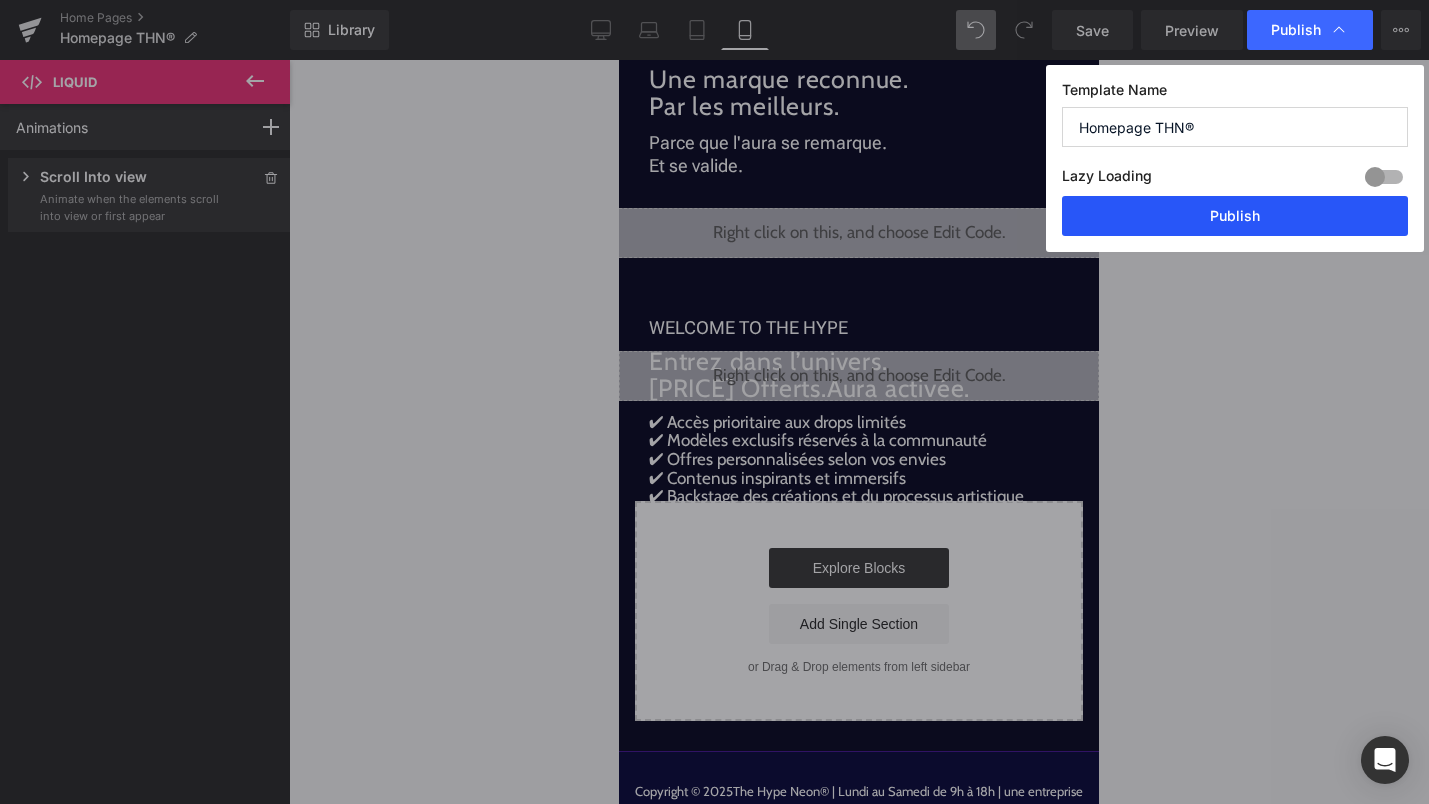 click on "Publish" at bounding box center [1235, 216] 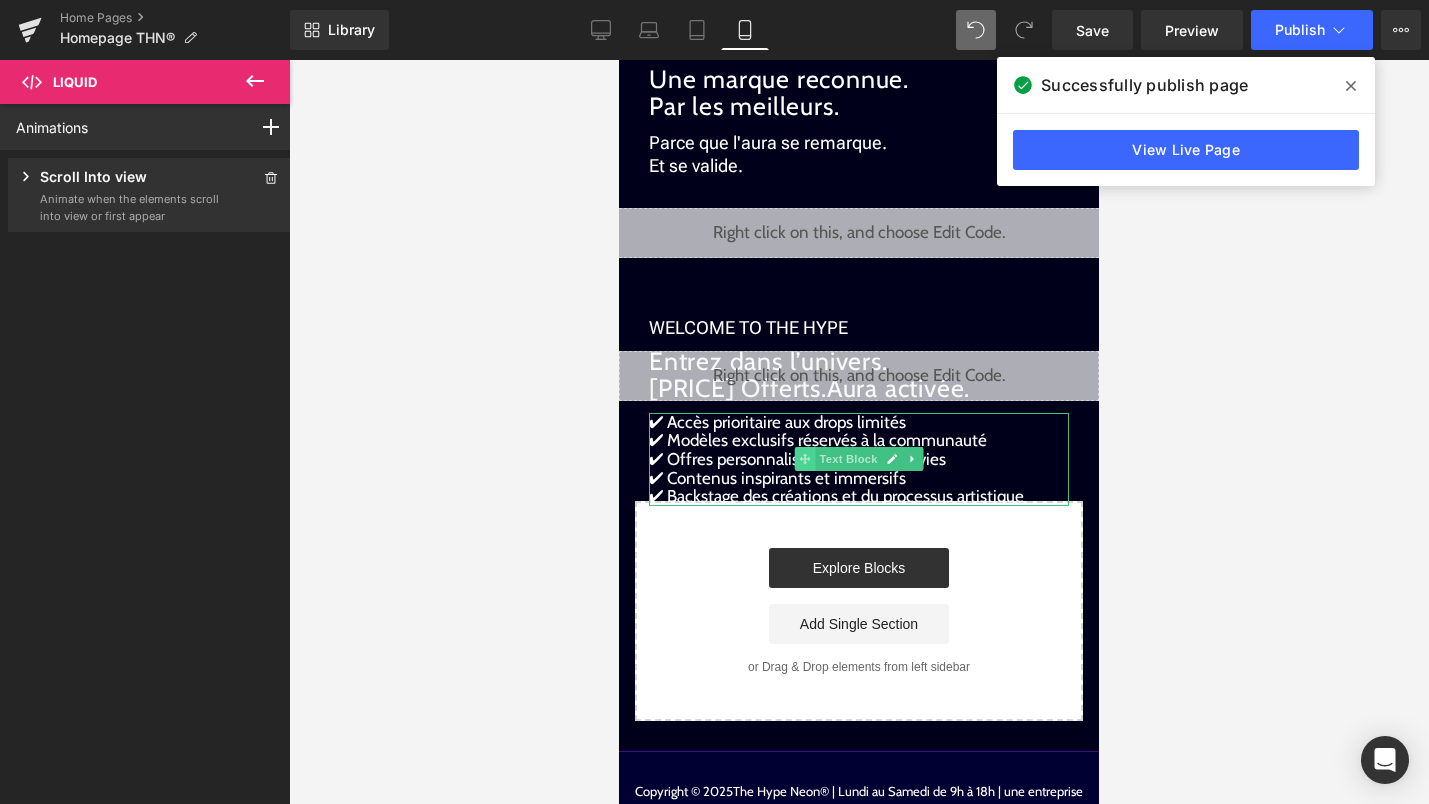 click at bounding box center (805, 459) 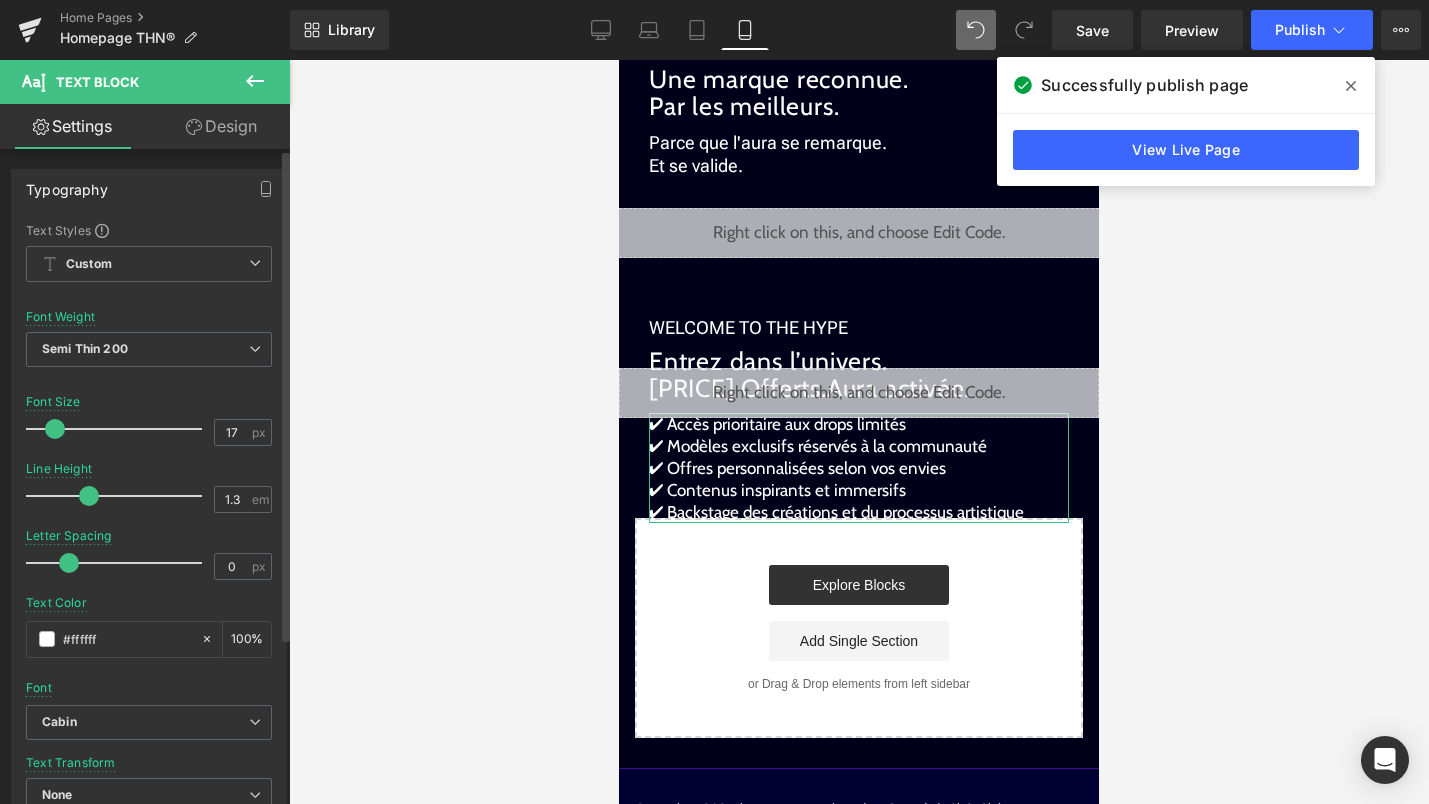 type on "1.2" 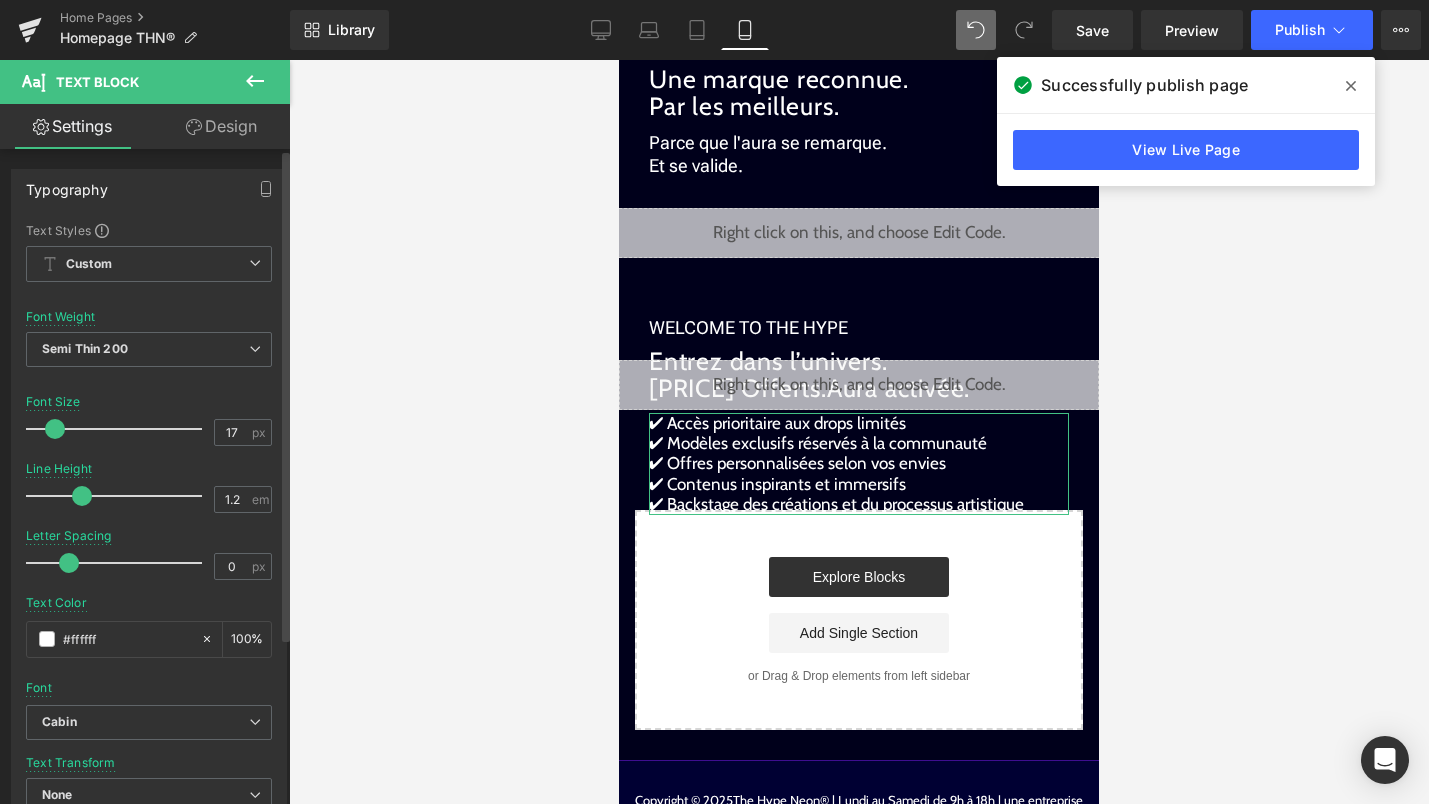 click at bounding box center [82, 496] 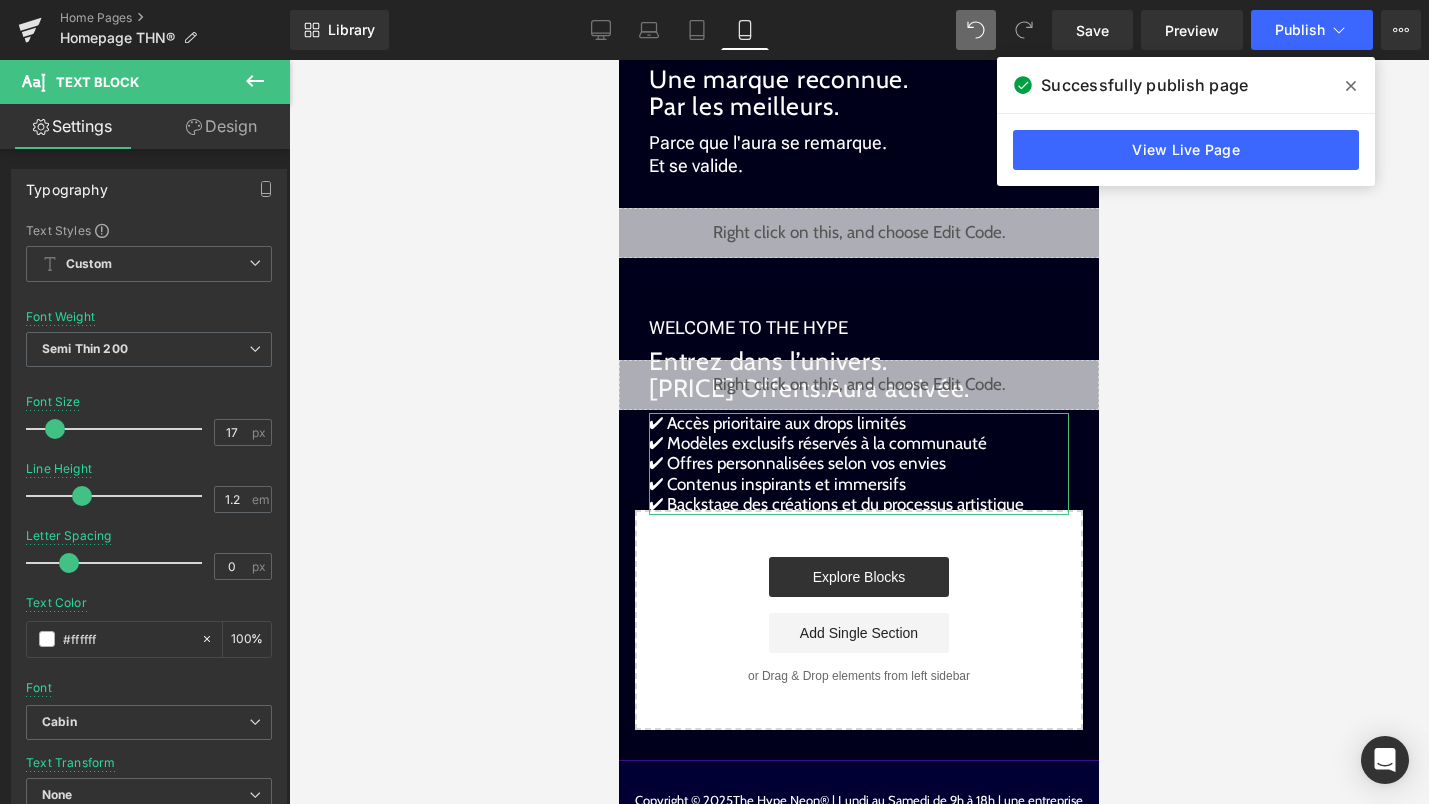 click on "Design" at bounding box center [221, 126] 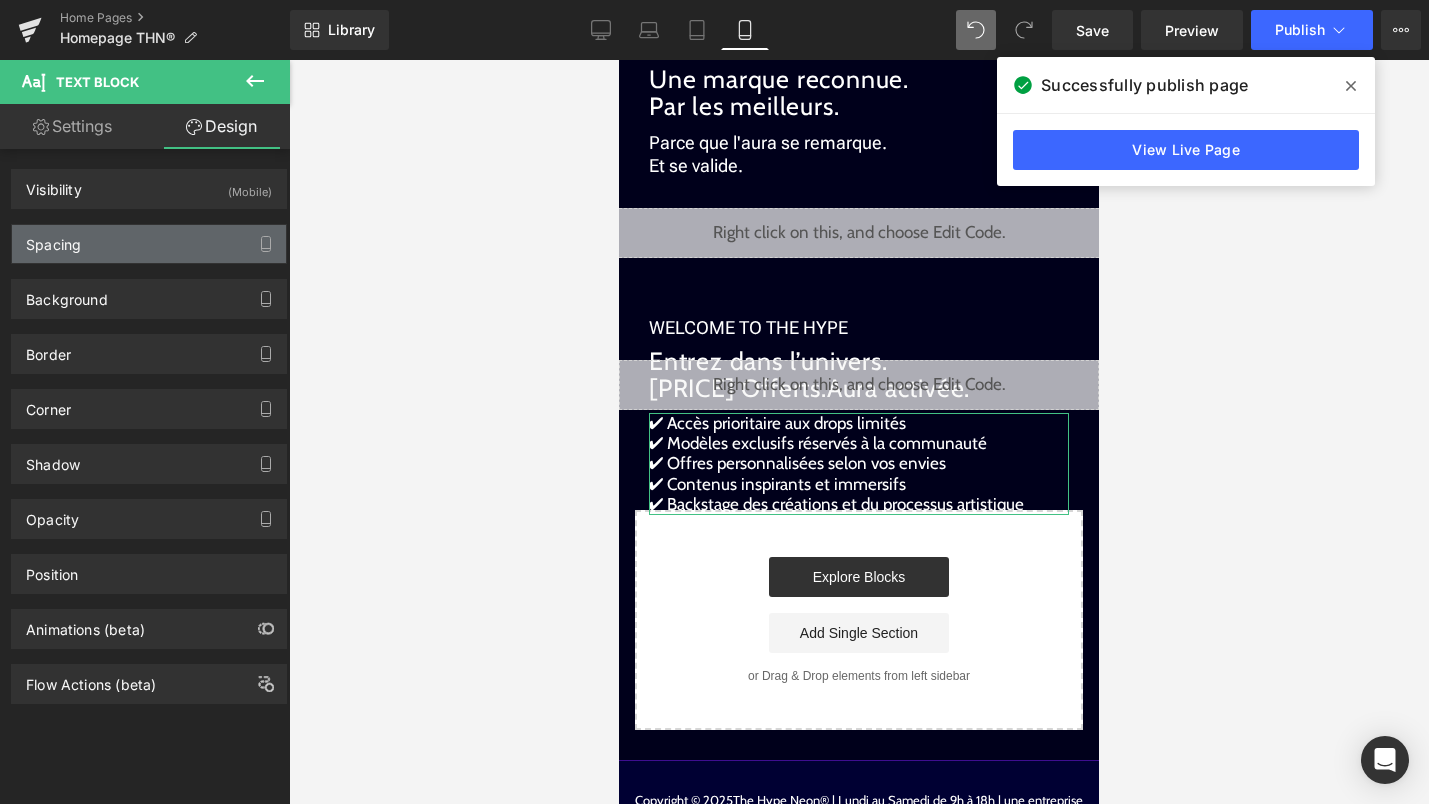 click on "Spacing" at bounding box center (149, 244) 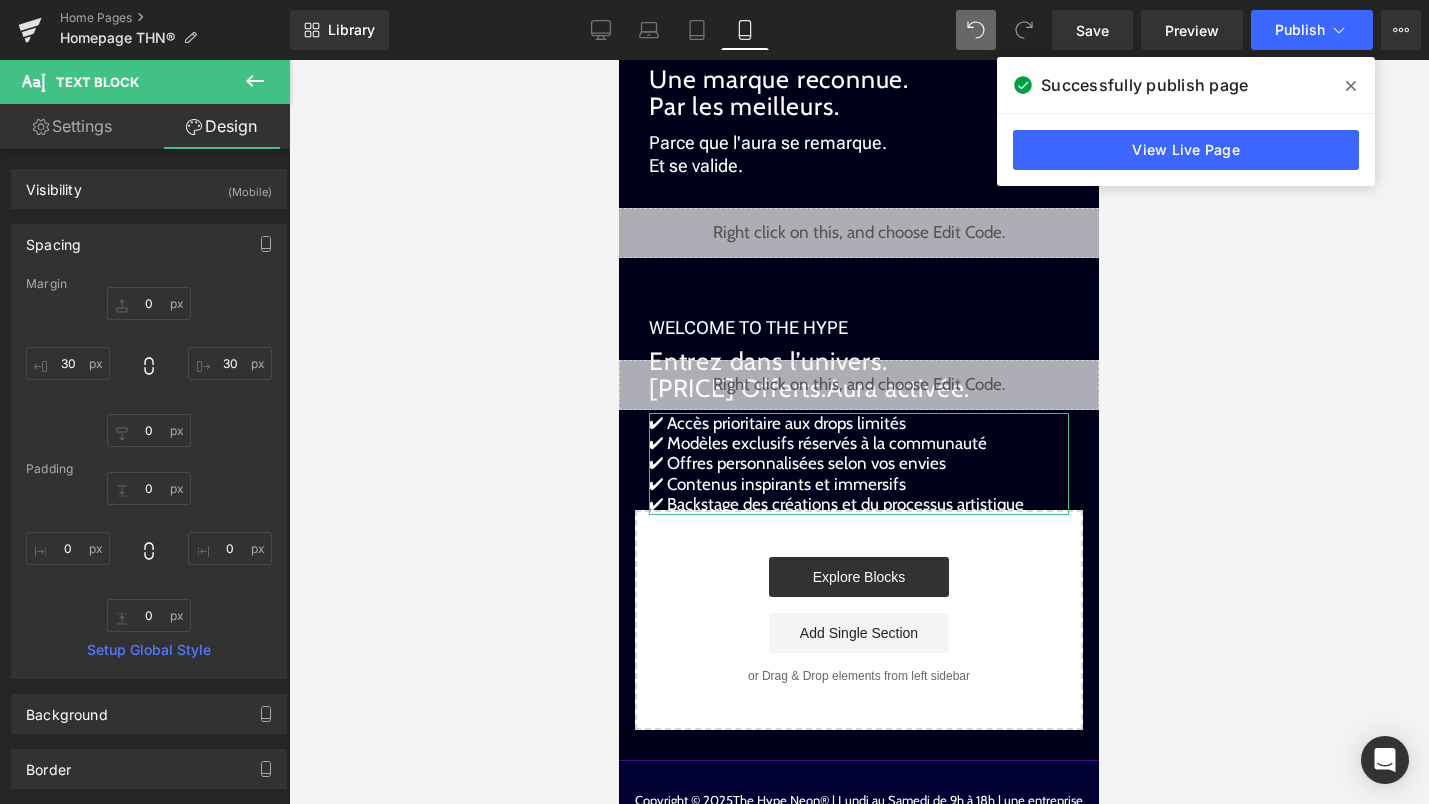 type on "0" 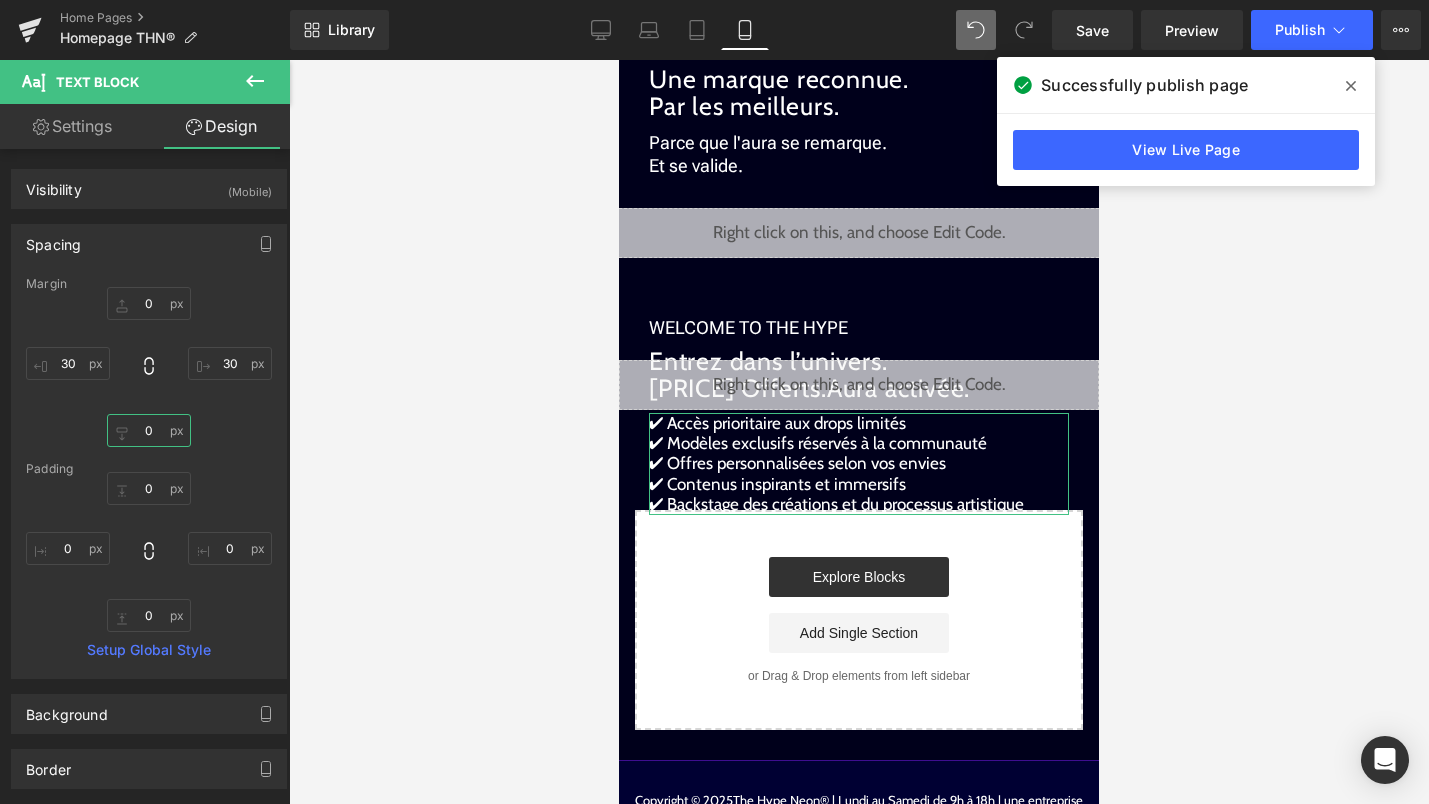 click on "0" at bounding box center (149, 430) 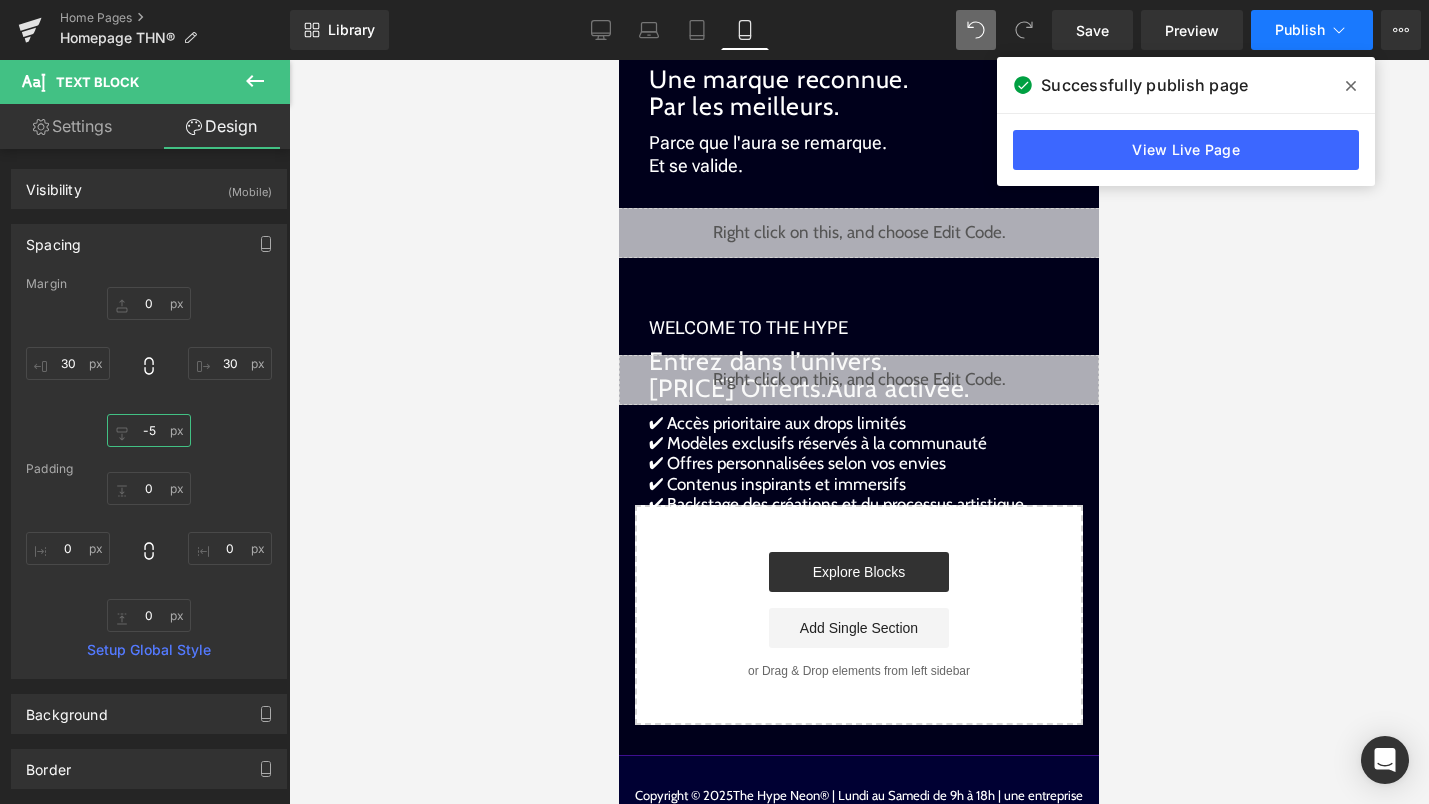 type on "-5" 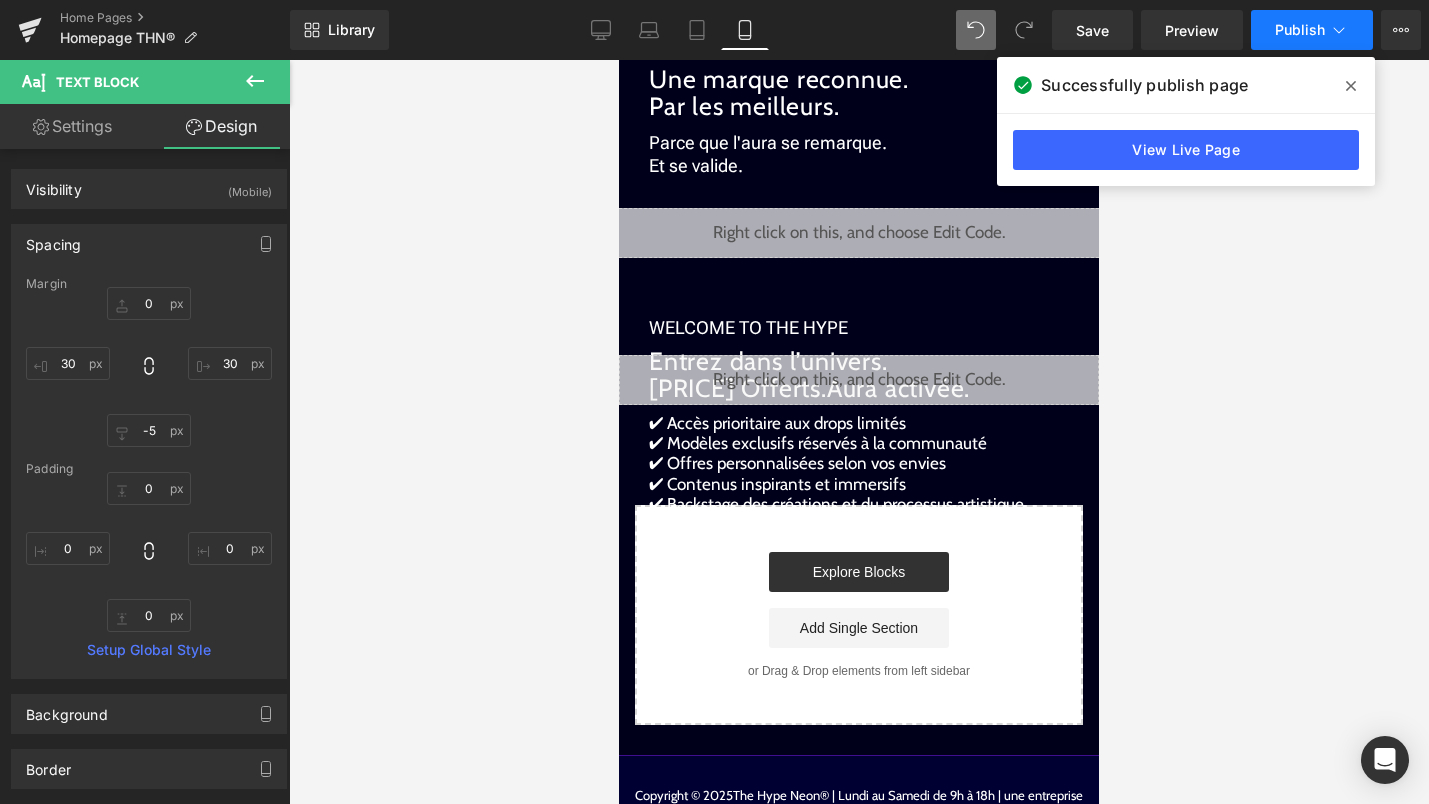 click on "Publish" at bounding box center (1312, 30) 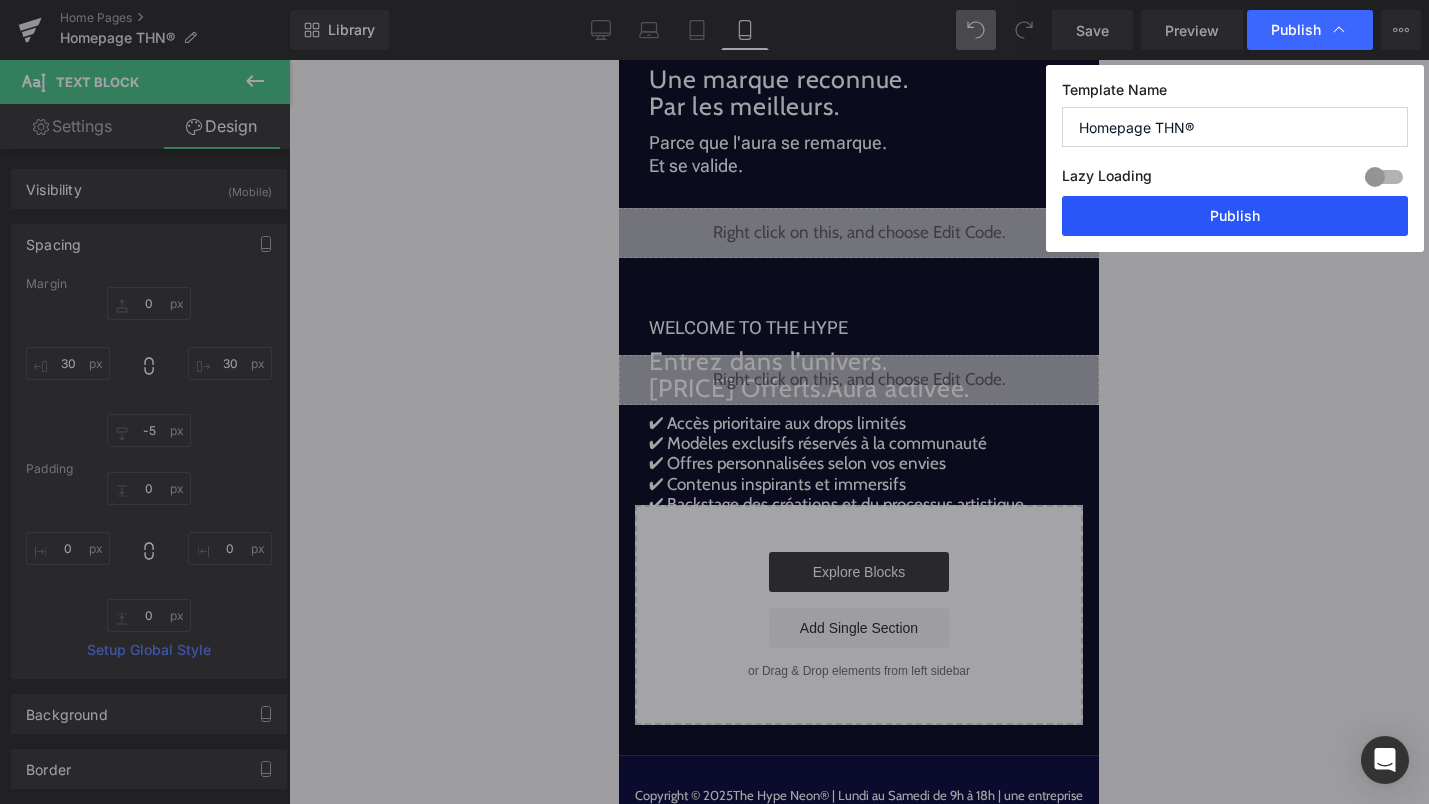 click on "Publish" at bounding box center (1235, 216) 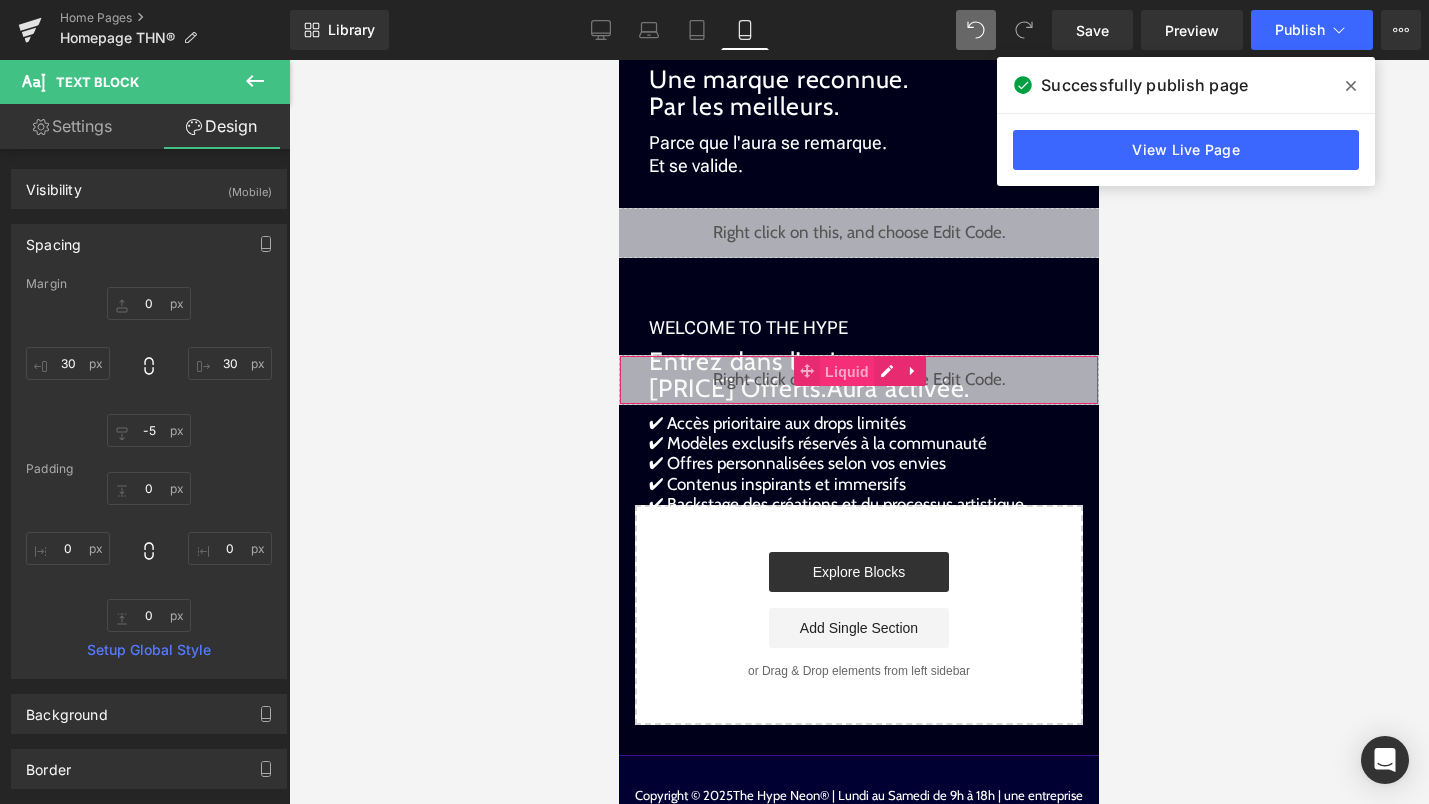 click on "Liquid" at bounding box center [847, 372] 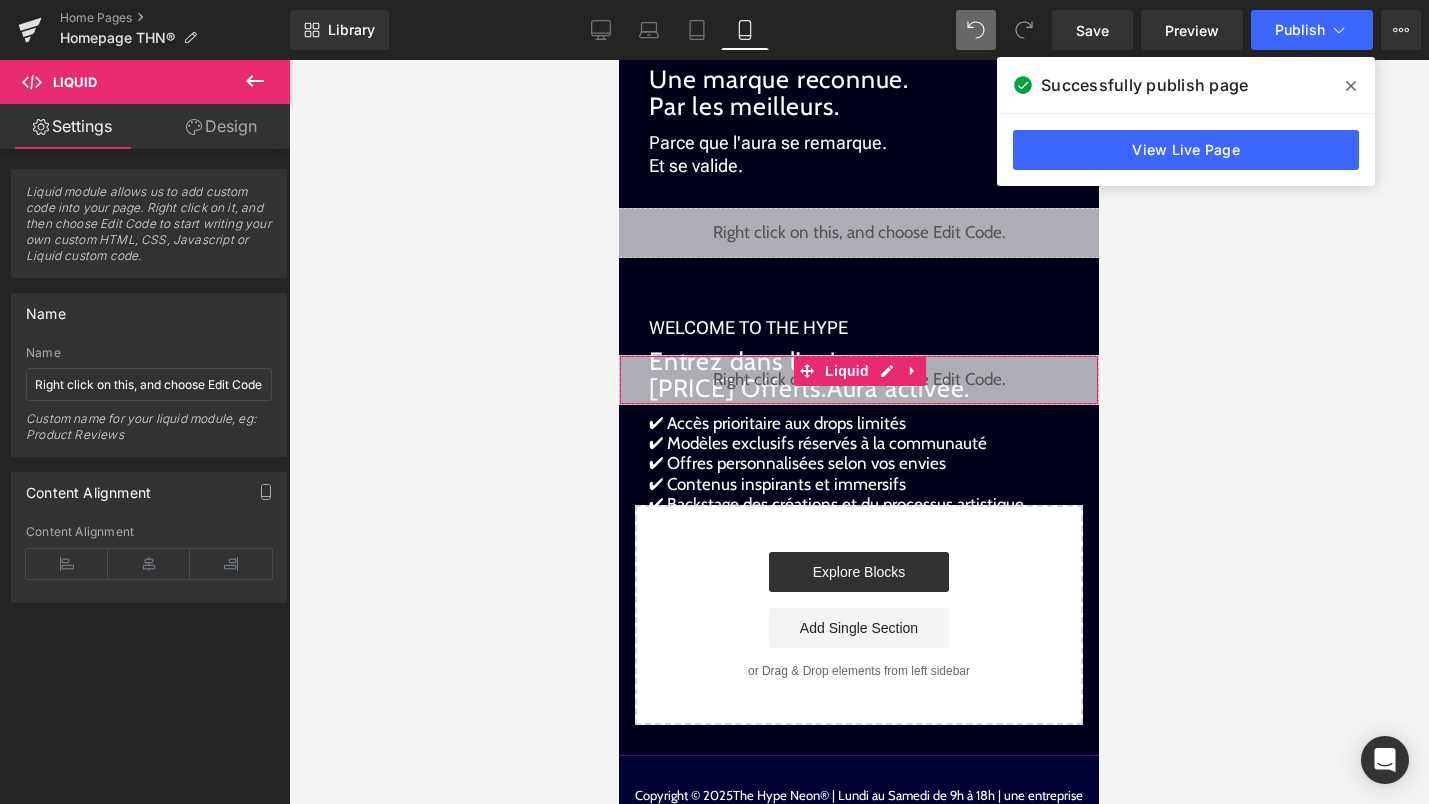 click on "Design" at bounding box center [221, 126] 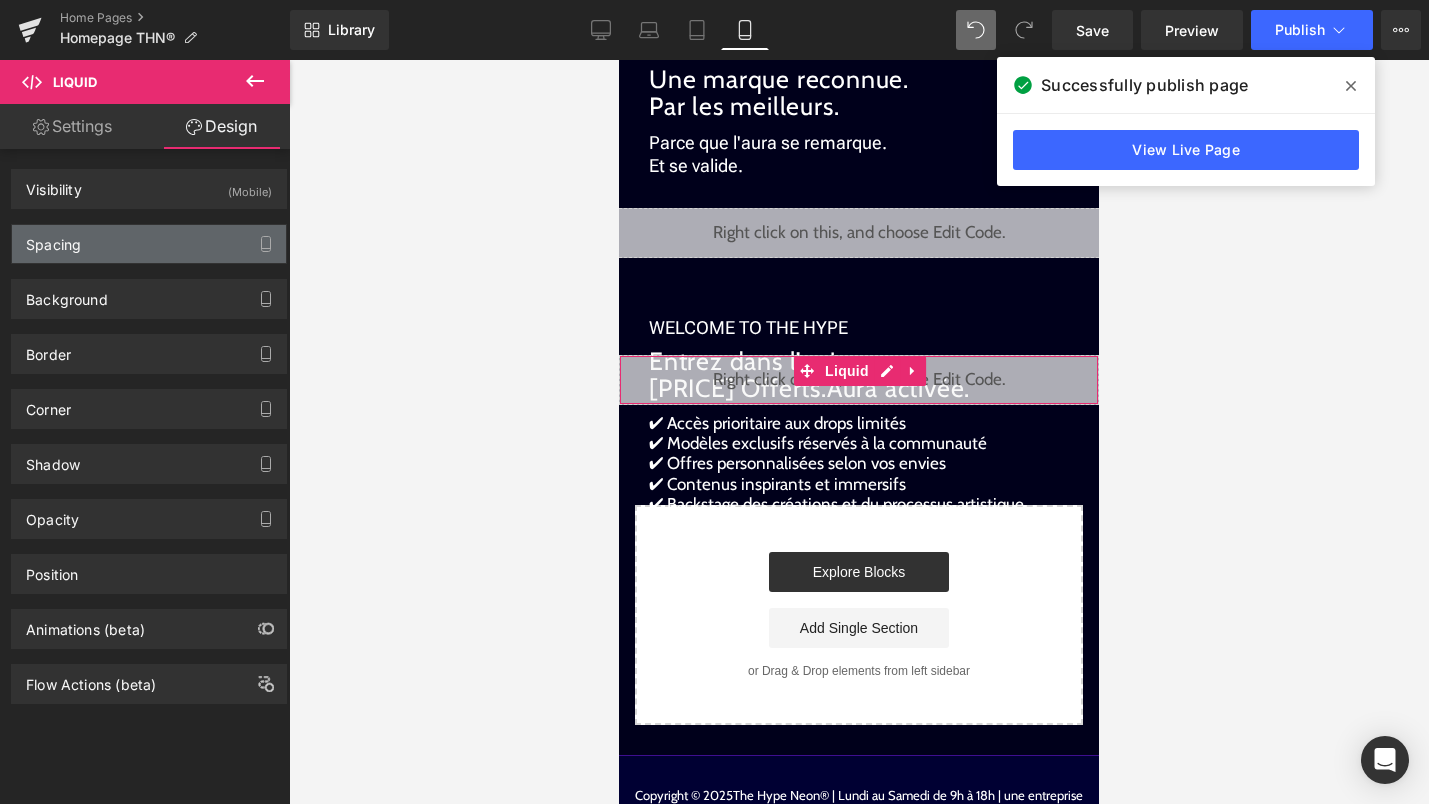 click on "Spacing" at bounding box center [149, 244] 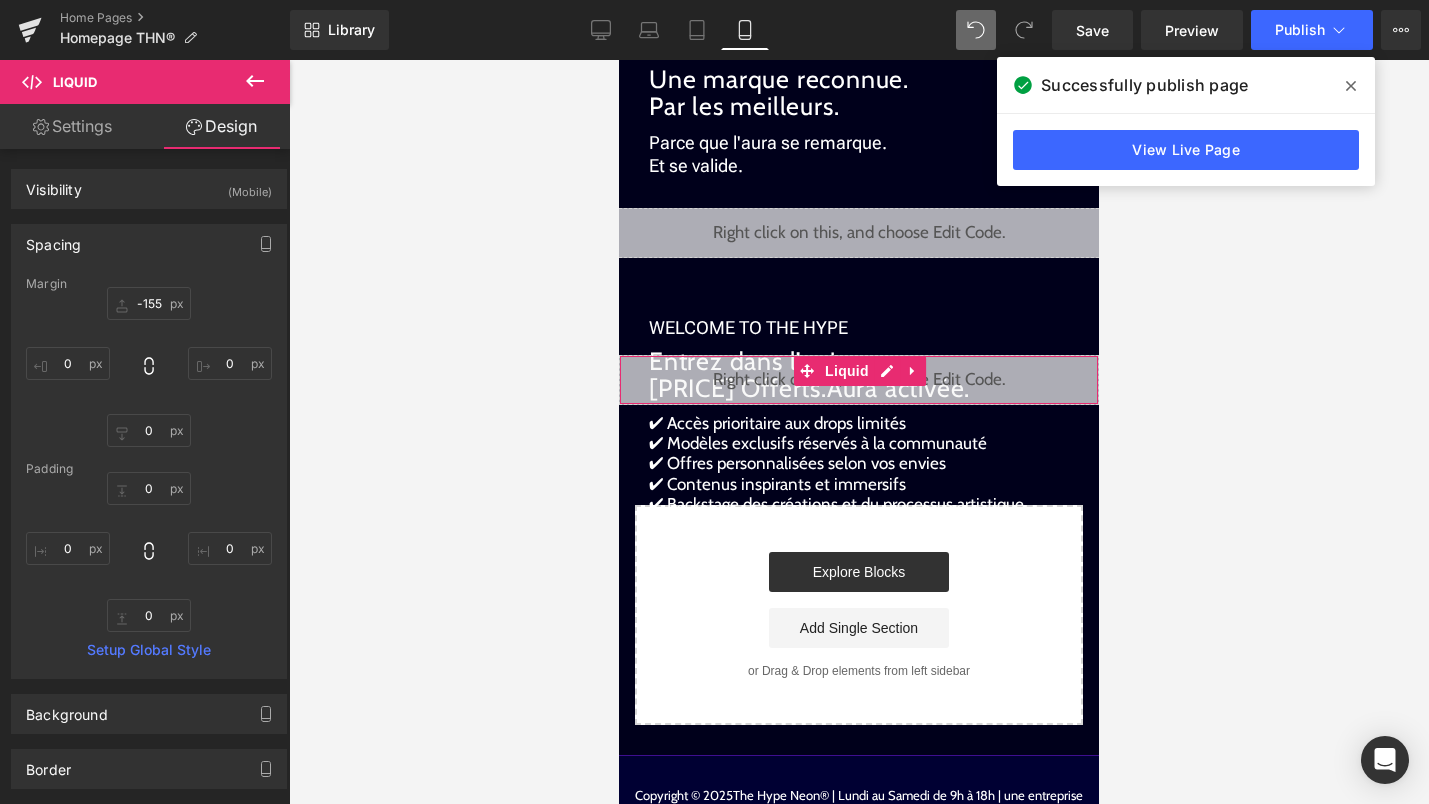 type on "-155" 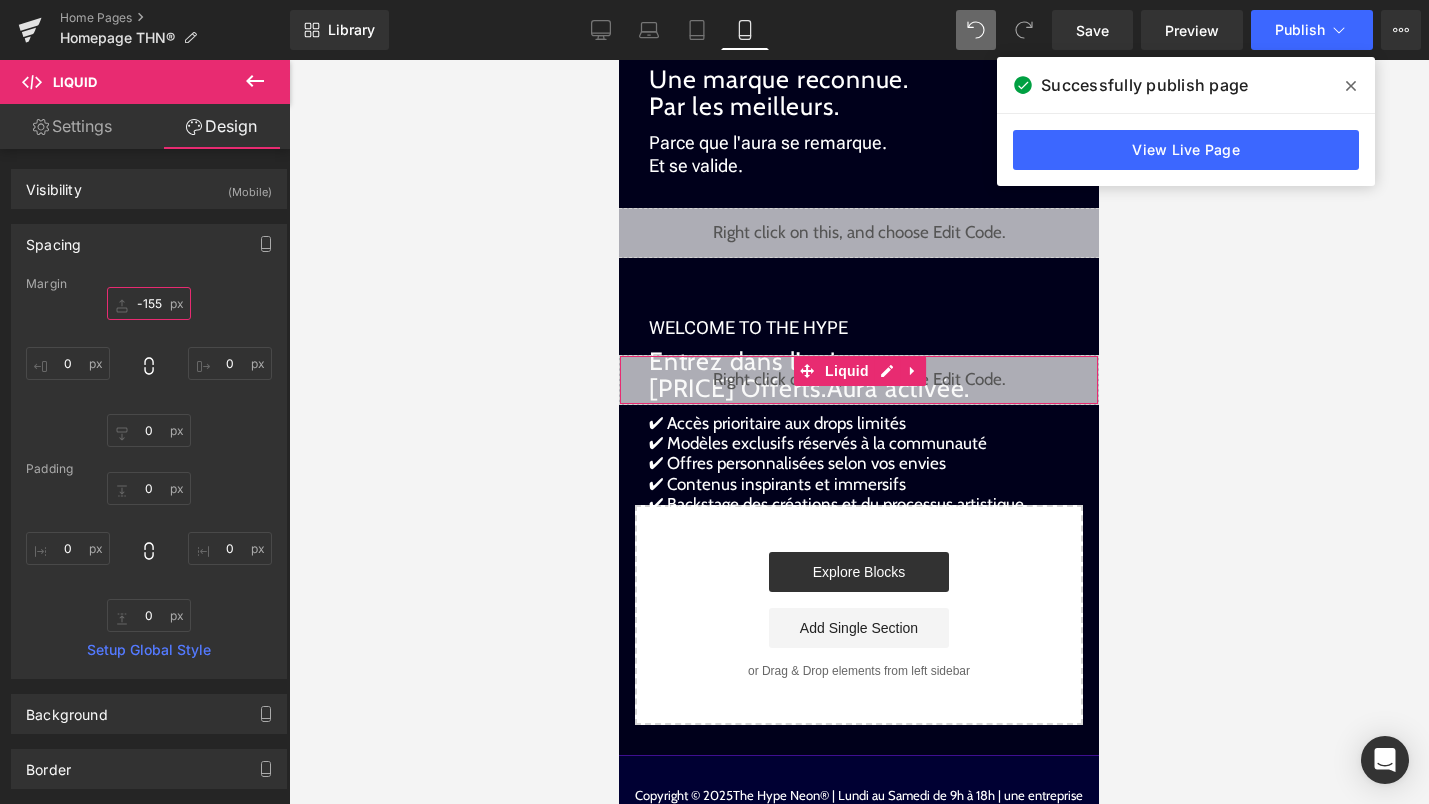 click on "-155" at bounding box center [149, 303] 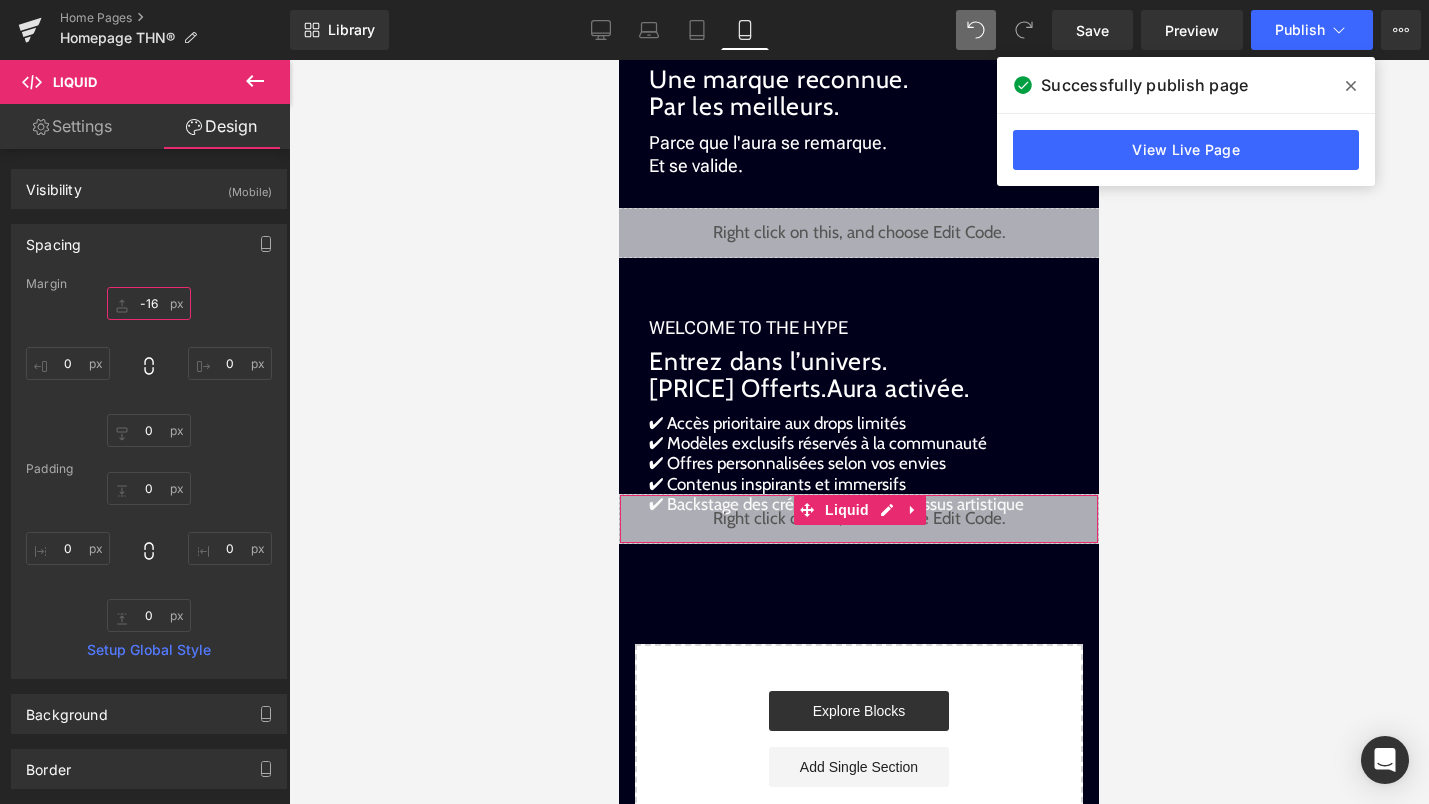 type on "-160" 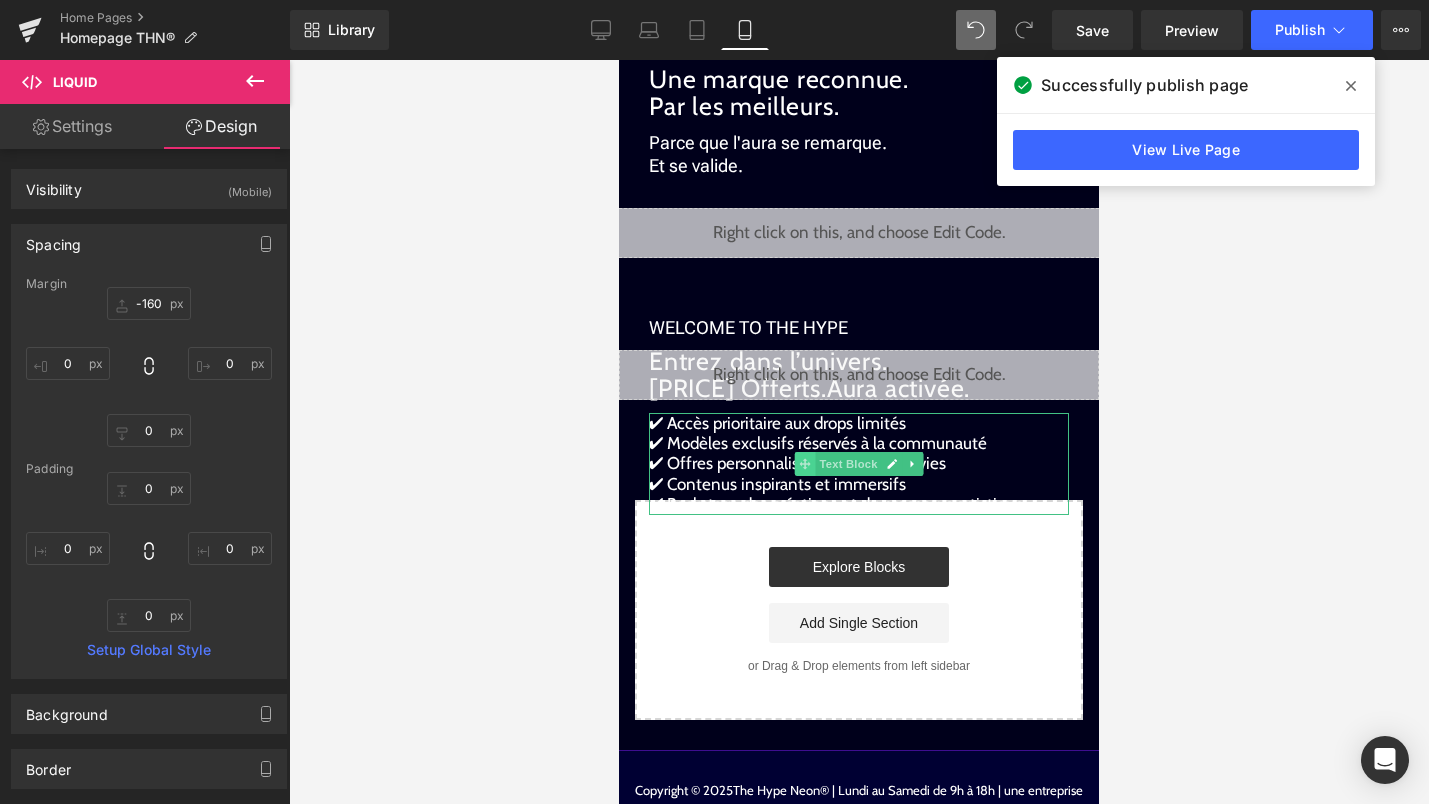 click 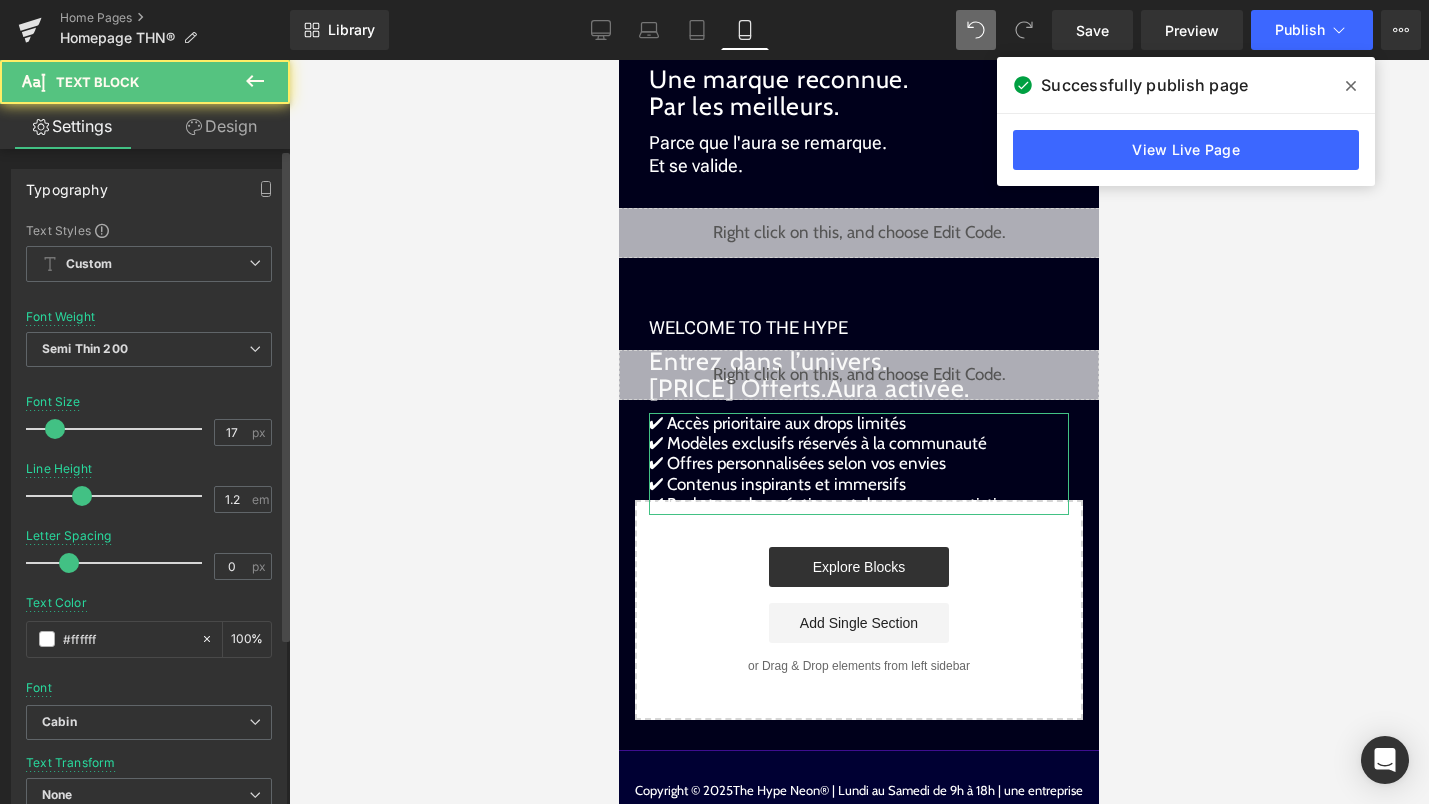 click on "Typography Text Styles Custom
Custom
Setup Global Style
Custom
Setup Global Style
Thin 100 Semi Thin 200 Light 300 Regular 400 Medium 500 Semi Bold 600 Super Bold 800 Boldest 900 Bold 700 Lighter Bolder Font Weight
Semi Thin 200
Thin 100 Semi Thin 200 Light 300 Regular 400 Medium 500 Semi Bold 600 Super Bold 800 Boldest 900 Bold 700 Lighter Bolder 17px Font Size 17 px 1.2em Line Height 1.2 em 0px Letter Spacing 0 px #ffffff Text Color #ffffff 100 % Cabin
Font
Default
Cabin
Roboto Flex
Asap
0" at bounding box center (149, 753) 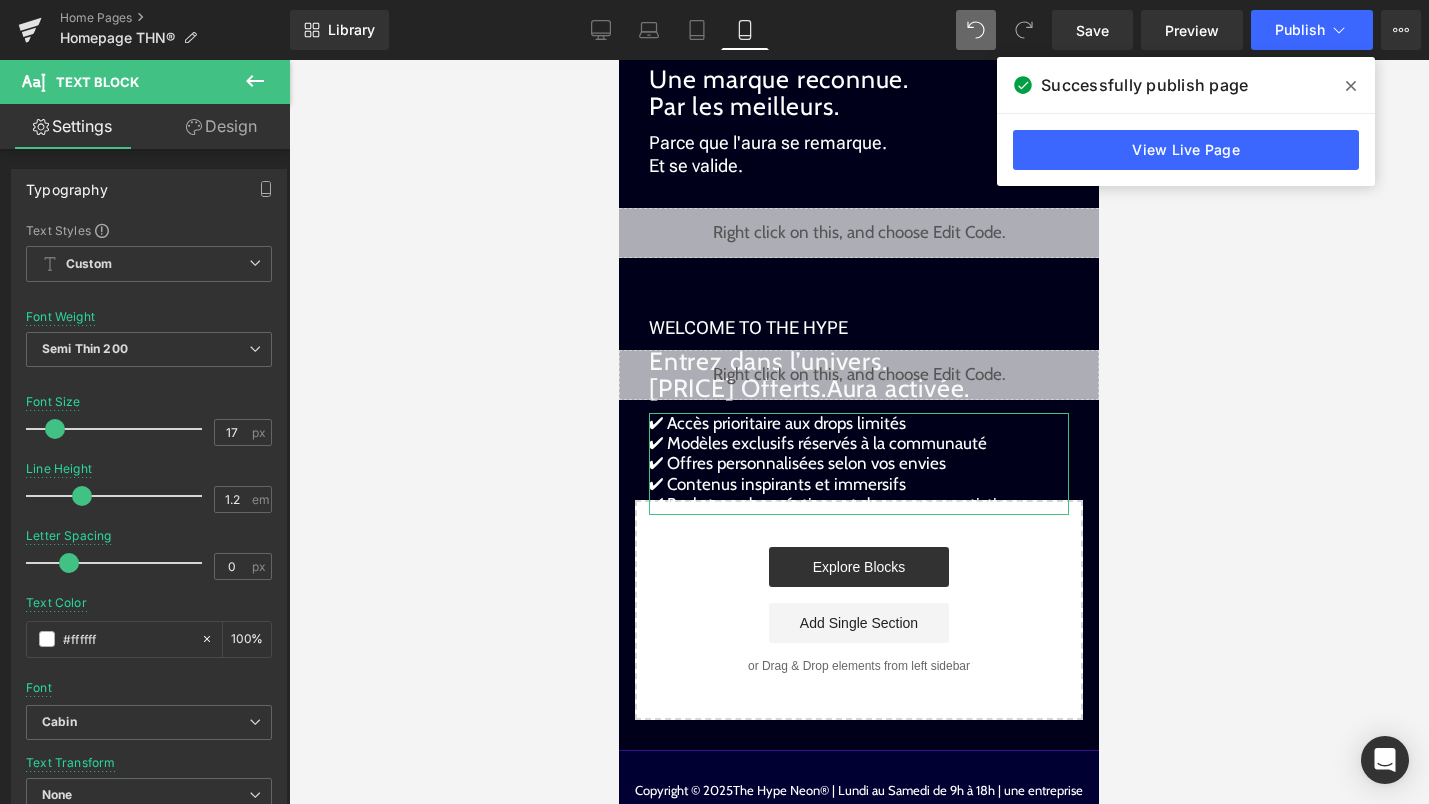 click on "Design" at bounding box center [221, 126] 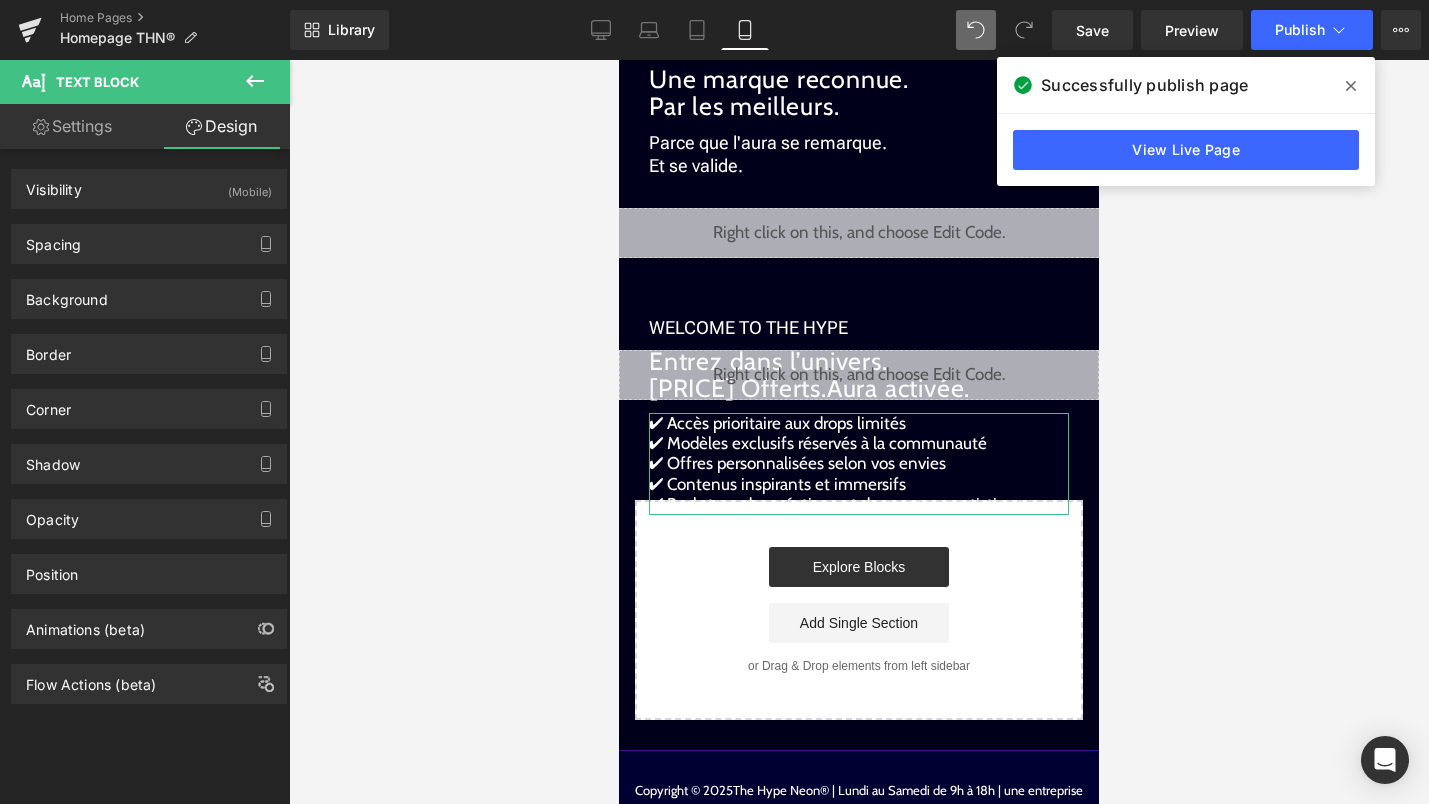 type on "0" 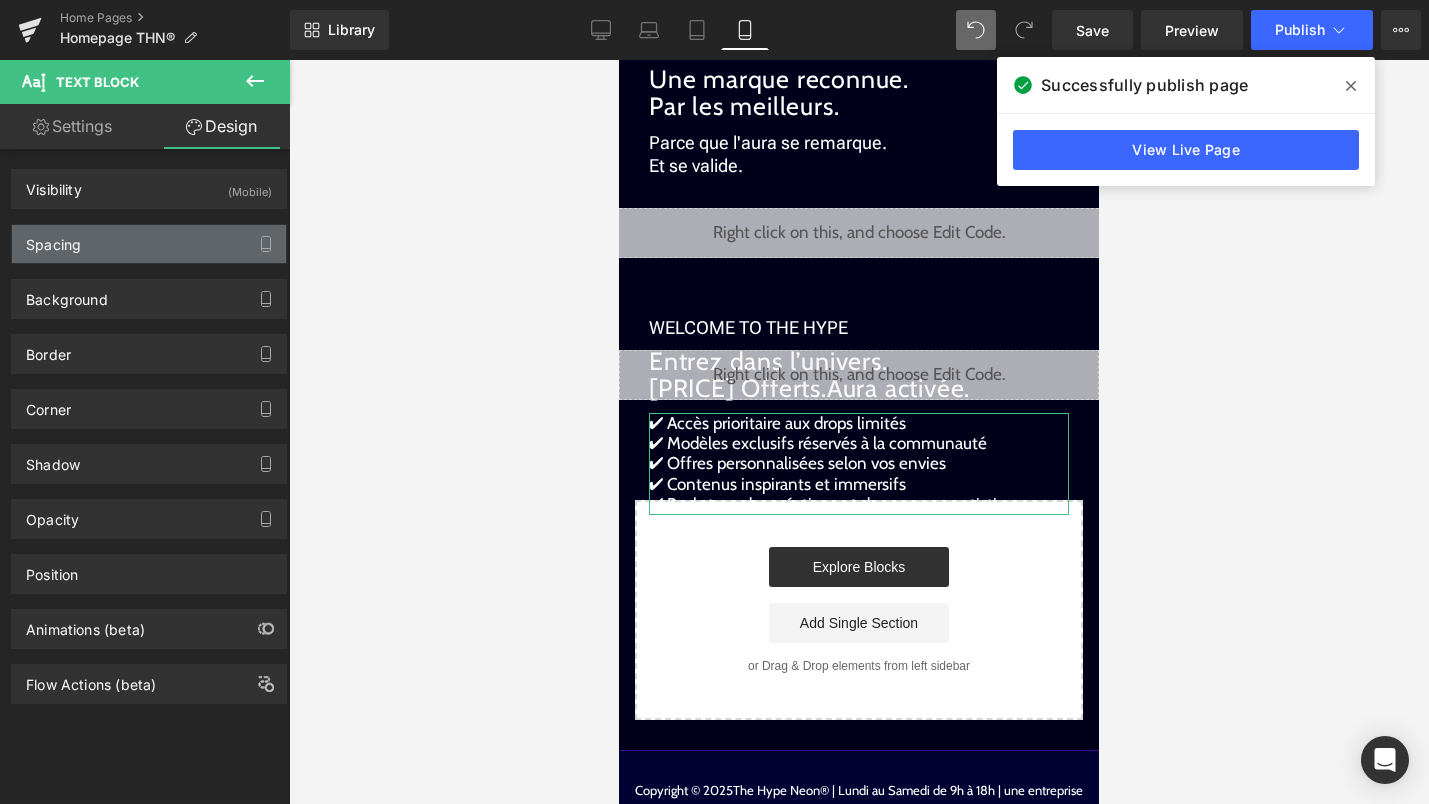 click on "Spacing" at bounding box center (149, 244) 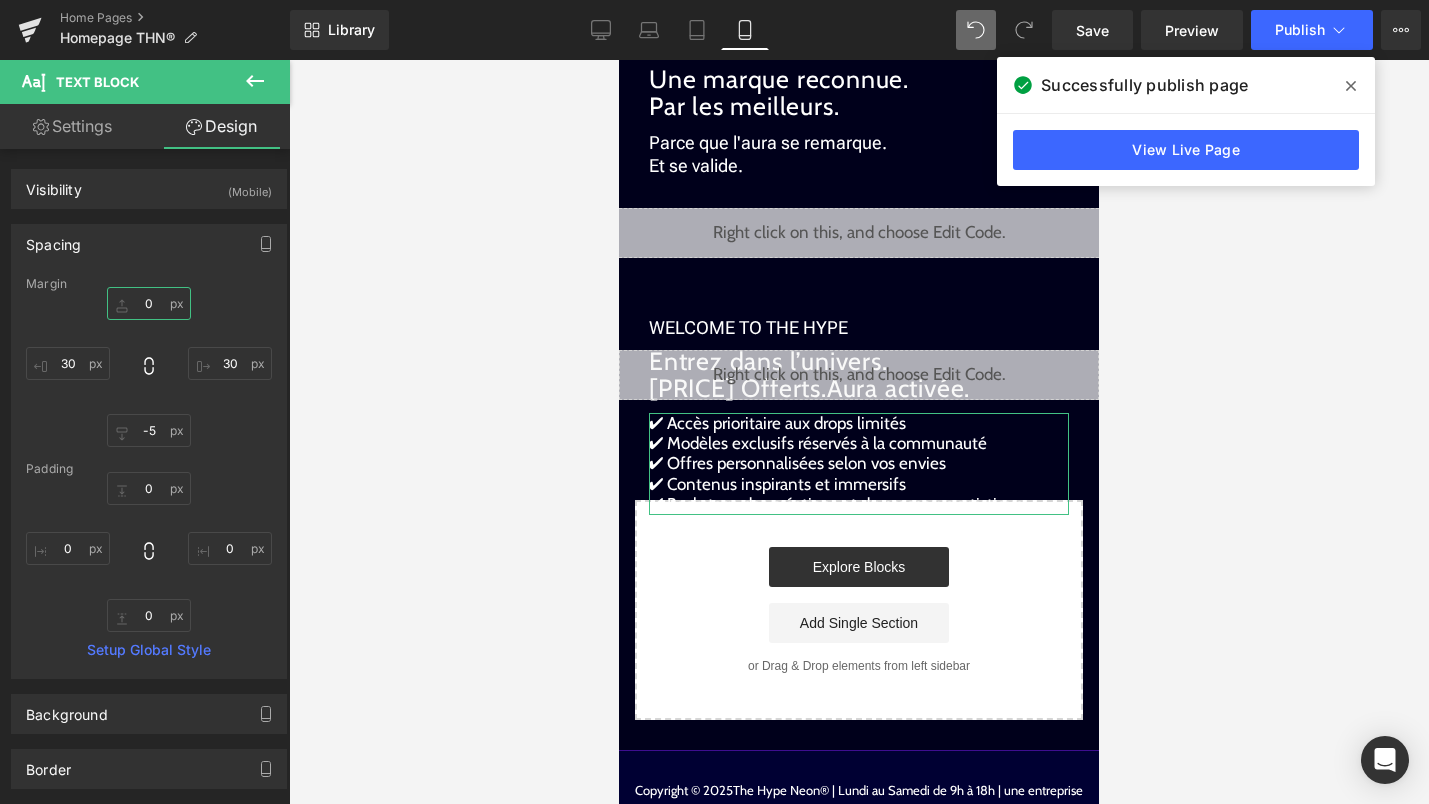 click on "0" at bounding box center [149, 303] 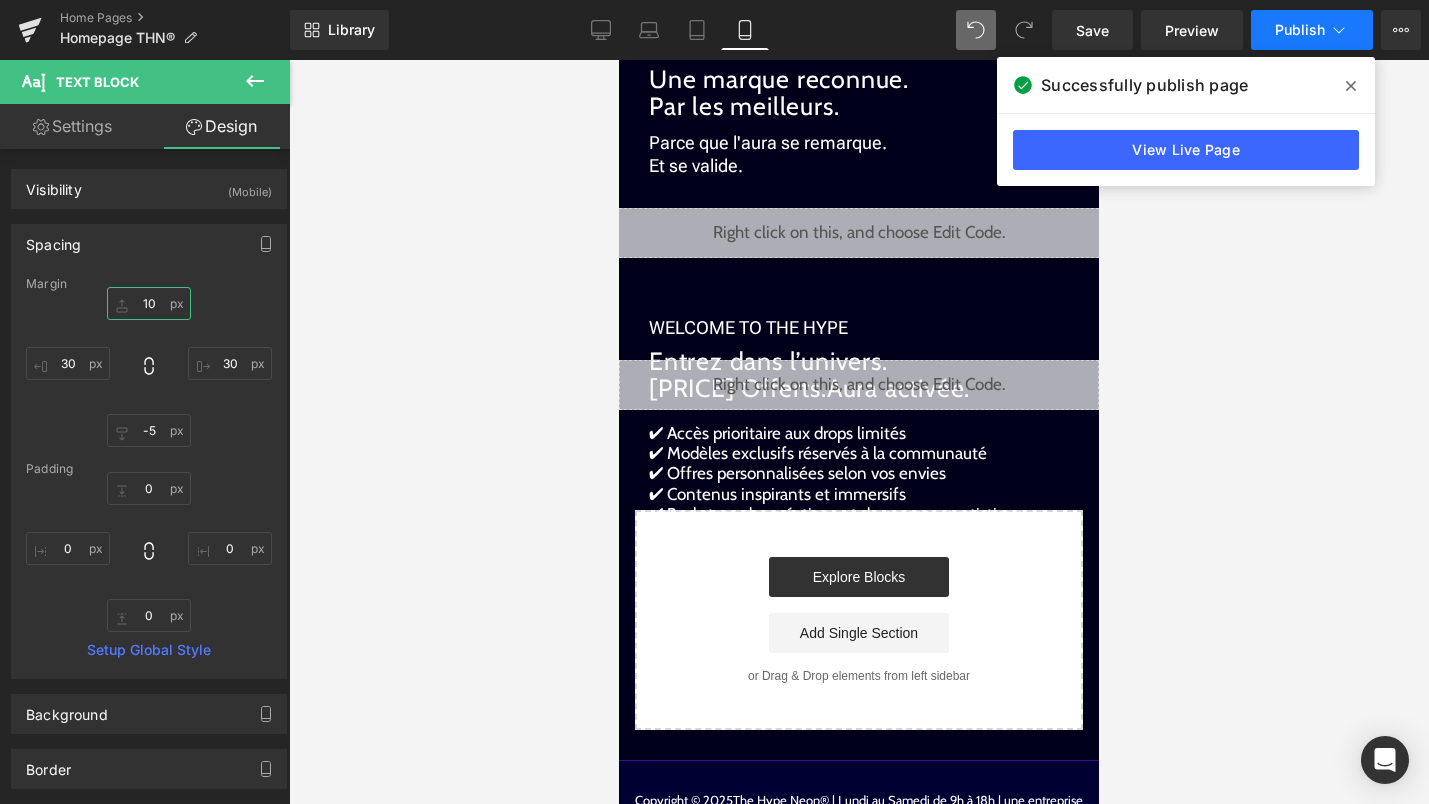 type on "10" 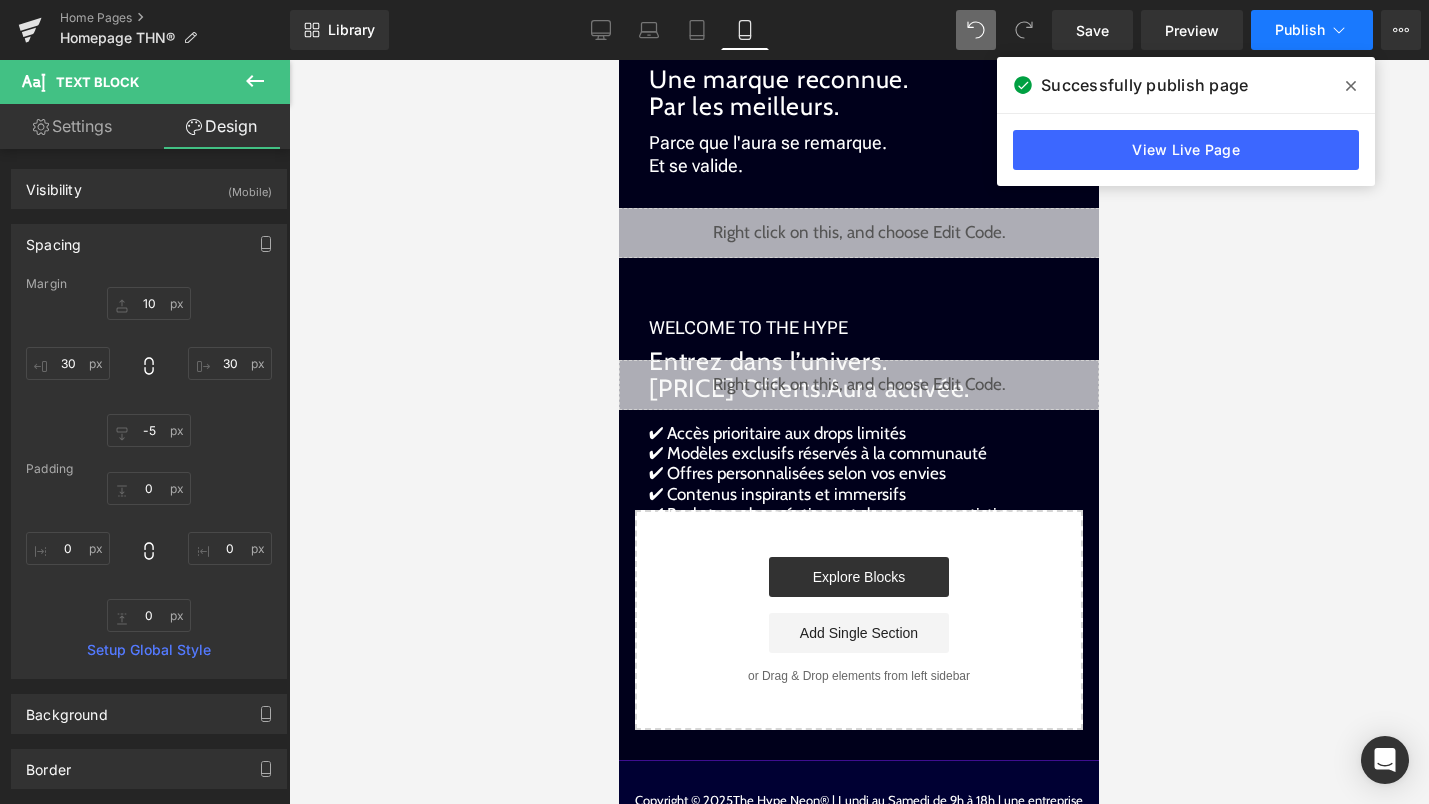 click on "Publish" at bounding box center [1312, 30] 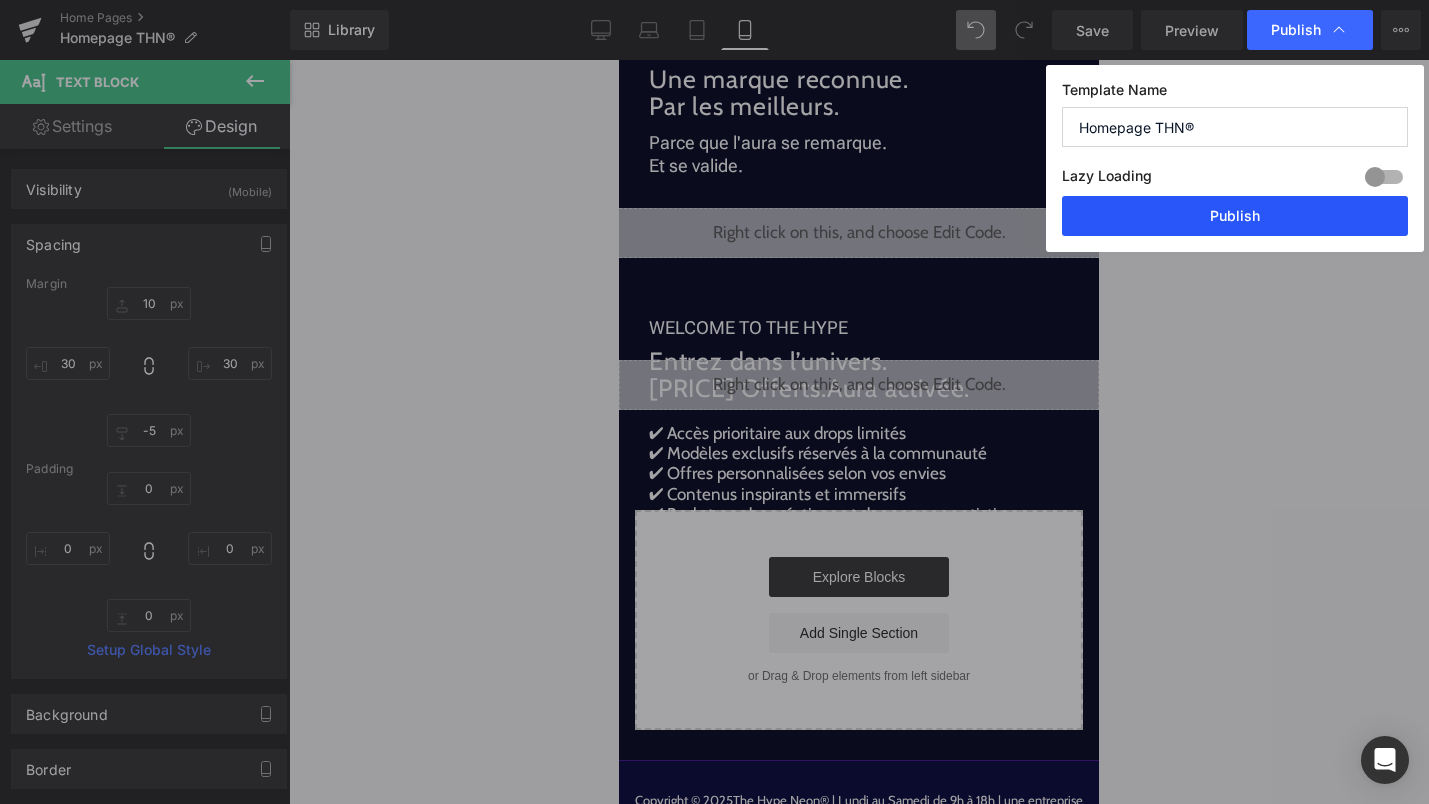 click on "Publish" at bounding box center [1235, 216] 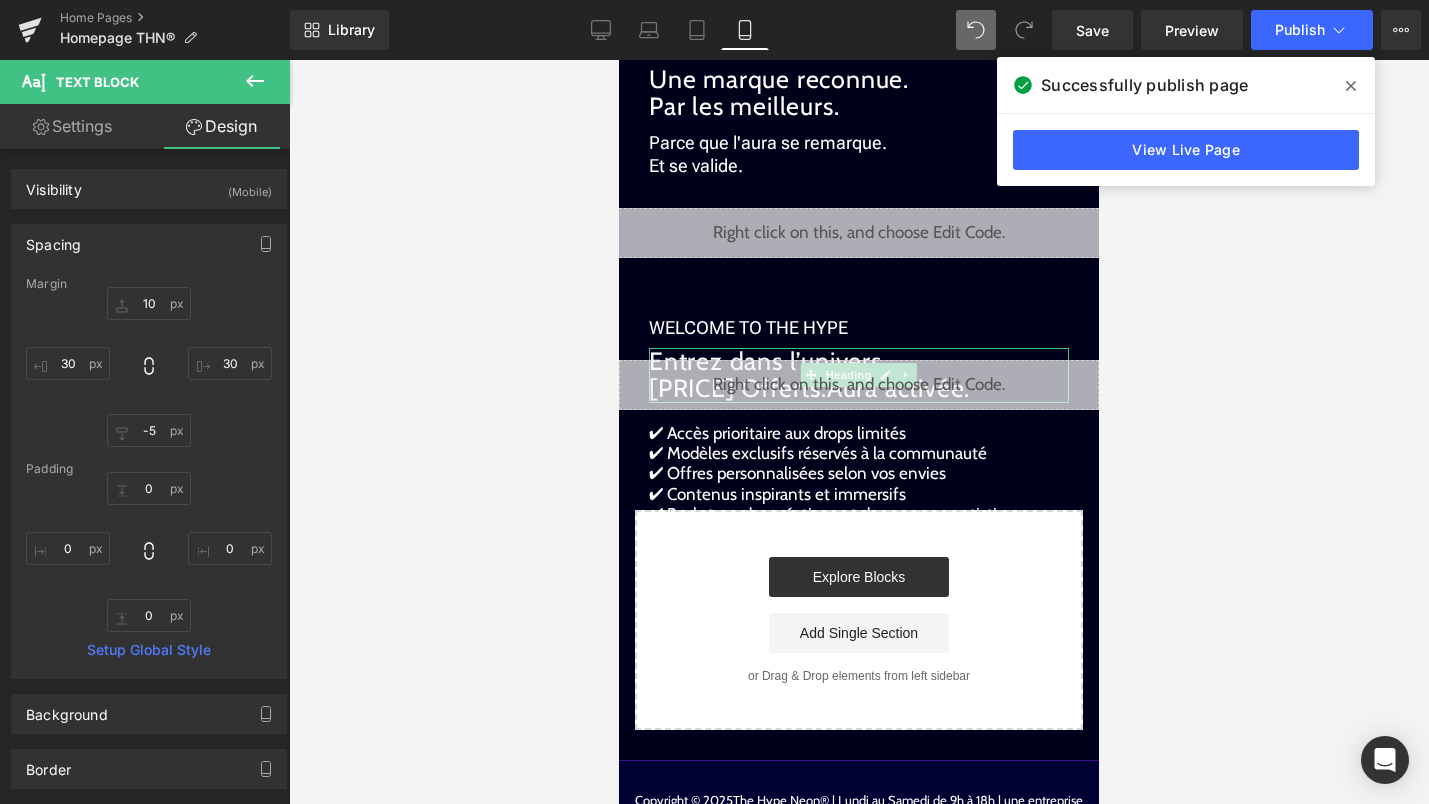 click on "Entrez dans l’univers. [PRICE] Offerts. Aura activée." at bounding box center [859, 375] 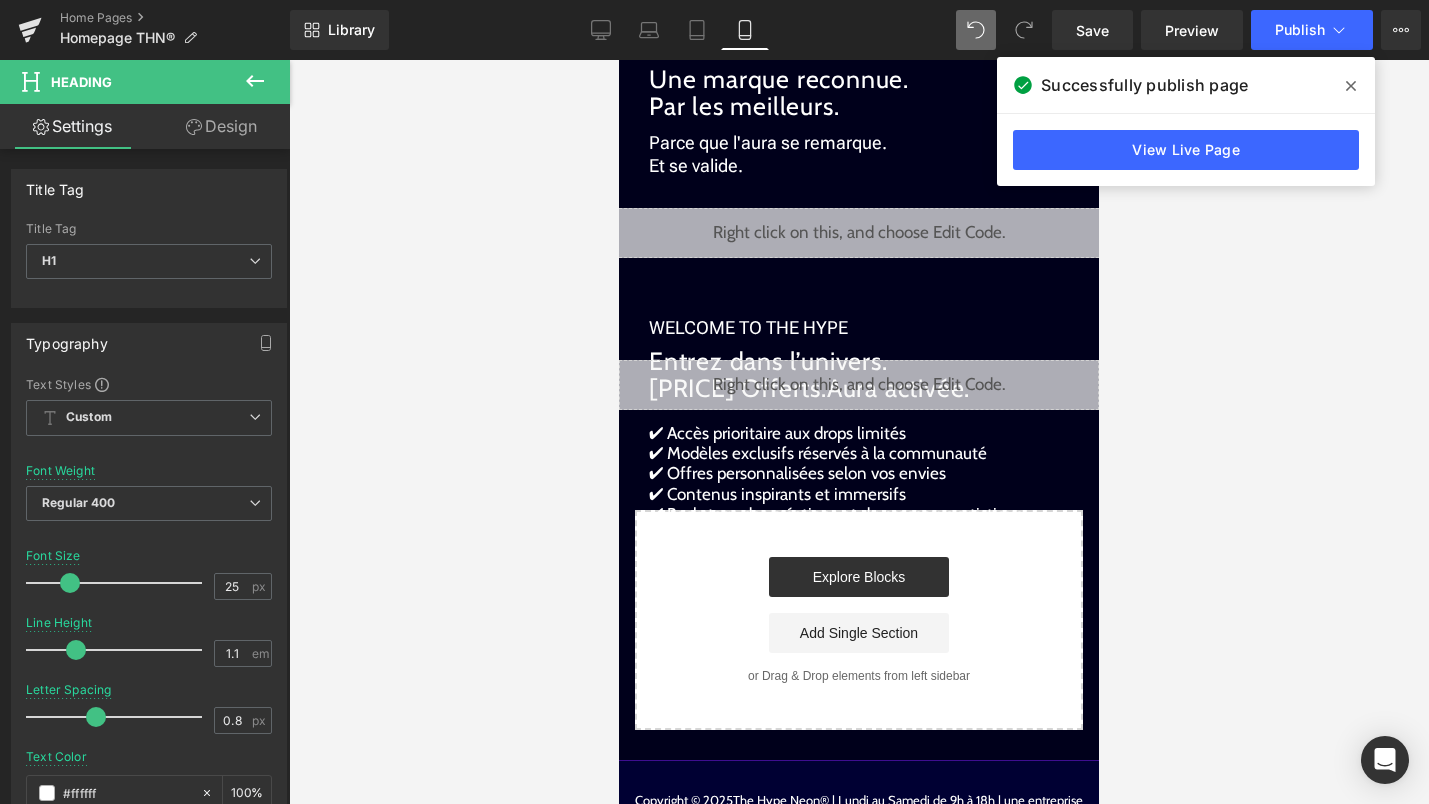 click on "Design" at bounding box center [221, 126] 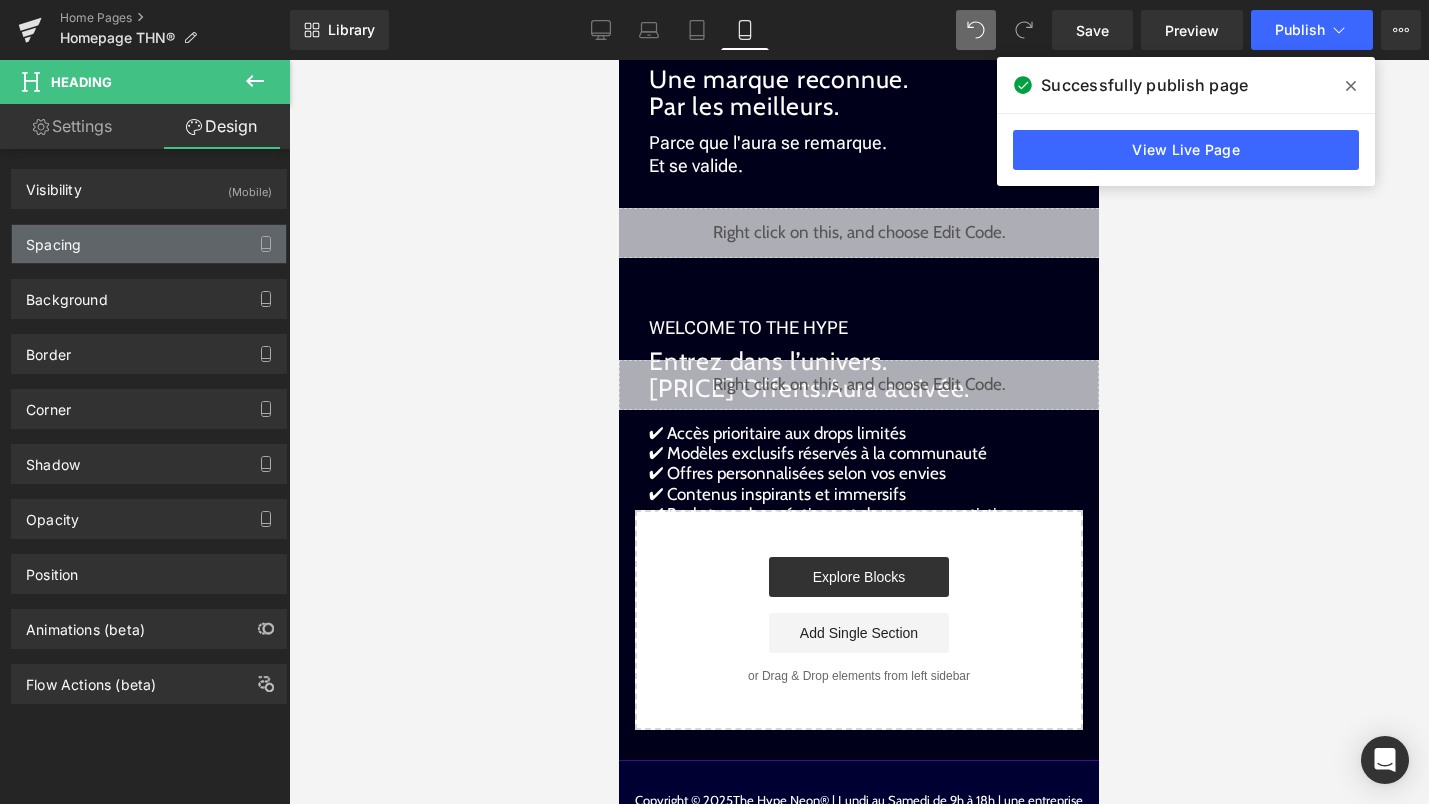 type on "0" 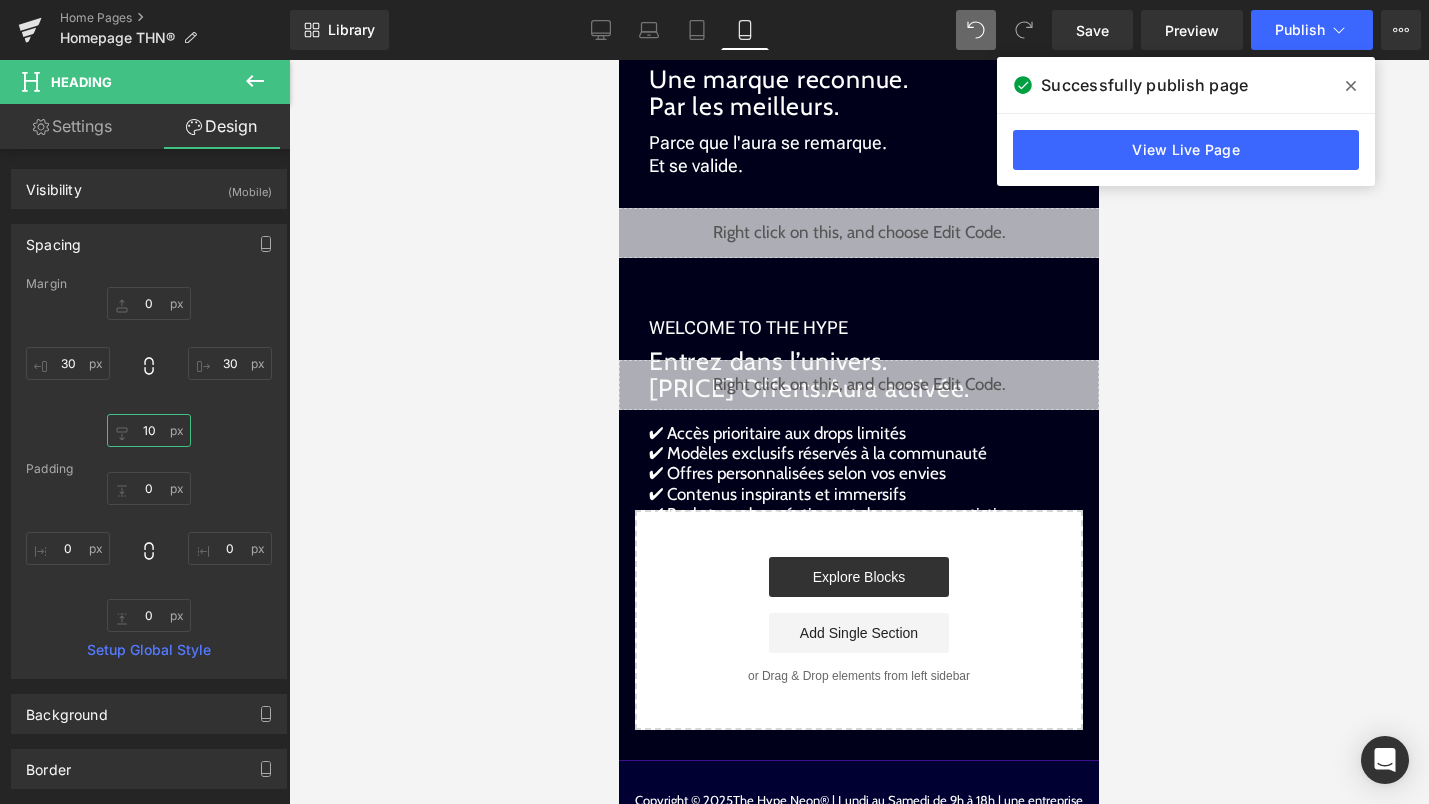 click on "10" at bounding box center (149, 430) 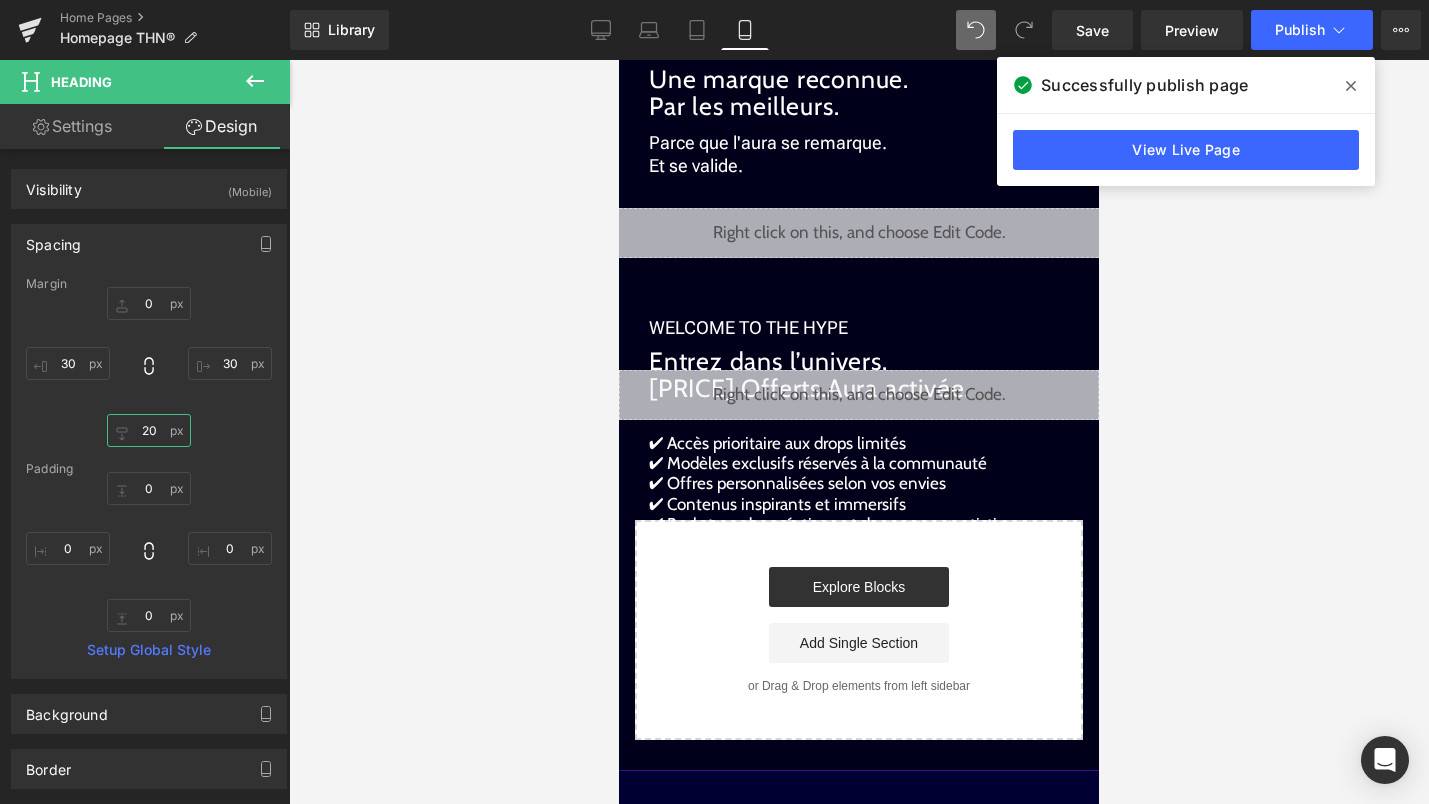 type on "20" 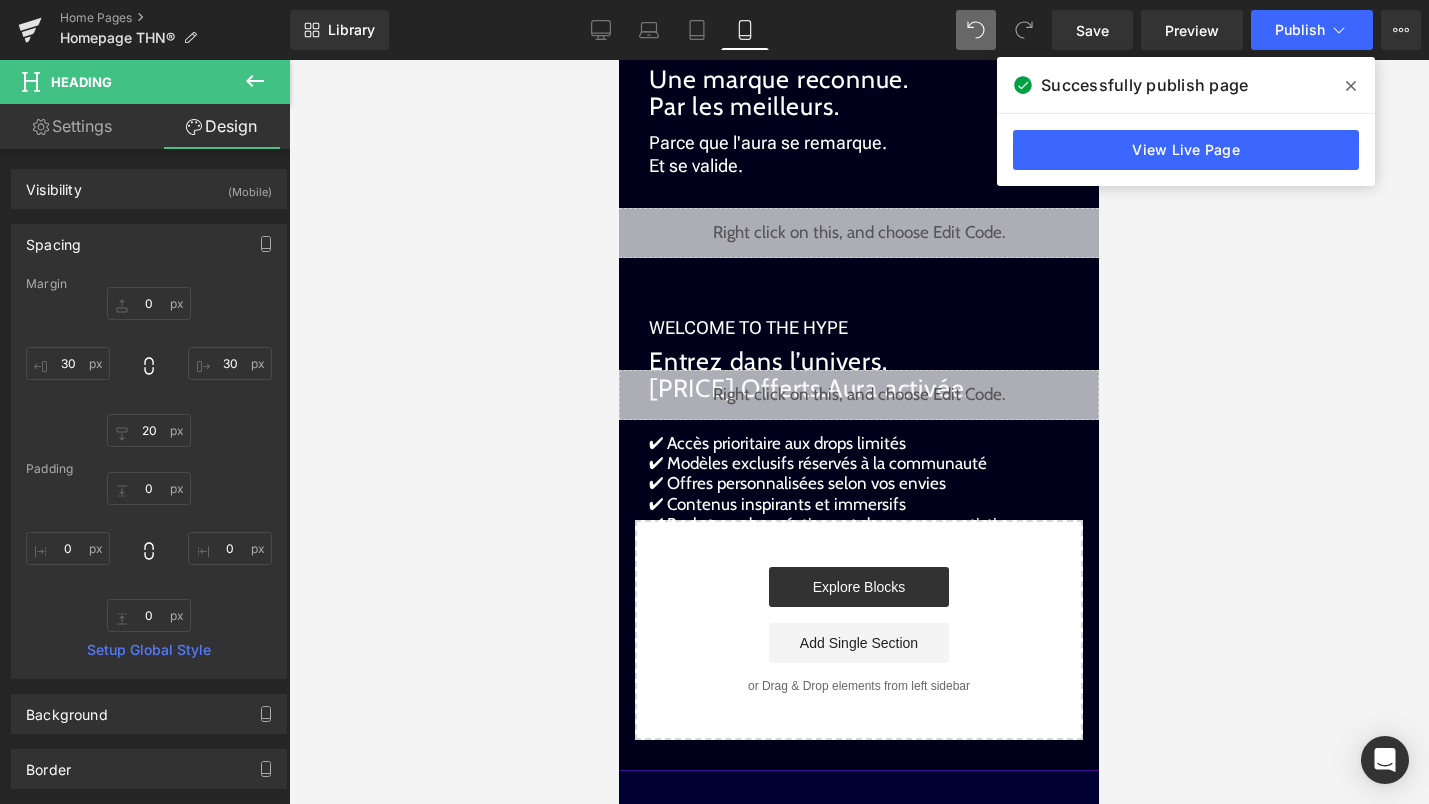 click on "Successfully publish page" at bounding box center [1186, 85] 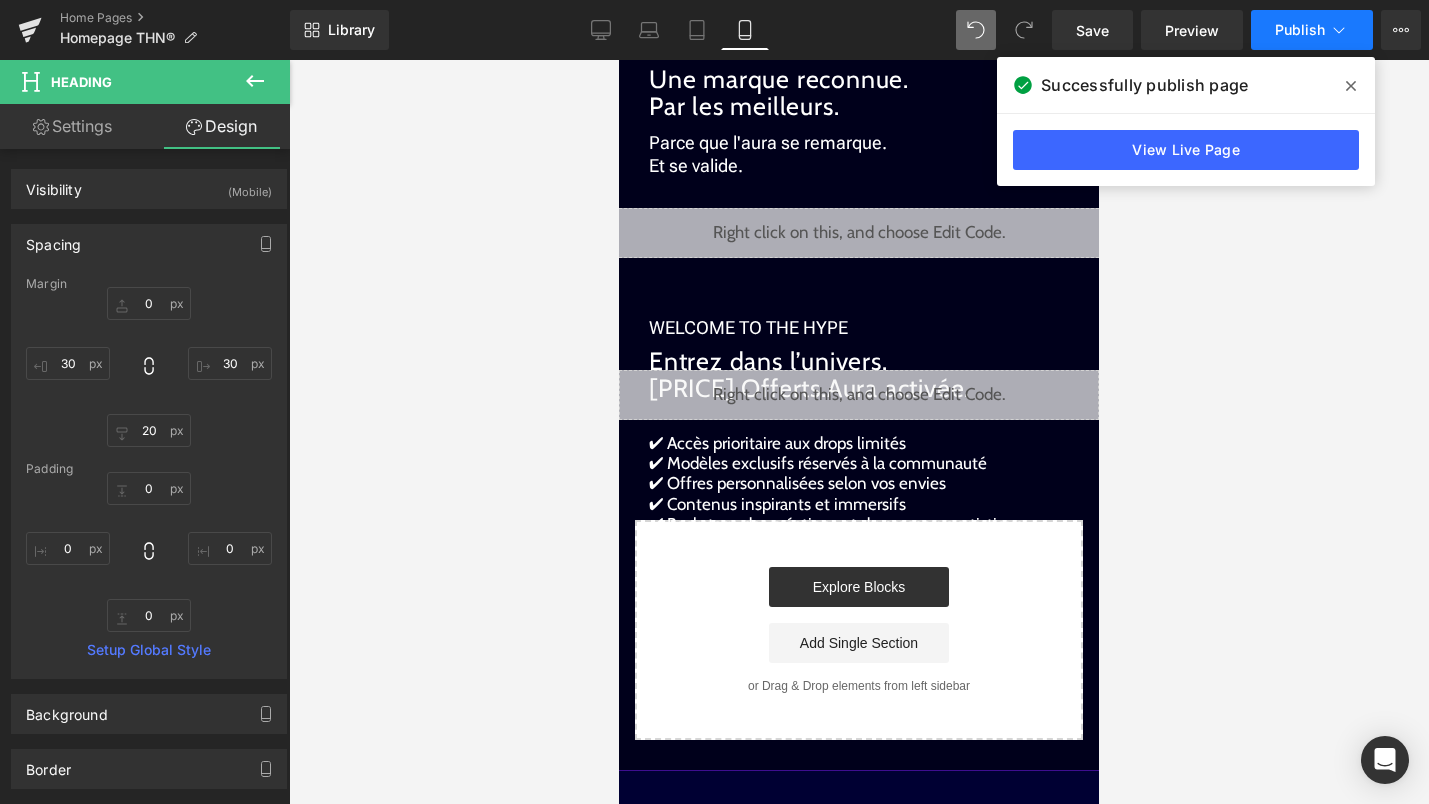click on "Publish" at bounding box center [1312, 30] 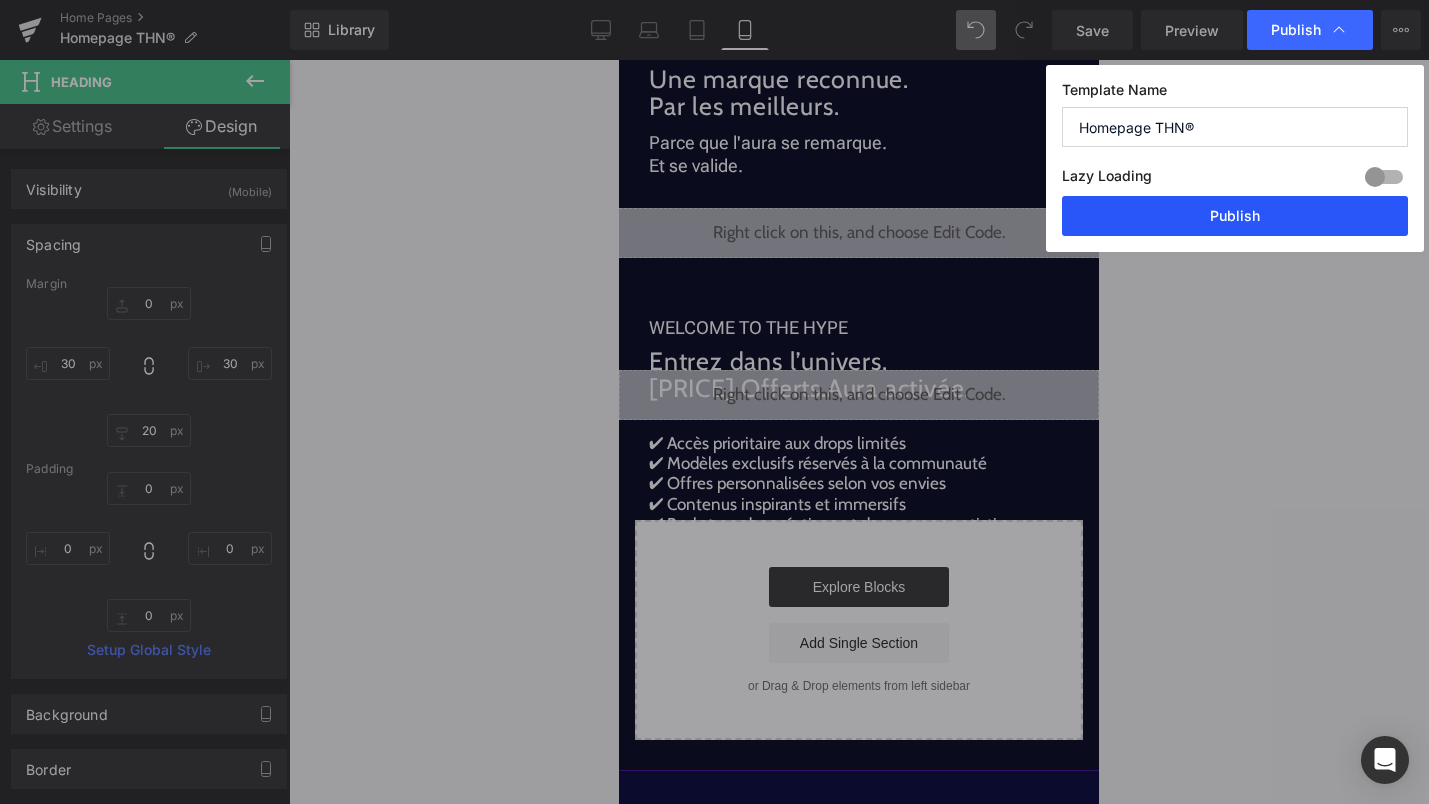 click on "Publish" at bounding box center [1235, 216] 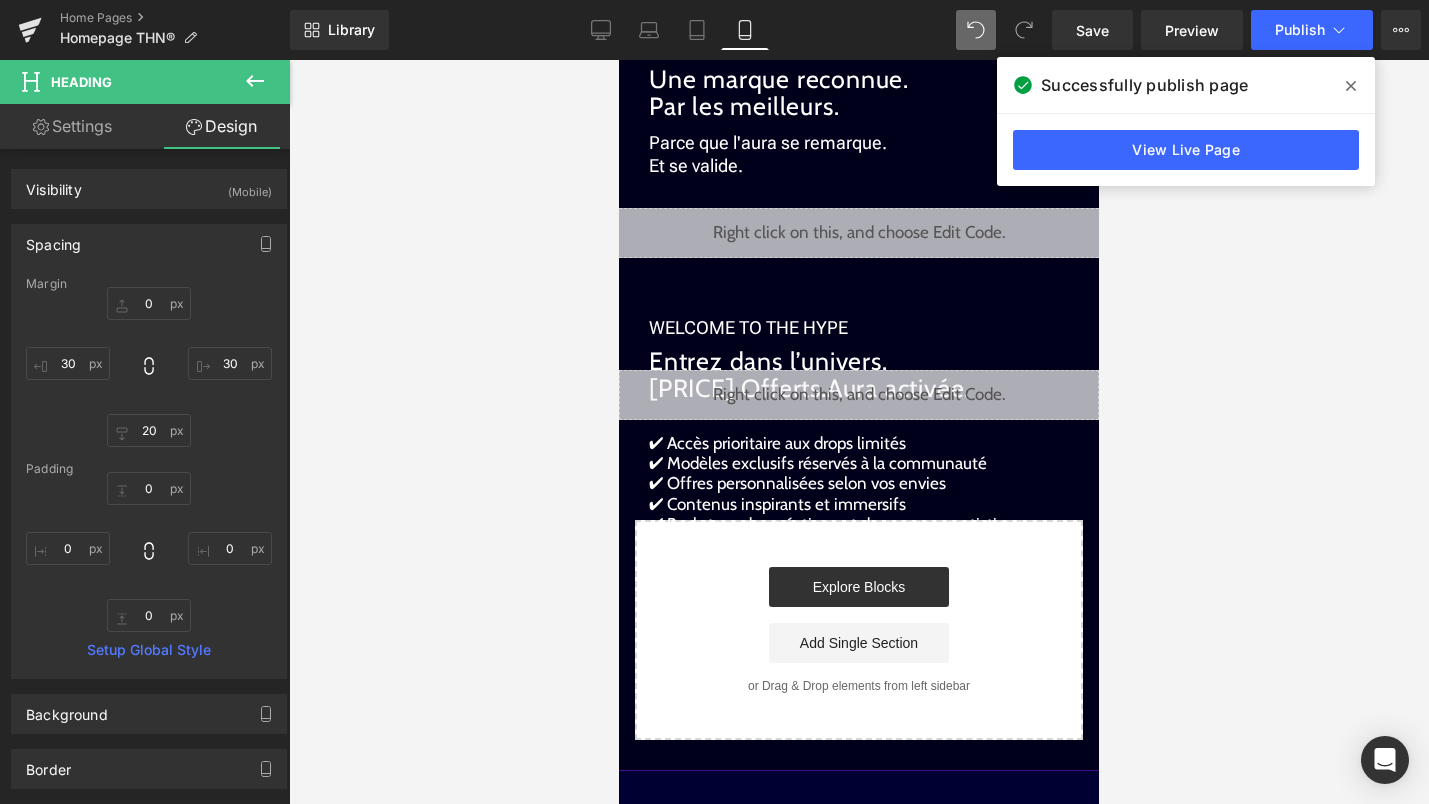 click on "✔ Contenus inspirants et immersifs" at bounding box center (777, 504) 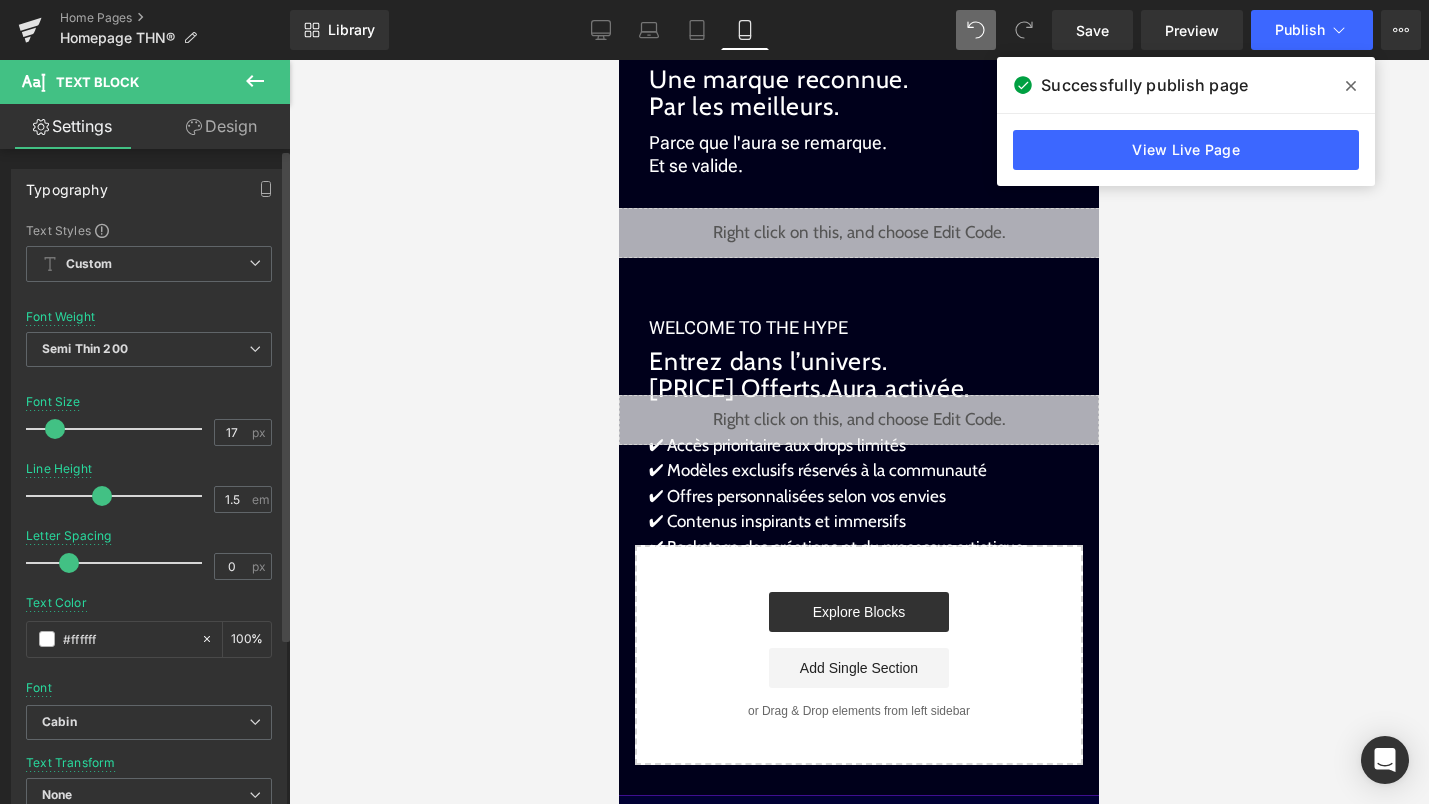 type on "1.4" 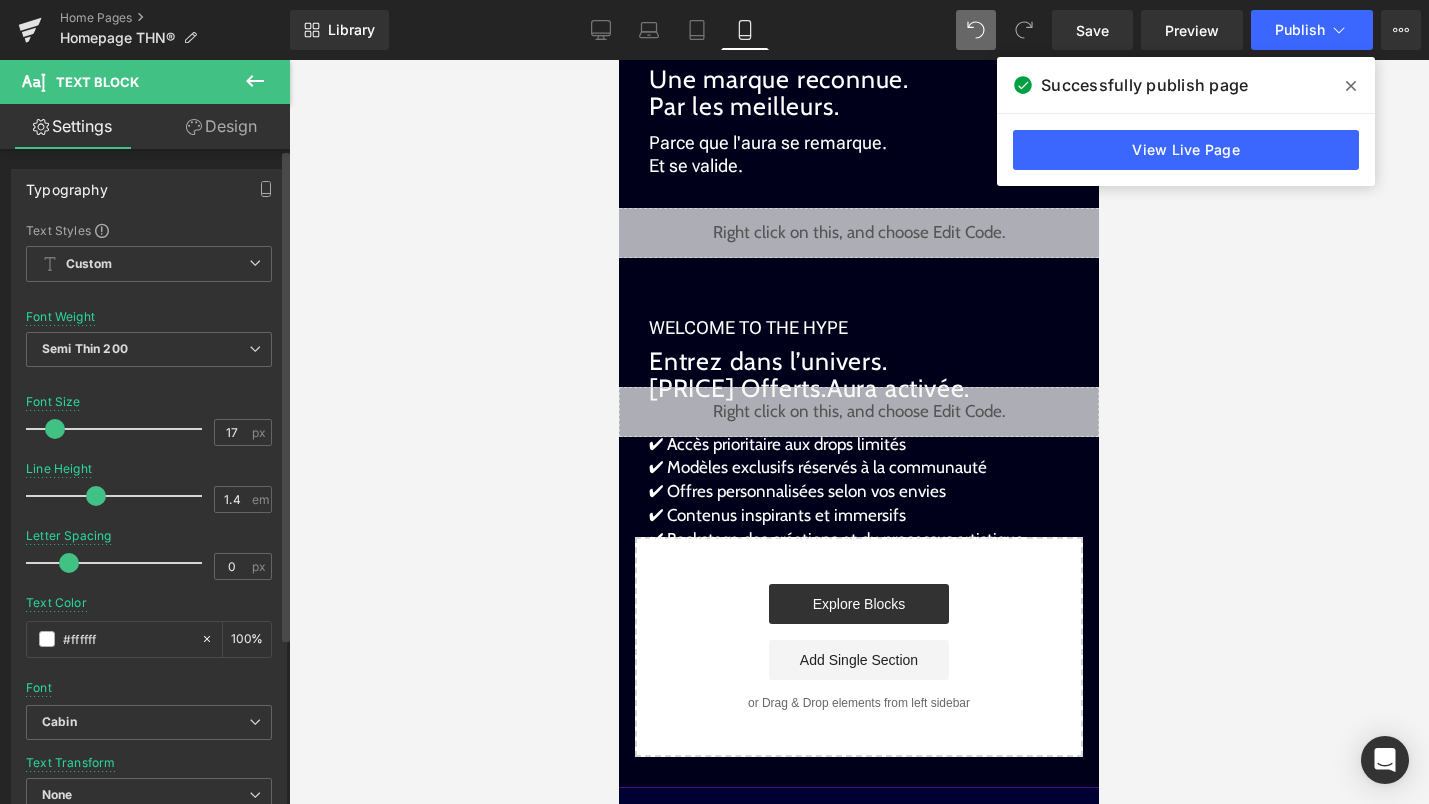 drag, startPoint x: 84, startPoint y: 495, endPoint x: 99, endPoint y: 488, distance: 16.552946 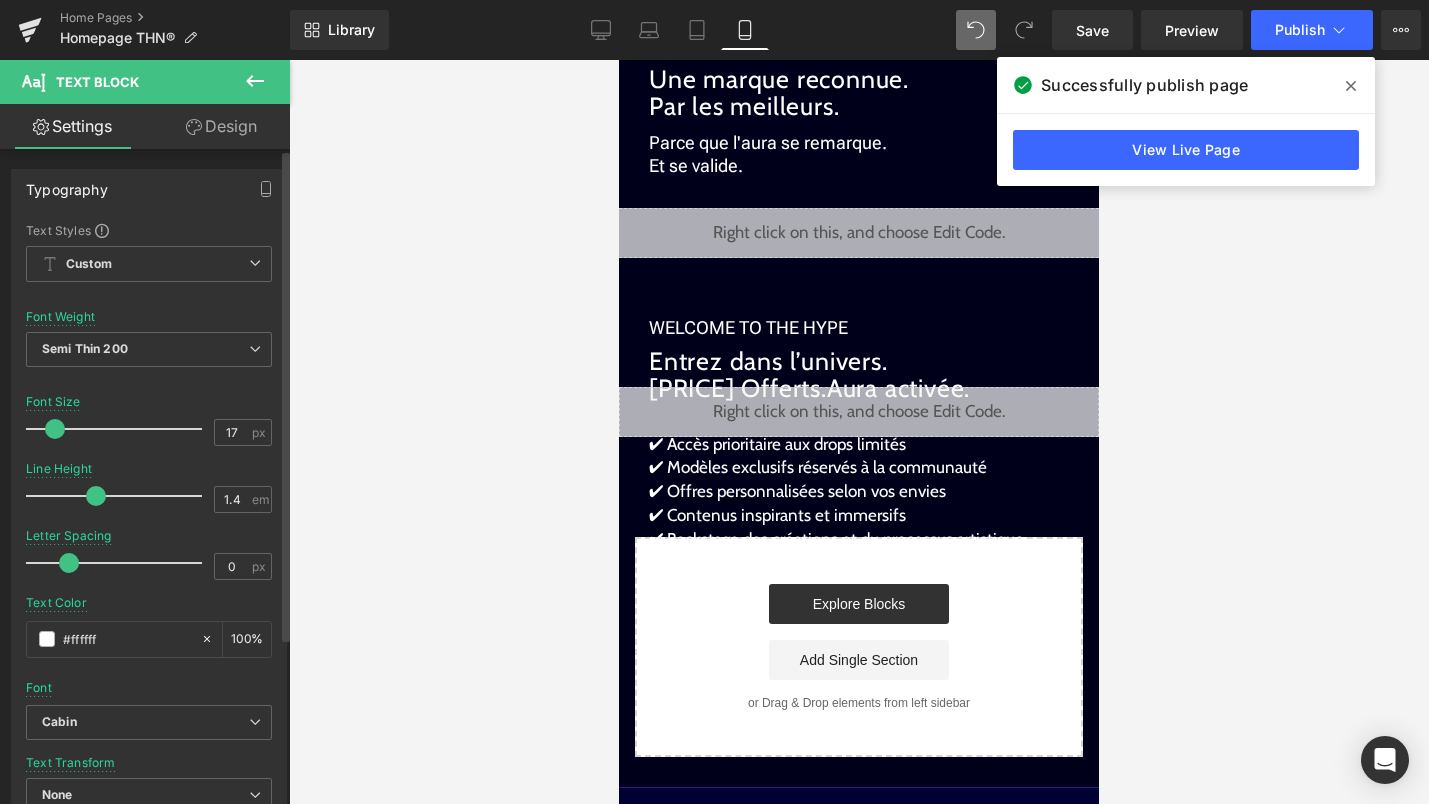 click at bounding box center [96, 496] 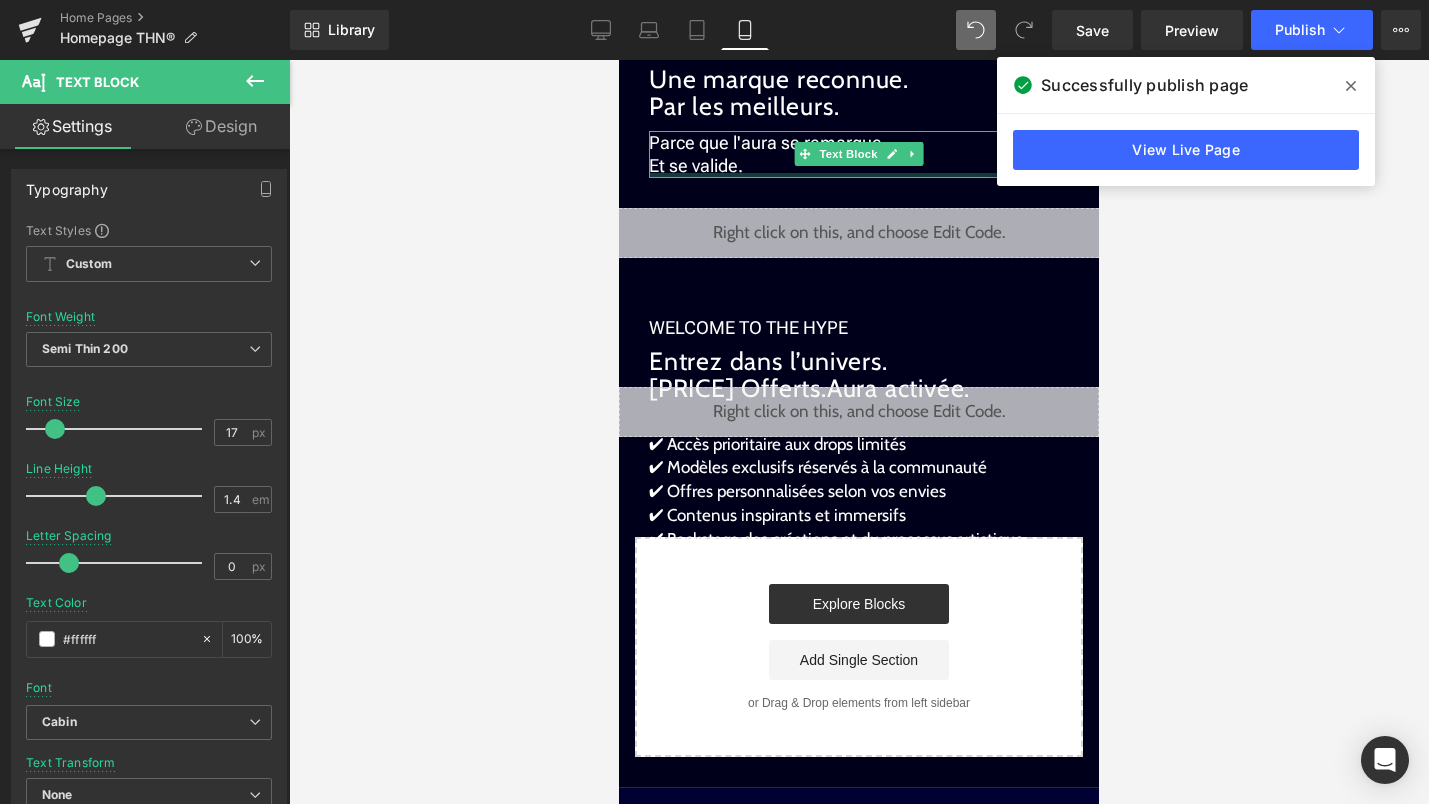 click at bounding box center [859, 175] 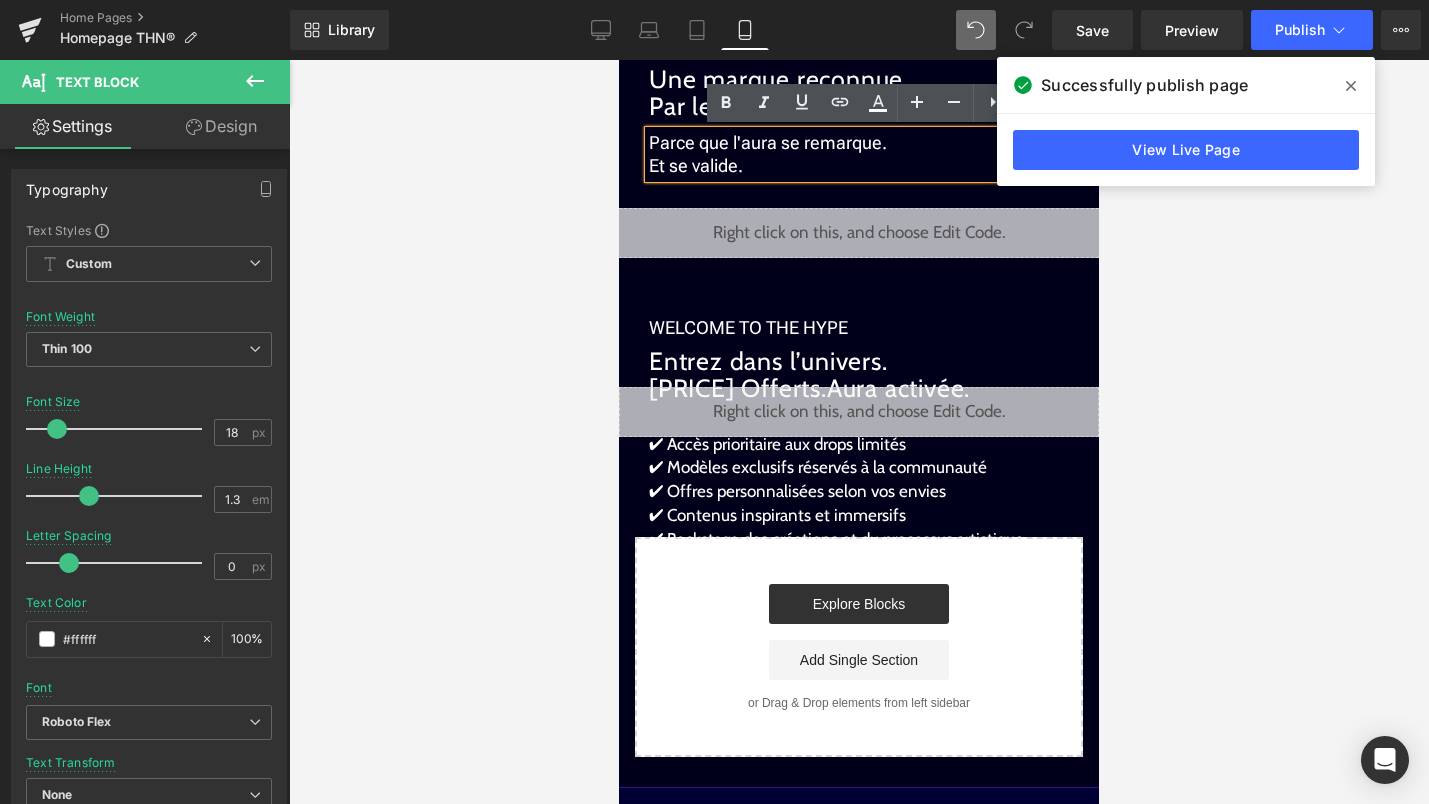 click on "✔ Contenus inspirants et immersifs" at bounding box center [777, 515] 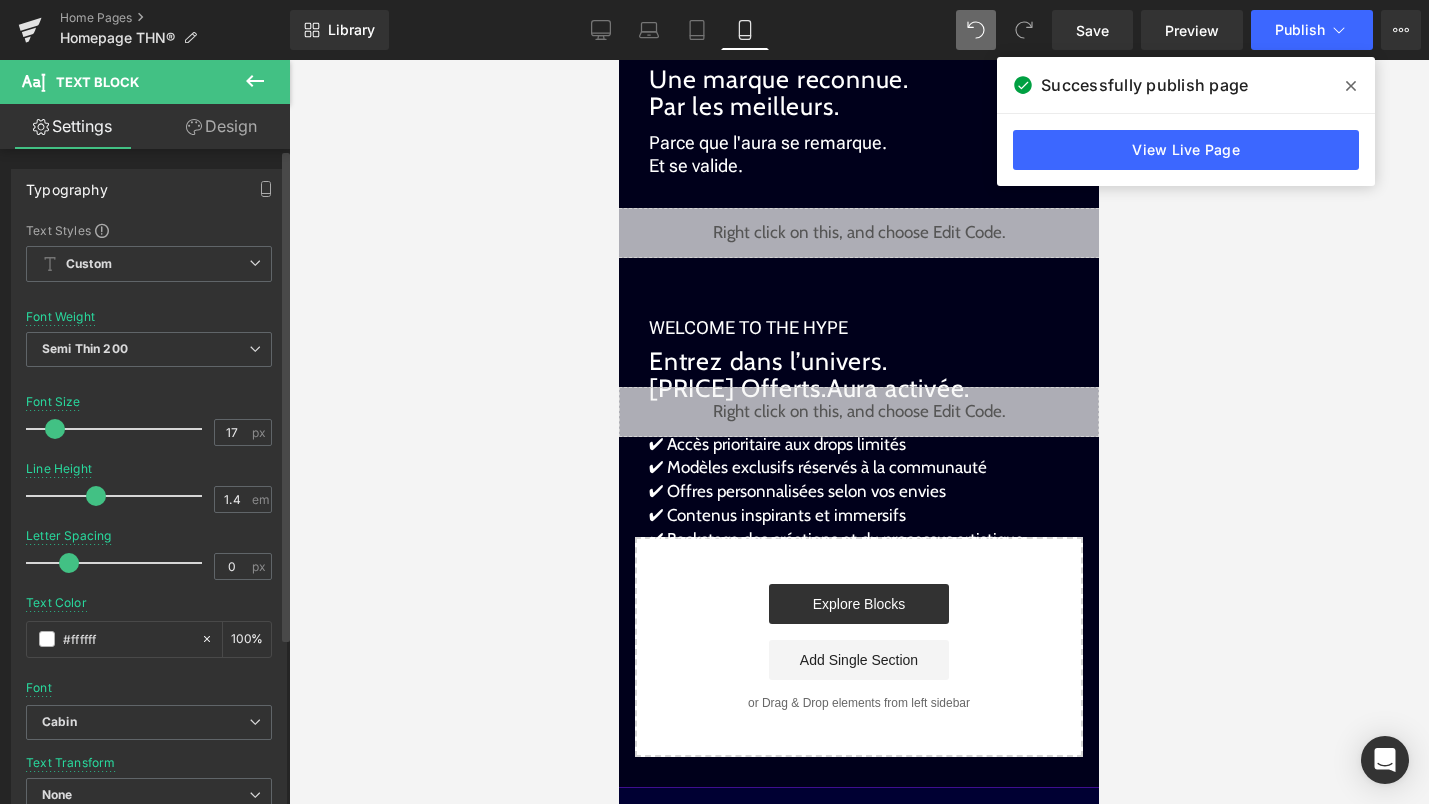 type on "1.3" 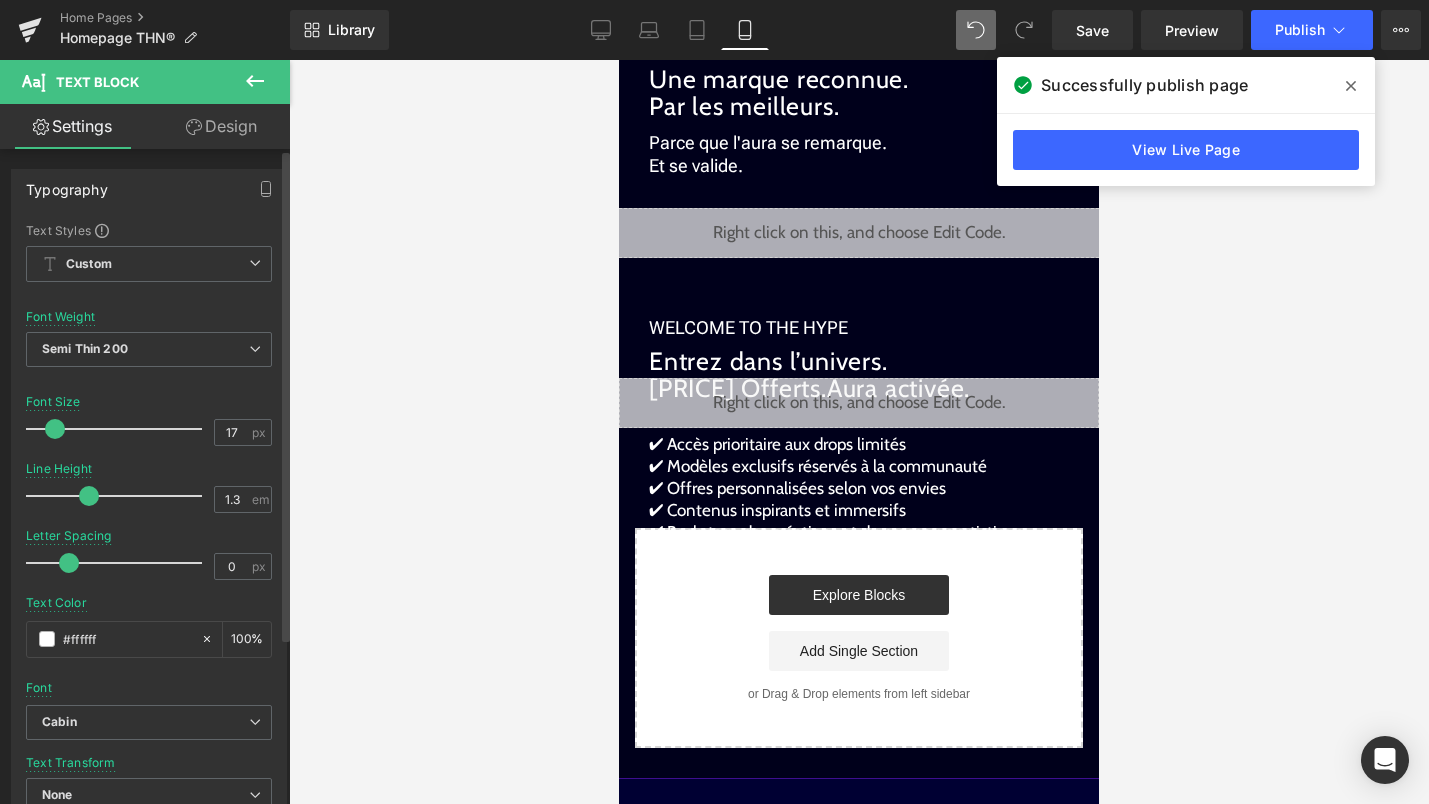 click at bounding box center (89, 496) 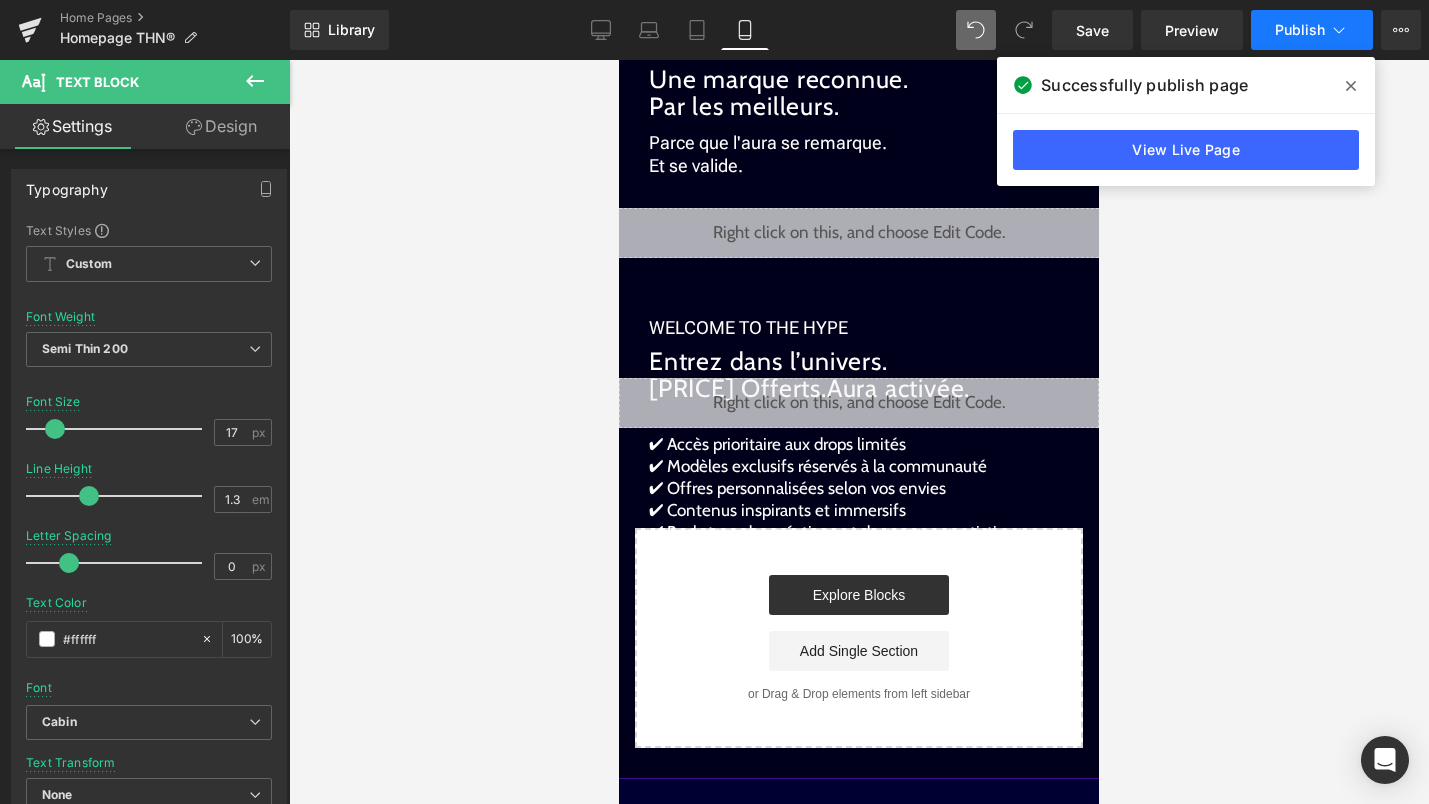 click on "Publish" at bounding box center (1312, 30) 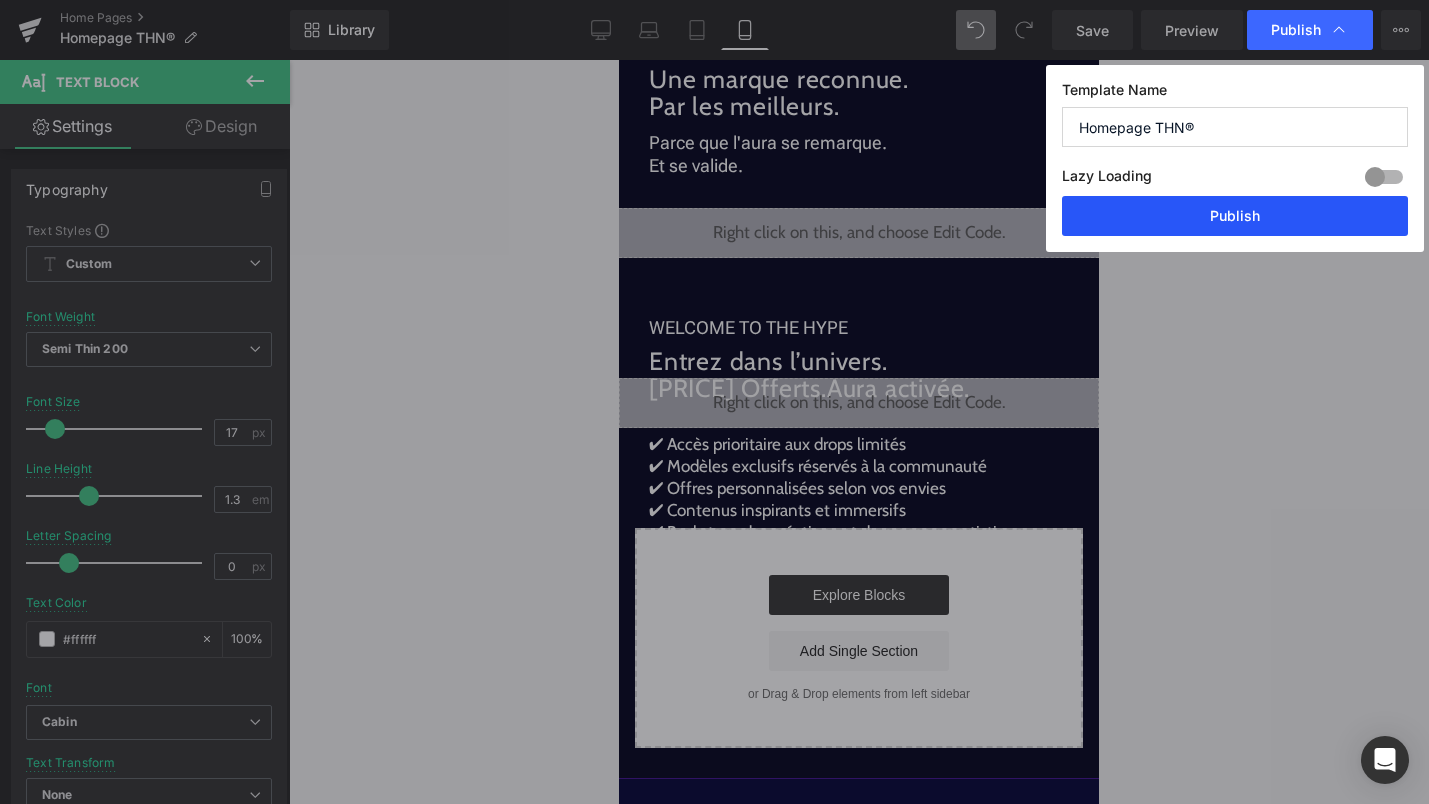 click on "Publish" at bounding box center [1235, 216] 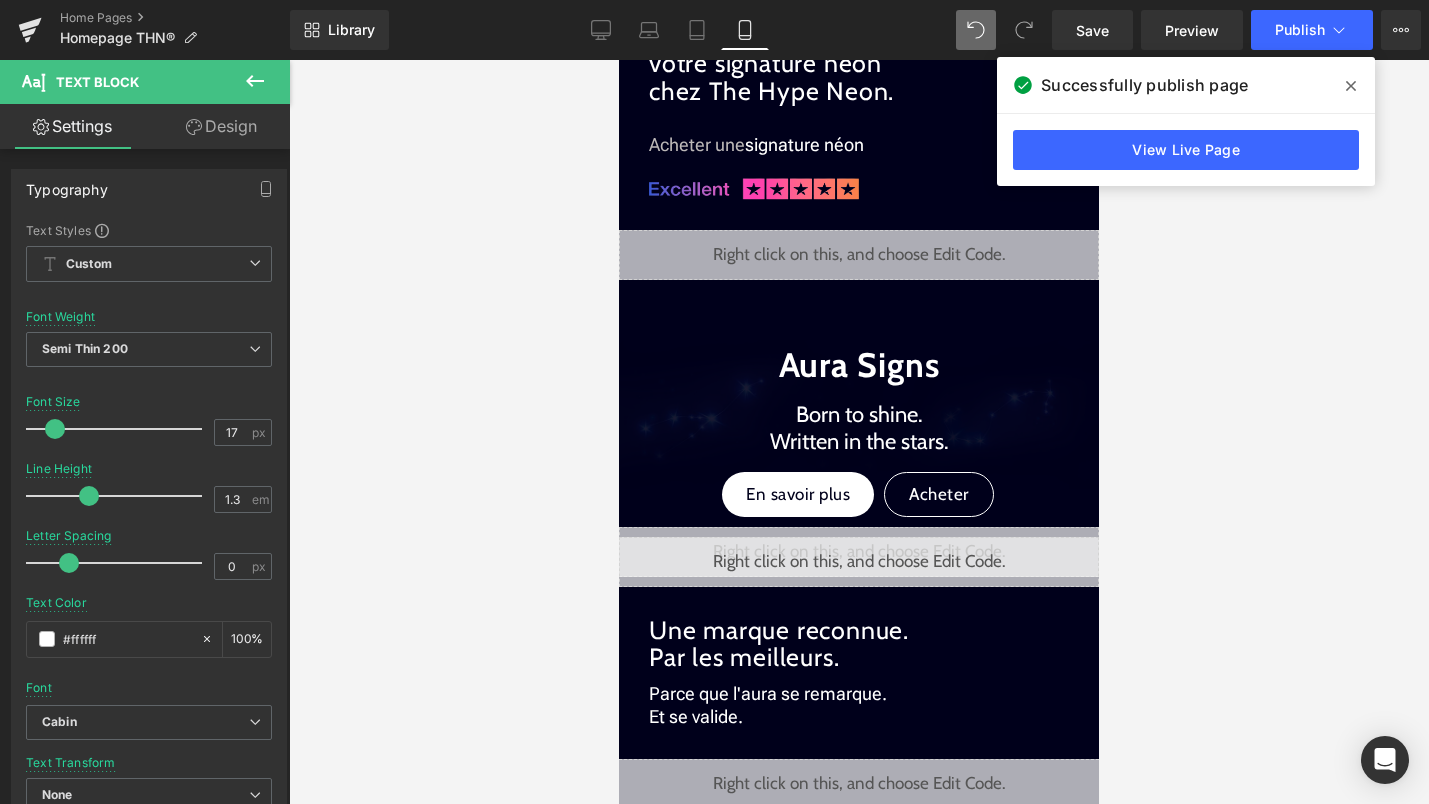 scroll, scrollTop: 1404, scrollLeft: 0, axis: vertical 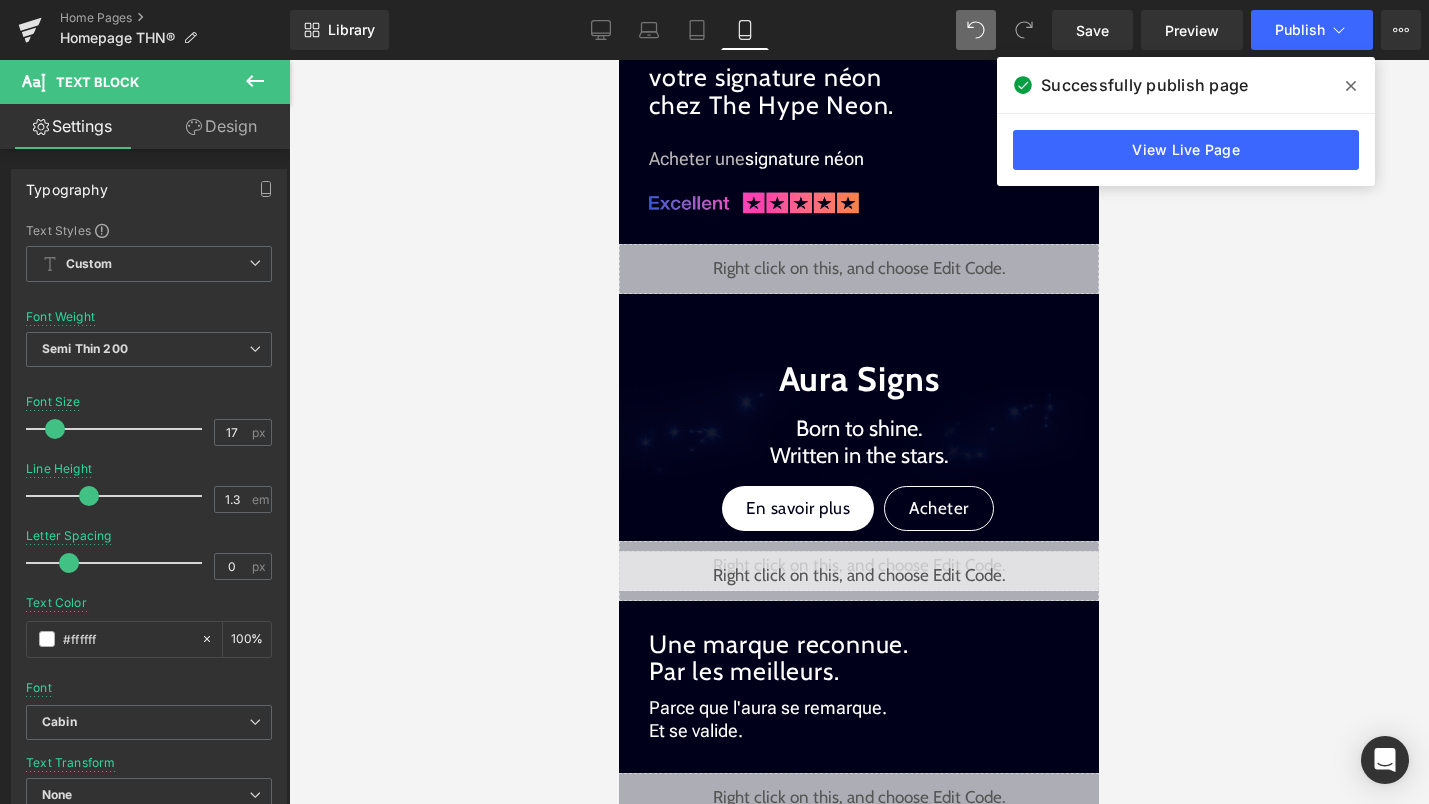 click on "Library Mobile Desktop Laptop Tablet Mobile Save Preview Publish Scheduled View Live Page View with current Template Save Template to Library Schedule Publish Publish Settings Shortcuts  Your page can’t be published   You've reached the maximum number of published pages on your plan  (0/0).  You need to upgrade your plan or unpublish all your pages to get 1 publish slot.   Unpublish pages   Upgrade plan" at bounding box center (859, 30) 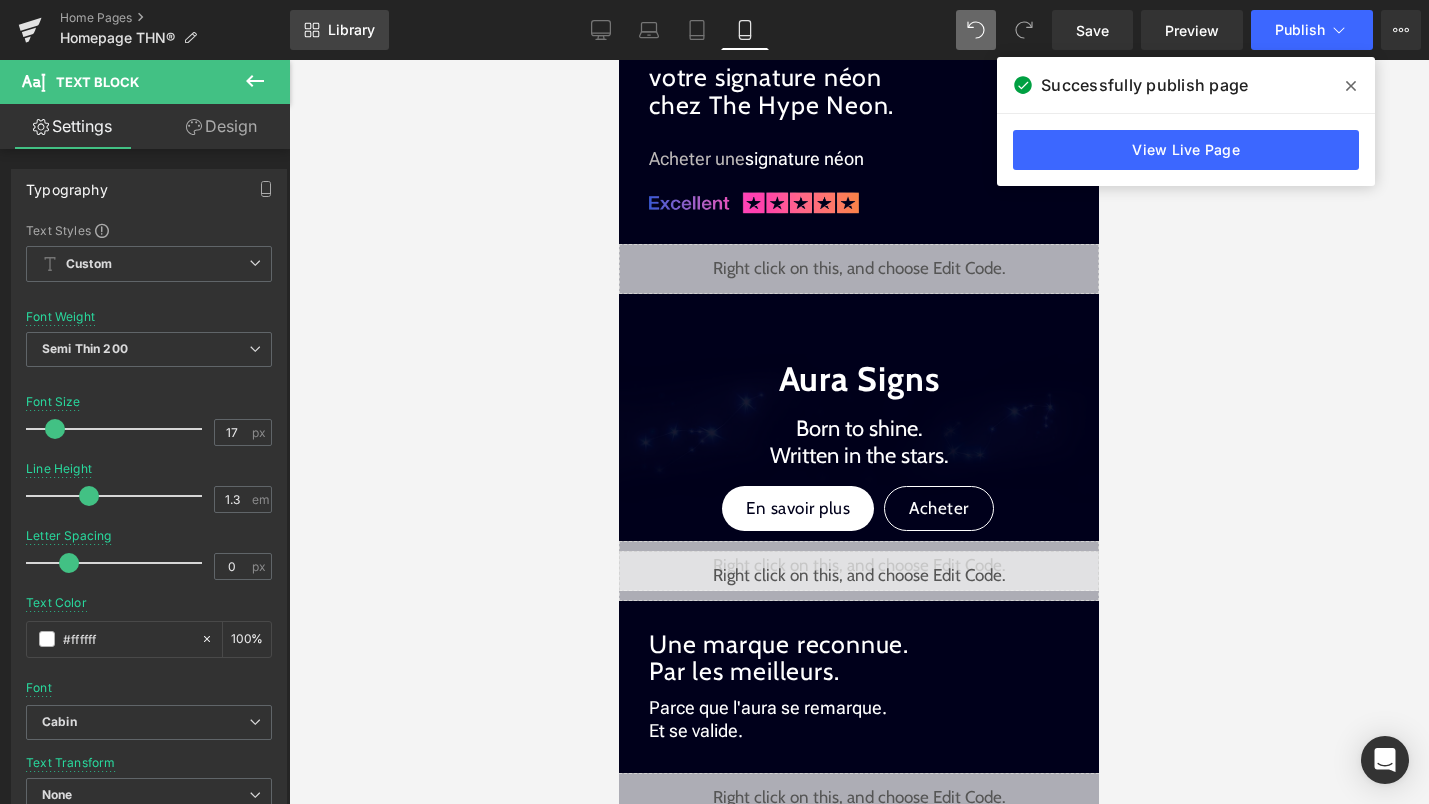 click on "Library" at bounding box center [351, 30] 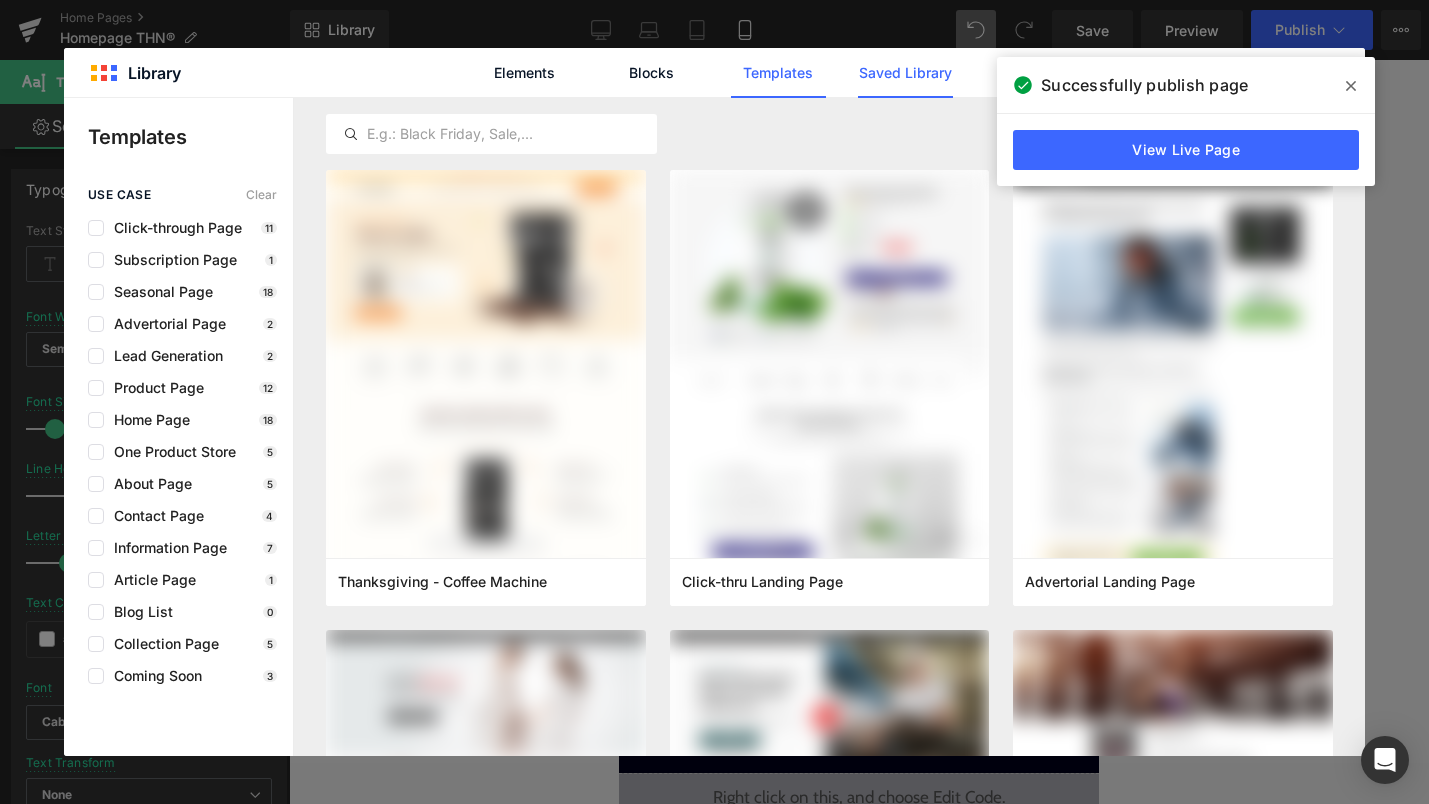 click on "Saved Library" 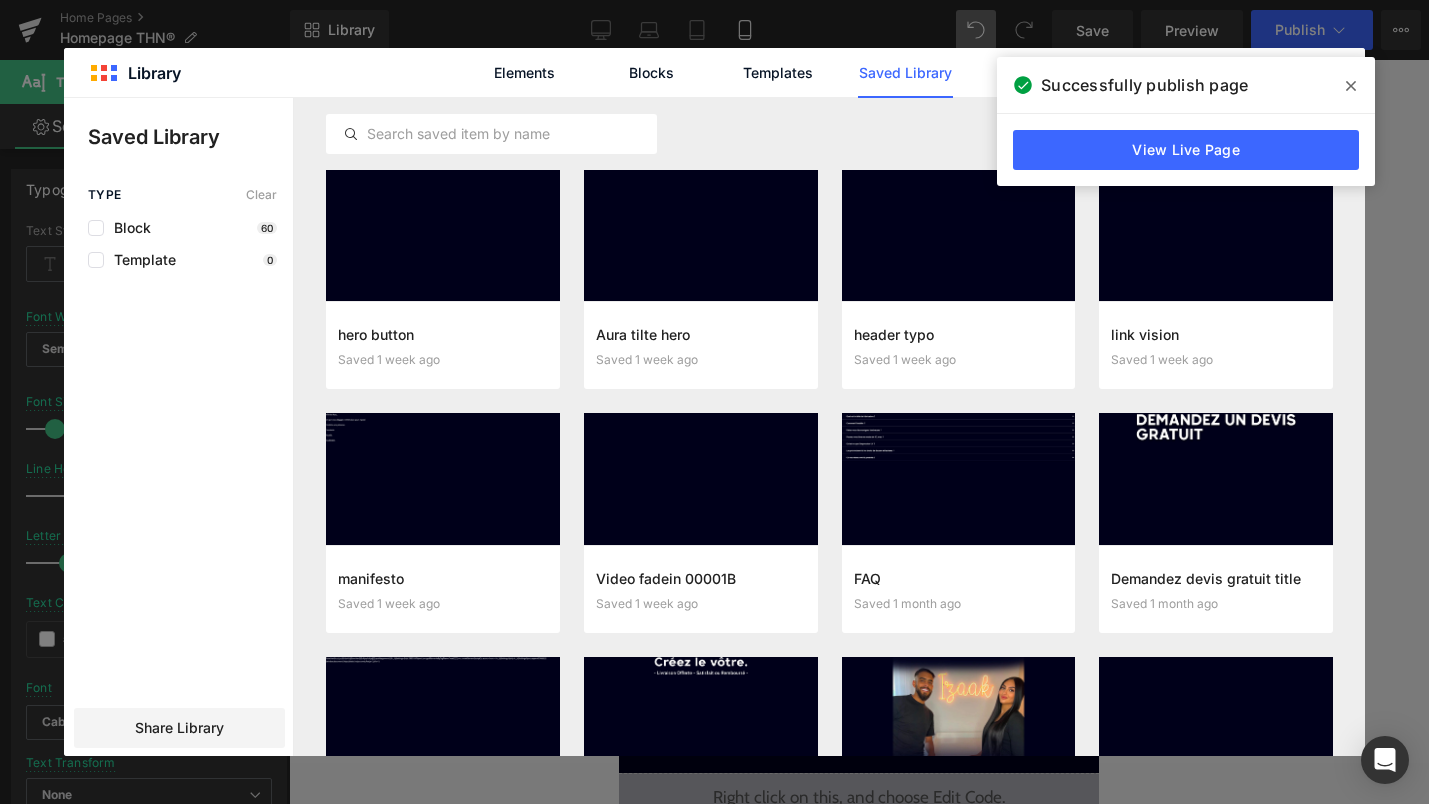 click 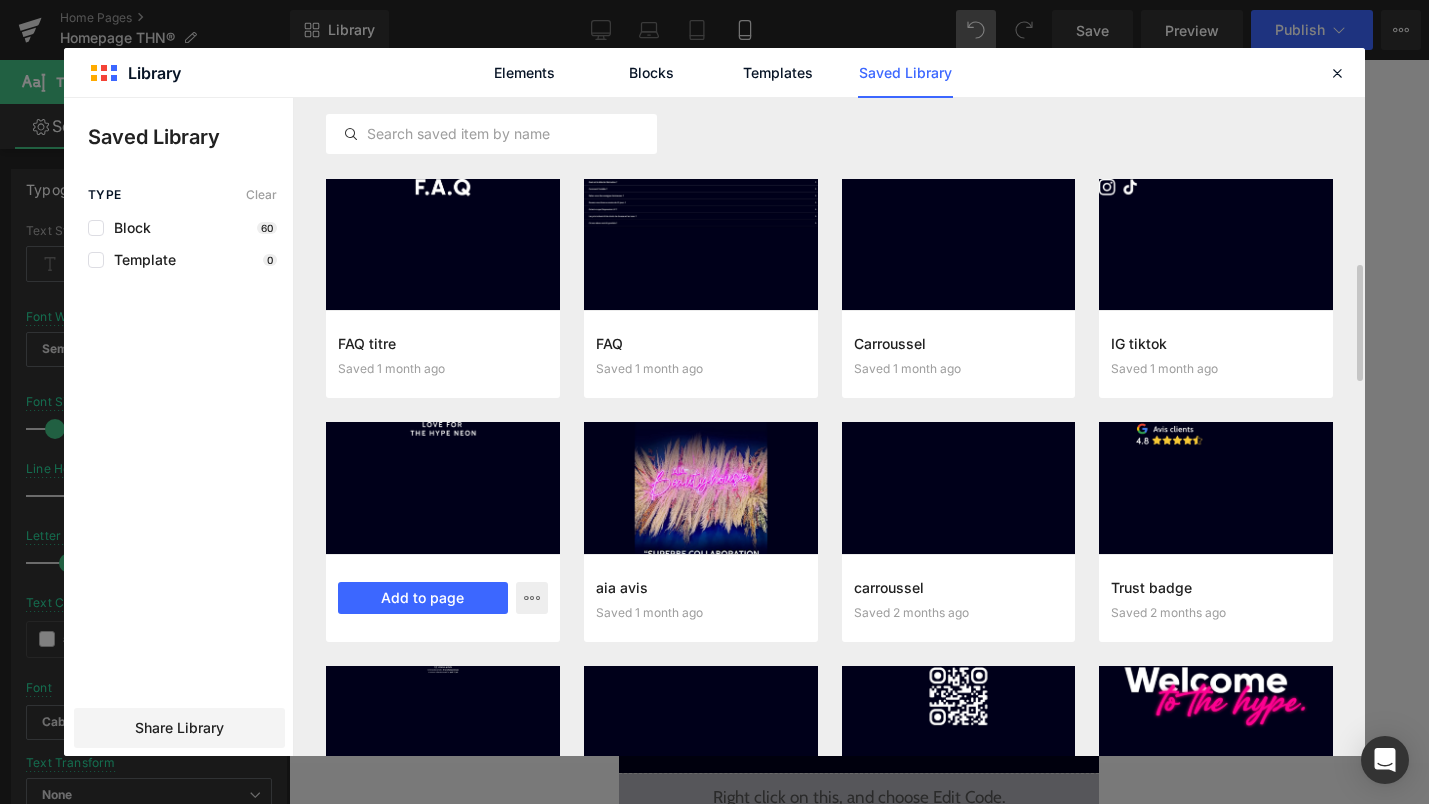 scroll, scrollTop: 963, scrollLeft: 0, axis: vertical 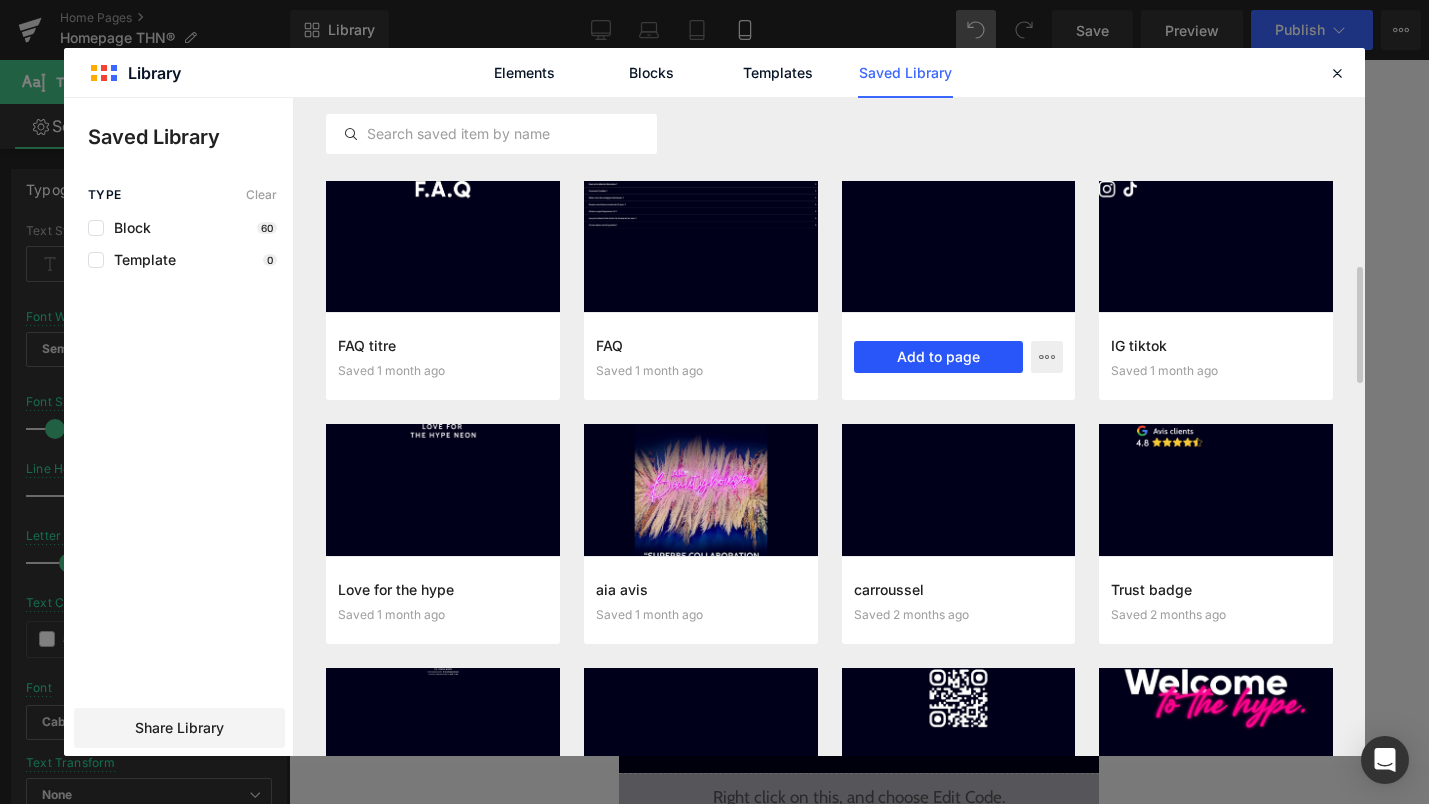 click on "Add to page" at bounding box center (939, 357) 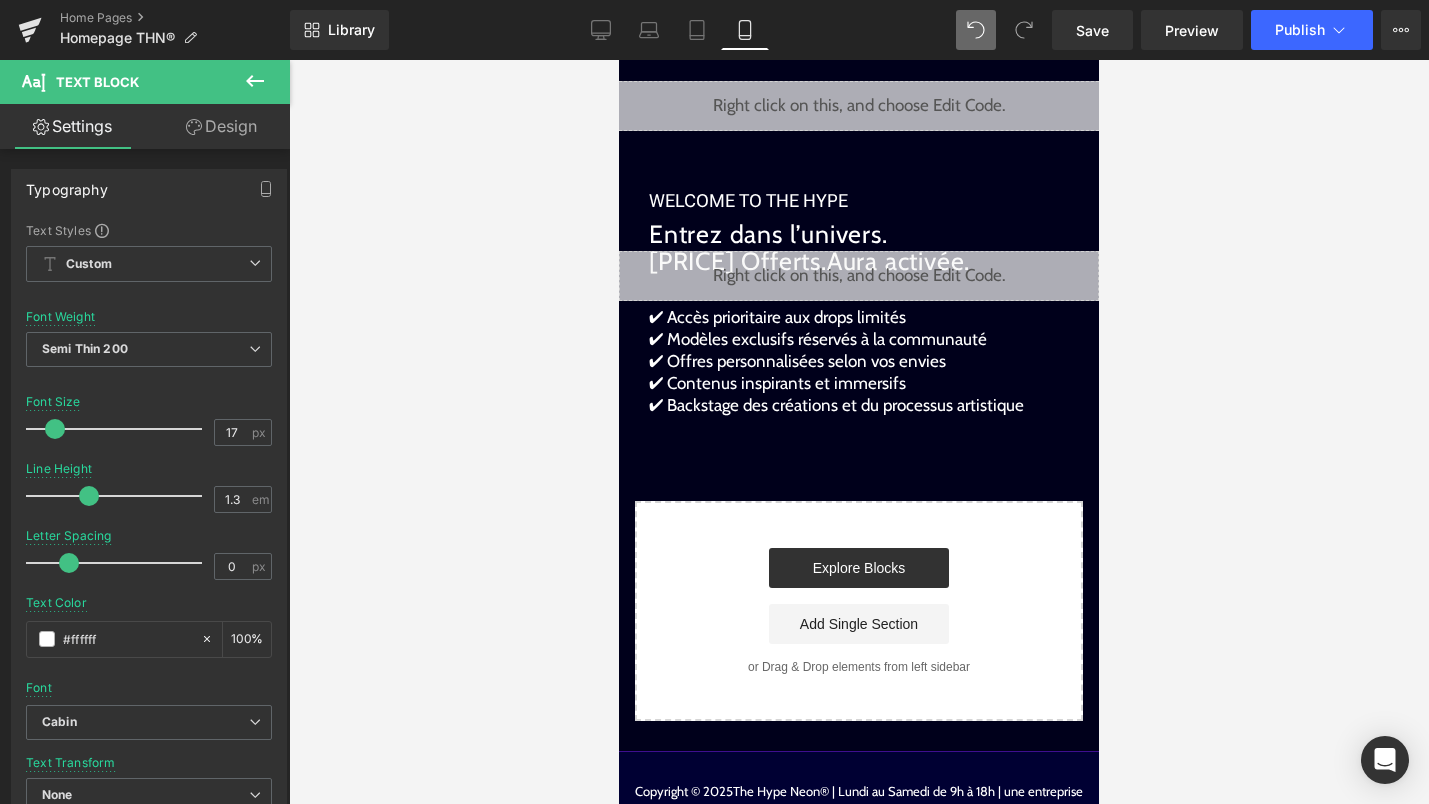 scroll, scrollTop: 2179, scrollLeft: 0, axis: vertical 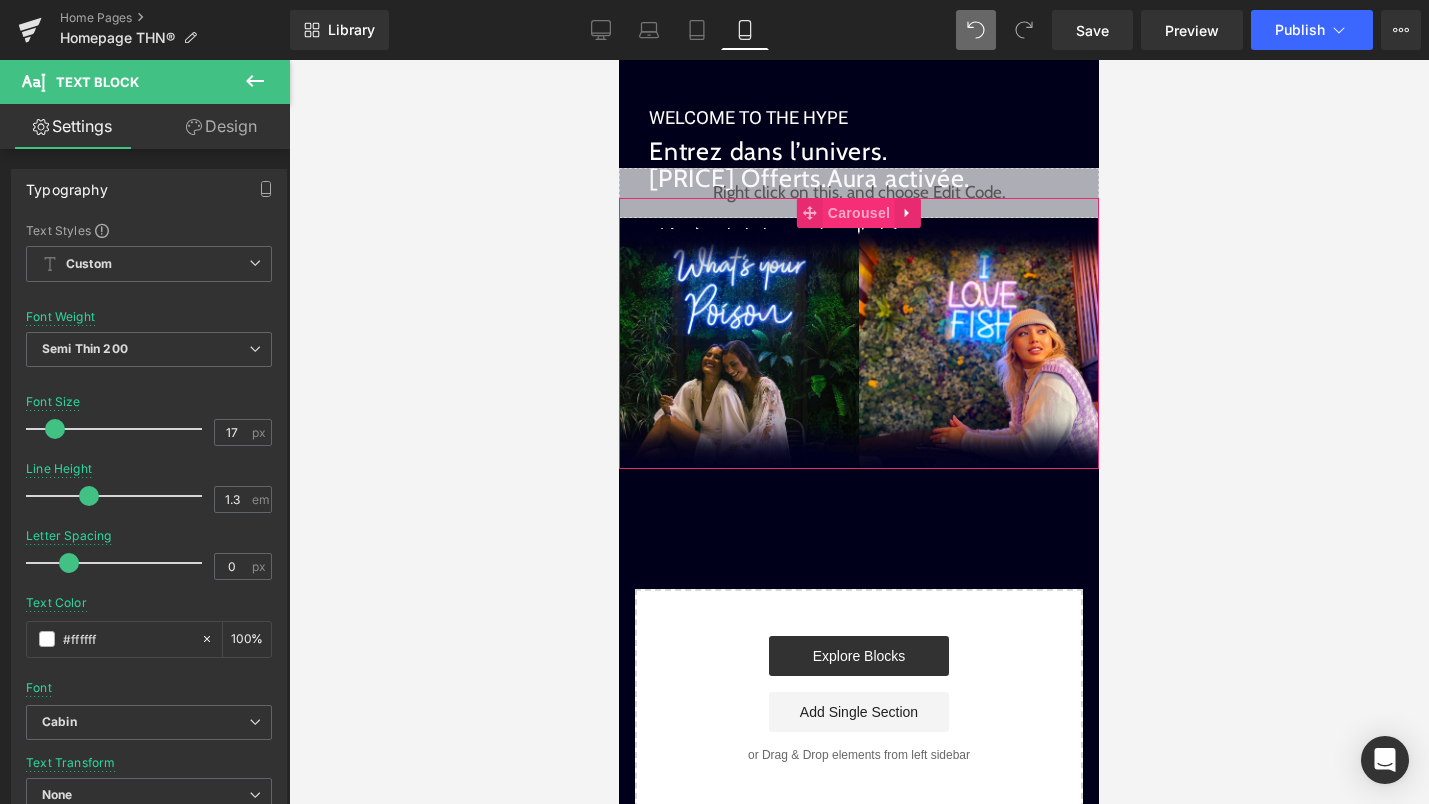 click on "Carousel" at bounding box center (859, 213) 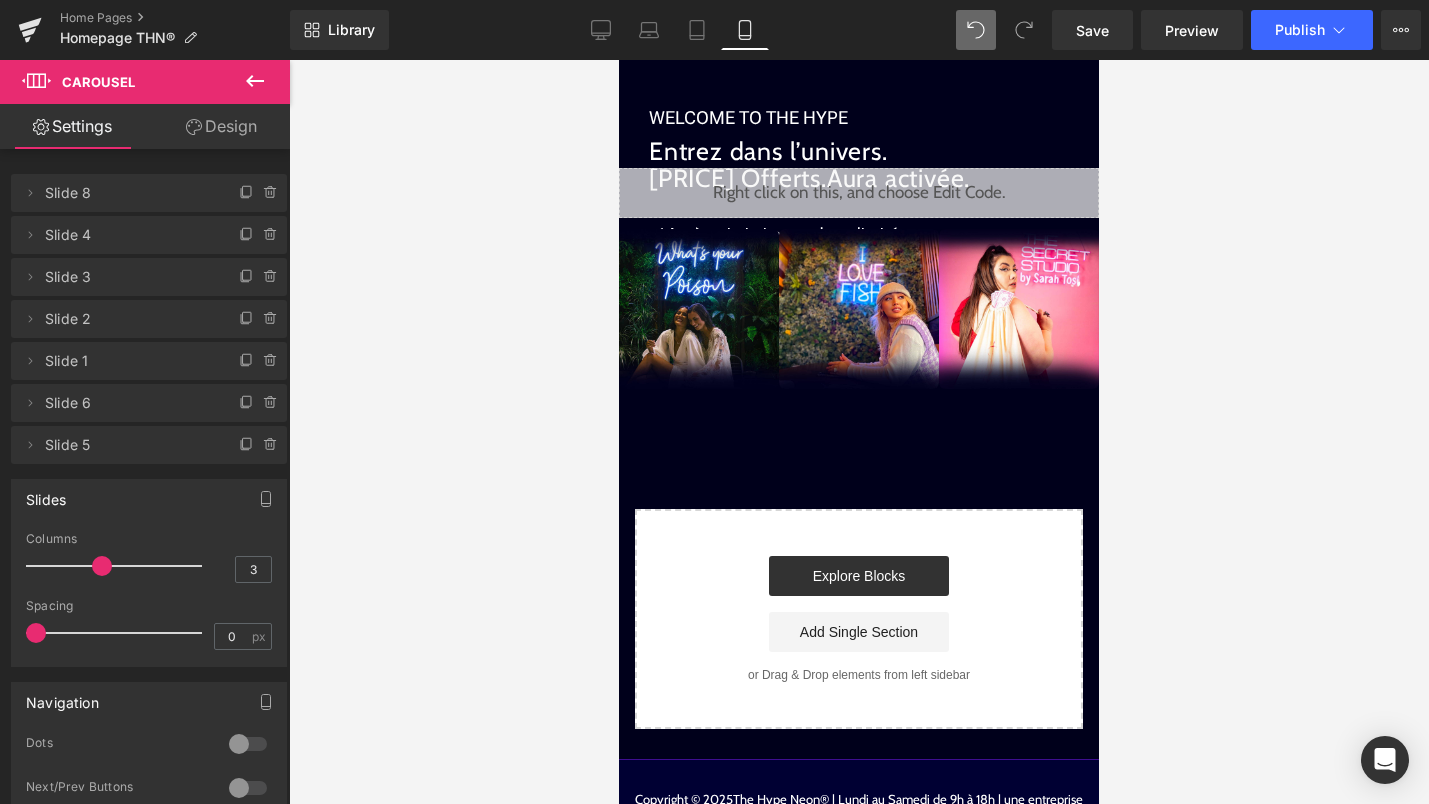 type on "4" 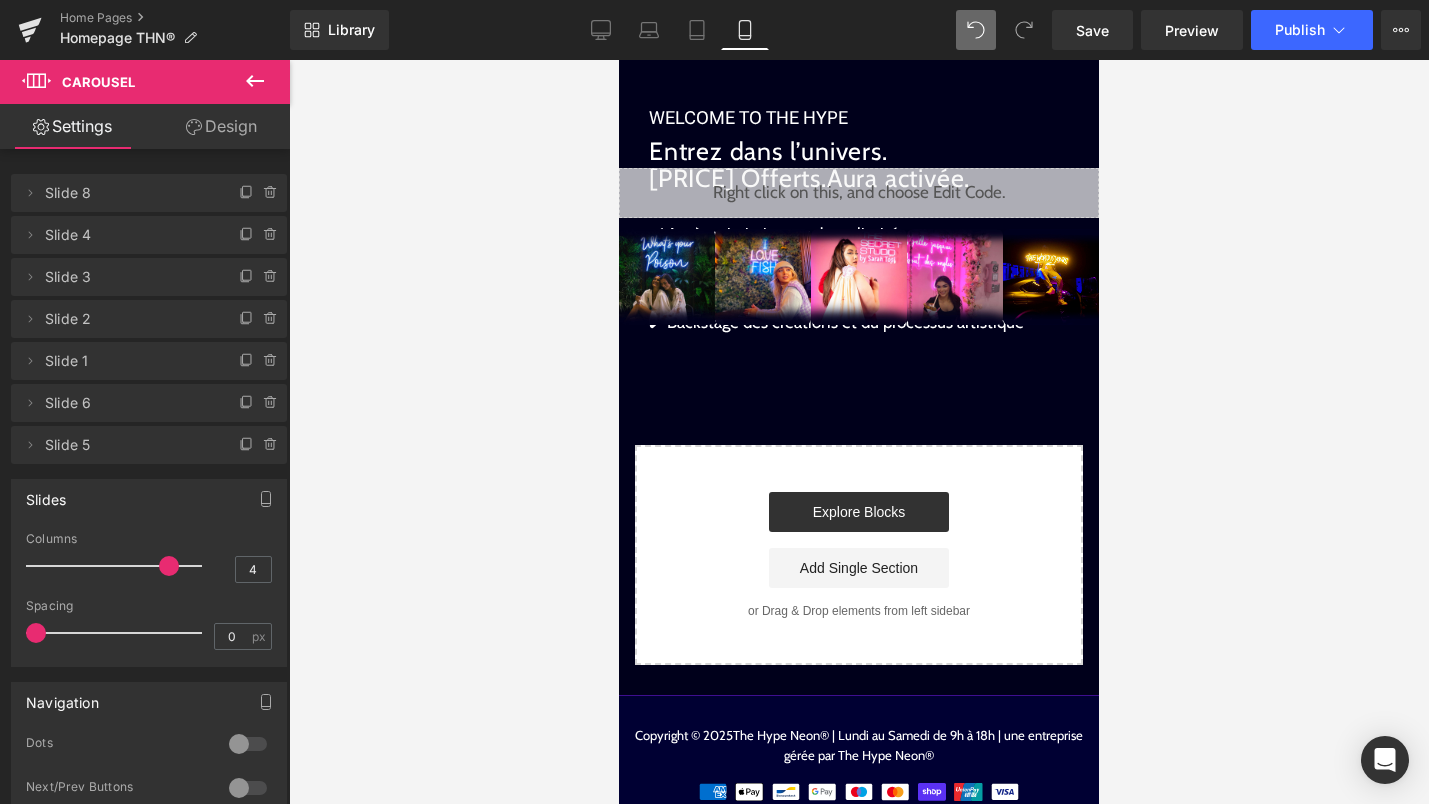 drag, startPoint x: 69, startPoint y: 564, endPoint x: 155, endPoint y: 560, distance: 86.09297 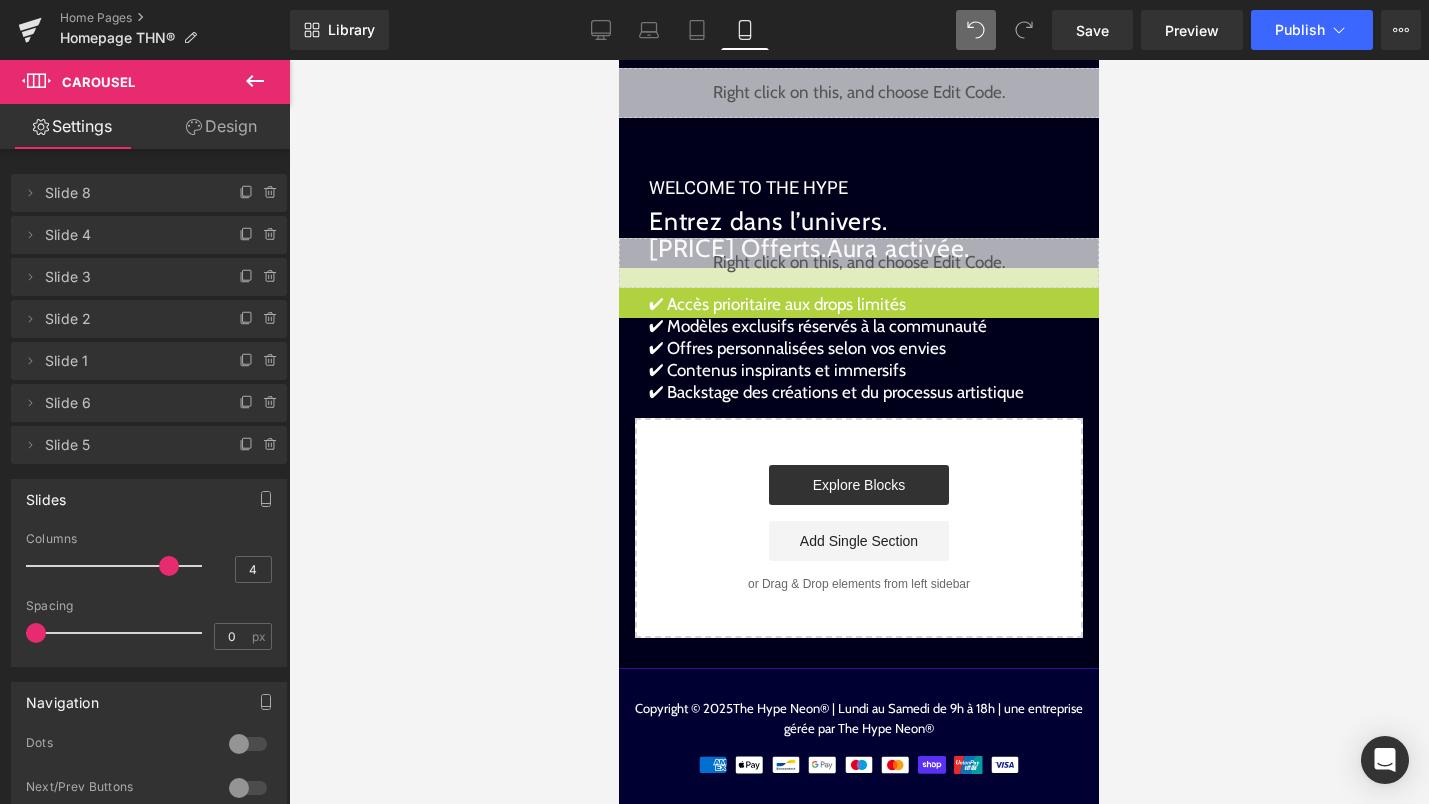 scroll, scrollTop: 2109, scrollLeft: 0, axis: vertical 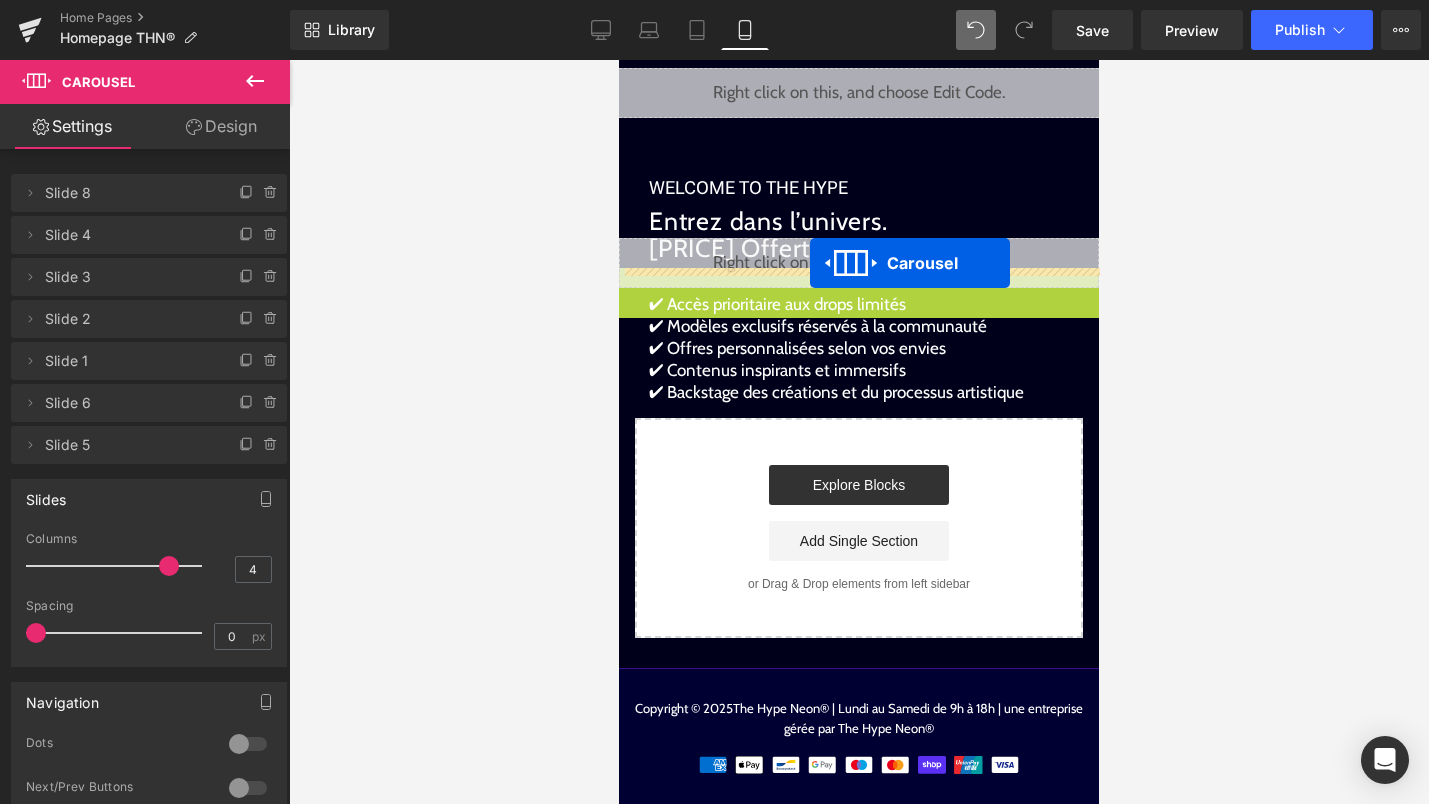 drag, startPoint x: 853, startPoint y: 205, endPoint x: 810, endPoint y: 263, distance: 72.20111 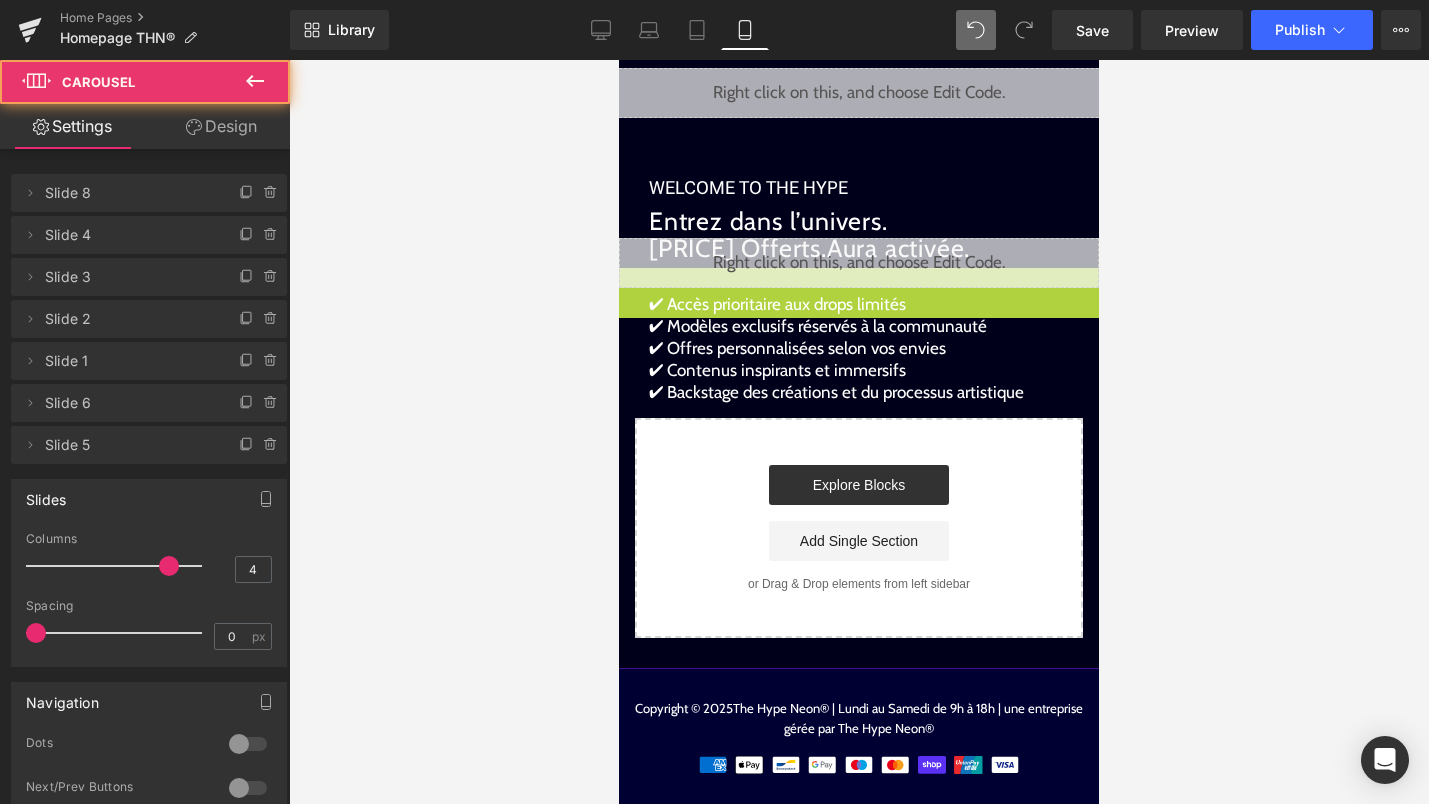 scroll, scrollTop: 2179, scrollLeft: 0, axis: vertical 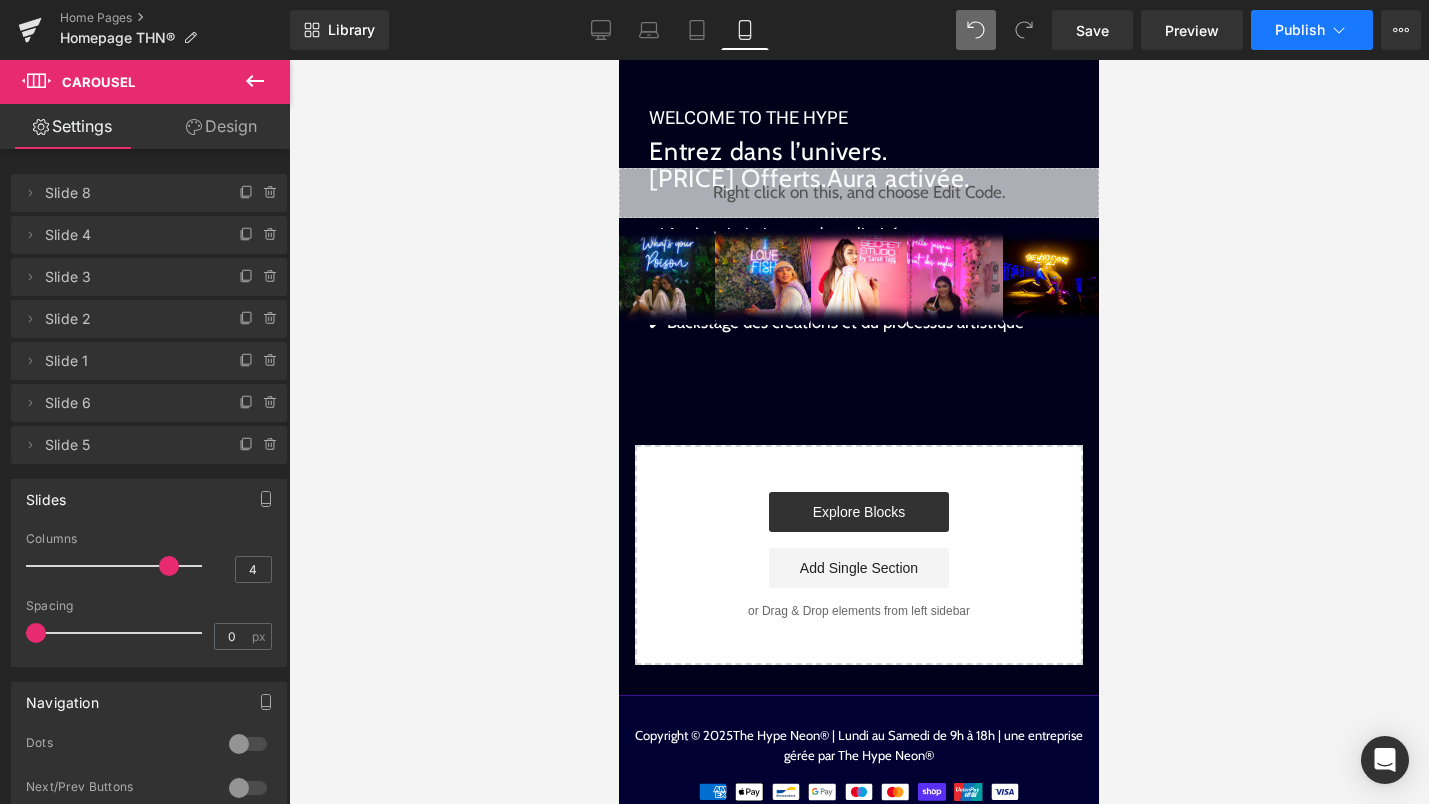 click on "Publish" at bounding box center [1300, 30] 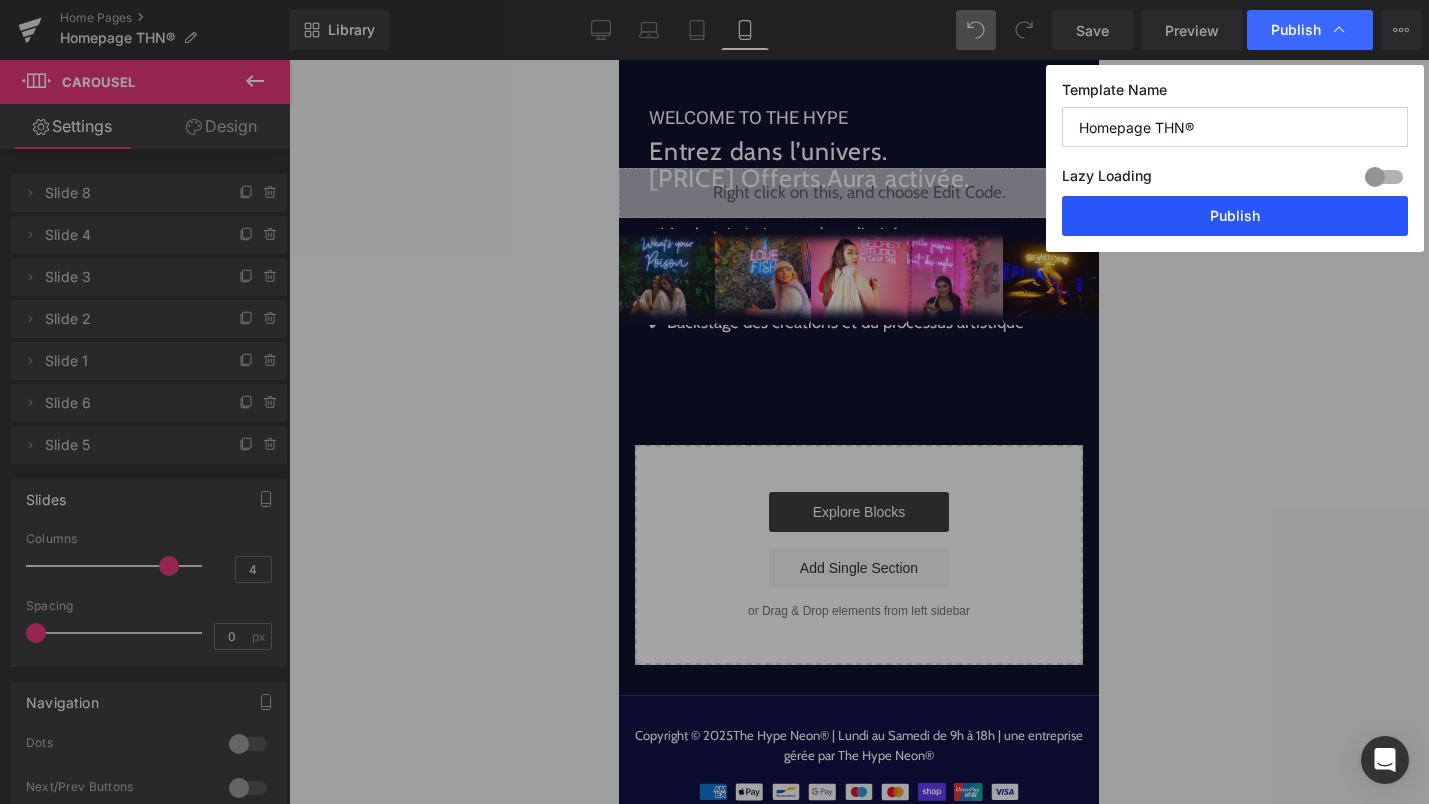click on "Publish" at bounding box center [1235, 216] 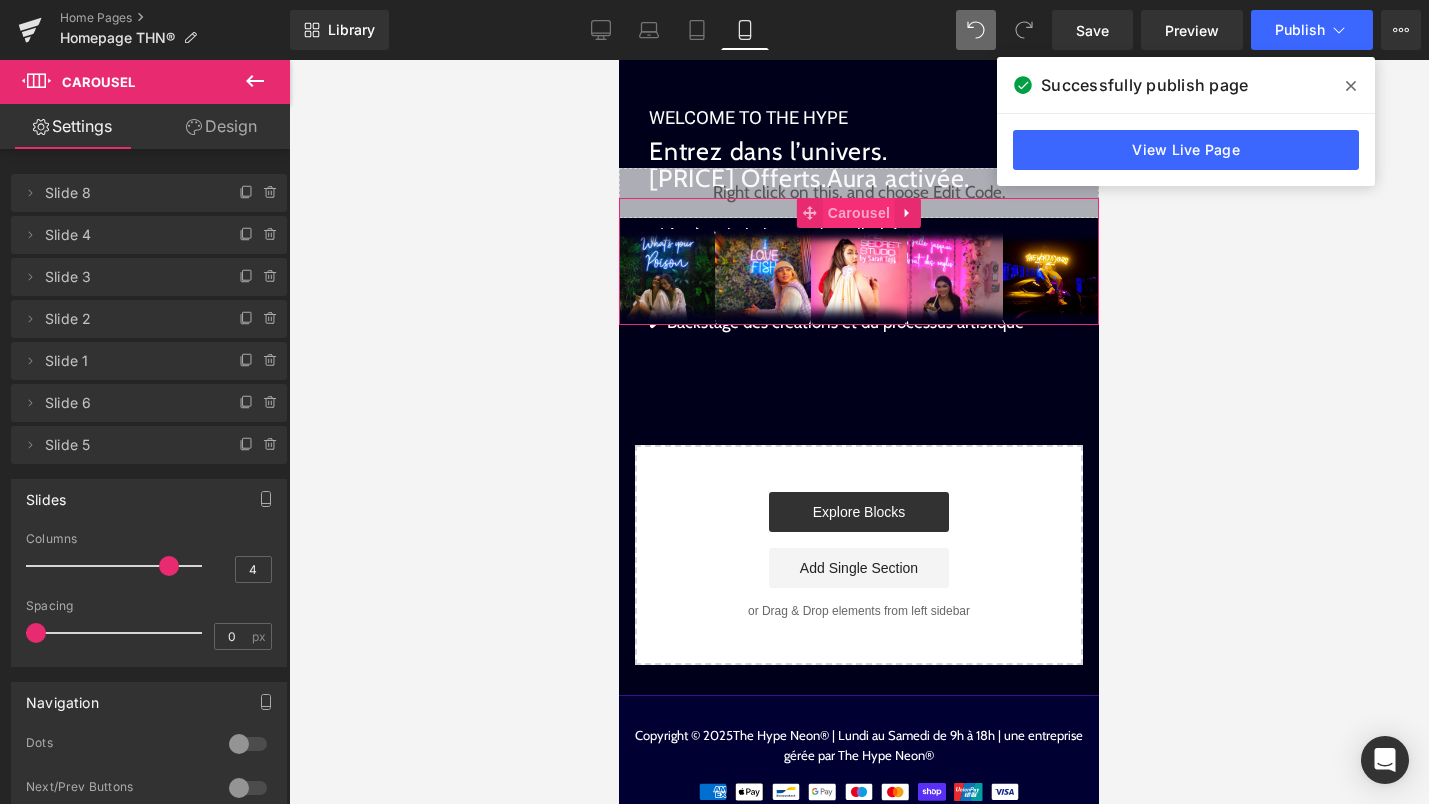 click on "Carousel" at bounding box center [859, 213] 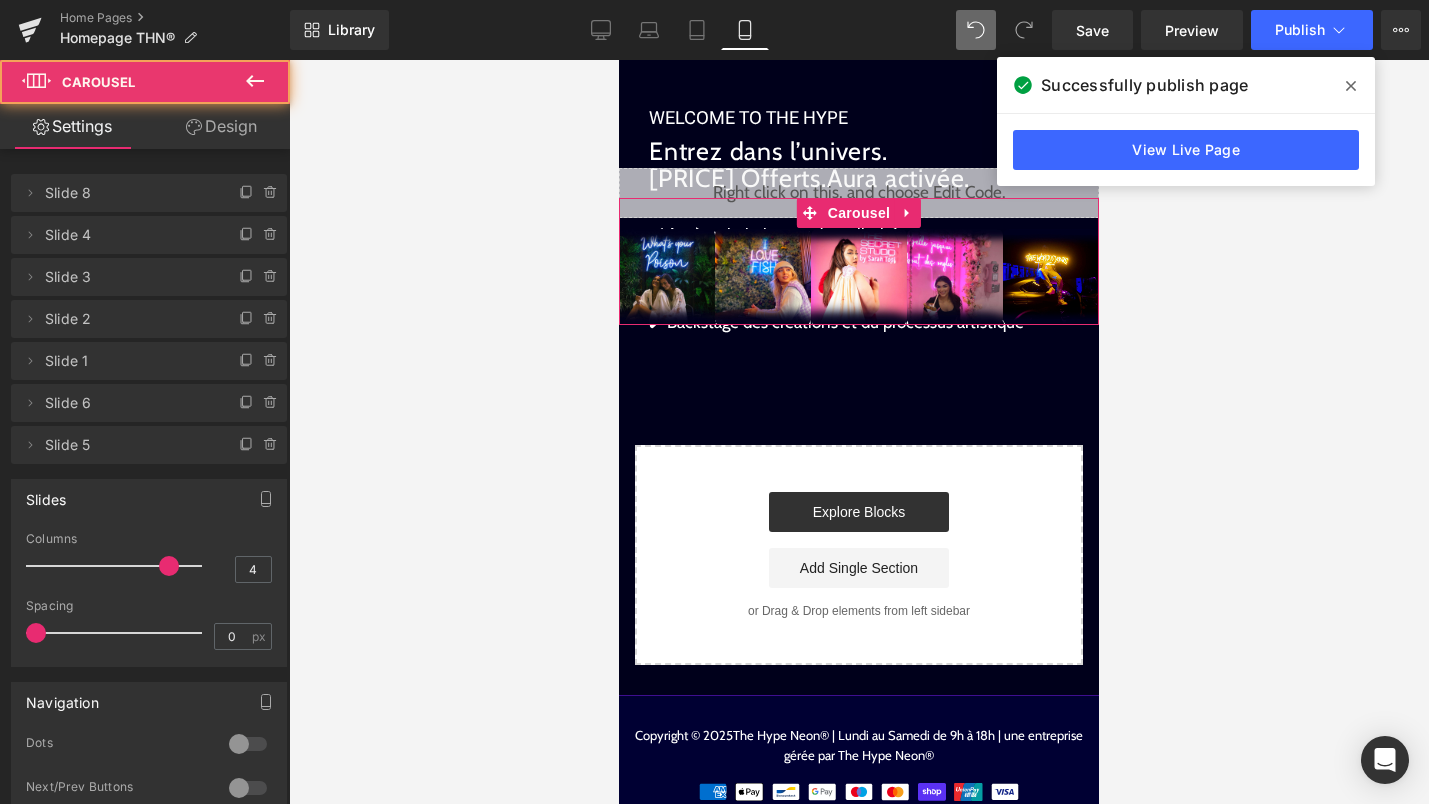 click on "Design" at bounding box center [221, 126] 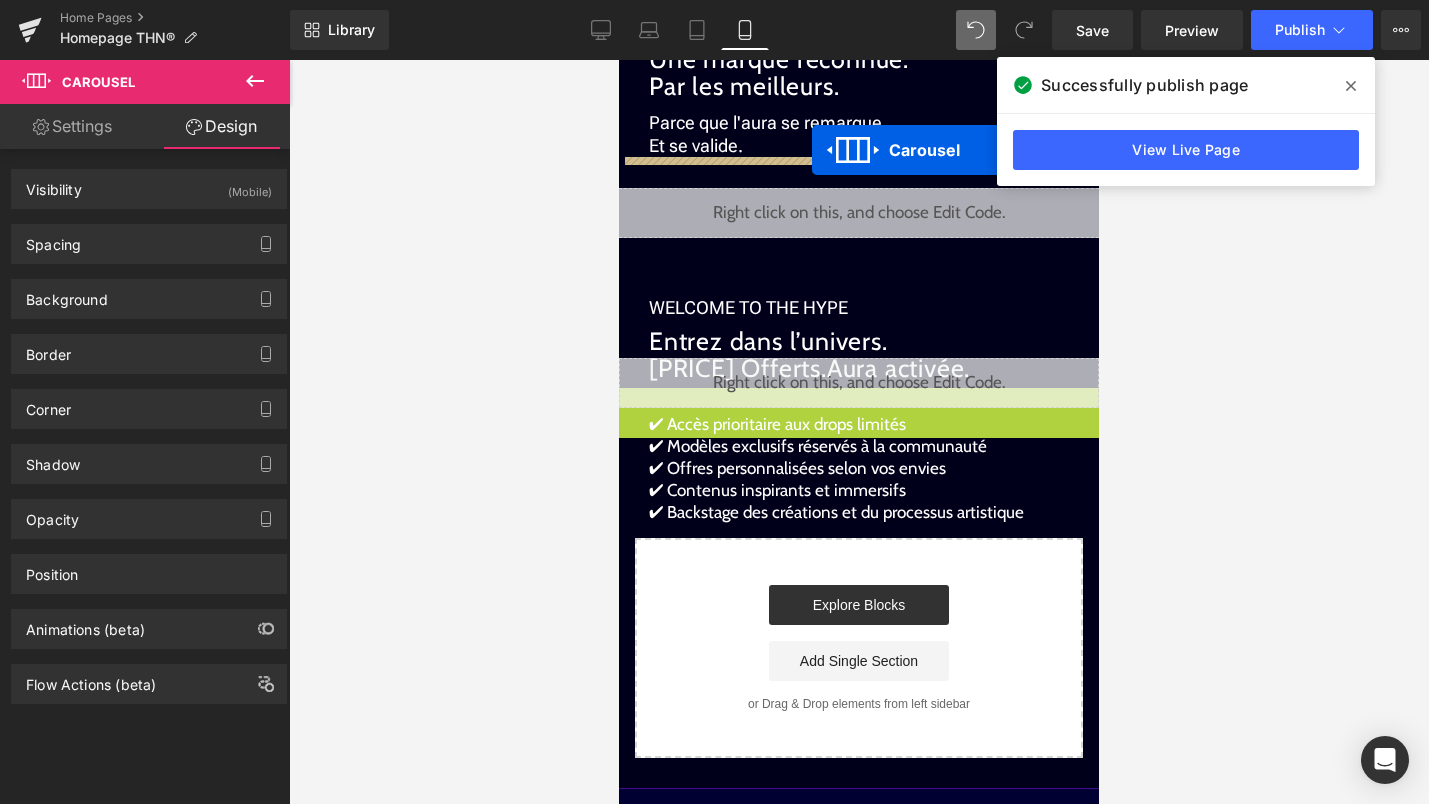 scroll, scrollTop: 1869, scrollLeft: 0, axis: vertical 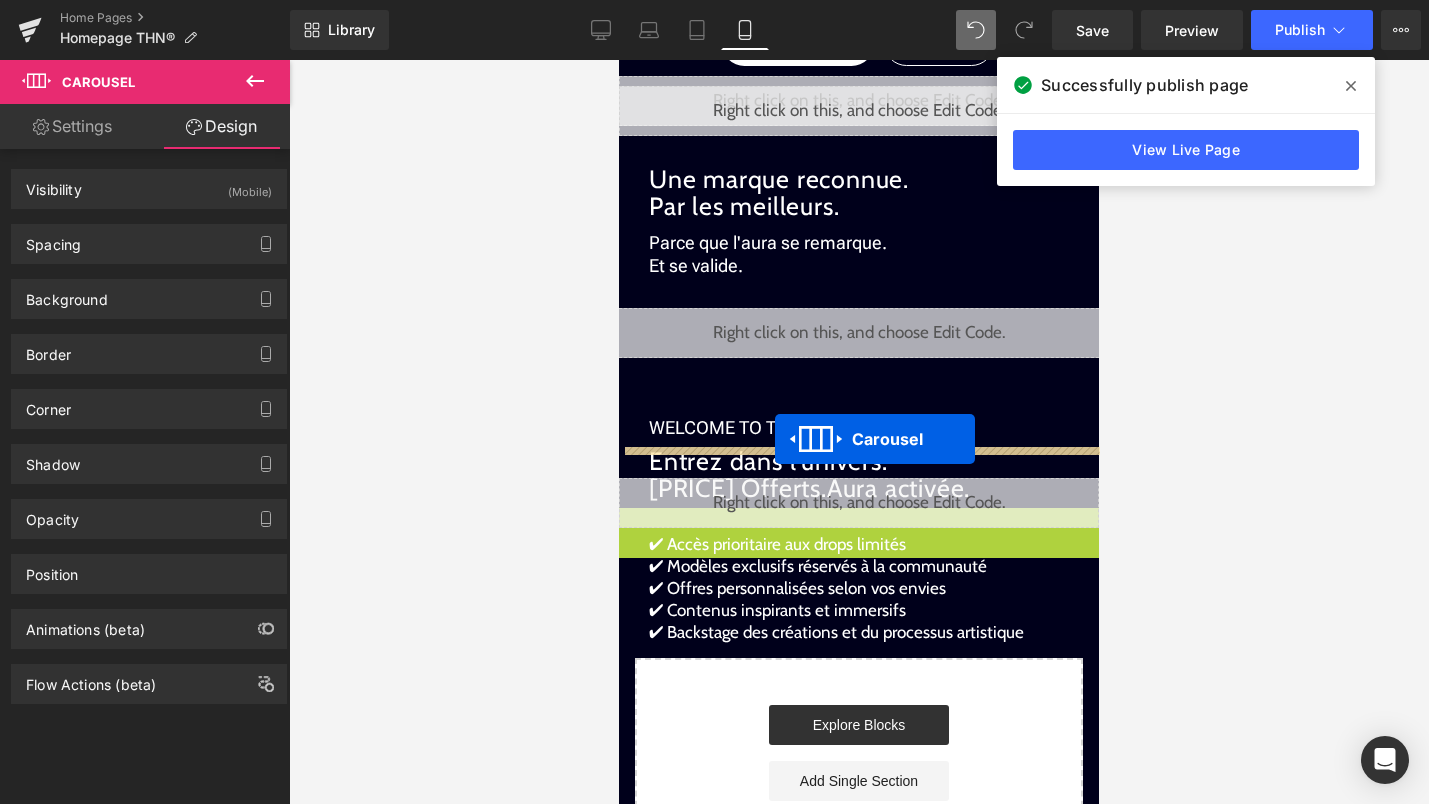drag, startPoint x: 812, startPoint y: 204, endPoint x: 775, endPoint y: 438, distance: 236.90715 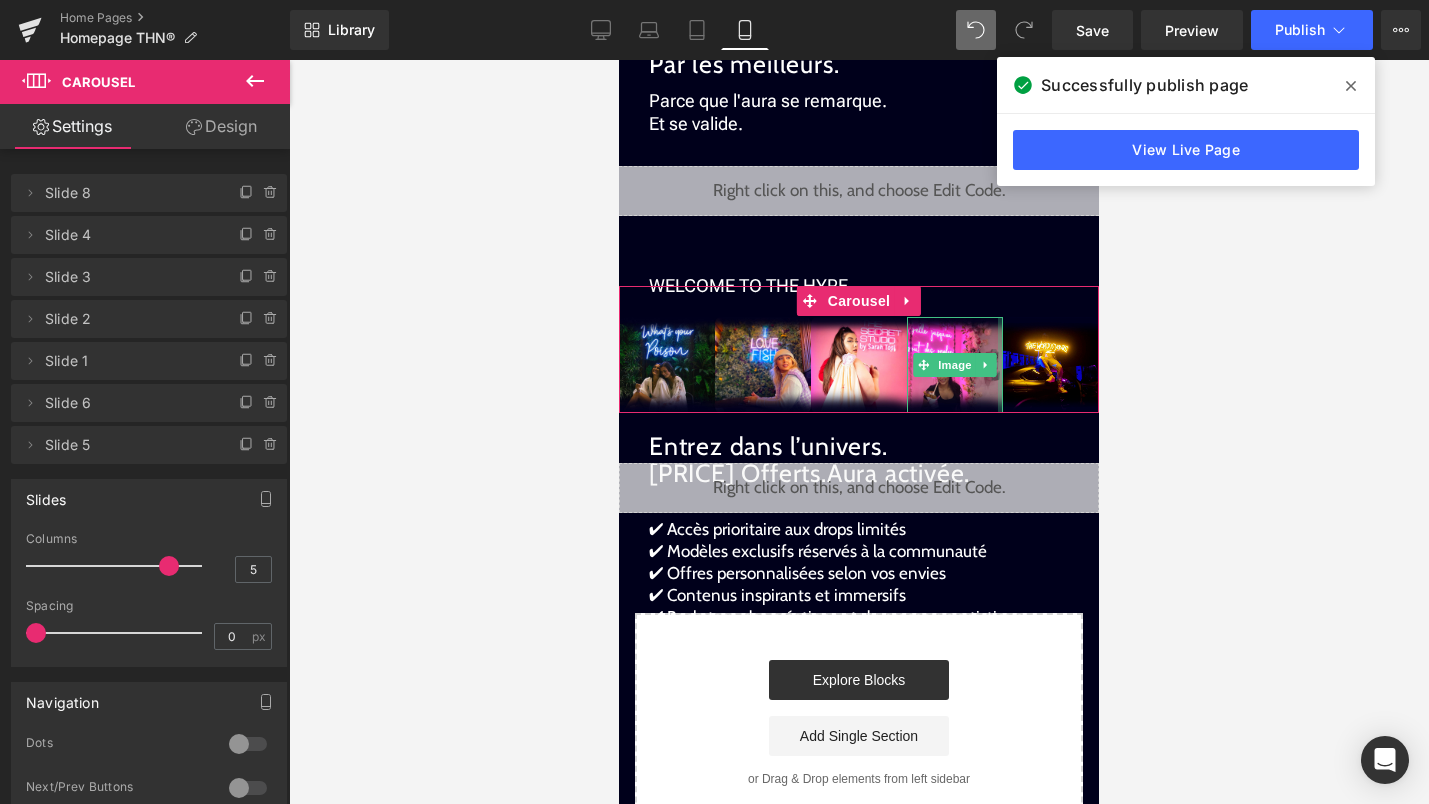 scroll, scrollTop: 2017, scrollLeft: 0, axis: vertical 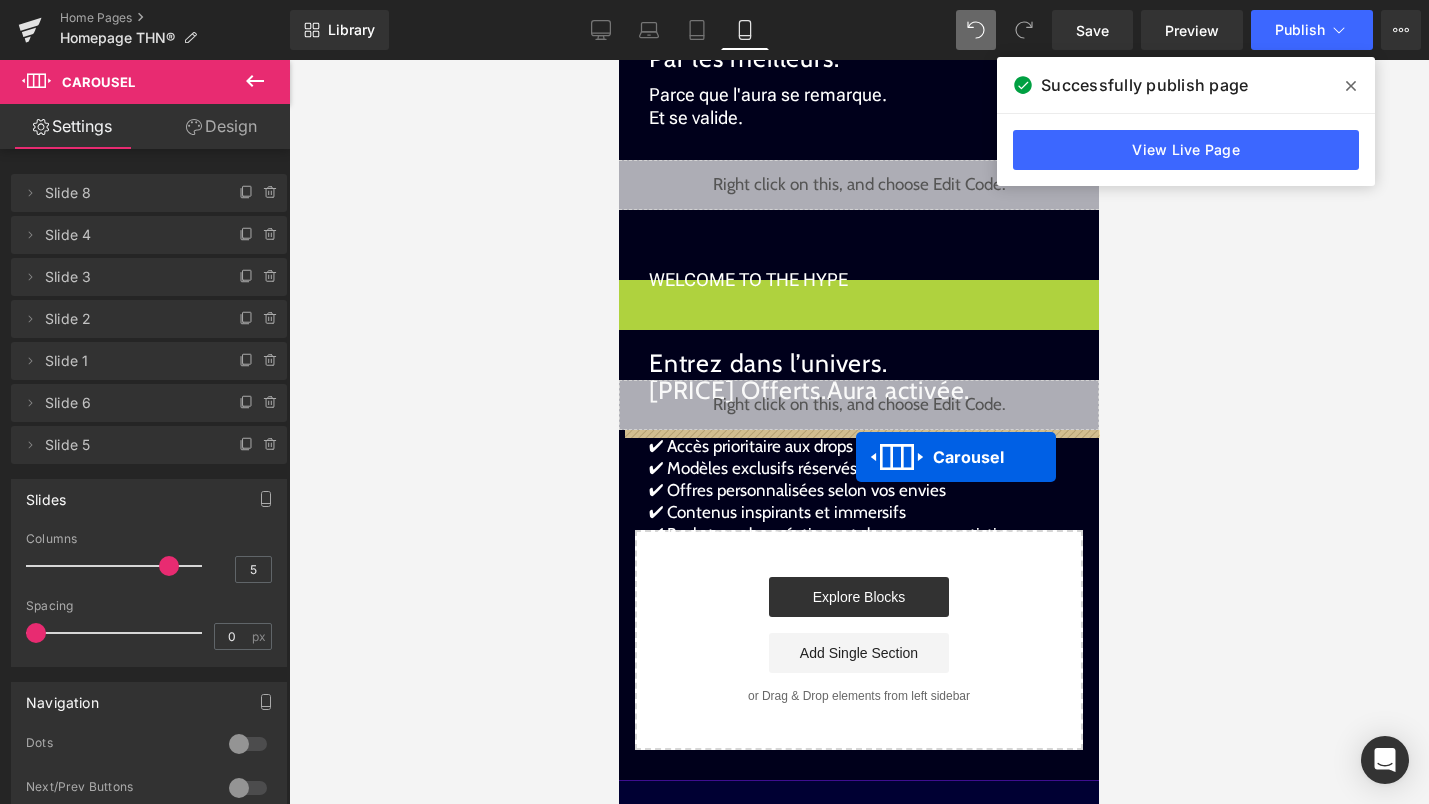 drag, startPoint x: 853, startPoint y: 304, endPoint x: 856, endPoint y: 456, distance: 152.0296 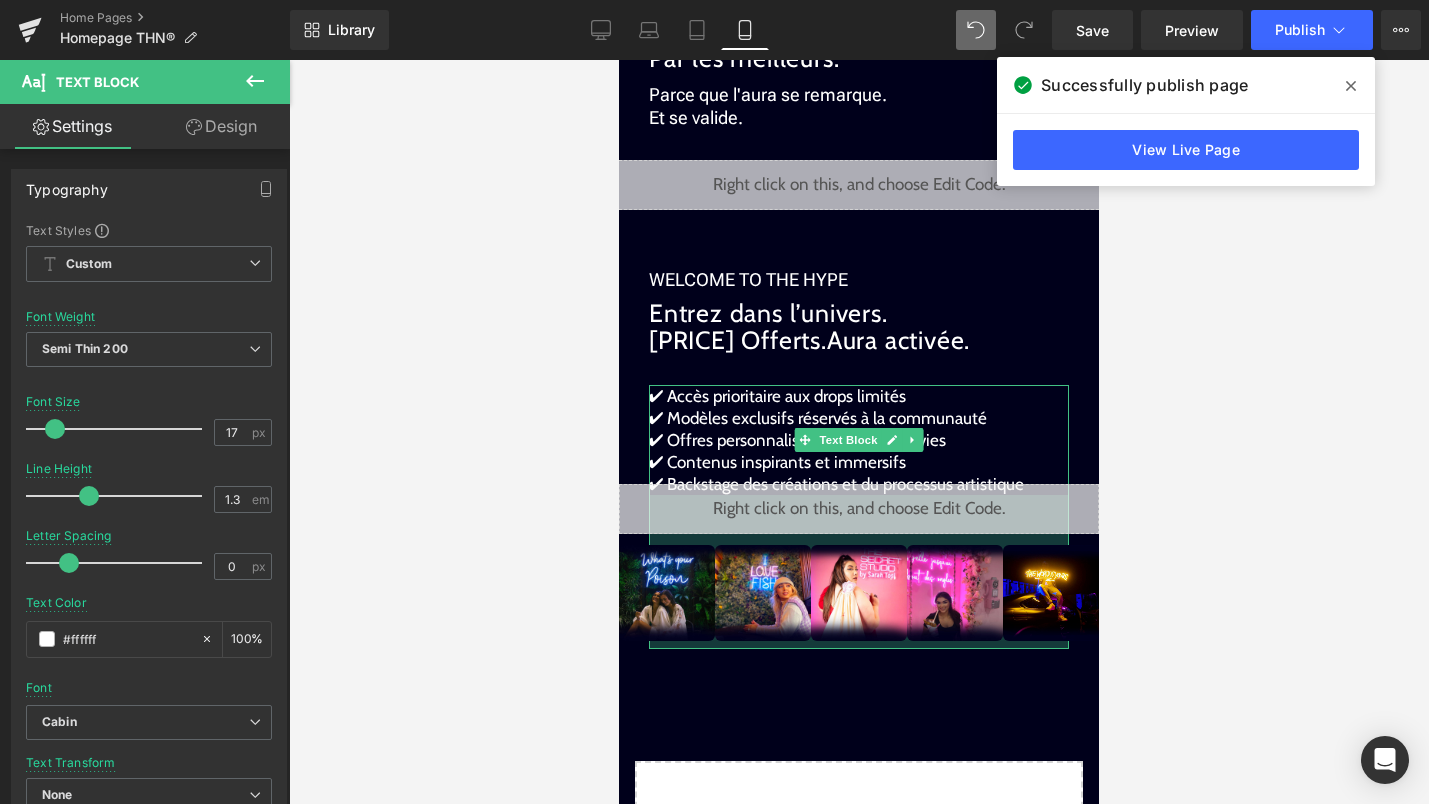 drag, startPoint x: 782, startPoint y: 493, endPoint x: 765, endPoint y: 646, distance: 153.94154 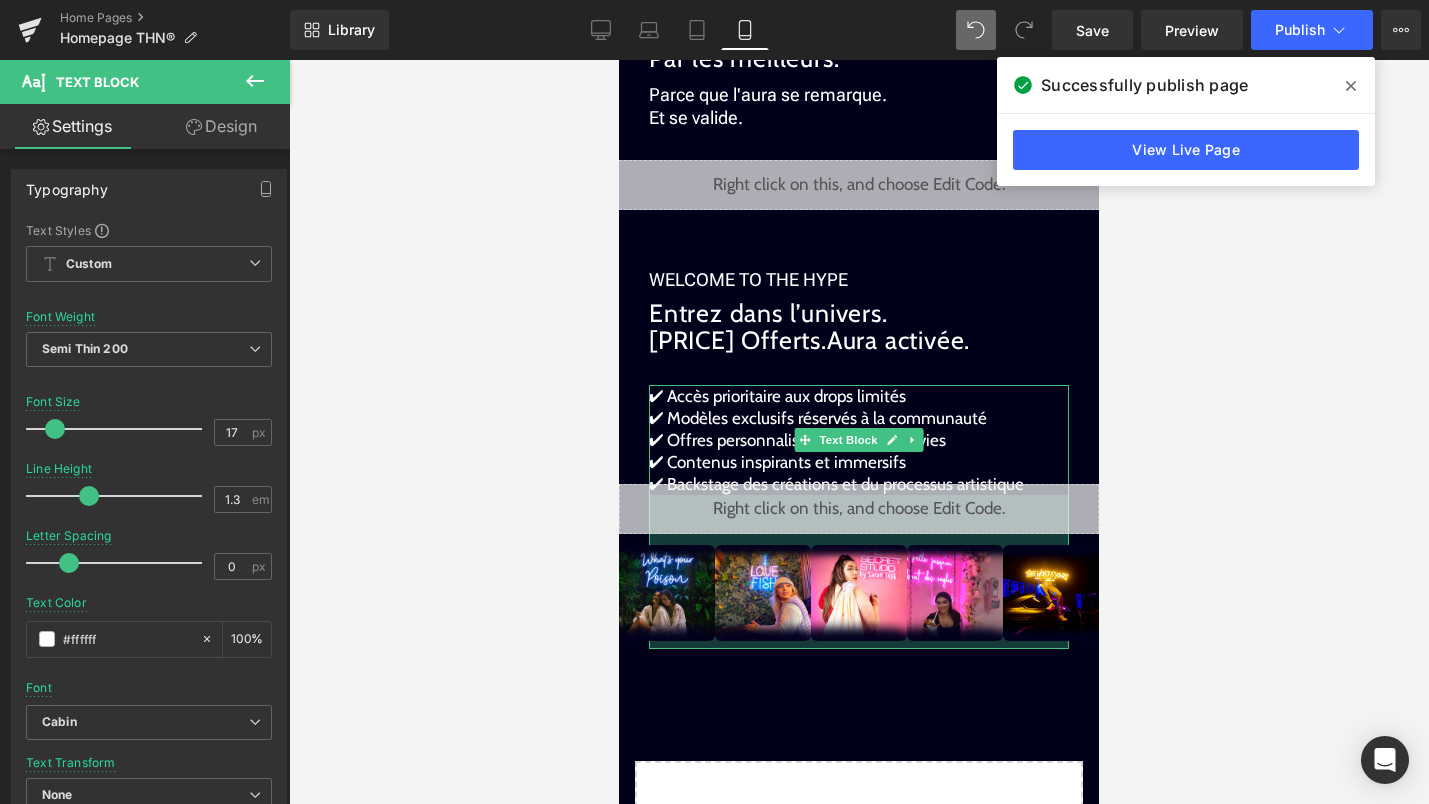 click on "154px" at bounding box center [859, 572] 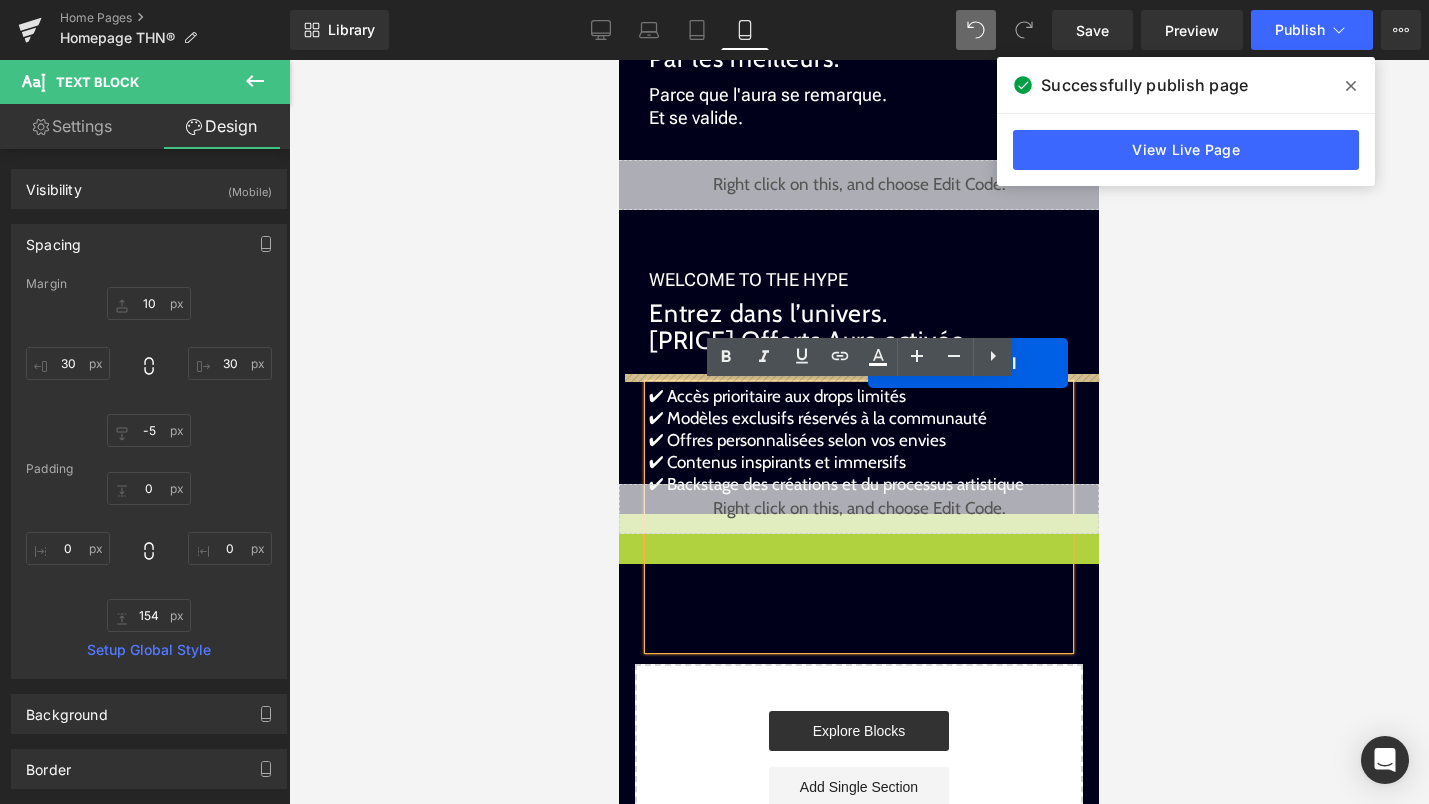 drag, startPoint x: 848, startPoint y: 529, endPoint x: 868, endPoint y: 363, distance: 167.20049 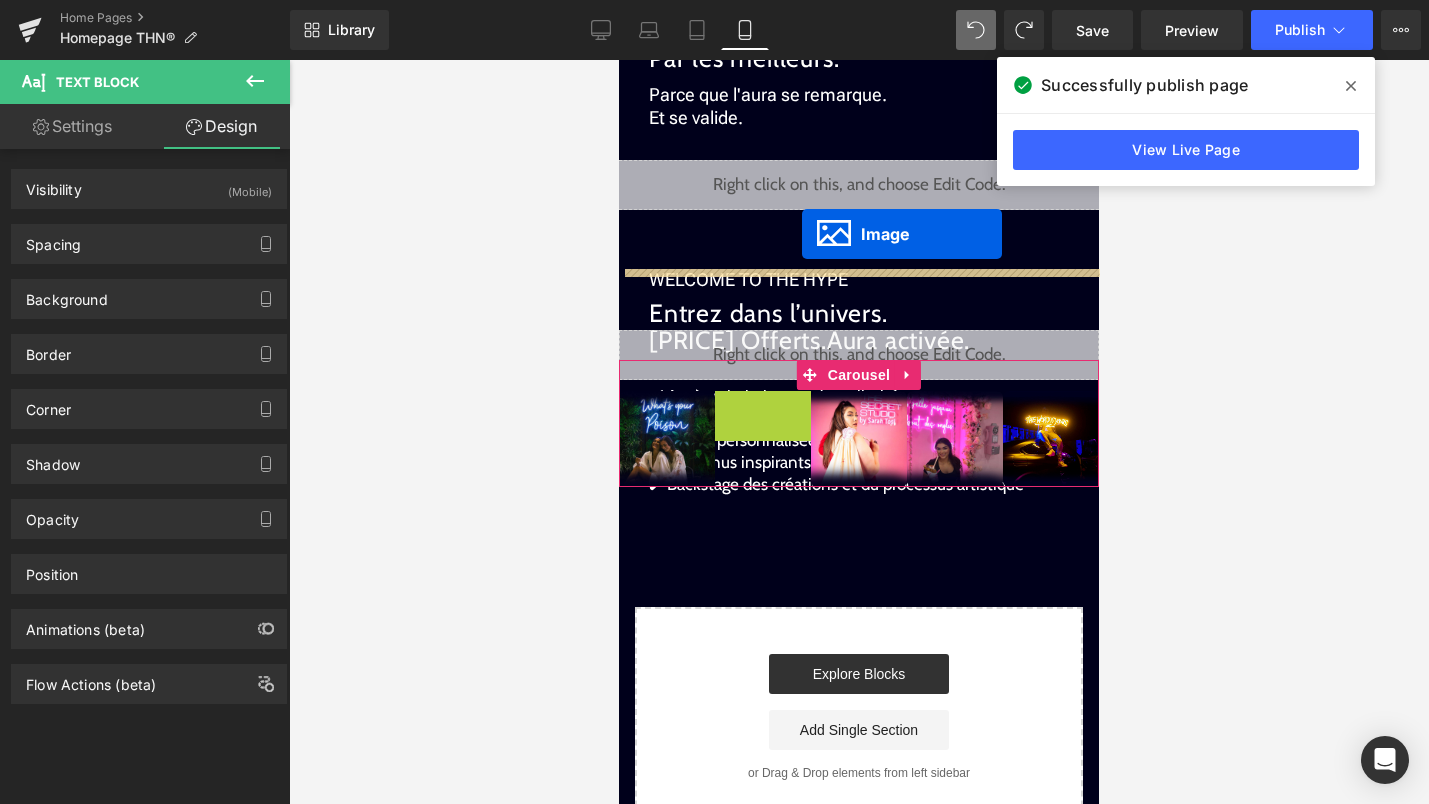 drag, startPoint x: 767, startPoint y: 437, endPoint x: 803, endPoint y: 234, distance: 206.1674 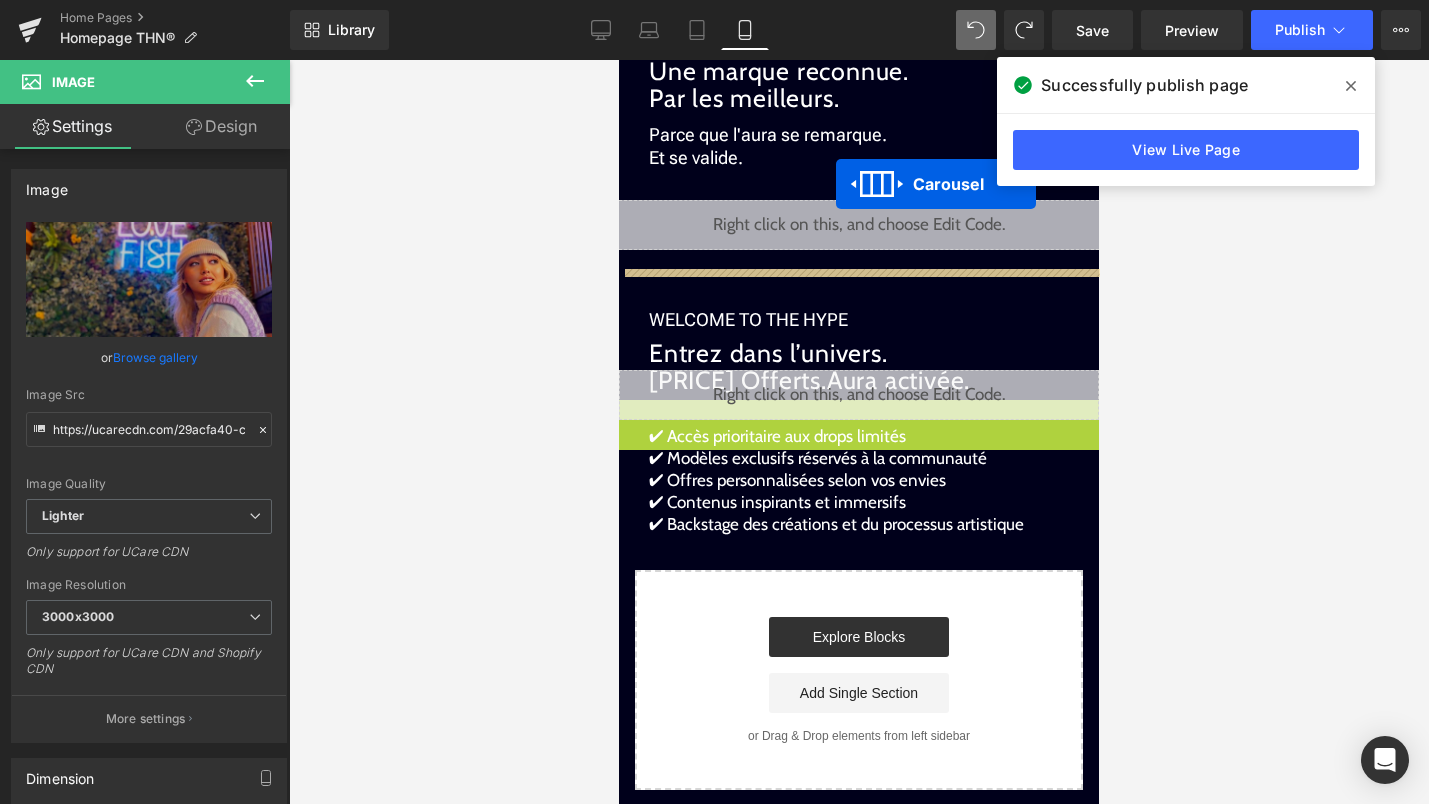 scroll, scrollTop: 1917, scrollLeft: 0, axis: vertical 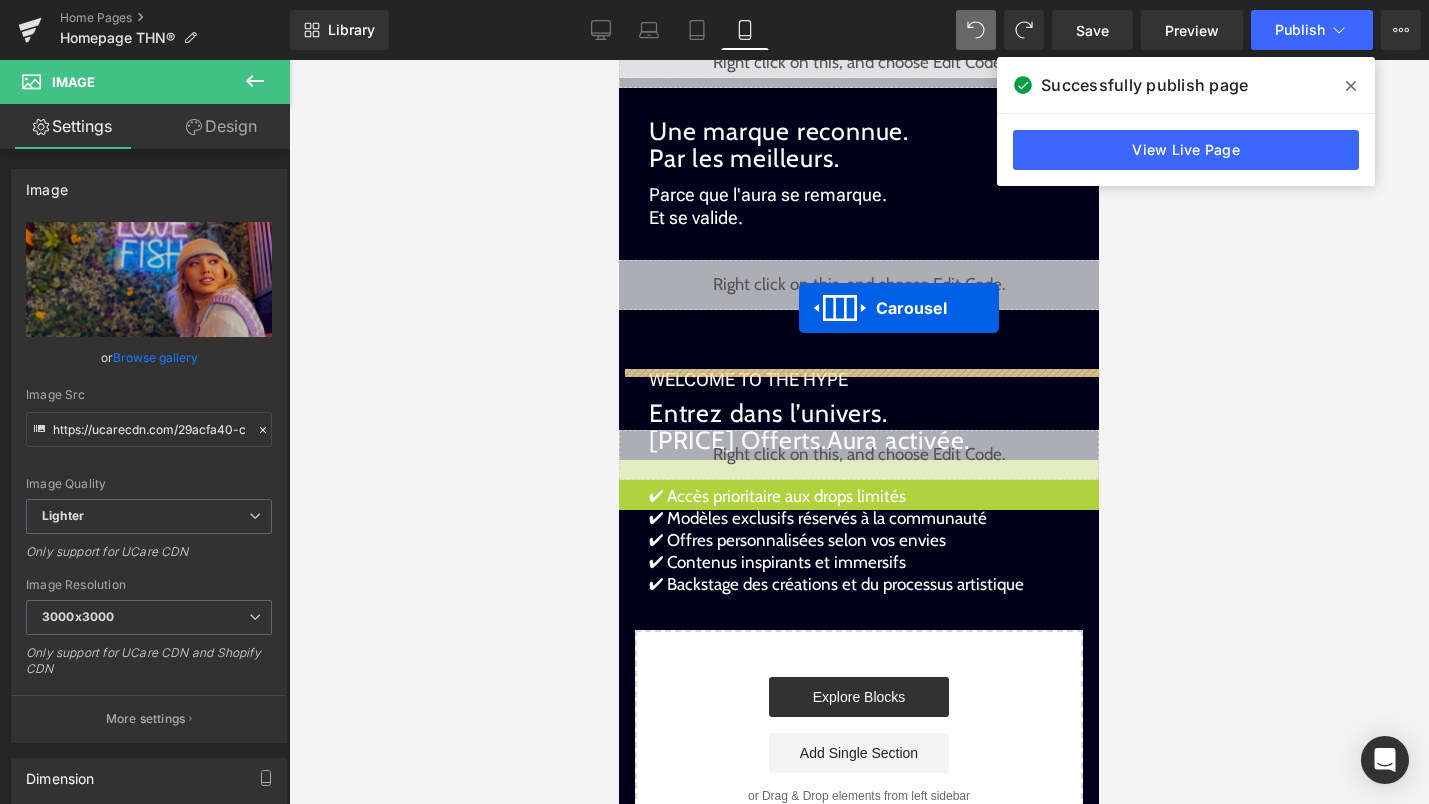 drag, startPoint x: 836, startPoint y: 377, endPoint x: 799, endPoint y: 307, distance: 79.17702 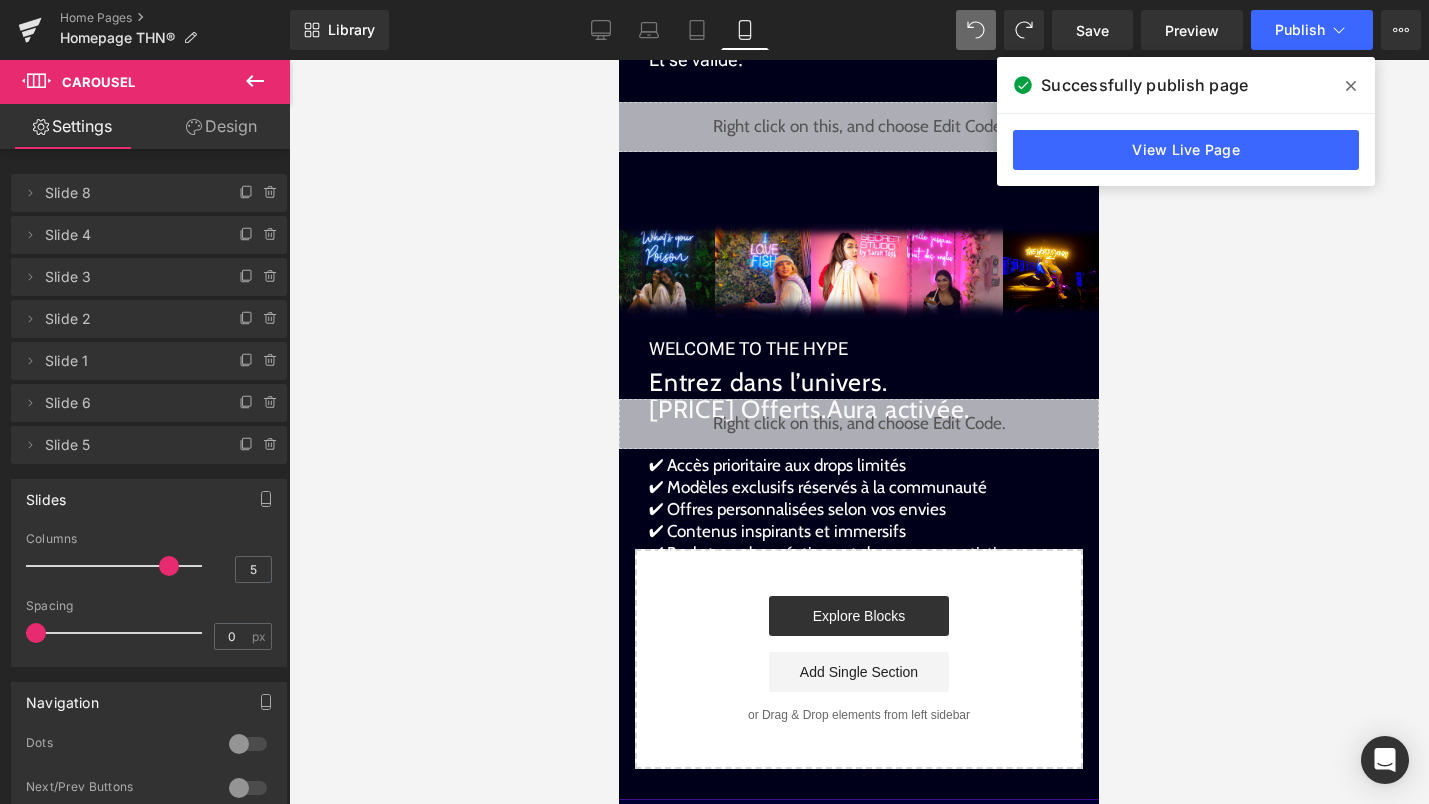 scroll, scrollTop: 2087, scrollLeft: 0, axis: vertical 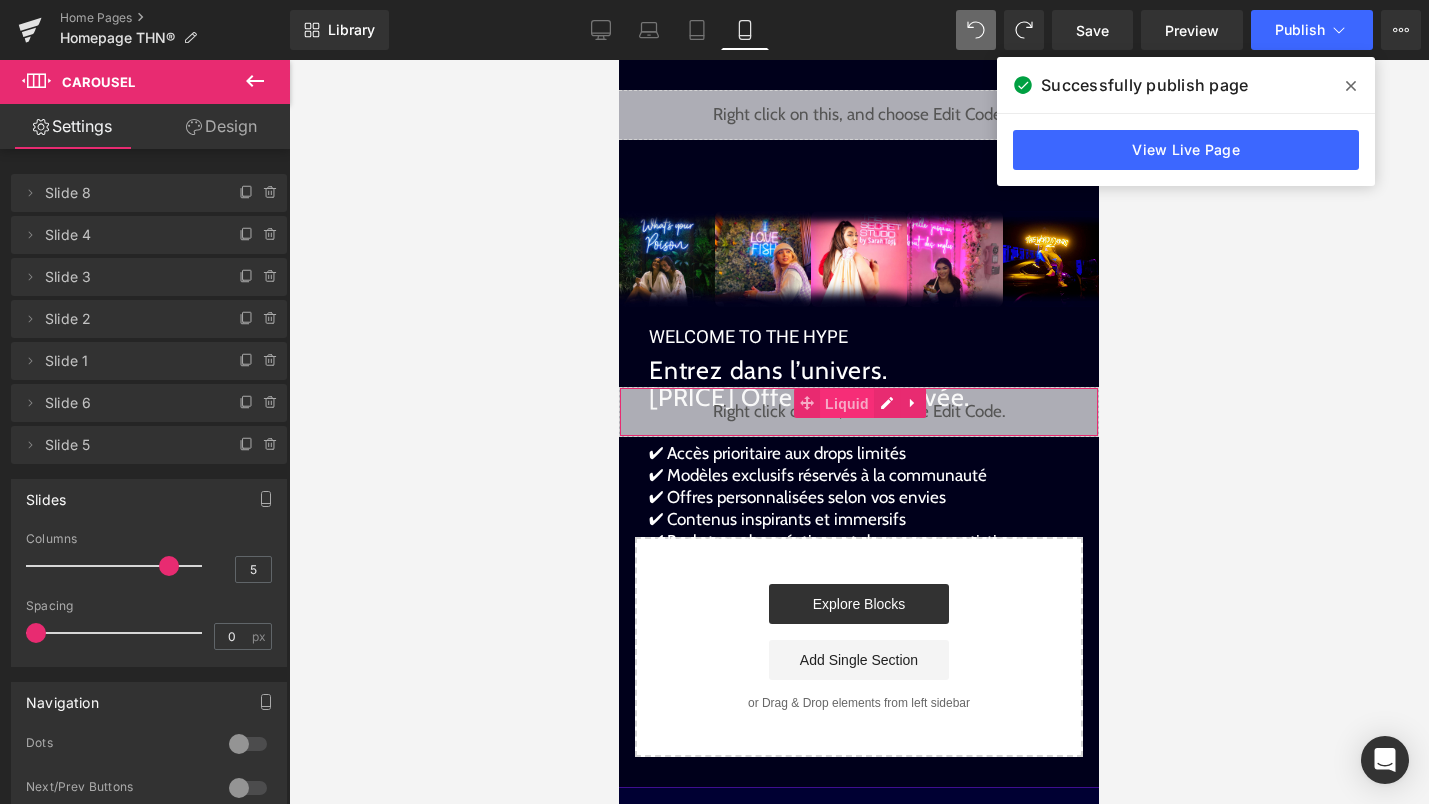 click on "Liquid" at bounding box center [847, 404] 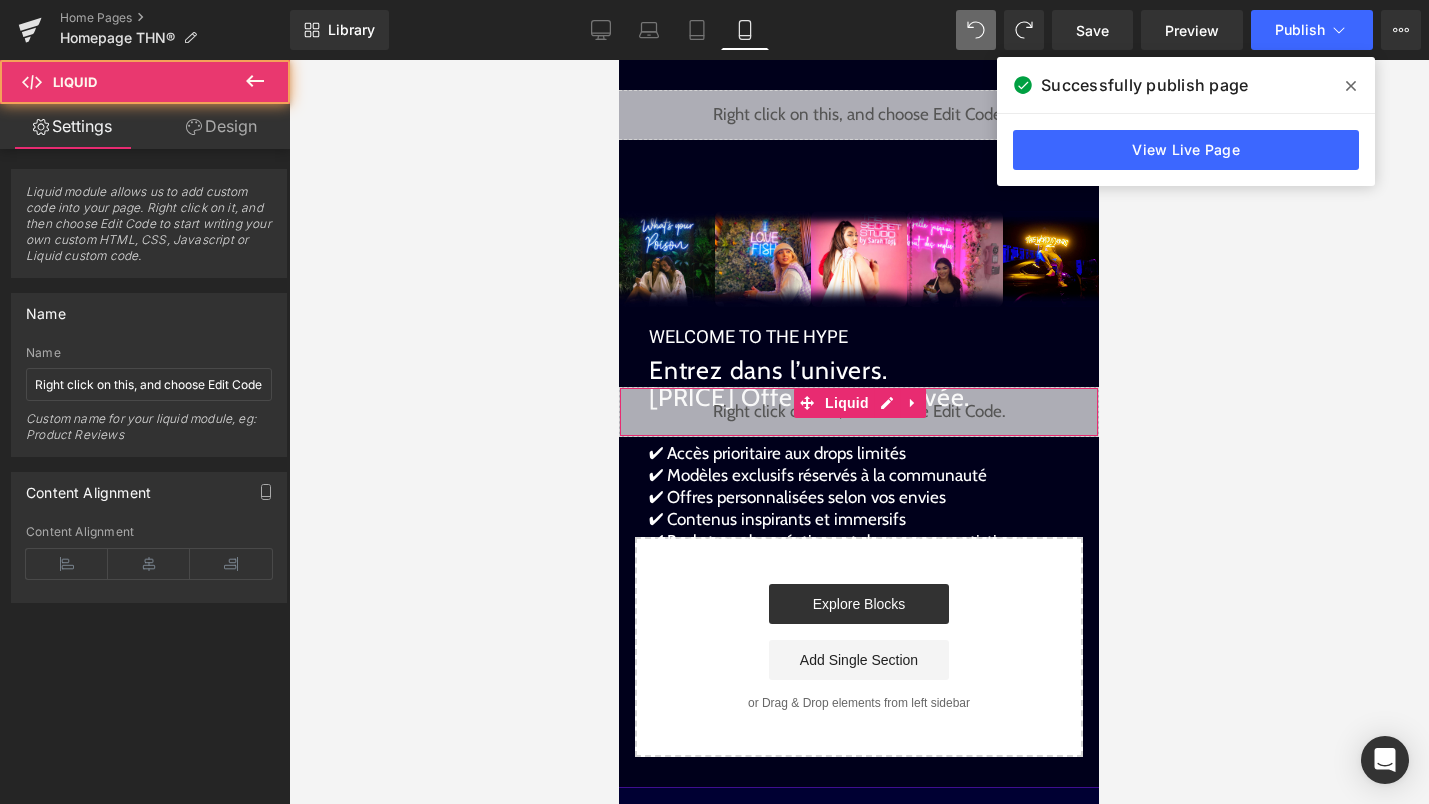 click on "Design" at bounding box center (221, 126) 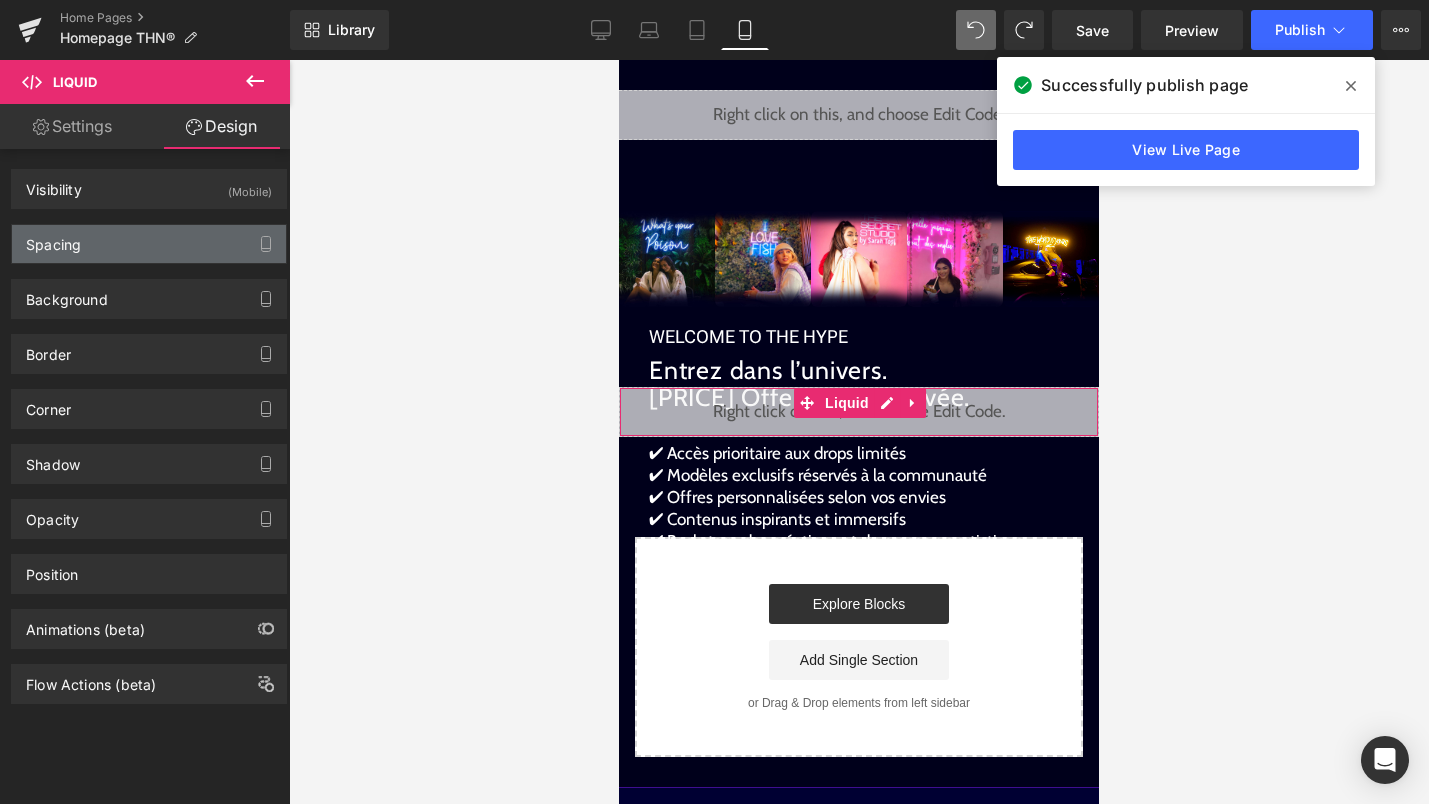 click on "Spacing" at bounding box center (149, 244) 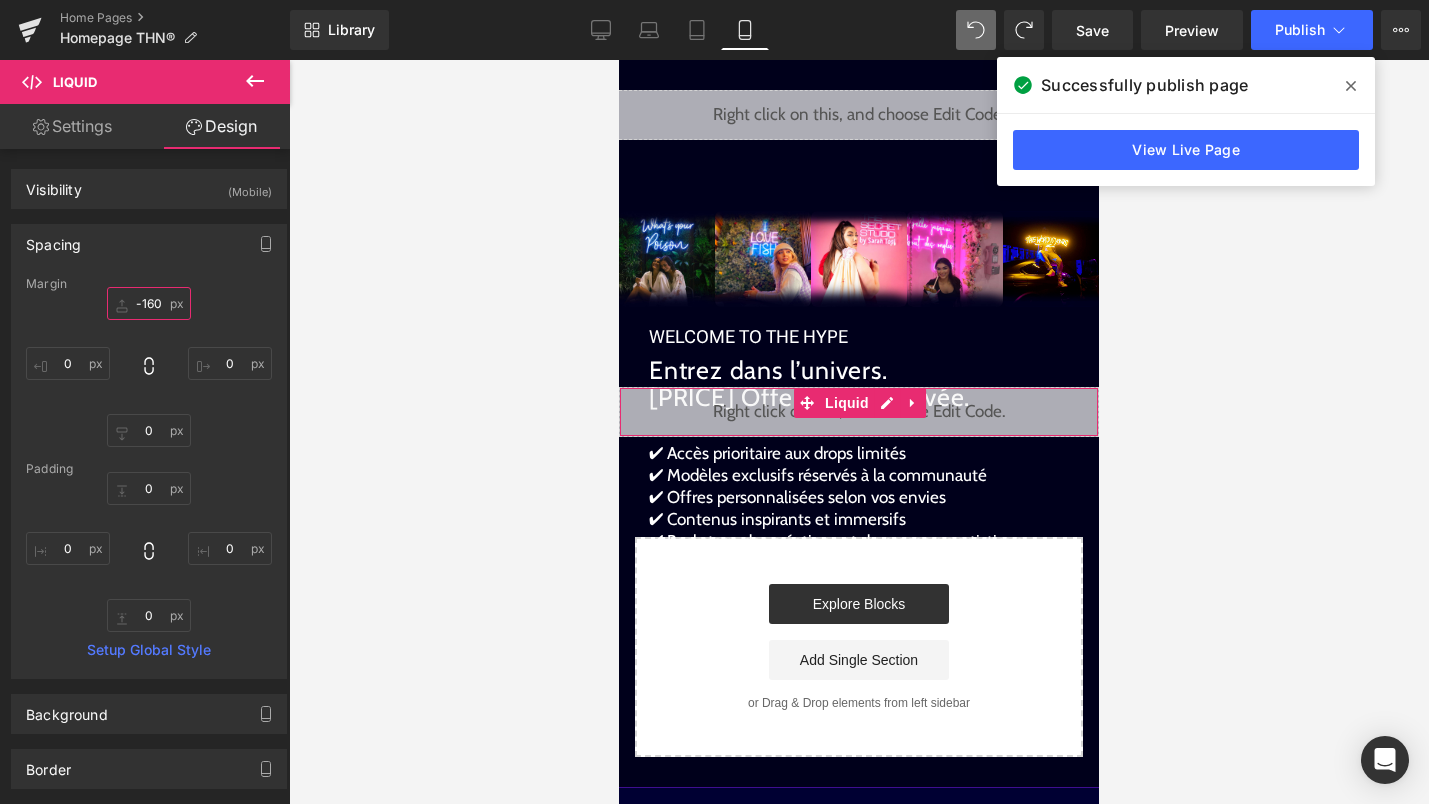 click on "-160" at bounding box center (149, 303) 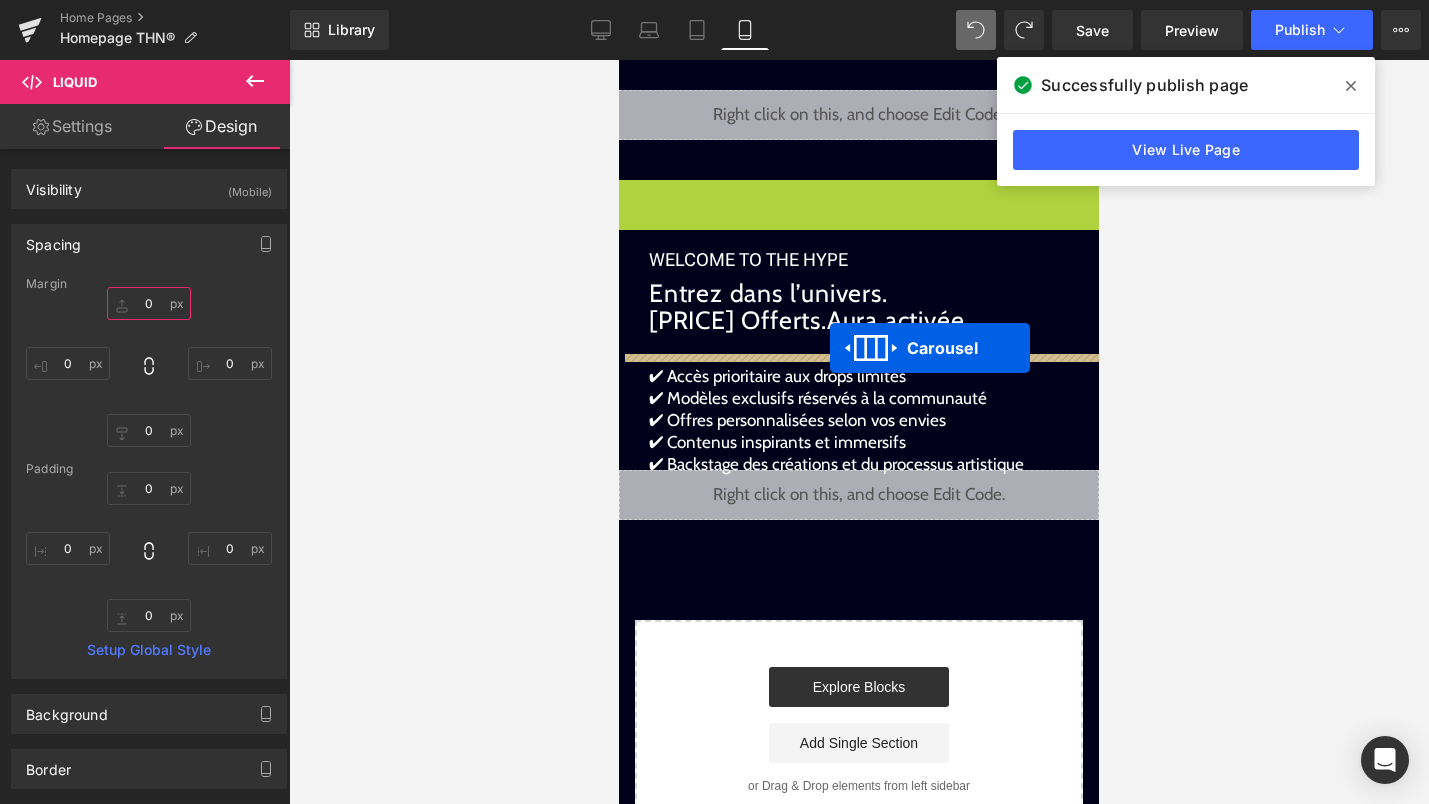 drag, startPoint x: 850, startPoint y: 191, endPoint x: 830, endPoint y: 347, distance: 157.27682 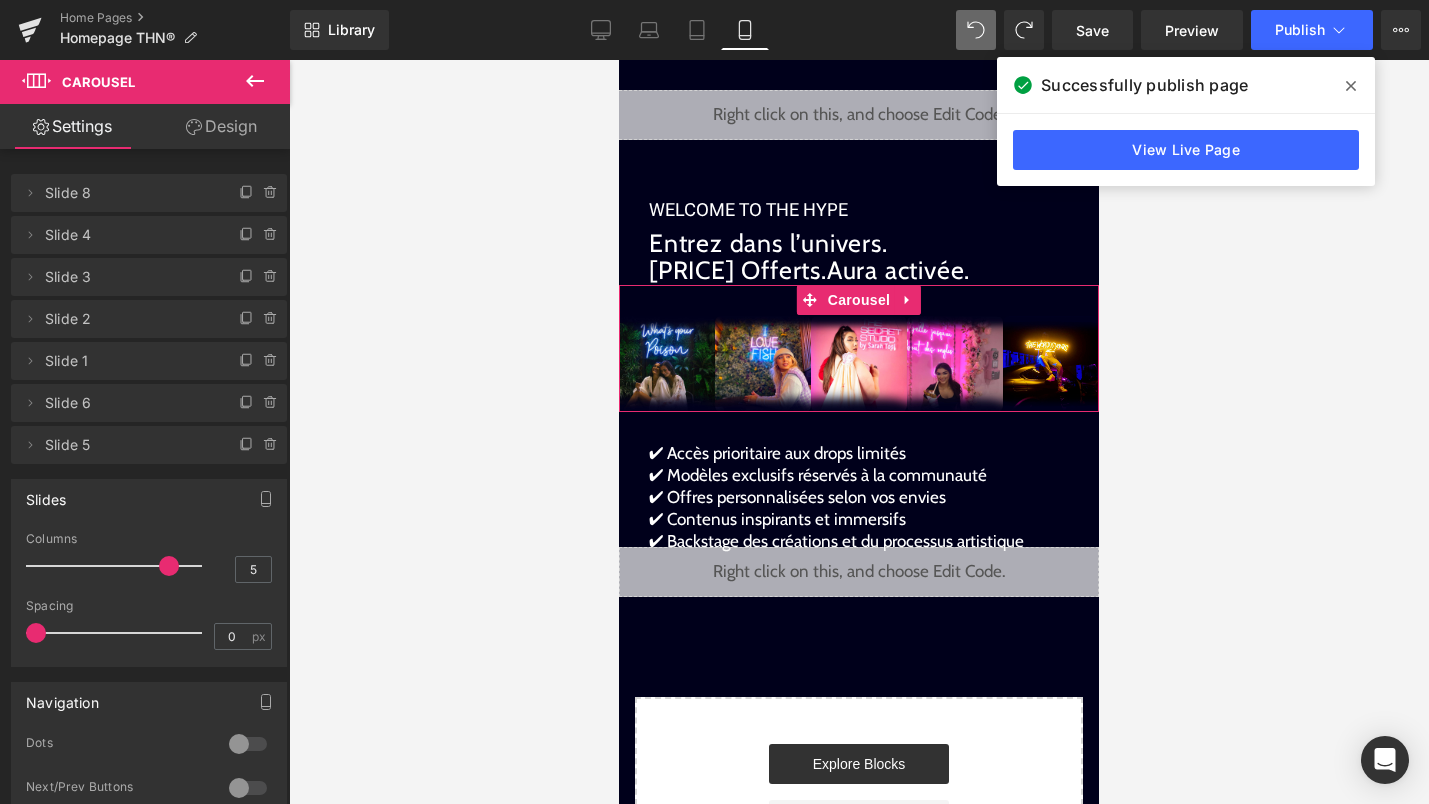 click on "Image
Image
Image
Image
Image
Image" at bounding box center (859, 348) 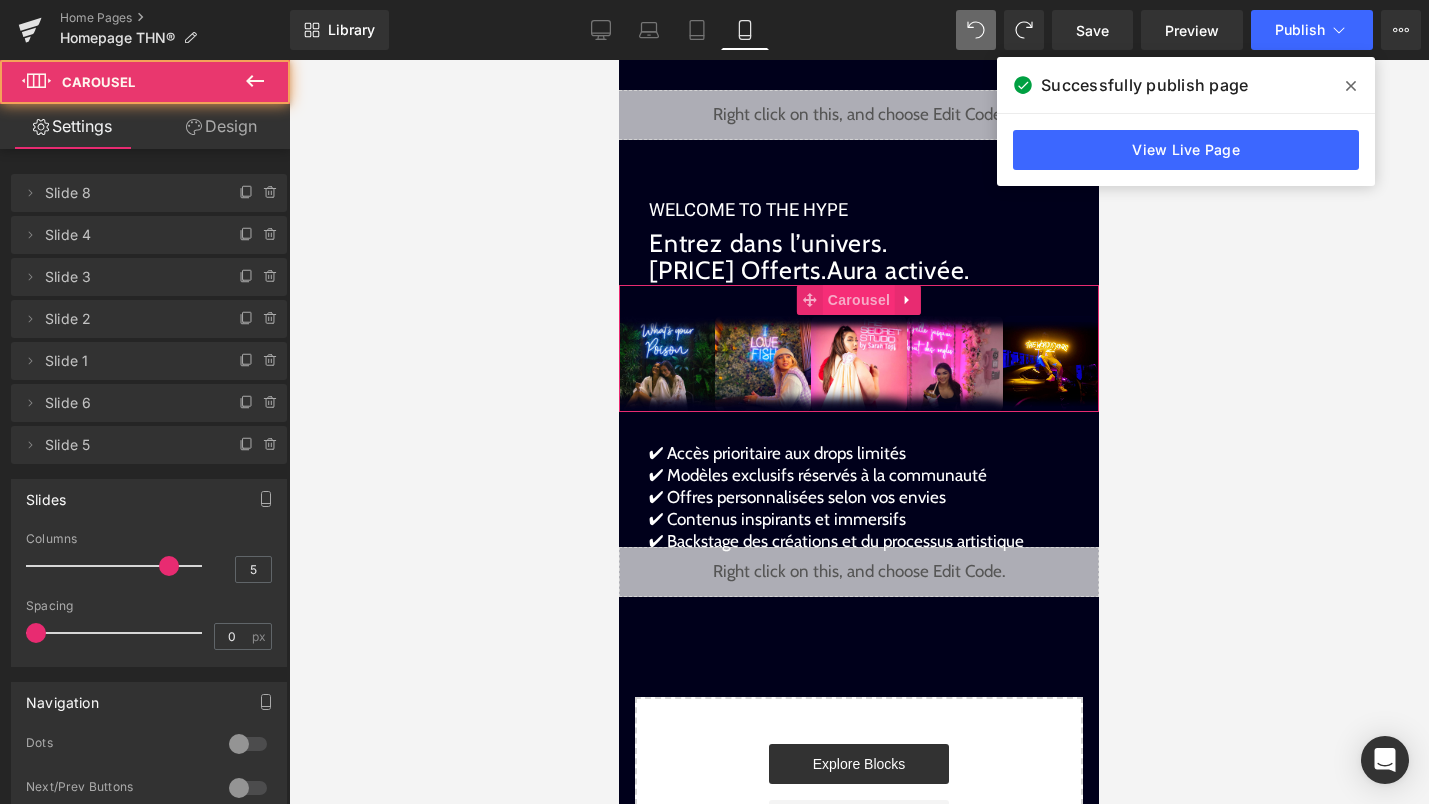 click on "Carousel" at bounding box center (859, 300) 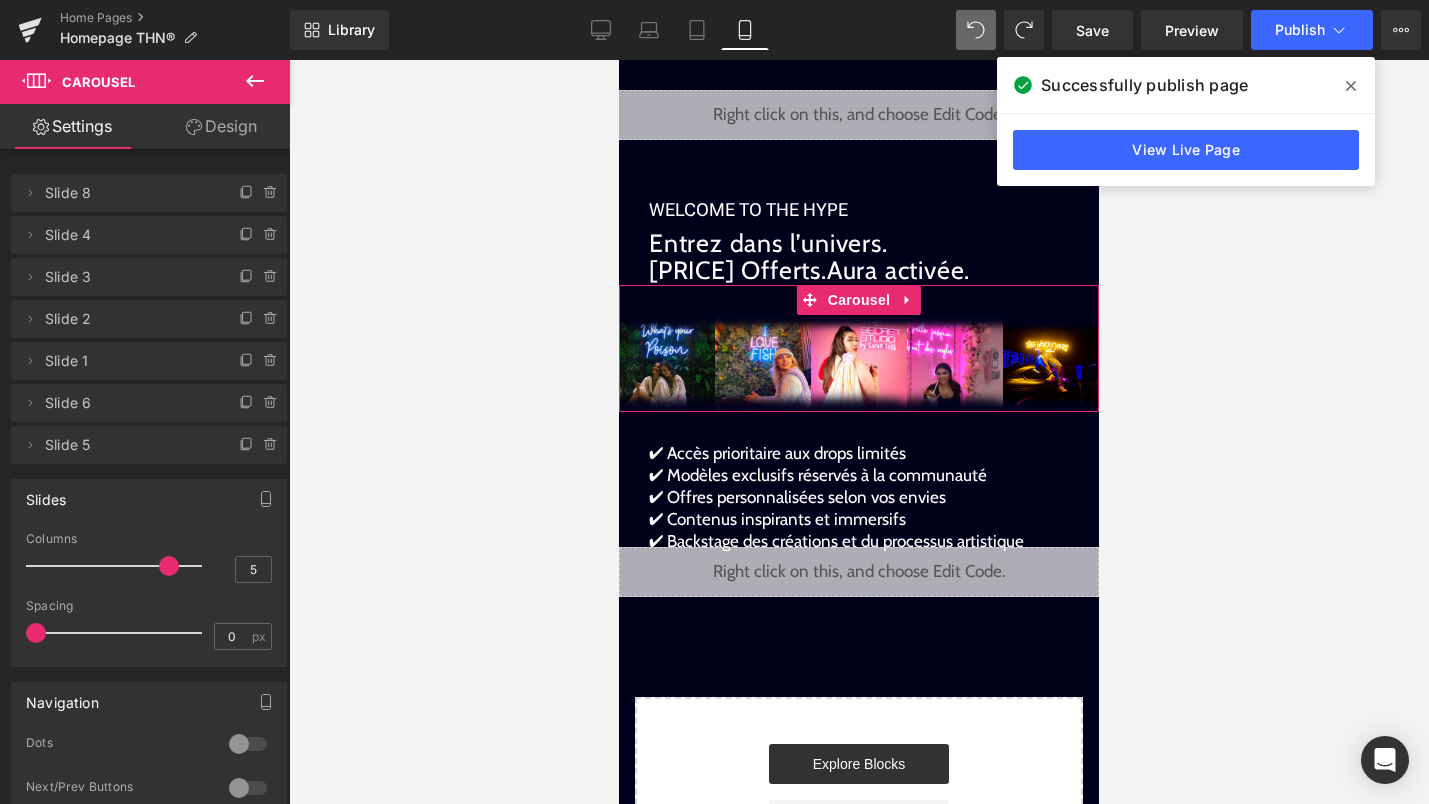 click on "Design" at bounding box center [221, 126] 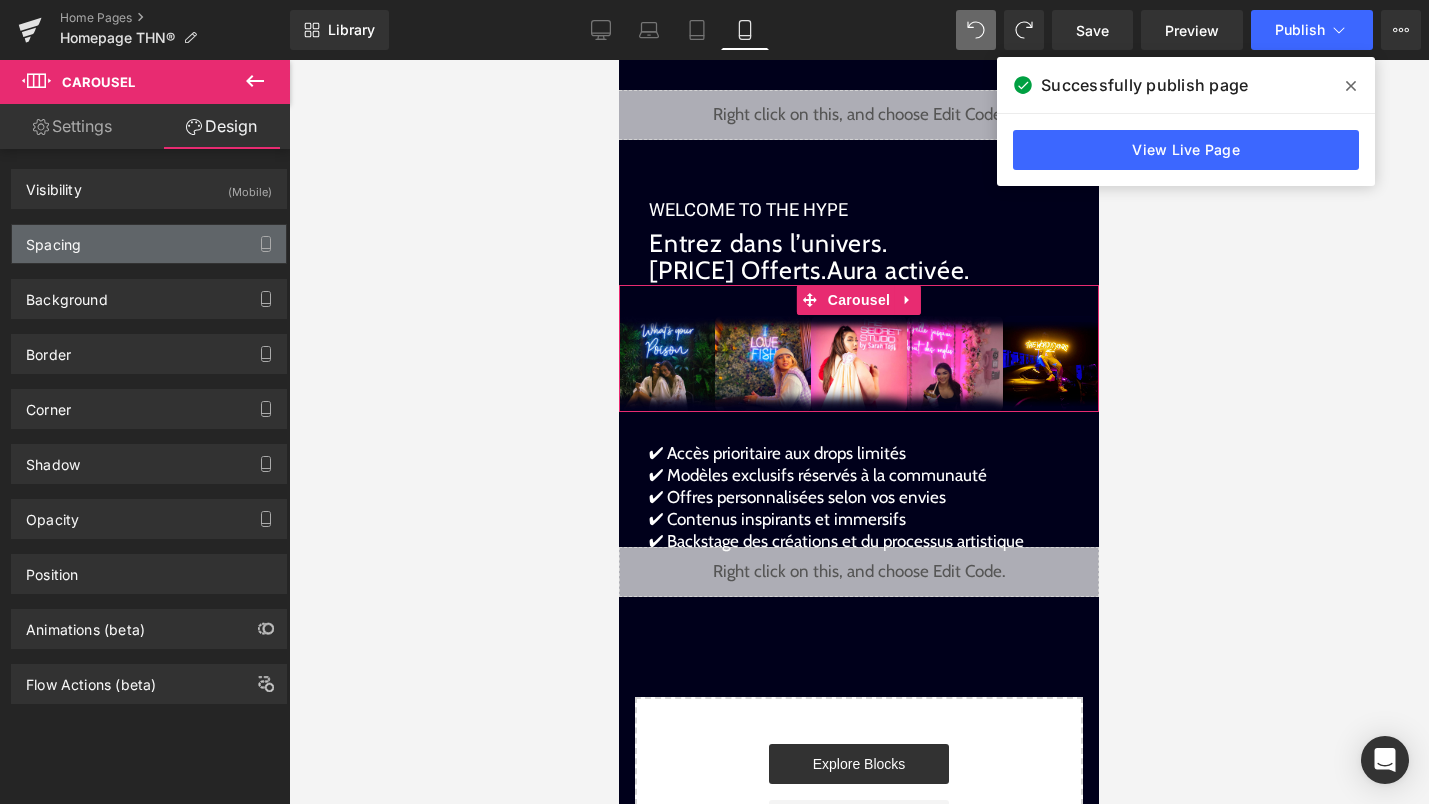 click on "Spacing" at bounding box center [149, 244] 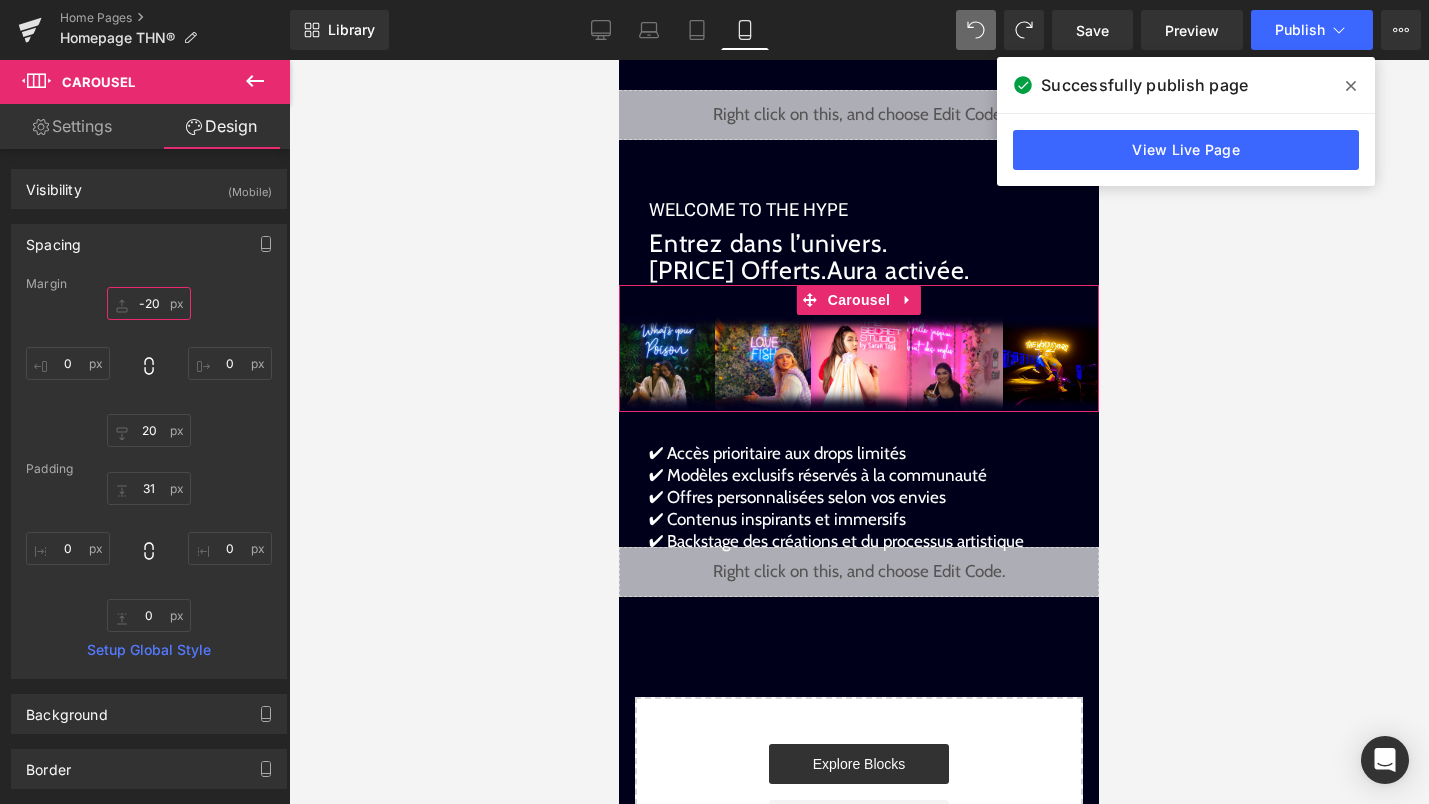 click at bounding box center (149, 303) 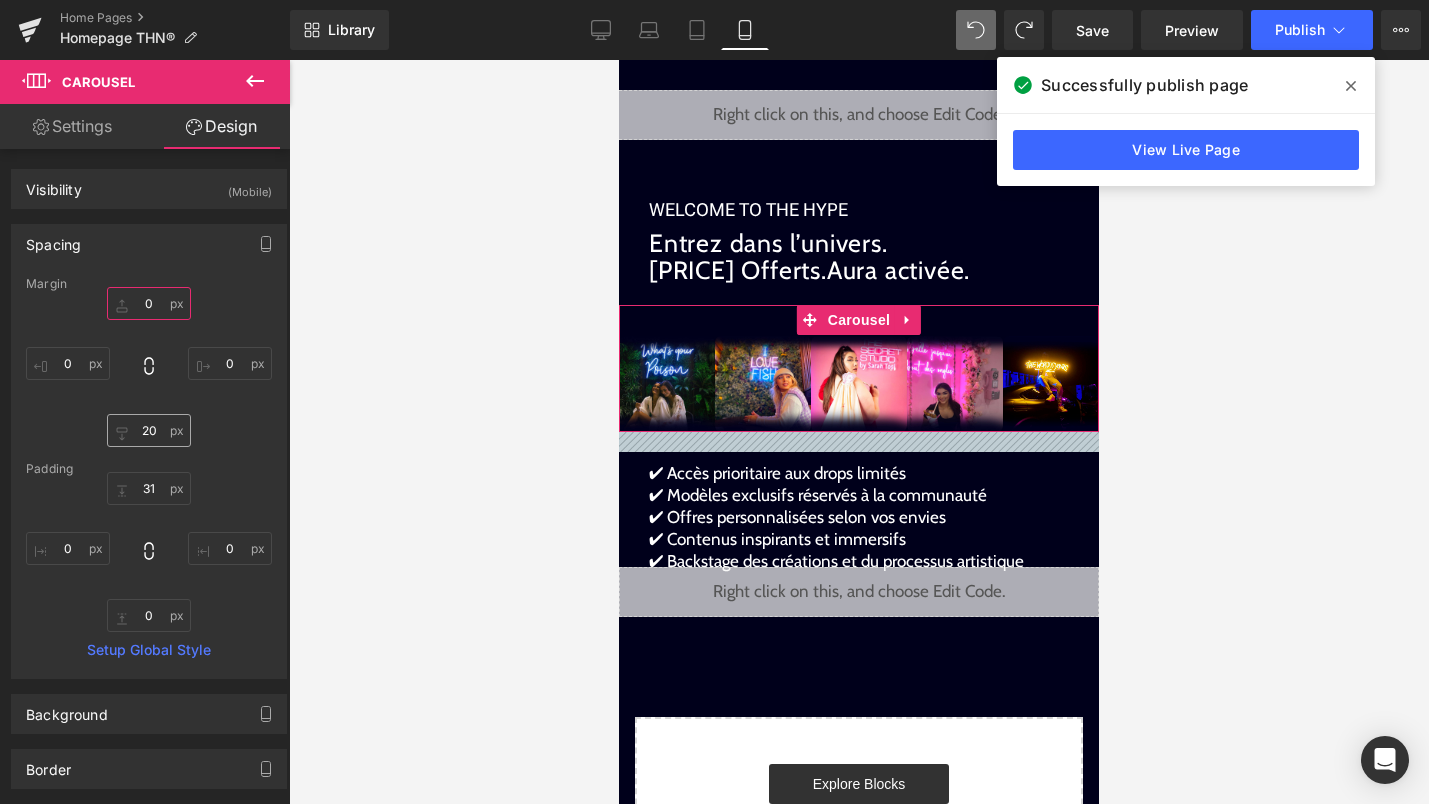 type 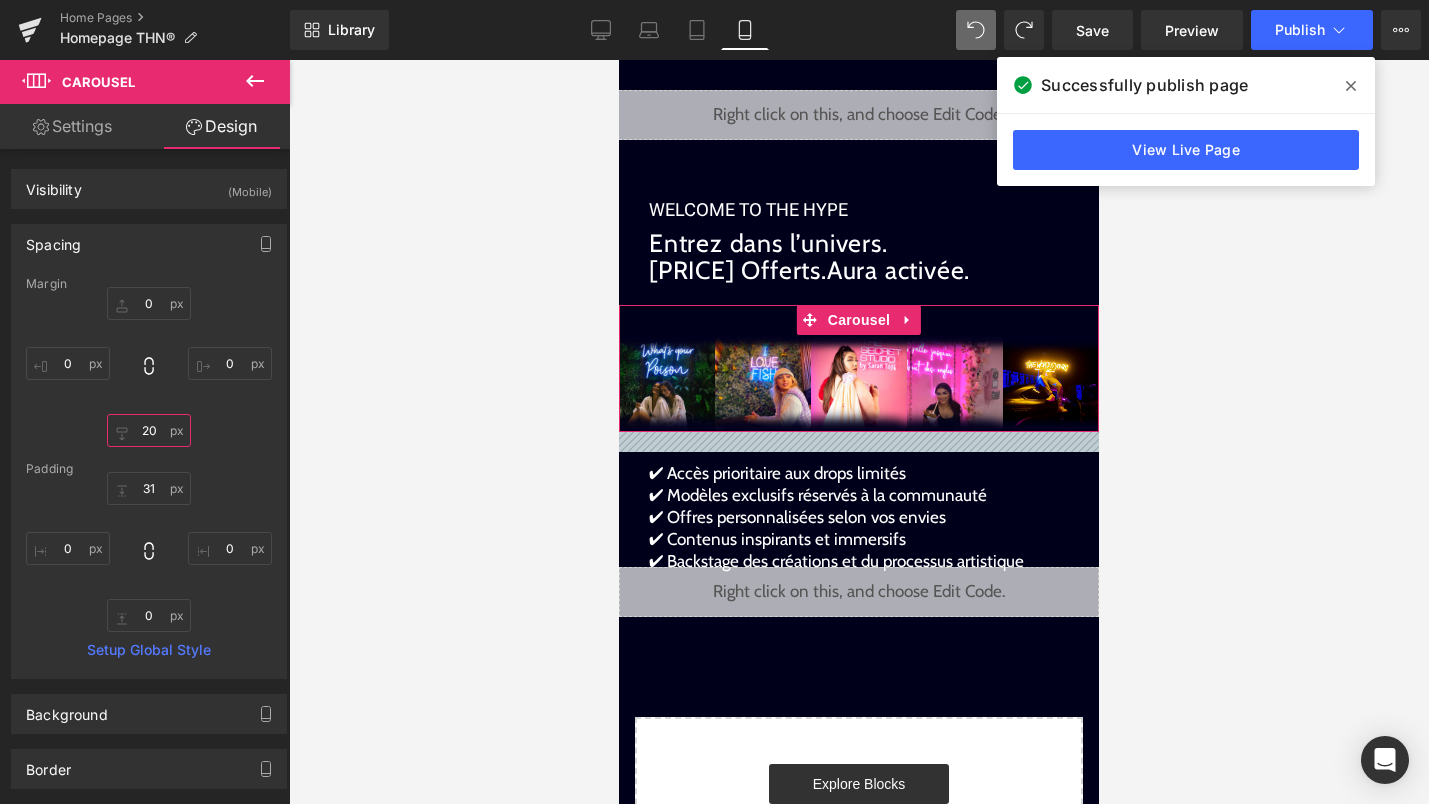 click at bounding box center [149, 430] 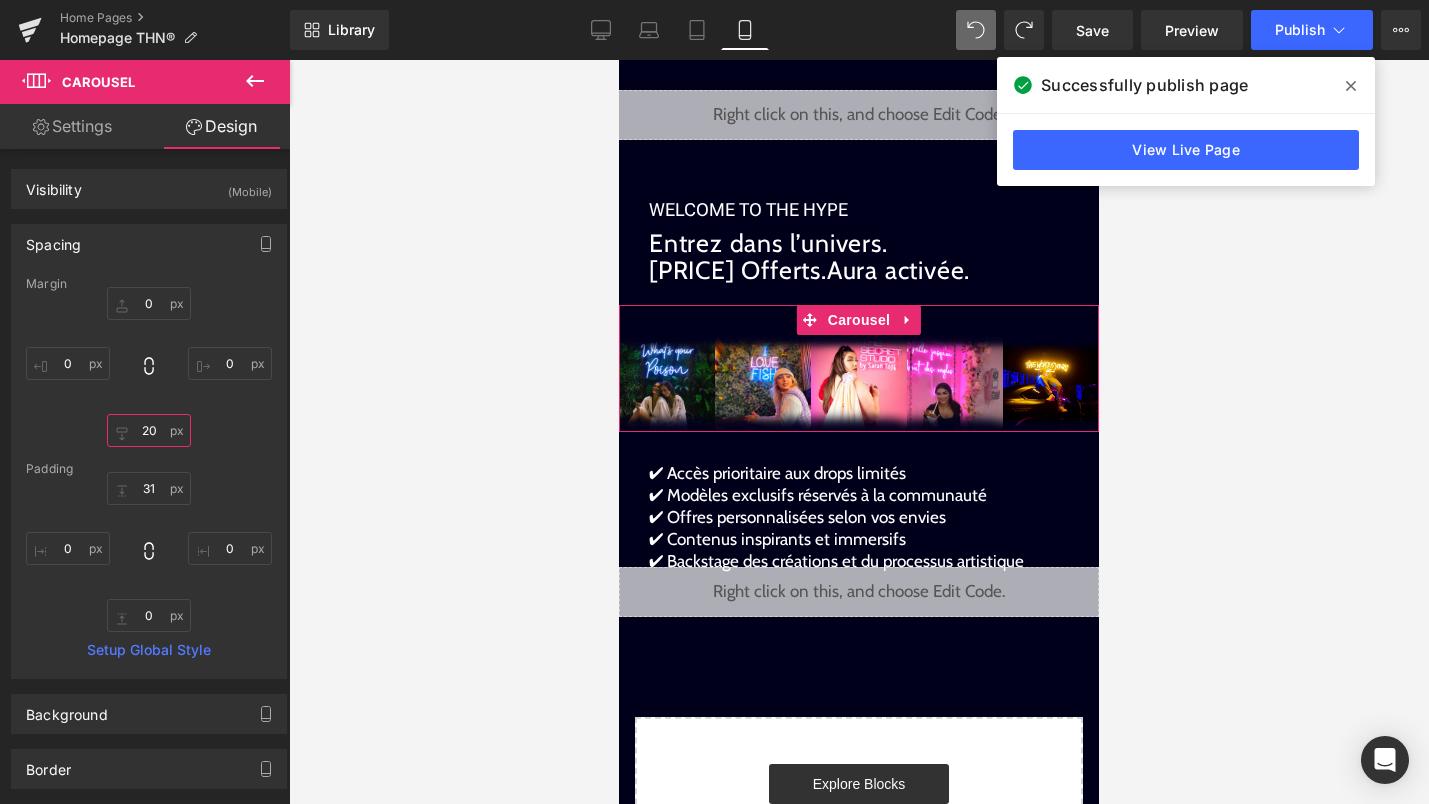 type on "20" 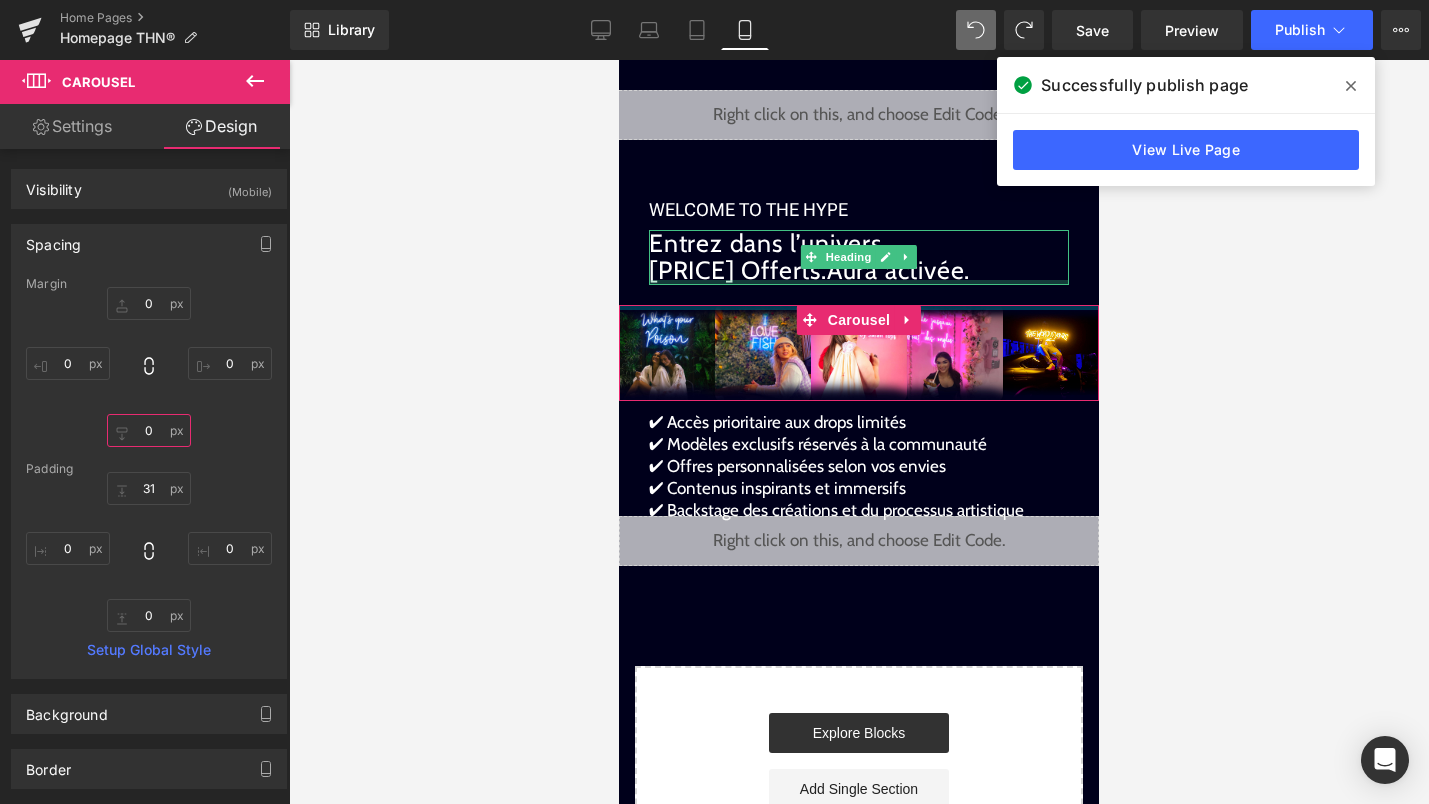 drag, startPoint x: 761, startPoint y: 325, endPoint x: 763, endPoint y: 281, distance: 44.04543 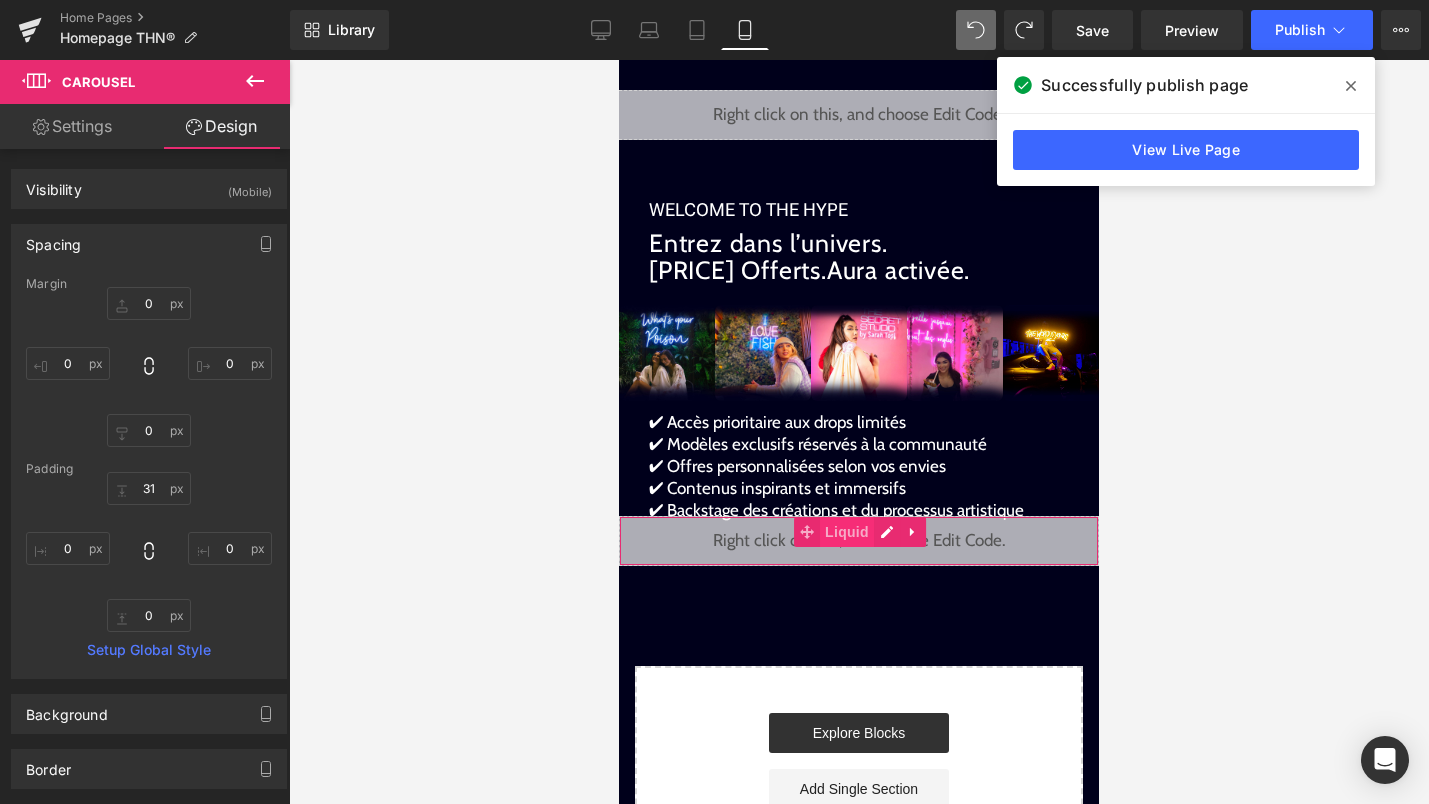 click on "Liquid" at bounding box center [847, 532] 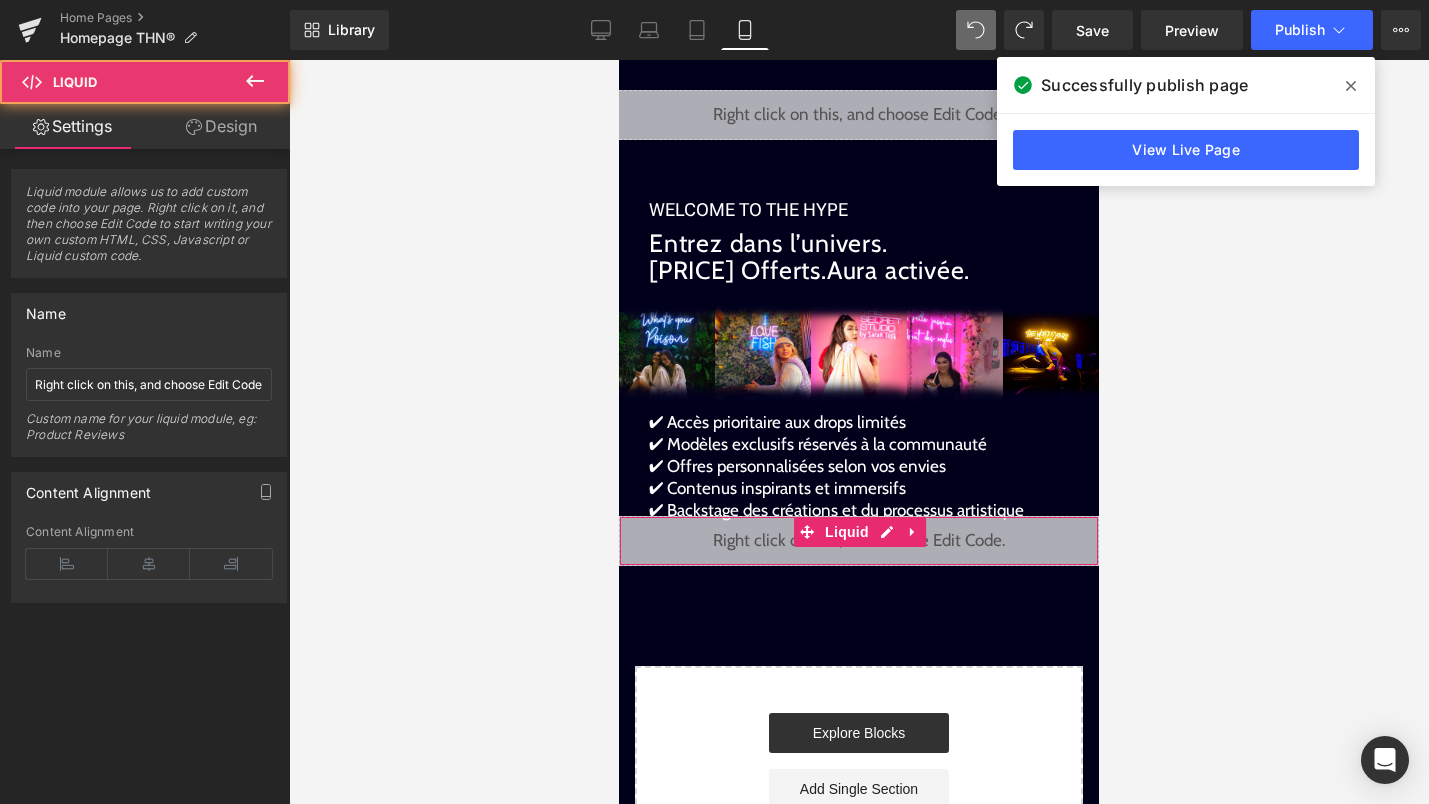 click on "Design" at bounding box center [221, 126] 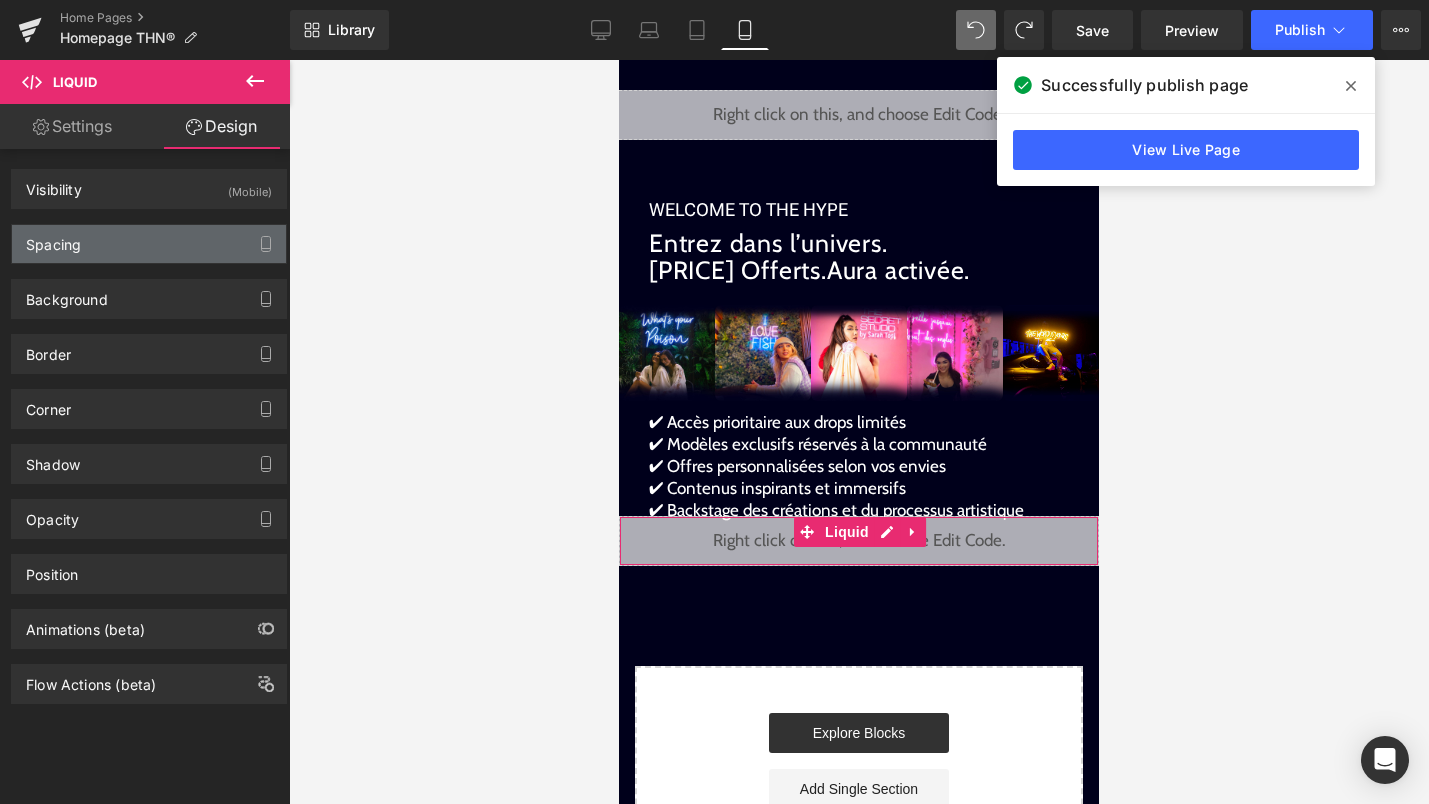 click on "Spacing" at bounding box center [149, 244] 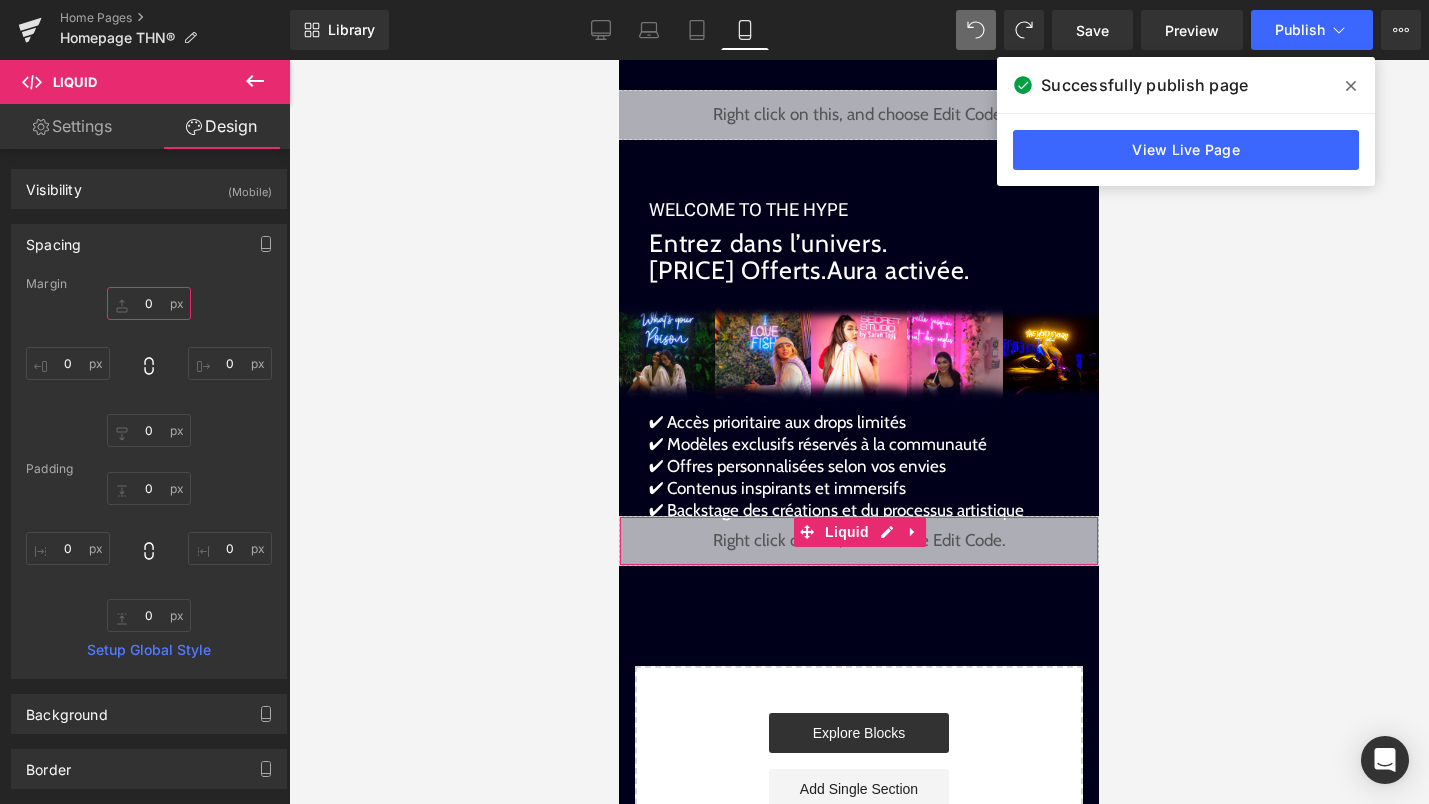 click on "0" at bounding box center (149, 303) 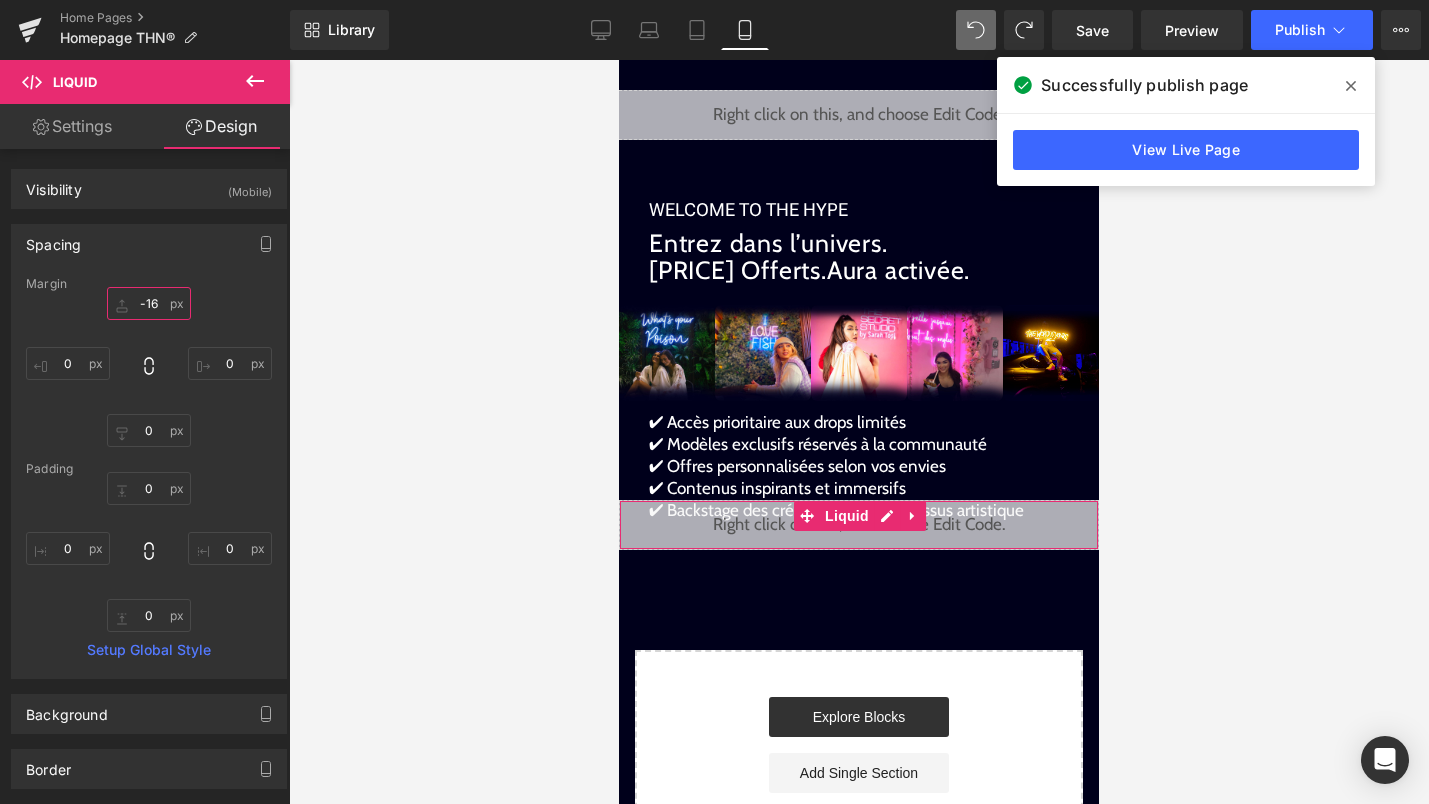 type on "-160" 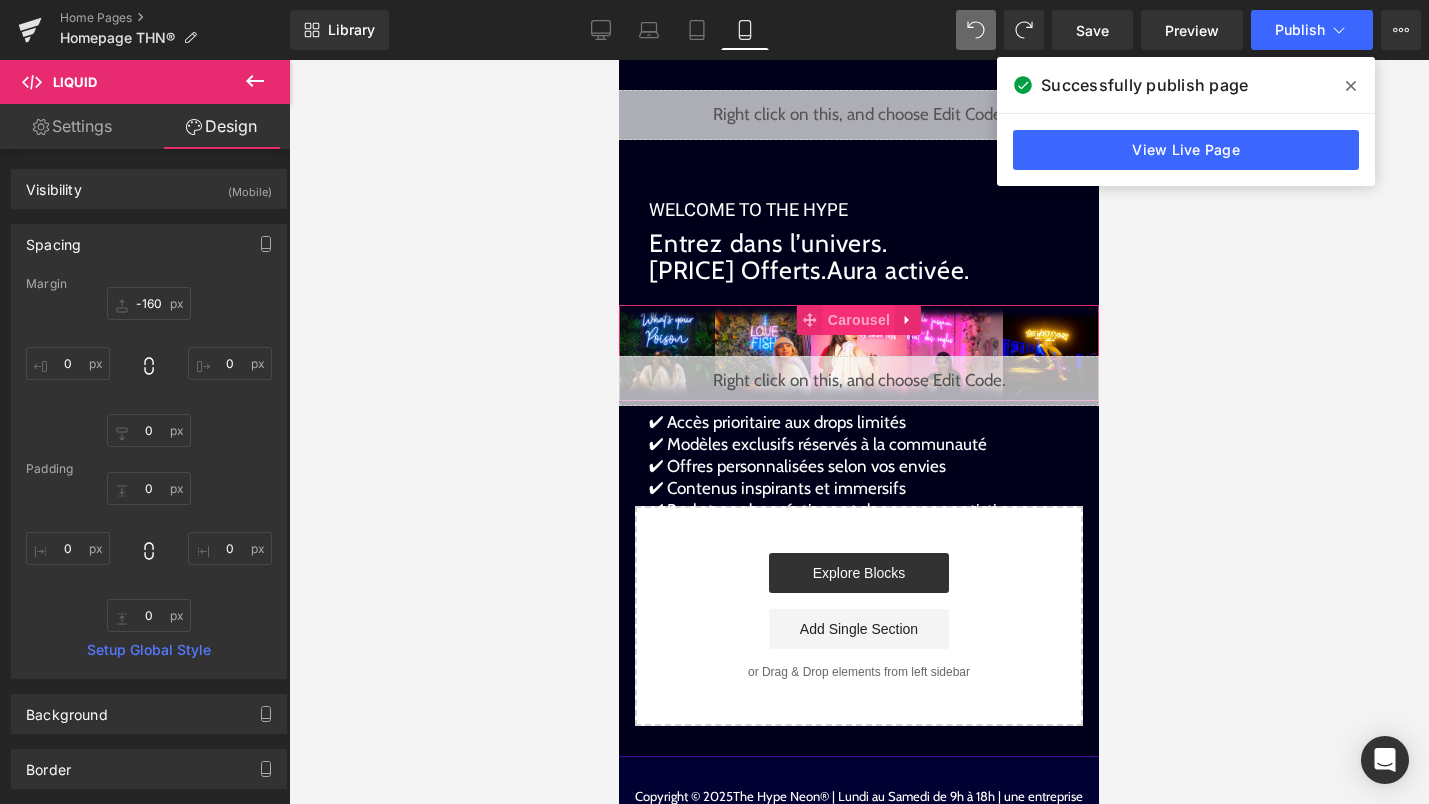click on "Carousel" at bounding box center (859, 320) 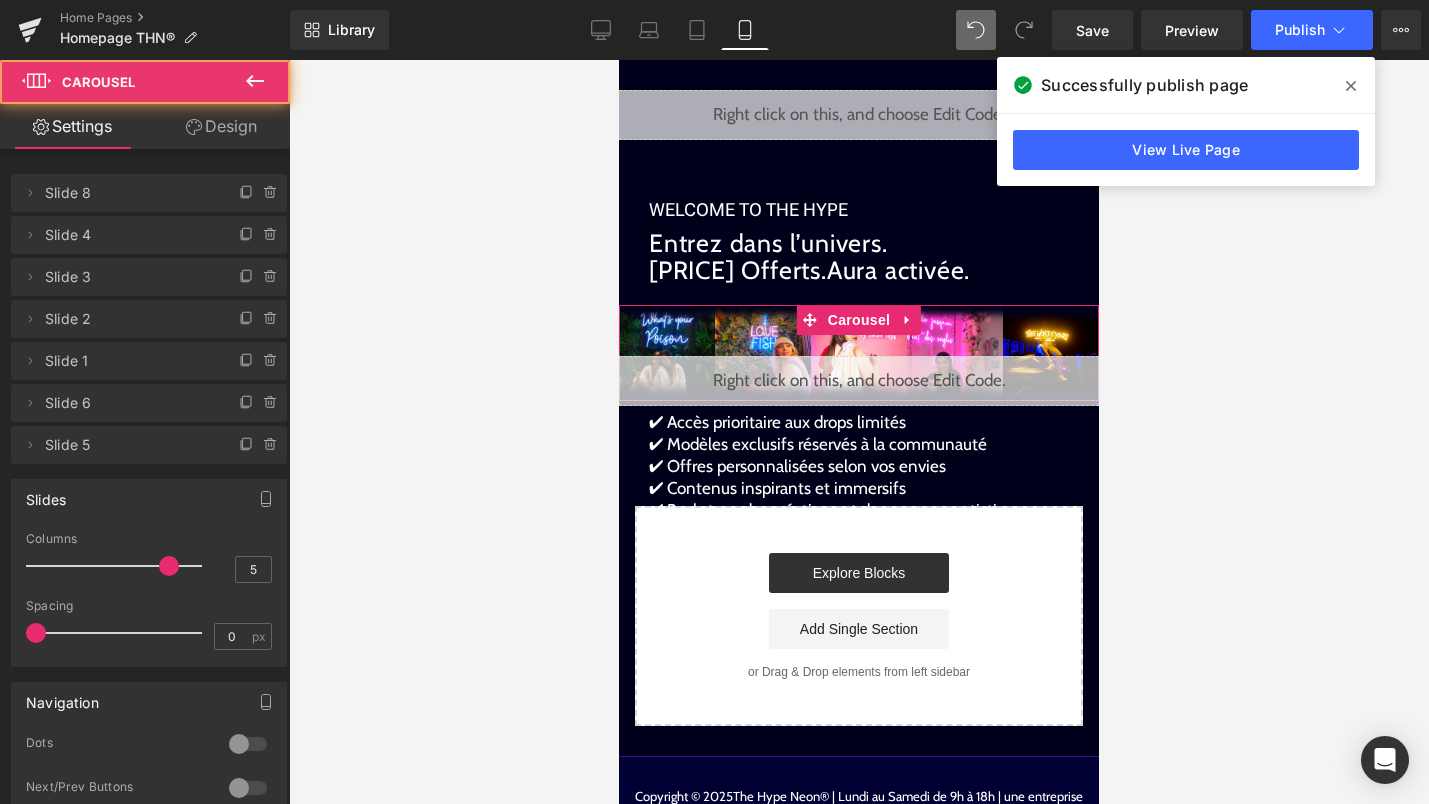 click on "Design" at bounding box center (221, 126) 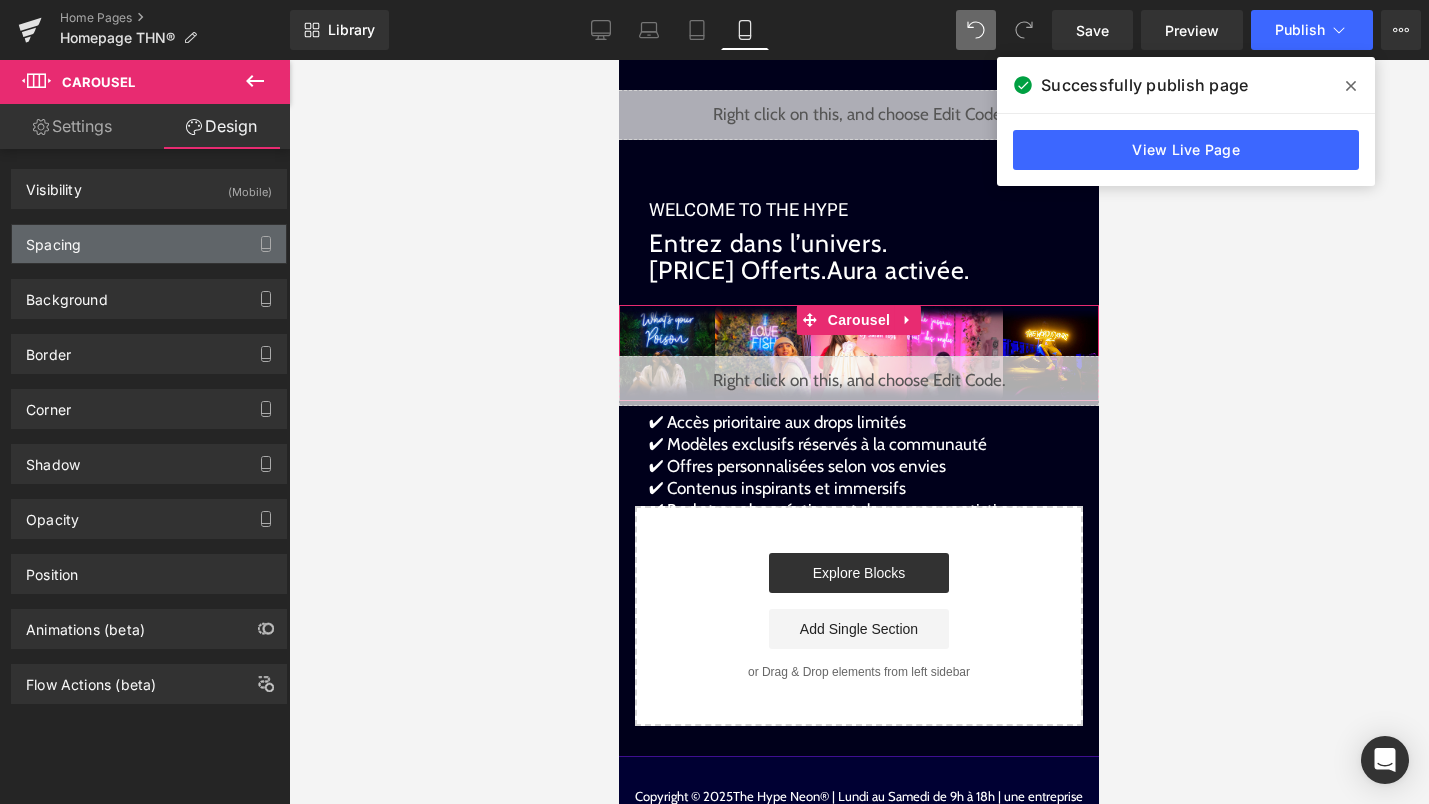 click on "Spacing" at bounding box center (149, 244) 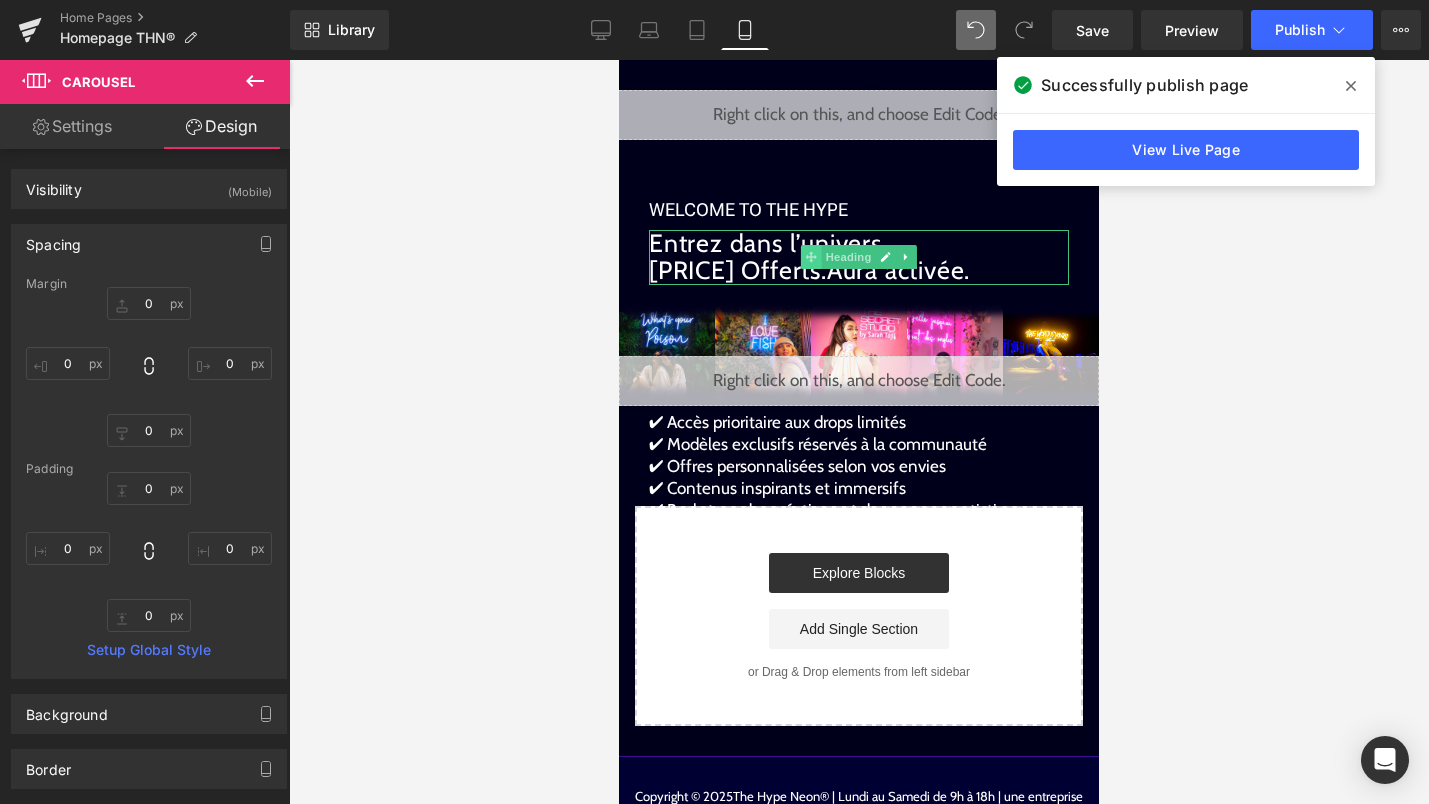 click at bounding box center (811, 257) 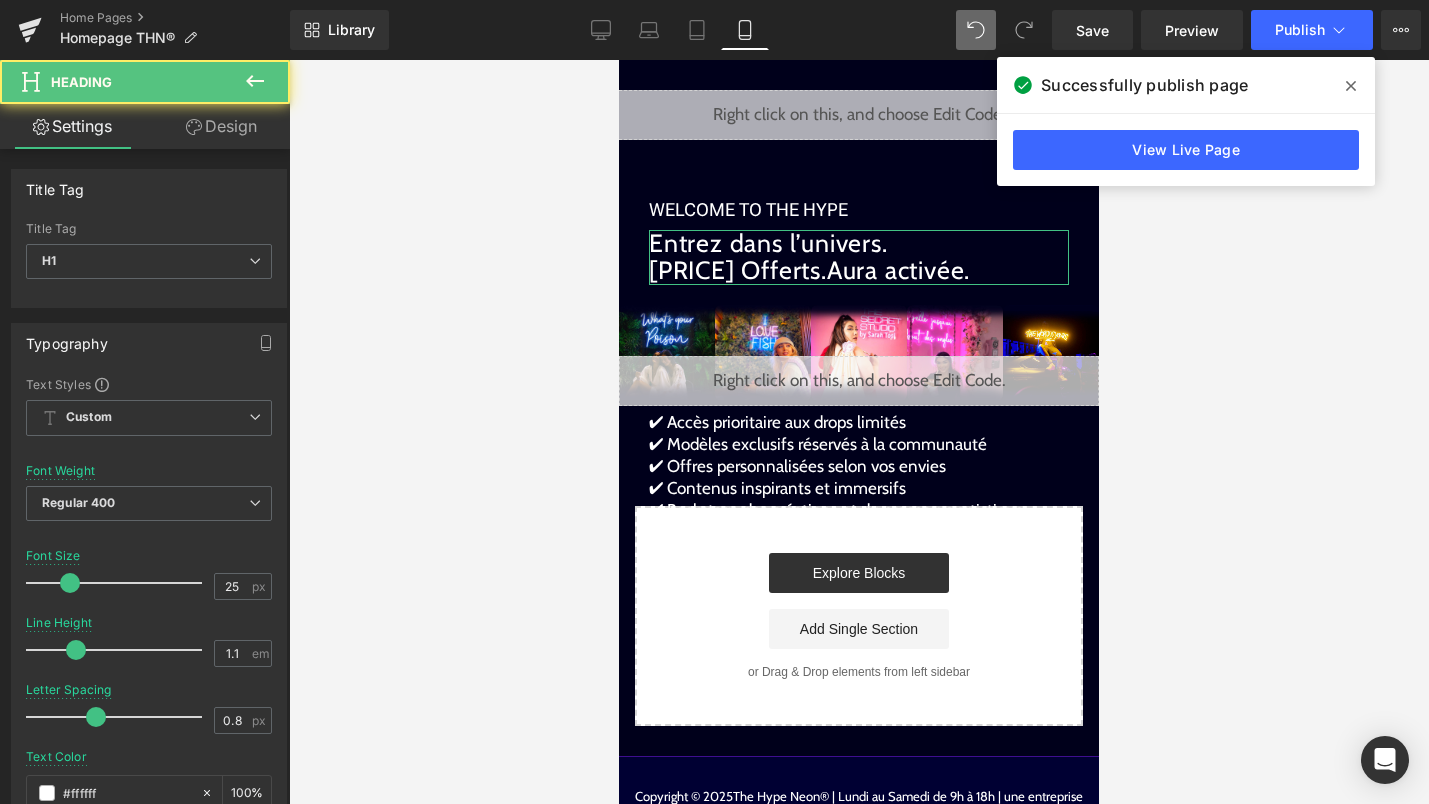 click on "Design" at bounding box center (221, 126) 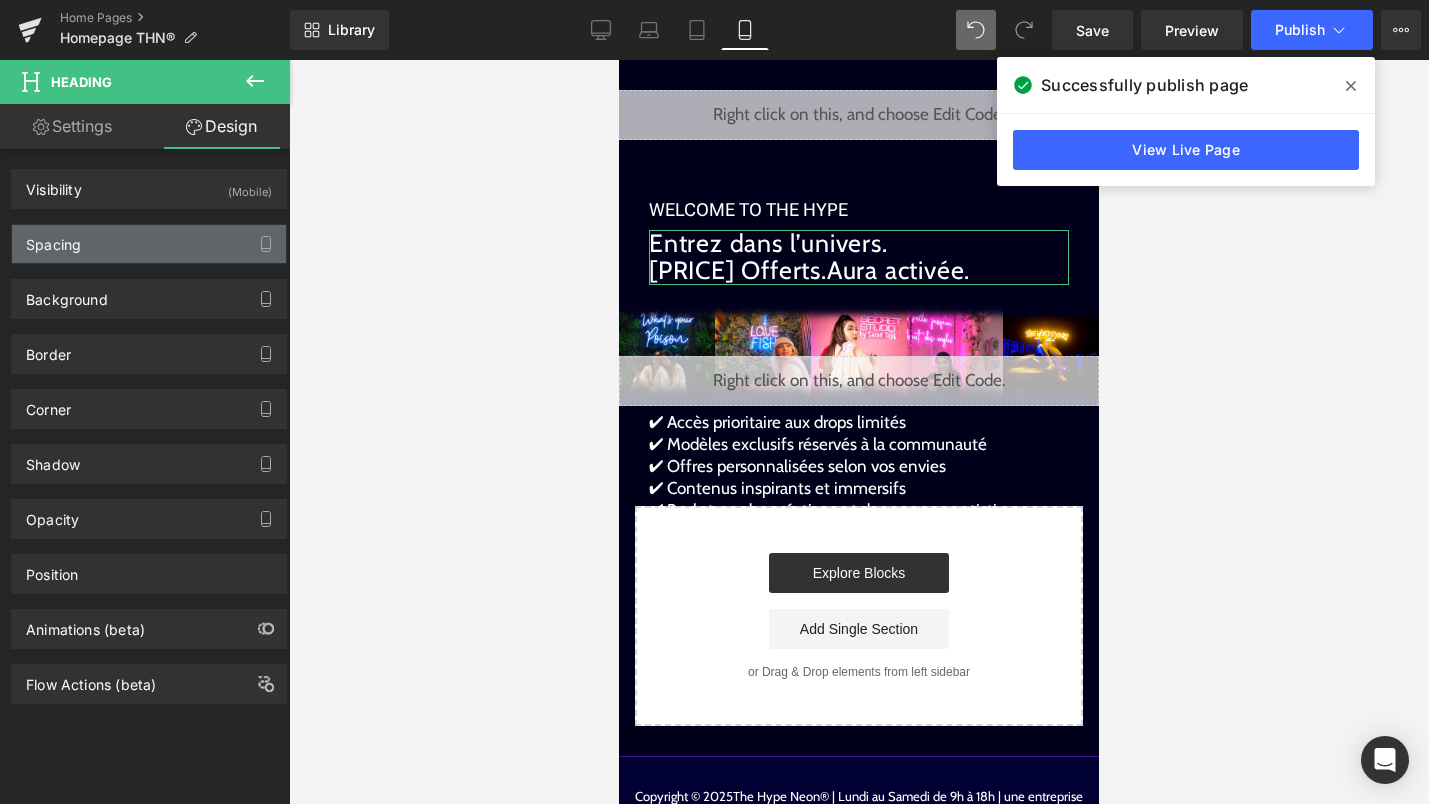 click on "Spacing" at bounding box center (149, 244) 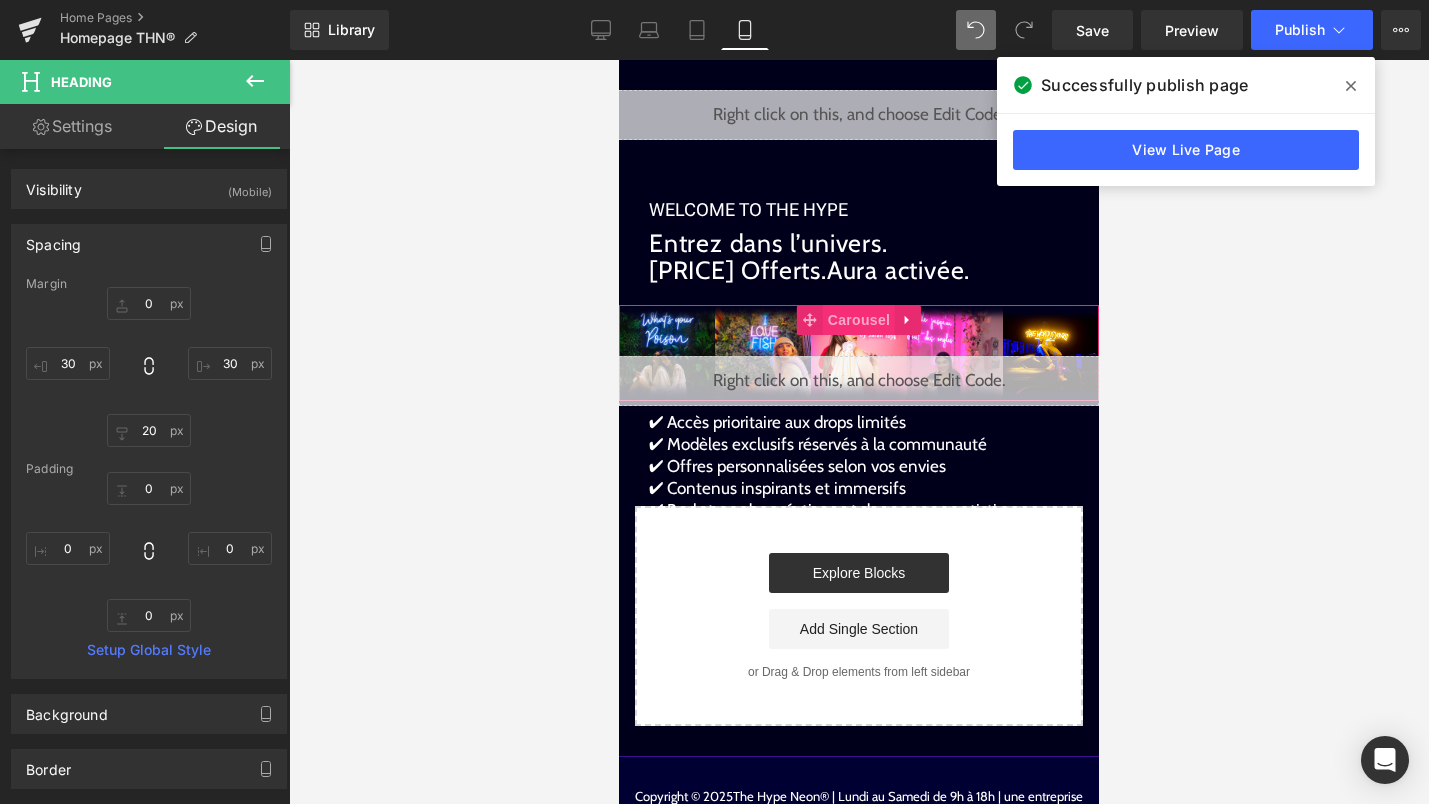 click on "Carousel" at bounding box center (859, 320) 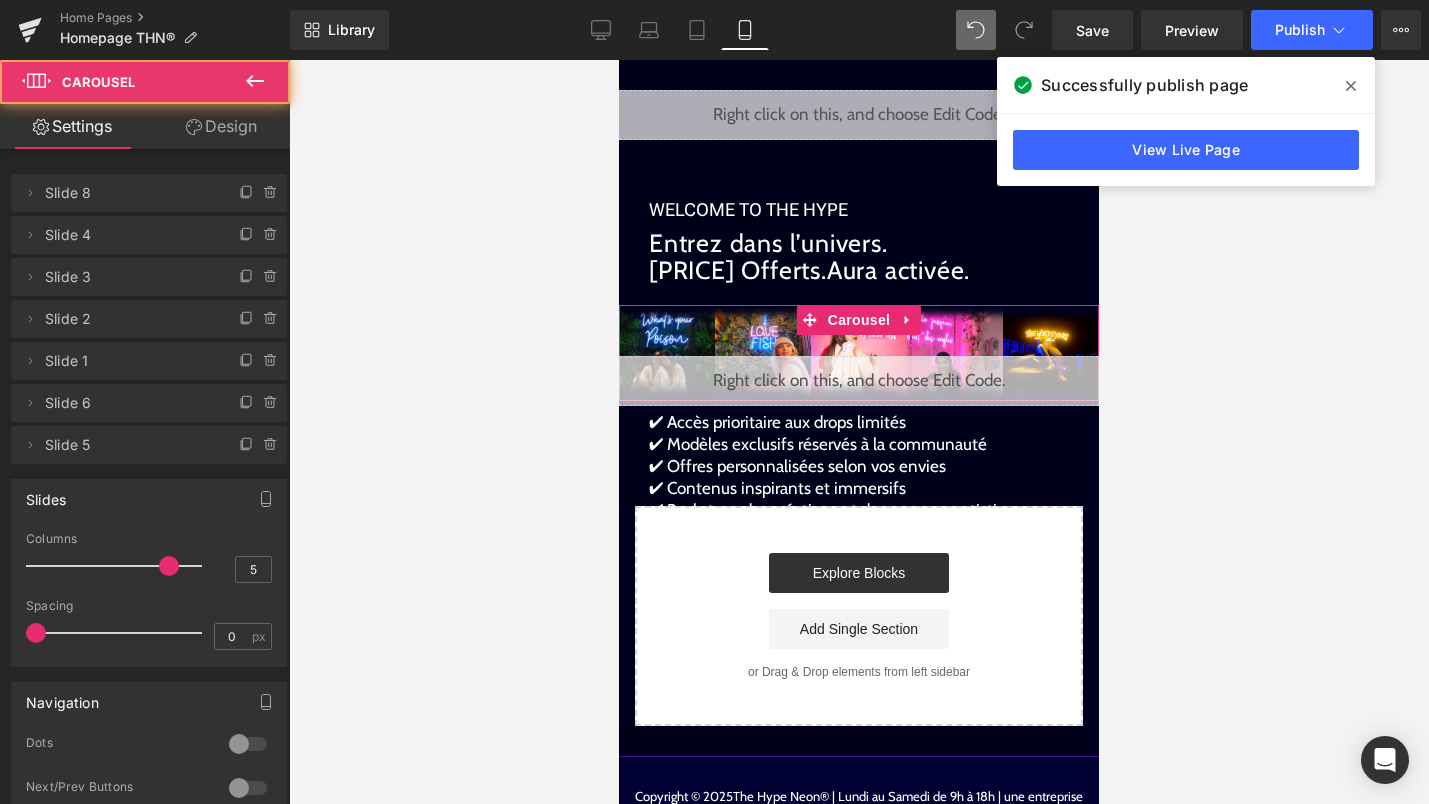 click 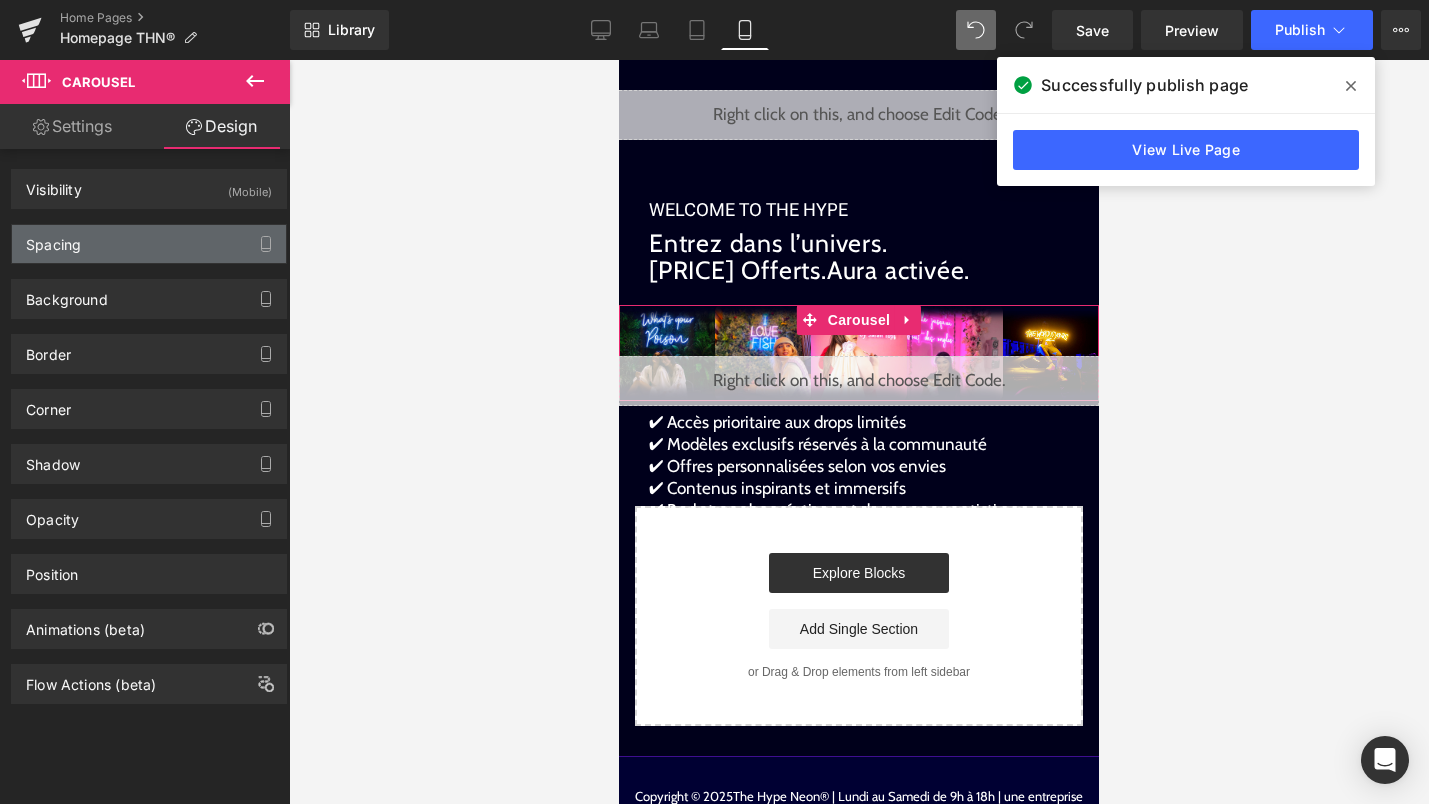 click on "Spacing" at bounding box center (149, 244) 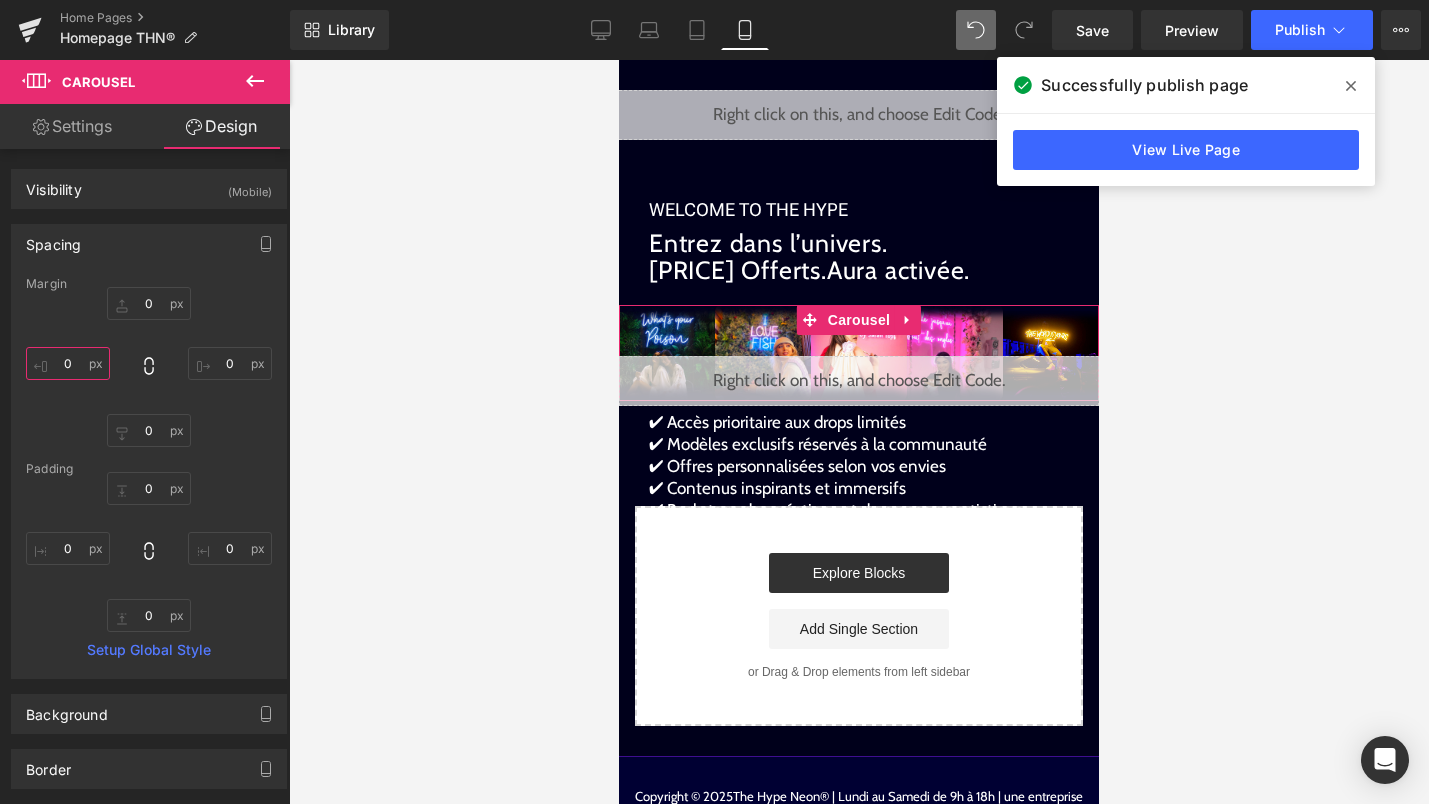 click at bounding box center (68, 363) 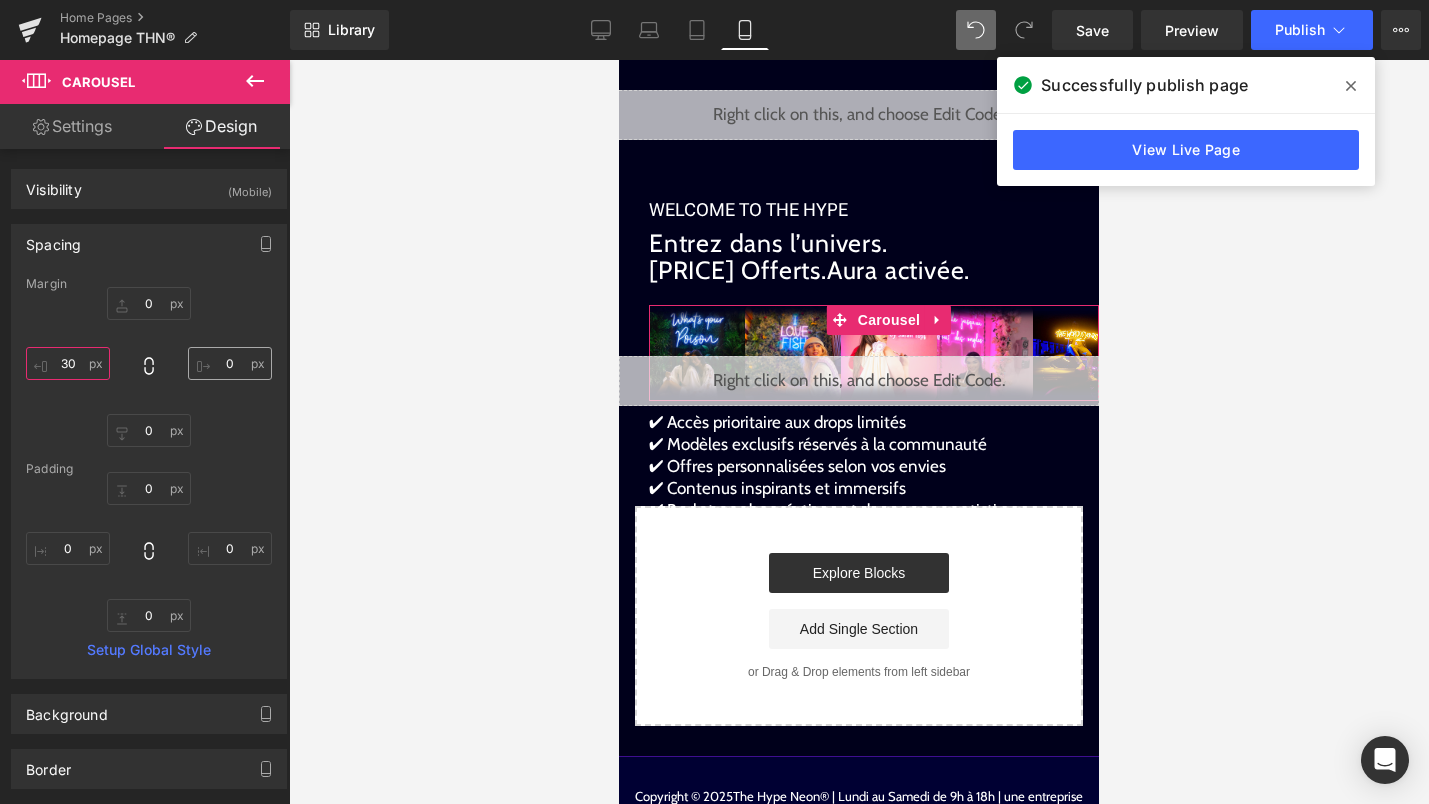 type on "30" 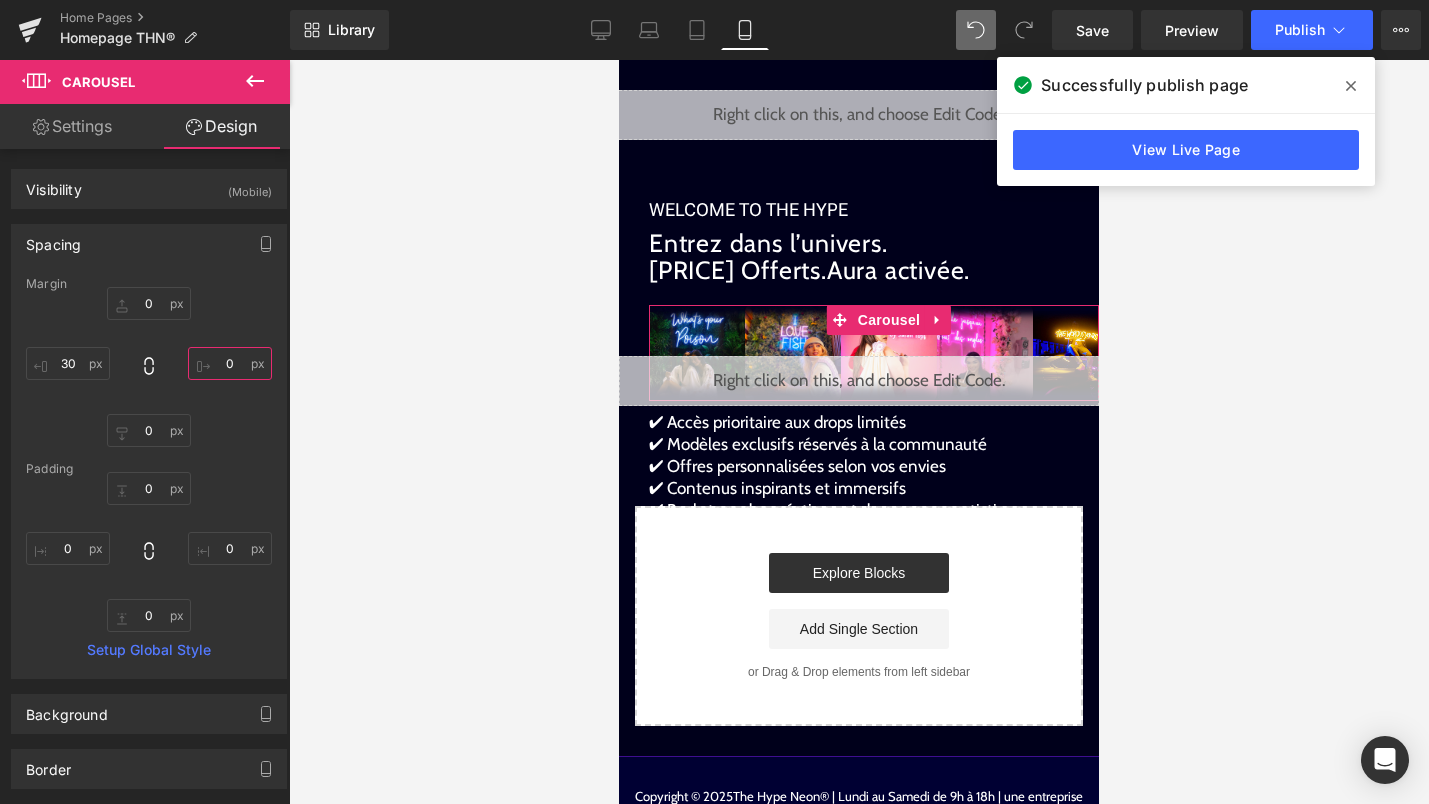 click at bounding box center [230, 363] 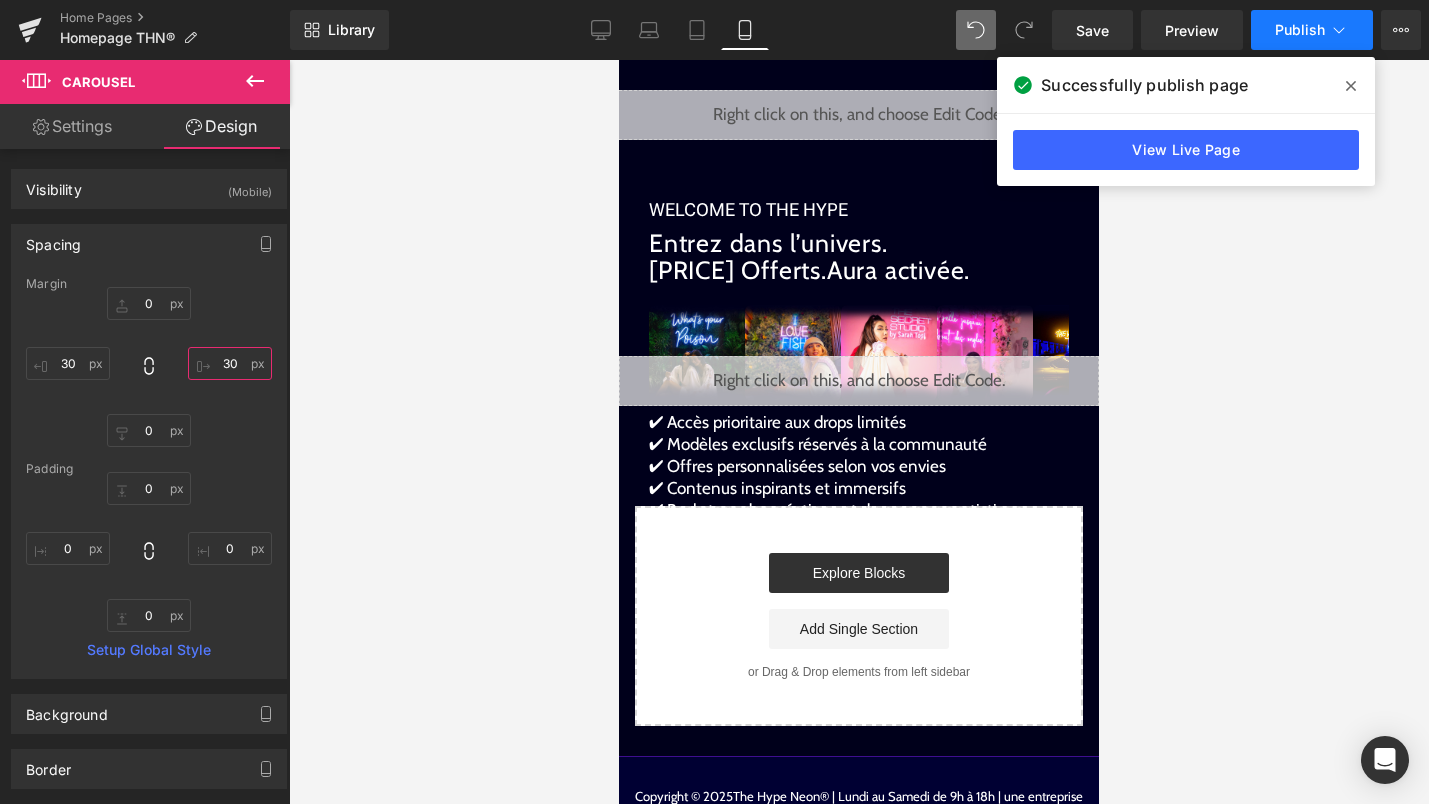 type on "30" 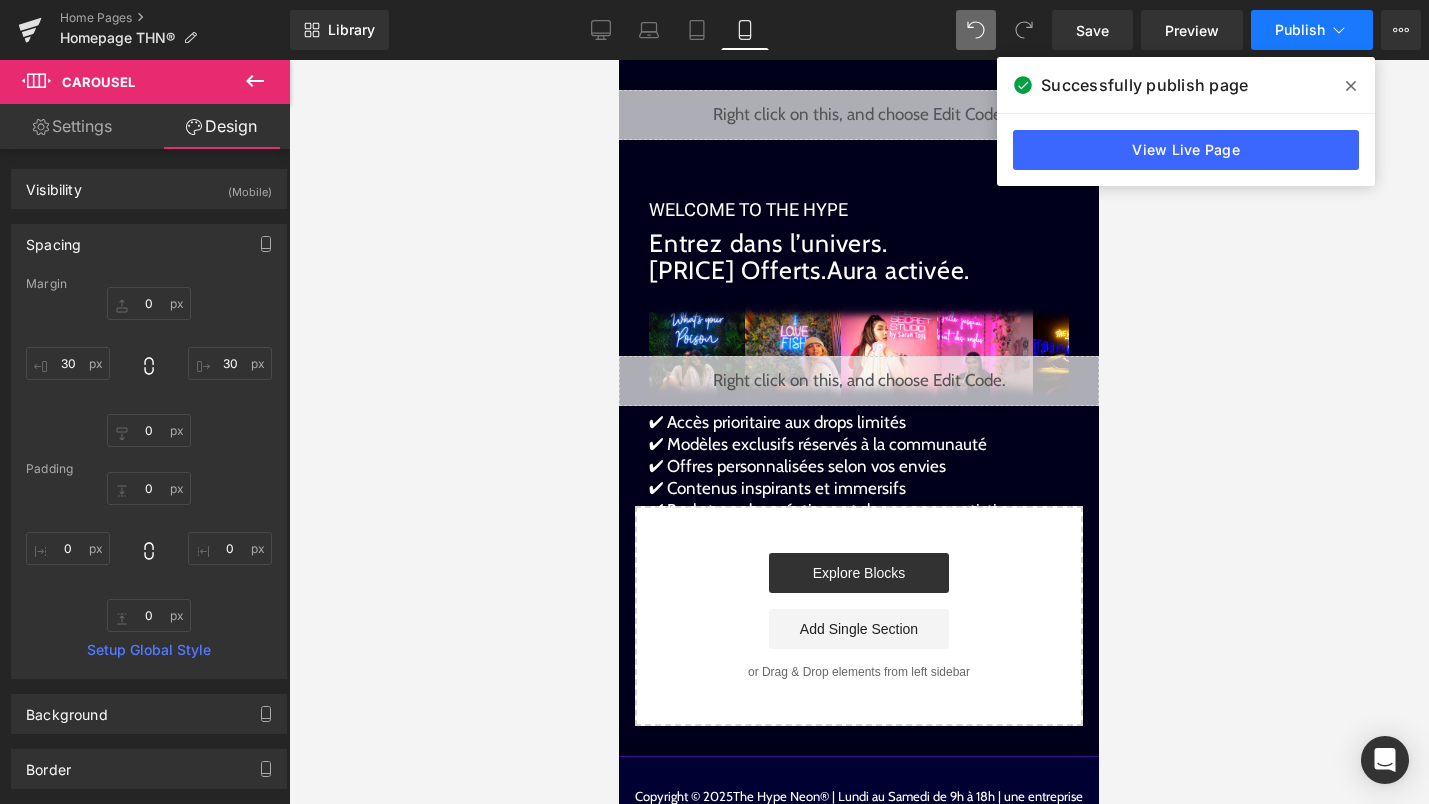 click 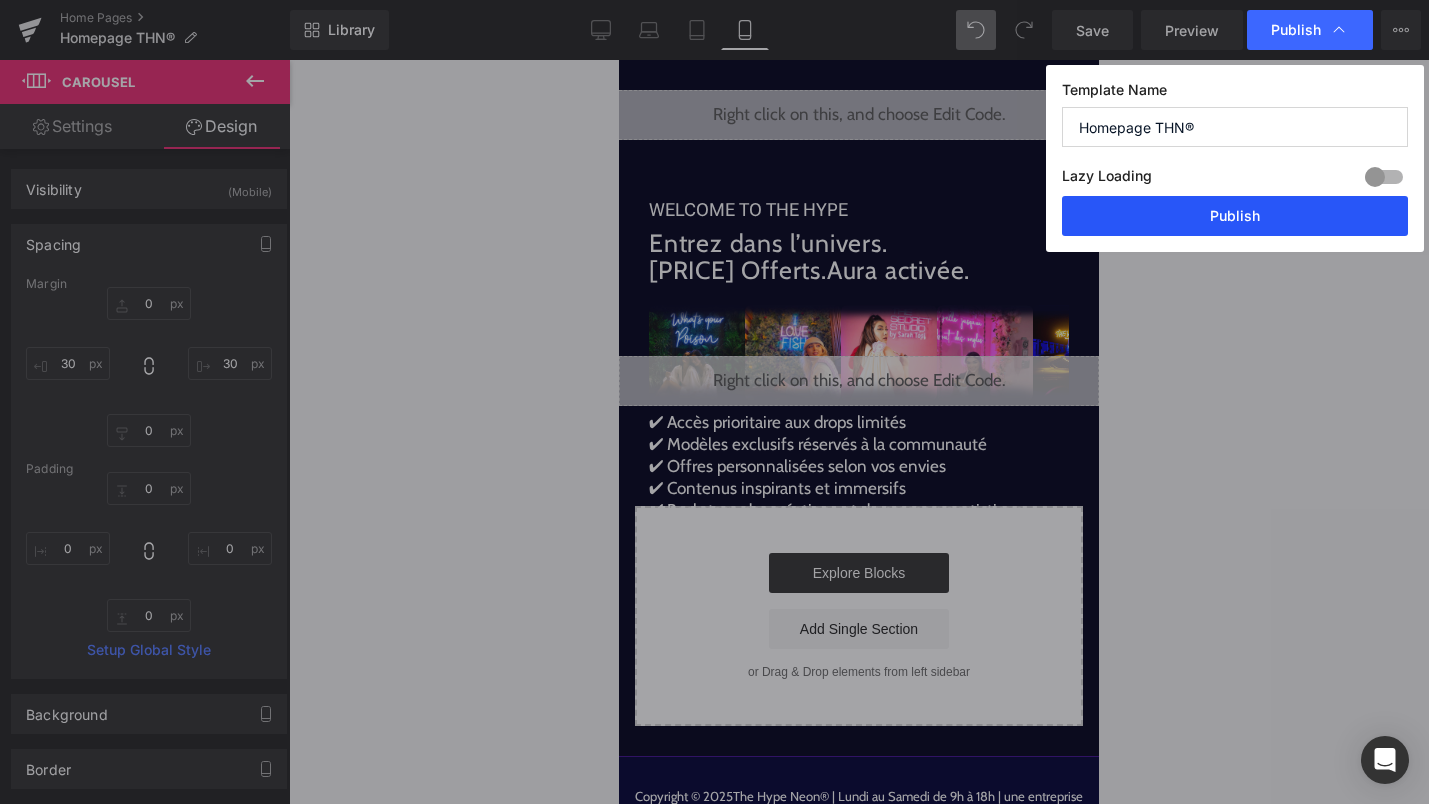 click on "Publish" at bounding box center [1235, 216] 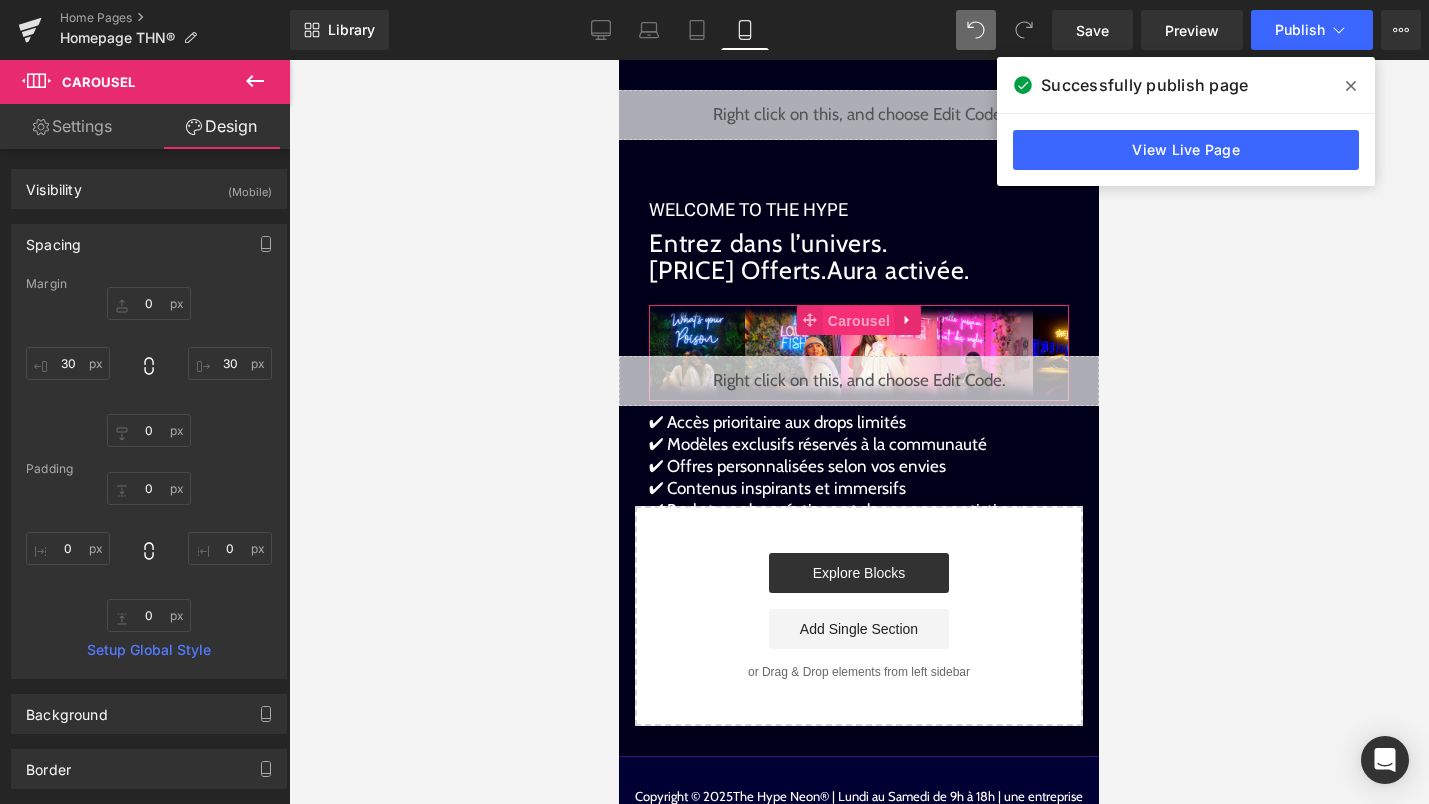 click on "Carousel" at bounding box center [859, 321] 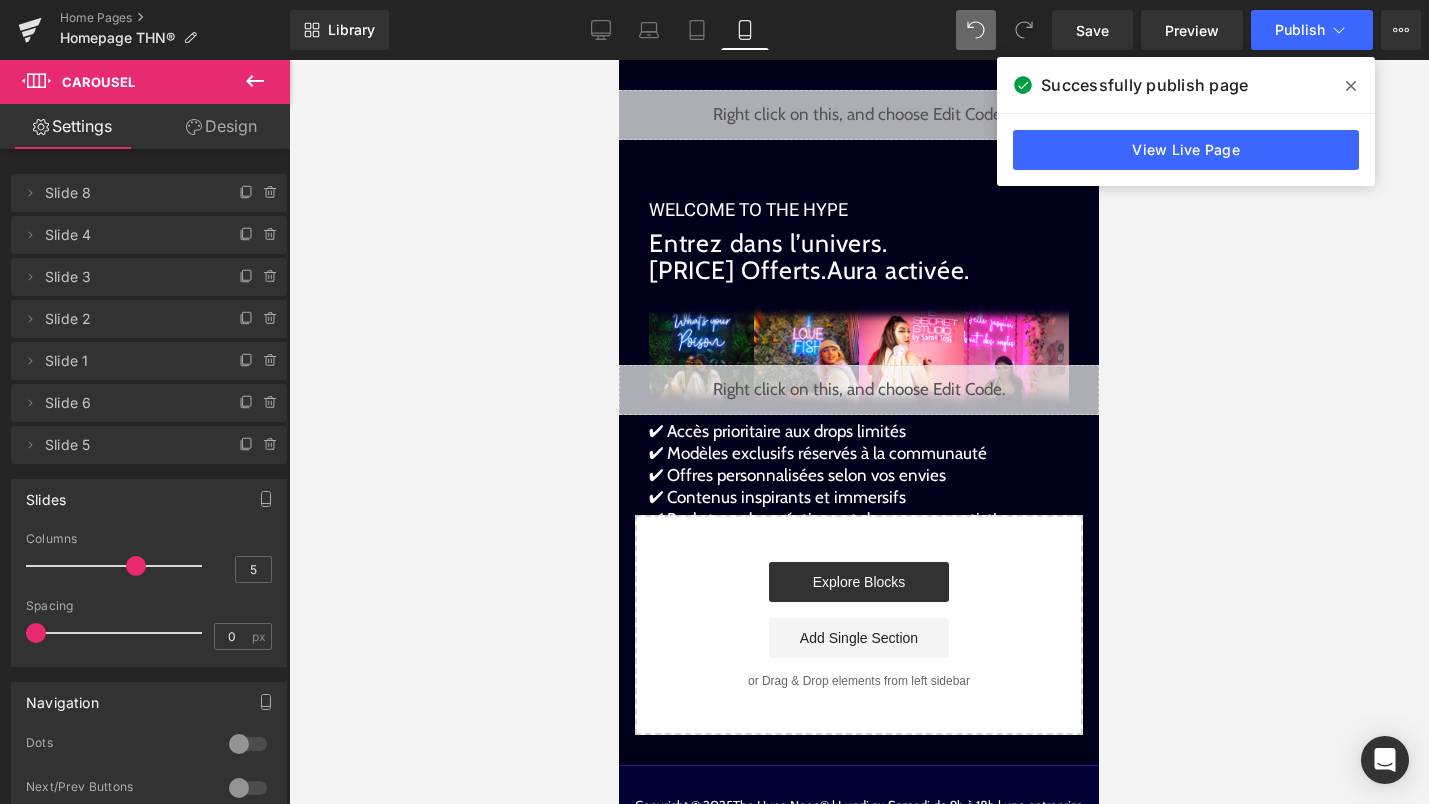 drag, startPoint x: 168, startPoint y: 558, endPoint x: 152, endPoint y: 558, distance: 16 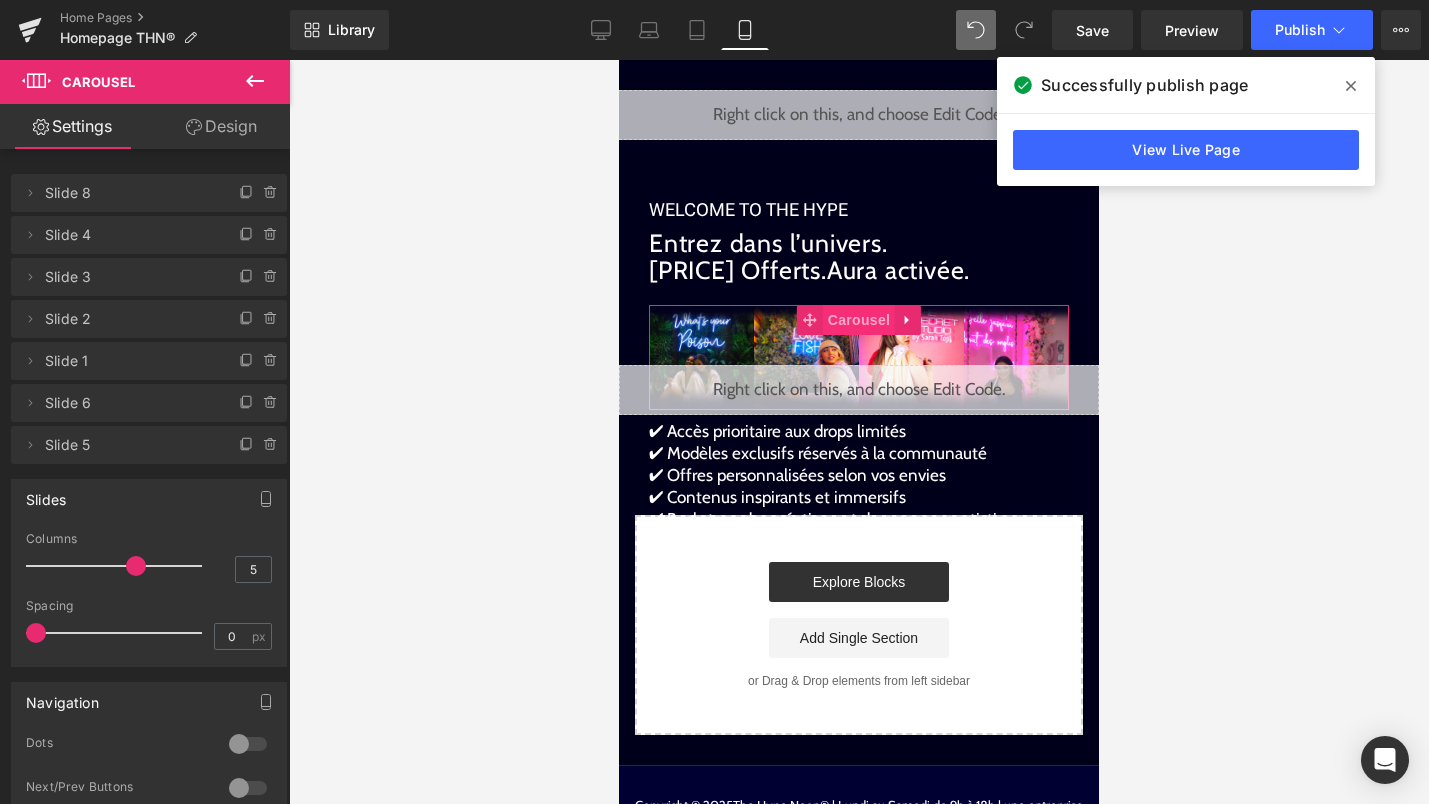 click on "Carousel" at bounding box center [859, 320] 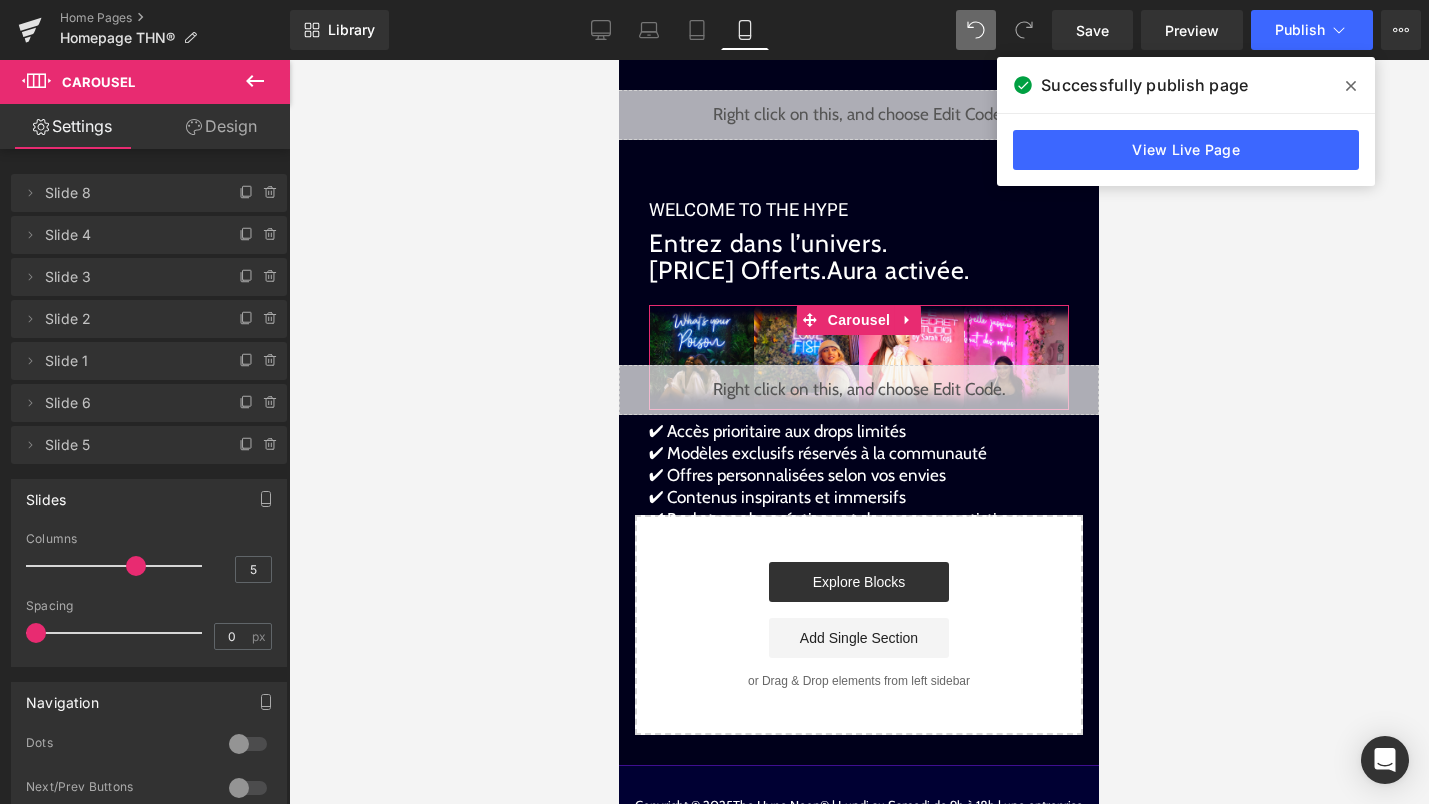 click on "Design" at bounding box center (221, 126) 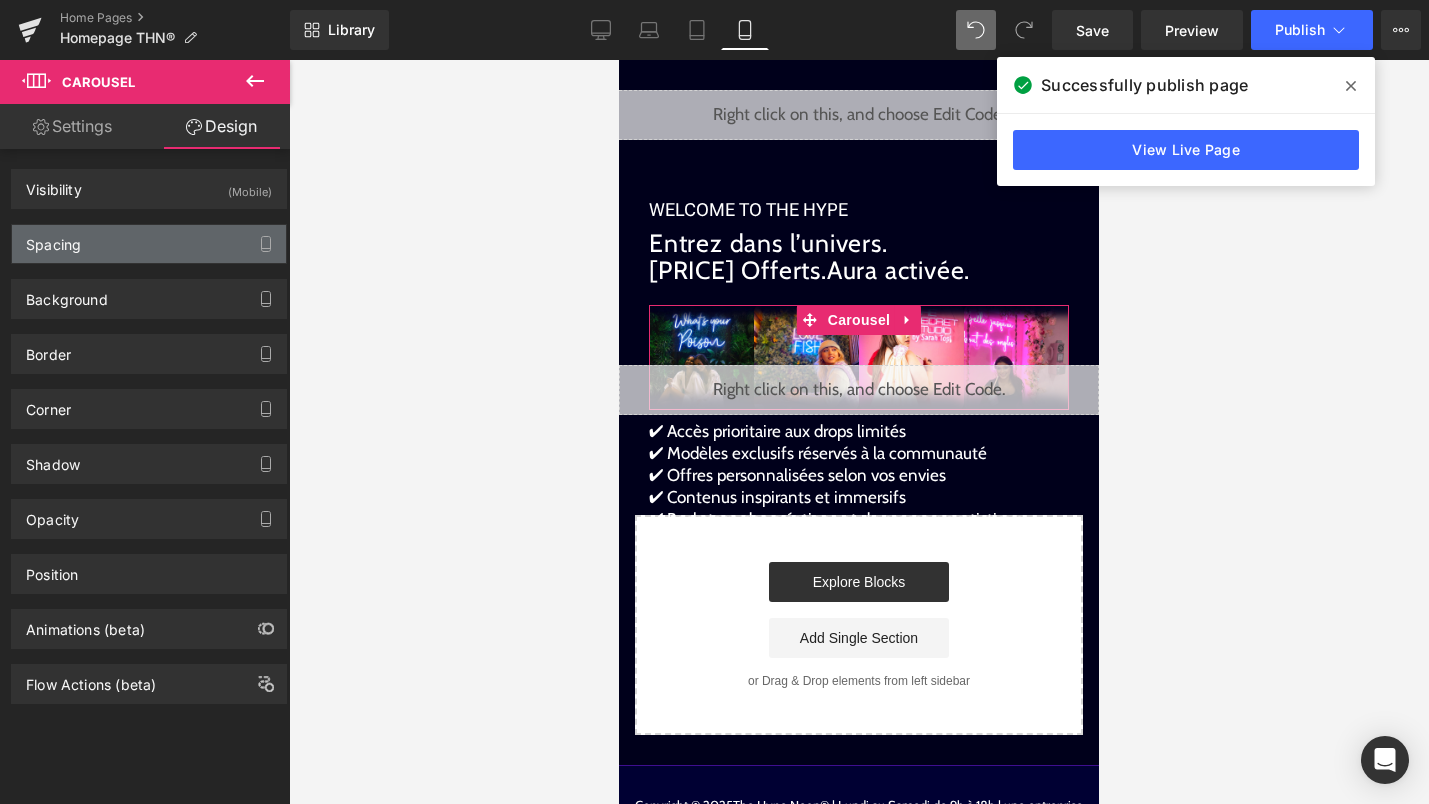 click on "Spacing" at bounding box center (149, 244) 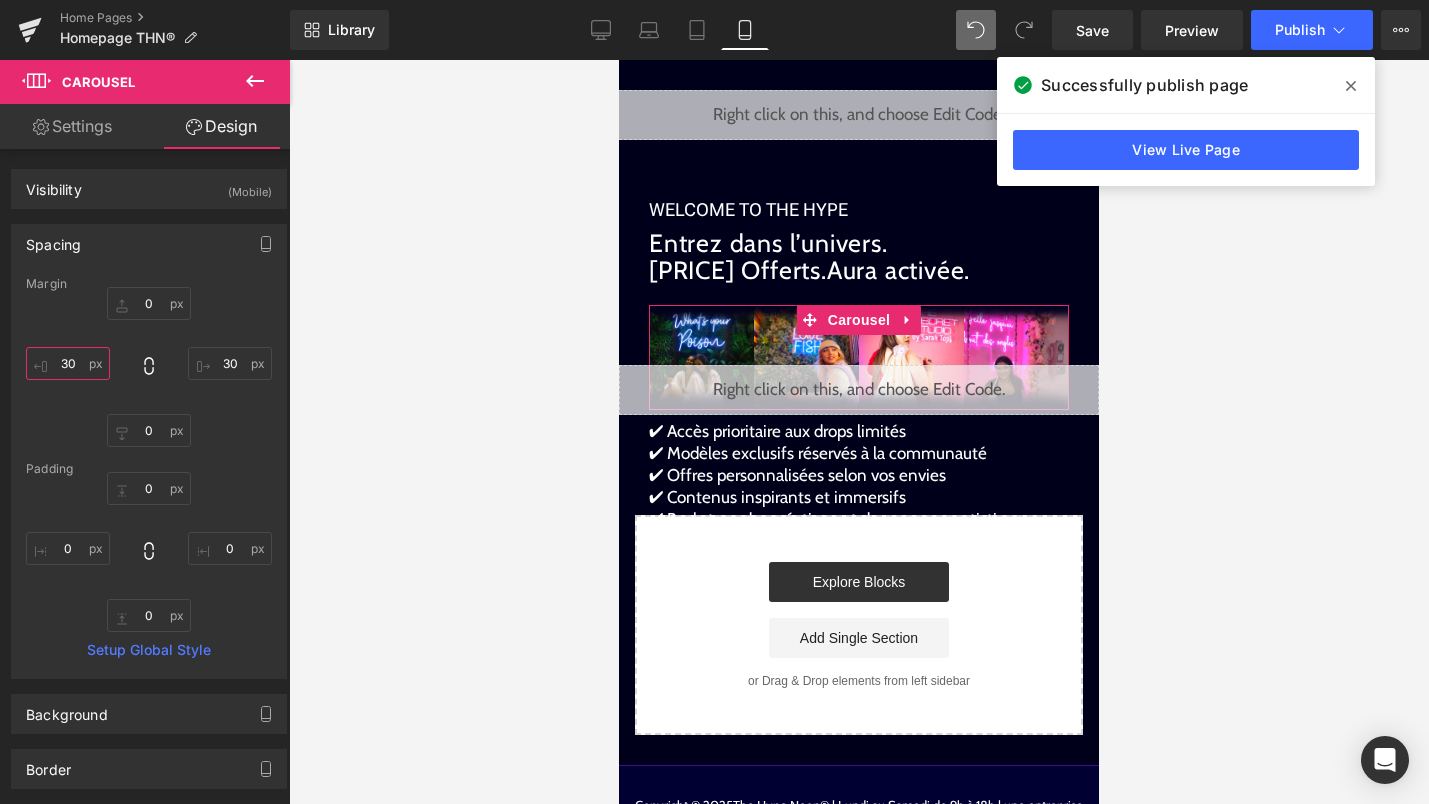 click on "30" at bounding box center [68, 363] 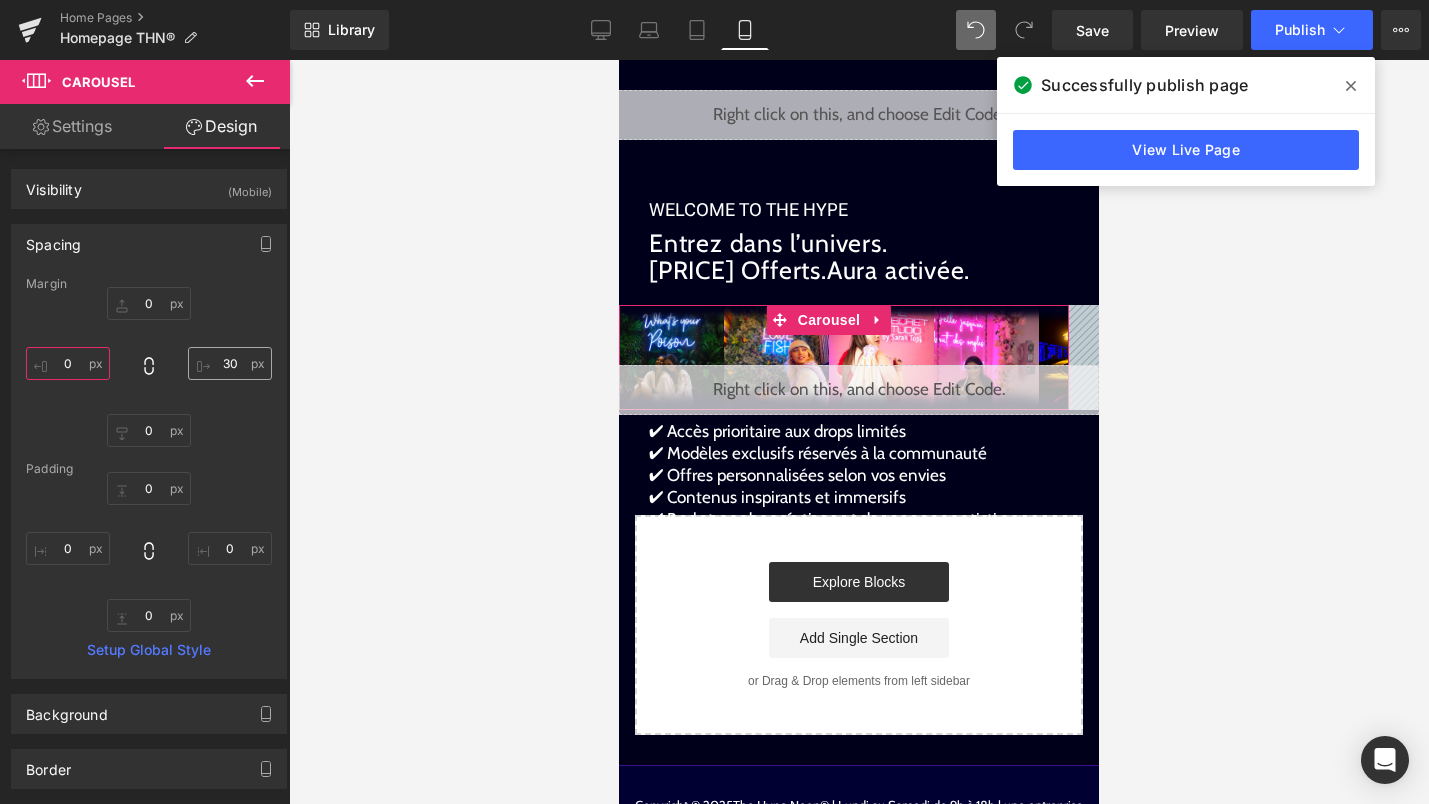 type 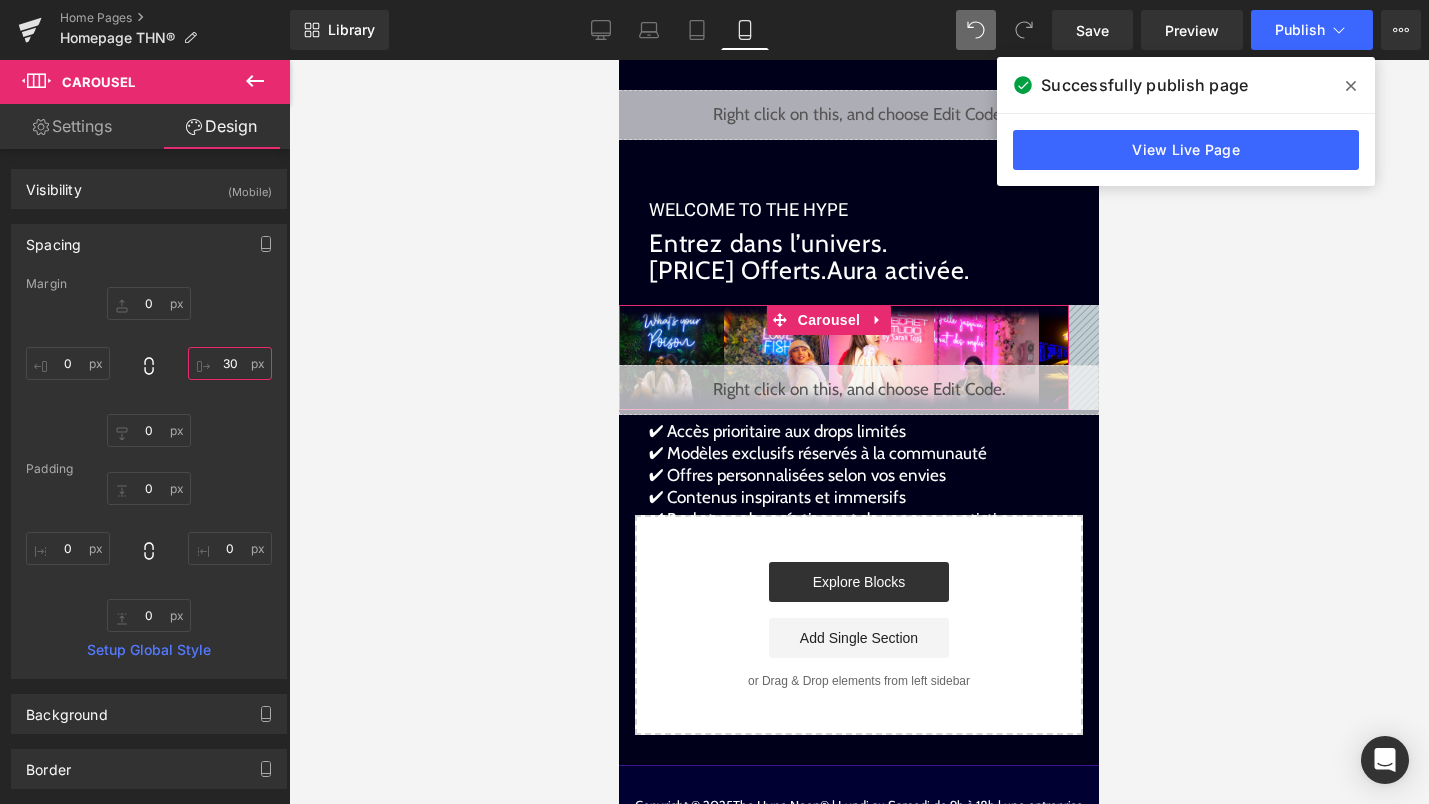 click on "30" at bounding box center [230, 363] 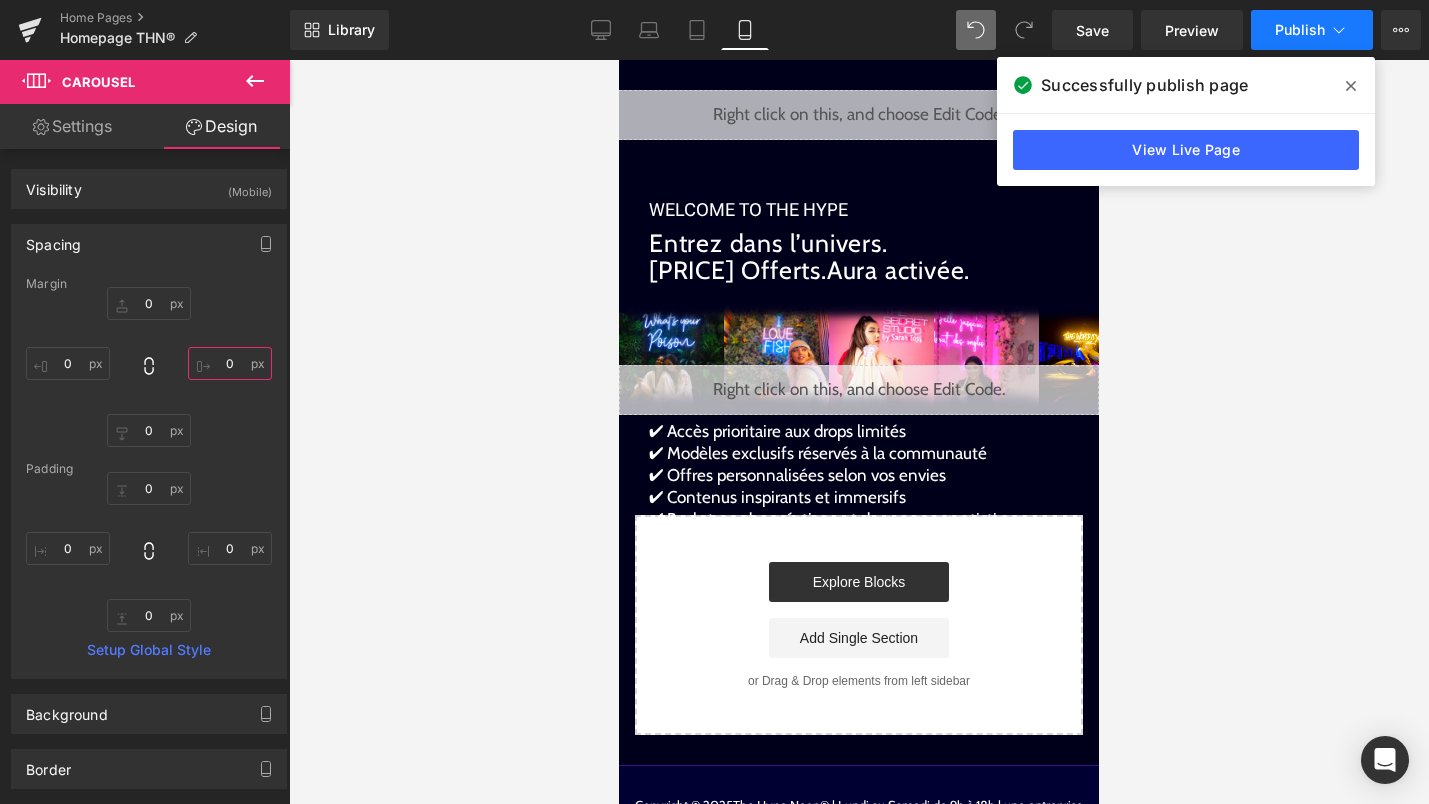 type 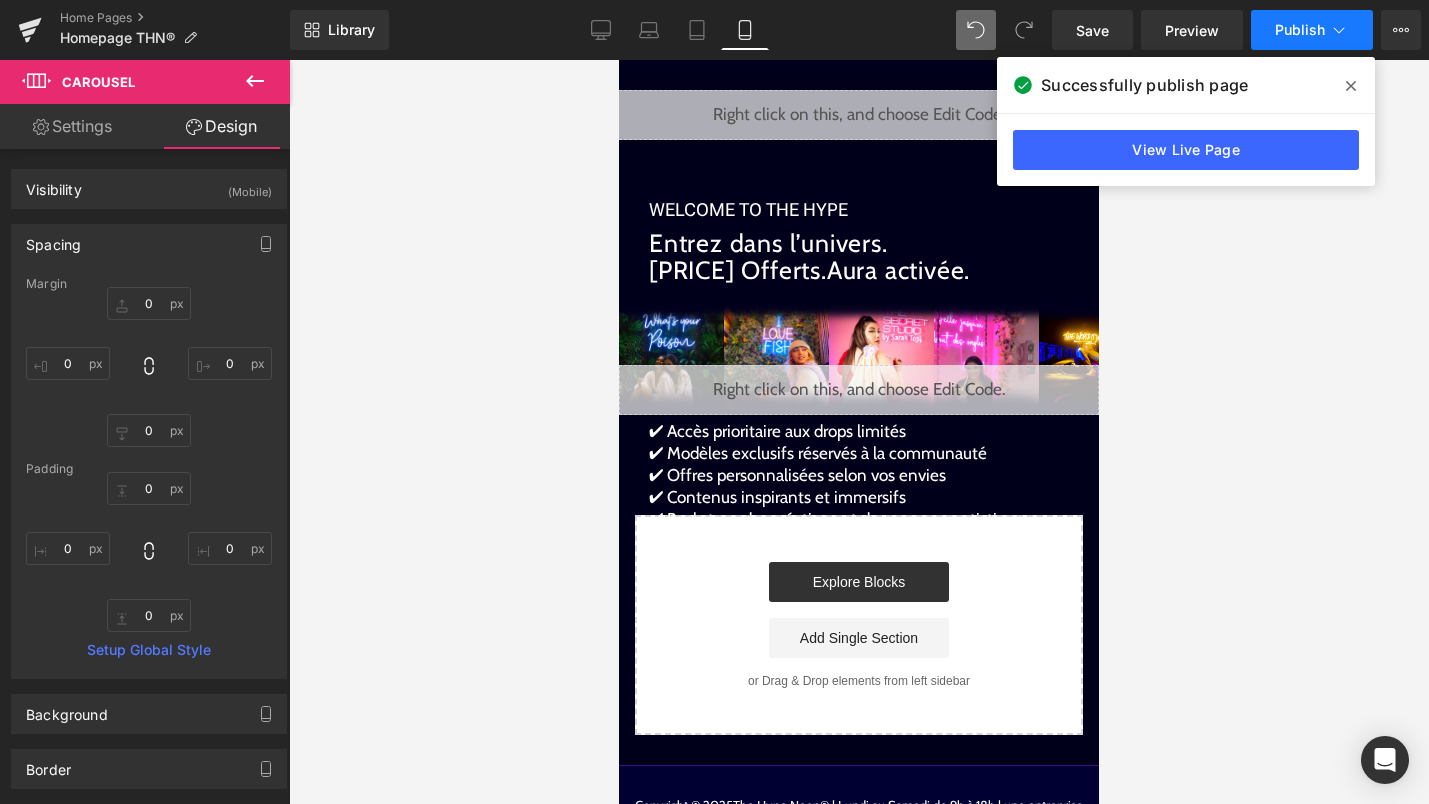 click on "Publish" at bounding box center (1300, 30) 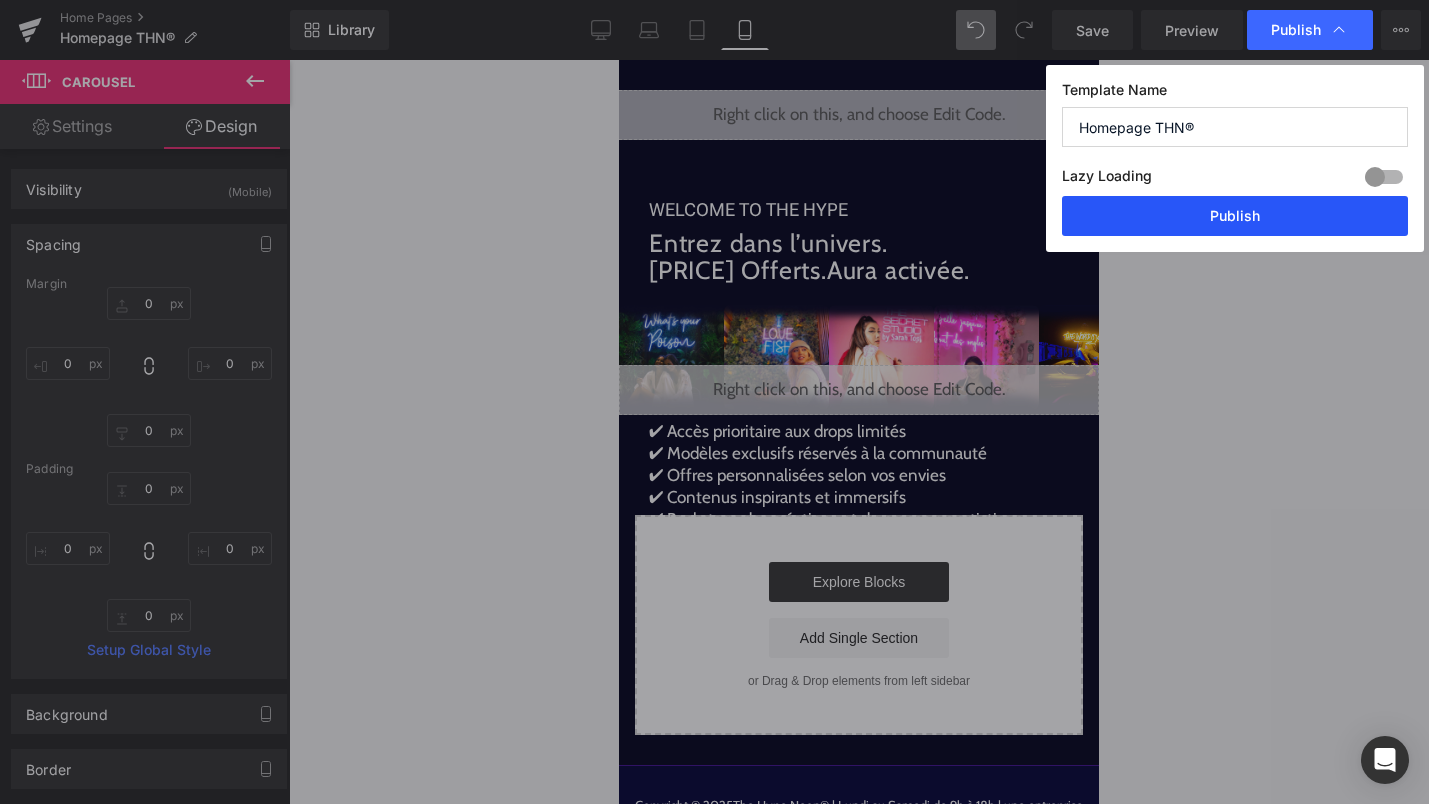 click on "Publish" at bounding box center (1235, 216) 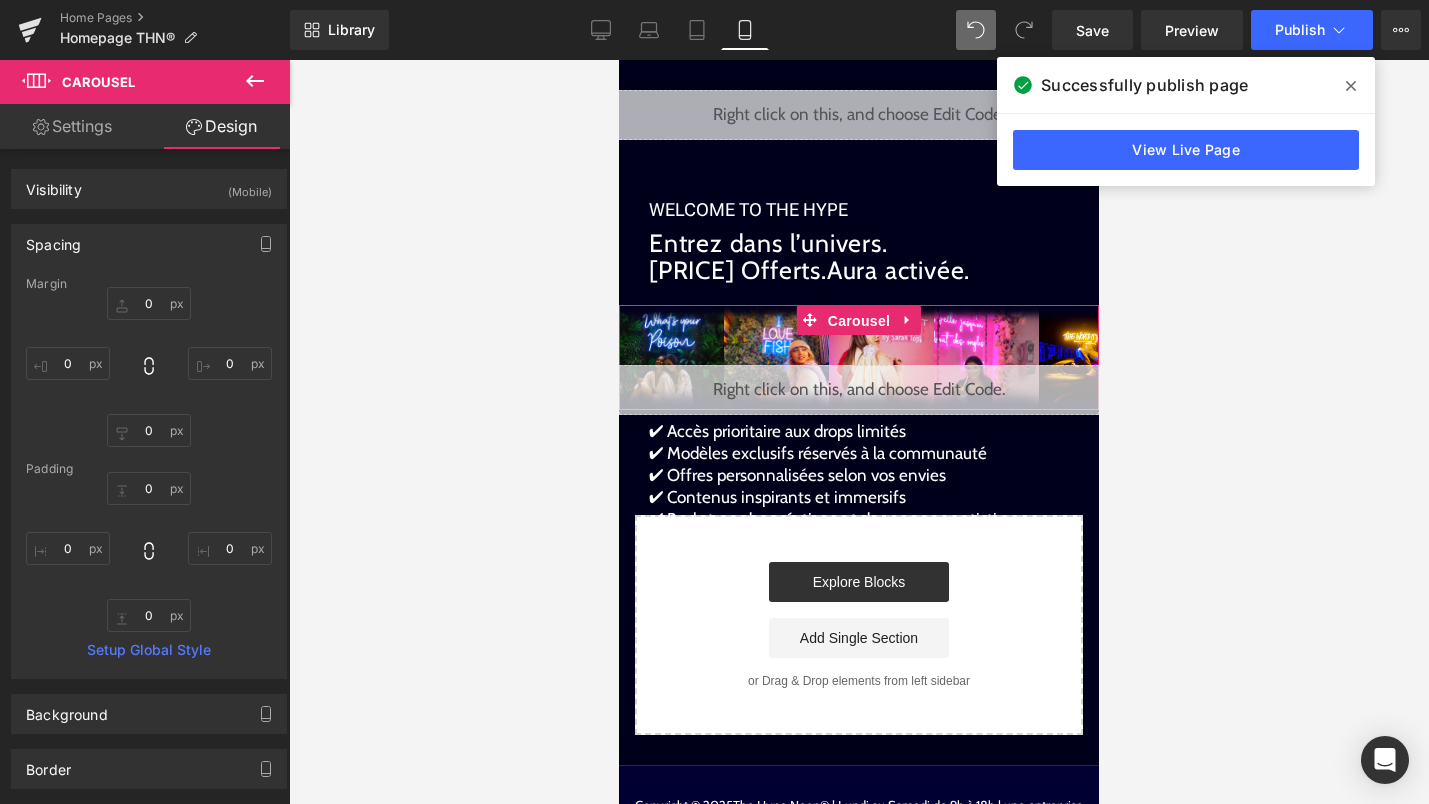 click on "Carousel" at bounding box center (859, 321) 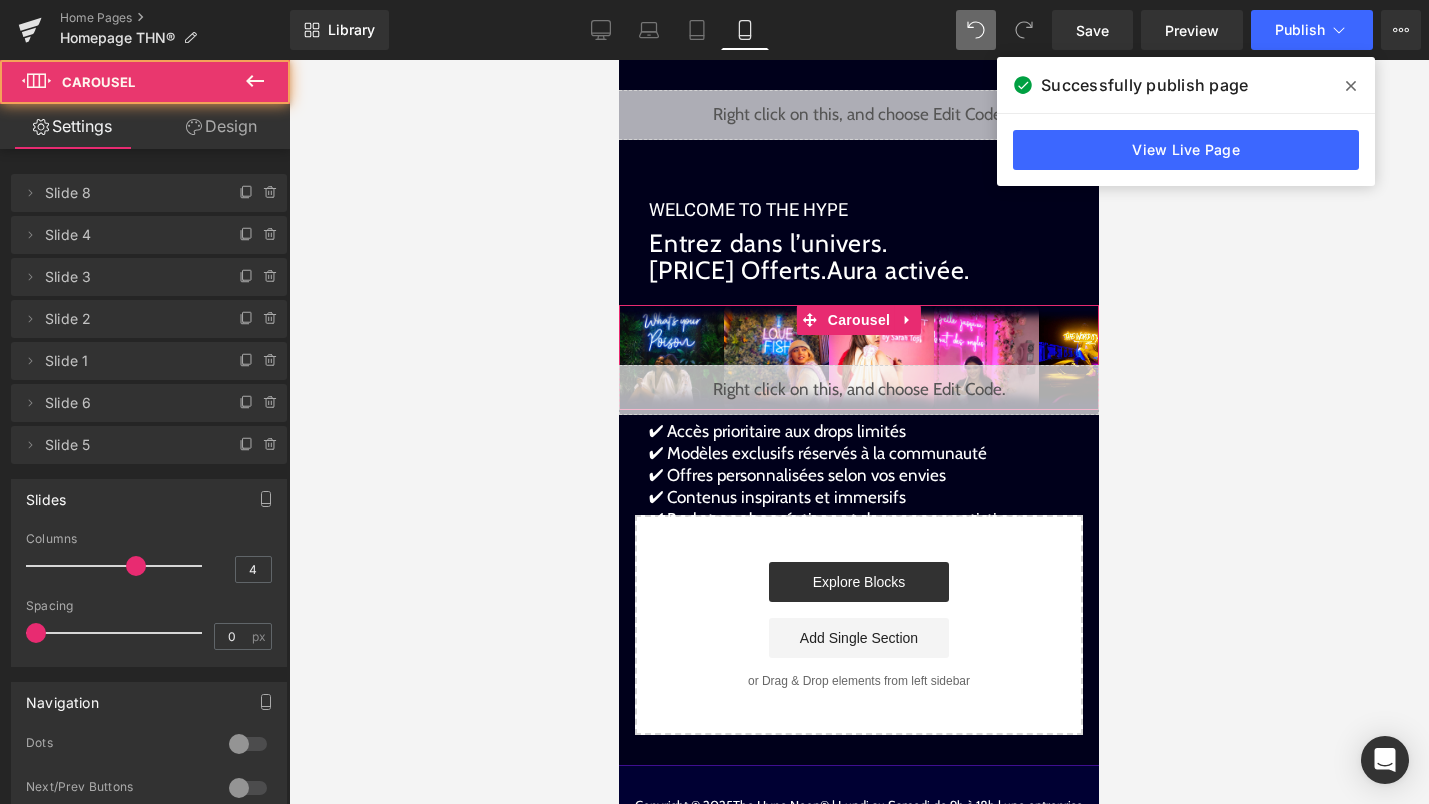 click on "Design" at bounding box center [221, 126] 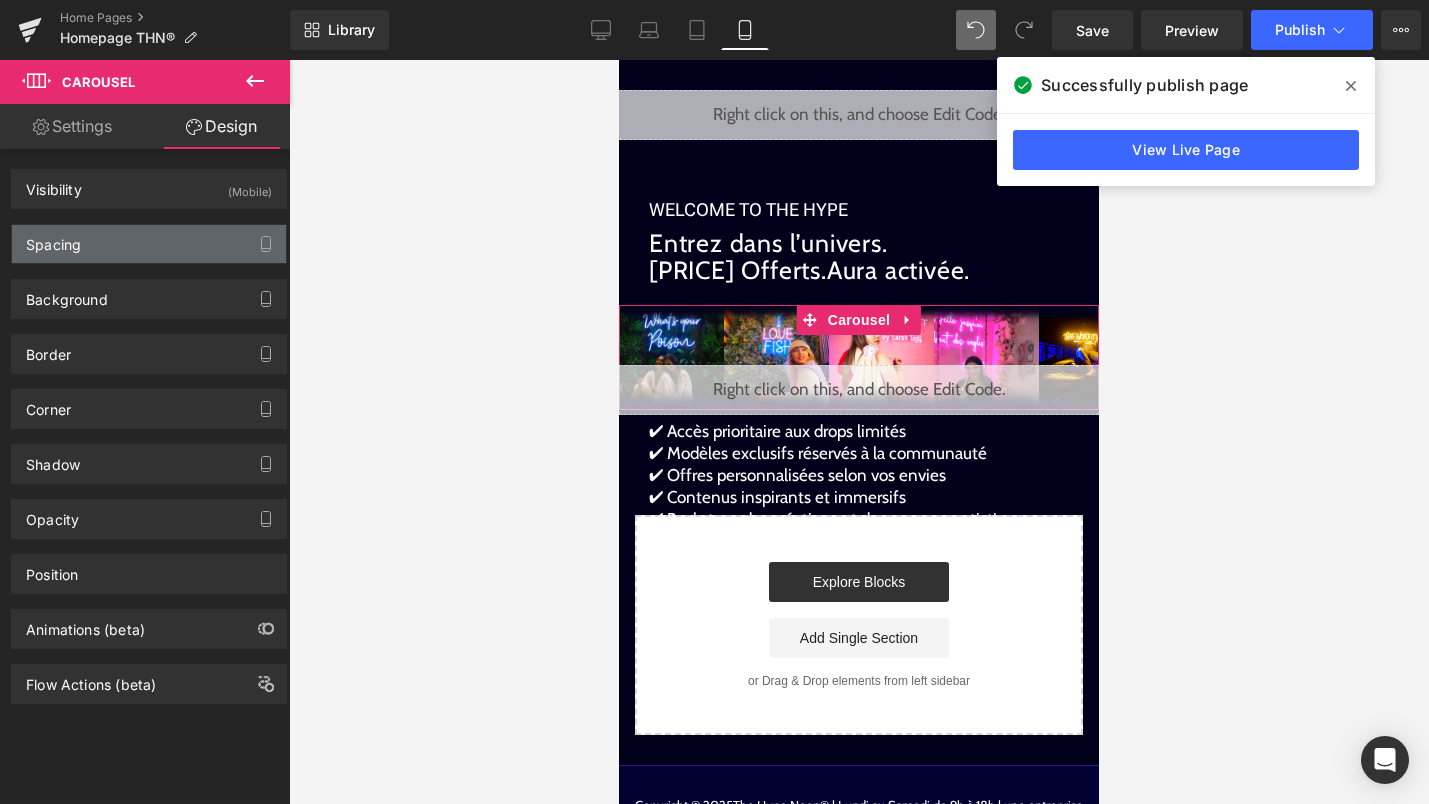 click on "Spacing" at bounding box center [149, 244] 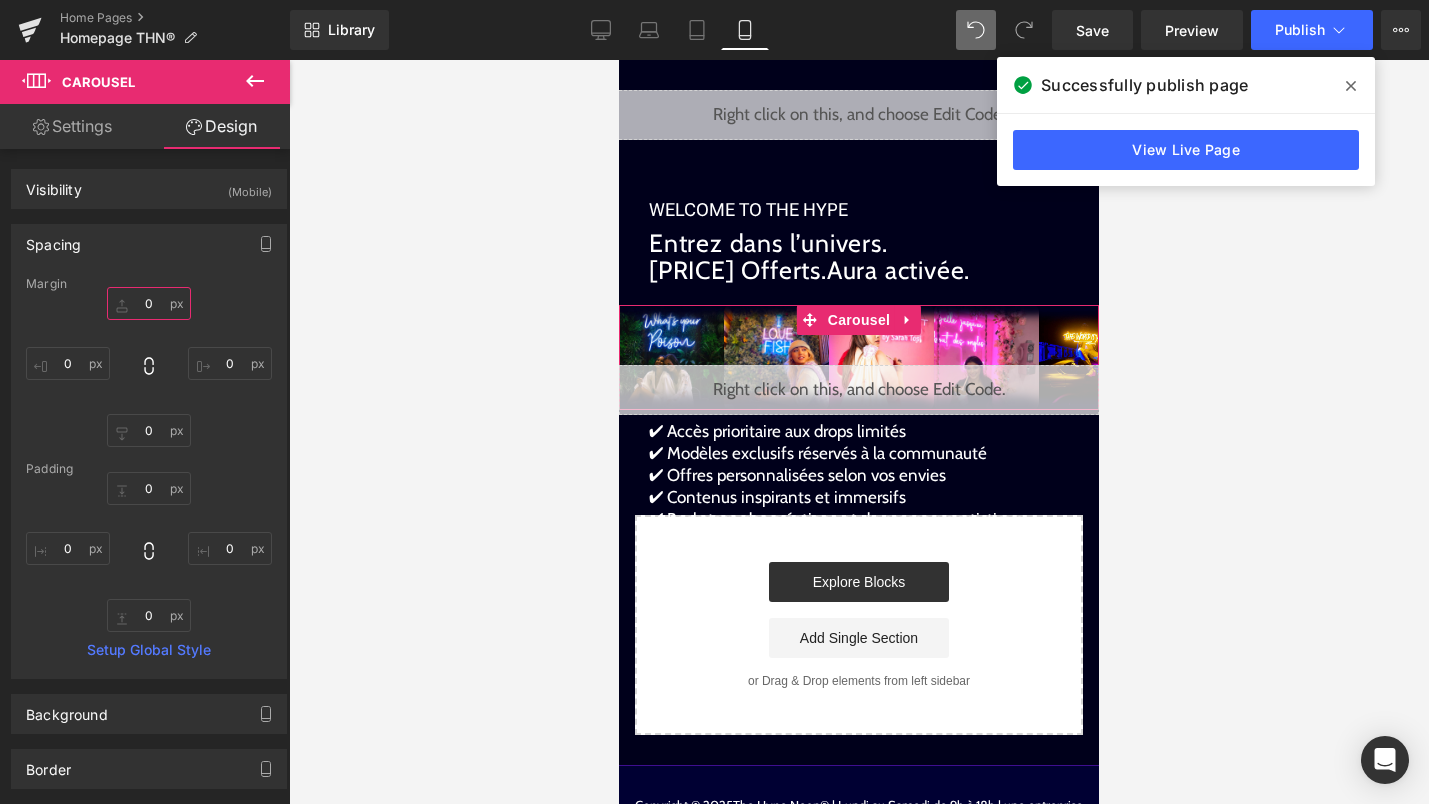 click on "0" at bounding box center [149, 303] 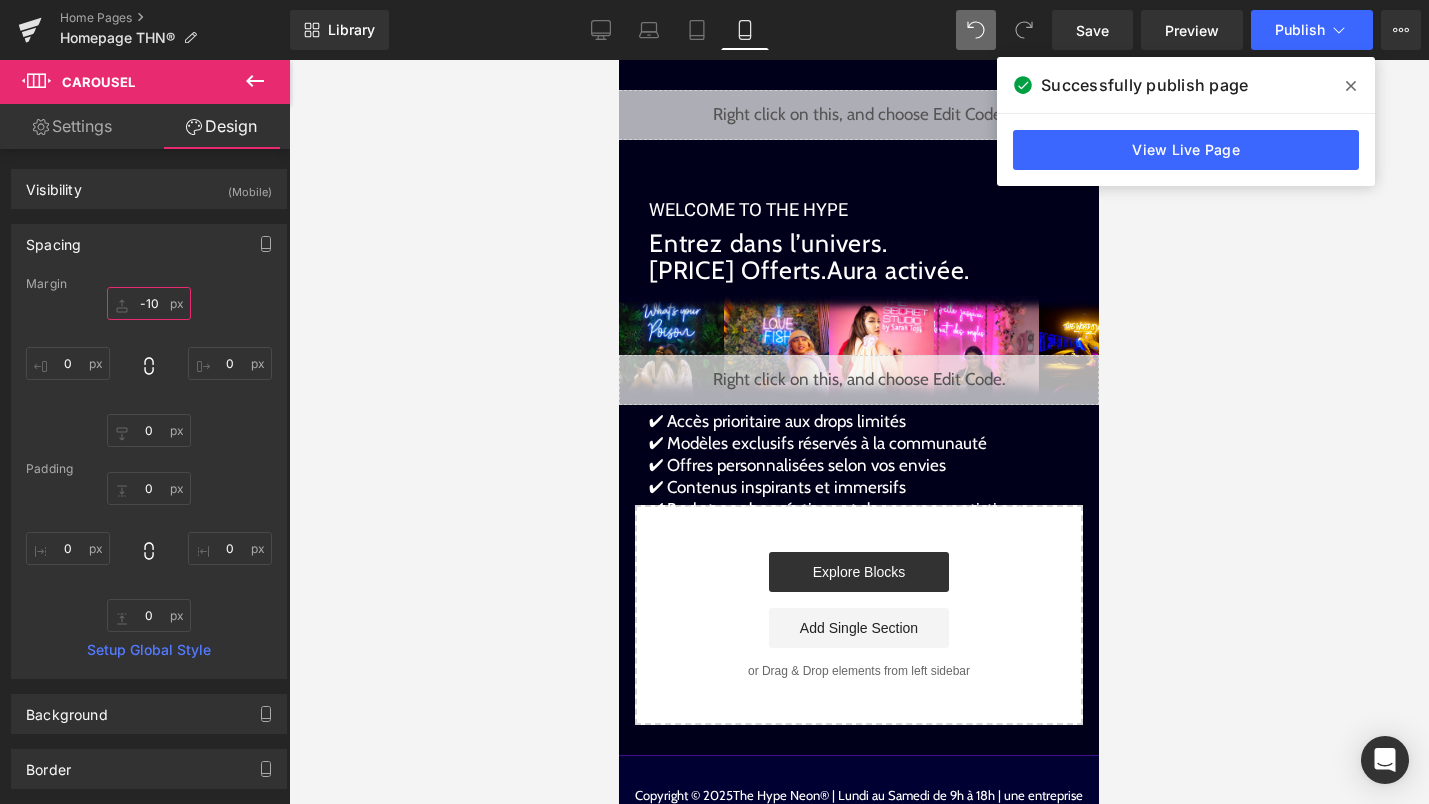 type on "-10" 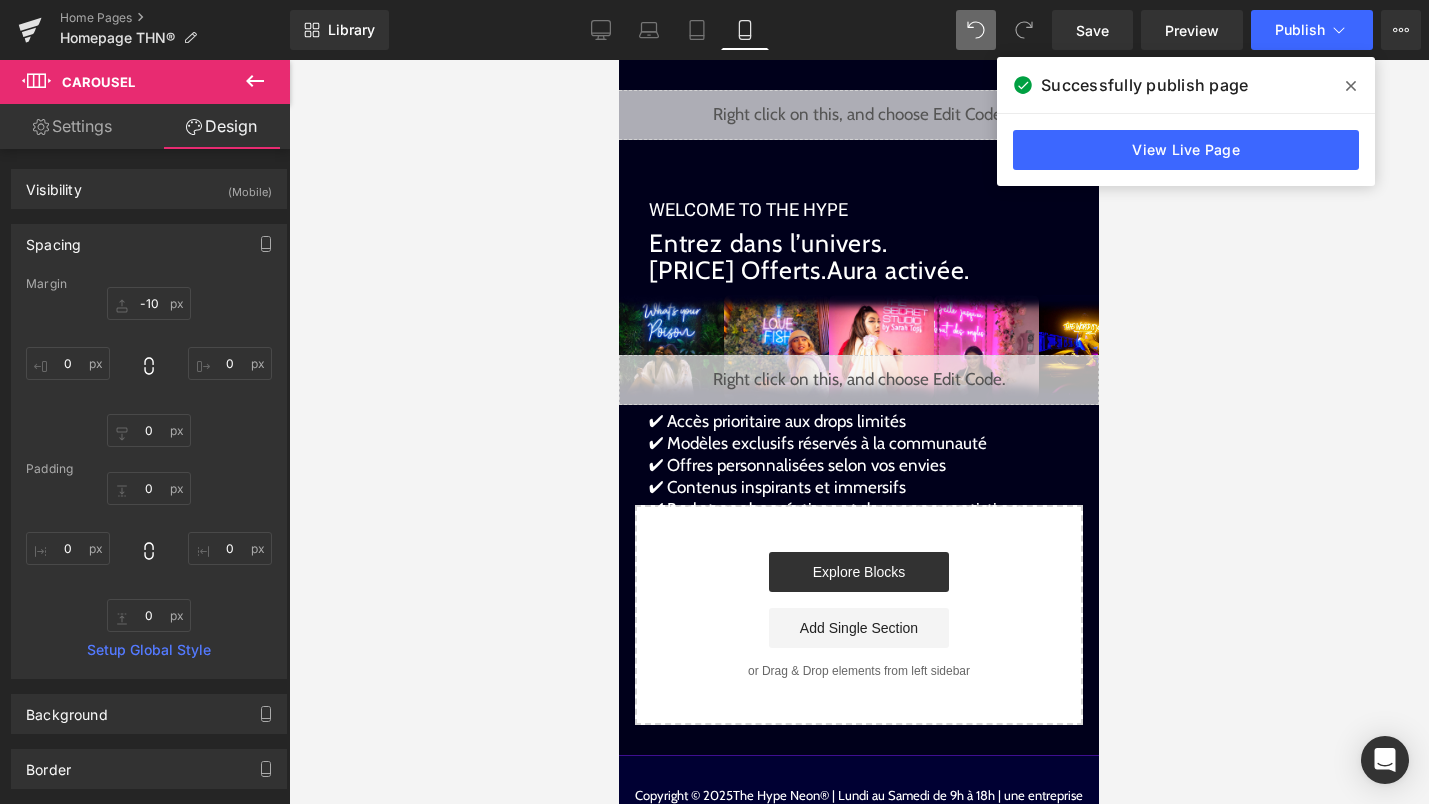 click on "Library Mobile Desktop Laptop Tablet Mobile Save Preview Publish Scheduled View Live Page View with current Template Save Template to Library Schedule Publish Publish Settings Shortcuts  Your page can’t be published   You've reached the maximum number of published pages on your plan  (0/0).  You need to upgrade your plan or unpublish all your pages to get 1 publish slot.   Unpublish pages   Upgrade plan" at bounding box center (859, 30) 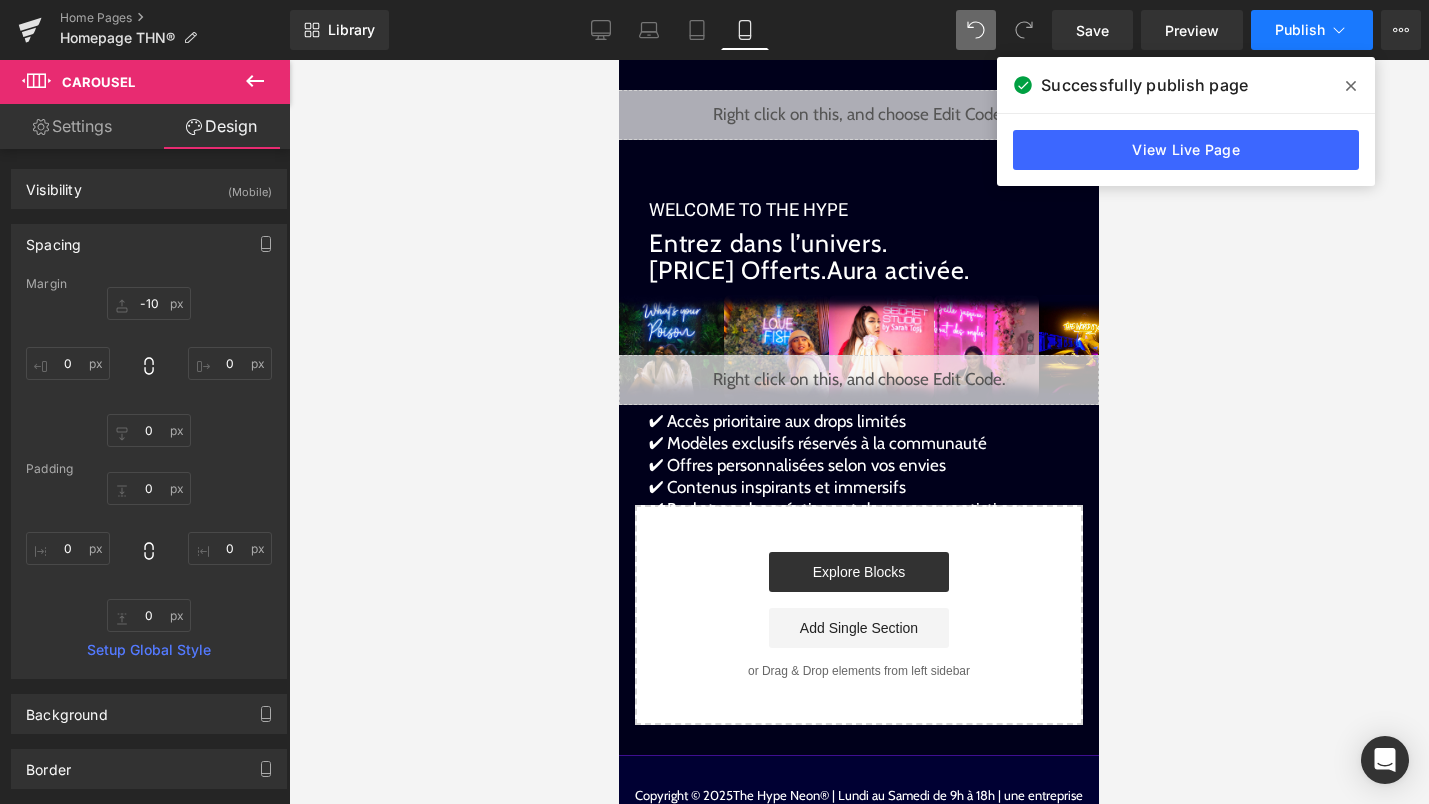 click on "Publish" at bounding box center [1312, 30] 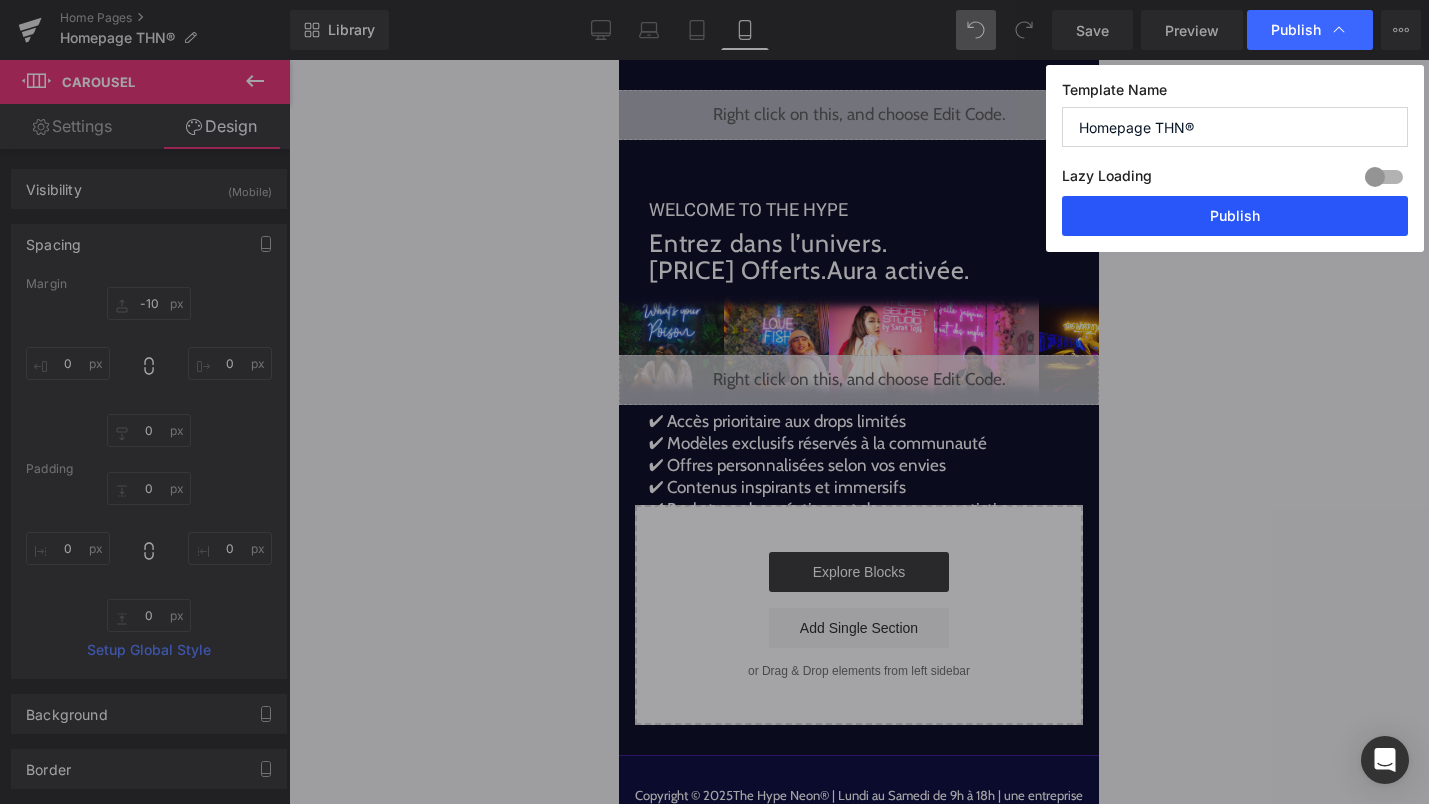 click on "Publish" at bounding box center (1235, 216) 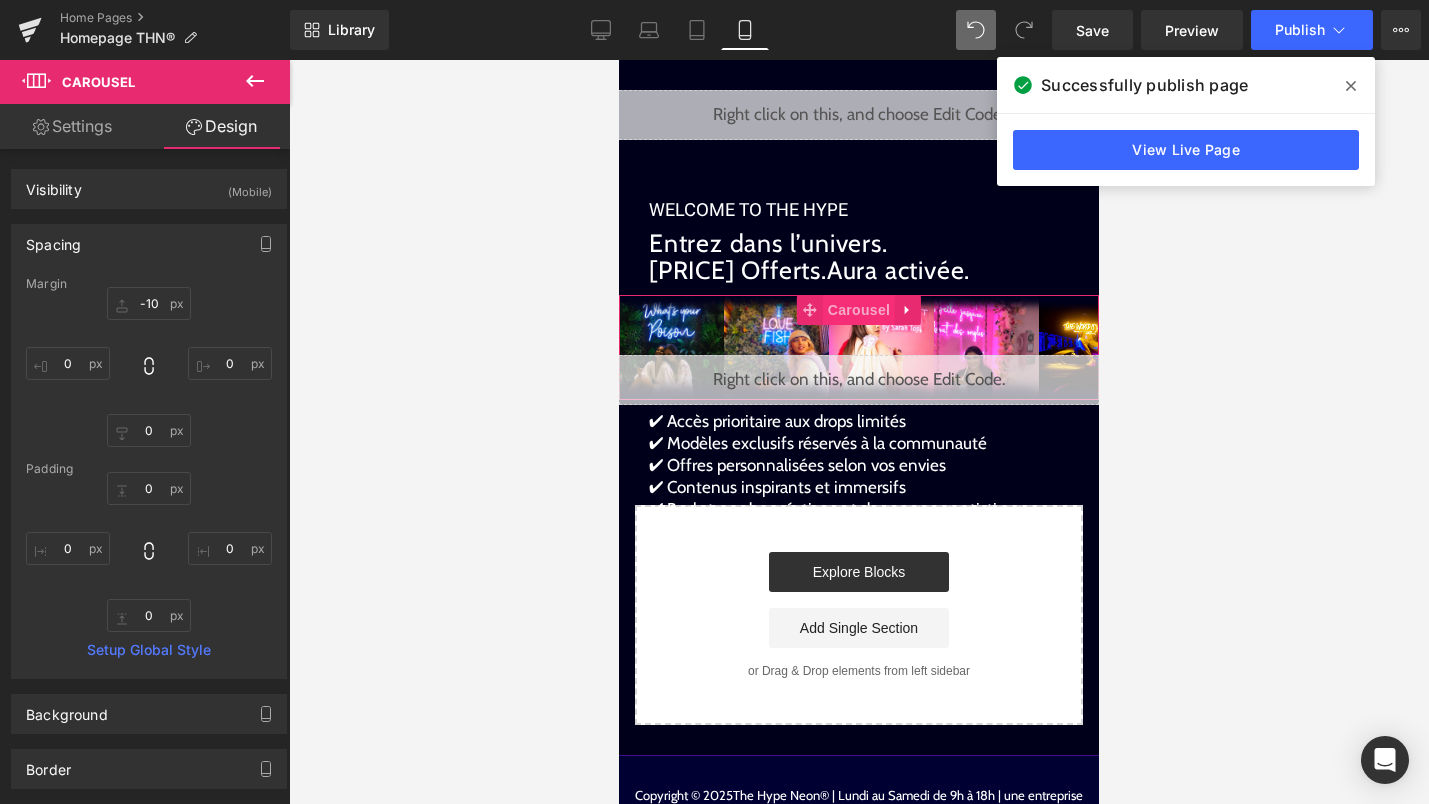 click on "Carousel" at bounding box center (859, 310) 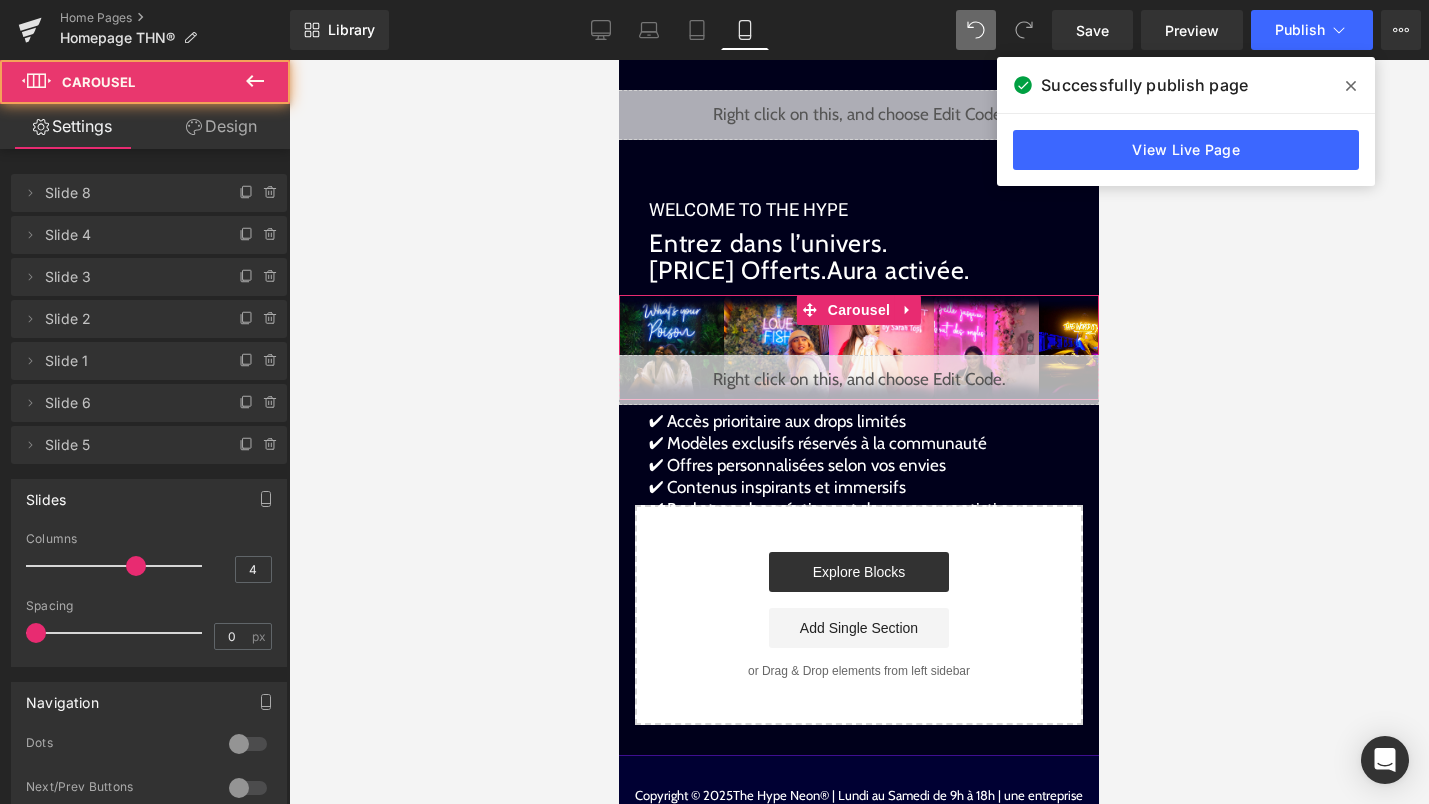 click on "Design" at bounding box center (221, 126) 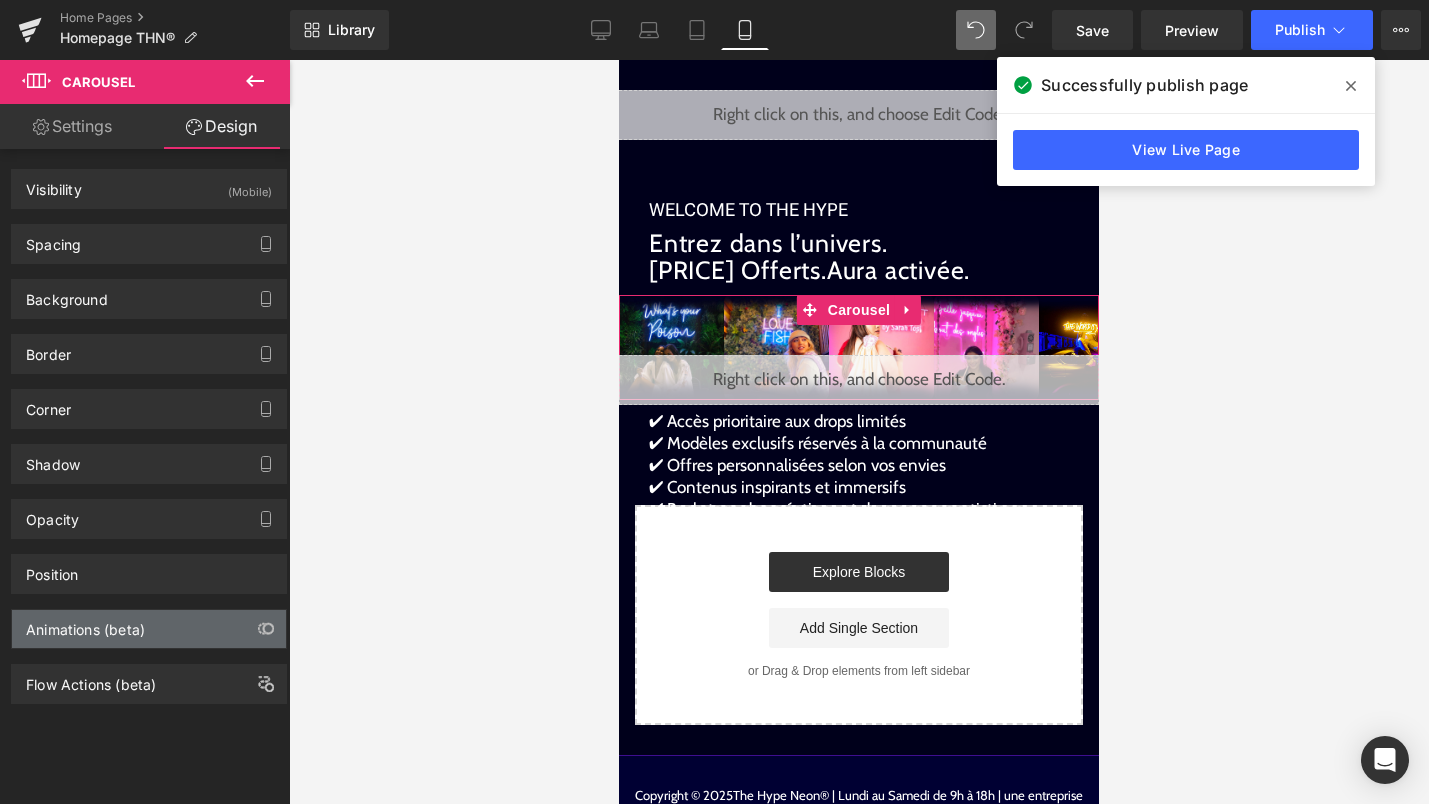 click on "Animations (beta)" at bounding box center [85, 624] 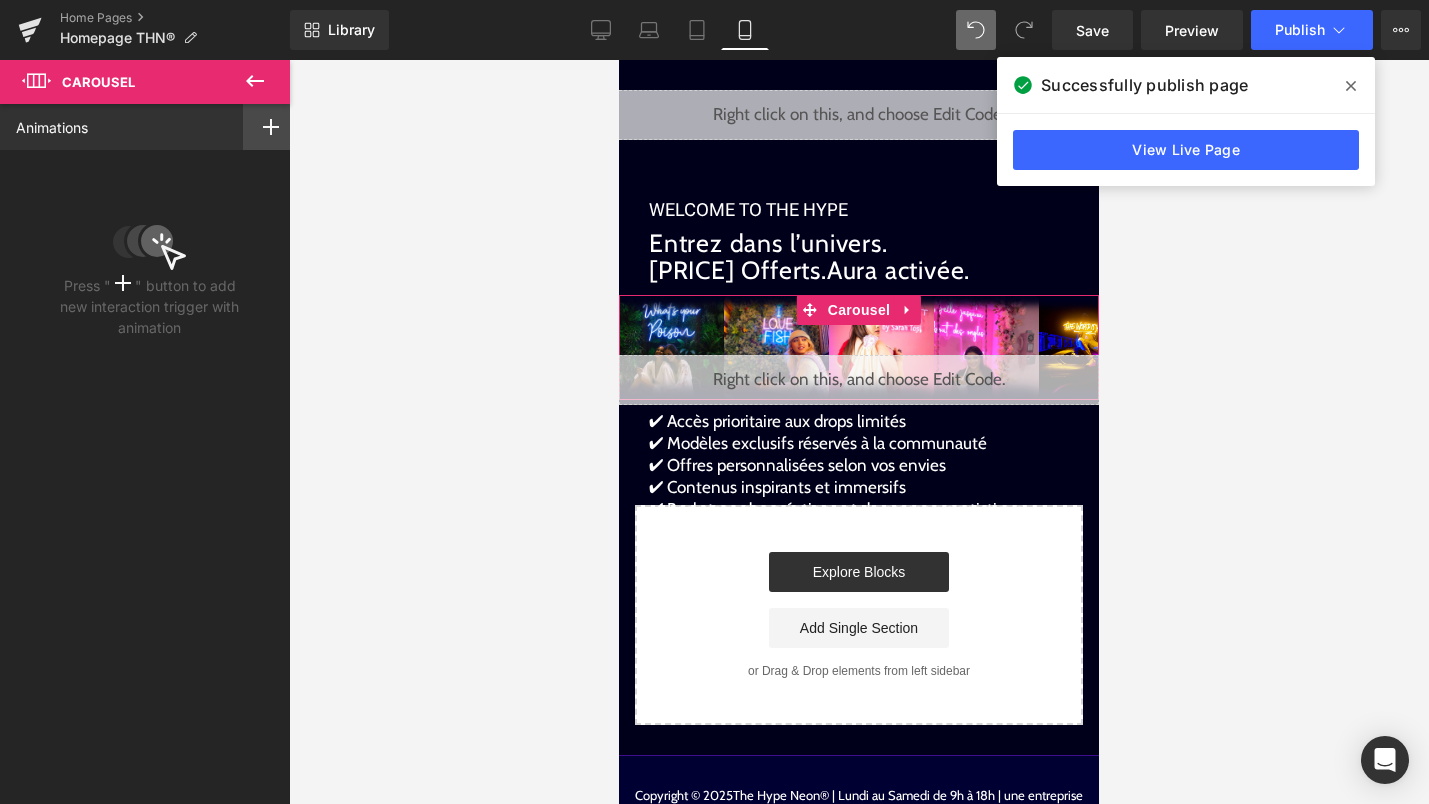 click at bounding box center [271, 127] 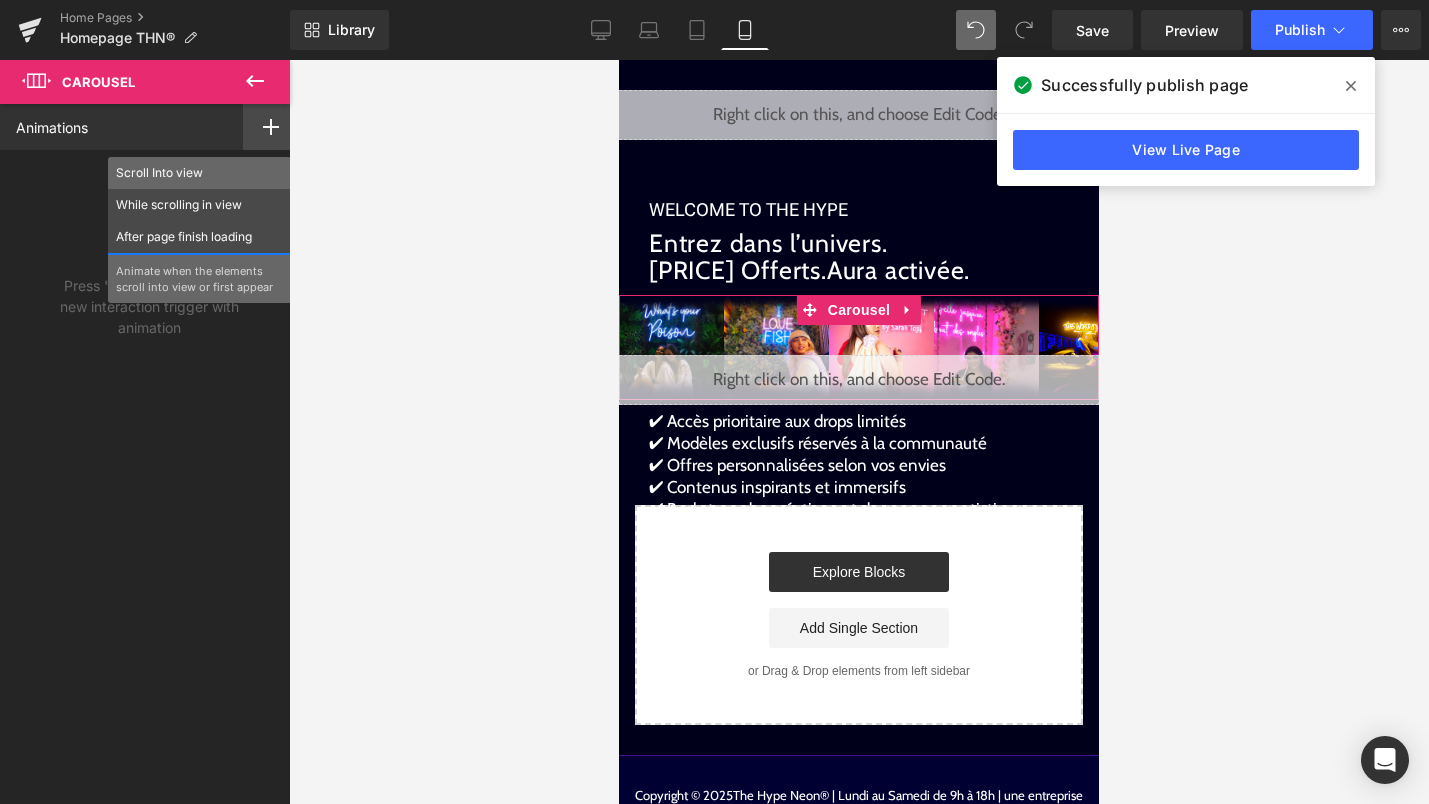 click on "Scroll Into view" at bounding box center [199, 173] 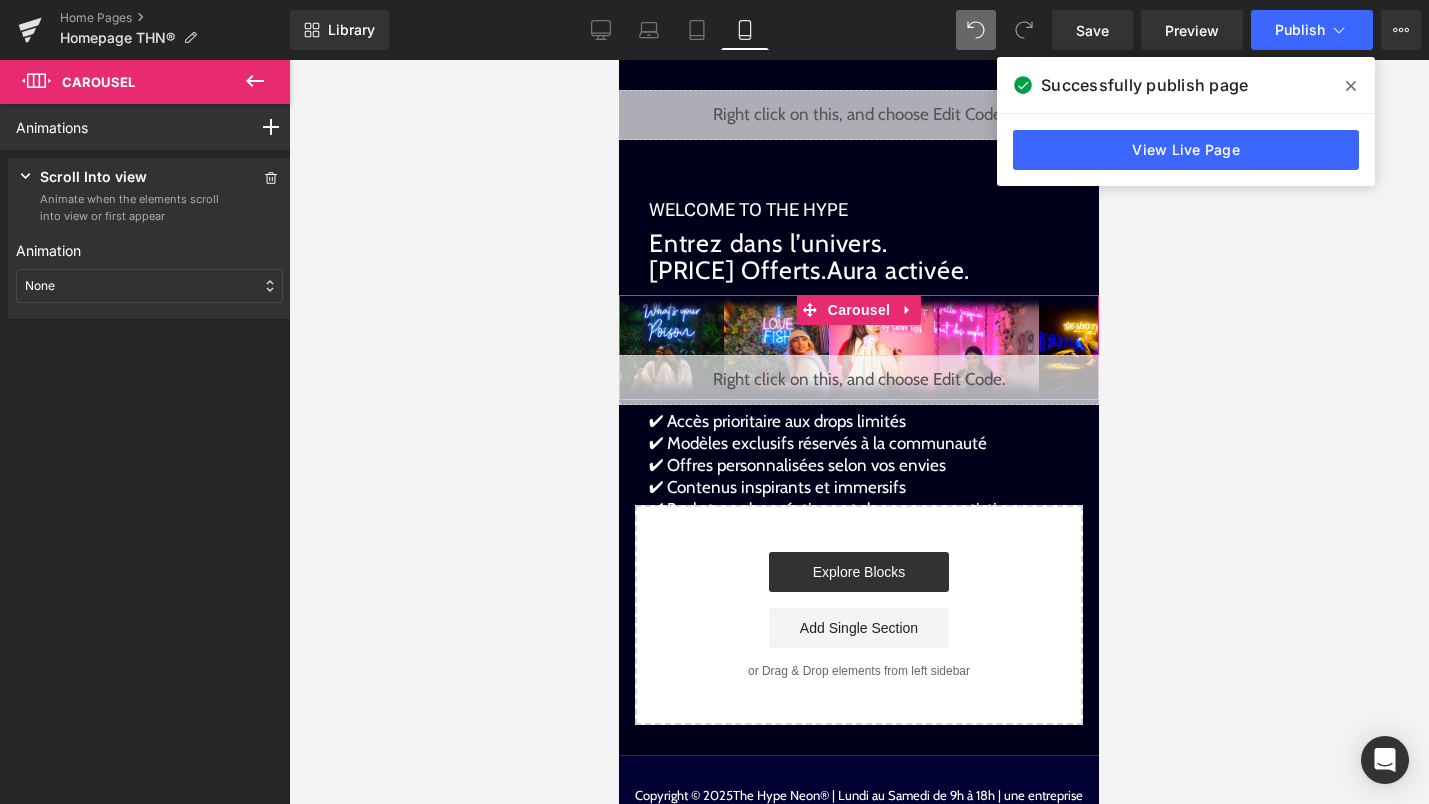 click on "None" at bounding box center [149, 286] 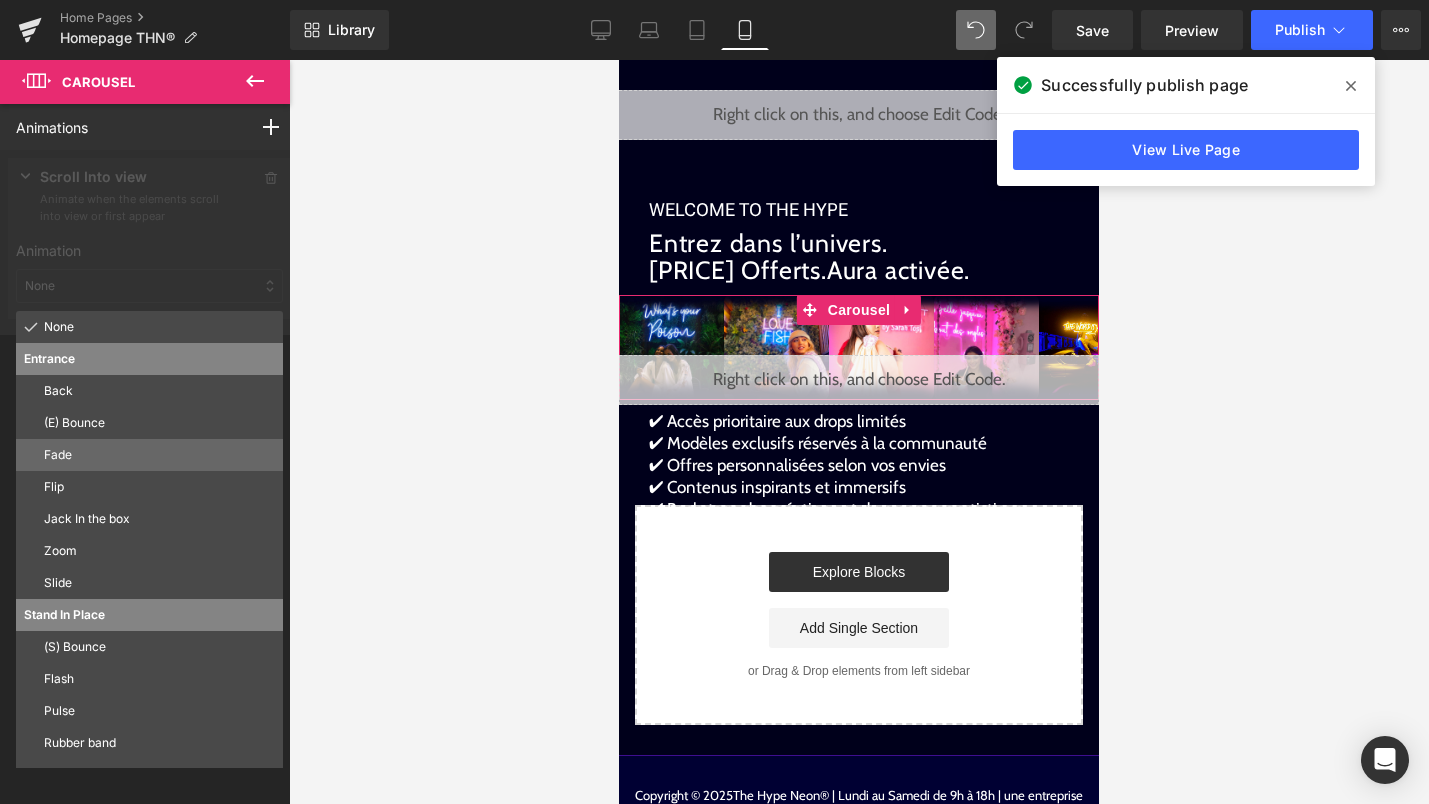 click on "Fade" at bounding box center (159, 455) 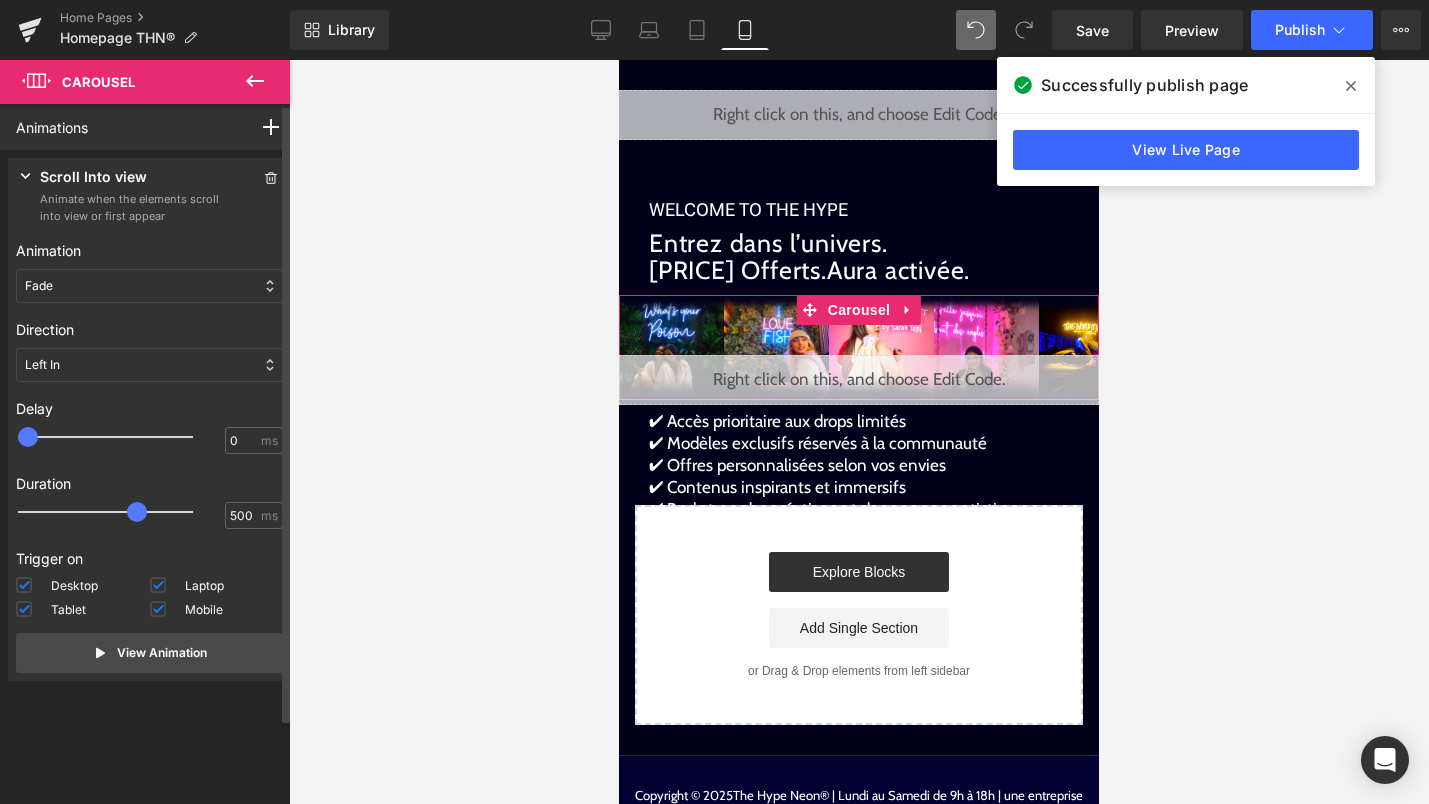 drag, startPoint x: 74, startPoint y: 500, endPoint x: 142, endPoint y: 509, distance: 68.593 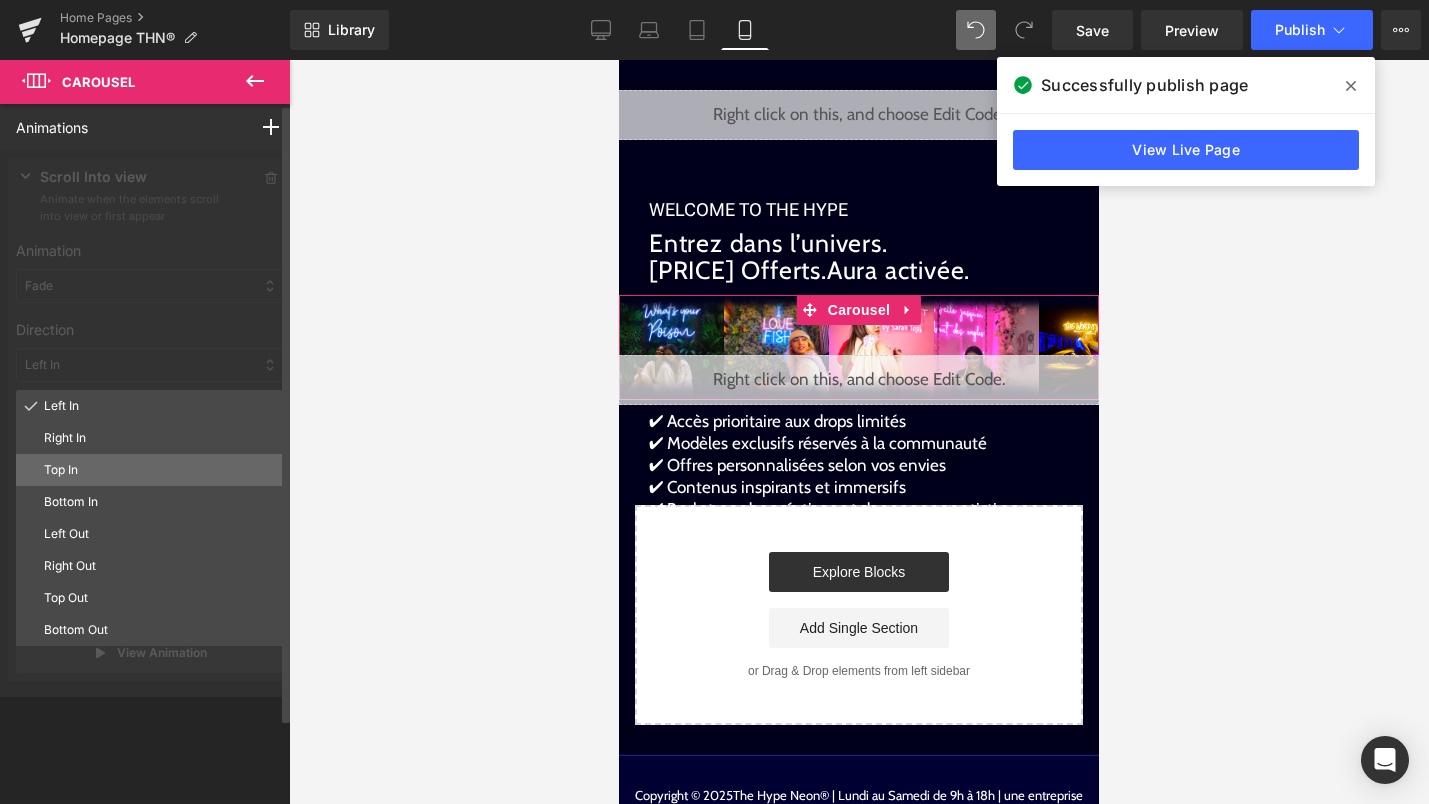 click on "Top In" at bounding box center [149, 470] 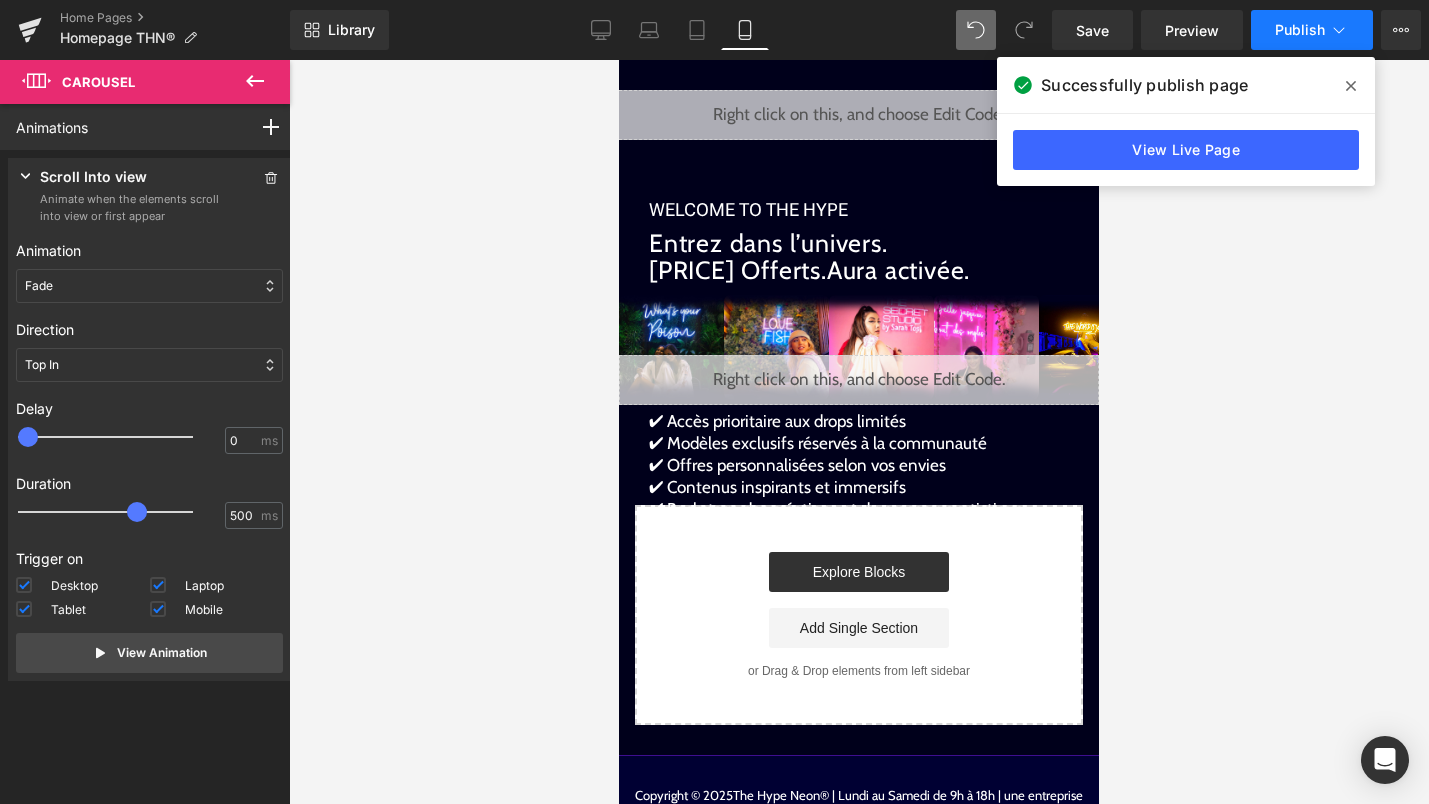 click 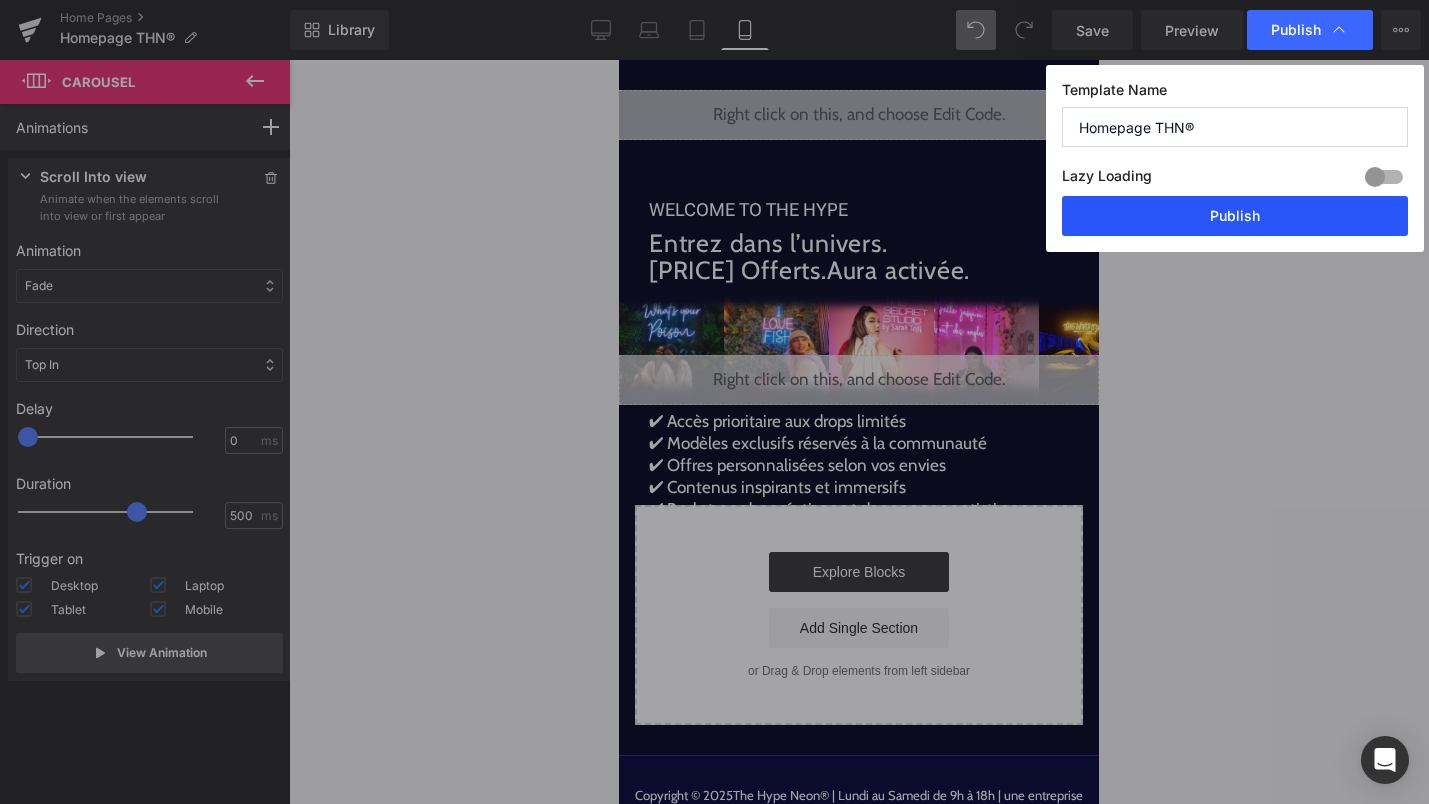 click on "Publish" at bounding box center [1235, 216] 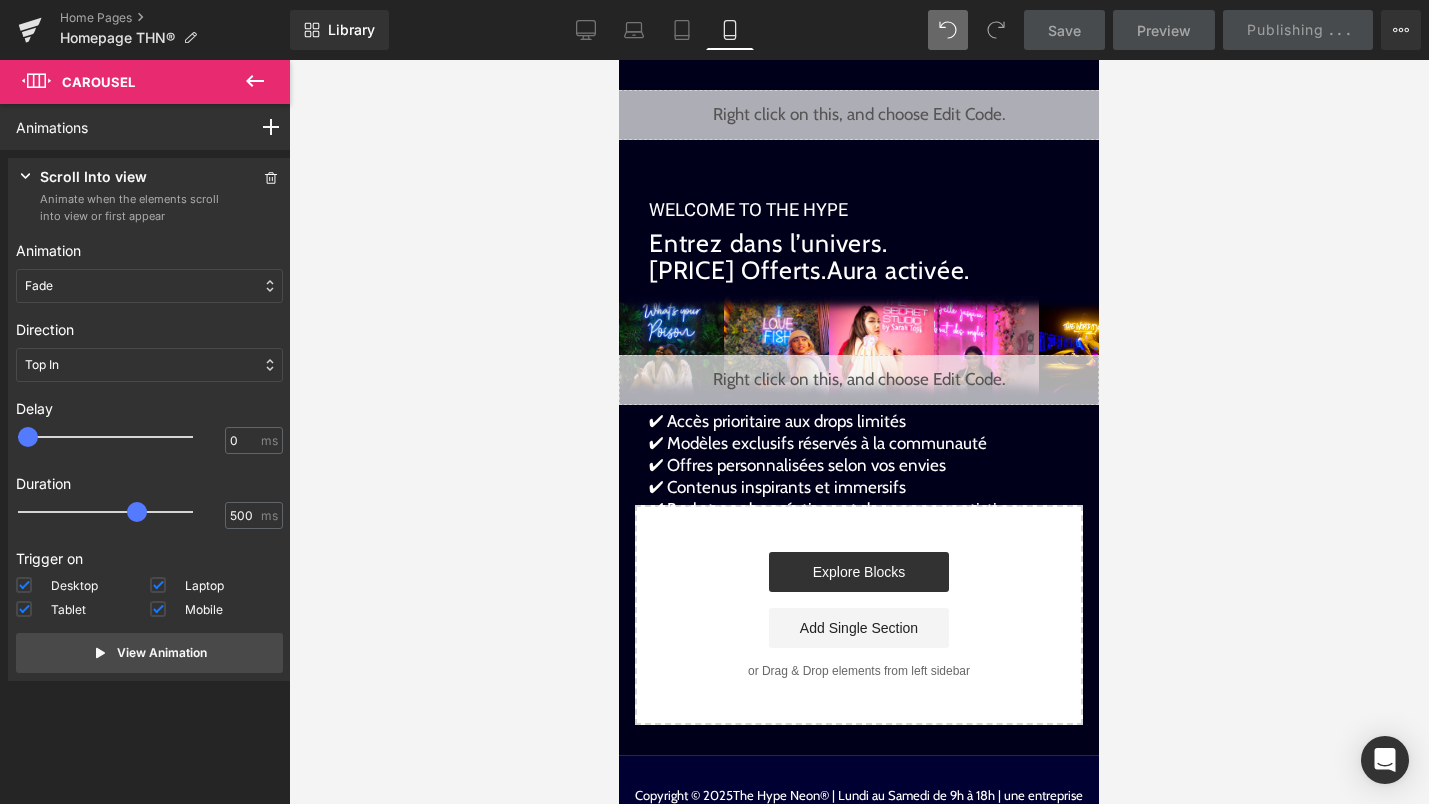 click 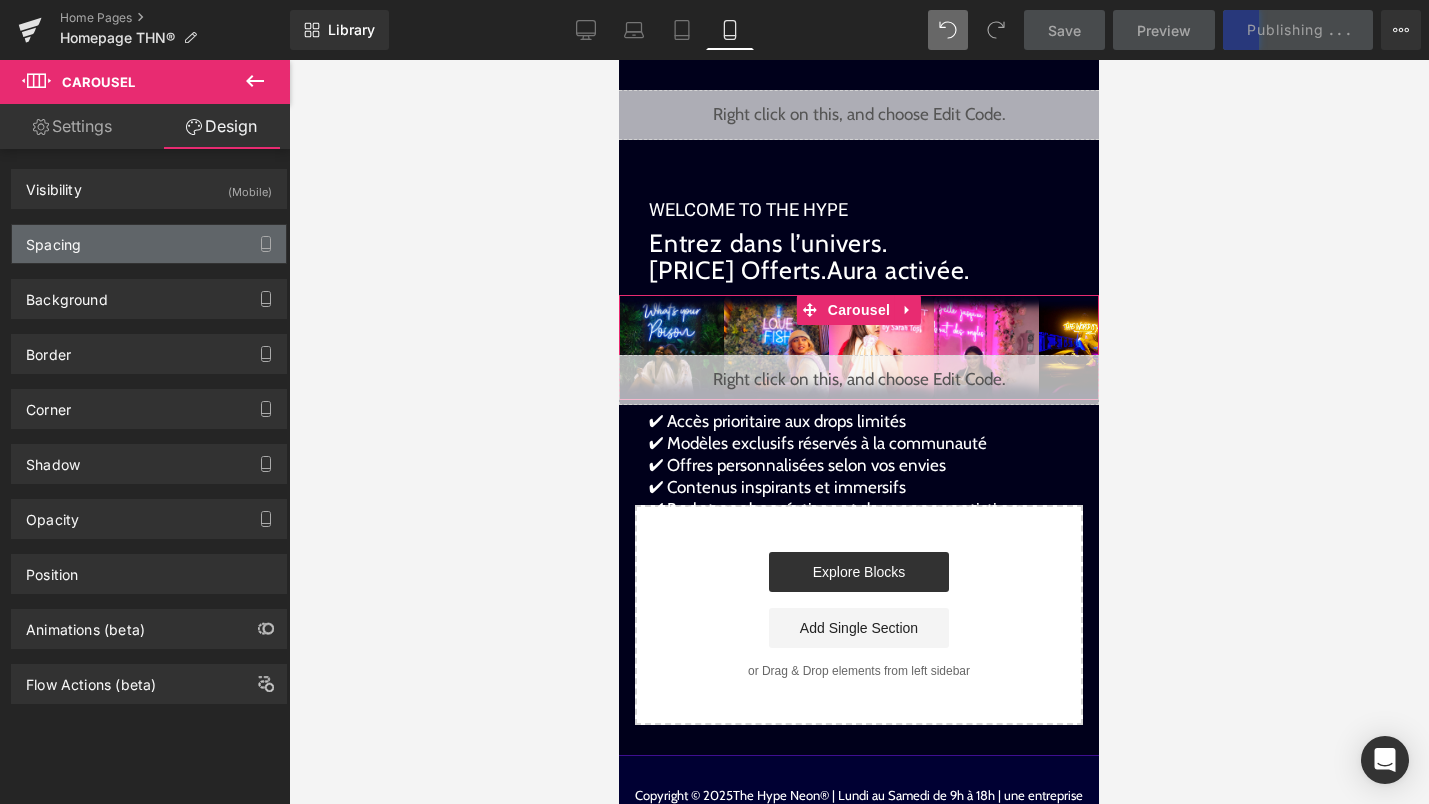 click on "Spacing" at bounding box center [149, 244] 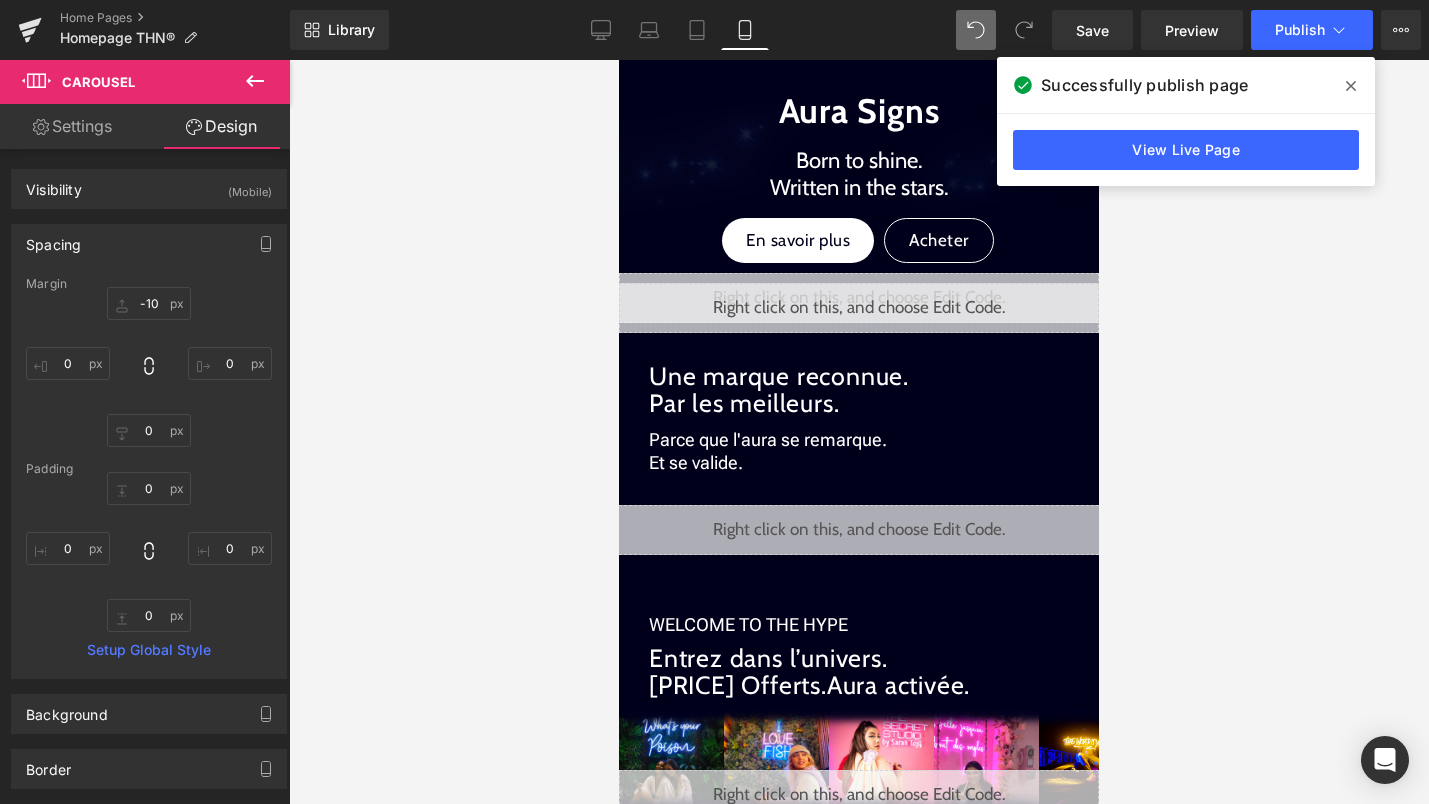 scroll, scrollTop: 1669, scrollLeft: 0, axis: vertical 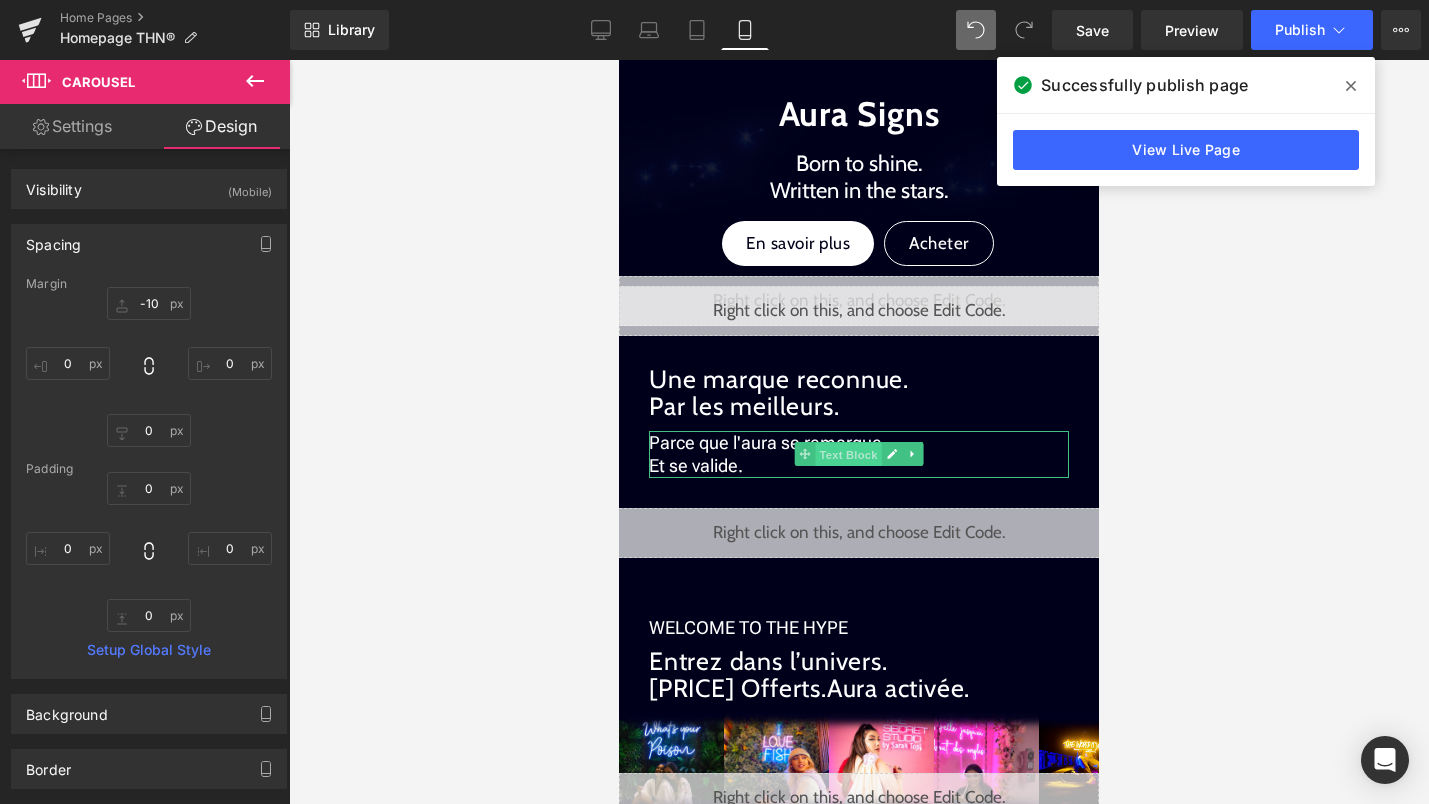 click on "Text Block" at bounding box center [848, 455] 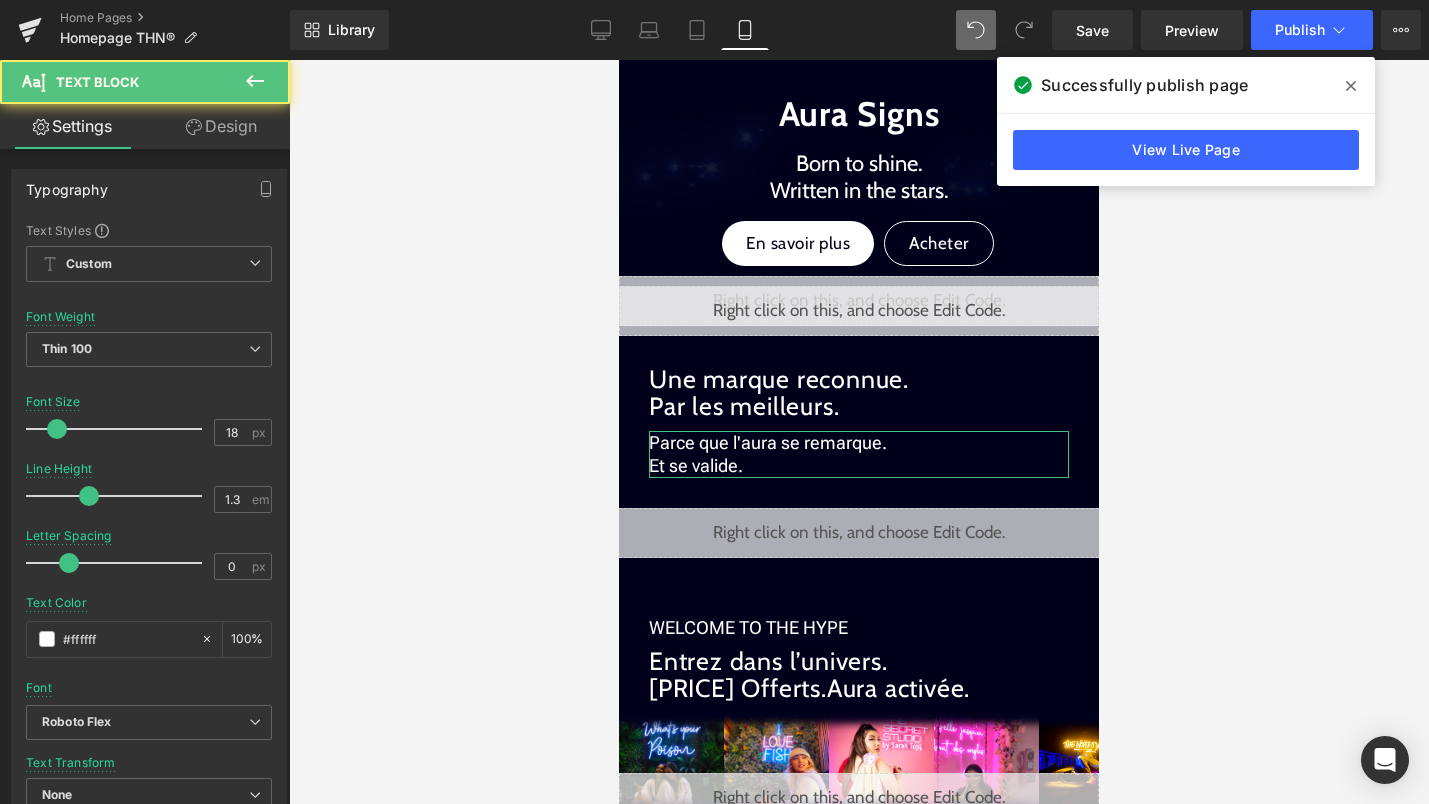 click on "Design" at bounding box center (221, 126) 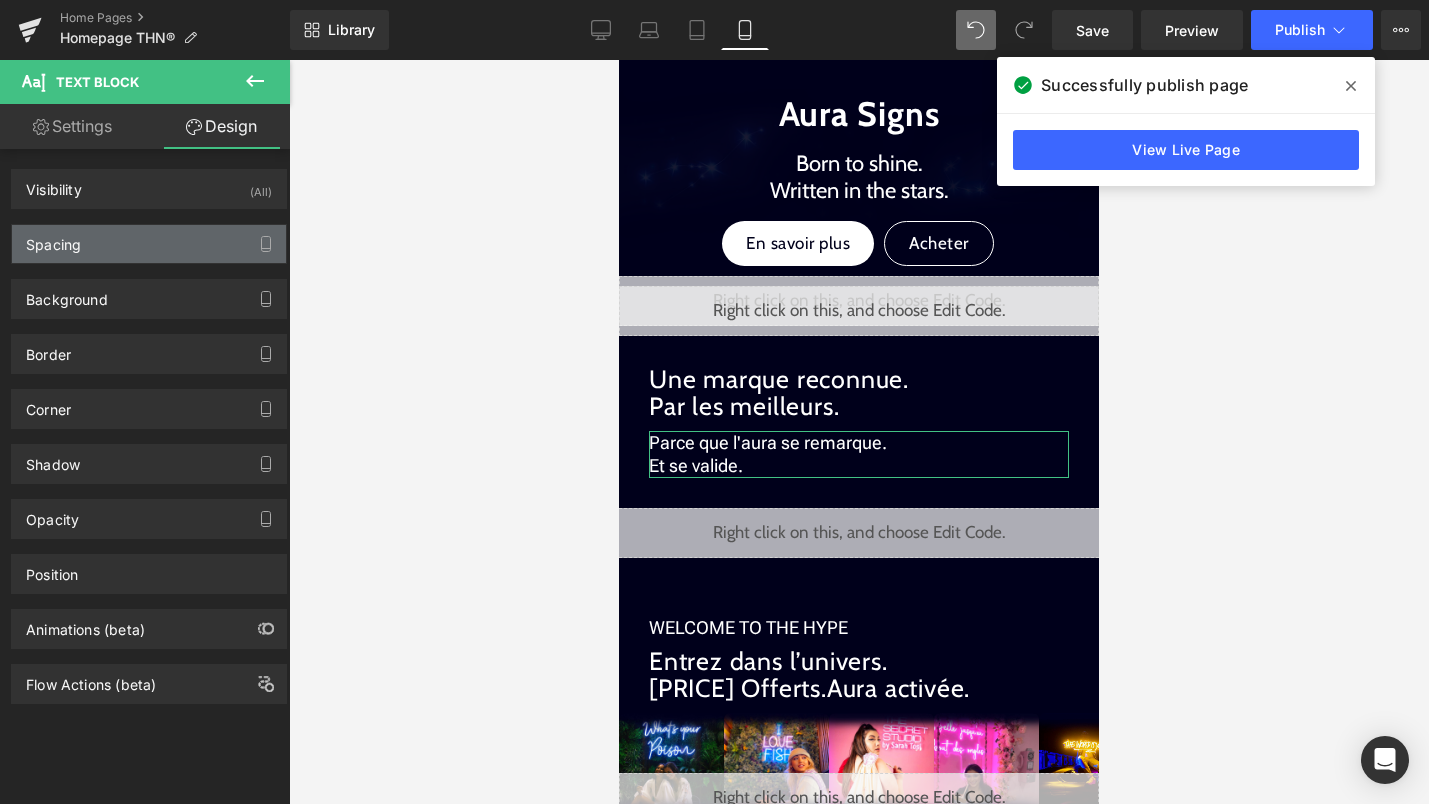 click on "Spacing" at bounding box center [149, 244] 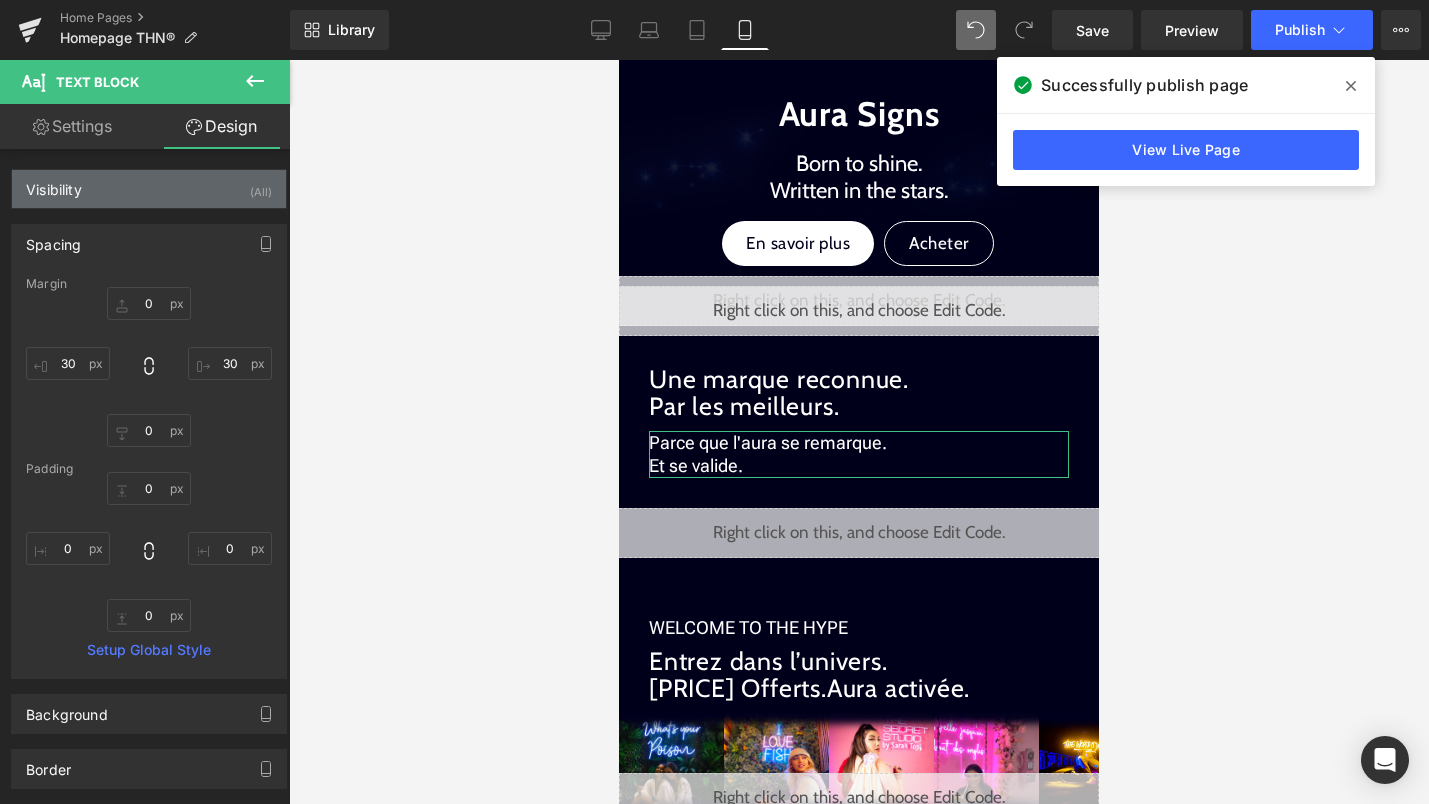 click on "Visibility
(All)" at bounding box center (149, 189) 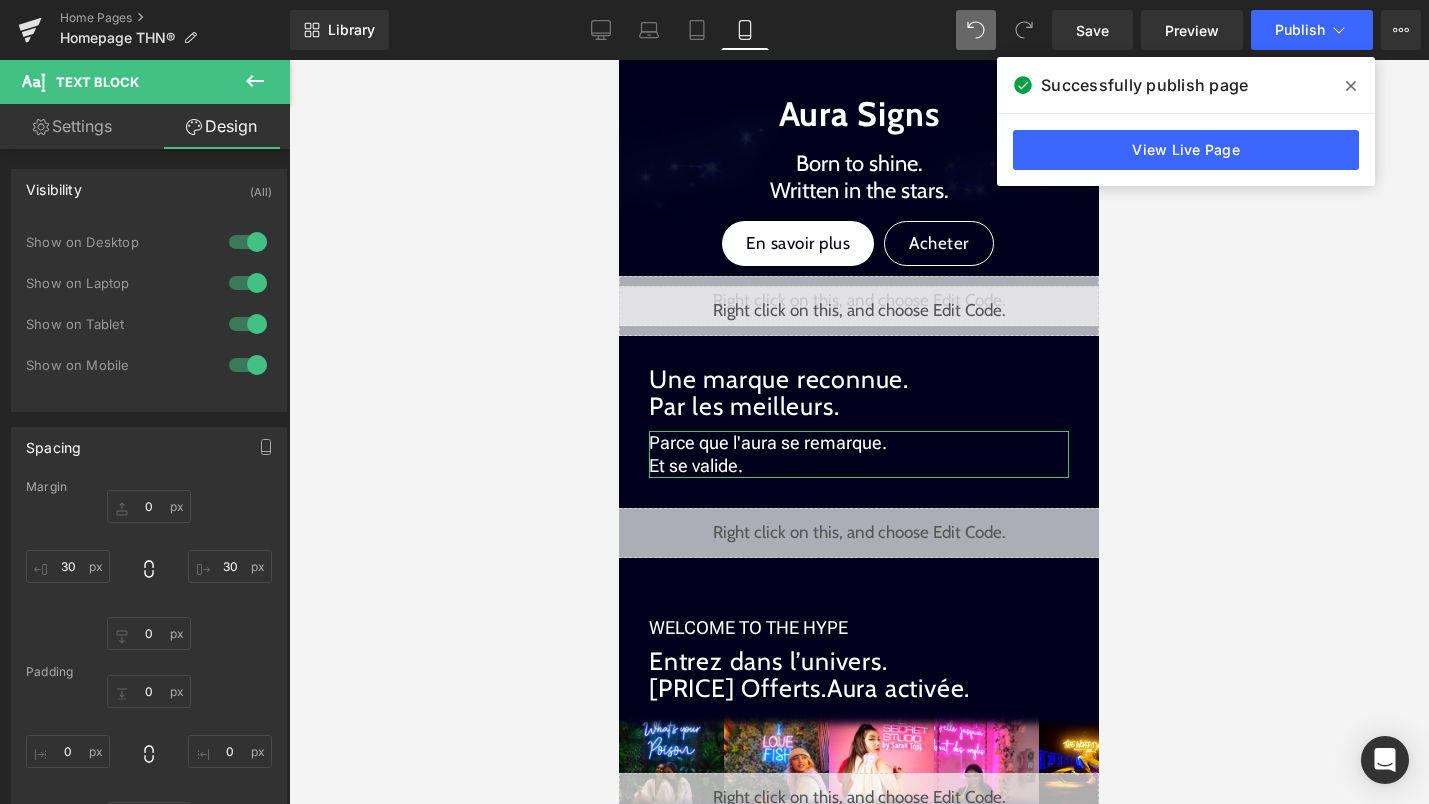 click at bounding box center [248, 242] 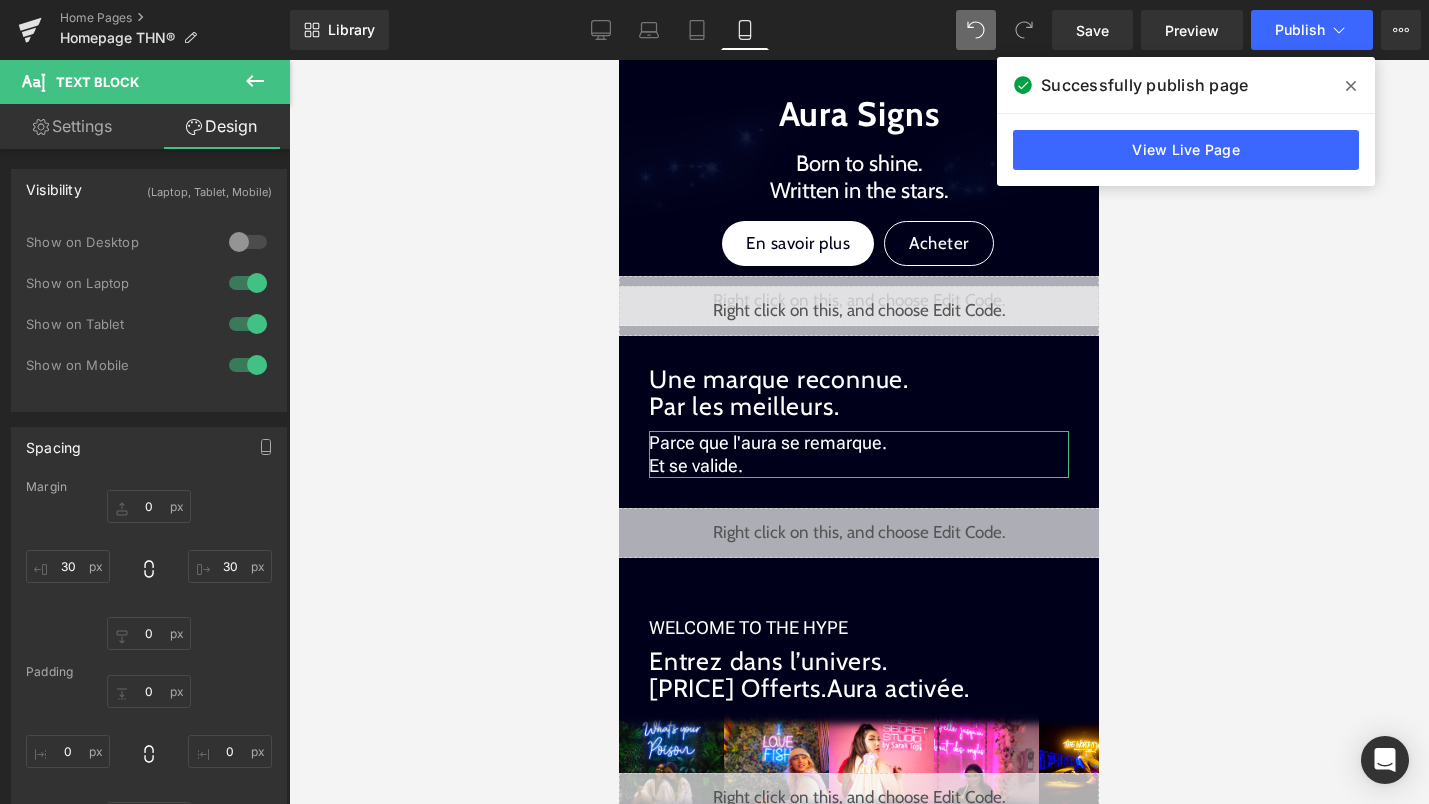 click at bounding box center (248, 283) 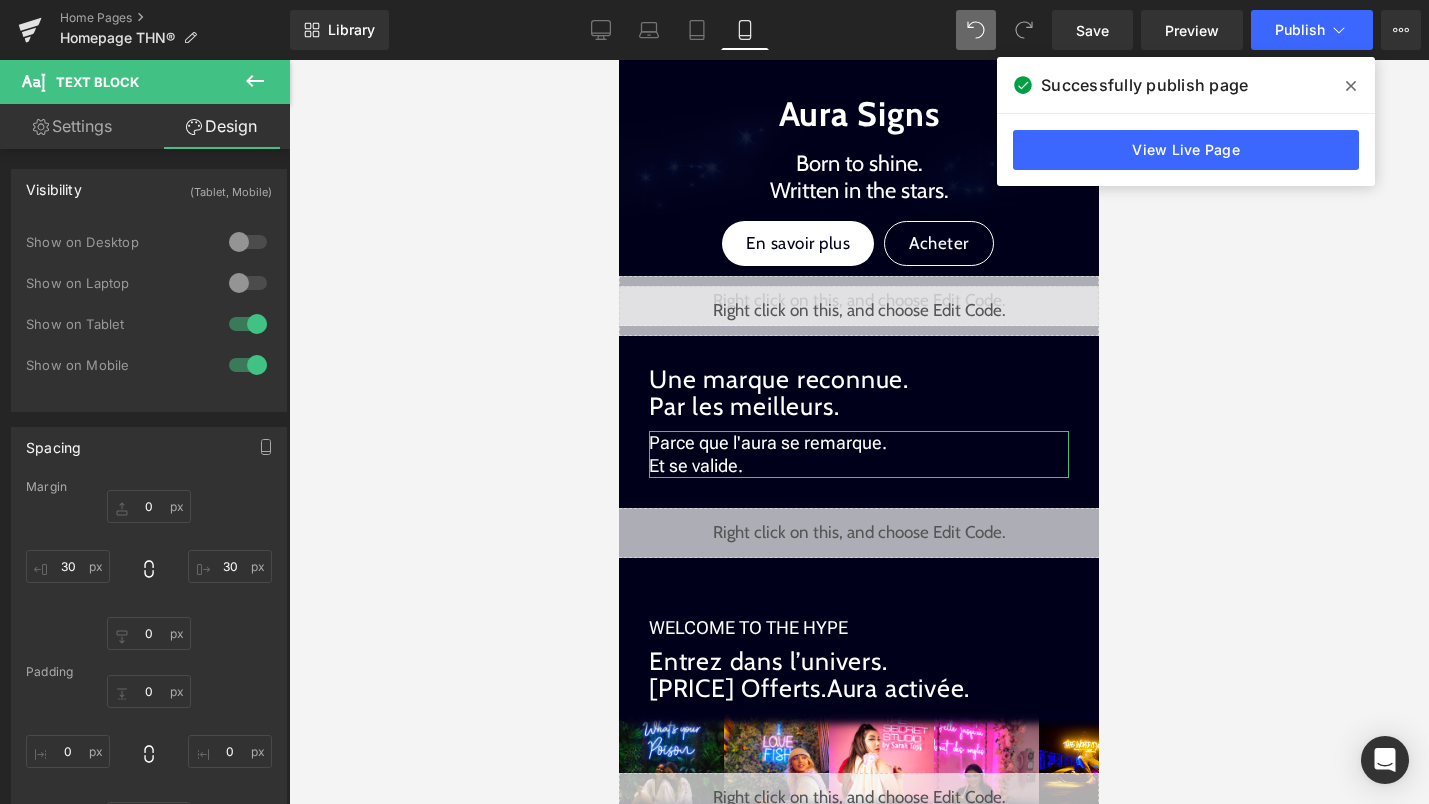 click at bounding box center [248, 324] 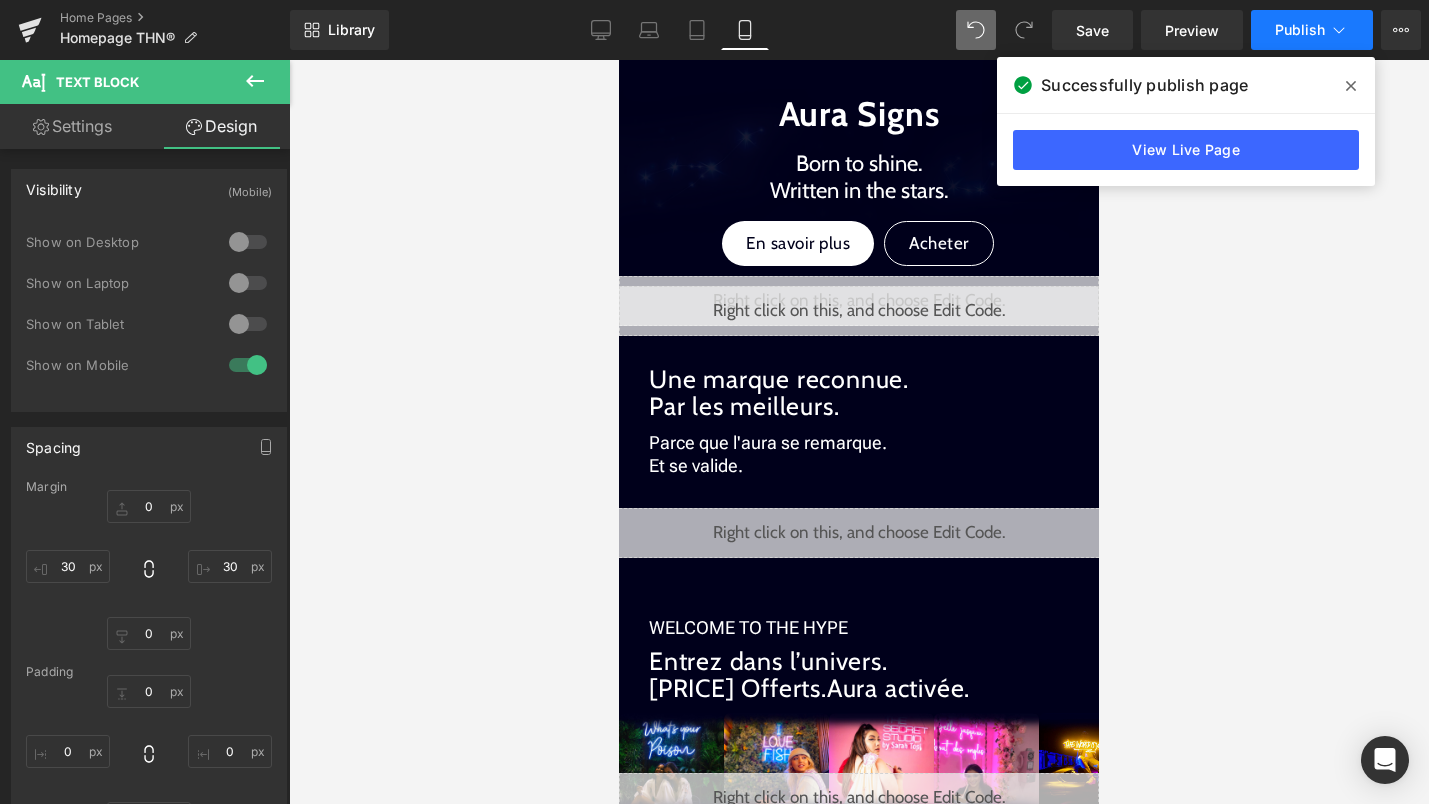 click on "Publish" at bounding box center [1312, 30] 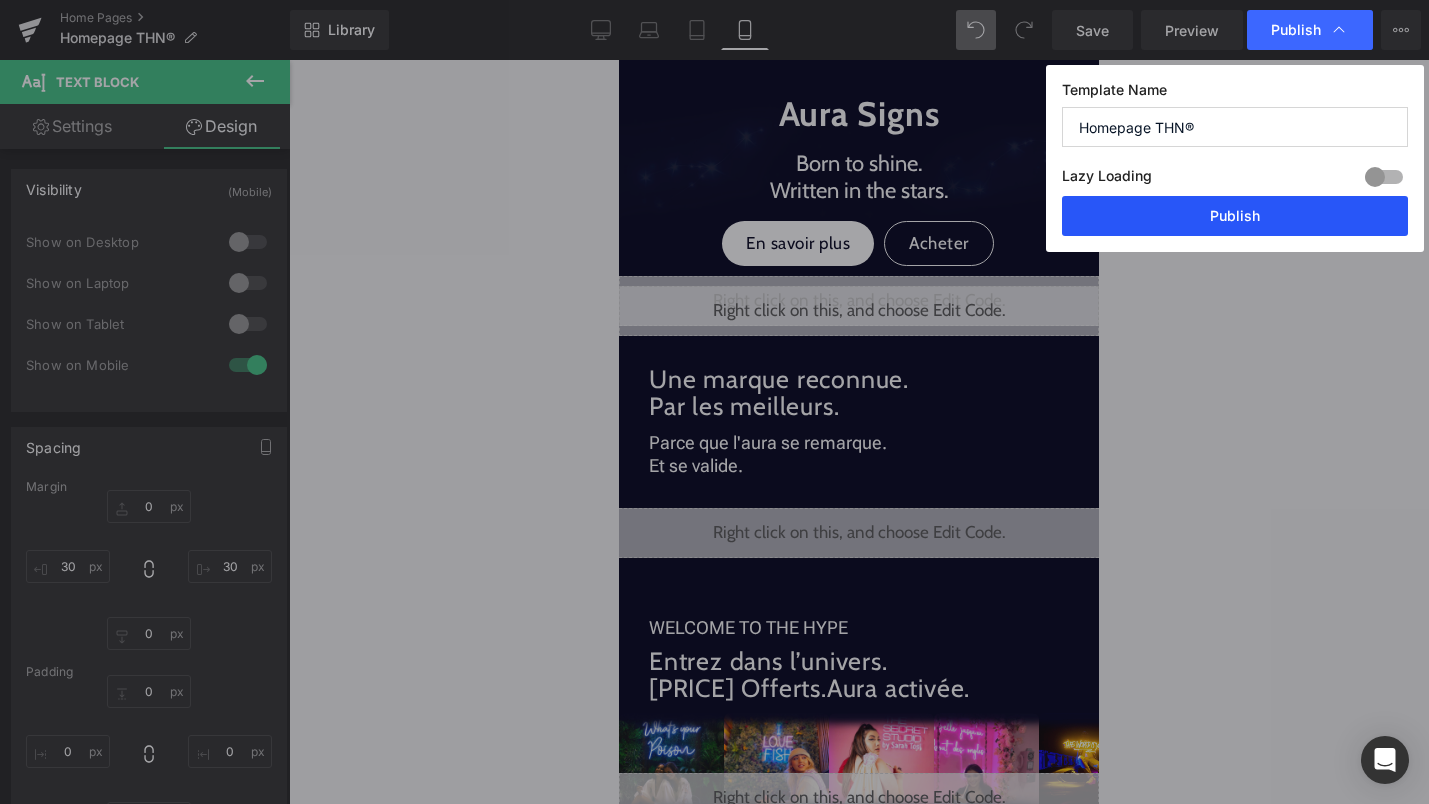 click on "Publish" at bounding box center (1235, 216) 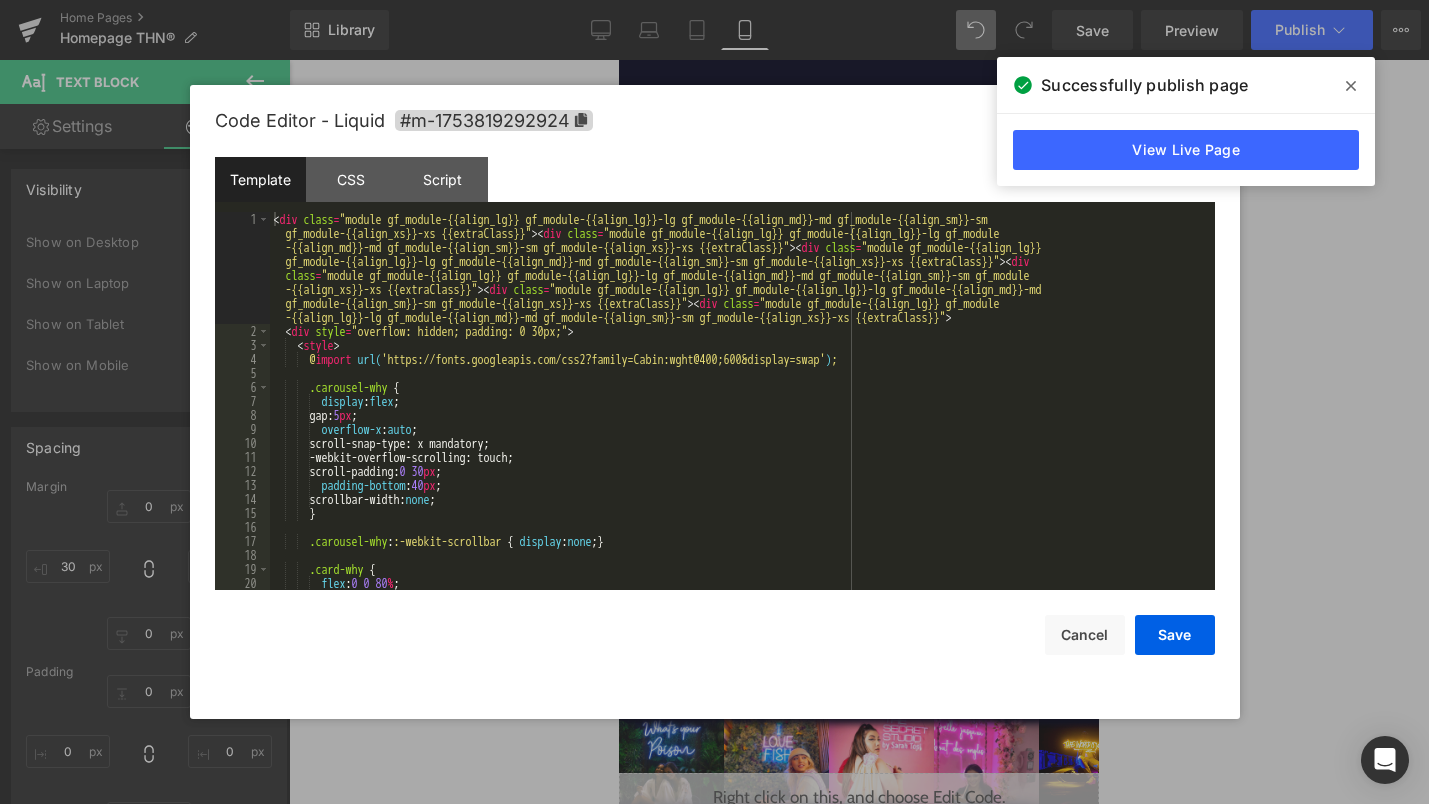 click on "Liquid" at bounding box center [859, 533] 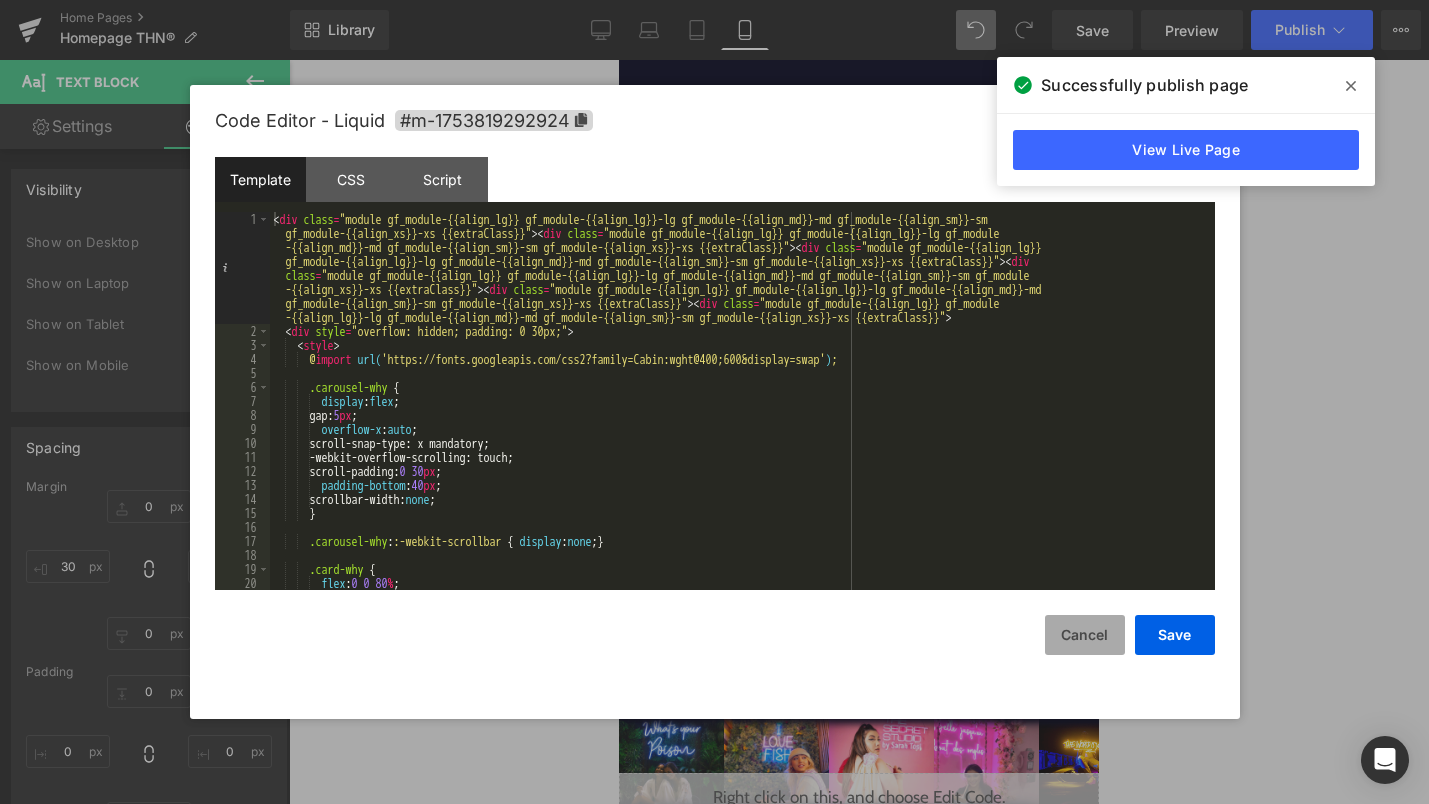 click on "Cancel" at bounding box center [1085, 635] 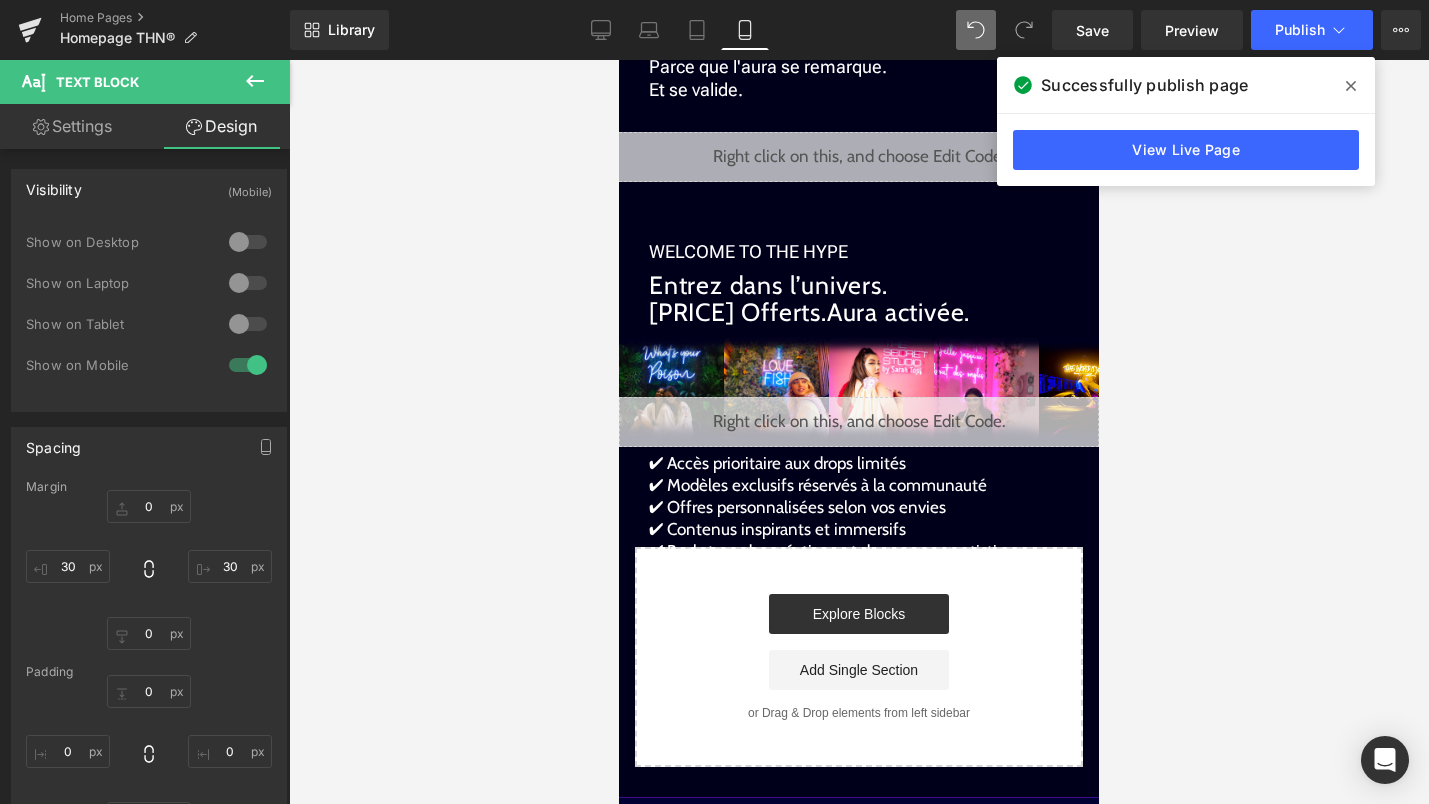 scroll, scrollTop: 2050, scrollLeft: 0, axis: vertical 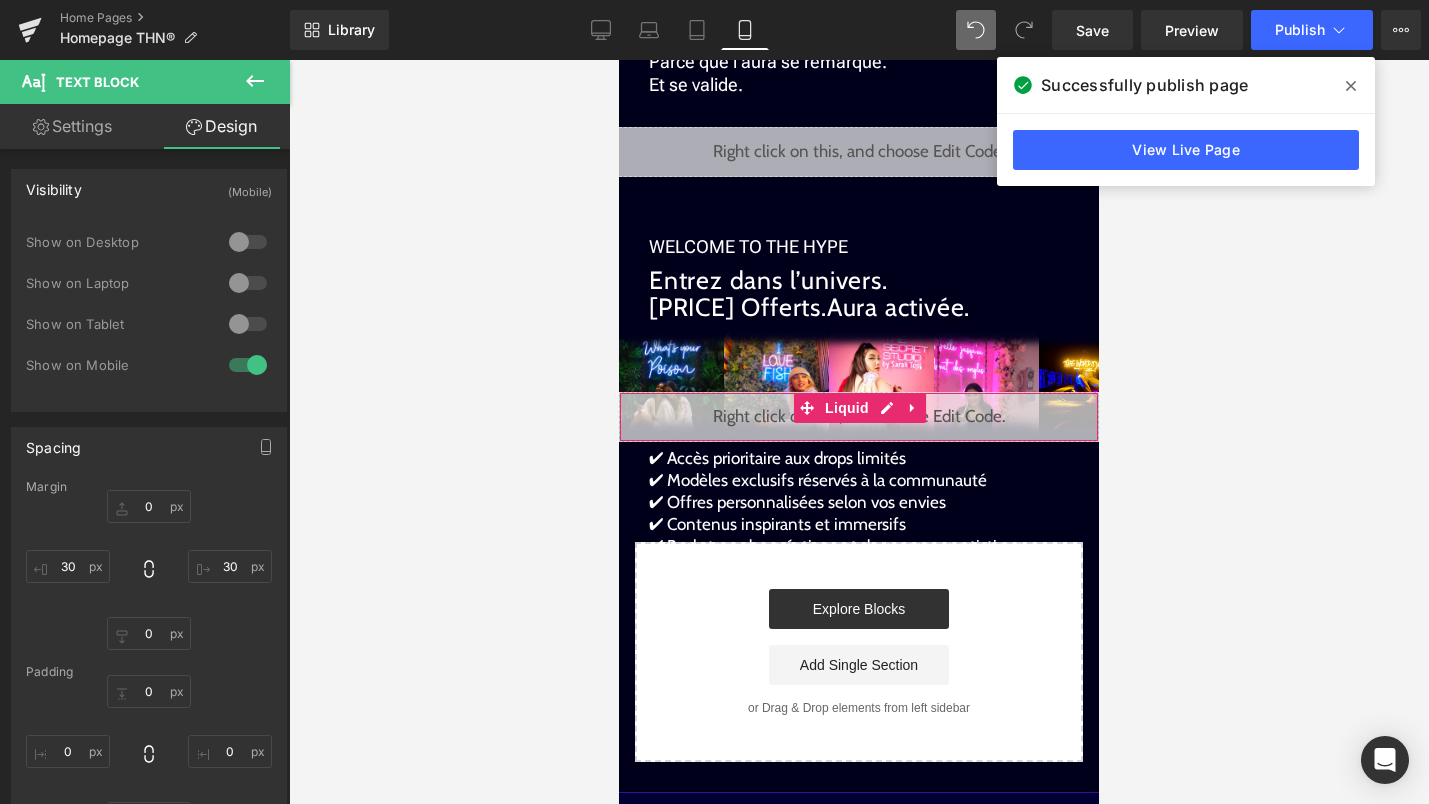 click on "Liquid" at bounding box center [859, 417] 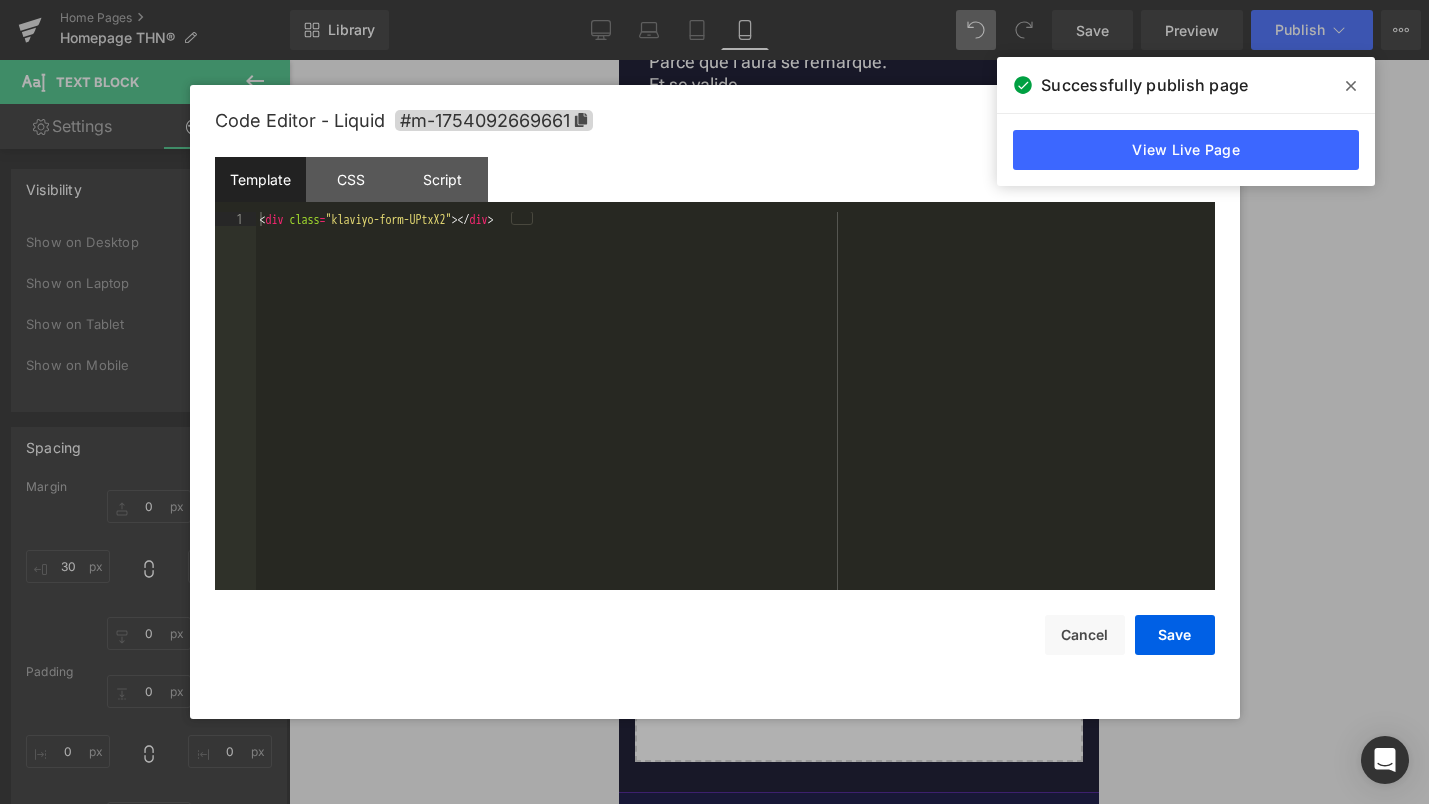 click on "< div   class = "klaviyo-form-UPtxX2" > </ div >" at bounding box center (735, 415) 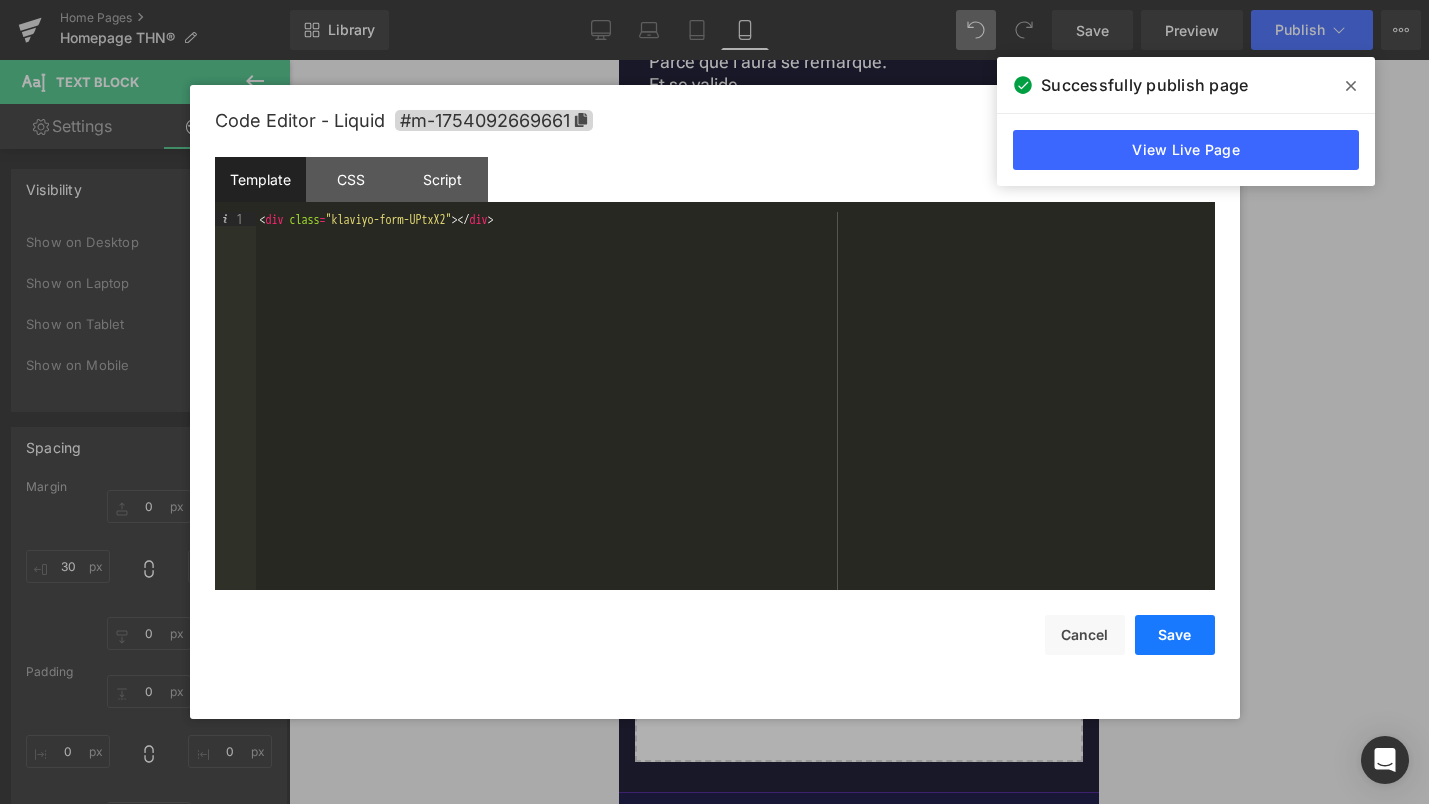 click on "Save" at bounding box center (1175, 635) 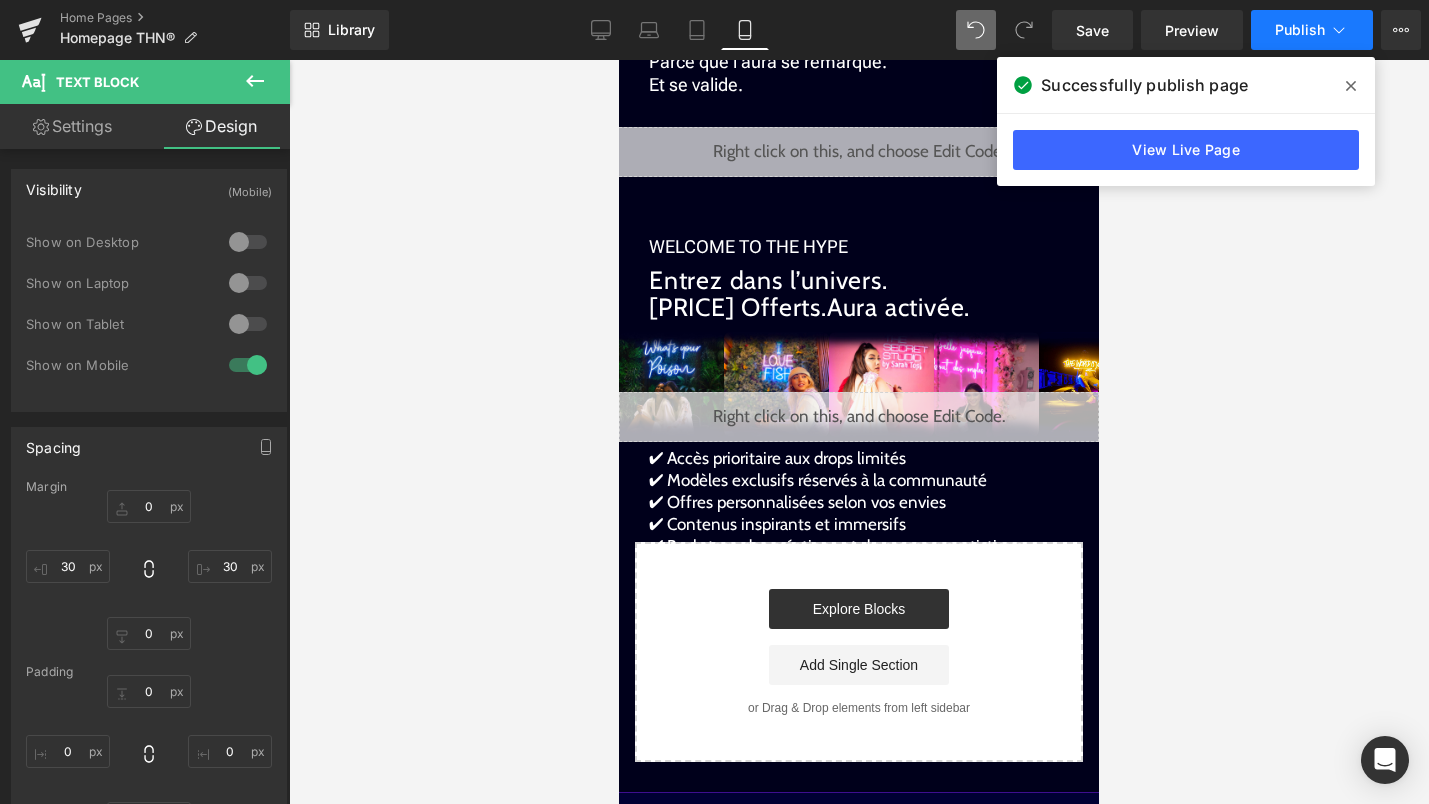 click 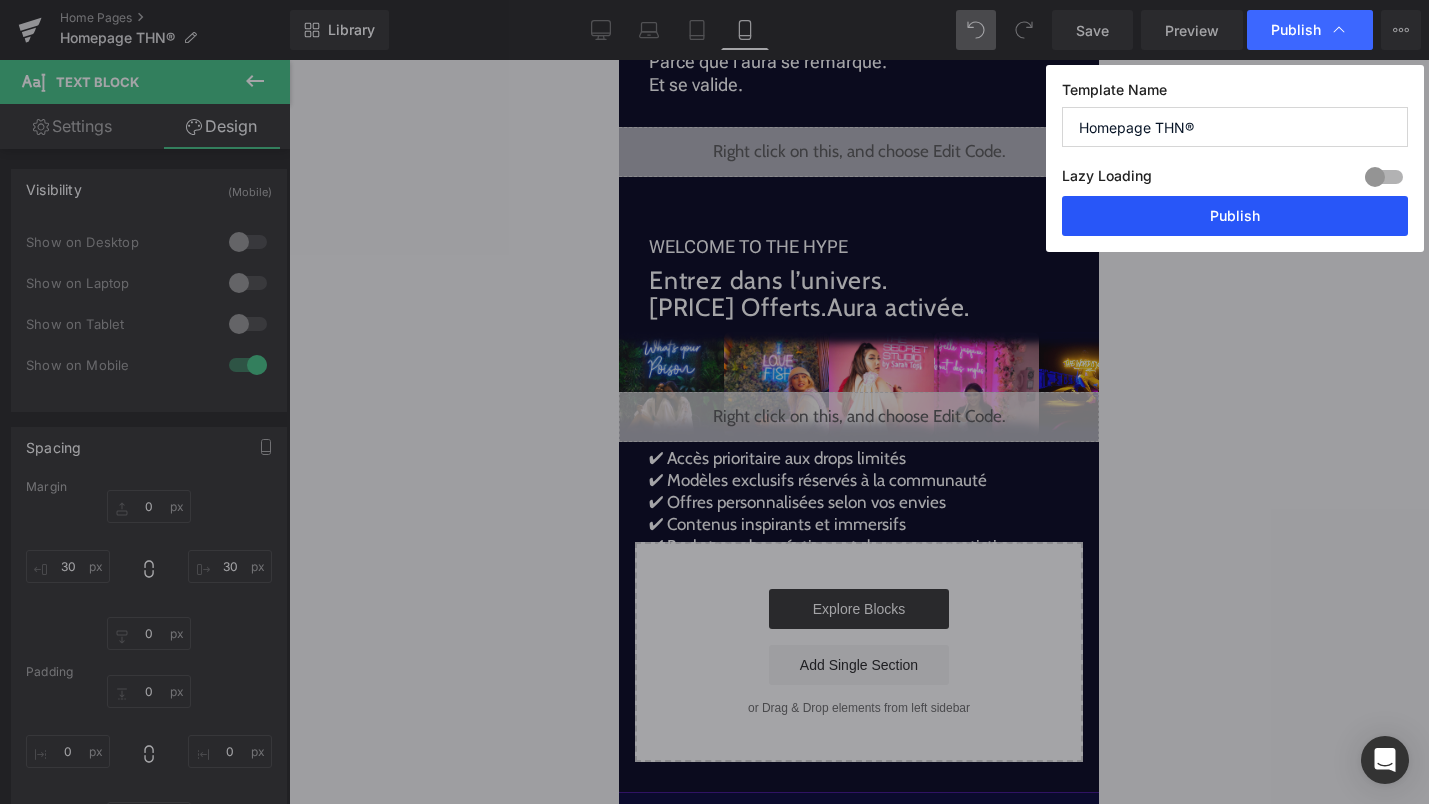 click on "Publish" at bounding box center (1235, 216) 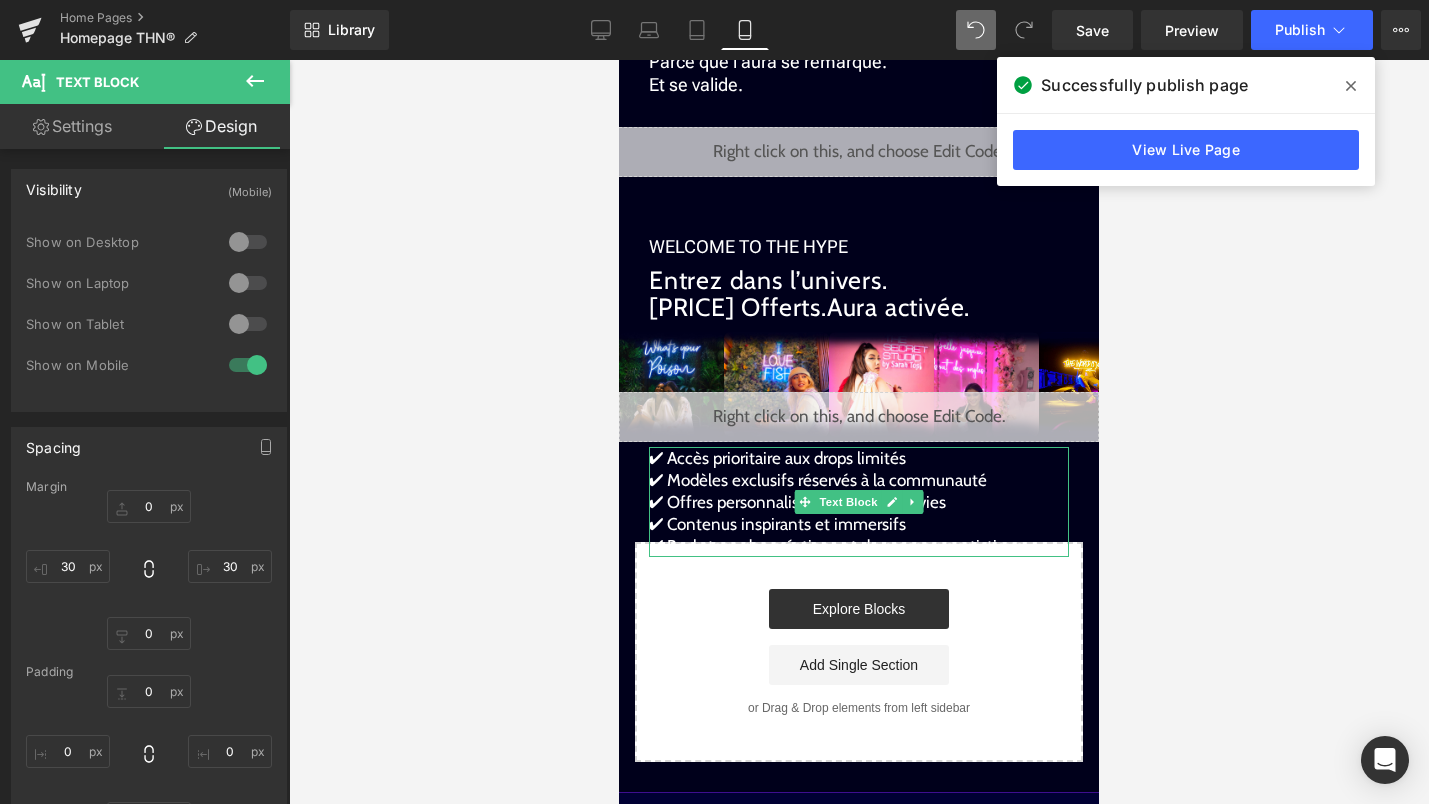 click on "✔ Accès prioritaire aux drops limités" at bounding box center [859, 458] 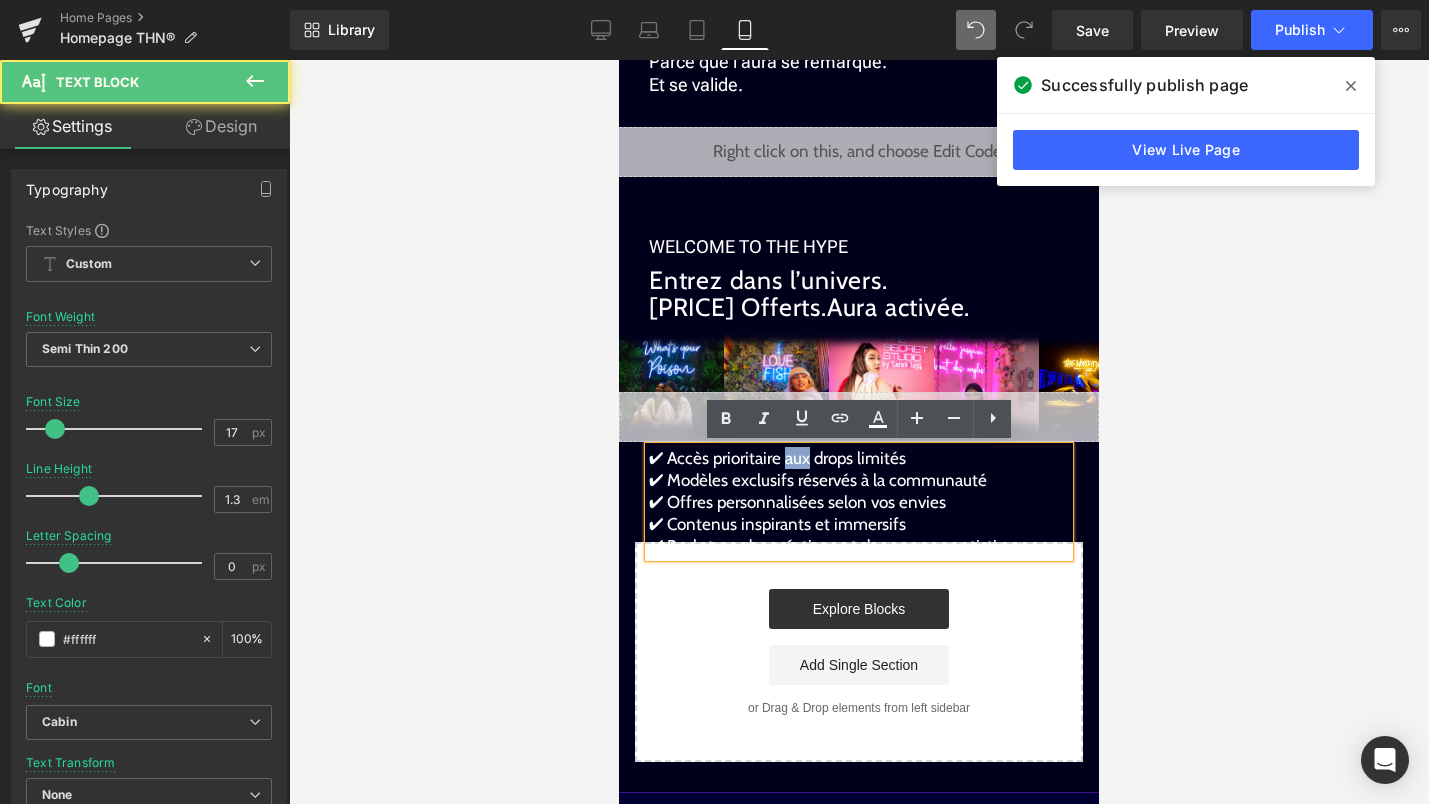 click on "✔ Accès prioritaire aux drops limités" at bounding box center (859, 458) 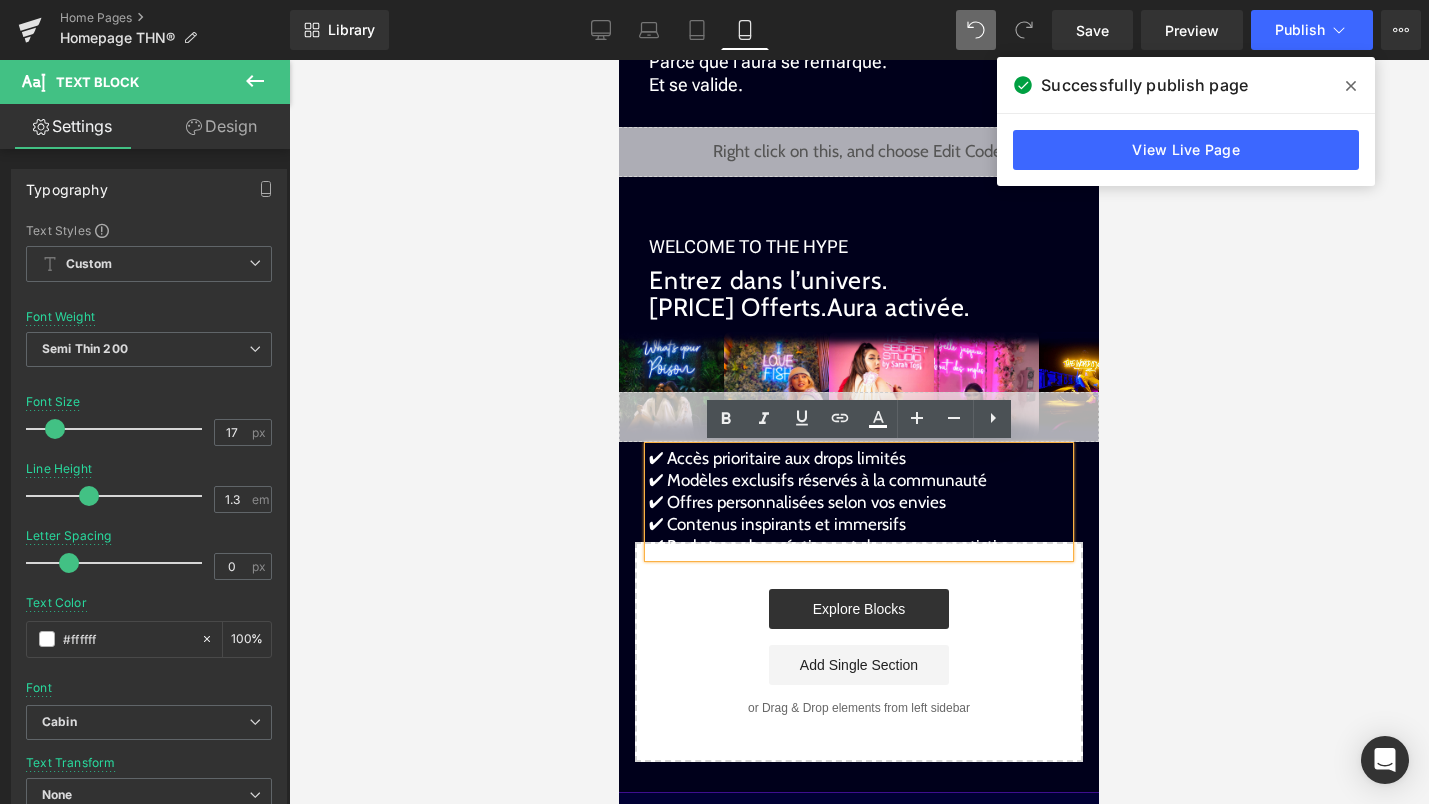 click on "✔ Accès prioritaire aux drops limités" at bounding box center (859, 458) 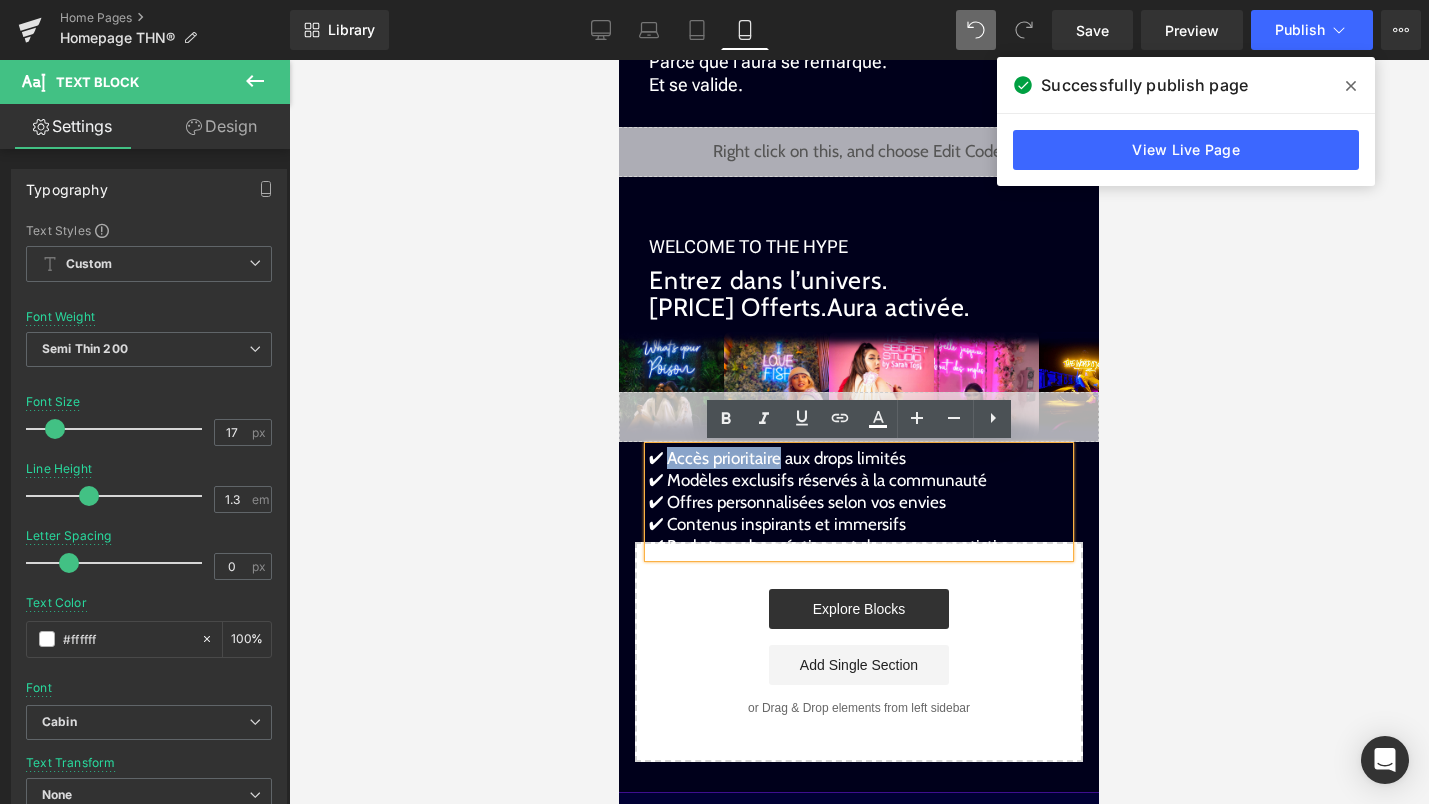 drag, startPoint x: 776, startPoint y: 458, endPoint x: 669, endPoint y: 456, distance: 107.01869 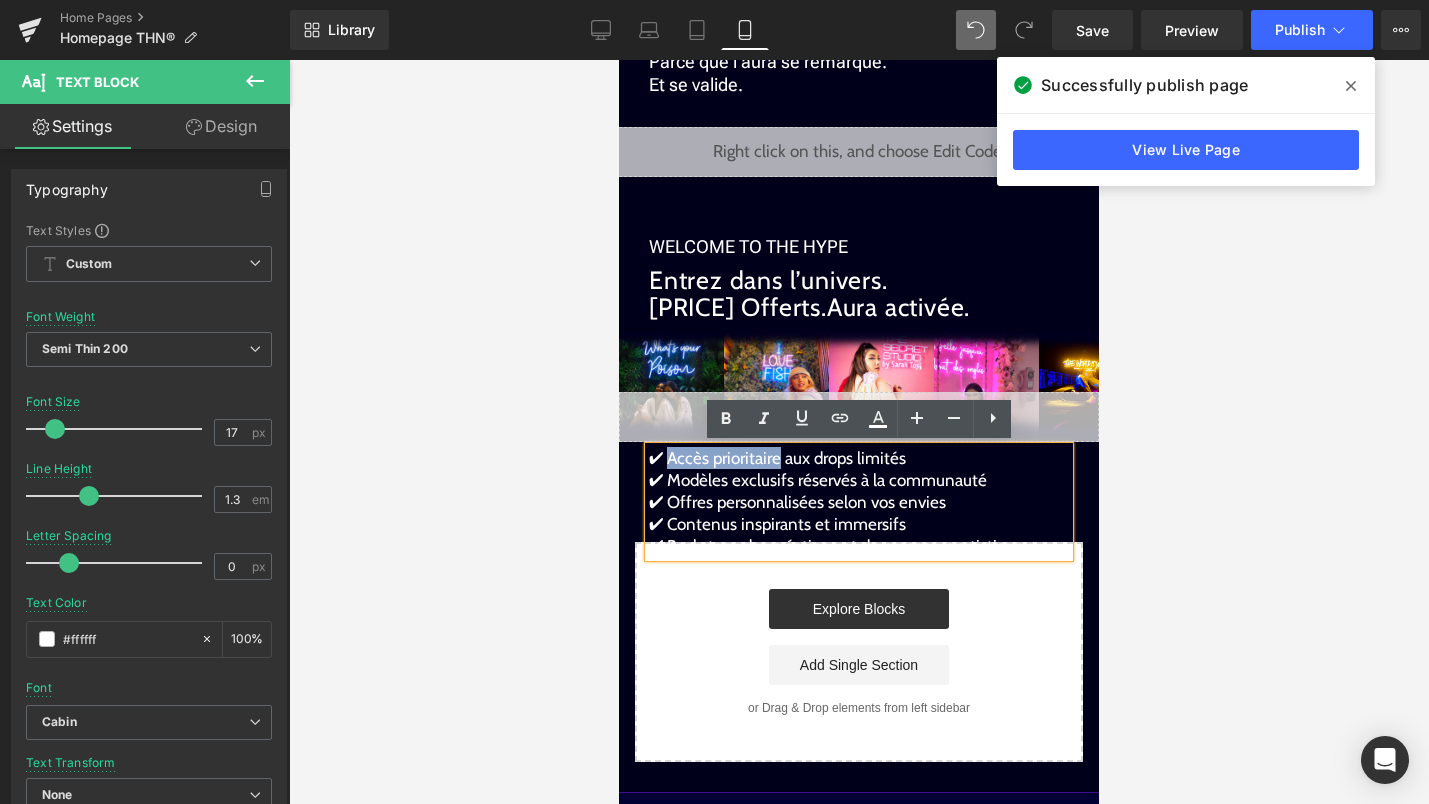 click on "✔ Accès prioritaire aux drops limités" at bounding box center [859, 458] 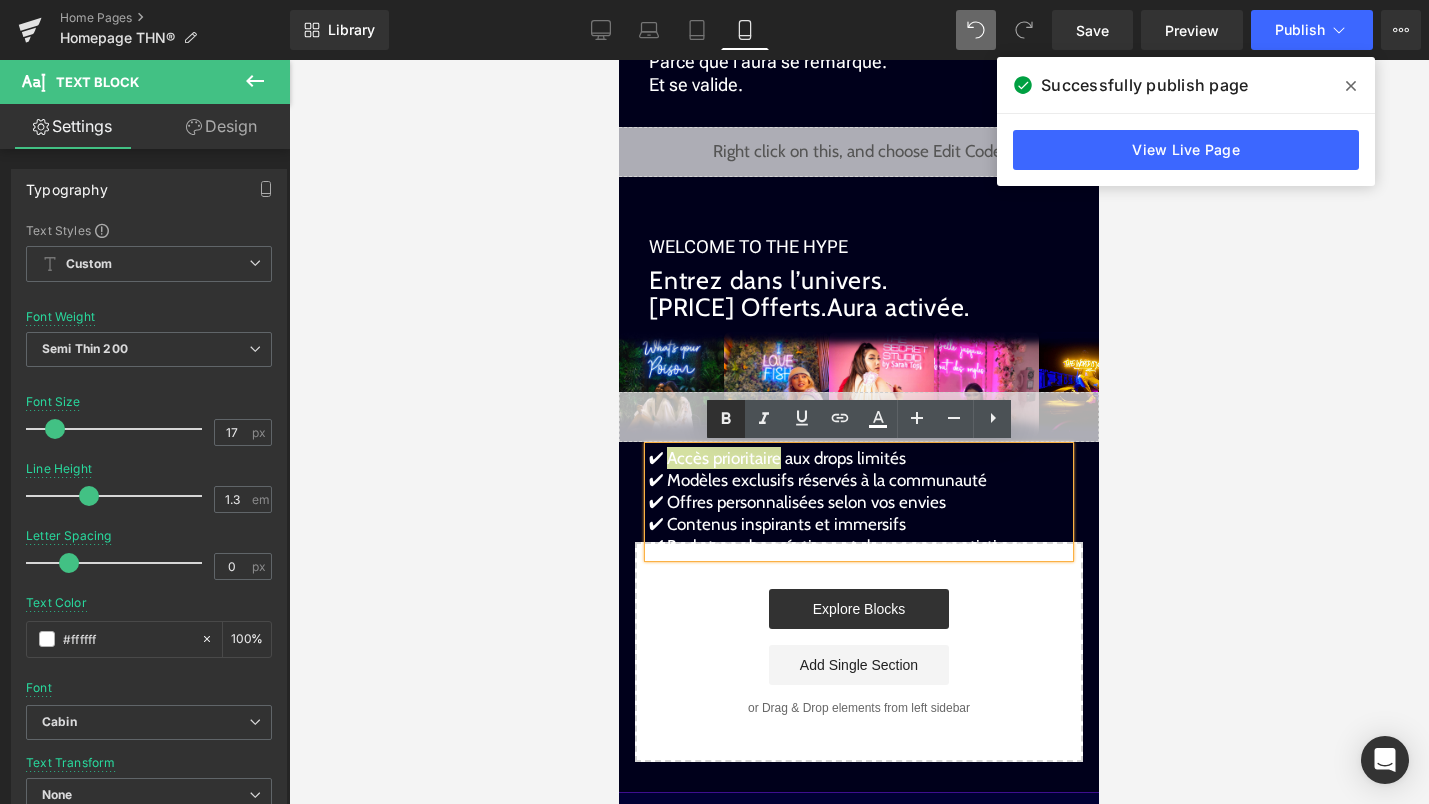 click 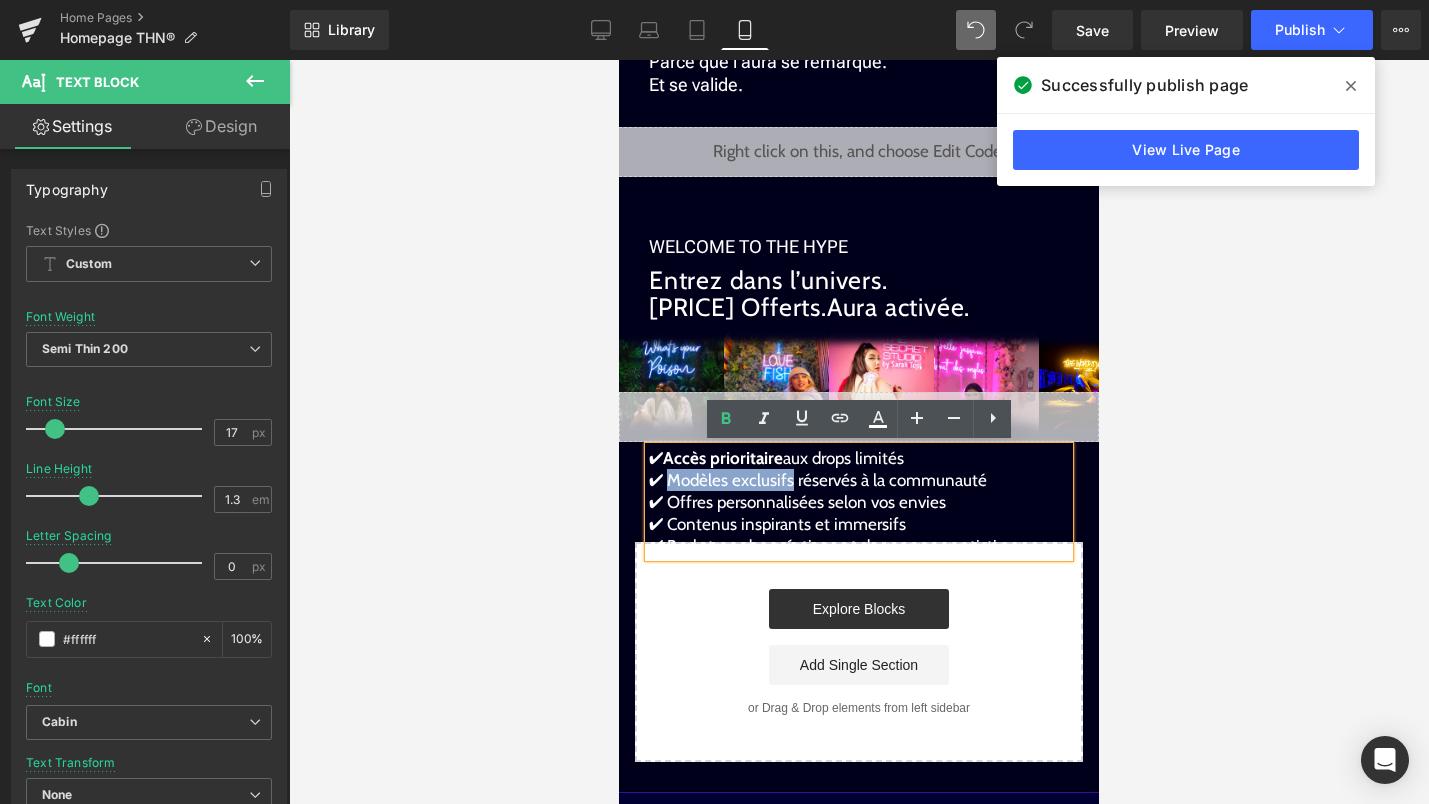 drag, startPoint x: 670, startPoint y: 477, endPoint x: 787, endPoint y: 472, distance: 117.10679 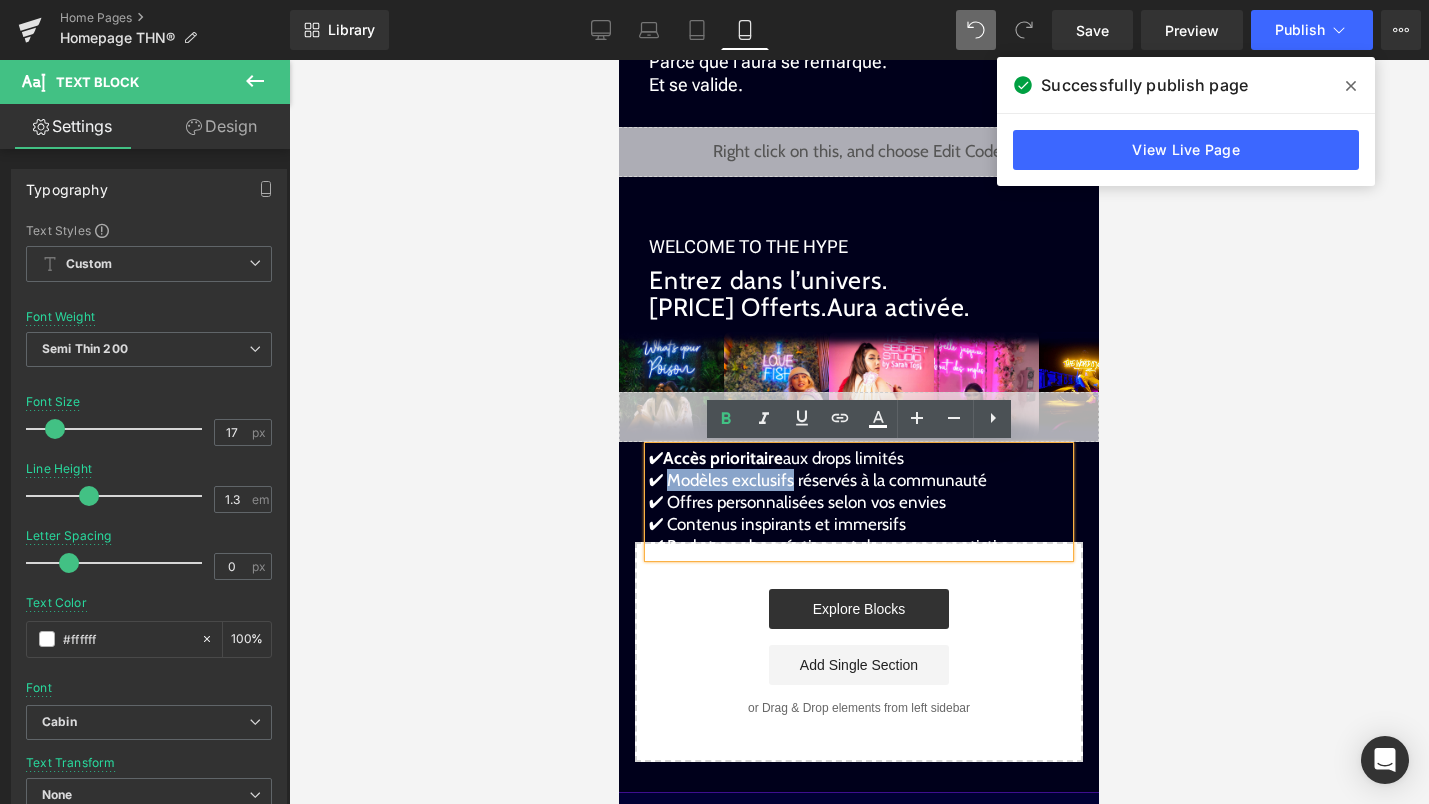 click on "✔ Modèles exclusifs réservés à la communauté" at bounding box center [818, 480] 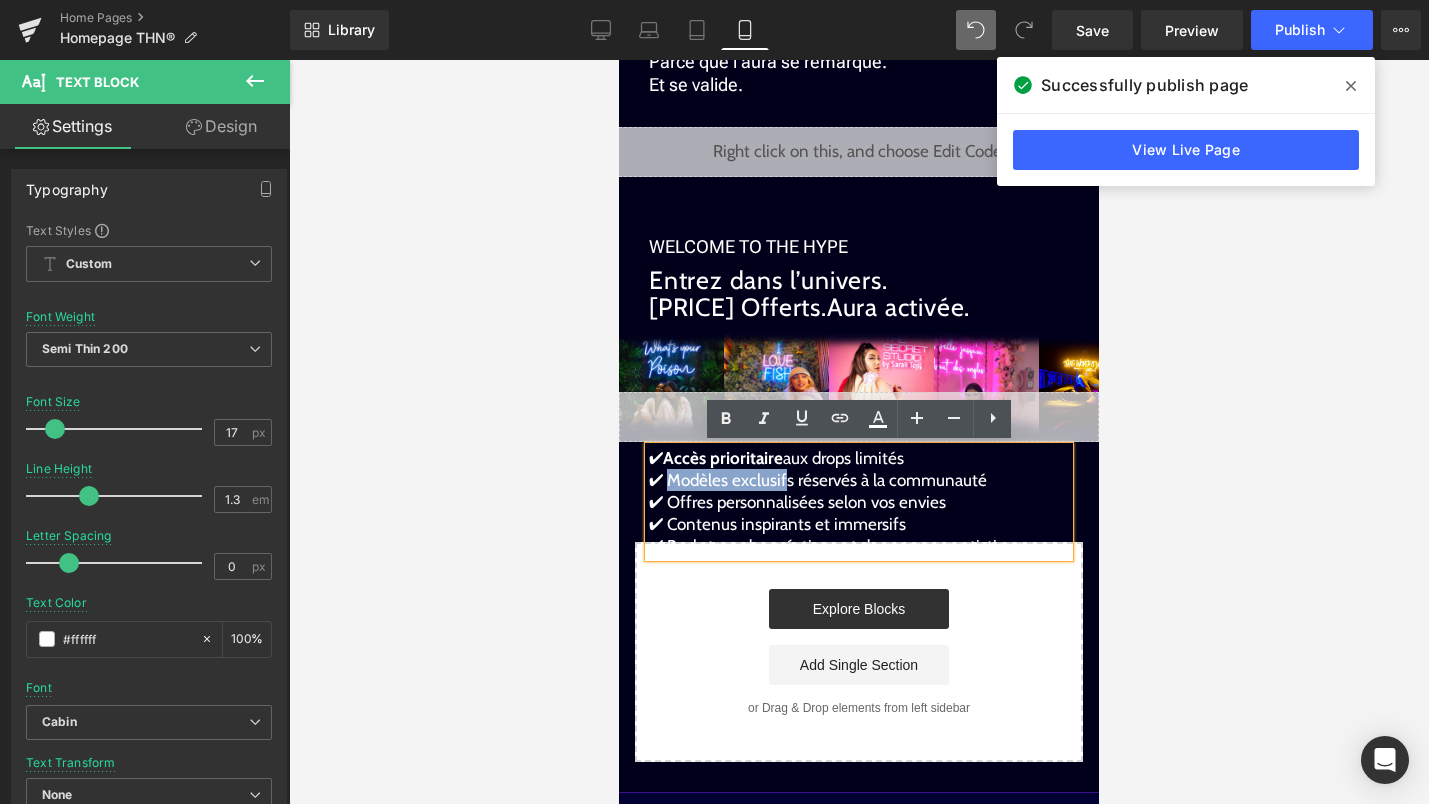 click on "✔ Modèles exclusifs réservés à la communauté" at bounding box center (818, 480) 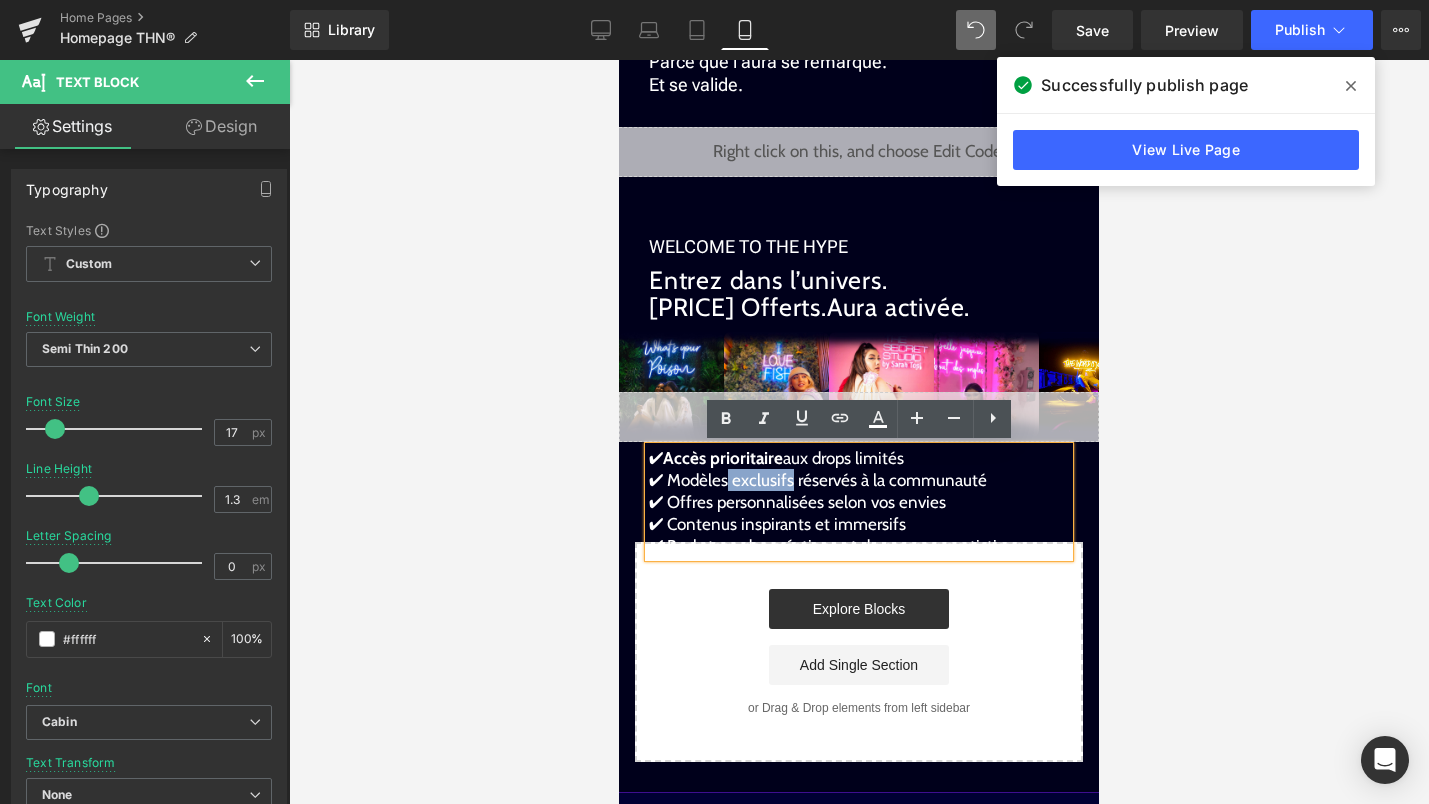 drag, startPoint x: 789, startPoint y: 476, endPoint x: 729, endPoint y: 478, distance: 60.033325 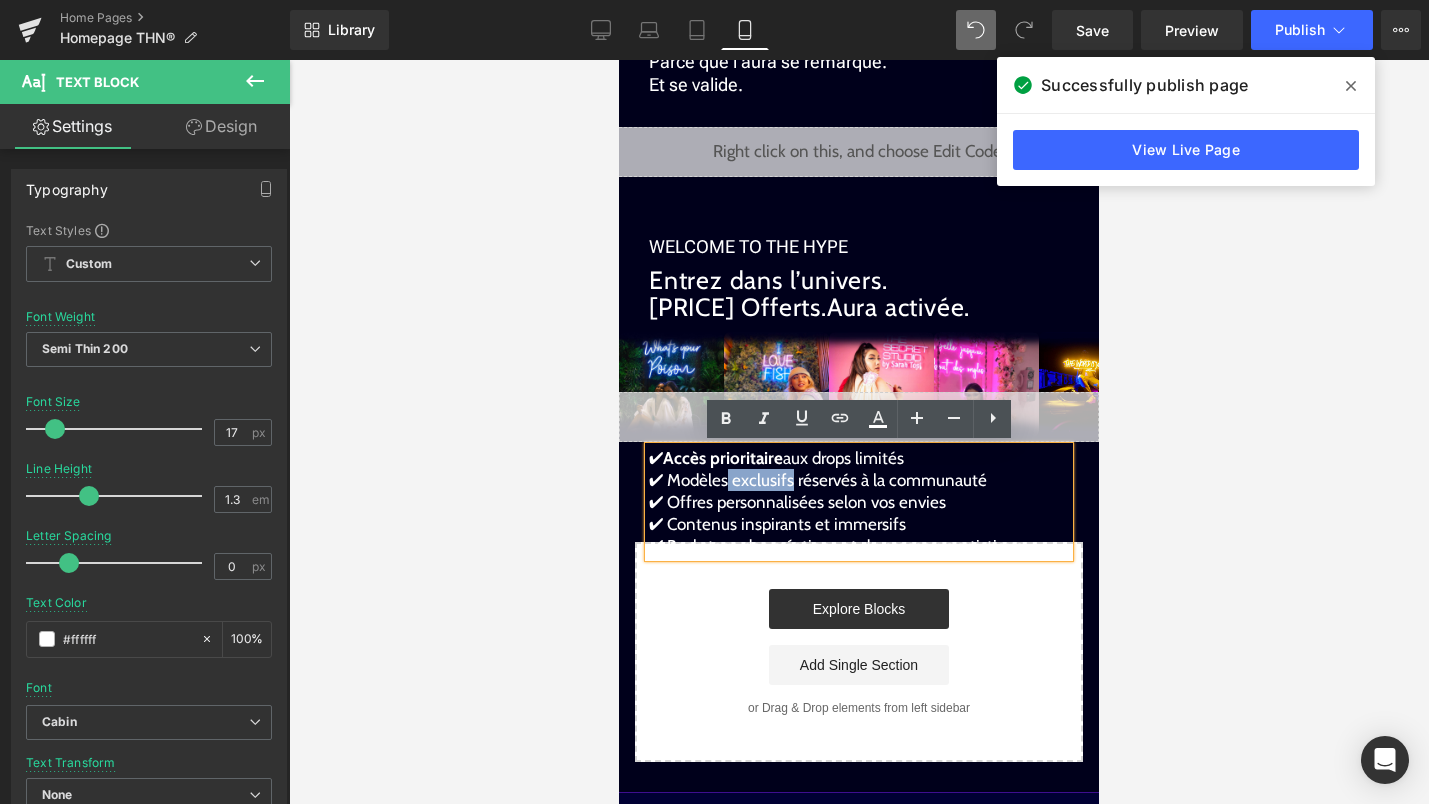 click on "✔ Modèles exclusifs réservés à la communauté" at bounding box center (818, 480) 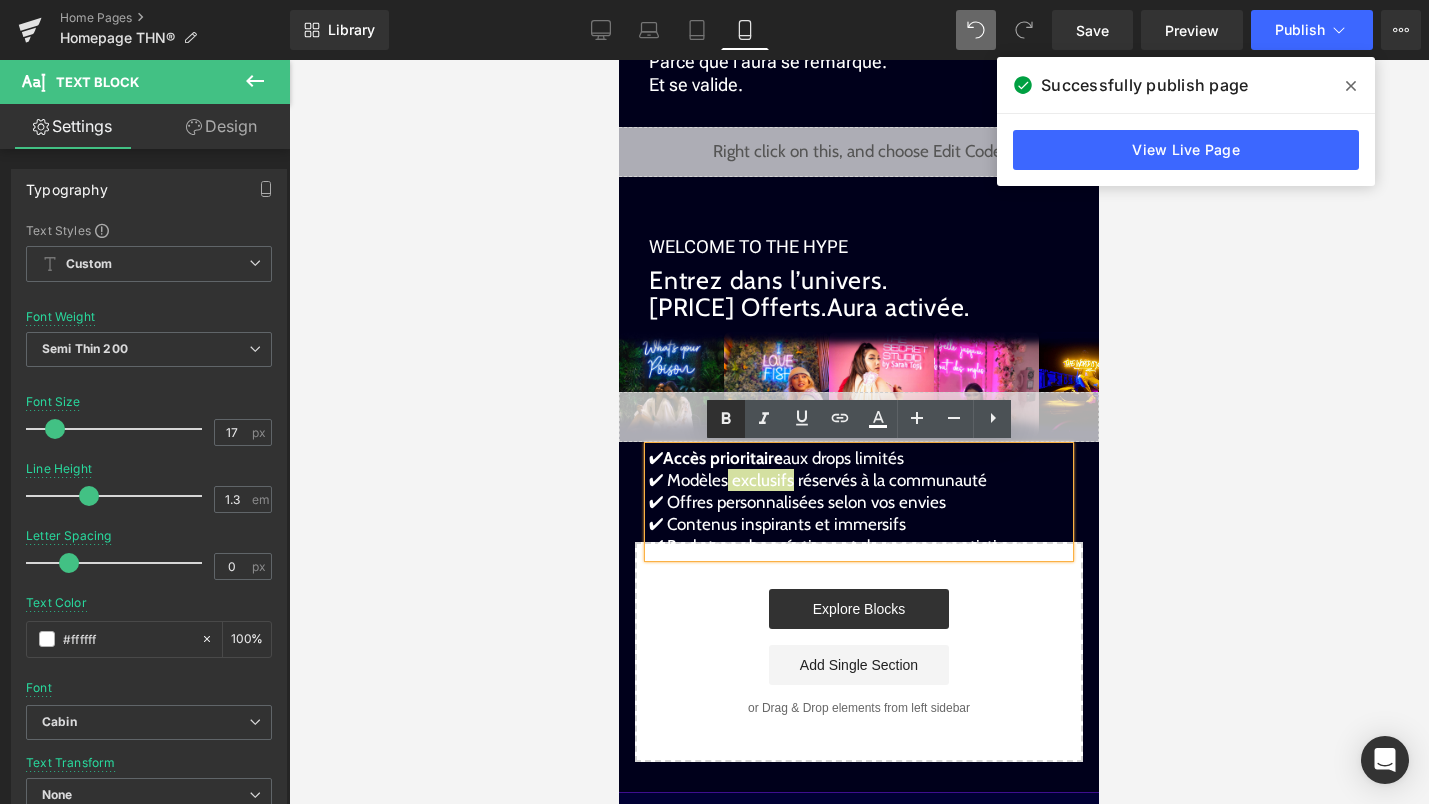 click 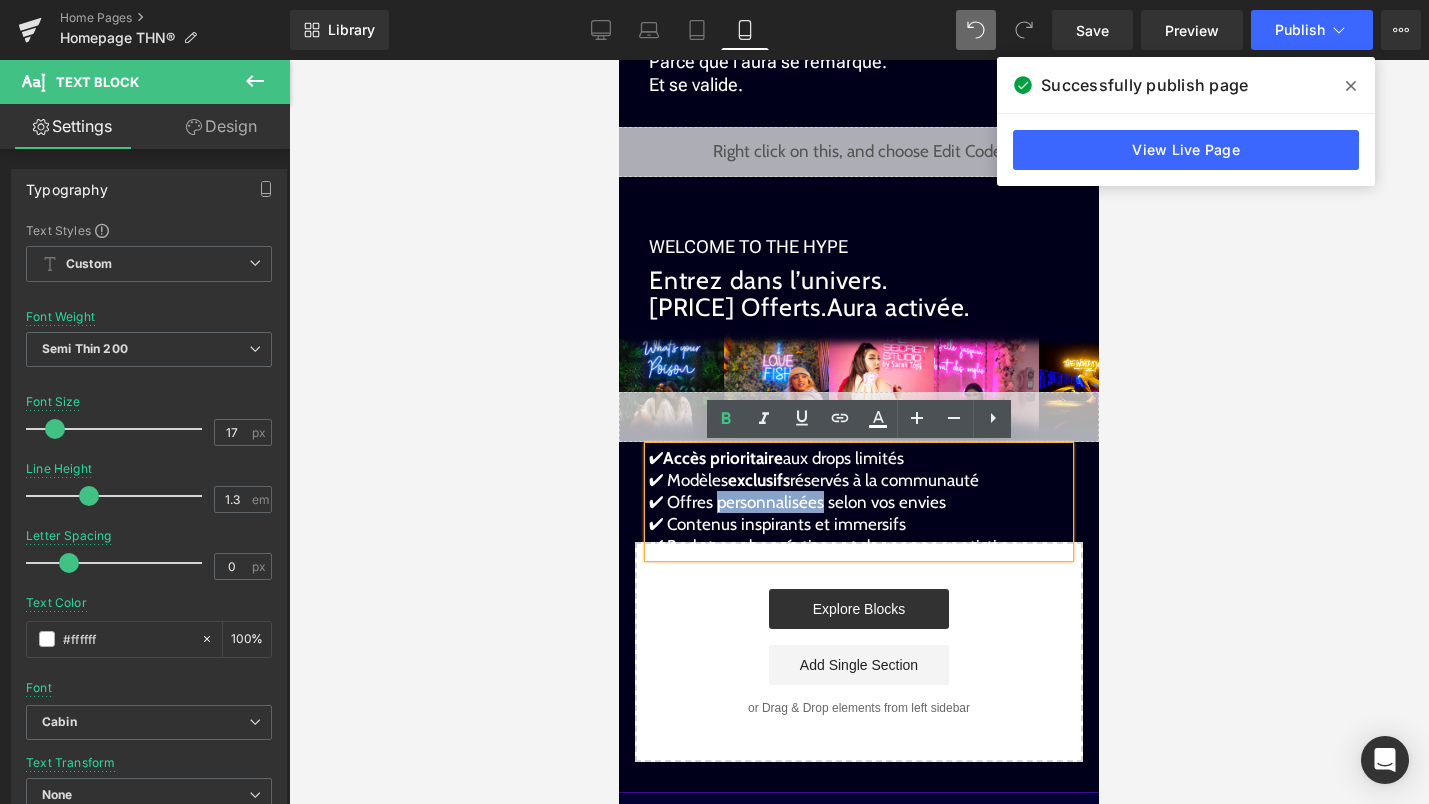 drag, startPoint x: 717, startPoint y: 503, endPoint x: 817, endPoint y: 501, distance: 100.02 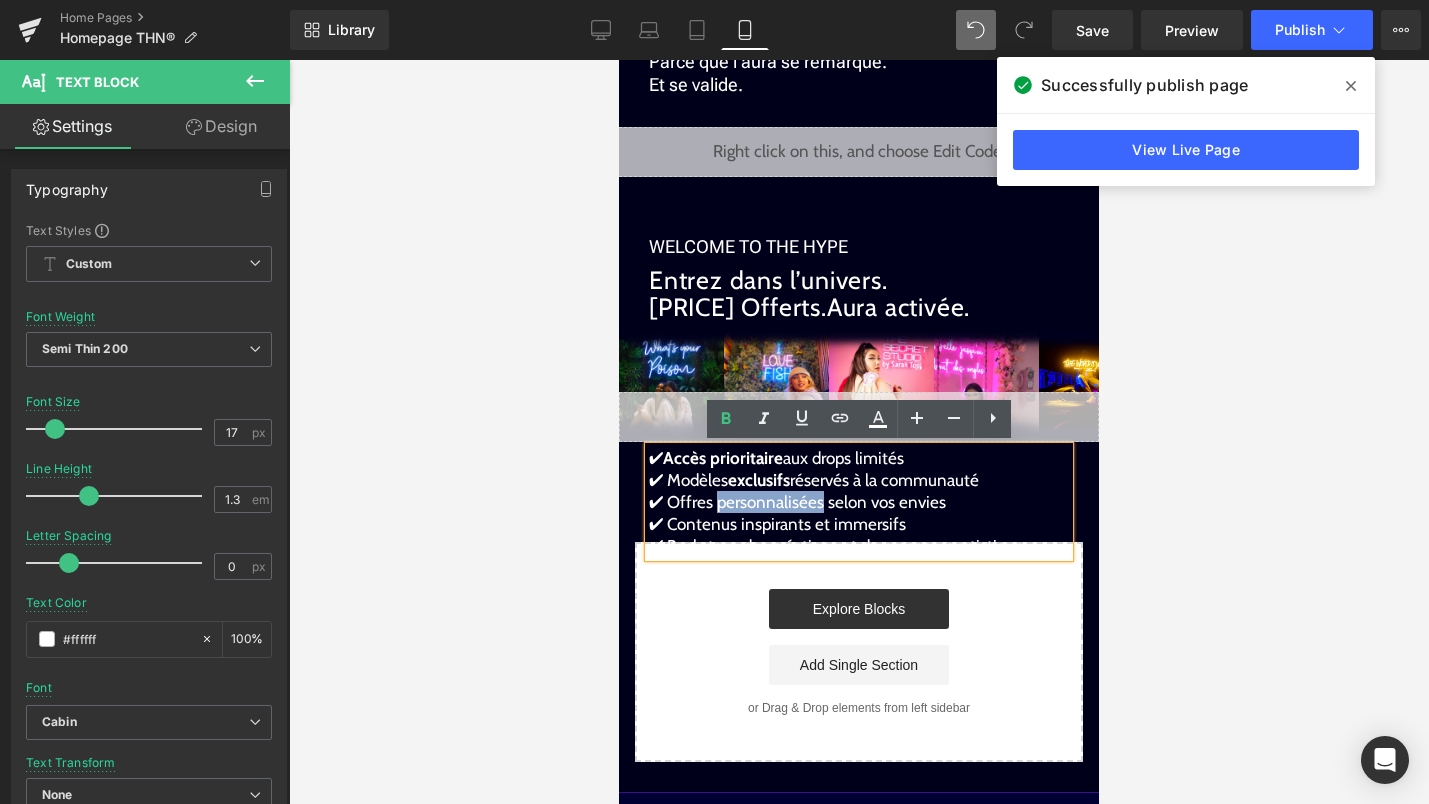 click on "✔ Offres personnalisées selon vos envies" at bounding box center [797, 502] 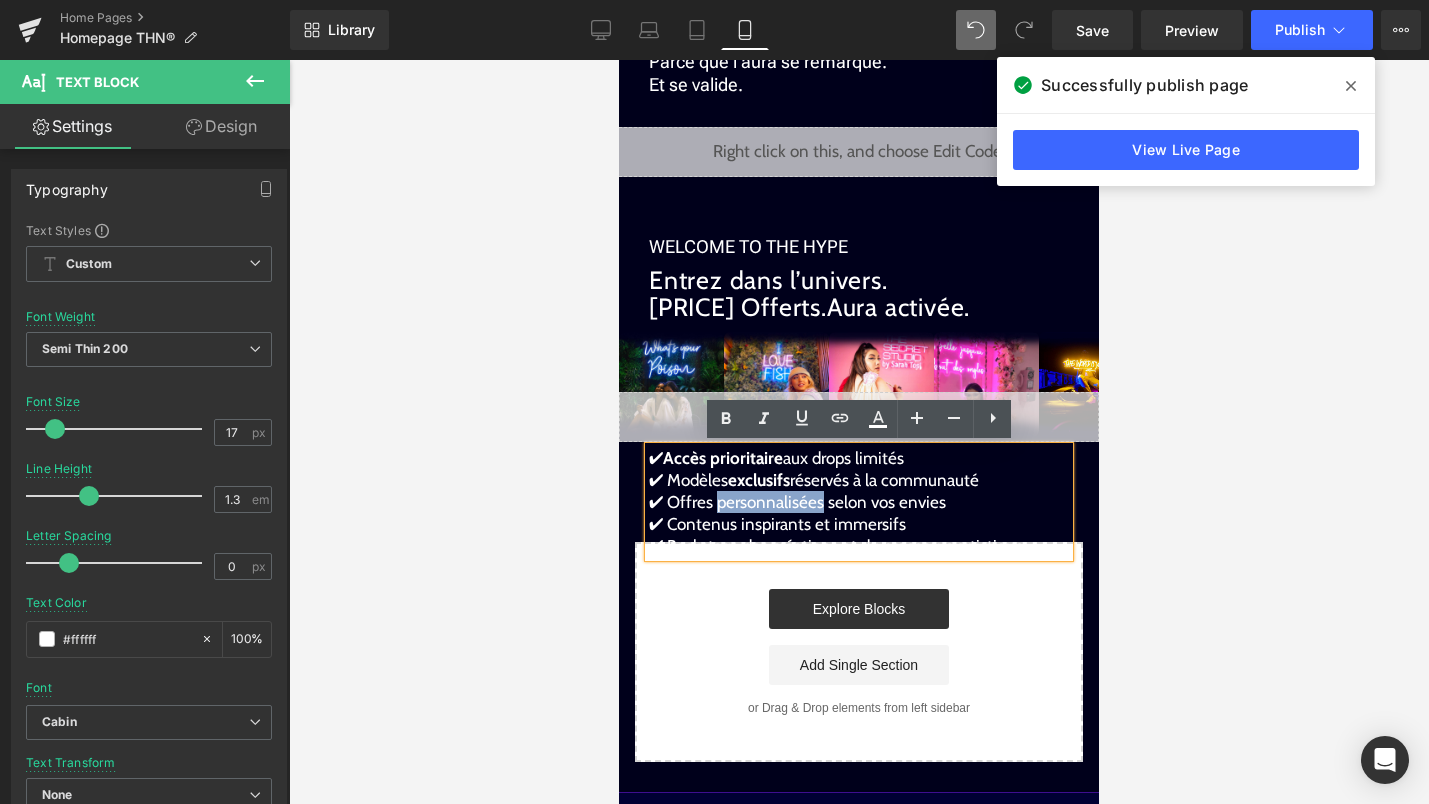 drag, startPoint x: 824, startPoint y: 506, endPoint x: 720, endPoint y: 499, distance: 104.23531 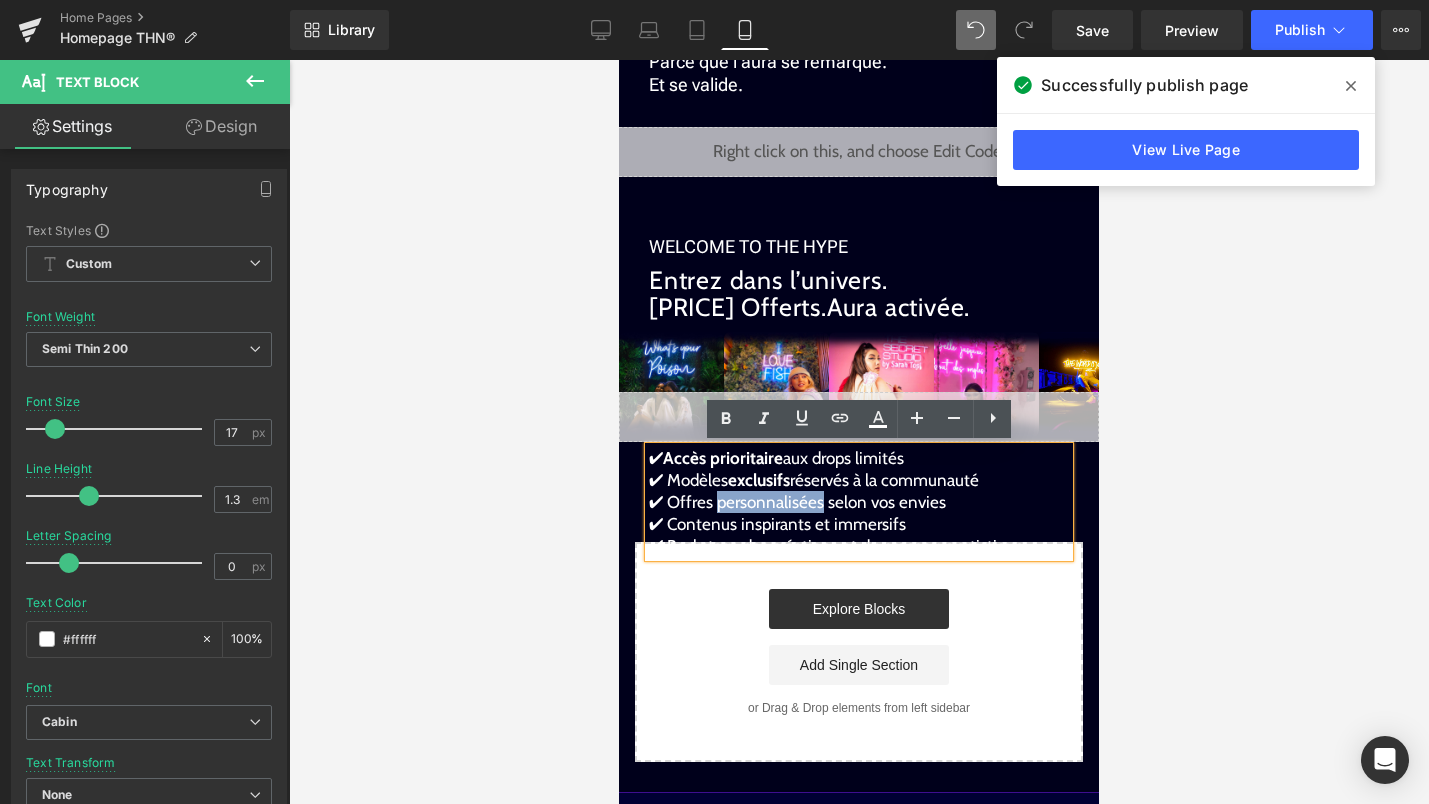 click on "✔ Offres personnalisées selon vos envies" at bounding box center [797, 502] 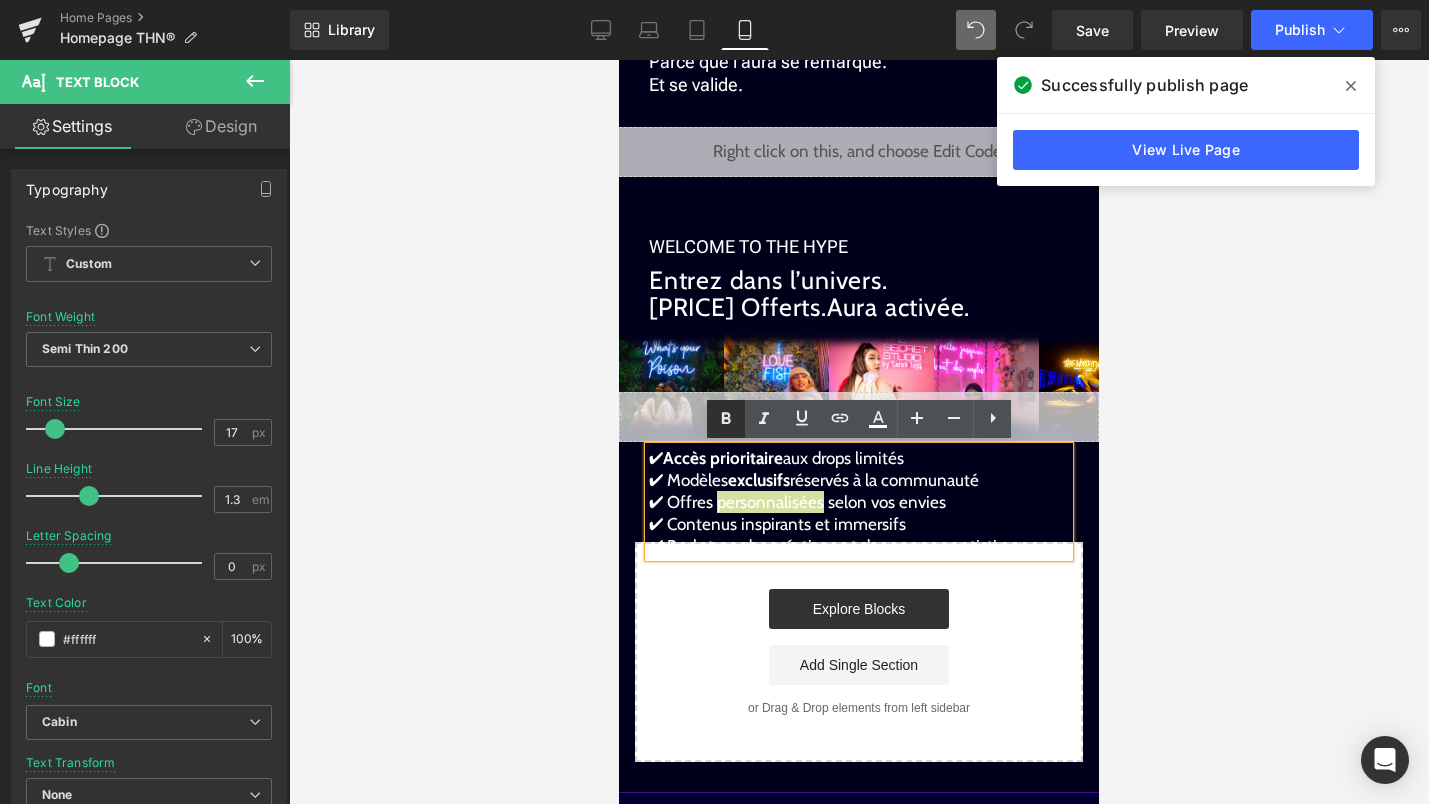 click 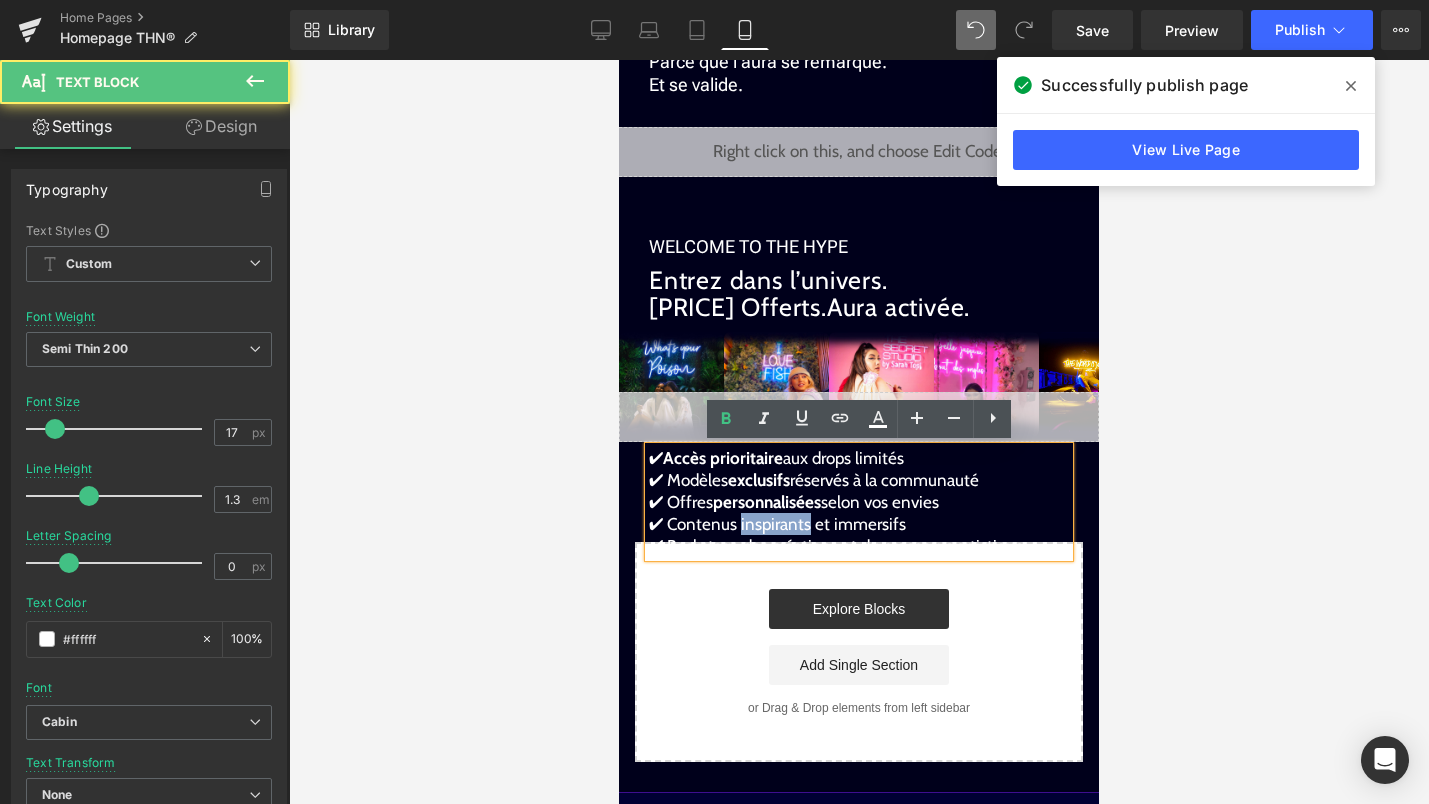 drag, startPoint x: 808, startPoint y: 528, endPoint x: 738, endPoint y: 518, distance: 70.71068 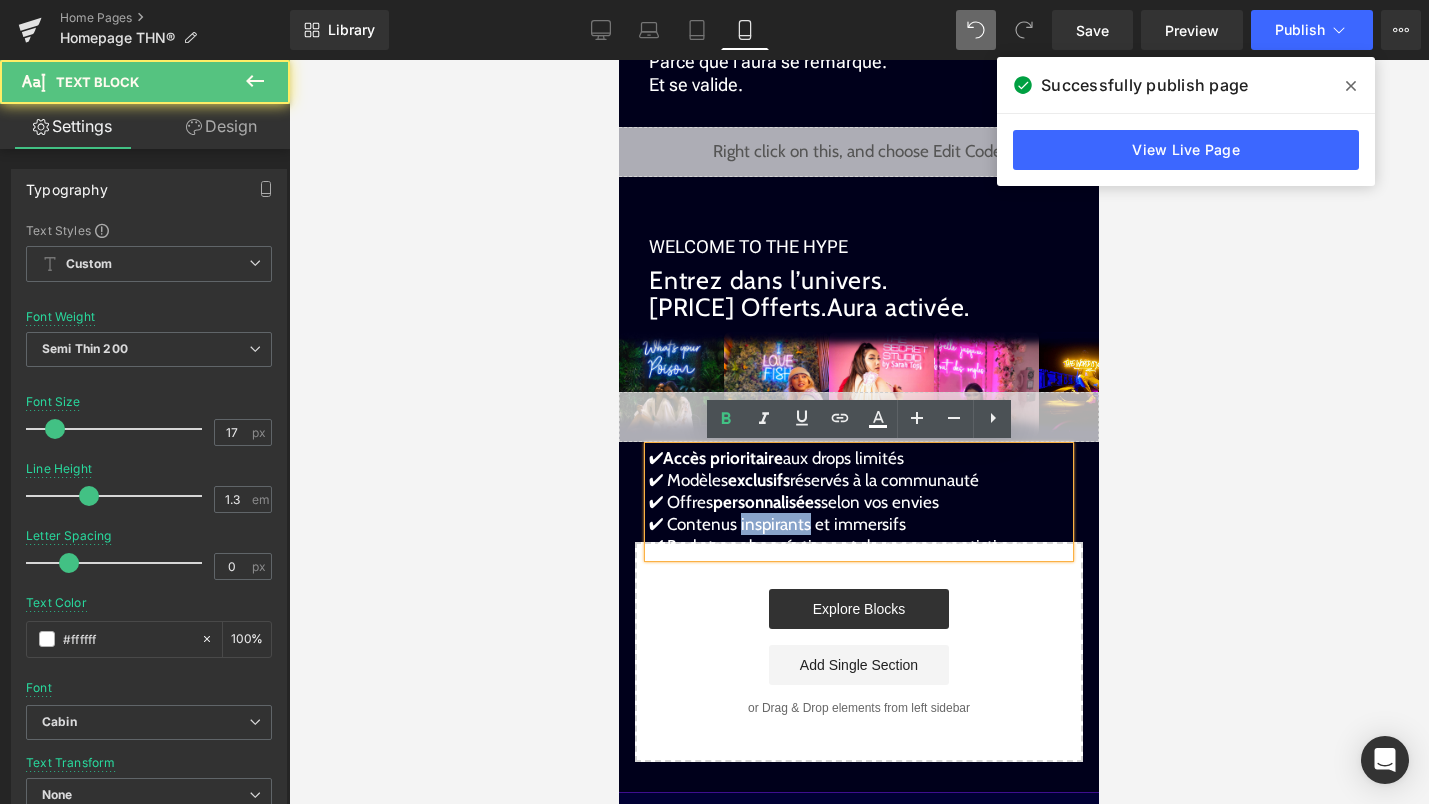click on "✔ Contenus inspirants et immersifs" at bounding box center [777, 524] 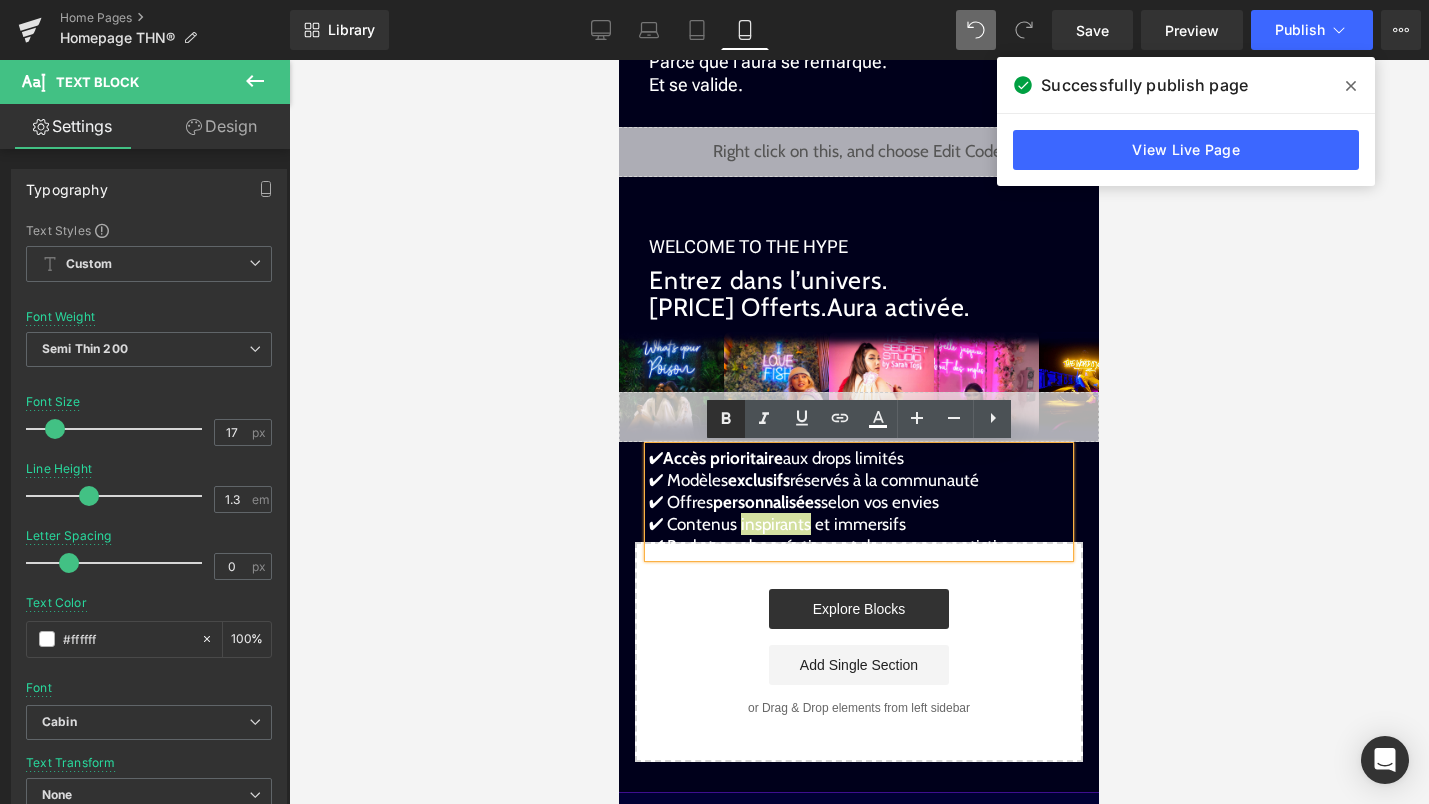 click 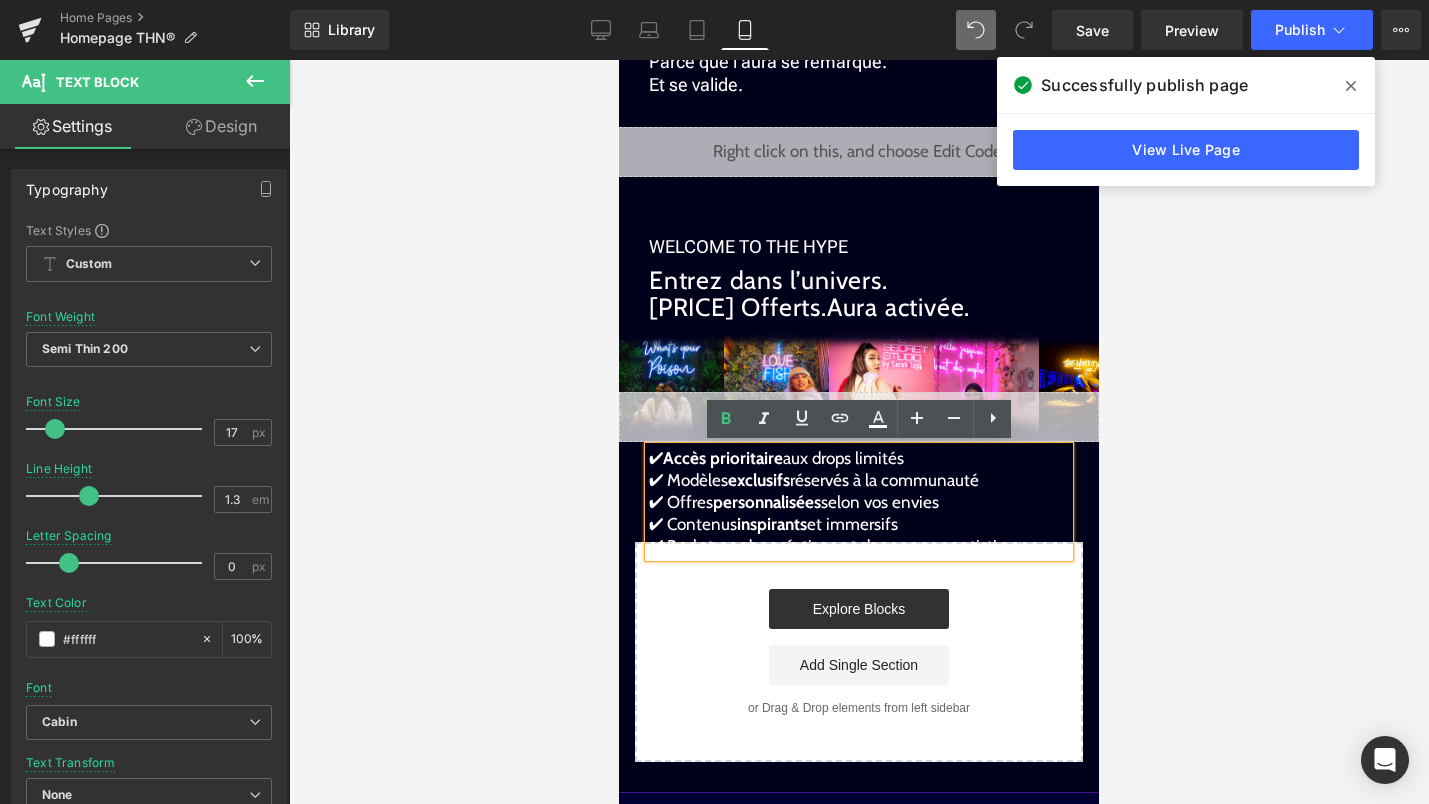 drag, startPoint x: 904, startPoint y: 523, endPoint x: 831, endPoint y: 527, distance: 73.109505 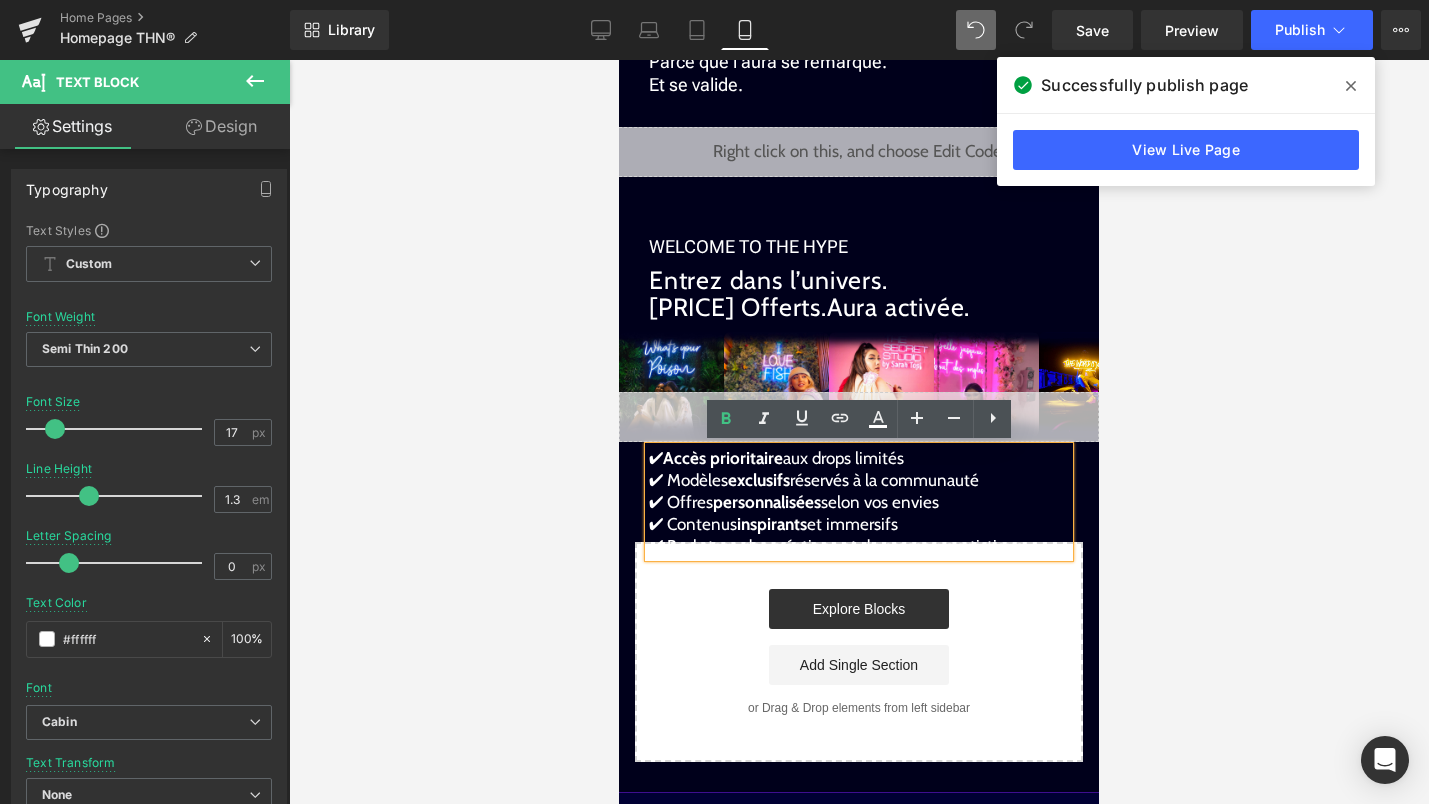 click on "✔ Contenus  inspirants  et immersifs" at bounding box center (859, 524) 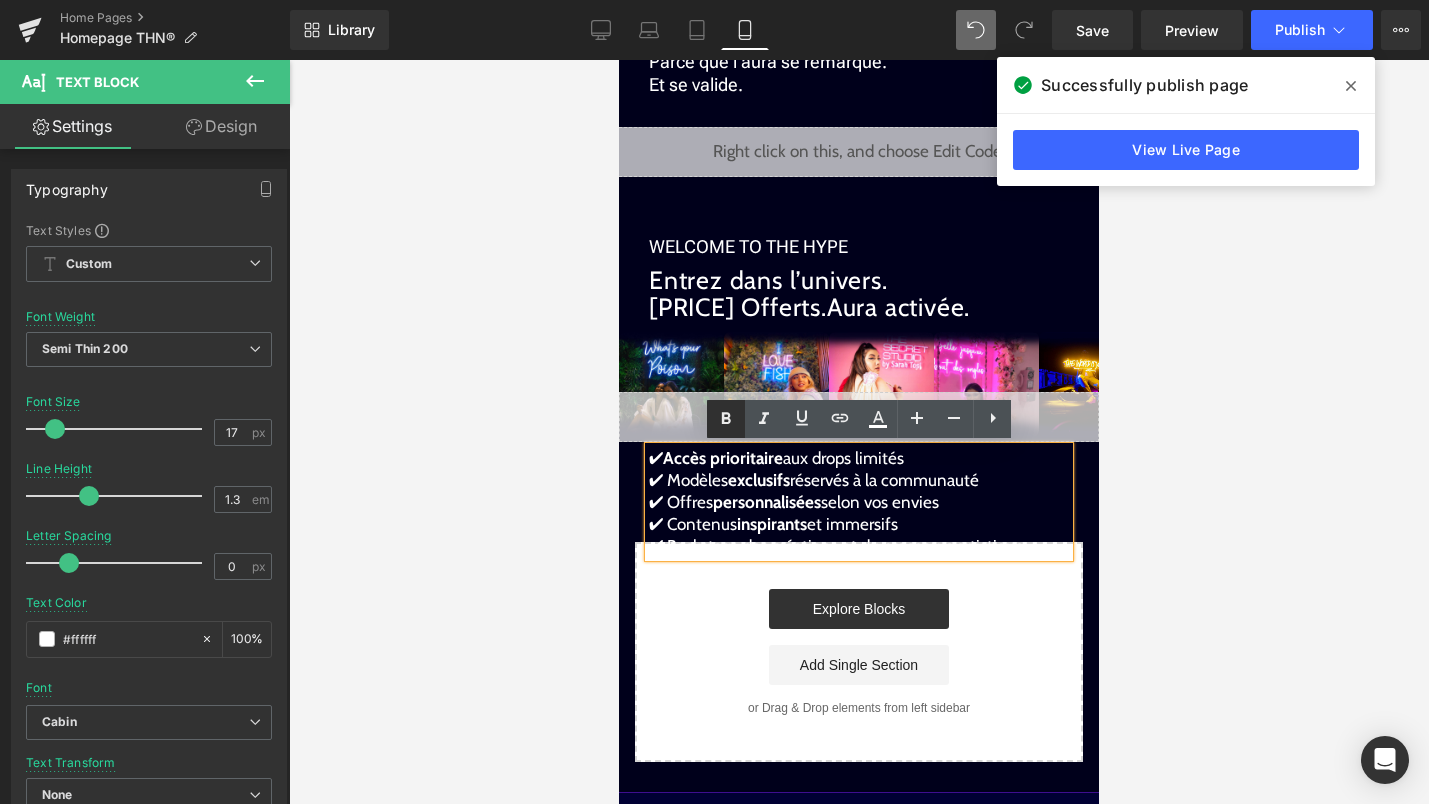 click 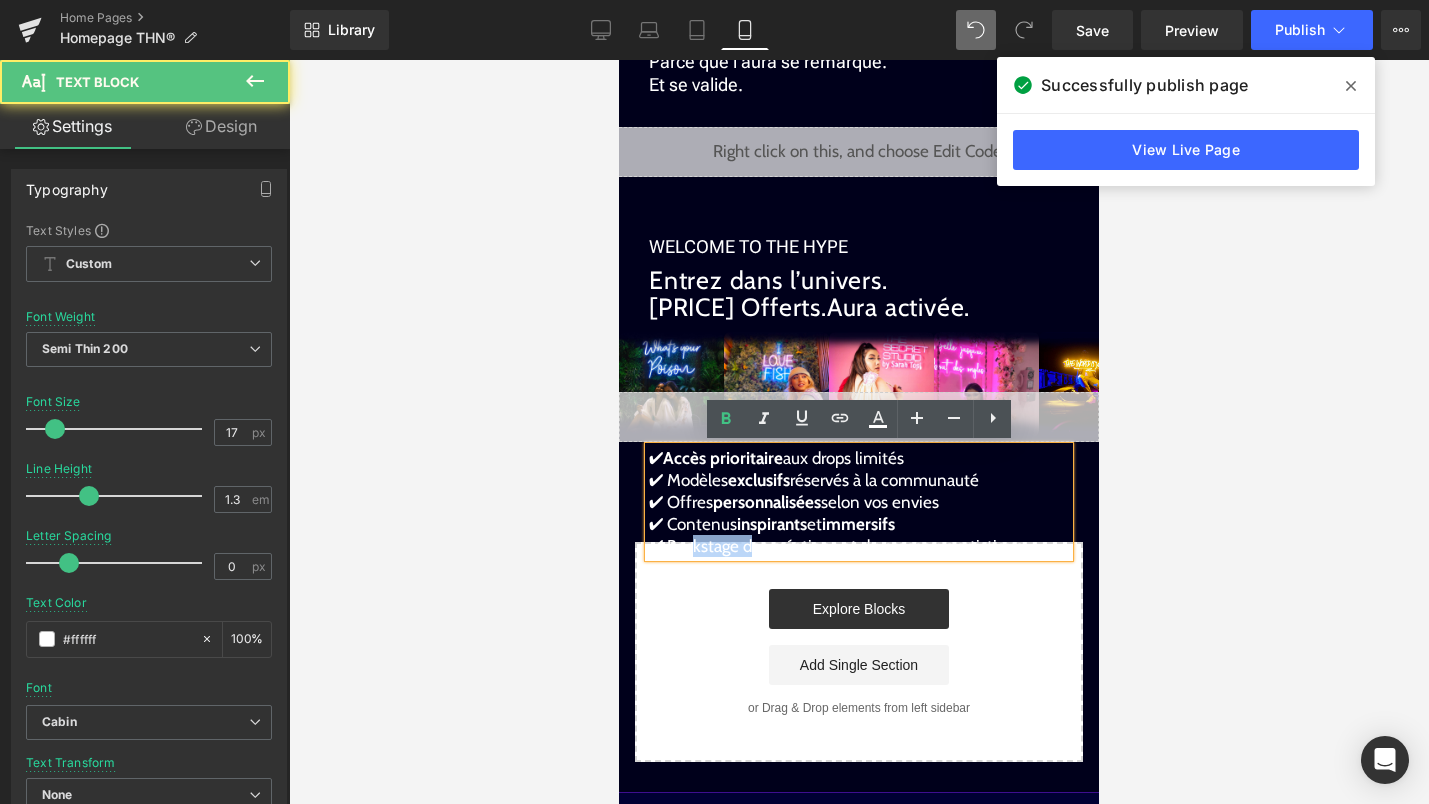 drag, startPoint x: 695, startPoint y: 537, endPoint x: 752, endPoint y: 538, distance: 57.00877 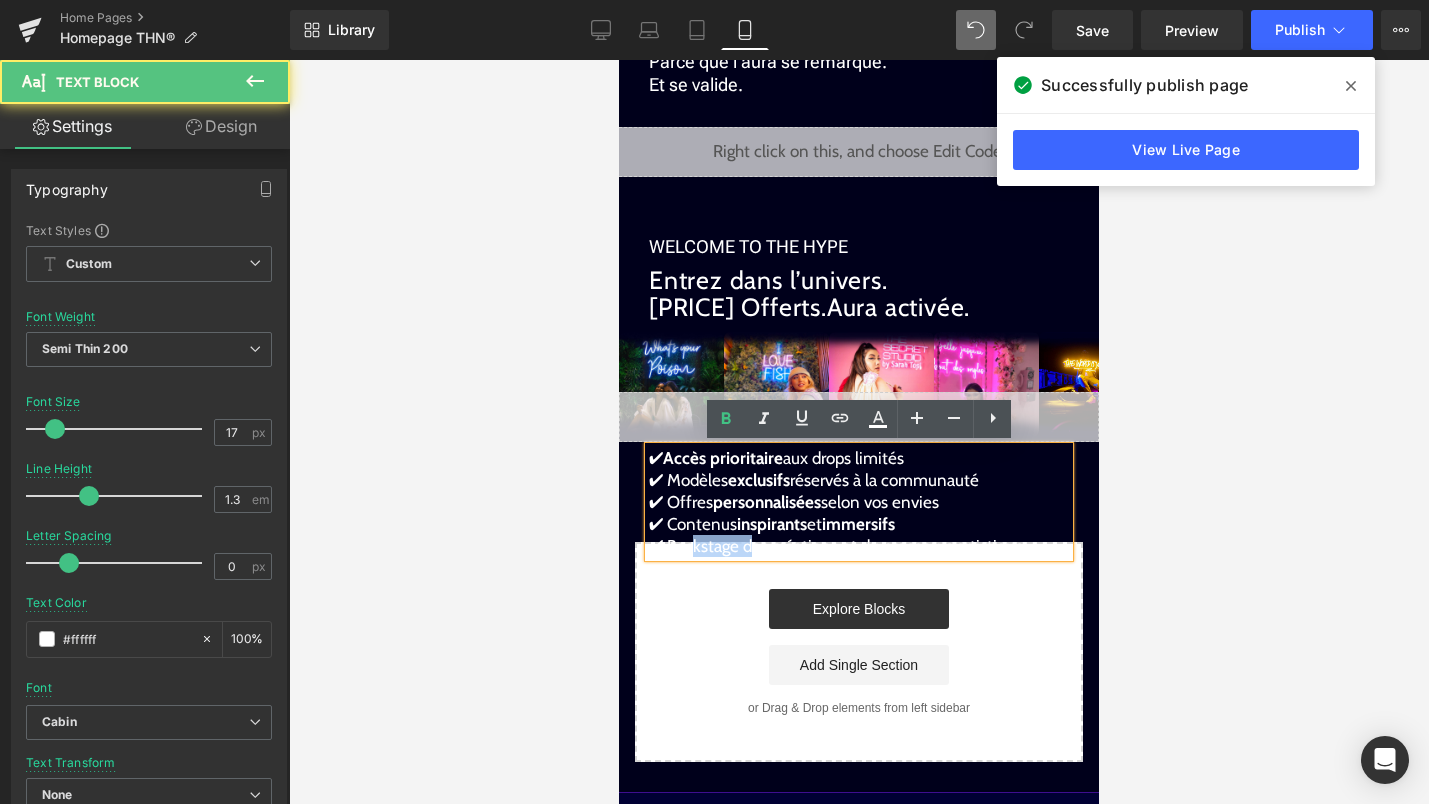 click on "✔ Backstage des créations et du processus artistique" at bounding box center [836, 546] 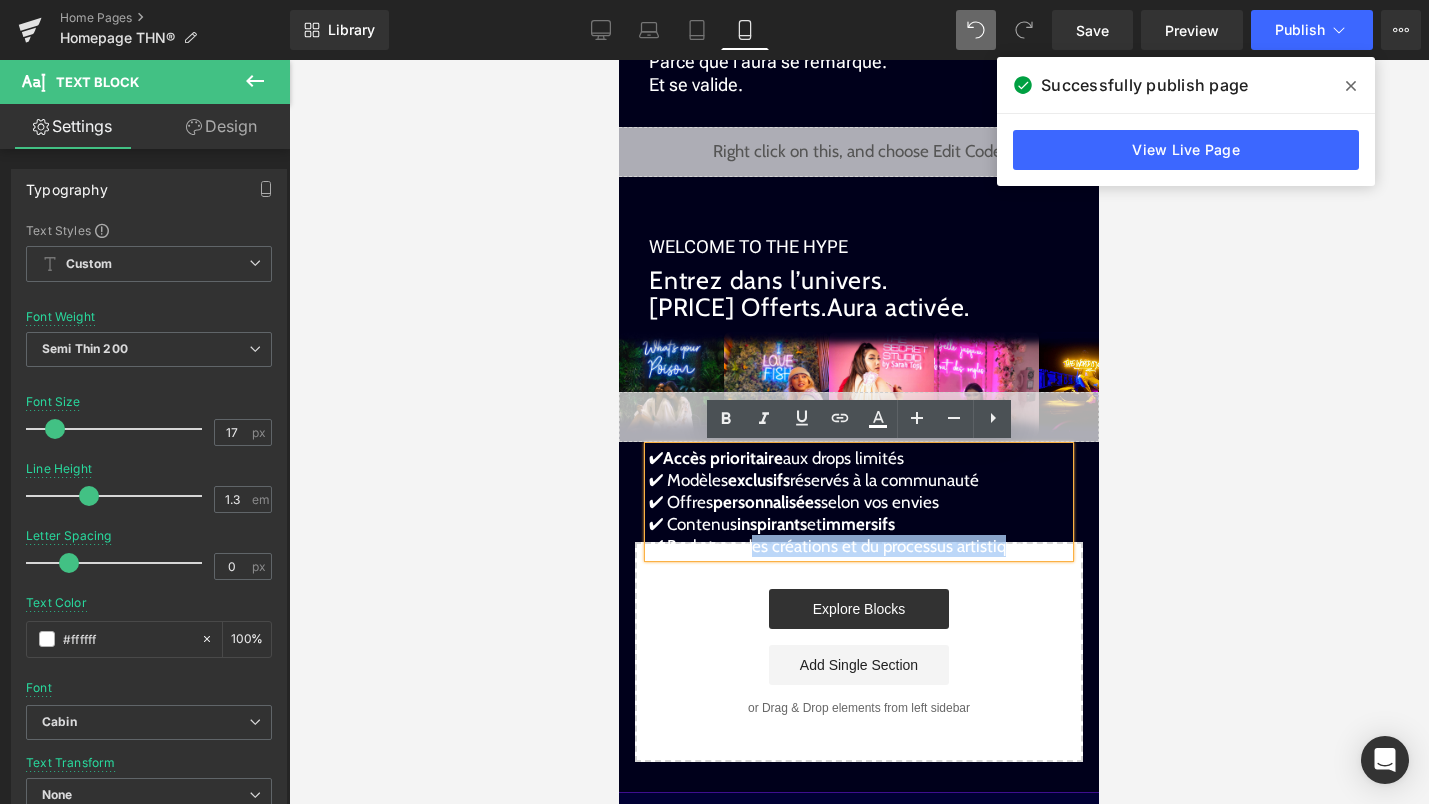 drag, startPoint x: 756, startPoint y: 538, endPoint x: 1001, endPoint y: 537, distance: 245.00204 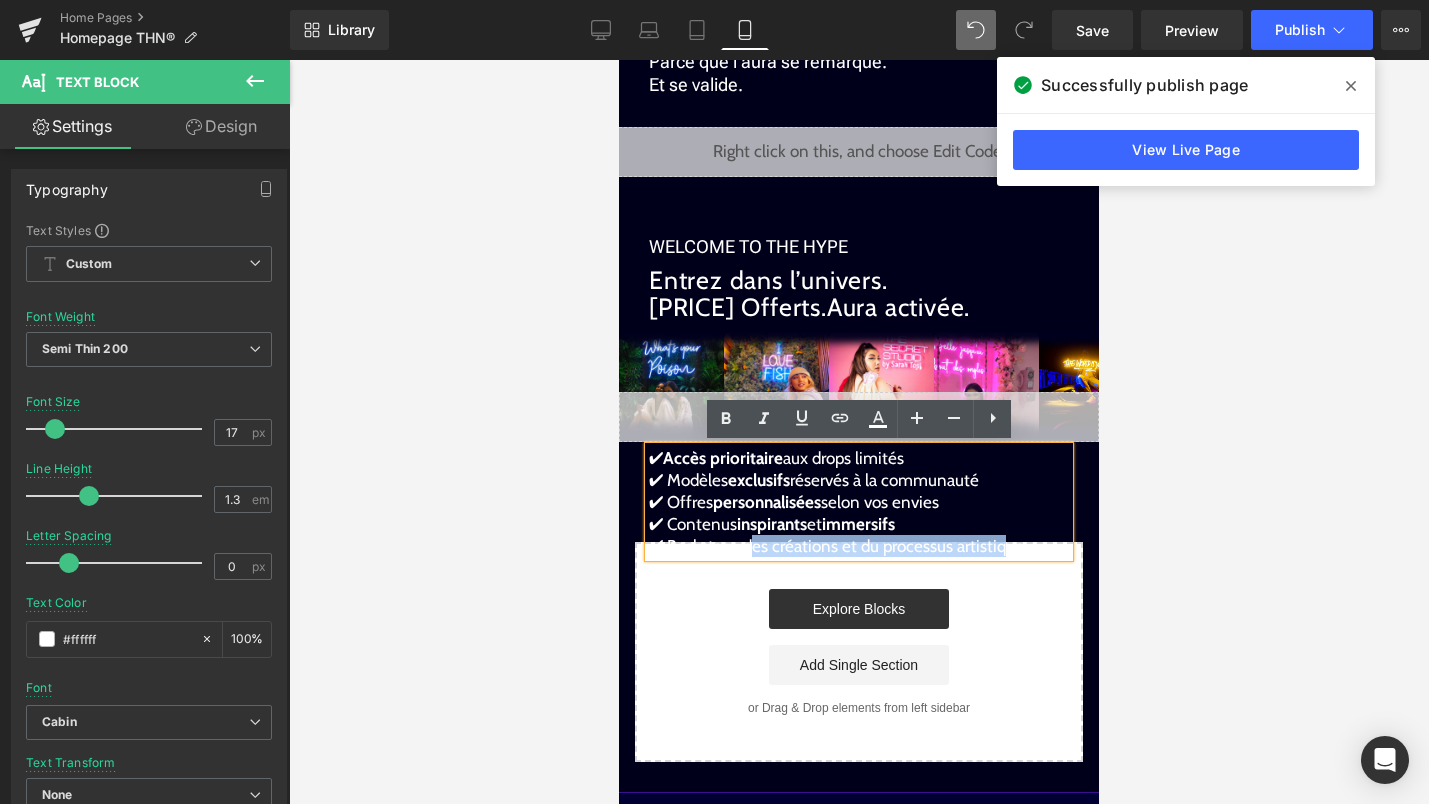 click on "✔ Backstage des créations et du processus artistique" at bounding box center [836, 546] 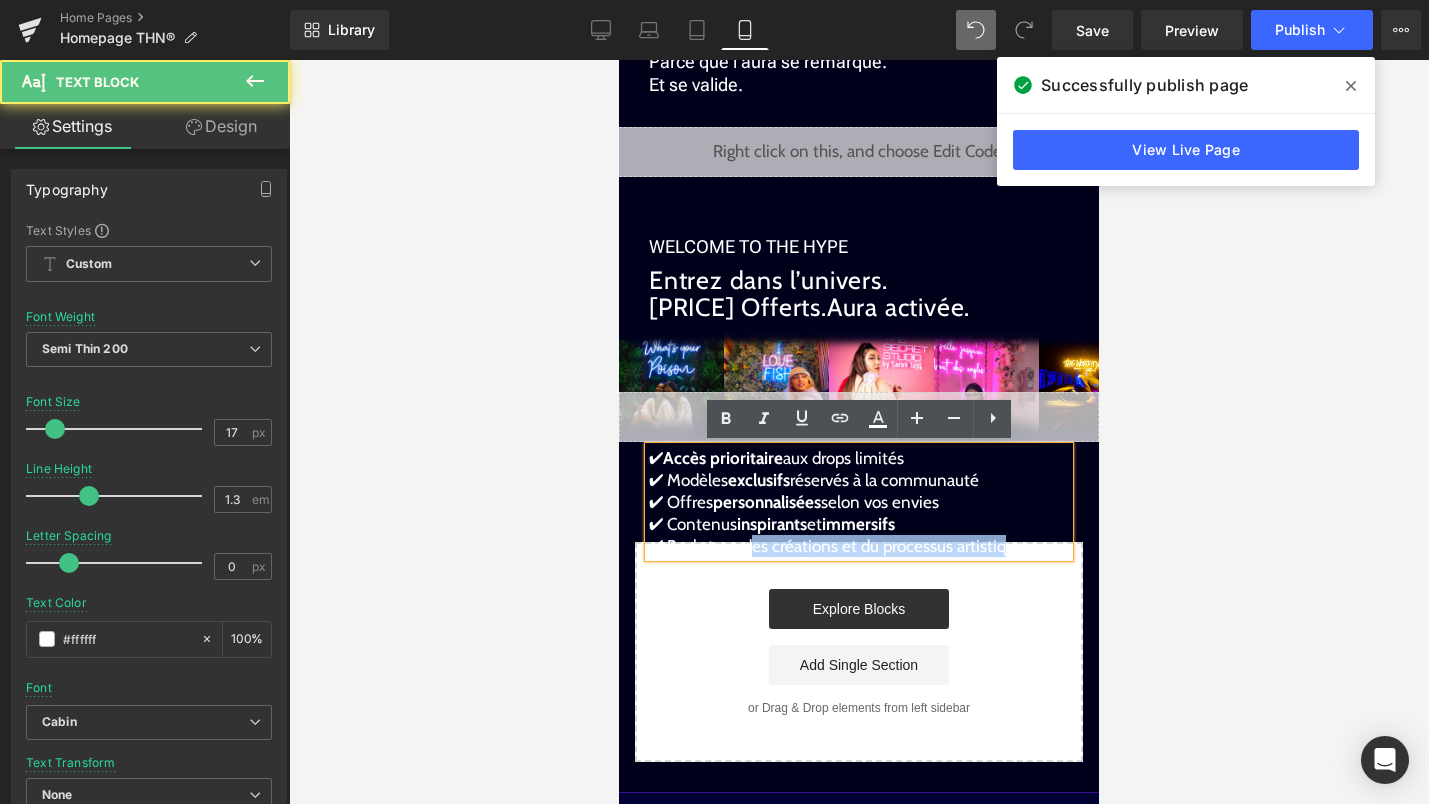 click on "✔ Backstage des créations et du processus artistique" at bounding box center [836, 546] 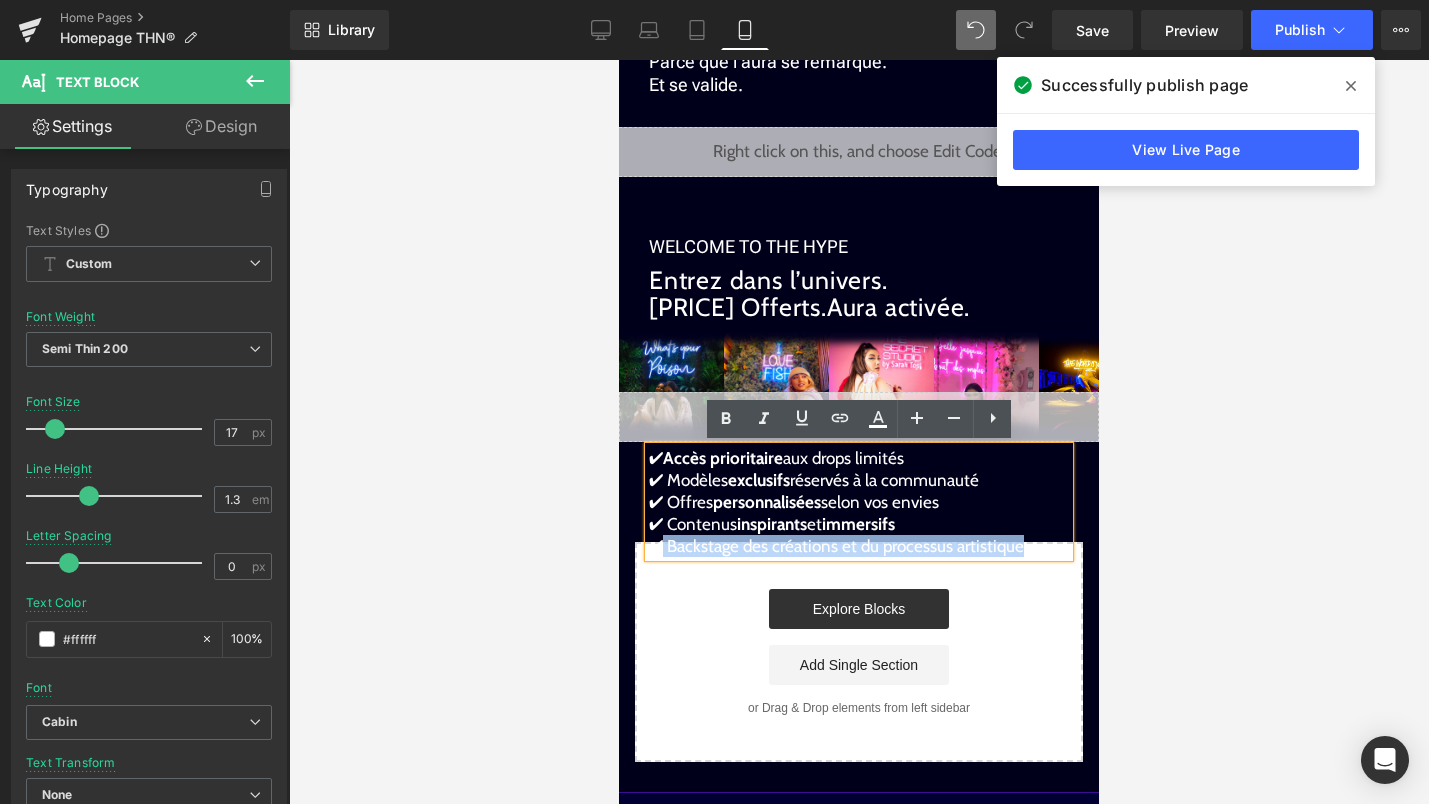 drag, startPoint x: 665, startPoint y: 541, endPoint x: 1023, endPoint y: 542, distance: 358.0014 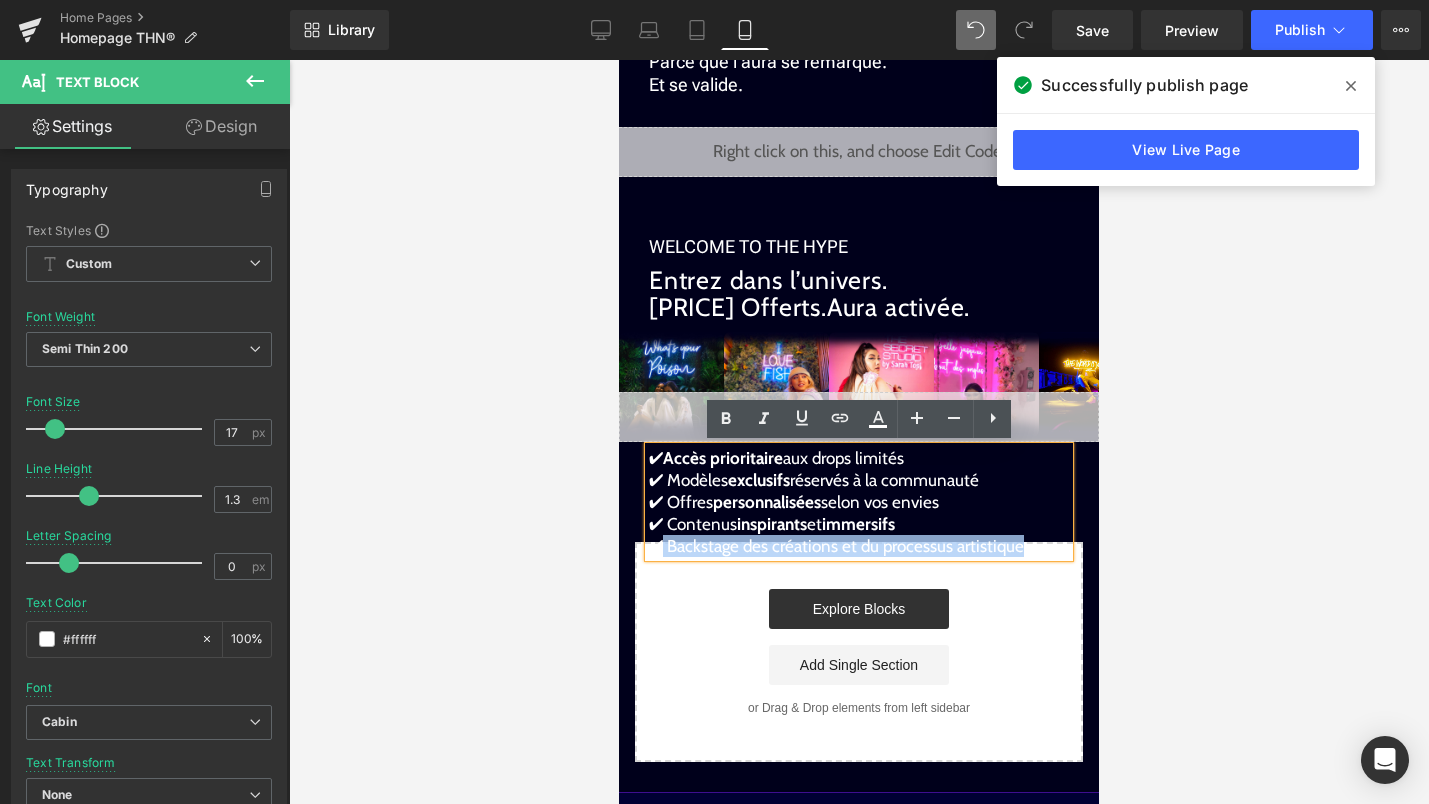 click on "✔ Backstage des créations et du processus artistique" at bounding box center [859, 546] 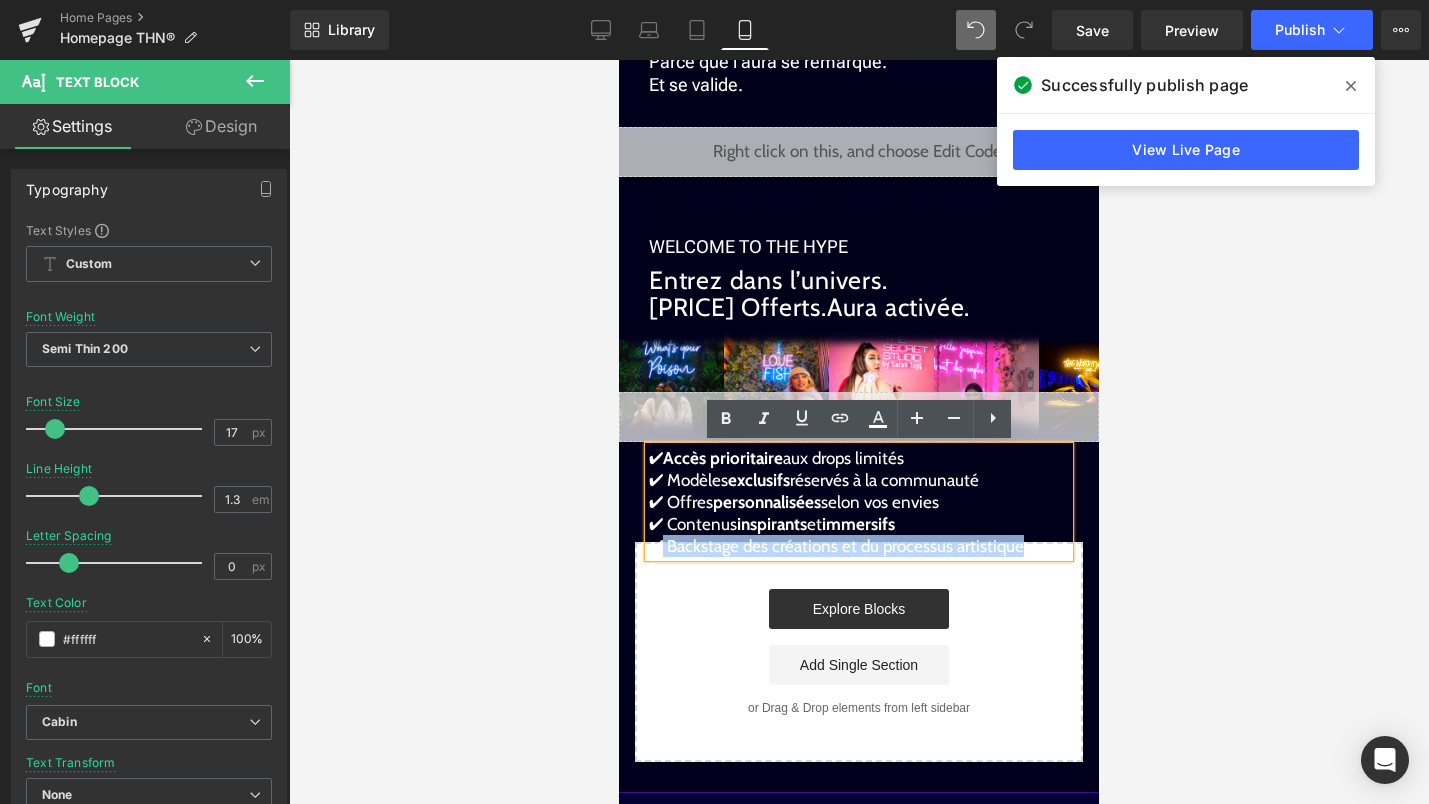 click on "✔ Backstage des créations et du processus artistique" at bounding box center [836, 546] 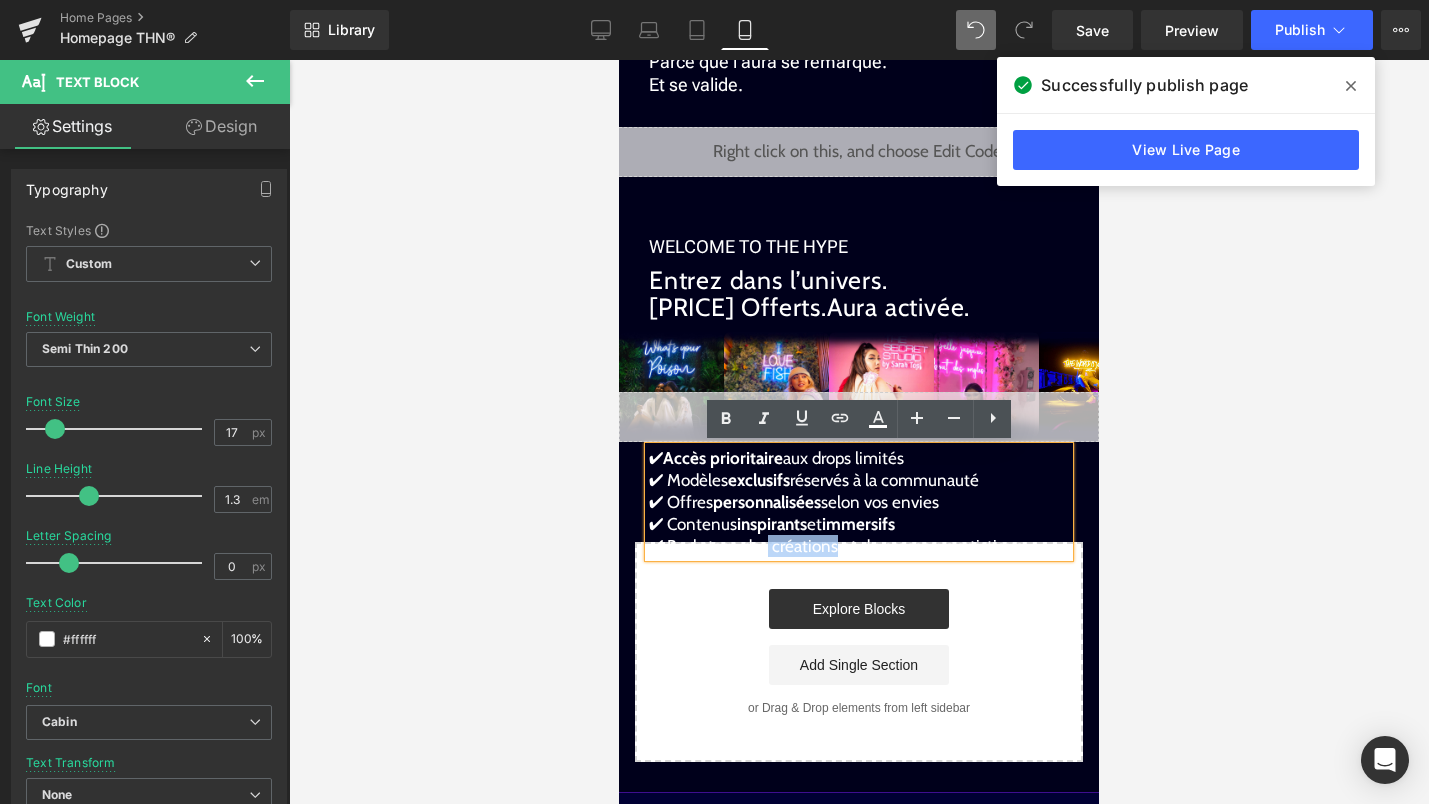 drag, startPoint x: 769, startPoint y: 546, endPoint x: 837, endPoint y: 542, distance: 68.117546 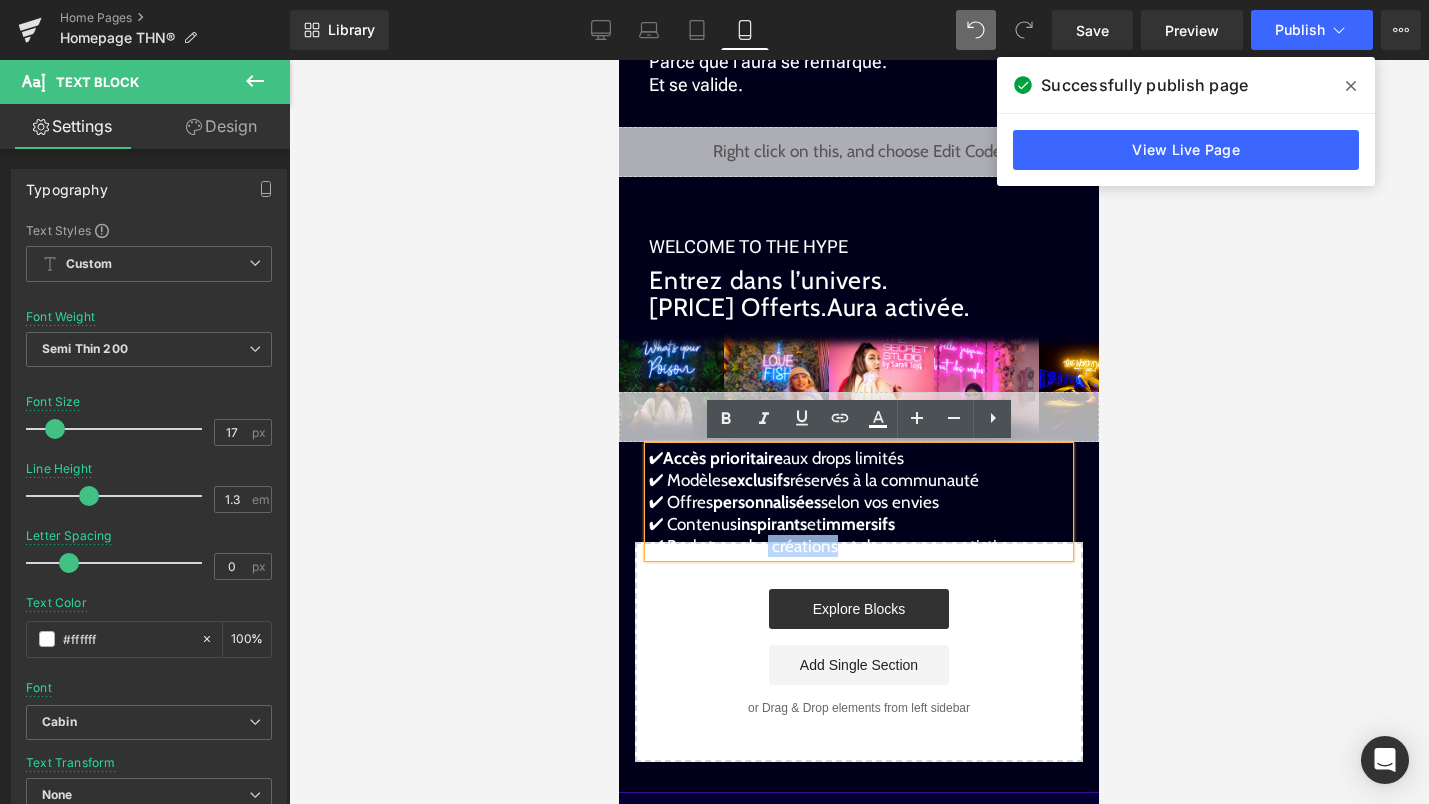click on "✔ Backstage des créations et du processus artistique" at bounding box center (836, 546) 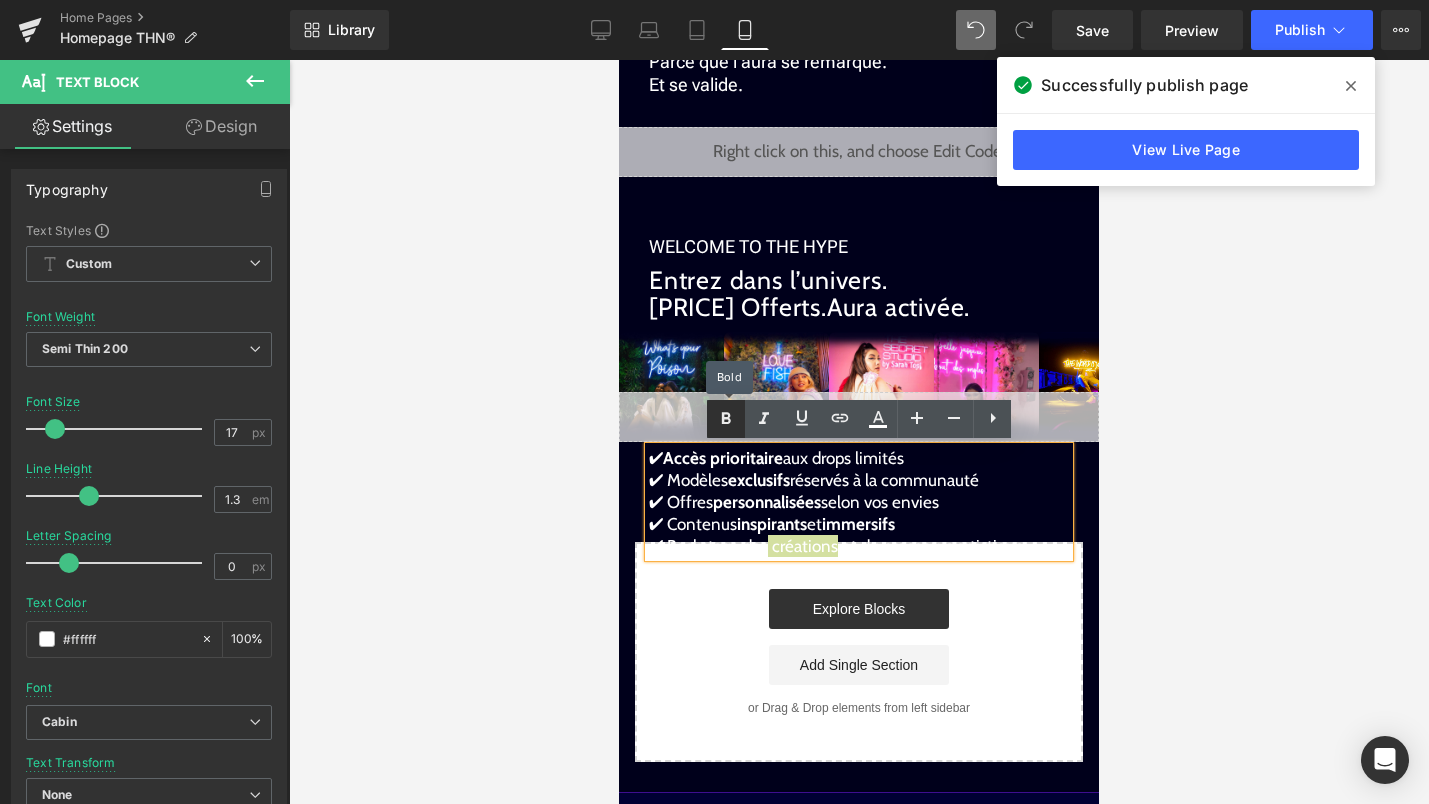 click at bounding box center [726, 419] 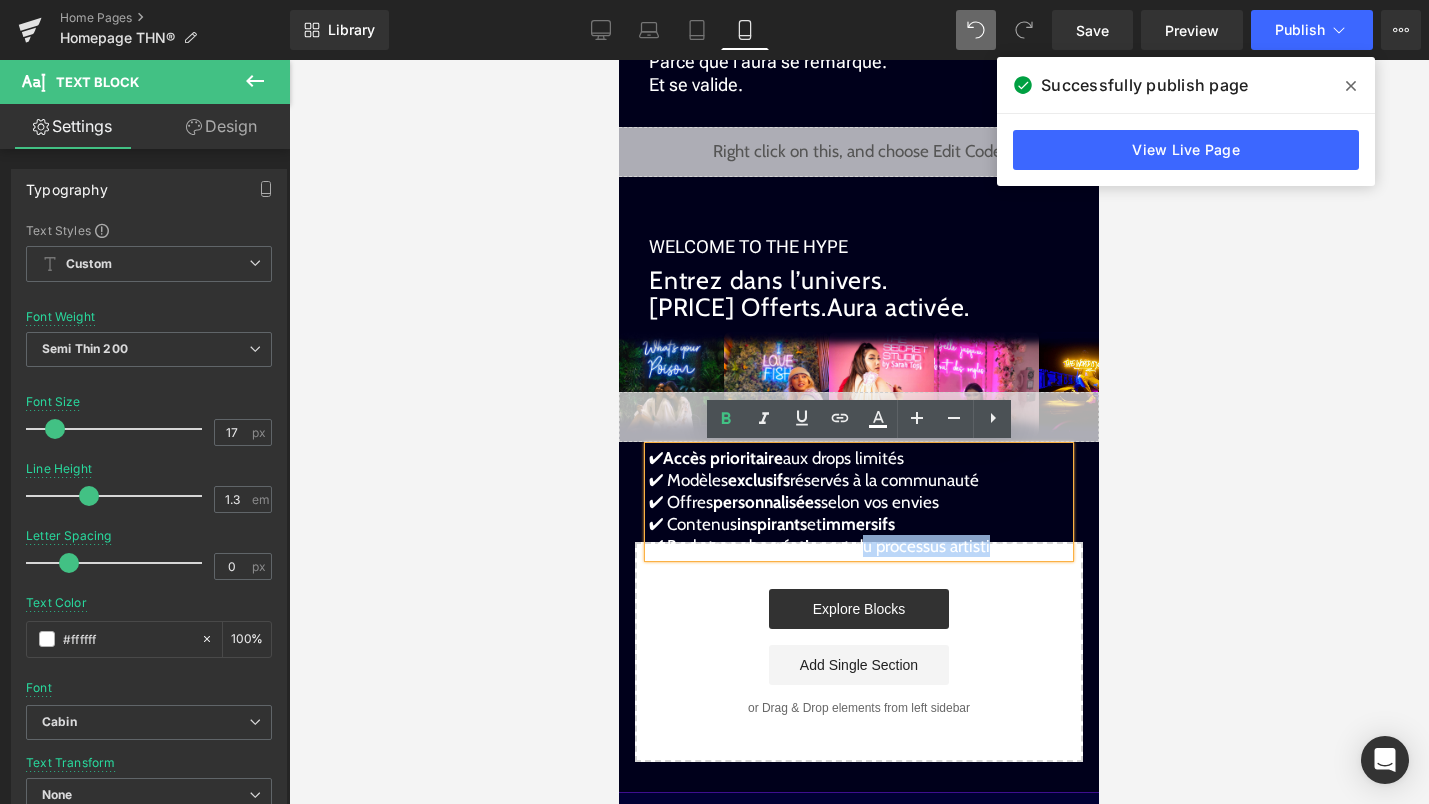 drag, startPoint x: 860, startPoint y: 548, endPoint x: 993, endPoint y: 545, distance: 133.03383 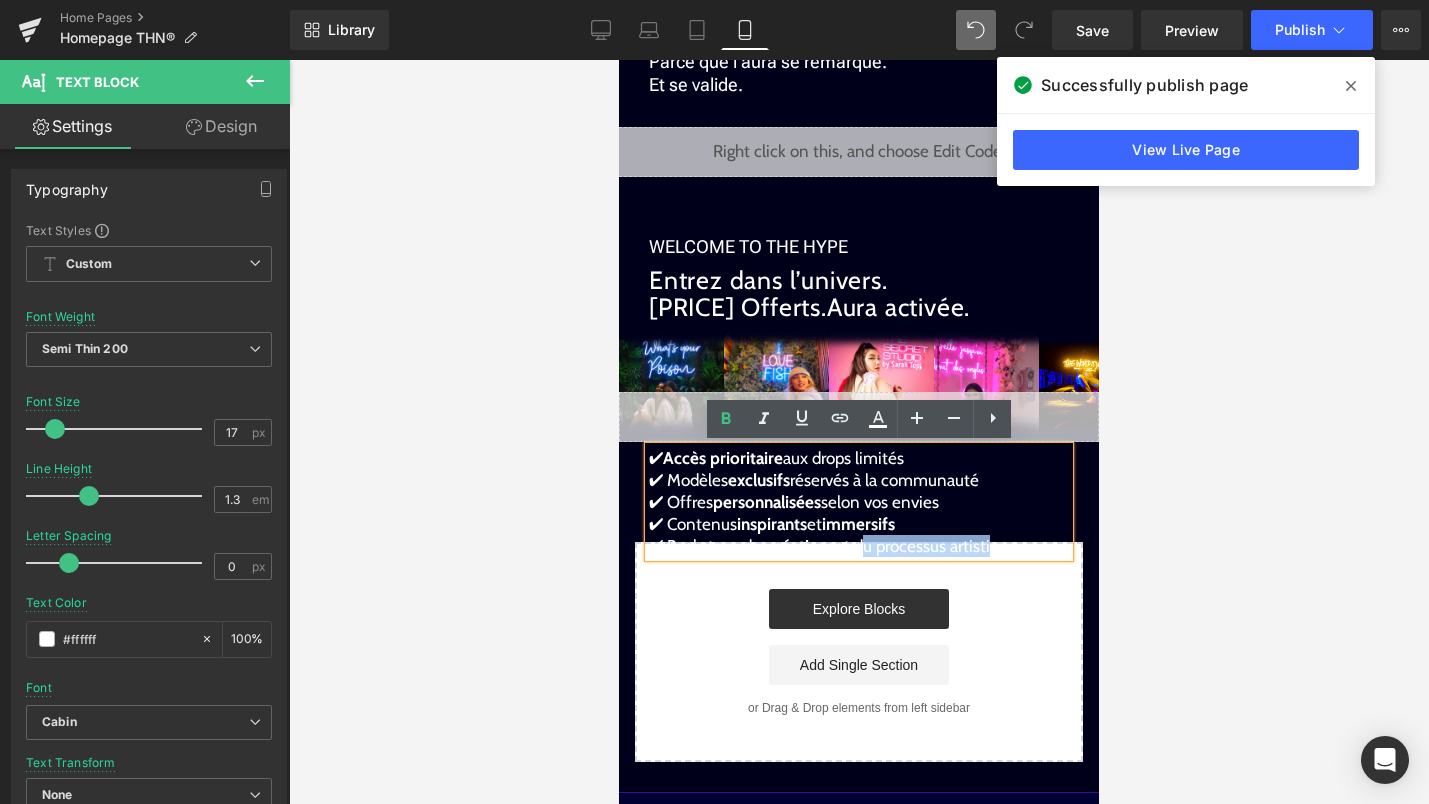 click on "✔ Backstage des  créations  et du processus artistique" at bounding box center [833, 546] 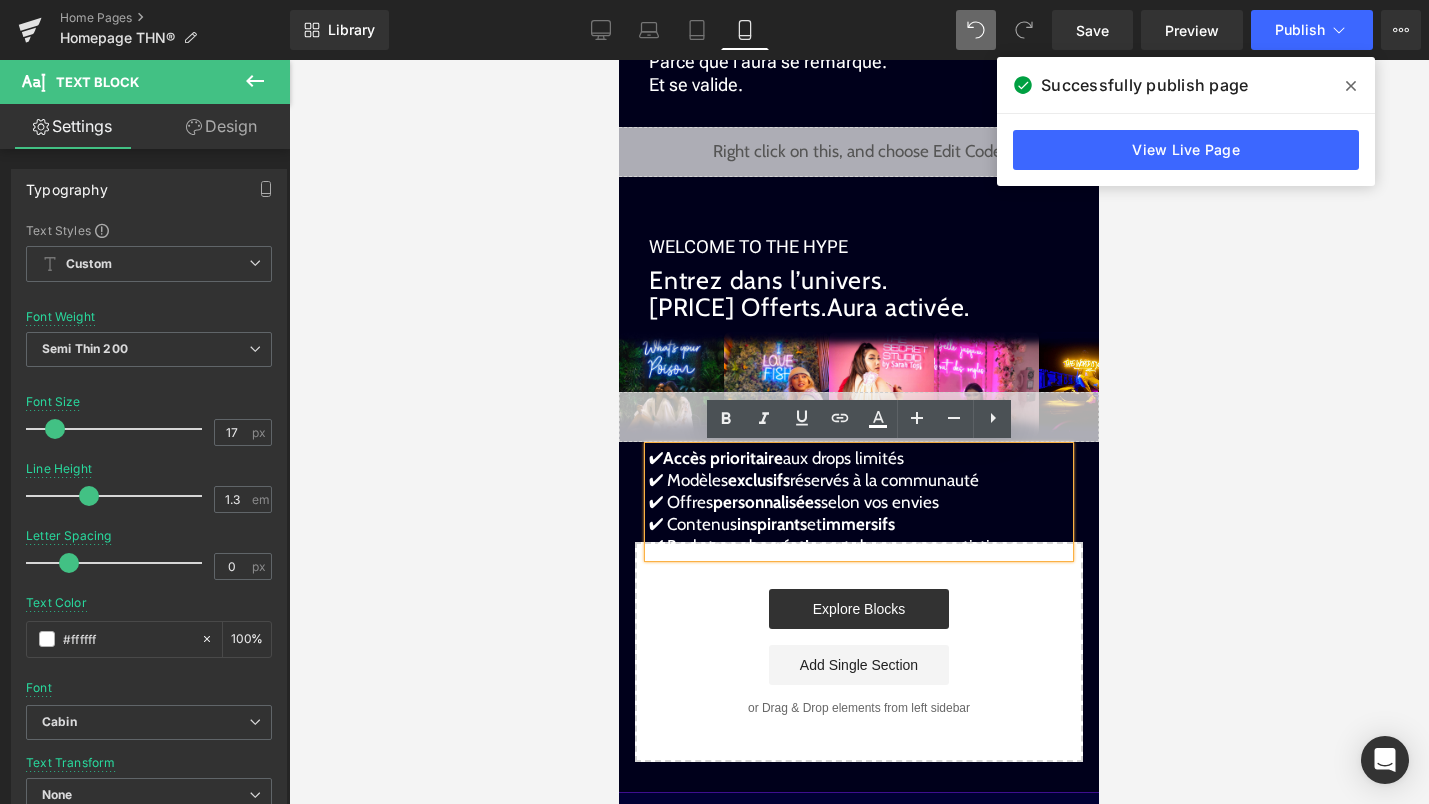 click on "✔ Backstage des  créations  et du processus artistique" at bounding box center (833, 546) 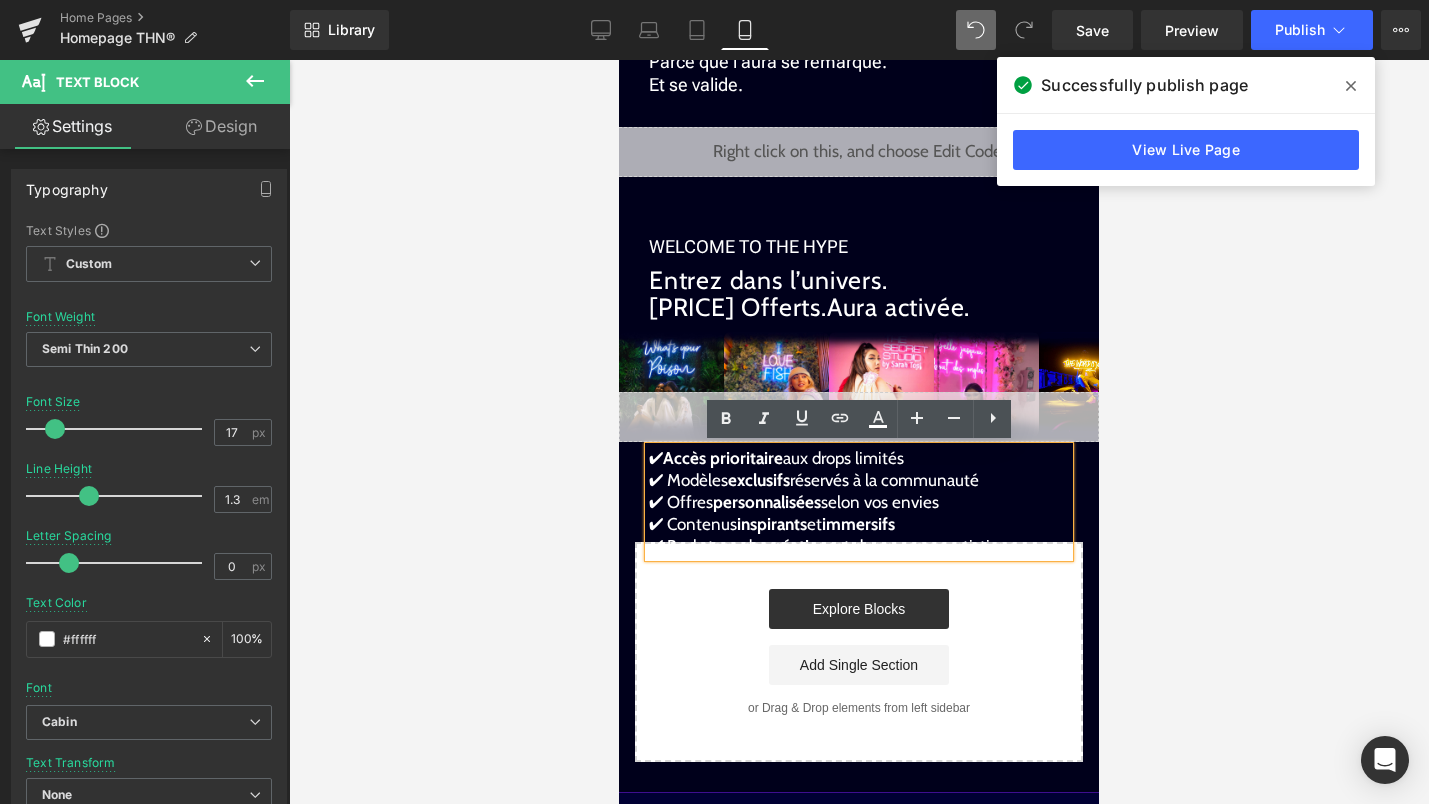 click on "✔ Backstage des  créations  et du processus artistique" at bounding box center (859, 546) 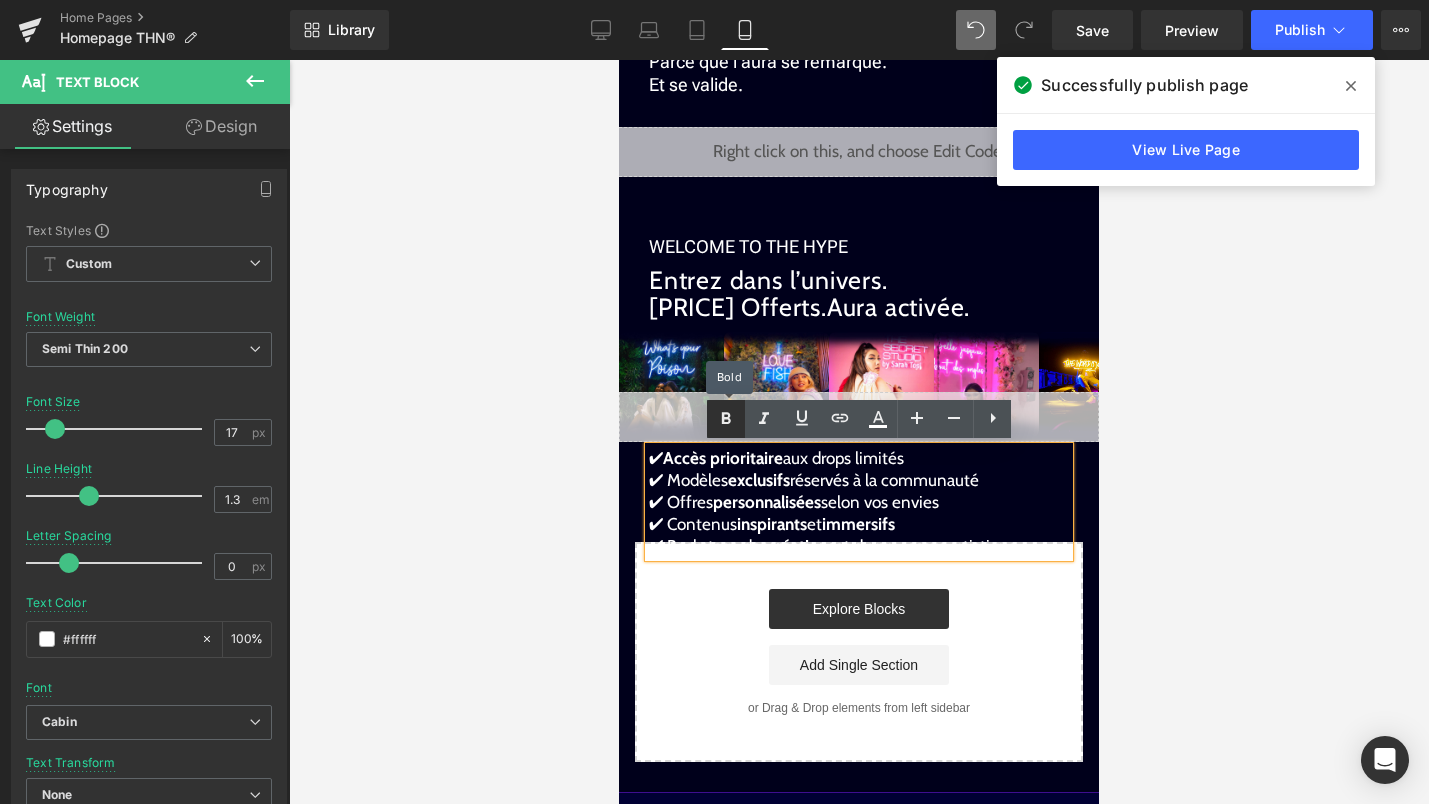 click at bounding box center [726, 419] 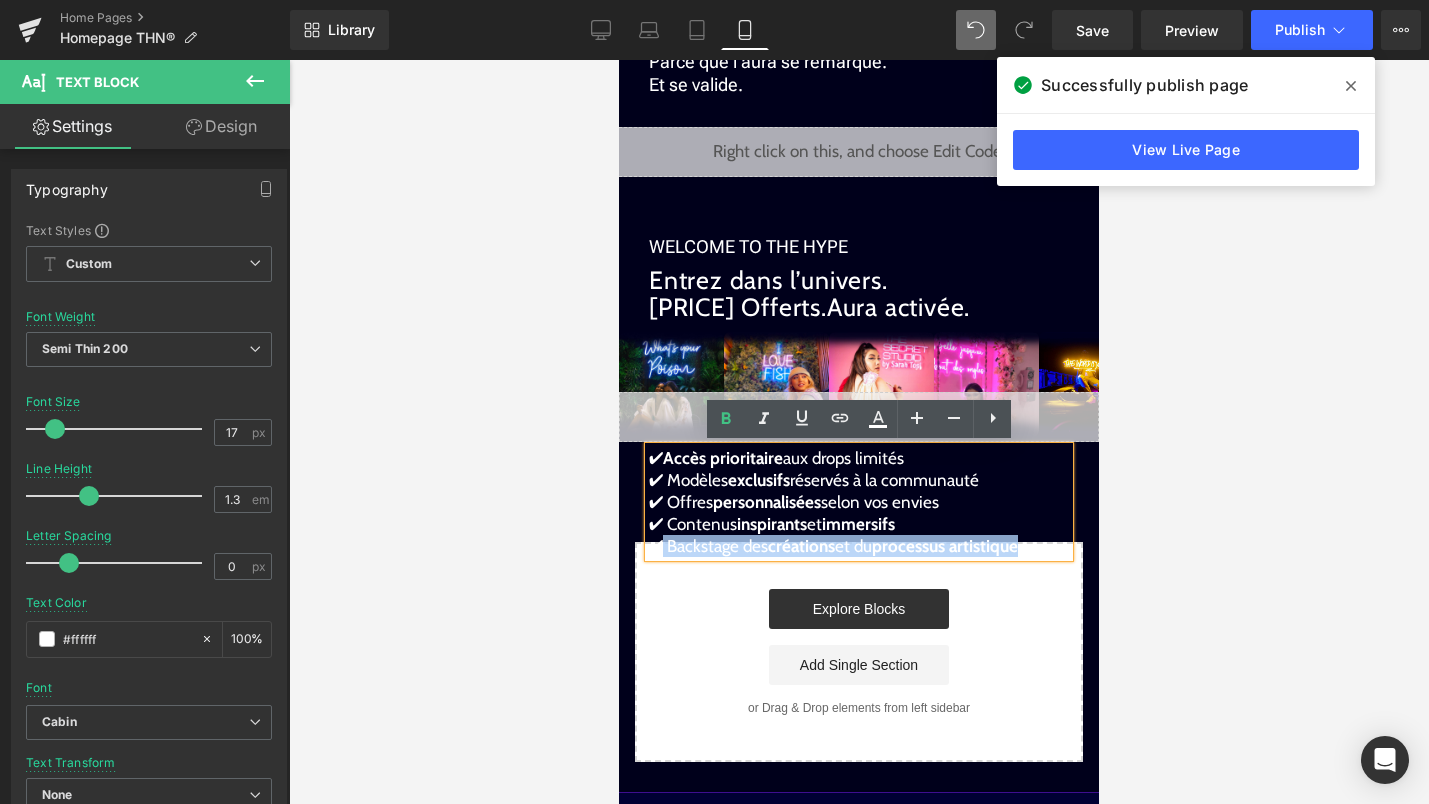 drag, startPoint x: 1040, startPoint y: 550, endPoint x: 665, endPoint y: 536, distance: 375.26123 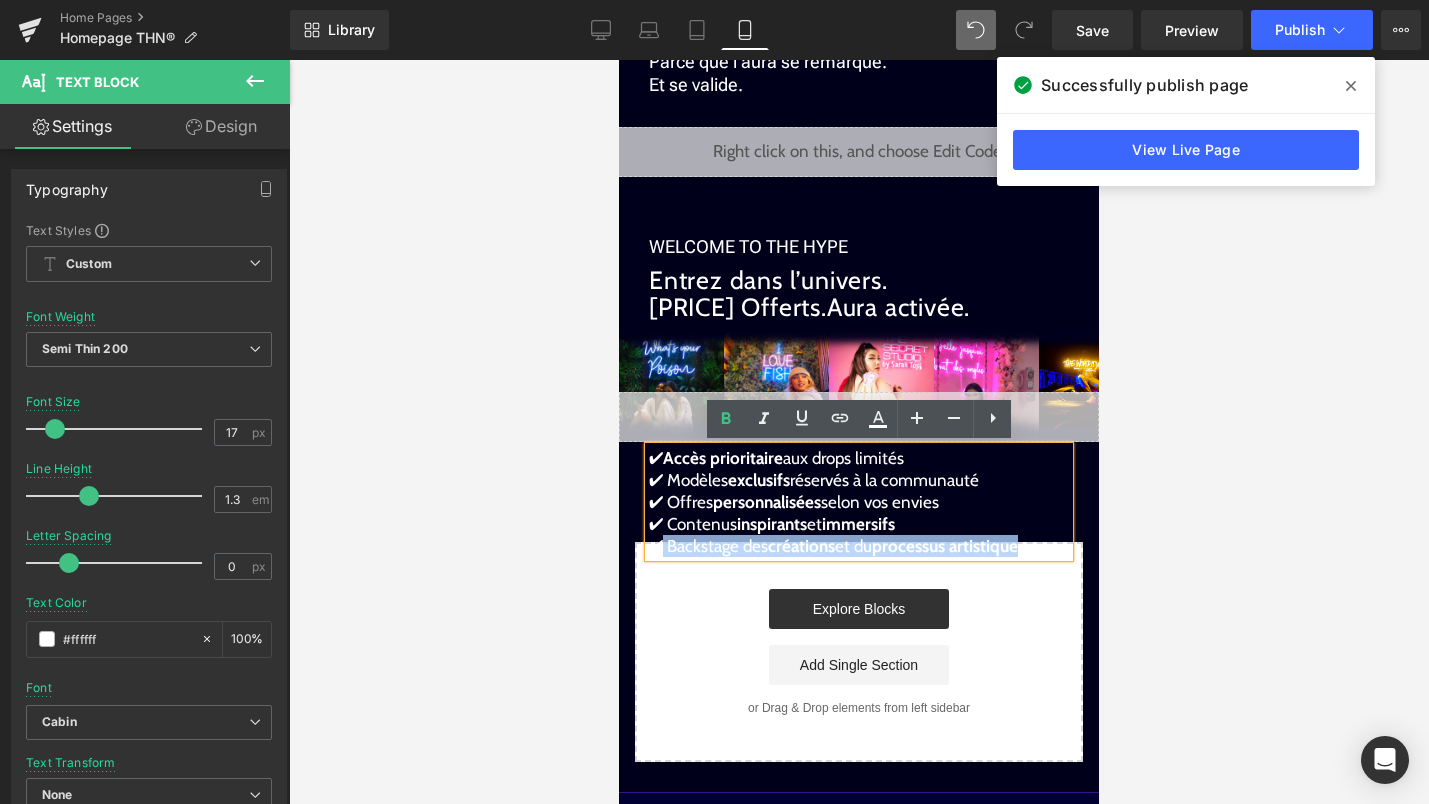 click on "✔ Backstage des  créations  et du  processus artistique" at bounding box center [859, 546] 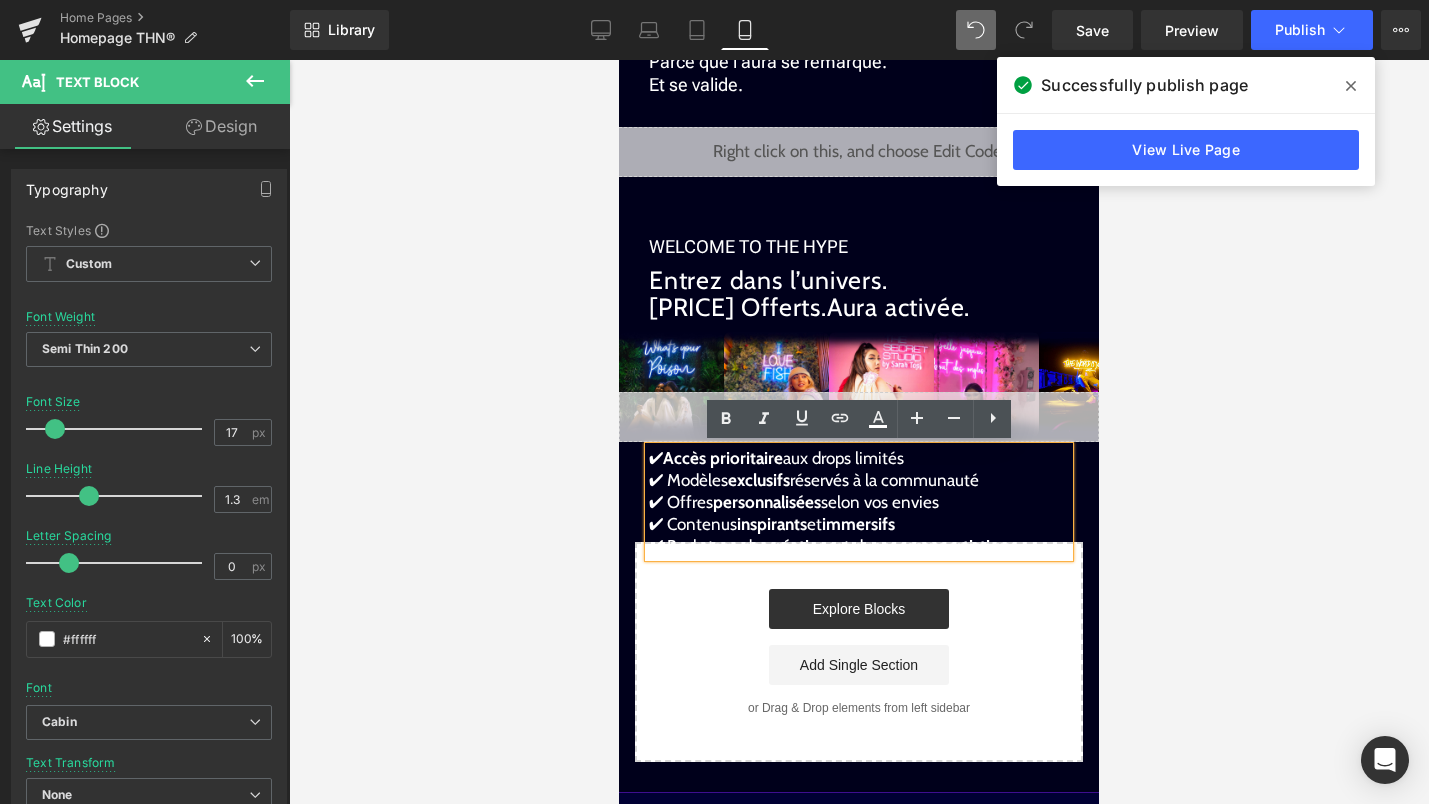 click on "processus artistique" at bounding box center [945, 546] 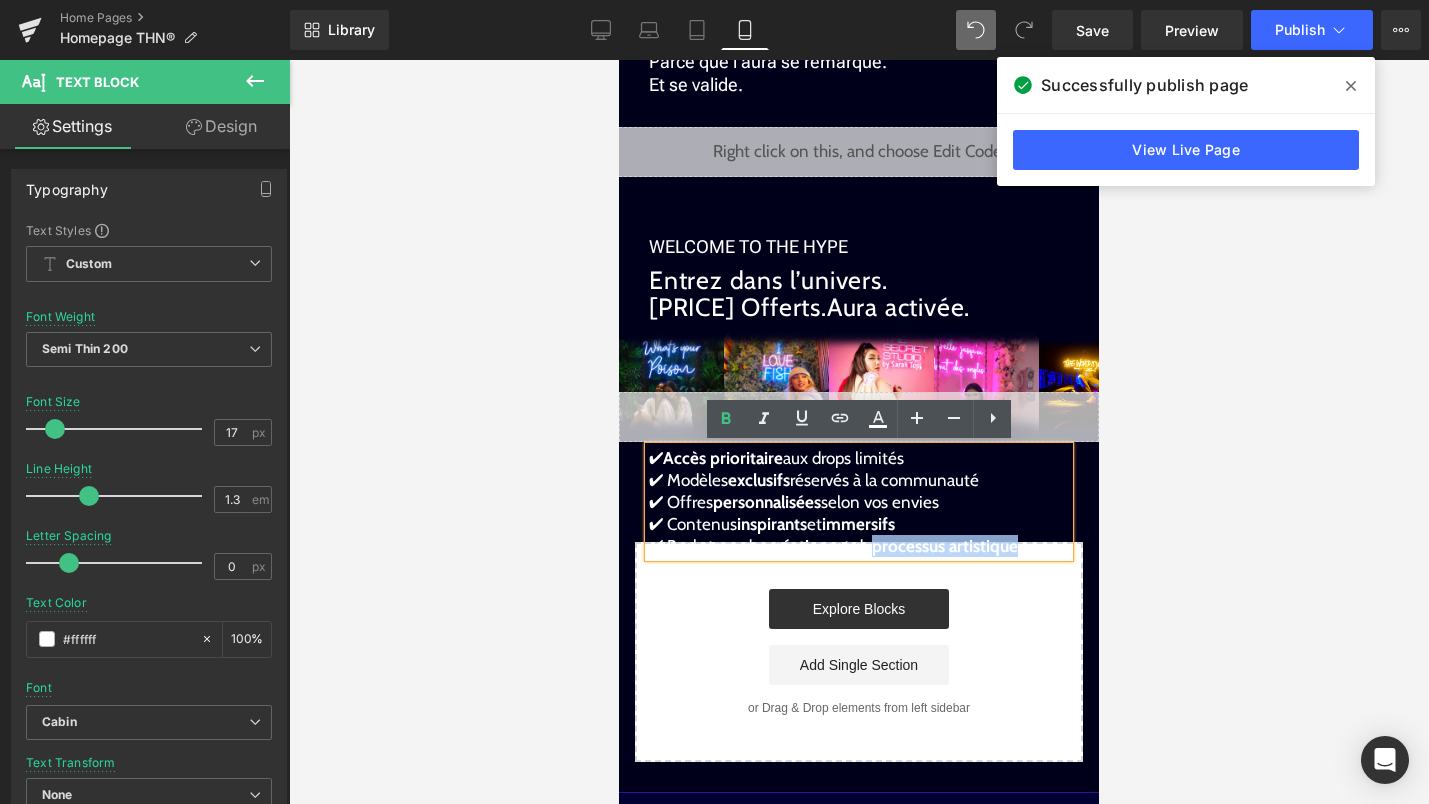 drag, startPoint x: 885, startPoint y: 549, endPoint x: 1064, endPoint y: 549, distance: 179 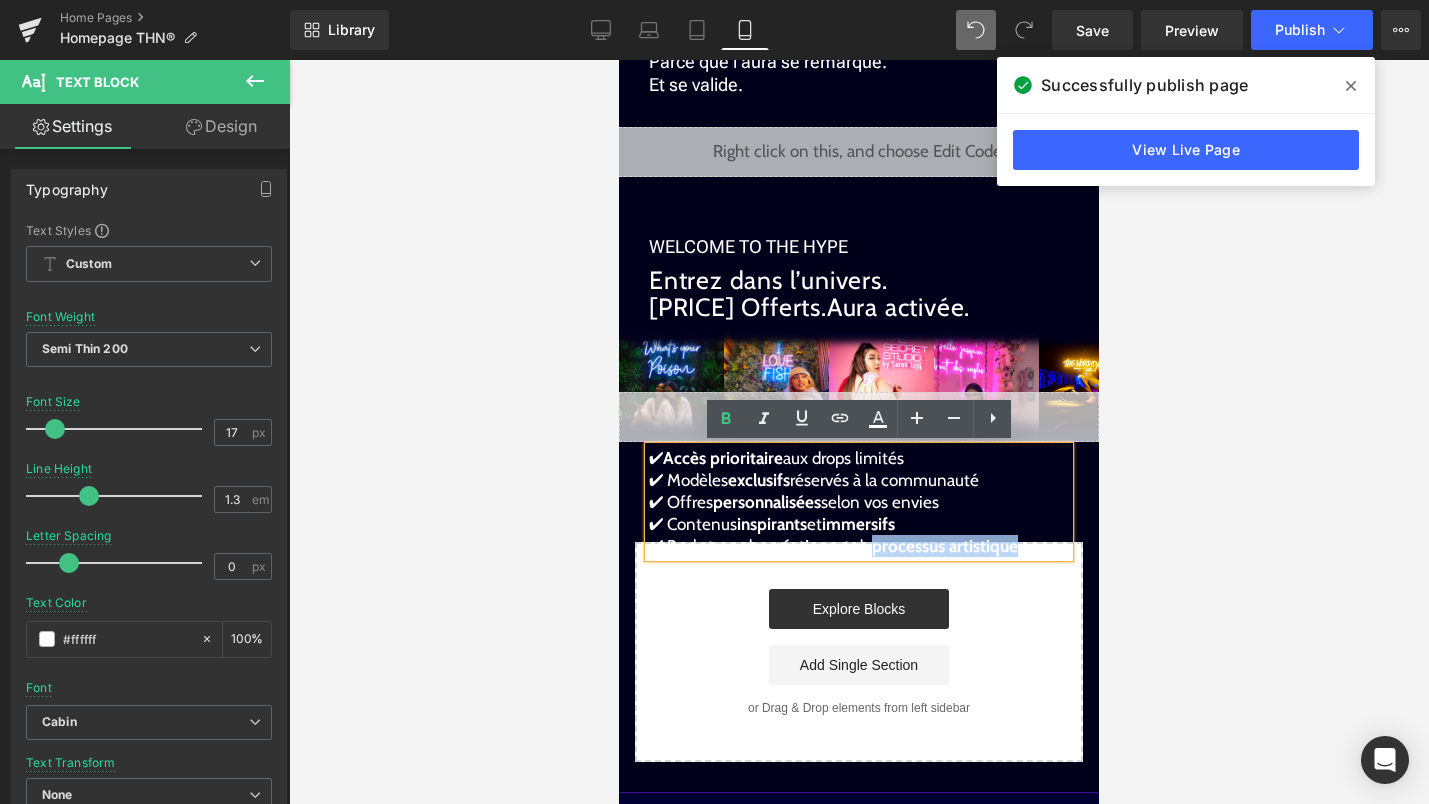 click on "✔ Backstage des  créations  et du  processus artistique" at bounding box center [859, 546] 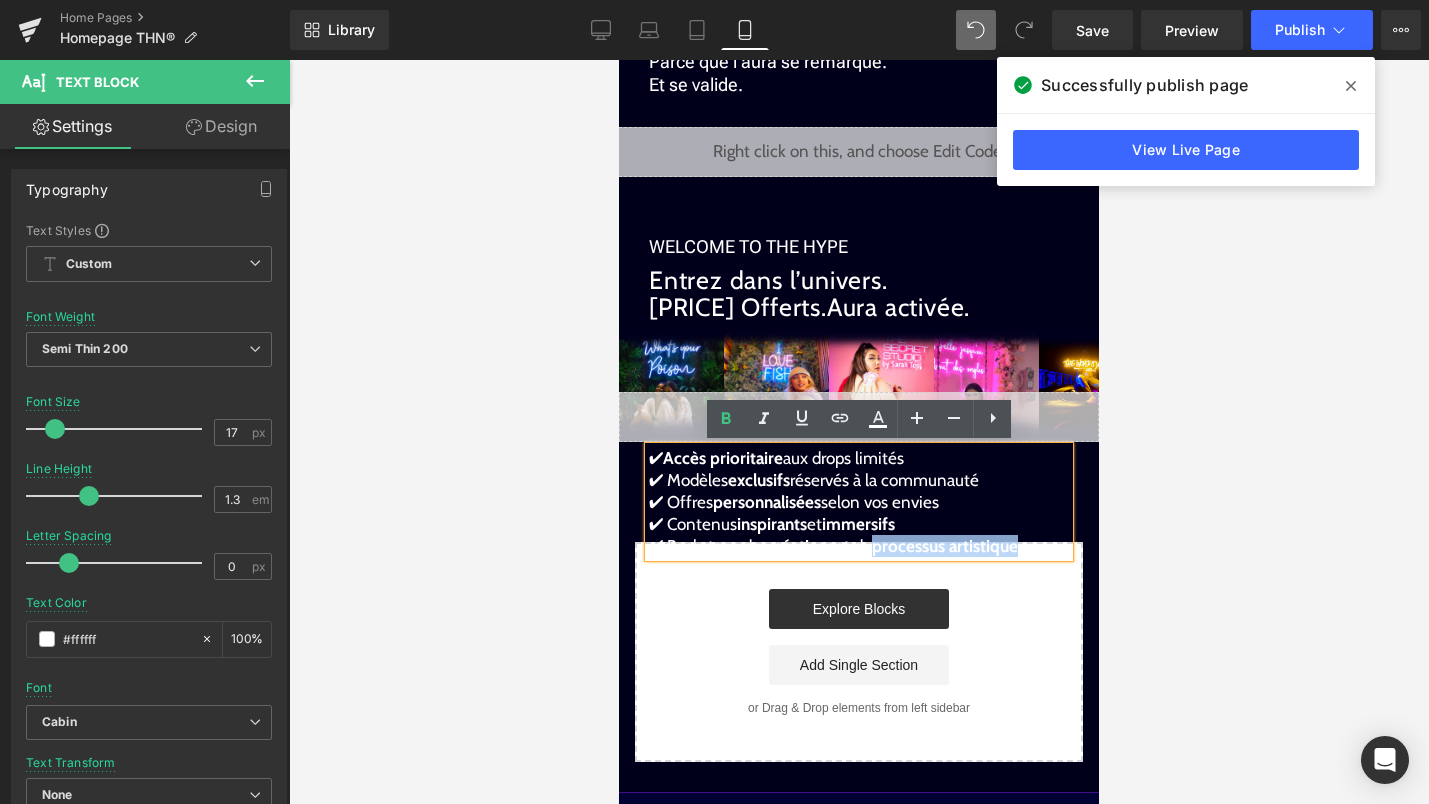 click on "processus artistique" at bounding box center (945, 546) 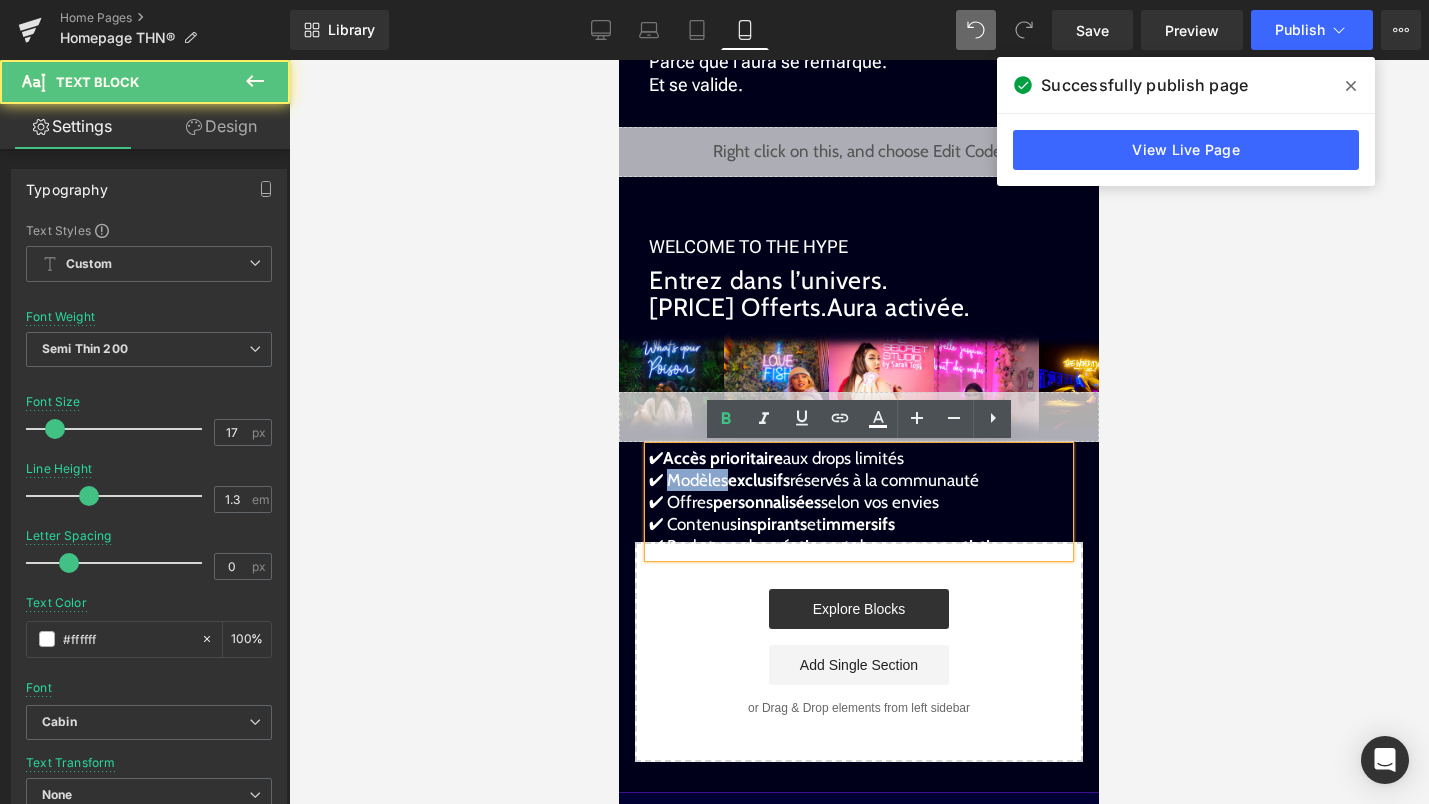 drag, startPoint x: 727, startPoint y: 478, endPoint x: 669, endPoint y: 475, distance: 58.077534 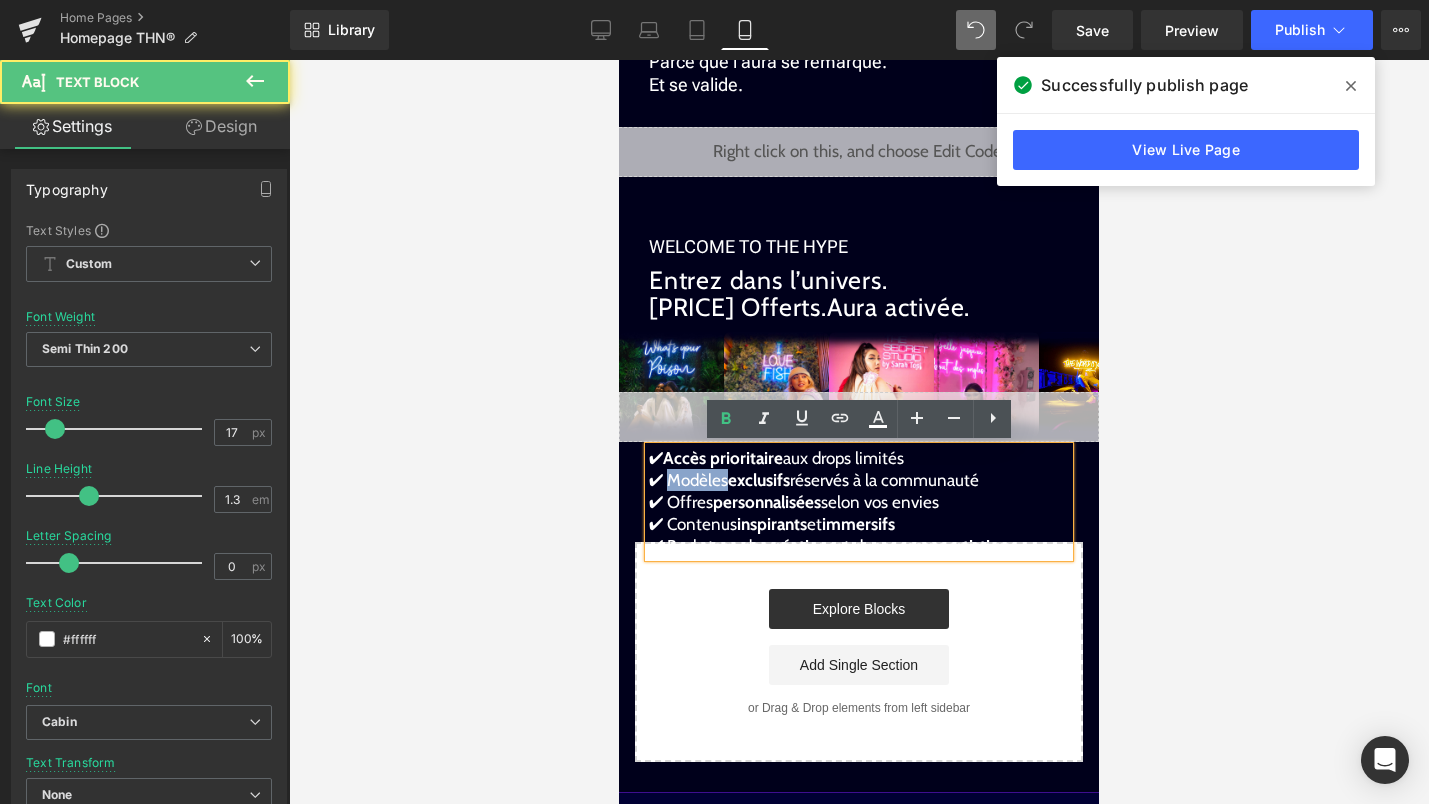click on "✔ Modèles  exclusifs  réservés à la communauté" at bounding box center (814, 480) 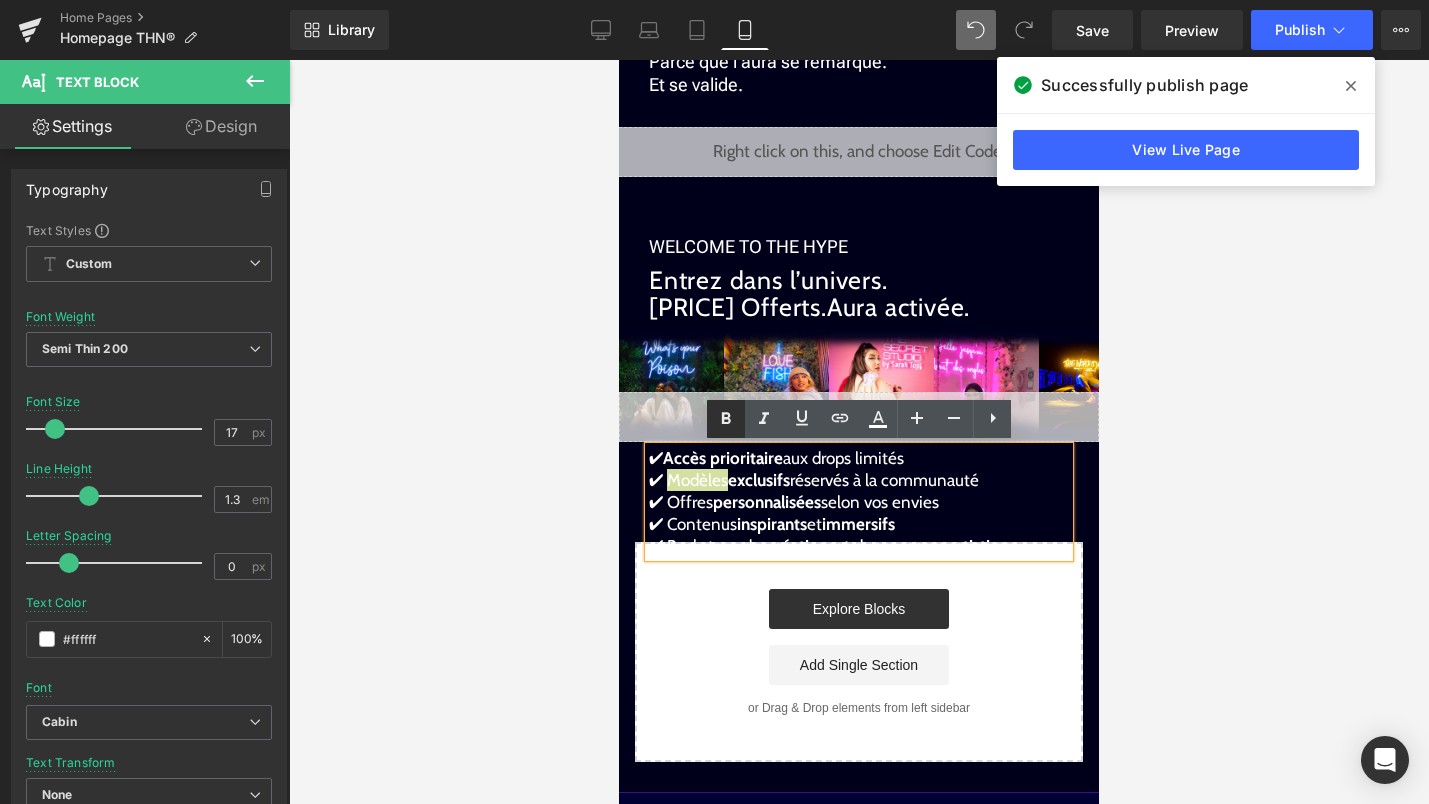click 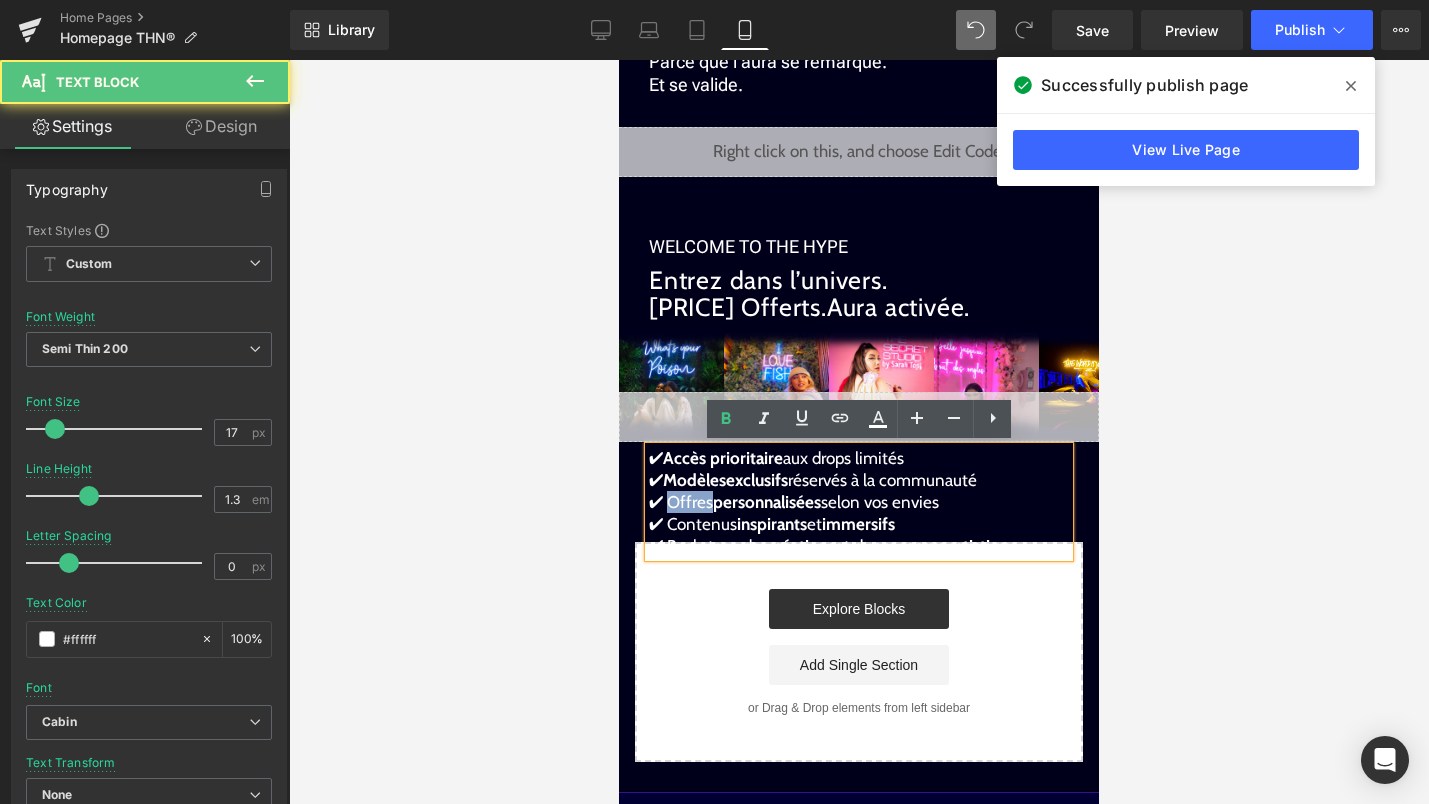 drag, startPoint x: 713, startPoint y: 501, endPoint x: 670, endPoint y: 500, distance: 43.011627 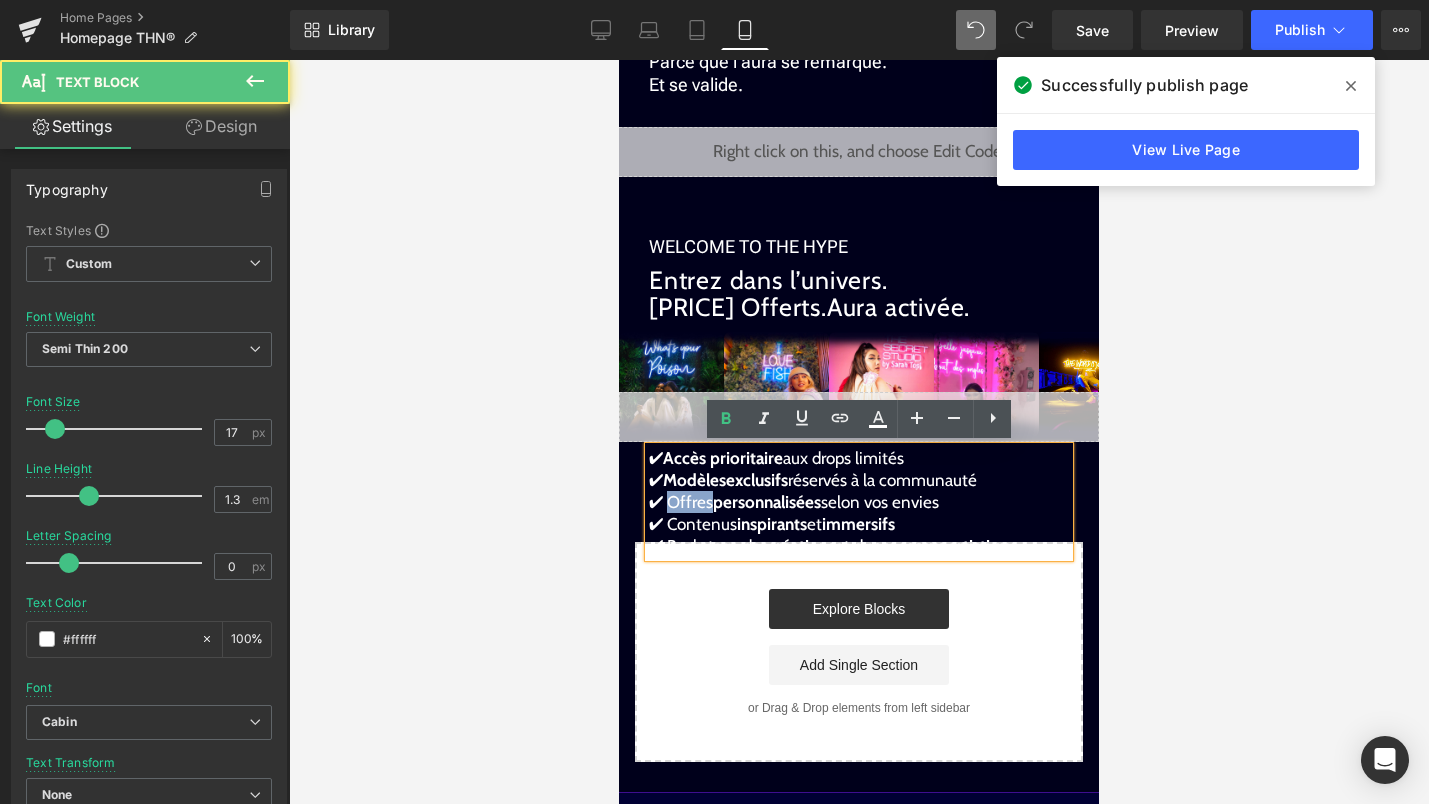click on "✔ Offres  personnalisées  selon vos envies" at bounding box center [794, 502] 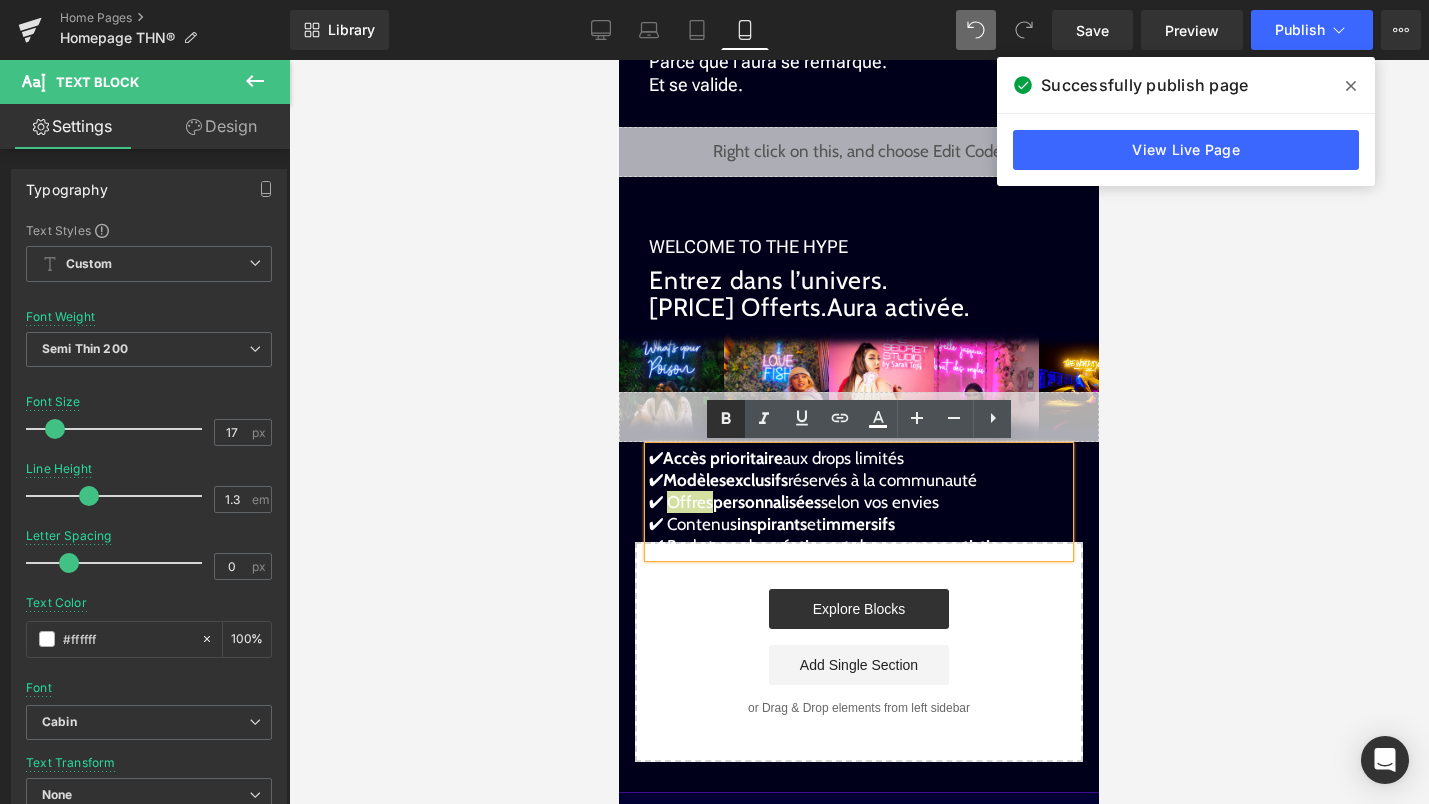 click 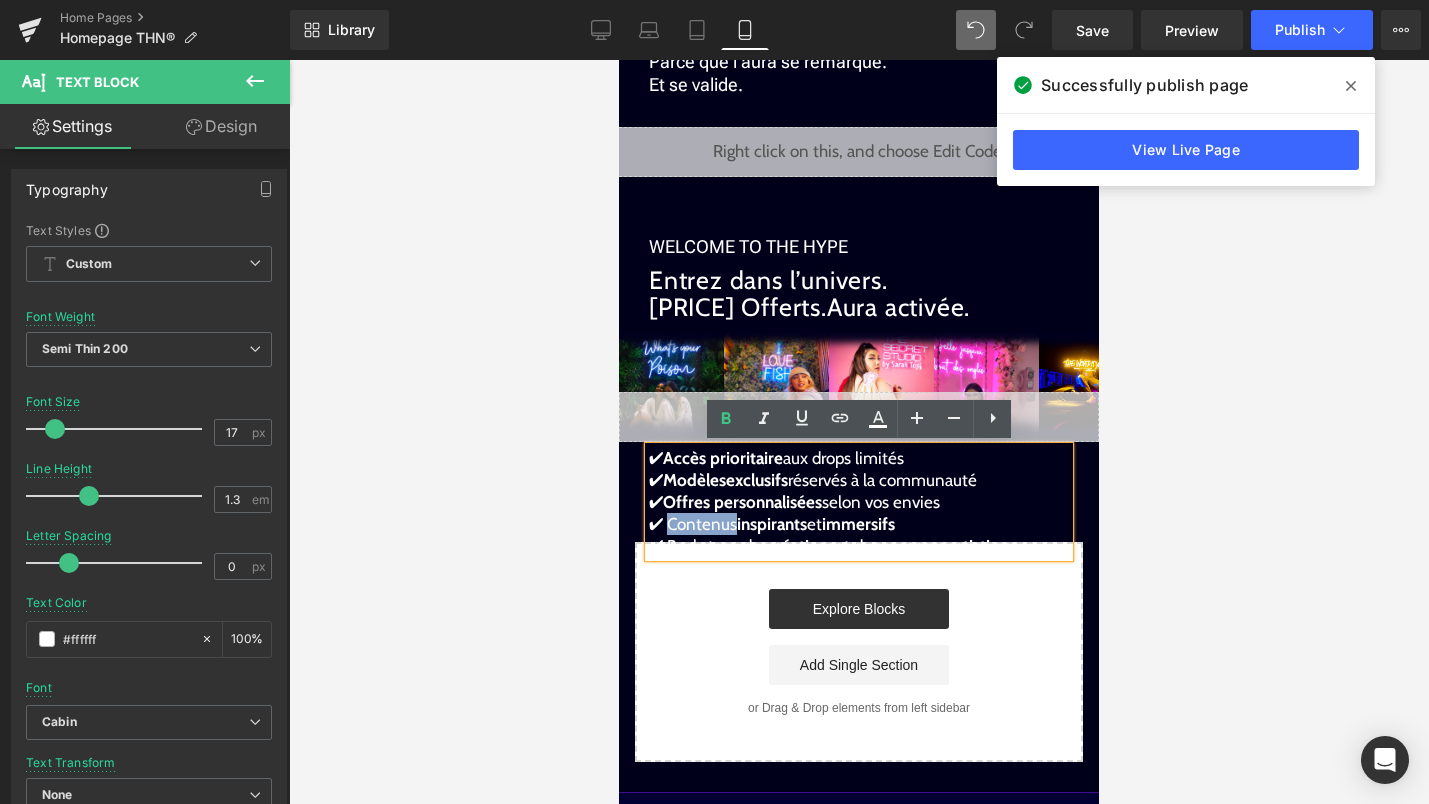 drag, startPoint x: 735, startPoint y: 519, endPoint x: 667, endPoint y: 518, distance: 68.007355 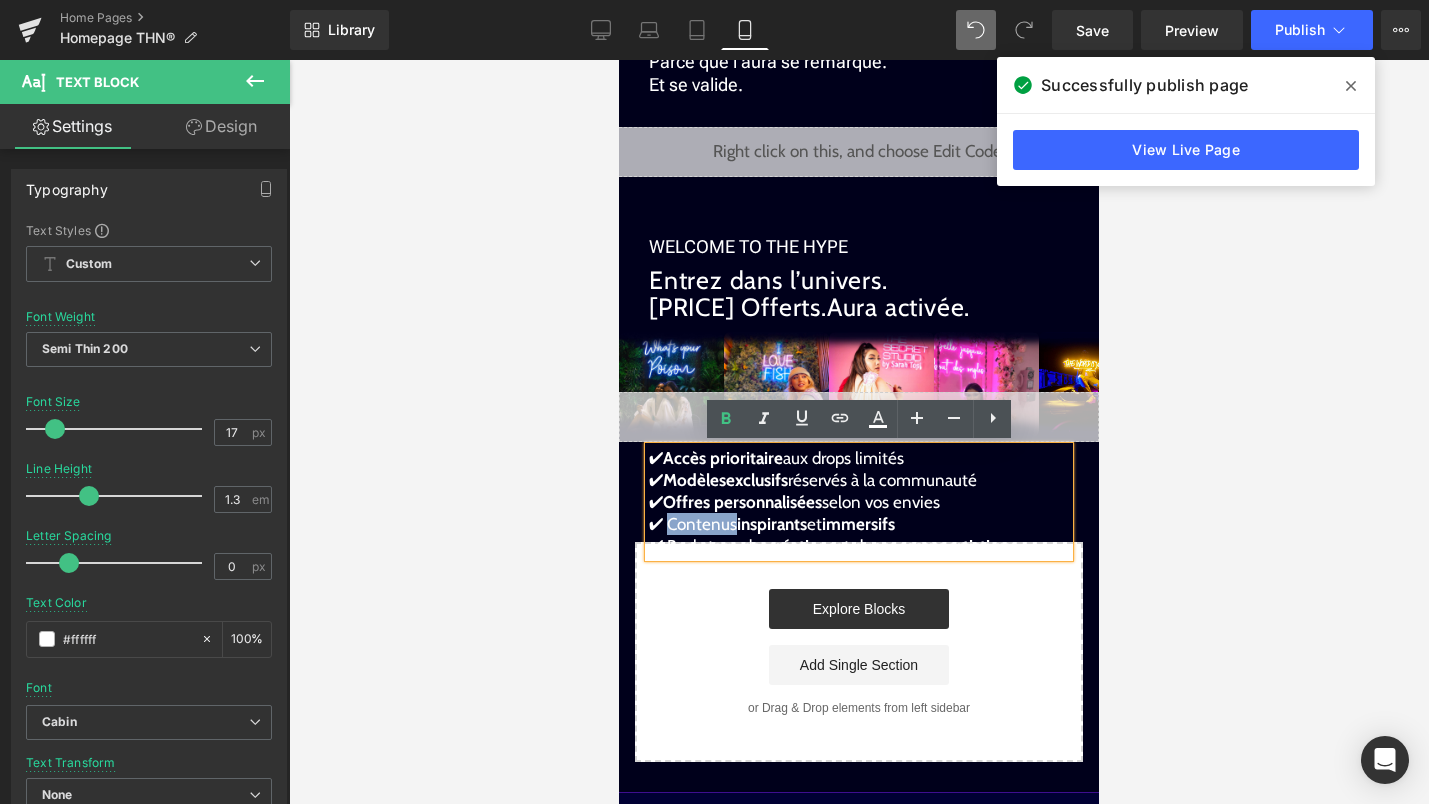 click on "✔ Contenus  inspirants  et  immersifs" at bounding box center (772, 524) 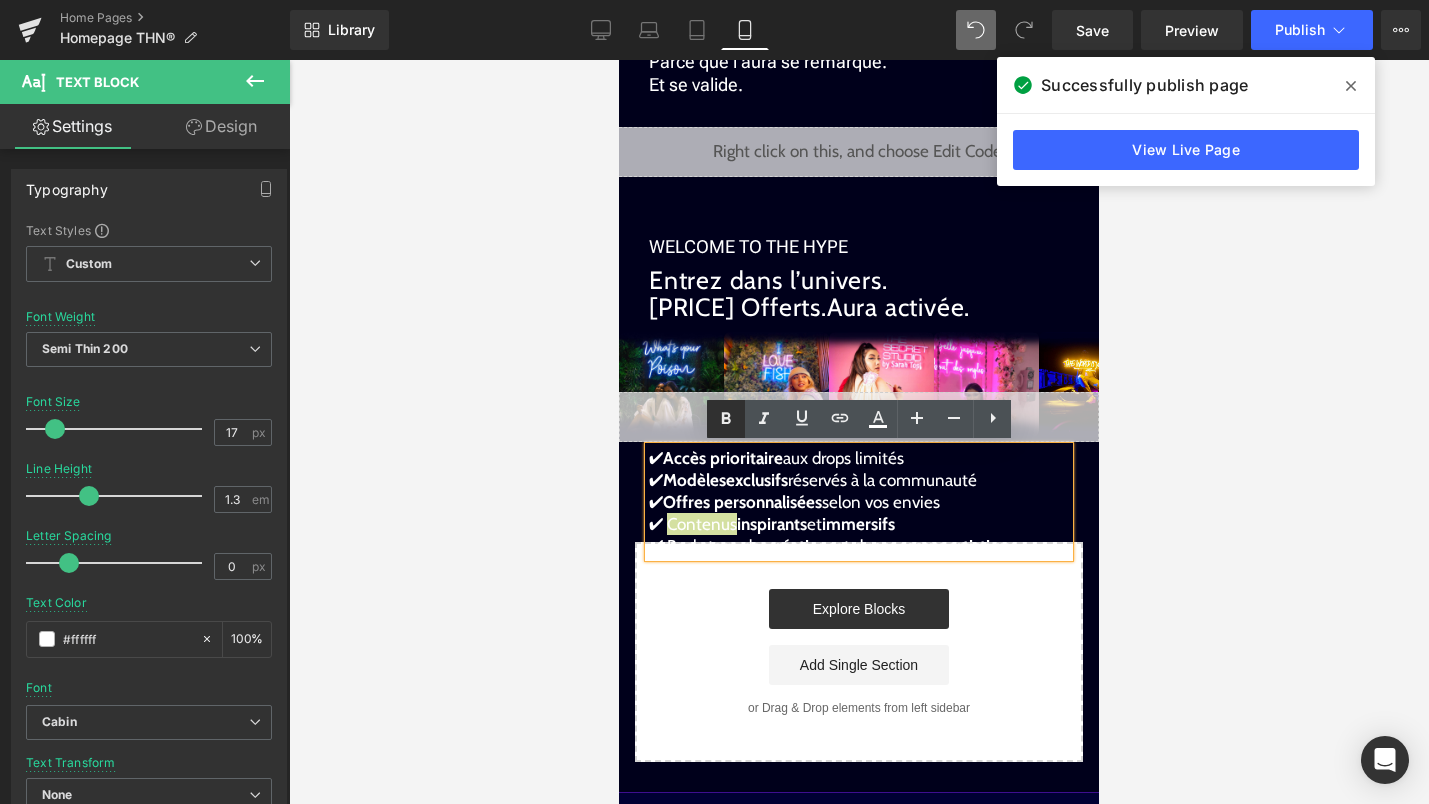 click 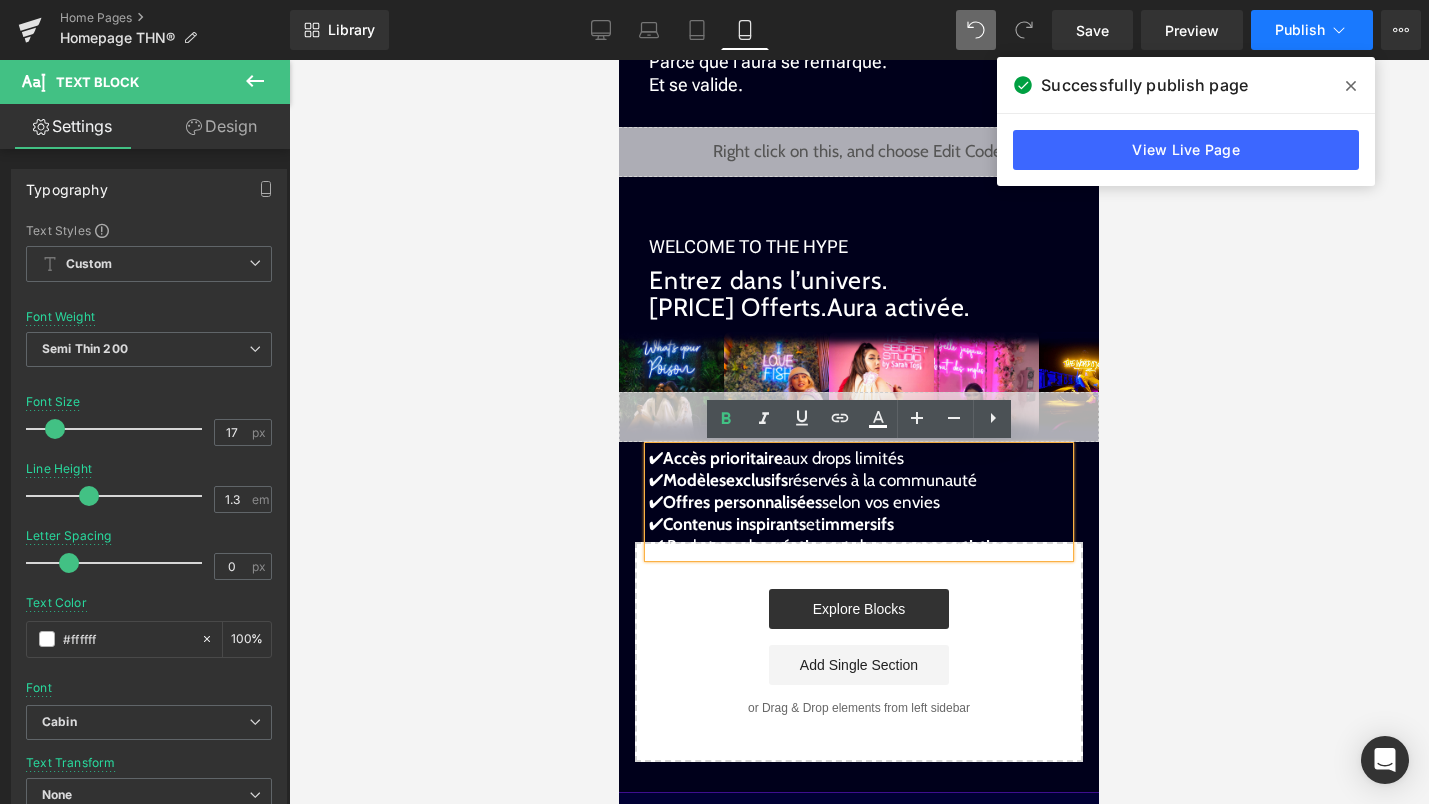 click on "Publish" at bounding box center [1312, 30] 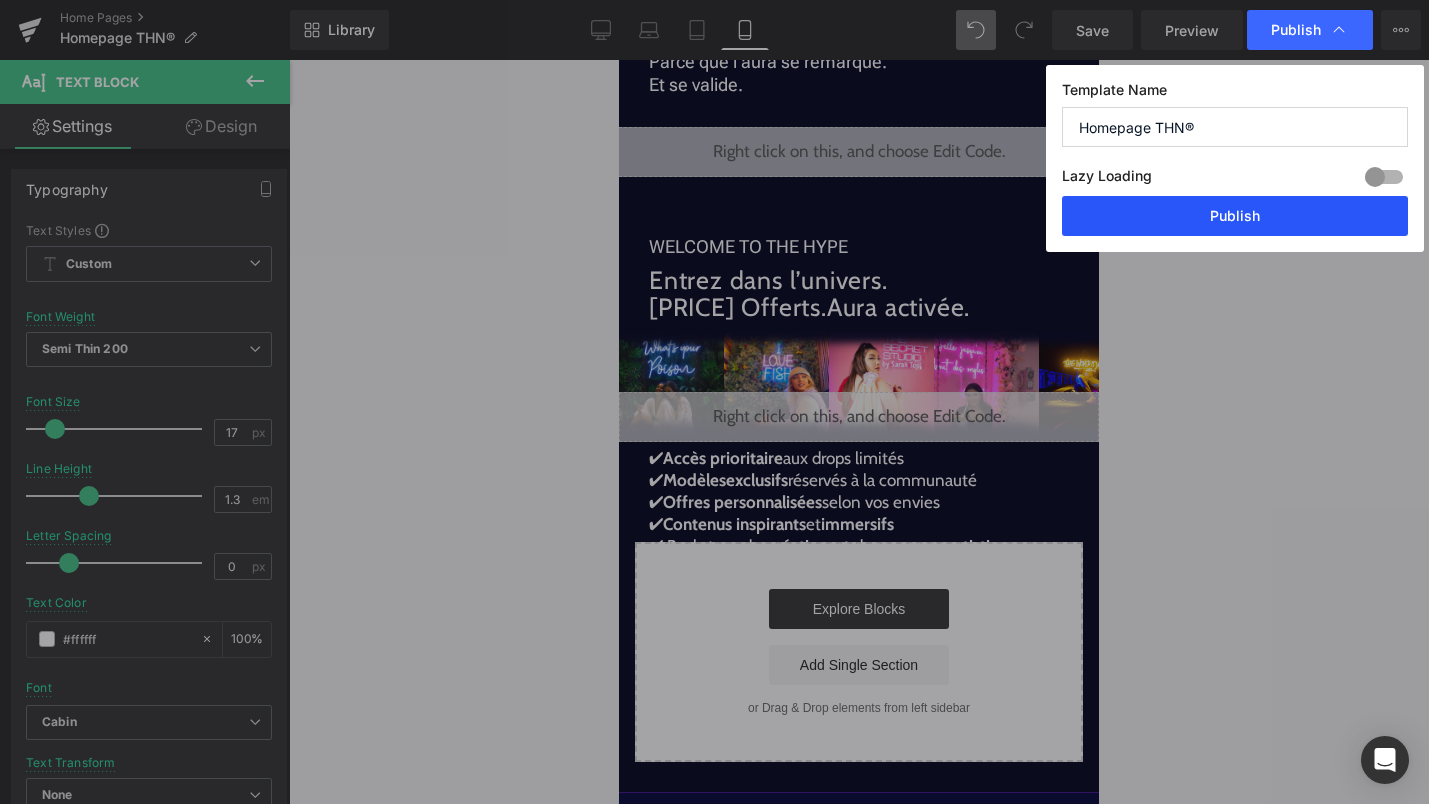 click on "Publish" at bounding box center [1235, 216] 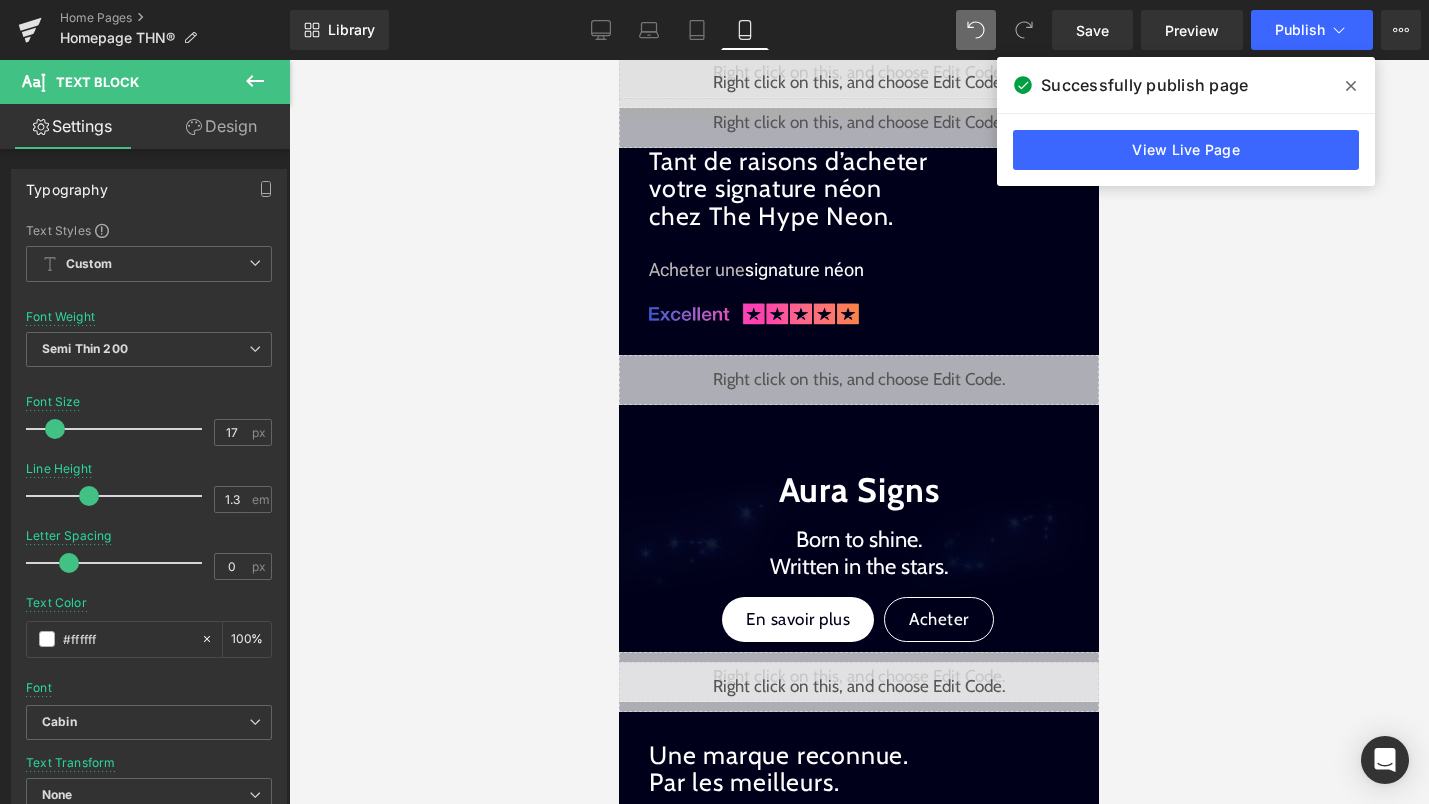 scroll, scrollTop: 1292, scrollLeft: 0, axis: vertical 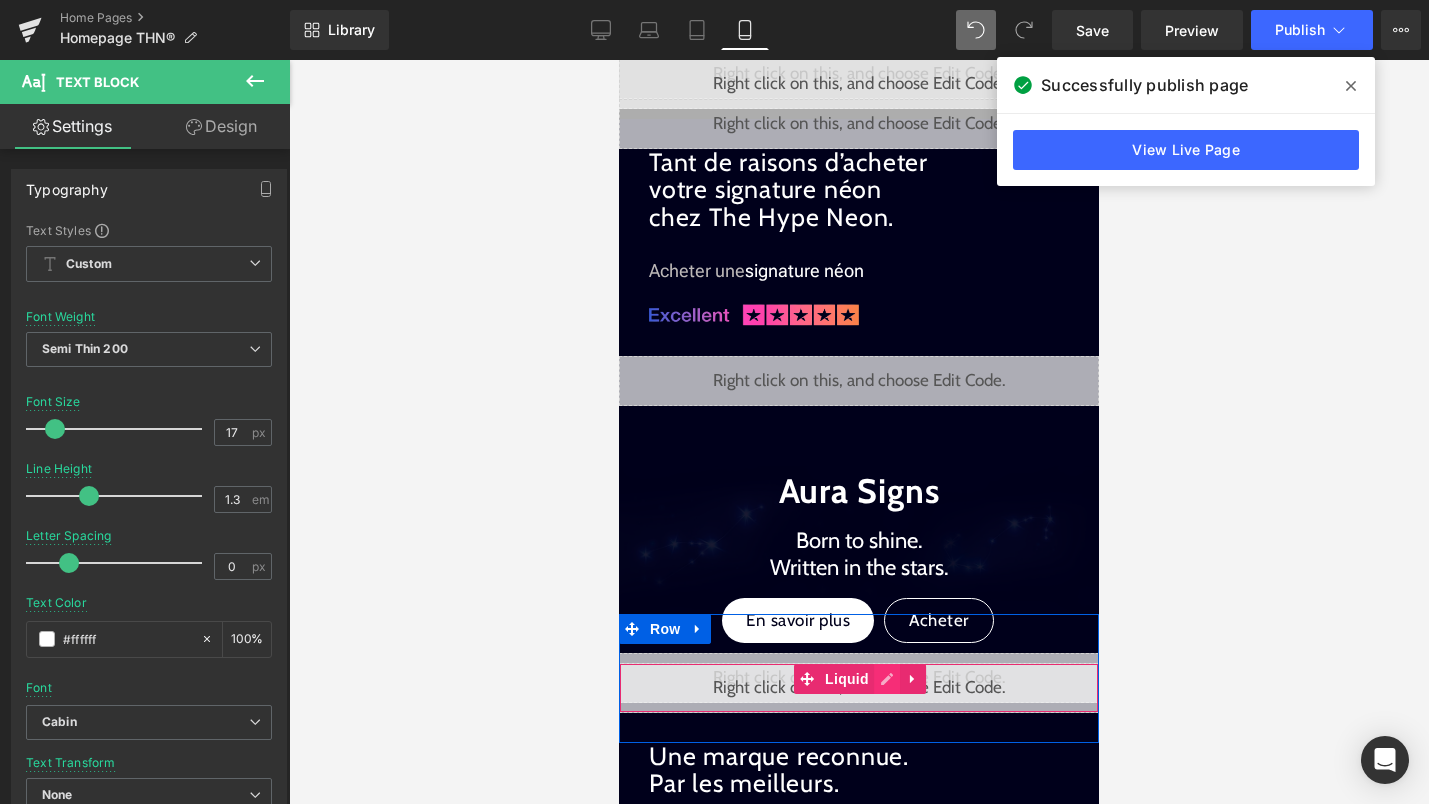 click on "Liquid" at bounding box center [859, 688] 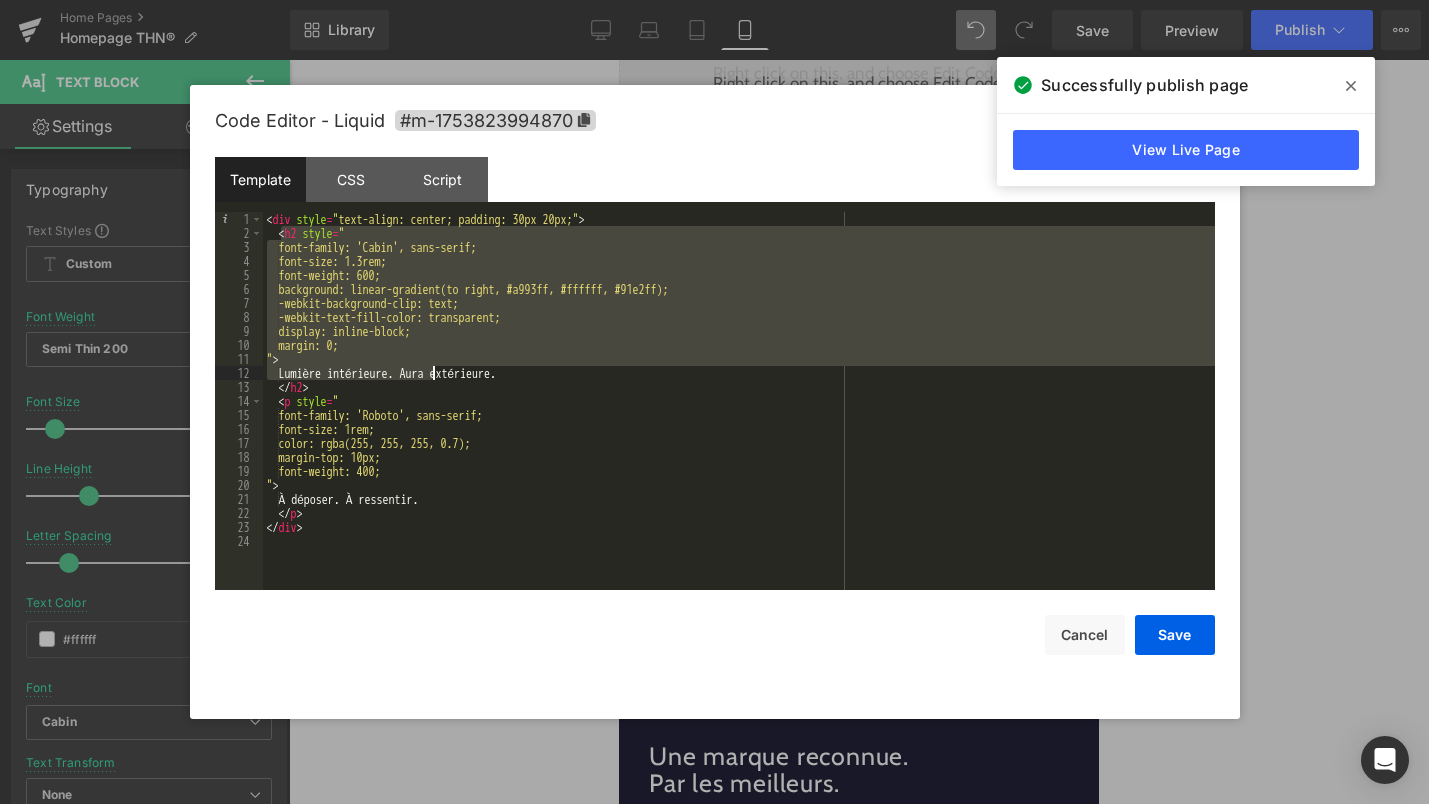 drag, startPoint x: 282, startPoint y: 236, endPoint x: 435, endPoint y: 374, distance: 206.04126 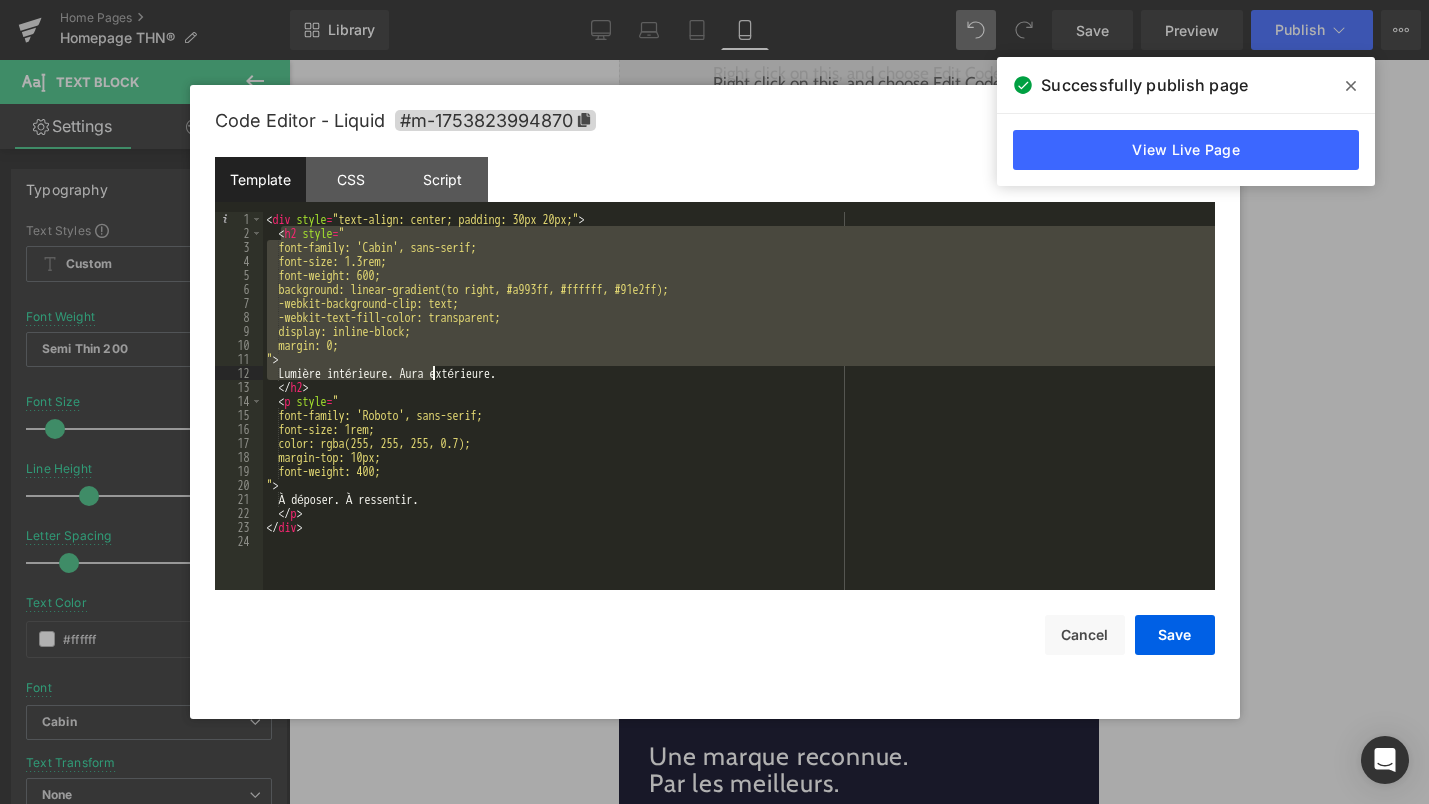 click on "Lumière intérieure. Aura extérieure.
À déposer. À ressentir." at bounding box center (739, 415) 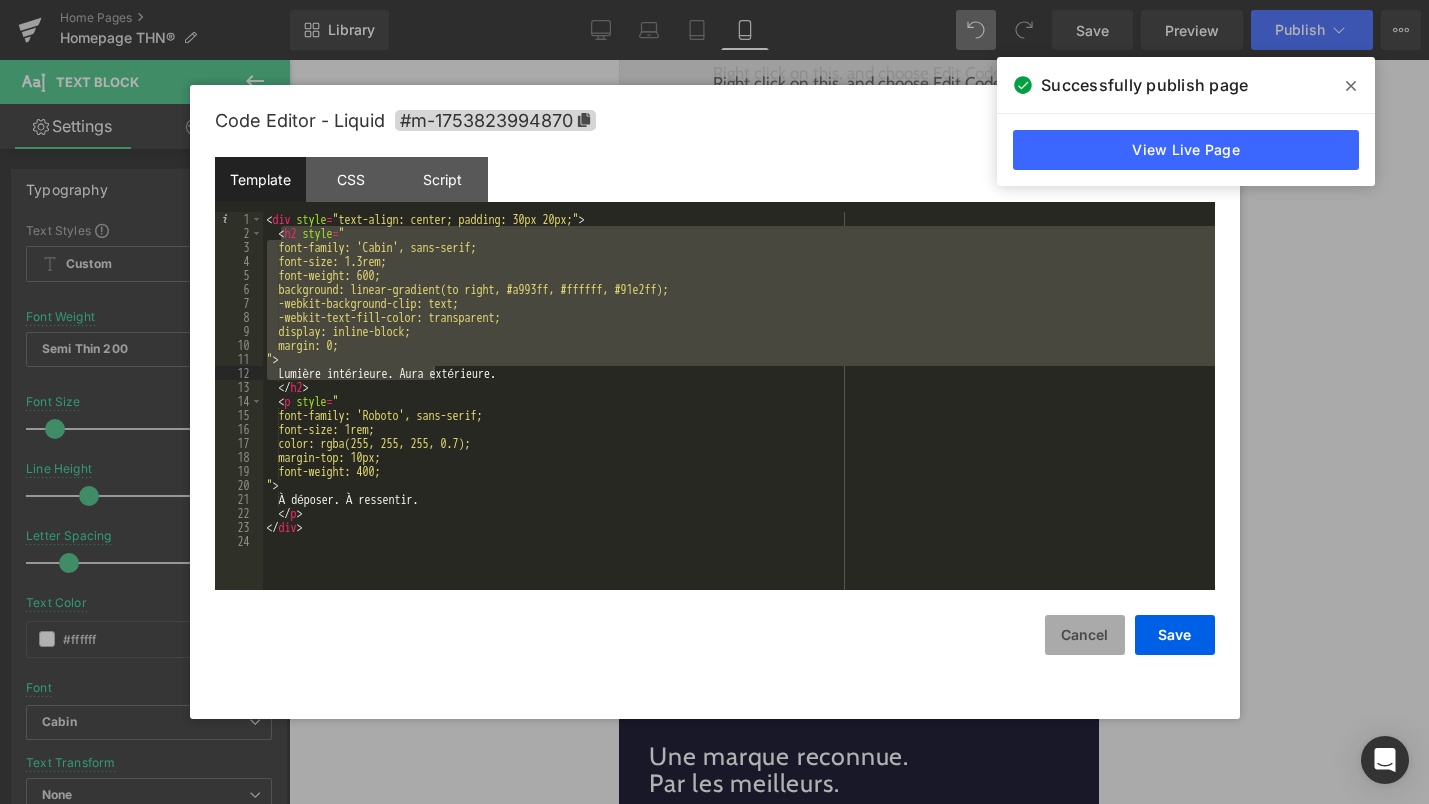 click on "Cancel" at bounding box center (1085, 635) 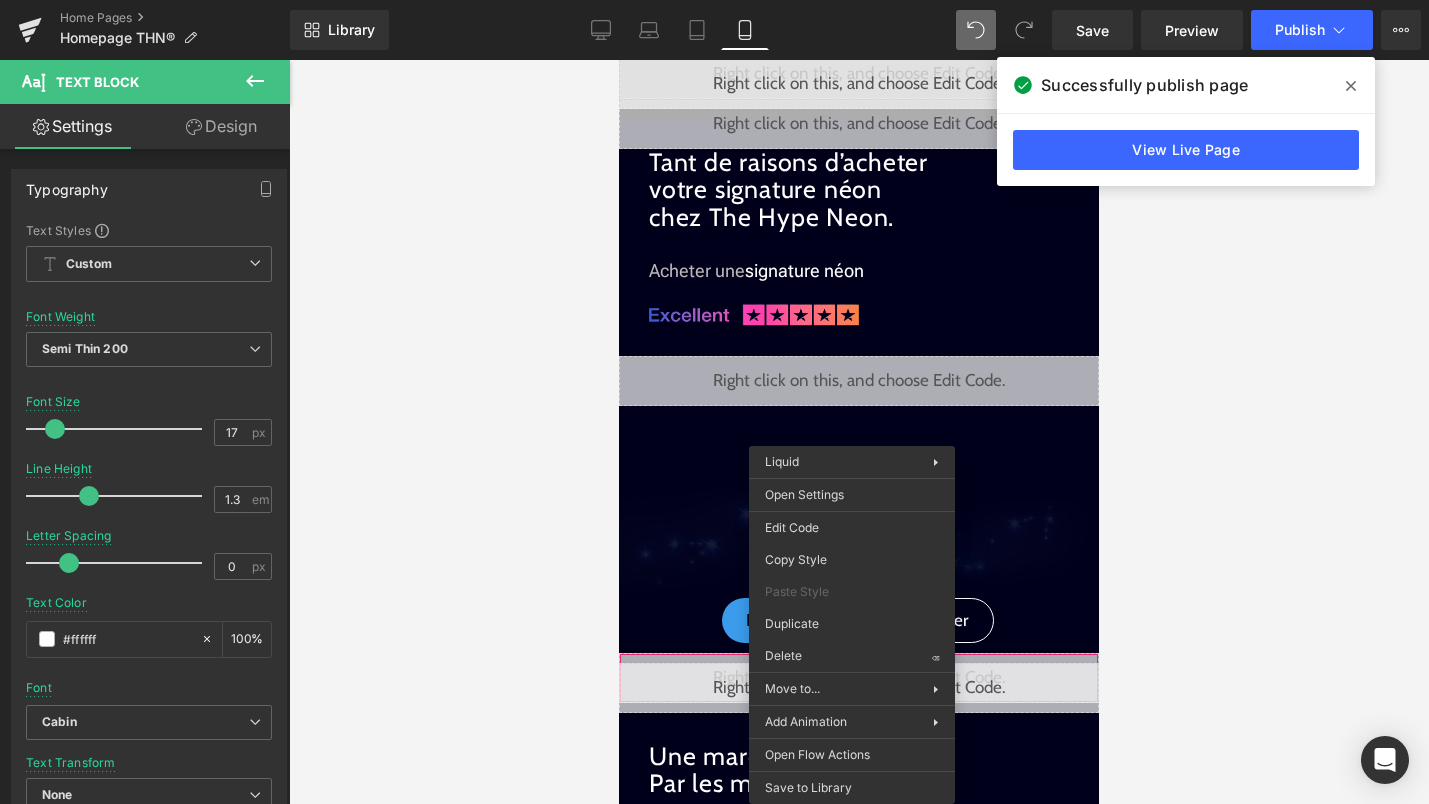 drag, startPoint x: 1443, startPoint y: 688, endPoint x: 824, endPoint y: 628, distance: 621.9011 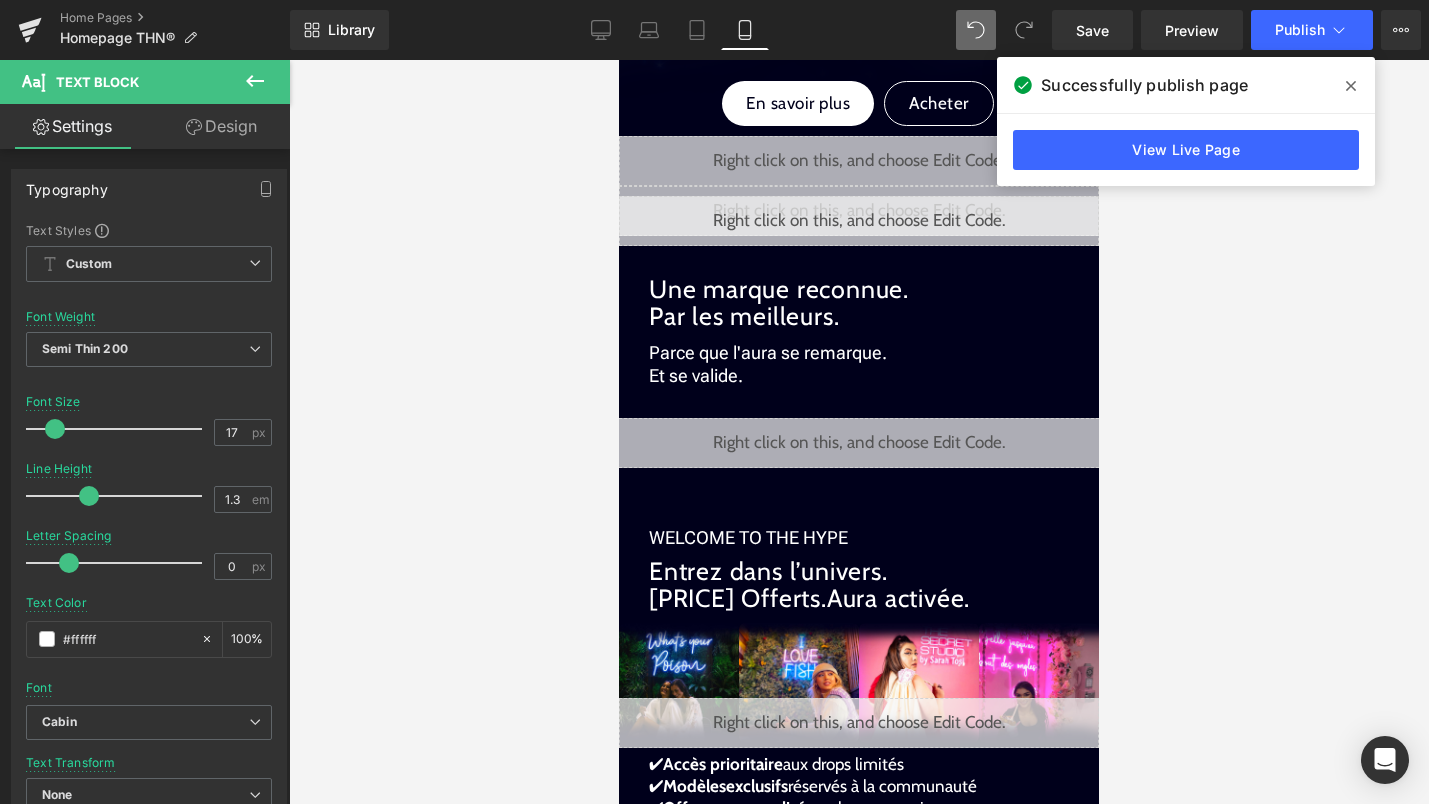 scroll, scrollTop: 1855, scrollLeft: 0, axis: vertical 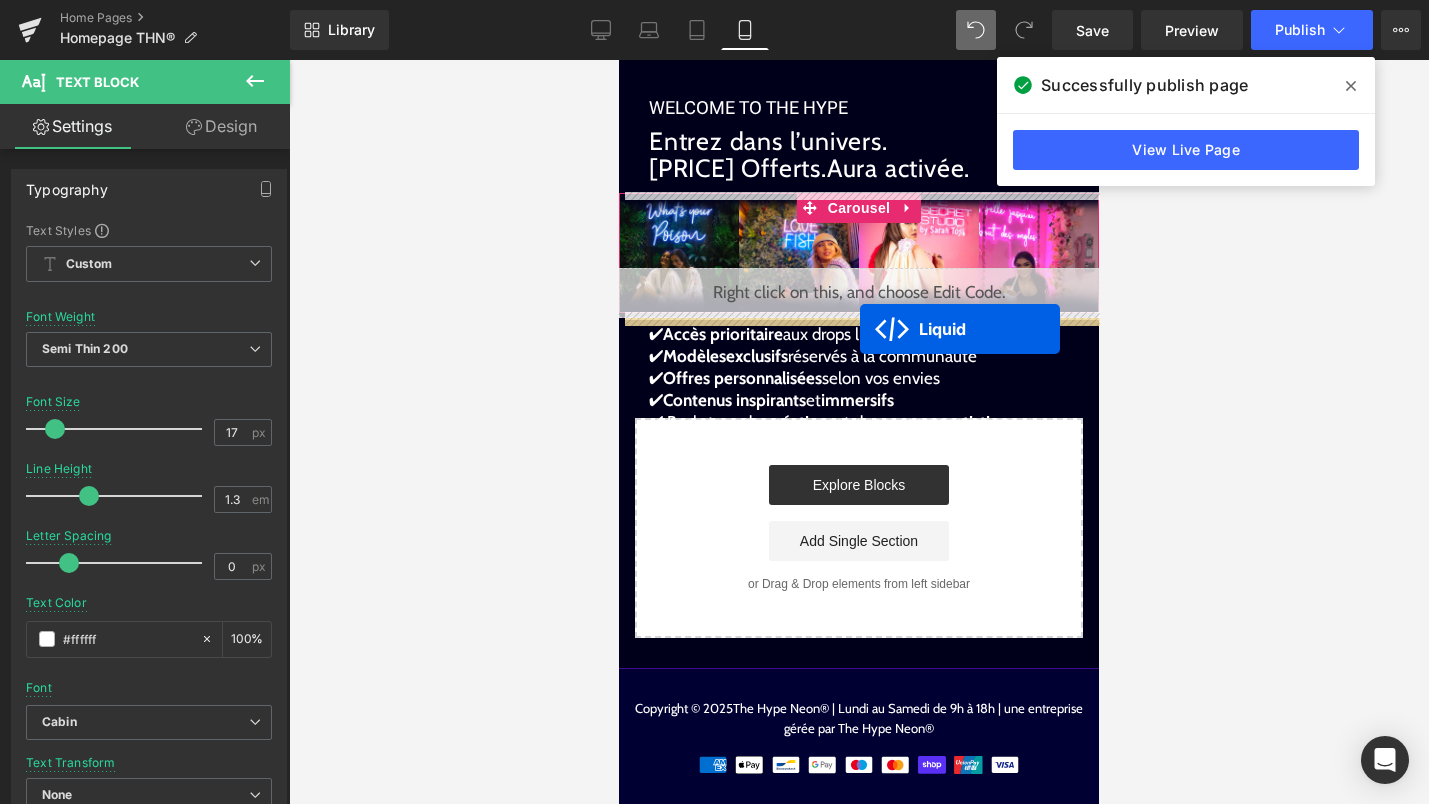 drag, startPoint x: 860, startPoint y: 100, endPoint x: 861, endPoint y: 327, distance: 227.0022 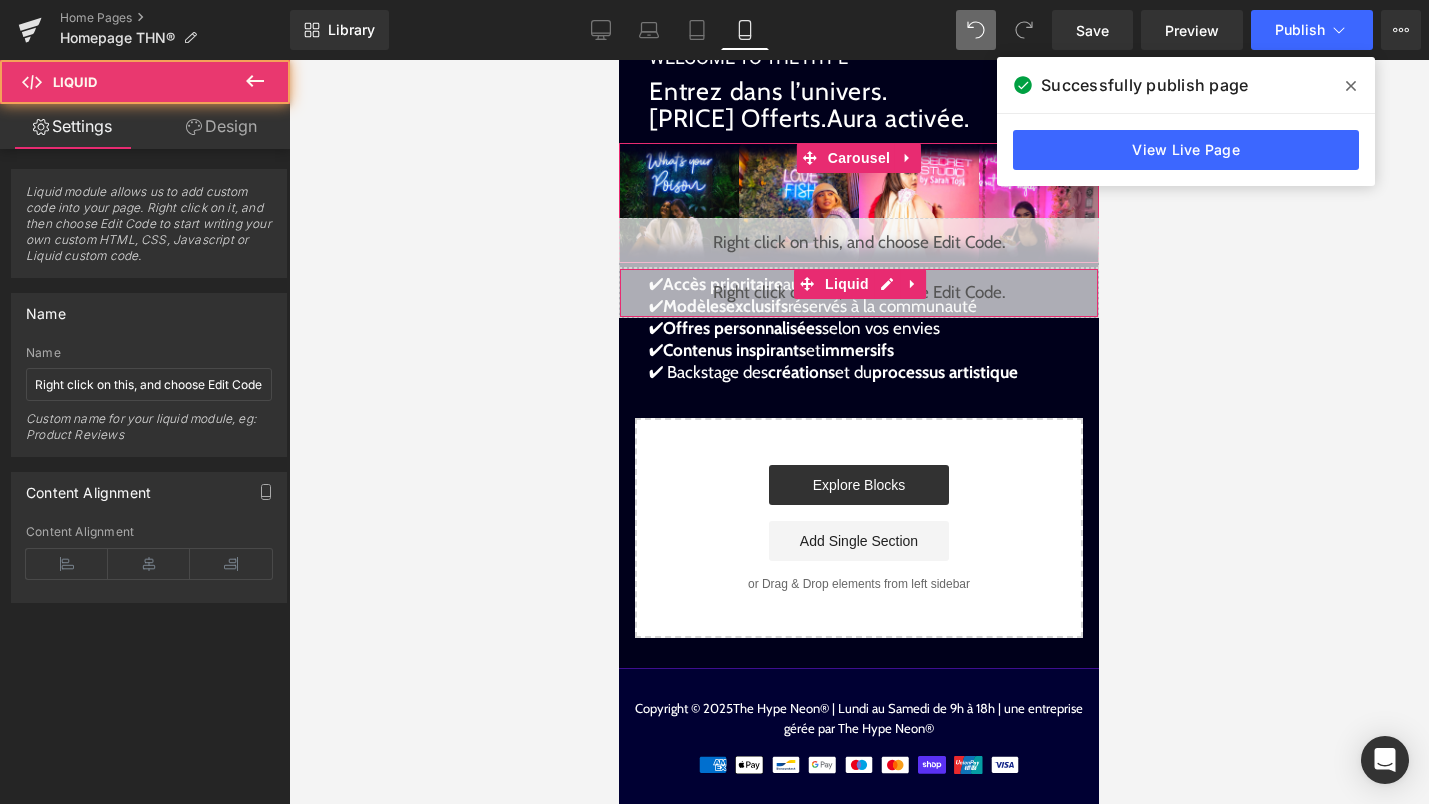scroll, scrollTop: 2189, scrollLeft: 0, axis: vertical 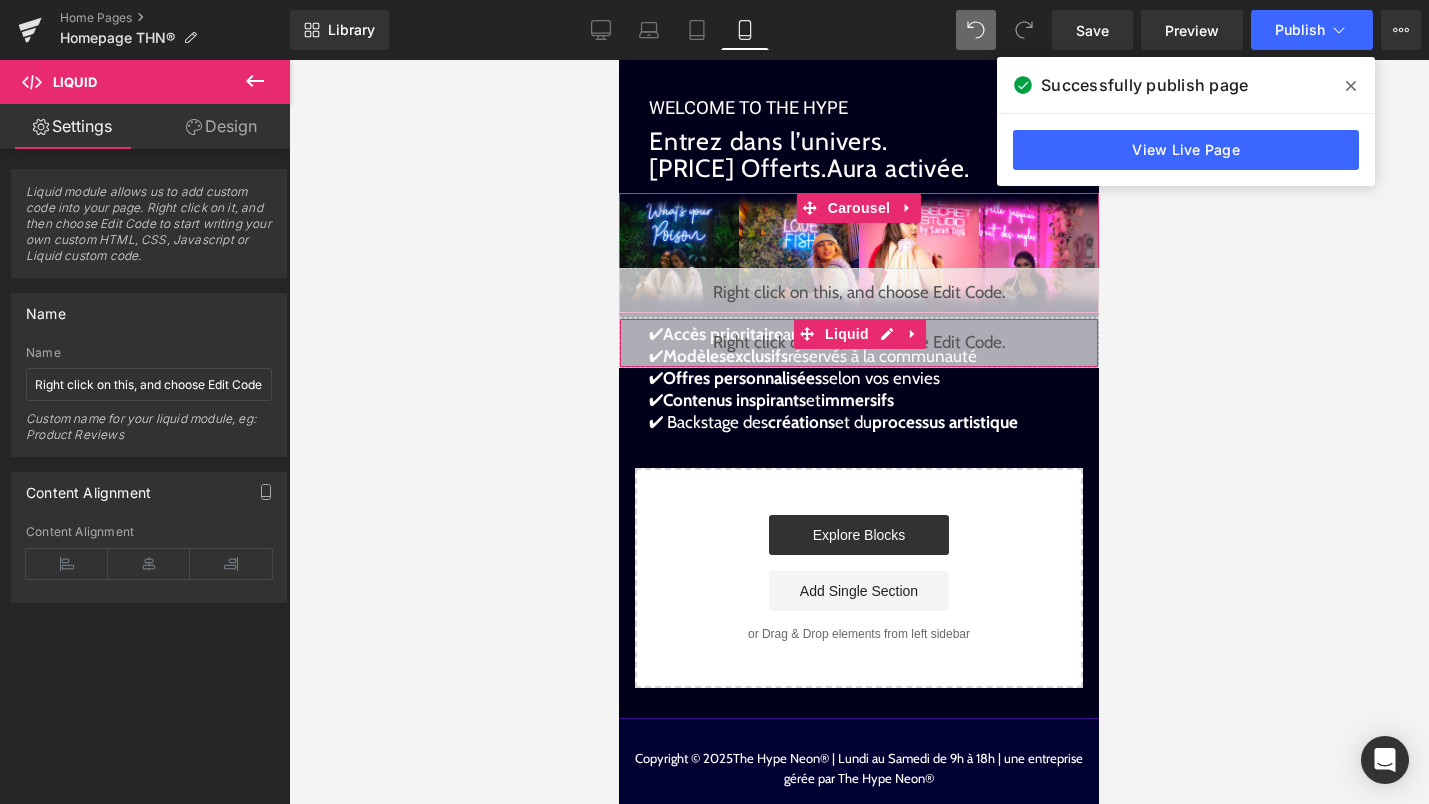 click on "Liquid" at bounding box center (859, 343) 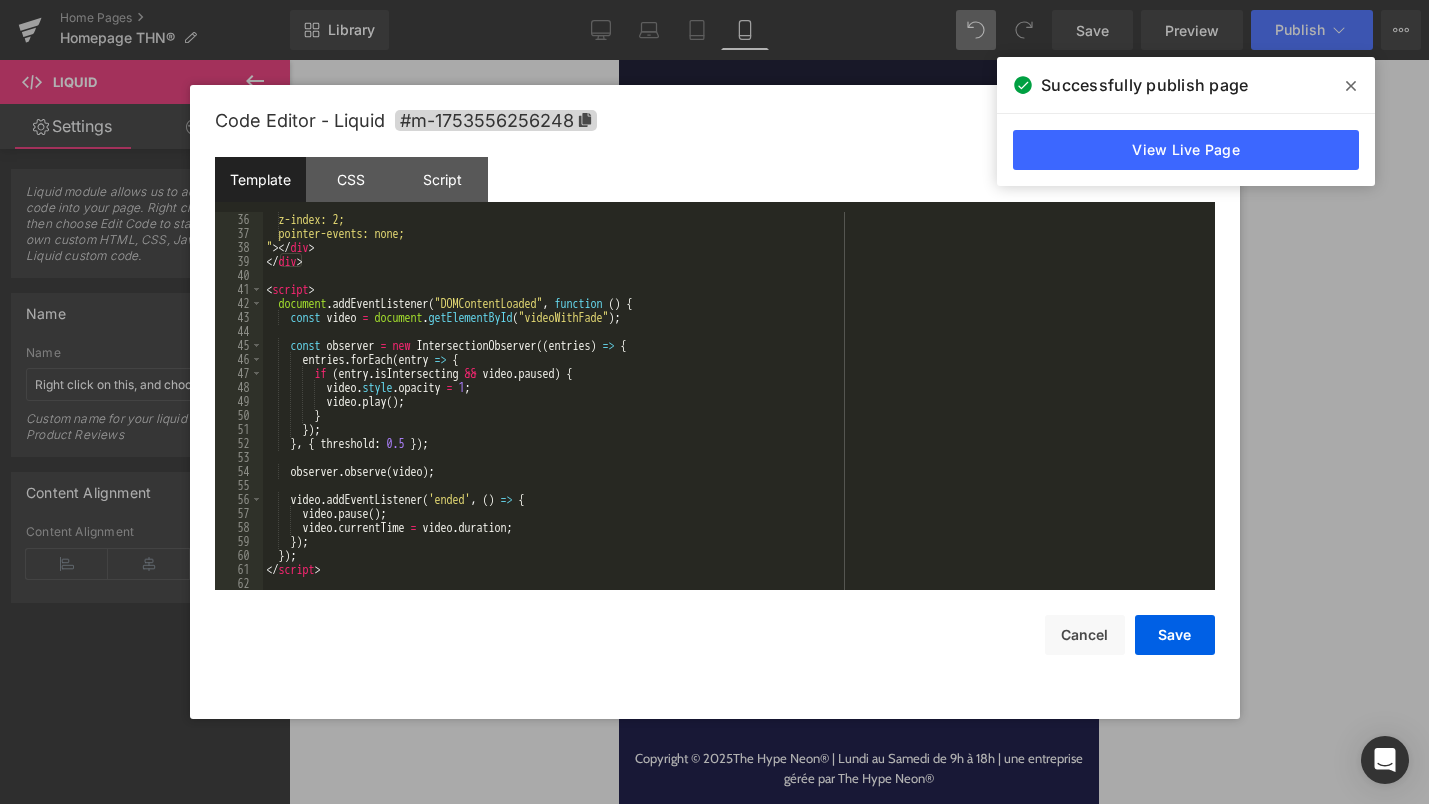 scroll, scrollTop: 504, scrollLeft: 0, axis: vertical 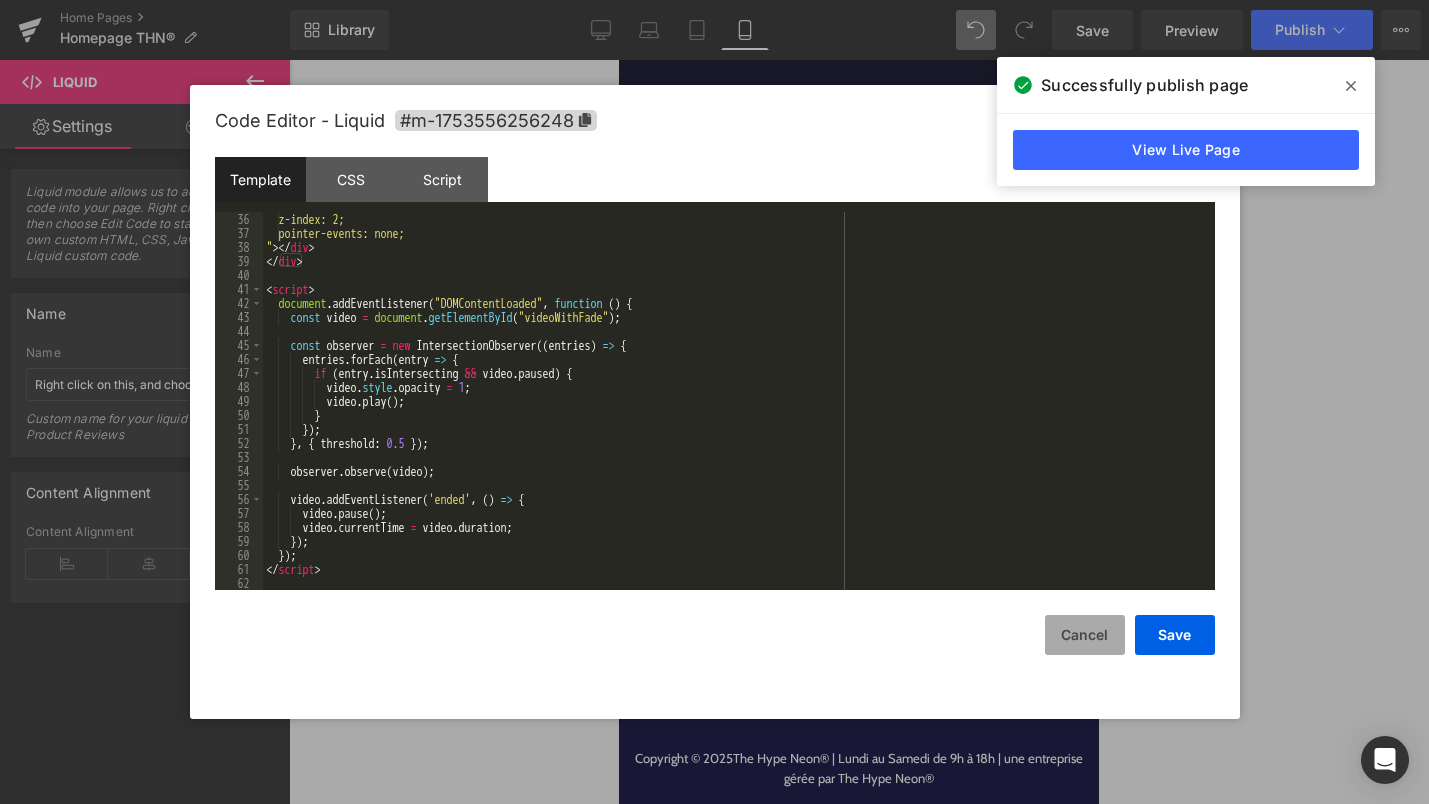 click on "Cancel" at bounding box center [1085, 635] 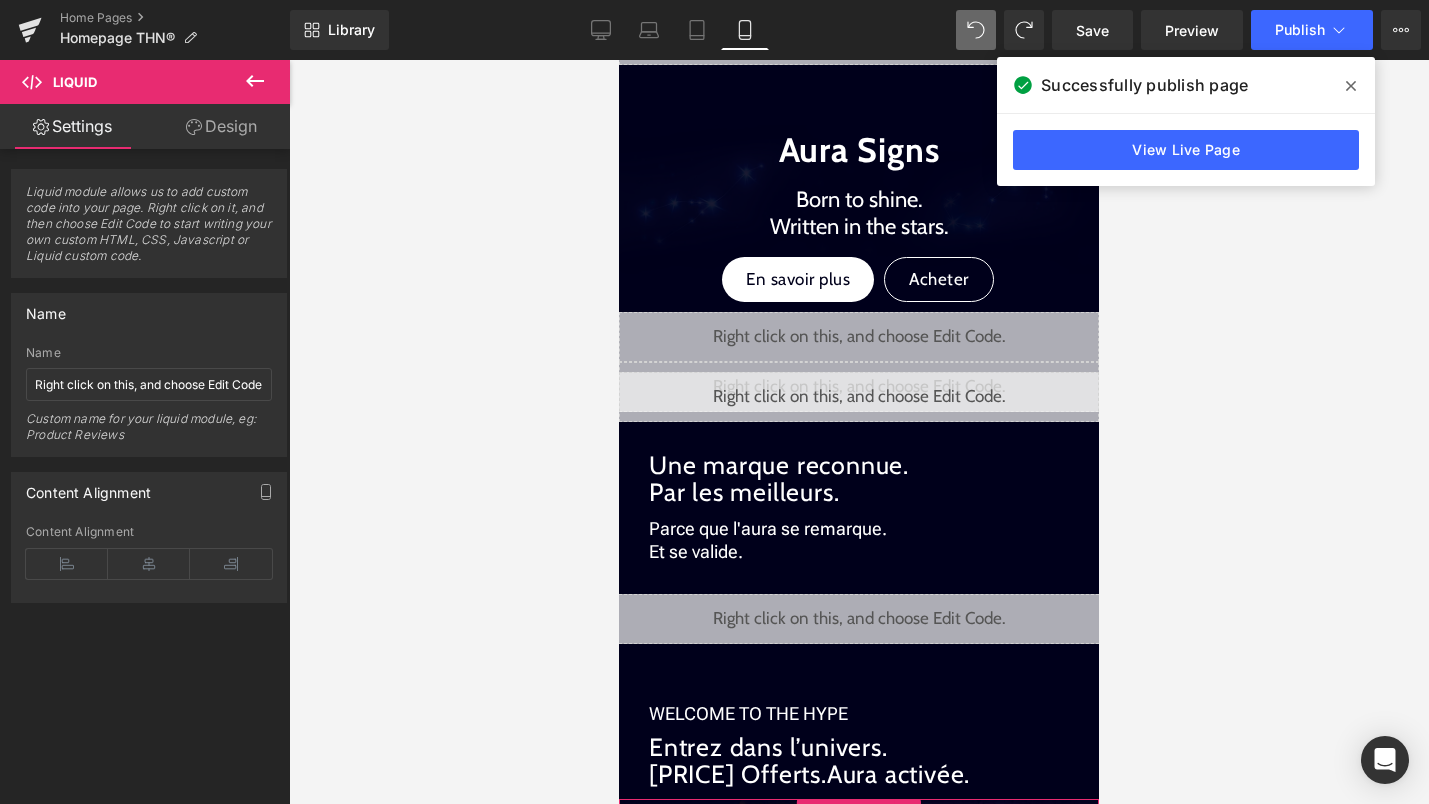 scroll, scrollTop: 1632, scrollLeft: 0, axis: vertical 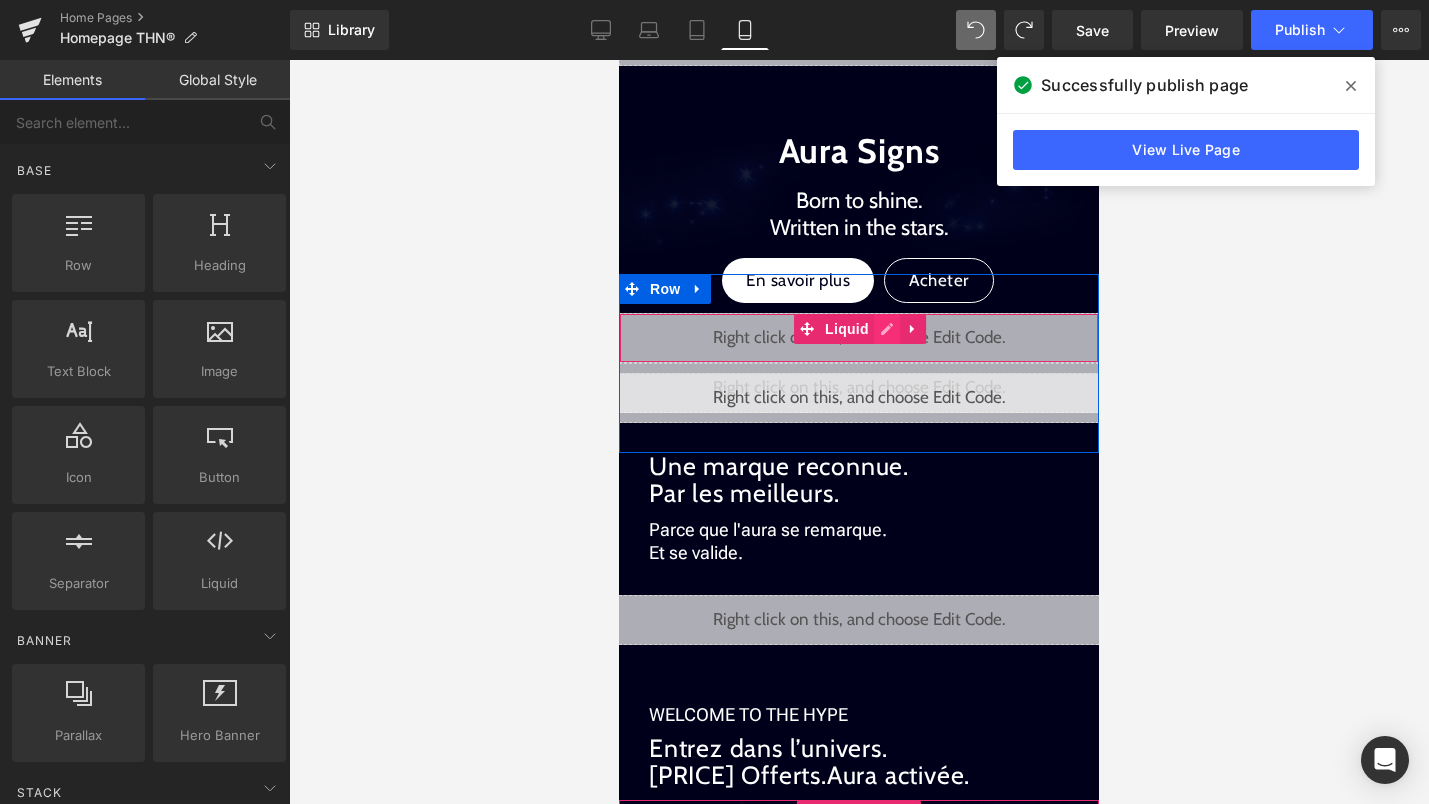 click on "Liquid" at bounding box center (859, 338) 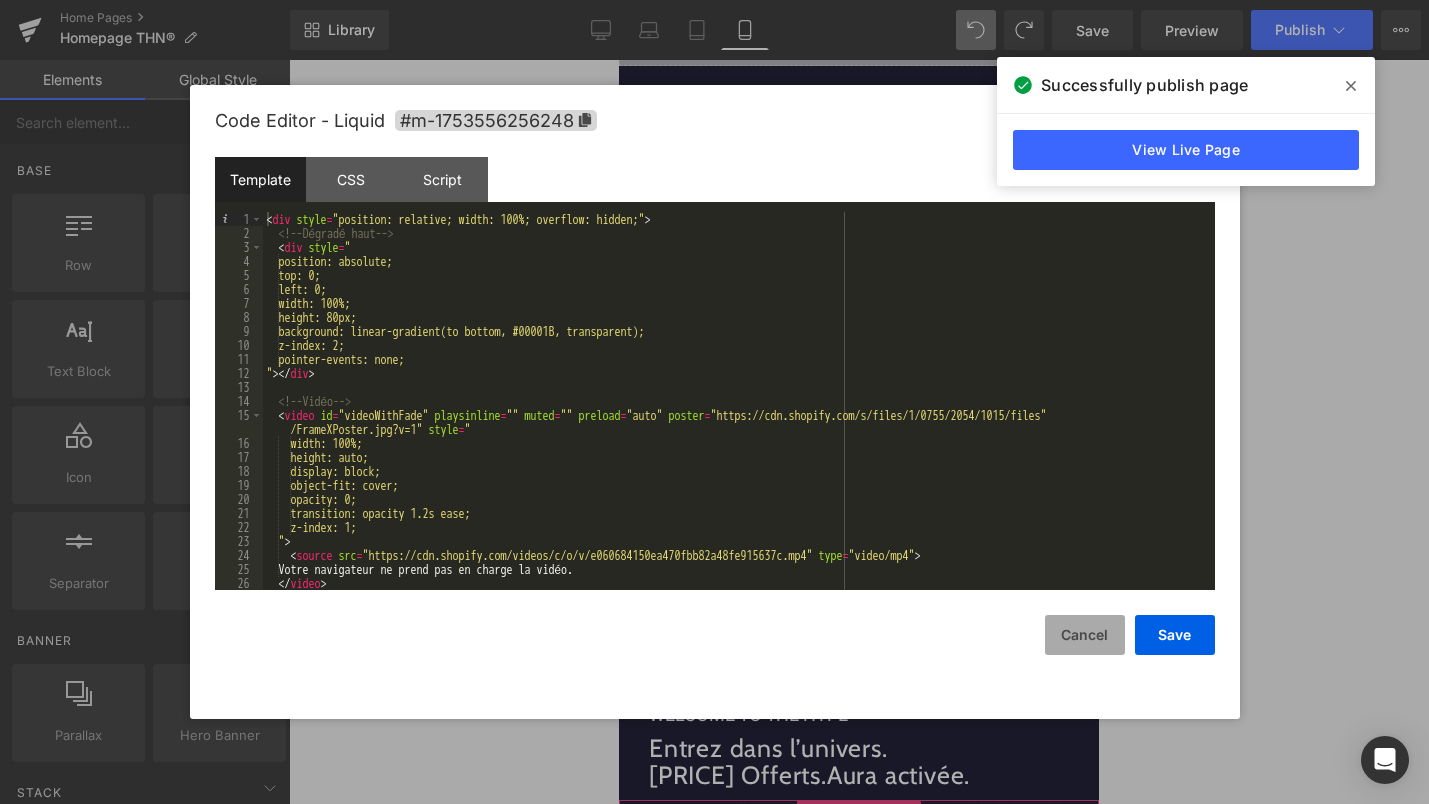 click on "Cancel" at bounding box center (1085, 635) 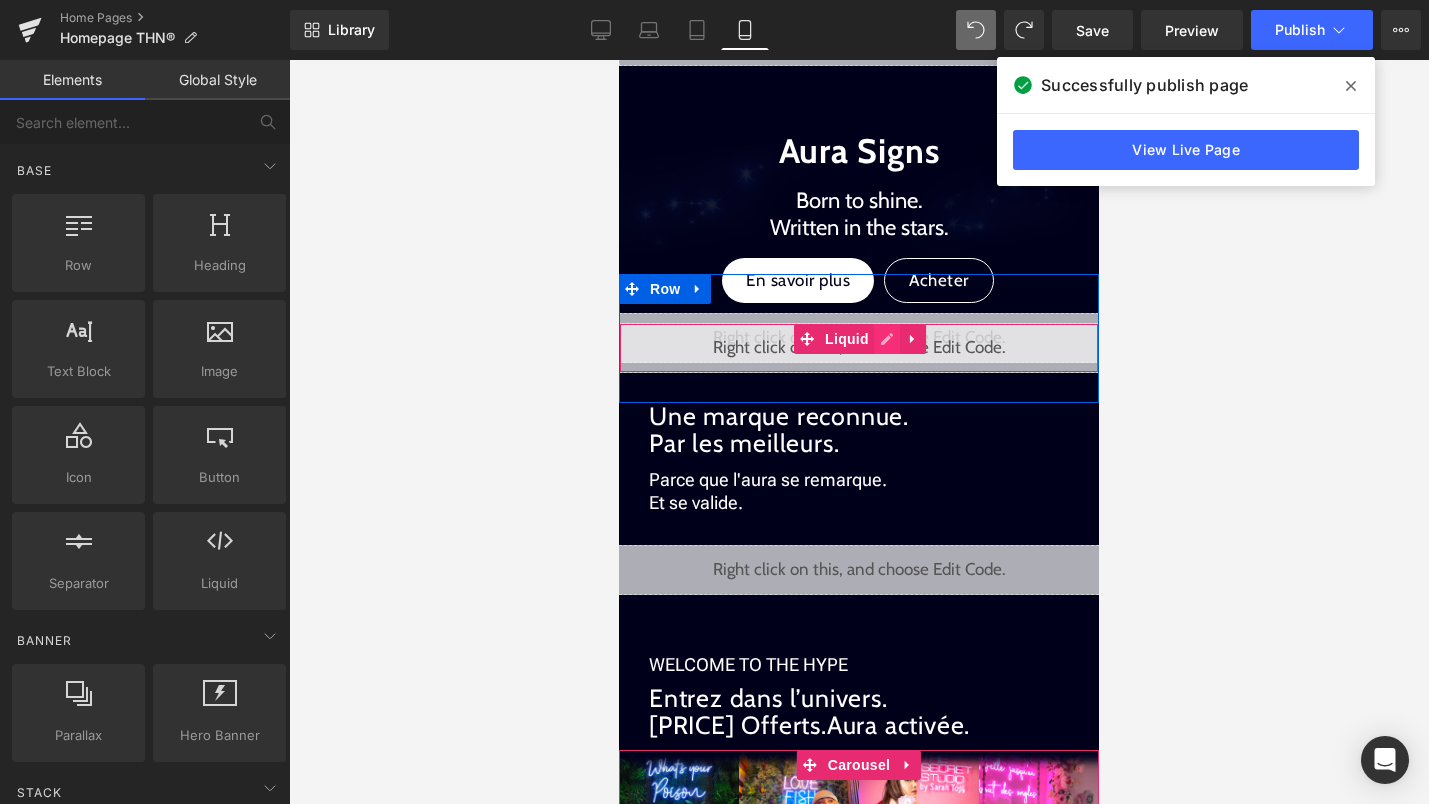 click on "Liquid" at bounding box center [859, 348] 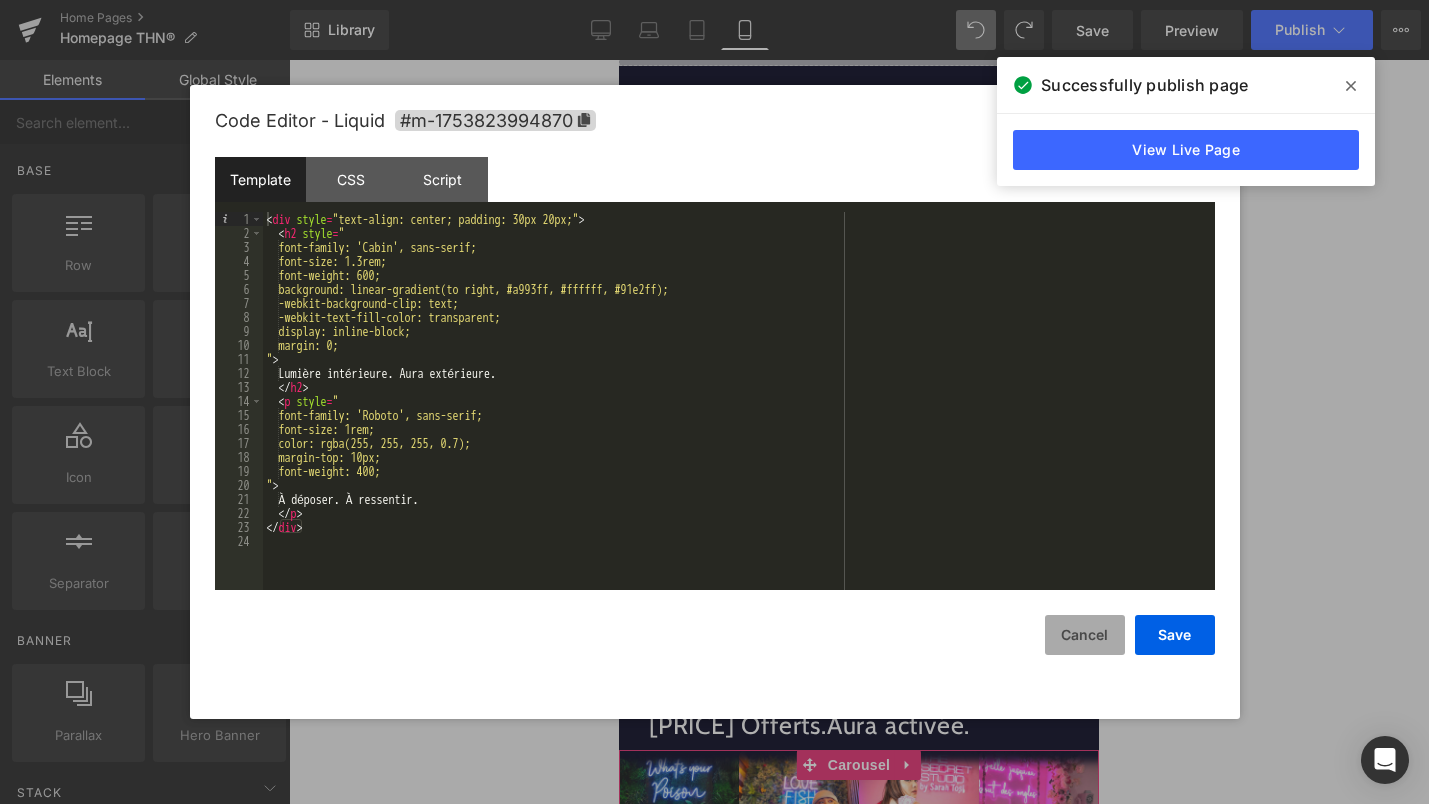 click on "Cancel" at bounding box center (1085, 635) 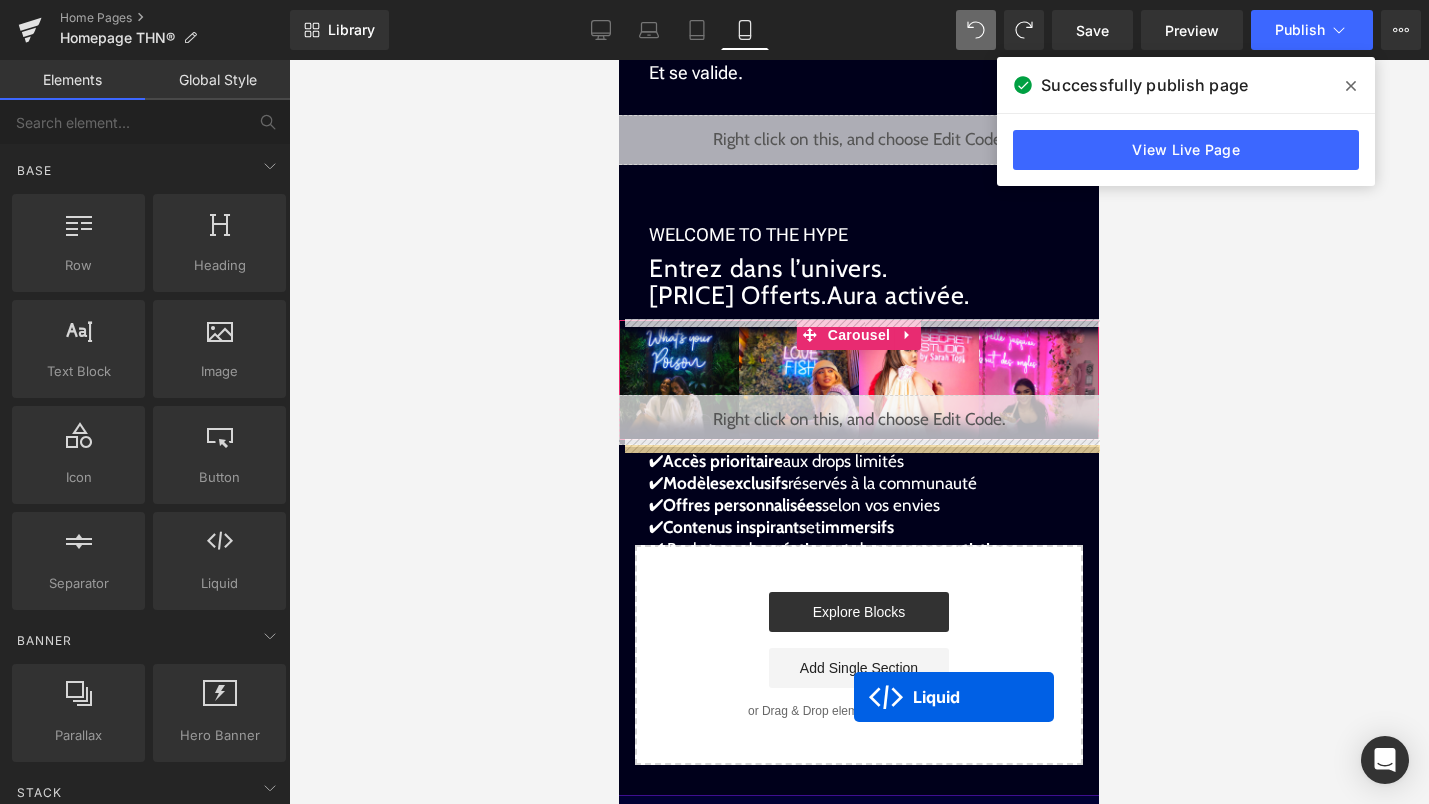 scroll, scrollTop: 2199, scrollLeft: 0, axis: vertical 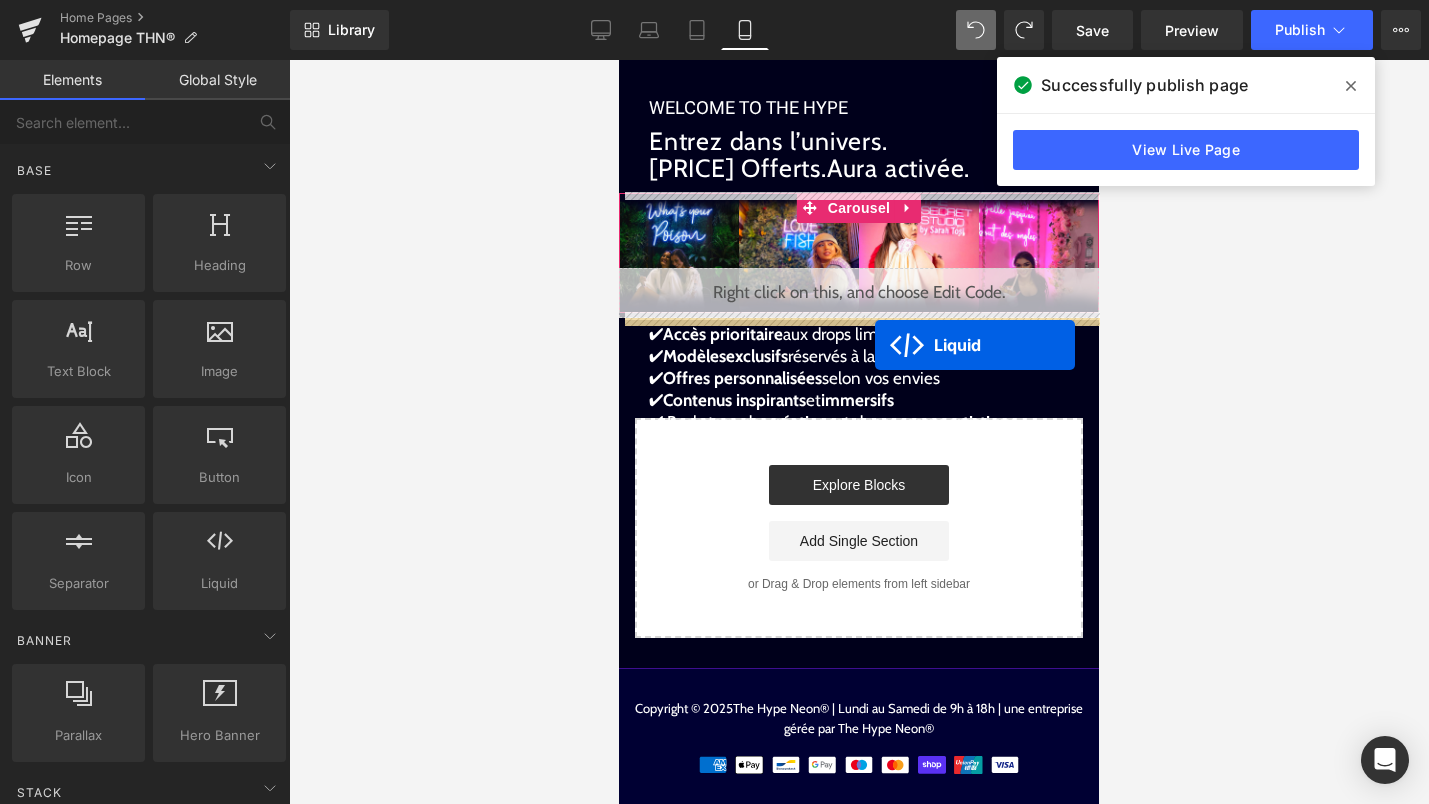 drag, startPoint x: 845, startPoint y: 354, endPoint x: 875, endPoint y: 344, distance: 31.622776 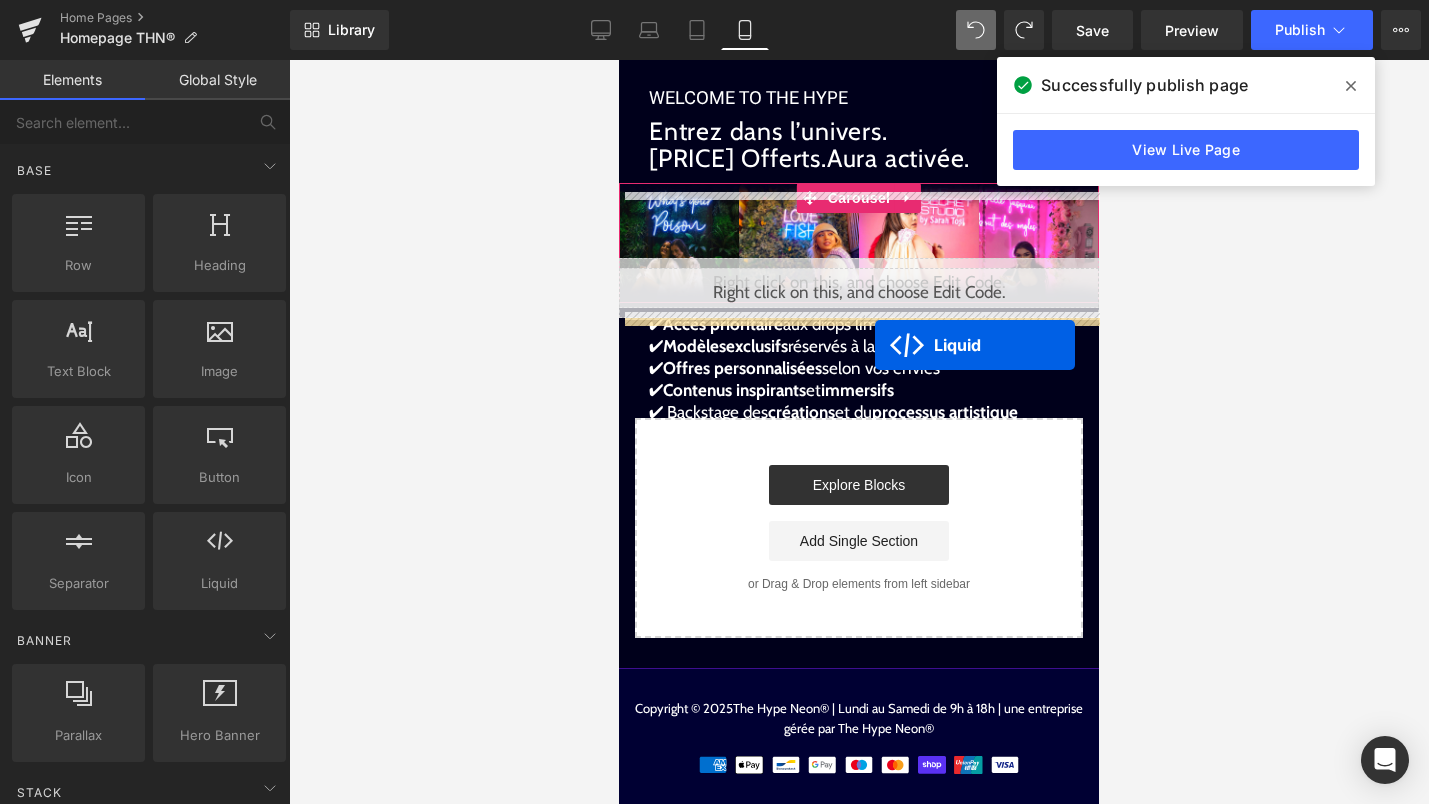 scroll, scrollTop: 2189, scrollLeft: 0, axis: vertical 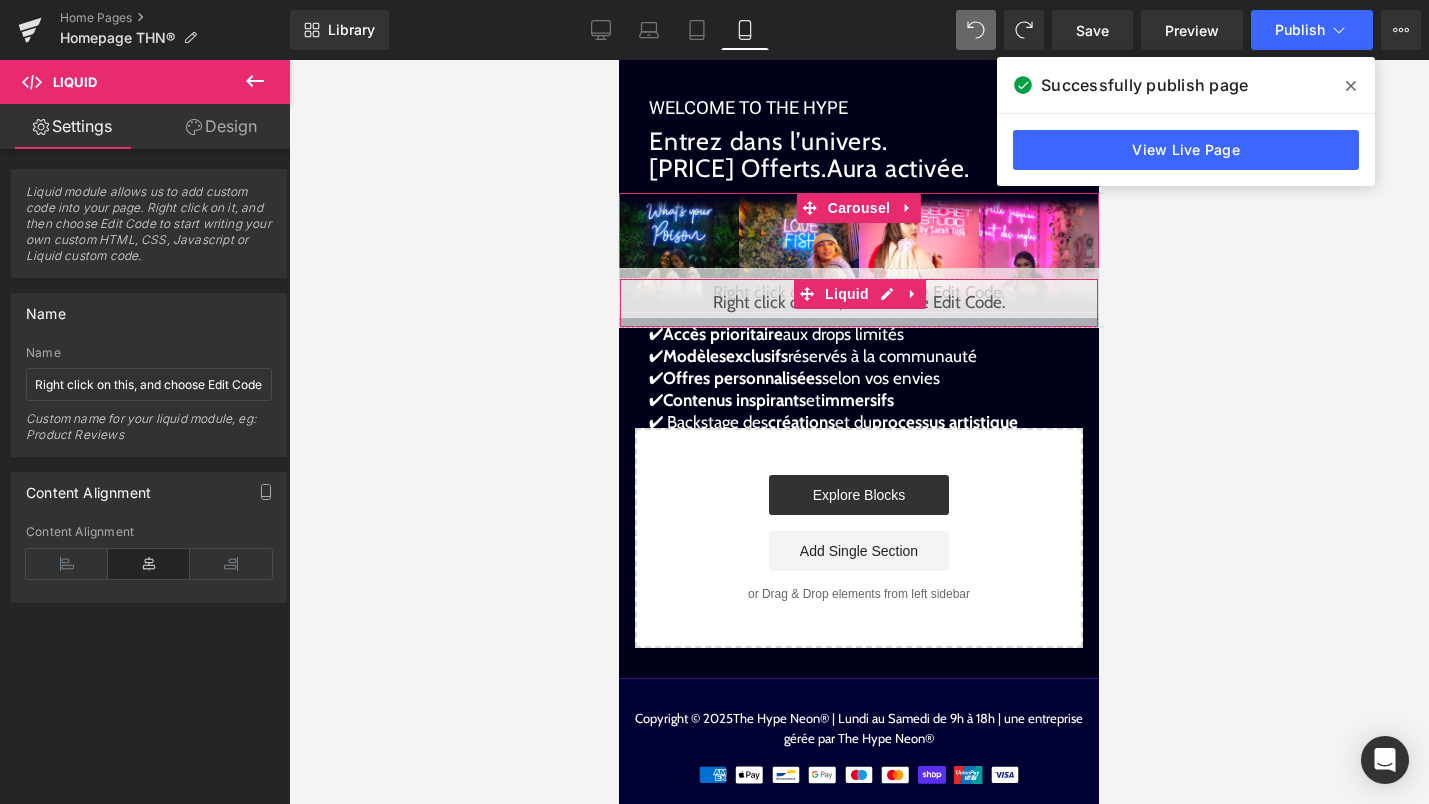 click on "Liquid" at bounding box center (859, 303) 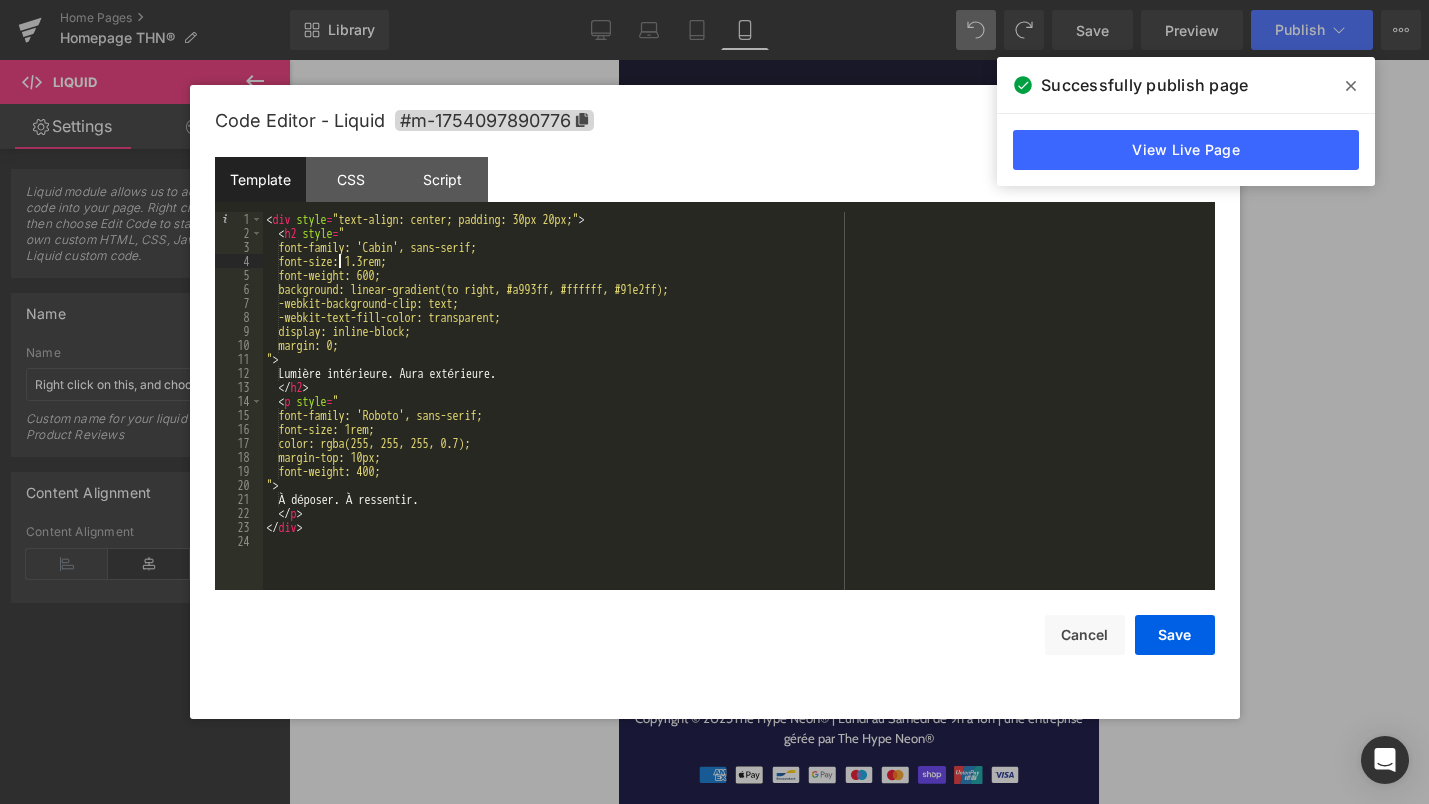 click on "Lumière intérieure. Aura extérieure.
À déposer. À ressentir." at bounding box center (739, 415) 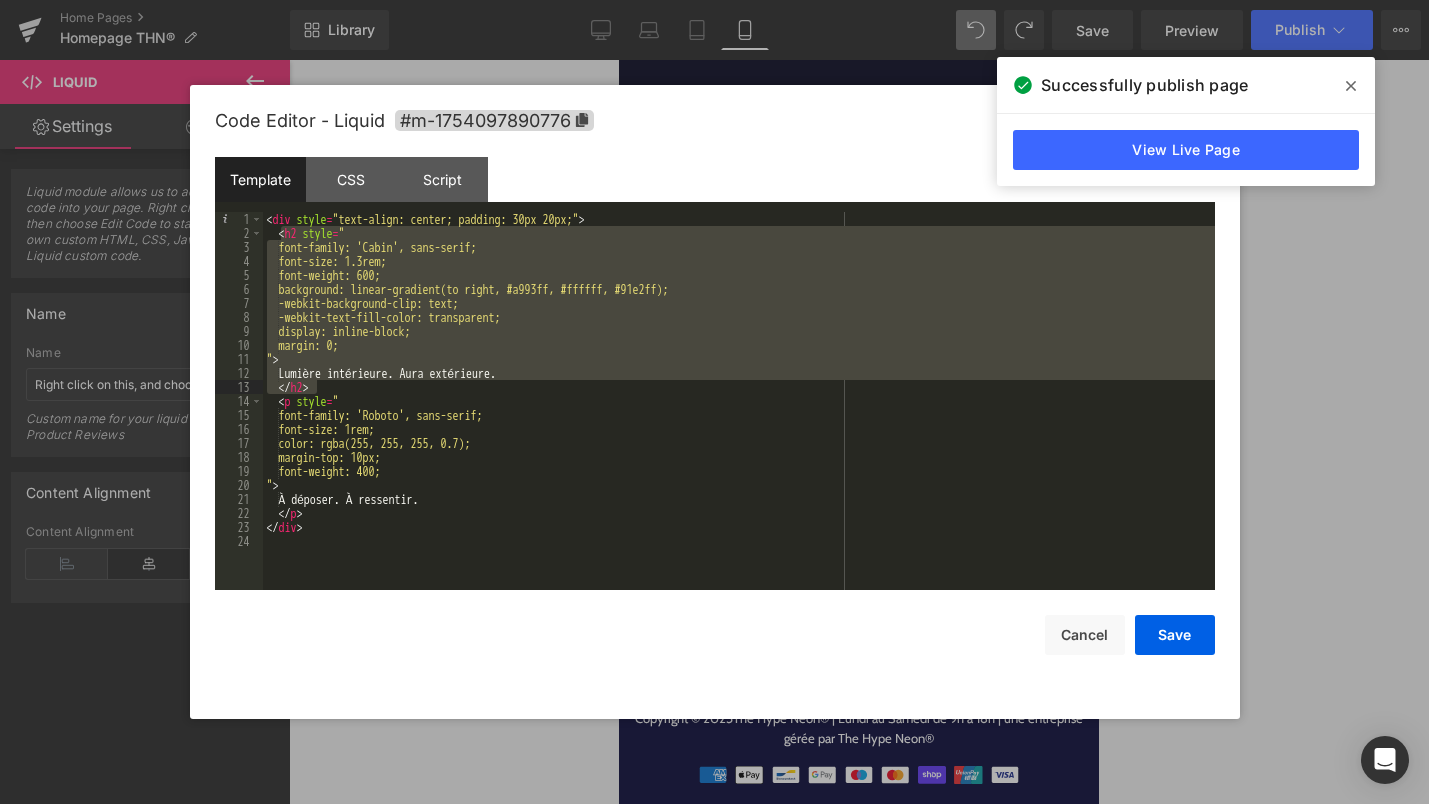 drag, startPoint x: 283, startPoint y: 234, endPoint x: 410, endPoint y: 382, distance: 195.02051 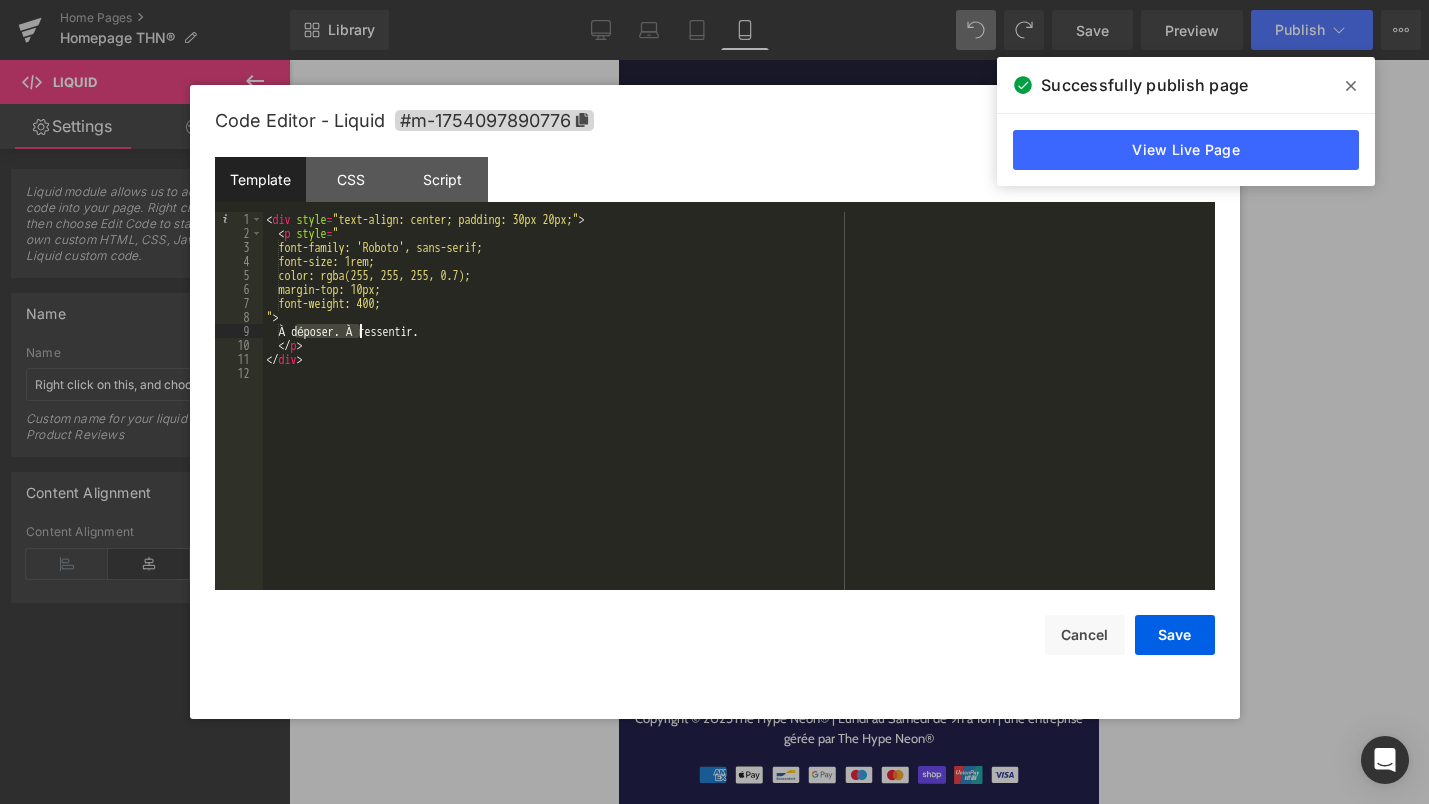 drag, startPoint x: 296, startPoint y: 328, endPoint x: 359, endPoint y: 334, distance: 63.28507 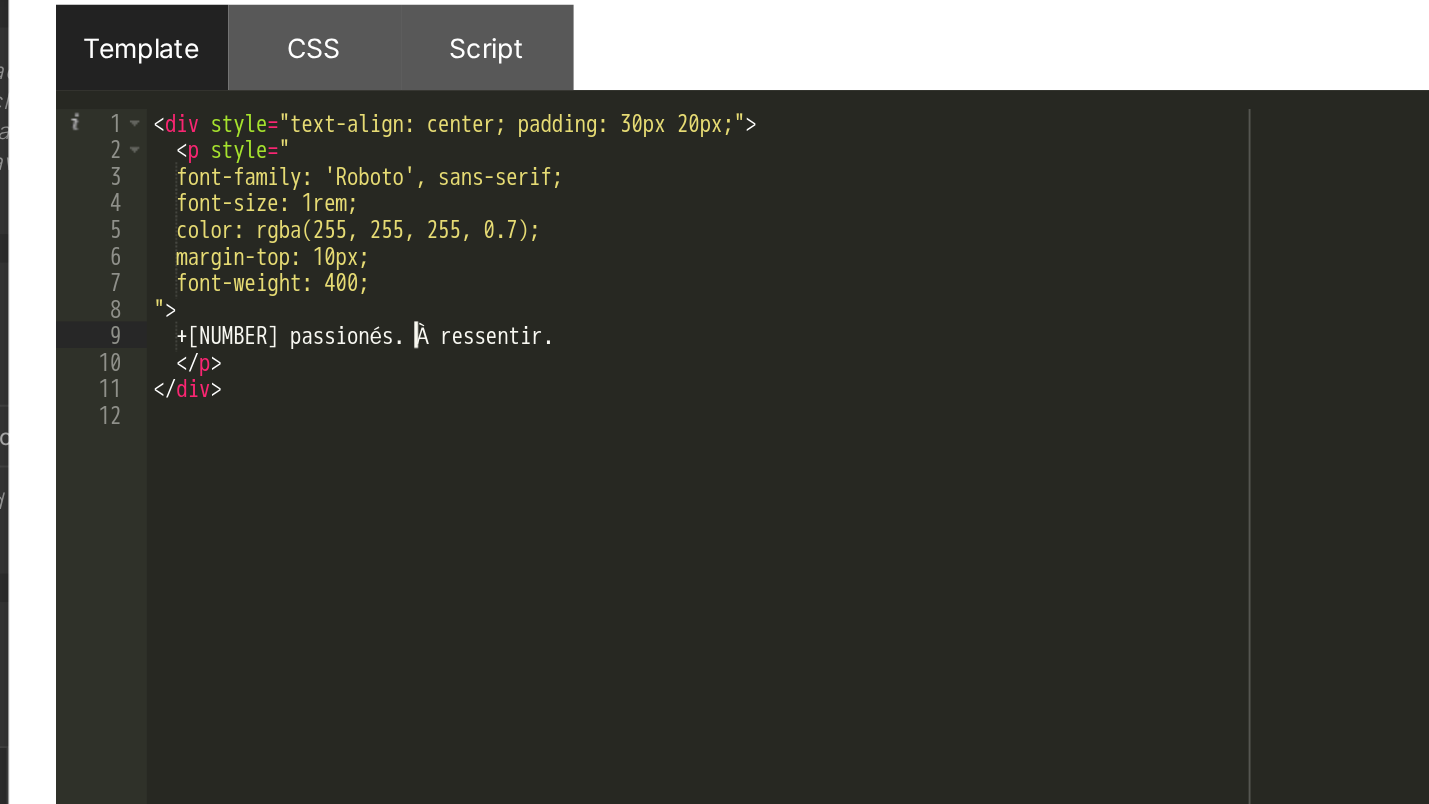 click on "+12.000 passionés. À ressentir." at bounding box center (739, 415) 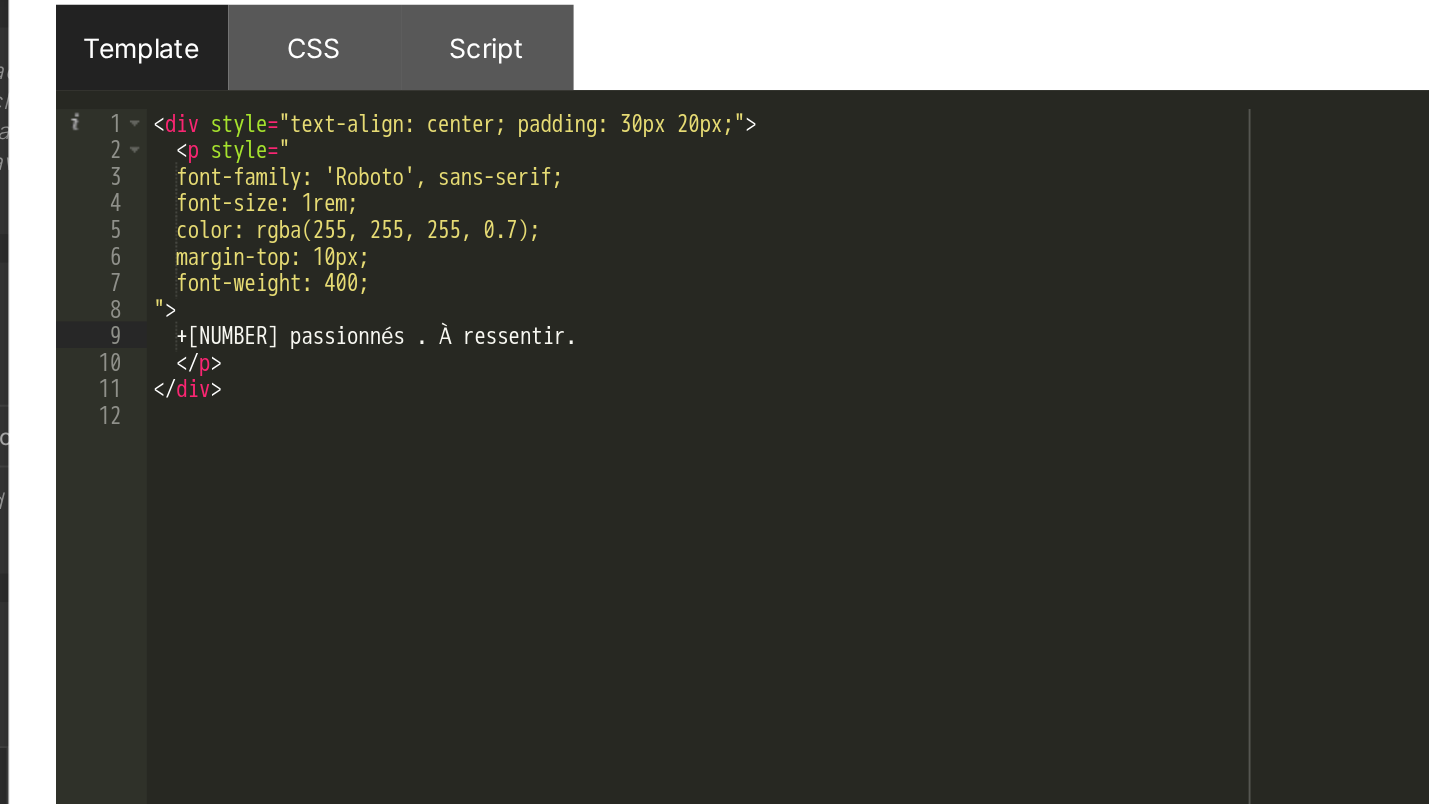 click on "<div   style = "text-align: center; padding: 30px 20px;" >    <p   style = "      font-family: 'Roboto', sans-serif;      font-size: 1rem;      color: rgba(255, 255, 255, 0.7);      margin-top: 10px;      font-weight: 400;   " >      +[NUMBER] passionnés. À ressentir.    </p> </div>" at bounding box center (739, 415) 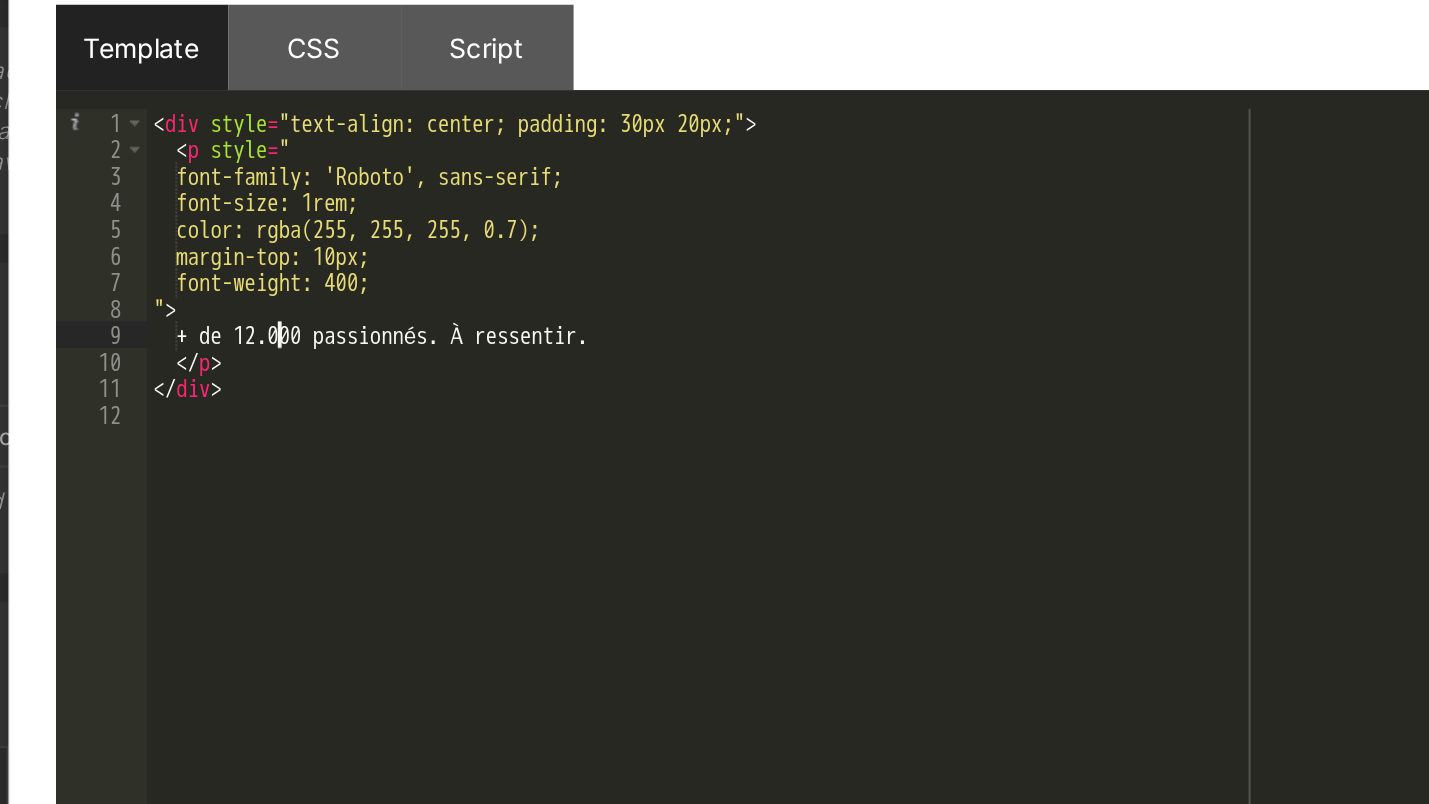 click on "+ de 12.000 passionnés. À ressentir." at bounding box center (739, 415) 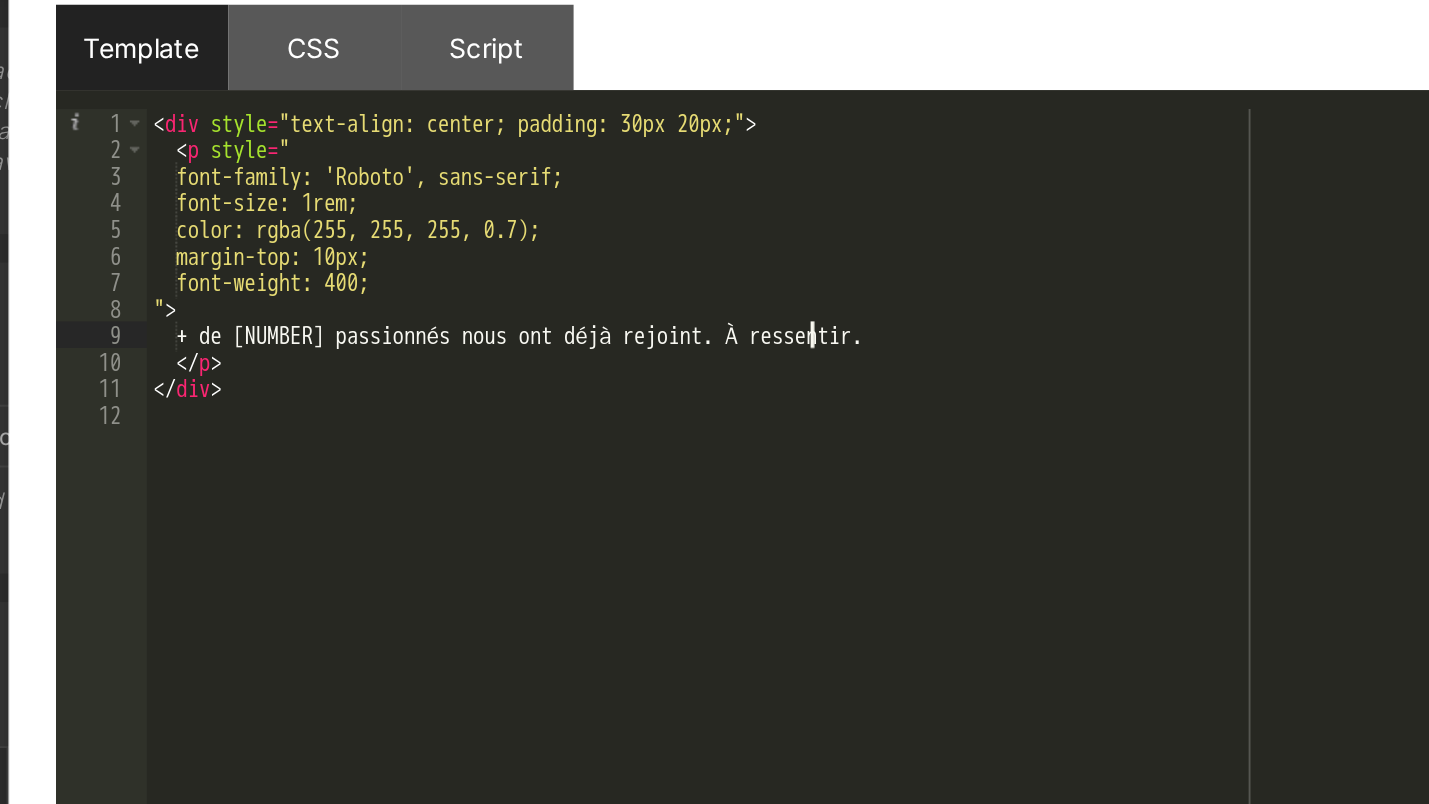 type 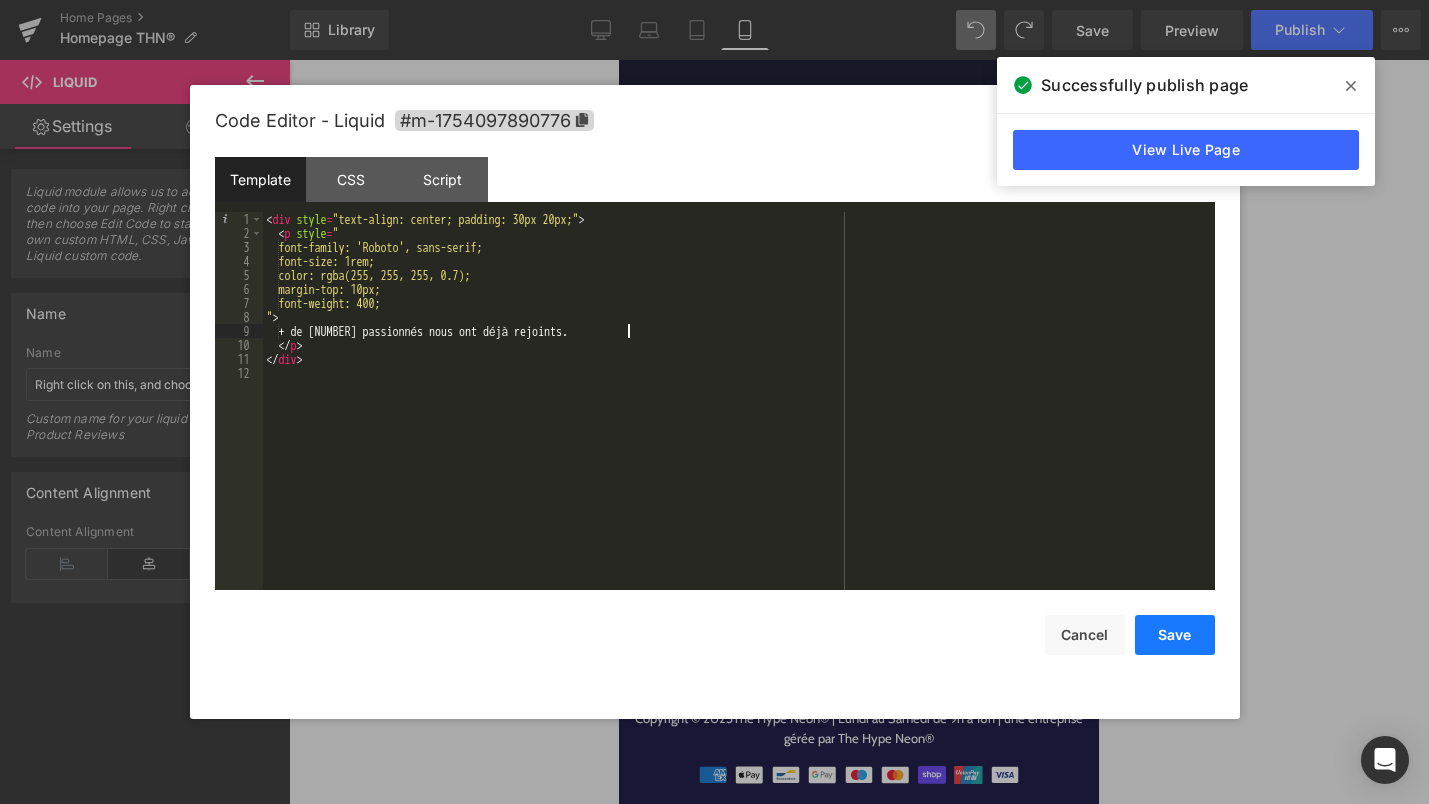 click on "Save" at bounding box center (1175, 635) 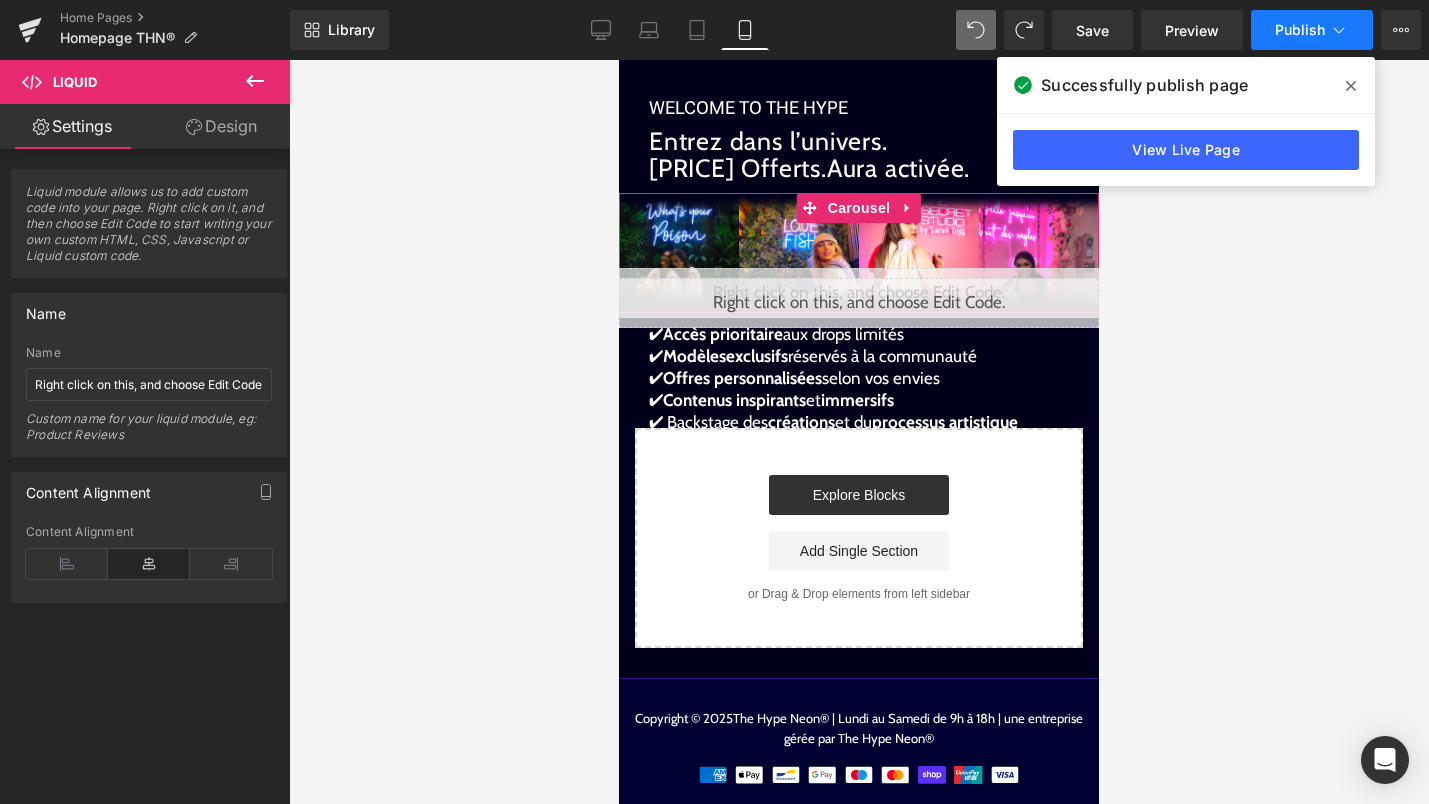 click on "Publish" at bounding box center [1300, 30] 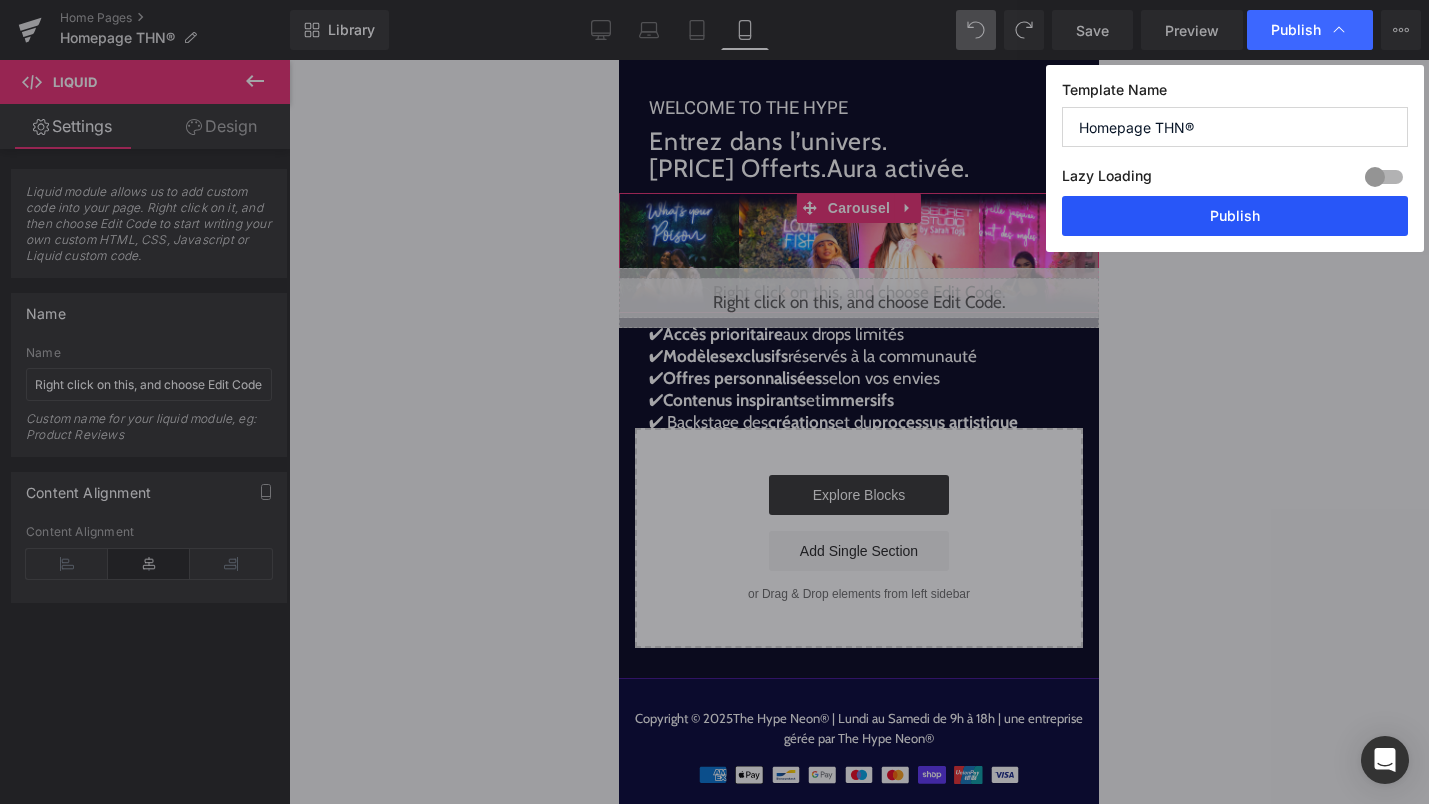 click on "Publish" at bounding box center [1235, 216] 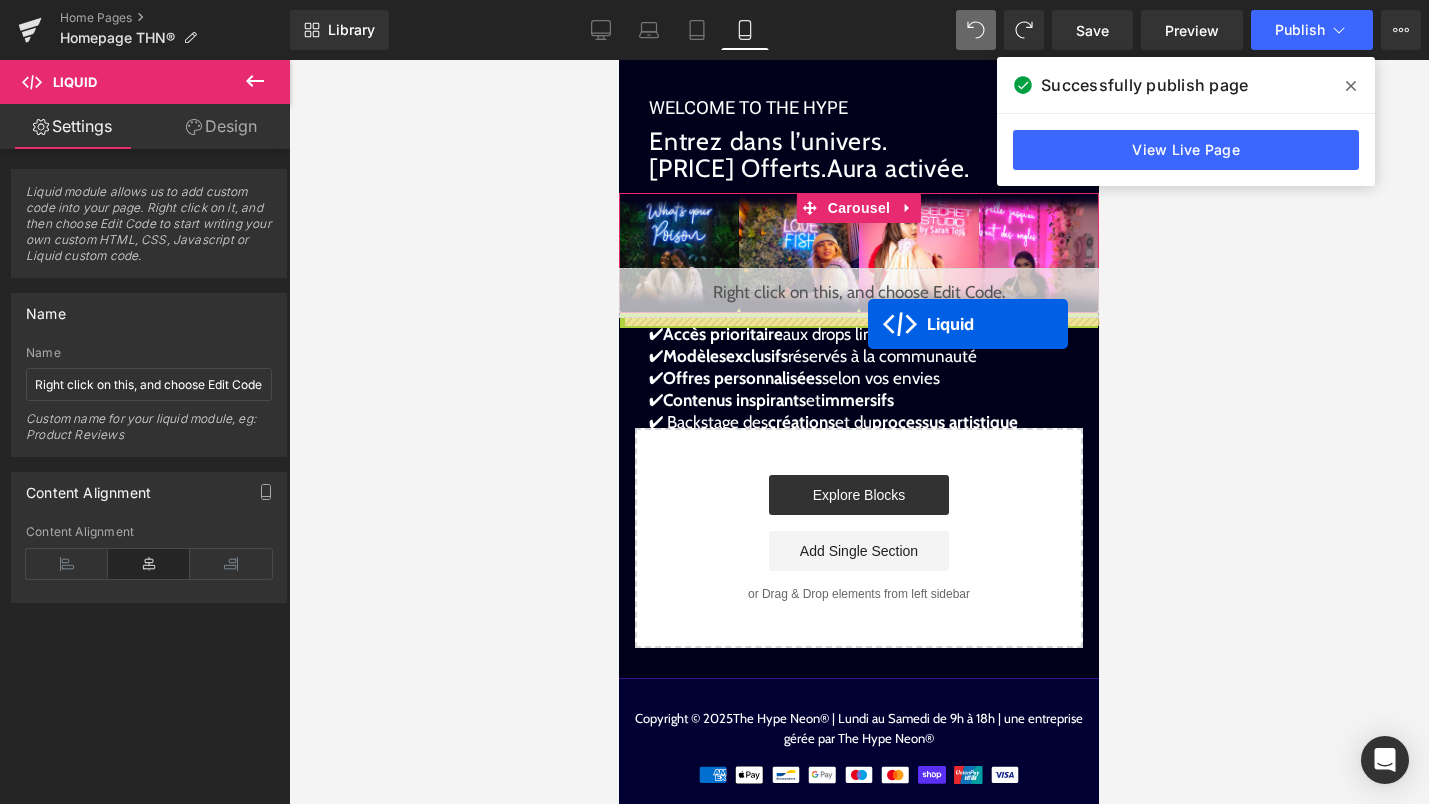 drag, startPoint x: 859, startPoint y: 299, endPoint x: 868, endPoint y: 325, distance: 27.513634 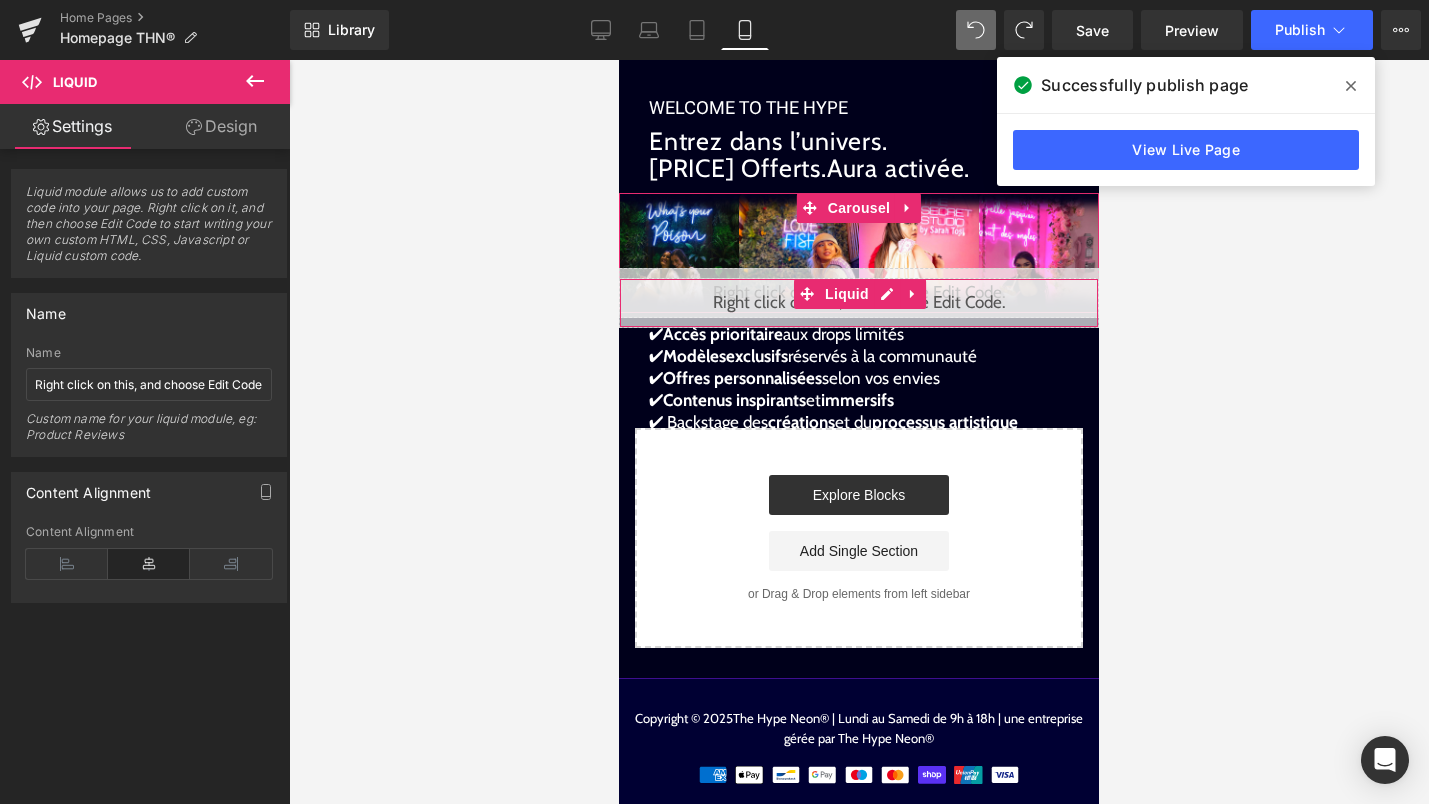 click on "Design" at bounding box center [221, 126] 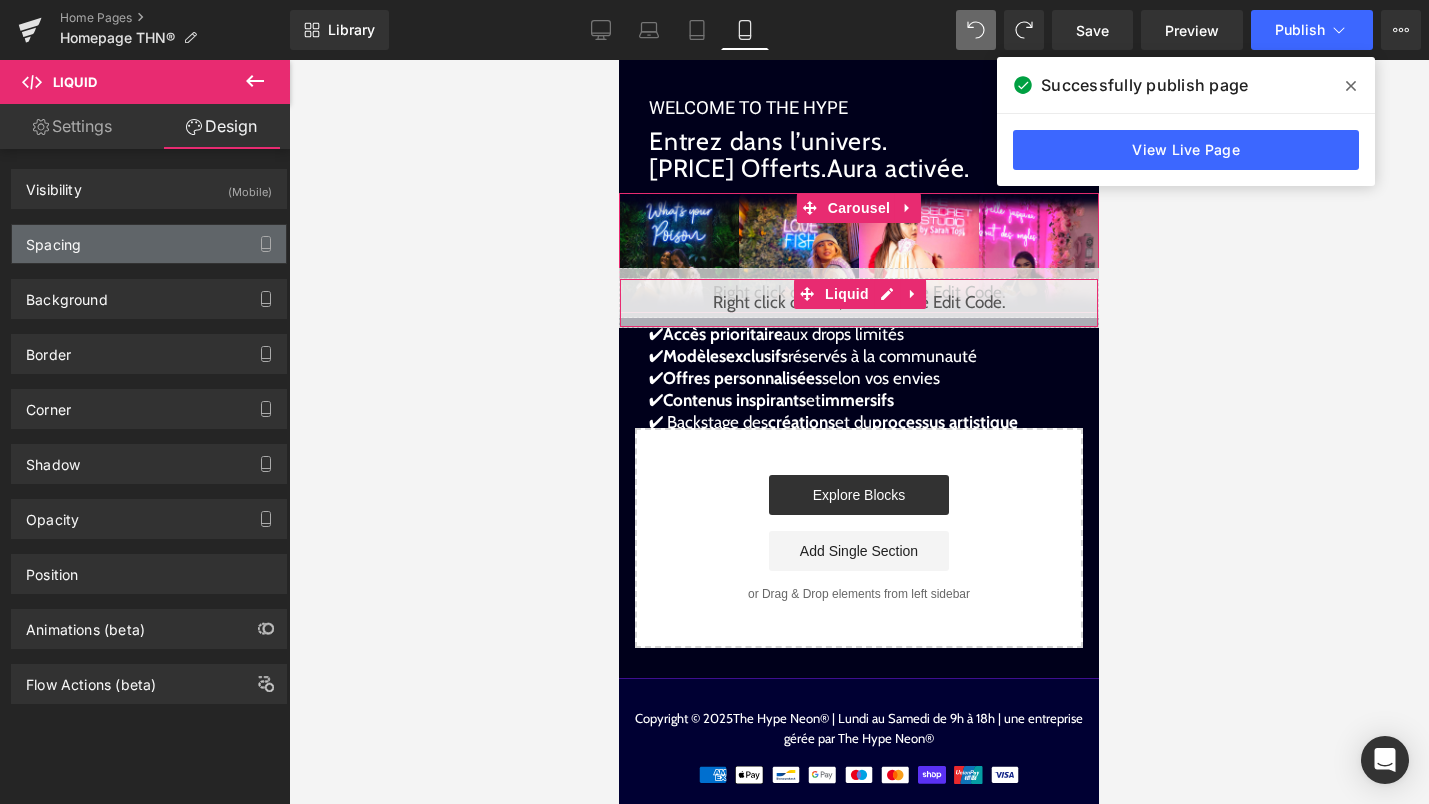 click on "Spacing" at bounding box center (149, 244) 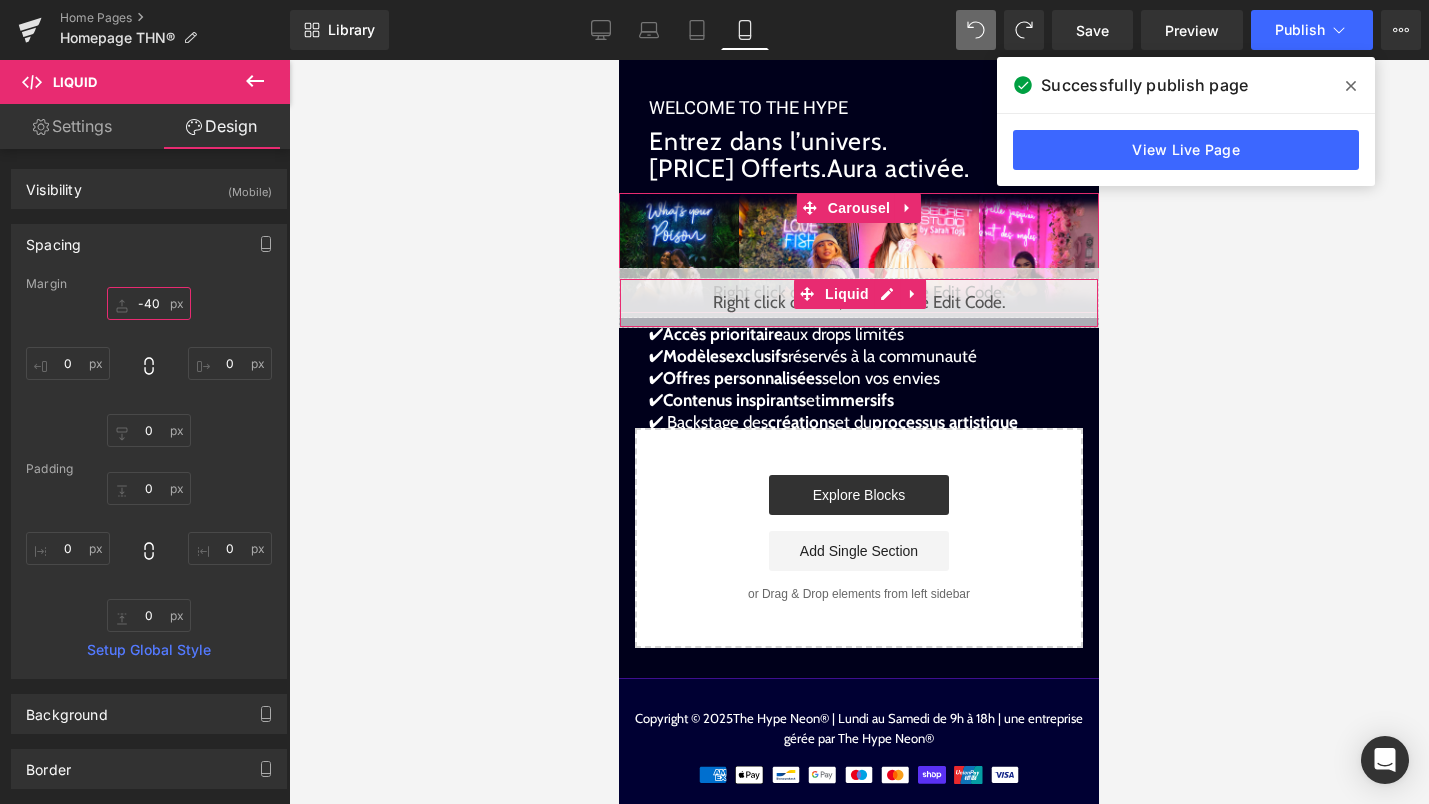 click on "-40" at bounding box center [149, 303] 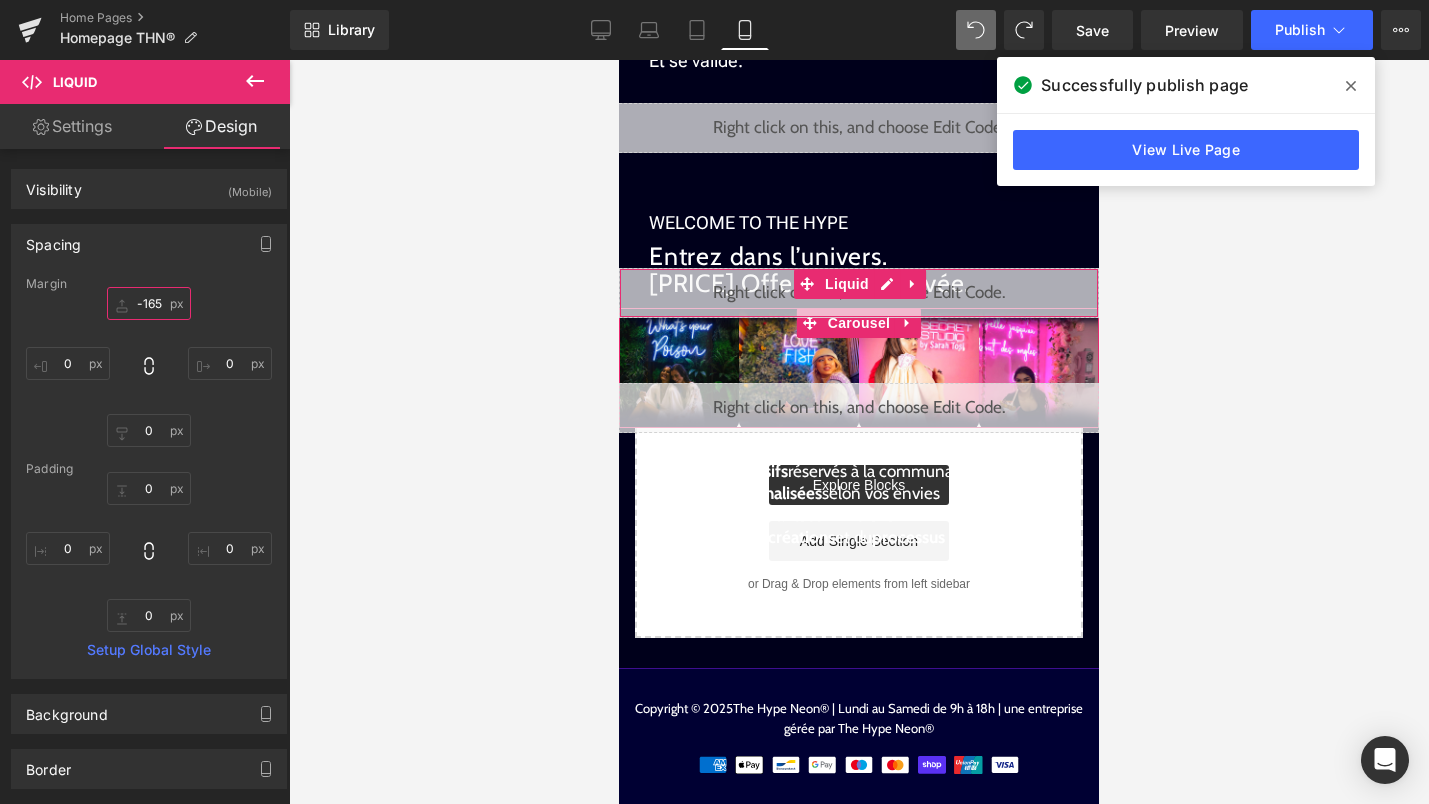 scroll, scrollTop: 2074, scrollLeft: 0, axis: vertical 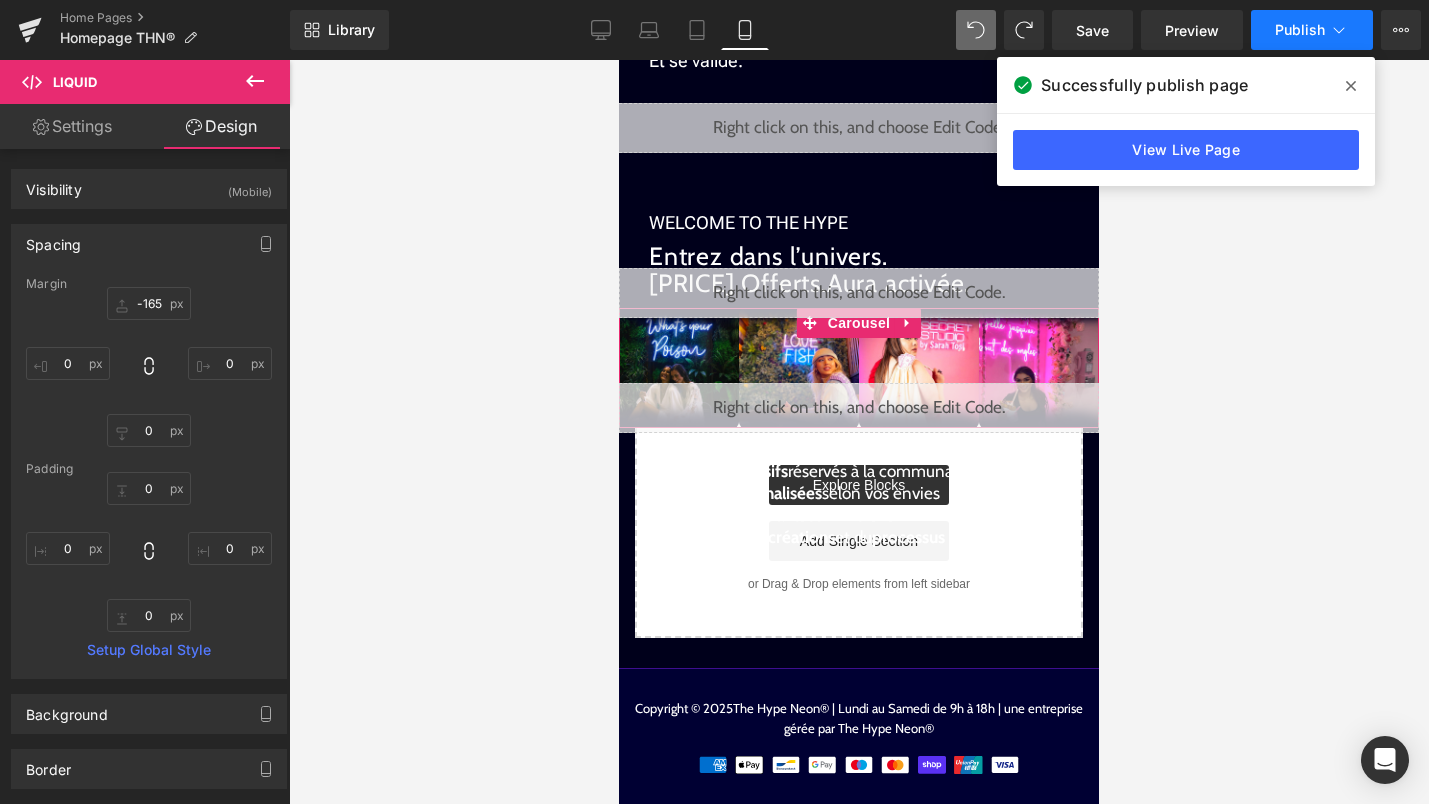 click 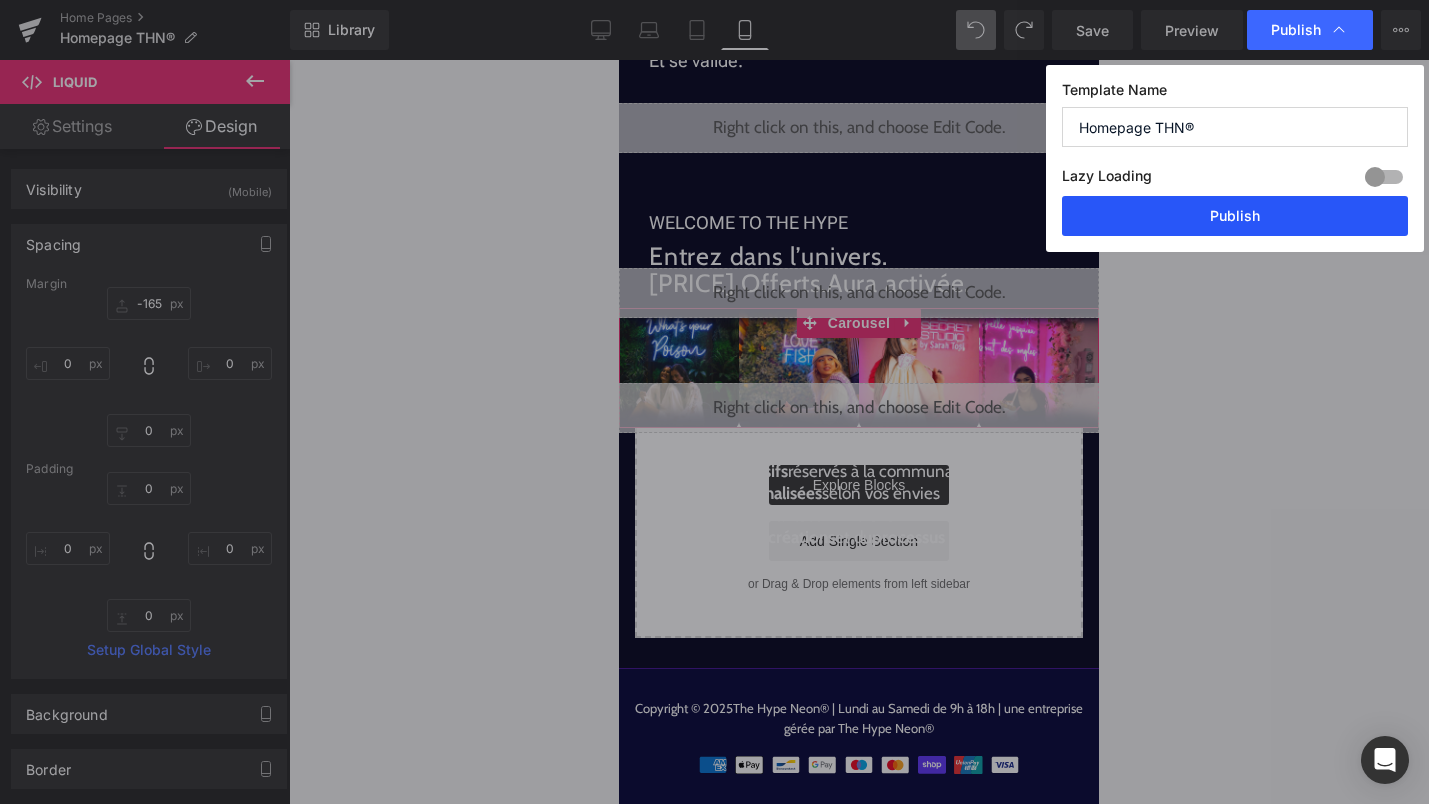 click on "Publish" at bounding box center [1235, 216] 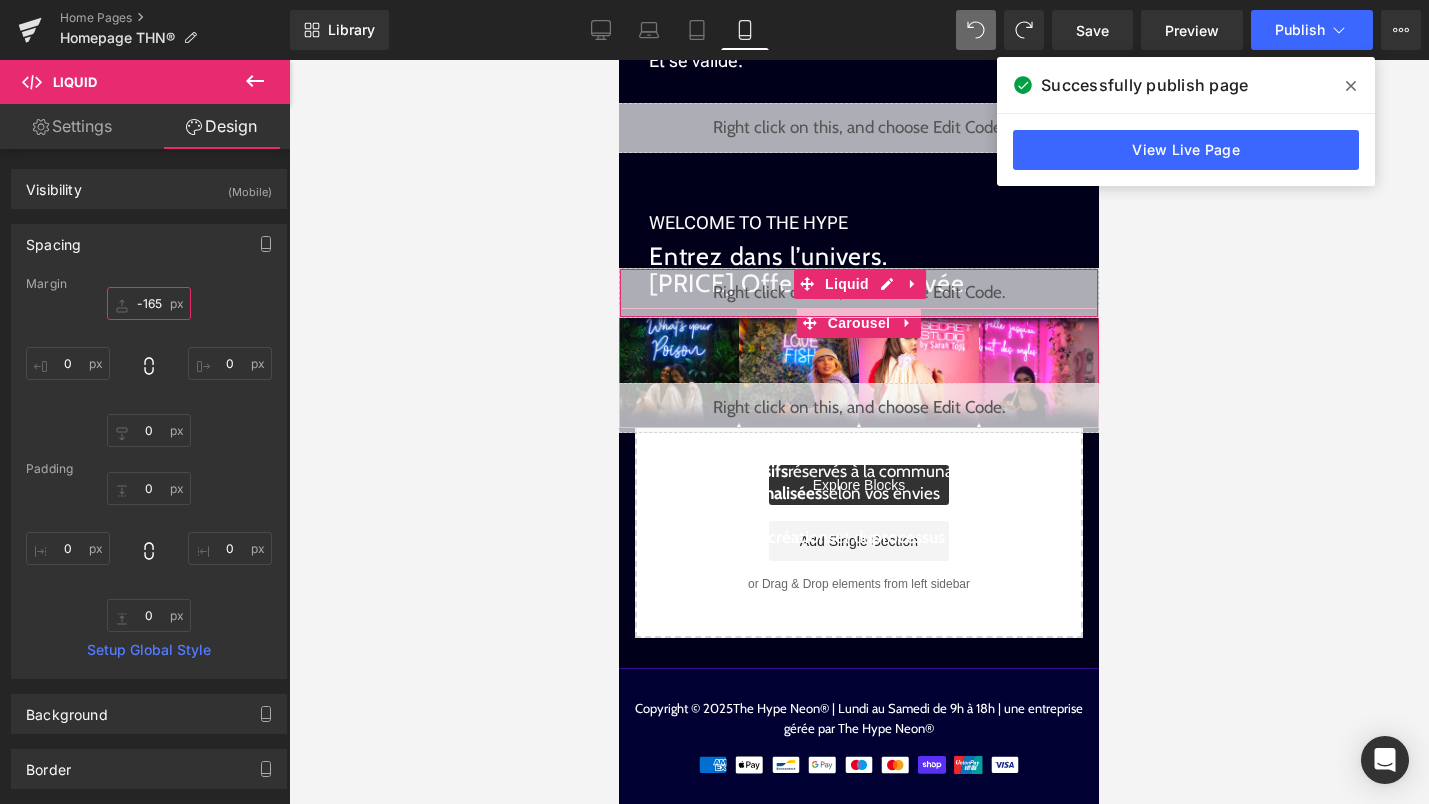 click on "-165" at bounding box center [149, 303] 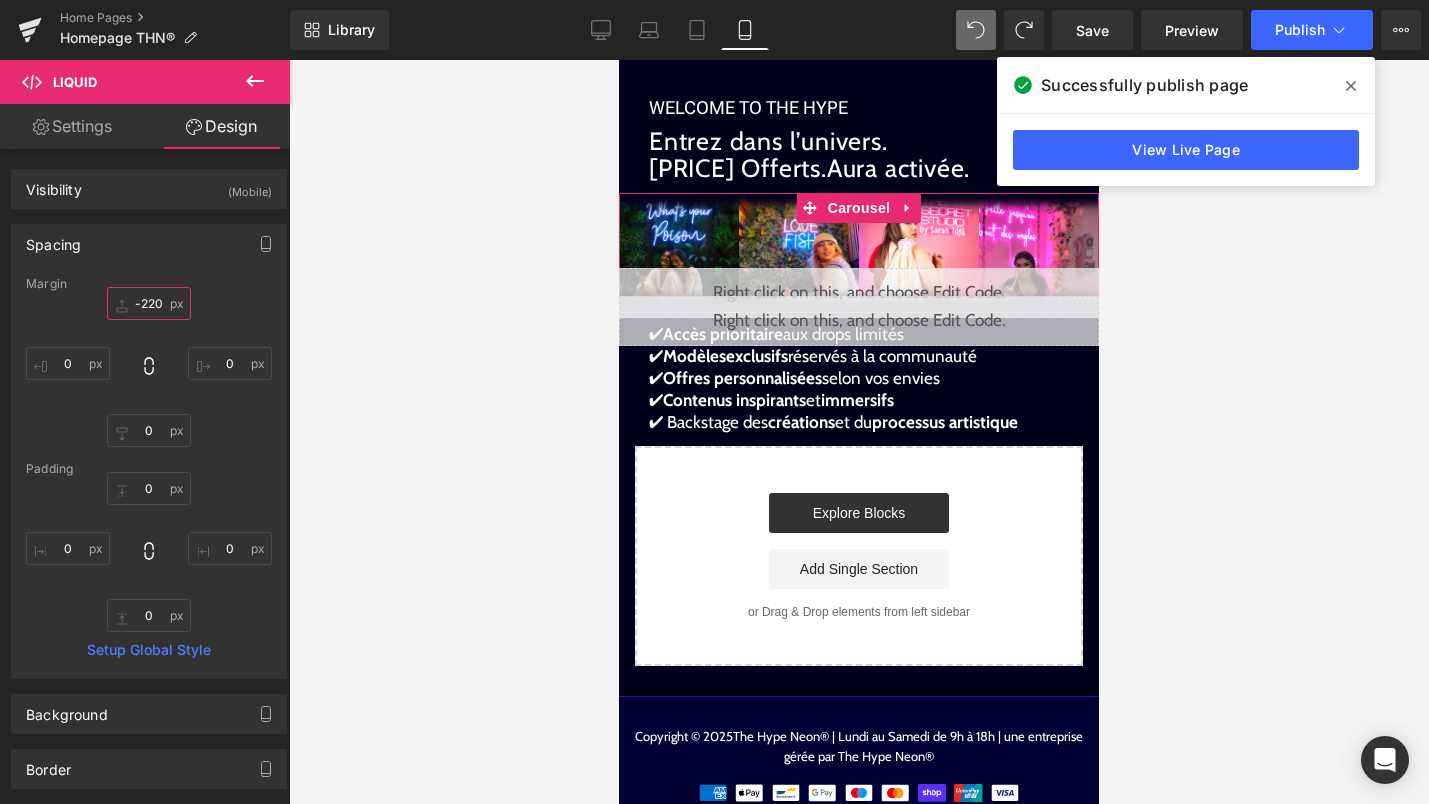 scroll, scrollTop: 2019, scrollLeft: 0, axis: vertical 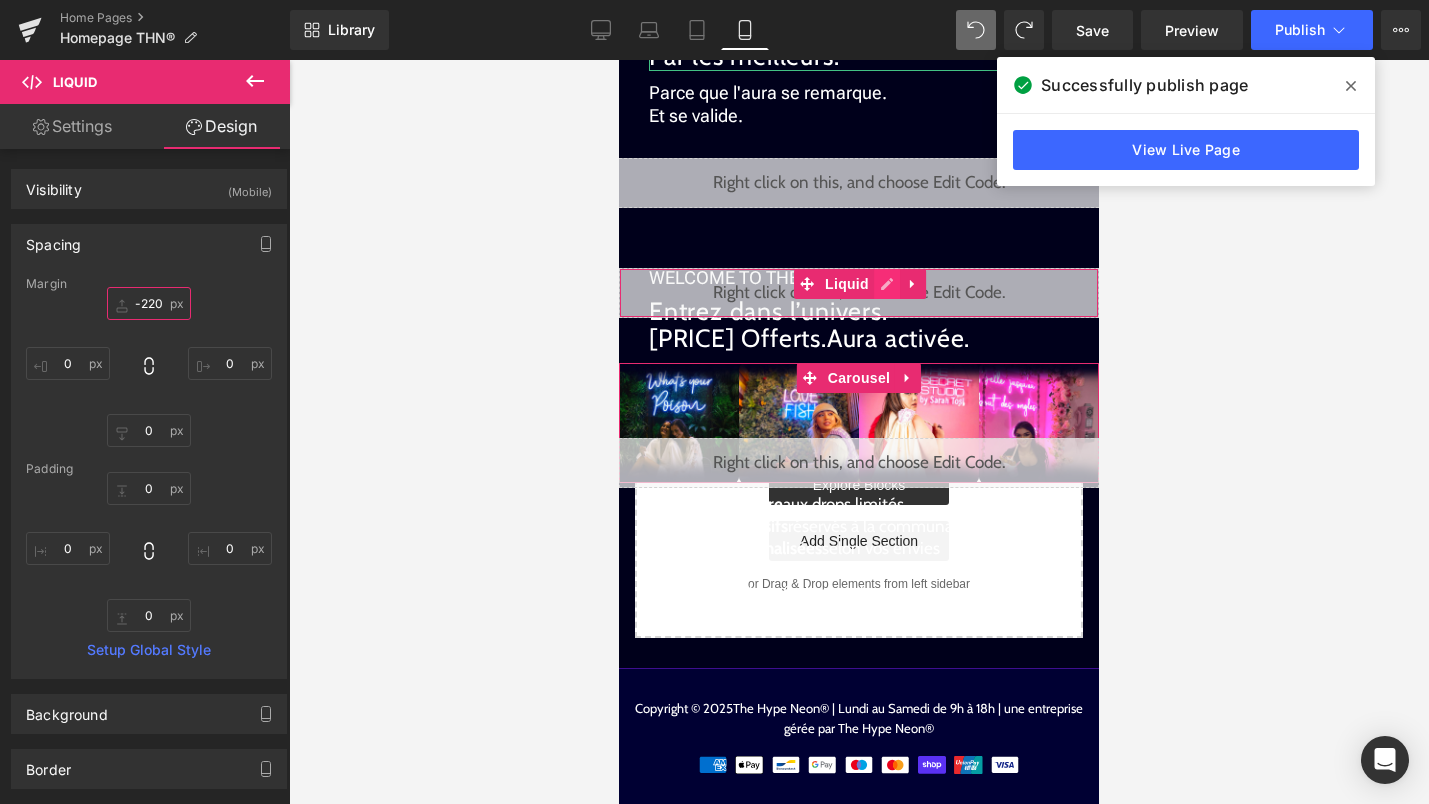 click on "Liquid" at bounding box center [859, 293] 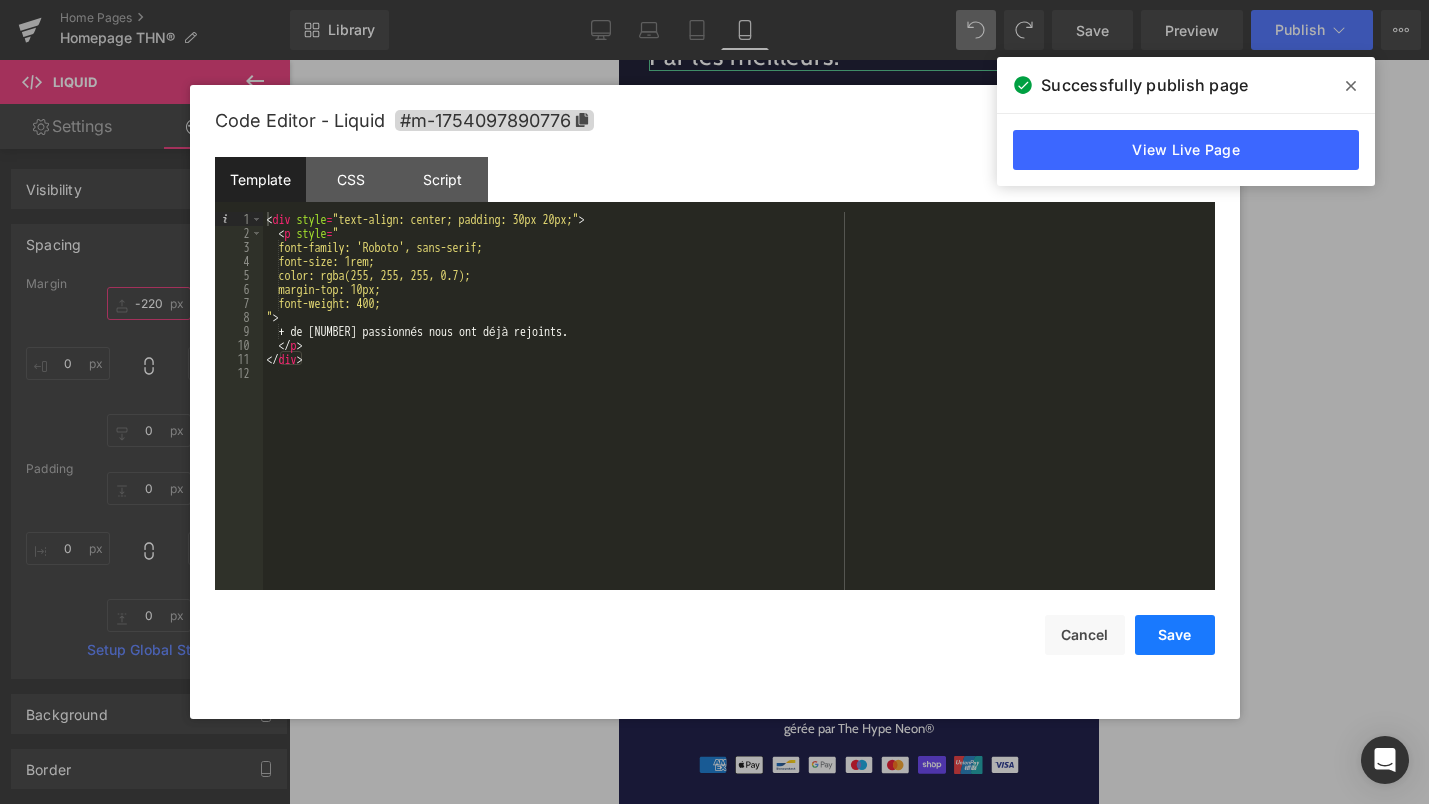 type on "-220" 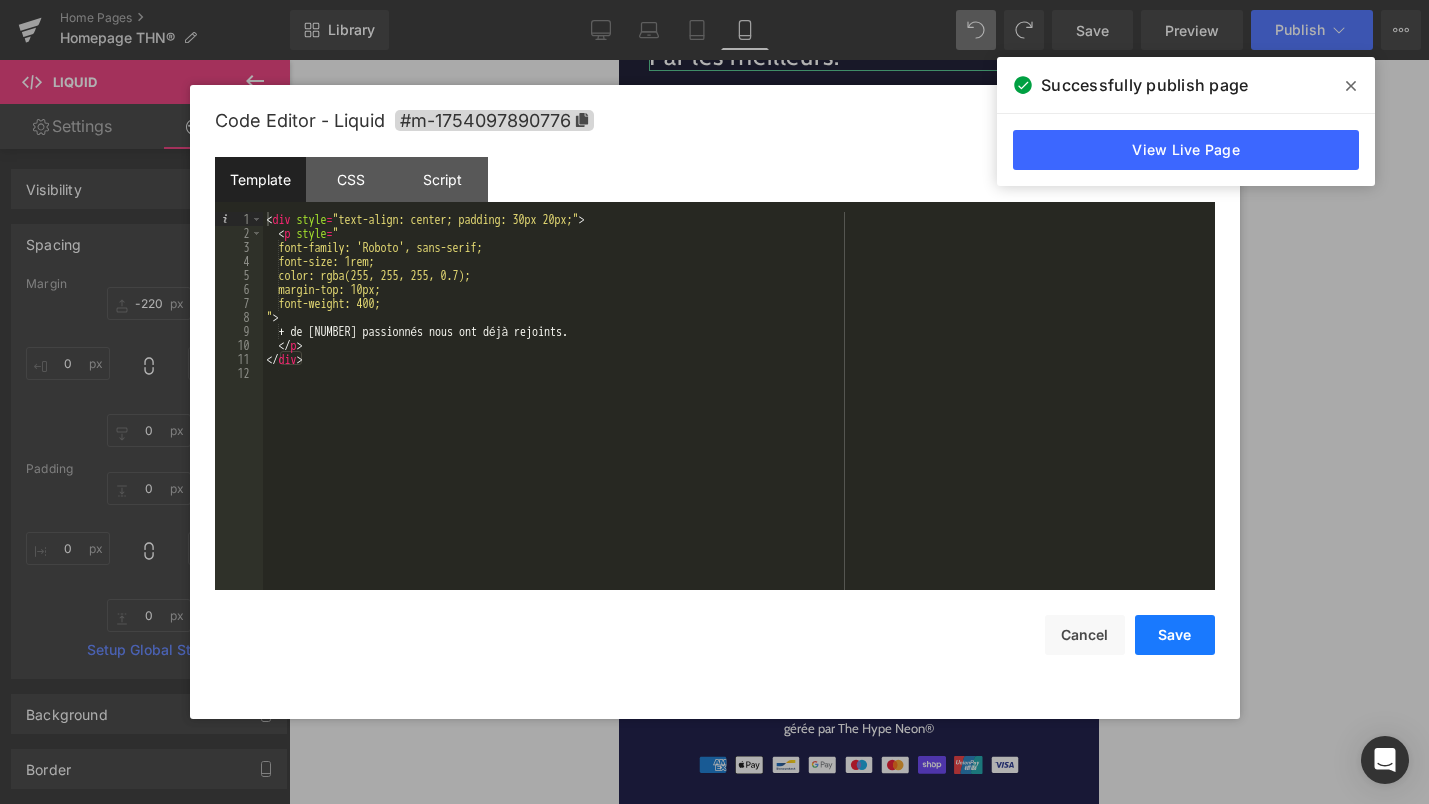 click on "Save" at bounding box center (1175, 635) 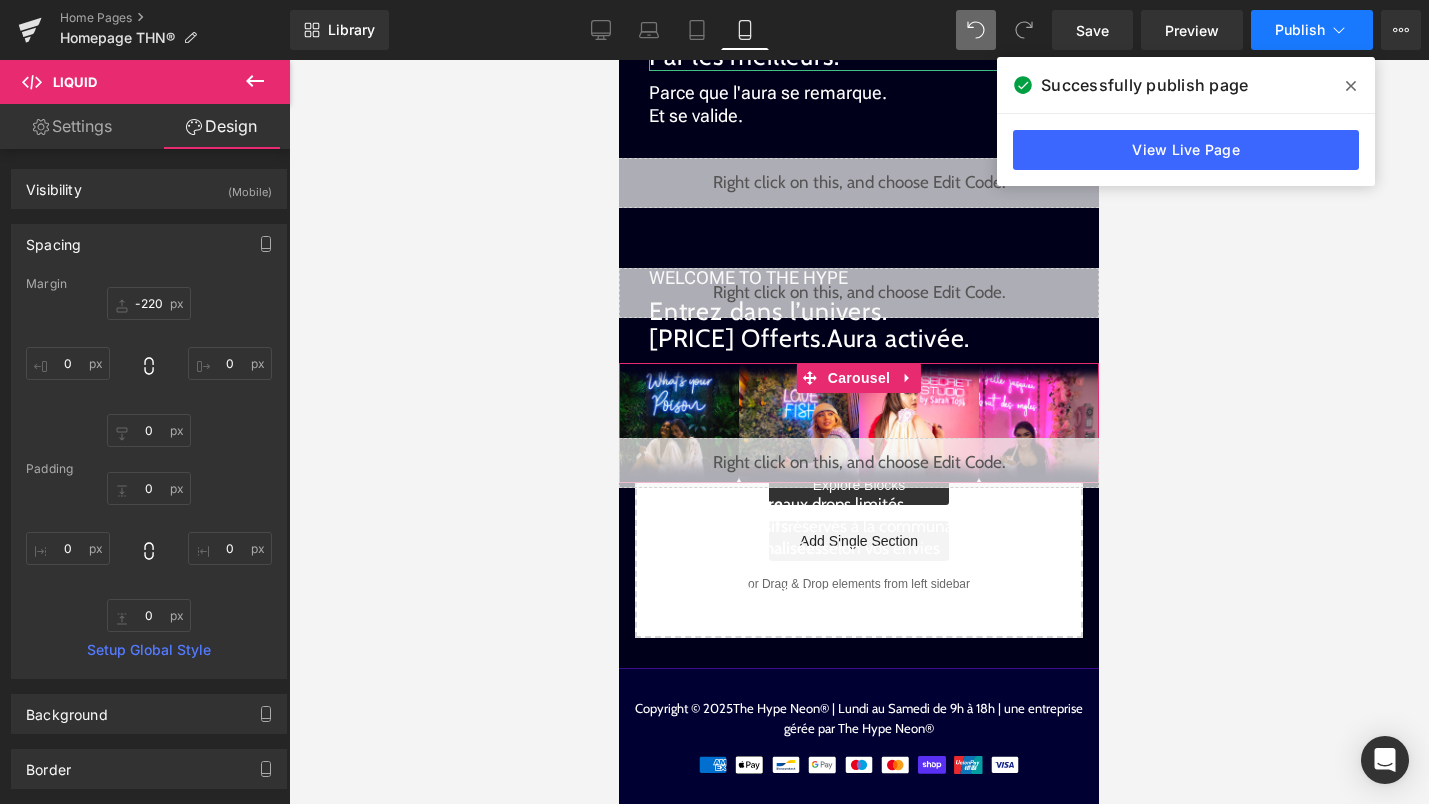 click on "Publish" at bounding box center (1312, 30) 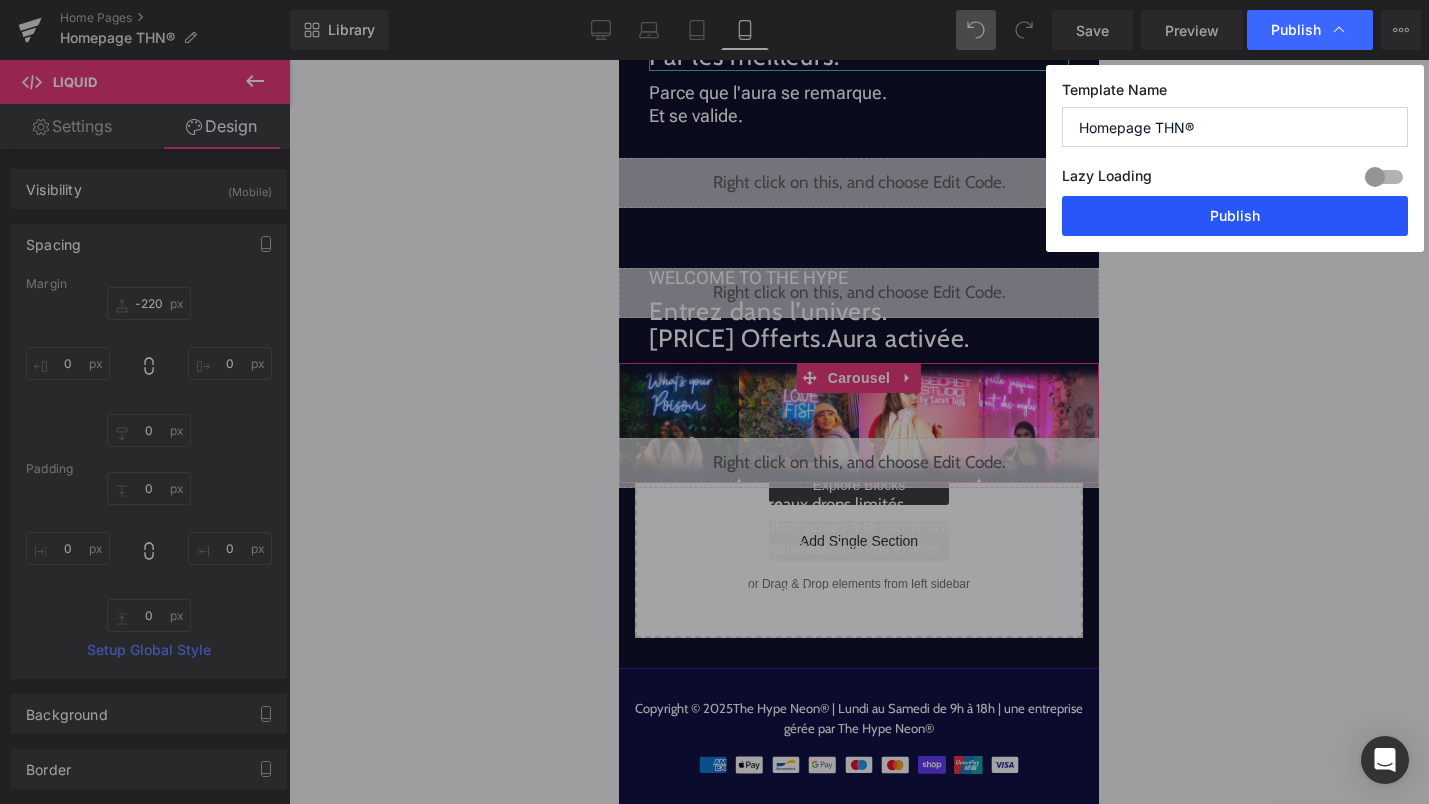 click on "Publish" at bounding box center (1235, 216) 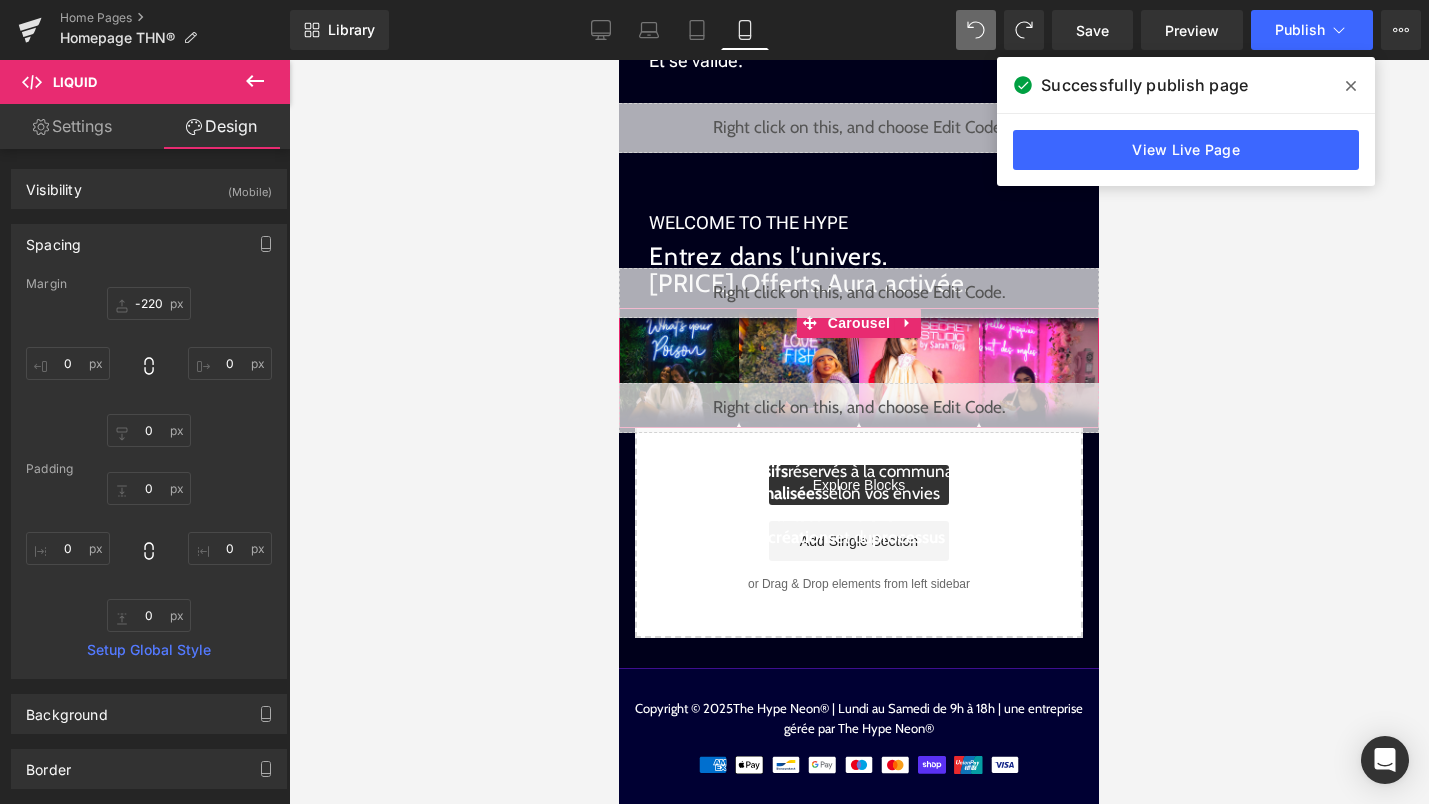 scroll, scrollTop: 2189, scrollLeft: 0, axis: vertical 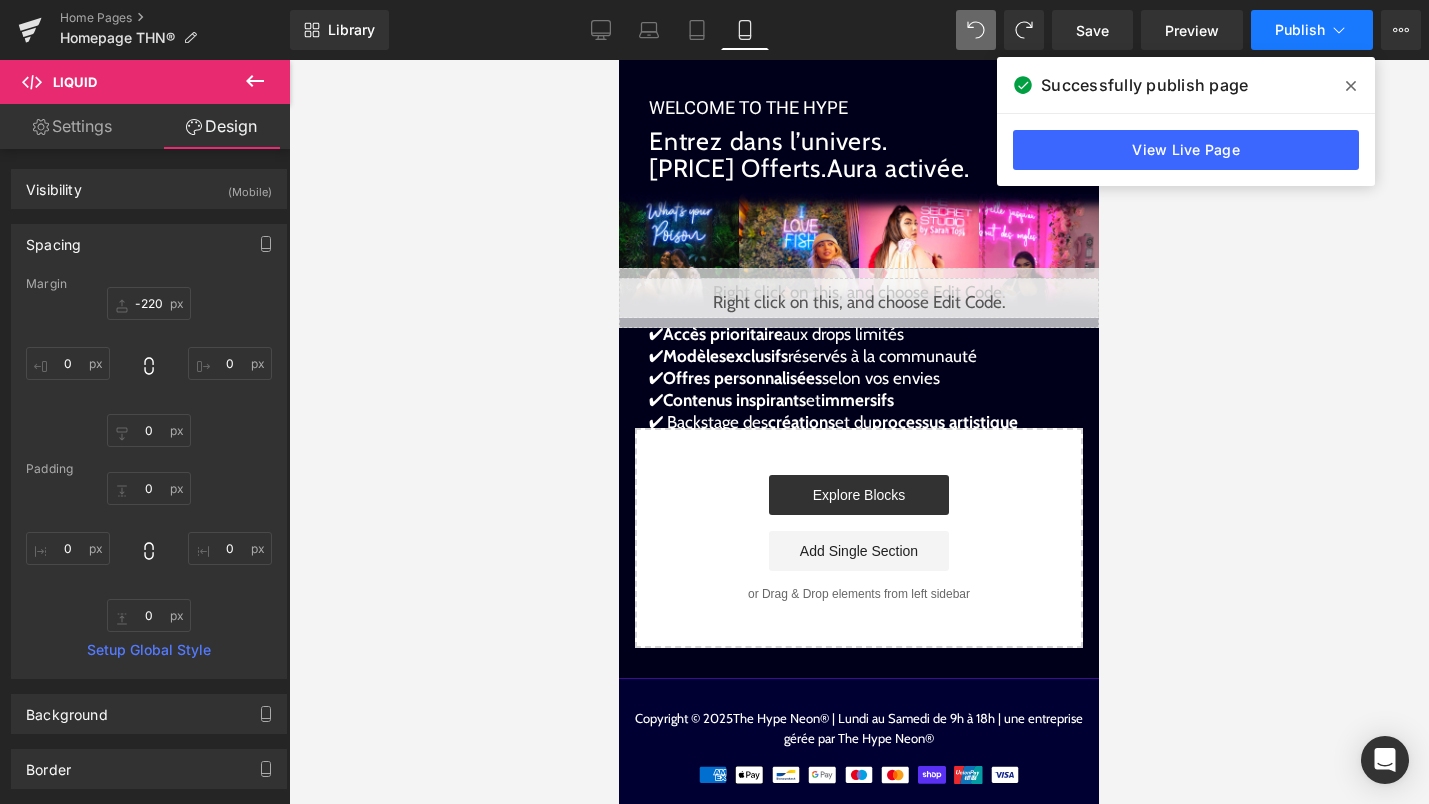 click on "Publish" at bounding box center [1312, 30] 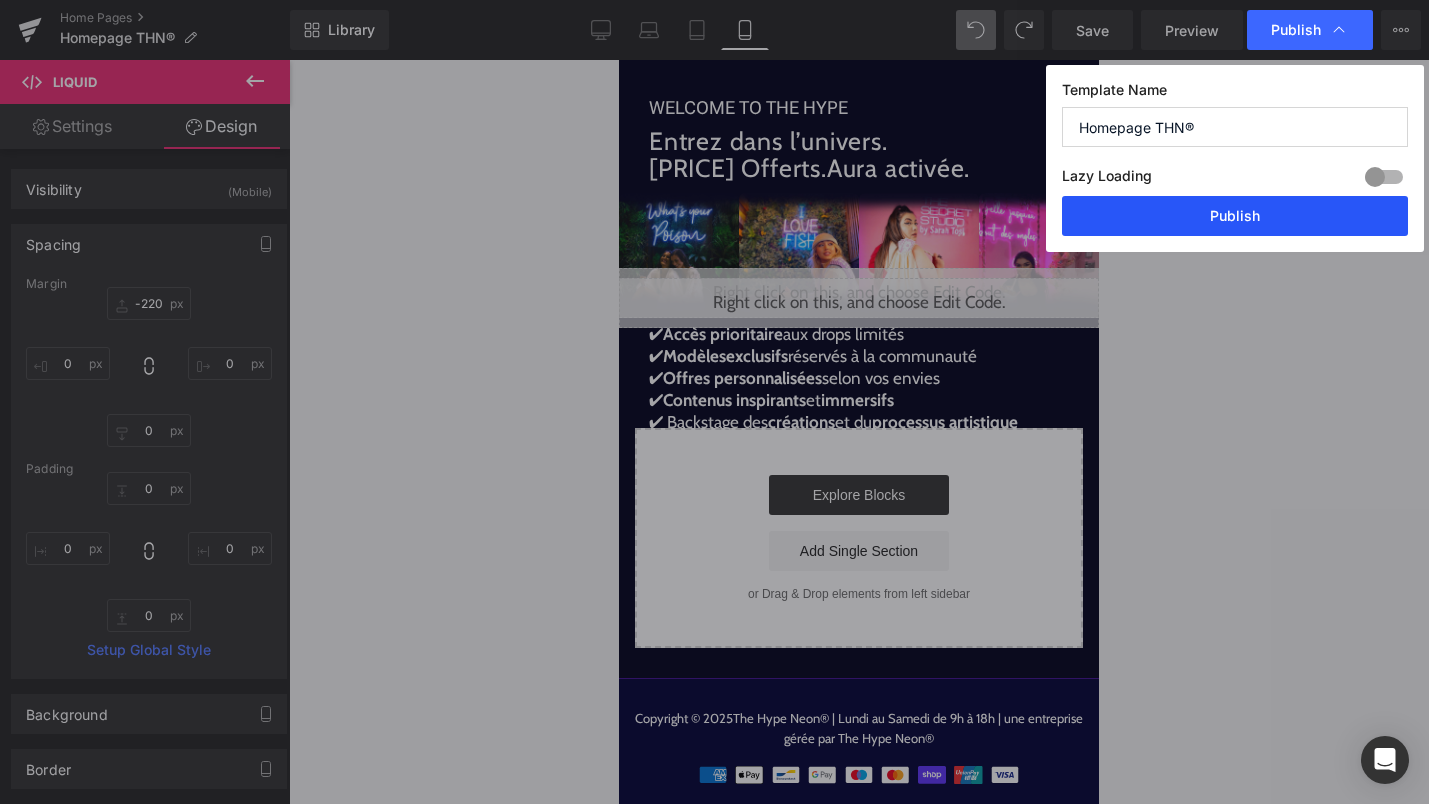 click on "Publish" at bounding box center [1235, 216] 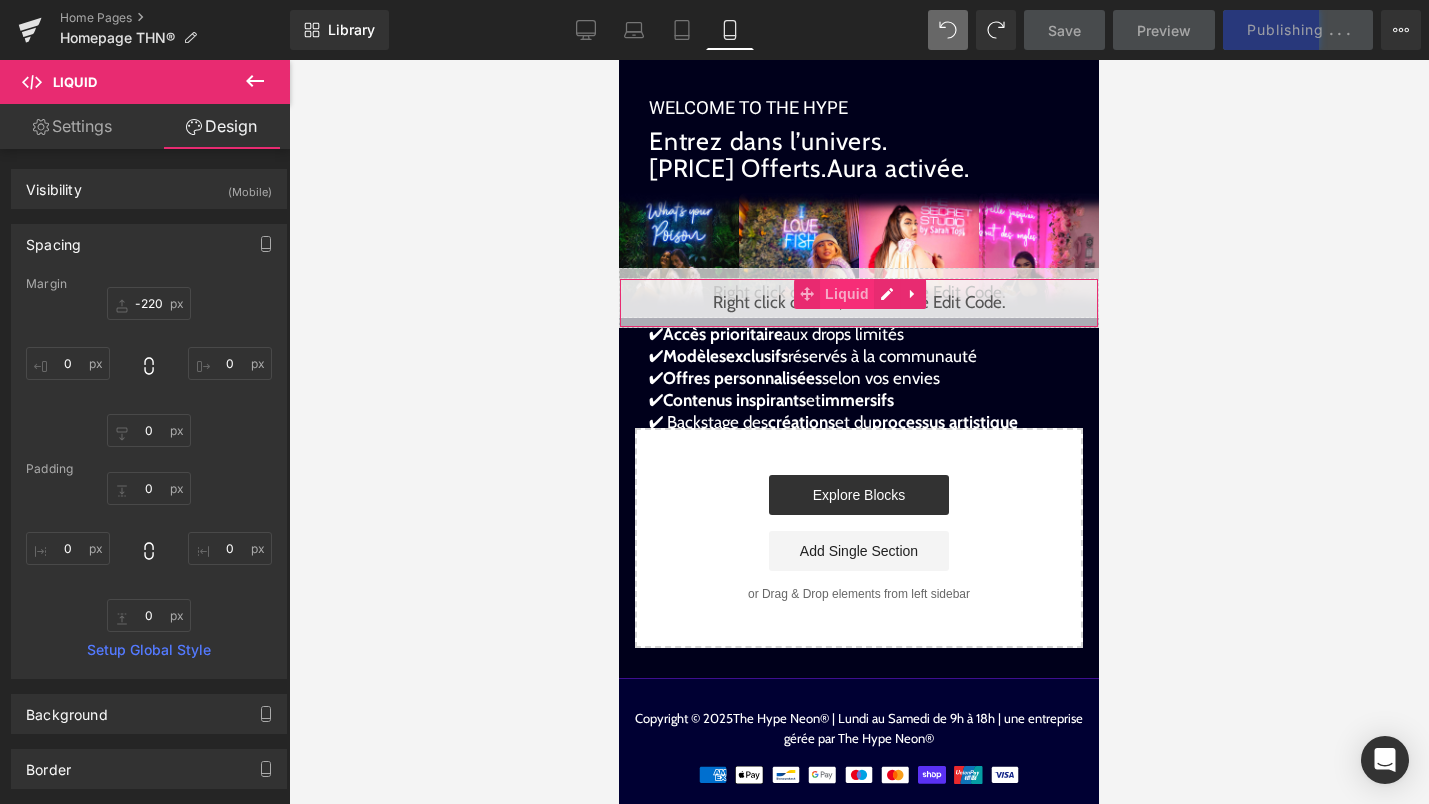 click on "Liquid" at bounding box center [847, 294] 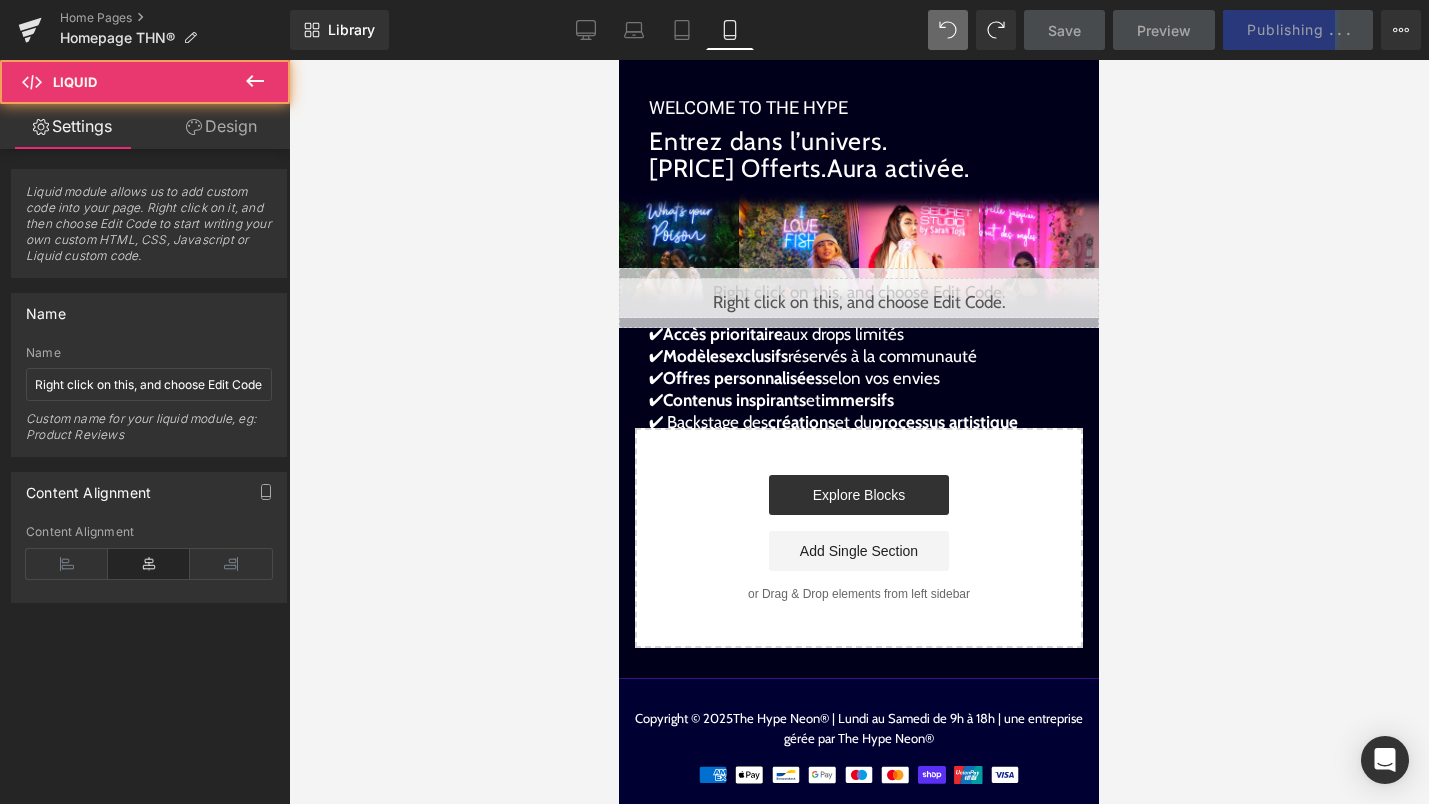 click on "Liquid" at bounding box center [859, 303] 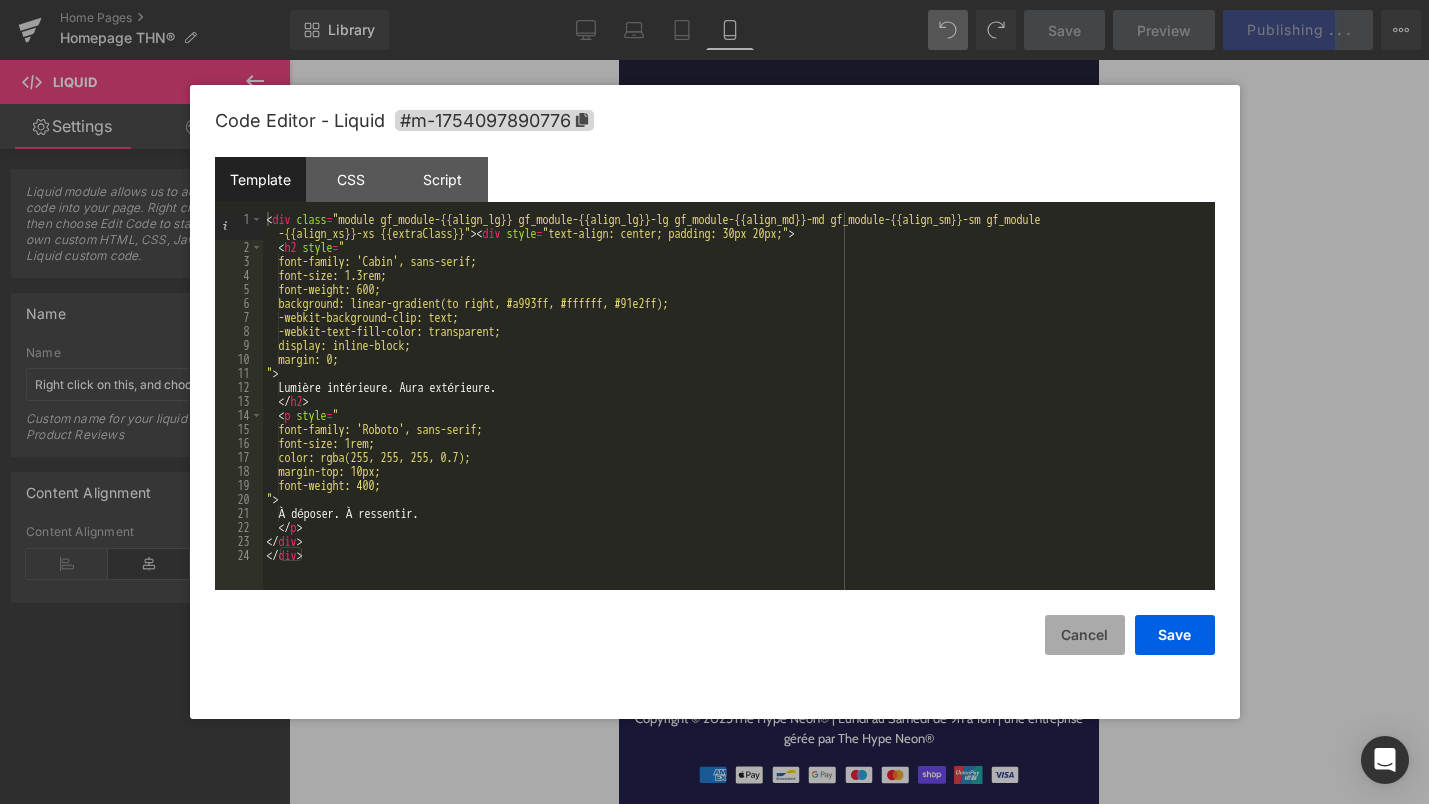 click on "Cancel" at bounding box center [1085, 635] 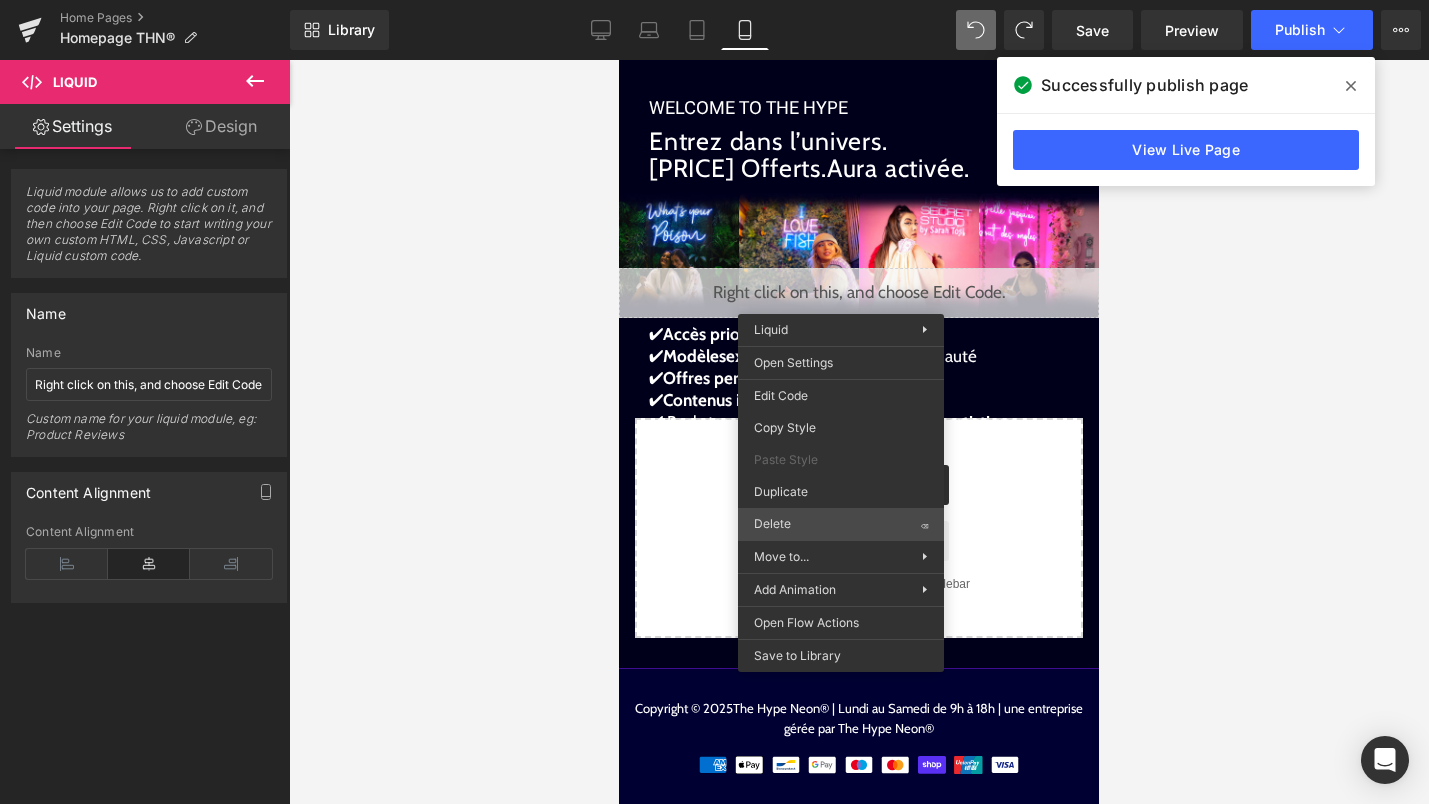 scroll, scrollTop: 2179, scrollLeft: 0, axis: vertical 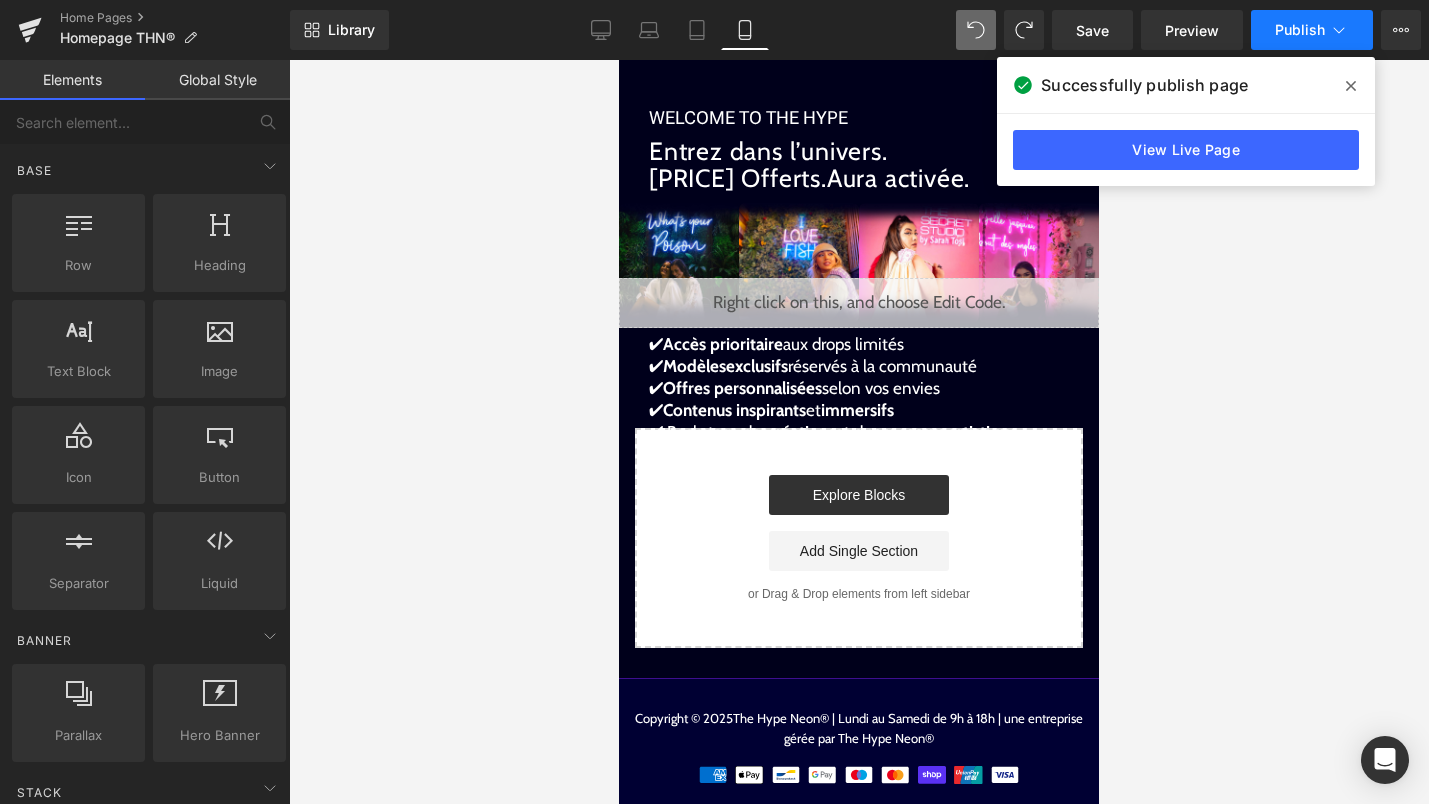 click on "Publish" at bounding box center (1312, 30) 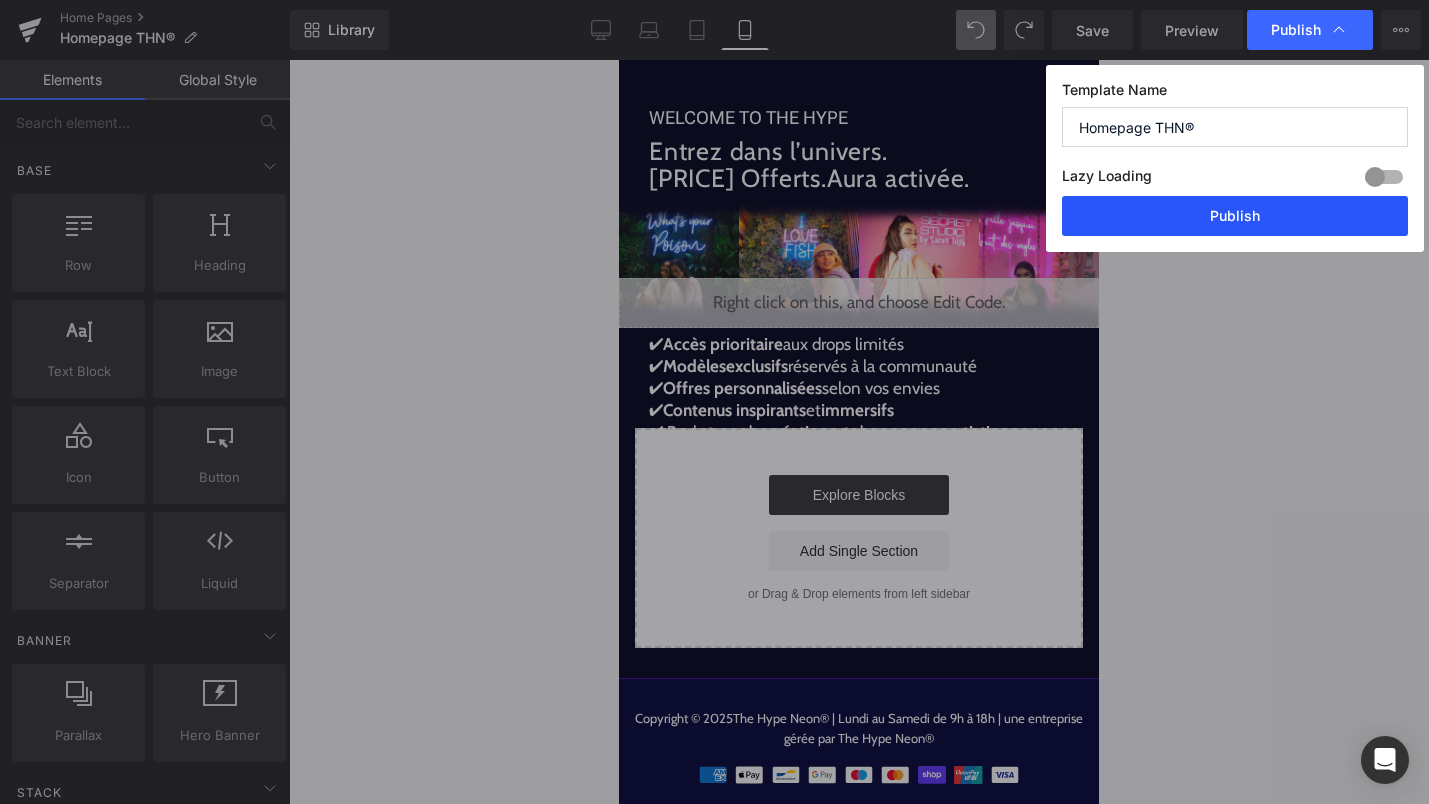 click on "Publish" at bounding box center (1235, 216) 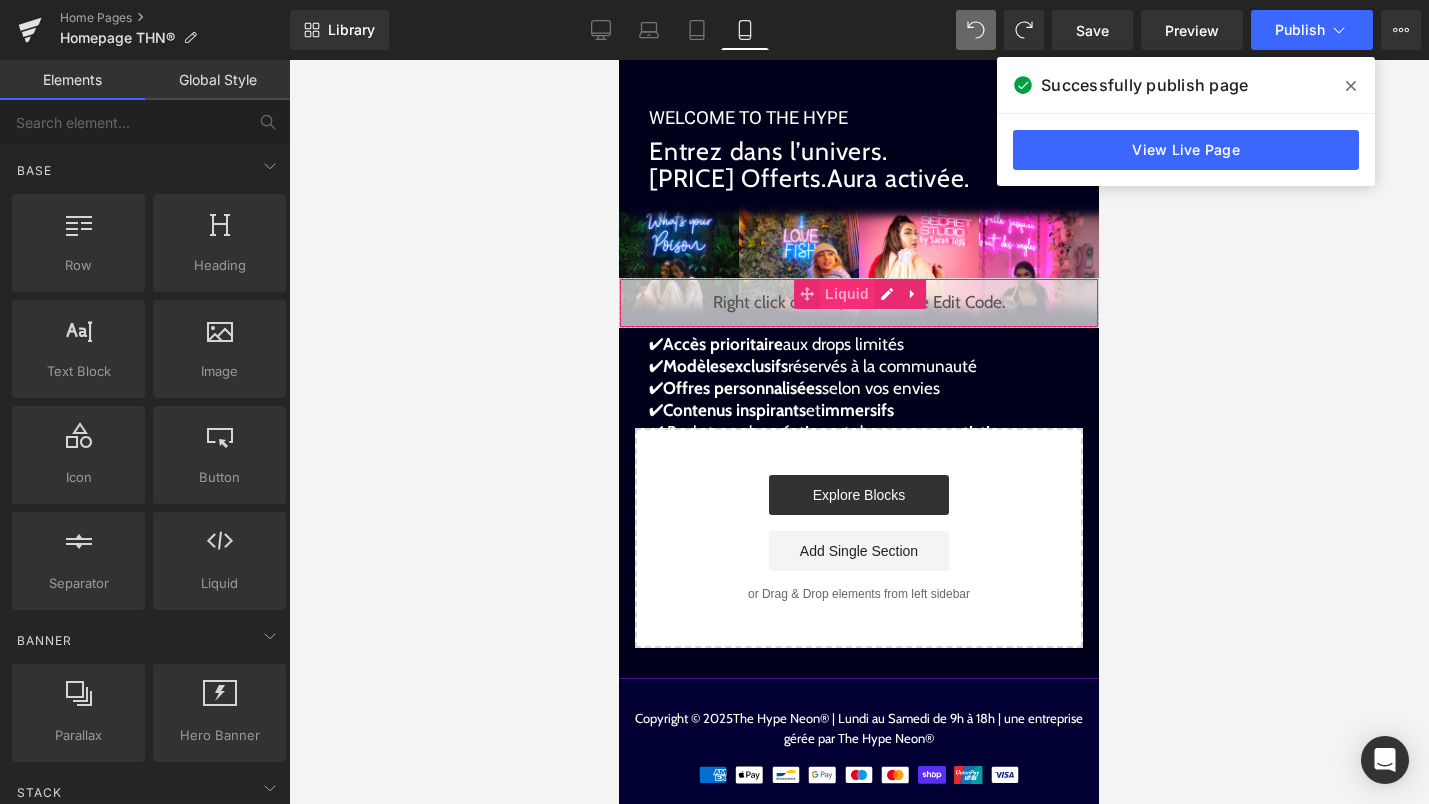 click on "Liquid" at bounding box center (847, 294) 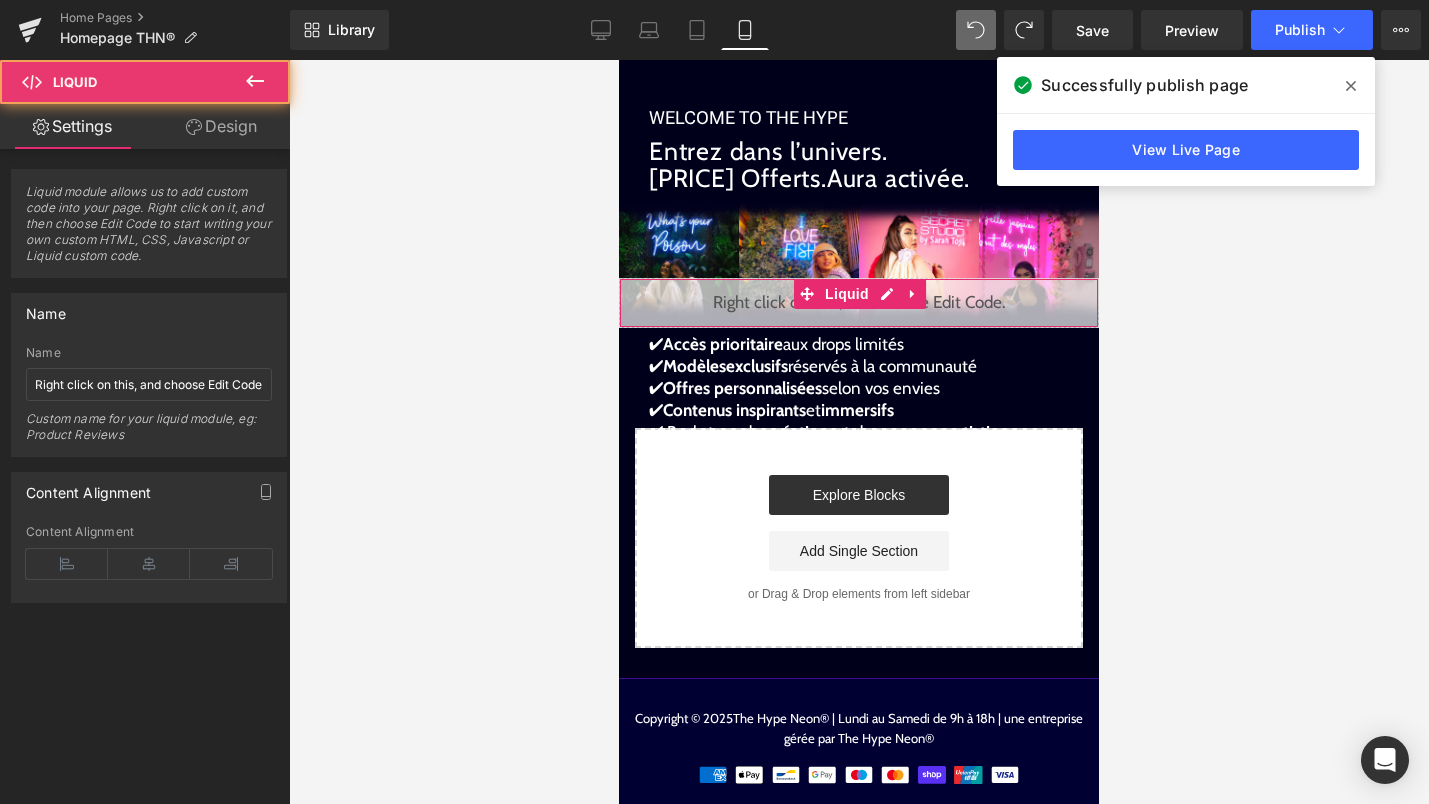 click on "Design" at bounding box center (221, 126) 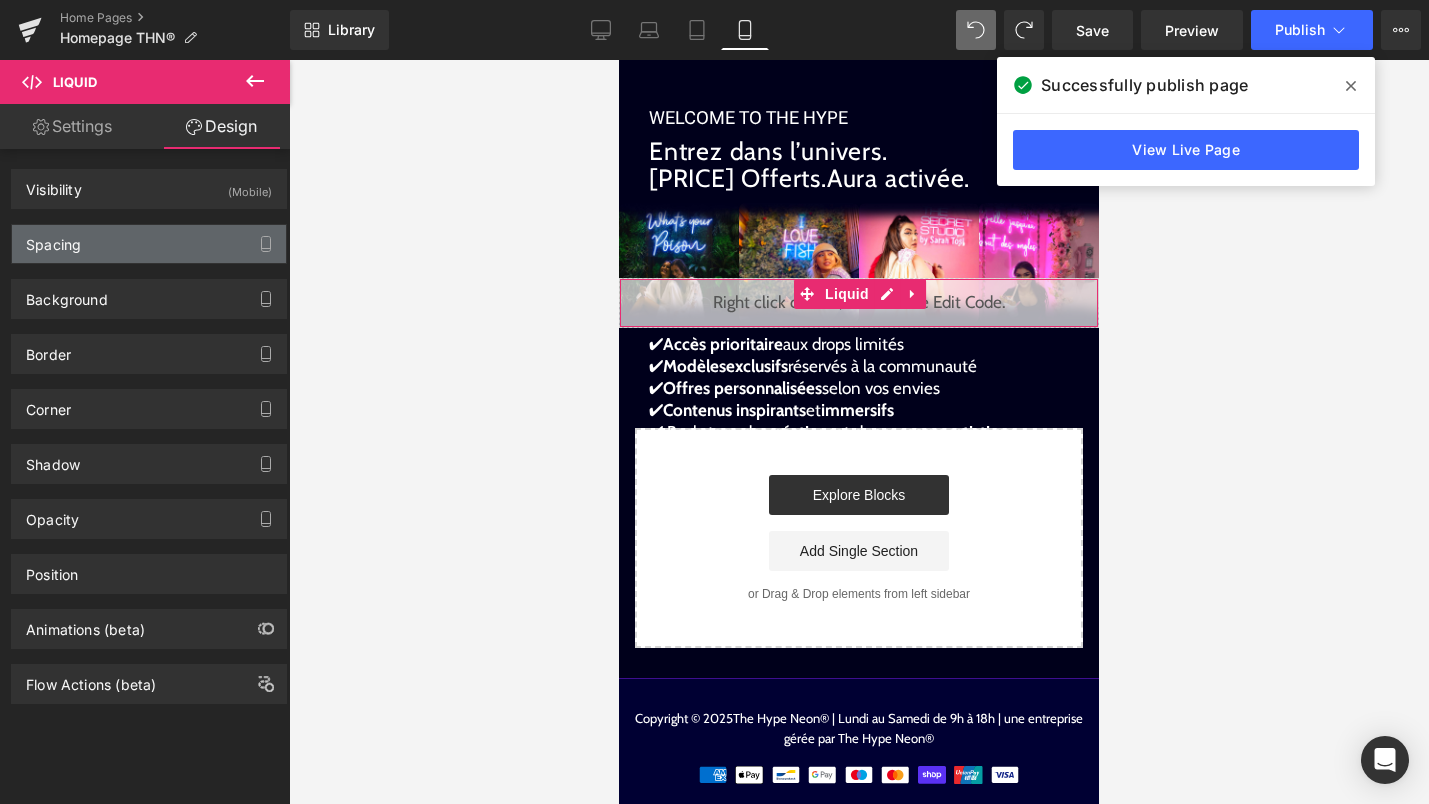 click on "Spacing" at bounding box center (149, 244) 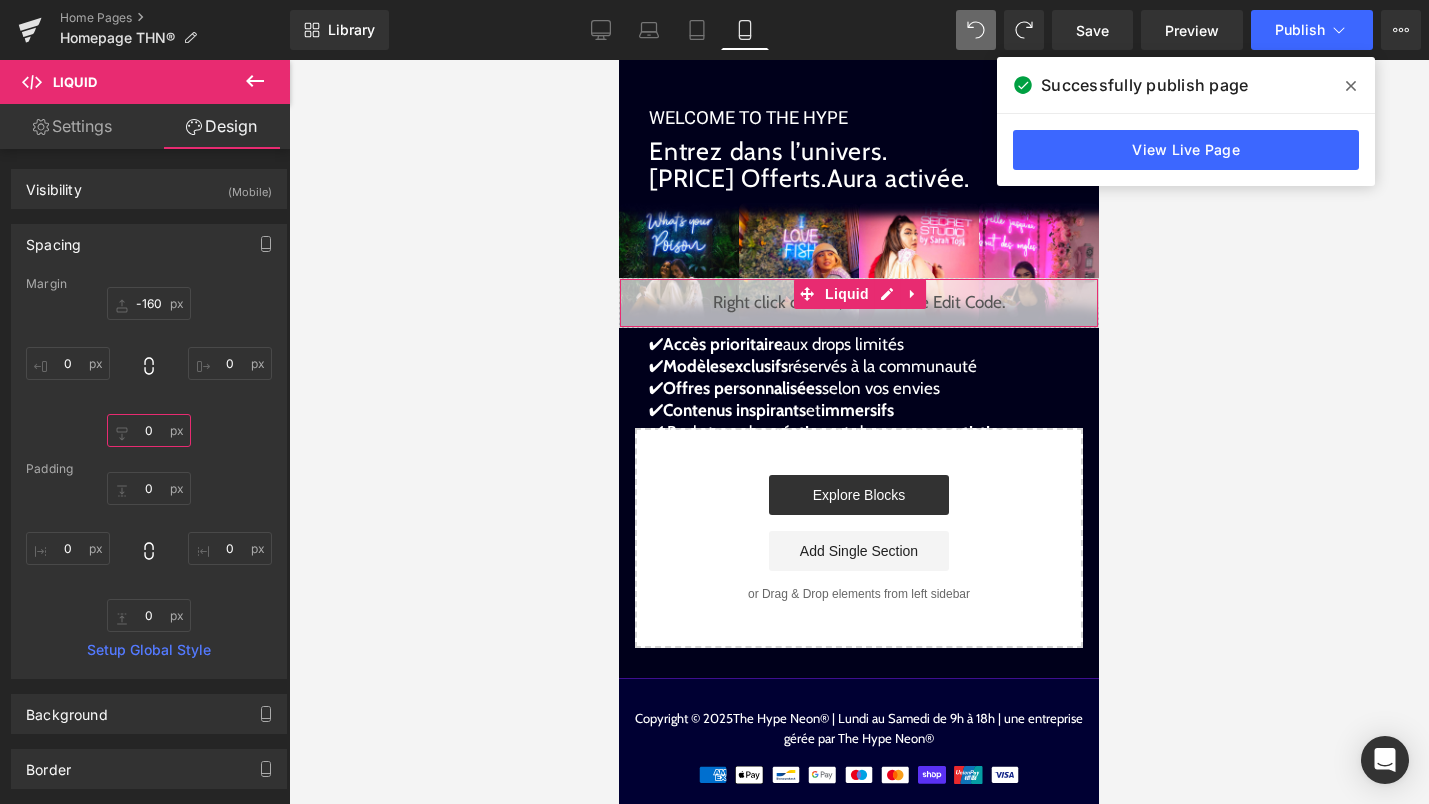 click on "0" at bounding box center (149, 430) 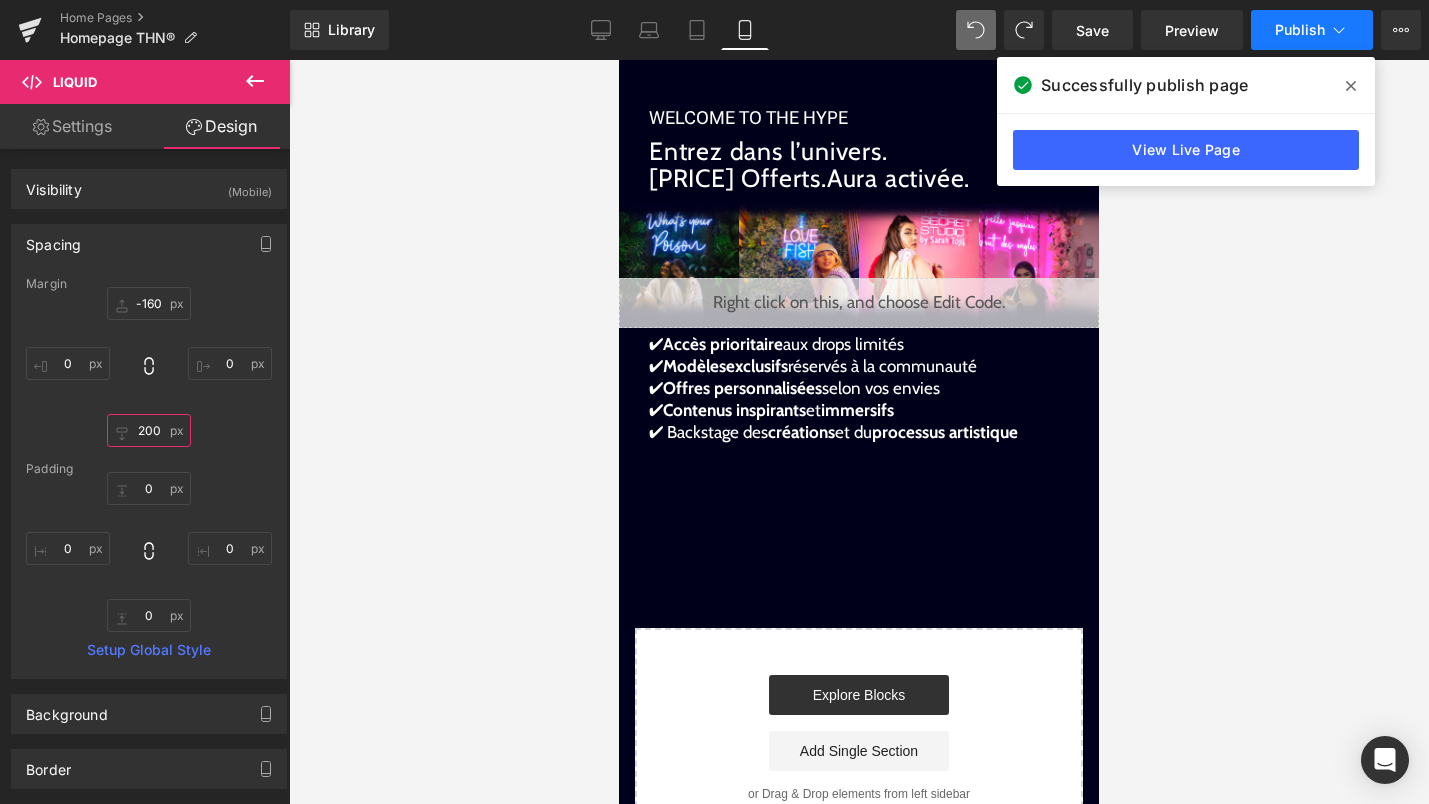 type on "200" 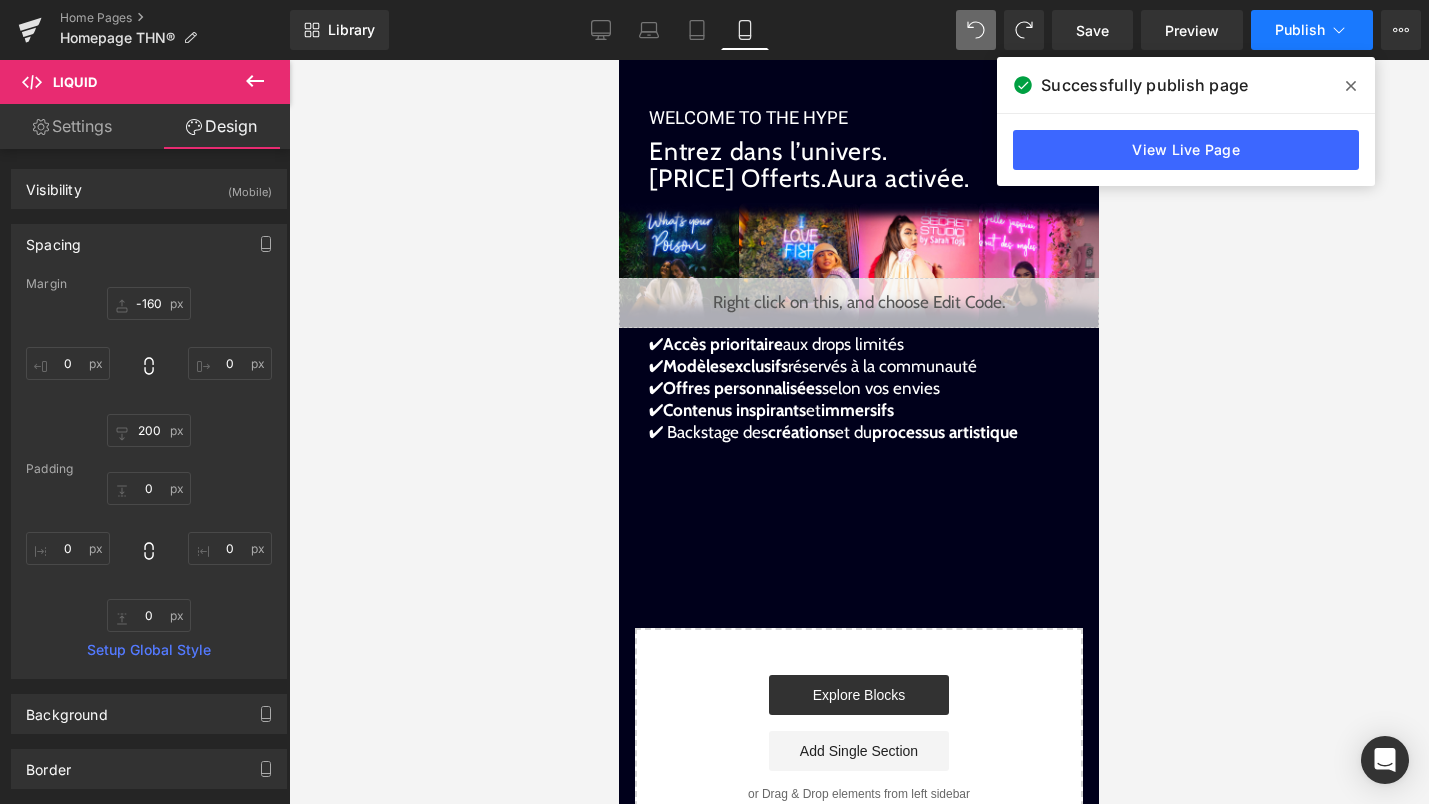 click on "Publish" at bounding box center (1312, 30) 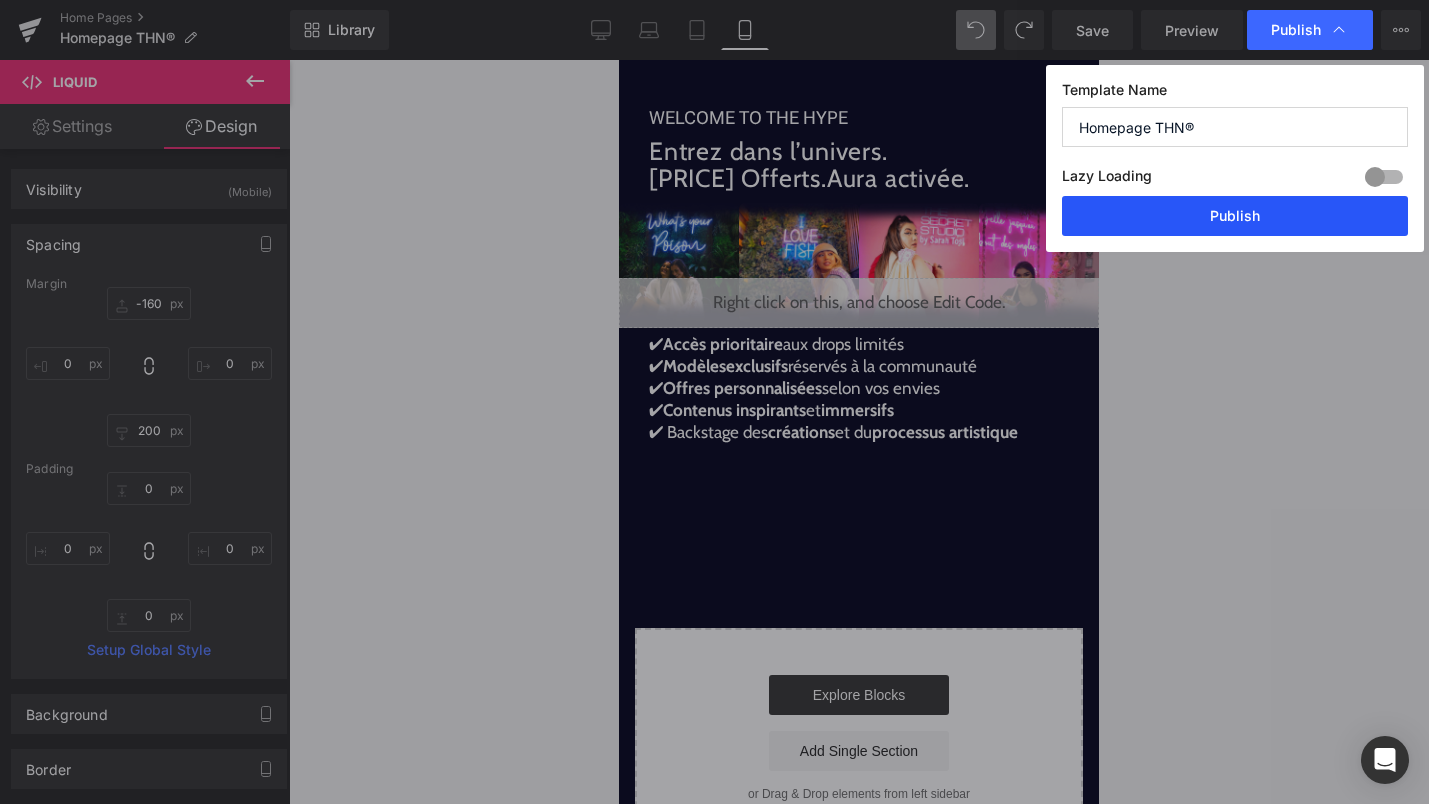 click on "Publish" at bounding box center [1235, 216] 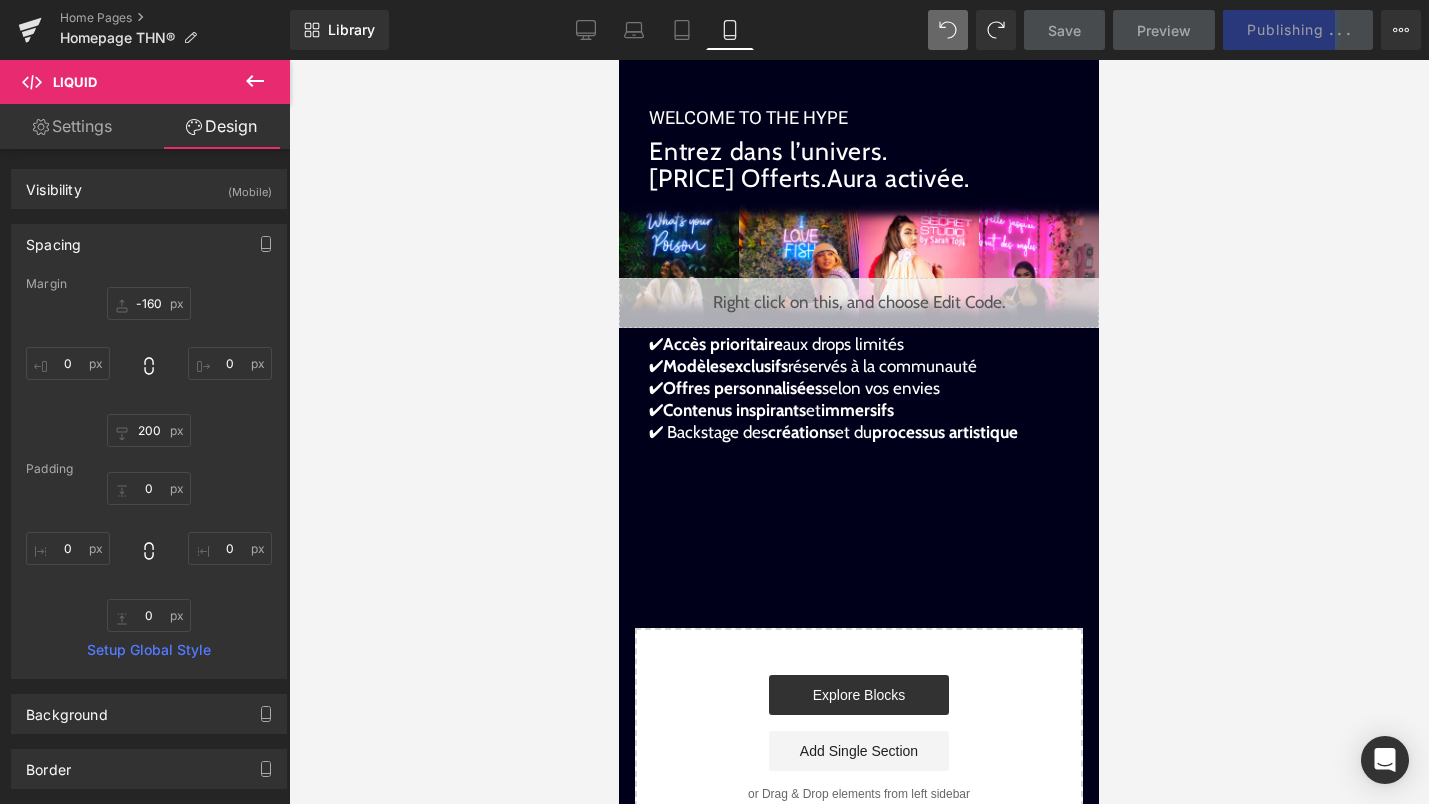click on "✔  Contenus   inspirants  et  immersifs" at bounding box center [771, 410] 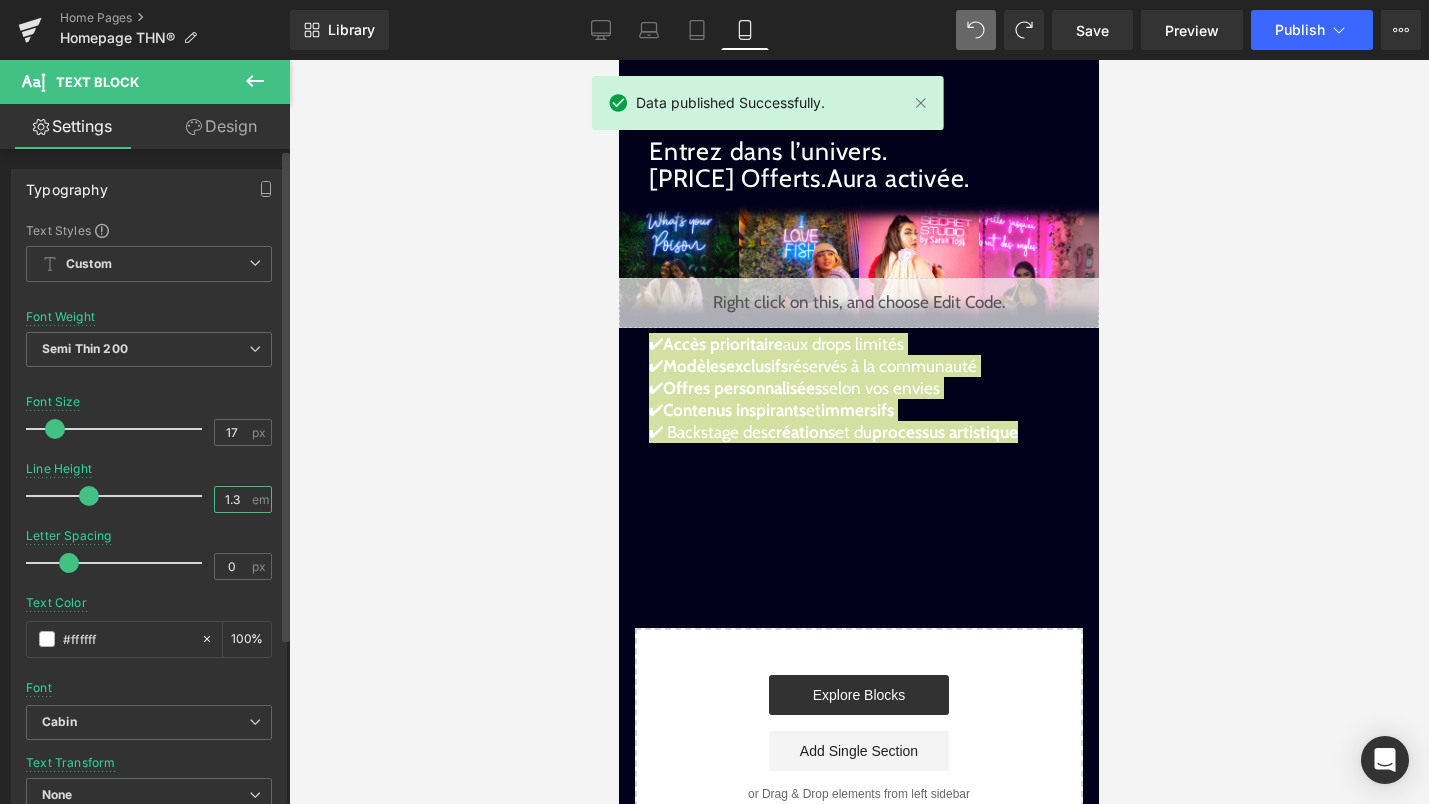 click on "1.3" at bounding box center (232, 499) 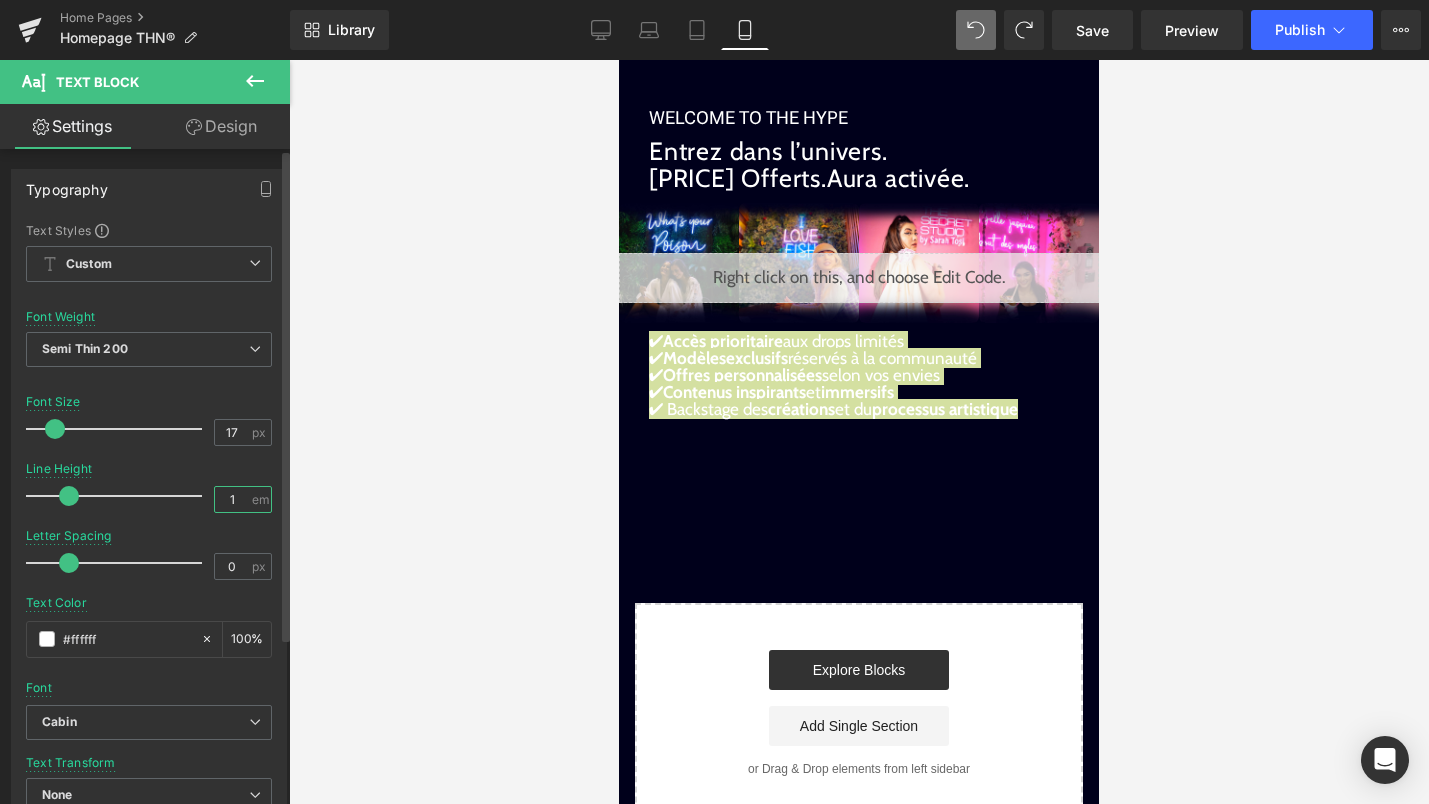 click on "1" at bounding box center (232, 499) 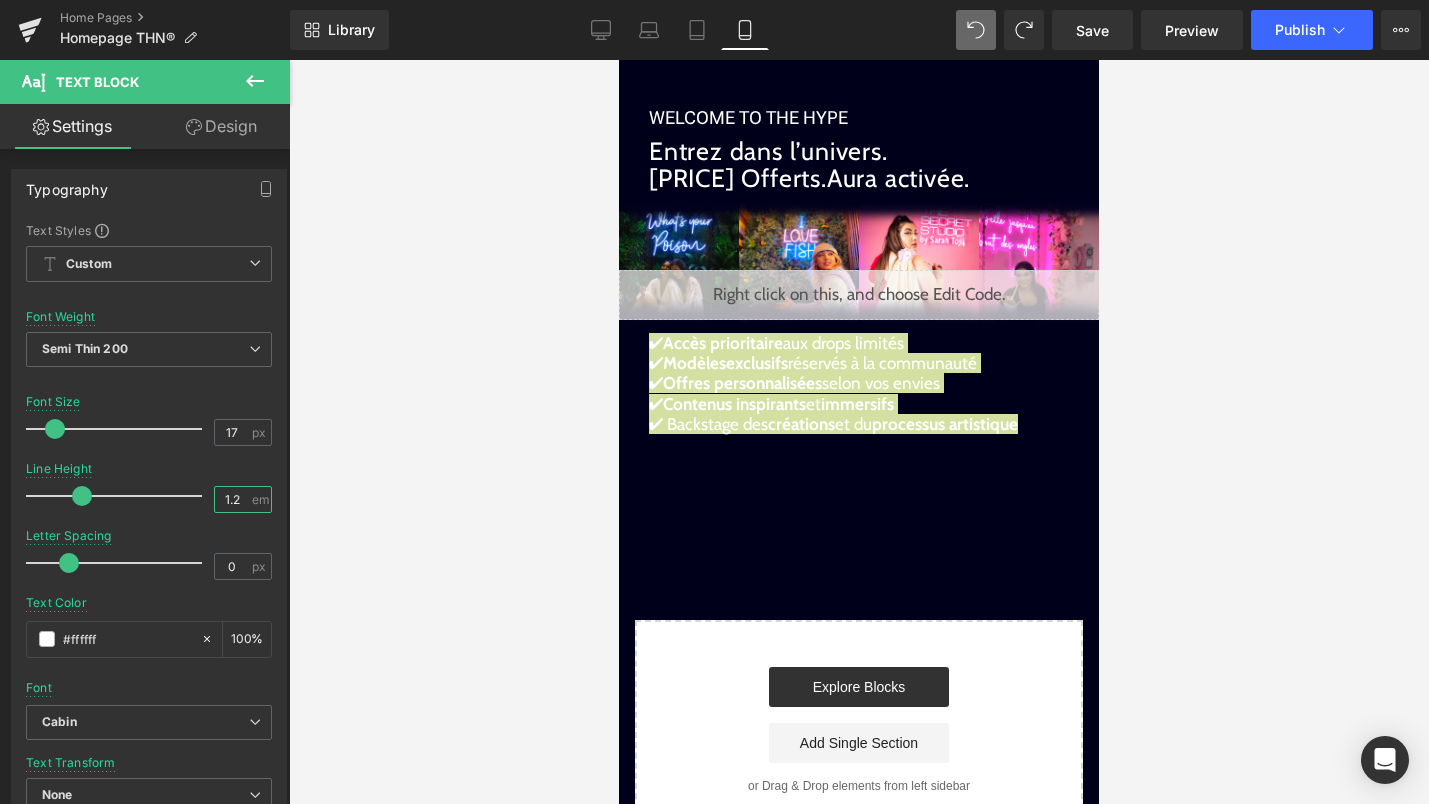 type on "1.2" 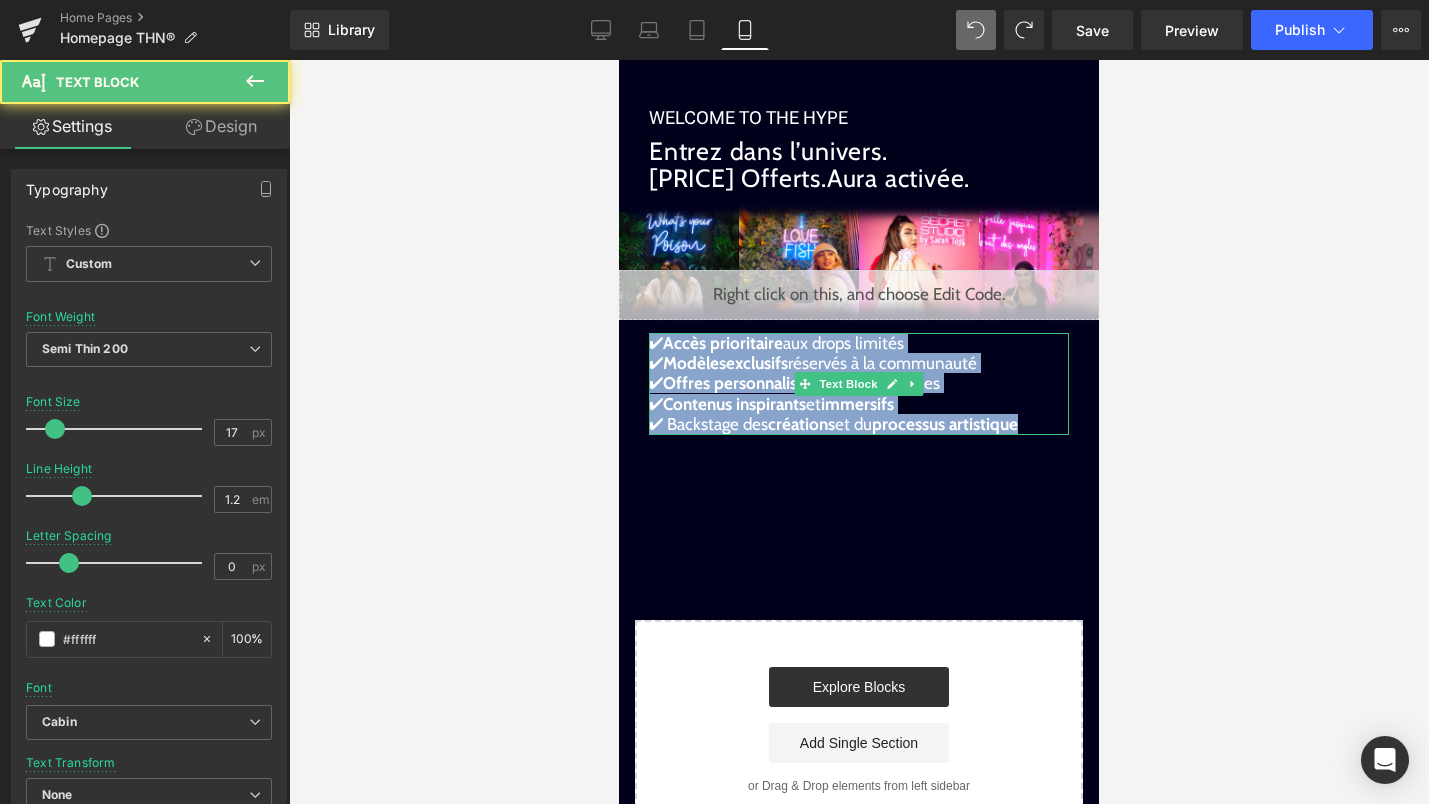 click on "créations" at bounding box center [801, 424] 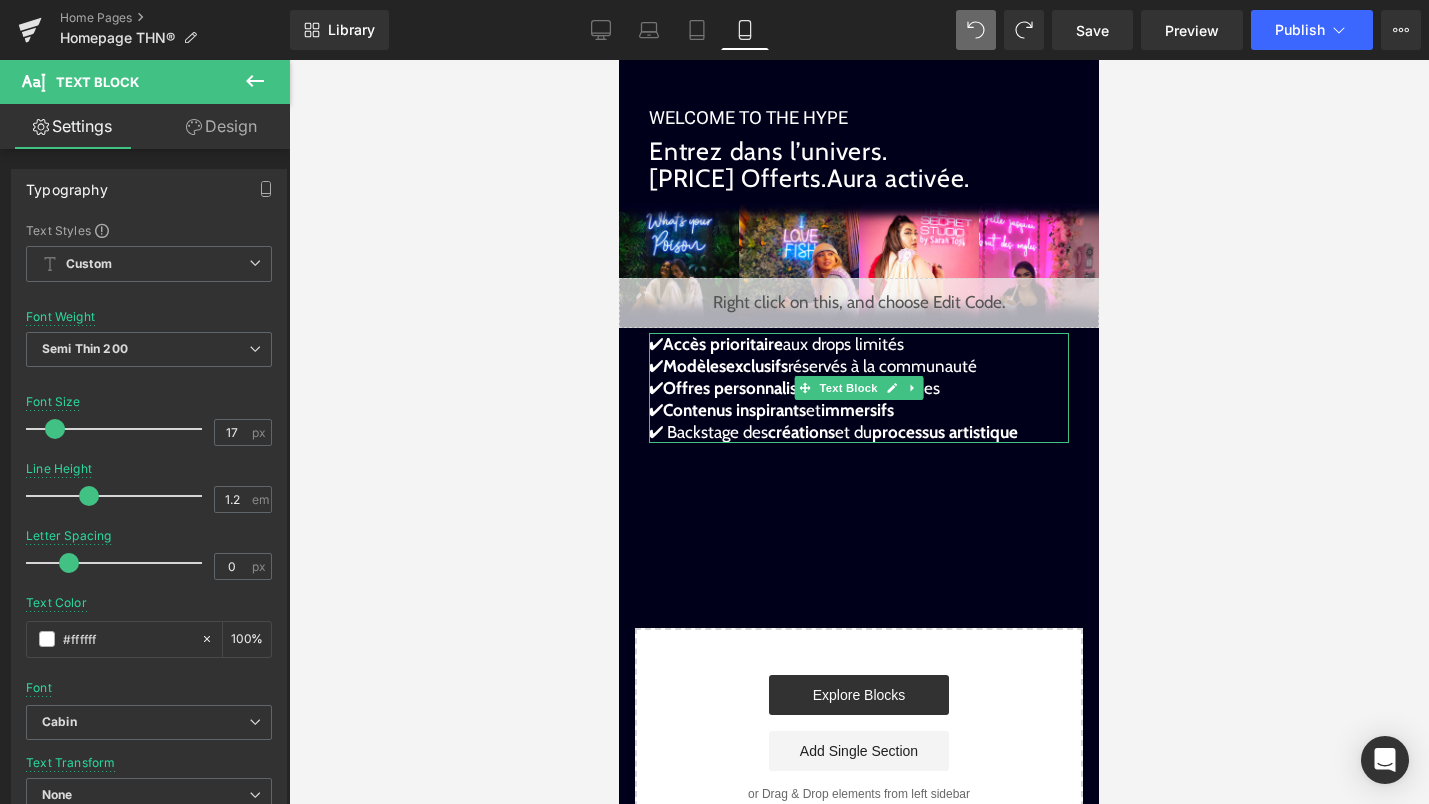 click on "✔ Backstage des  créations  et du  processus artistique" at bounding box center [833, 432] 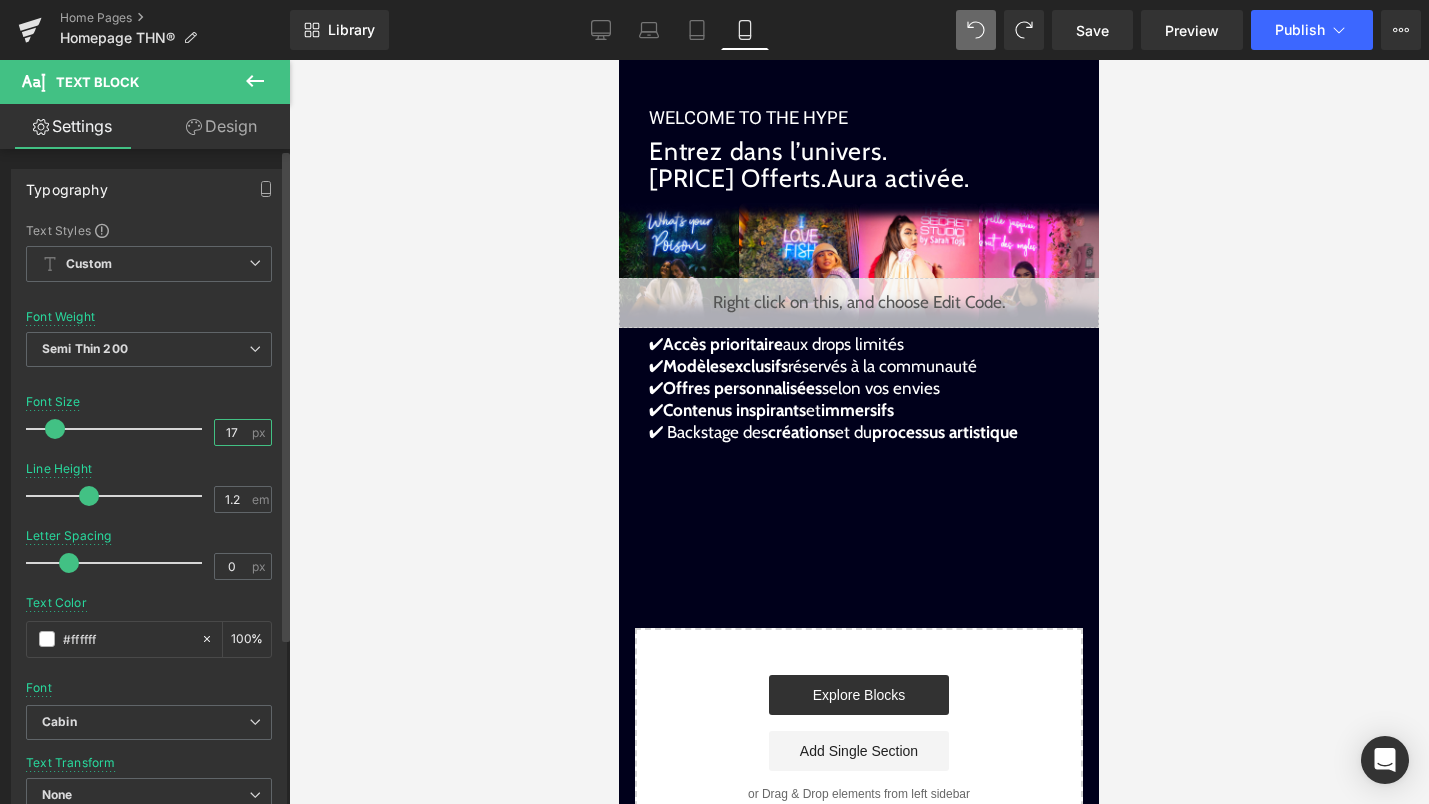 click on "17" at bounding box center [232, 432] 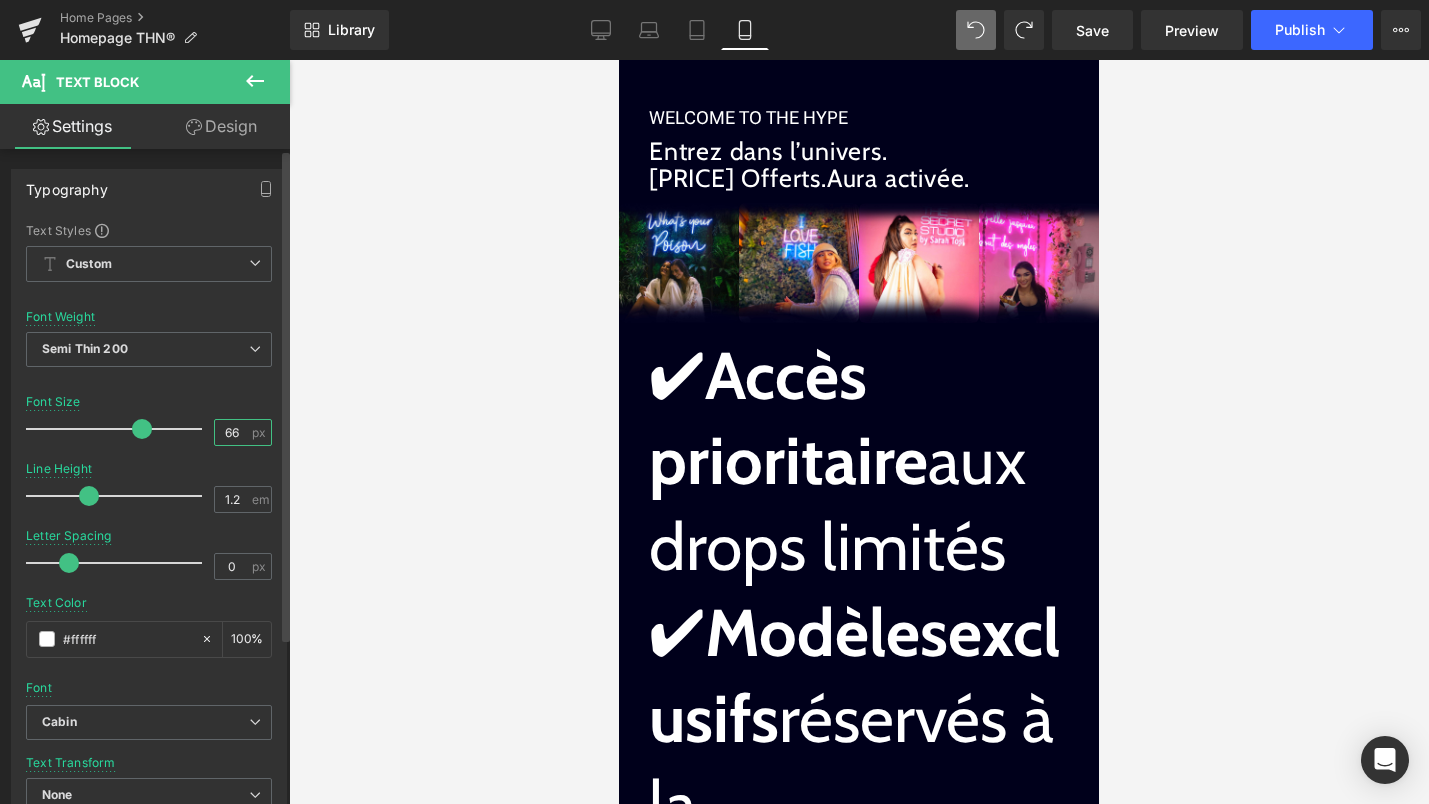 type on "6" 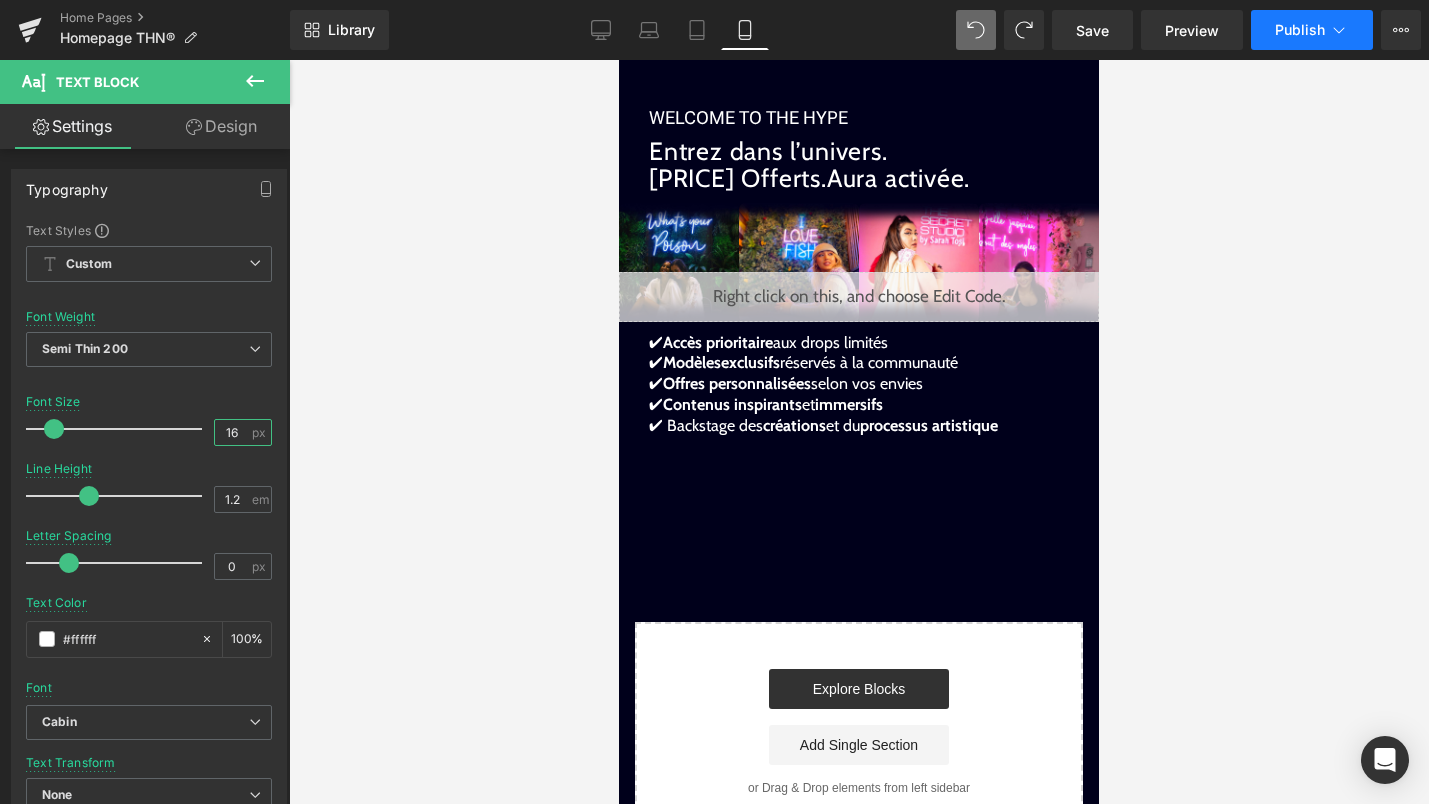 type on "16" 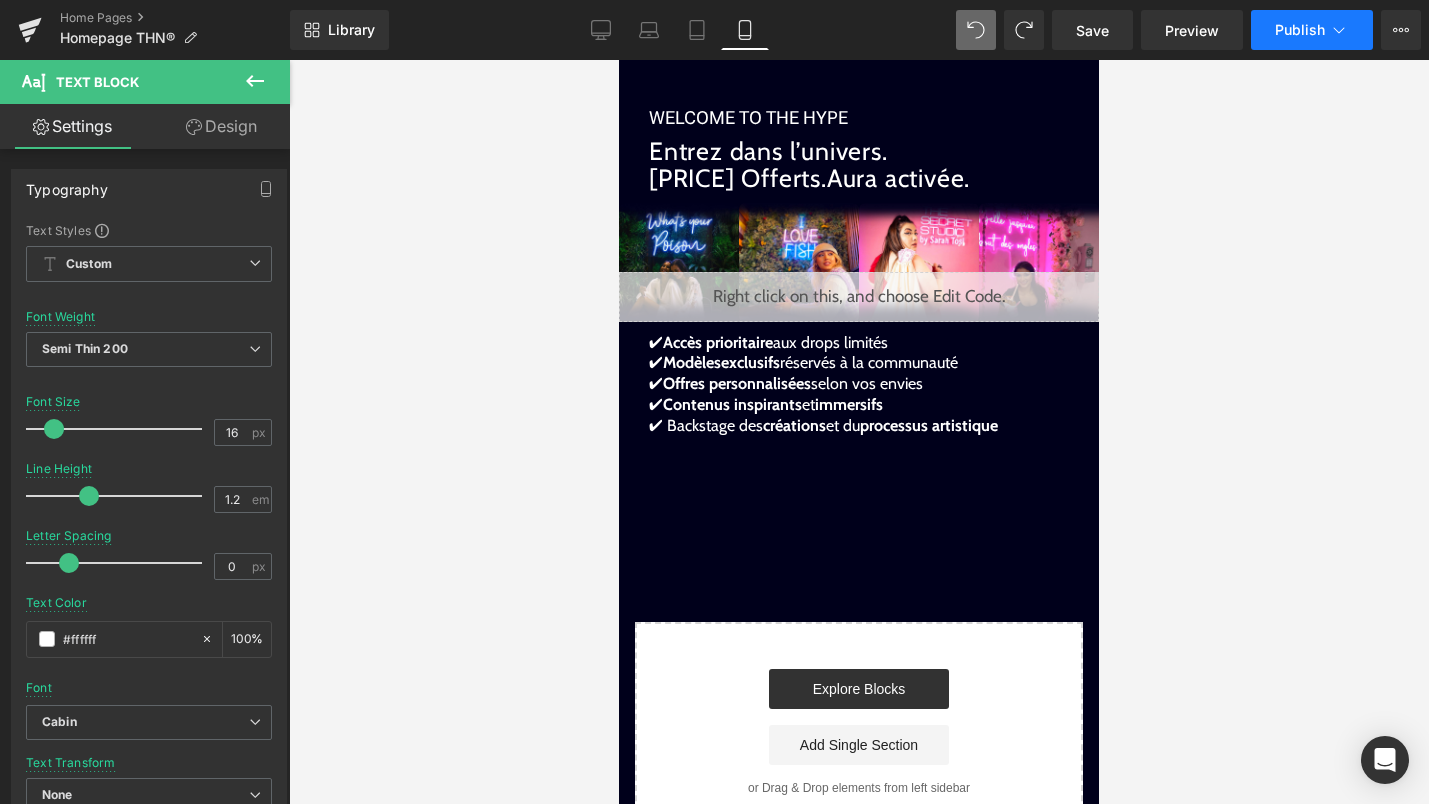 click on "Publish" at bounding box center [1312, 30] 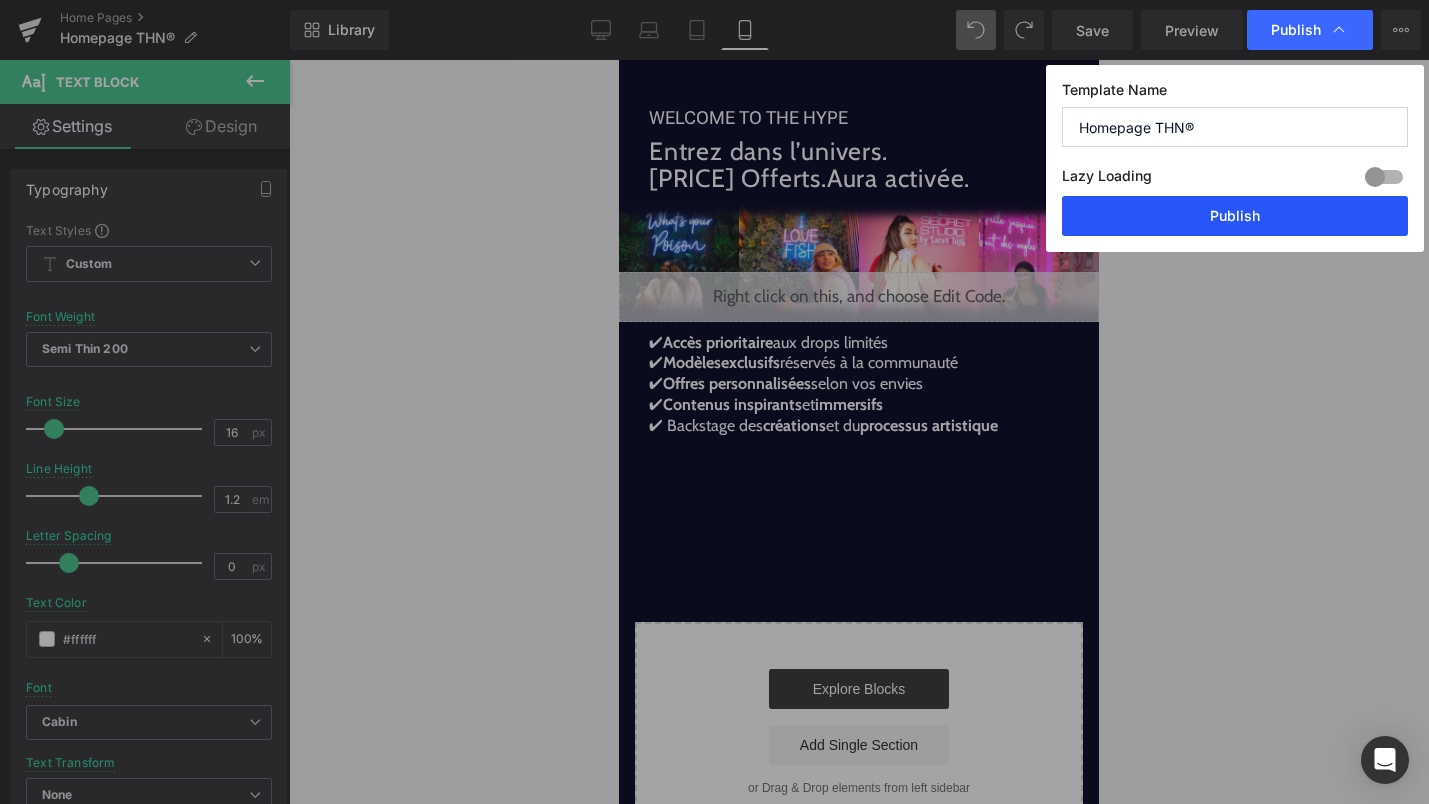 click on "Publish" at bounding box center (1235, 216) 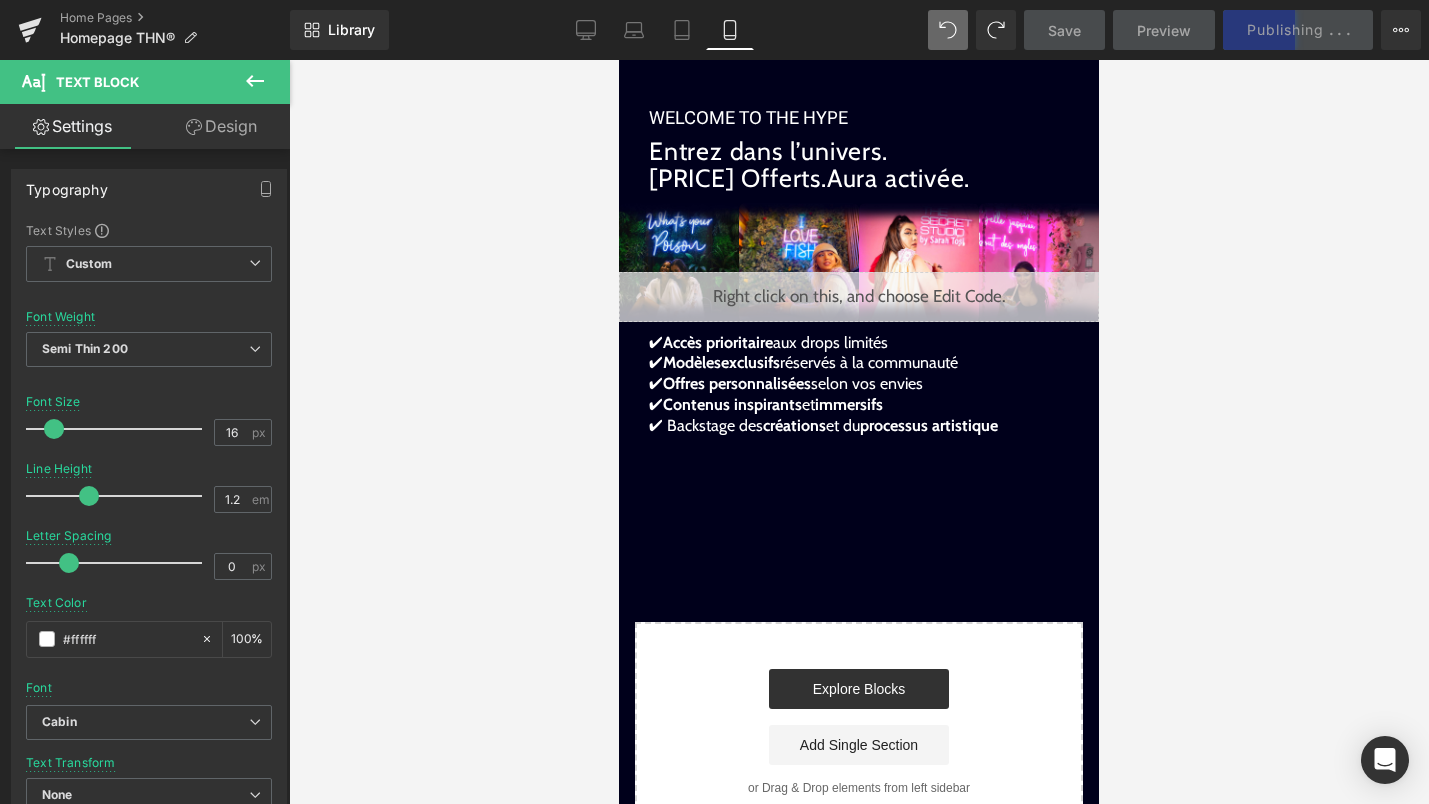 click on "✔  Contenus   inspirants  et  immersifs" at bounding box center [766, 404] 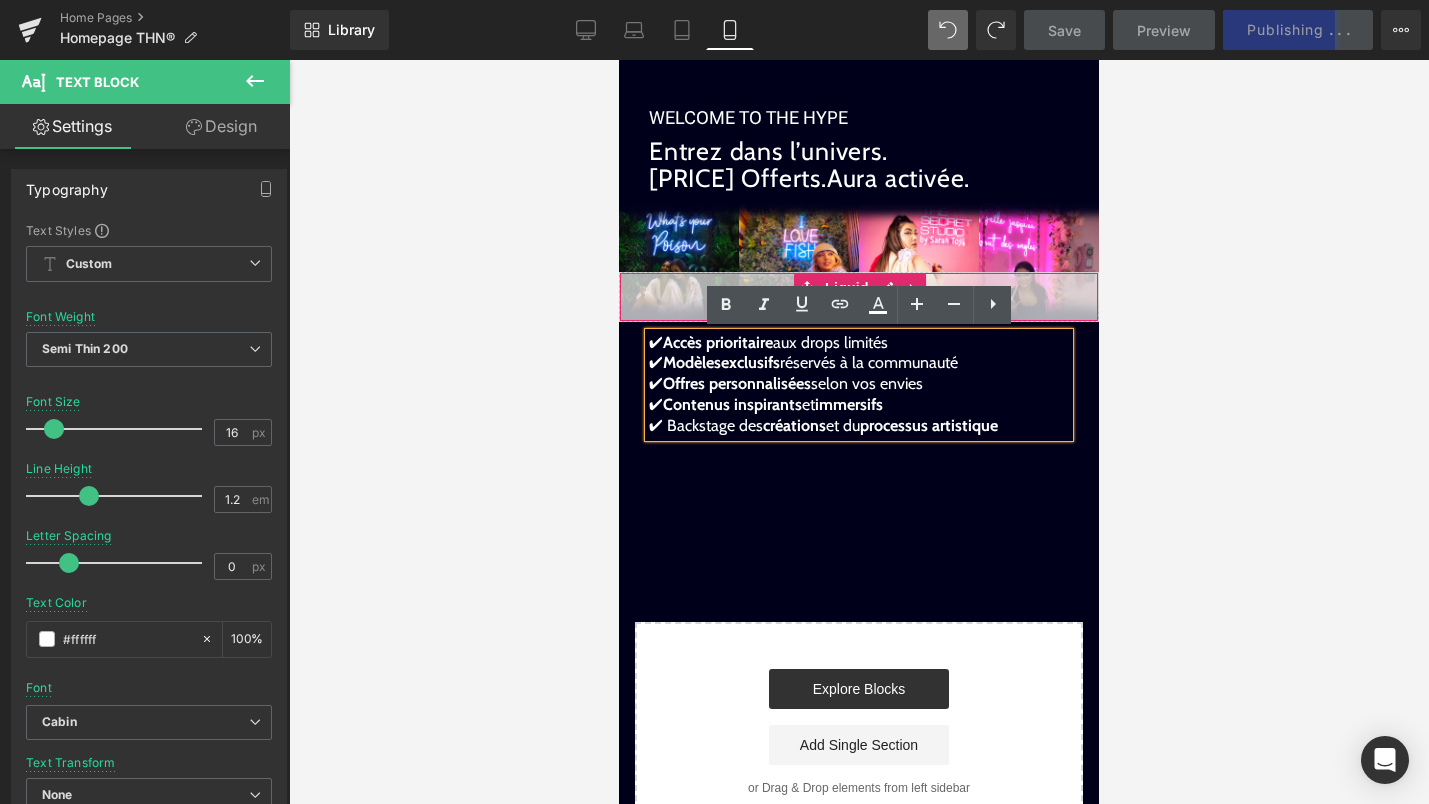 click on "Liquid" at bounding box center (859, 297) 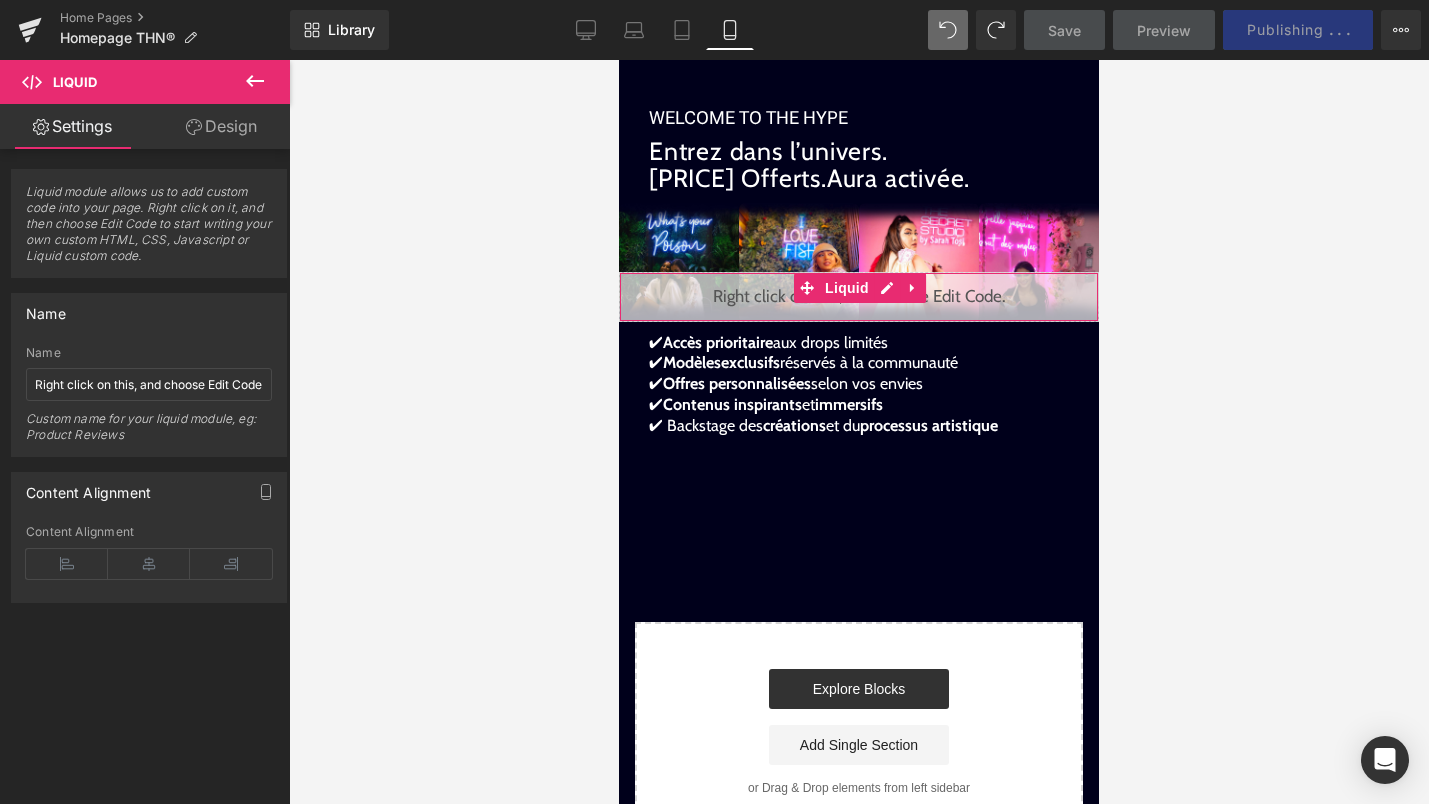 click on "Design" at bounding box center [221, 126] 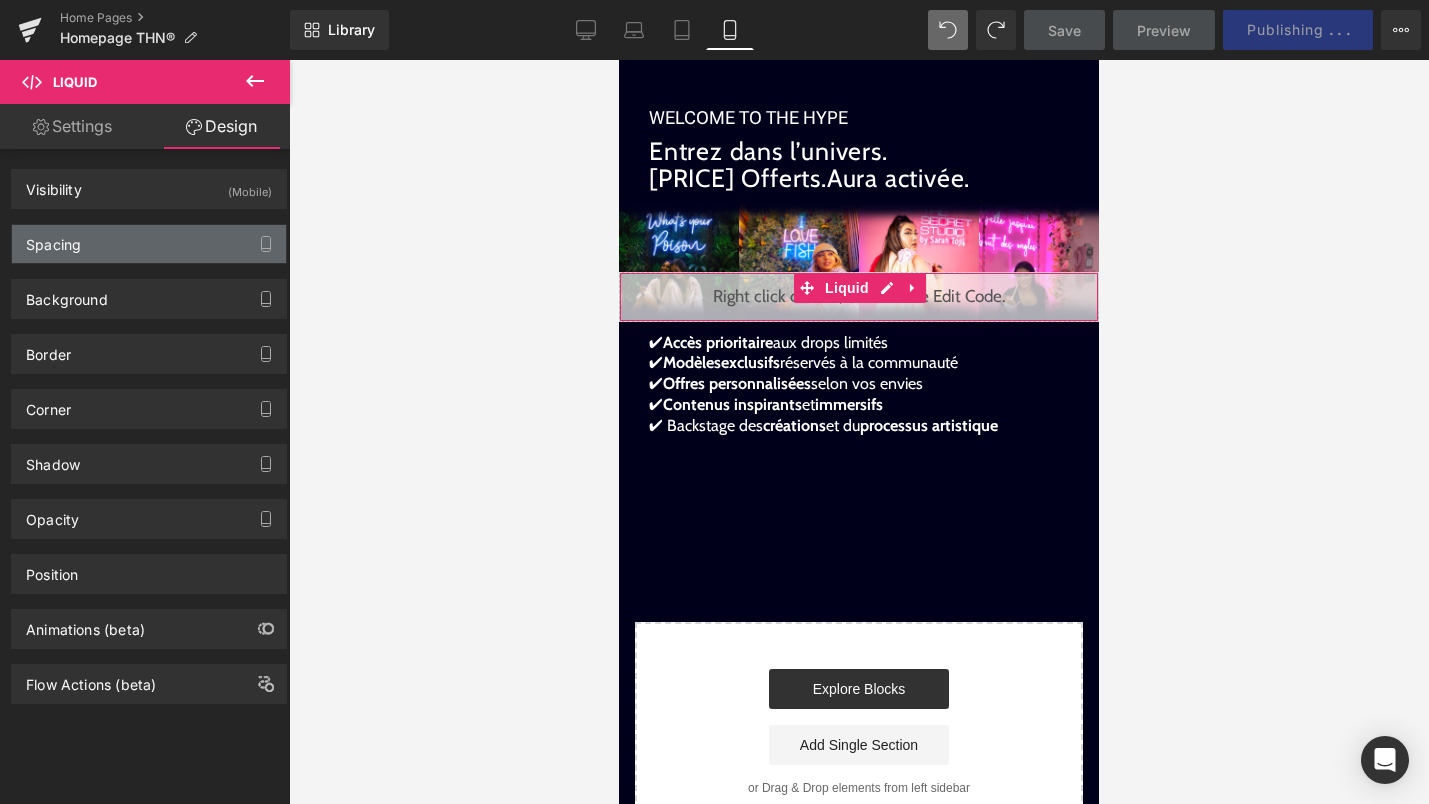 click on "Spacing" at bounding box center (149, 244) 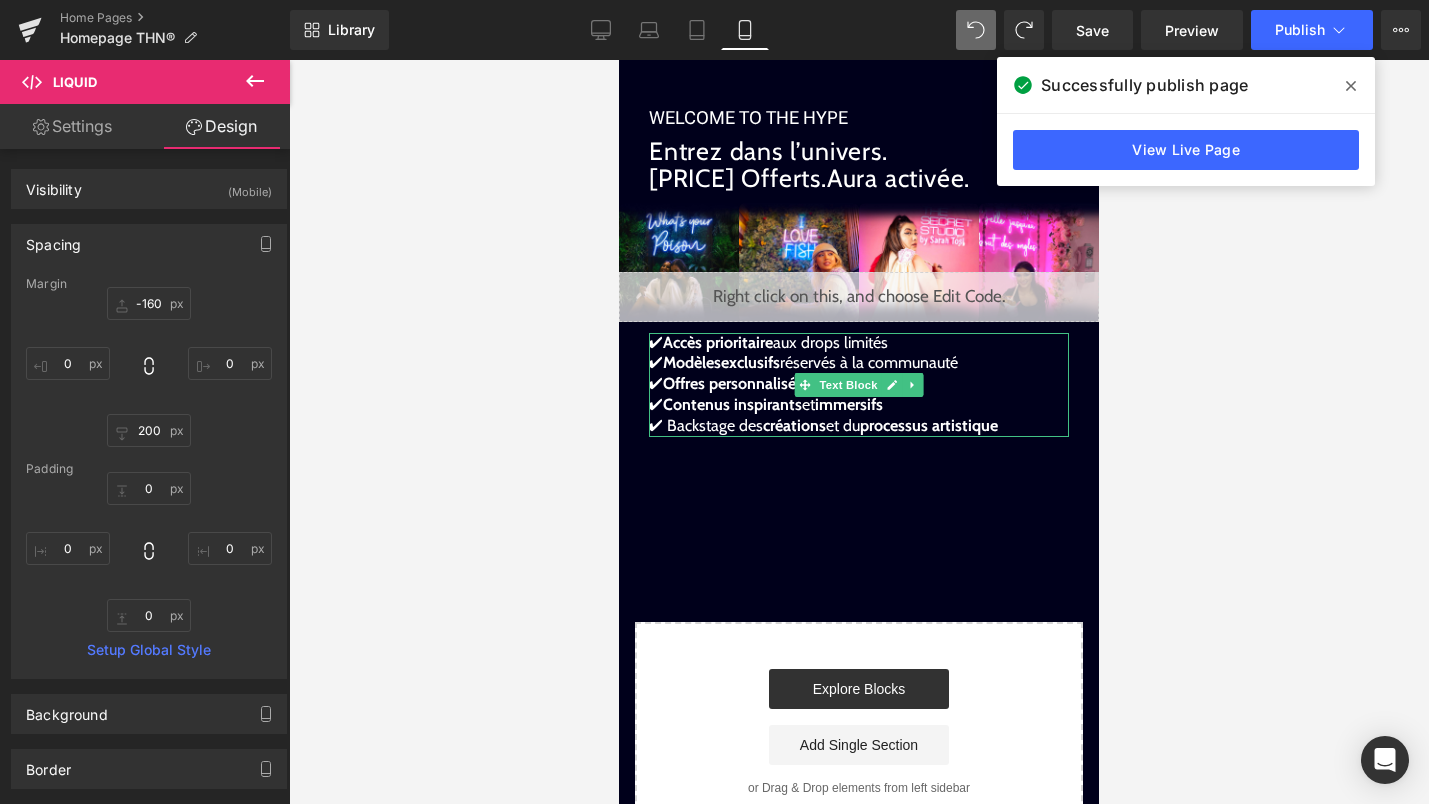 click on "inspirants" at bounding box center (768, 404) 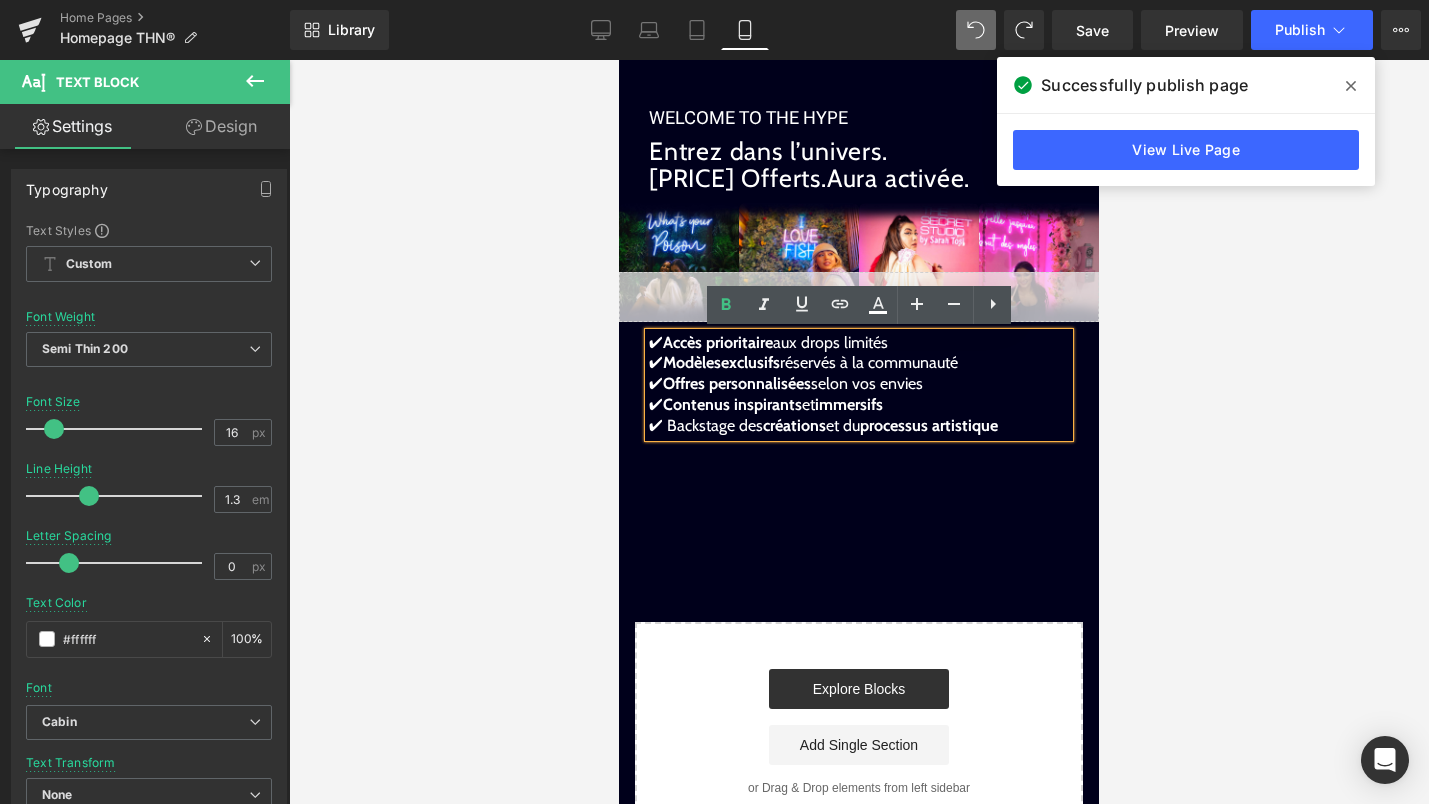 click on "inspirants" at bounding box center (768, 404) 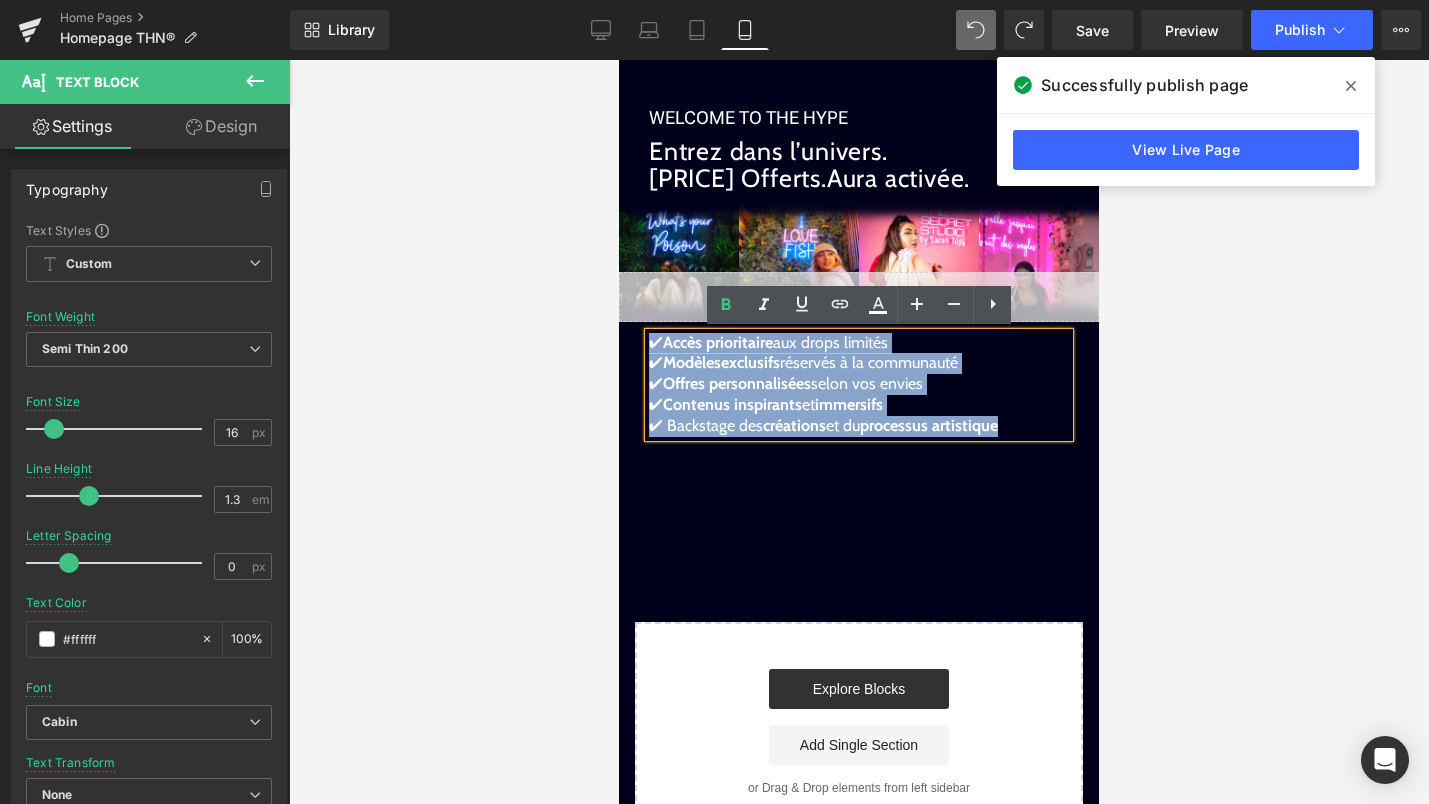 drag, startPoint x: 1008, startPoint y: 423, endPoint x: 640, endPoint y: 339, distance: 377.46524 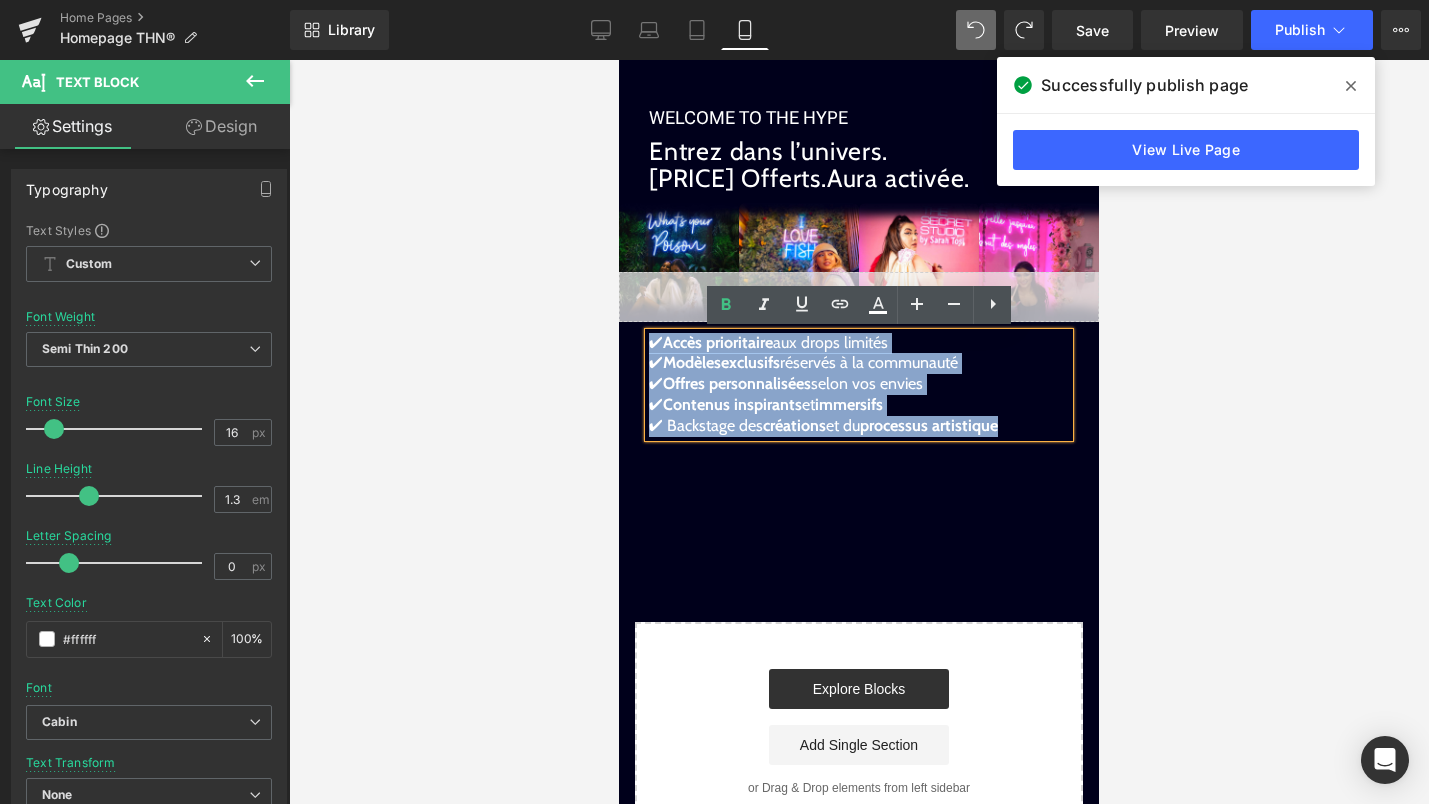 click on "Image Liquid Infinite Aura Text Block Got aura. All eyes on you . Text Block Créer mon néon Button Row Liquid Row Présence marquée. Aura révélée. Heading Plus qu’un éclairage. Une déclaration de qui vous êtes. Text Block Liquid The Hype Neon transforme la lumière en language visuel. Chaque création révèle votre unicité et fait rayonner ce que vous incarnez. Une présence inoubliable, un style affirmé. Text Block Pensés comme des objets-signatures, nos néons amplifient ce que vous dégagez dès qu’ils s’allument. Chaque détail compte : l’intensité, la courbe, la couleur. Rien n’est laissé au hasard. Vous ne décorez pas. Vous affirmez. Text Block Liquid En savoir plus sur La Marque THN Text Block Liquid Une création conçue pour vous remarquer Text Block À partir de [PRICE] Text Block Liquid Liquid" at bounding box center (859, -609) 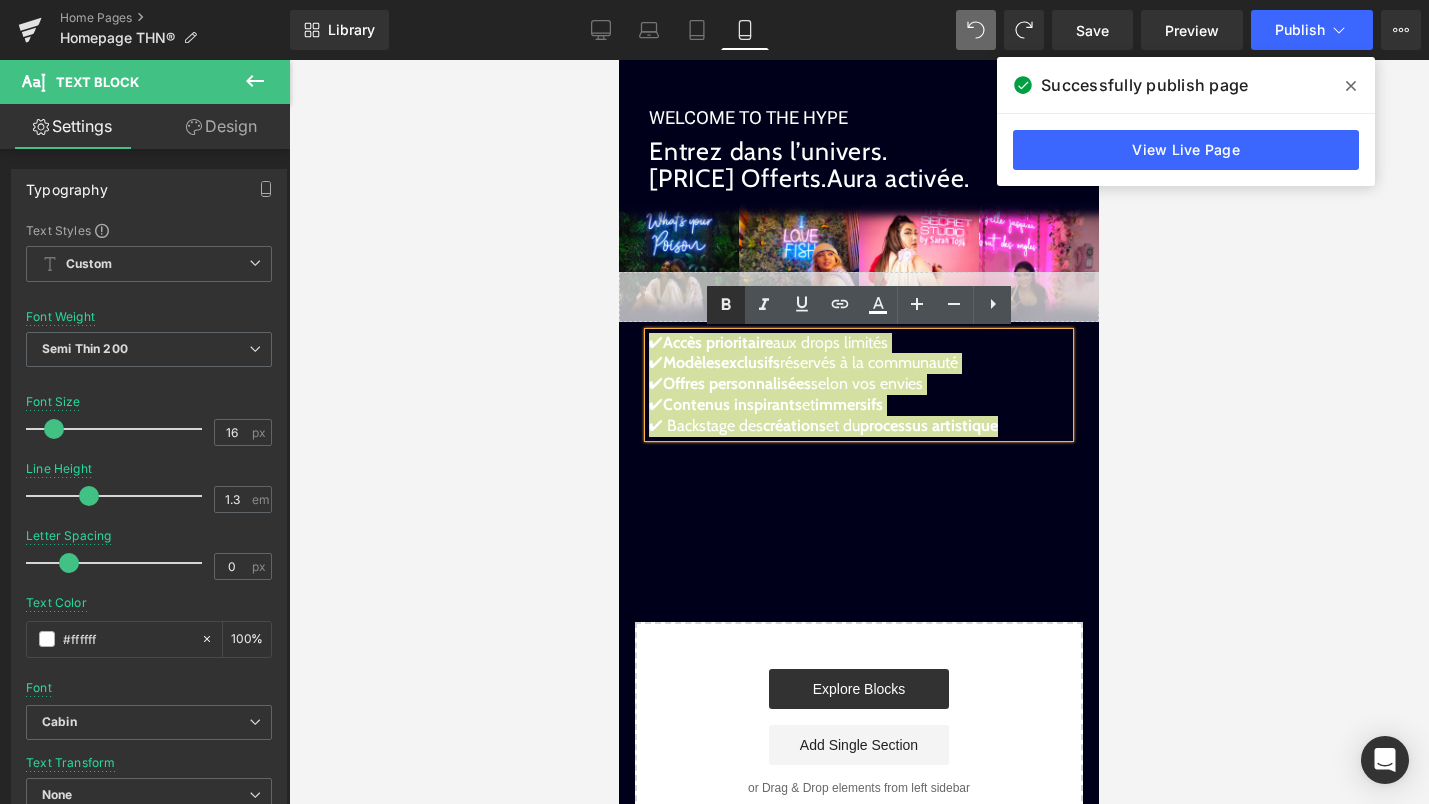 click 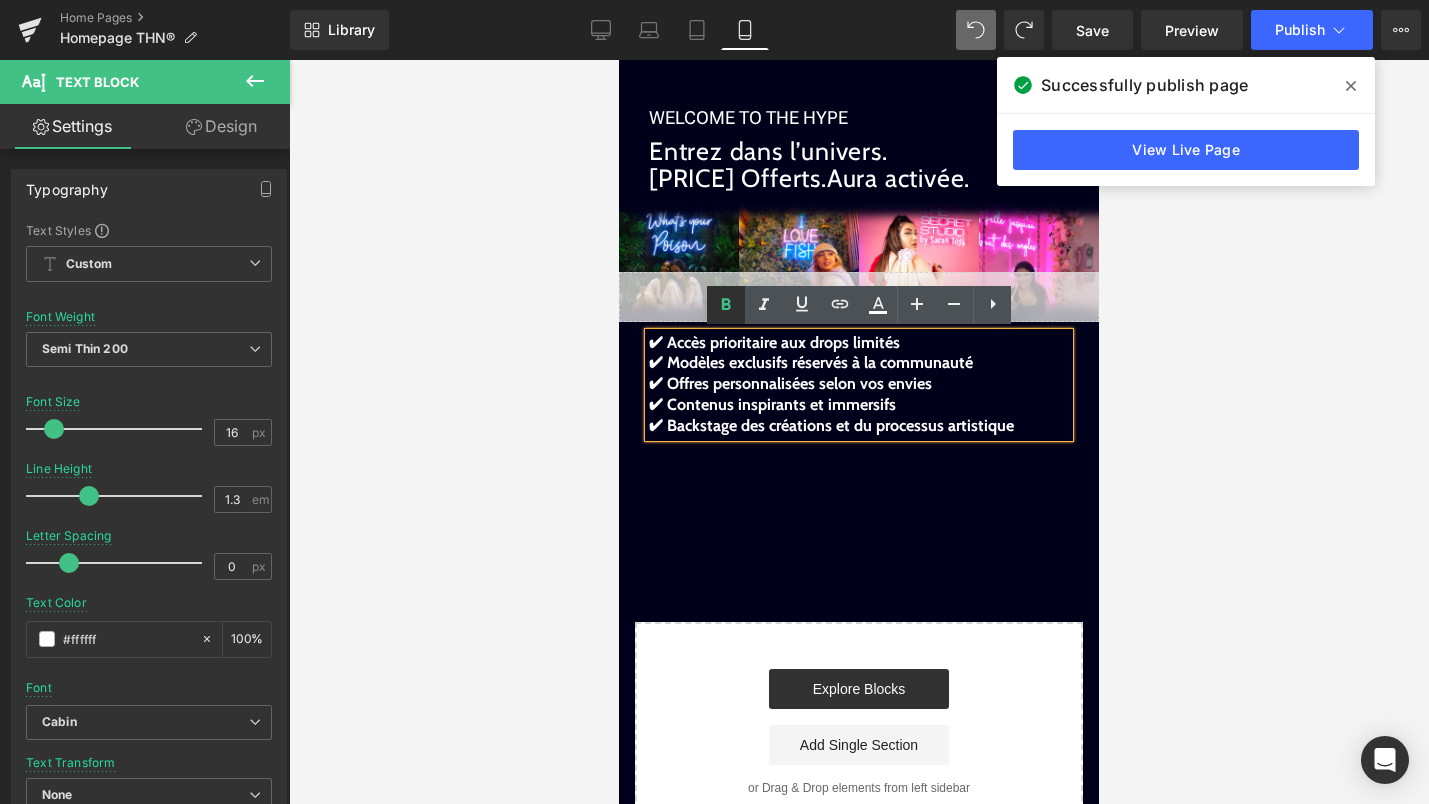 click 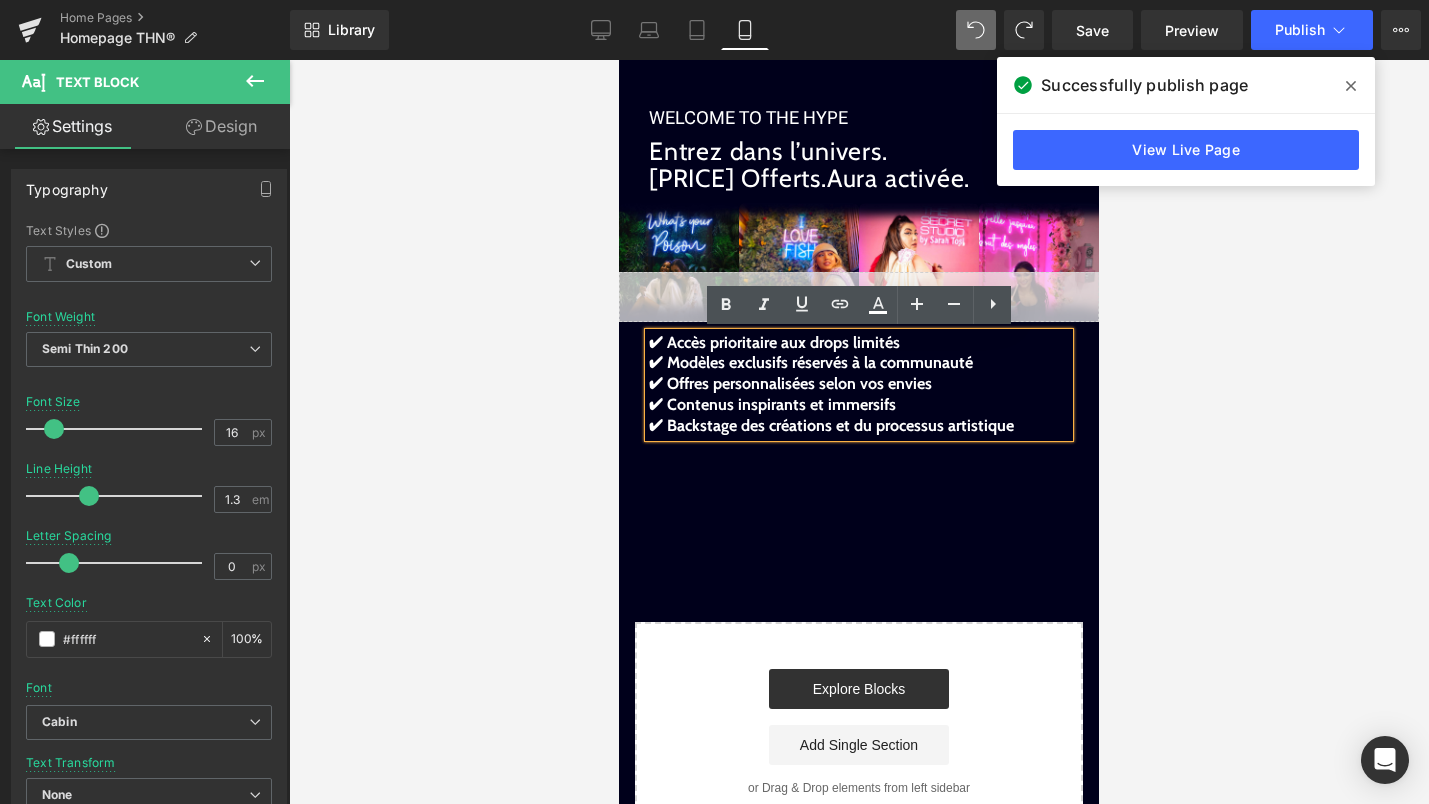 click on "✔ Contenus inspirants et immersifs" at bounding box center [772, 404] 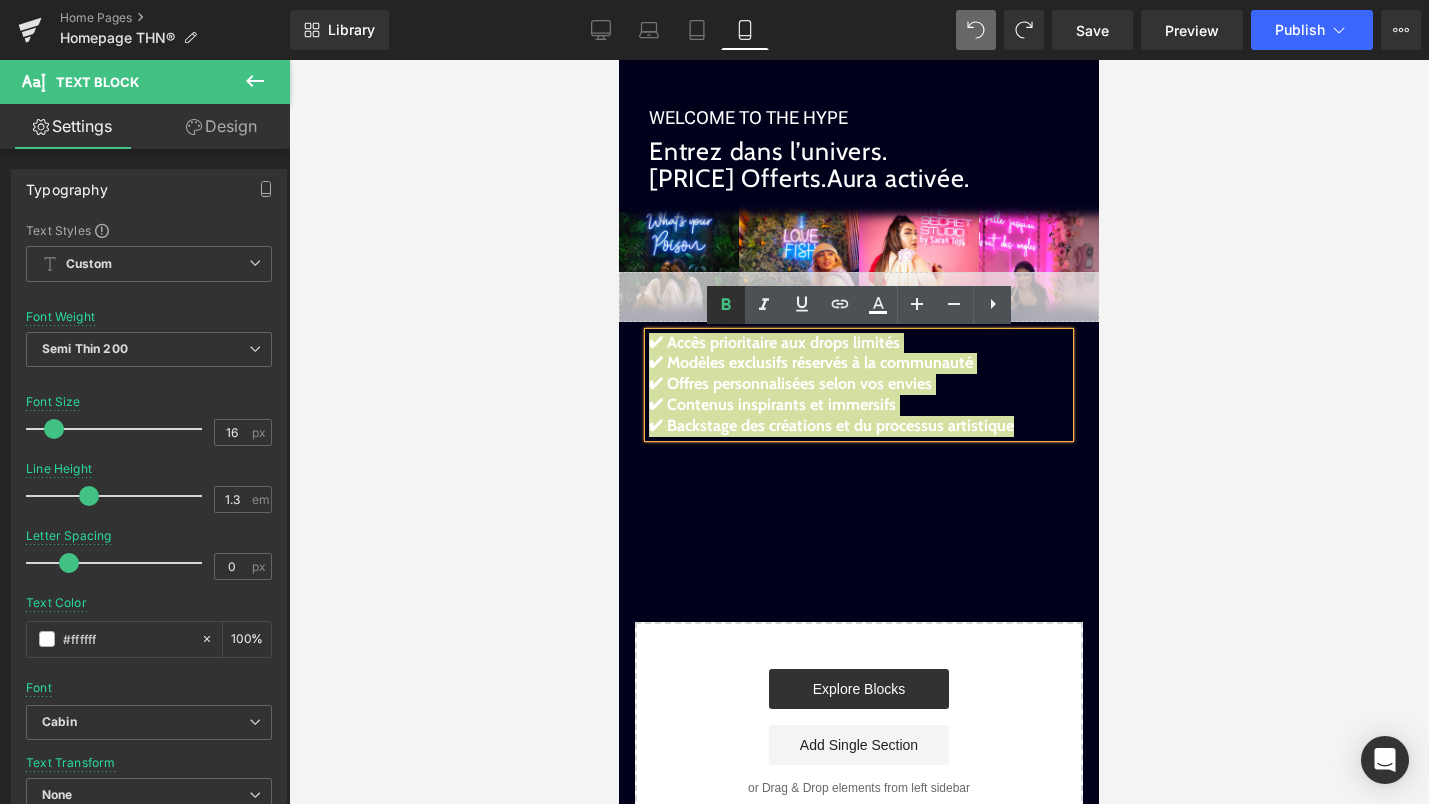 click 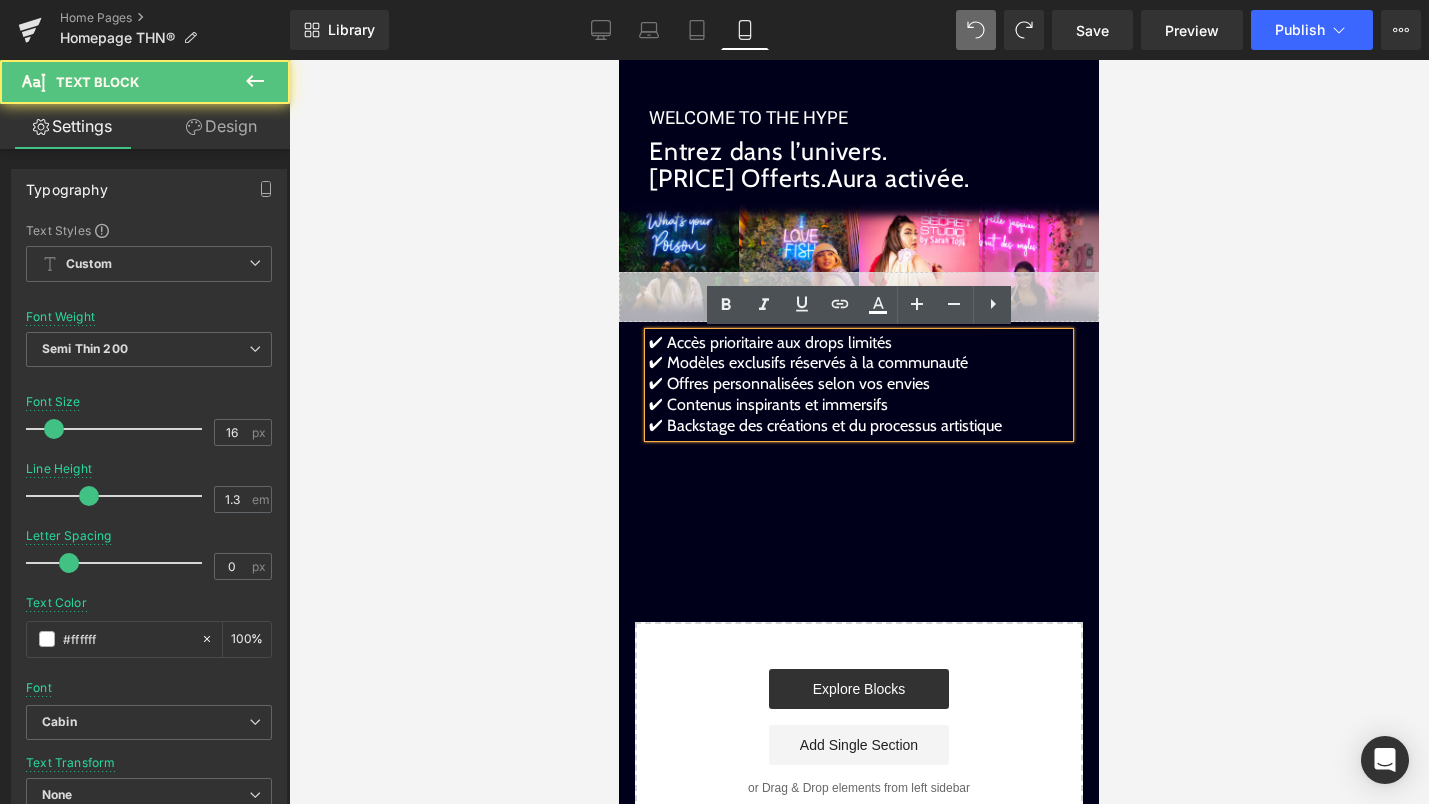 click on "✔ Modèles exclusifs réservés à la communauté" at bounding box center [808, 362] 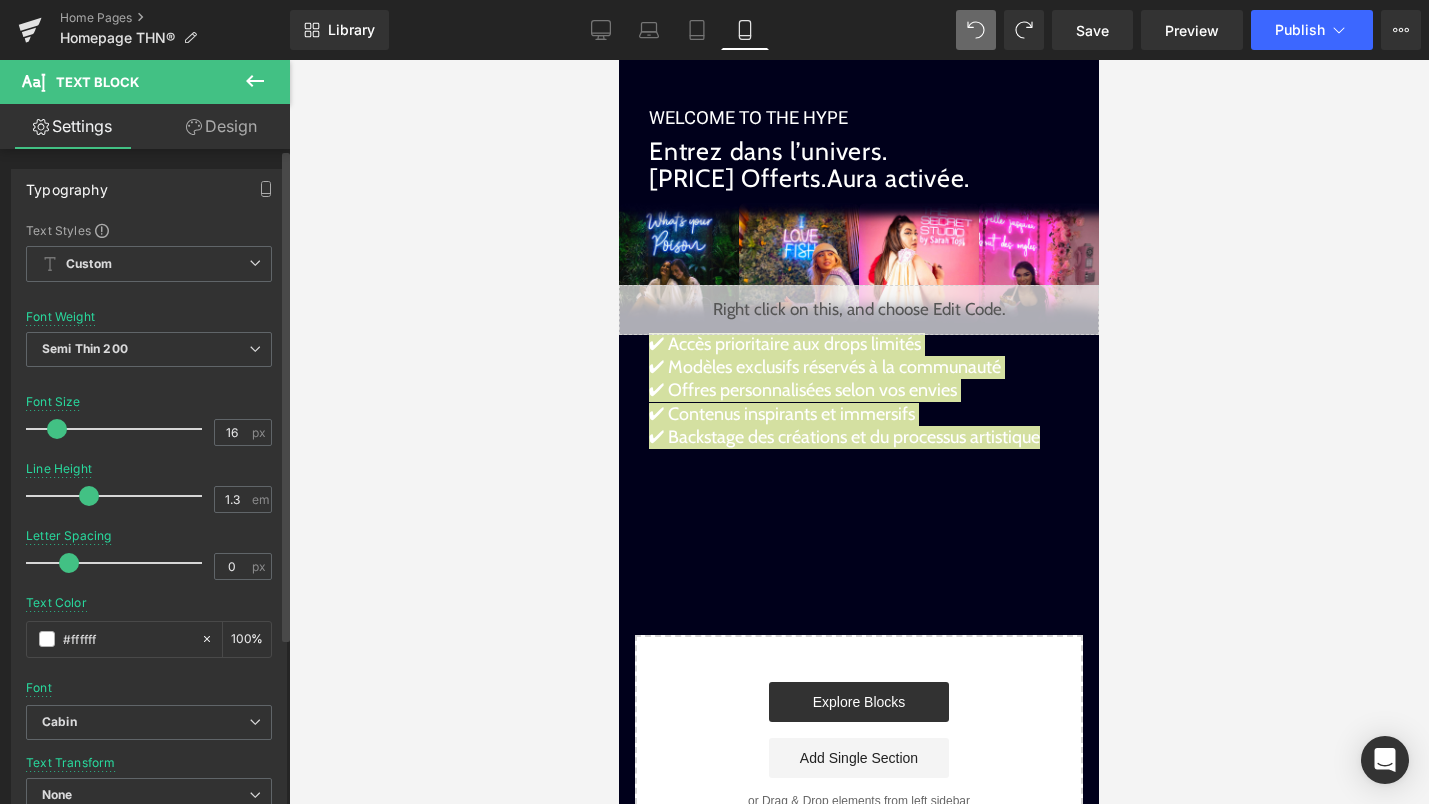 click at bounding box center (57, 429) 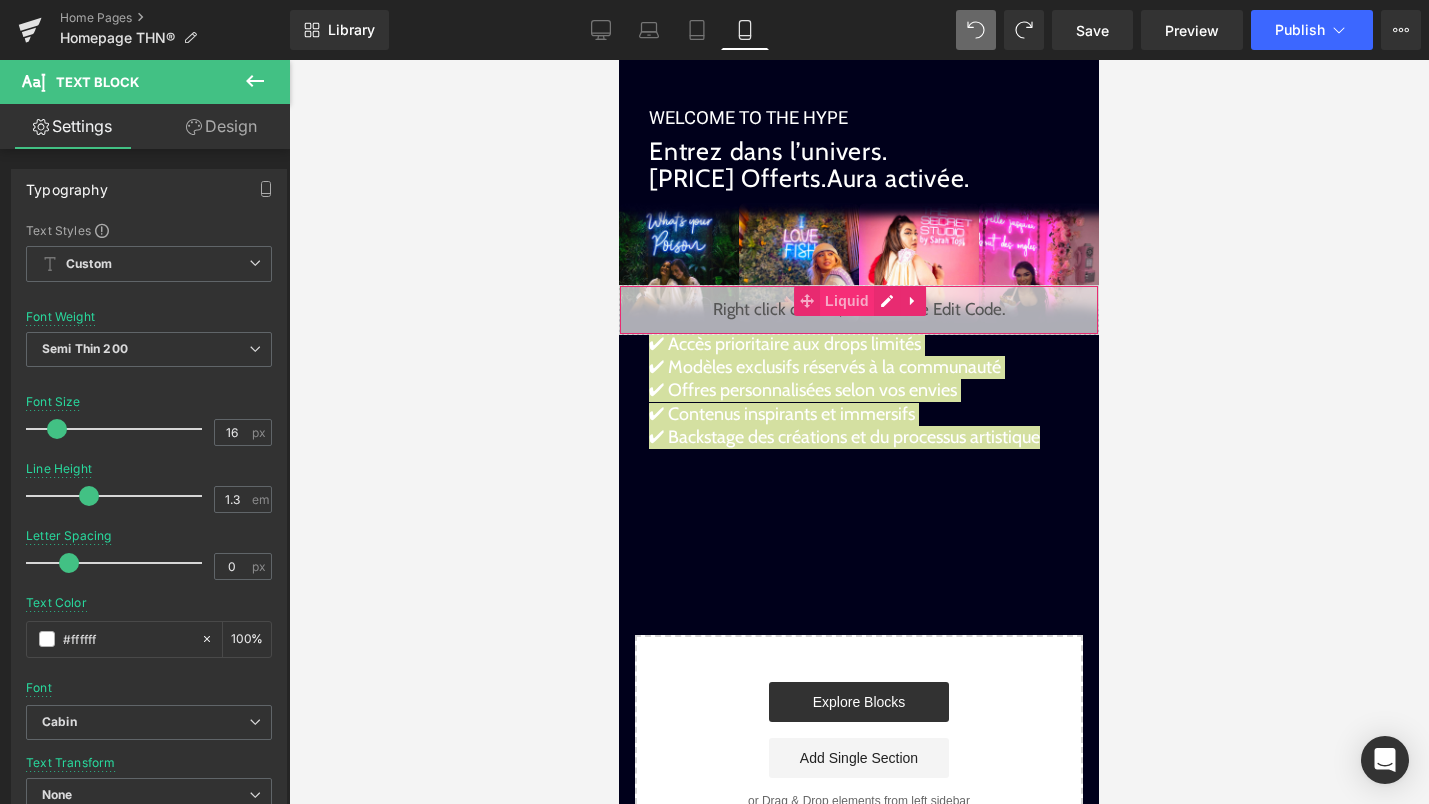 click on "Liquid" at bounding box center [847, 301] 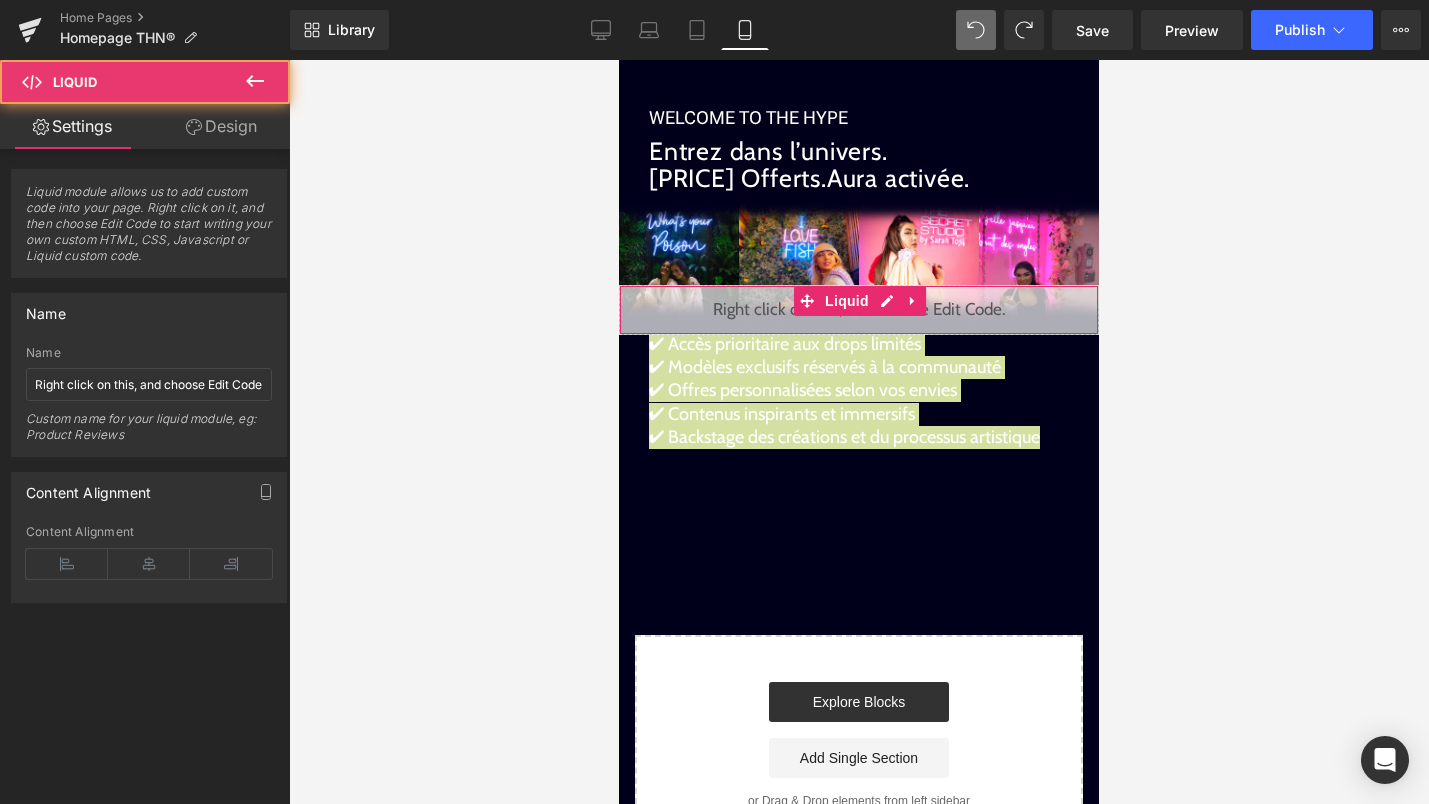 click on "Design" at bounding box center (221, 126) 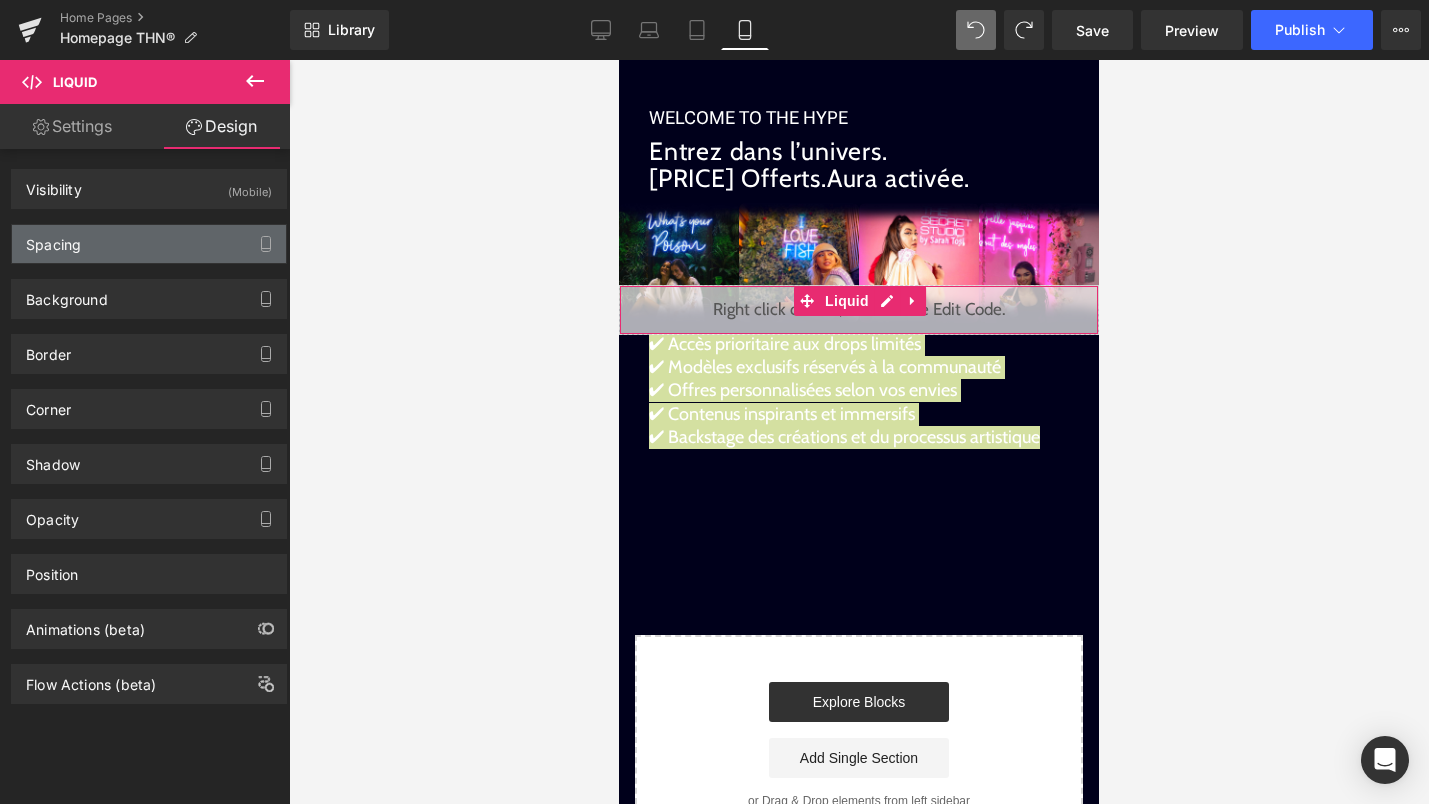 click on "Spacing" at bounding box center [149, 244] 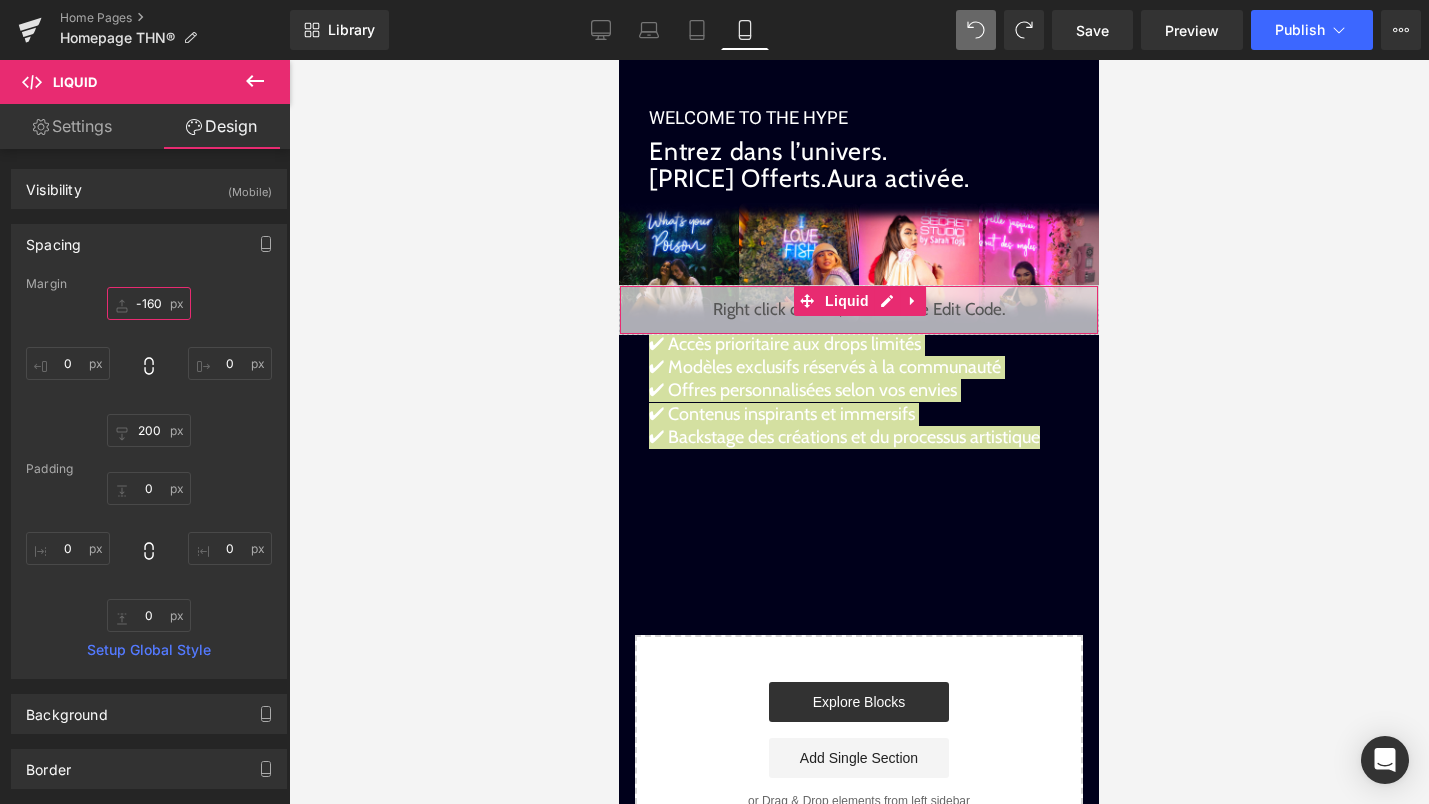 click on "-160" at bounding box center [149, 303] 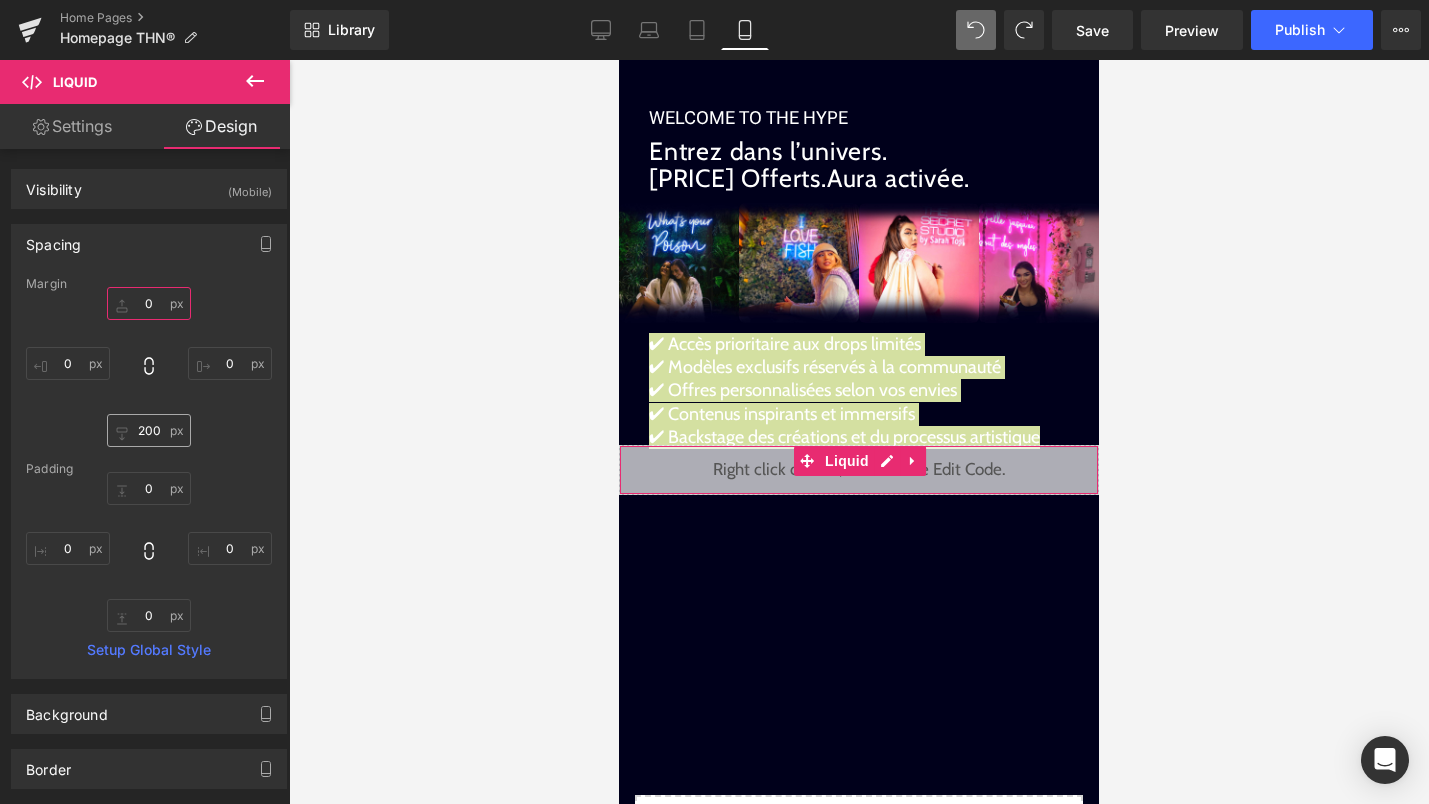 type 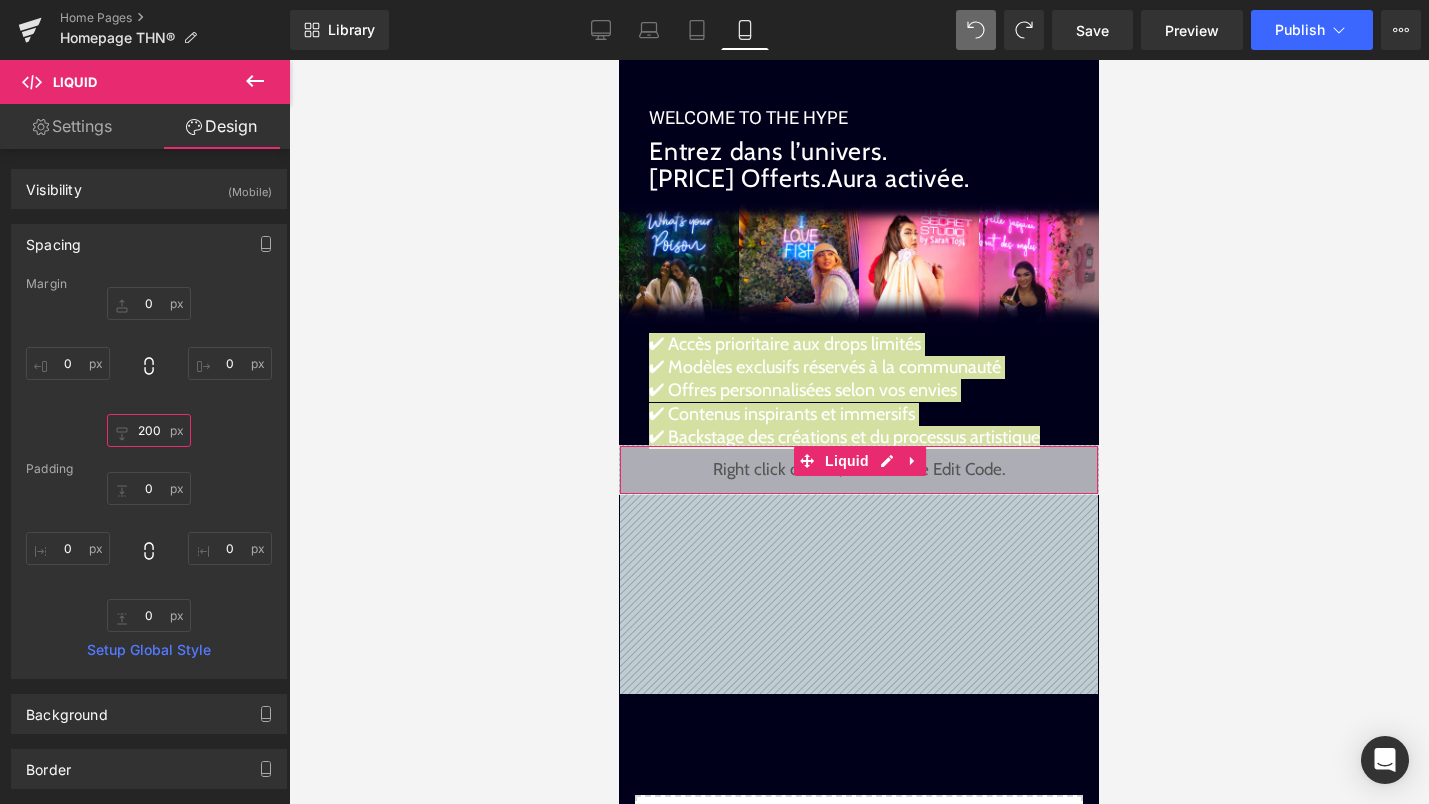click on "200" at bounding box center [149, 430] 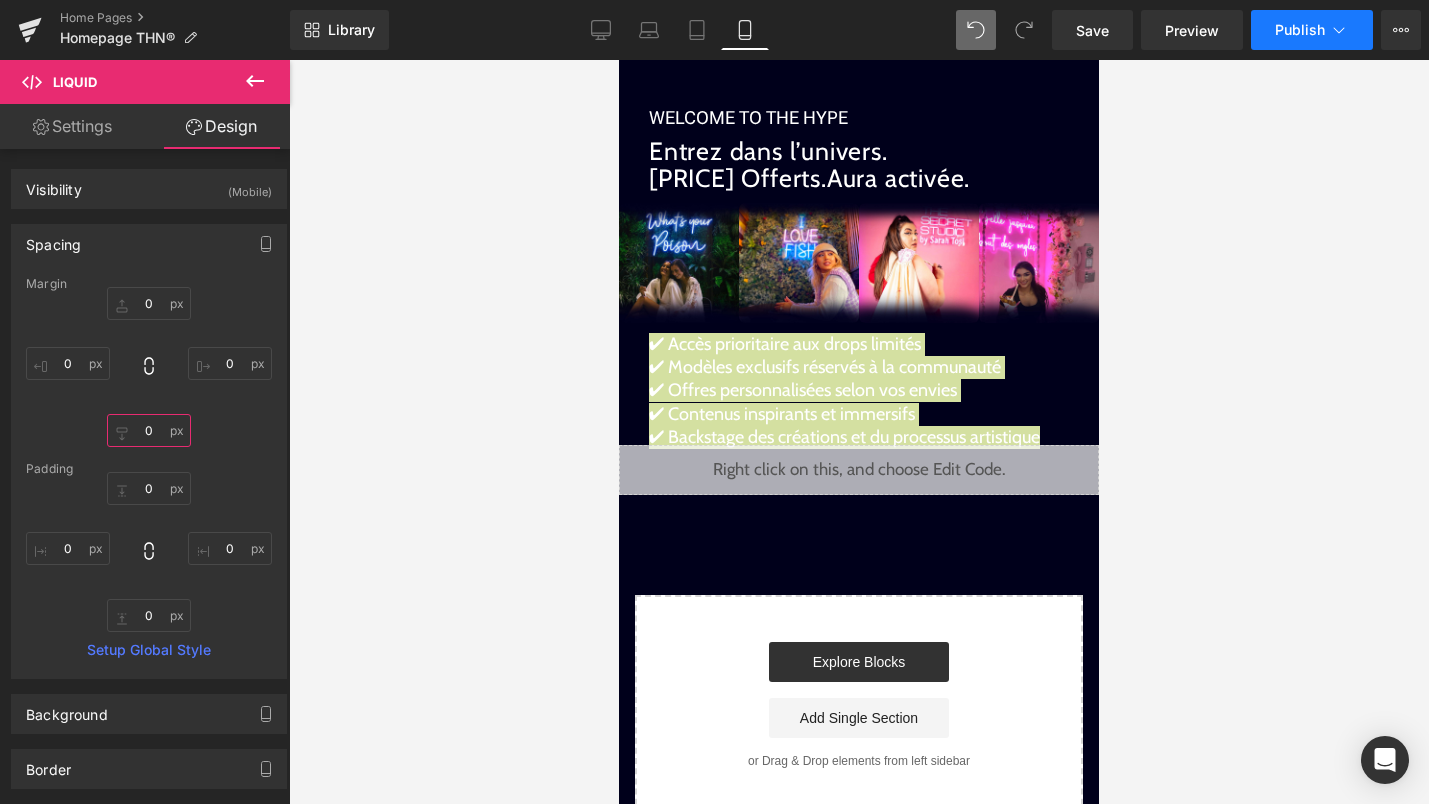 type 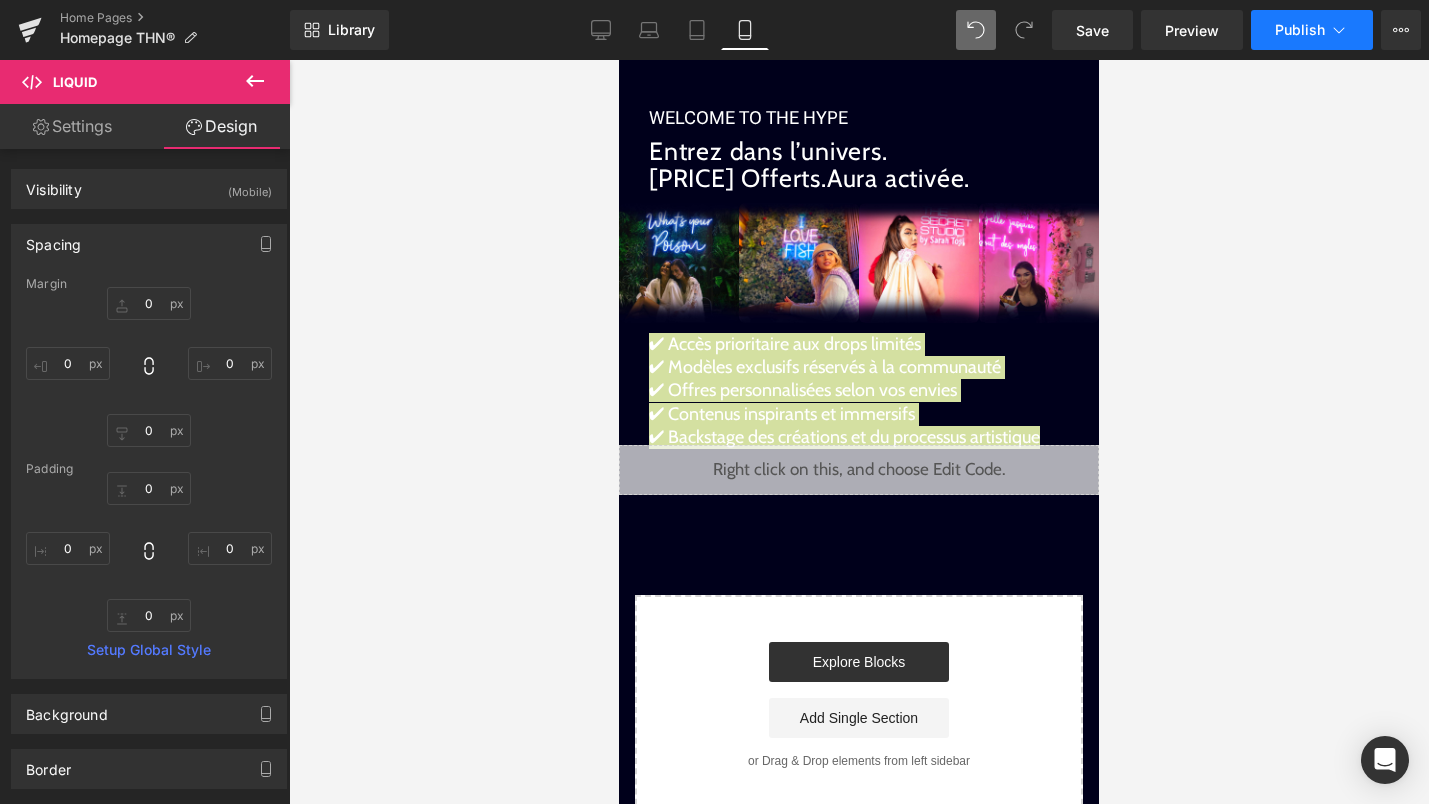 click on "Publish" at bounding box center [1312, 30] 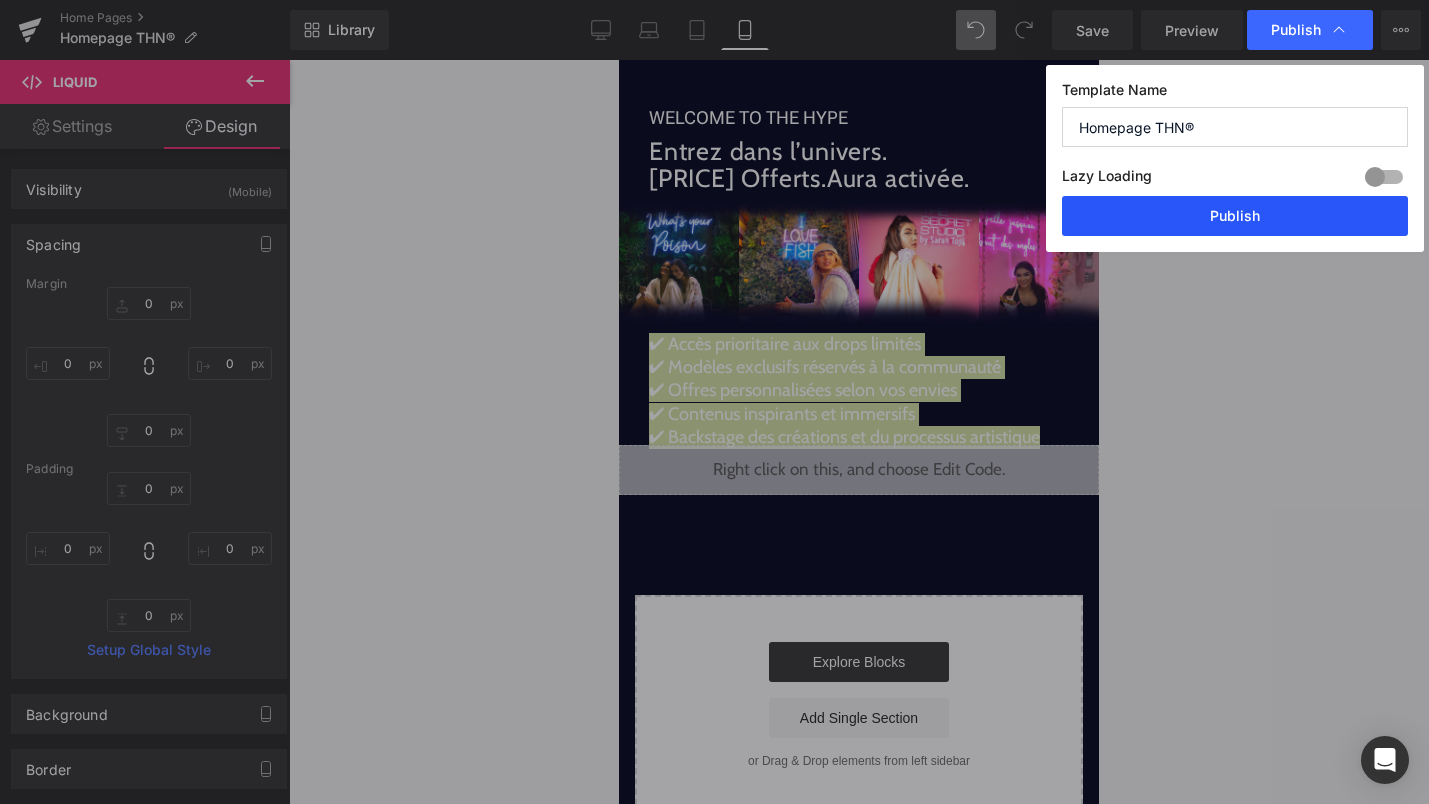 click on "Publish" at bounding box center (1235, 216) 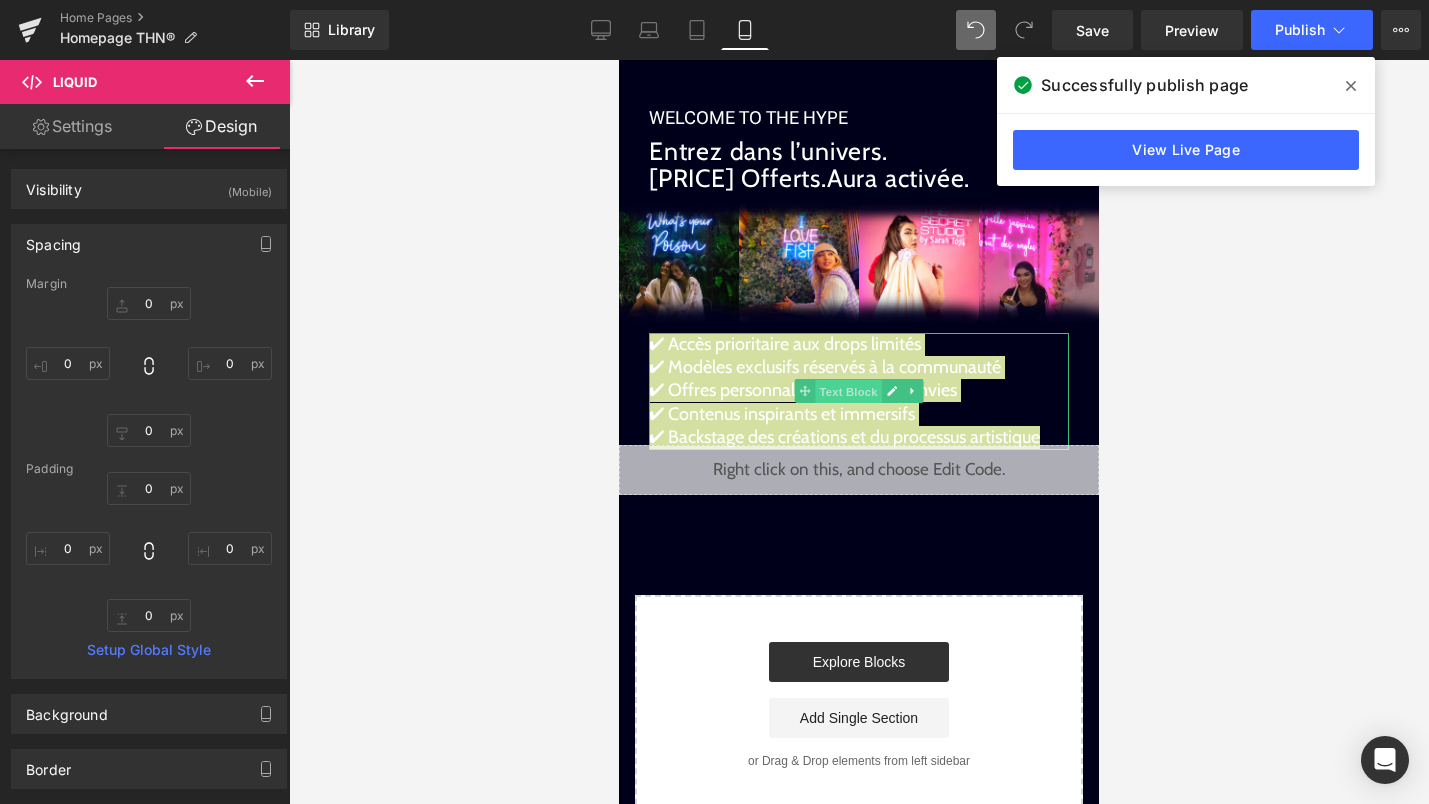 click on "Text Block" at bounding box center (848, 392) 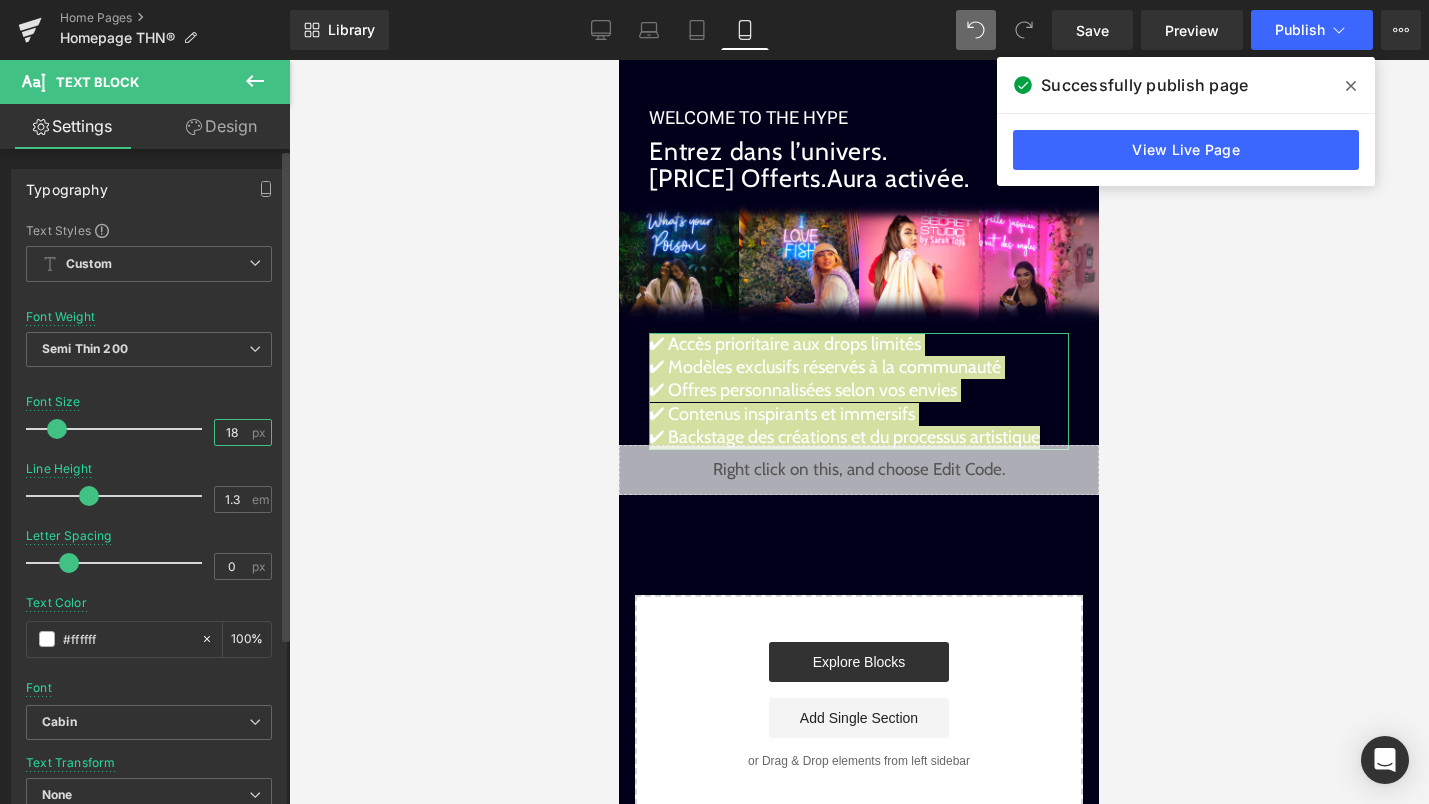 click on "18" at bounding box center (232, 432) 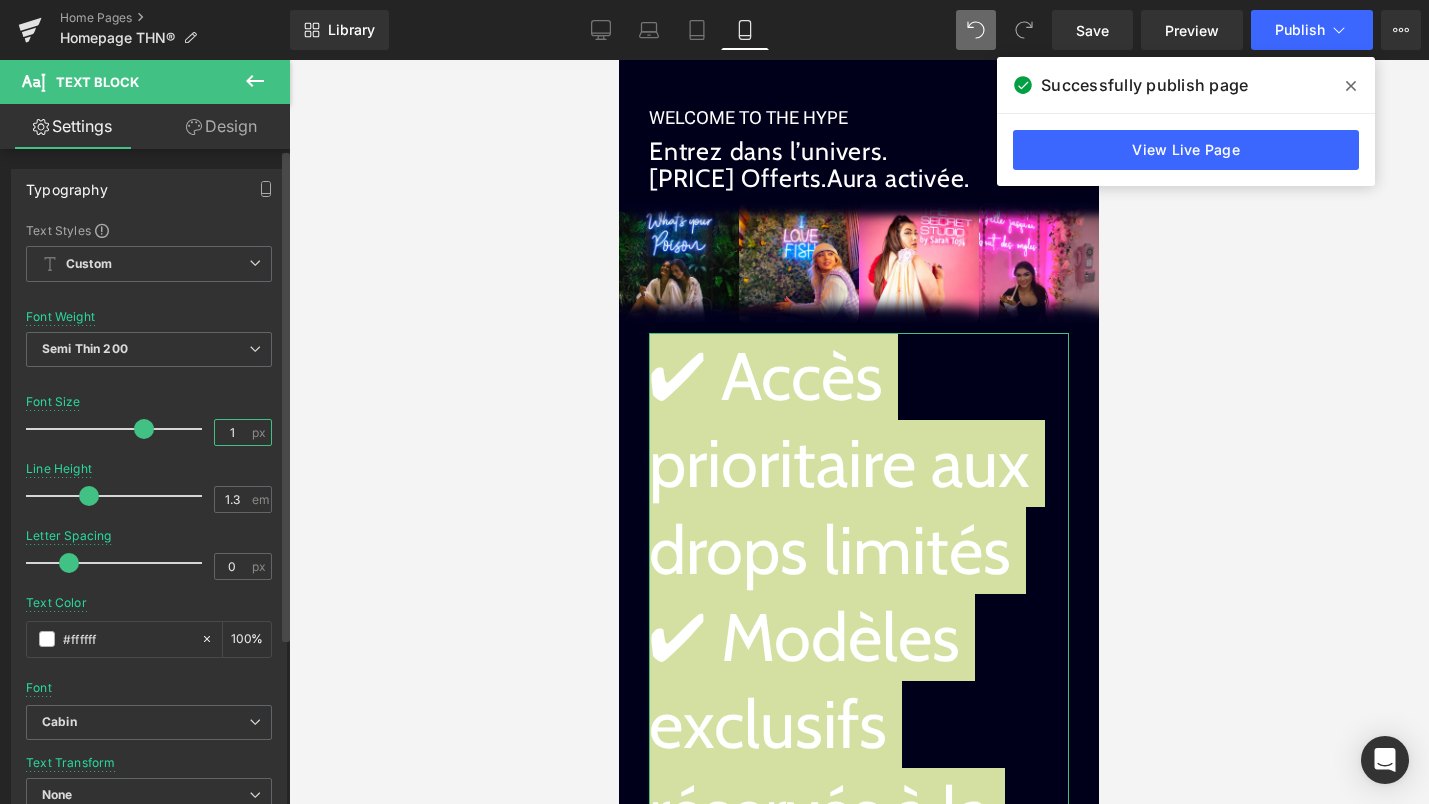 type on "17" 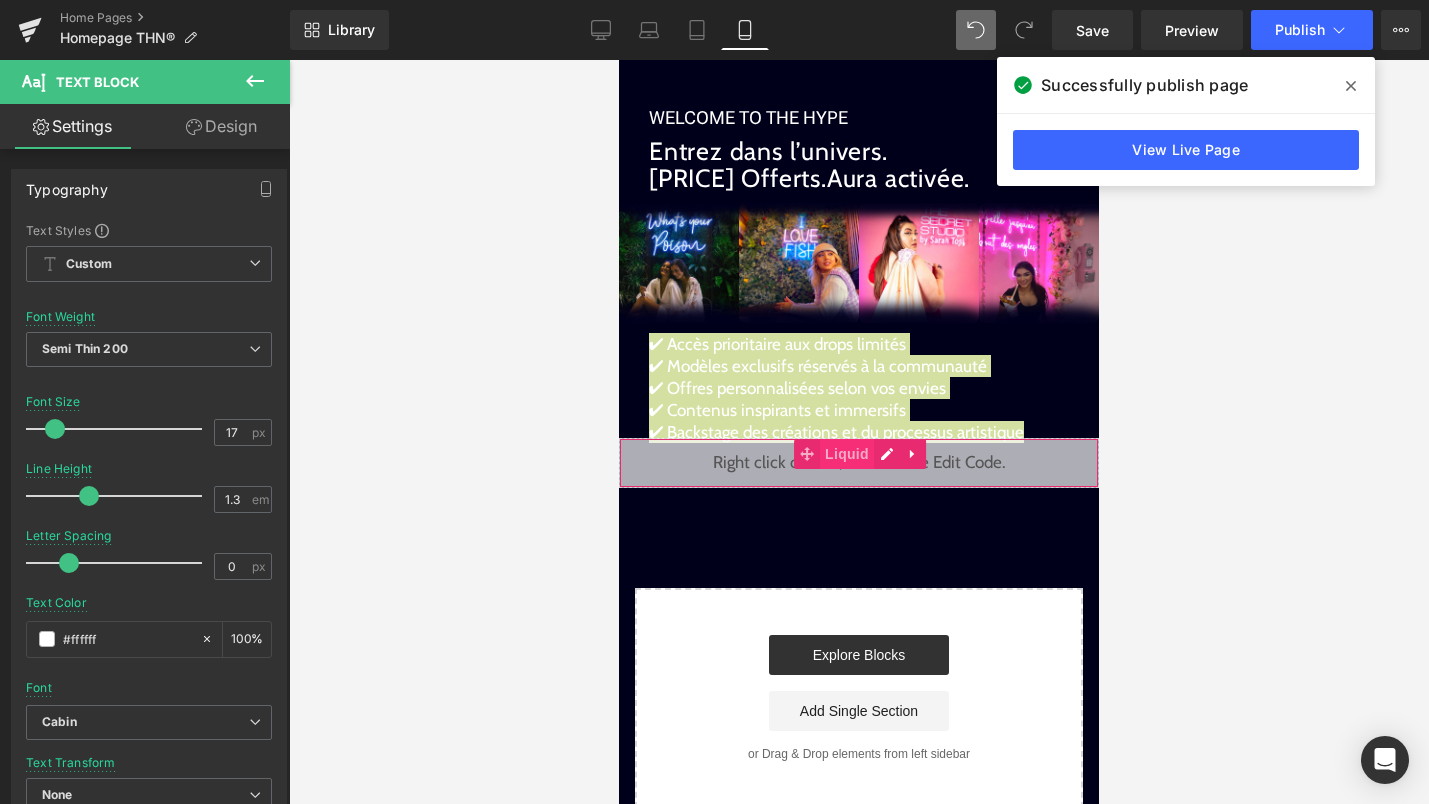 click on "Liquid" at bounding box center (847, 454) 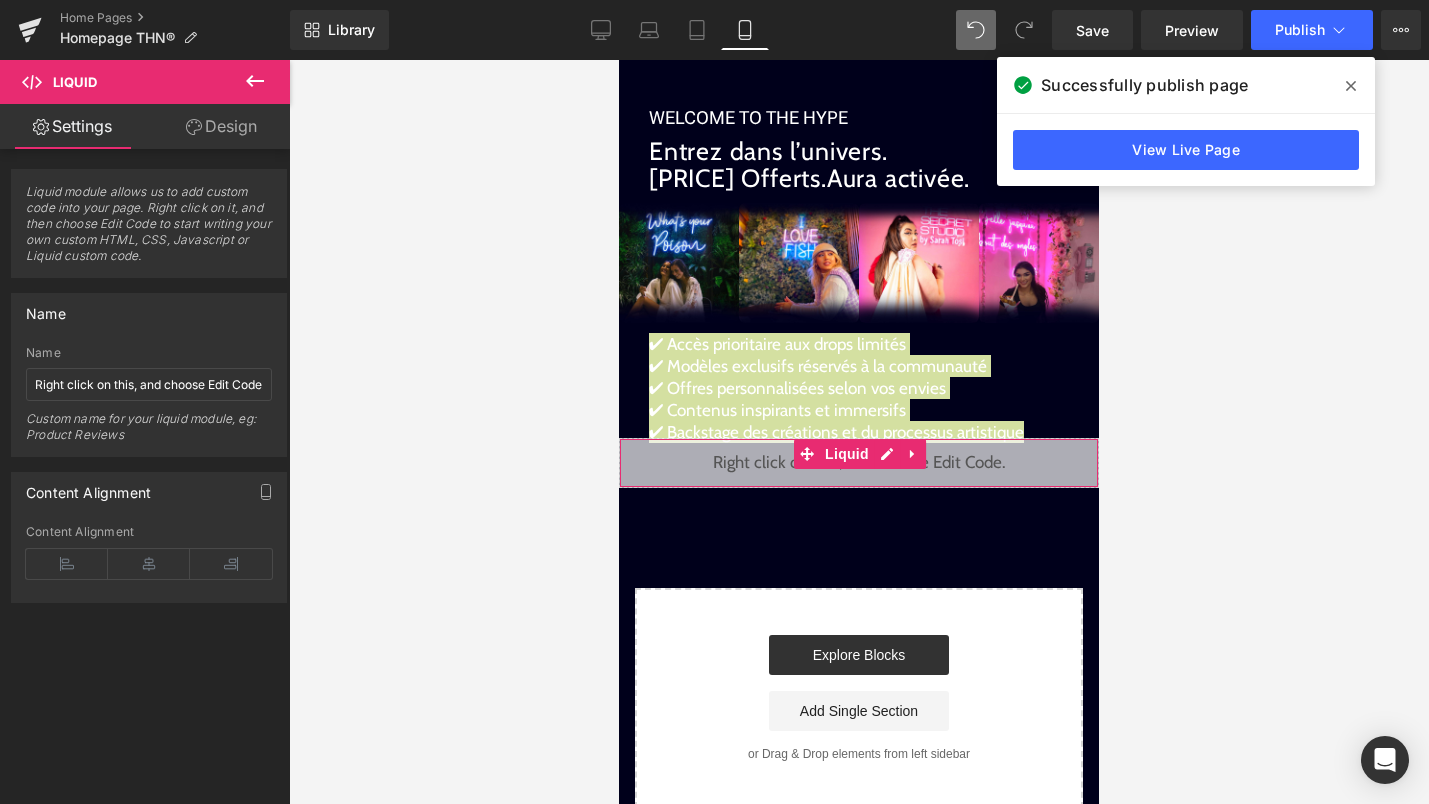 click on "Design" at bounding box center (221, 126) 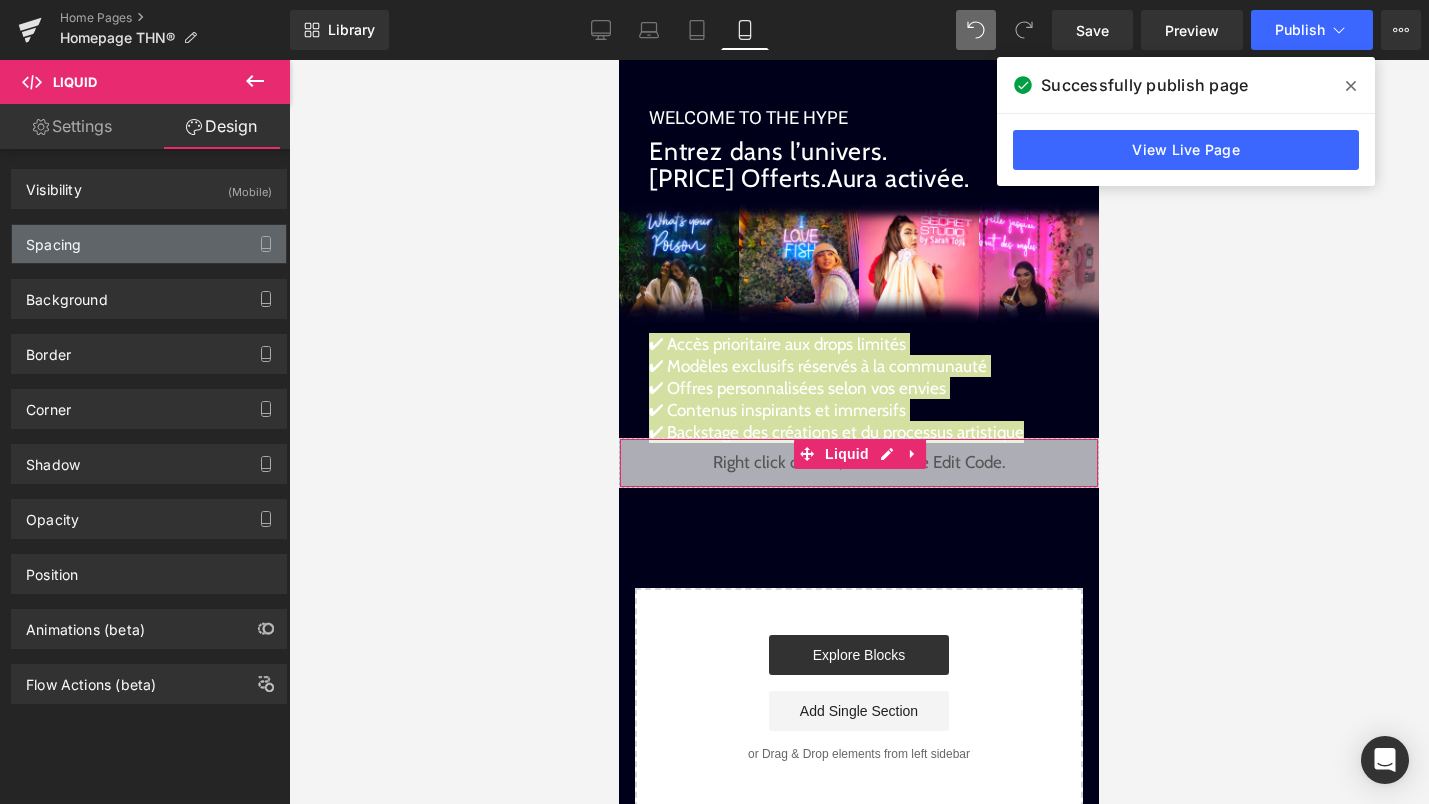 click on "Spacing" at bounding box center [149, 244] 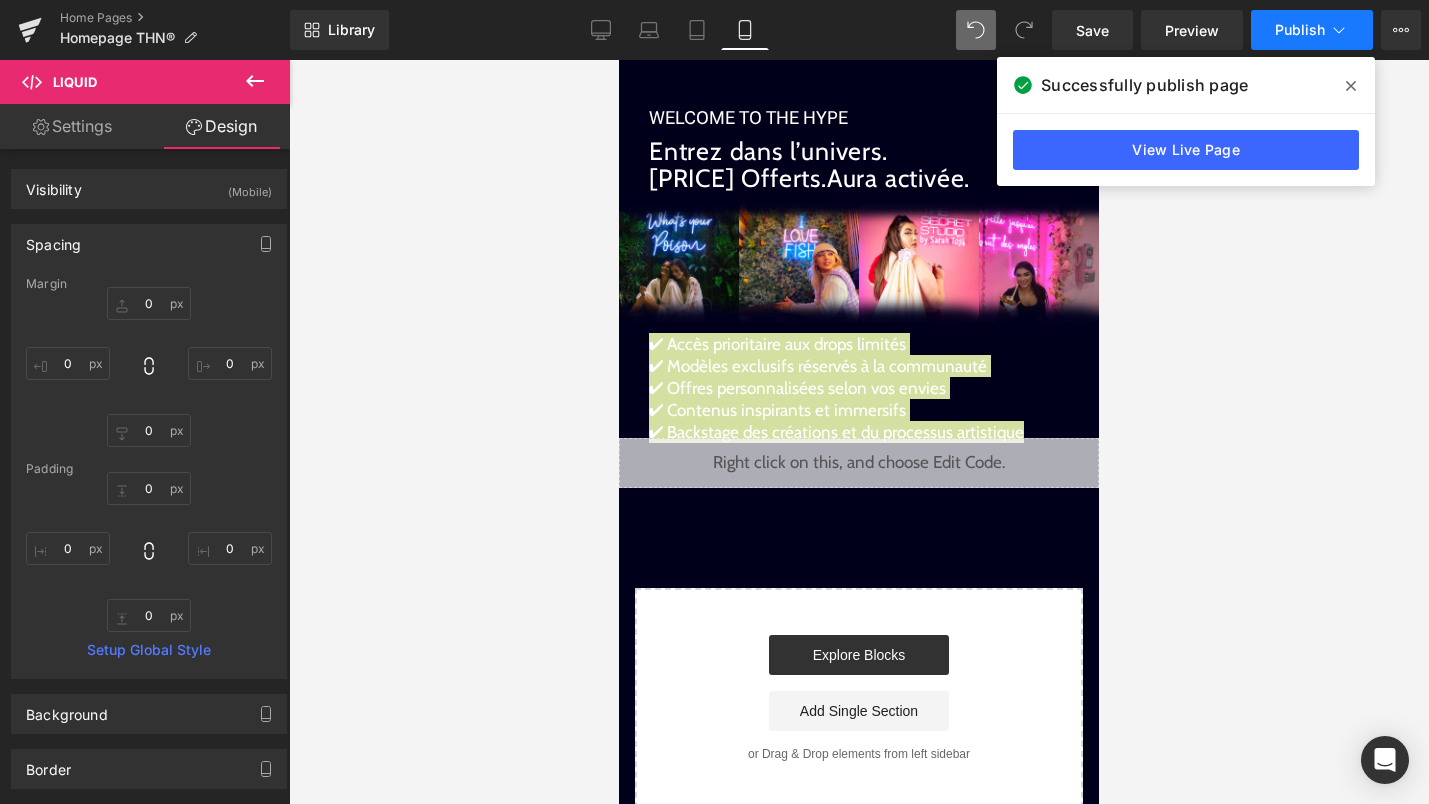 click on "Publish" at bounding box center (1300, 30) 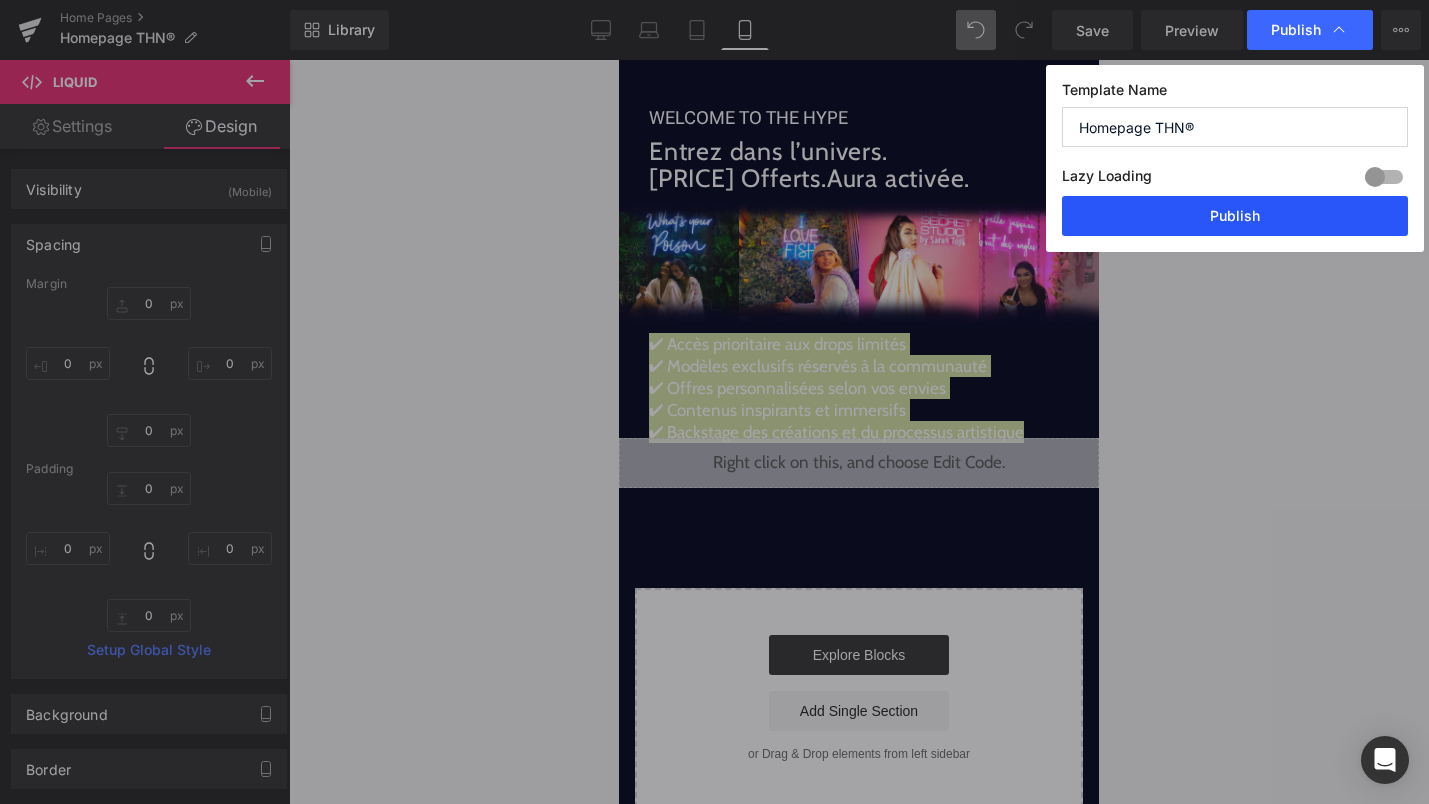 click on "Publish" at bounding box center [1235, 216] 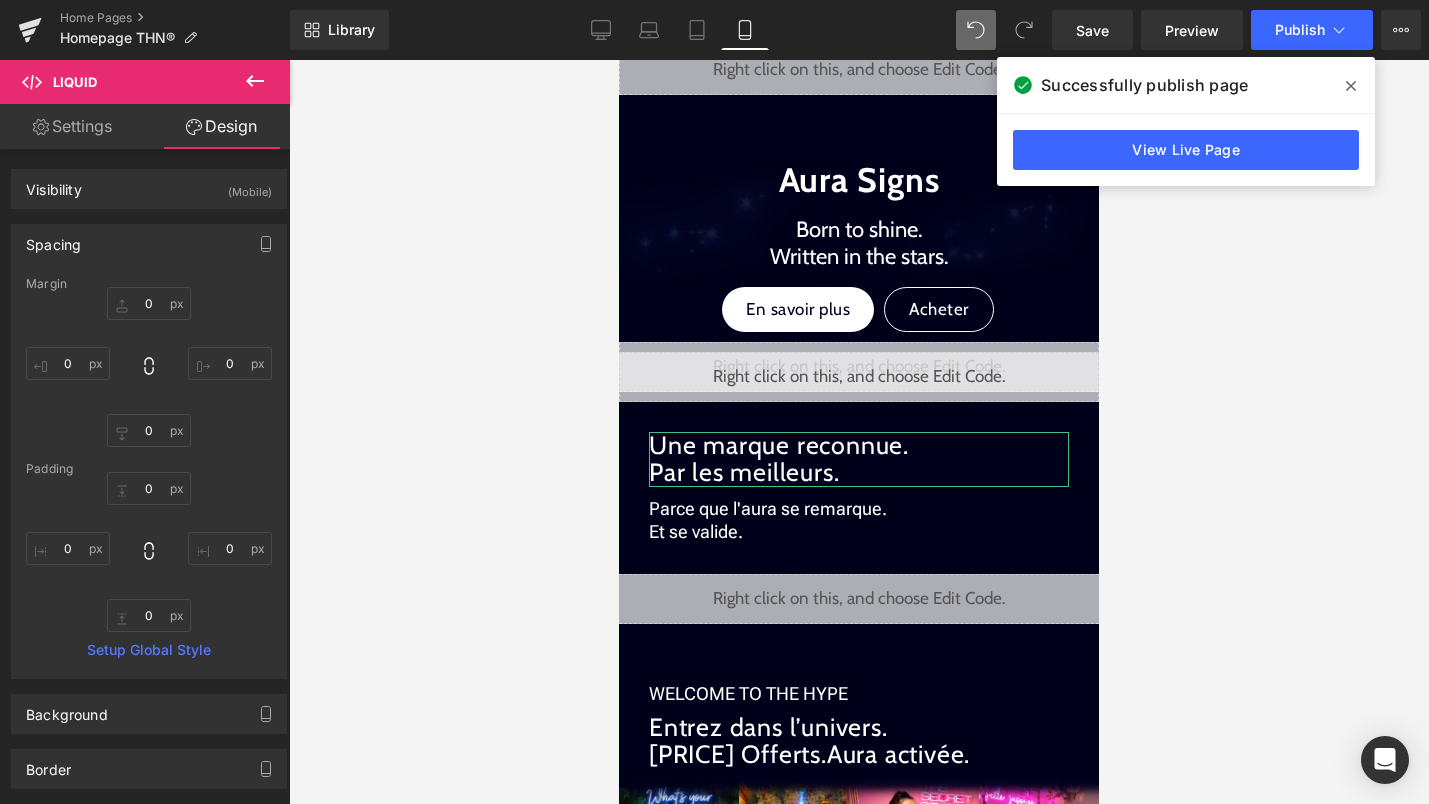 scroll, scrollTop: 1611, scrollLeft: 0, axis: vertical 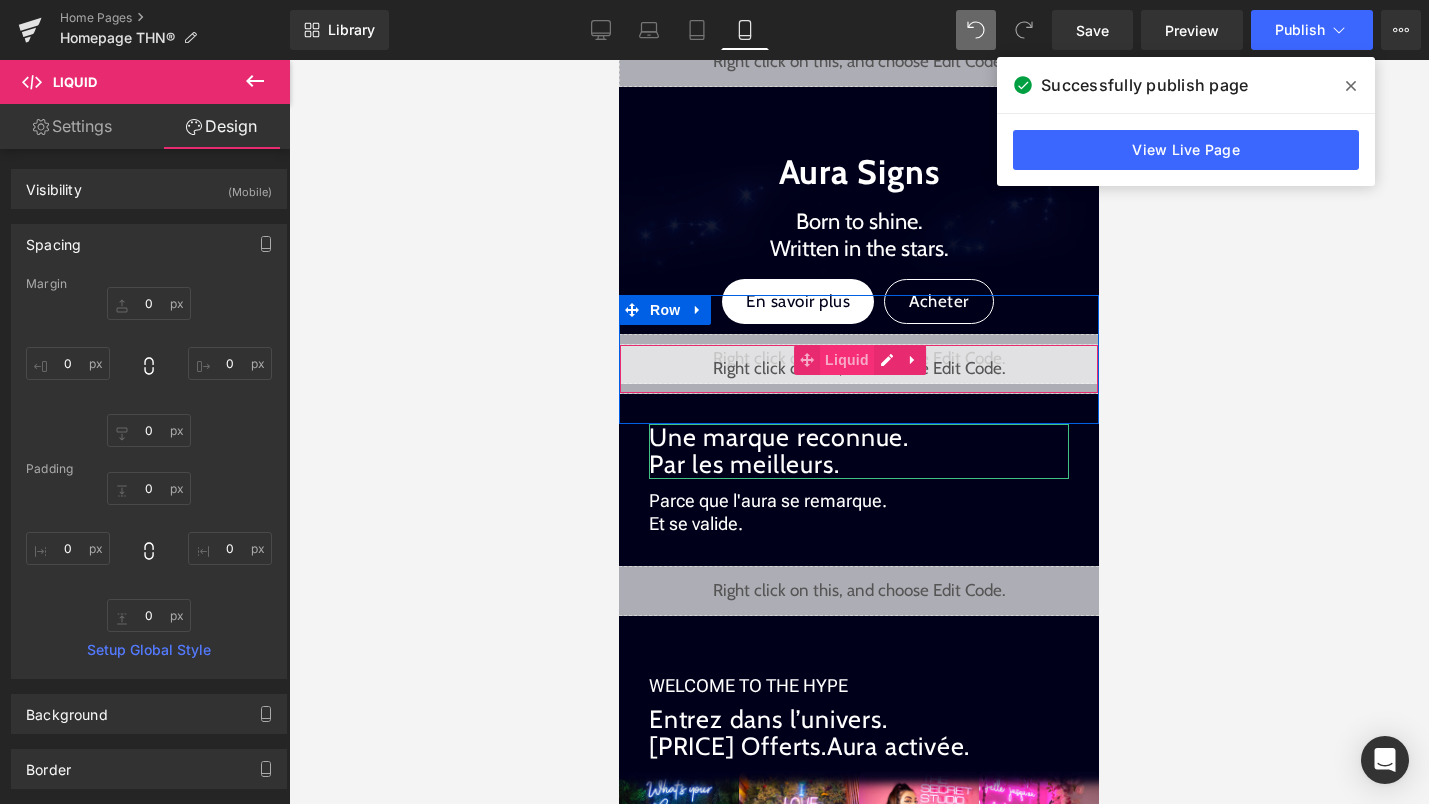 click on "Liquid" at bounding box center (847, 360) 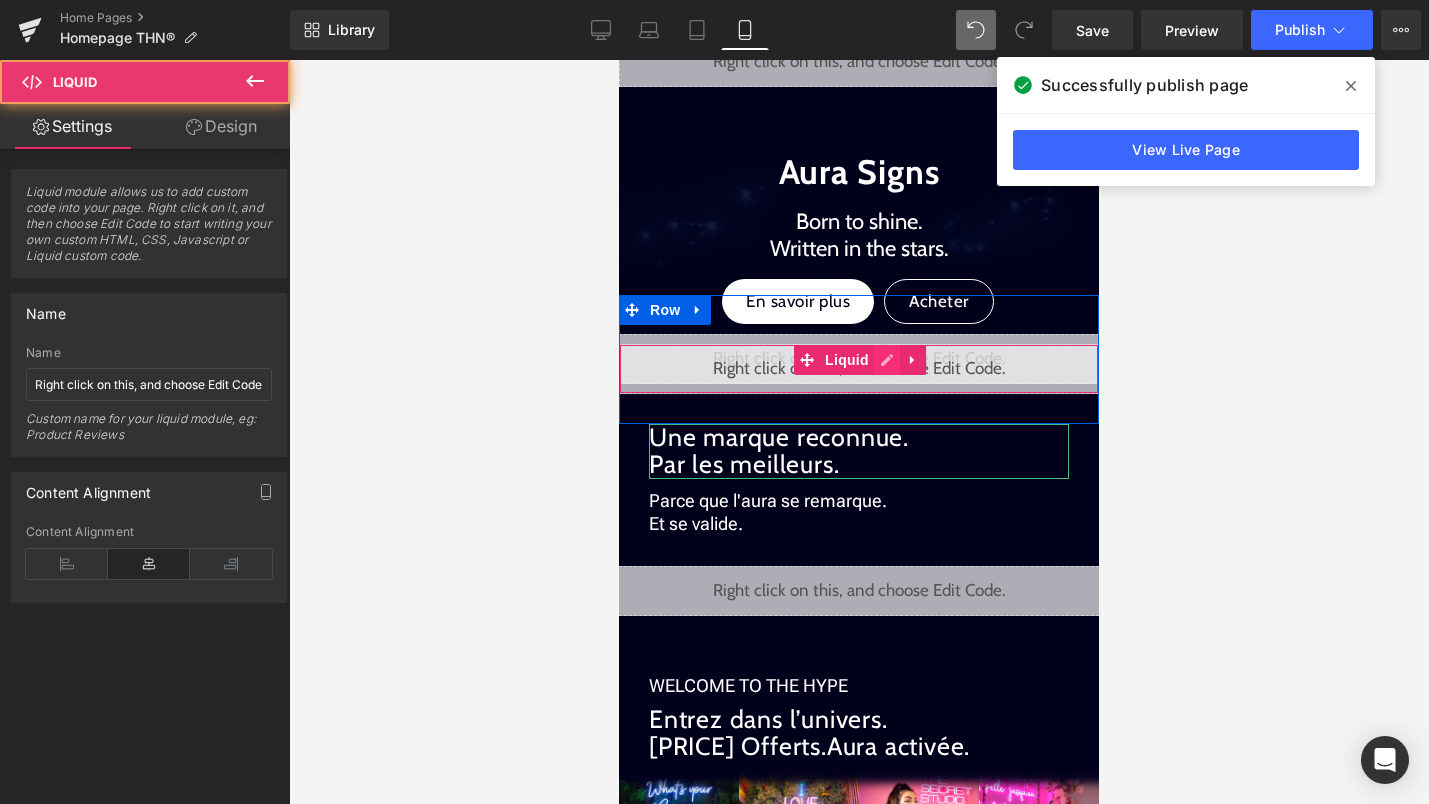 click on "Liquid" at bounding box center [859, 369] 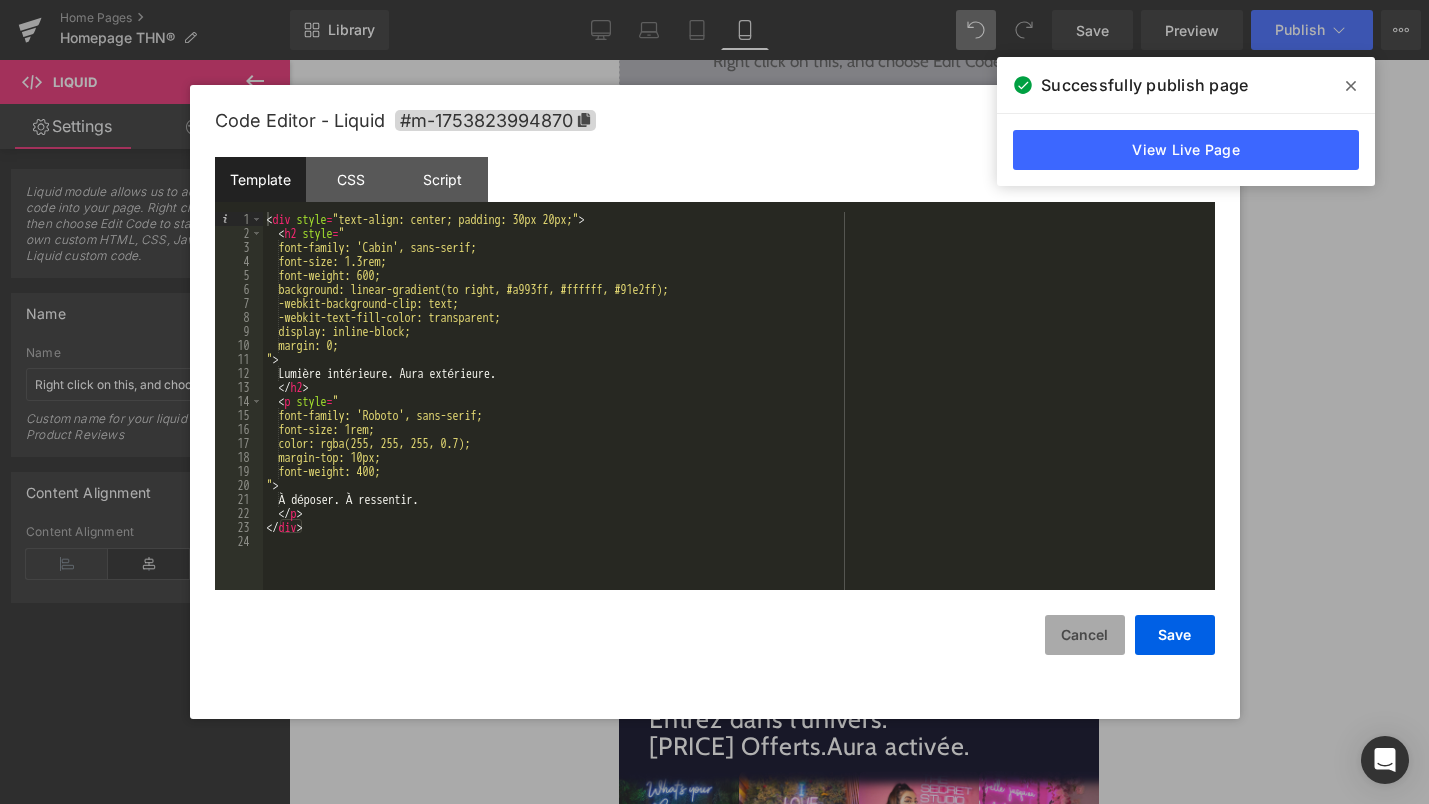 click on "Cancel" at bounding box center (1085, 635) 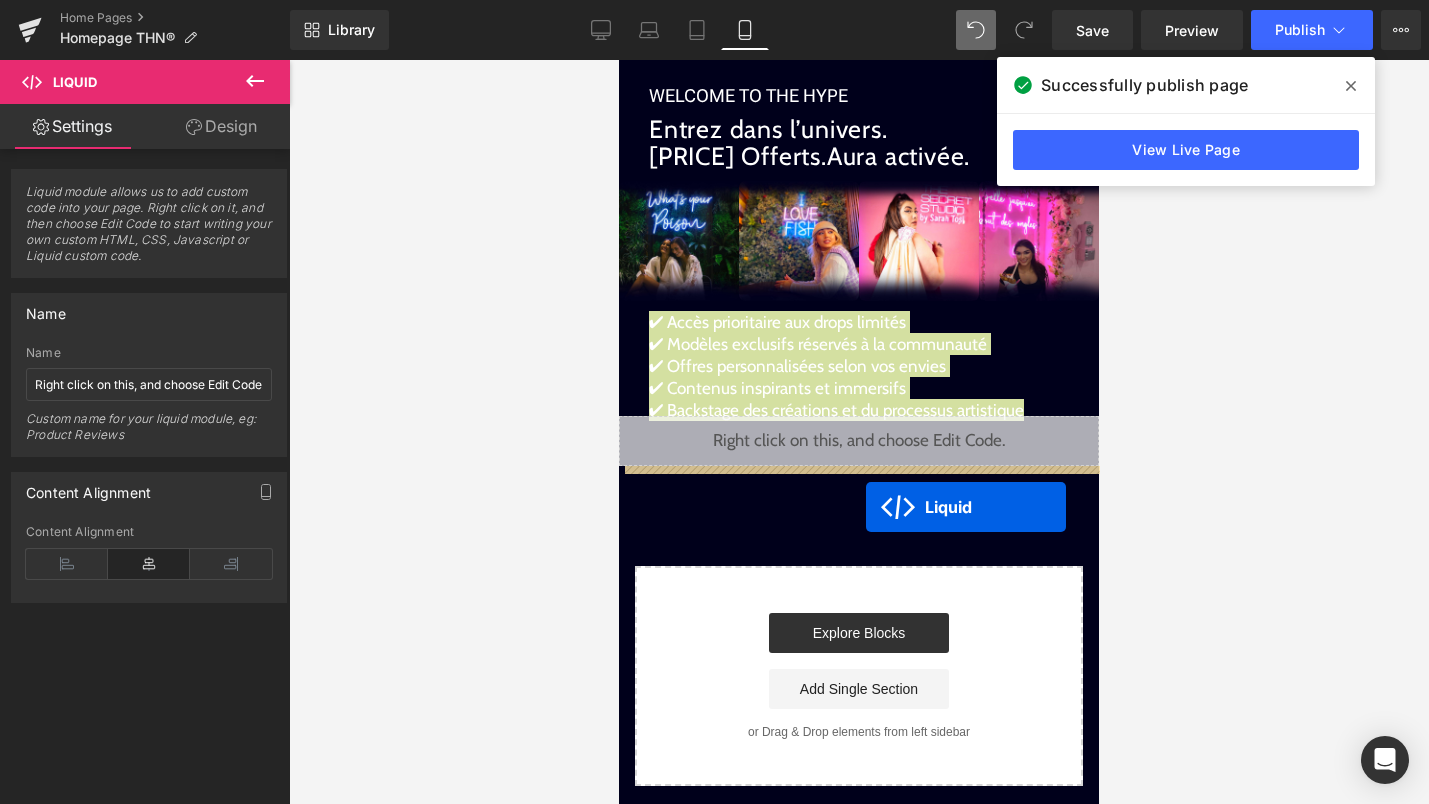 drag, startPoint x: 859, startPoint y: 373, endPoint x: 867, endPoint y: 505, distance: 132.2422 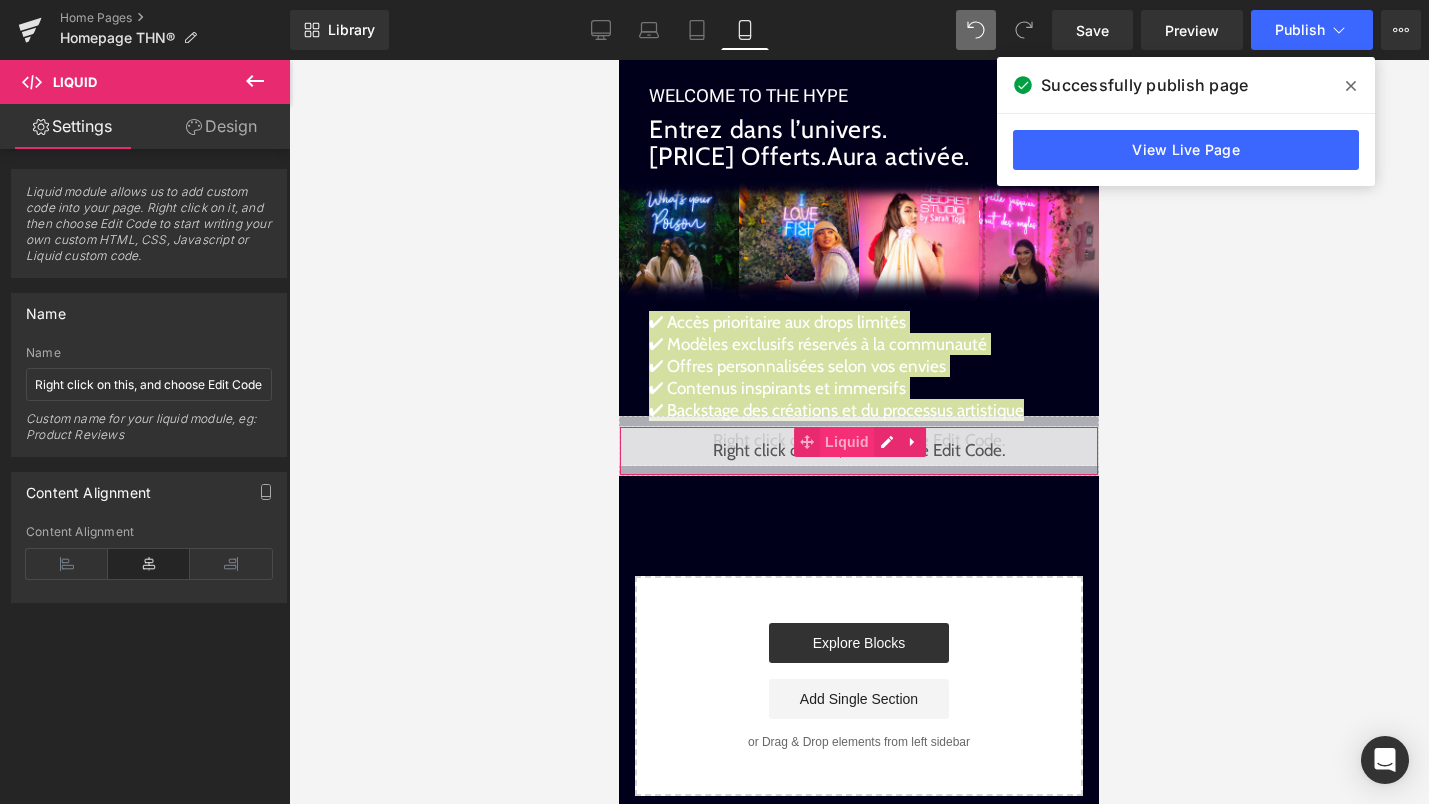 click on "Liquid" at bounding box center [847, 442] 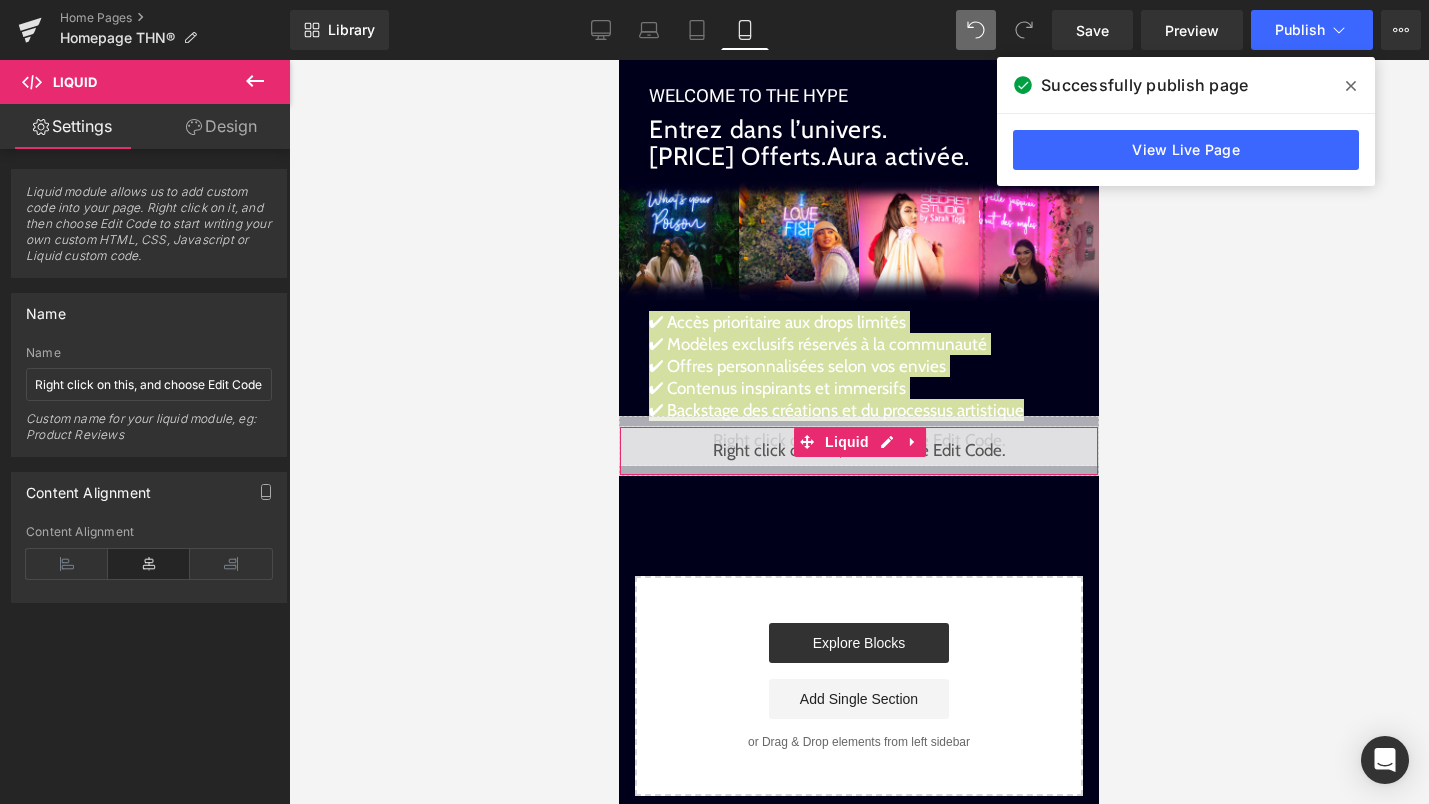 click on "Design" at bounding box center (221, 126) 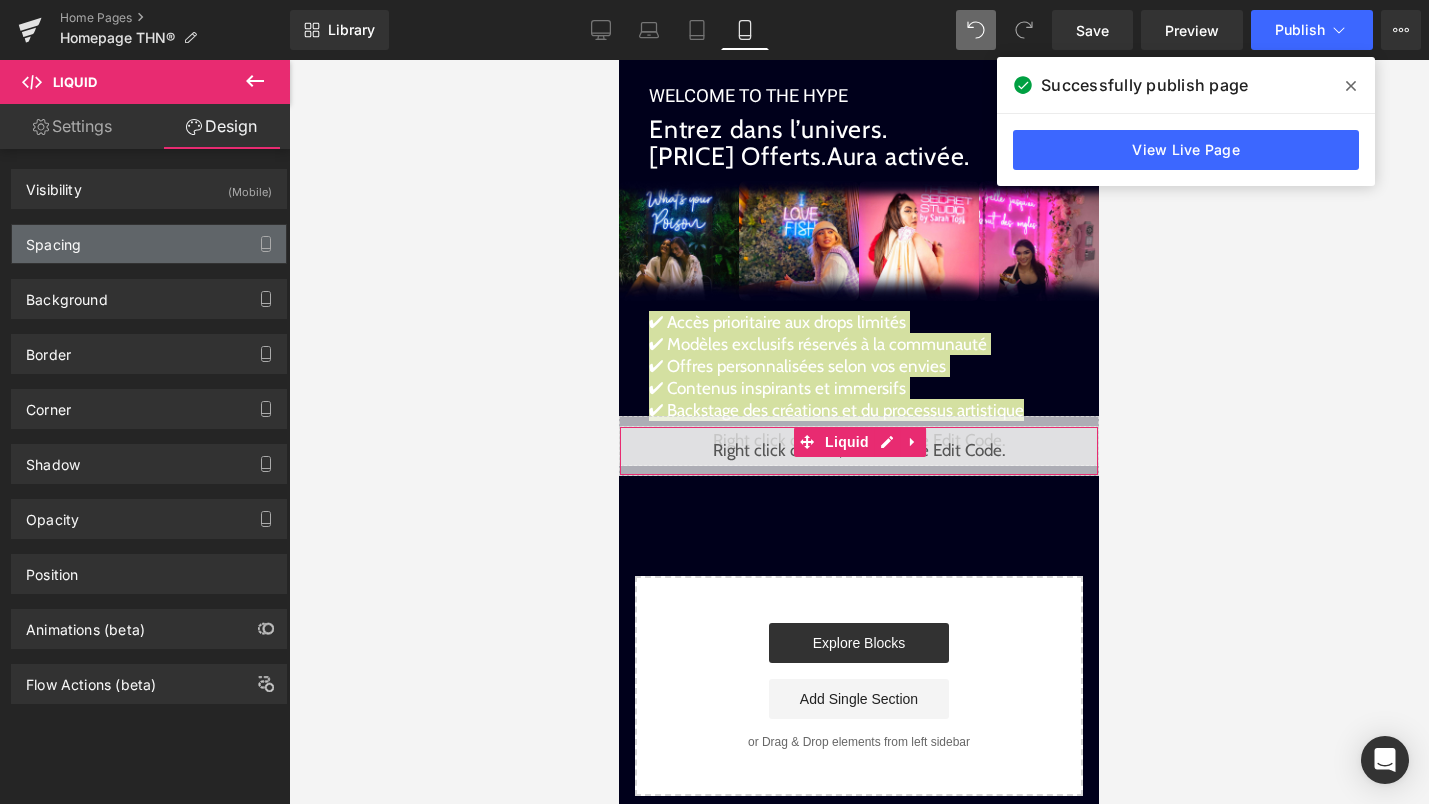click on "Spacing" at bounding box center [149, 244] 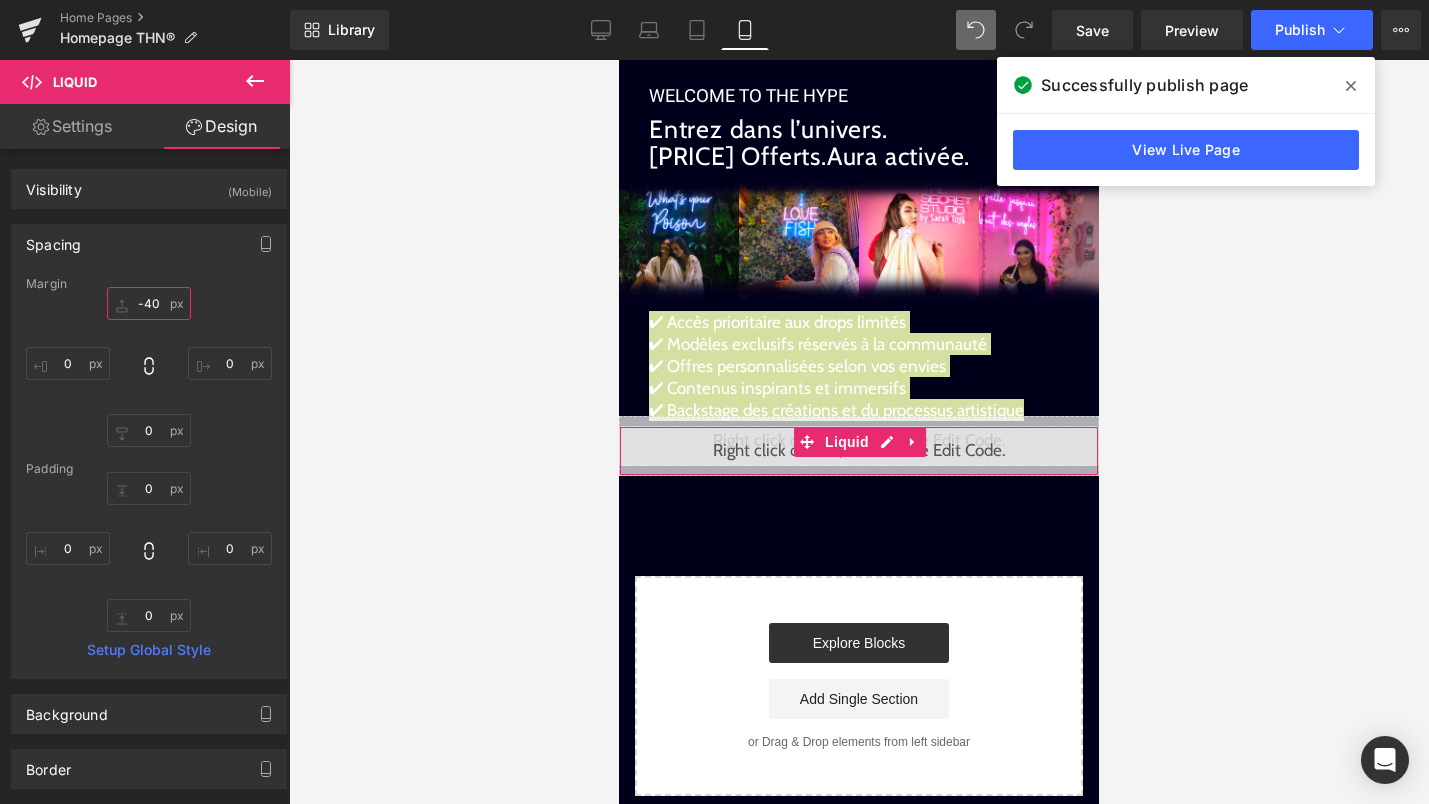 click on "-40" at bounding box center (149, 303) 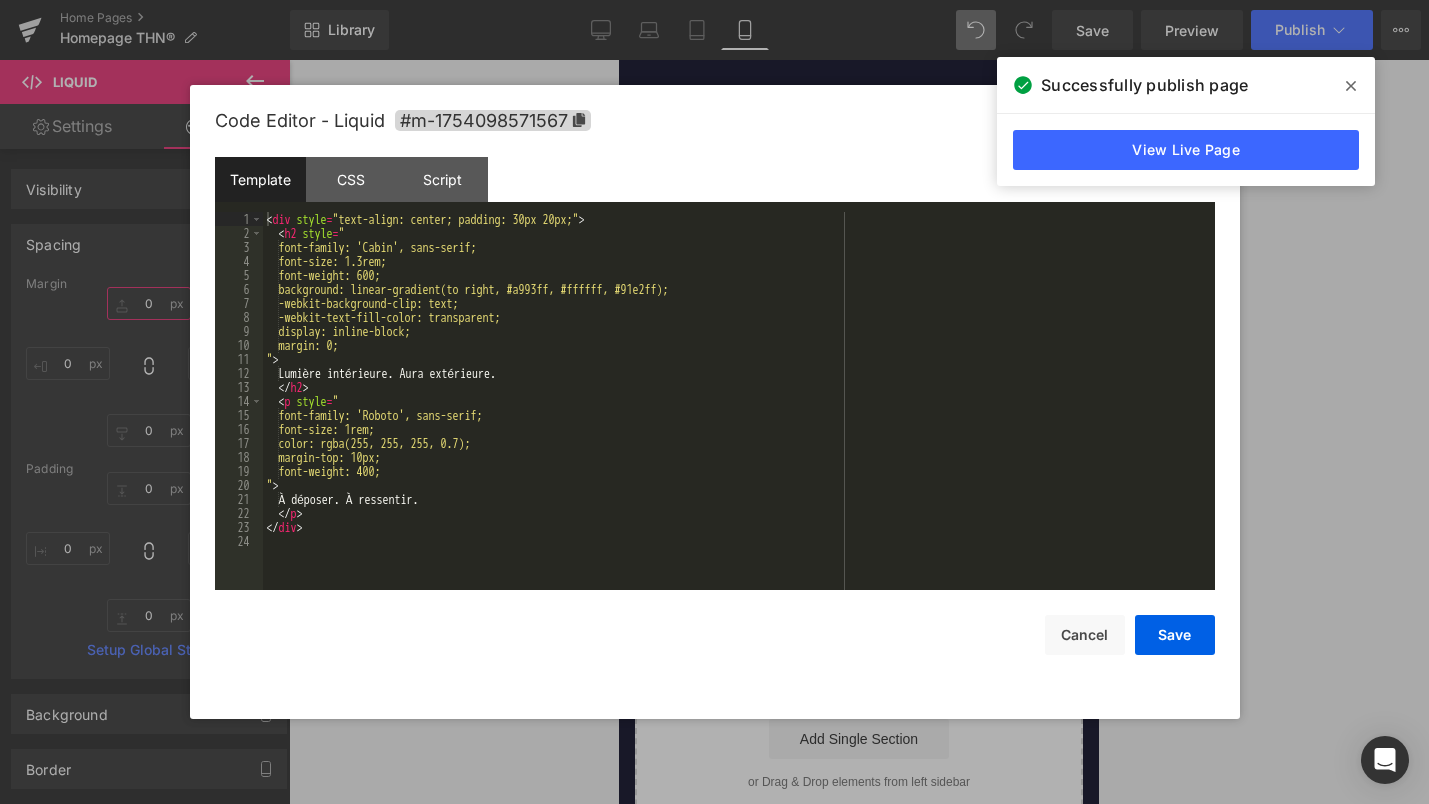 click on "Liquid" at bounding box center [859, 491] 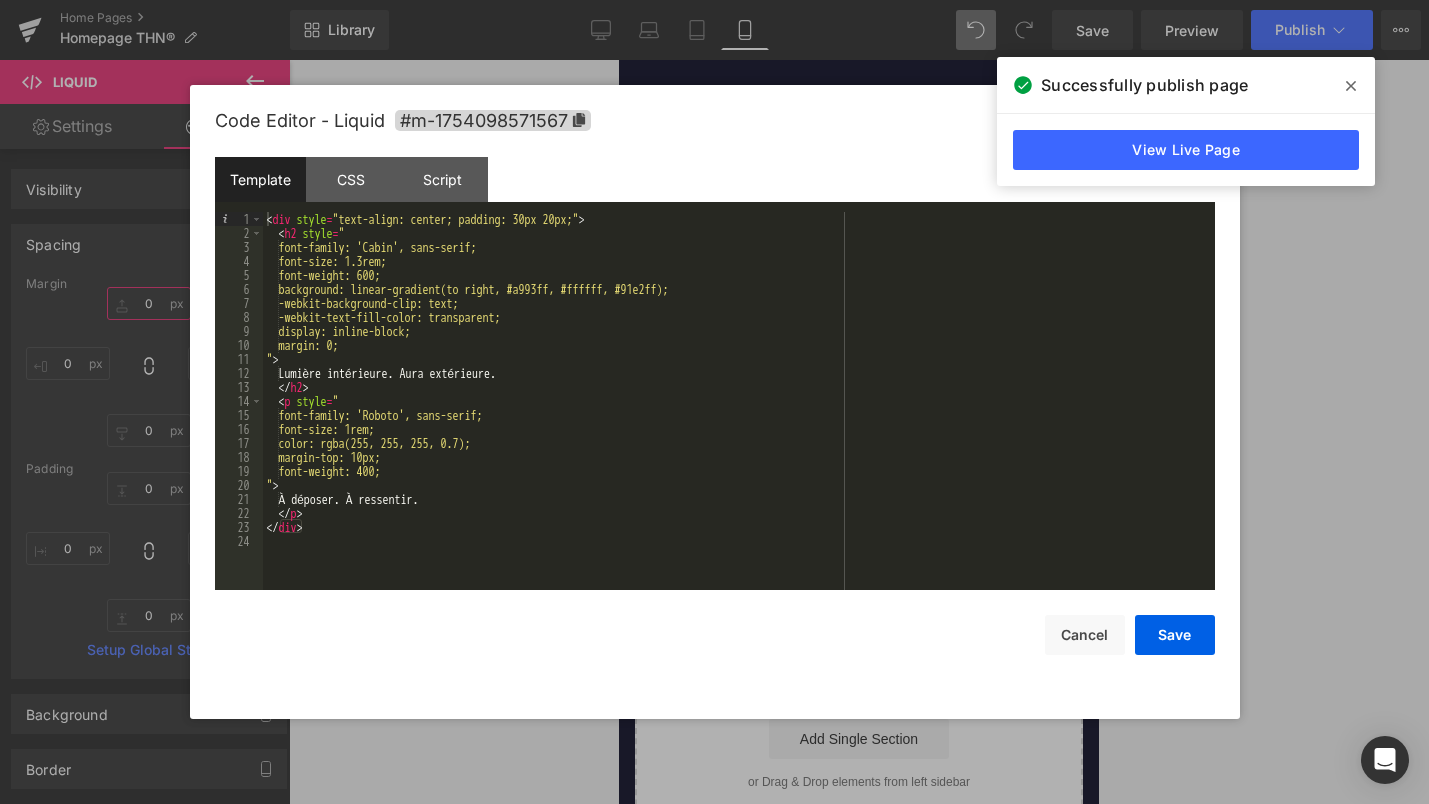 type 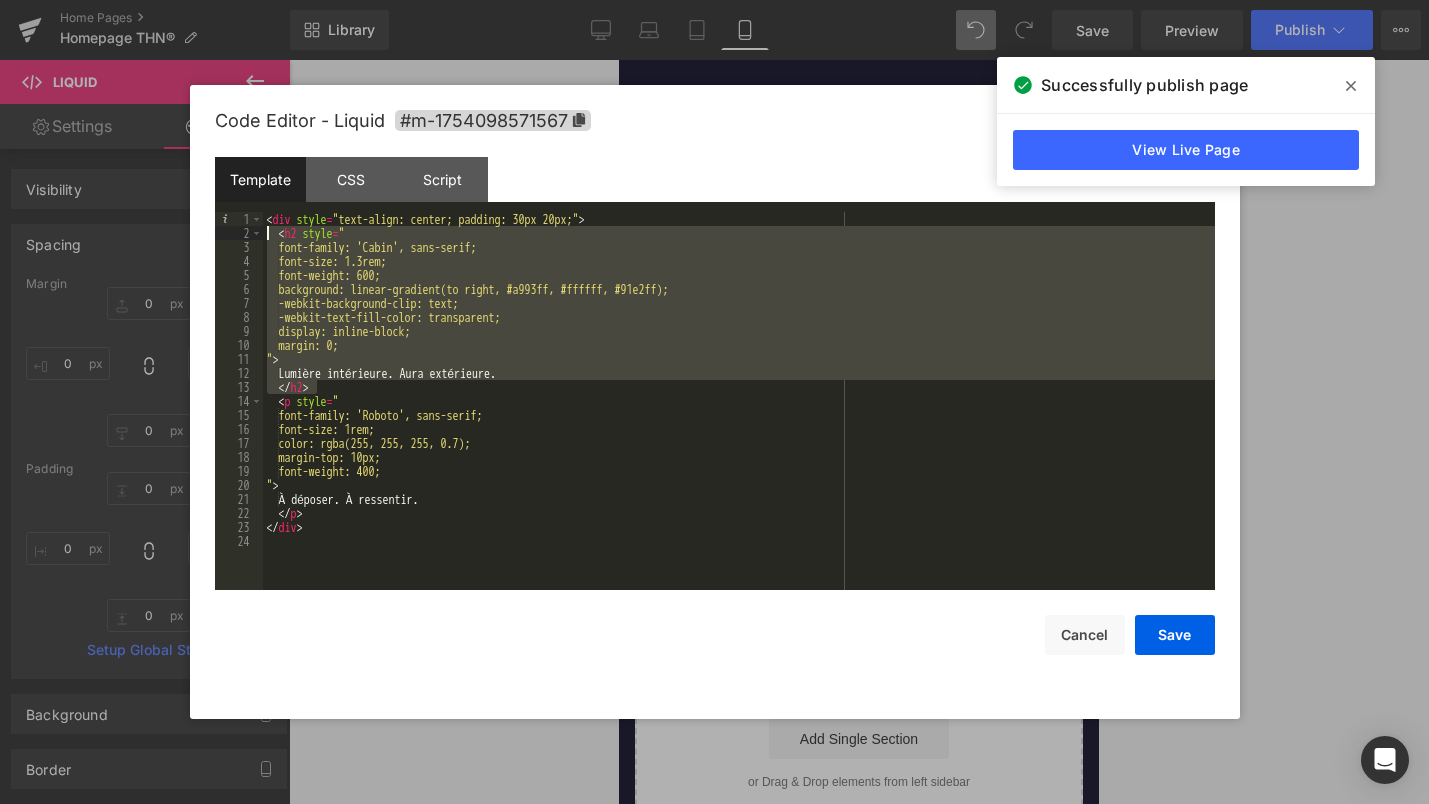 drag, startPoint x: 327, startPoint y: 385, endPoint x: 264, endPoint y: 232, distance: 165.46298 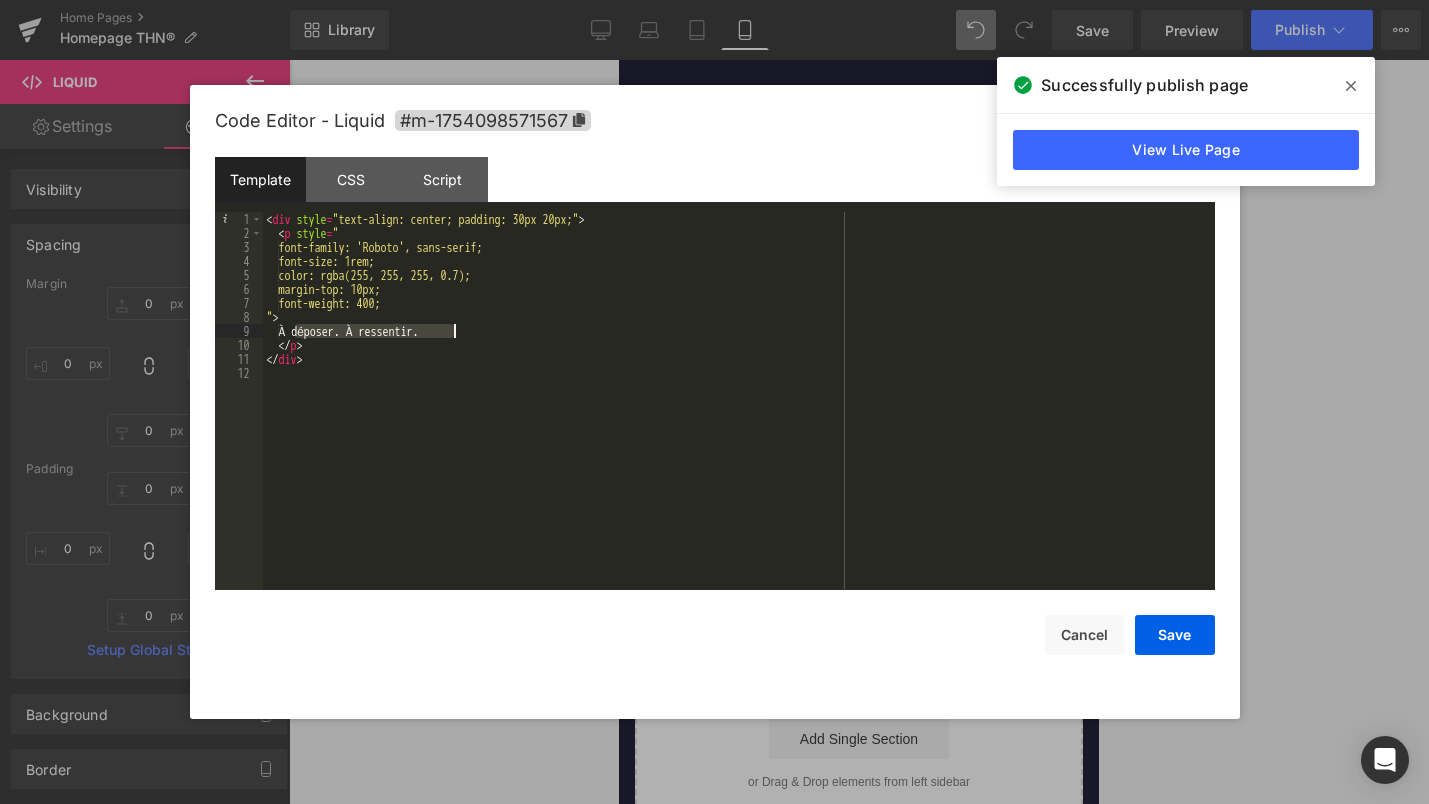drag, startPoint x: 294, startPoint y: 329, endPoint x: 451, endPoint y: 335, distance: 157.11461 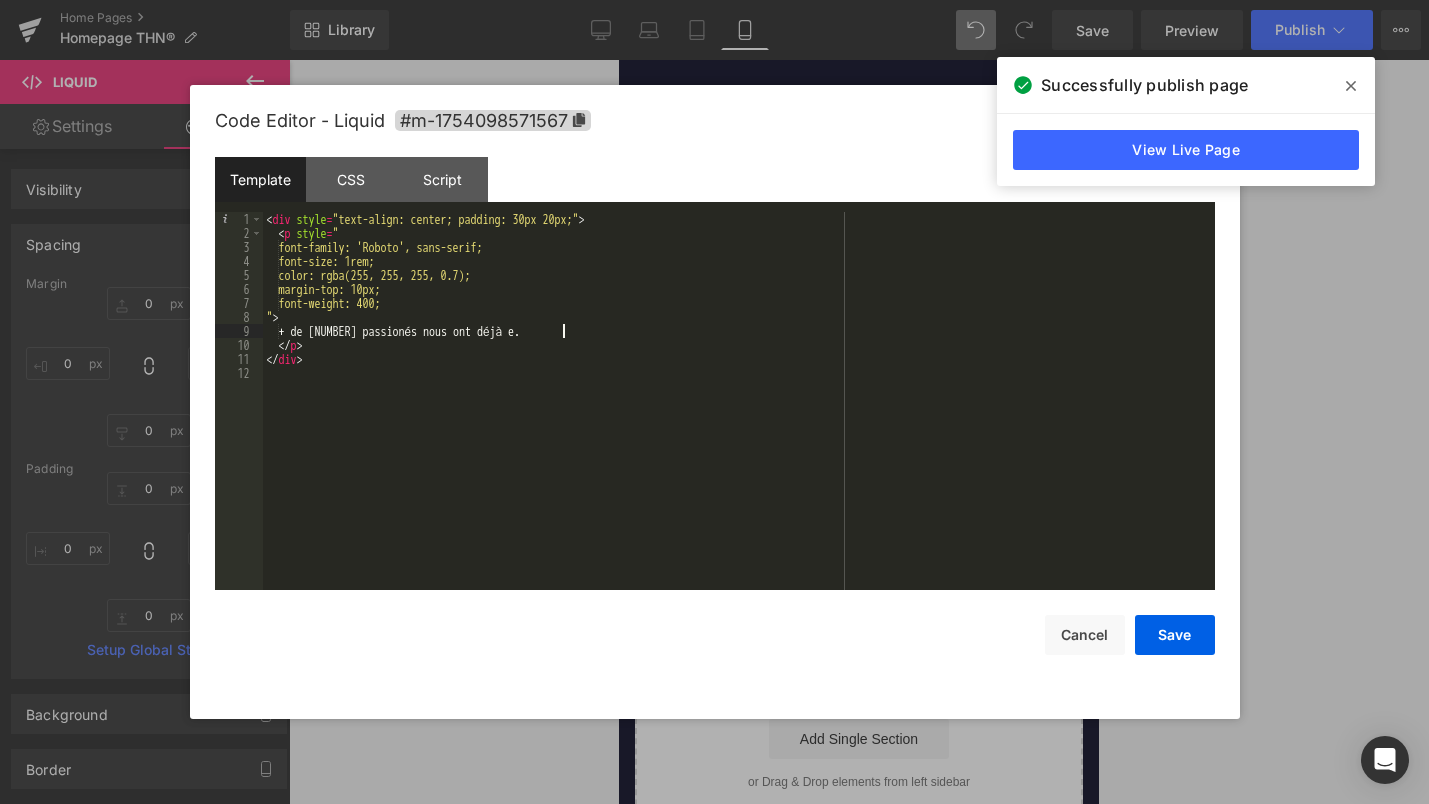 click on "+ de [NUMBER] passionés nous ont déjà e." at bounding box center (739, 415) 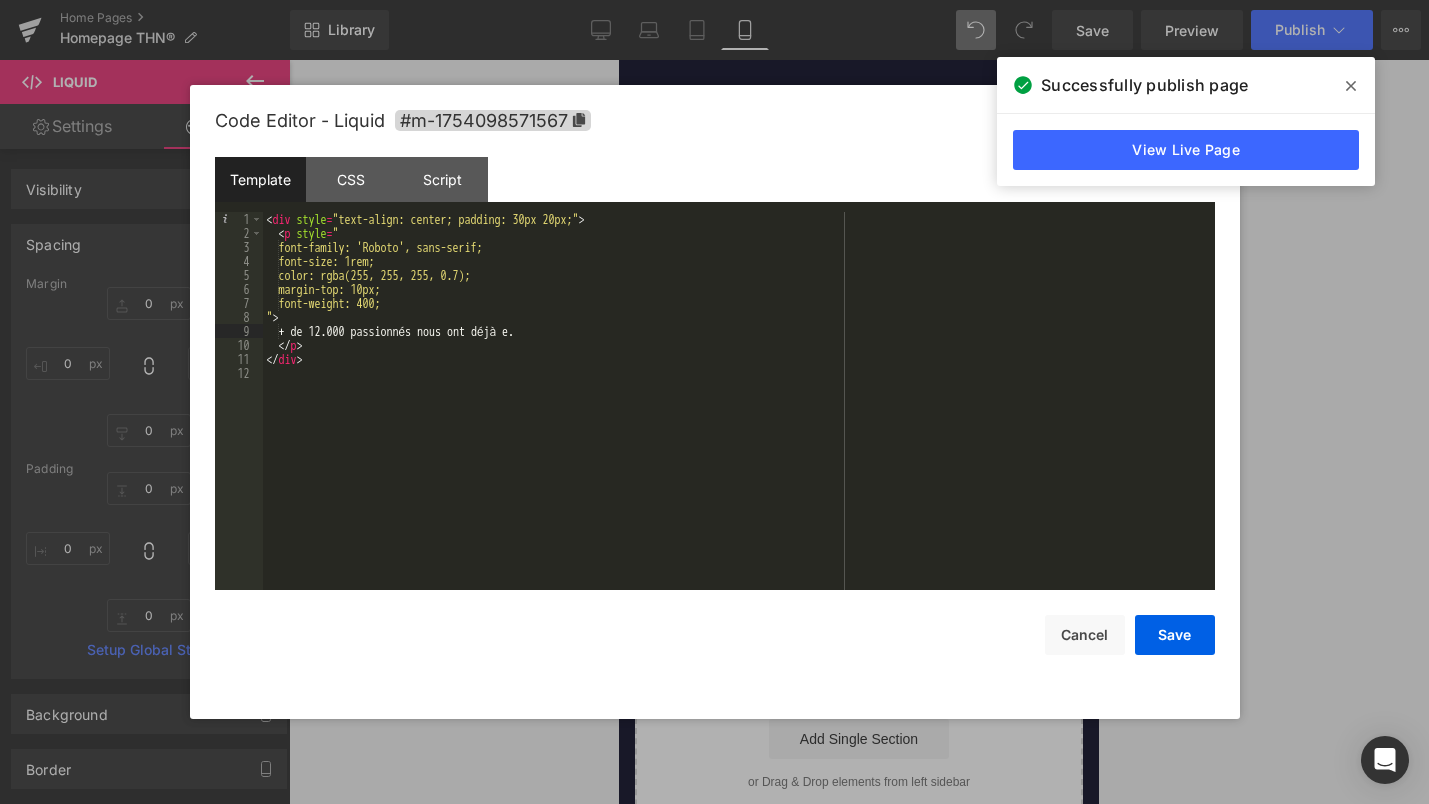 click on "+ de [NUMBER] passionnés nous ont déjà e." at bounding box center (739, 415) 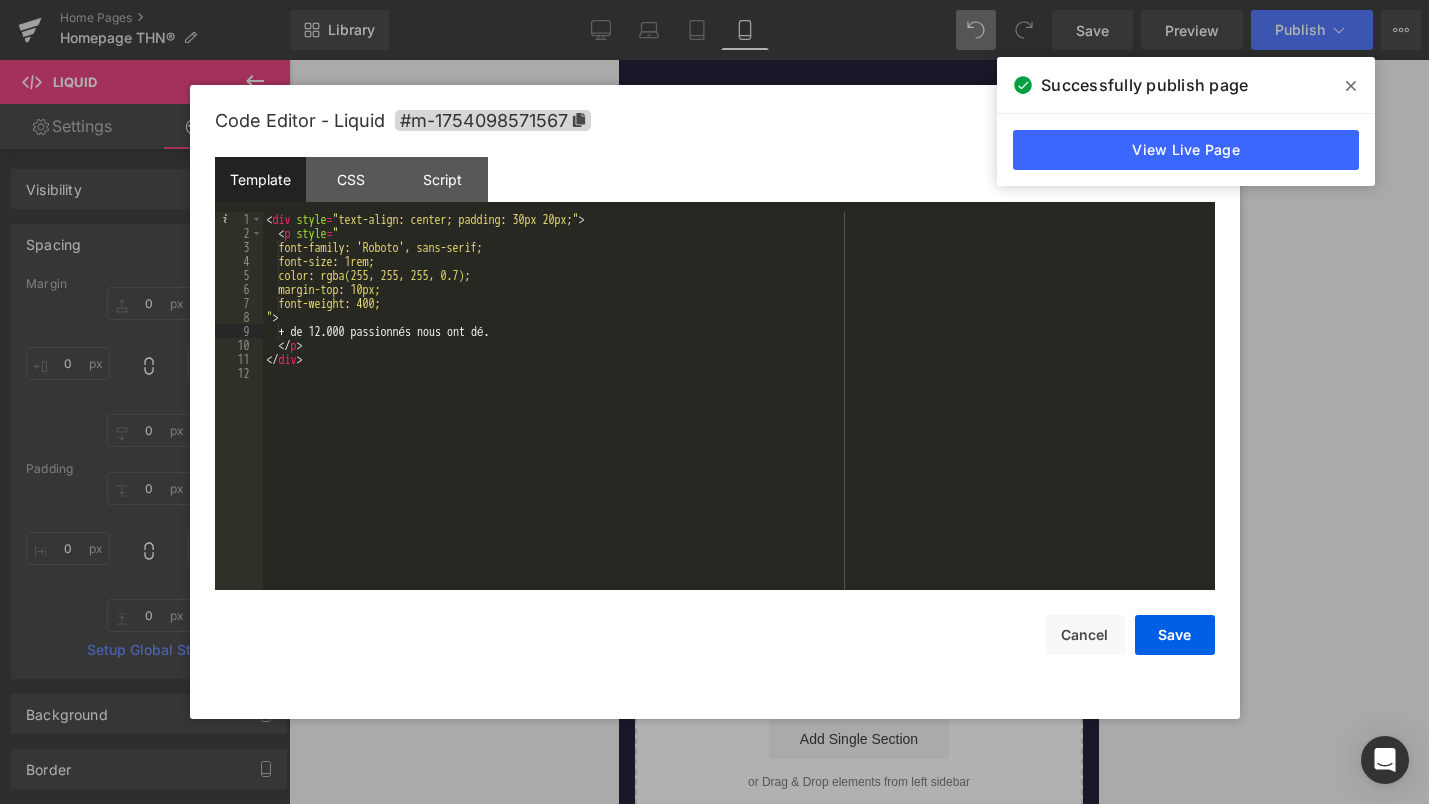 click on "+ de [NUMBER] passionnés nous ont déjà re." at bounding box center (739, 415) 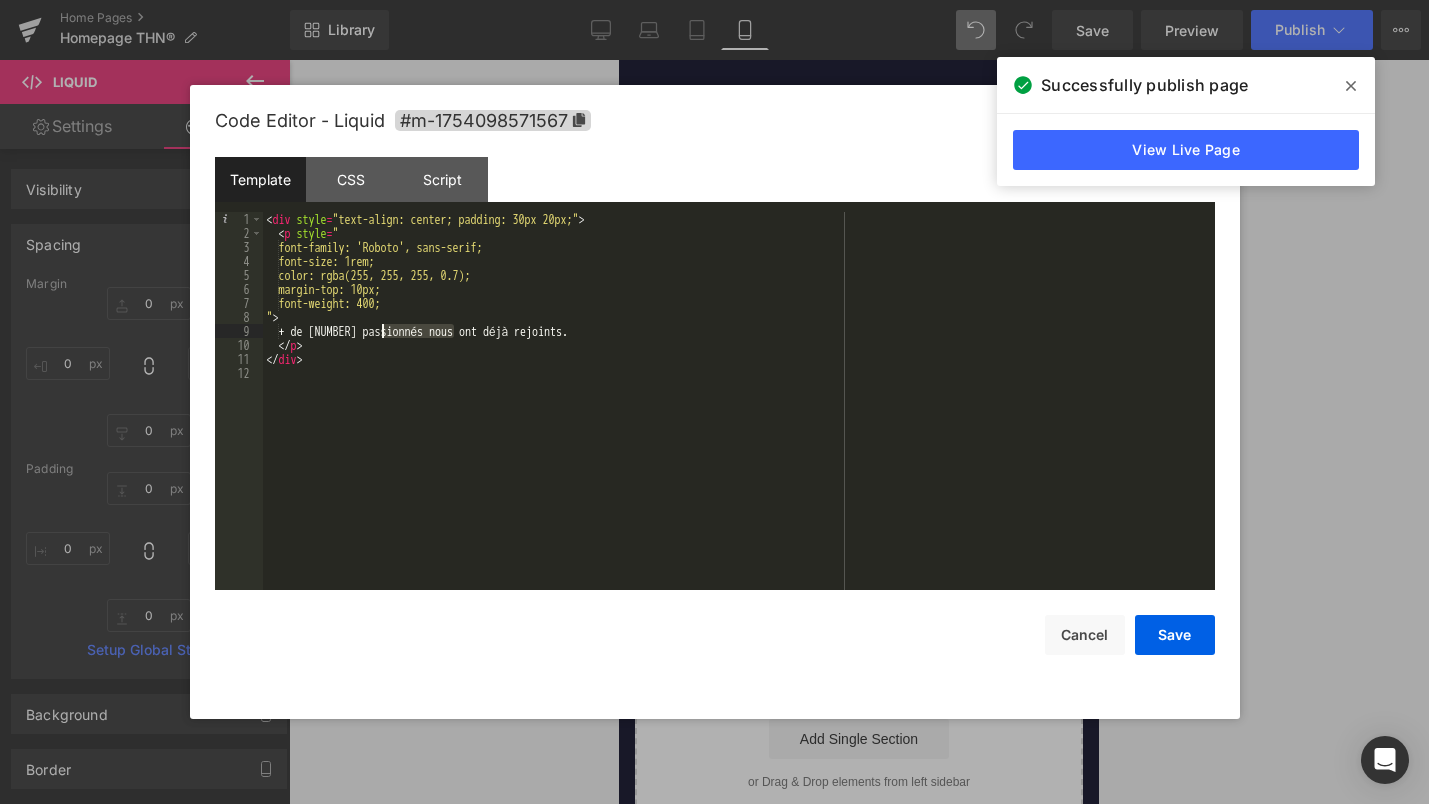 drag, startPoint x: 456, startPoint y: 335, endPoint x: 383, endPoint y: 336, distance: 73.00685 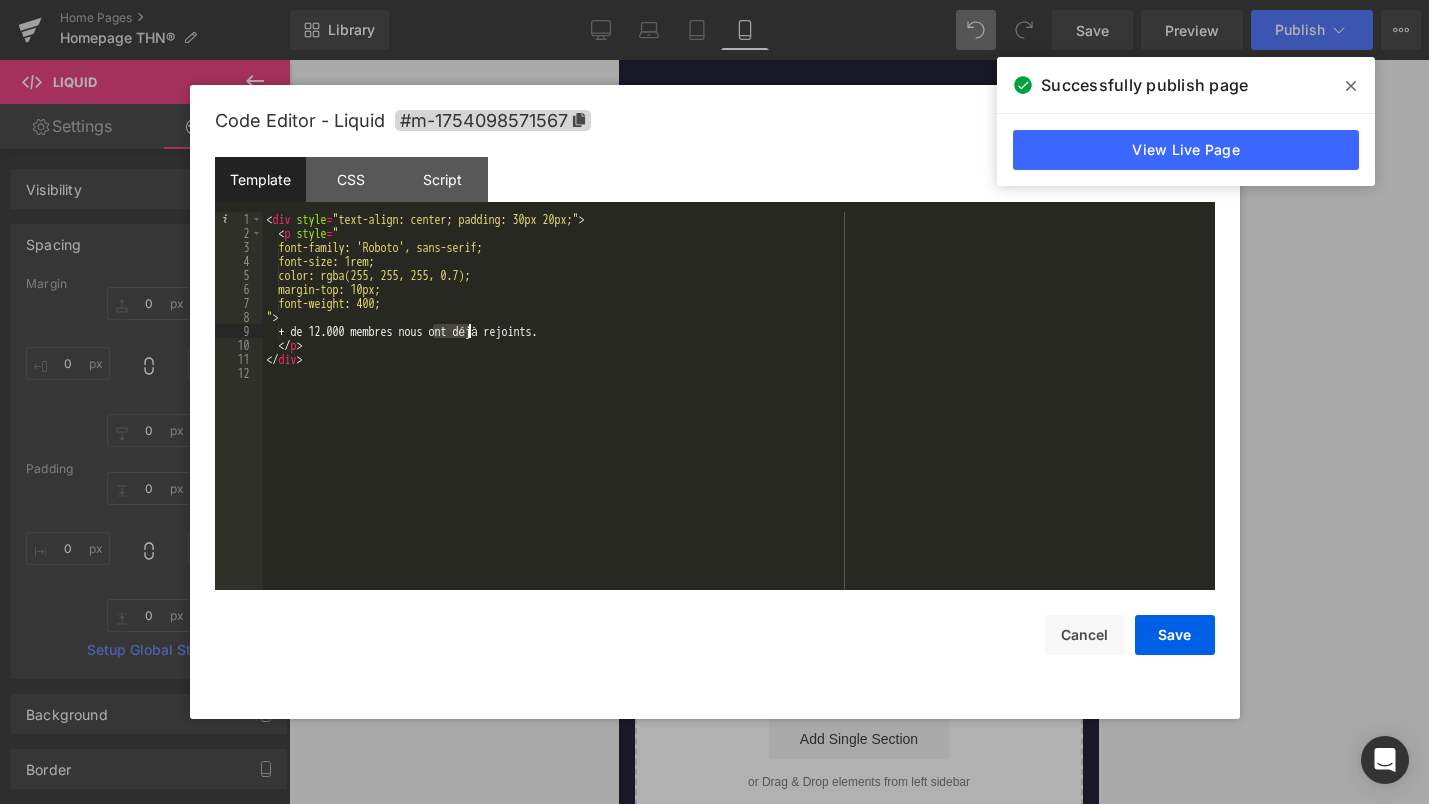 drag, startPoint x: 436, startPoint y: 331, endPoint x: 472, endPoint y: 335, distance: 36.221542 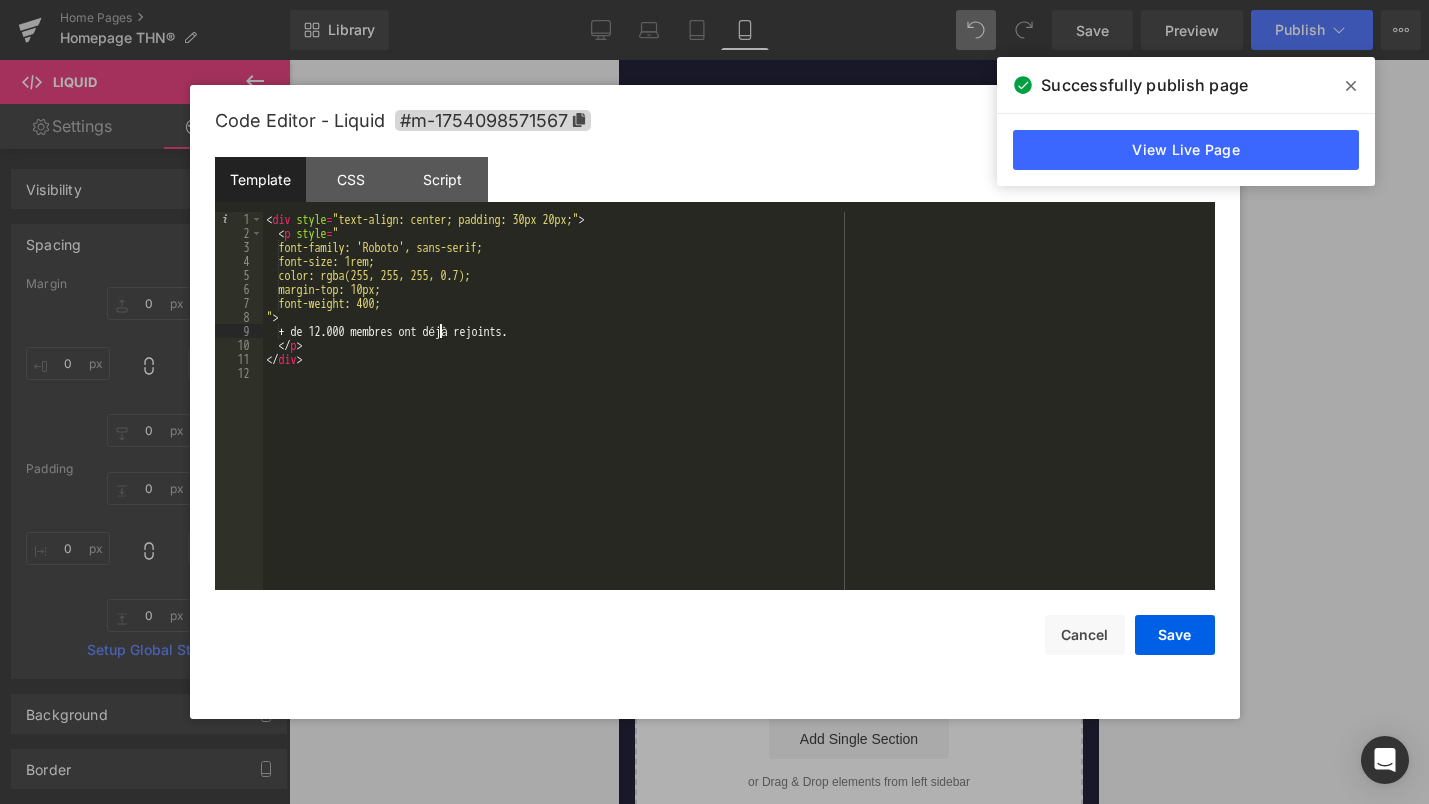 click on "+ de [NUMBER] membres ont déjà rejoints." at bounding box center [739, 415] 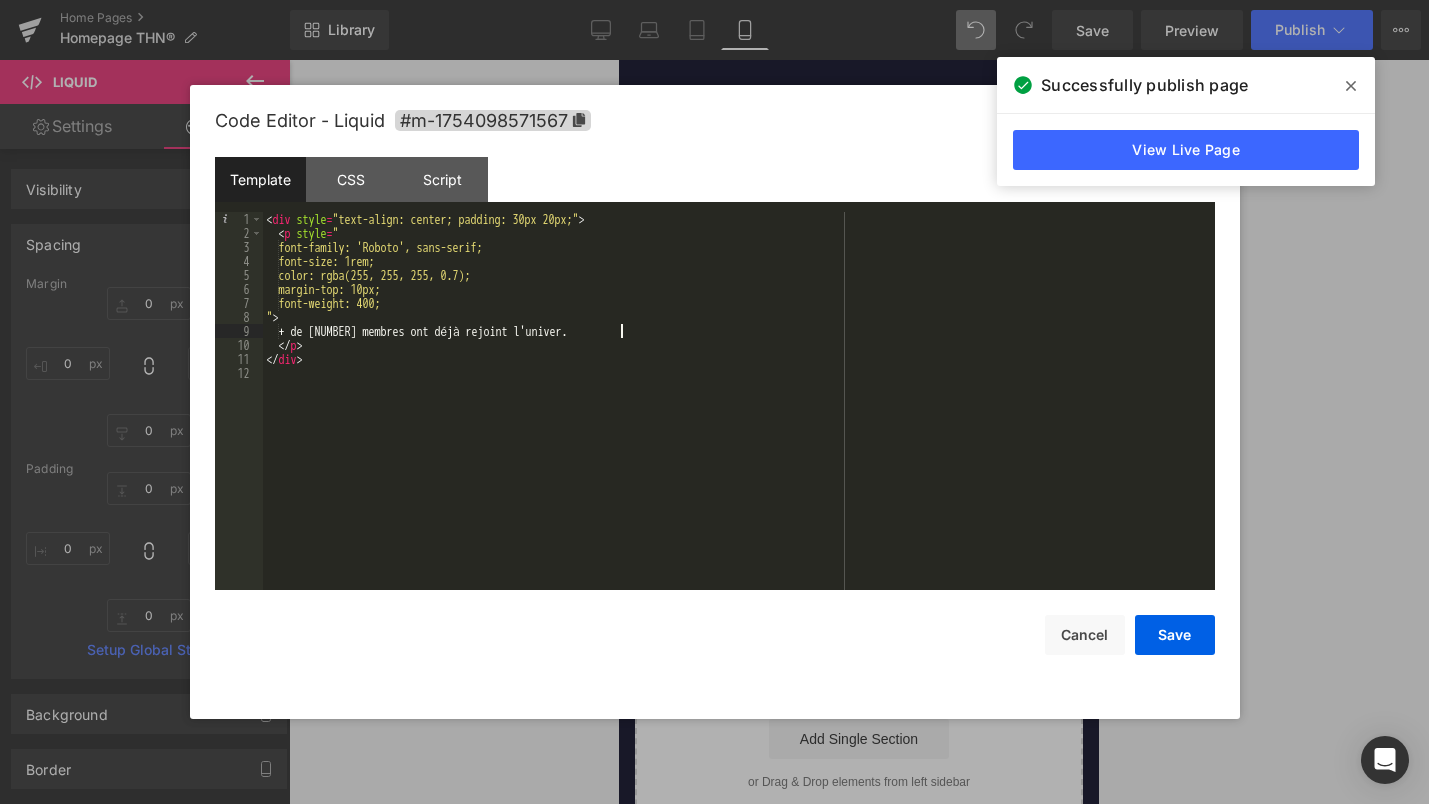 type 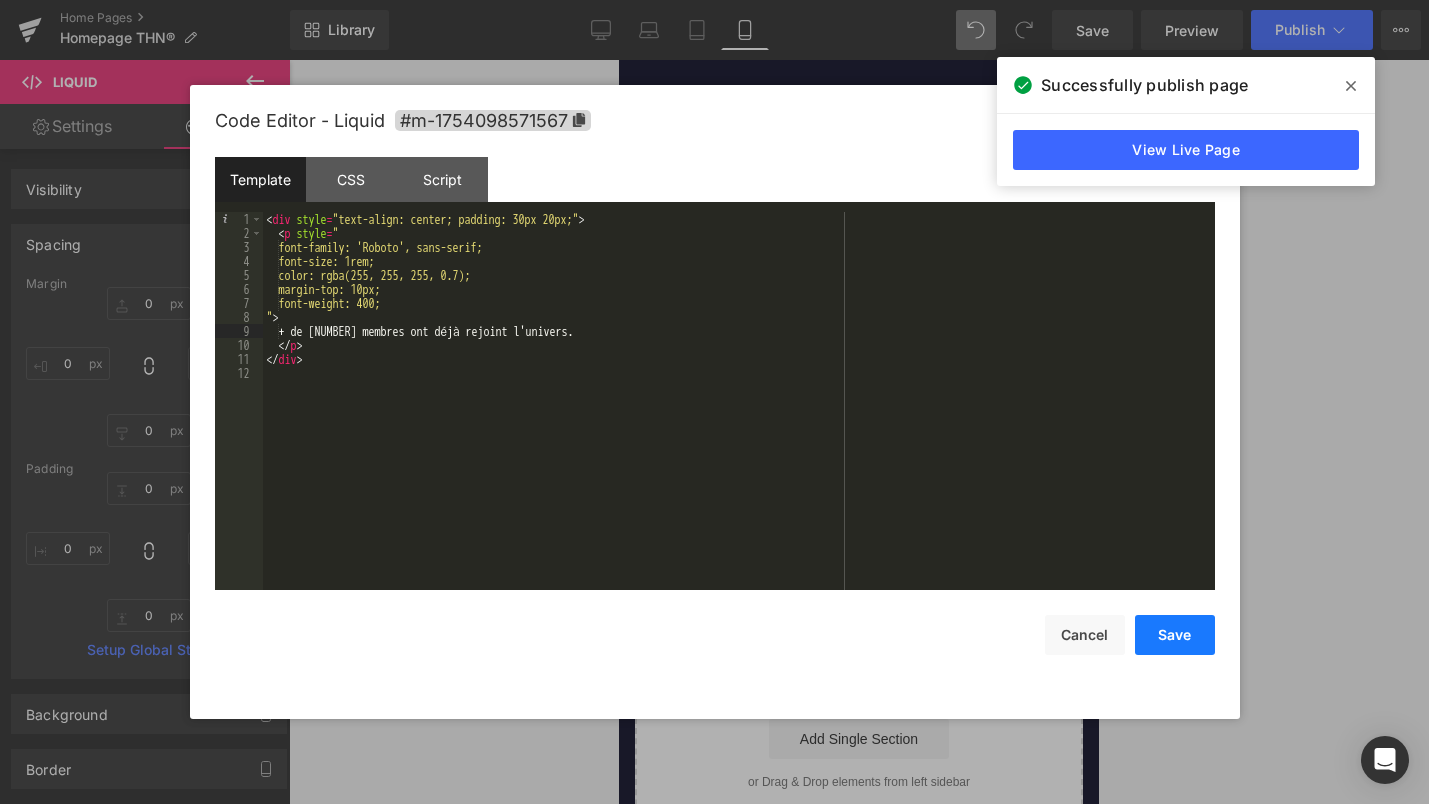 click on "Save" at bounding box center [1175, 635] 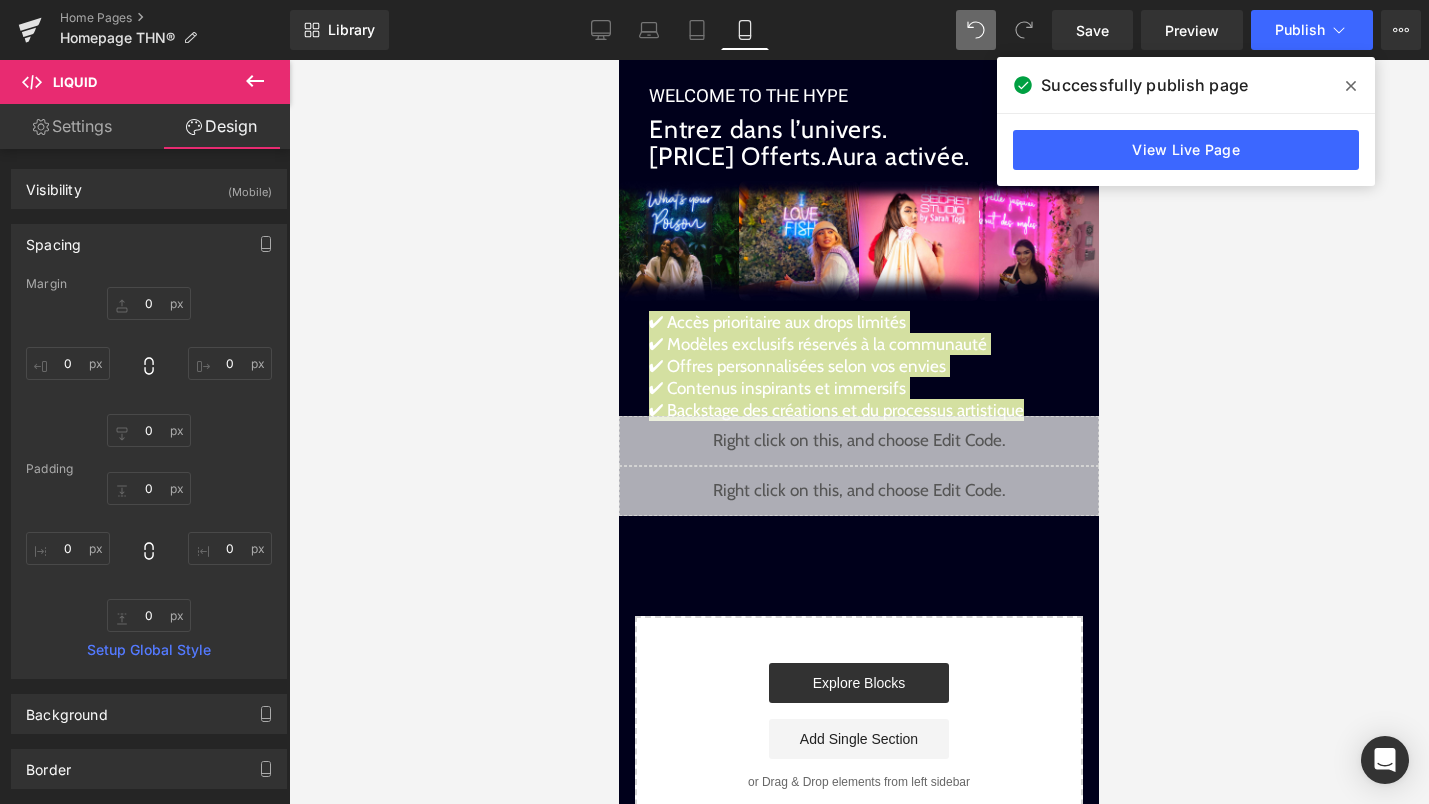 click on "Library Mobile Desktop Laptop Tablet Mobile Save Preview Publish Scheduled View Live Page View with current Template Save Template to Library Schedule Publish Publish Settings Shortcuts  Your page can’t be published   You've reached the maximum number of published pages on your plan  (0/0).  You need to upgrade your plan or unpublish all your pages to get 1 publish slot.   Unpublish pages   Upgrade plan" at bounding box center [859, 30] 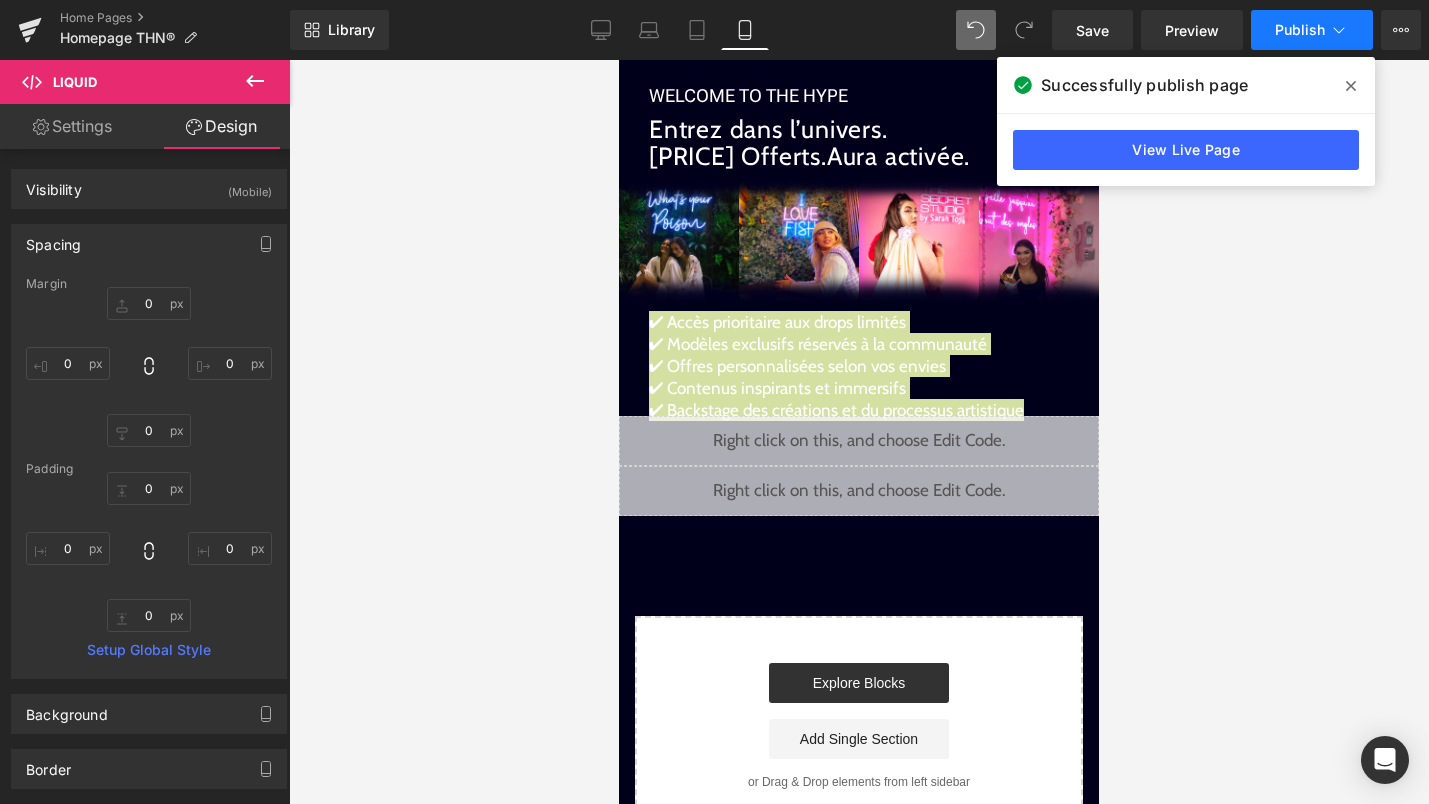 click on "Publish" at bounding box center [1312, 30] 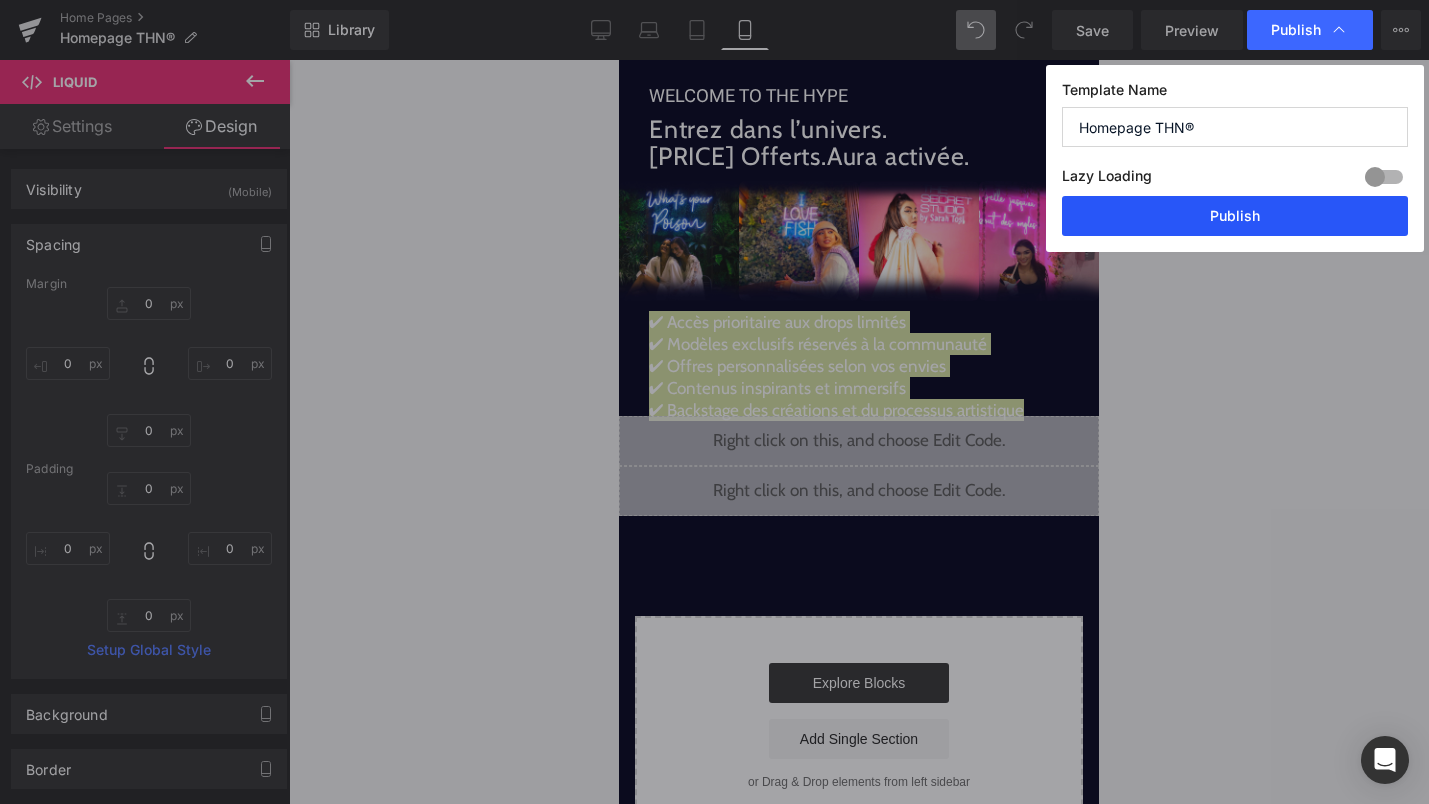 click on "Publish" at bounding box center [1235, 216] 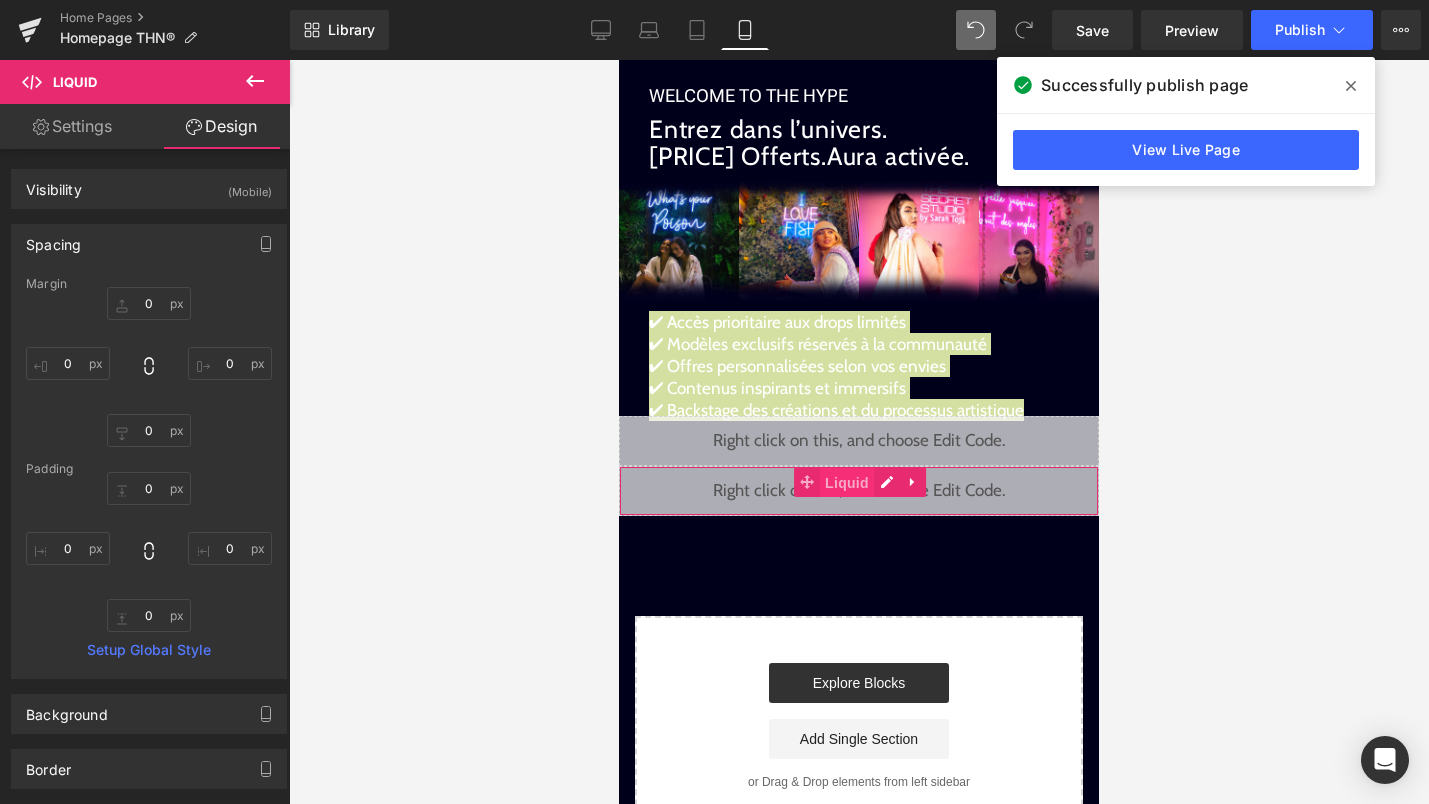 click on "Liquid" at bounding box center (847, 483) 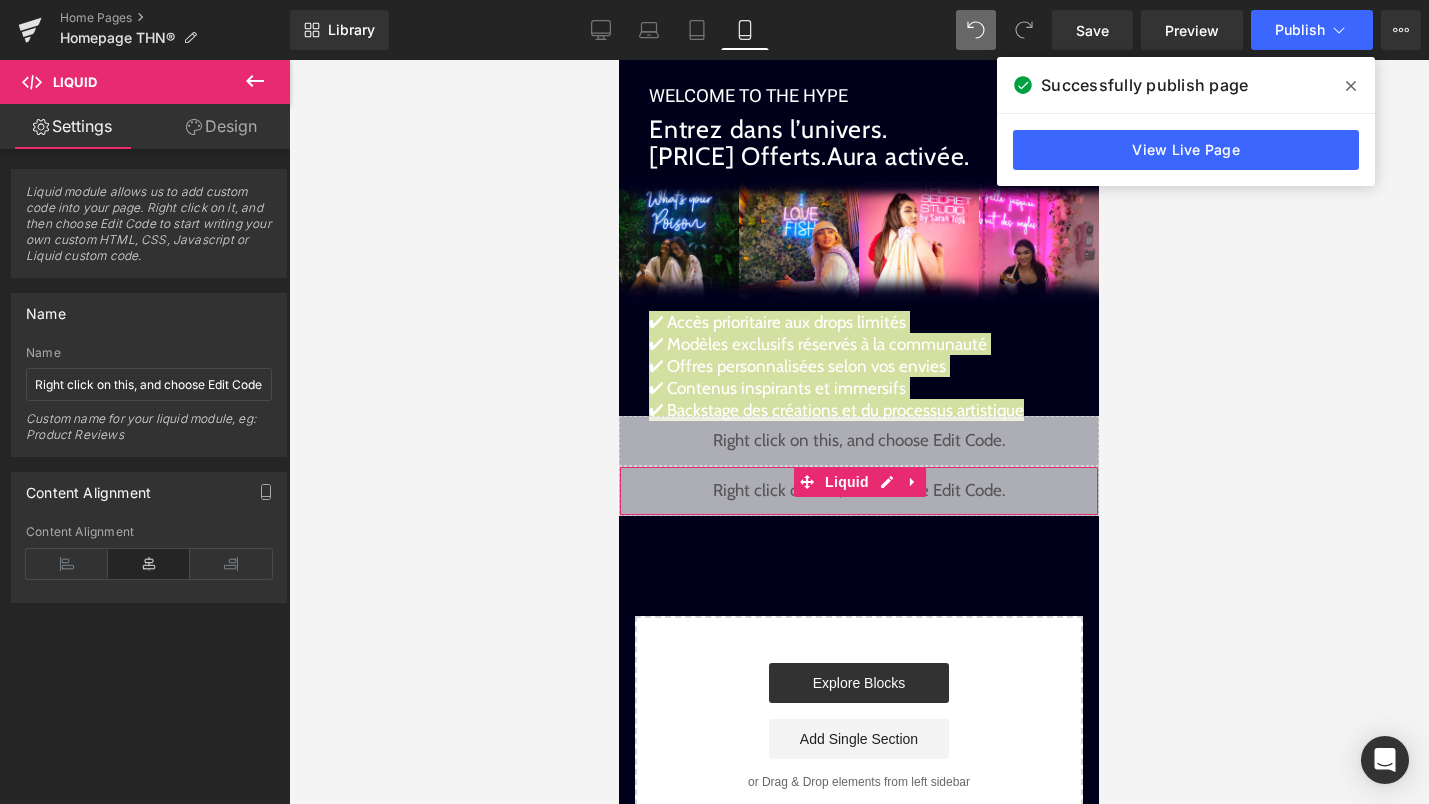 click on "Design" at bounding box center [221, 126] 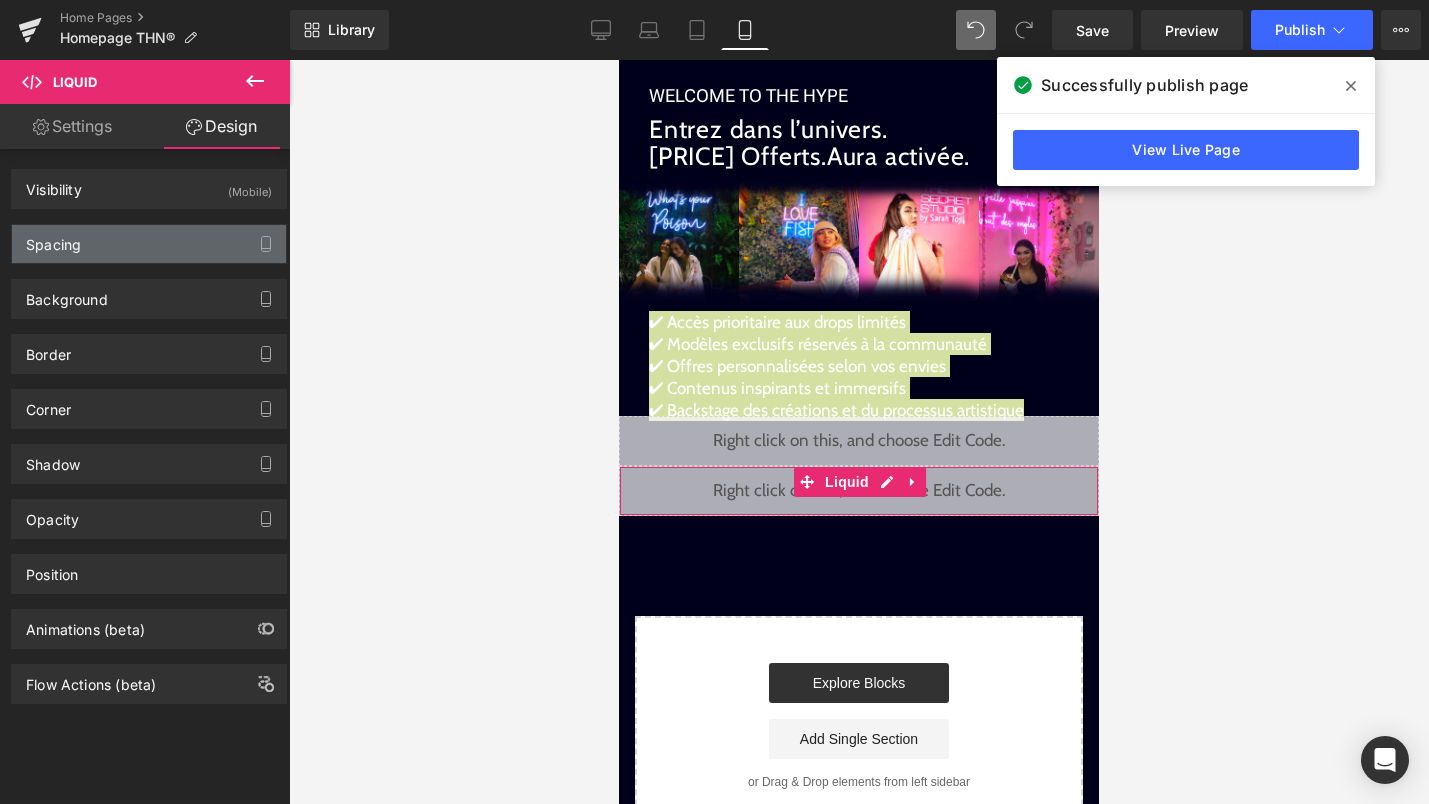 click on "Spacing" at bounding box center [149, 244] 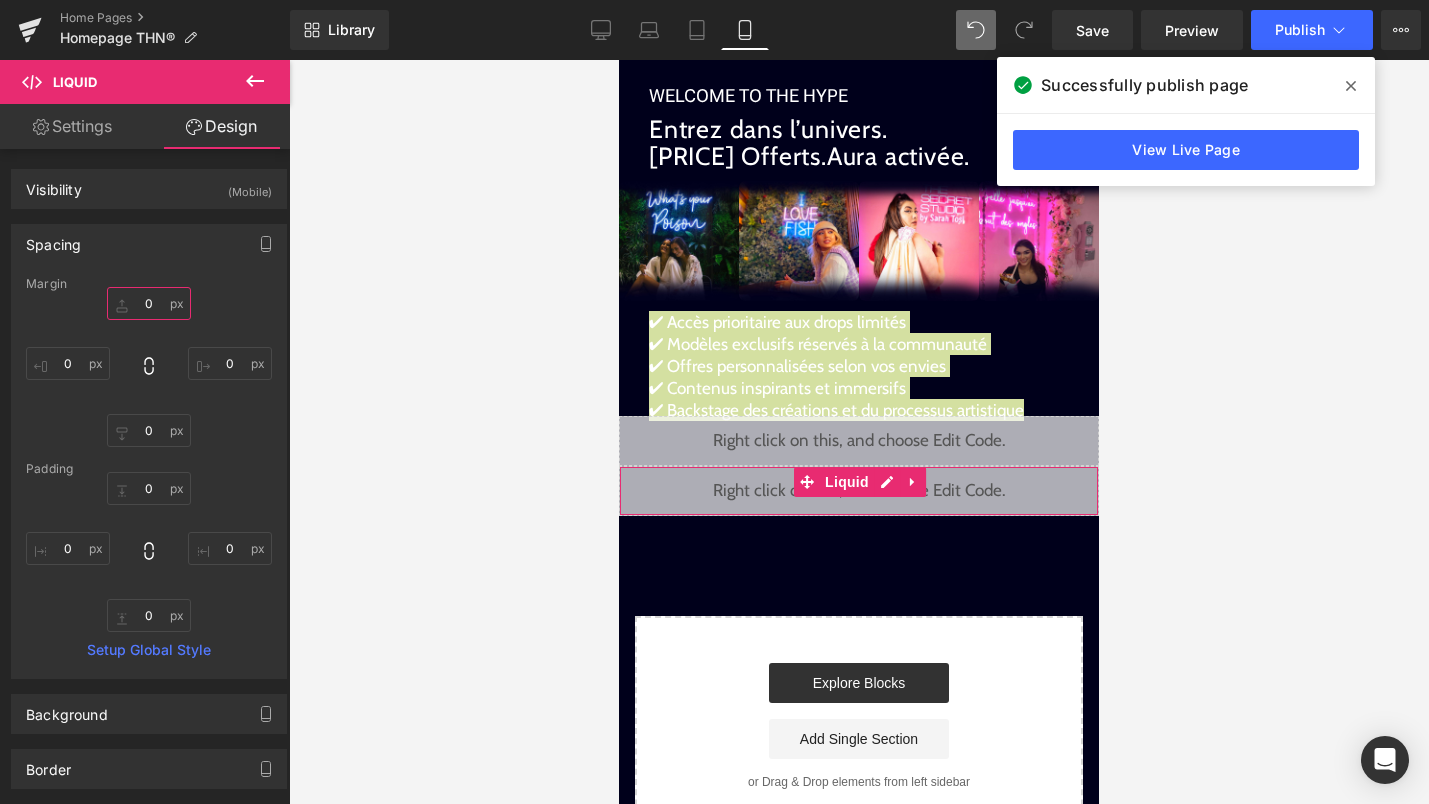 click on "0" at bounding box center [149, 303] 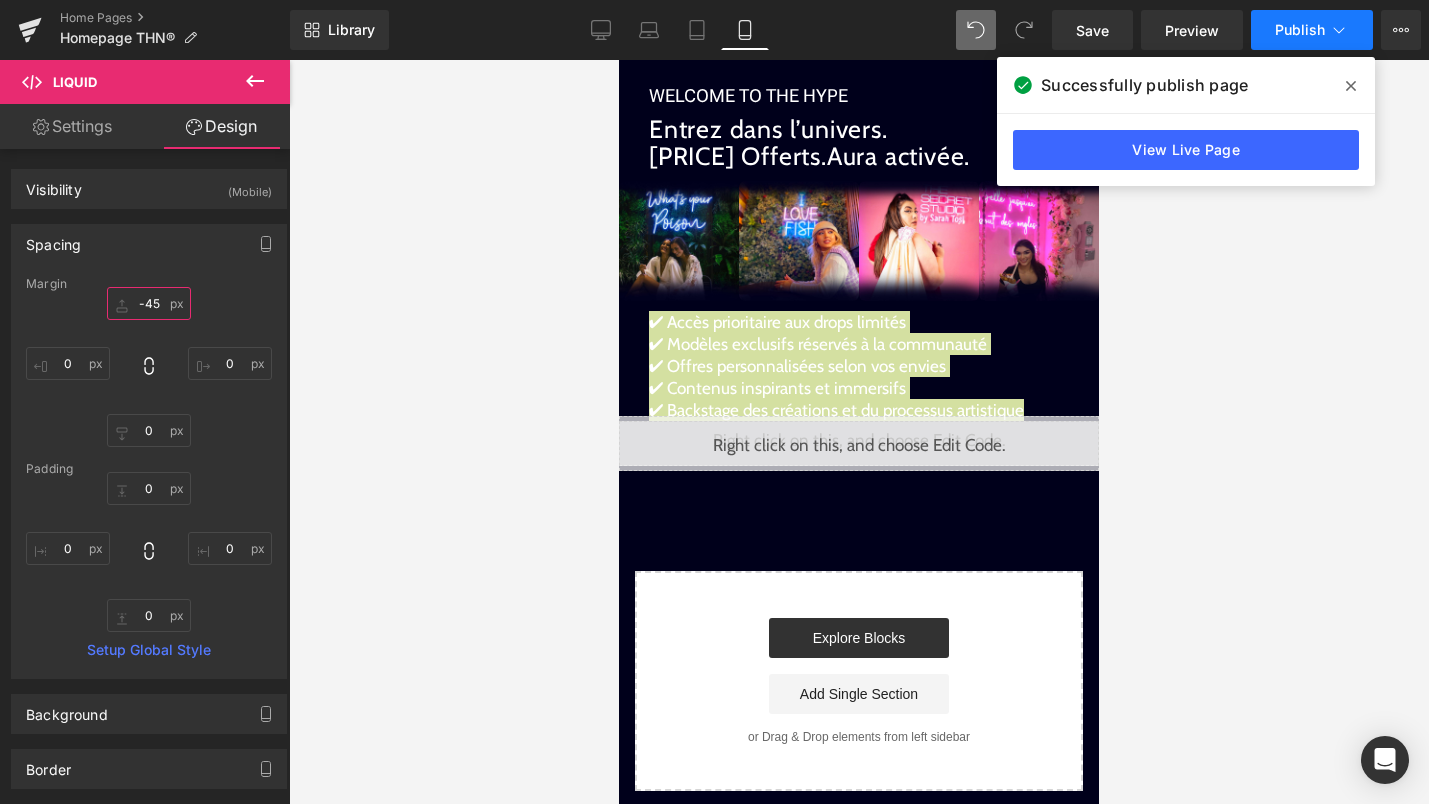 type on "-45" 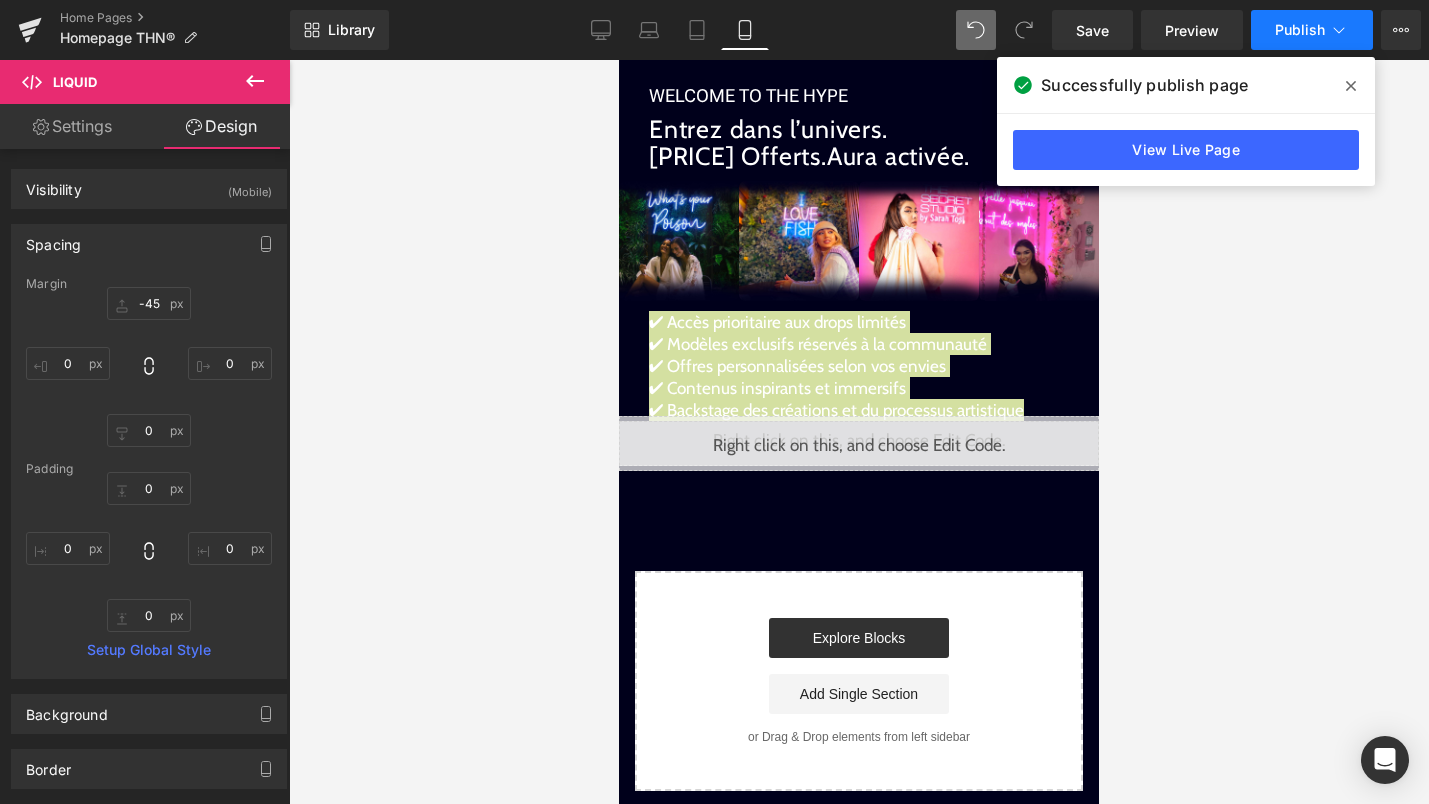 click on "Publish" at bounding box center [1300, 30] 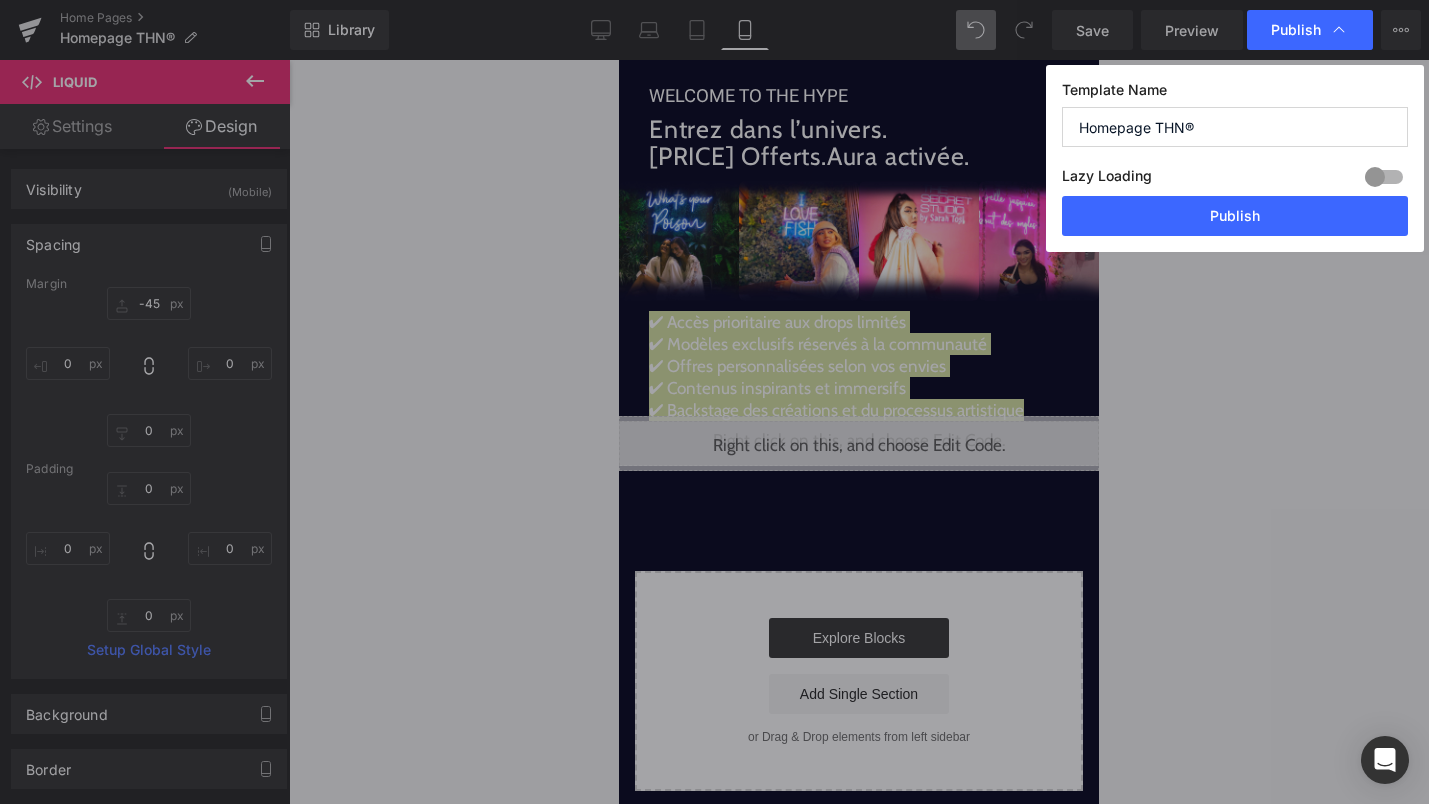 click on "Template Name Homepage THN®
Lazy Loading
Build
Upgrade plan to unlock
Lazy loading helps you improve page loading time, enhance user experience & increase your SEO results.
Lazy loading is available on  Build, Optimize & Enterprise.
You’ve reached the maximum published page number of your plan  (21/999999) .
Upgrade plan to unlock more pages
Publish" at bounding box center (1235, 158) 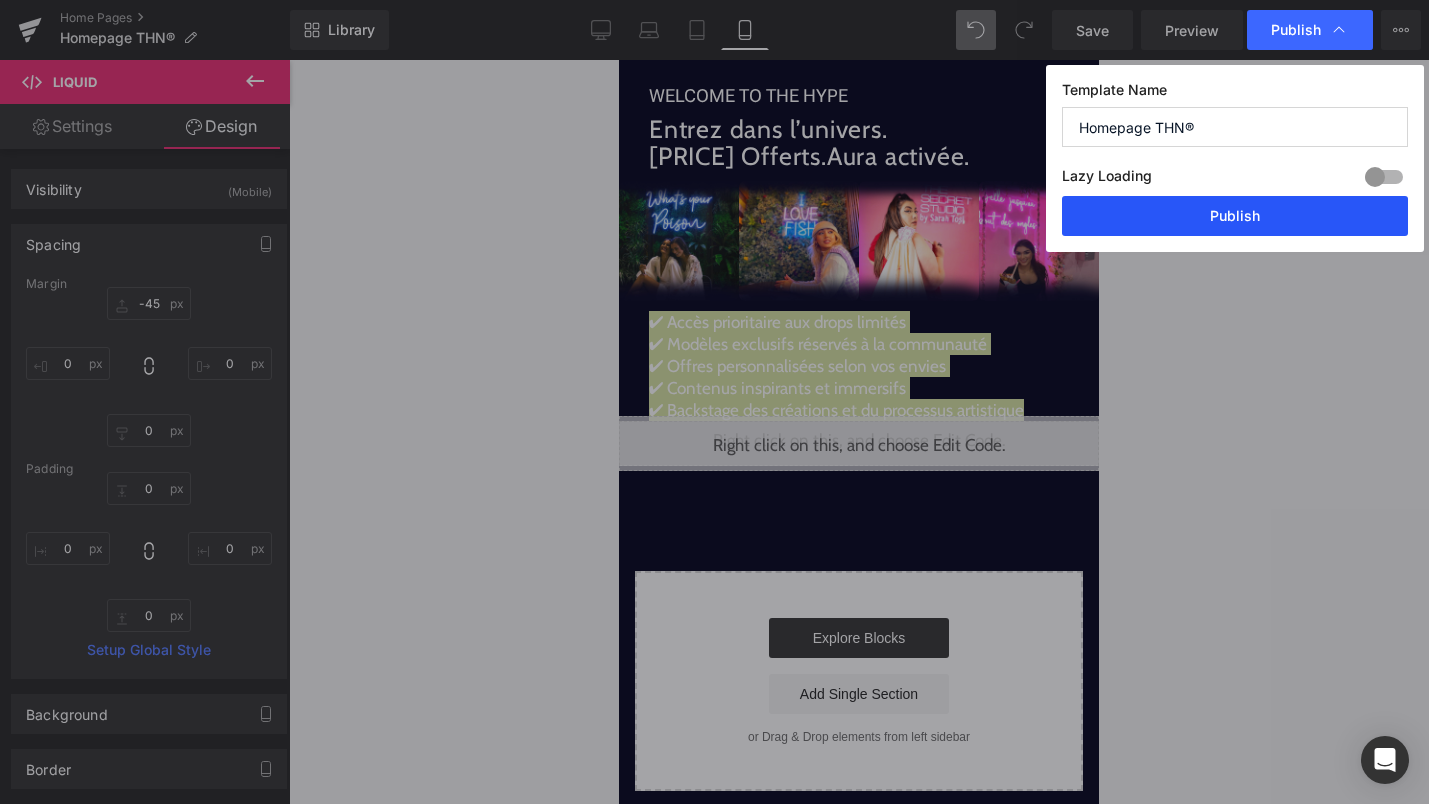 click on "Publish" at bounding box center (1235, 216) 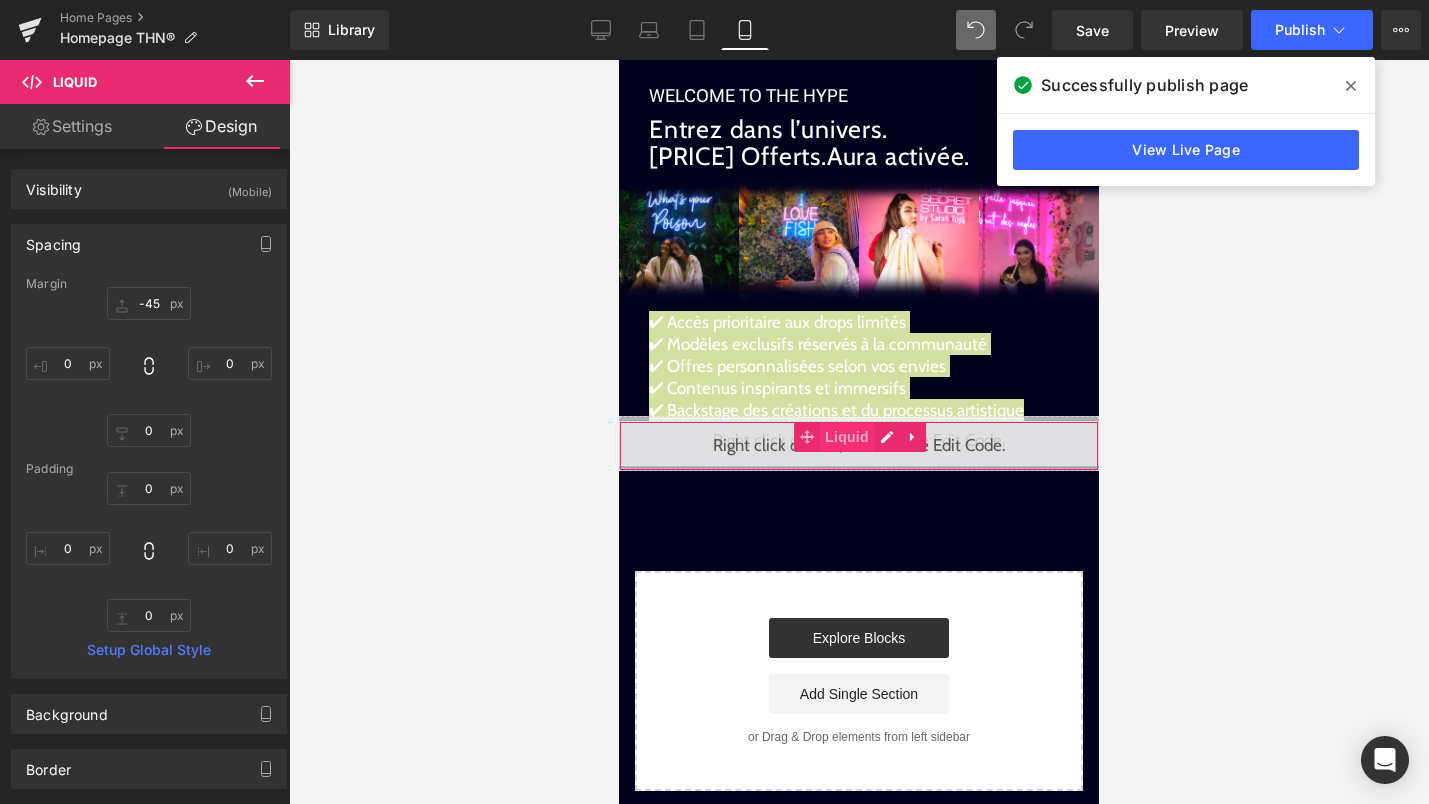 click on "Liquid" at bounding box center [847, 437] 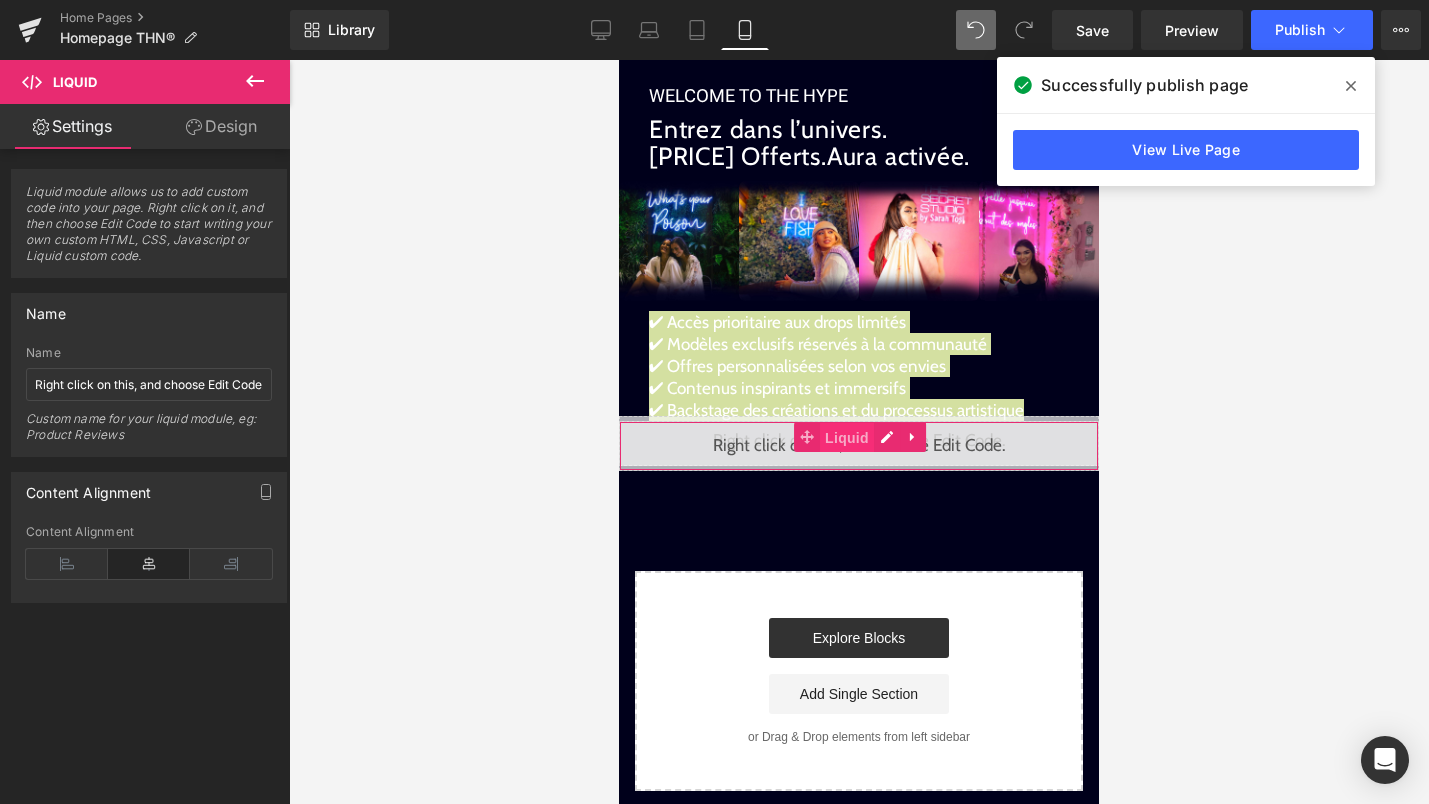 click on "Liquid" at bounding box center (847, 438) 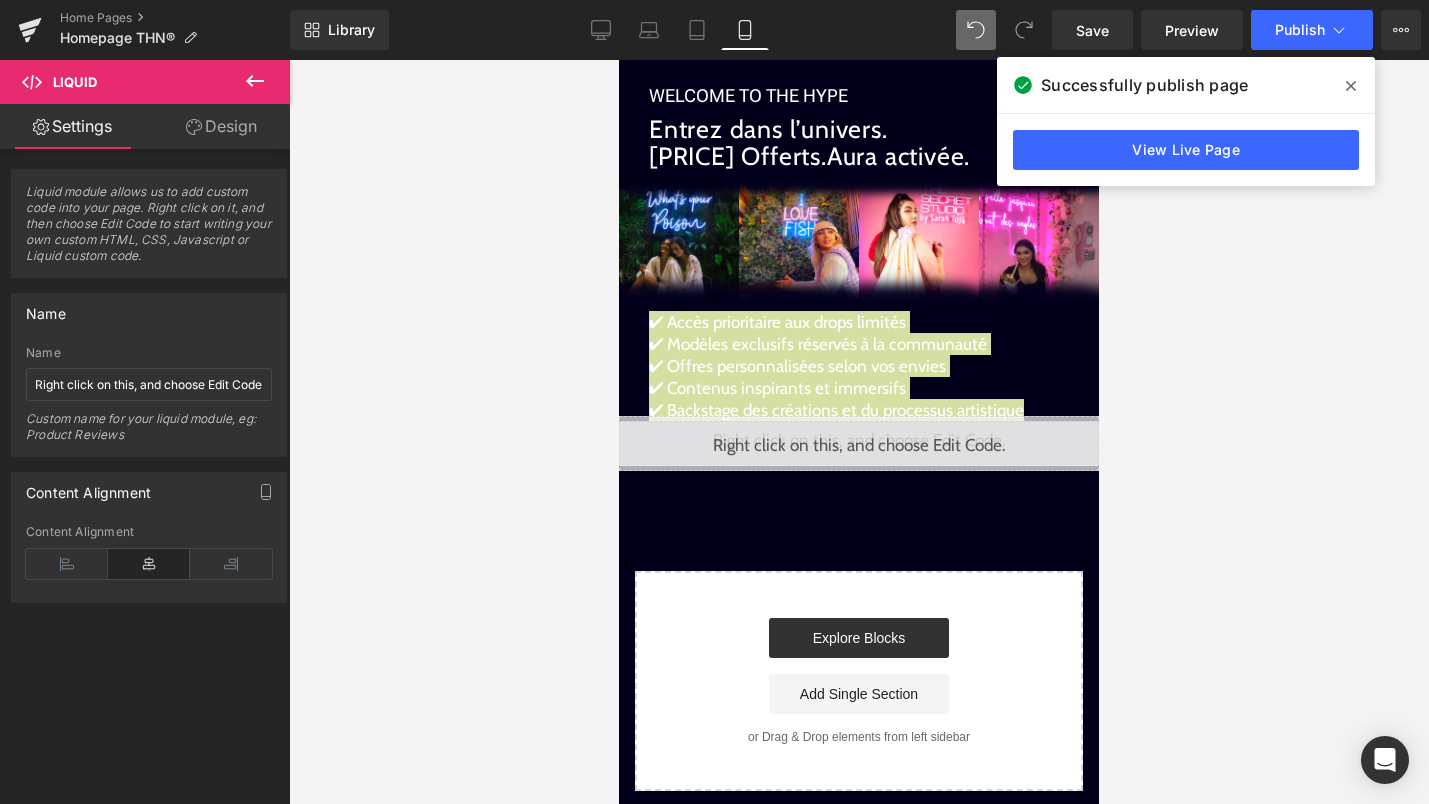 click 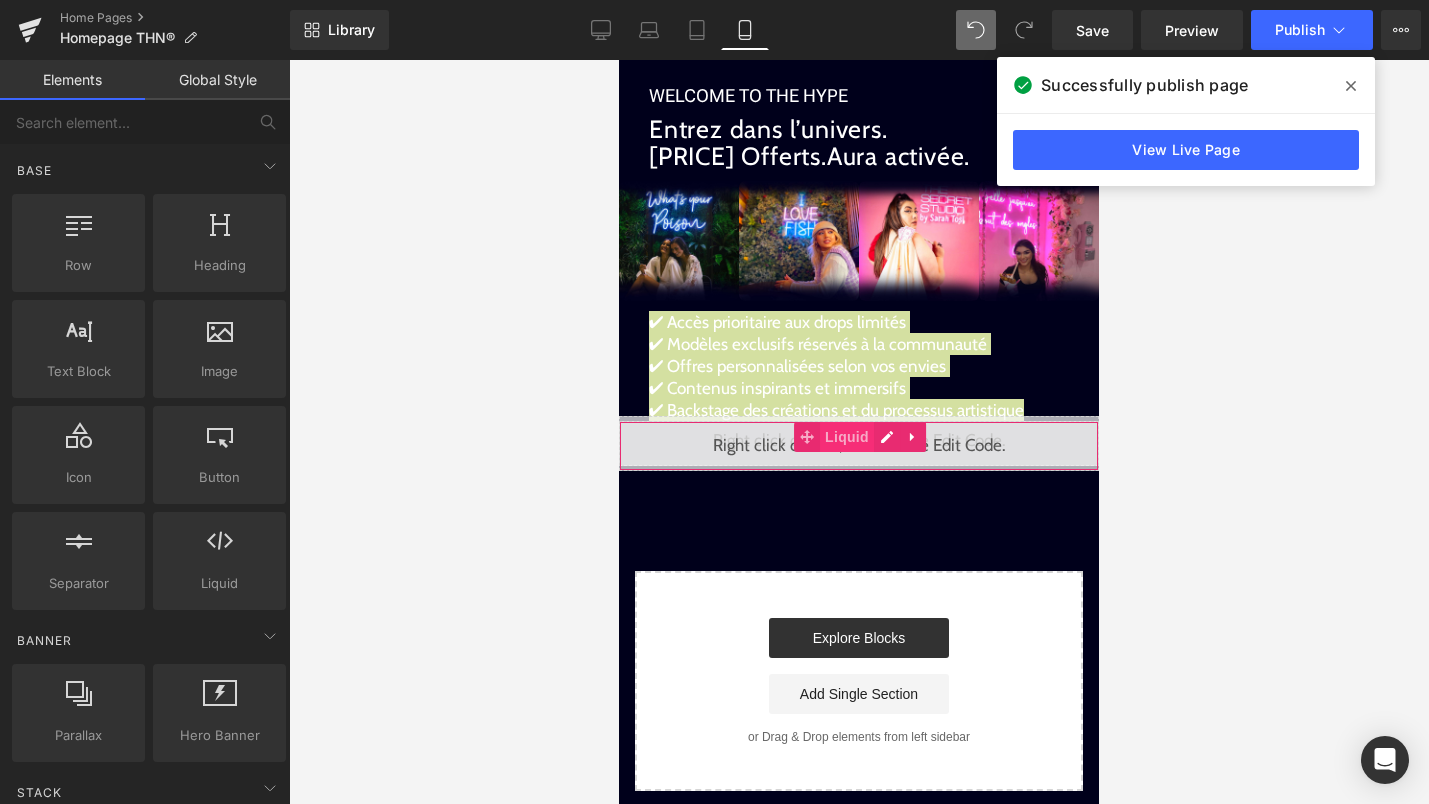 click on "Liquid" at bounding box center [847, 437] 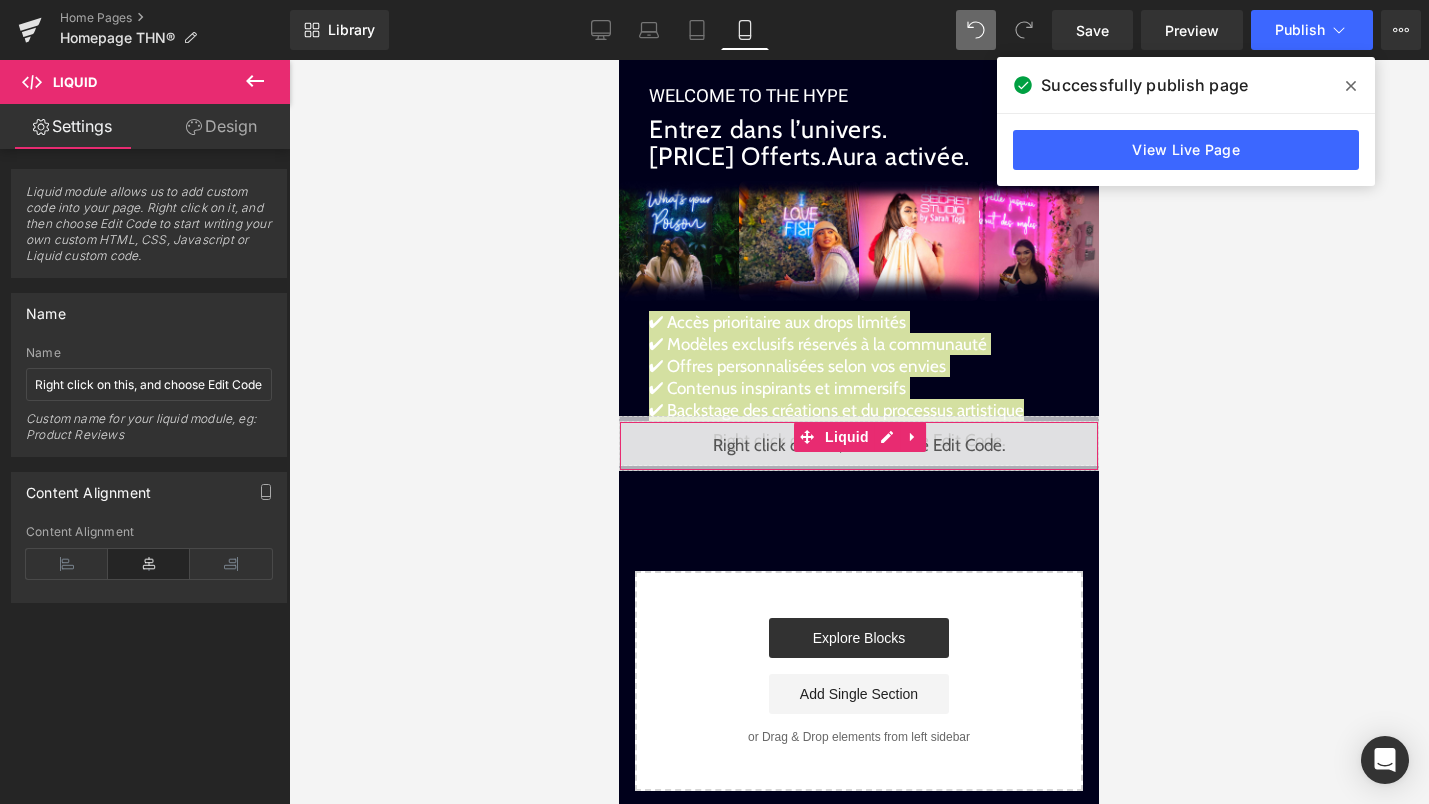 click on "Design" at bounding box center [221, 126] 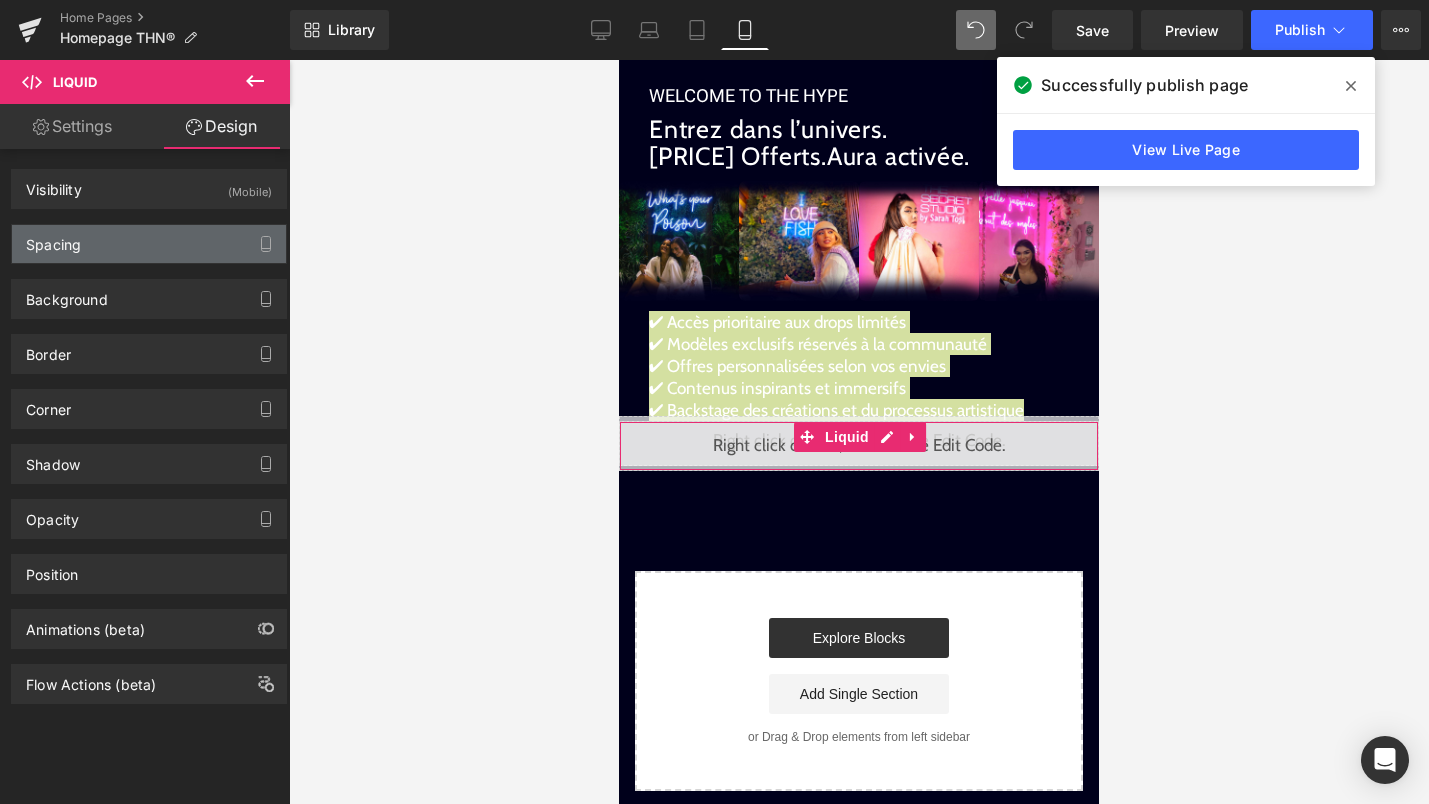 click on "Spacing" at bounding box center (149, 244) 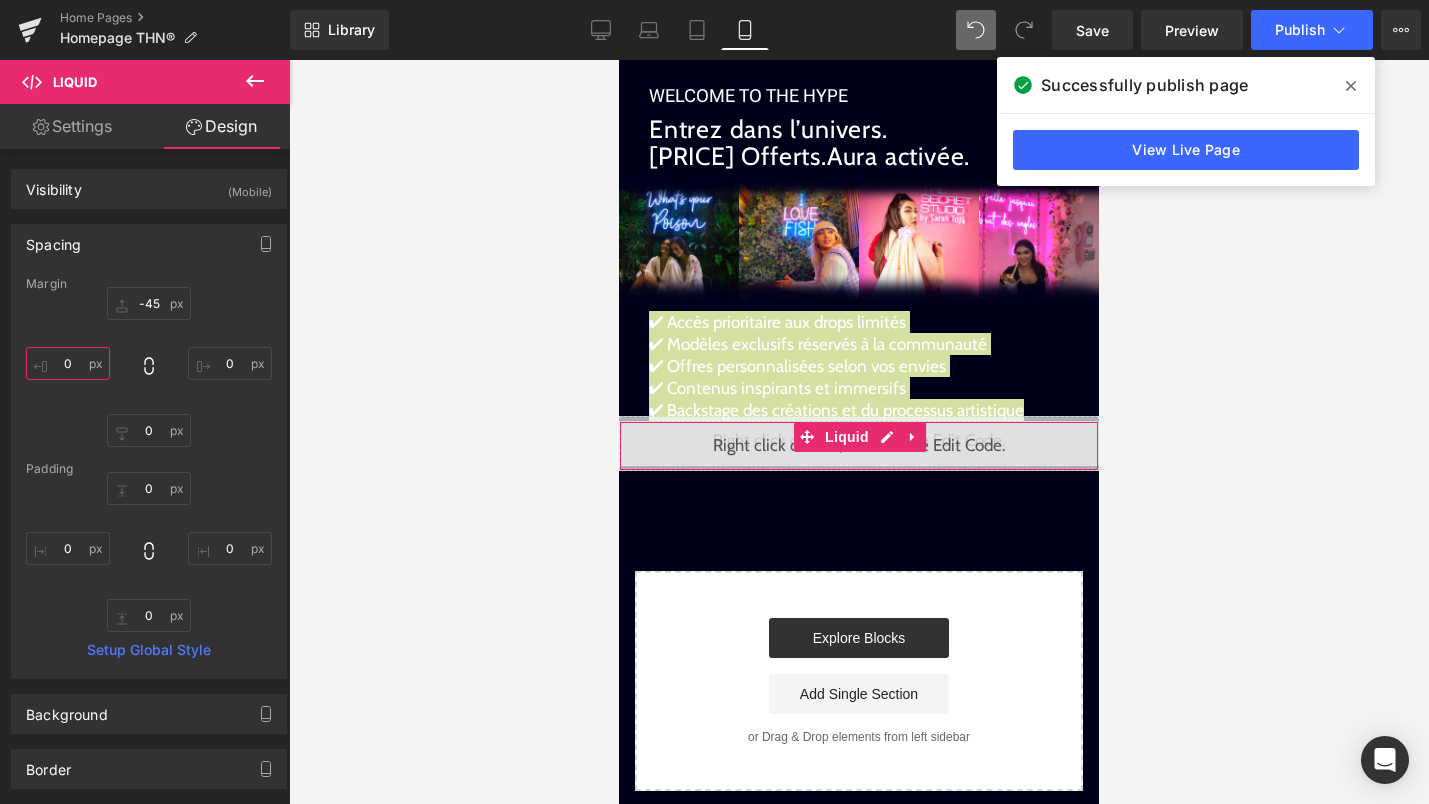 click on "0" at bounding box center (68, 363) 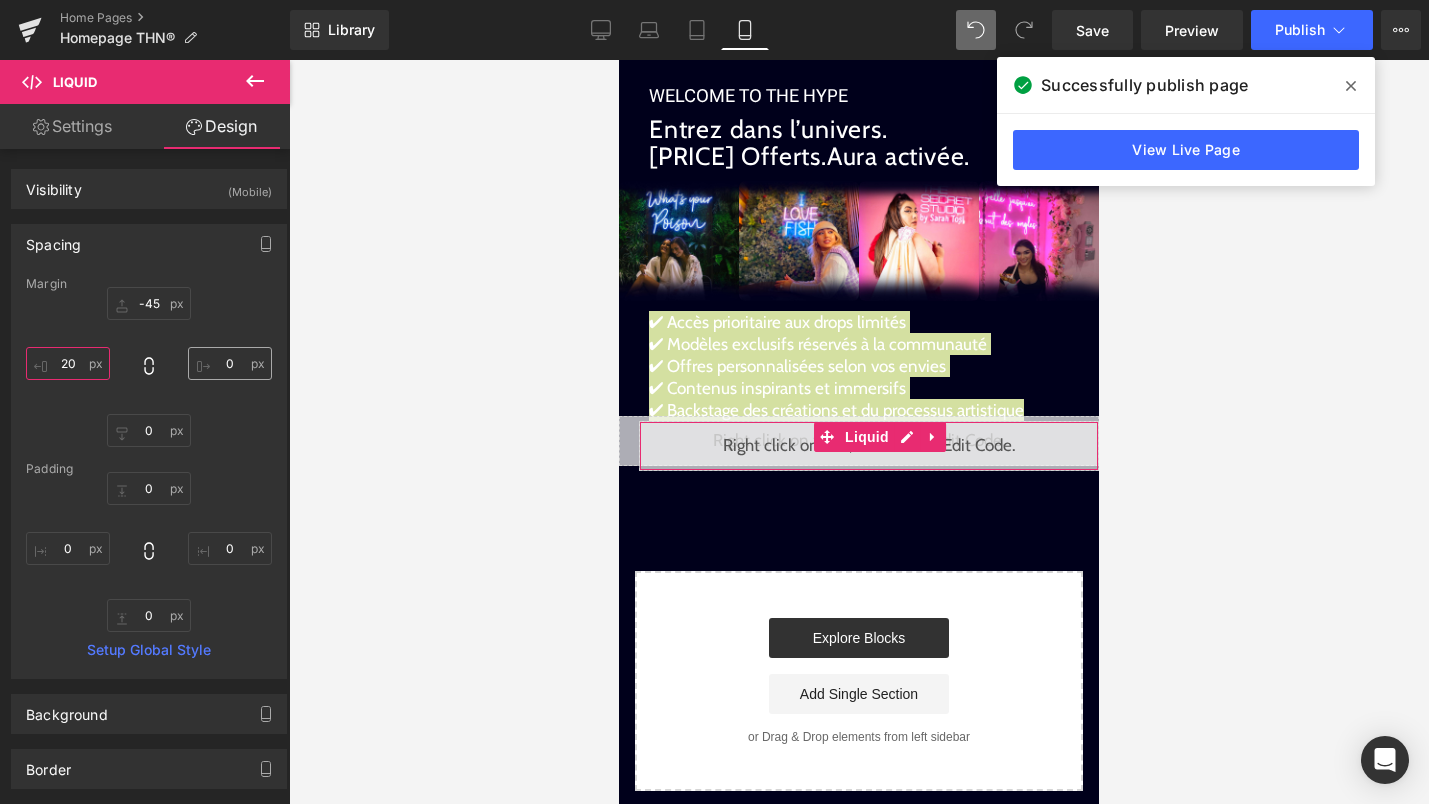 type on "20" 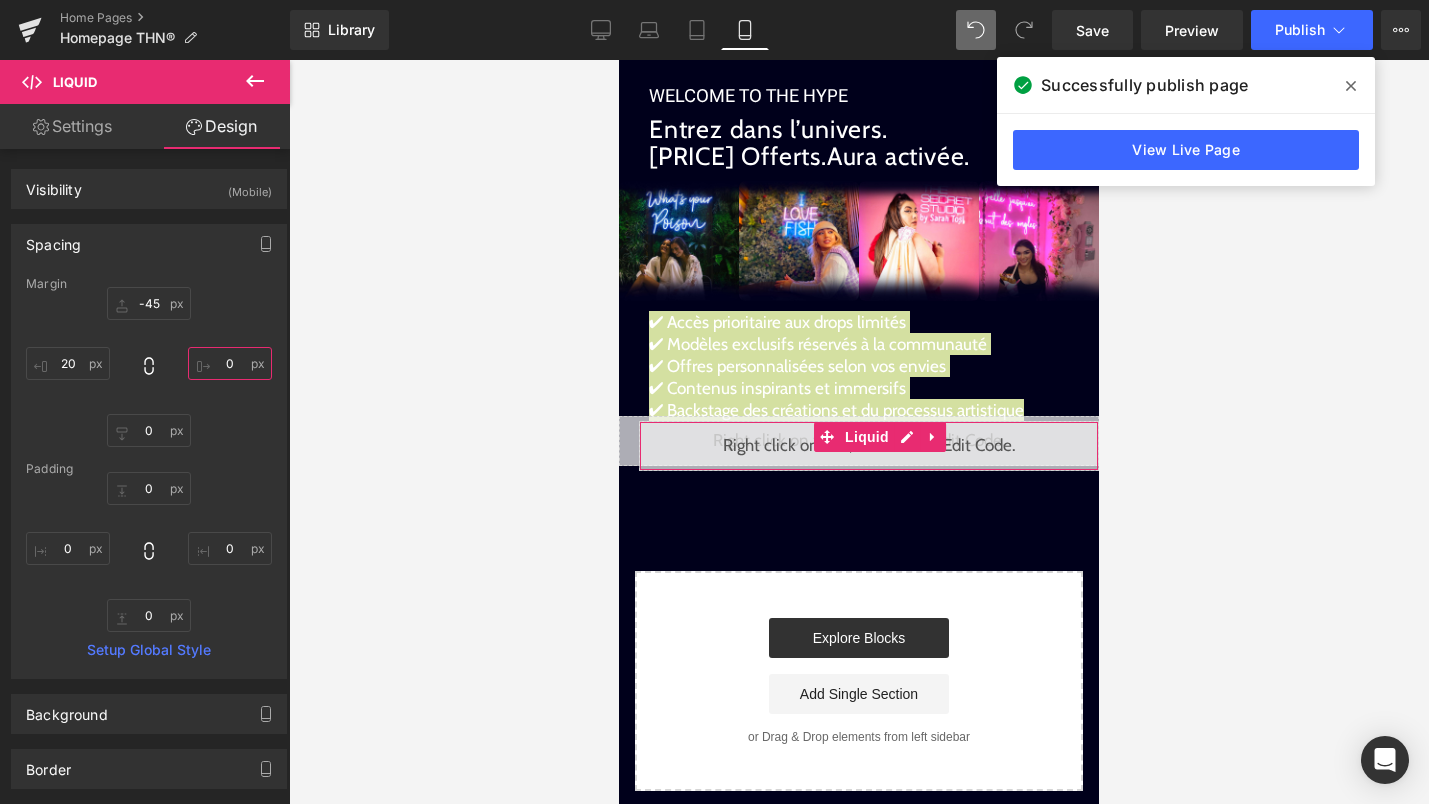 click on "0" at bounding box center (230, 363) 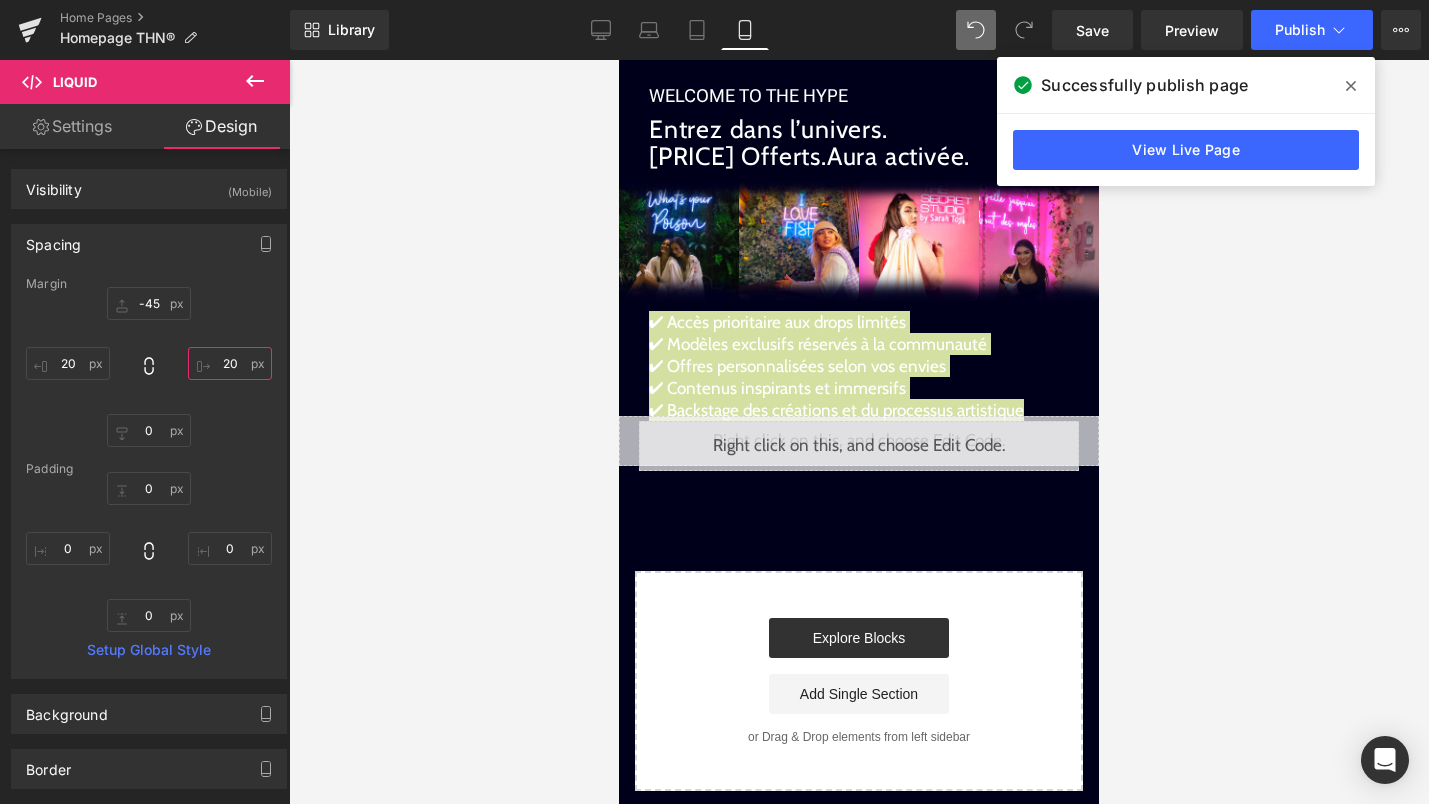 type on "2" 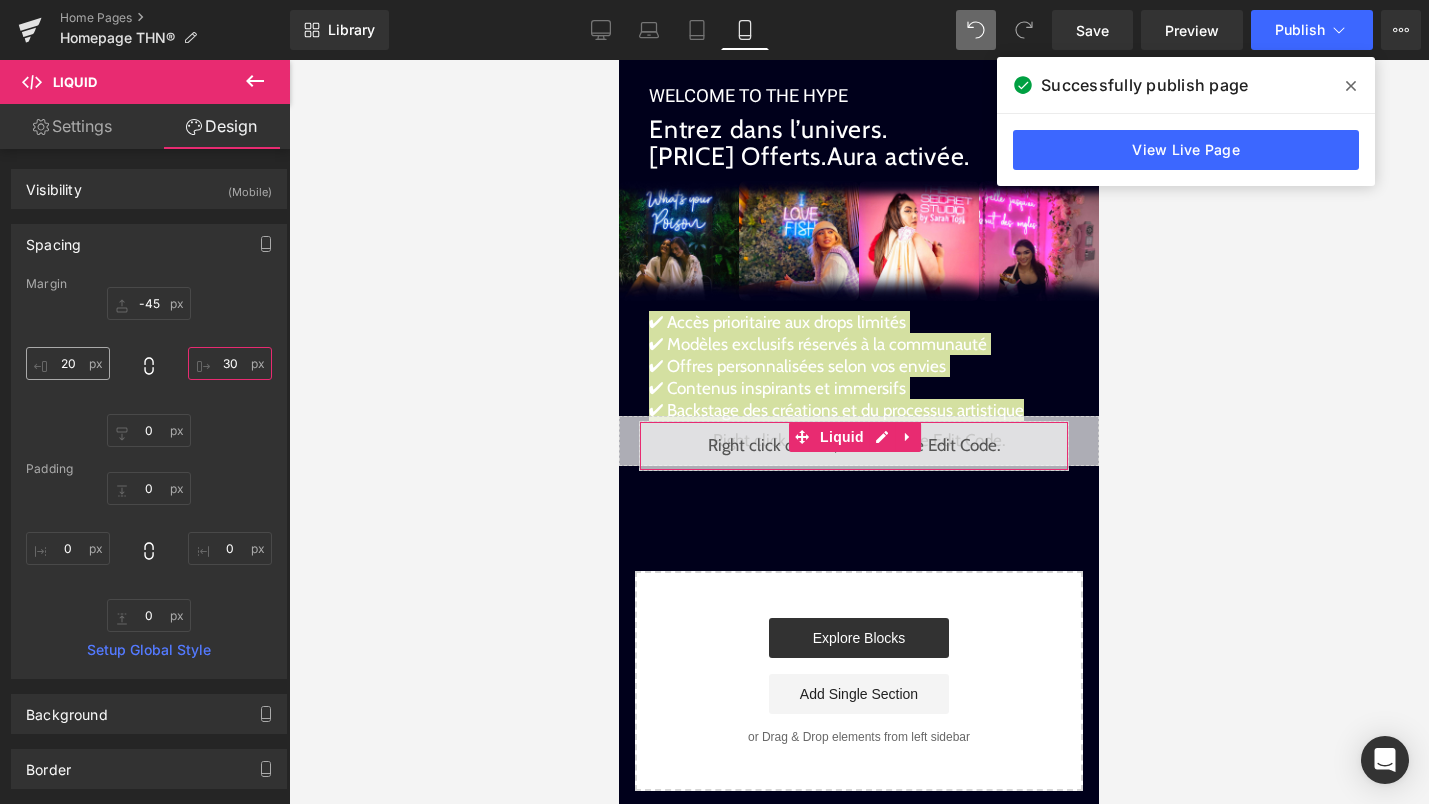 type on "30" 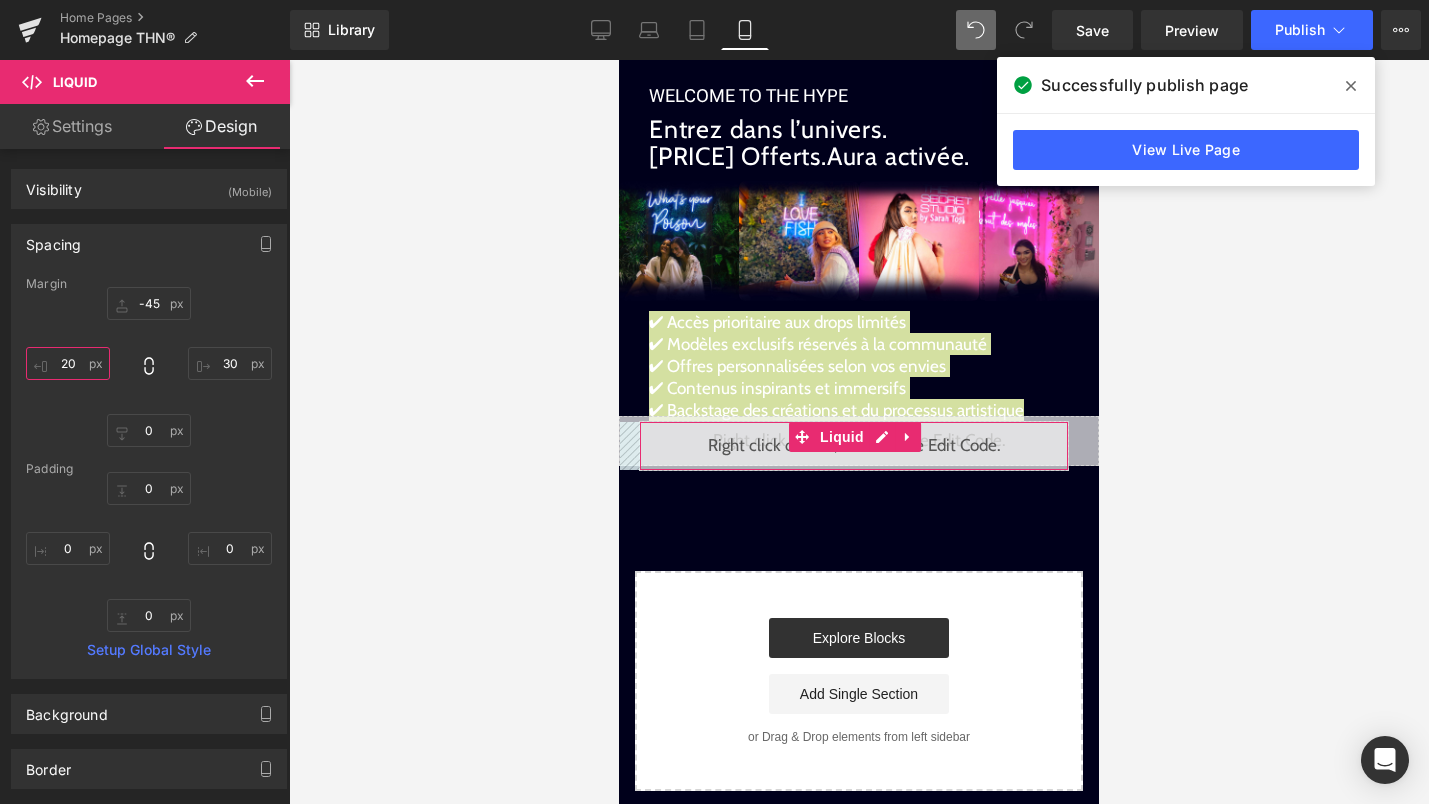 click on "20" at bounding box center [68, 363] 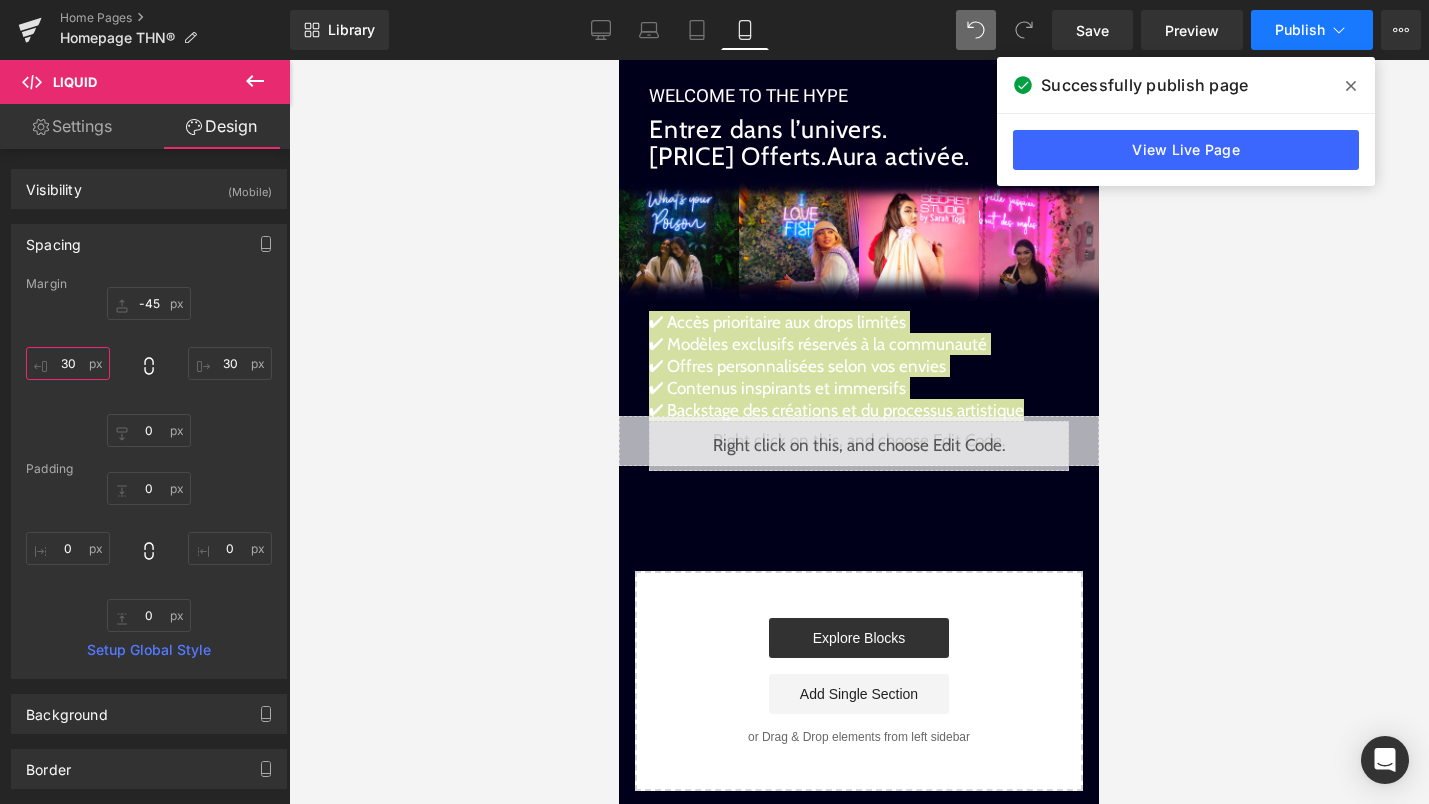 type on "30" 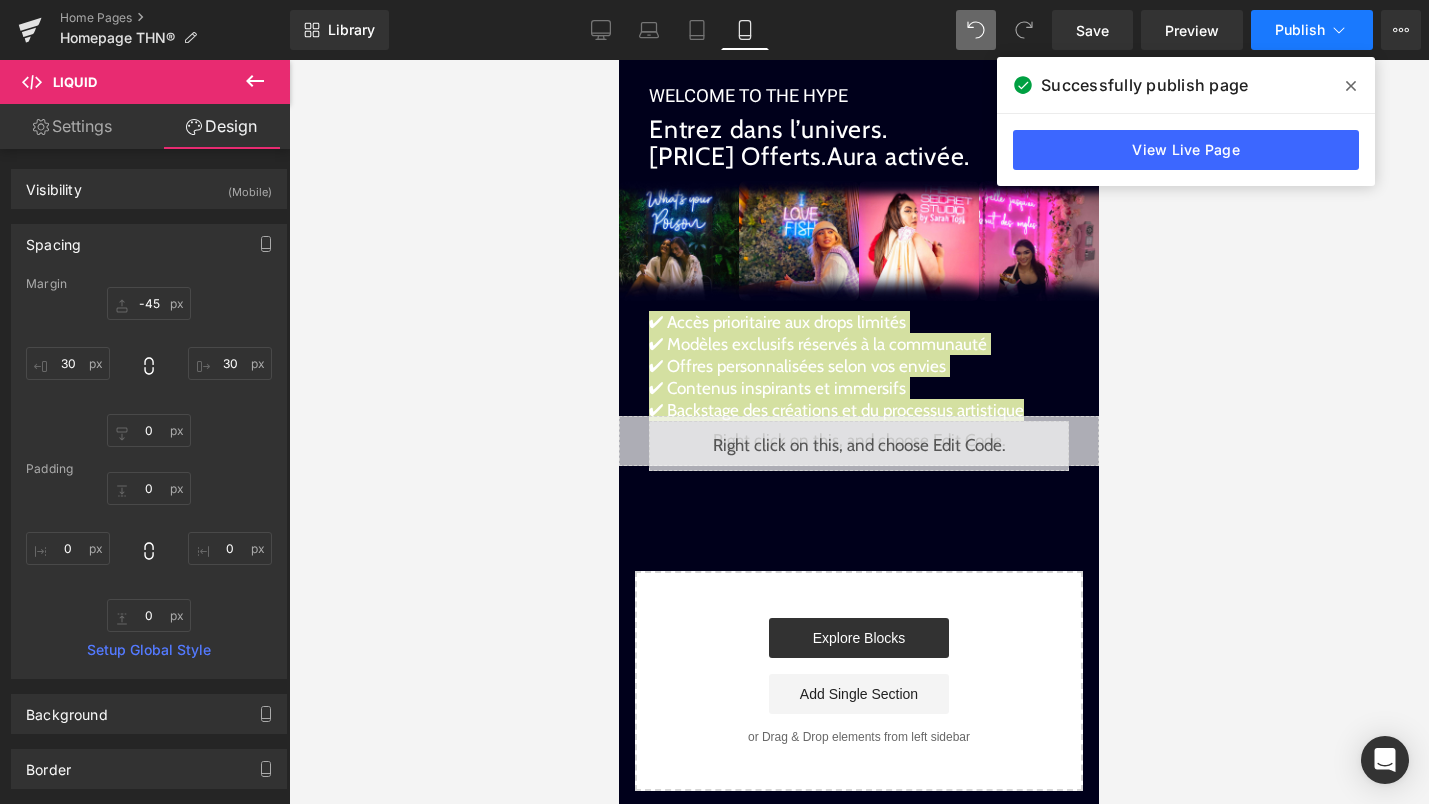 click on "Publish" at bounding box center [1300, 30] 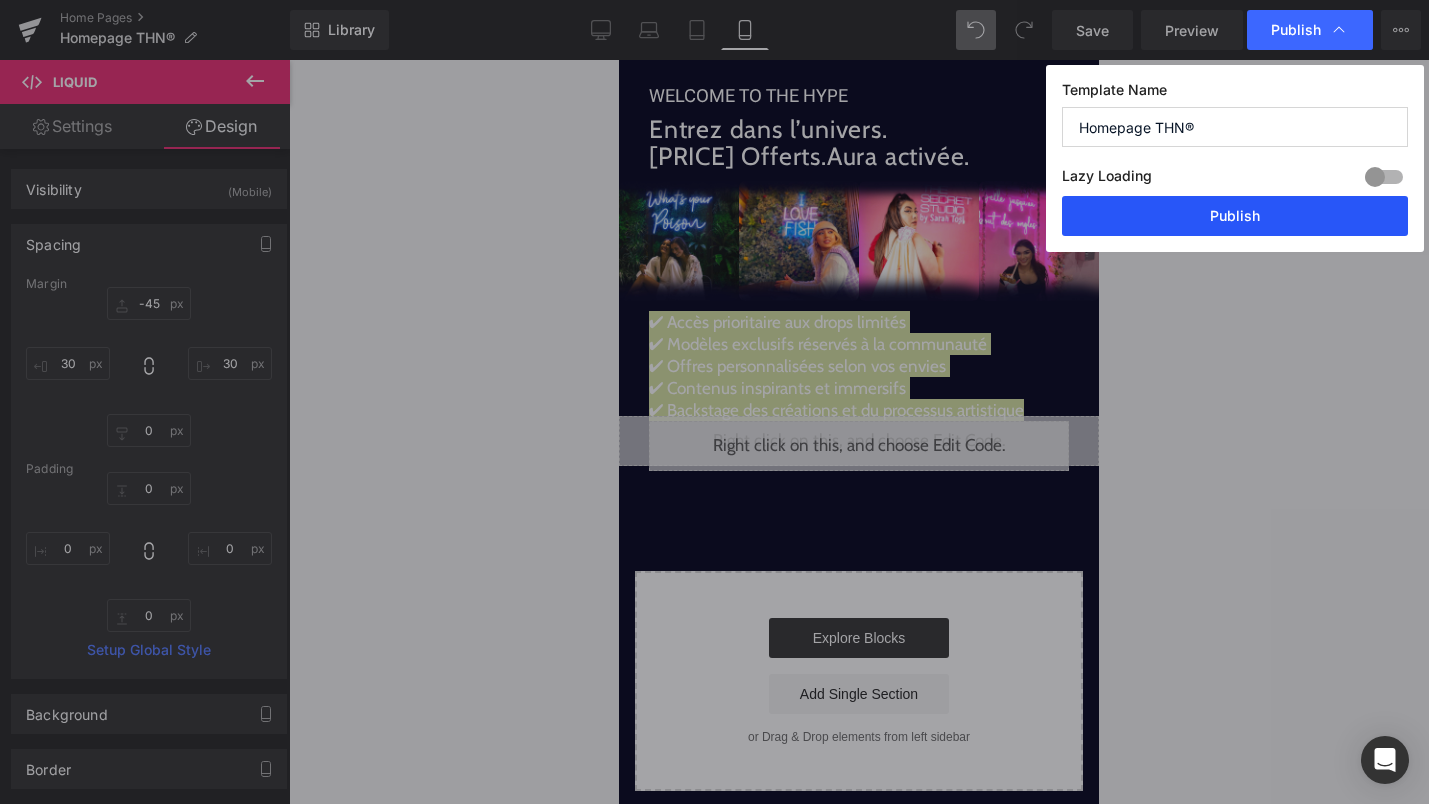 click on "Publish" at bounding box center [1235, 216] 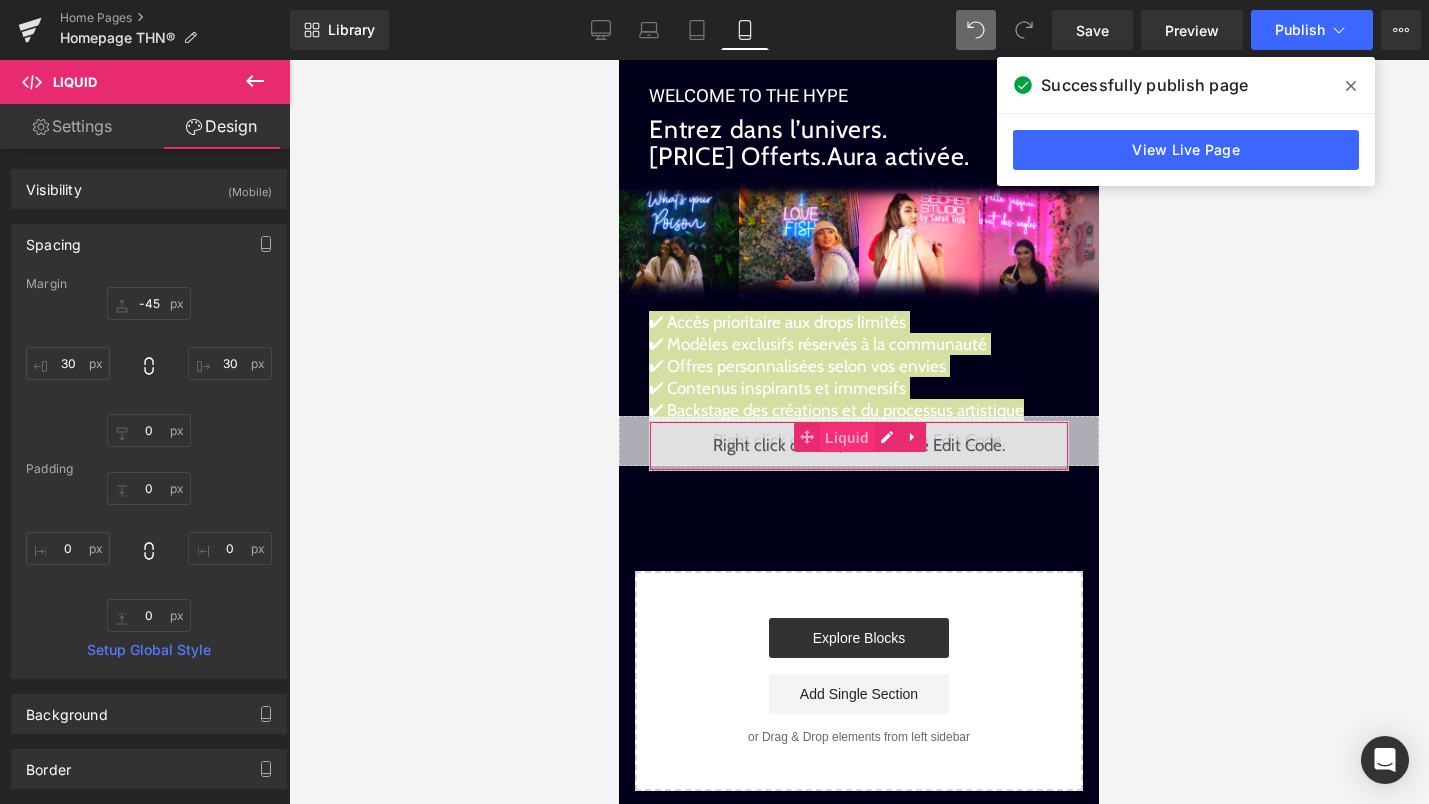 click on "Liquid" at bounding box center (847, 438) 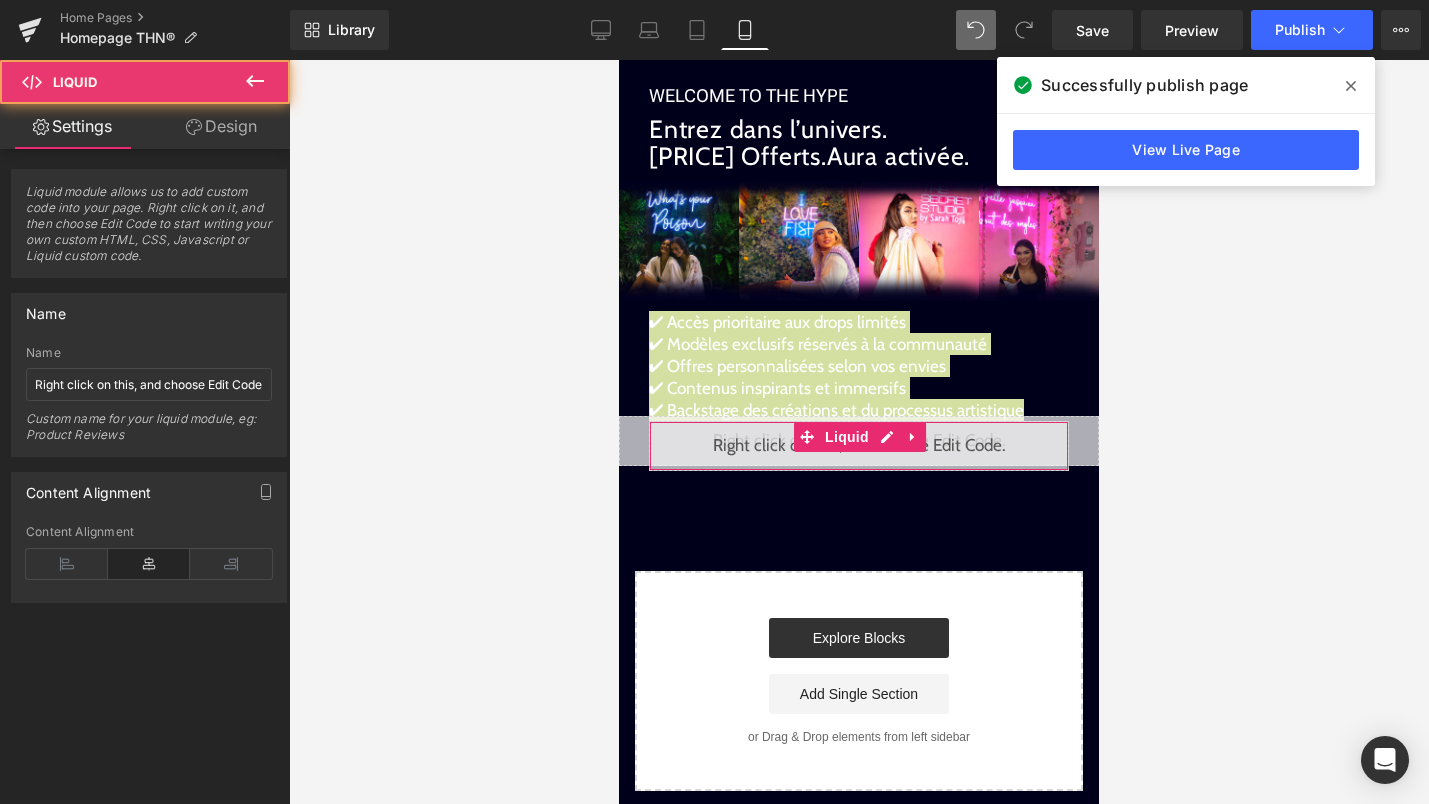 click 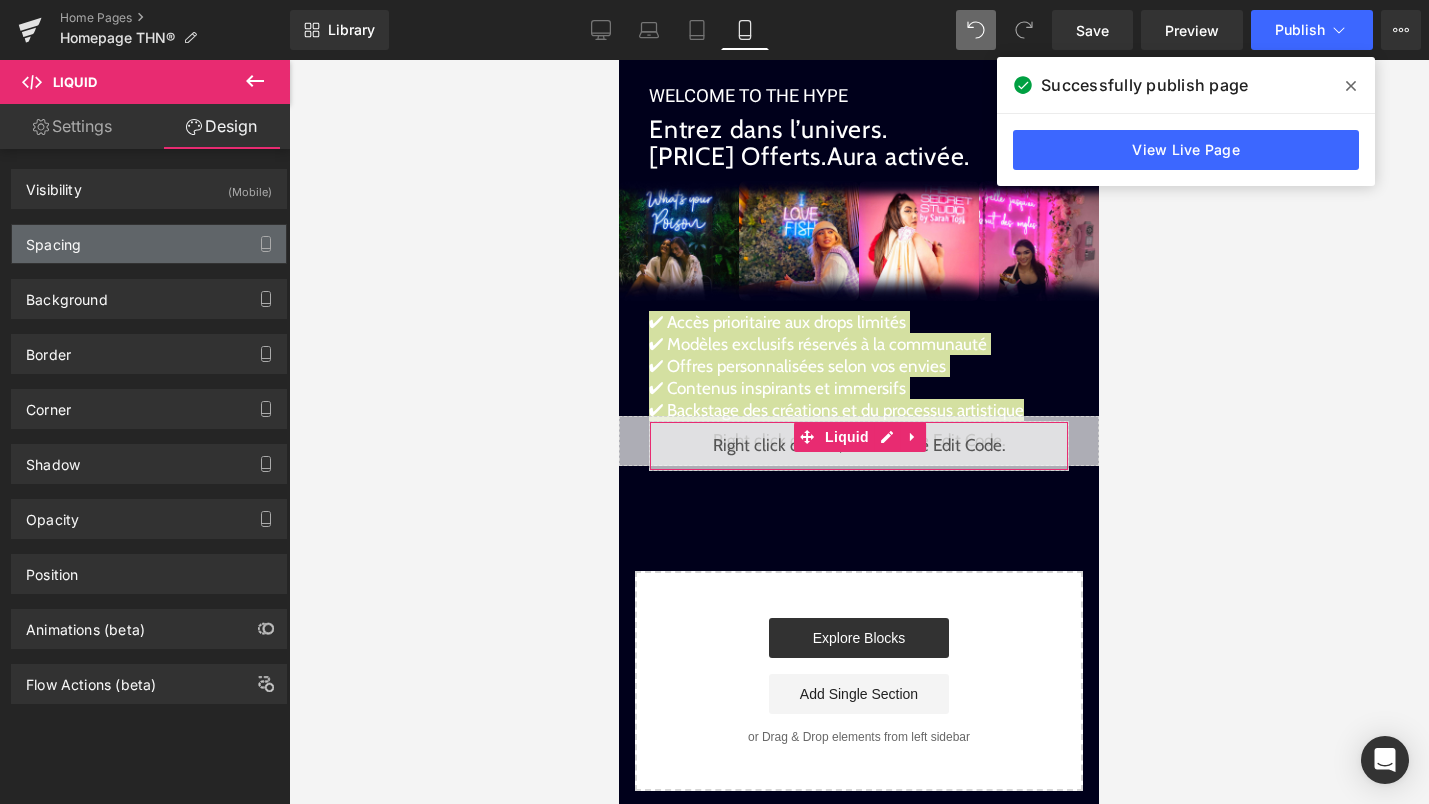 click on "Spacing" at bounding box center (149, 244) 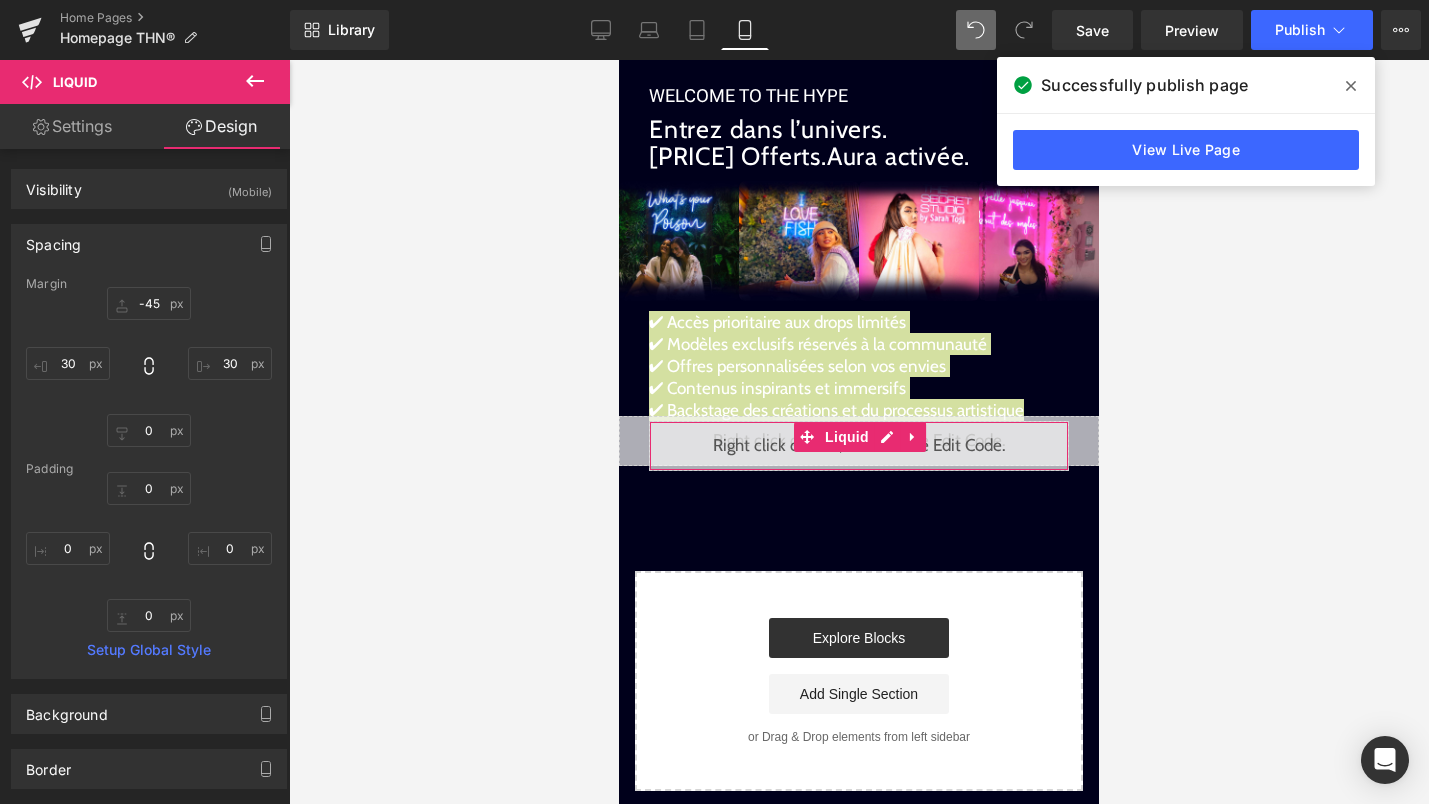 click on "Design" at bounding box center (221, 126) 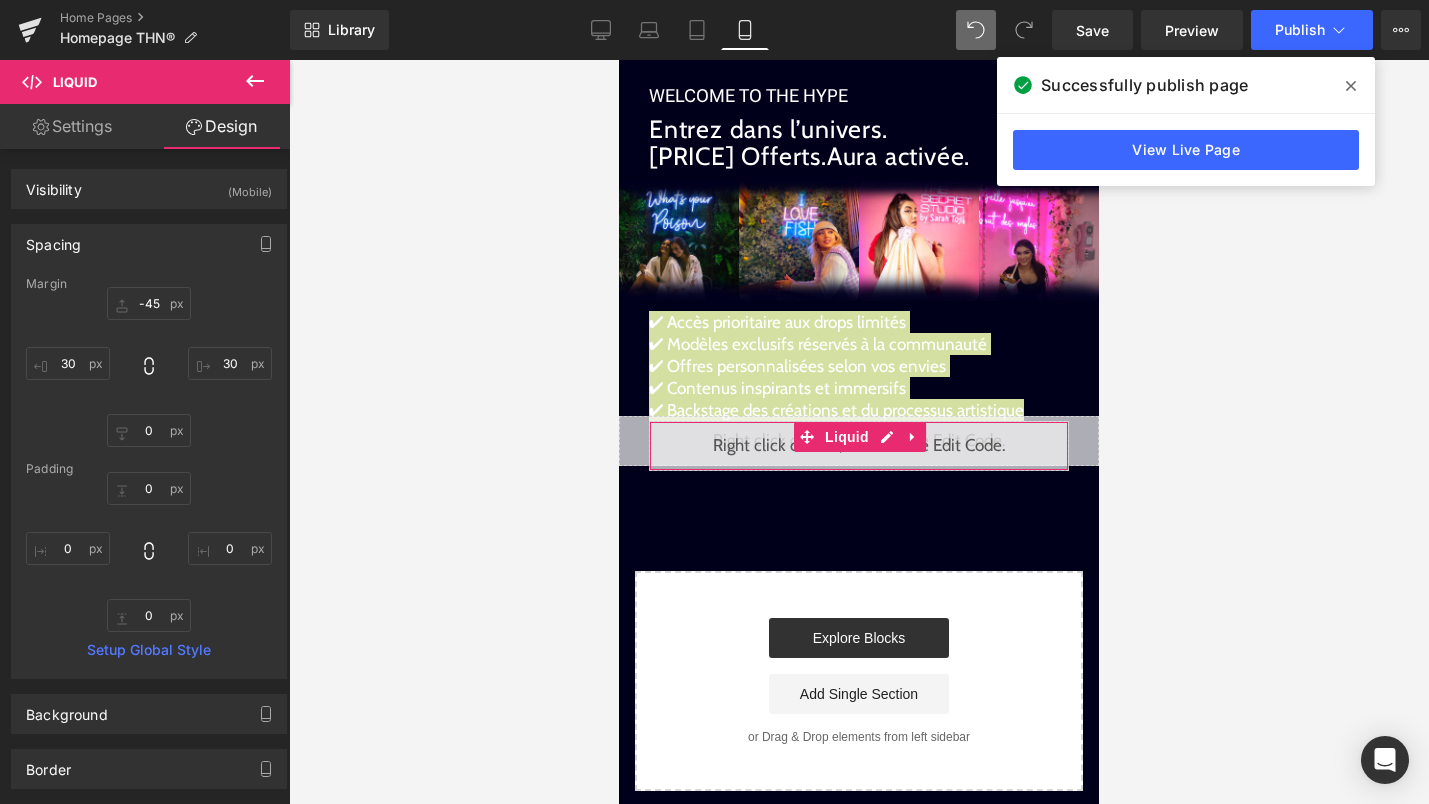 click on "Design" at bounding box center (221, 126) 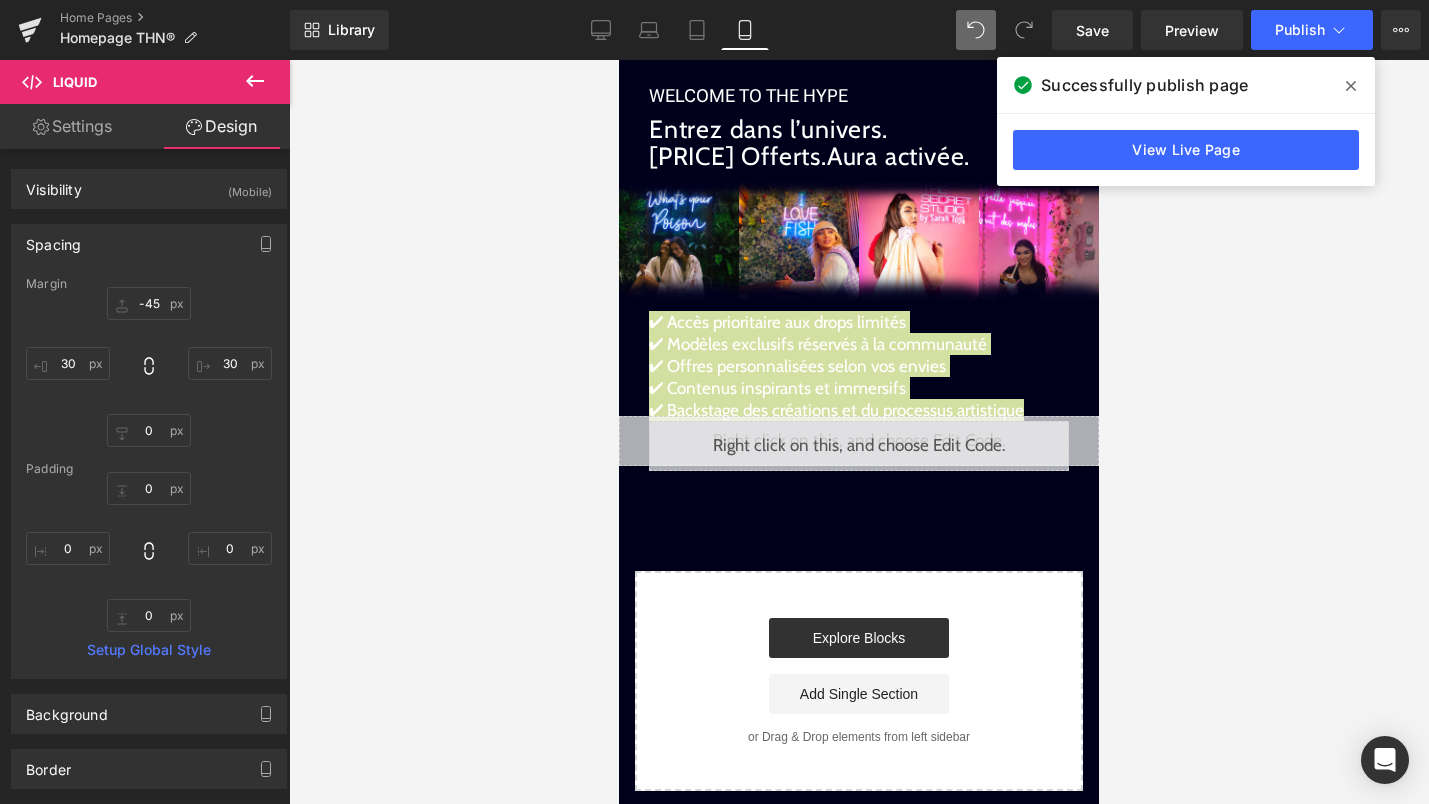 click at bounding box center [255, 82] 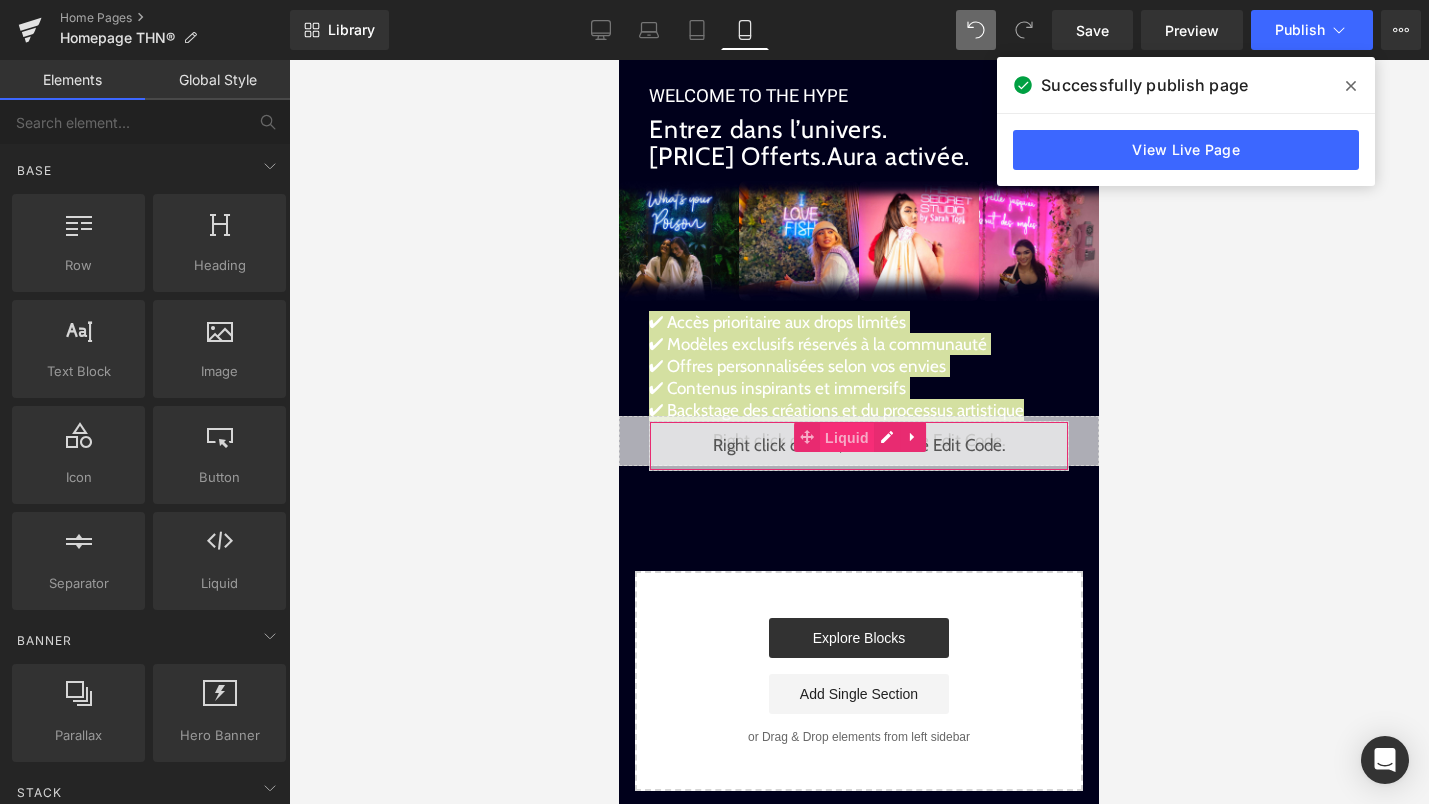 click on "Liquid" at bounding box center (847, 438) 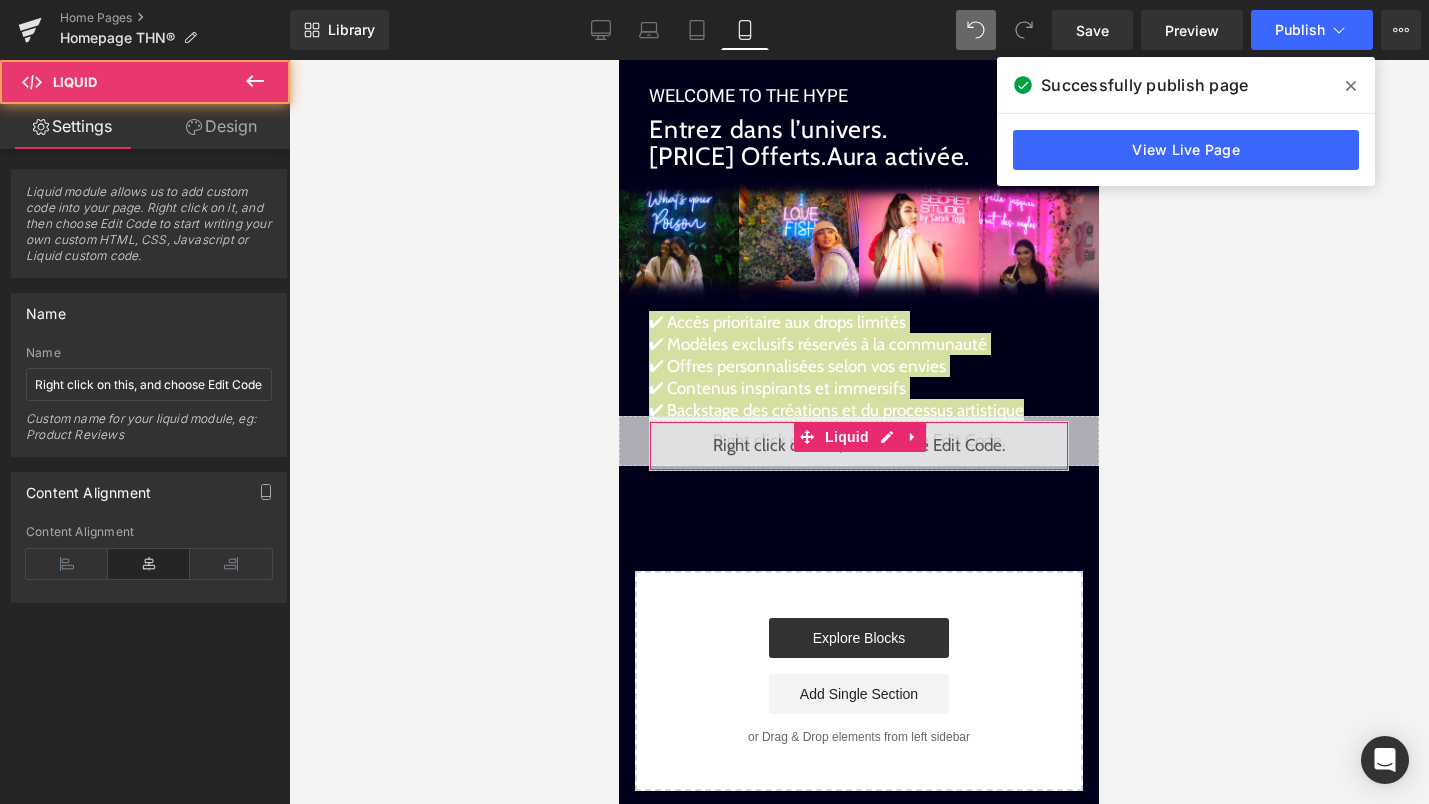 click on "Design" at bounding box center [221, 126] 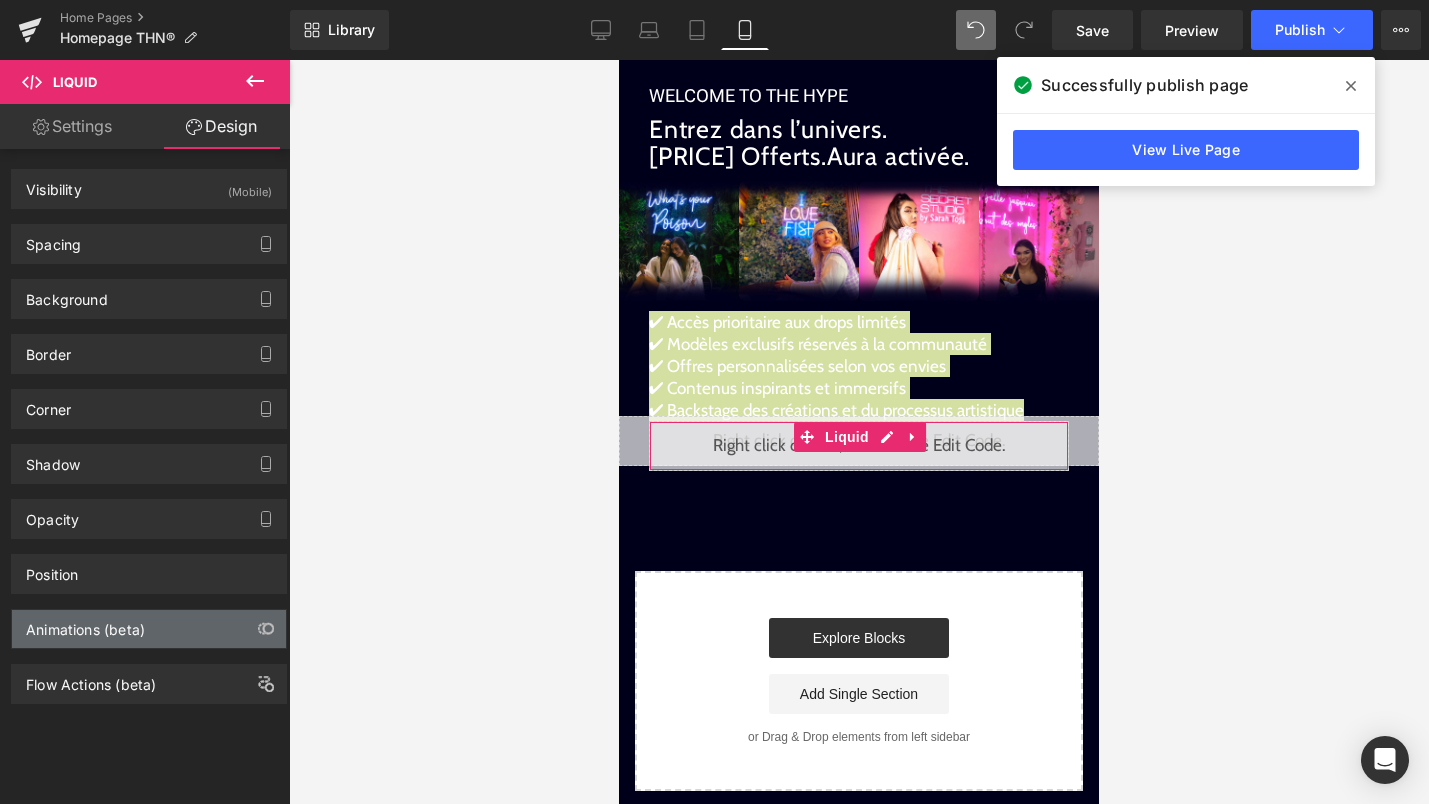 click on "Animations (beta)" at bounding box center [85, 624] 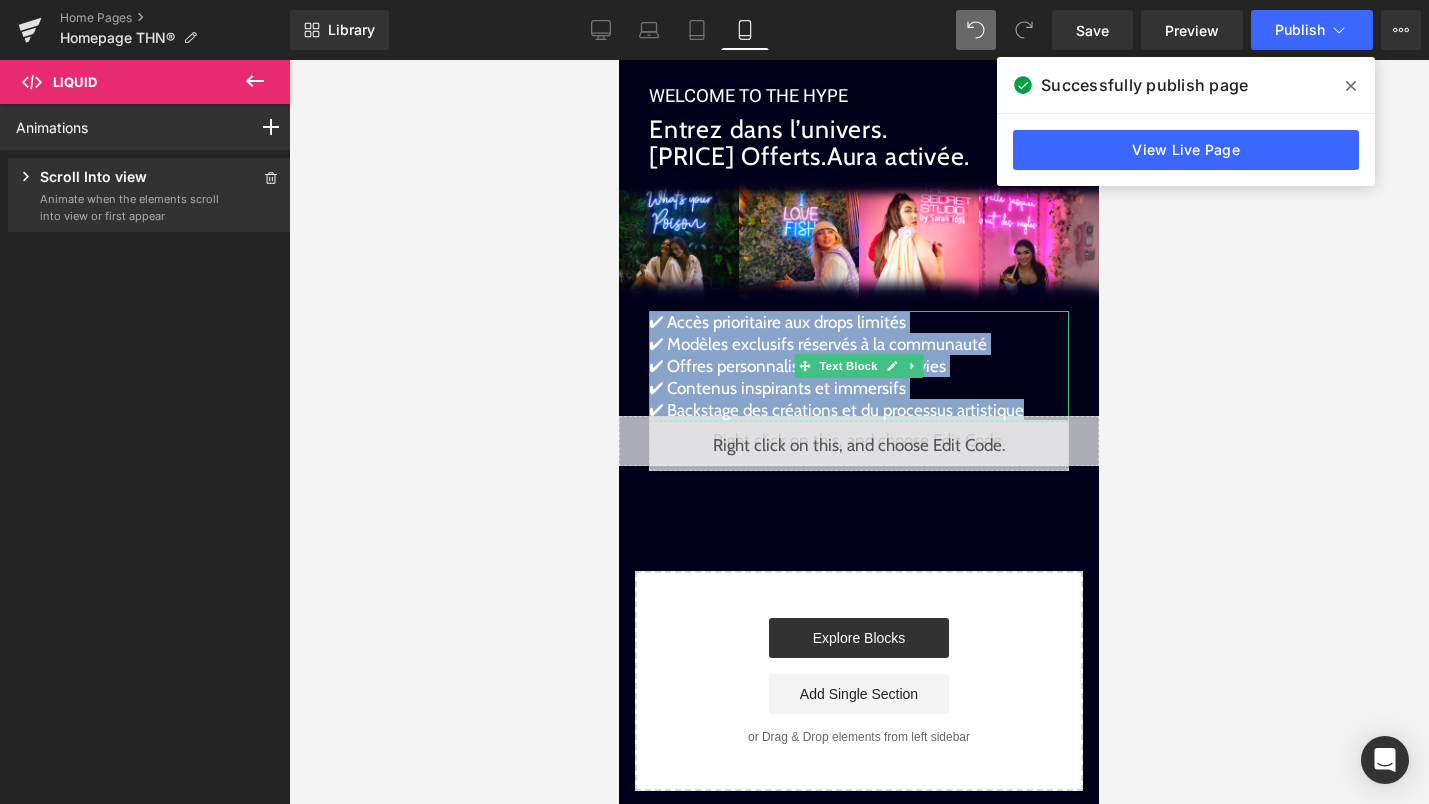 click on "✔ Offres personnalisées selon vos envies" at bounding box center (797, 366) 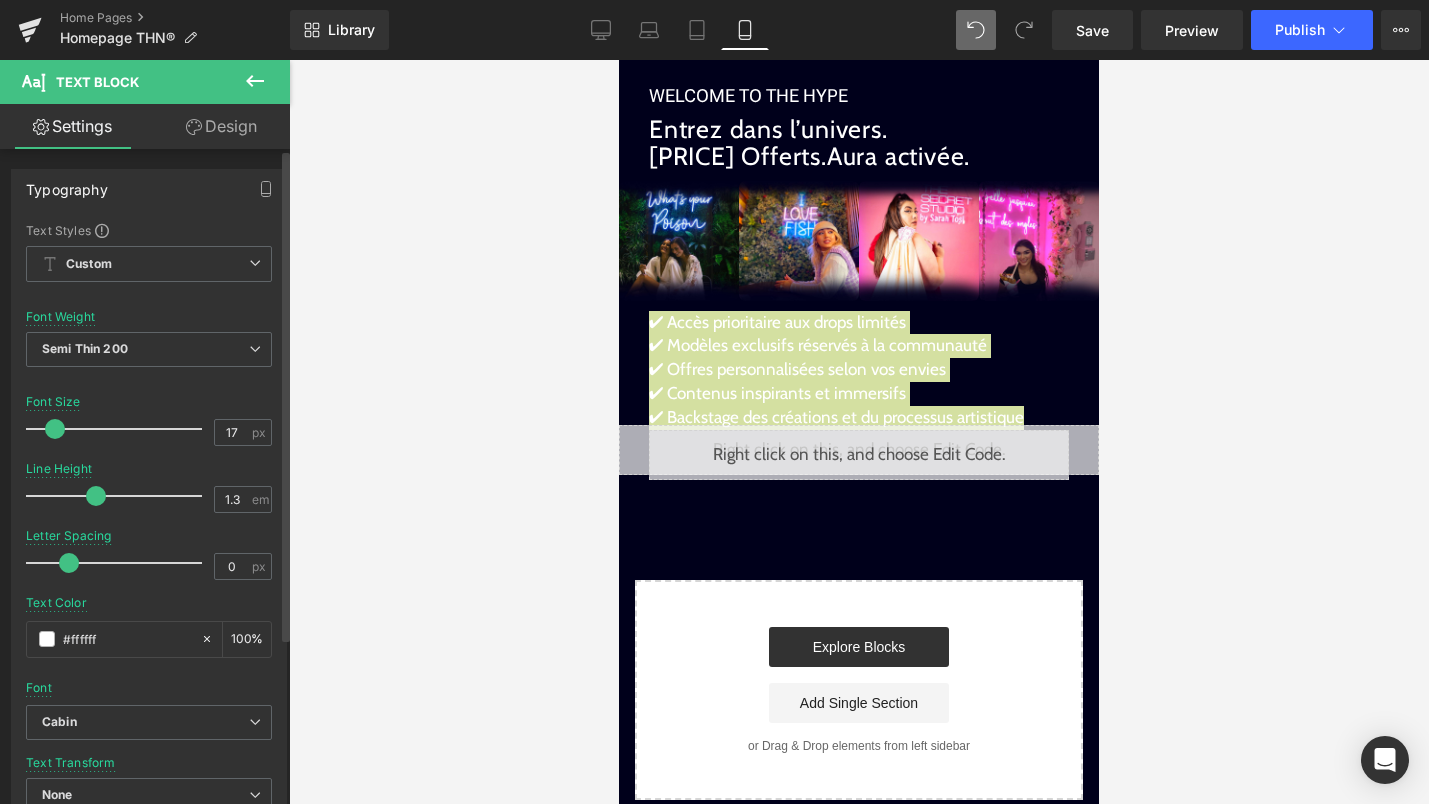 click at bounding box center [96, 496] 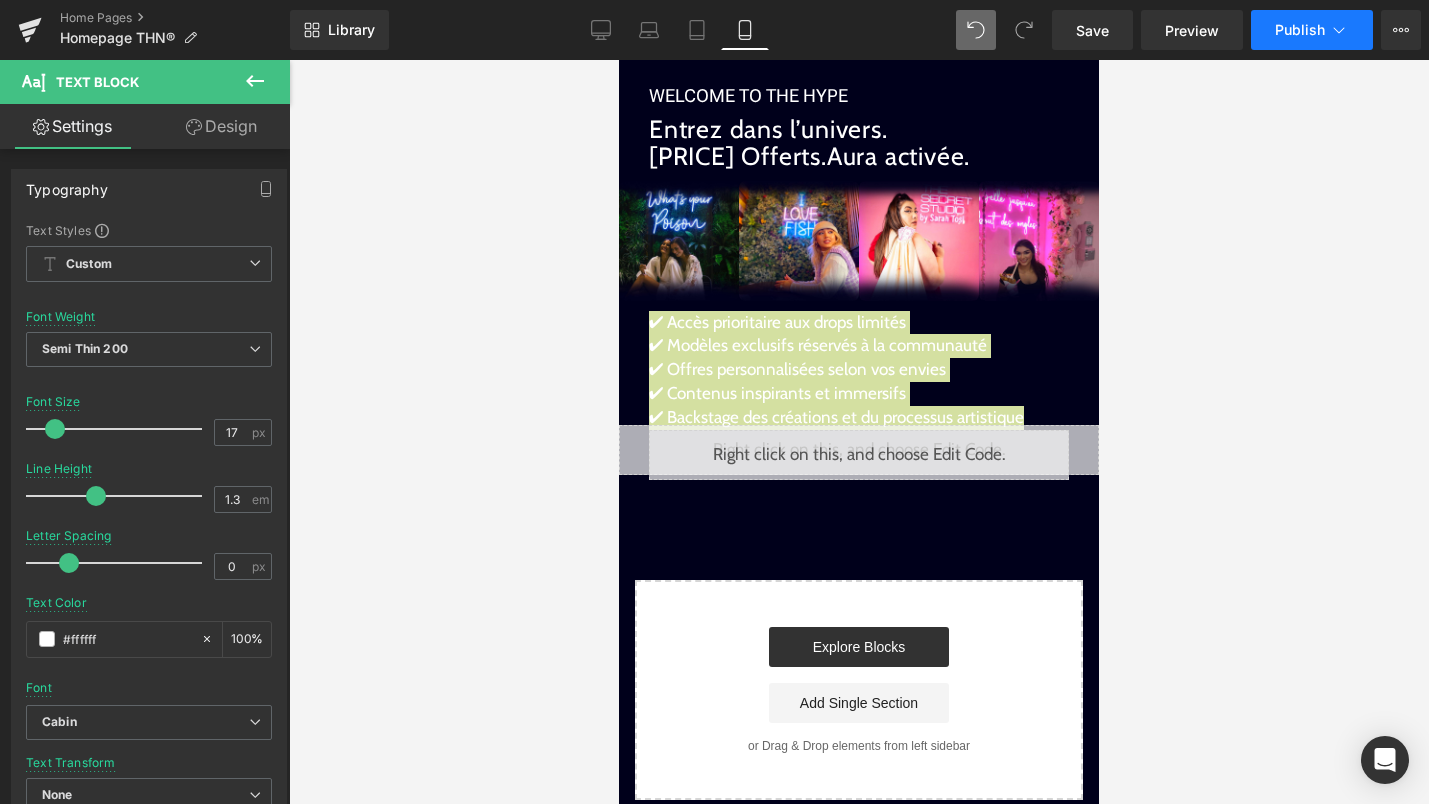 click 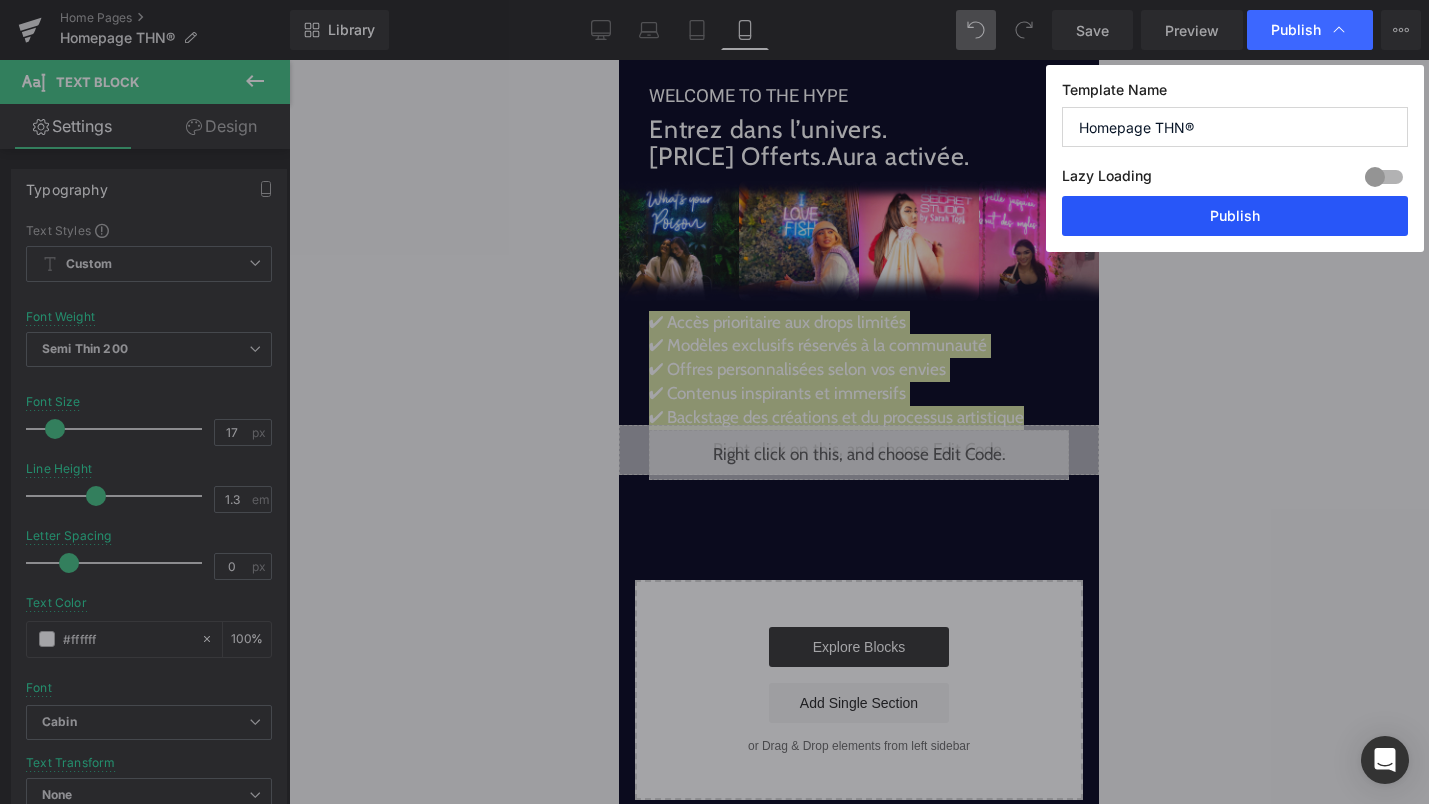 click on "Publish" at bounding box center (1235, 216) 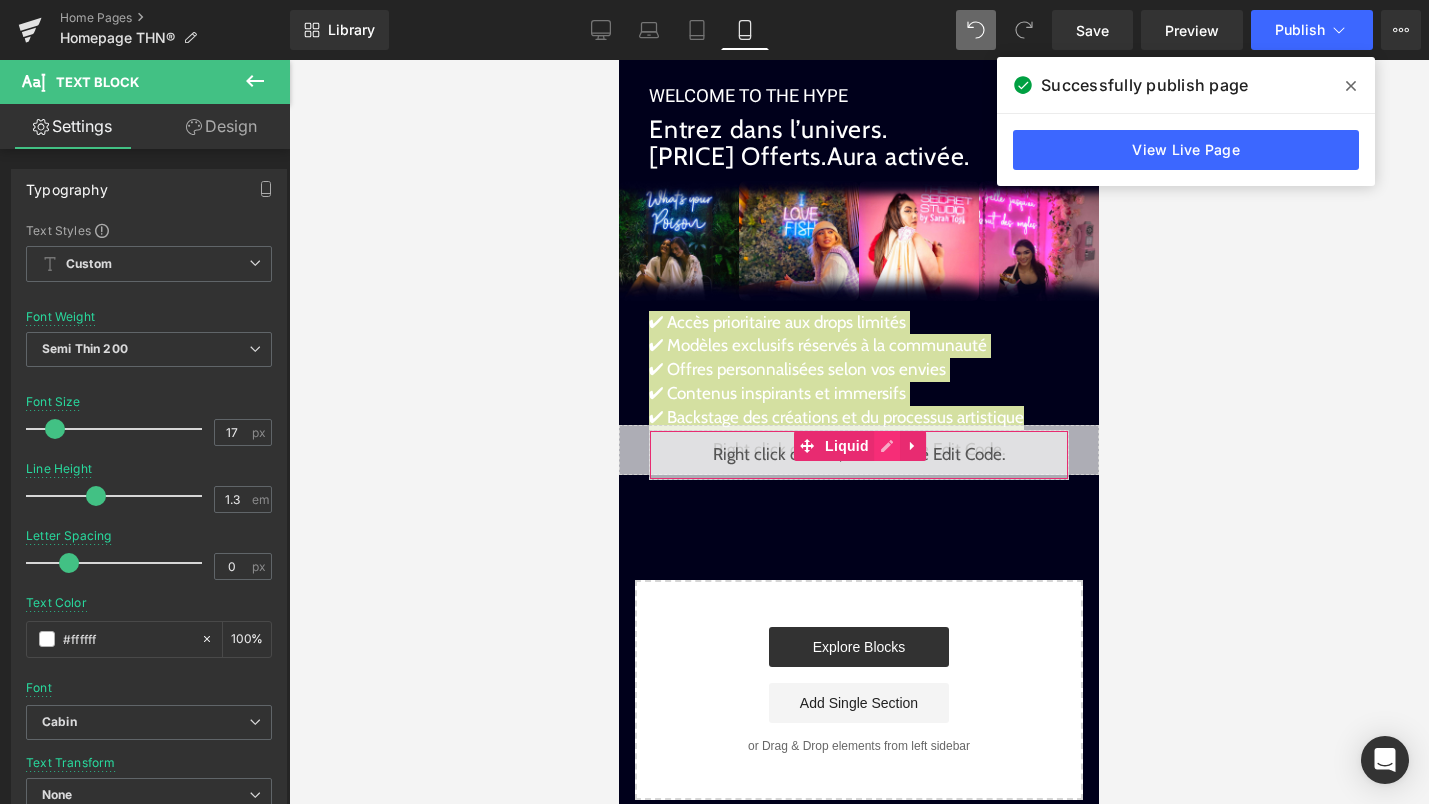 click on "Liquid" at bounding box center [859, 455] 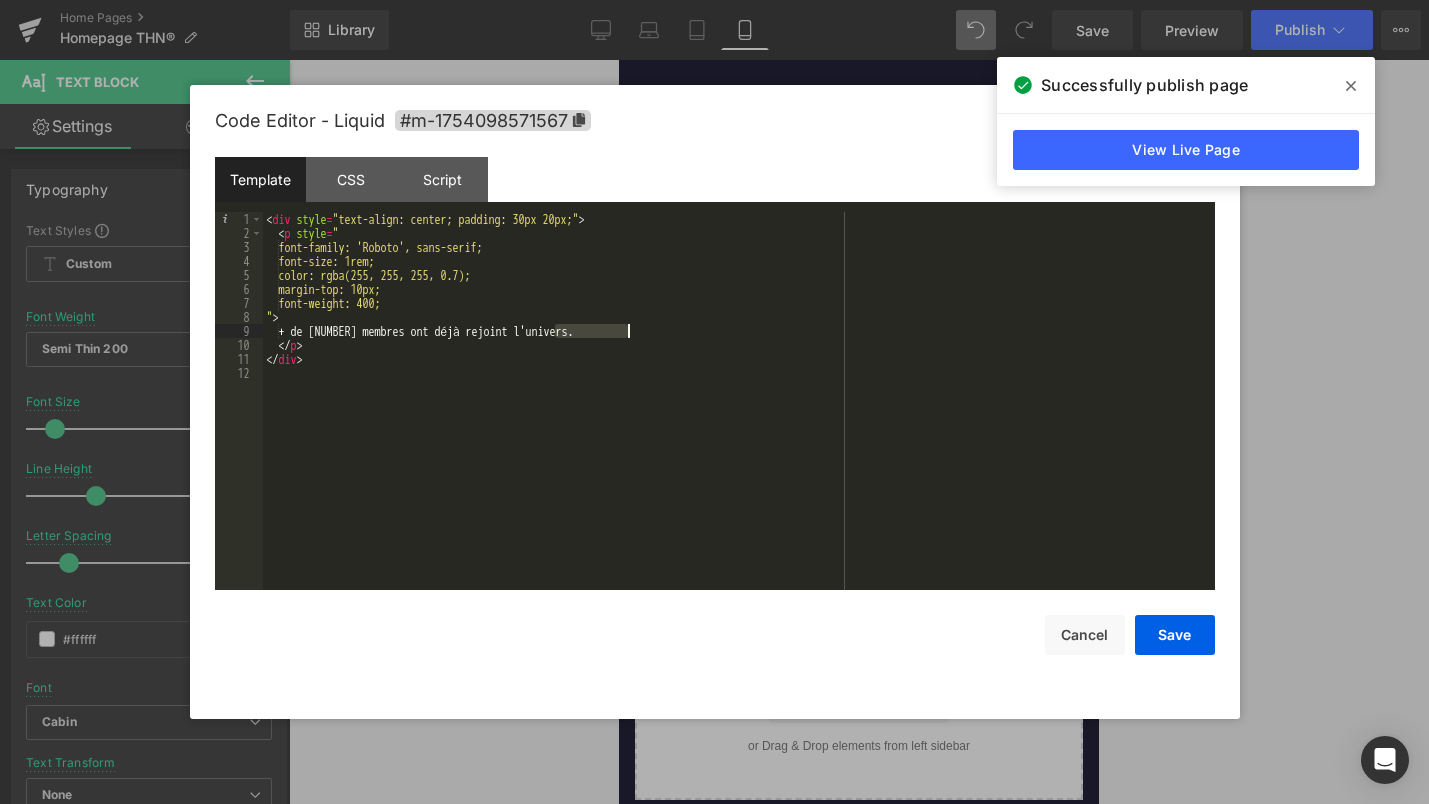 drag, startPoint x: 555, startPoint y: 330, endPoint x: 626, endPoint y: 331, distance: 71.00704 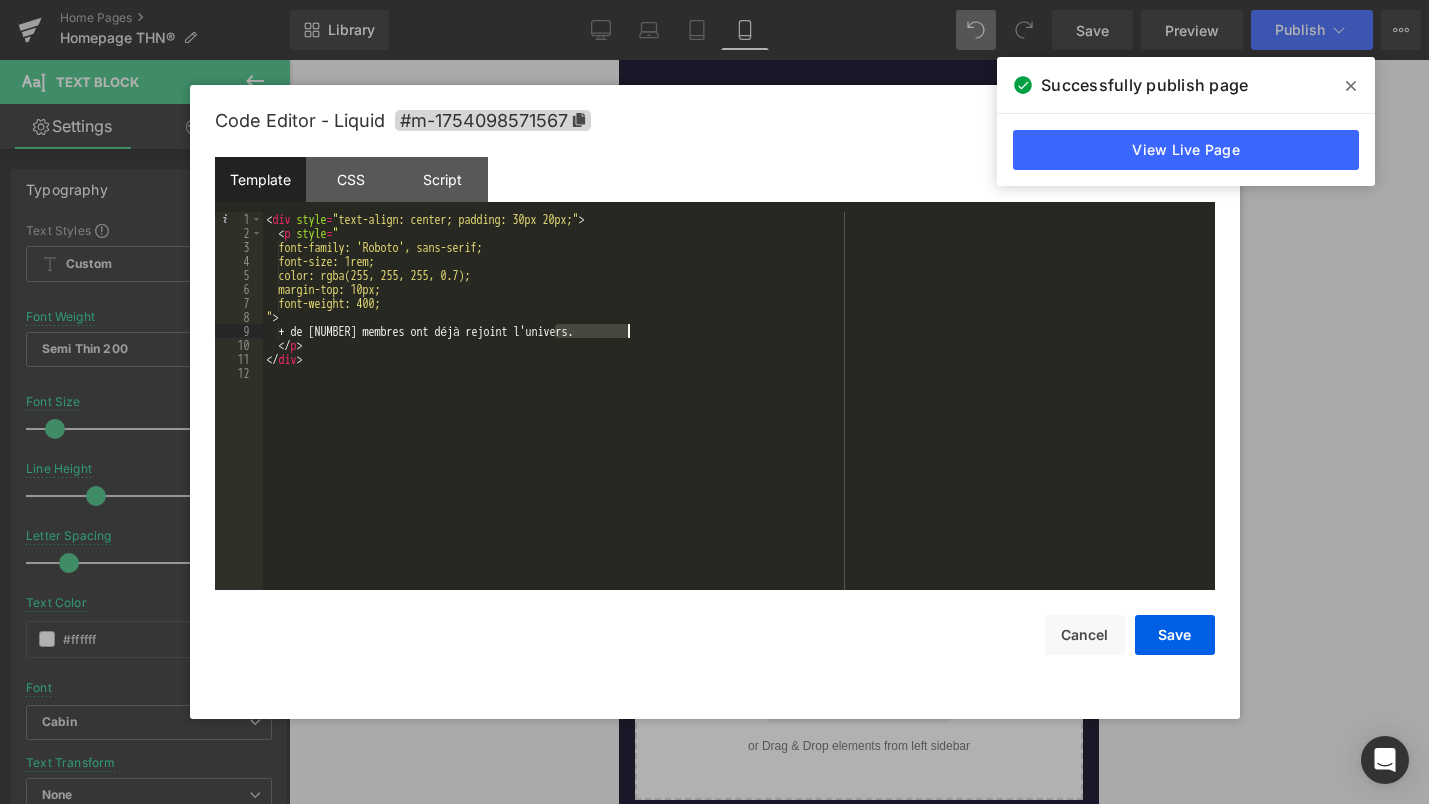 click on "+ de [NUMBER] membres ont déjà rejoint l'univers." at bounding box center (739, 415) 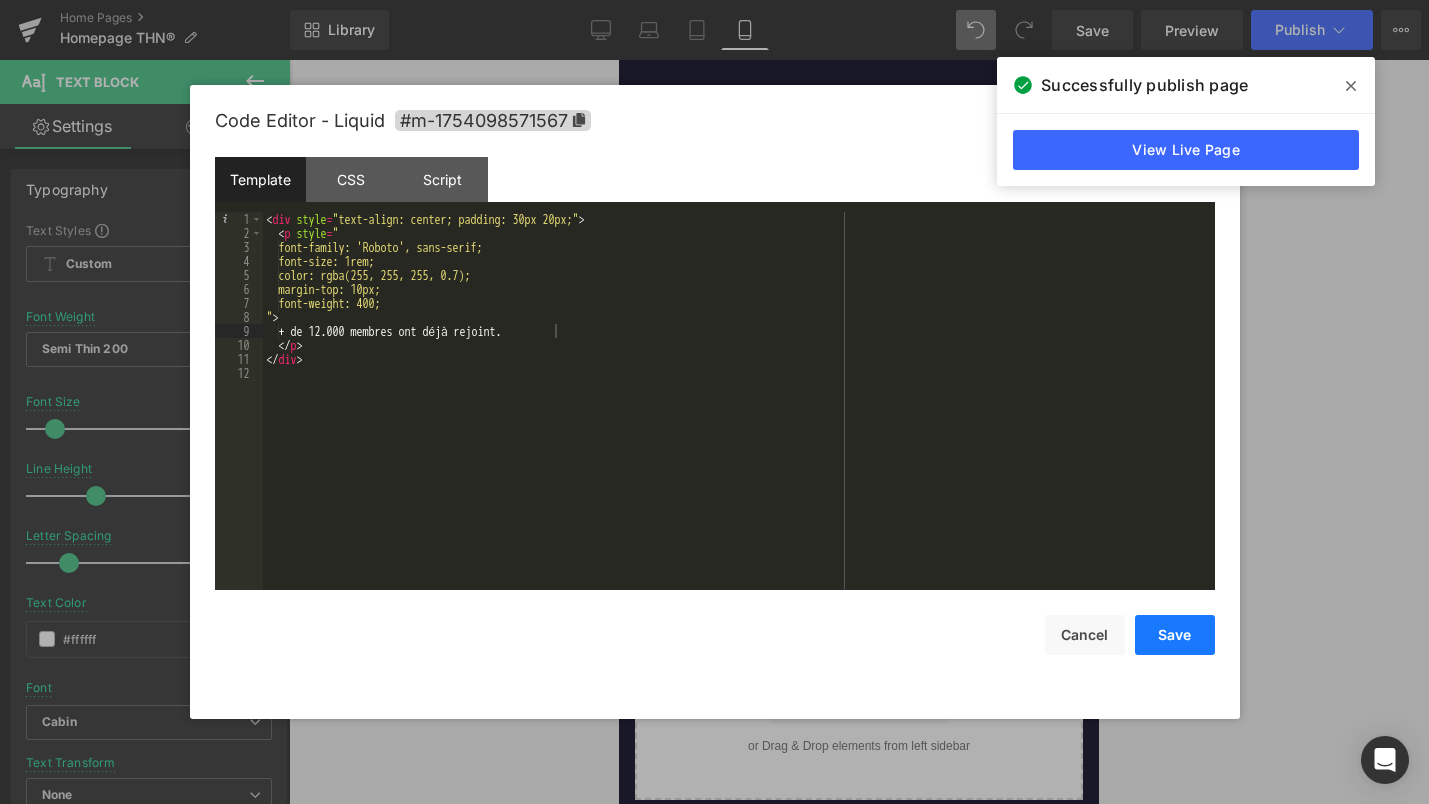 click on "Save" at bounding box center [1175, 635] 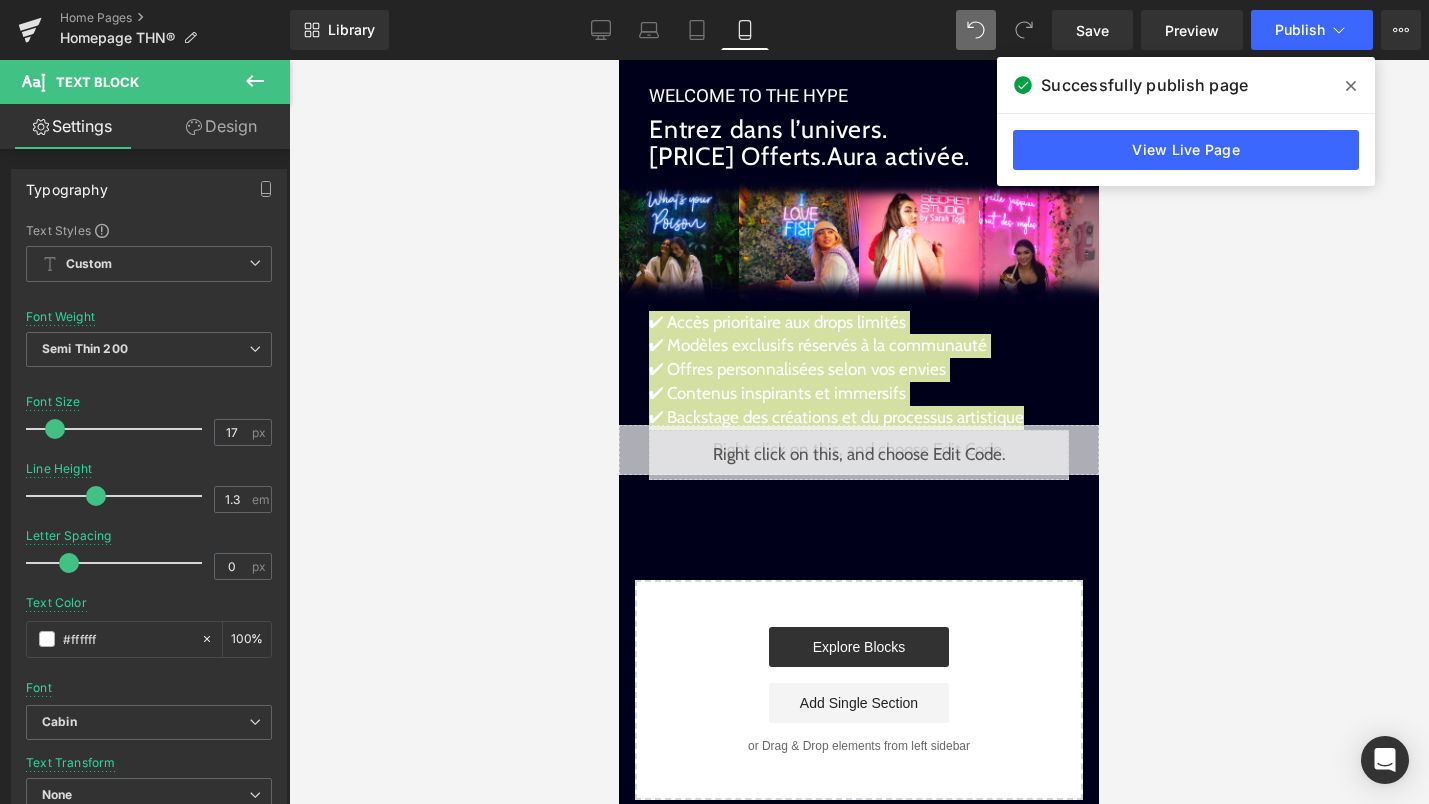 click on "Library Mobile Desktop Laptop Tablet Mobile Save Preview Publish Scheduled View Live Page View with current Template Save Template to Library Schedule Publish Publish Settings Shortcuts  Your page can’t be published   You've reached the maximum number of published pages on your plan  (0/0).  You need to upgrade your plan or unpublish all your pages to get 1 publish slot.   Unpublish pages   Upgrade plan" at bounding box center [859, 30] 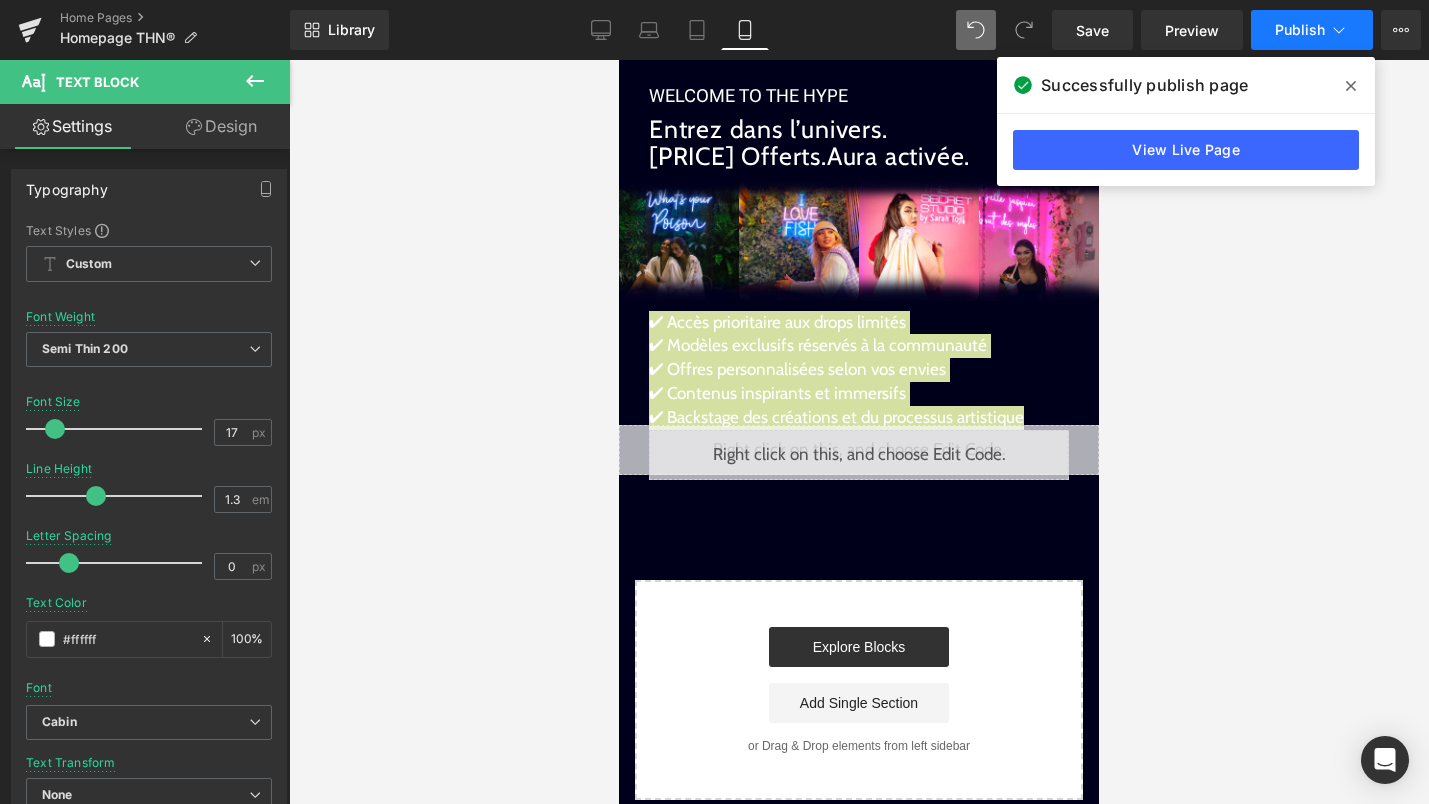 click on "Publish" at bounding box center [1300, 30] 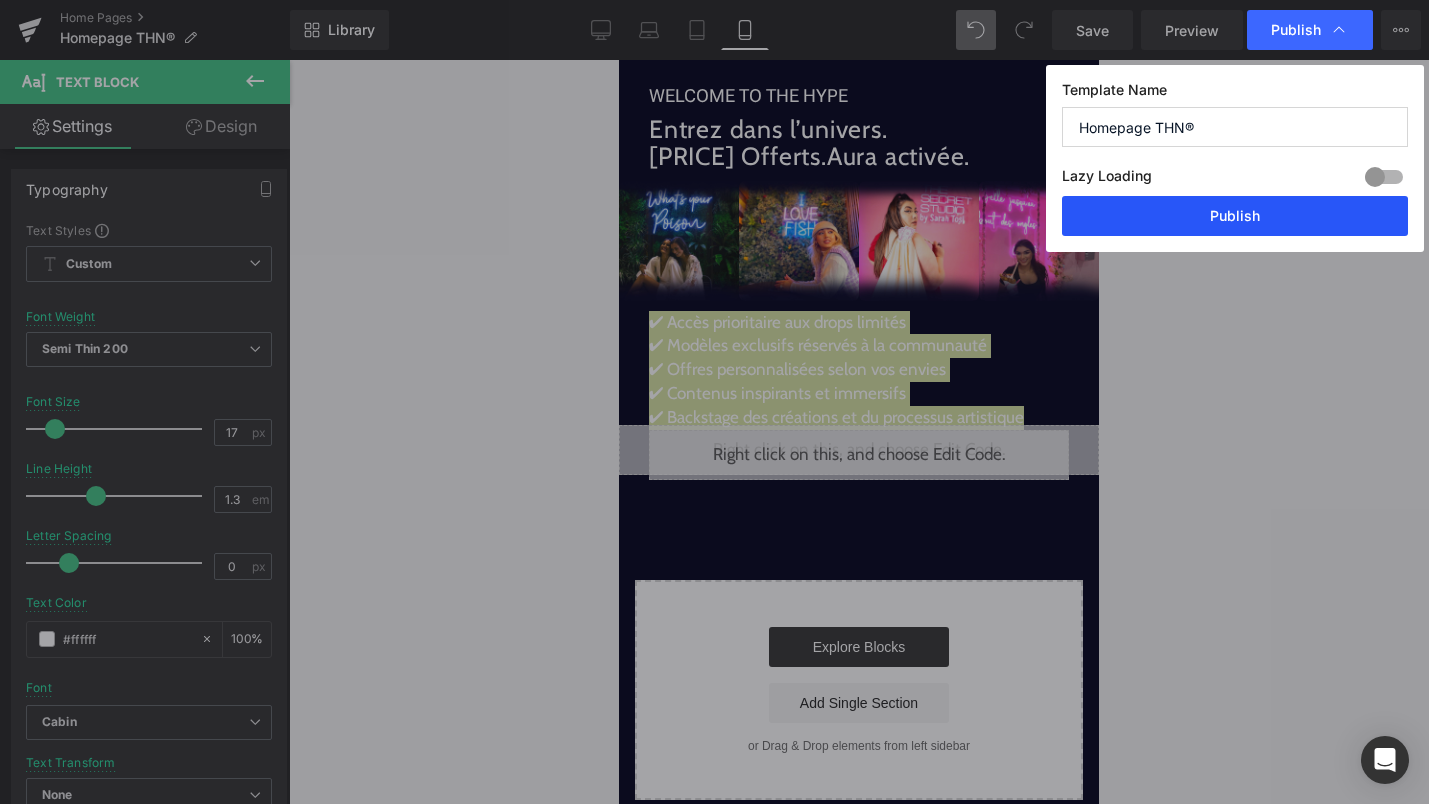 click on "Publish" at bounding box center (1235, 216) 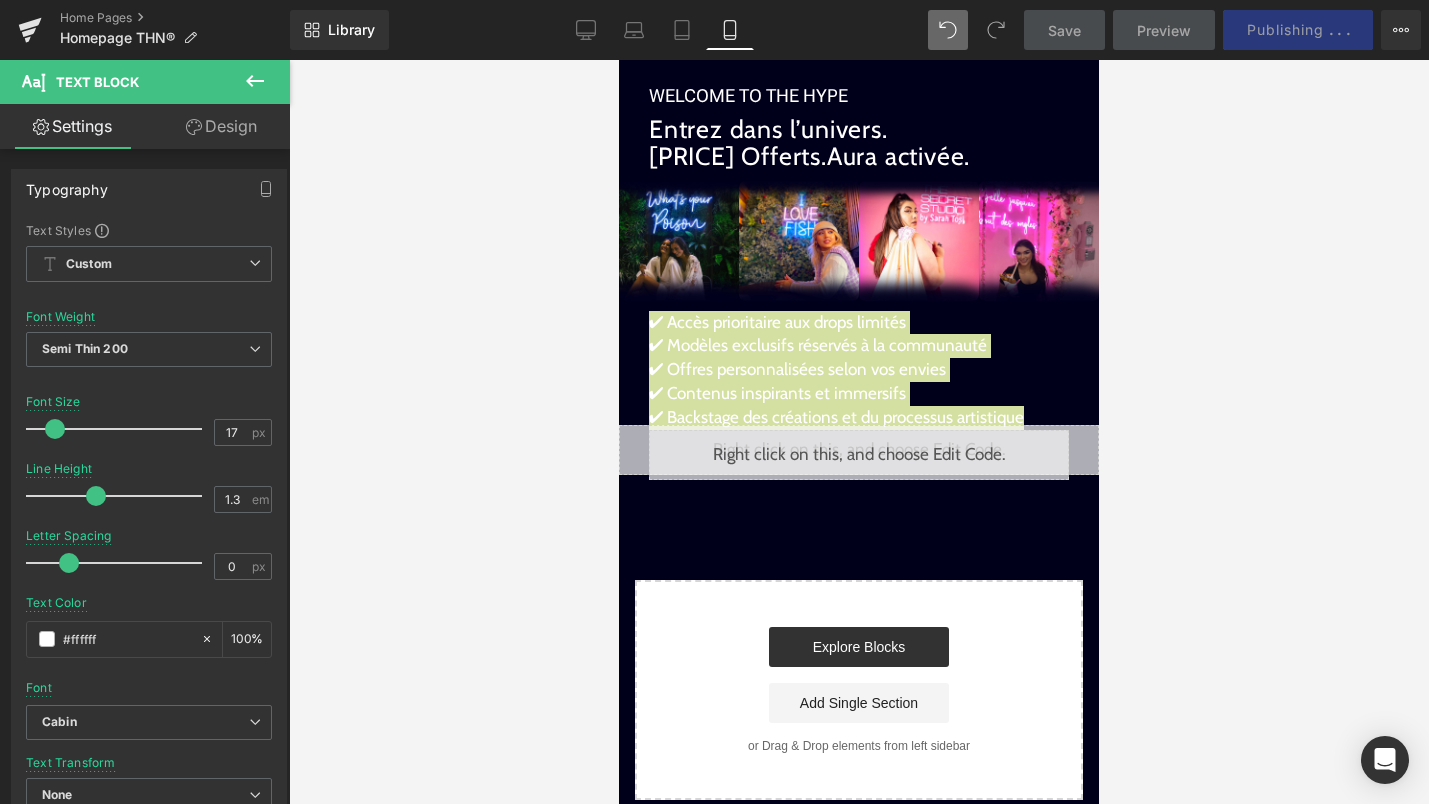 click on "Liquid" at bounding box center [859, 455] 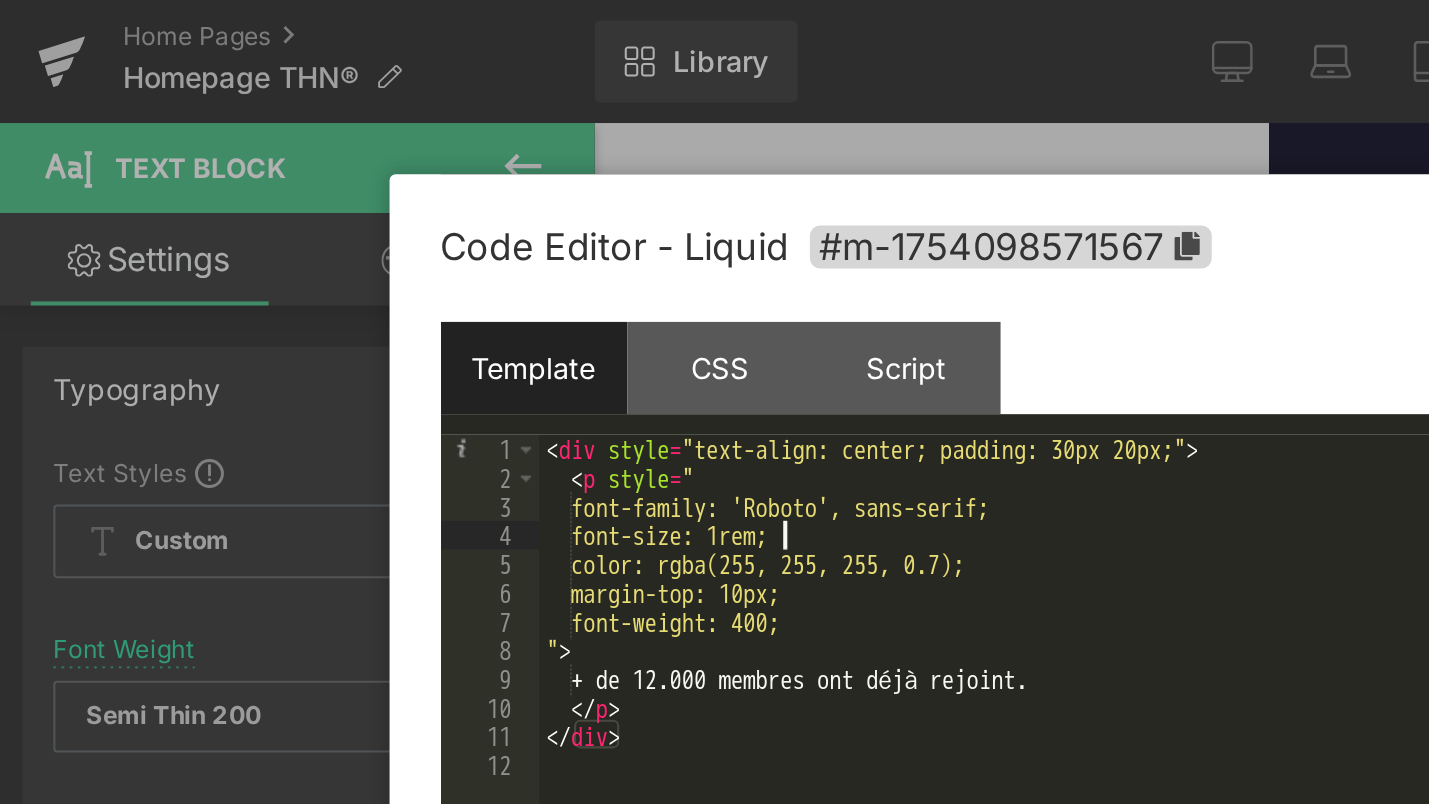 click on "Liquid  You are previewing how the   will restyle your page. You can not edit Elements in Preset Preview Mode.  Home Pages Homepage THN® Library Mobile Desktop Laptop Tablet Mobile Save Preview Publish Scheduled View Live Page View with current Template Save Template to Library Schedule Publish Publish Settings Shortcuts  Your page can’t be published   You've reached the maximum number of published pages on your plan  (0/0).  You need to upgrade your plan or unpublish all your pages to get 1 publish slot.   Unpublish pages   Upgrade plan  Elements Global Style Base Row  rows, columns, layouts, div Heading  headings, titles, h1,h2,h3,h4,h5,h6 Text Block  texts, paragraphs, contents, blocks Image  images, photos, alts, uploads Icon  icons, symbols Button  button, call to action, cta Separator  separators, dividers, horizontal lines Liquid  liquid, custom code, html, javascript, css, reviews, apps, applications, embeded, iframe Banner Parallax  Hero Banner  Stack Tabs  Carousel  Pricing  List app" at bounding box center [714, 402] 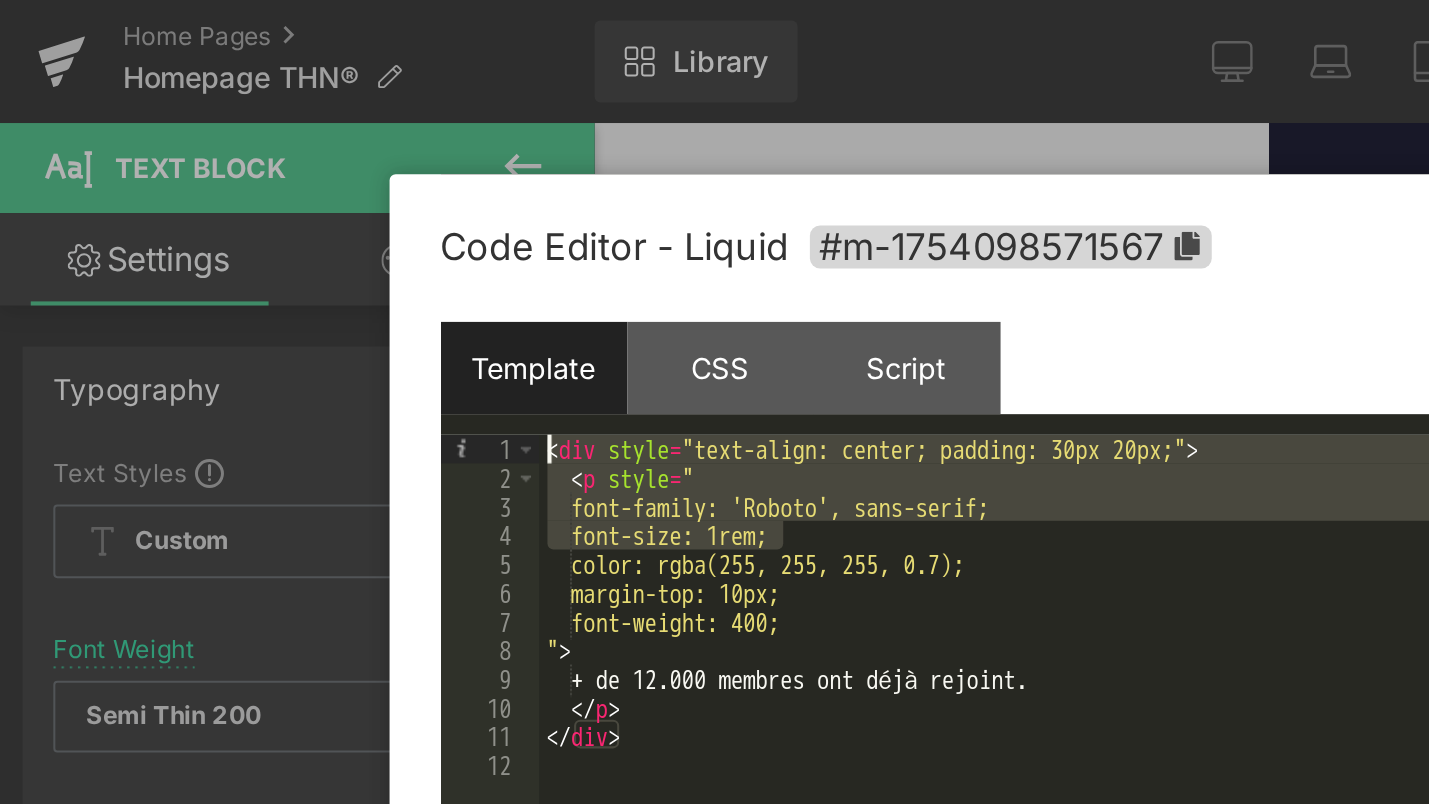 click on "+ de [NUMBER] membres ont déjà rejoint." at bounding box center (739, 415) 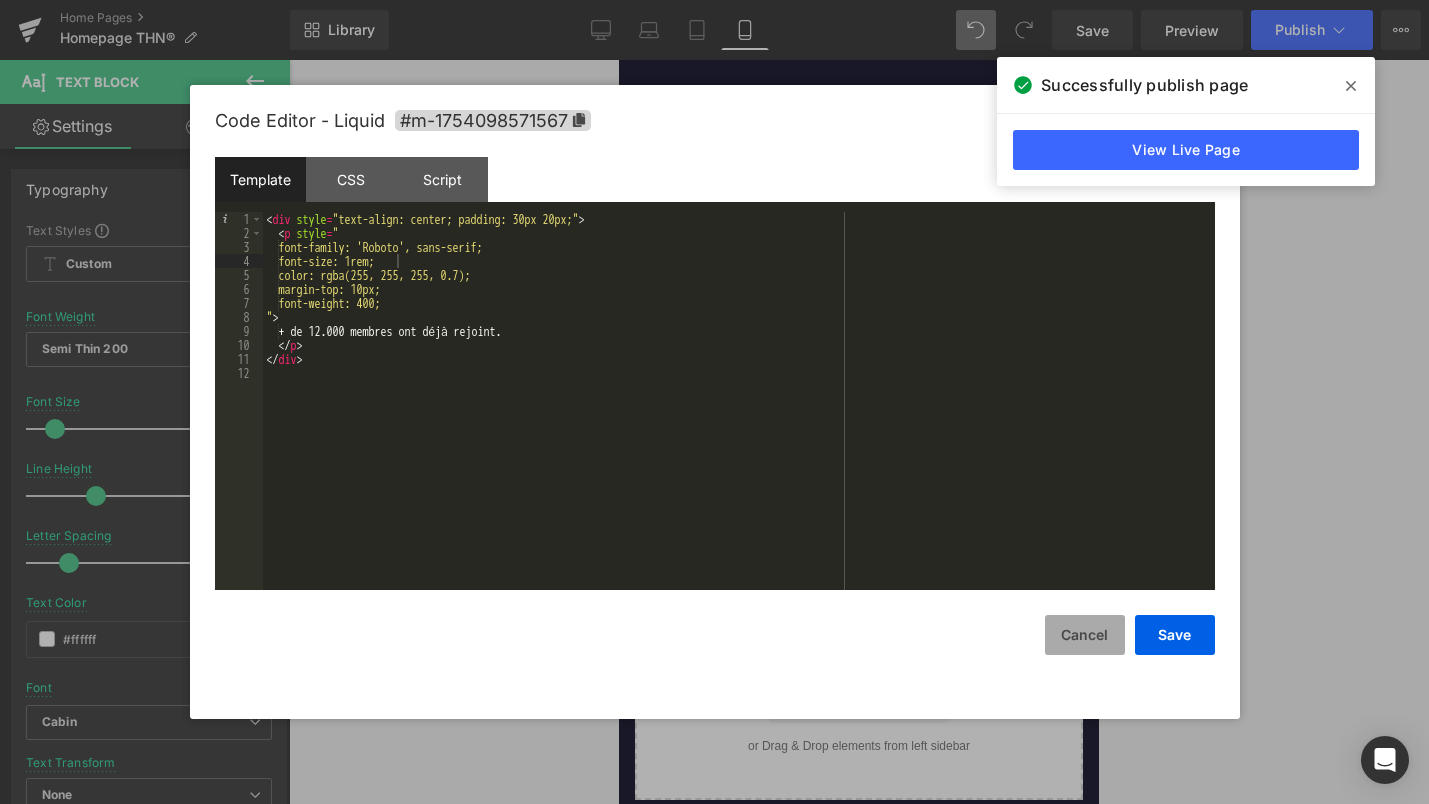 click on "Cancel" at bounding box center [1085, 635] 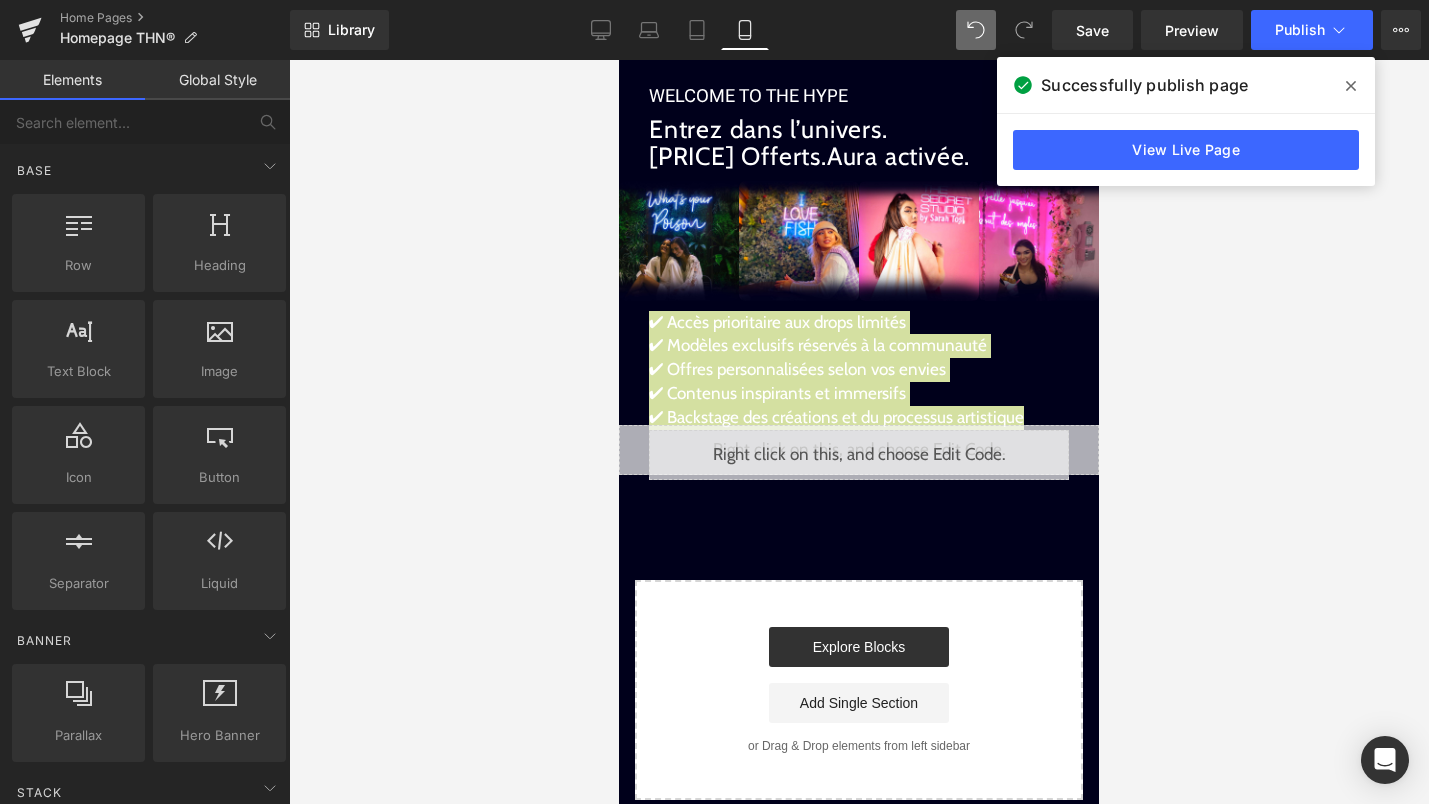 click at bounding box center (859, 432) 